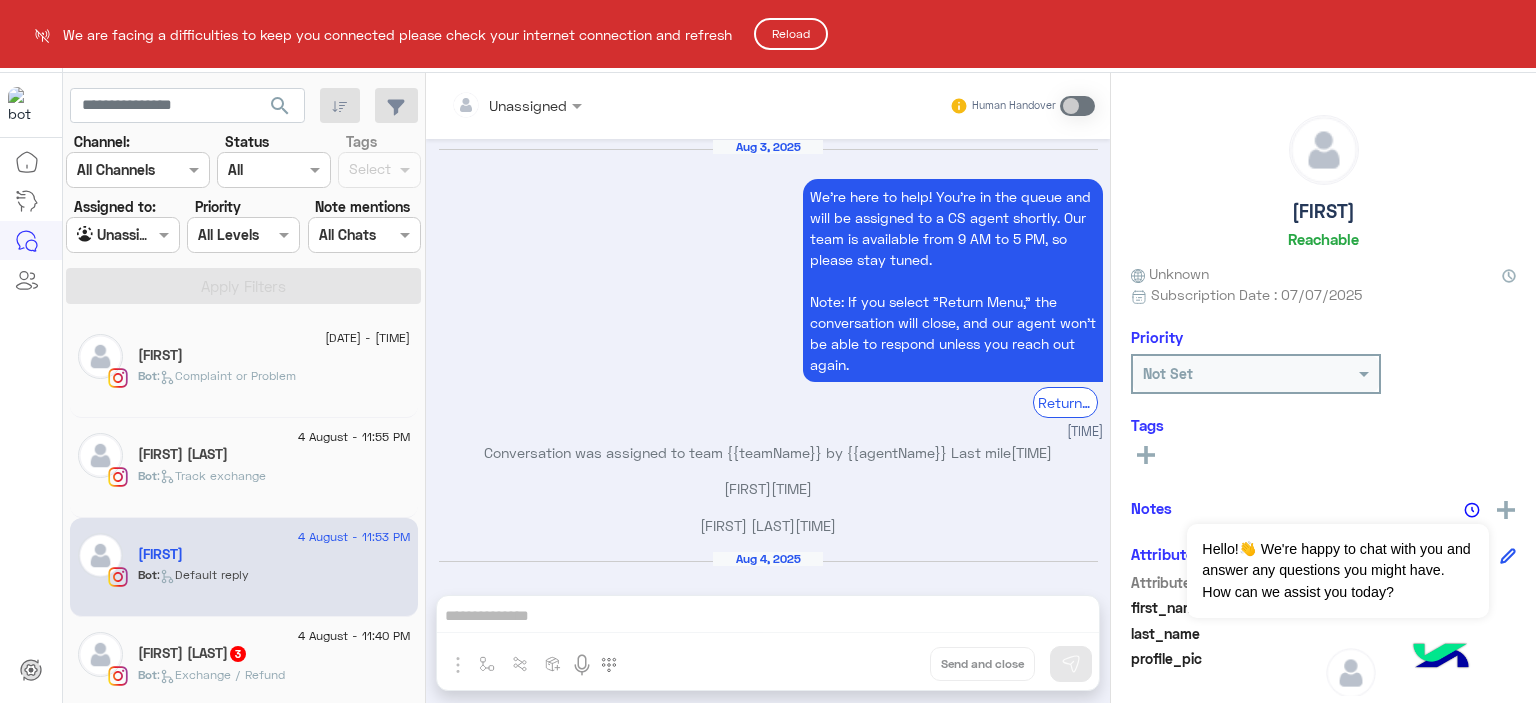 scroll, scrollTop: 0, scrollLeft: 0, axis: both 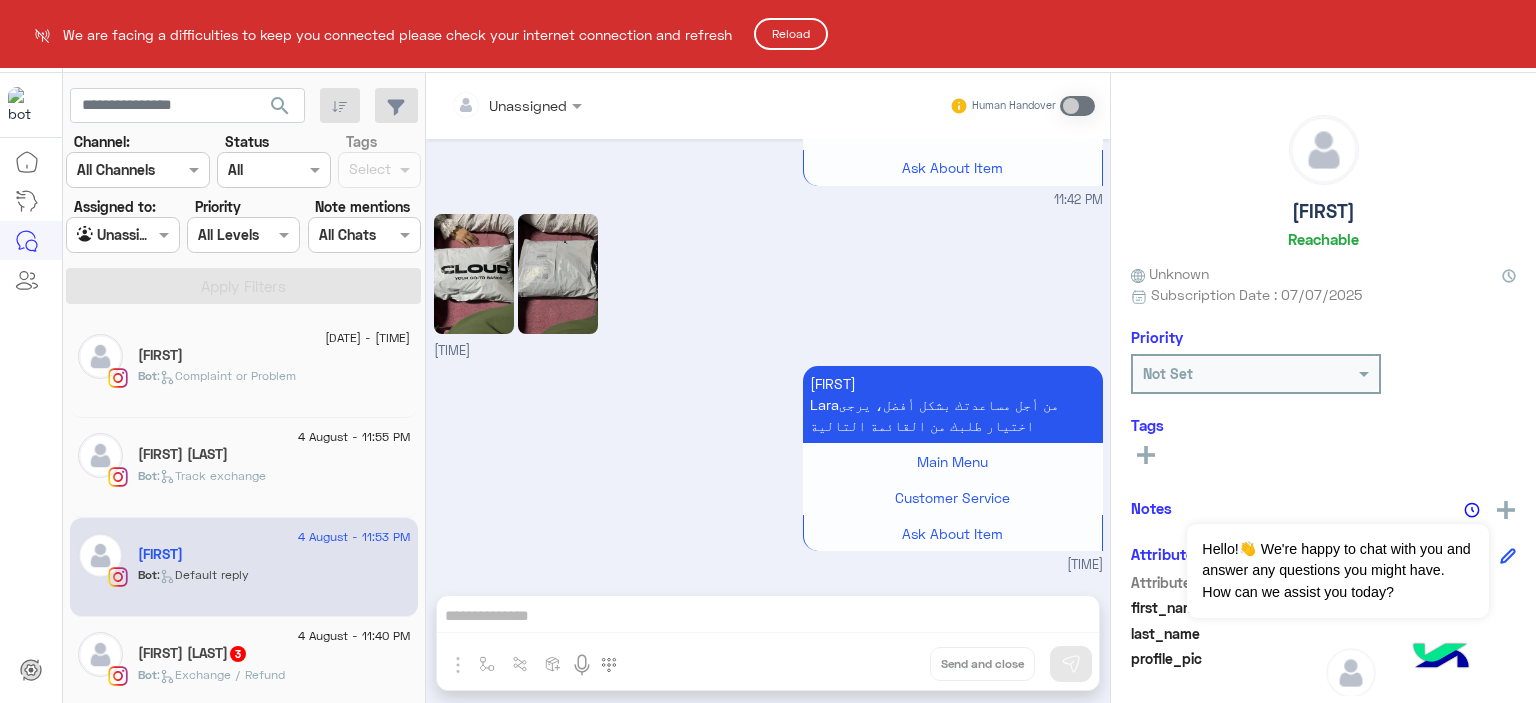 drag, startPoint x: 276, startPoint y: 230, endPoint x: 832, endPoint y: 45, distance: 585.97015 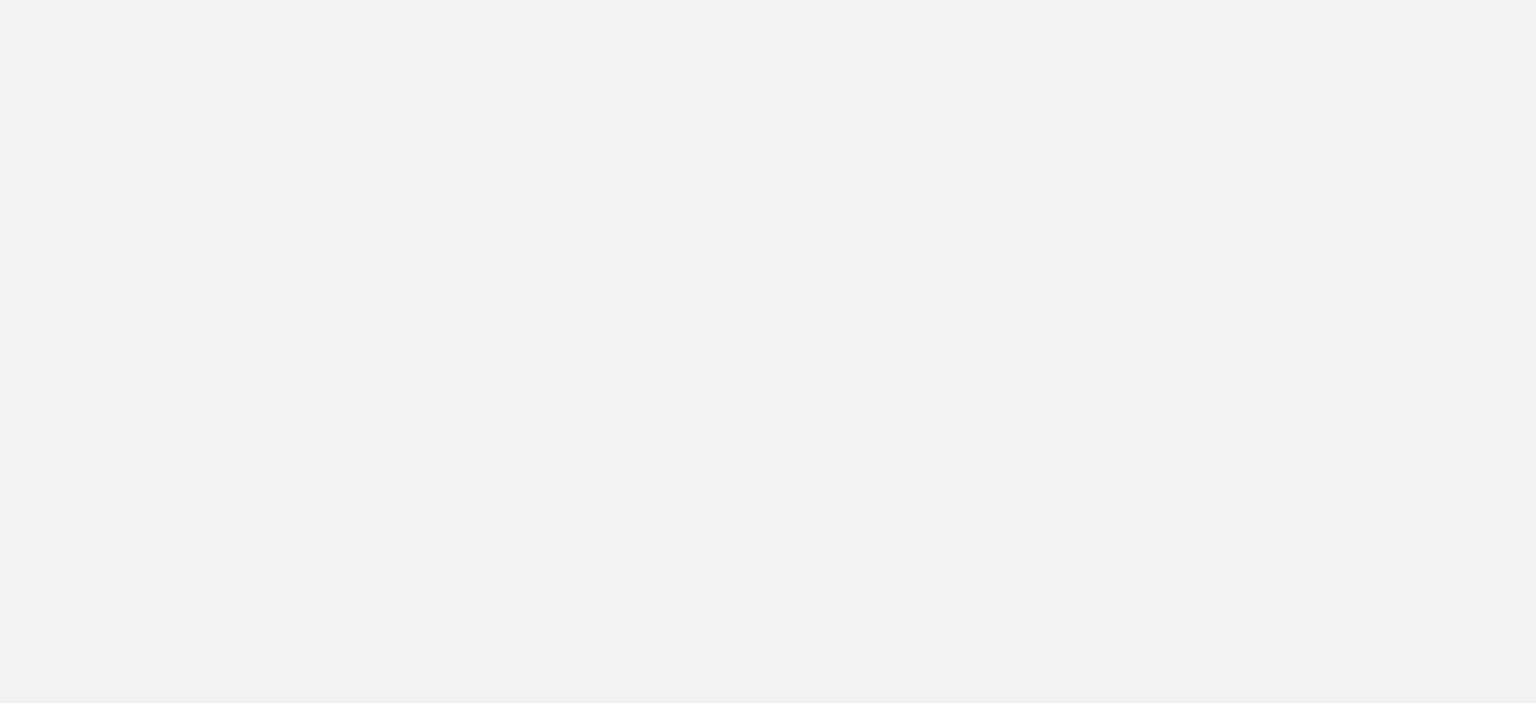 scroll, scrollTop: 0, scrollLeft: 0, axis: both 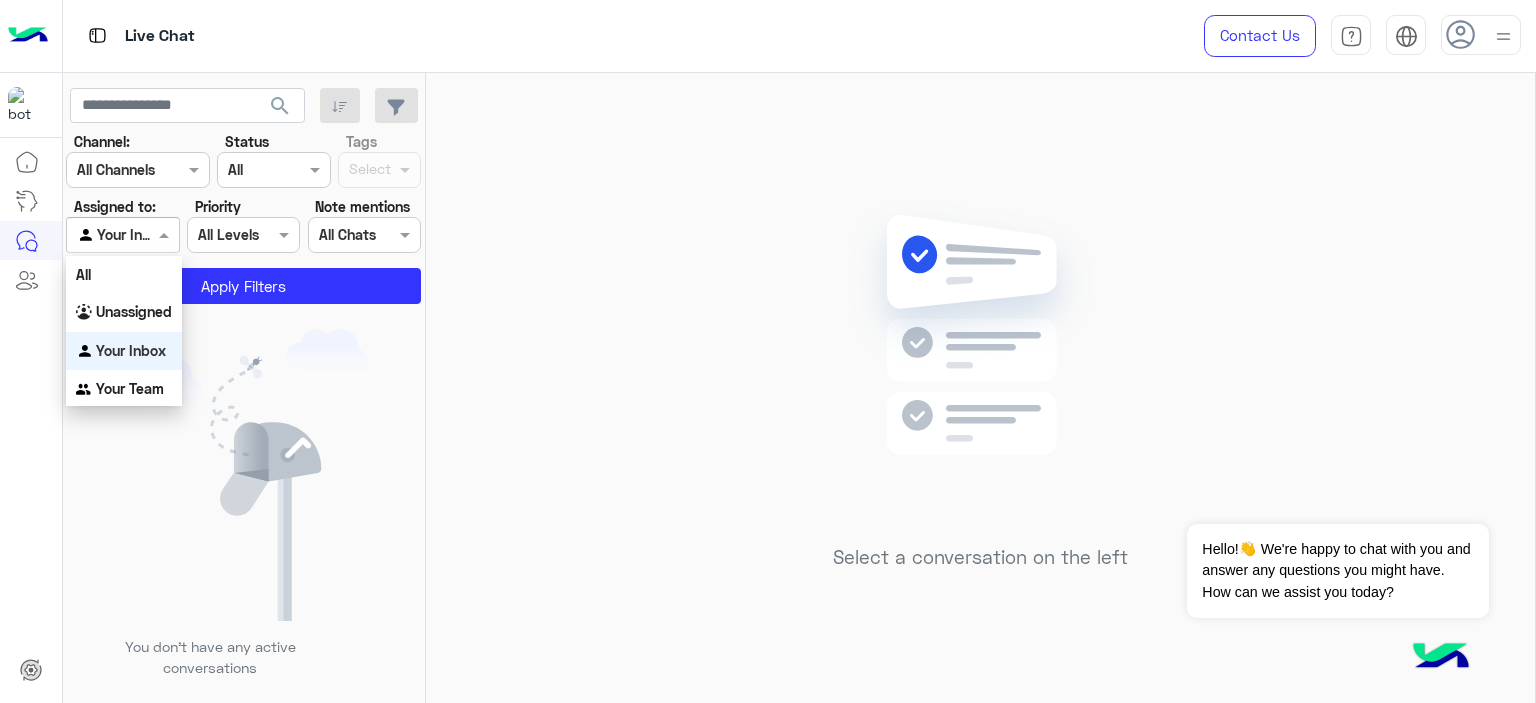 click at bounding box center (166, 234) 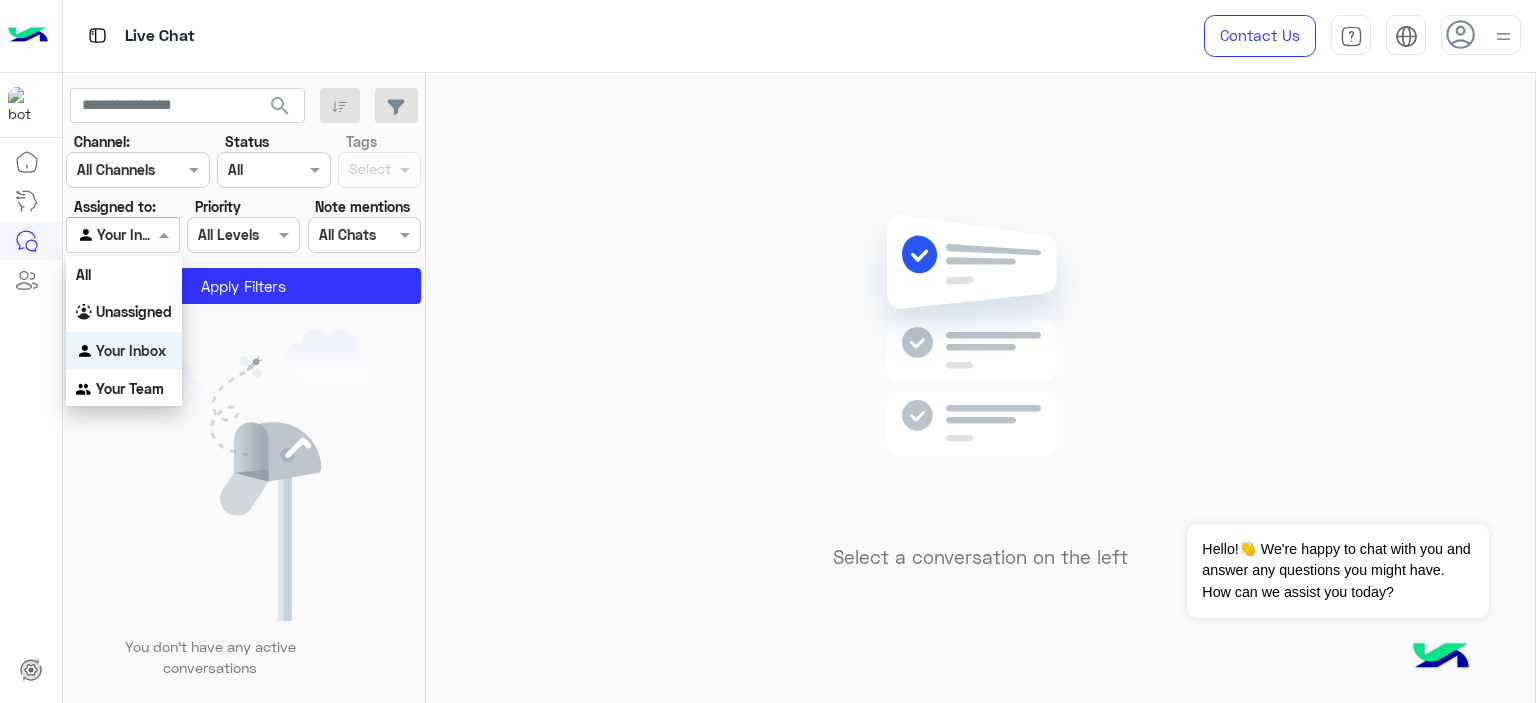 click on "Your Inbox" at bounding box center [131, 350] 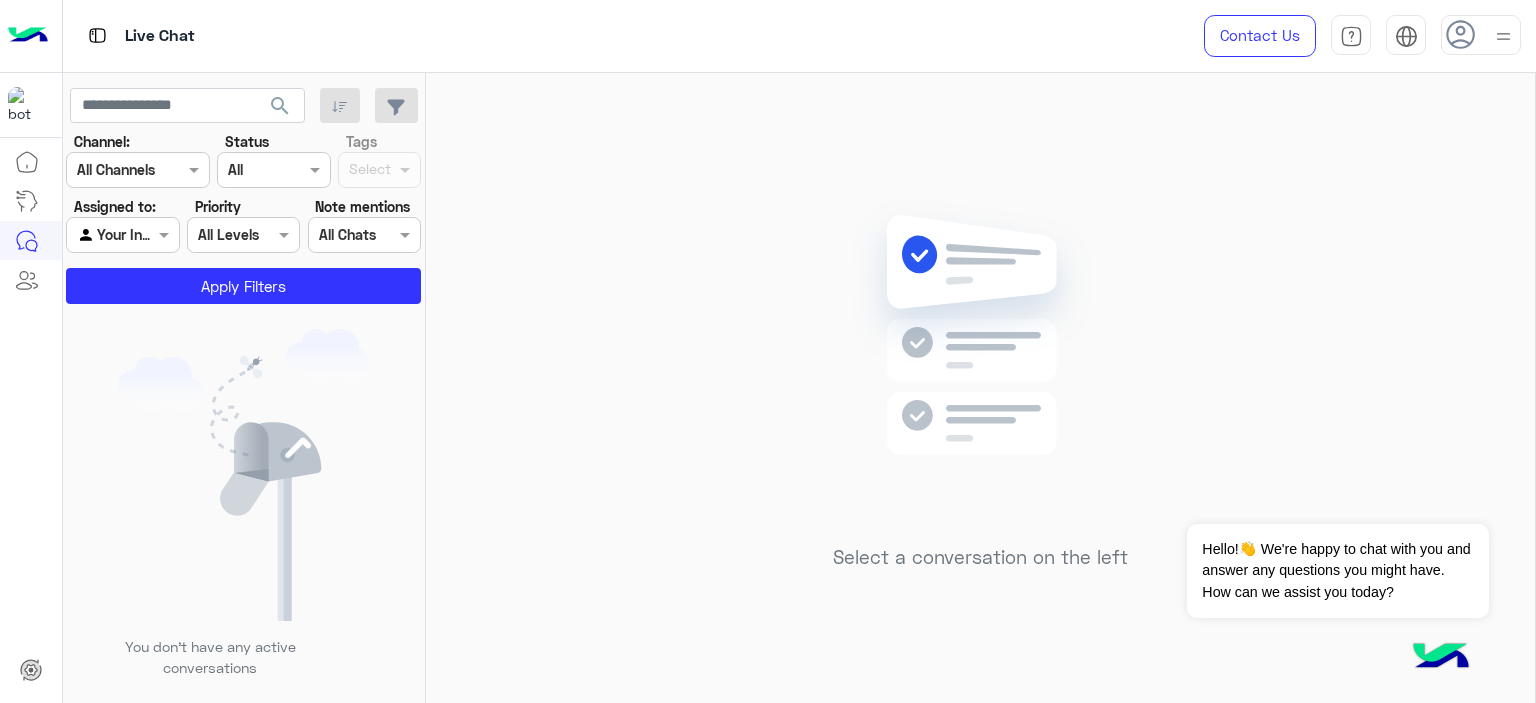 click 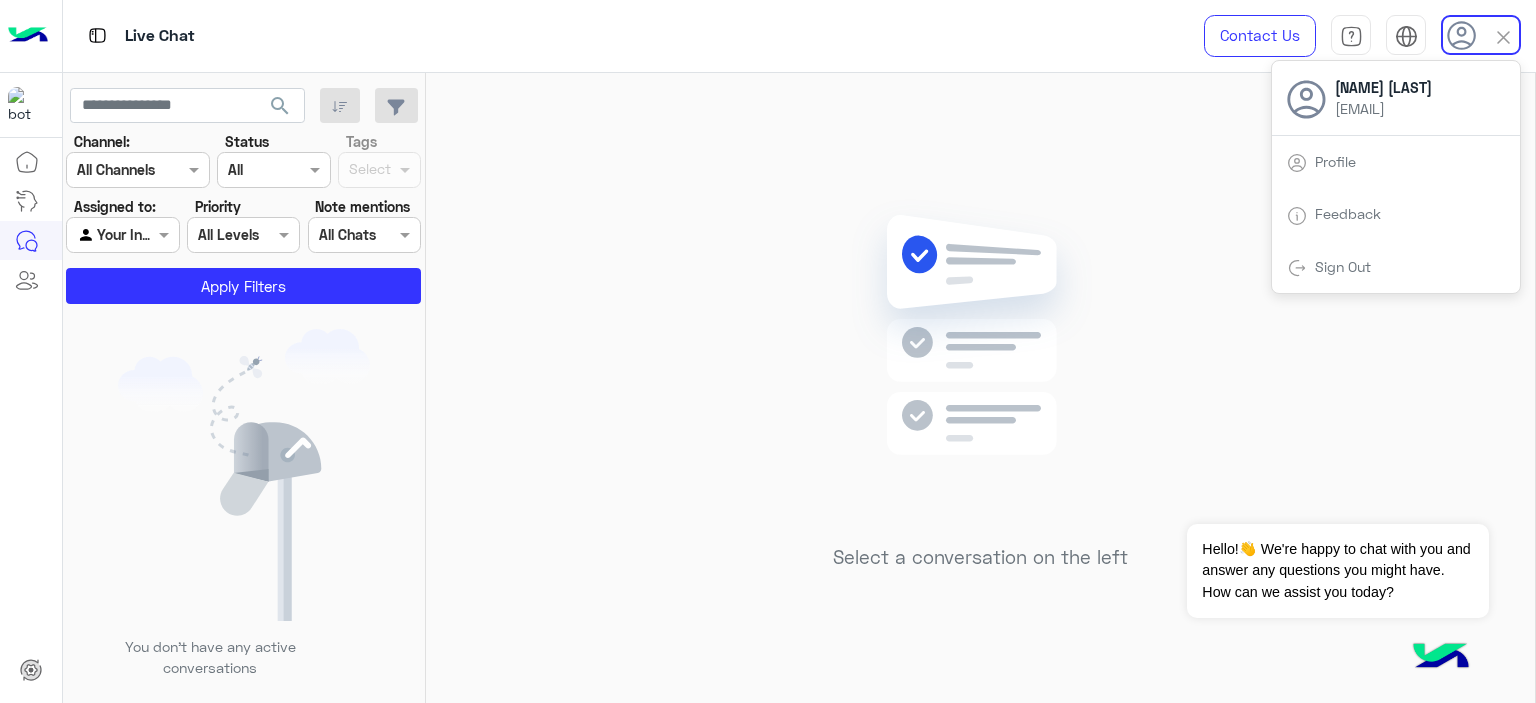 click 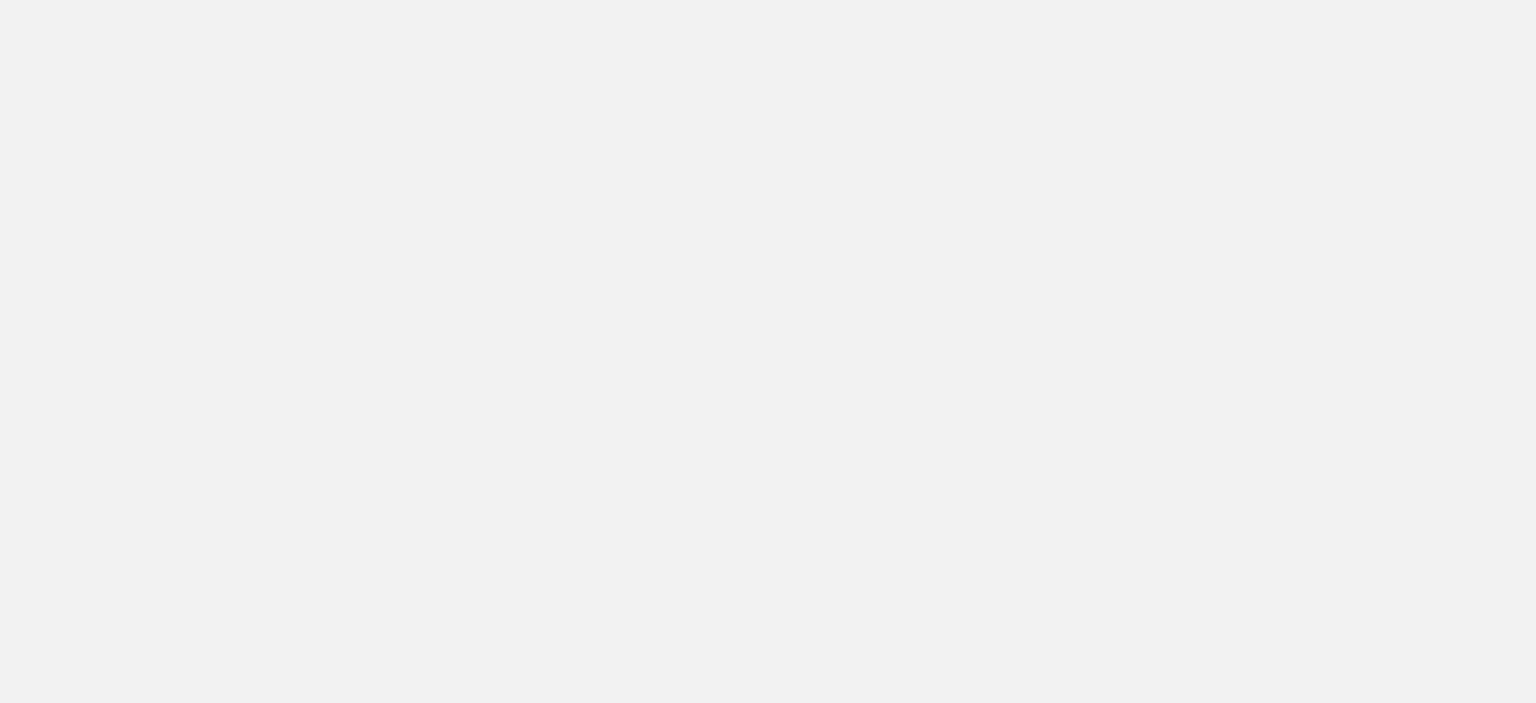 scroll, scrollTop: 0, scrollLeft: 0, axis: both 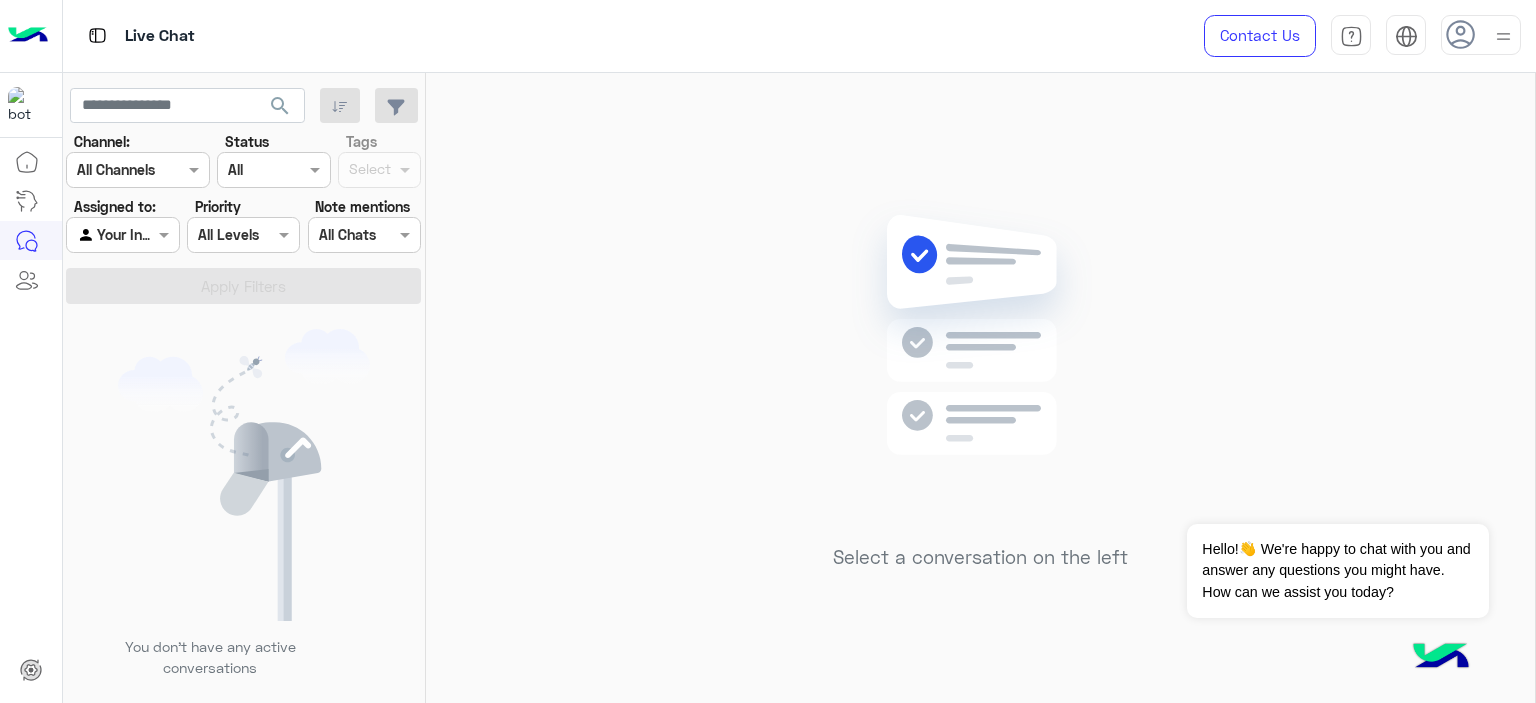 click 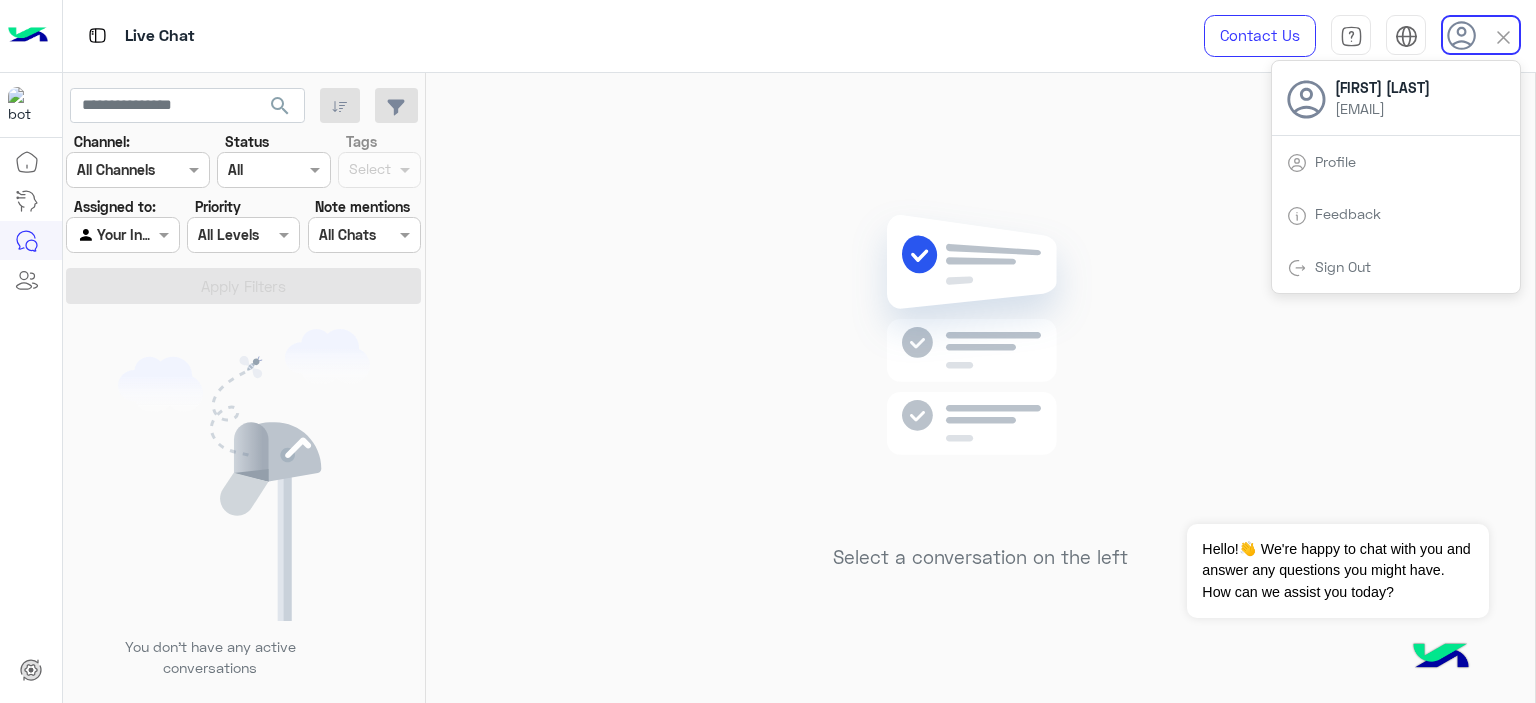 click on "[EMAIL]" at bounding box center (1382, 108) 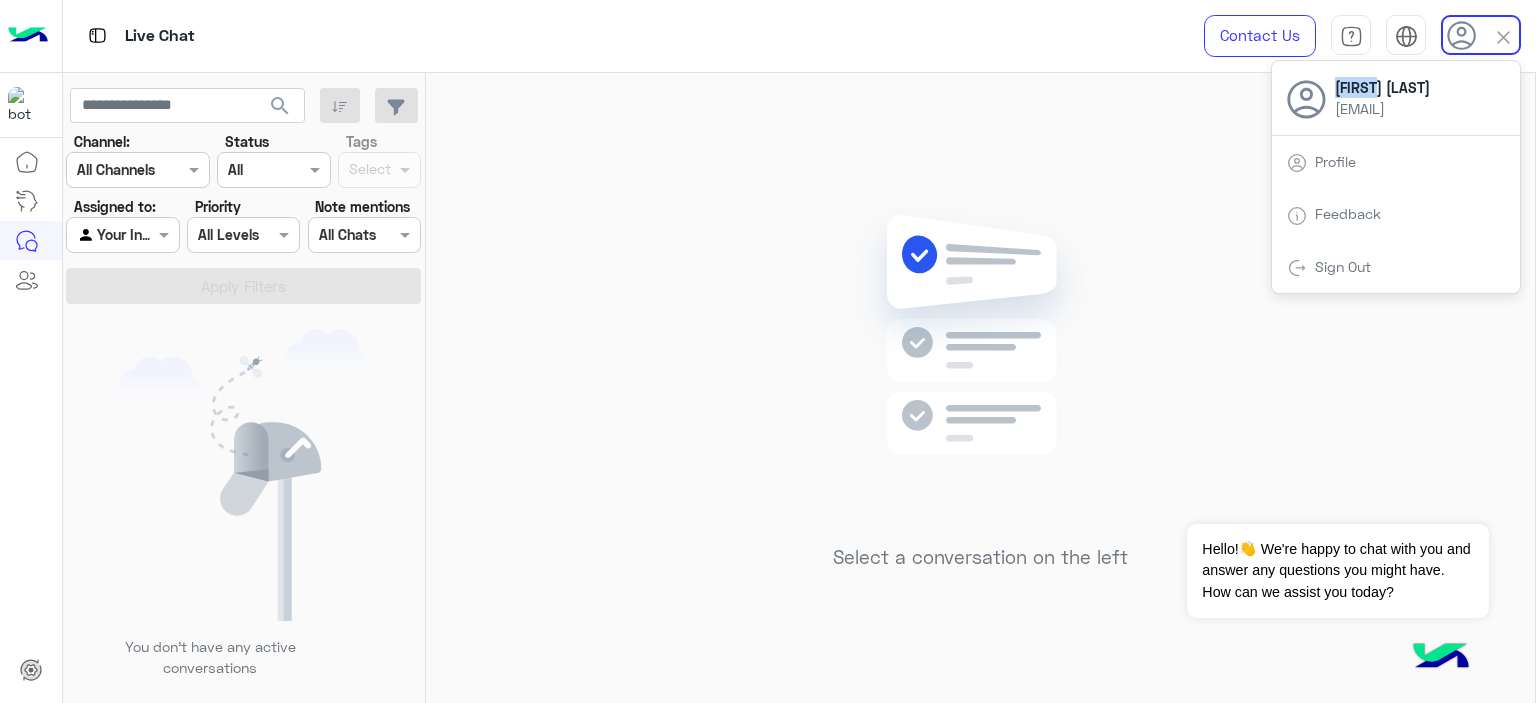 drag, startPoint x: 1320, startPoint y: 131, endPoint x: 1303, endPoint y: 102, distance: 33.61547 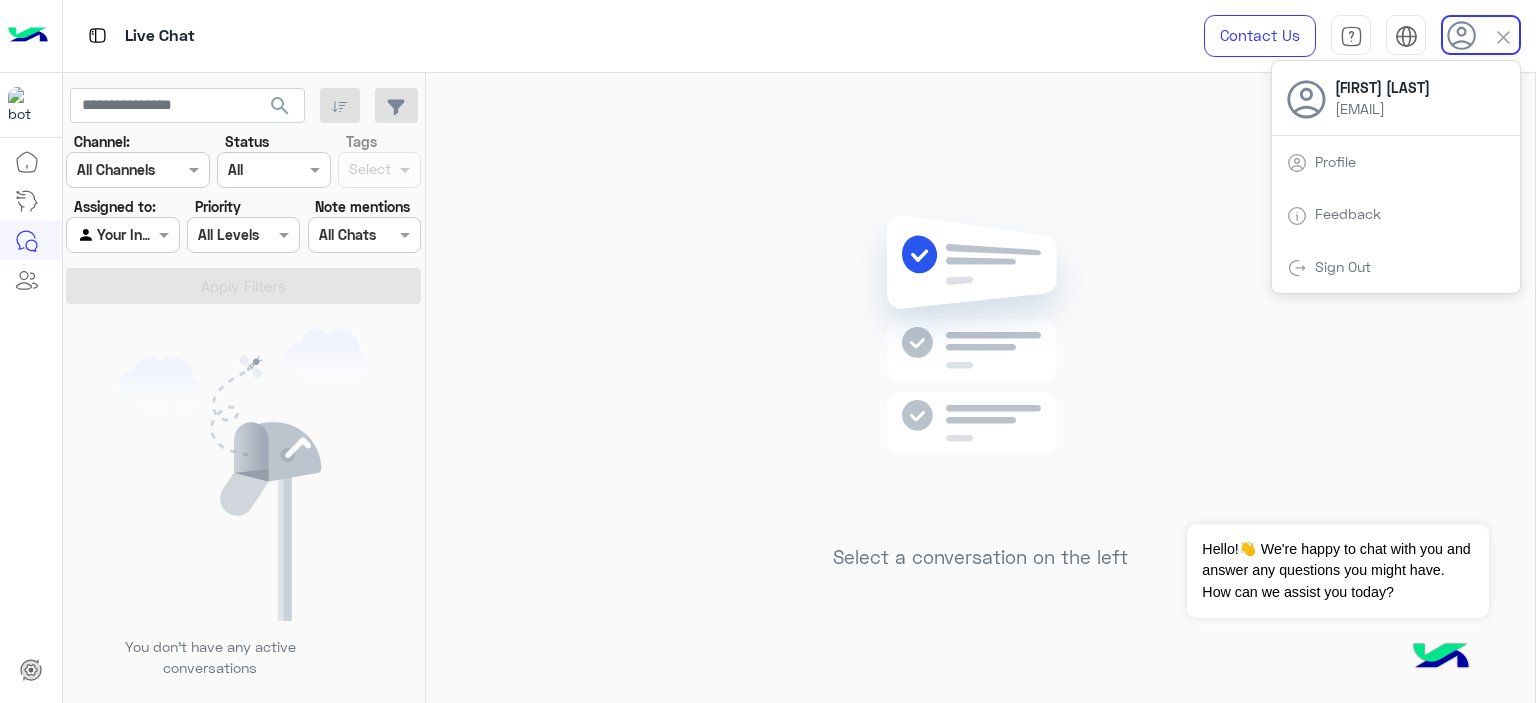 click 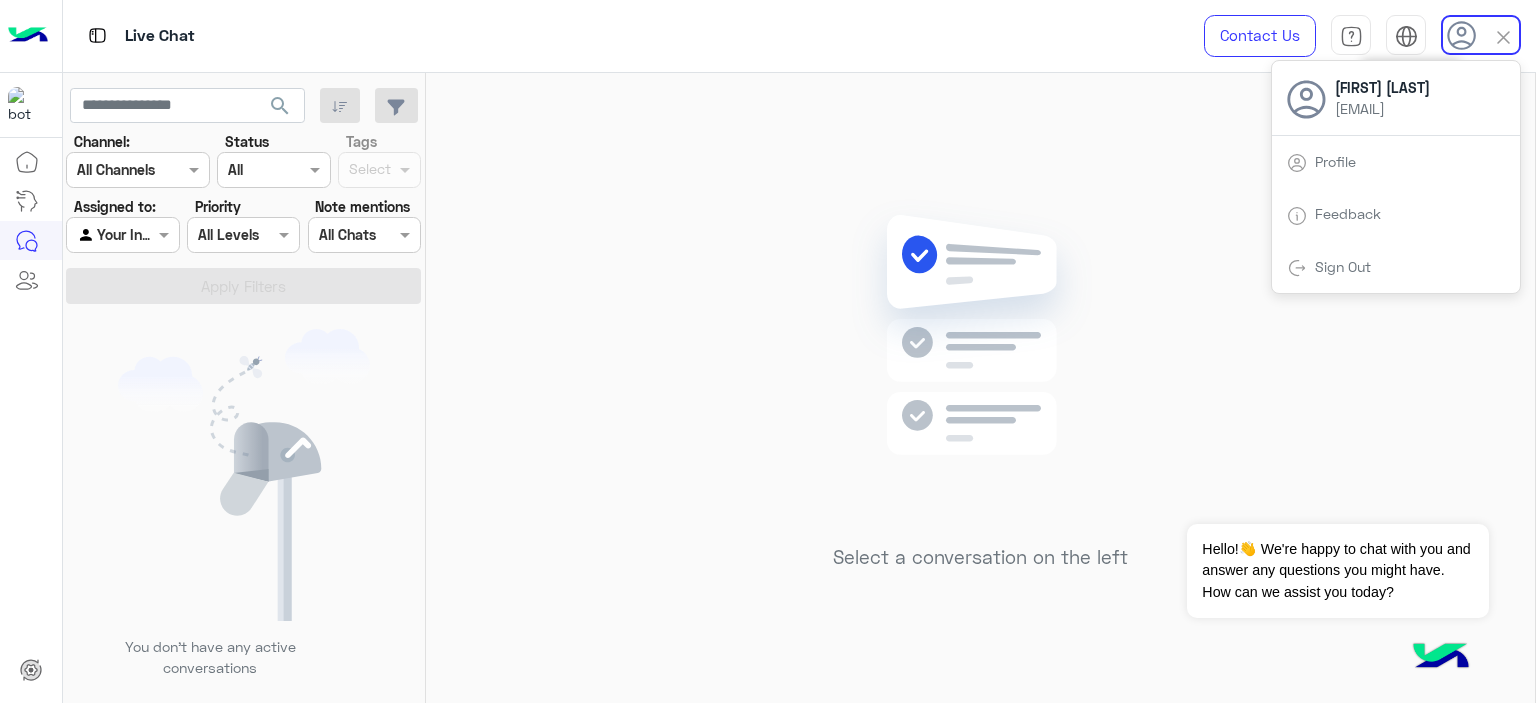 click at bounding box center (1406, 36) 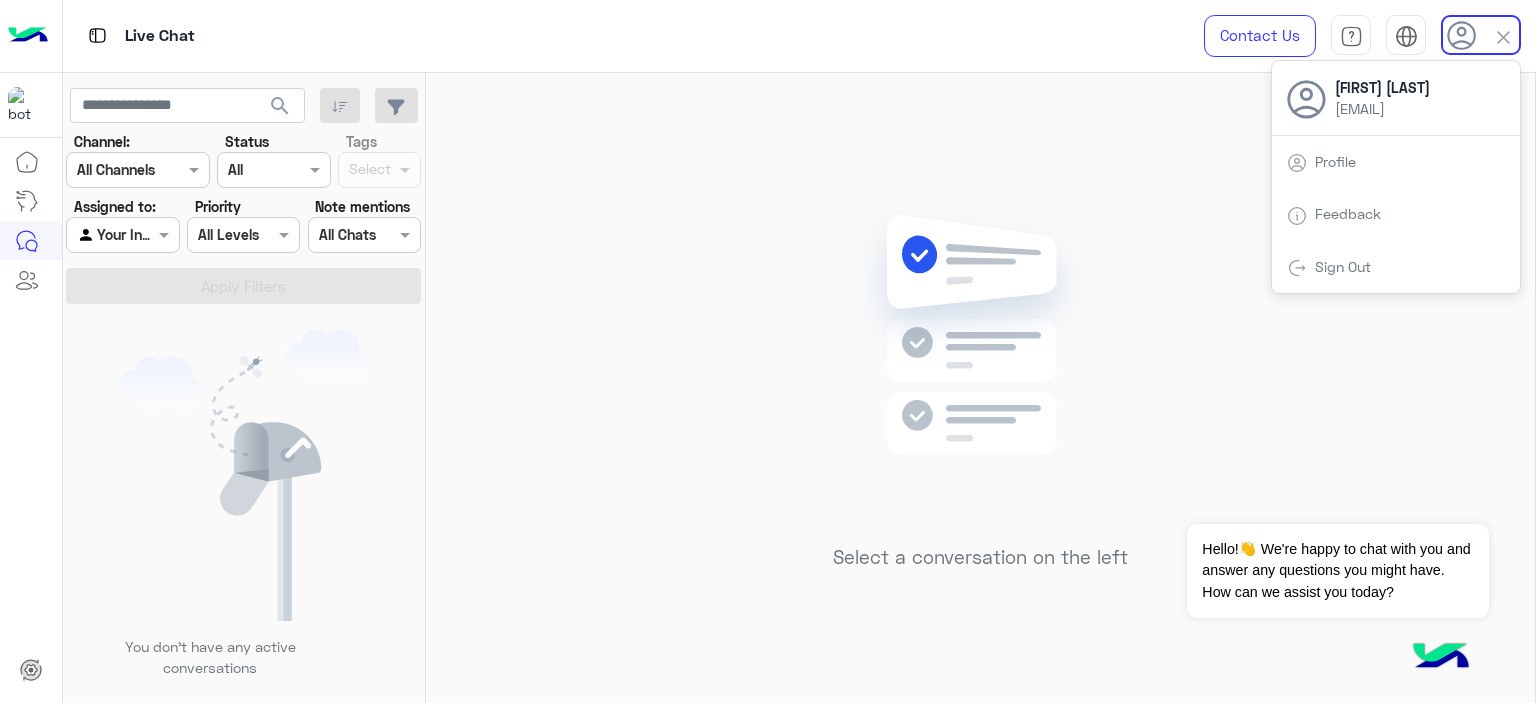 drag, startPoint x: 1411, startPoint y: 47, endPoint x: 1019, endPoint y: 159, distance: 407.68616 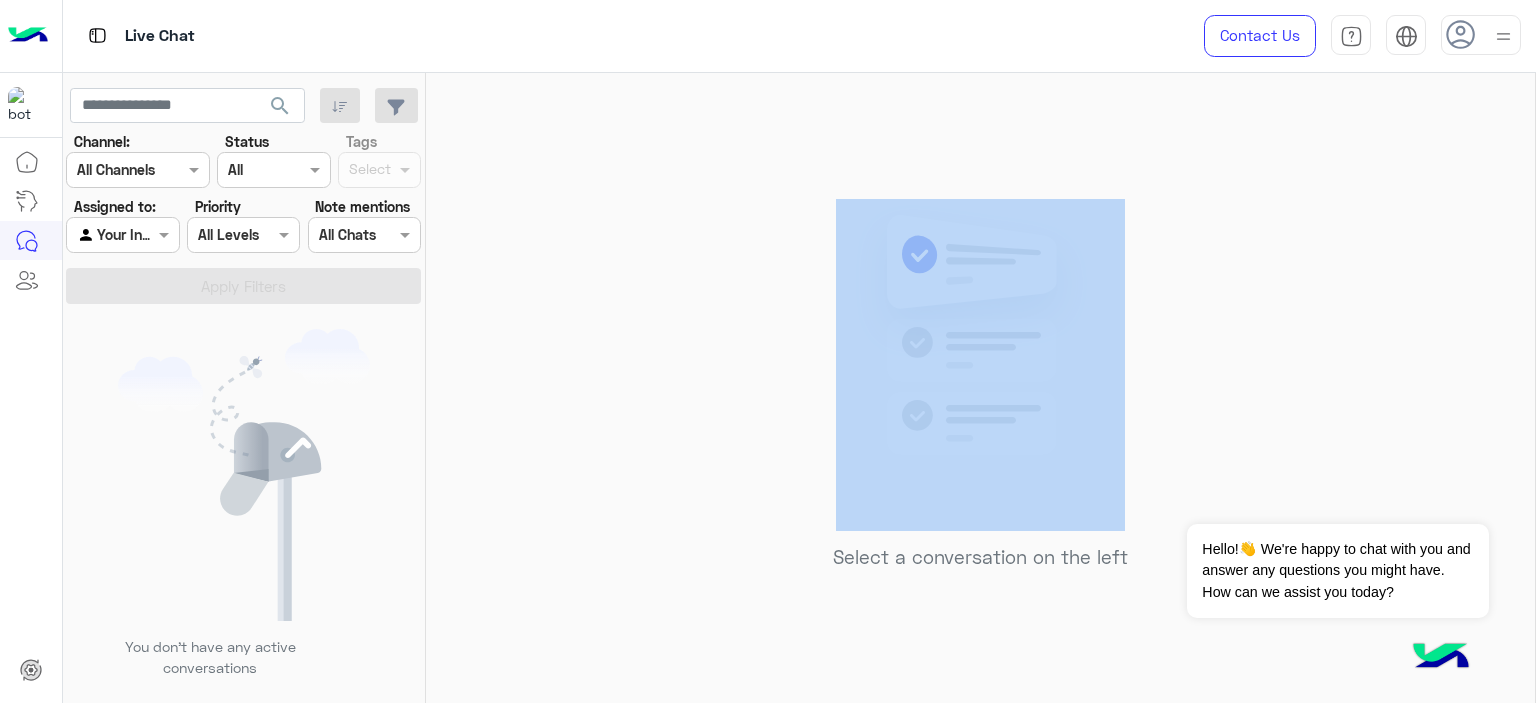 click on "Select a conversation on the left" 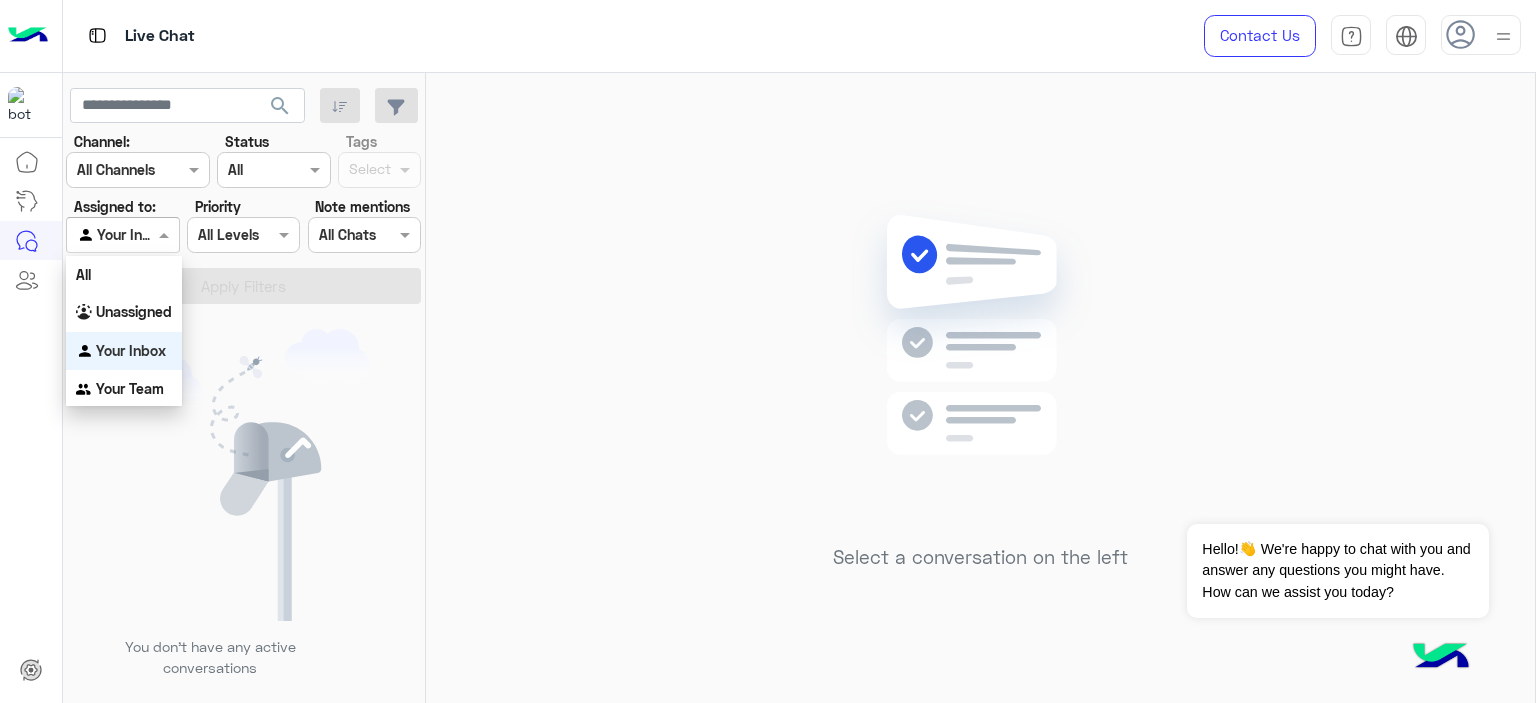 click at bounding box center (100, 235) 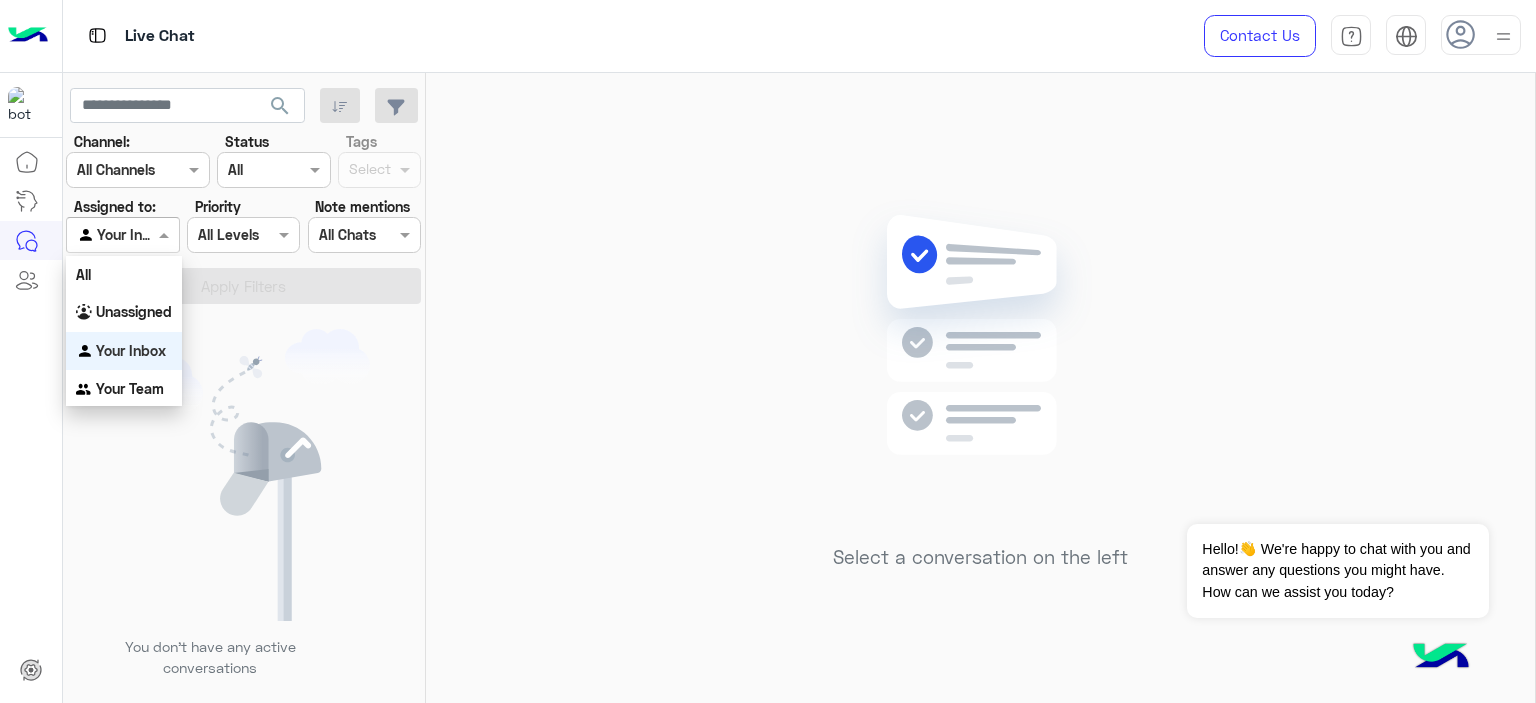 scroll, scrollTop: 2, scrollLeft: 0, axis: vertical 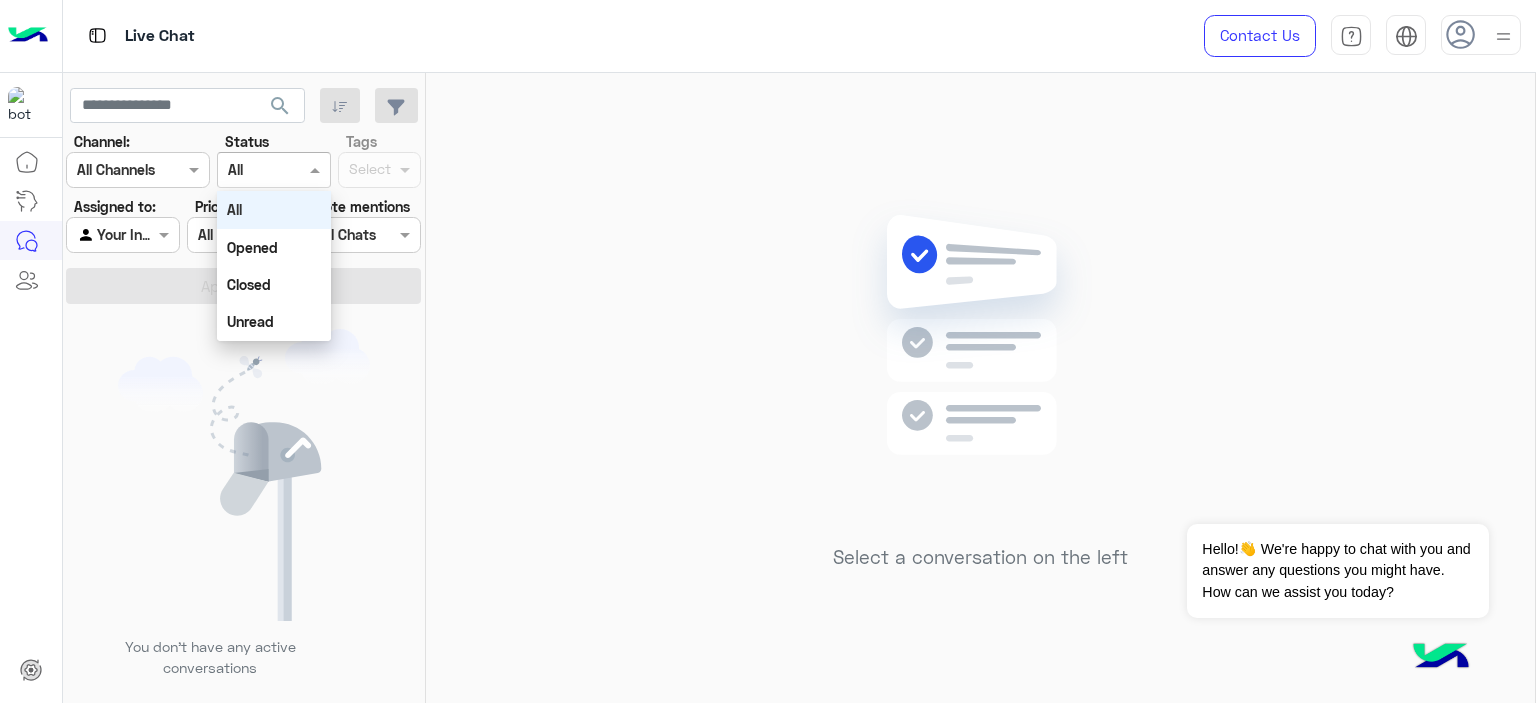 click at bounding box center [251, 170] 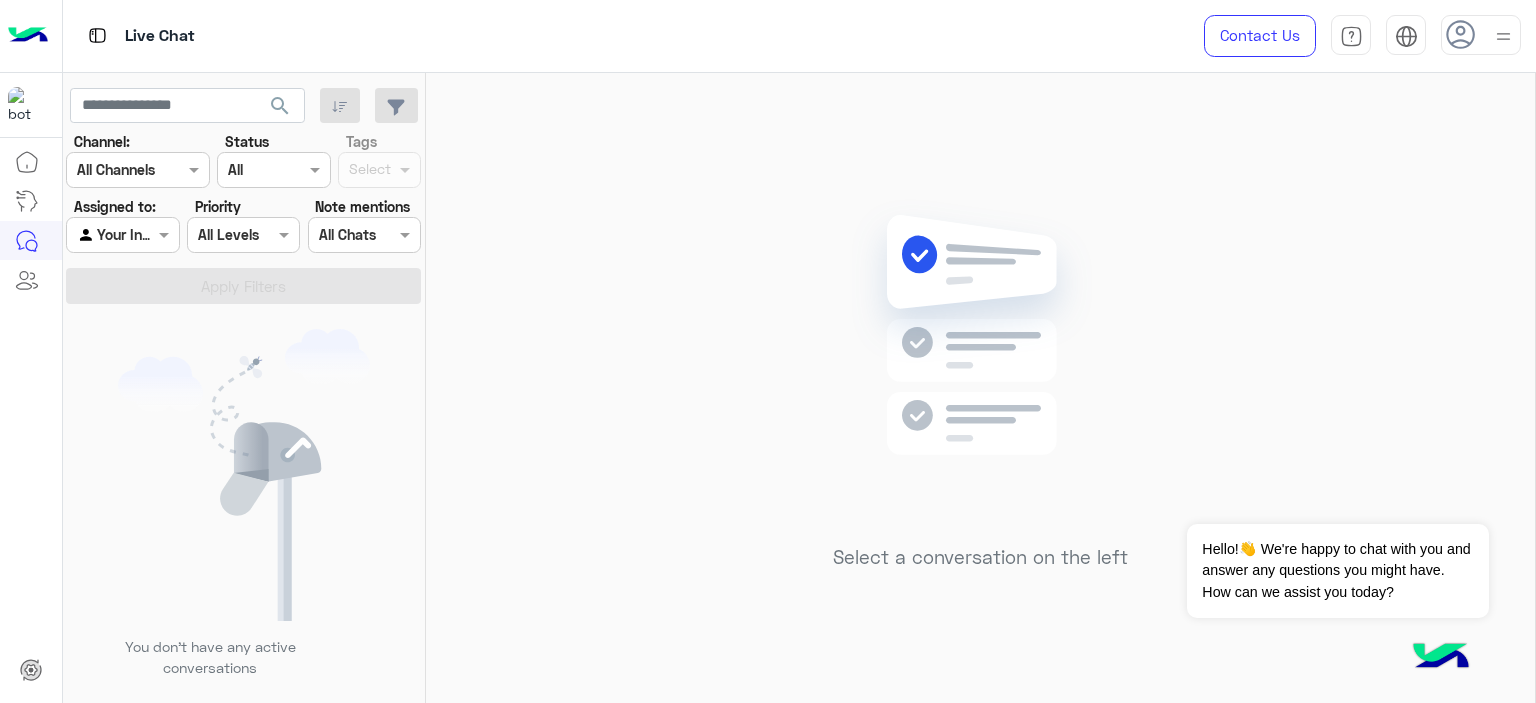 click on "You don’t have any active conversations" 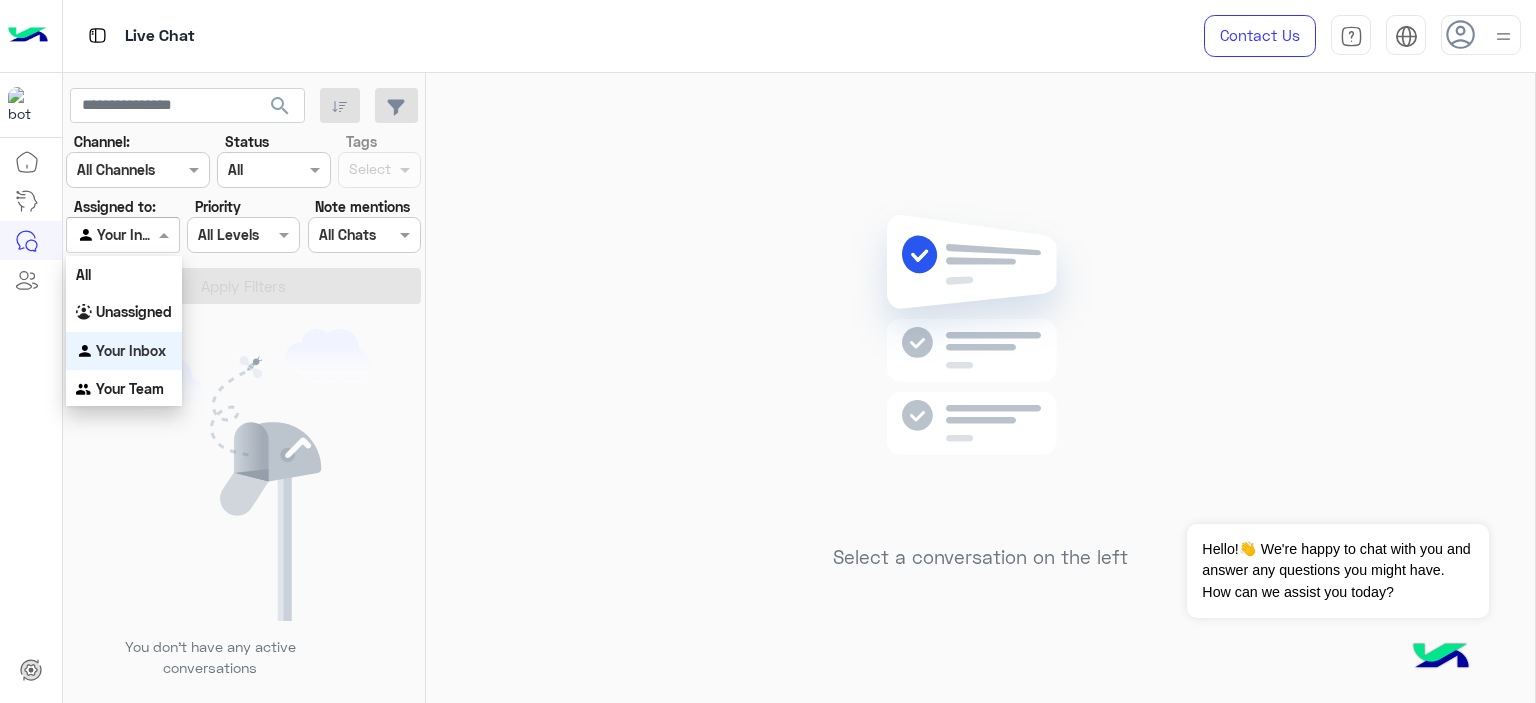 click at bounding box center [100, 235] 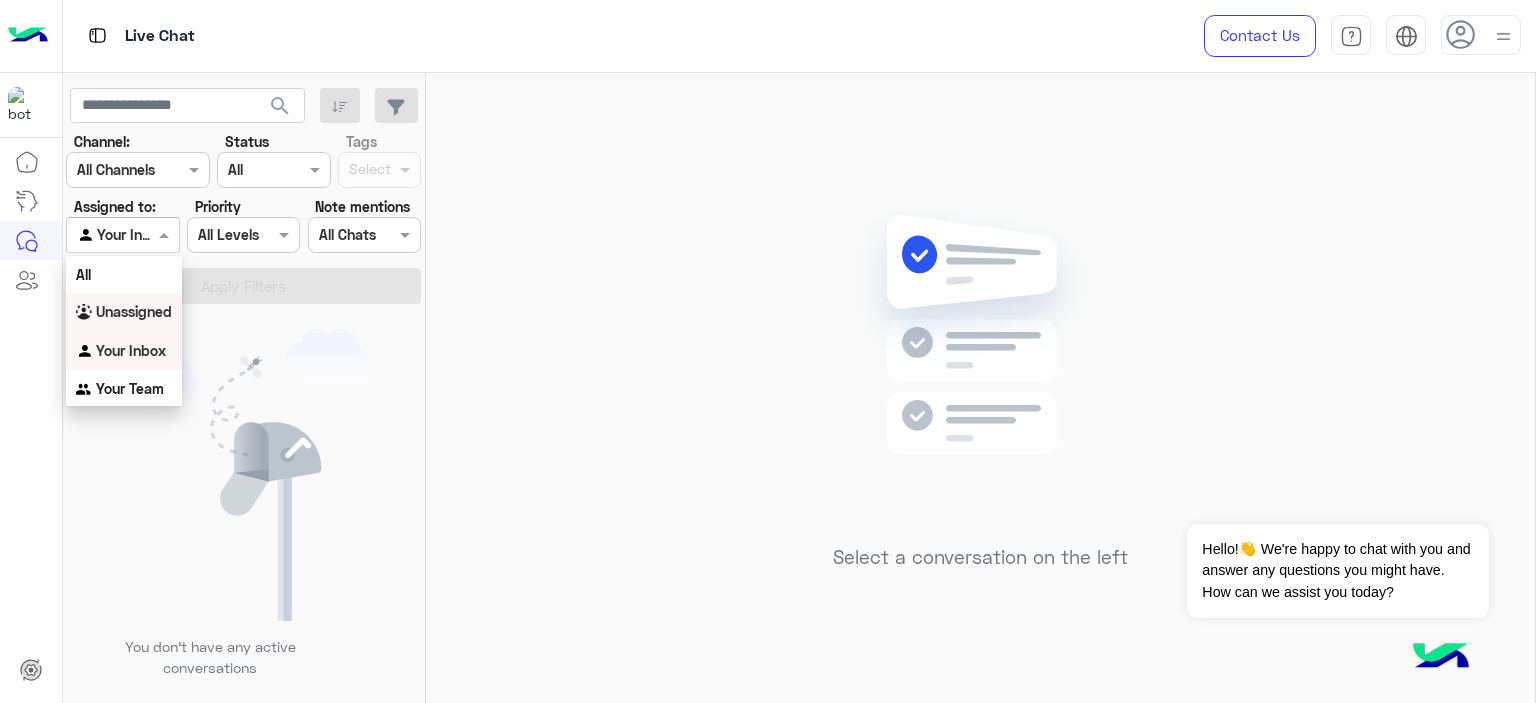 scroll, scrollTop: 2, scrollLeft: 0, axis: vertical 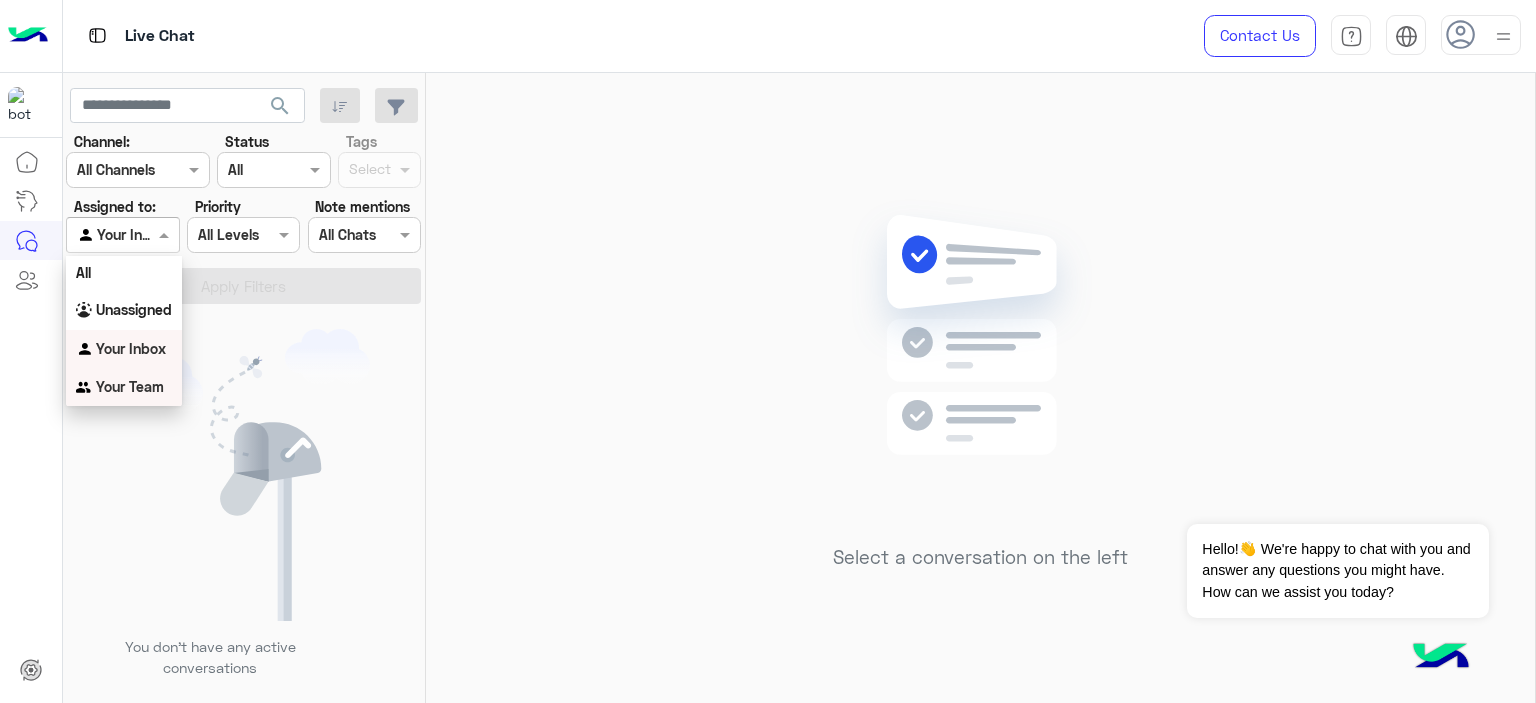 click on "Your Team" at bounding box center (130, 386) 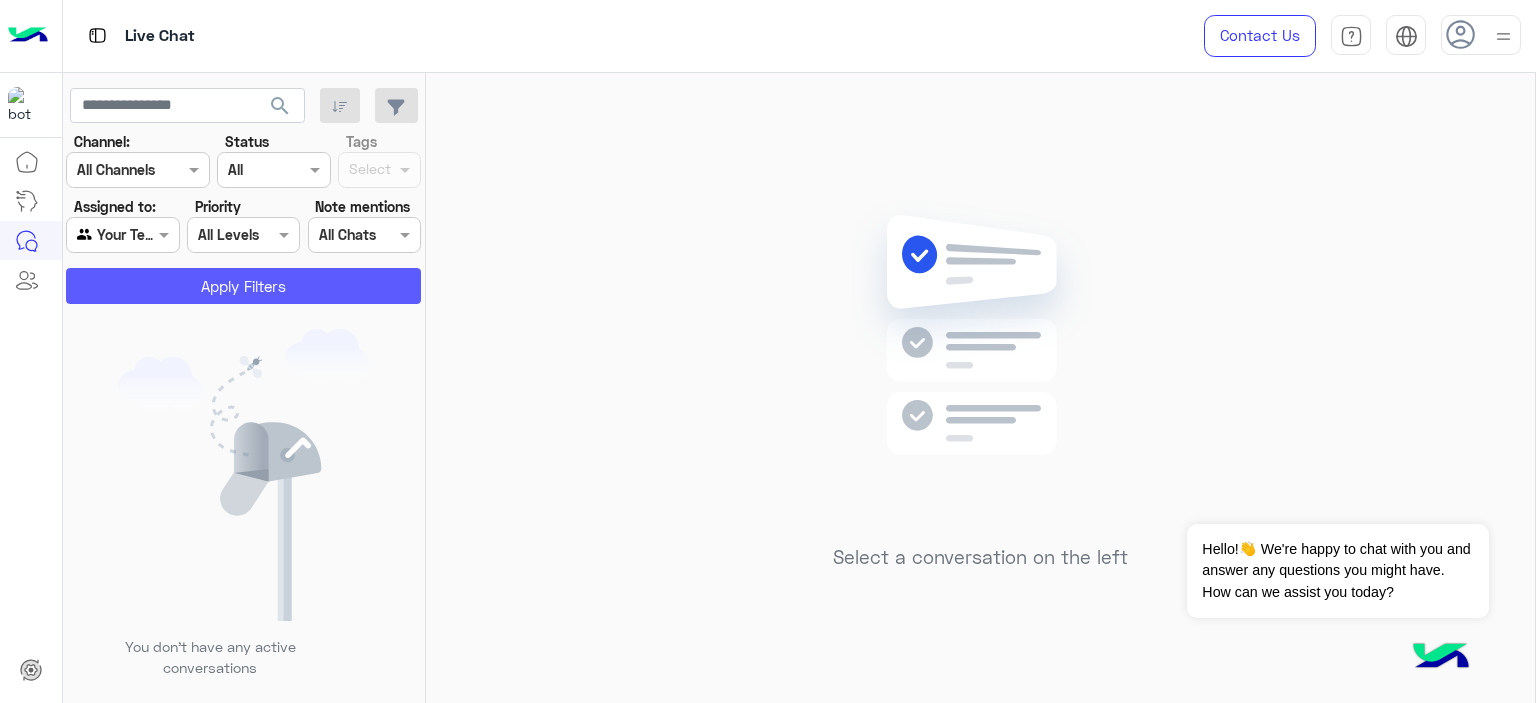 click on "Apply Filters" 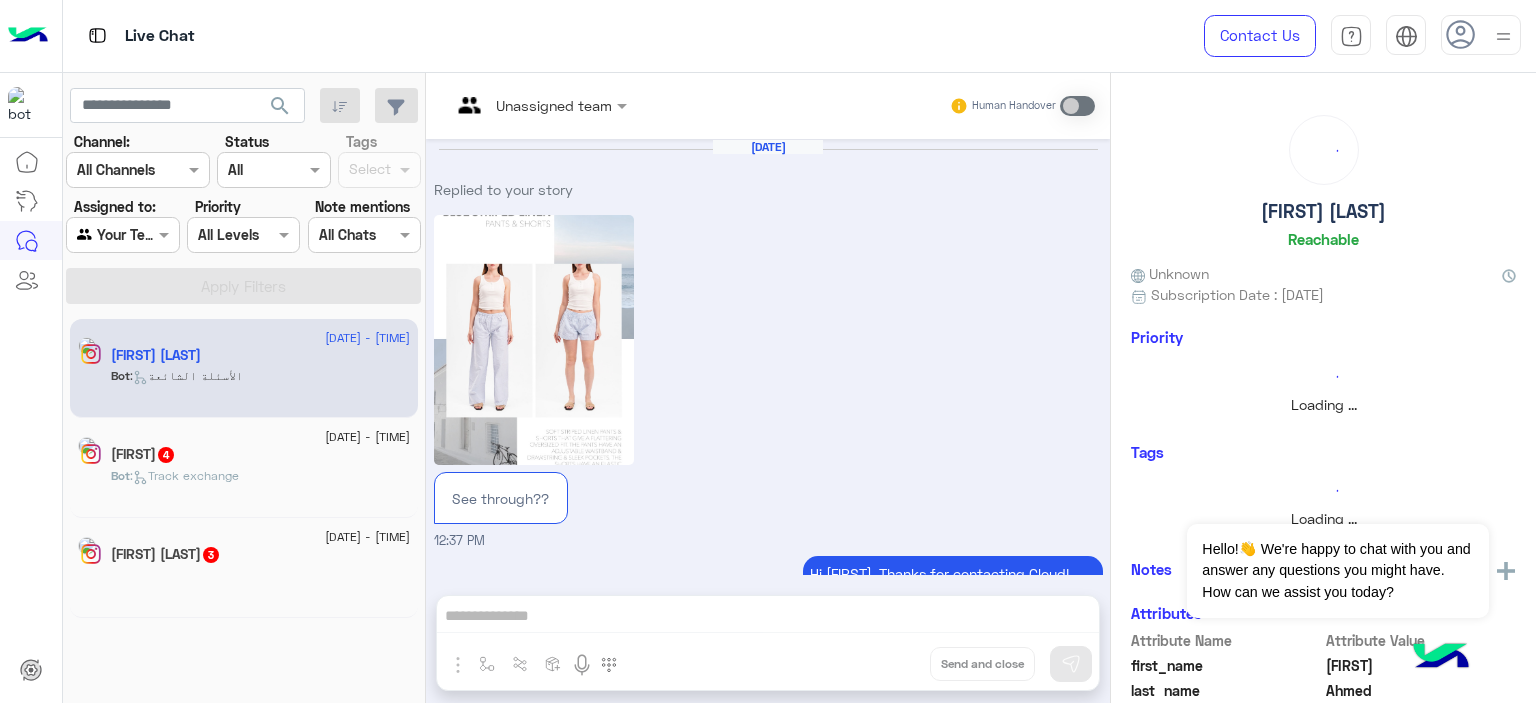 scroll, scrollTop: 745, scrollLeft: 0, axis: vertical 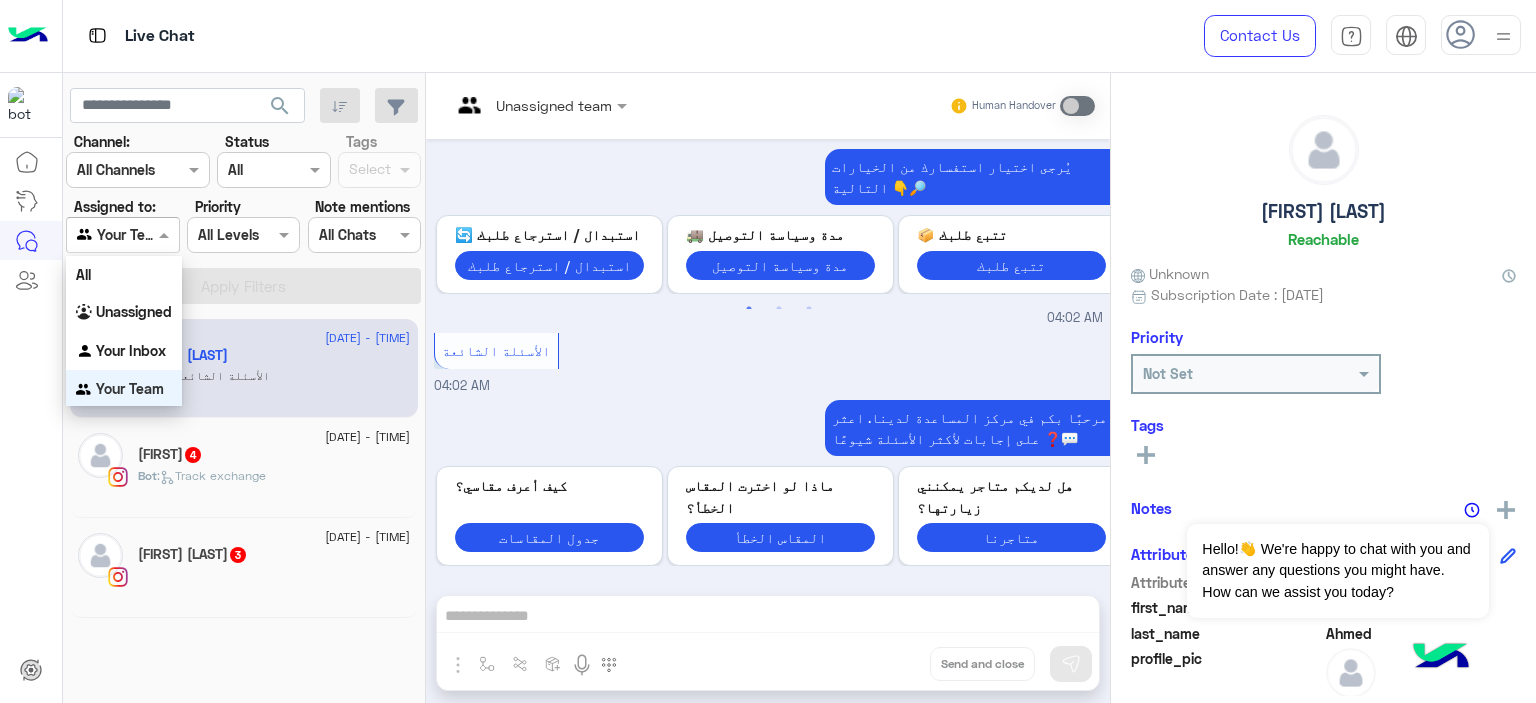 click at bounding box center (100, 235) 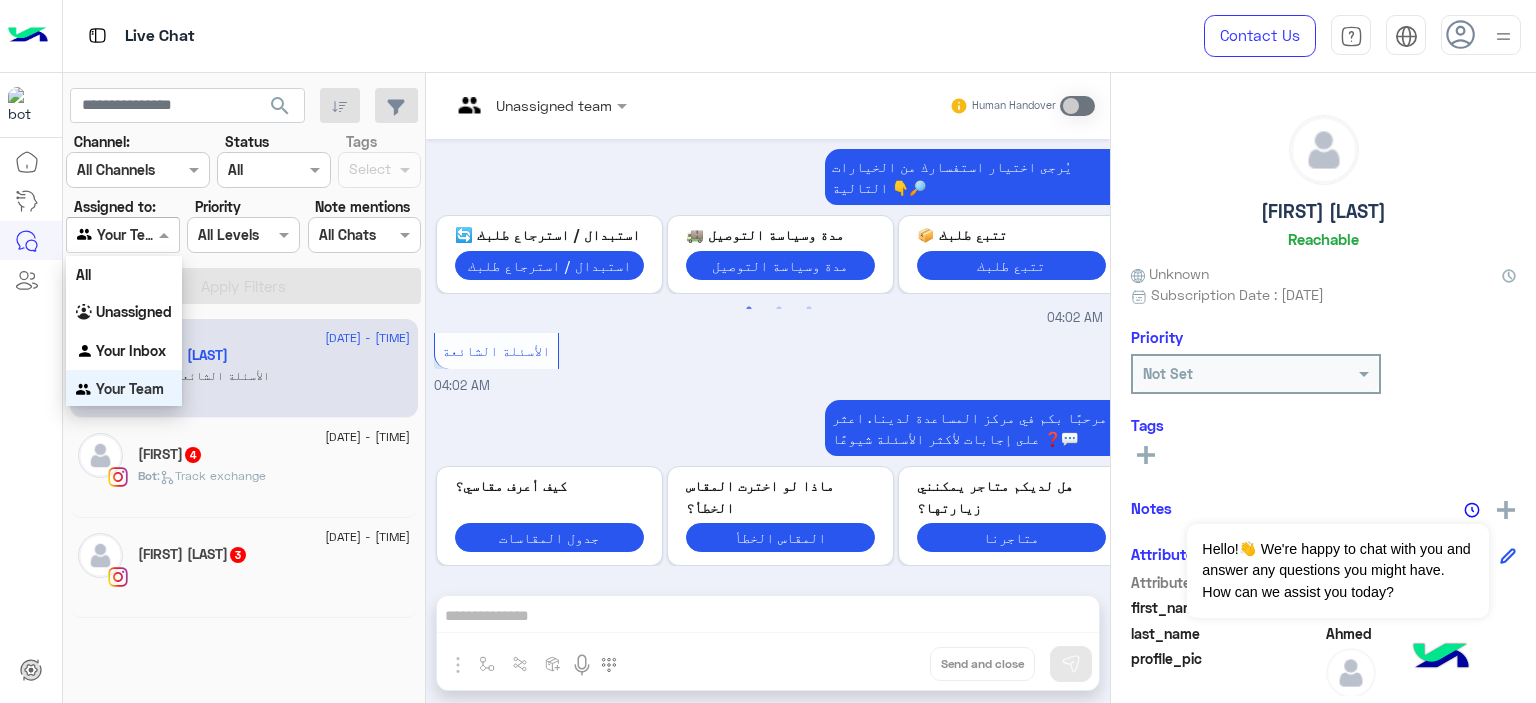 scroll, scrollTop: 2, scrollLeft: 0, axis: vertical 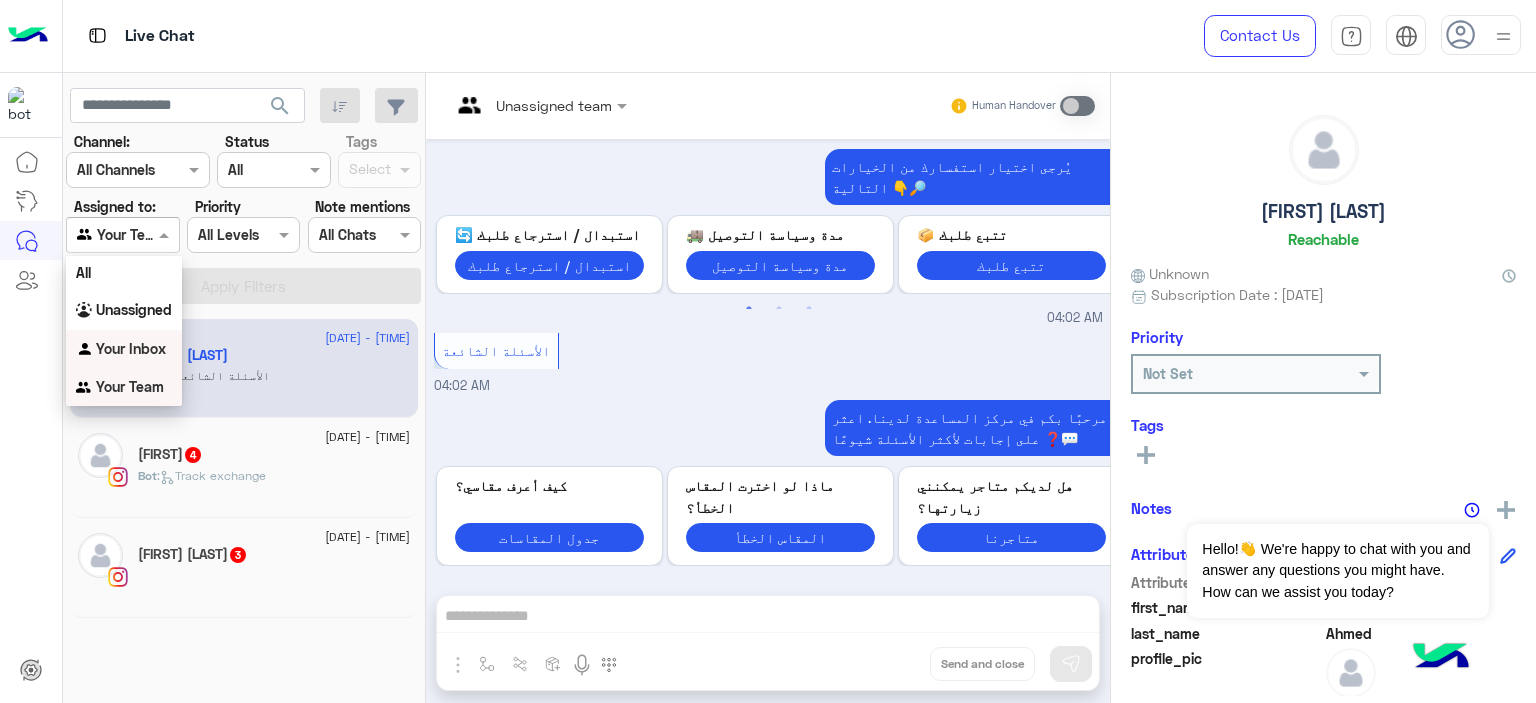 click on "Your Inbox" at bounding box center [131, 348] 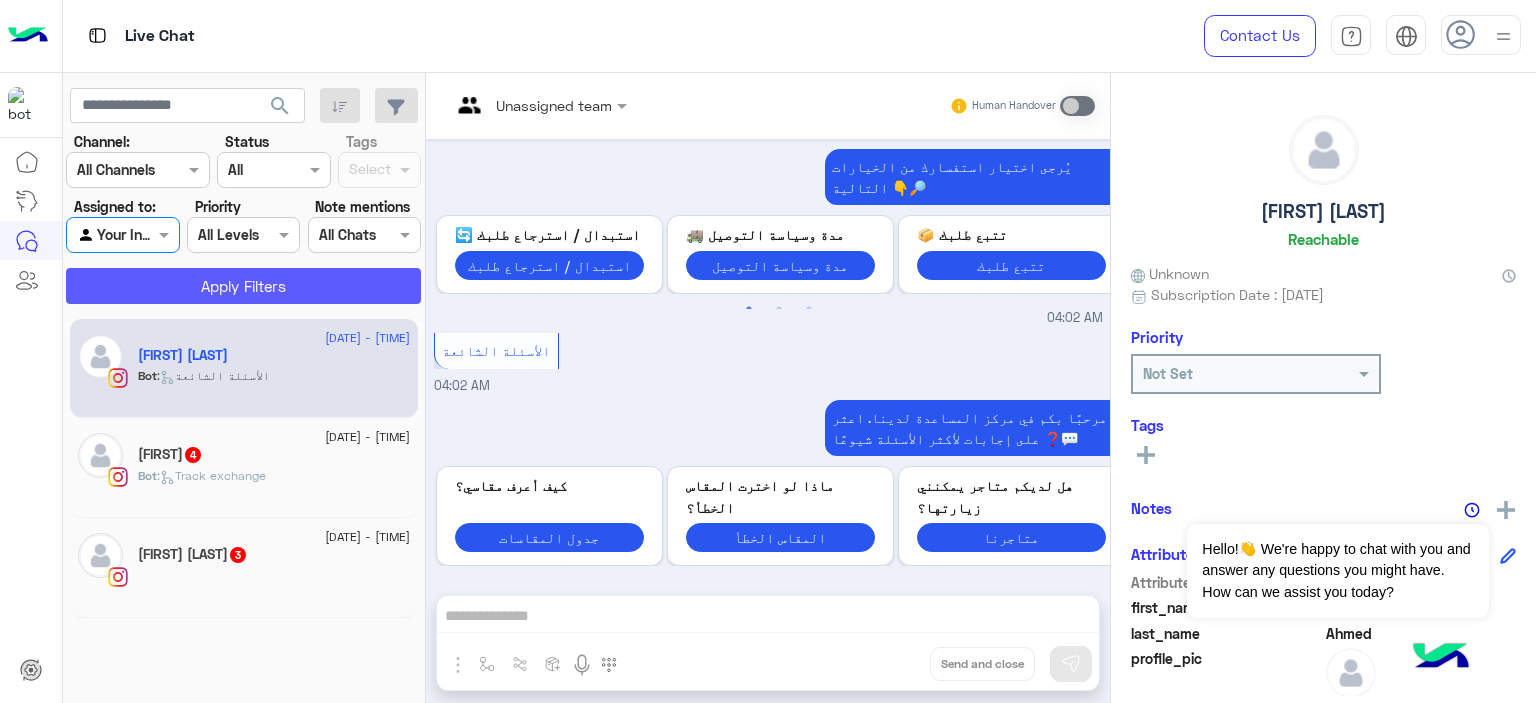 click on "Apply Filters" 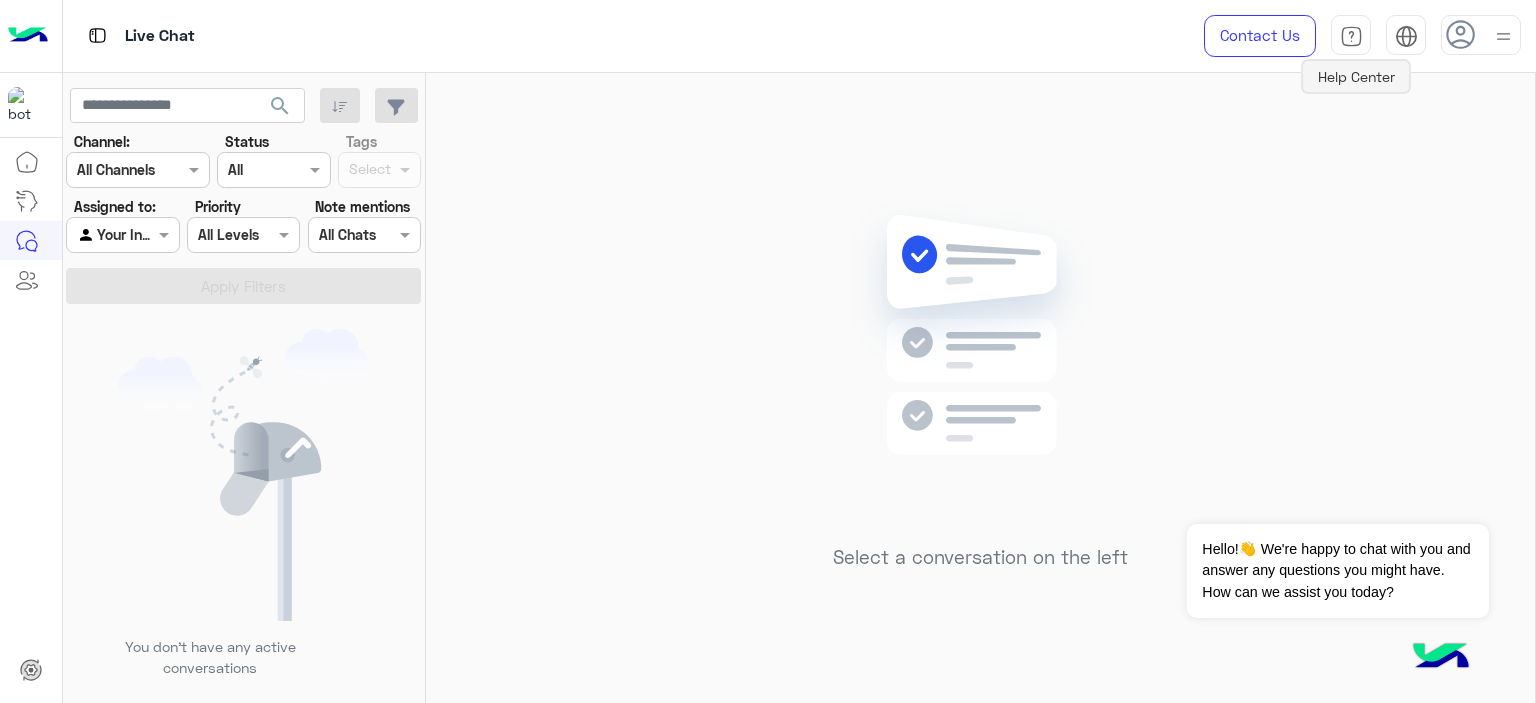 click at bounding box center [1351, 35] 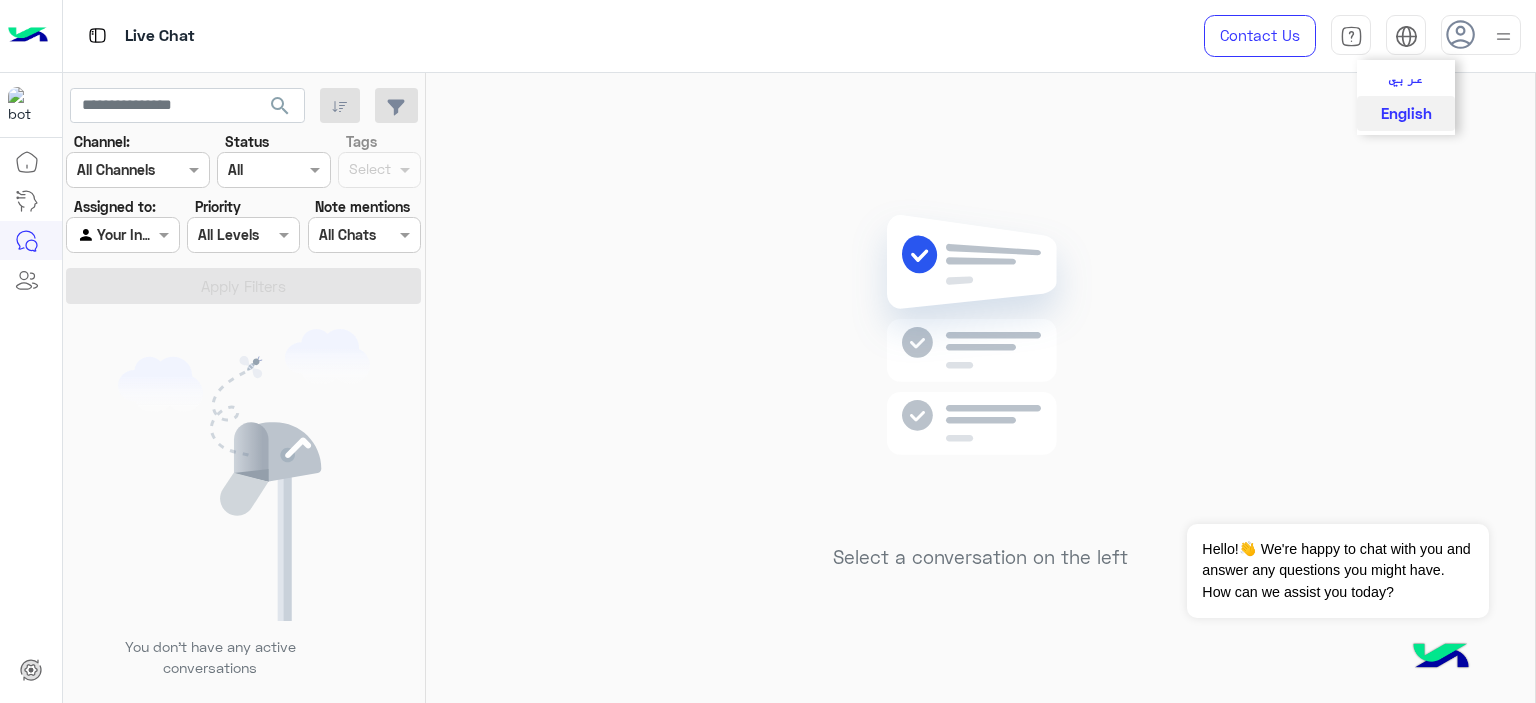 click on "عربي English" at bounding box center [1406, 35] 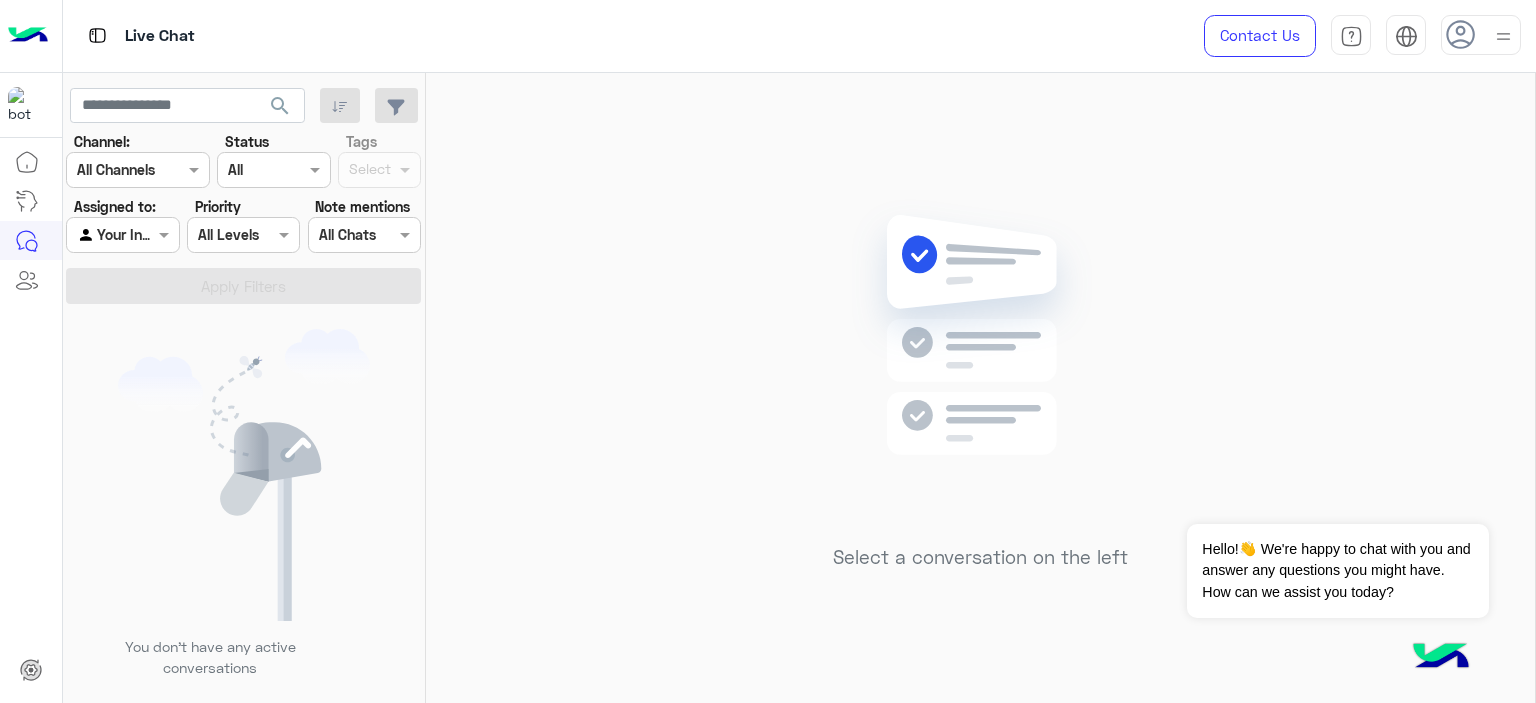 drag, startPoint x: 1463, startPoint y: 52, endPoint x: 1513, endPoint y: 35, distance: 52.810986 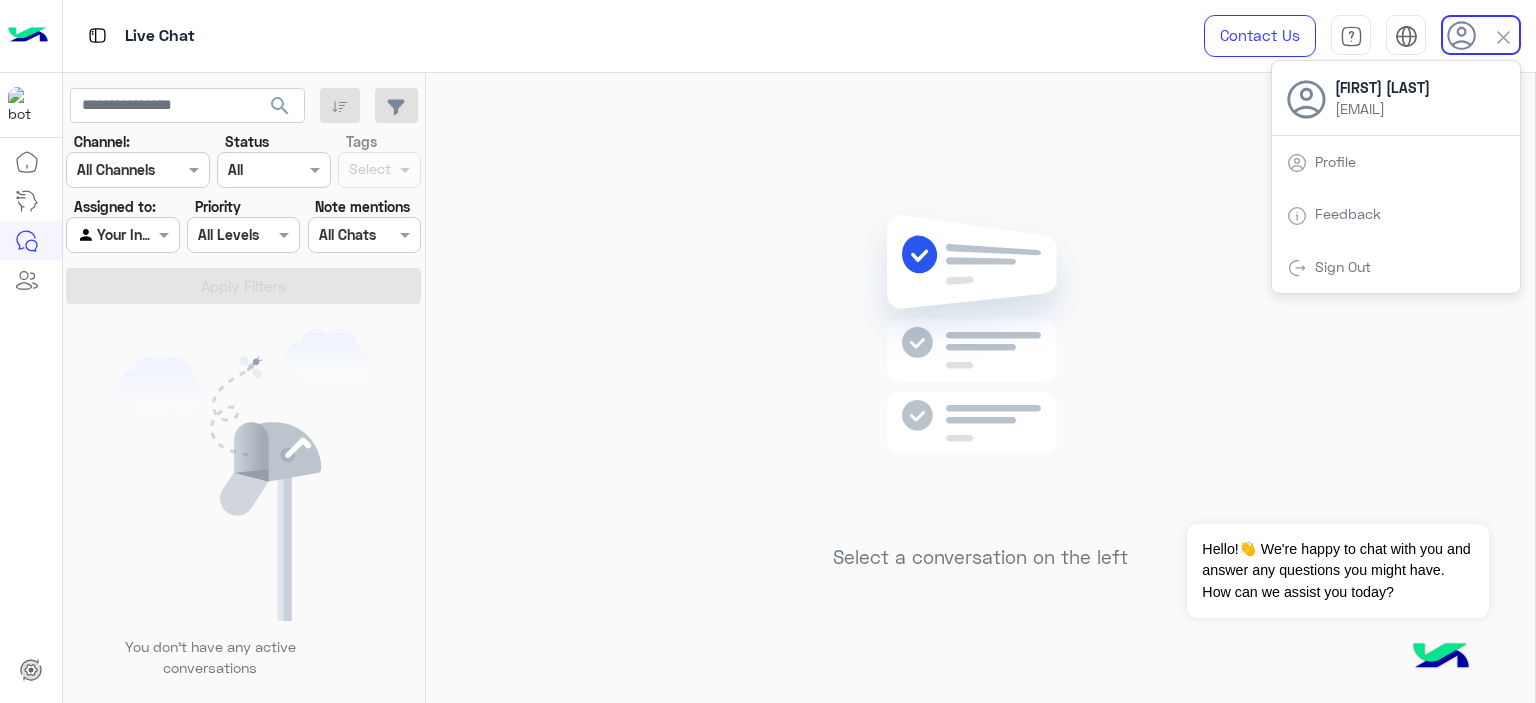 click at bounding box center [1503, 37] 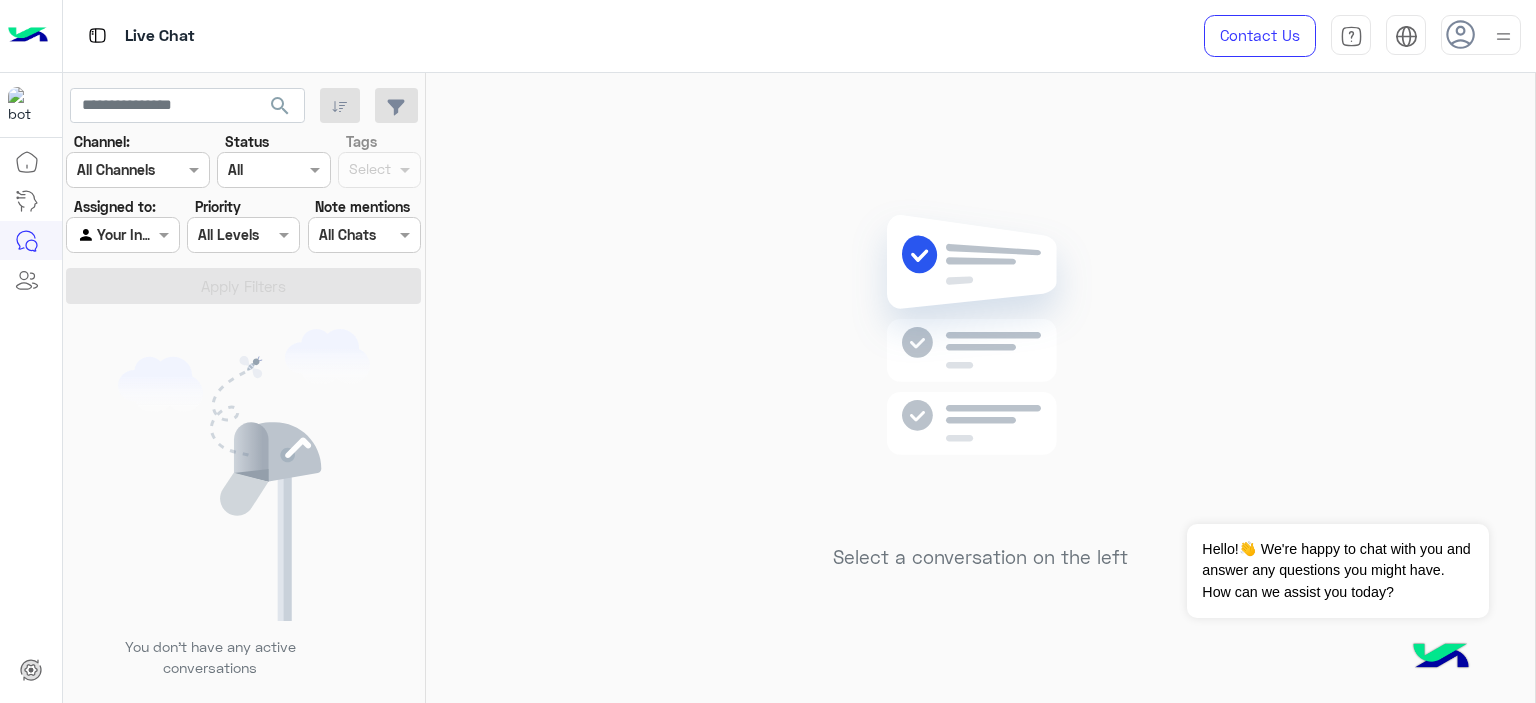 click at bounding box center [1503, 36] 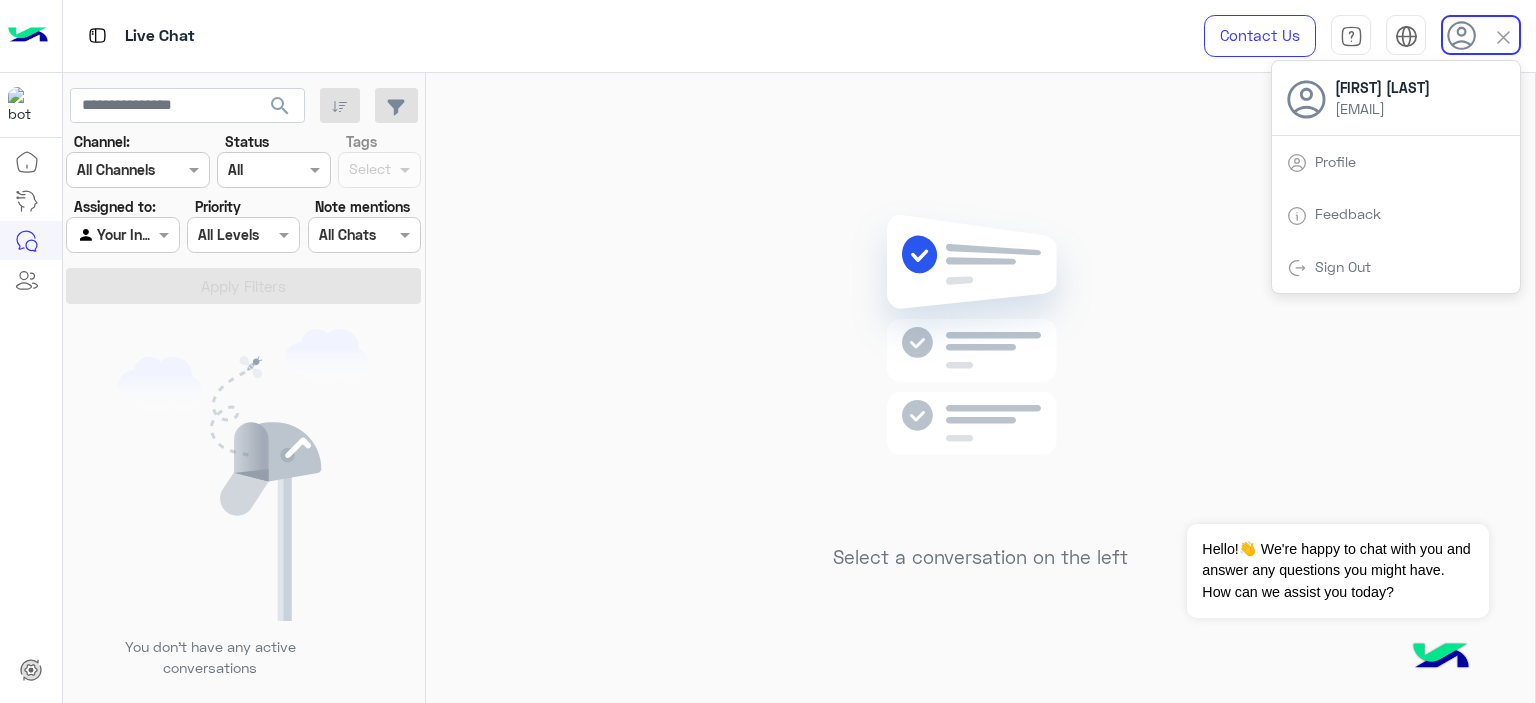 click at bounding box center (1297, 163) 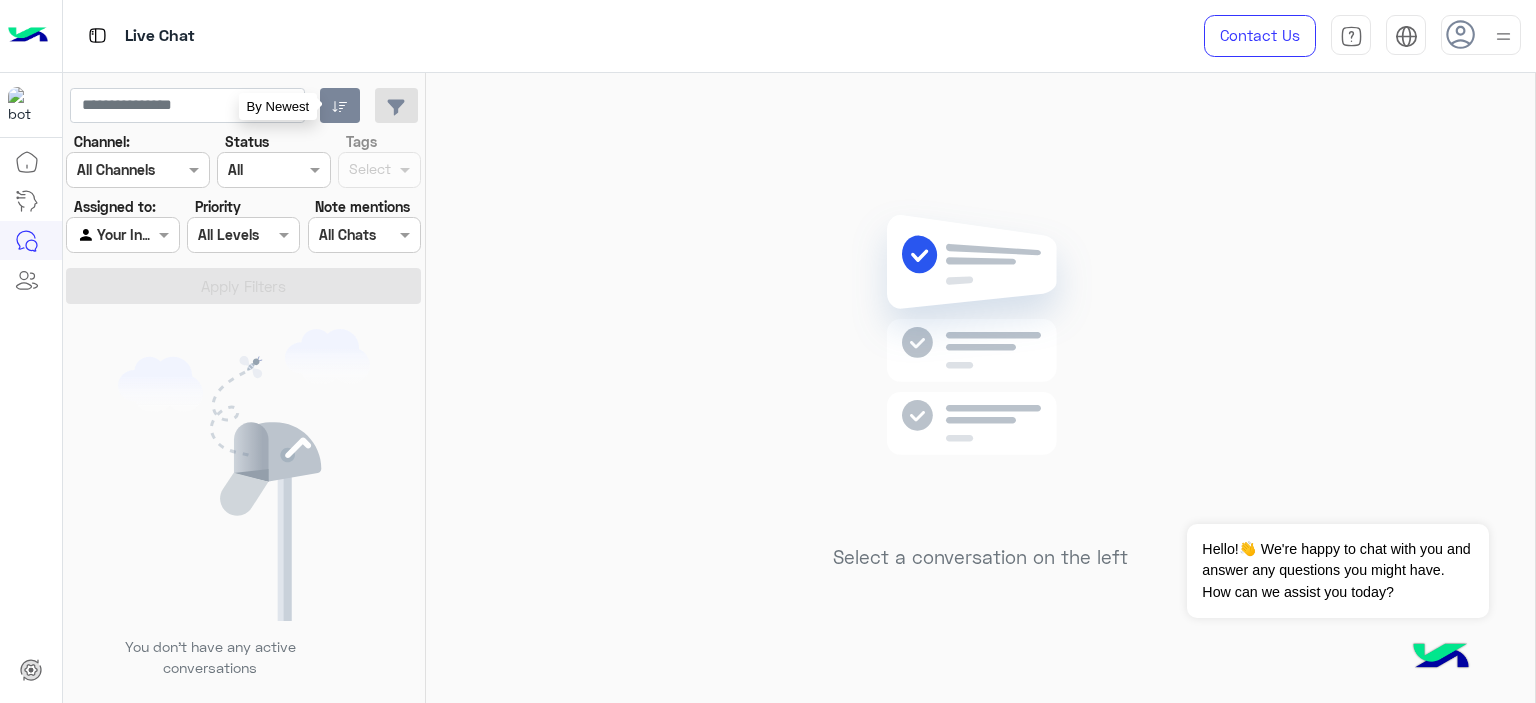 click 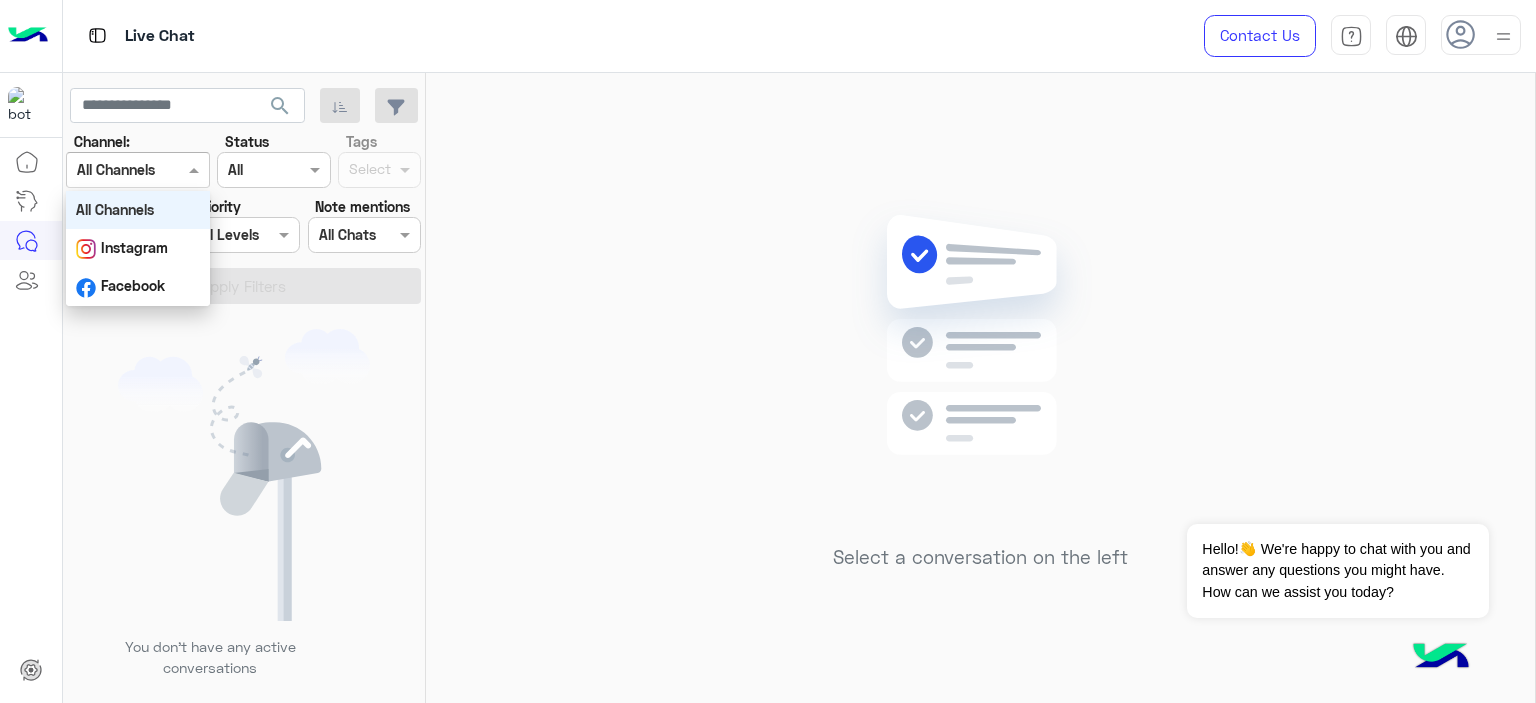 click at bounding box center (138, 169) 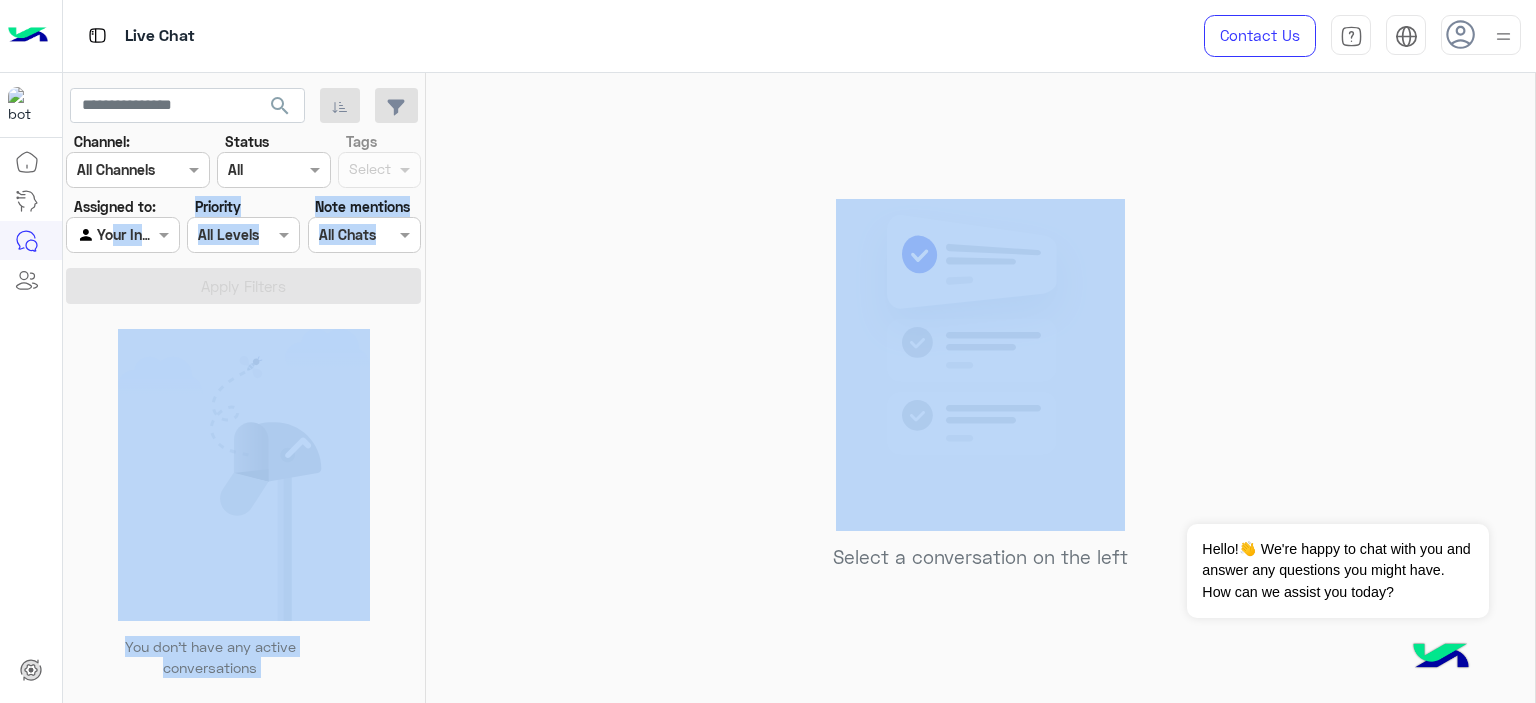 drag, startPoint x: 518, startPoint y: 282, endPoint x: 112, endPoint y: 220, distance: 410.7067 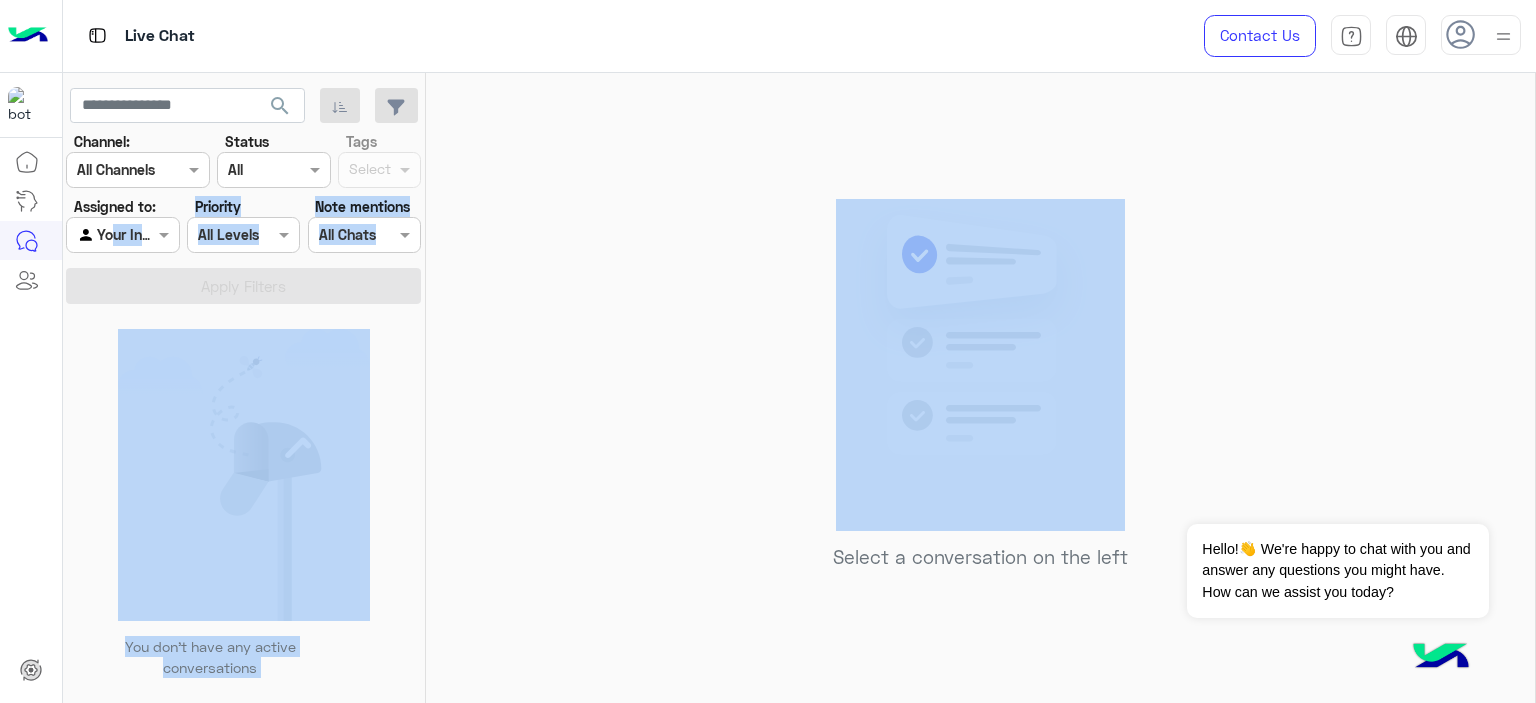 click on "Select a conversation on the left" 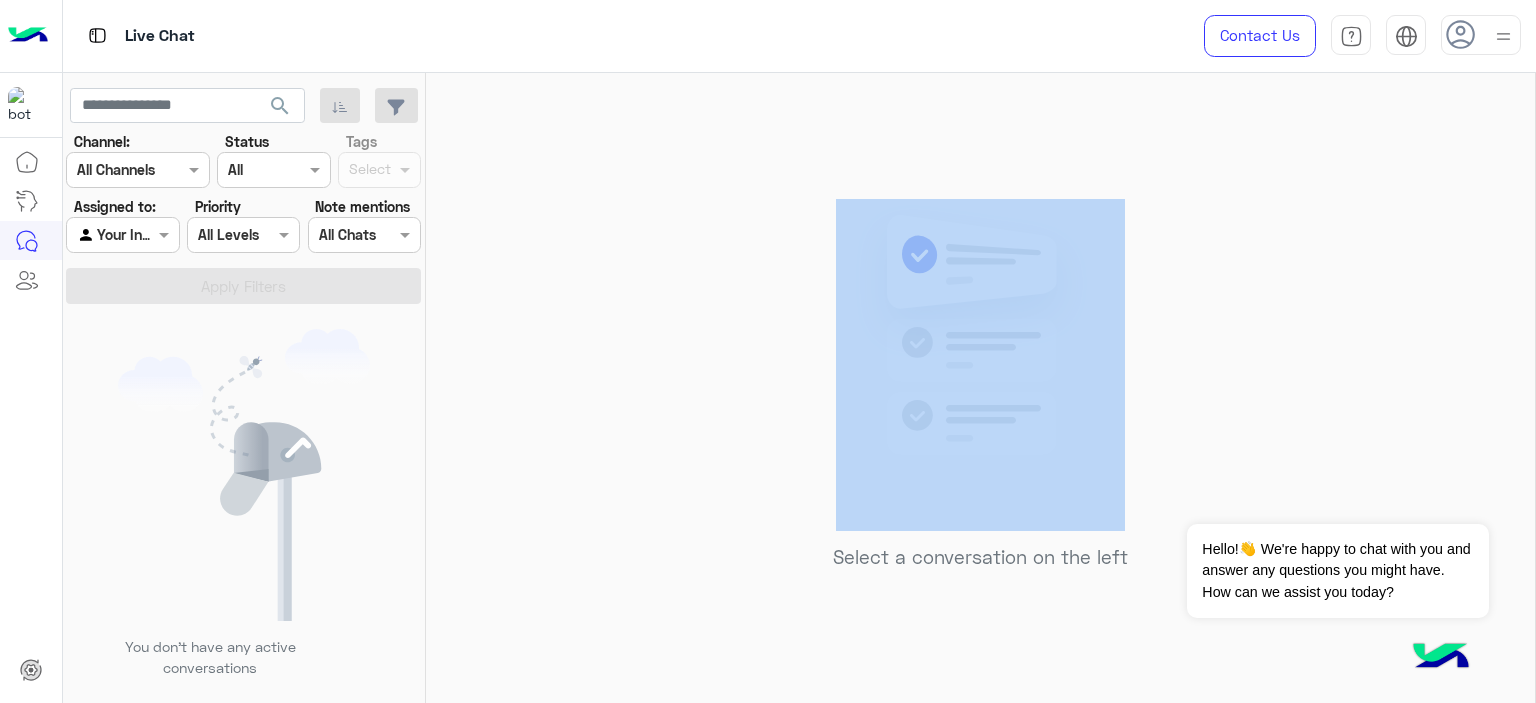 click on "Select a conversation on the left" 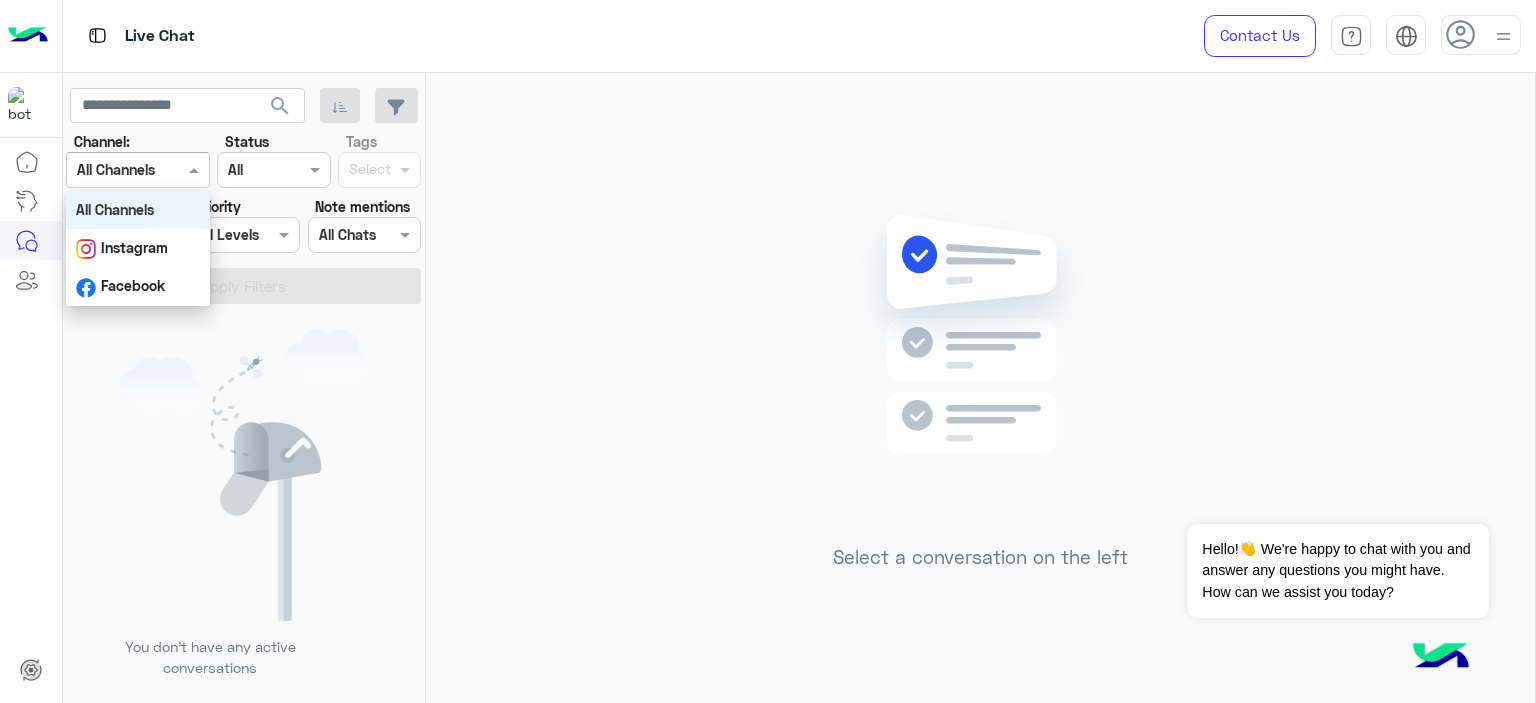 click at bounding box center (196, 169) 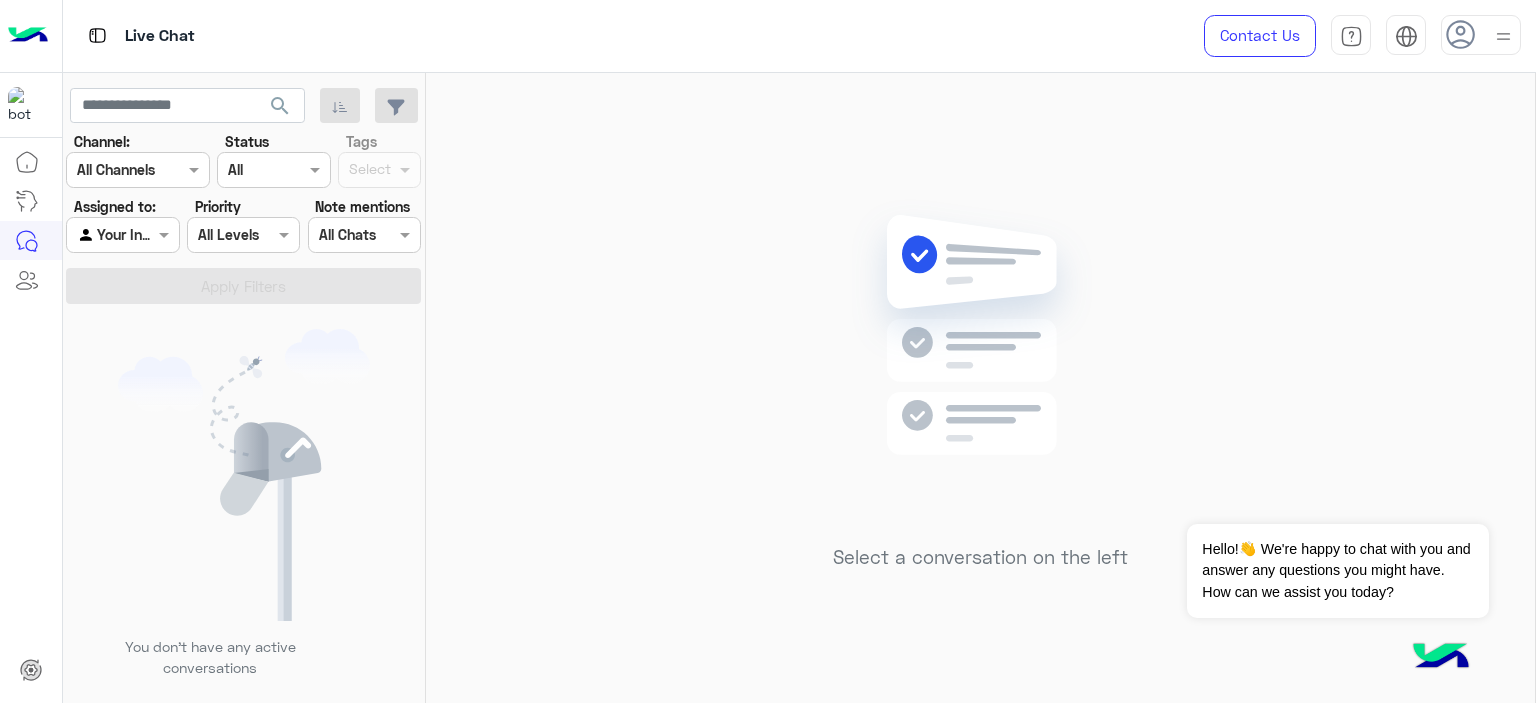 click 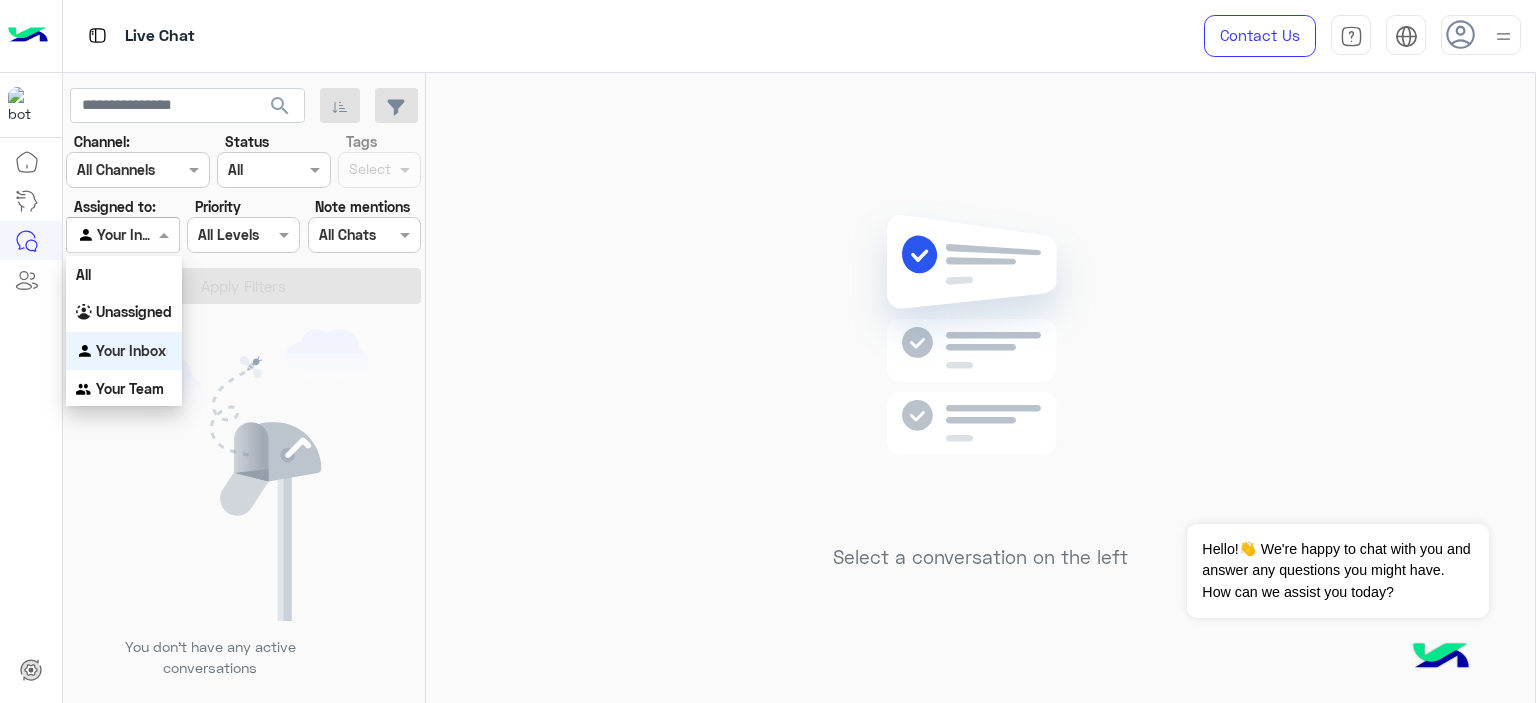 click at bounding box center [166, 234] 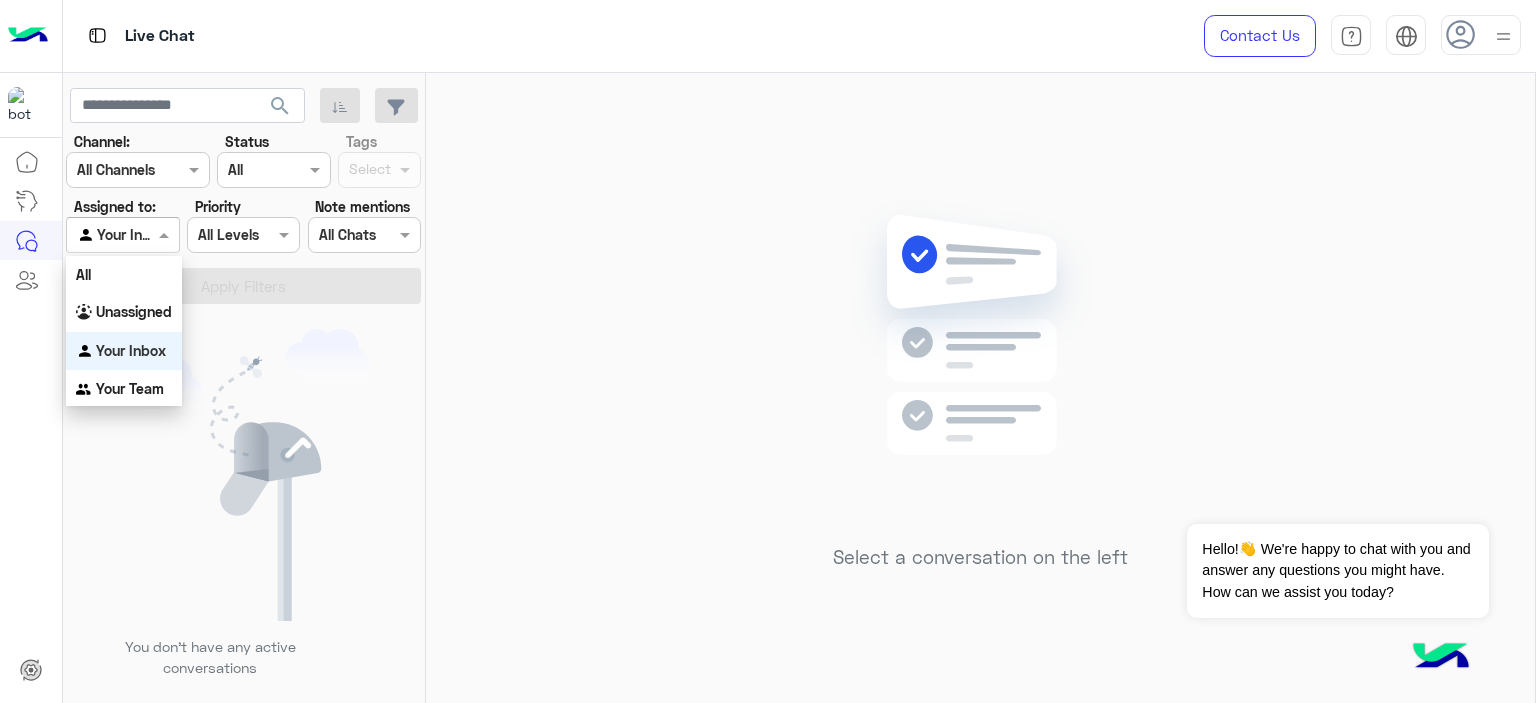 click on "Your Inbox" at bounding box center (131, 350) 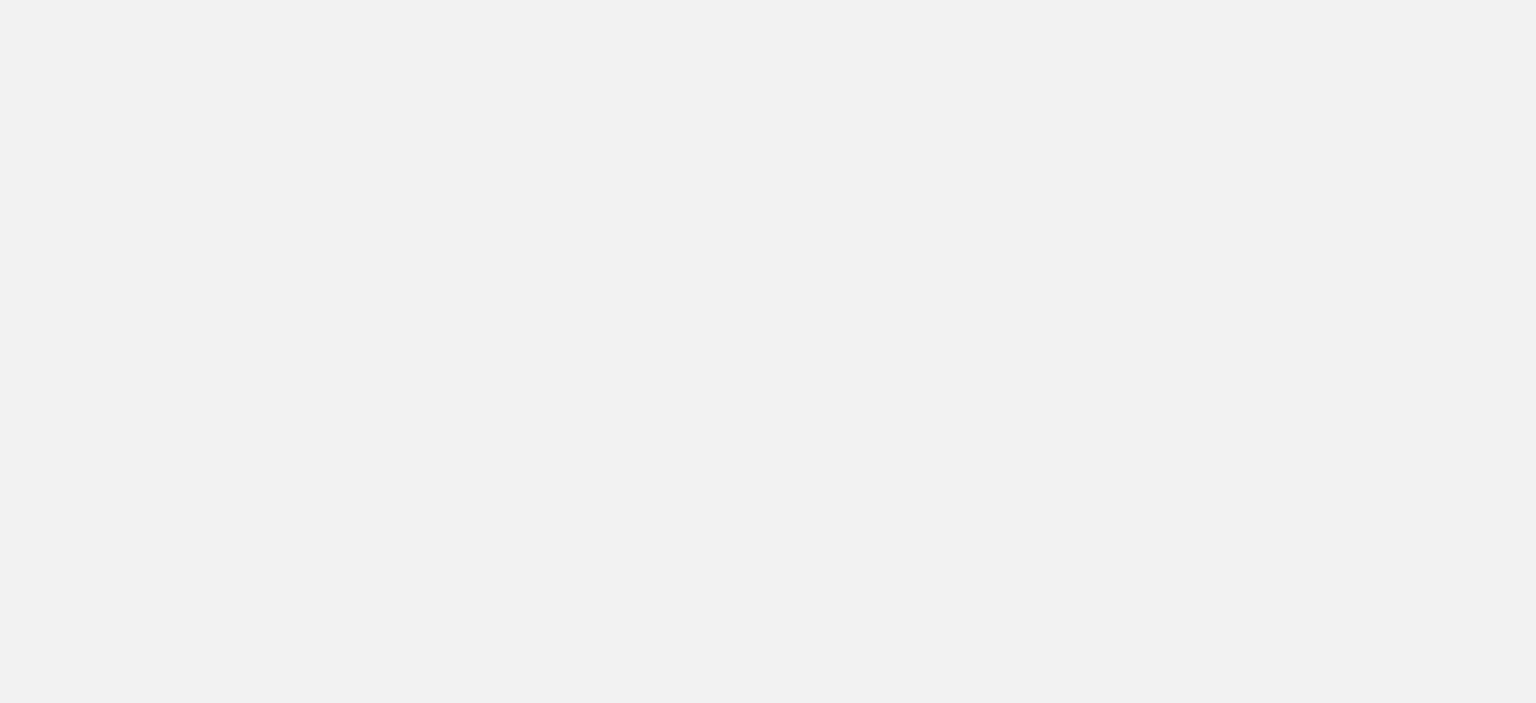 scroll, scrollTop: 0, scrollLeft: 0, axis: both 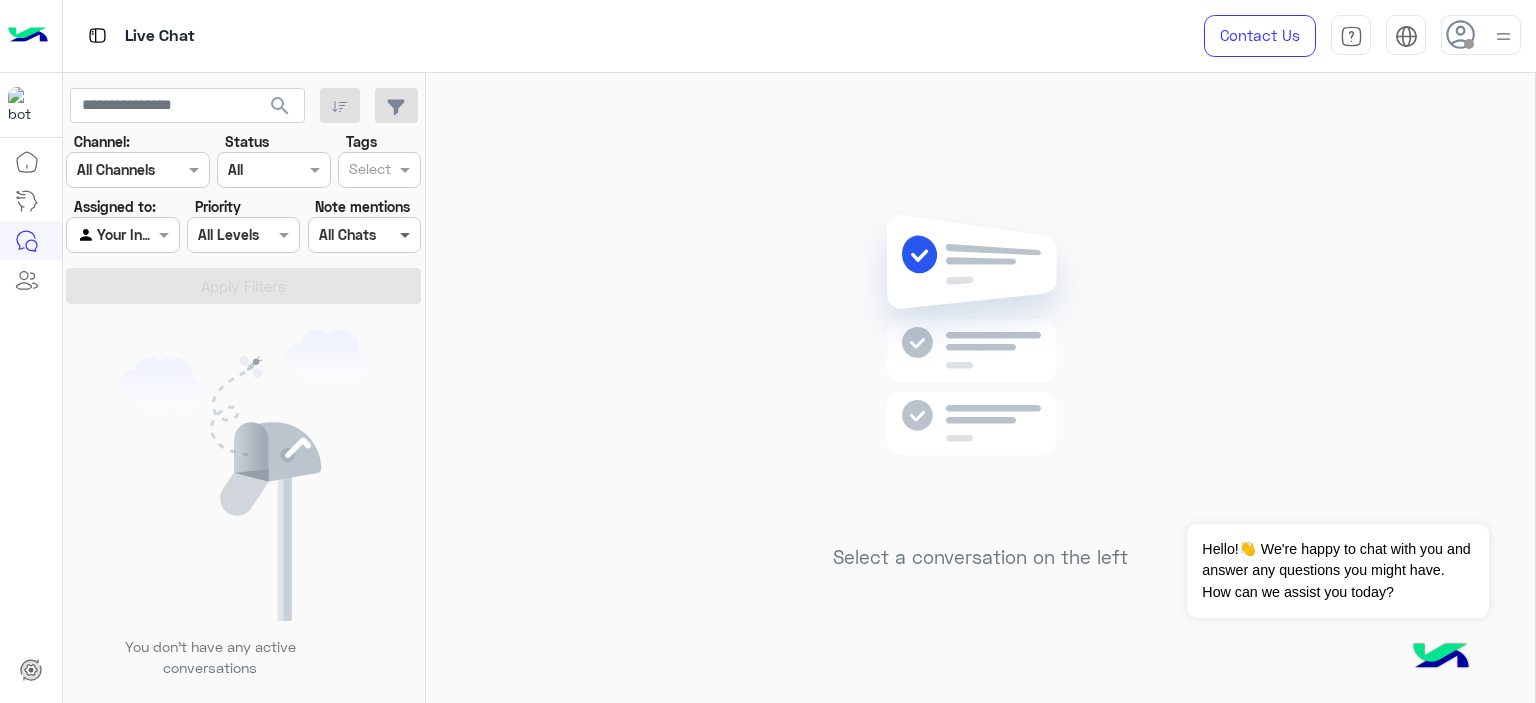 click at bounding box center [407, 234] 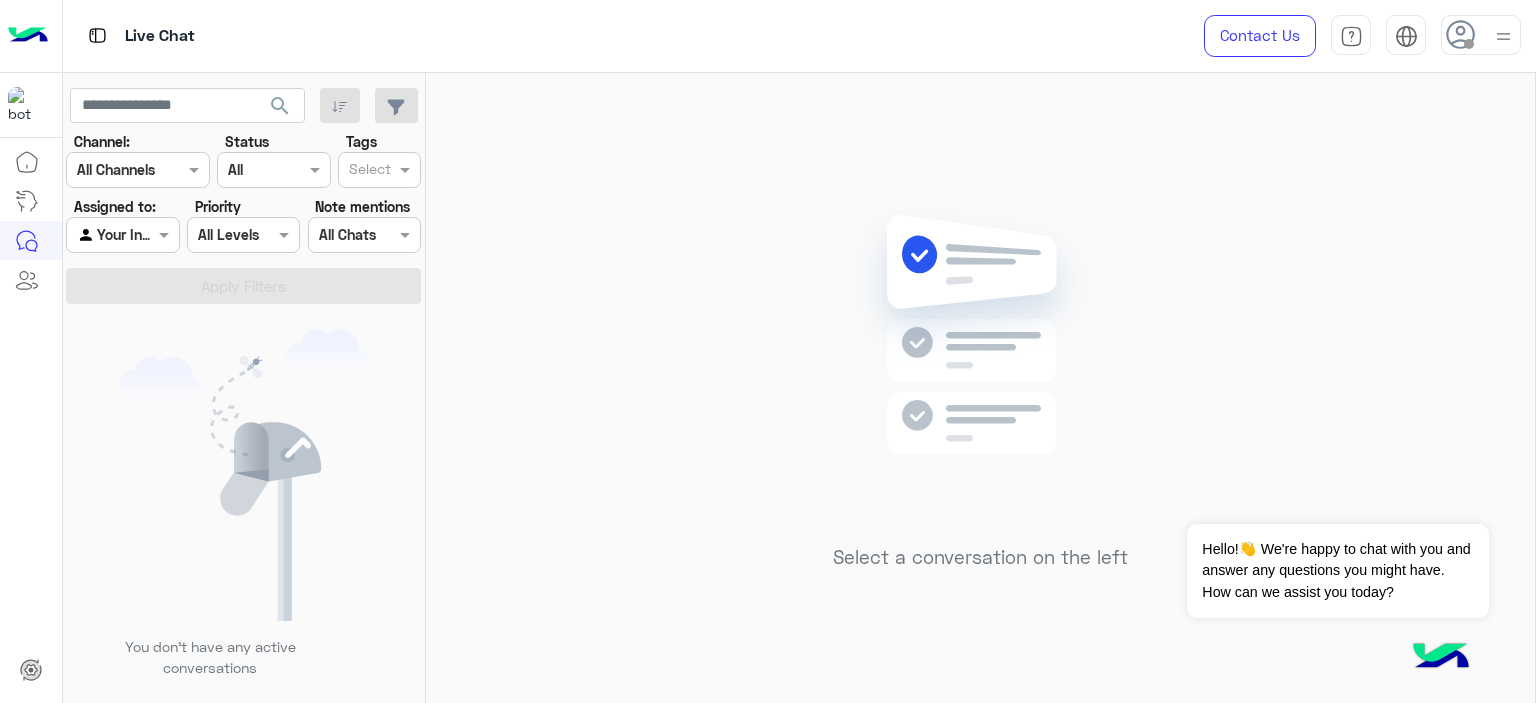 click on "Select a conversation on the left" 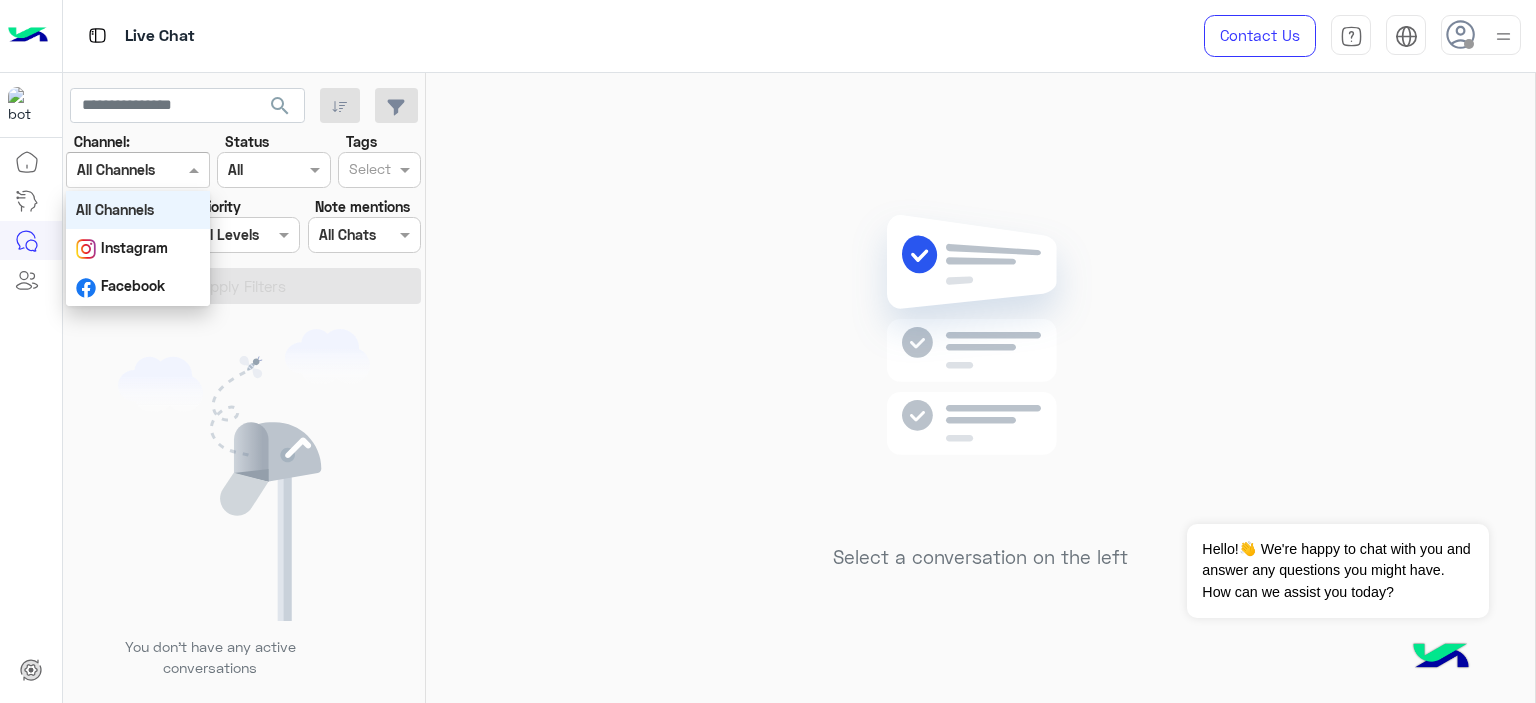 click at bounding box center (196, 169) 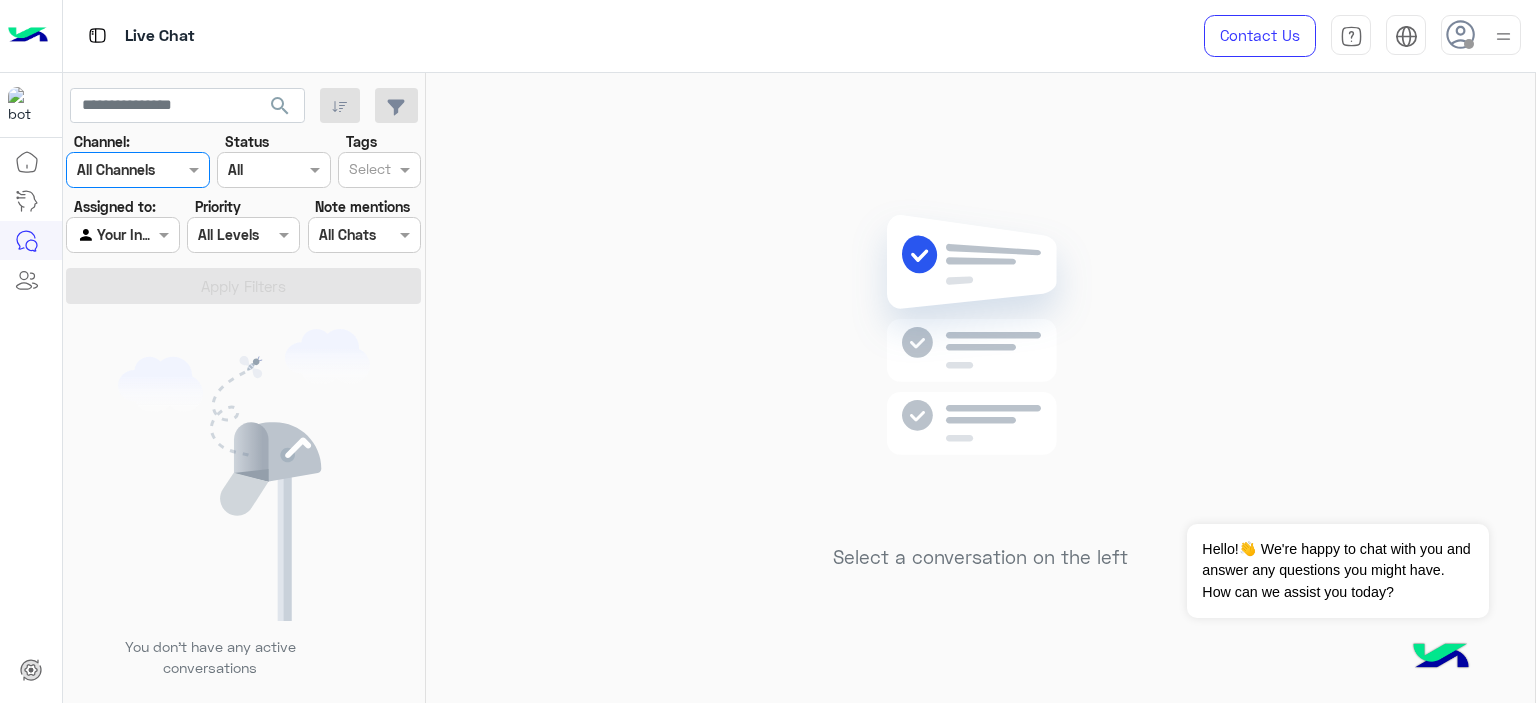 drag, startPoint x: 192, startPoint y: 163, endPoint x: 254, endPoint y: 253, distance: 109.28861 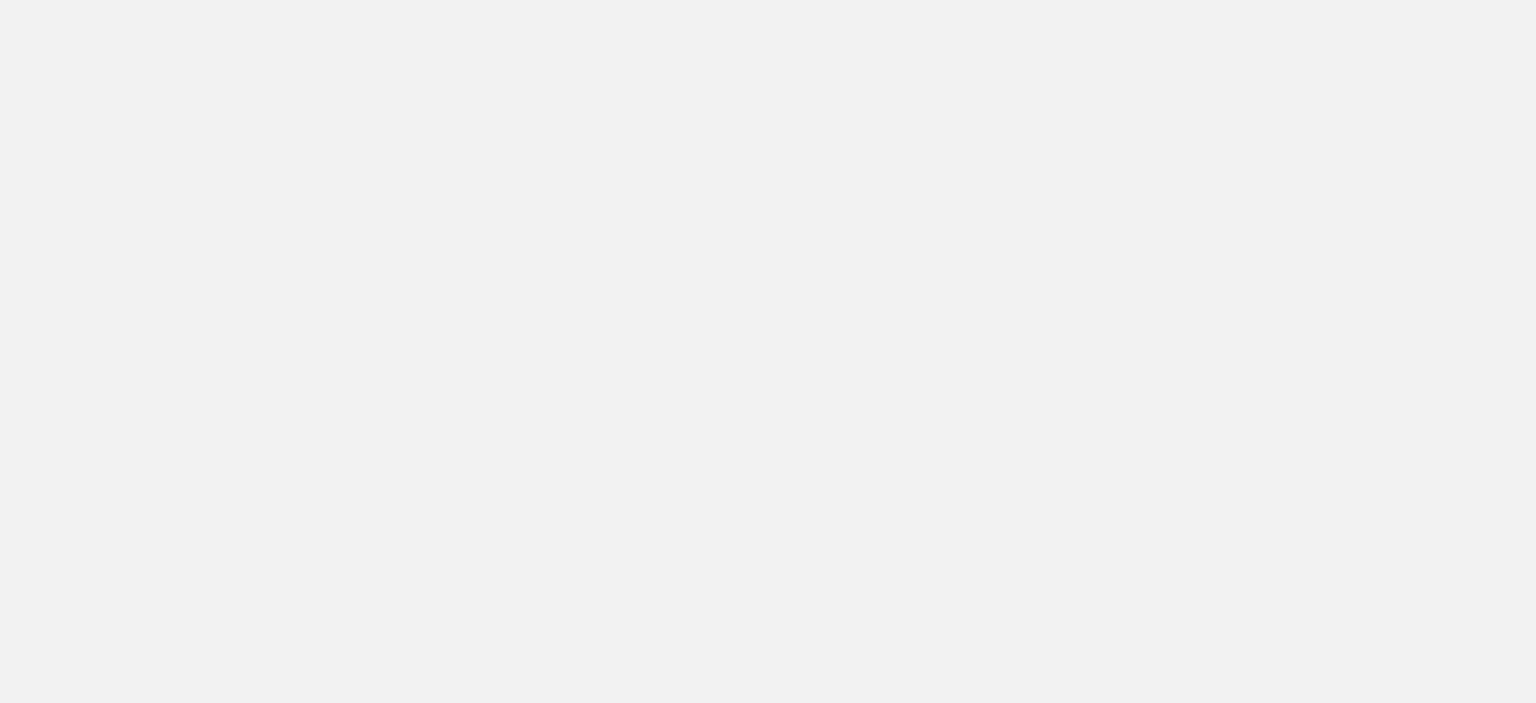 scroll, scrollTop: 0, scrollLeft: 0, axis: both 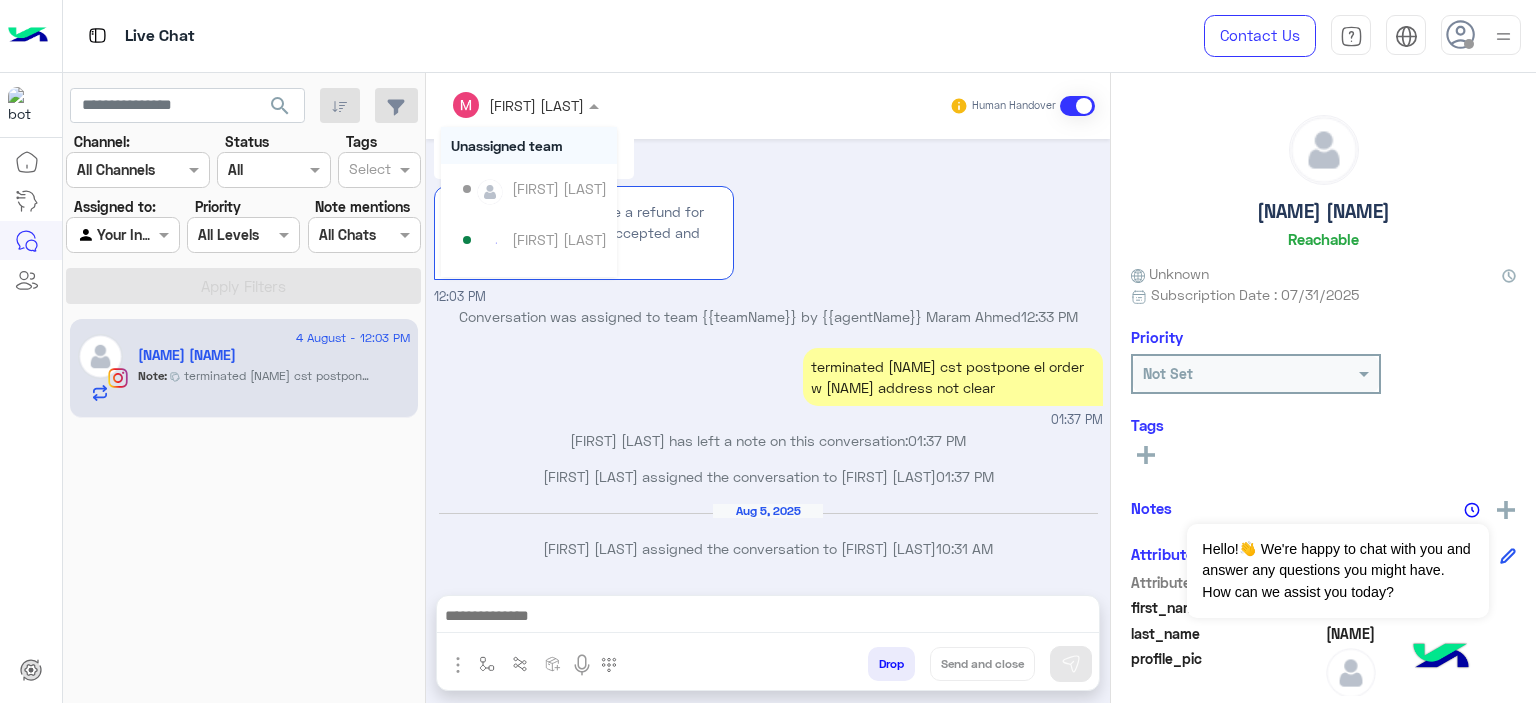 click at bounding box center [596, 105] 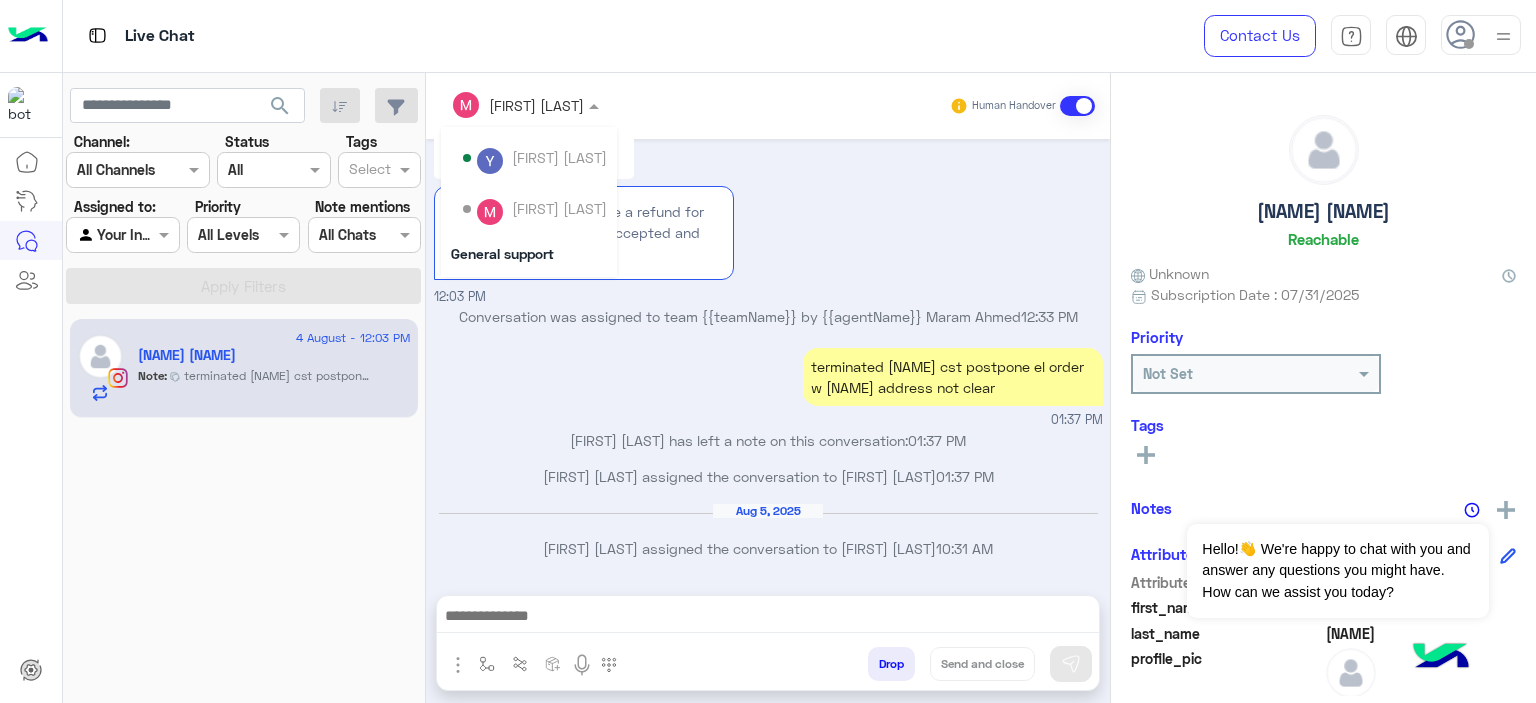 scroll, scrollTop: 132, scrollLeft: 0, axis: vertical 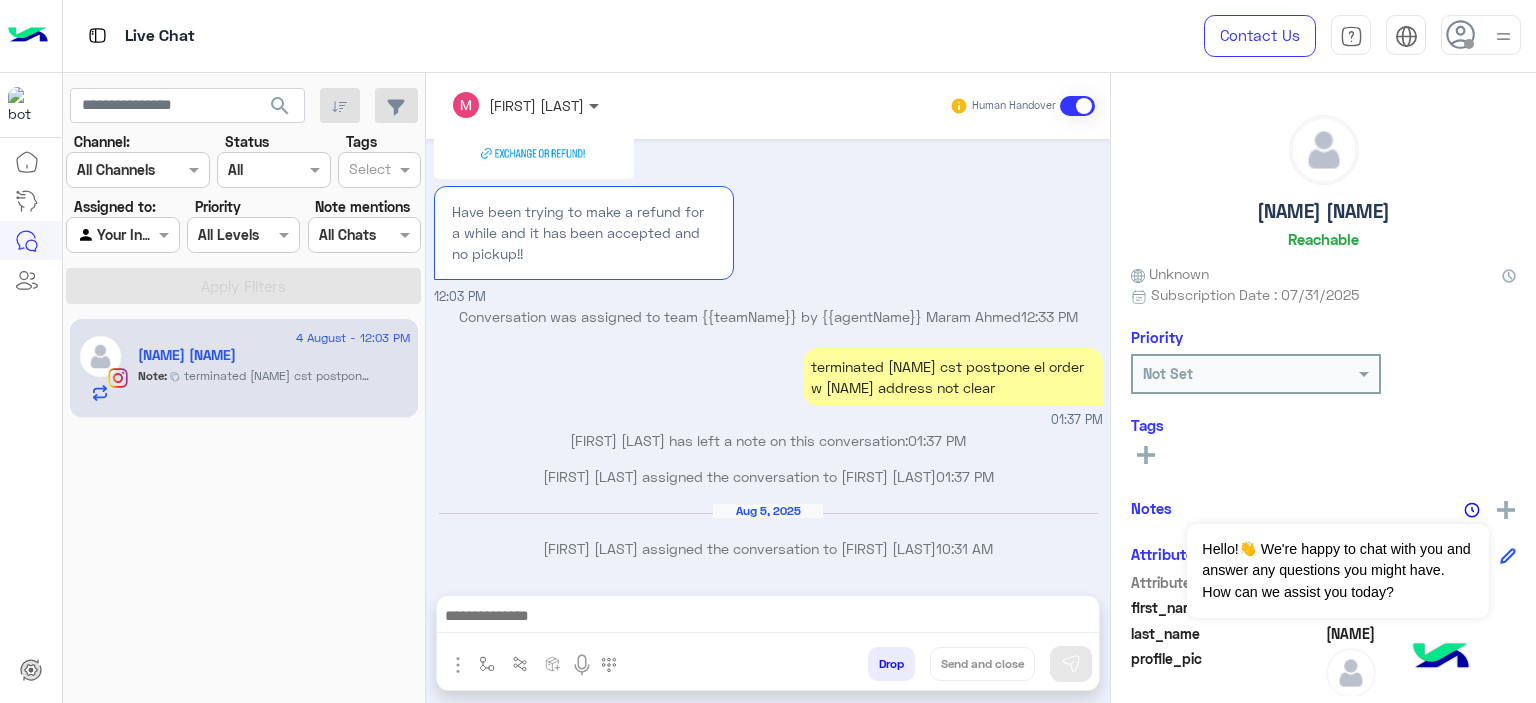 click at bounding box center (596, 105) 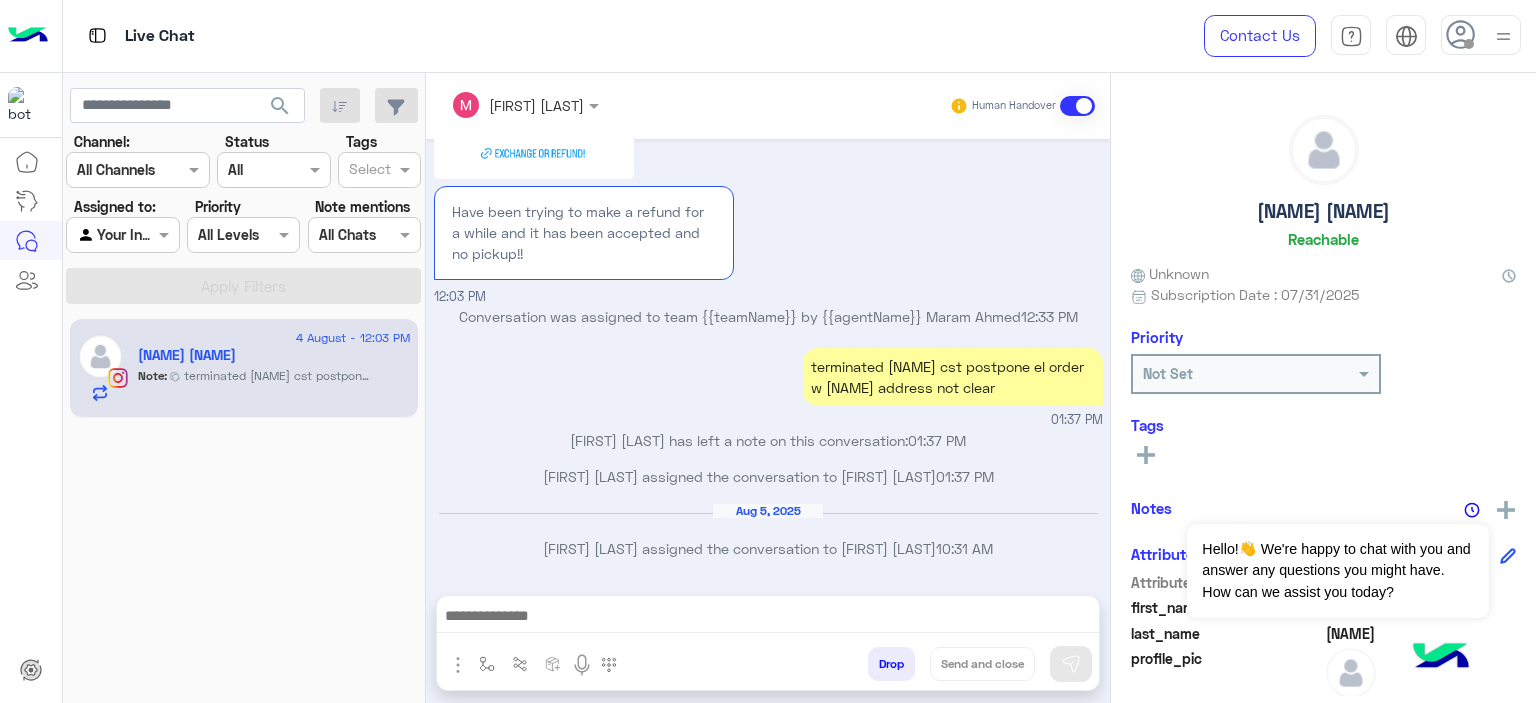 click at bounding box center (1503, 36) 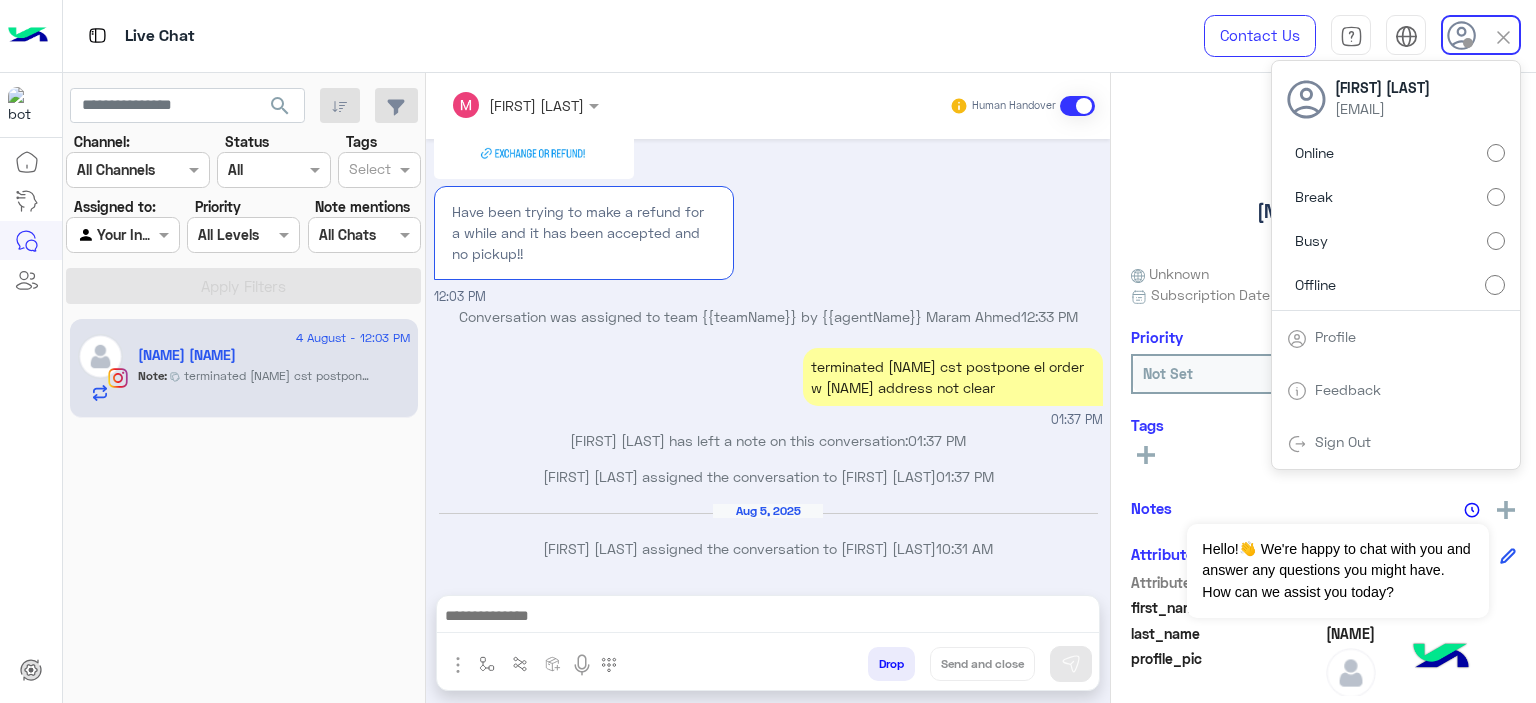 click on "Online" at bounding box center [1396, 153] 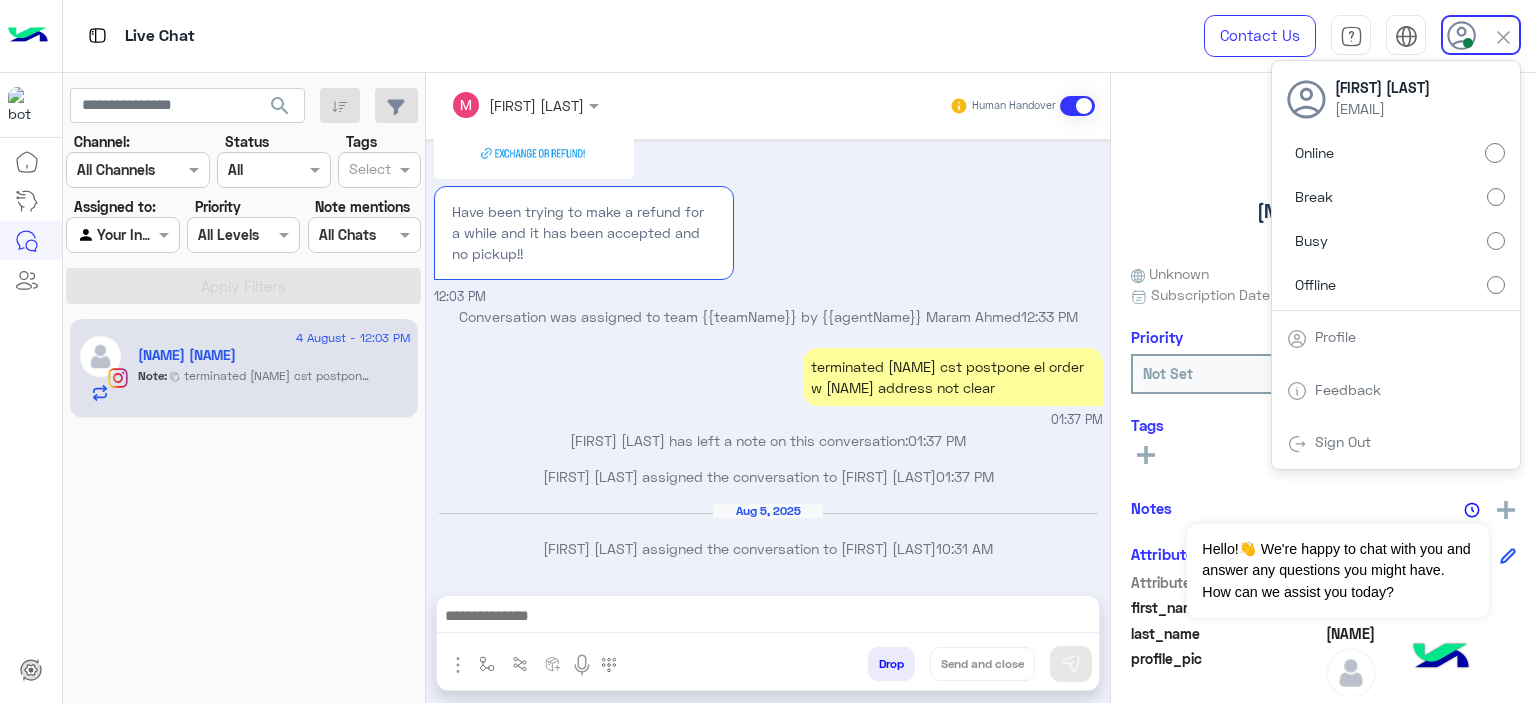 click on "[DATE] - [TIME]  [NAME] [NAME]  Note :  terminated [NAME] cst postpone el order w [NAME] address not clear" 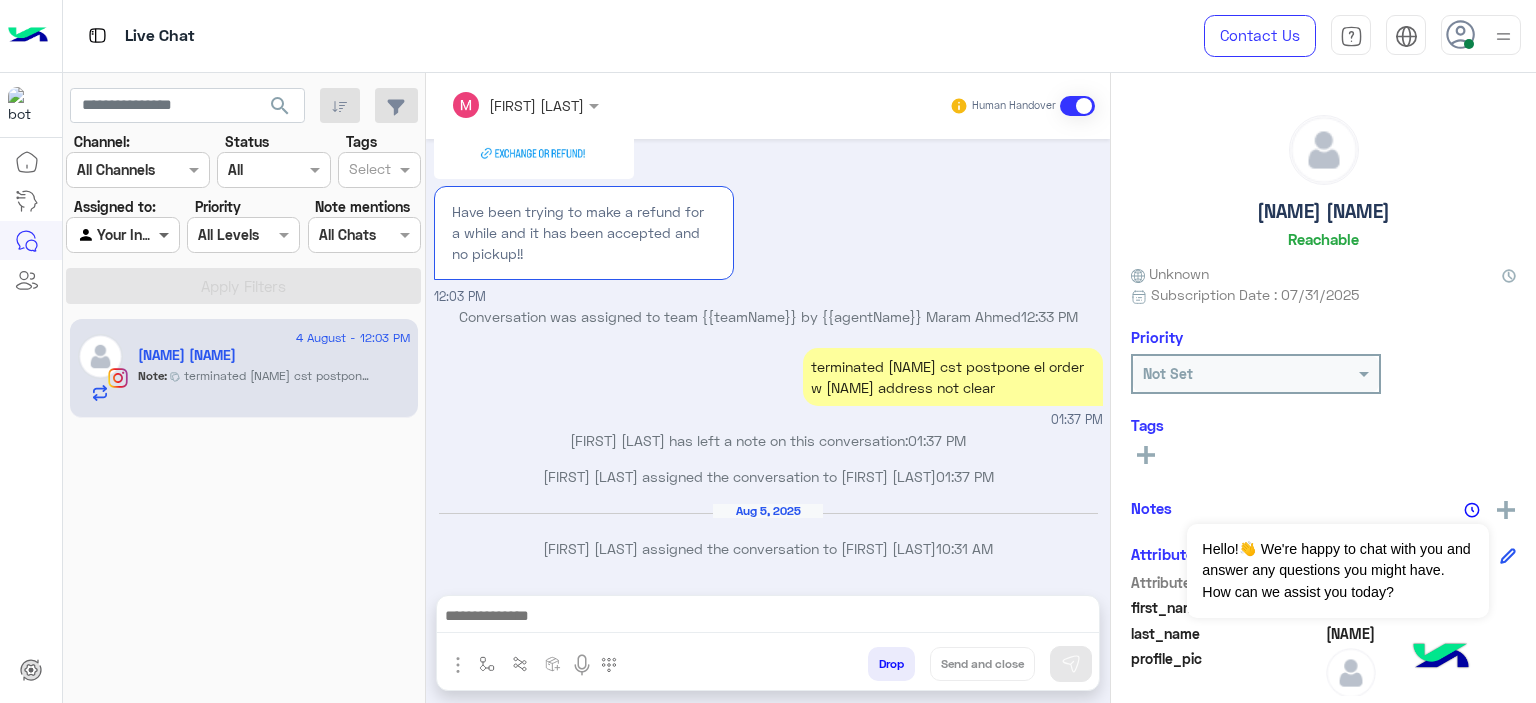 click at bounding box center [166, 234] 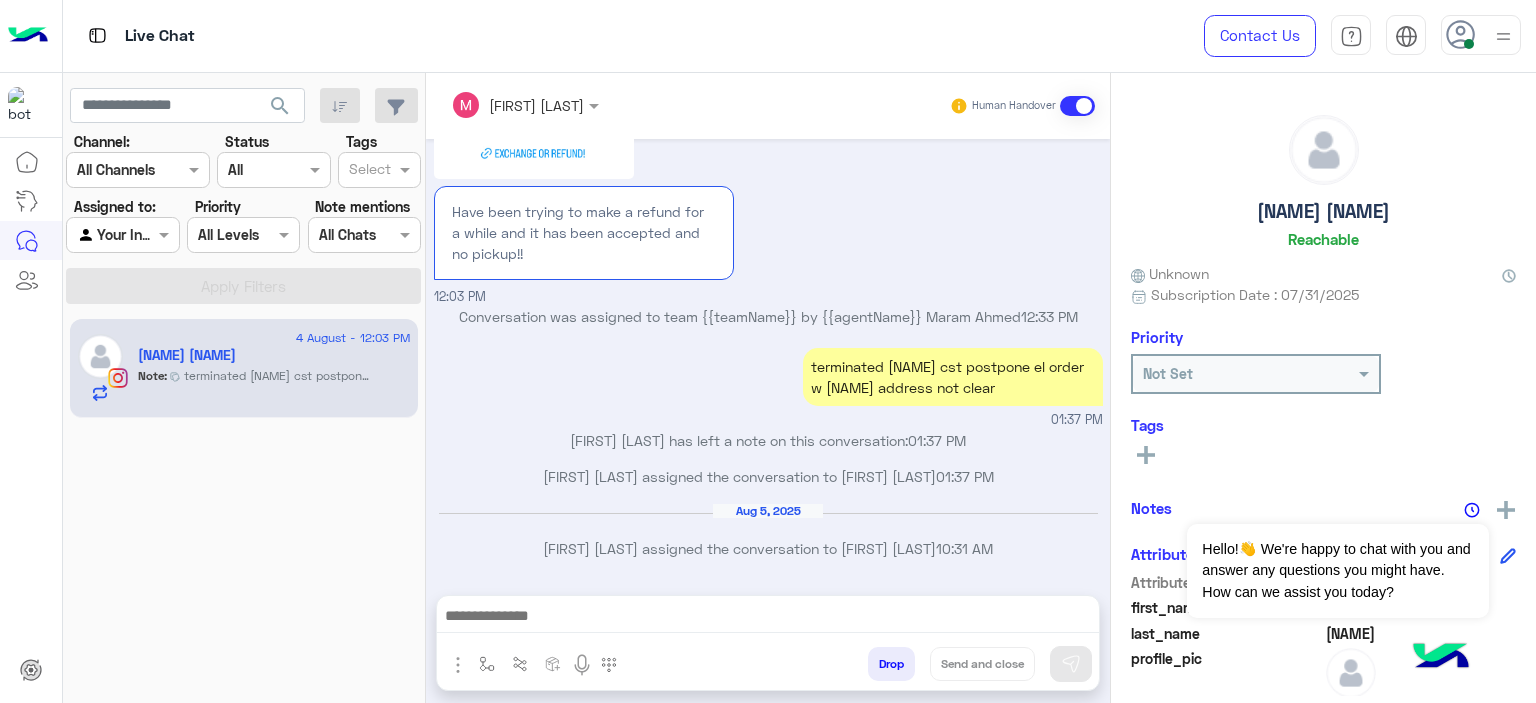 click on "[DATE] - [TIME]  [NAME] [NAME]  Note :  terminated [NAME] cst postpone el order w [NAME] address not clear" 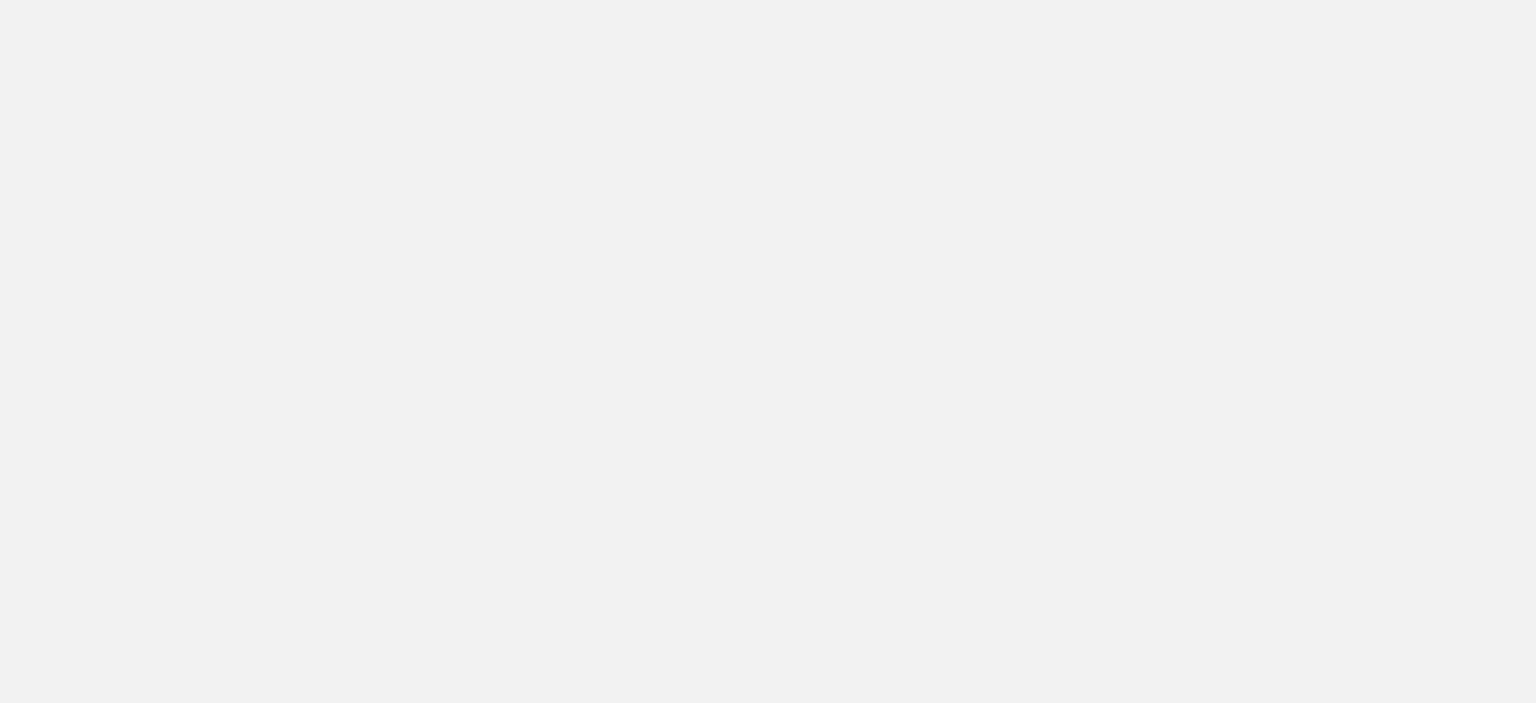 scroll, scrollTop: 0, scrollLeft: 0, axis: both 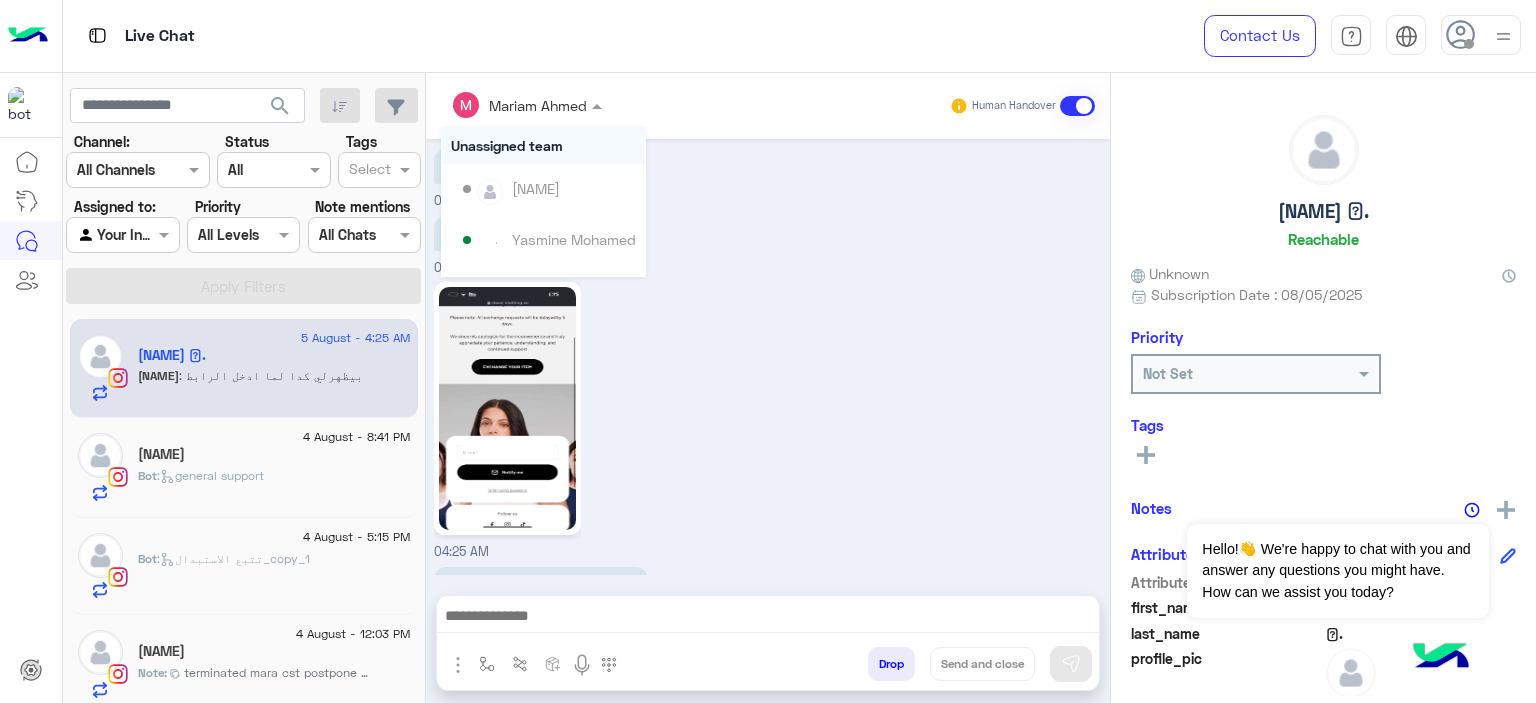 click on "Mariam Ahmed" at bounding box center (519, 105) 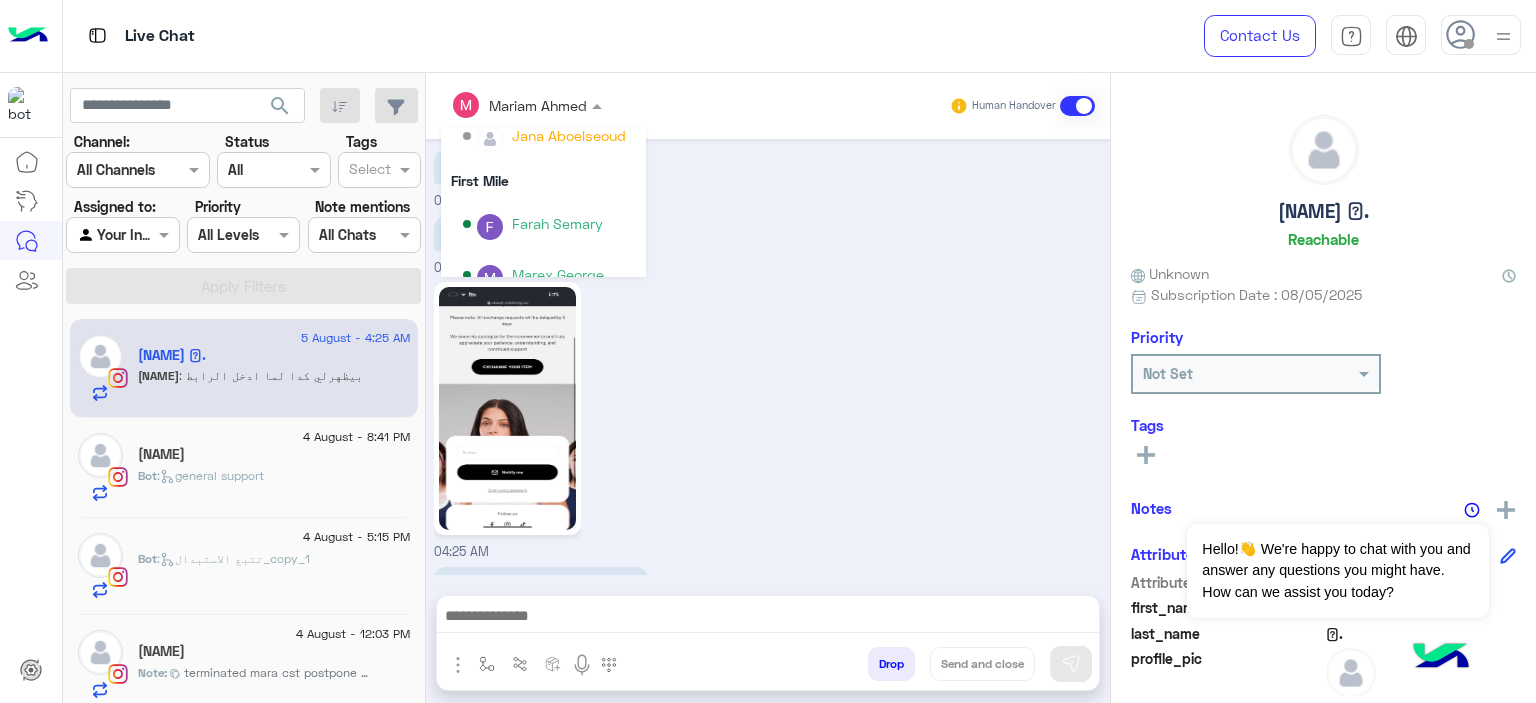 scroll, scrollTop: 306, scrollLeft: 0, axis: vertical 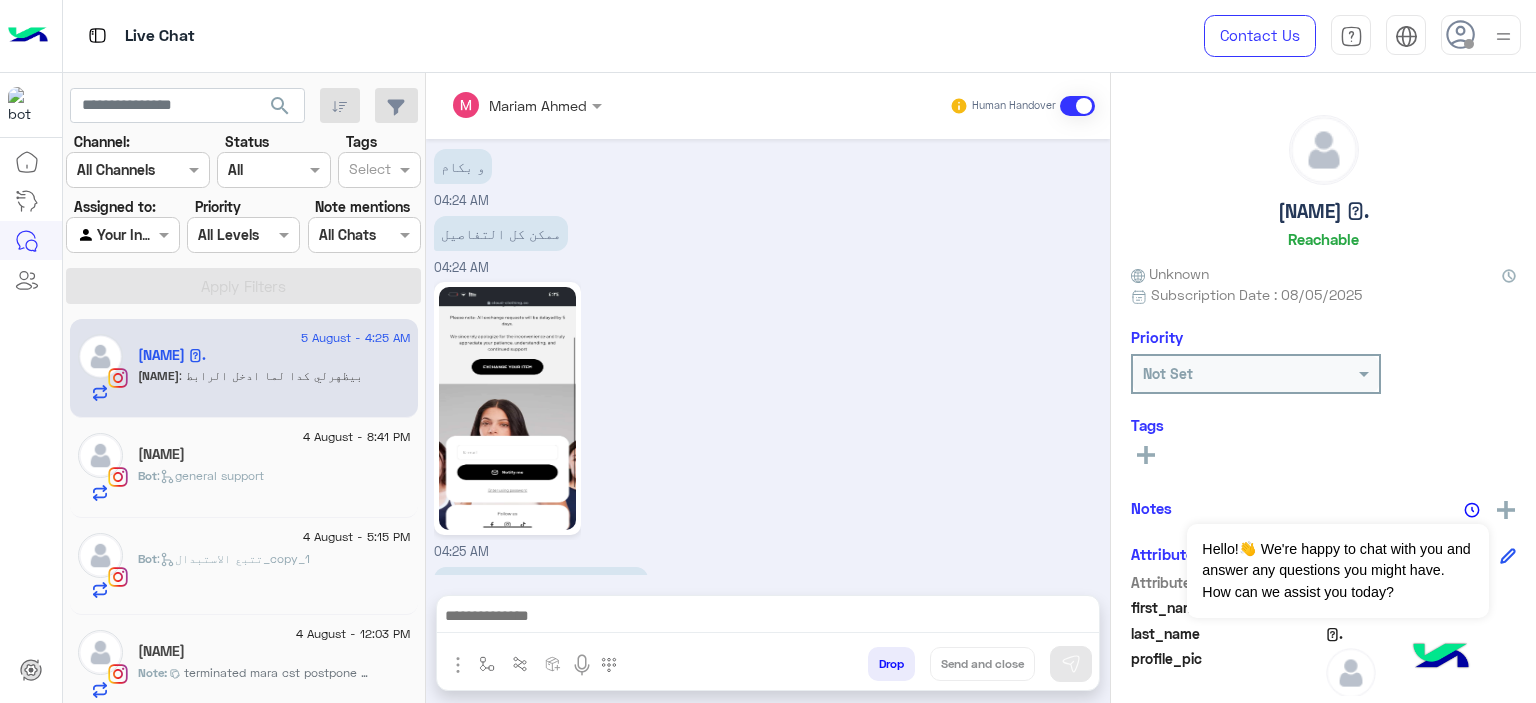 click on "04:25 AM" at bounding box center [768, 419] 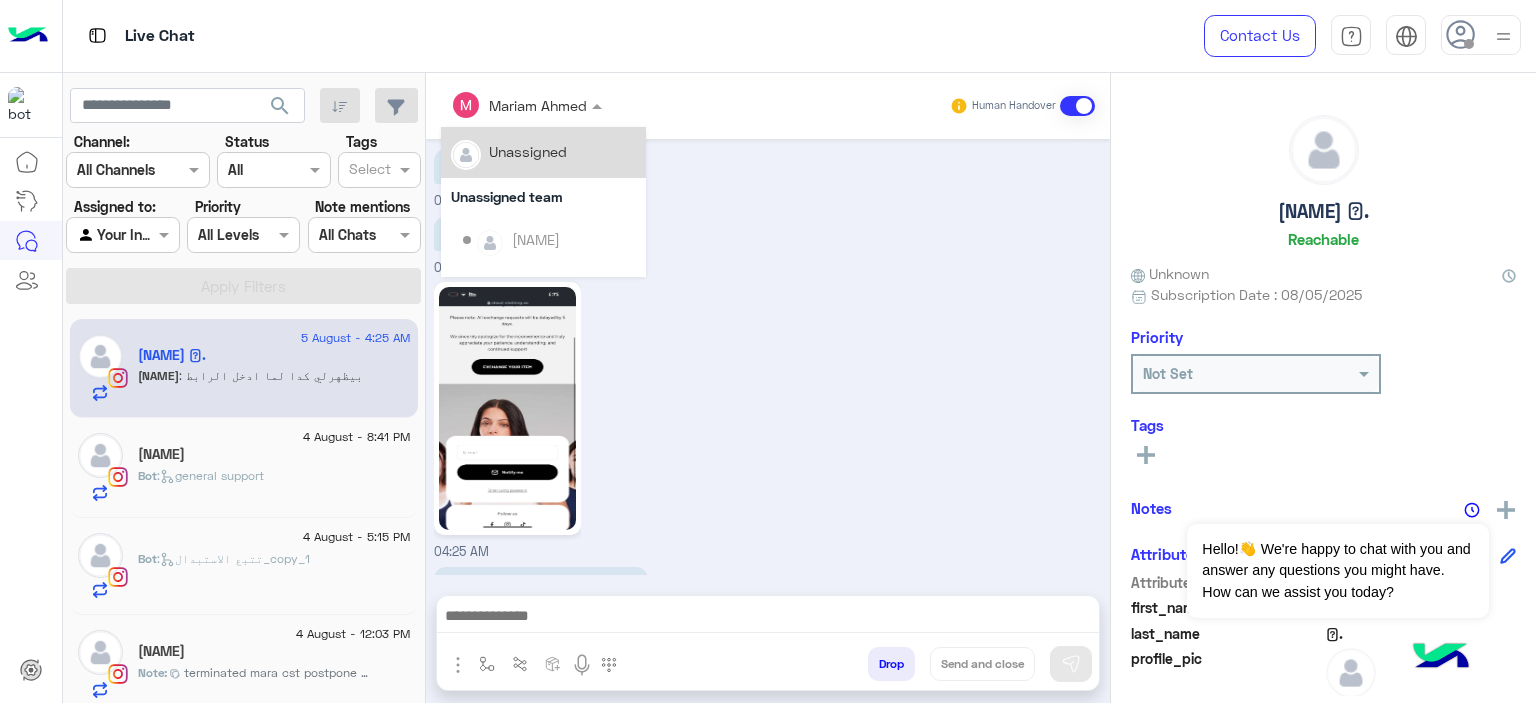 click at bounding box center (526, 104) 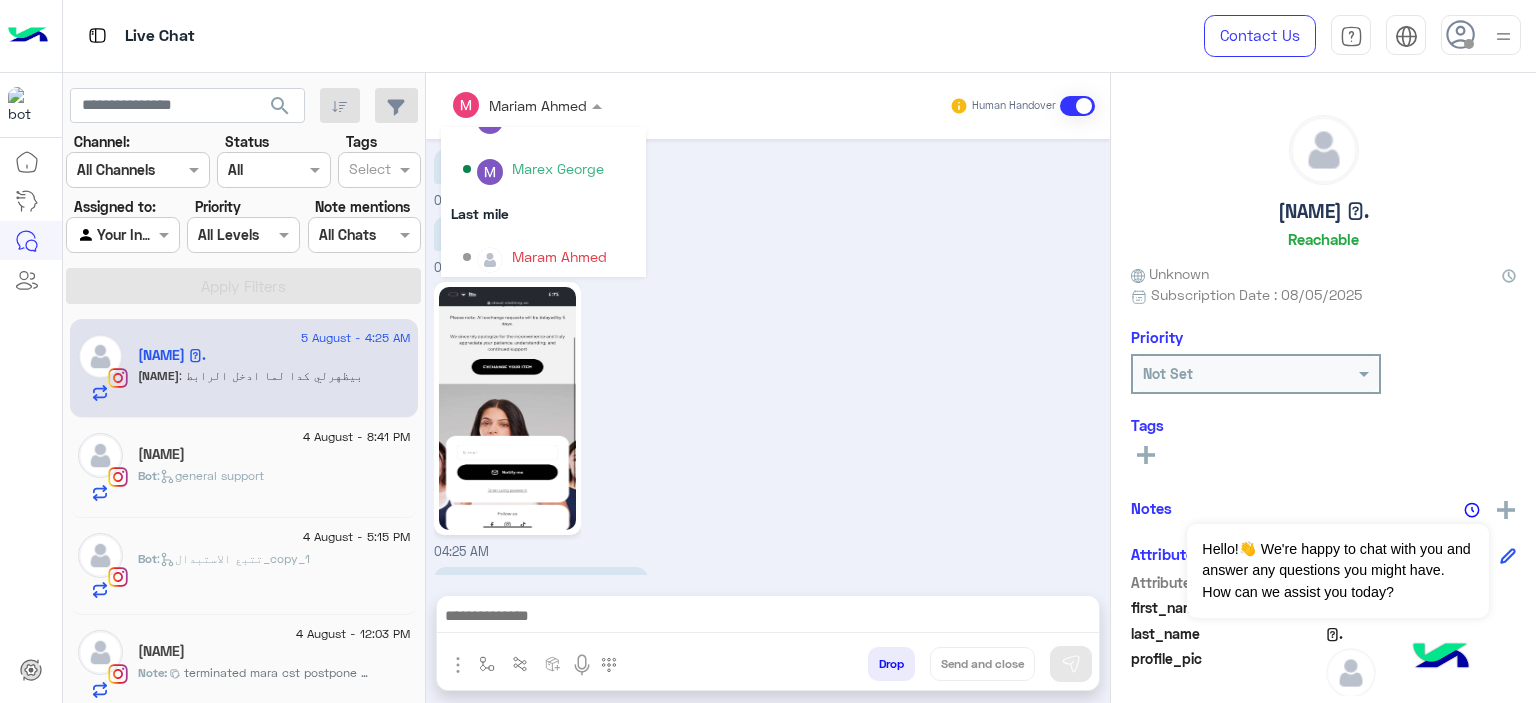 scroll, scrollTop: 399, scrollLeft: 0, axis: vertical 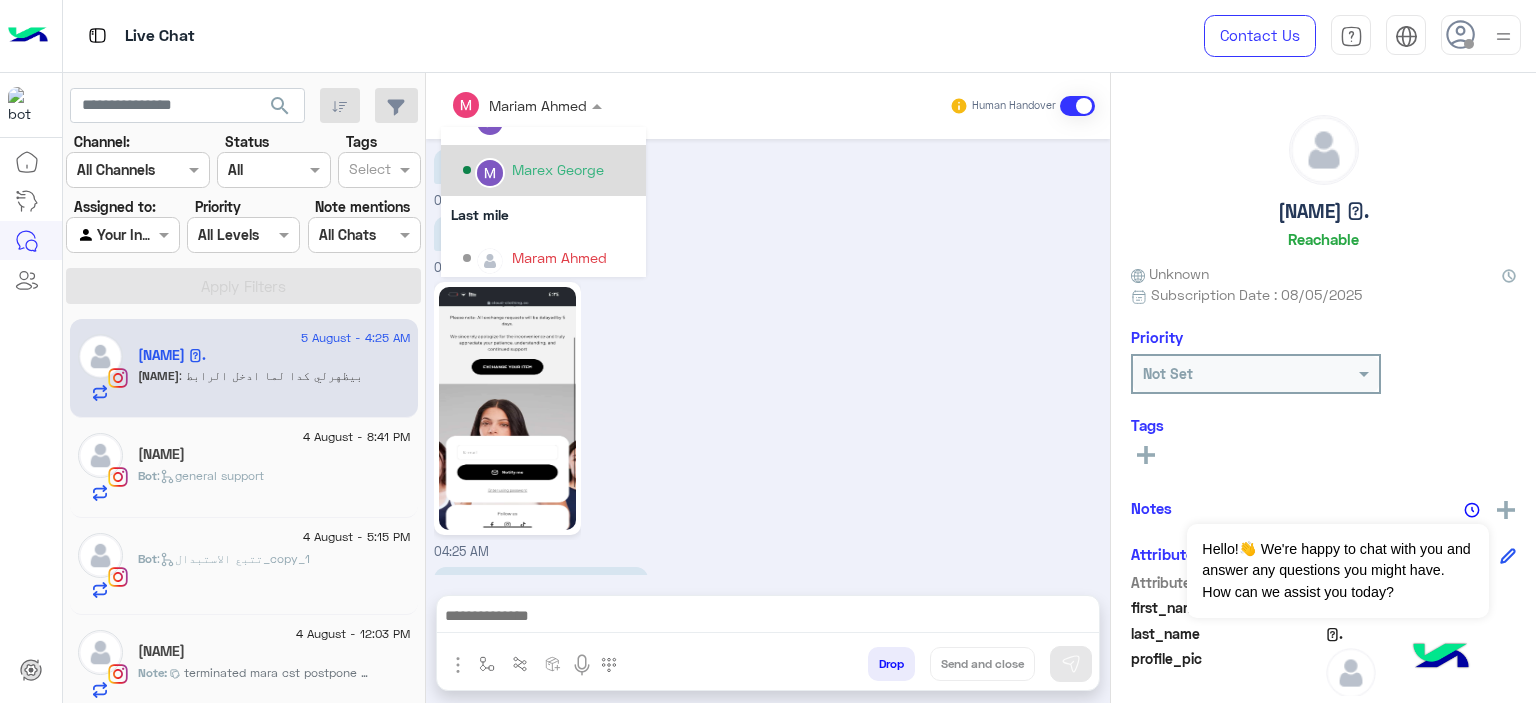 click on "Marex George" at bounding box center (558, 169) 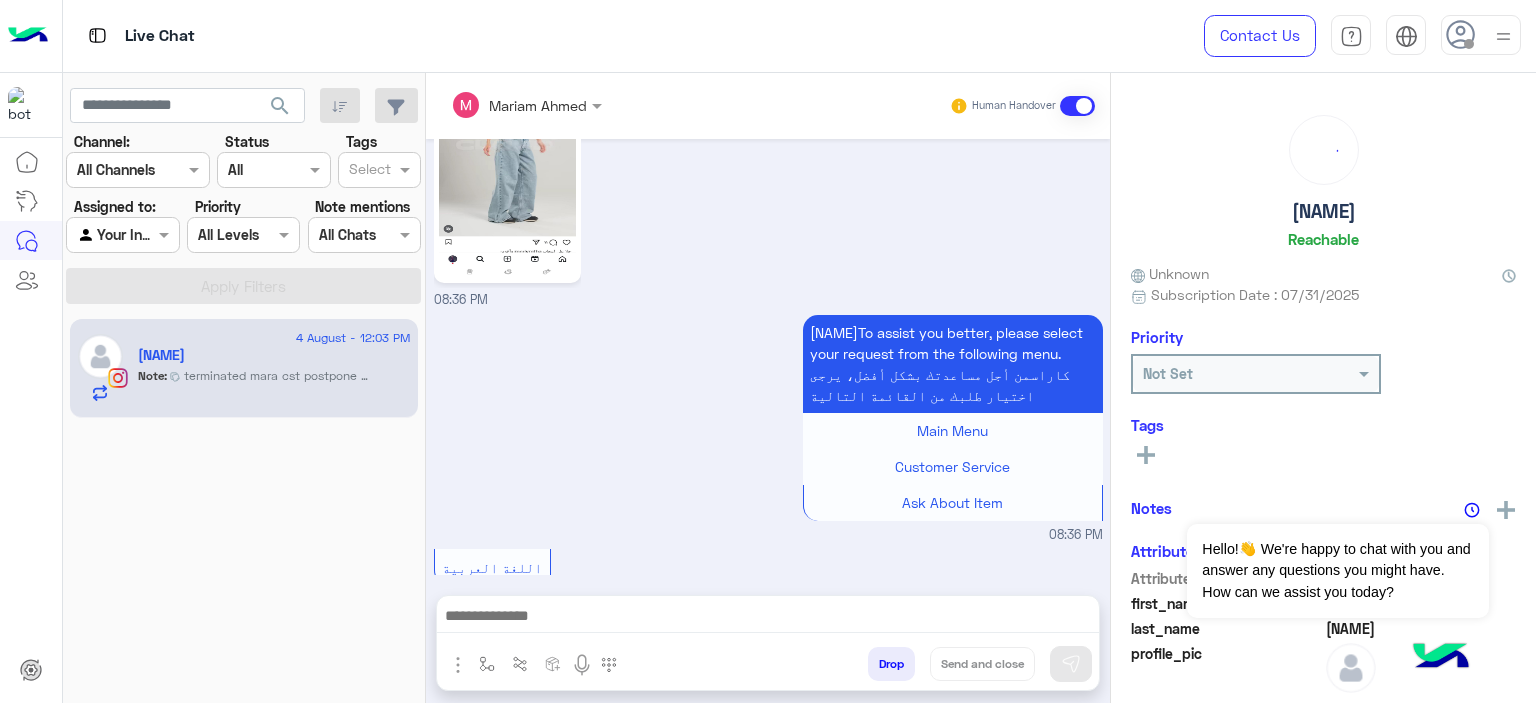 scroll, scrollTop: 4673, scrollLeft: 0, axis: vertical 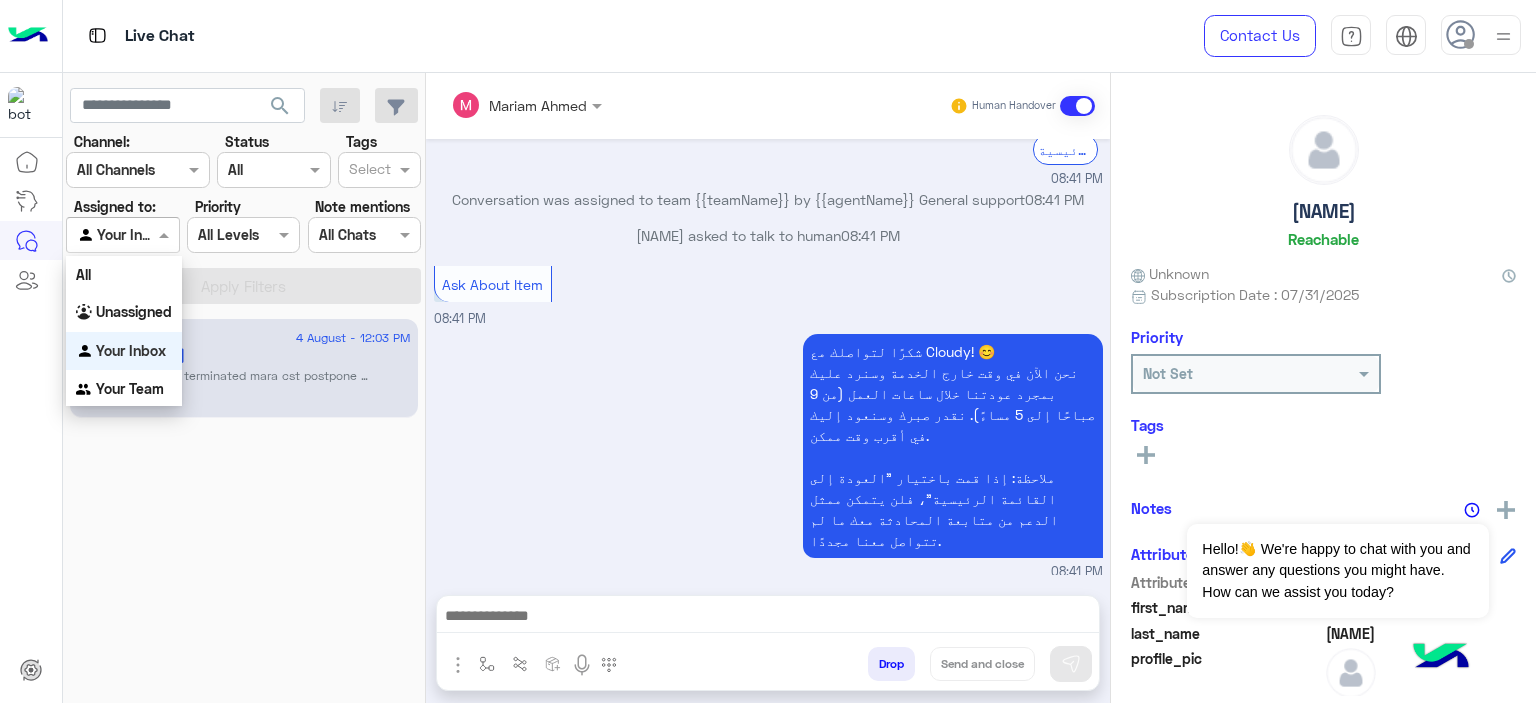 click at bounding box center [166, 234] 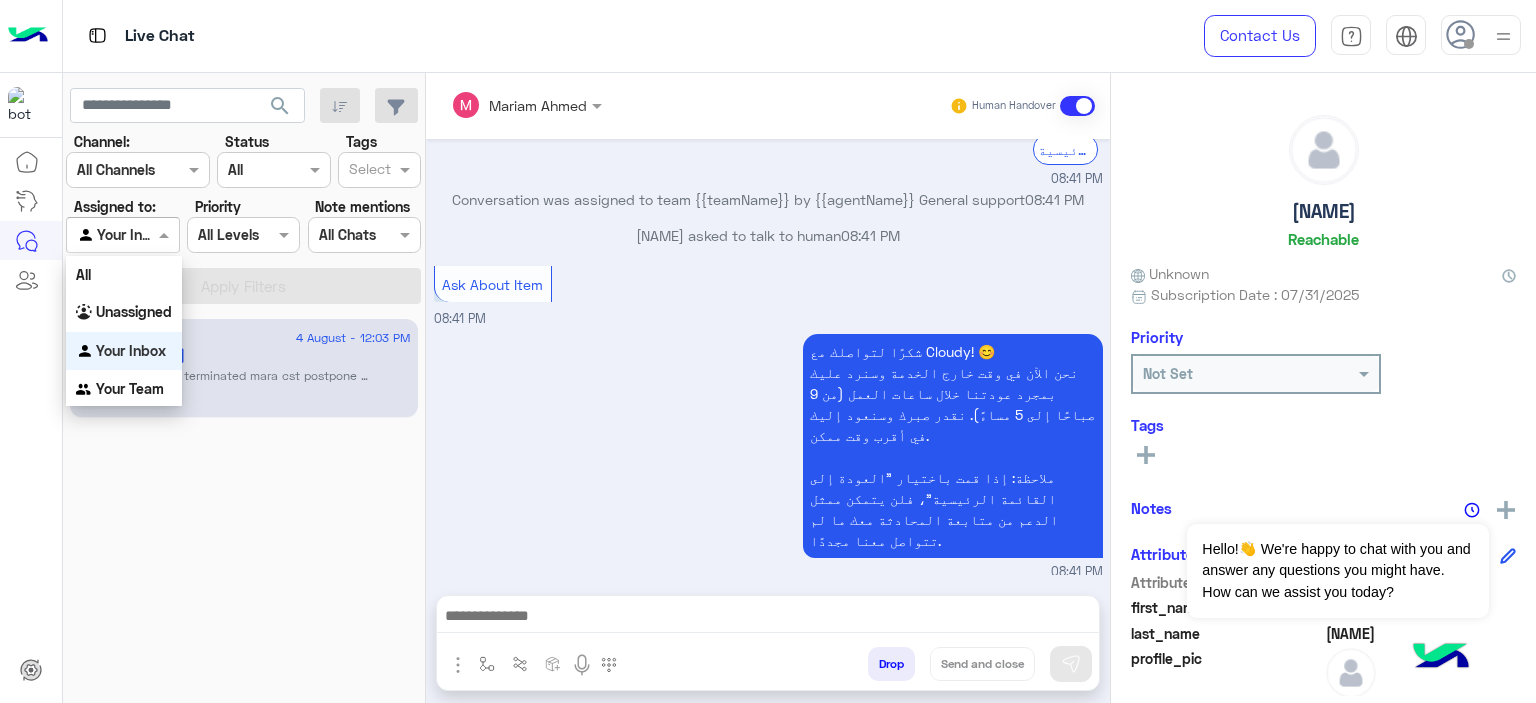 click on "Your Inbox" at bounding box center [131, 350] 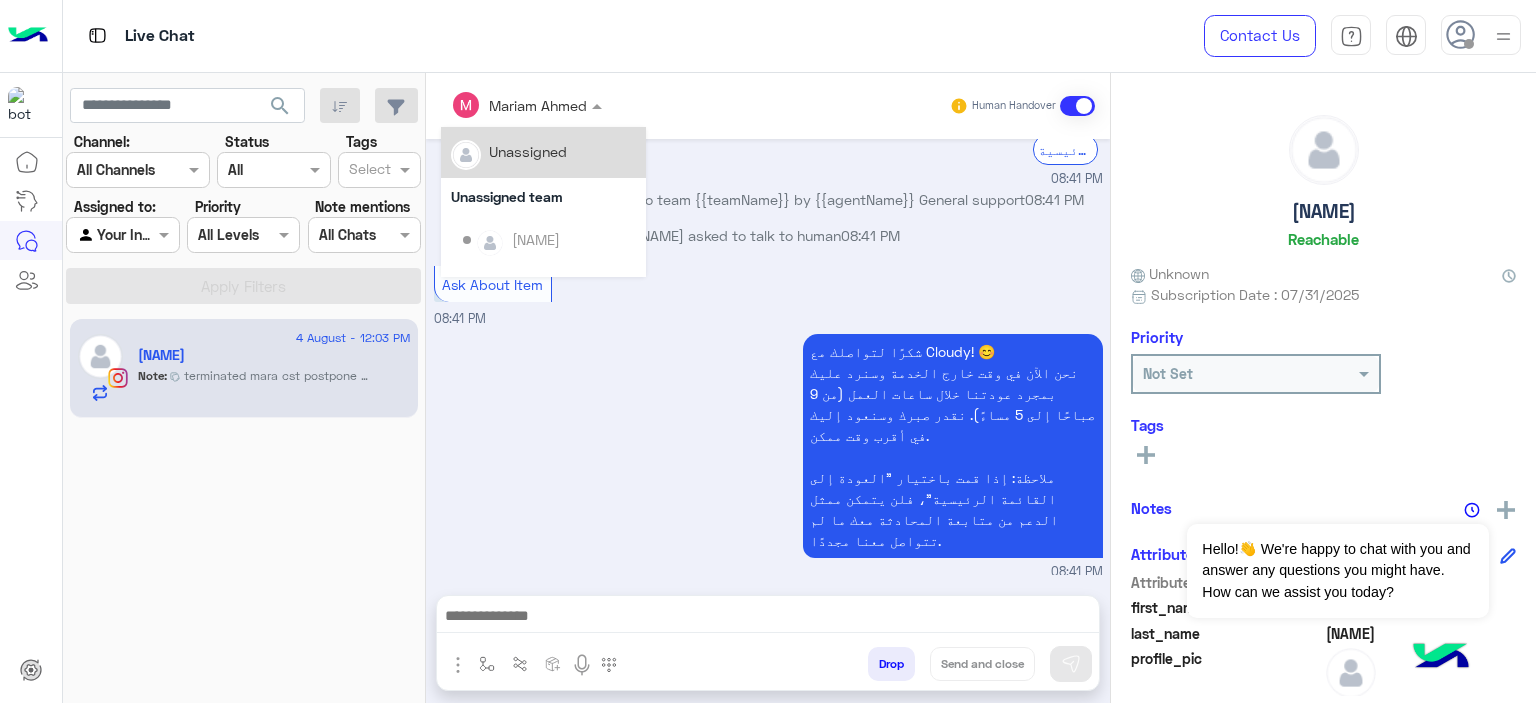 click on "Mariam Ahmed" at bounding box center [538, 105] 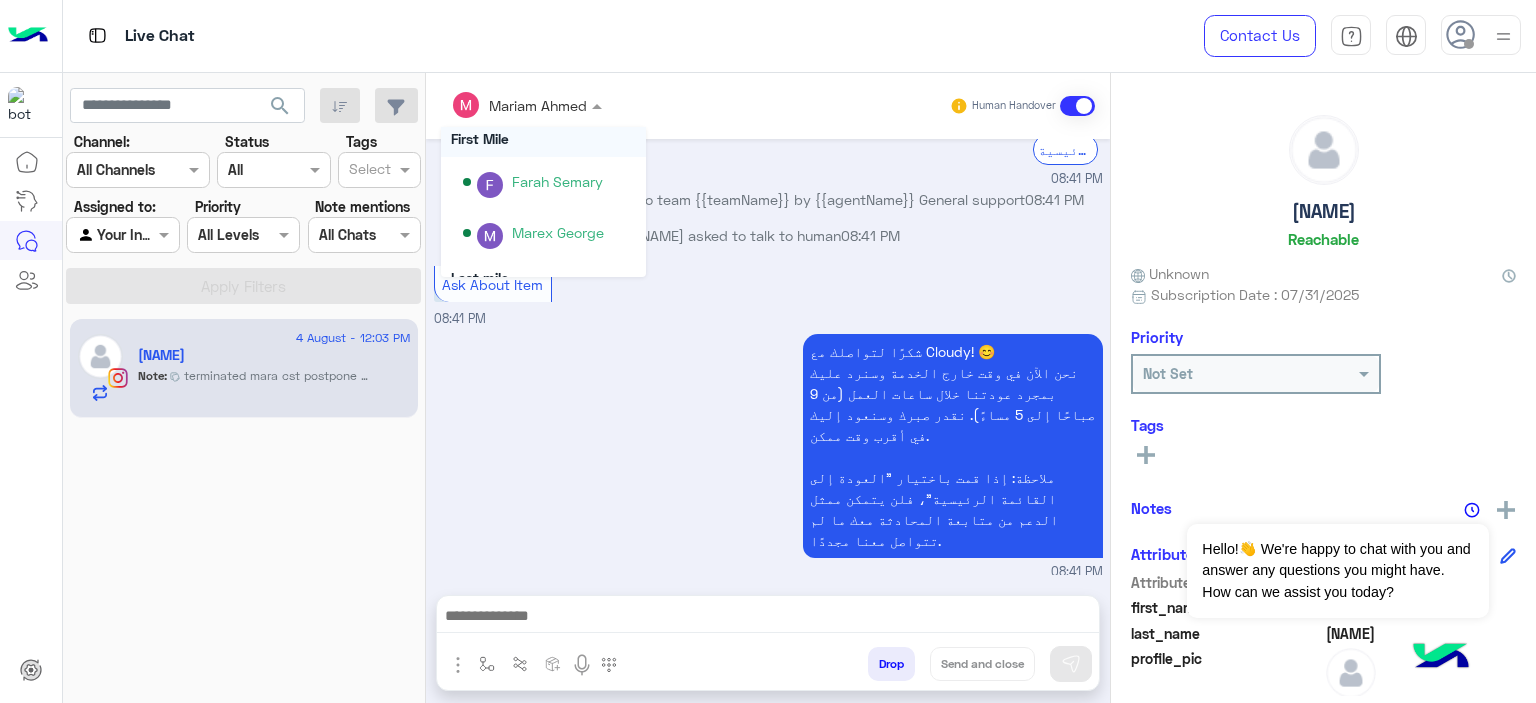 scroll, scrollTop: 334, scrollLeft: 0, axis: vertical 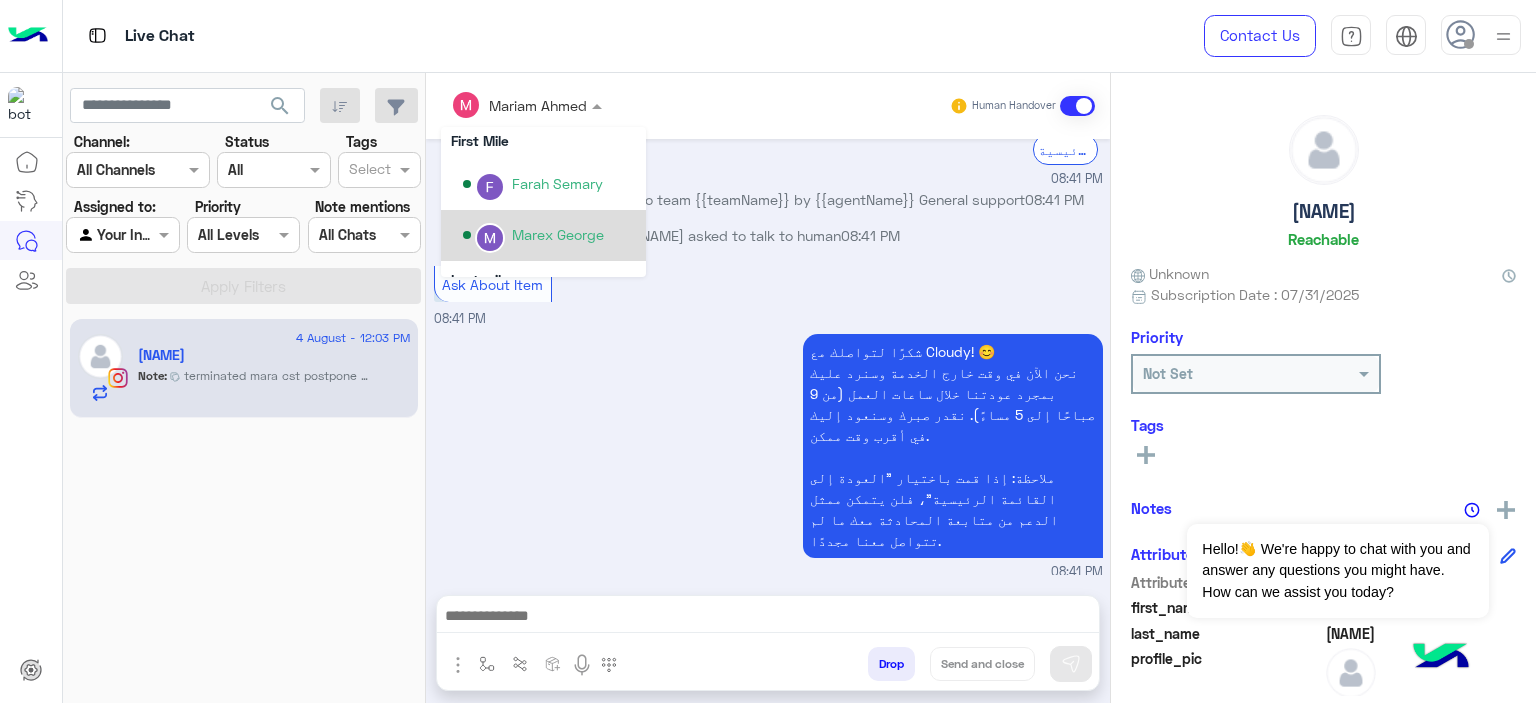 click on "Marex George" at bounding box center [558, 234] 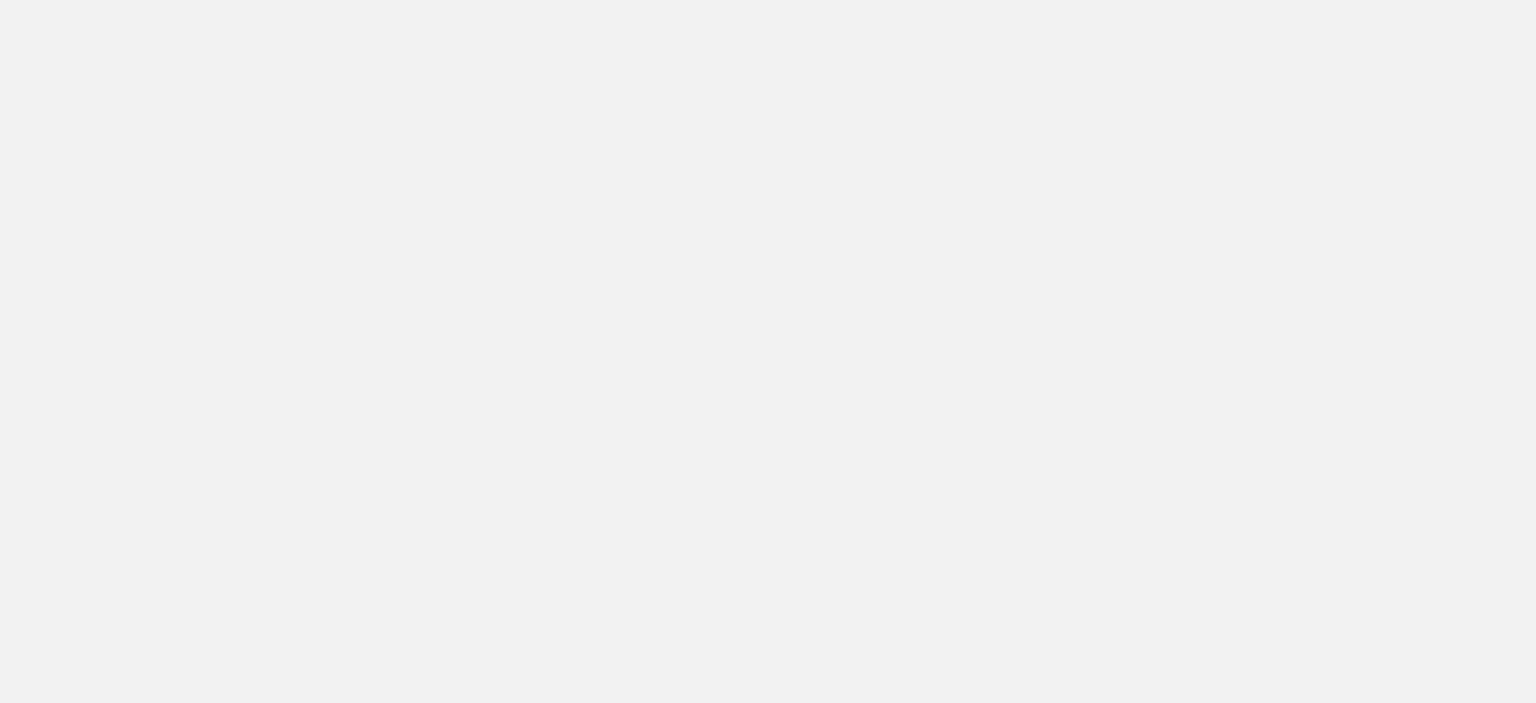 scroll, scrollTop: 0, scrollLeft: 0, axis: both 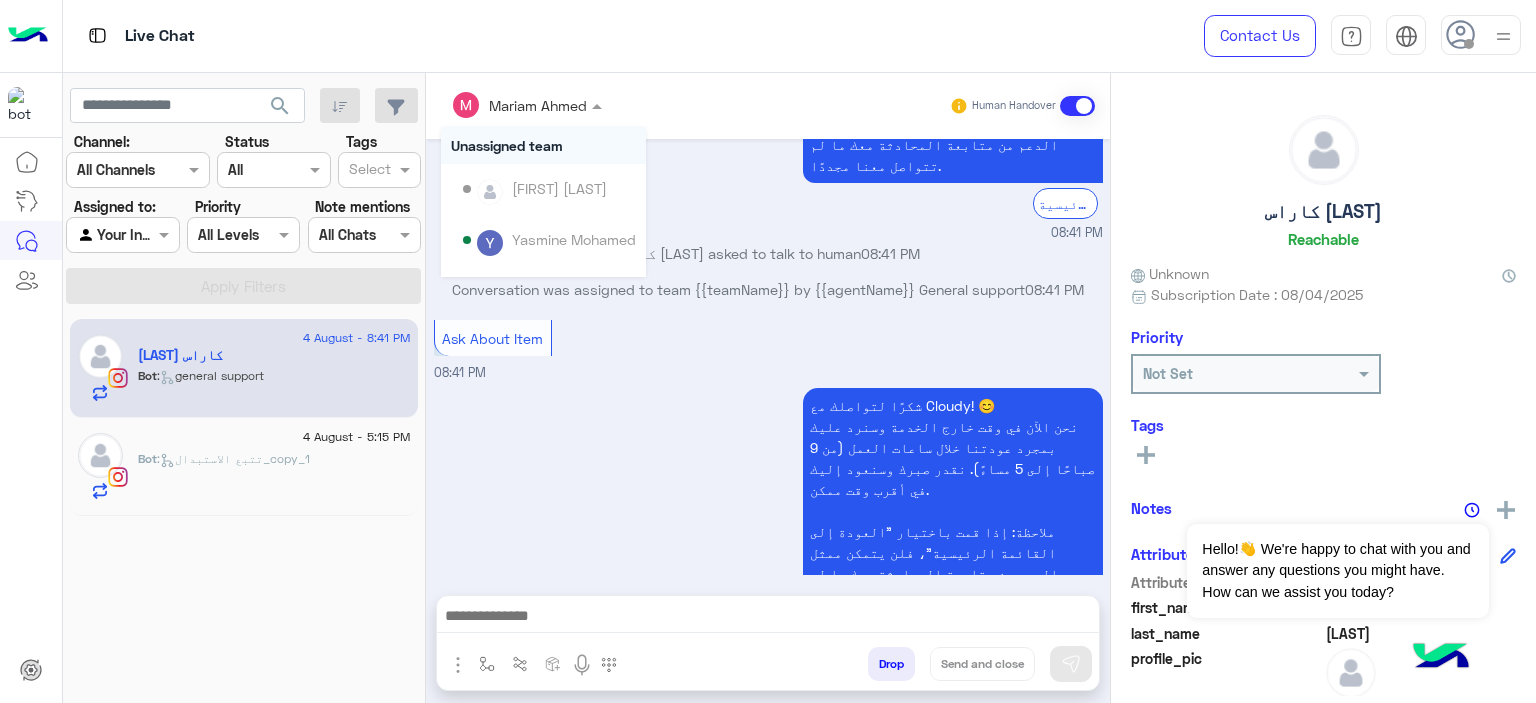 click at bounding box center (526, 104) 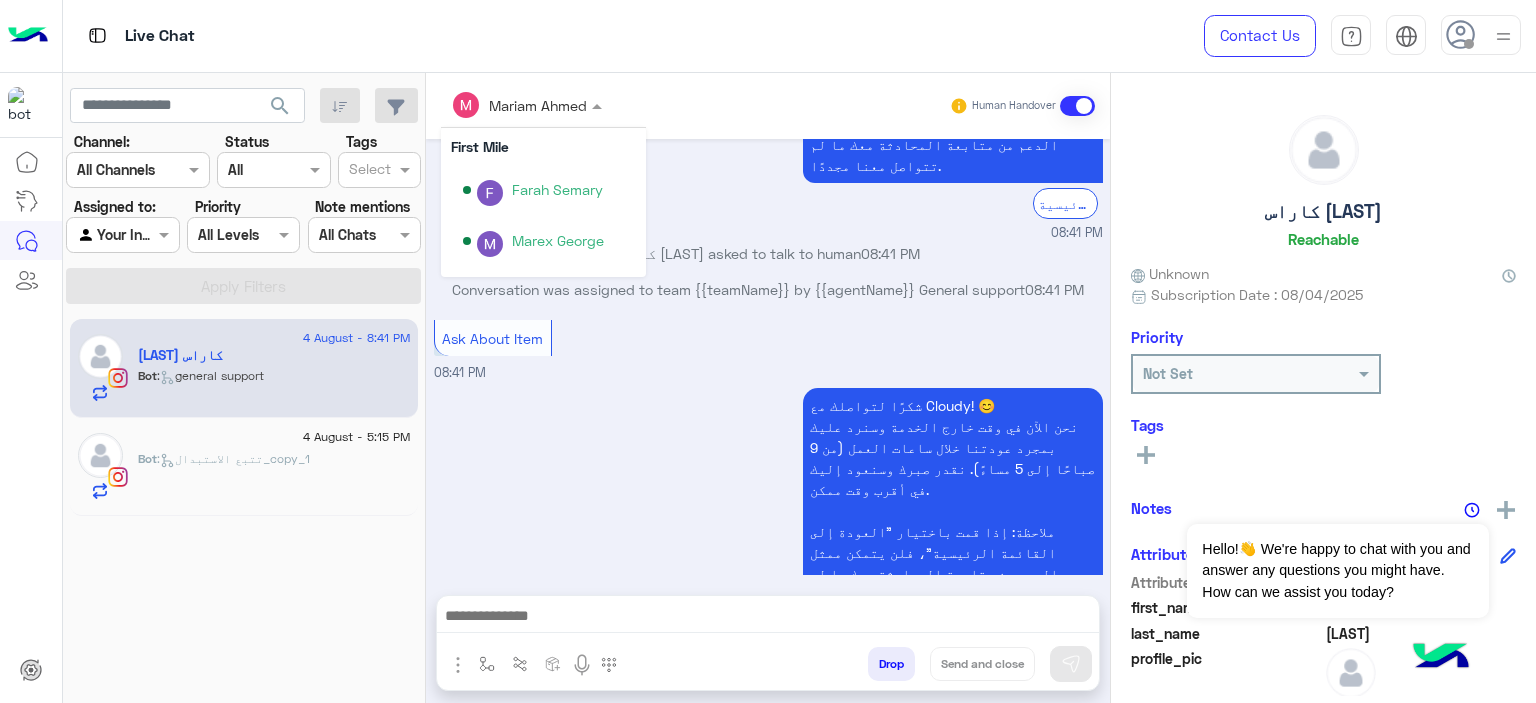 scroll, scrollTop: 328, scrollLeft: 0, axis: vertical 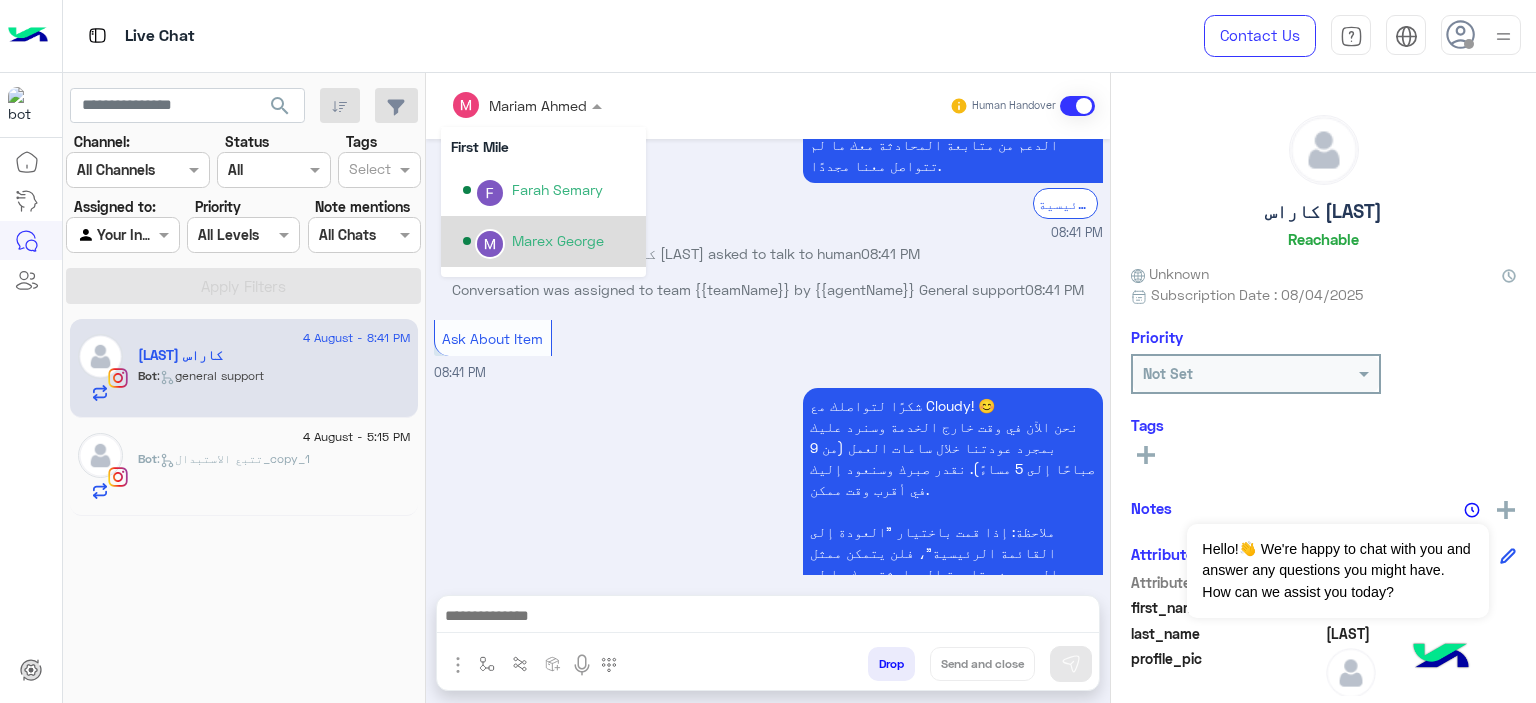click on "Marex George" at bounding box center [558, 240] 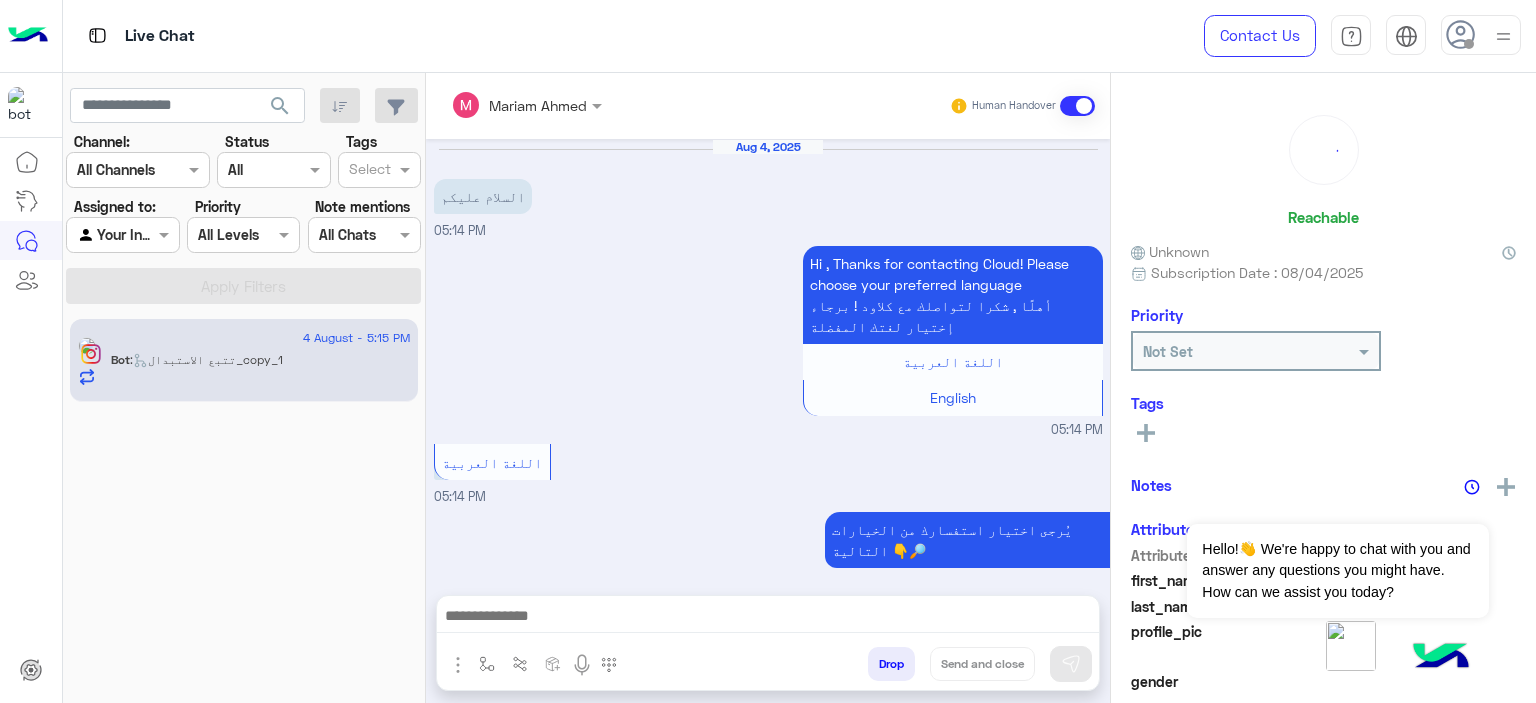 scroll, scrollTop: 1034, scrollLeft: 0, axis: vertical 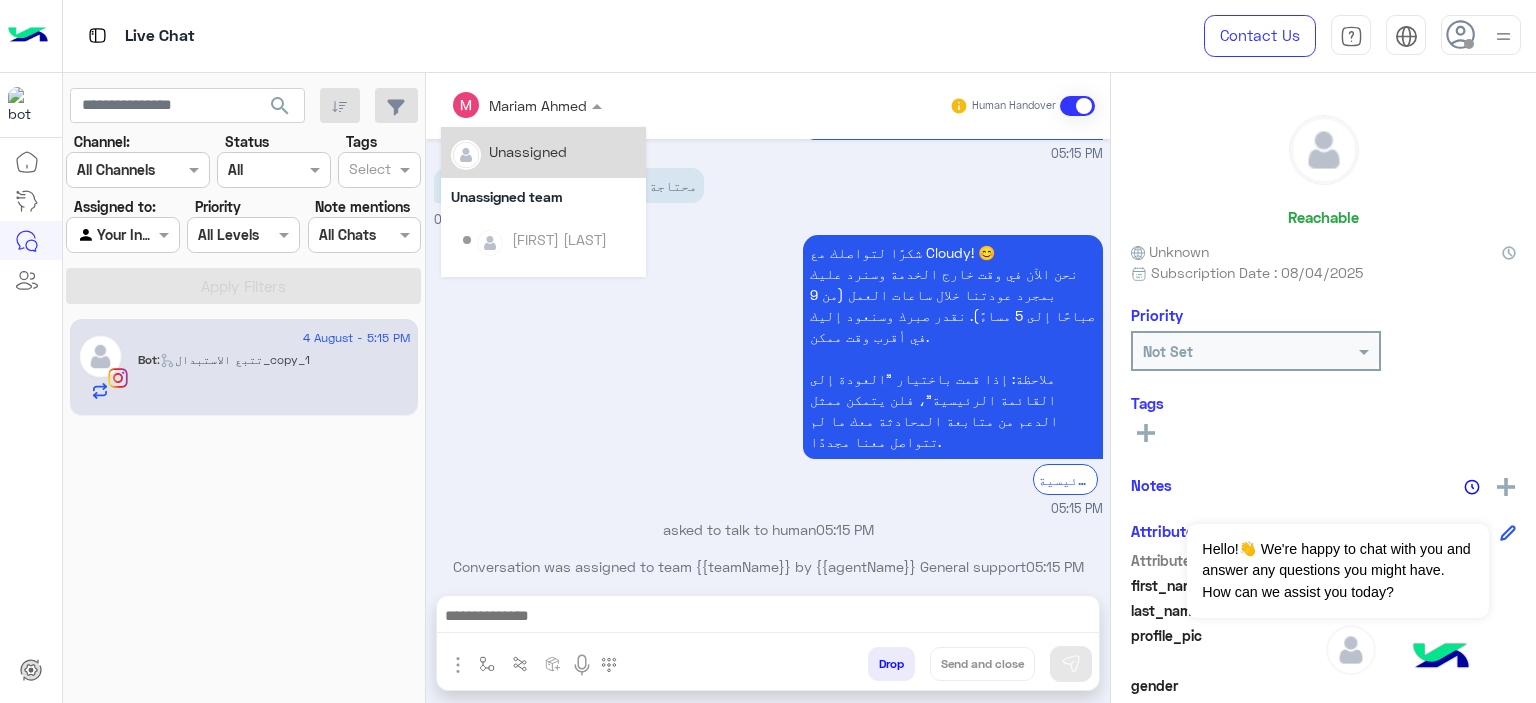 click at bounding box center (526, 104) 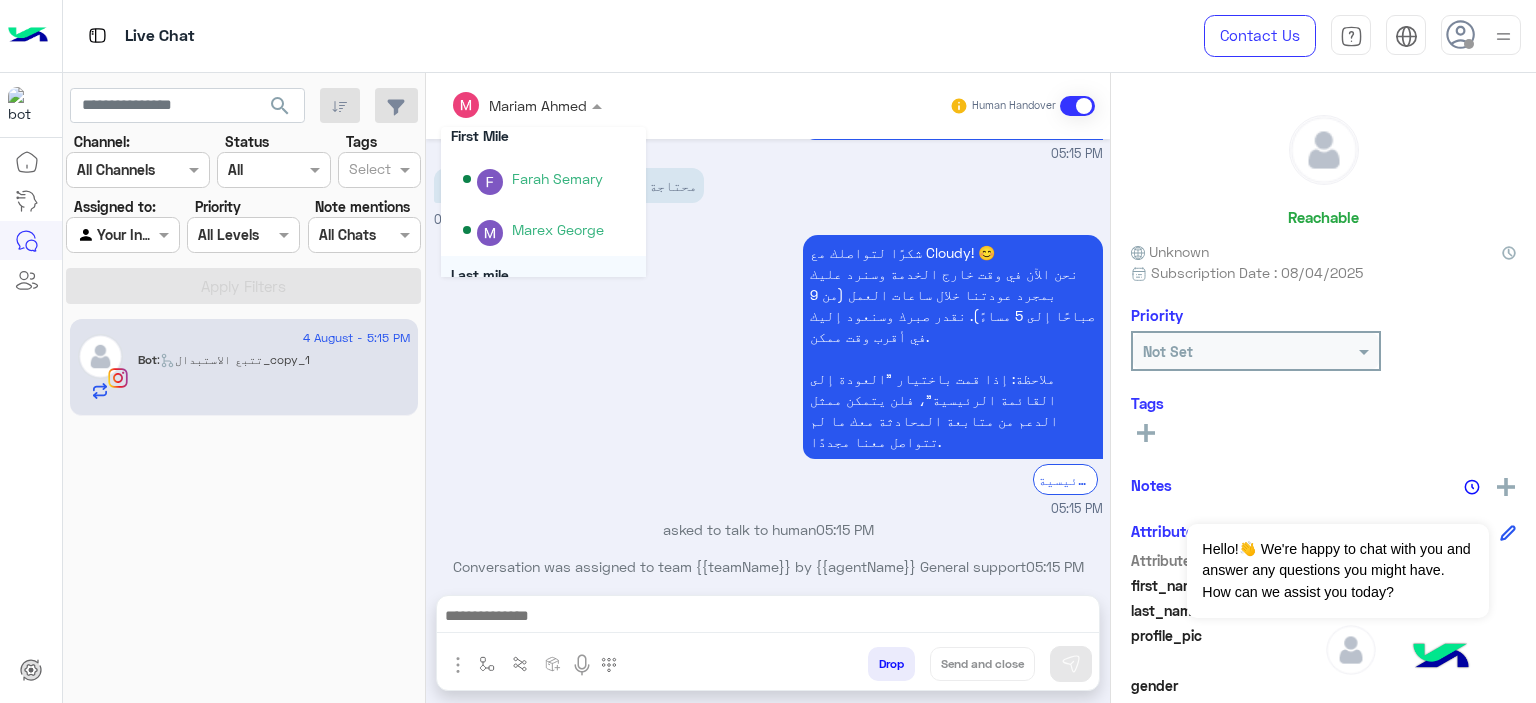 scroll, scrollTop: 338, scrollLeft: 0, axis: vertical 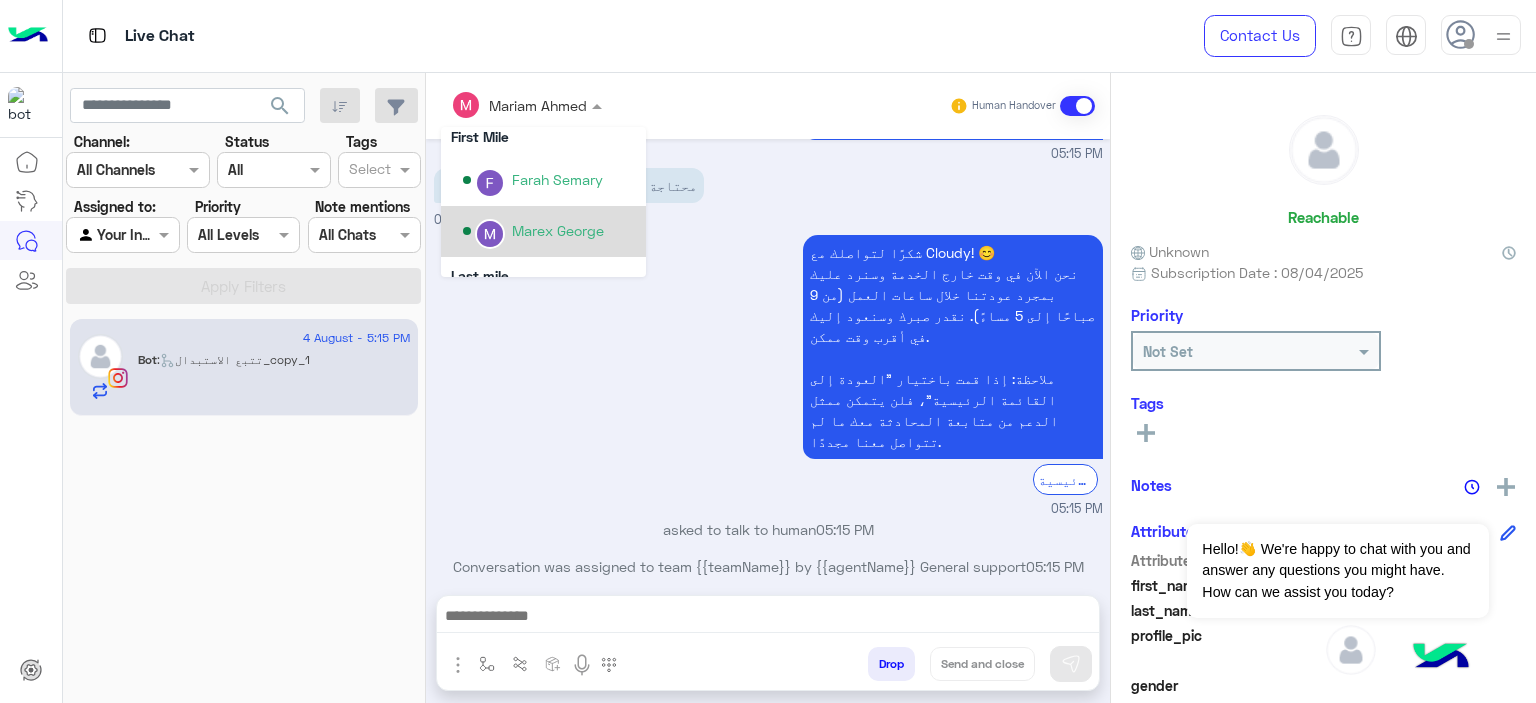 click on "Marex George" at bounding box center (558, 230) 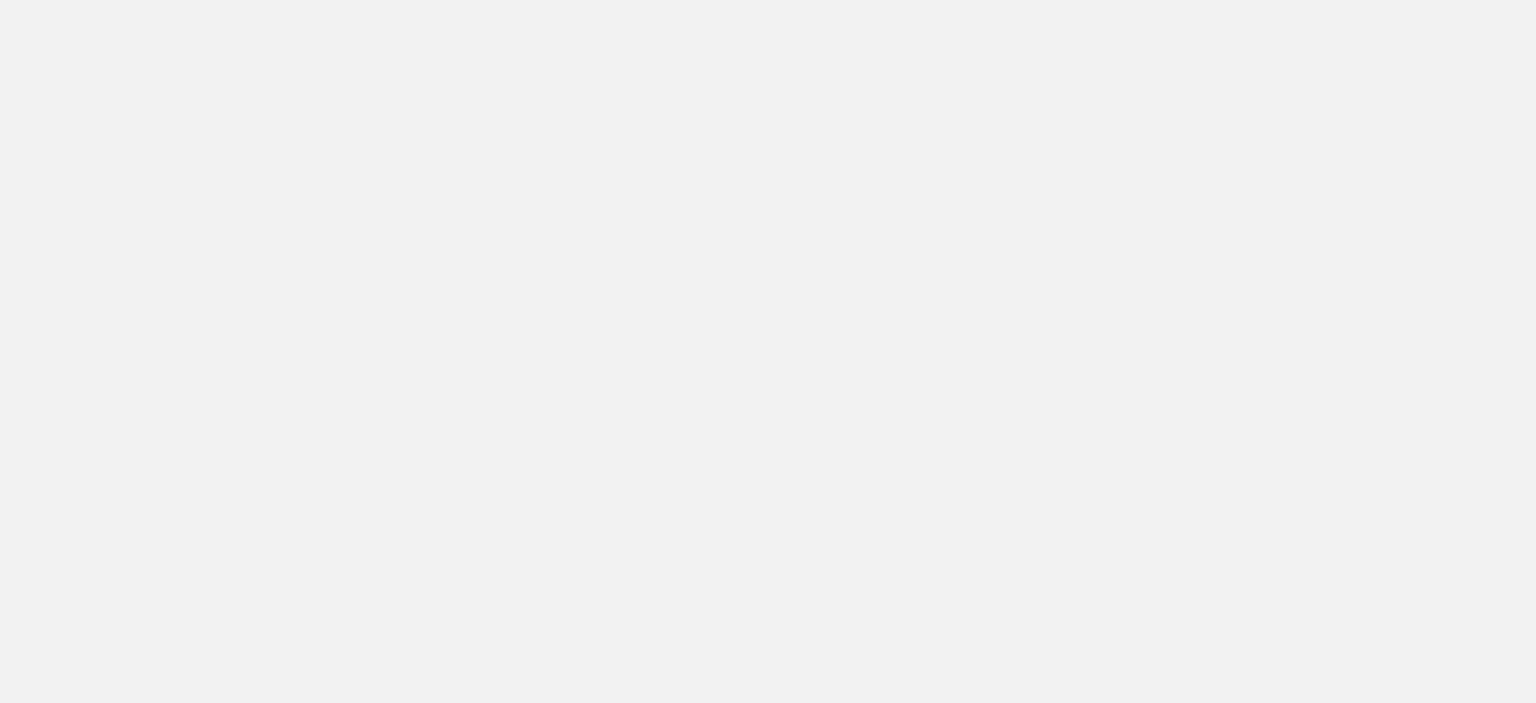 scroll, scrollTop: 0, scrollLeft: 0, axis: both 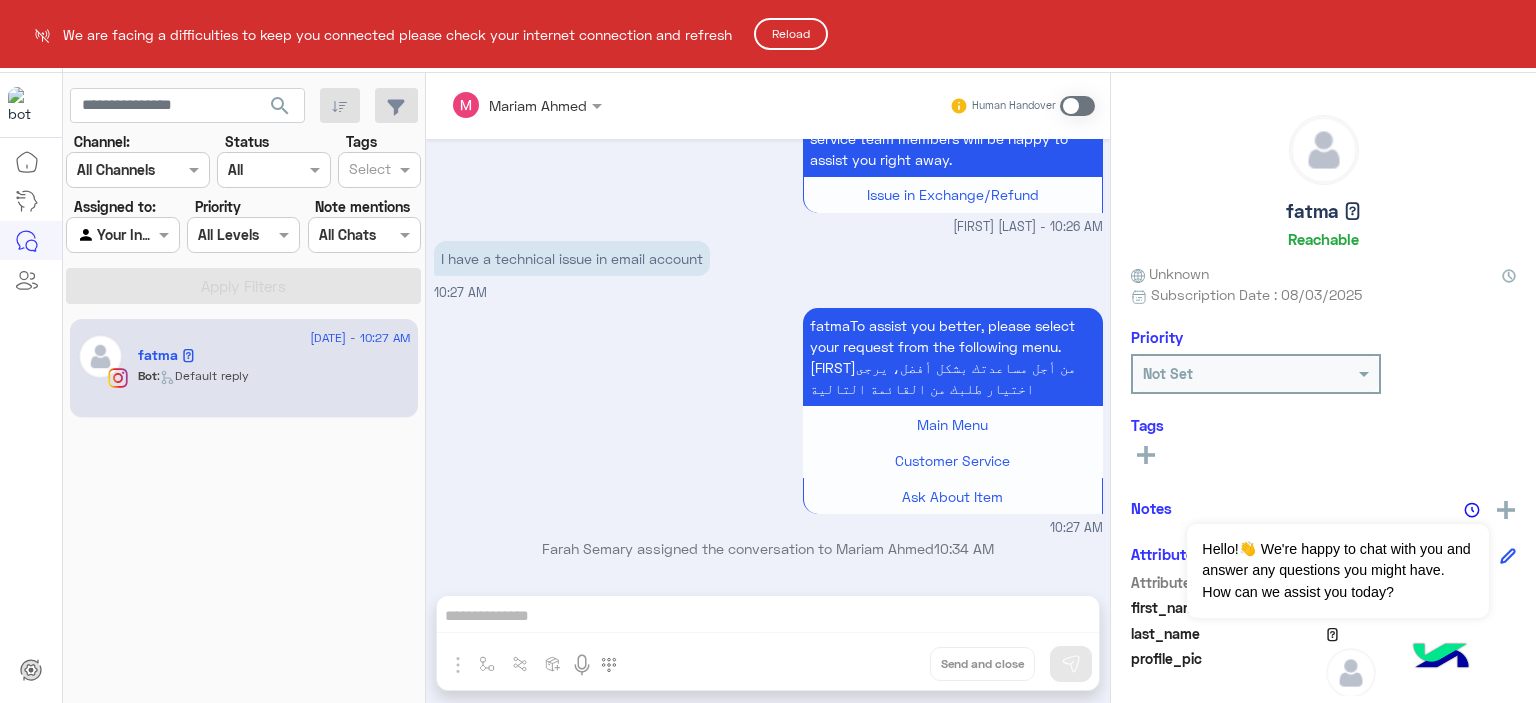 click on "Reload" 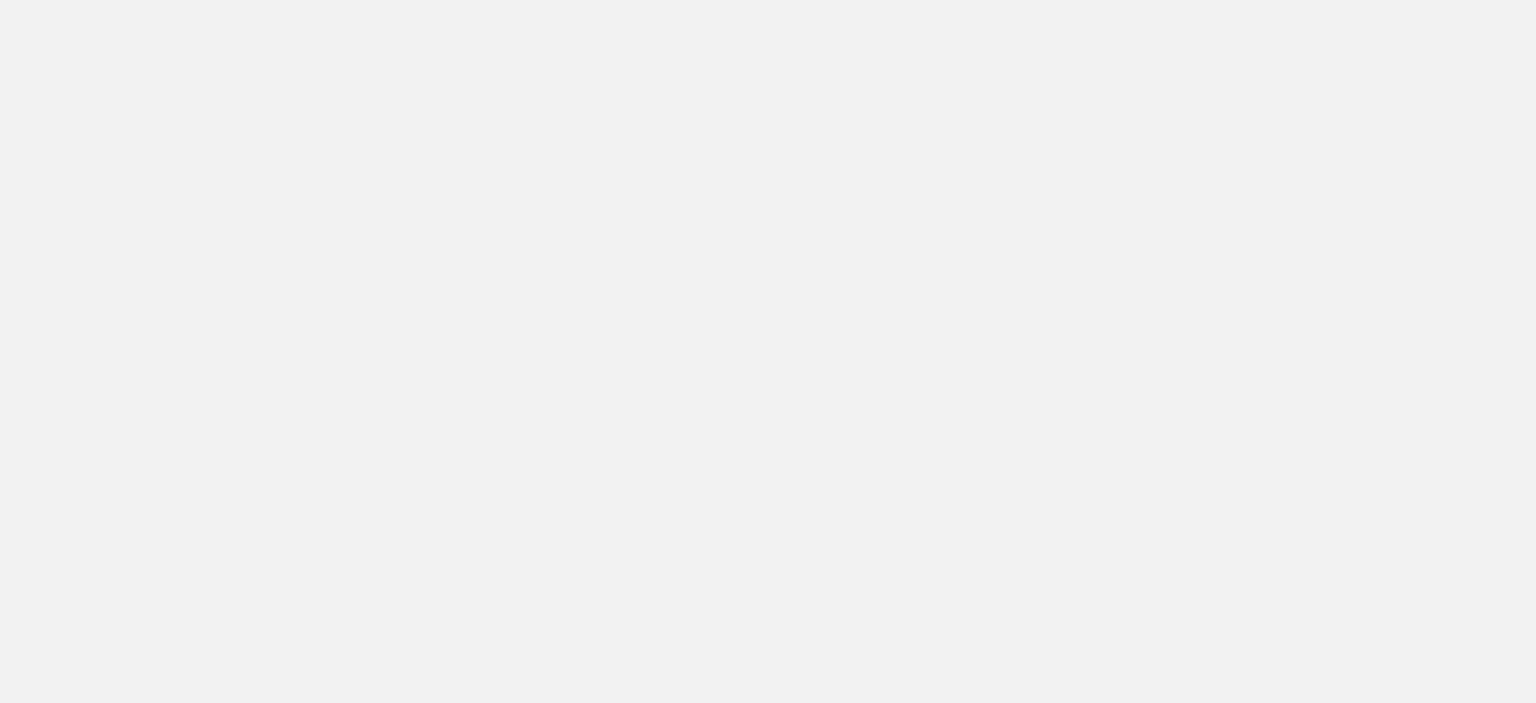 scroll, scrollTop: 0, scrollLeft: 0, axis: both 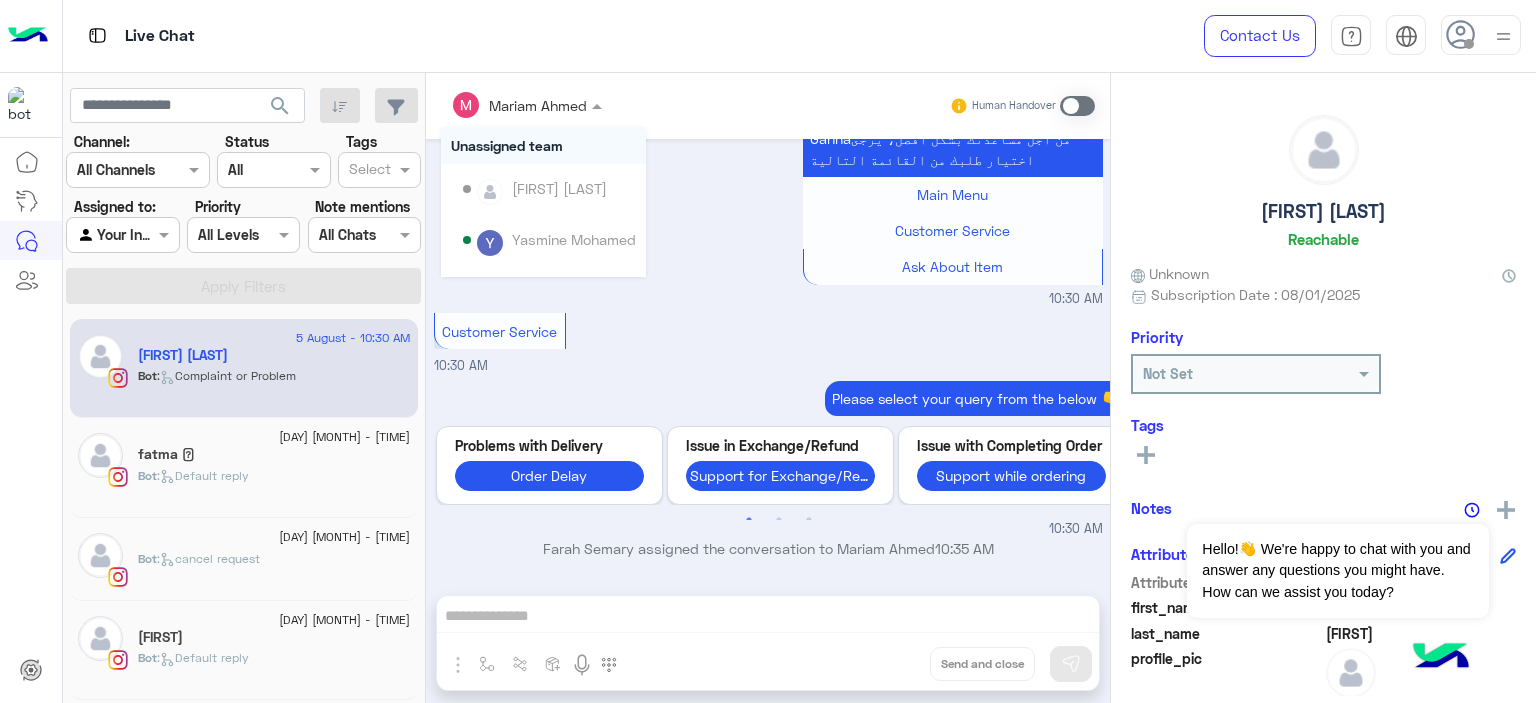 click at bounding box center [500, 105] 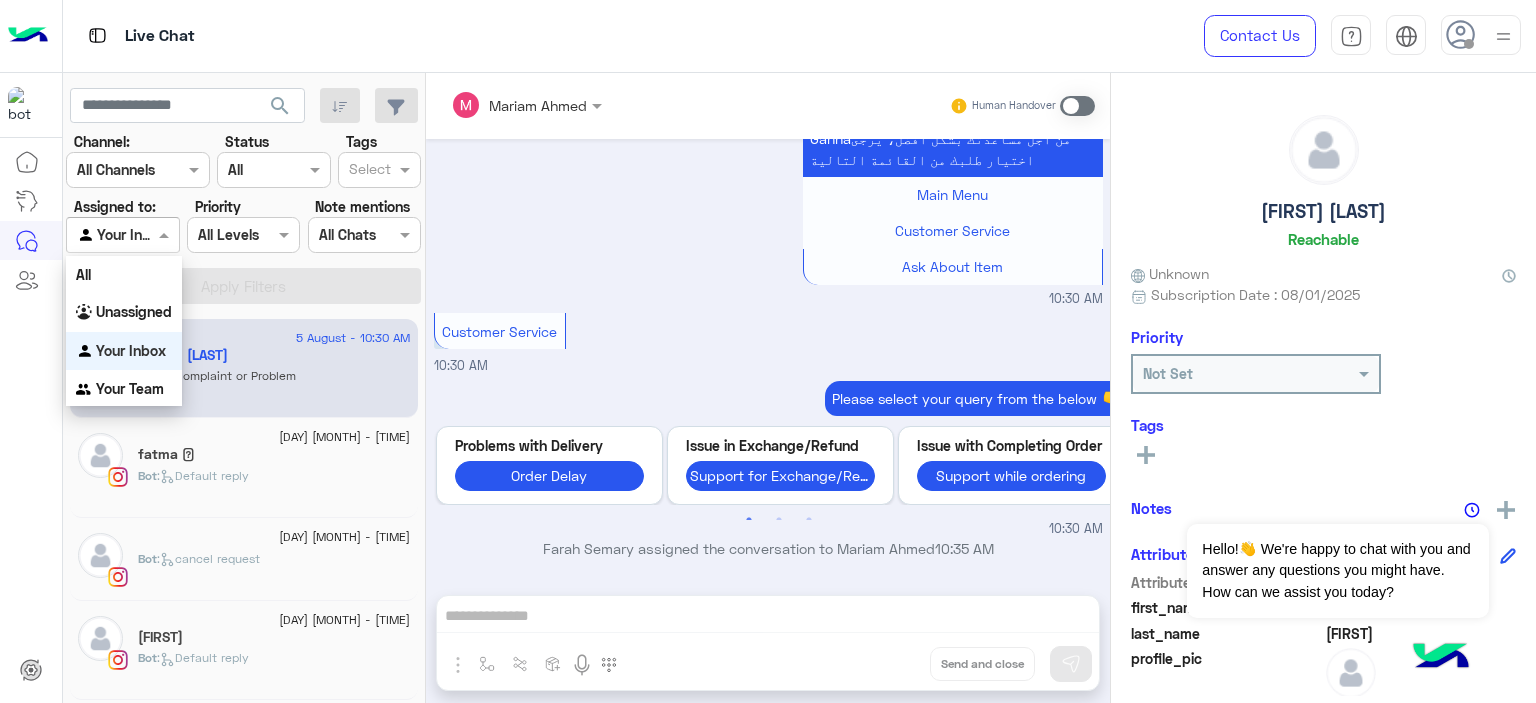 click at bounding box center (166, 234) 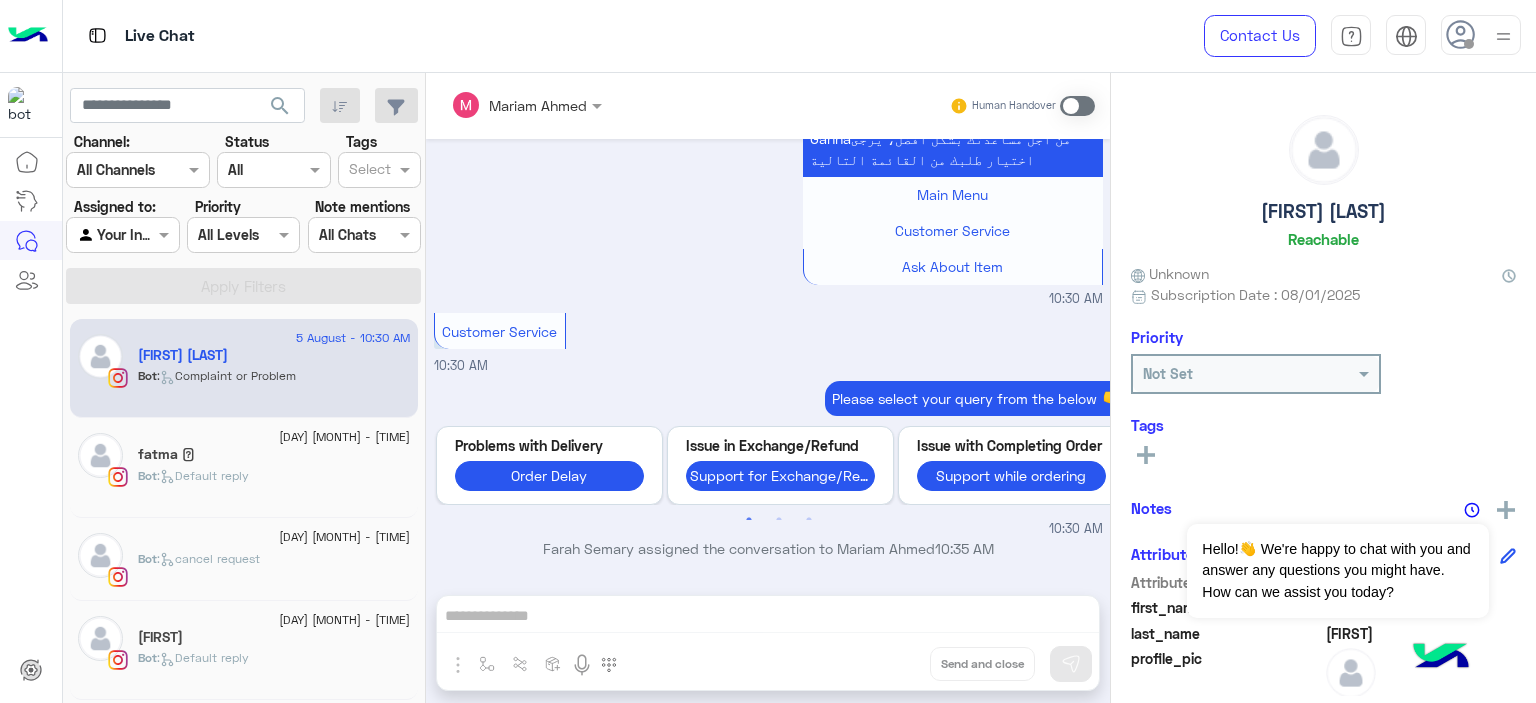 click on "GannaTo assist you better, please select your request from the following menu. Gannaمن أجل مساعدتك بشكل أفضل، يرجى اختيار طلبك من القائمة التالية  Main Menu   Customer Service   Ask About Item     10:30 AM" at bounding box center [768, 191] 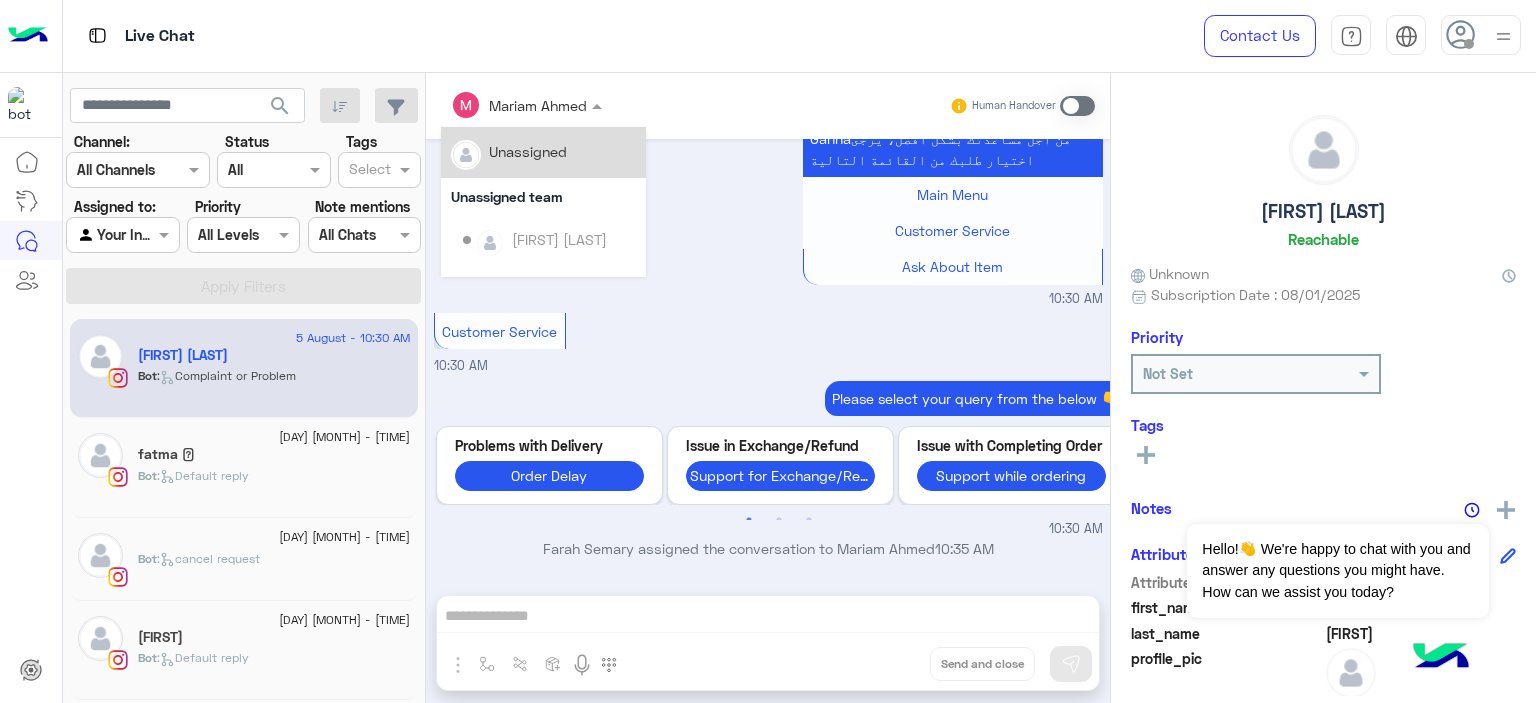 click at bounding box center [500, 105] 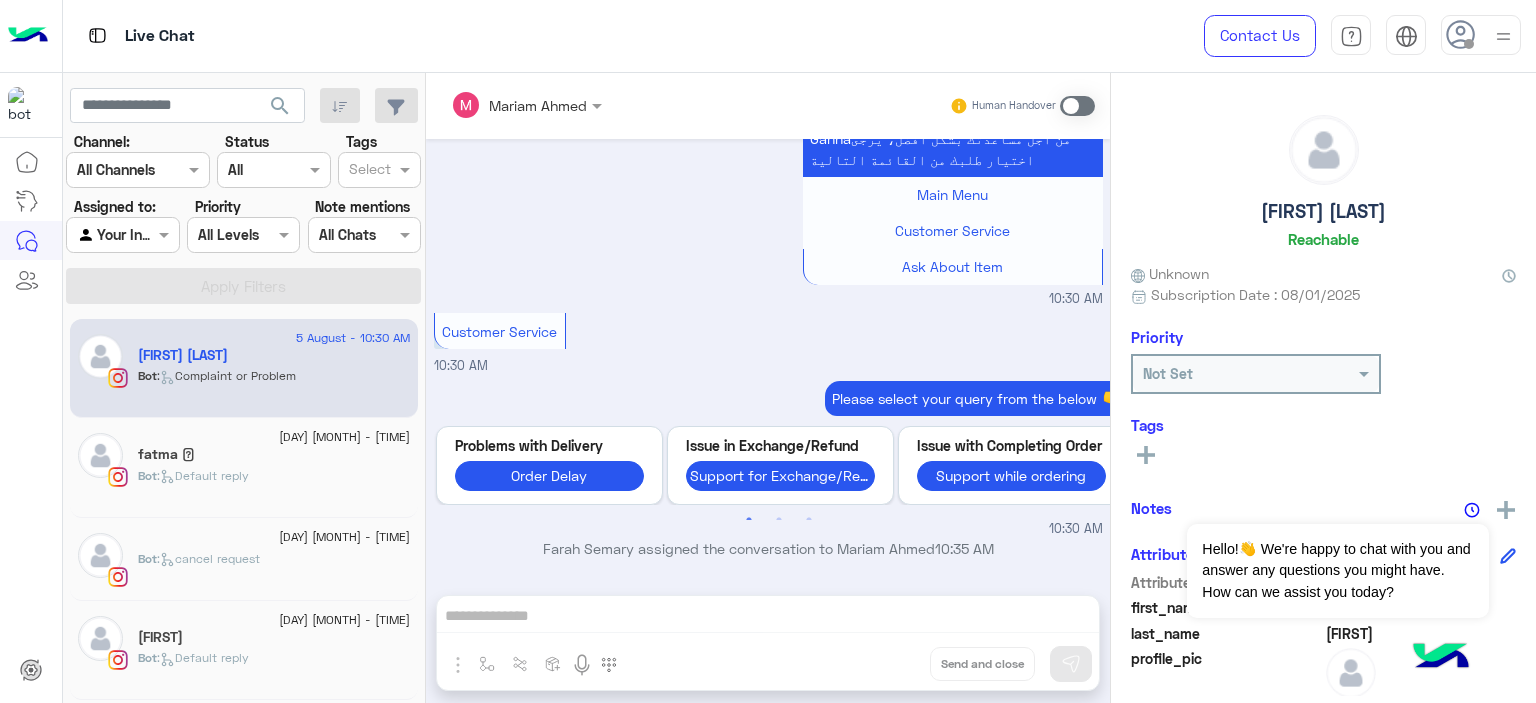click on "Customer Service    10:30 AM" at bounding box center [768, 342] 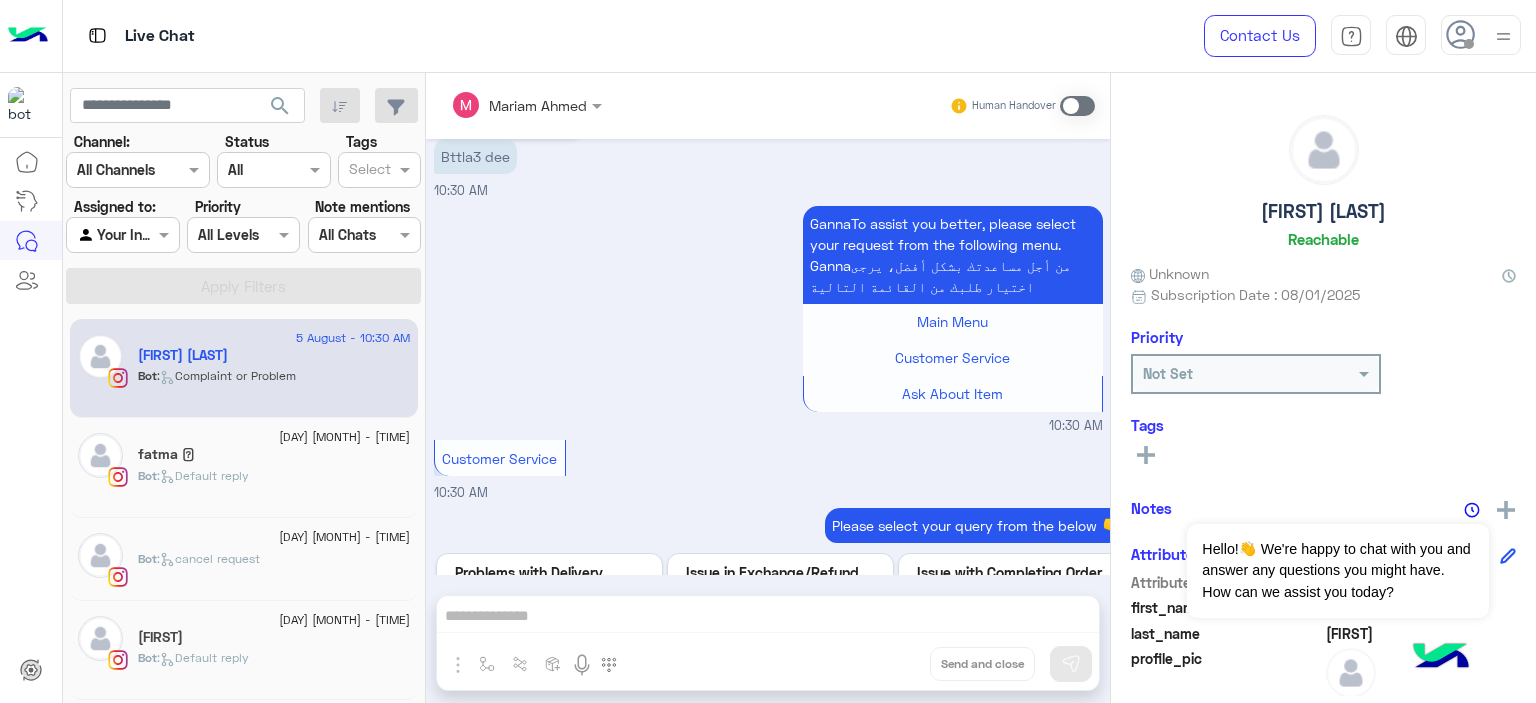scroll, scrollTop: 2644, scrollLeft: 0, axis: vertical 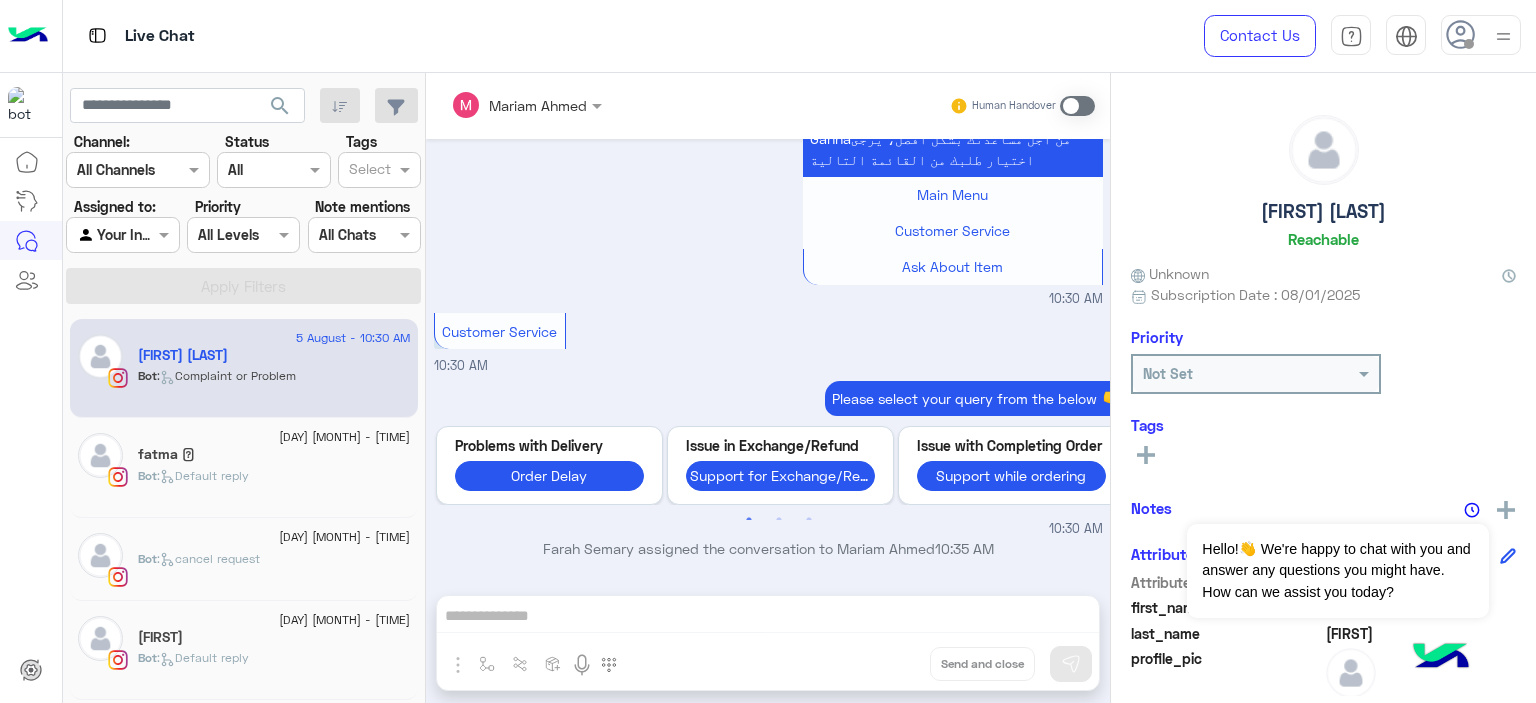 click on "fatma 🪽" 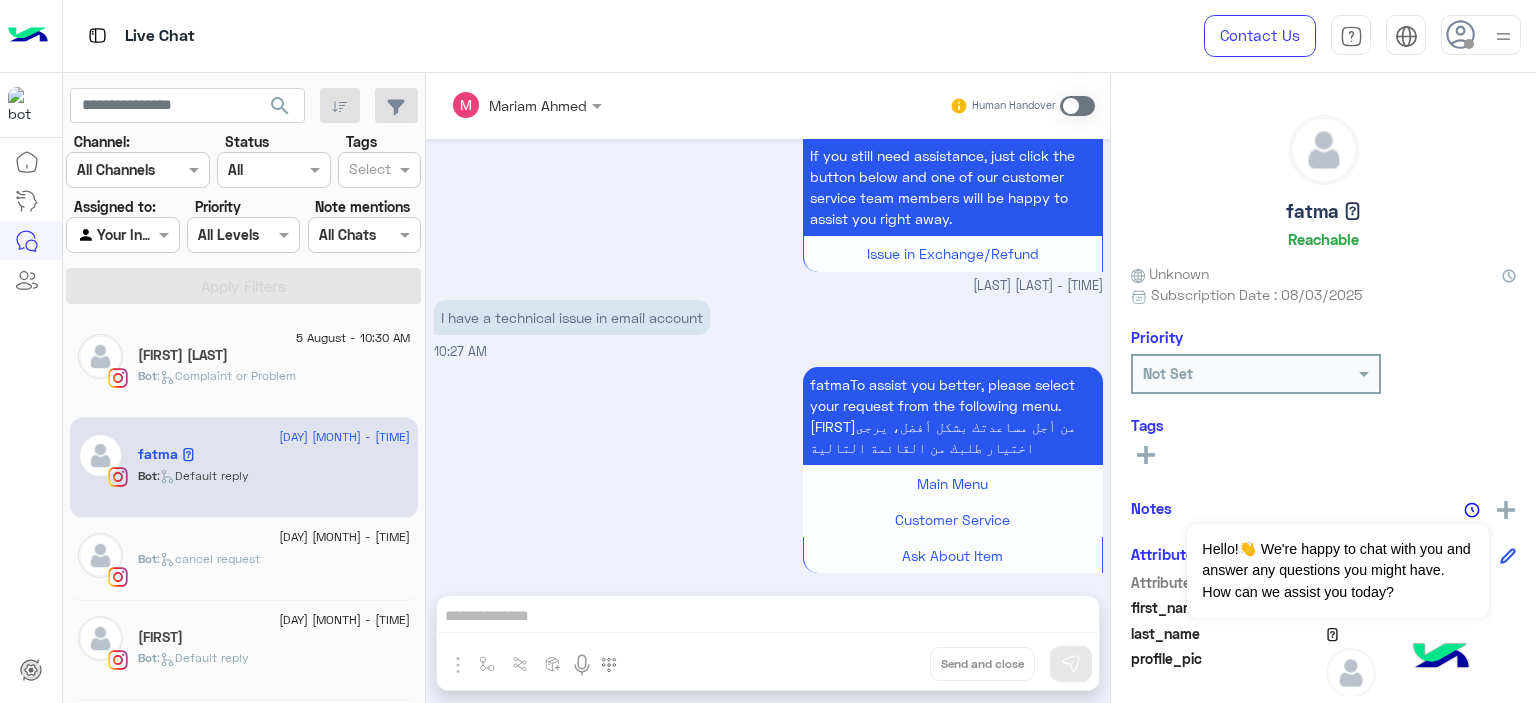 scroll, scrollTop: 1867, scrollLeft: 0, axis: vertical 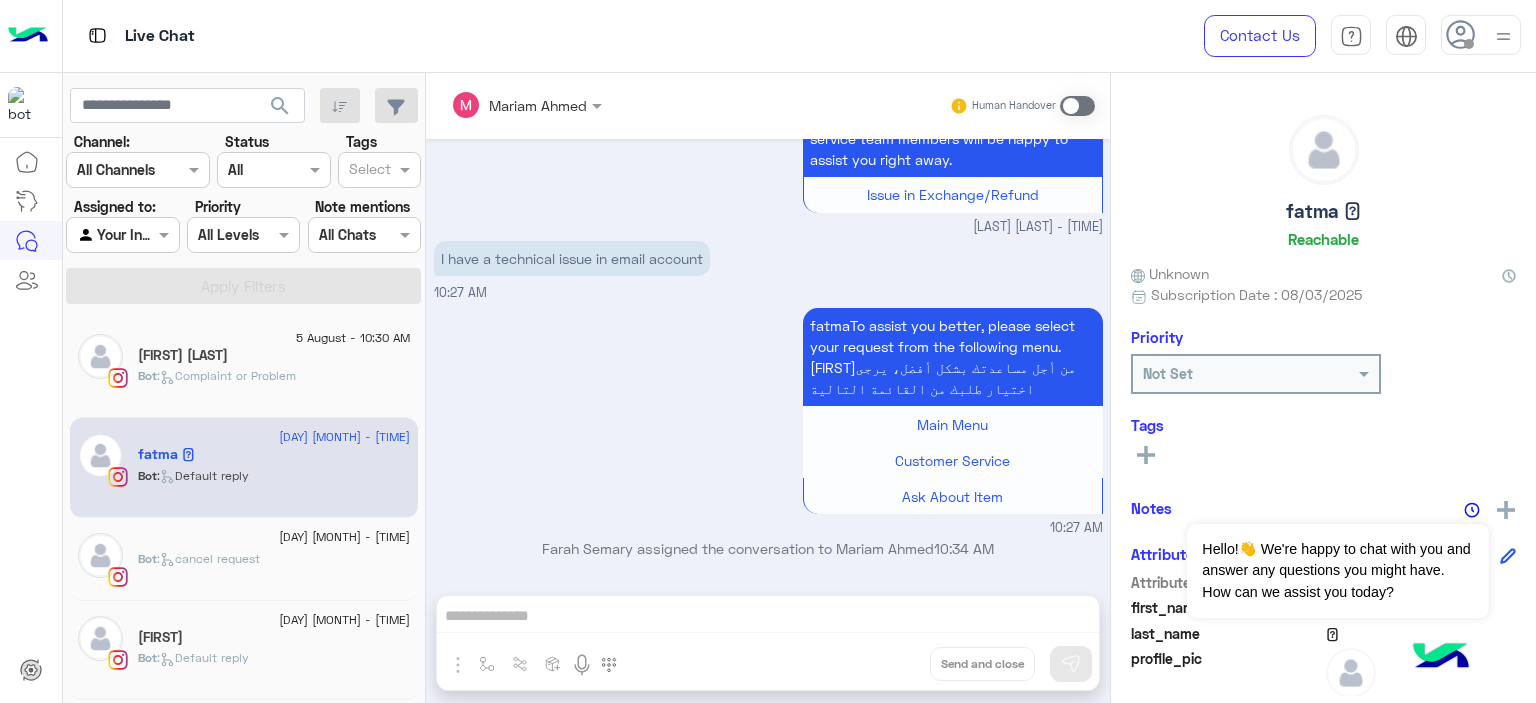 click on "Mariam Ahmed Human Handover     Aug 4, 2025   Maram Ahmed assigned the conversation to Farah Semary  09:53 AM     Hello,
We know how important fast refunds and exchanges are.
To request one, simply click the “EXCHANGE” button on our website and follow the steps here:
👉 https://cloud.e-stebdal.com/returns
Make sure to enter your phone number or email exactly as used in your original order (including any capital or small letters).
Also, select "the item was defected or wrong" as the reason to avoid any shipping fees.
We’ll review your request within 24 hours. Let us know if you need any help!     Farah Semary -  10:09 AM   Farah Semary joined the conversation   10:09 AM       Farah Semary closed the conversation   12:53 PM      We haven’t heard back from you in a while, so we’ll pause the chat for now  but no worries, we’re still here to help! If you still need assistance, just click the button below and one of our customer service team members will be happy to assist you right away." at bounding box center (768, 392) 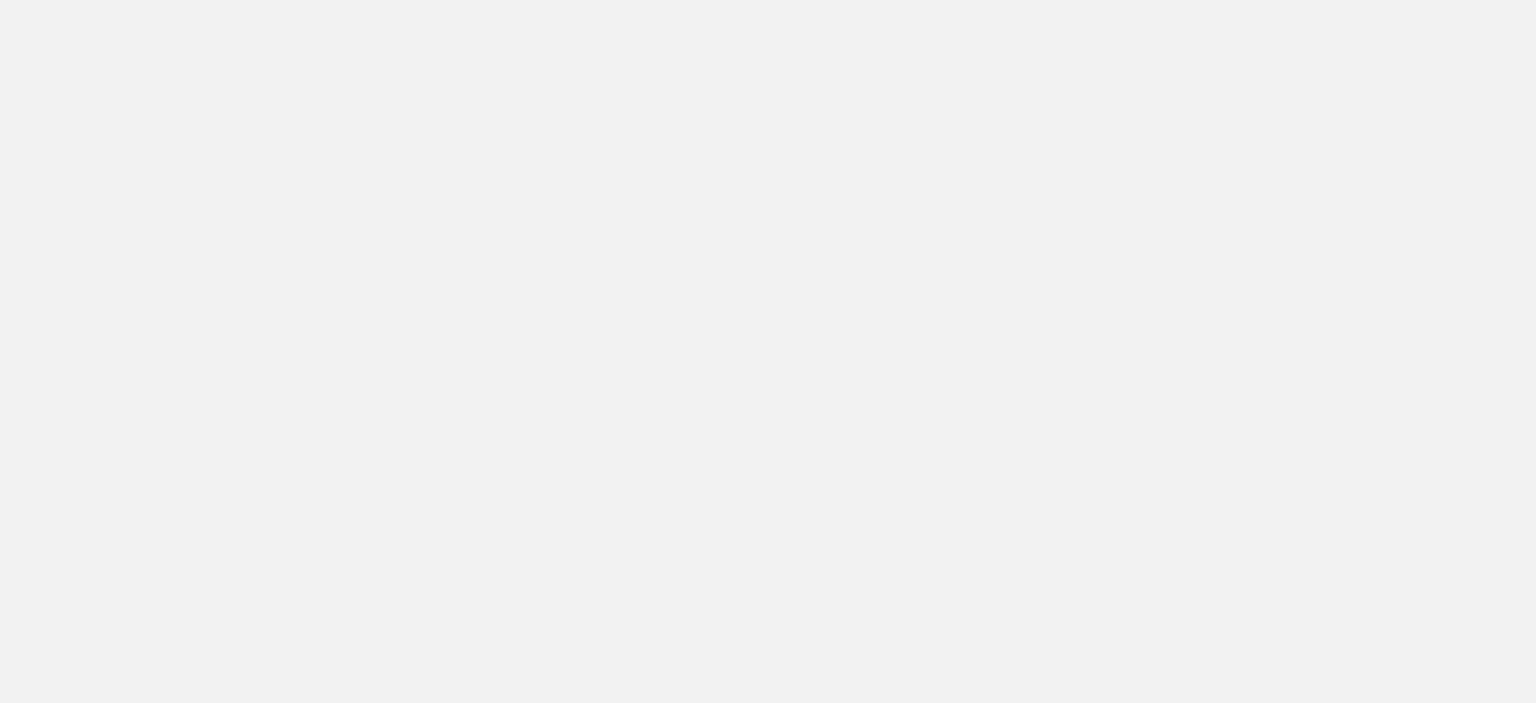 scroll, scrollTop: 0, scrollLeft: 0, axis: both 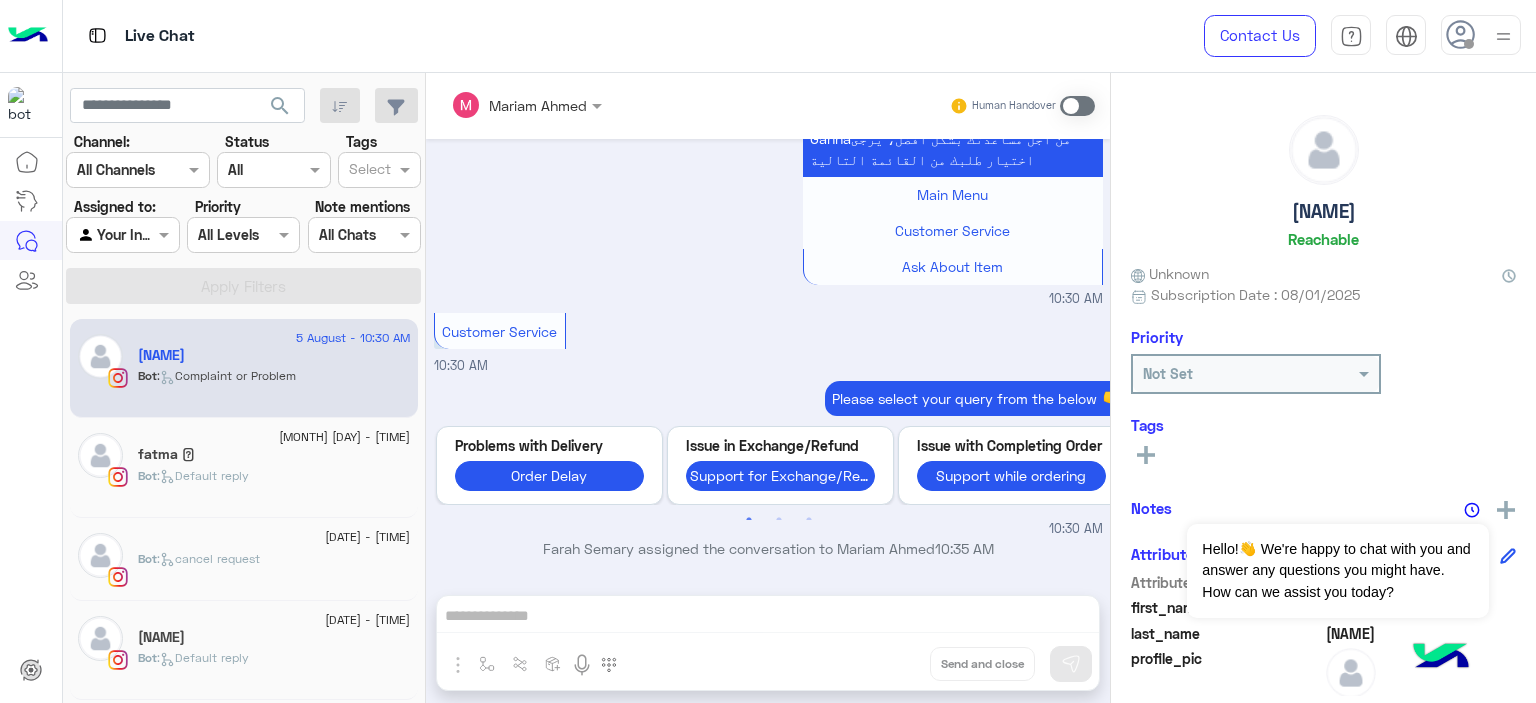 click on "Bot : cancel request" 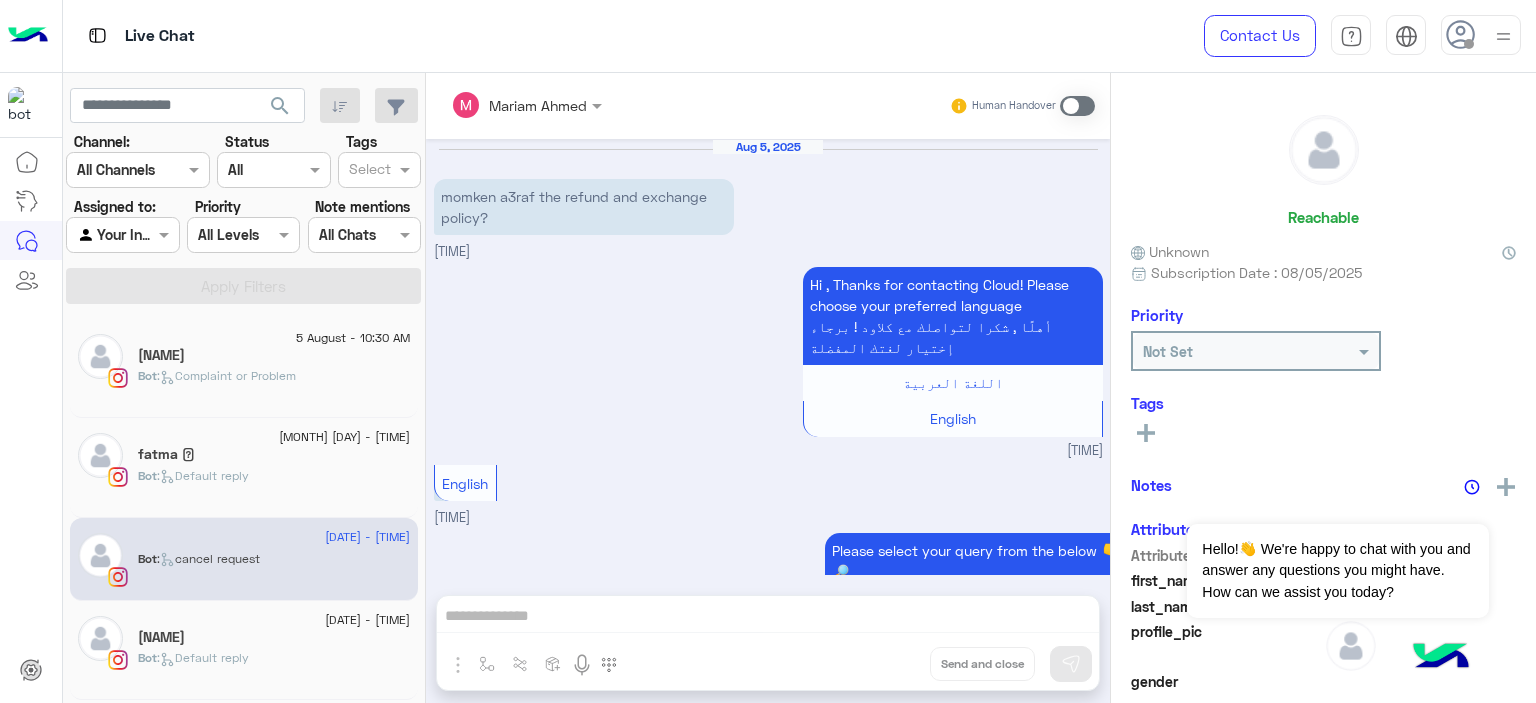 scroll, scrollTop: 1194, scrollLeft: 0, axis: vertical 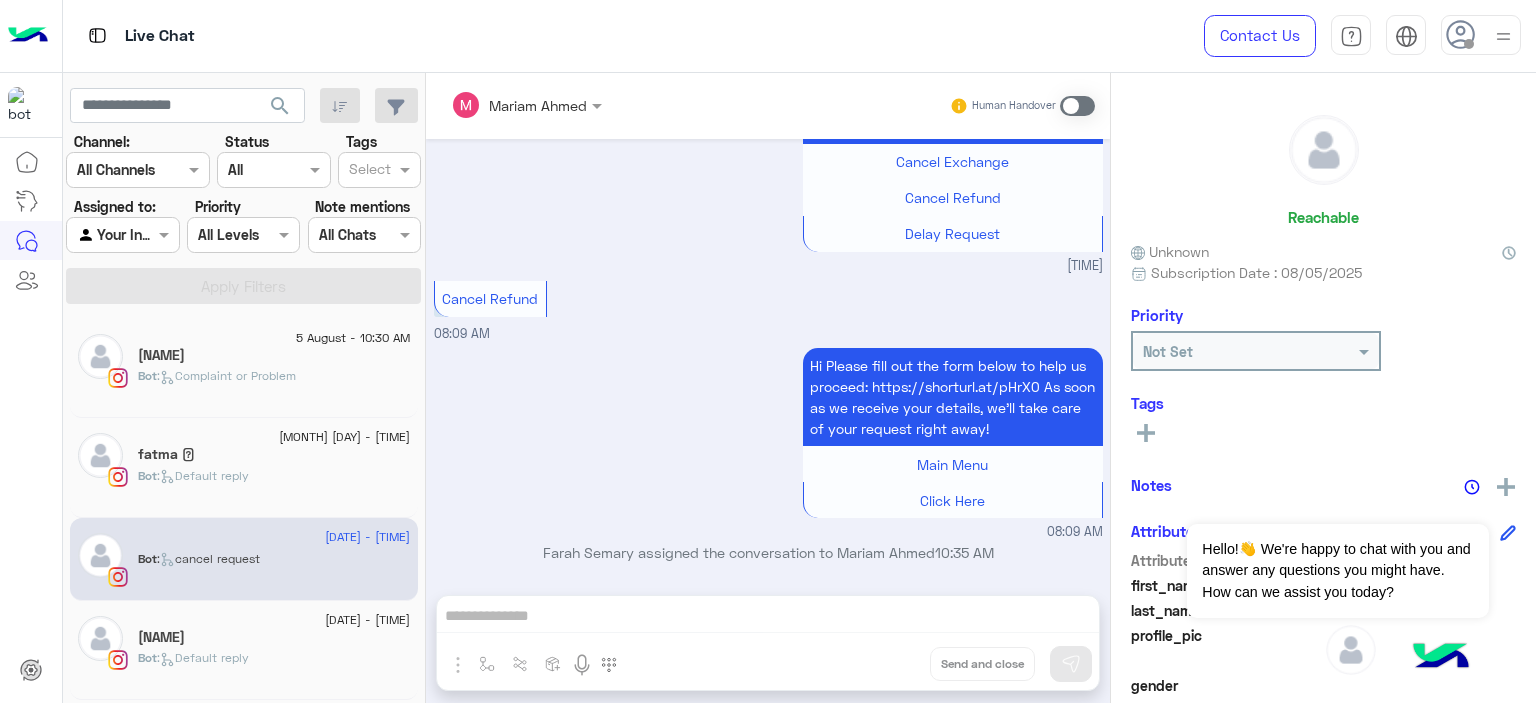 click on "[DATE] - [TIME]" 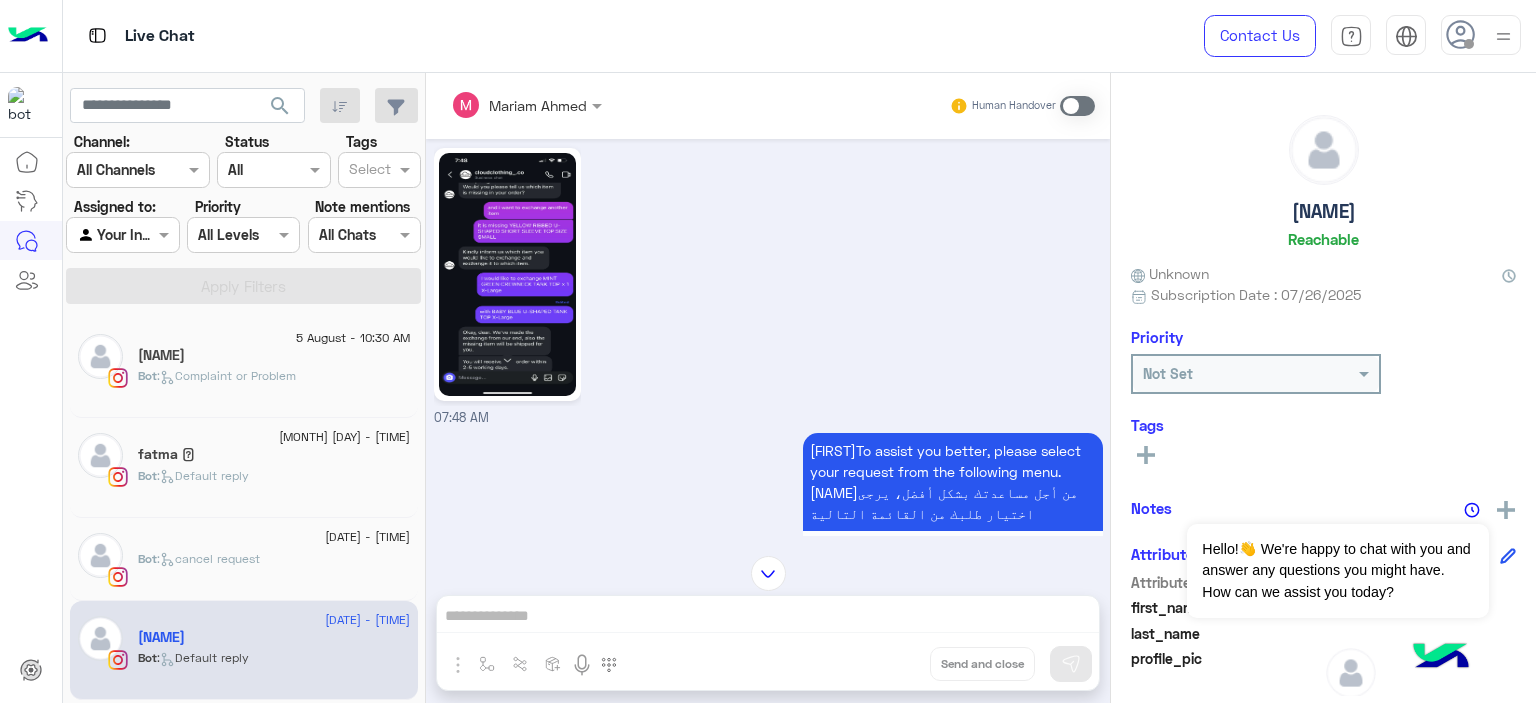 scroll, scrollTop: 4691, scrollLeft: 0, axis: vertical 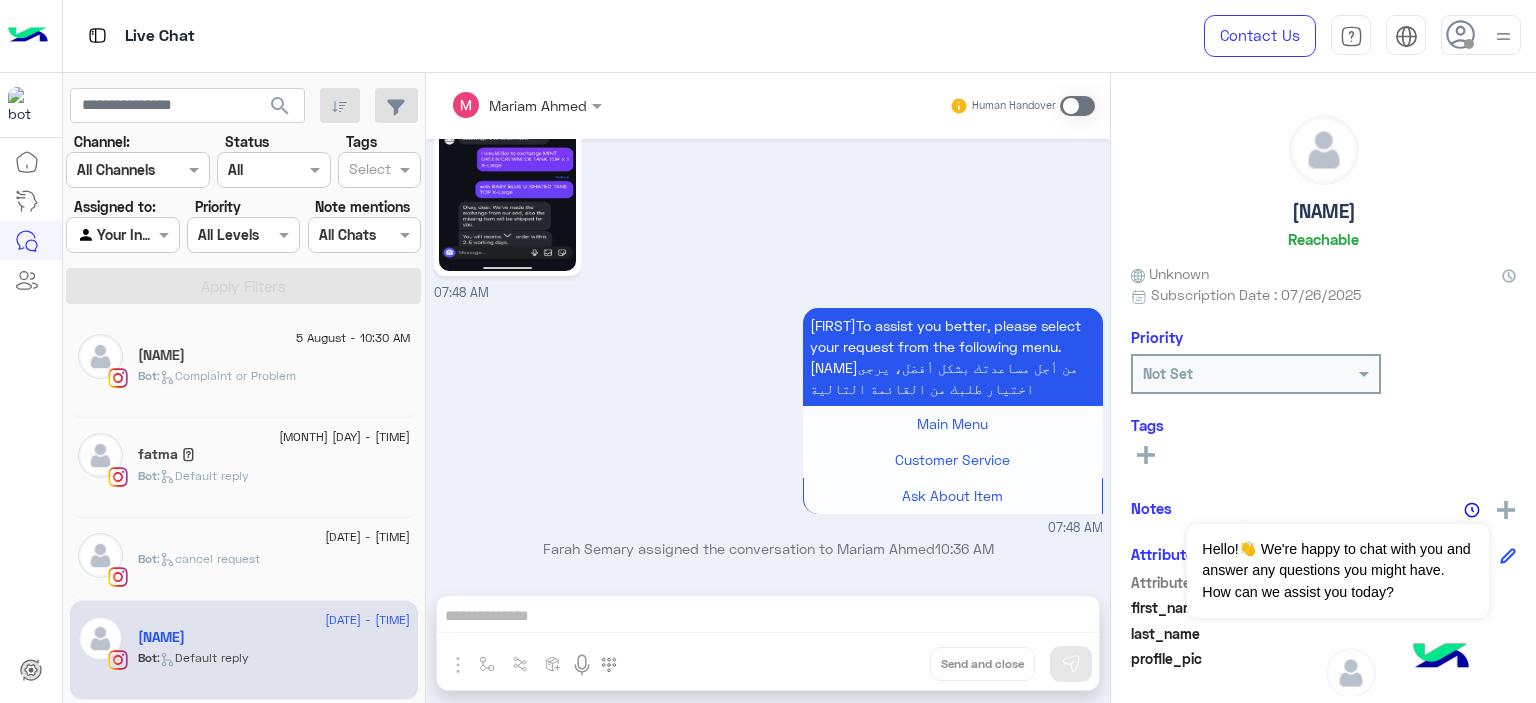 click 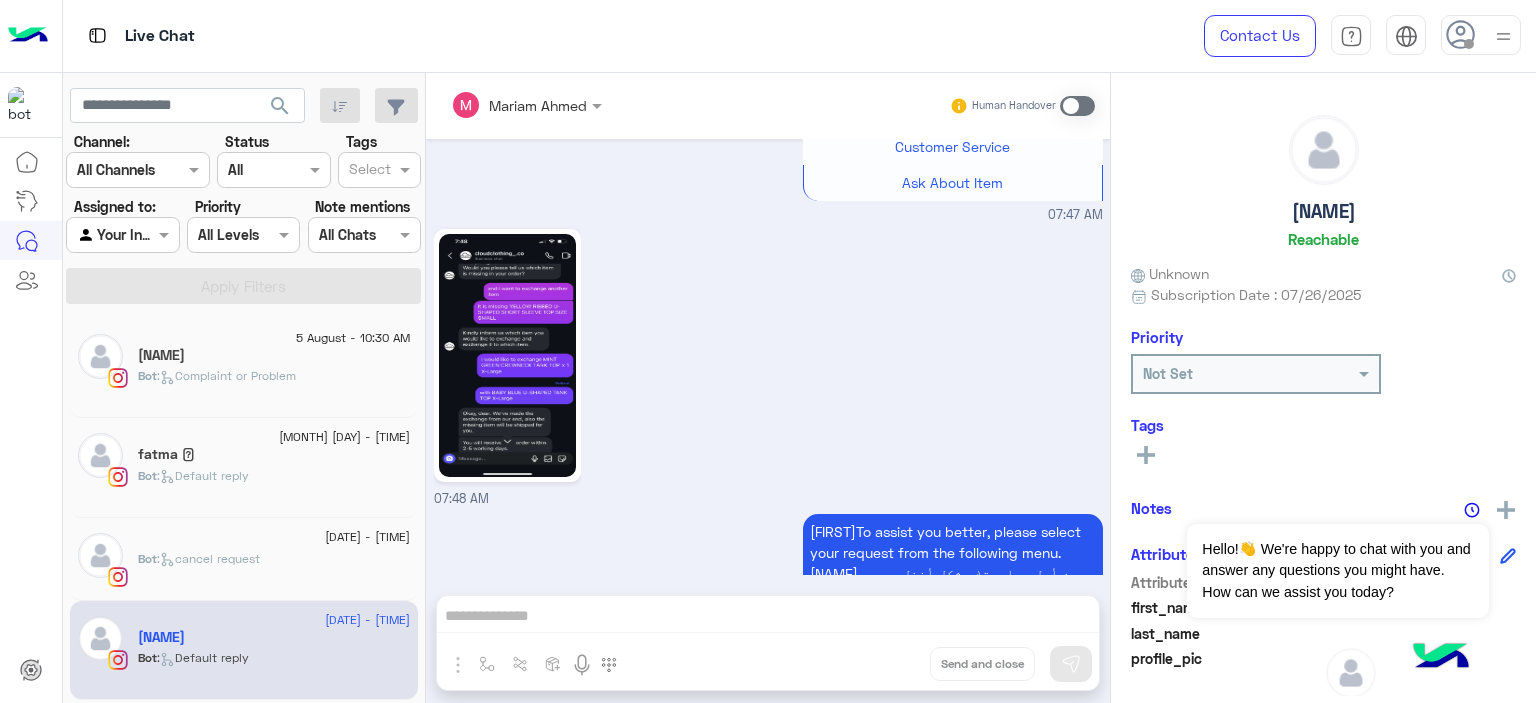 scroll, scrollTop: 4691, scrollLeft: 0, axis: vertical 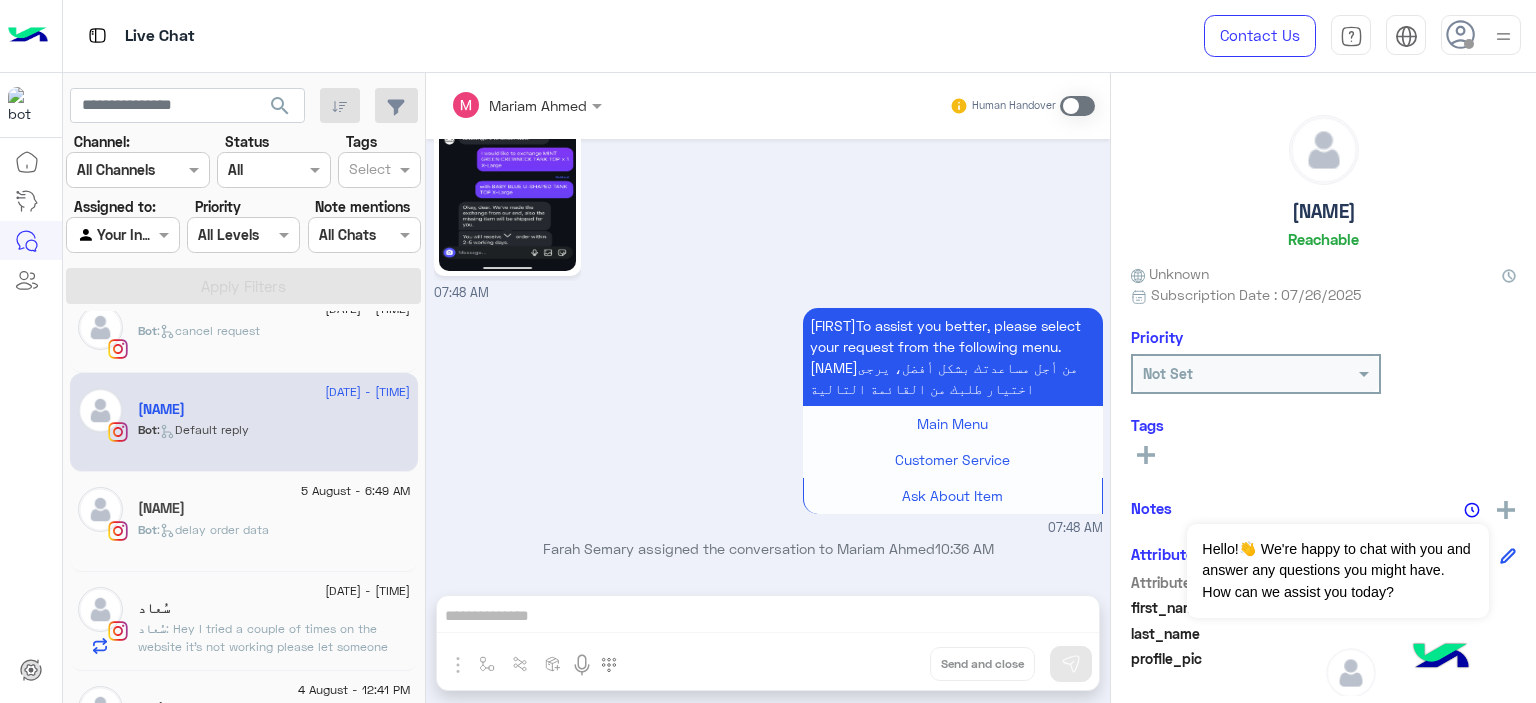 click on "Bot :   delay order data" 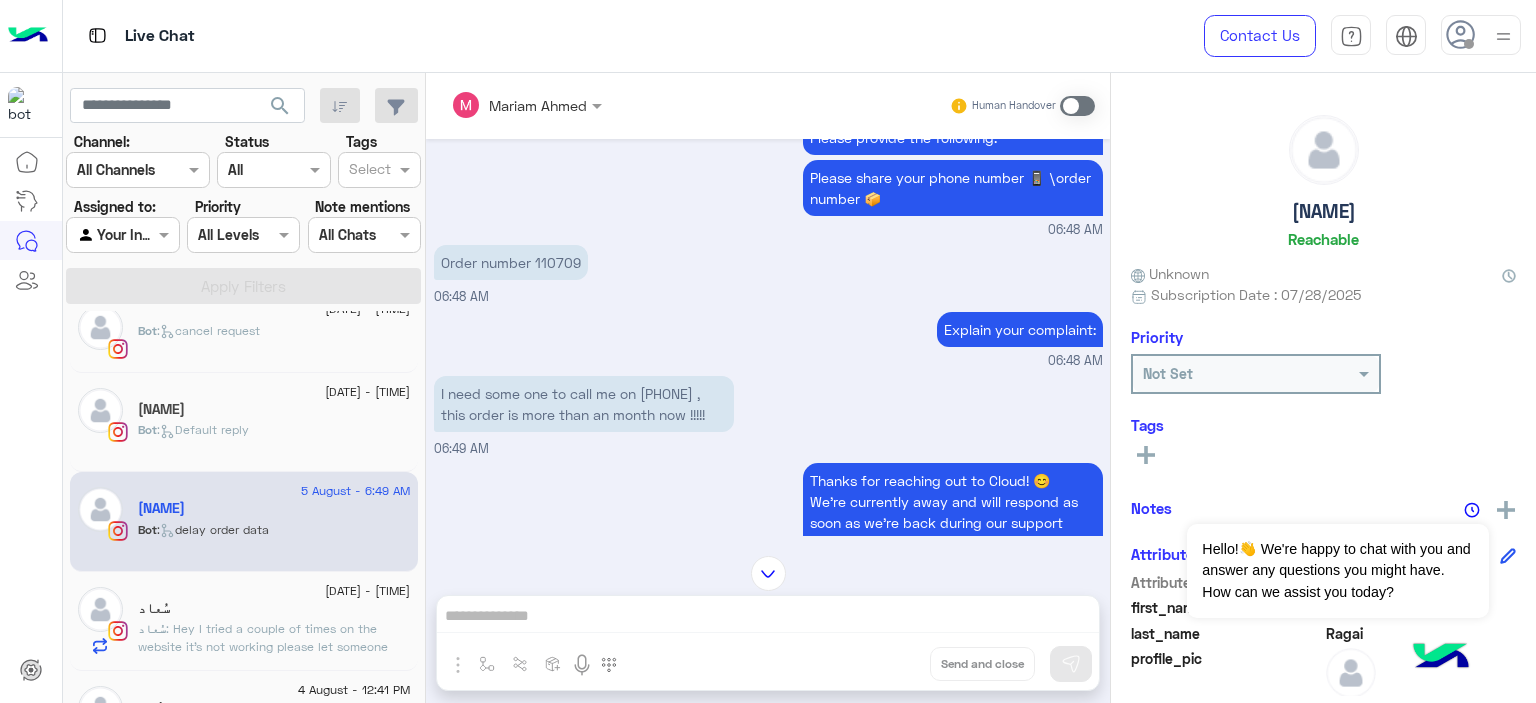 scroll, scrollTop: 1374, scrollLeft: 0, axis: vertical 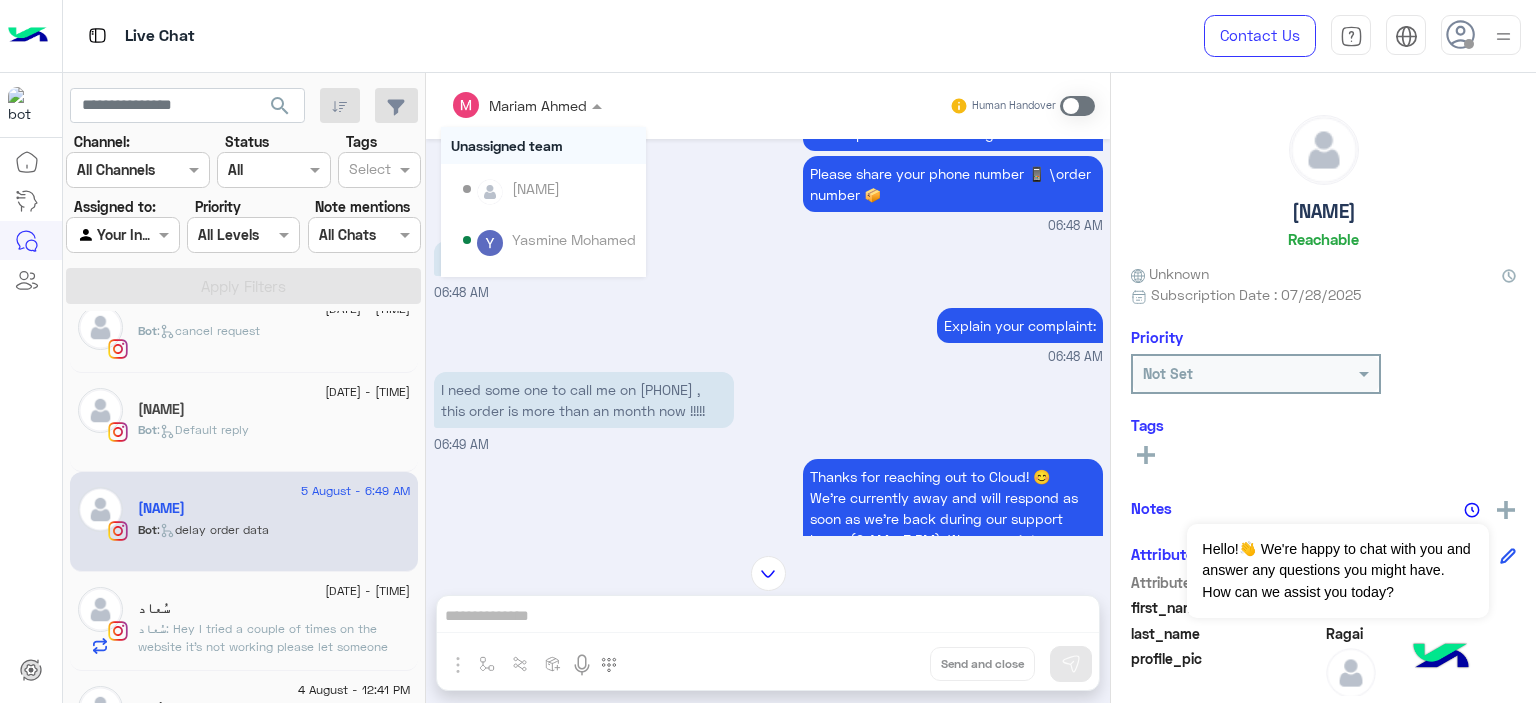click at bounding box center (599, 105) 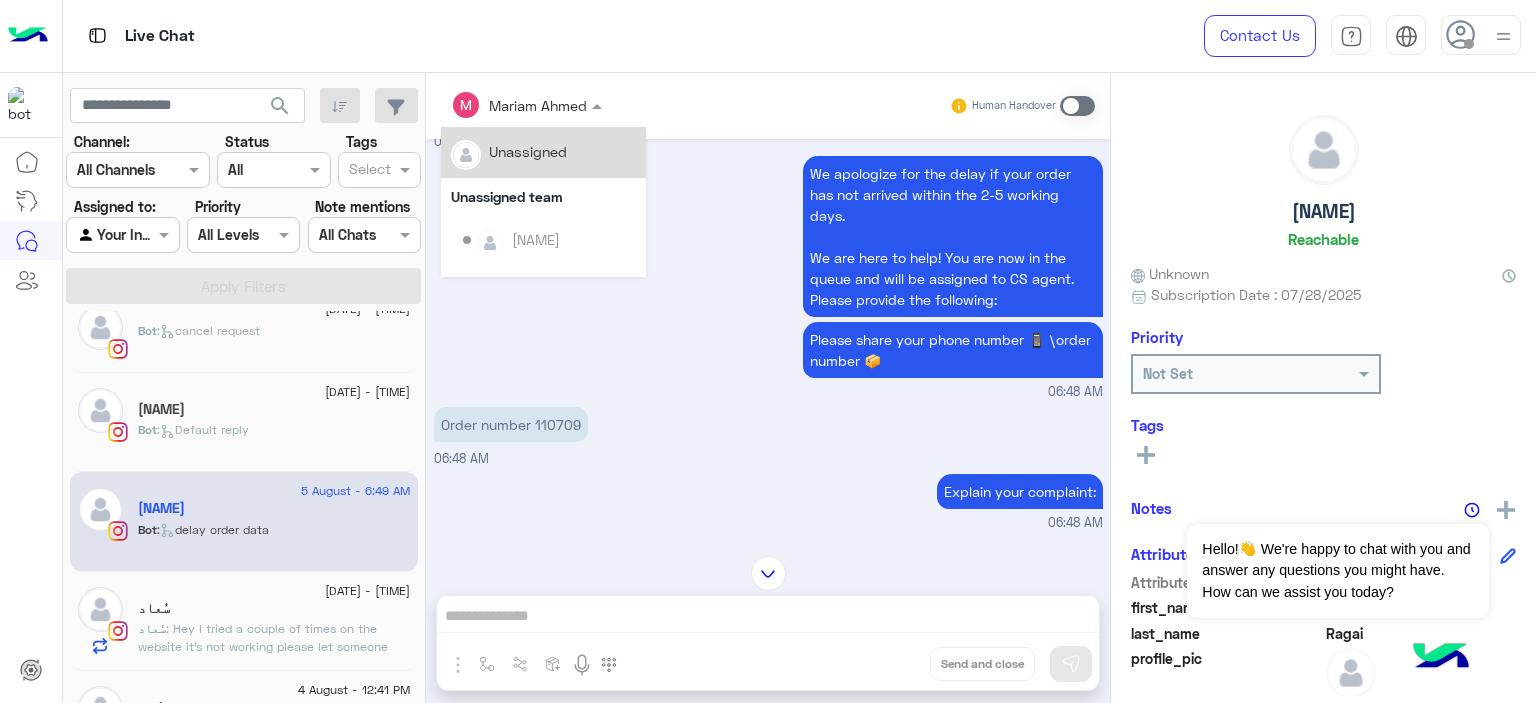 scroll, scrollTop: 1208, scrollLeft: 0, axis: vertical 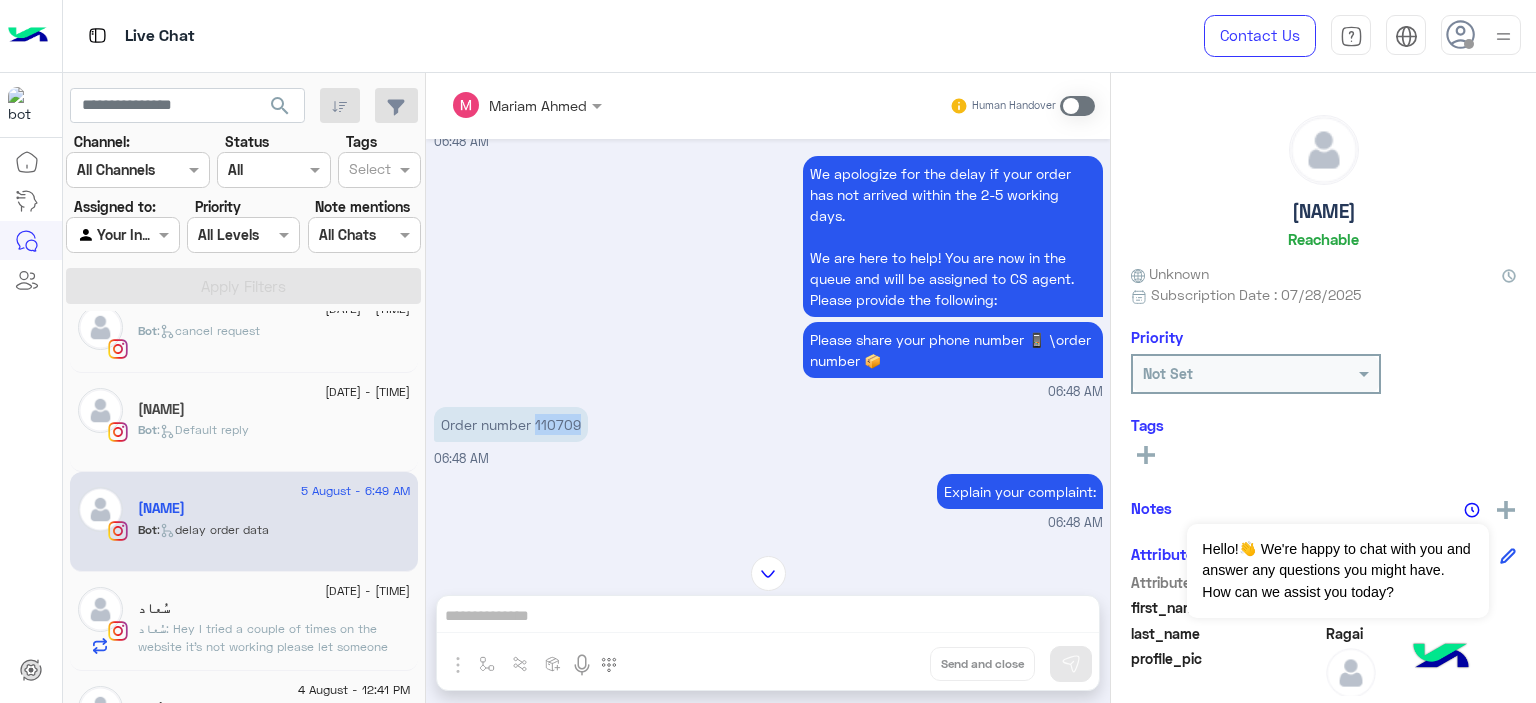 drag, startPoint x: 534, startPoint y: 416, endPoint x: 578, endPoint y: 430, distance: 46.173584 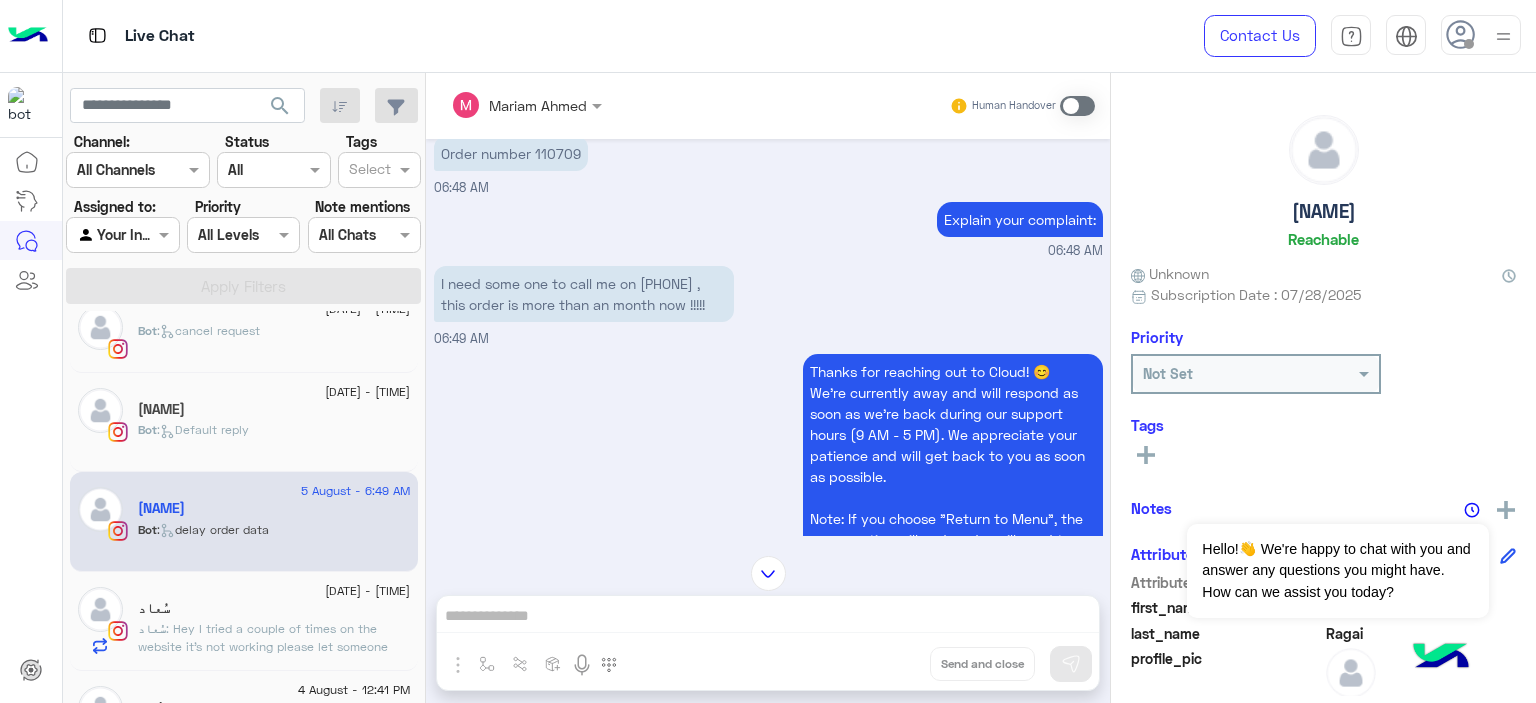 scroll, scrollTop: 3964, scrollLeft: 0, axis: vertical 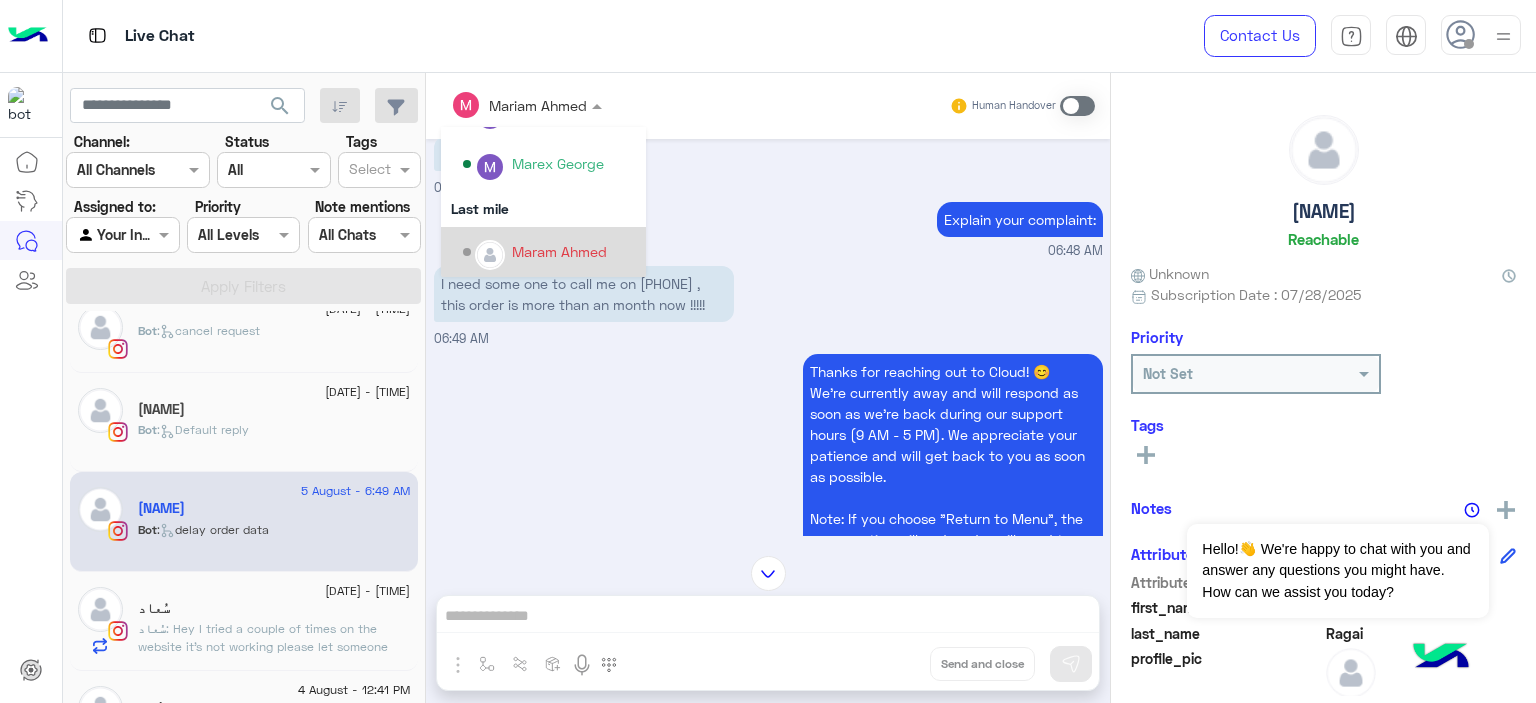 click on "Maram Ahmed" at bounding box center [559, 251] 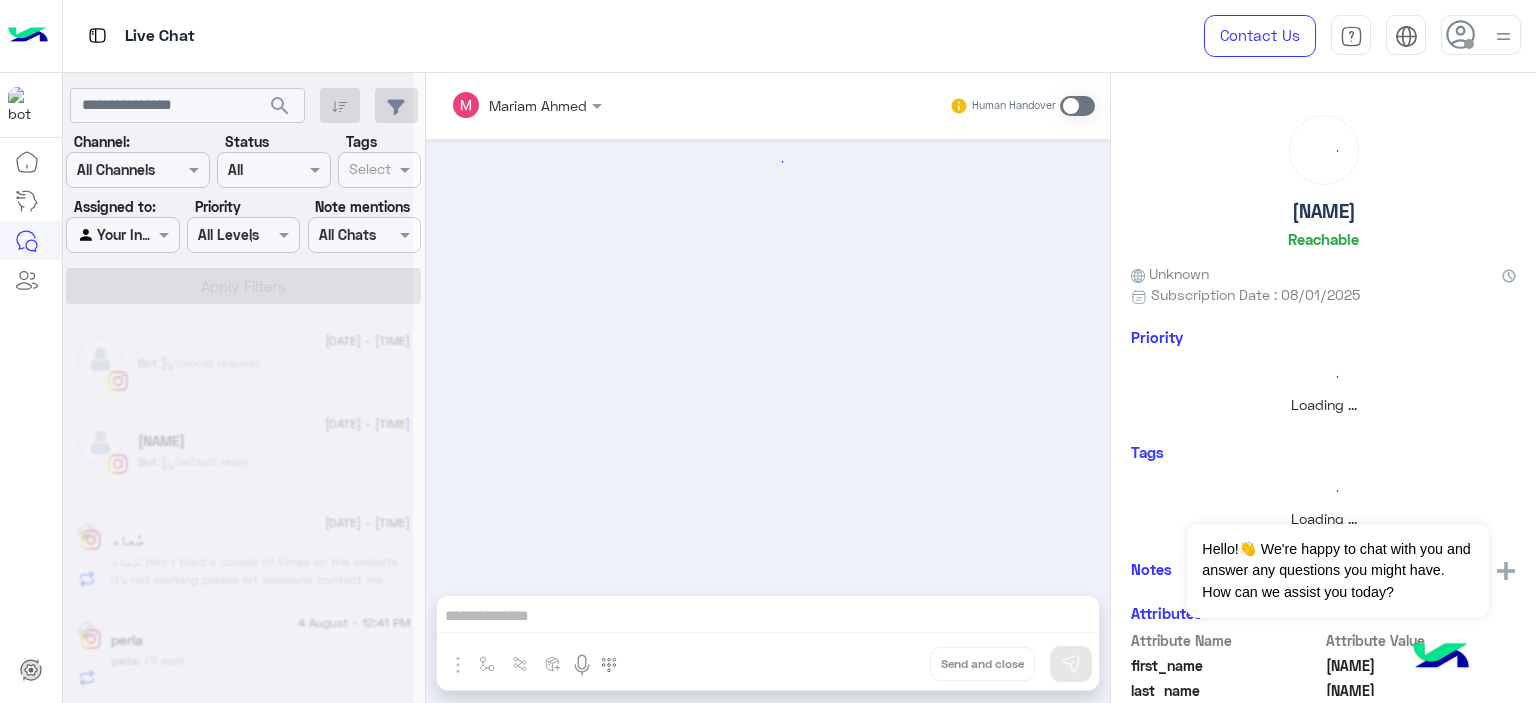 scroll, scrollTop: 194, scrollLeft: 0, axis: vertical 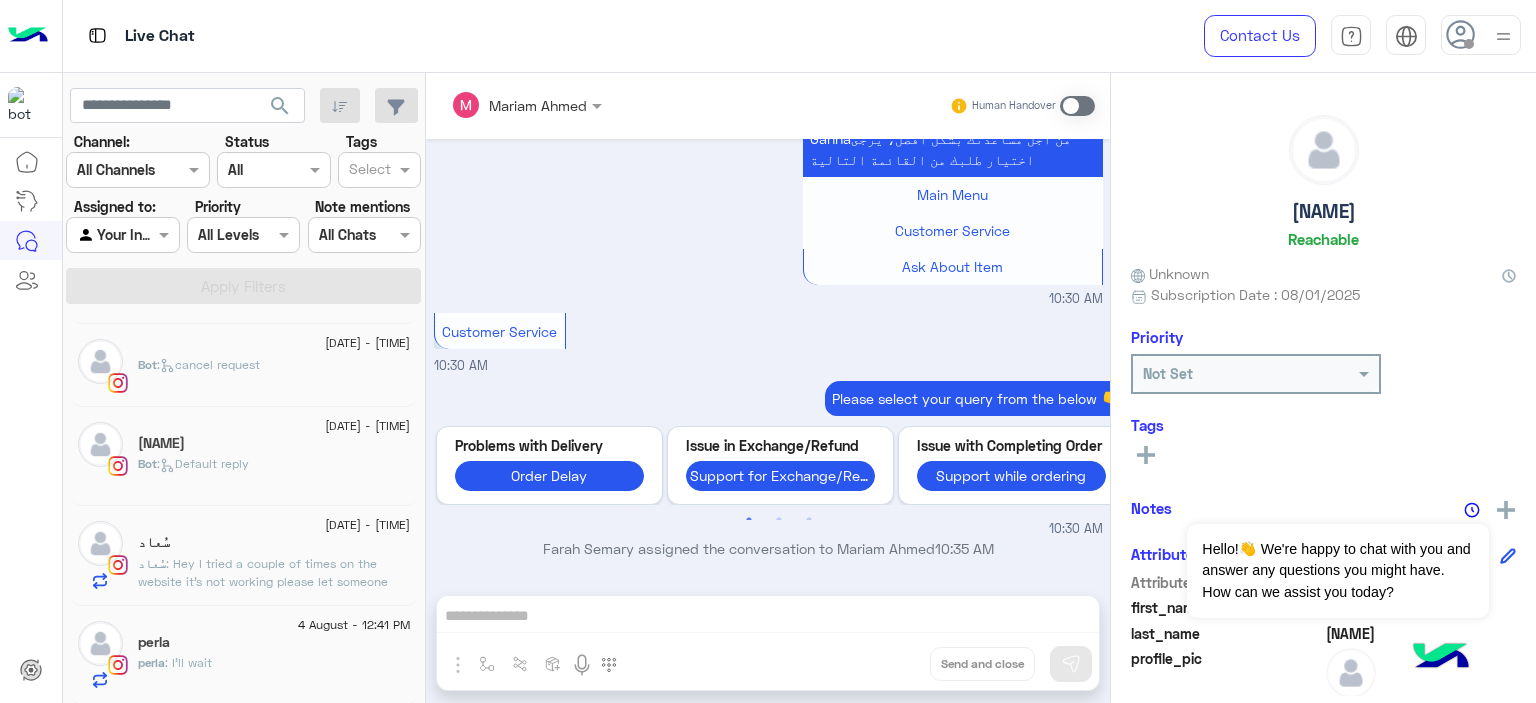 click on ":   cancel request" 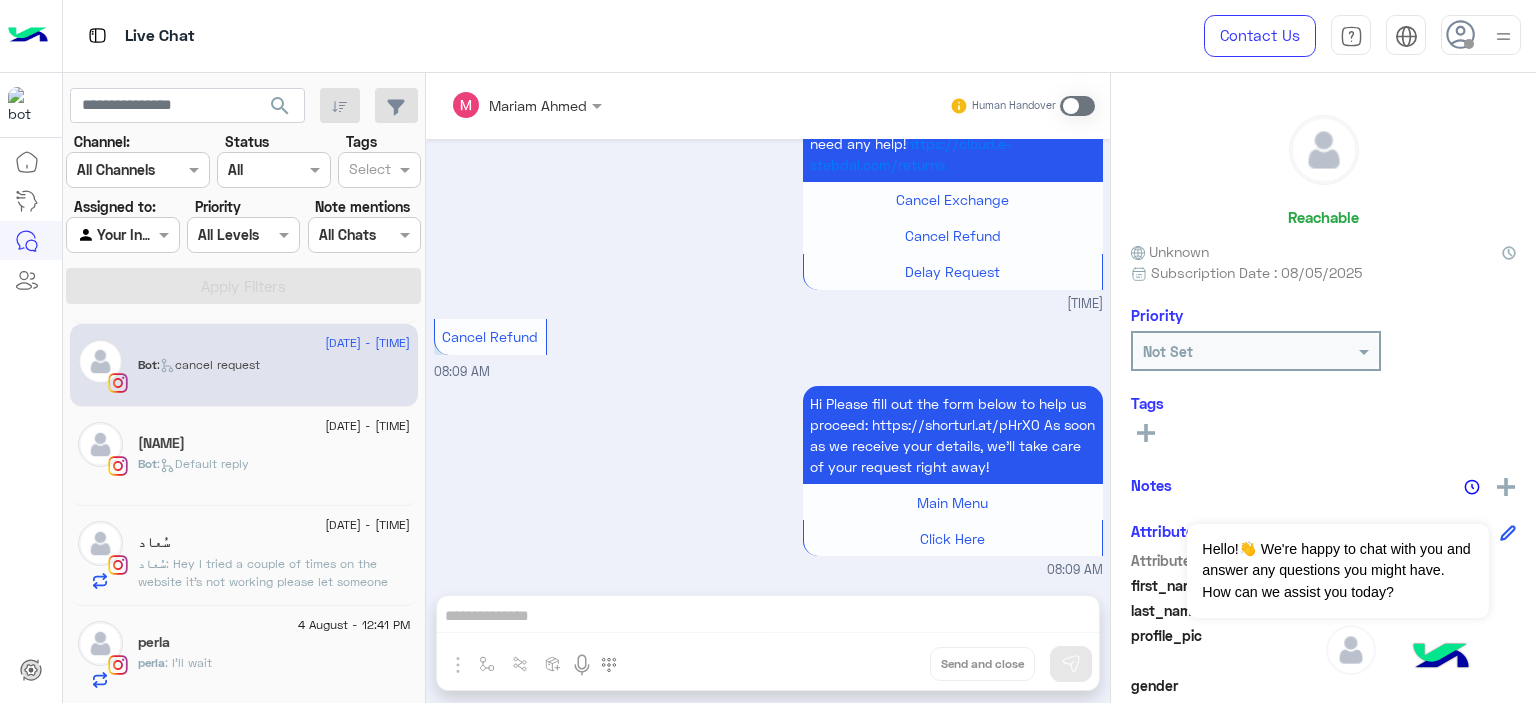 scroll, scrollTop: 1194, scrollLeft: 0, axis: vertical 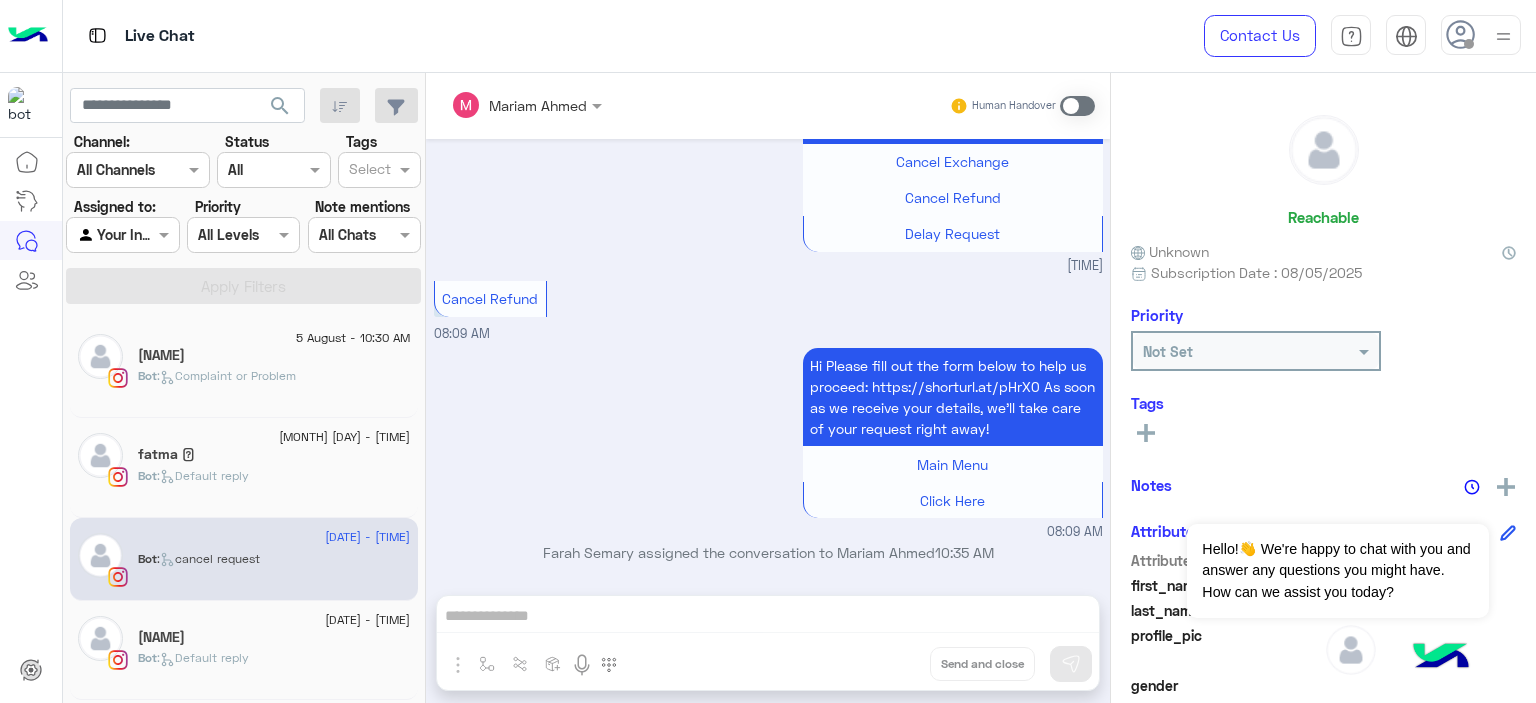 click on "[FIRST]" 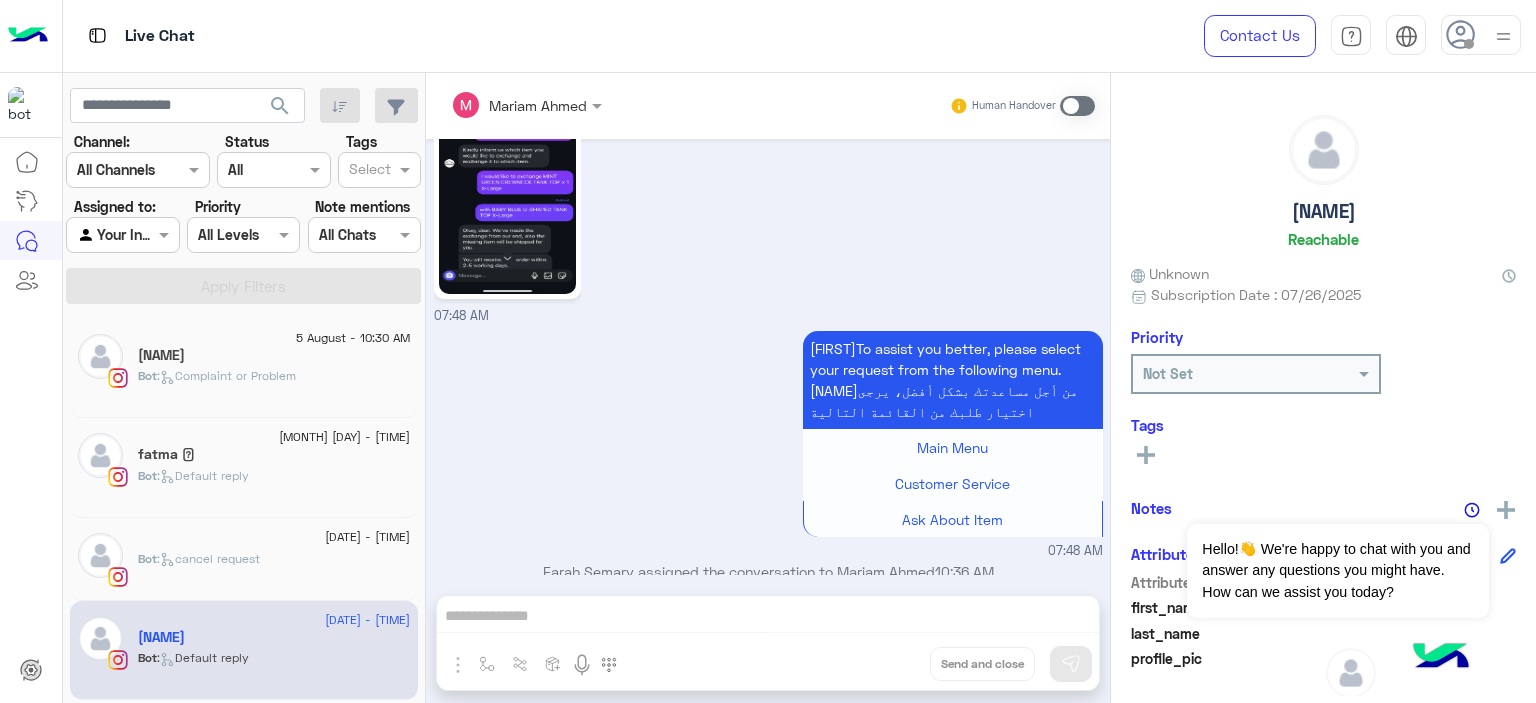 scroll, scrollTop: 2445, scrollLeft: 0, axis: vertical 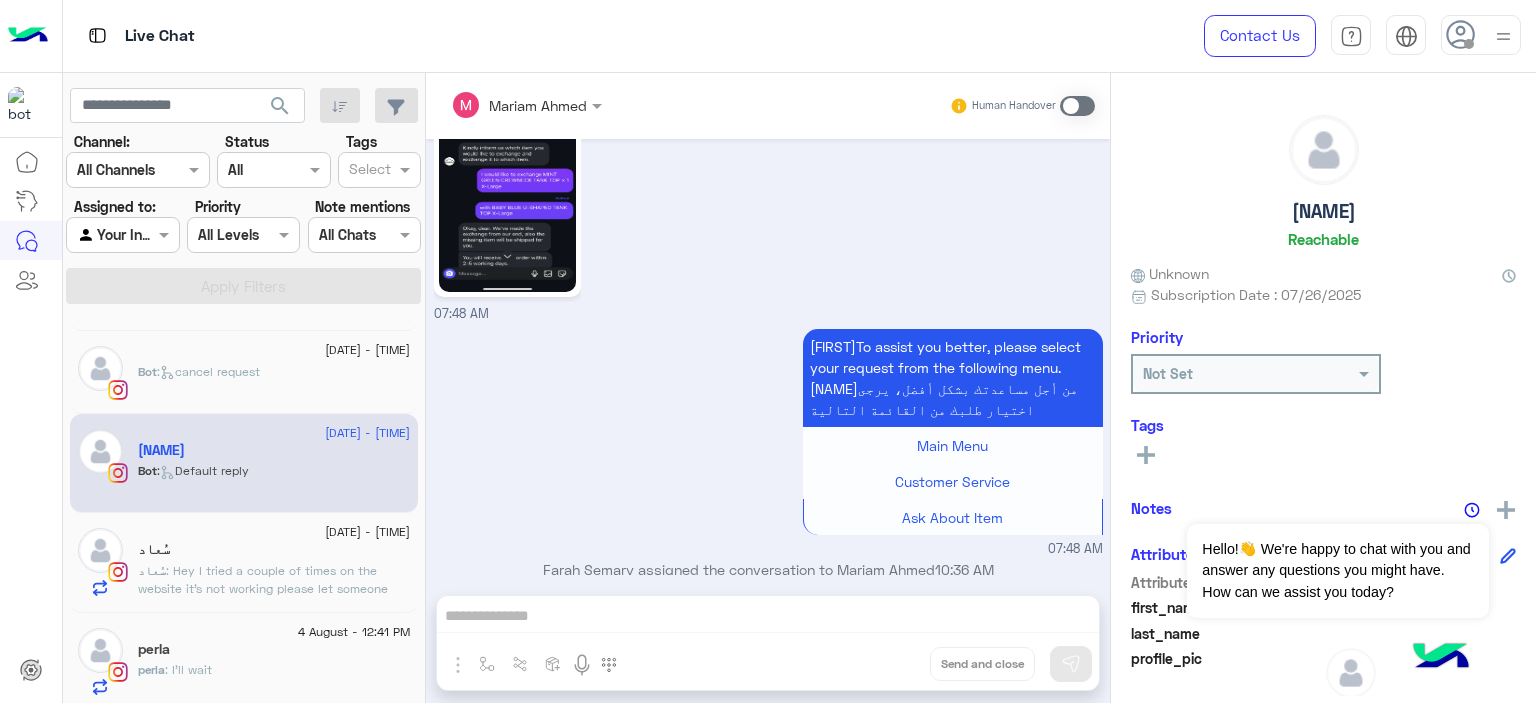 click on "سُعاد" 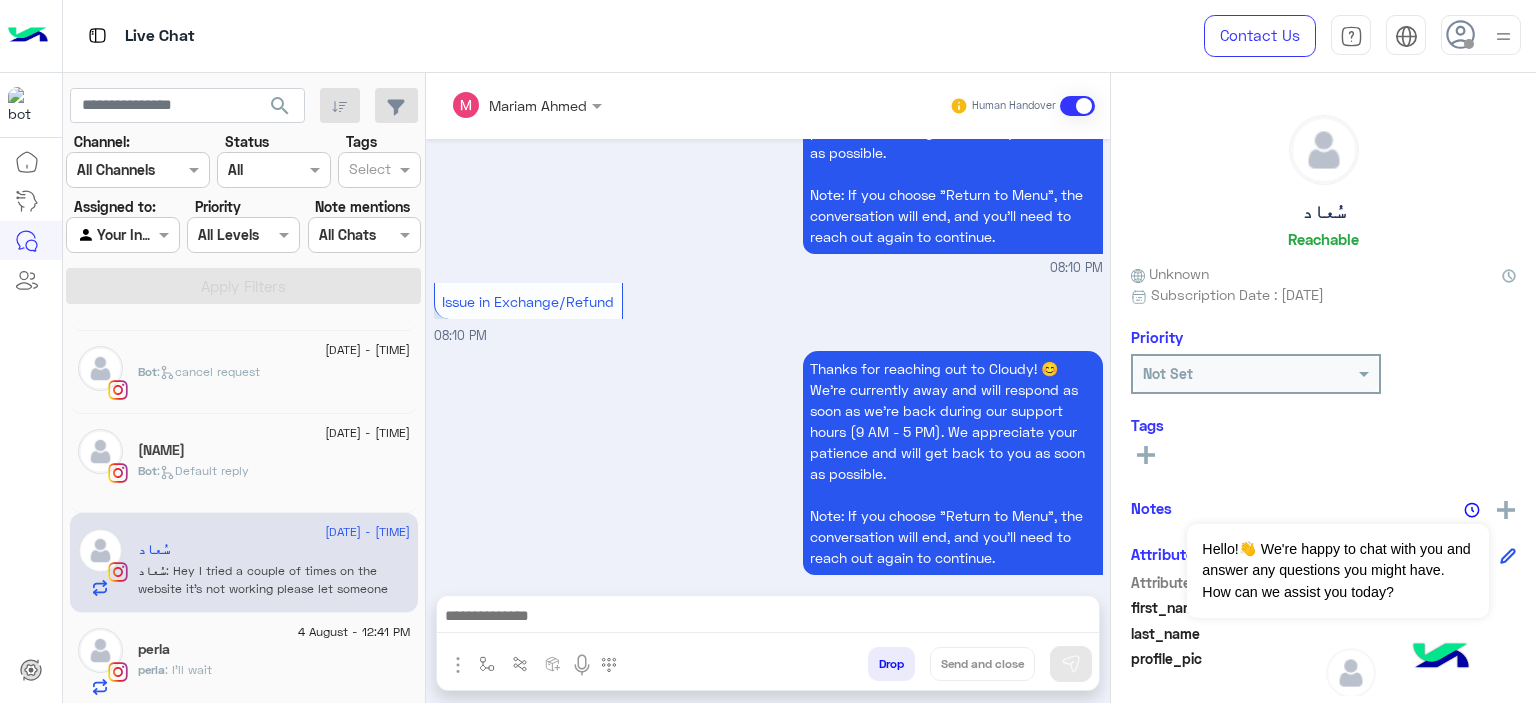 scroll, scrollTop: 7189, scrollLeft: 0, axis: vertical 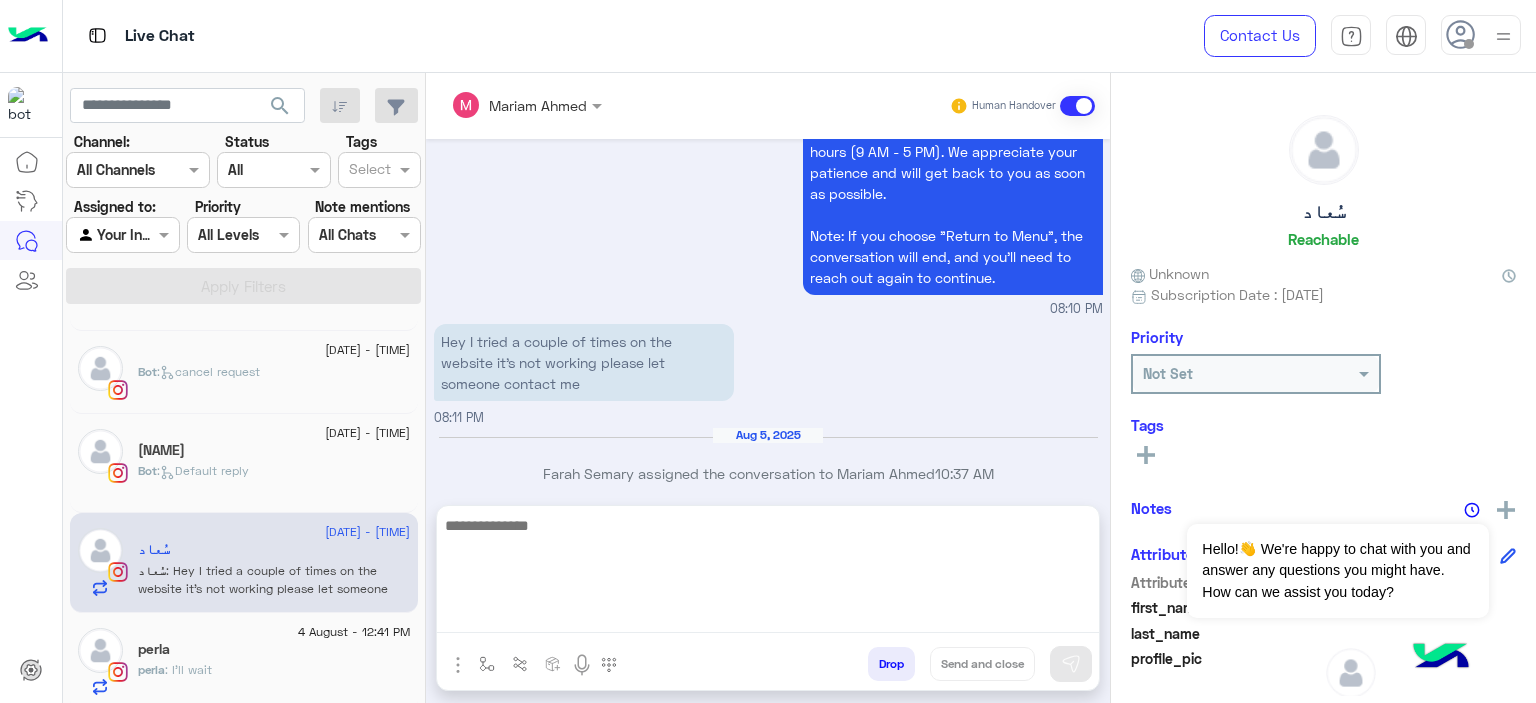 click at bounding box center [768, 573] 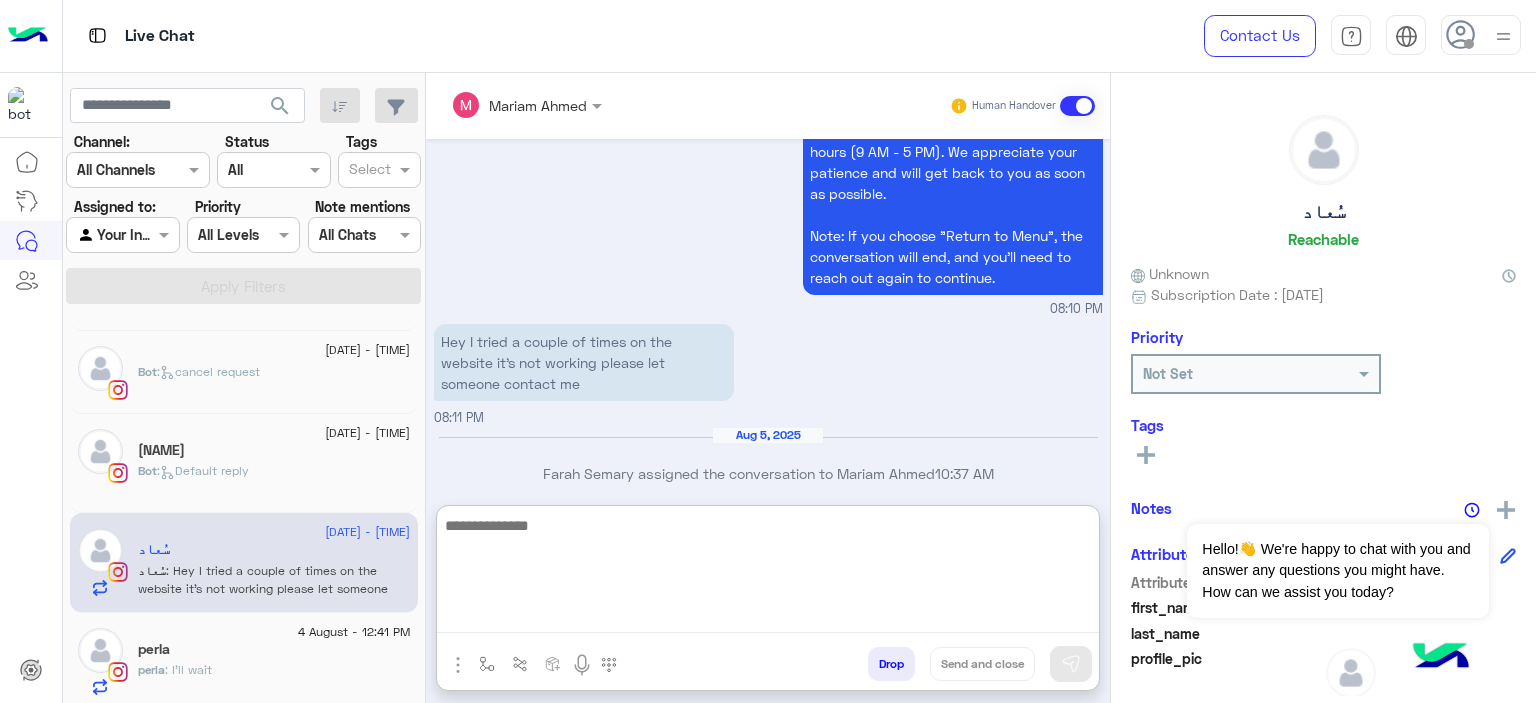 click at bounding box center (768, 573) 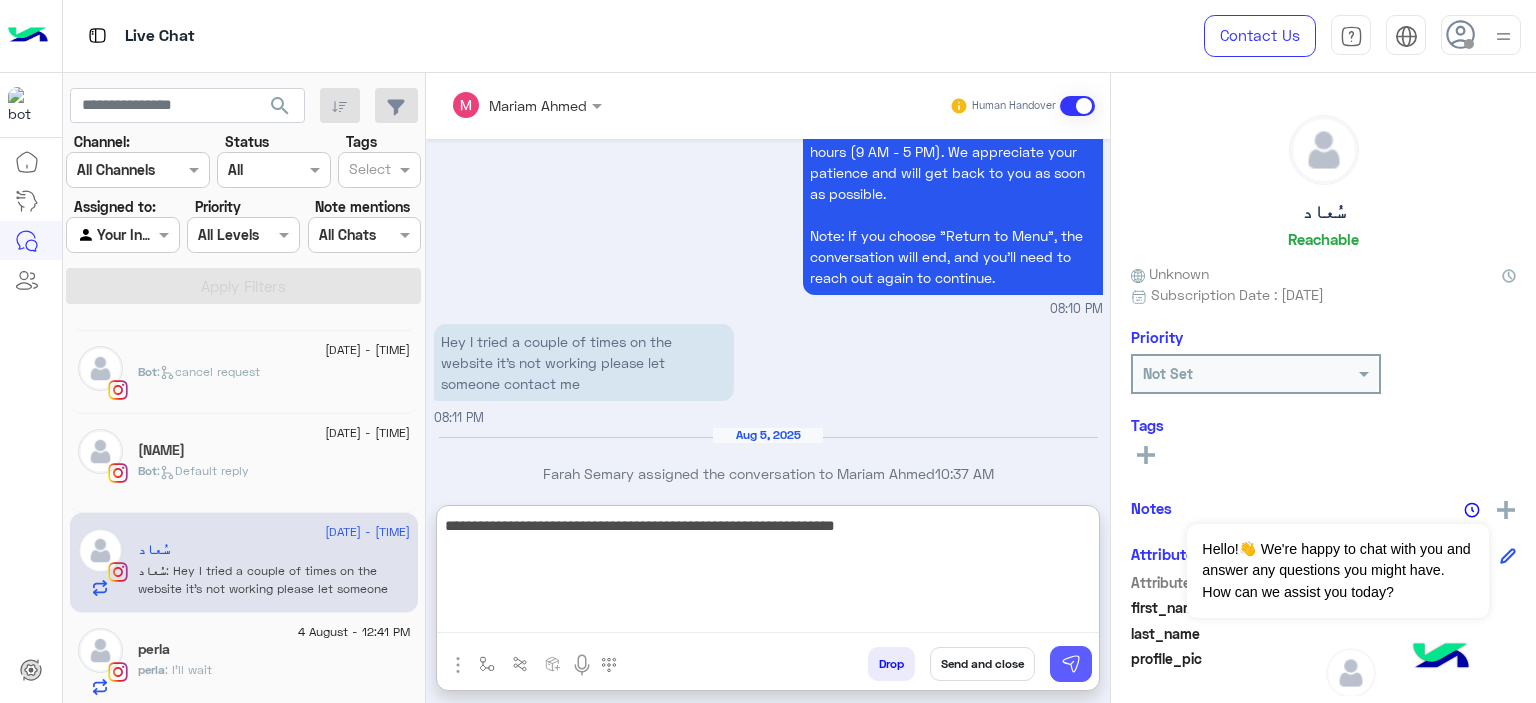 type on "**********" 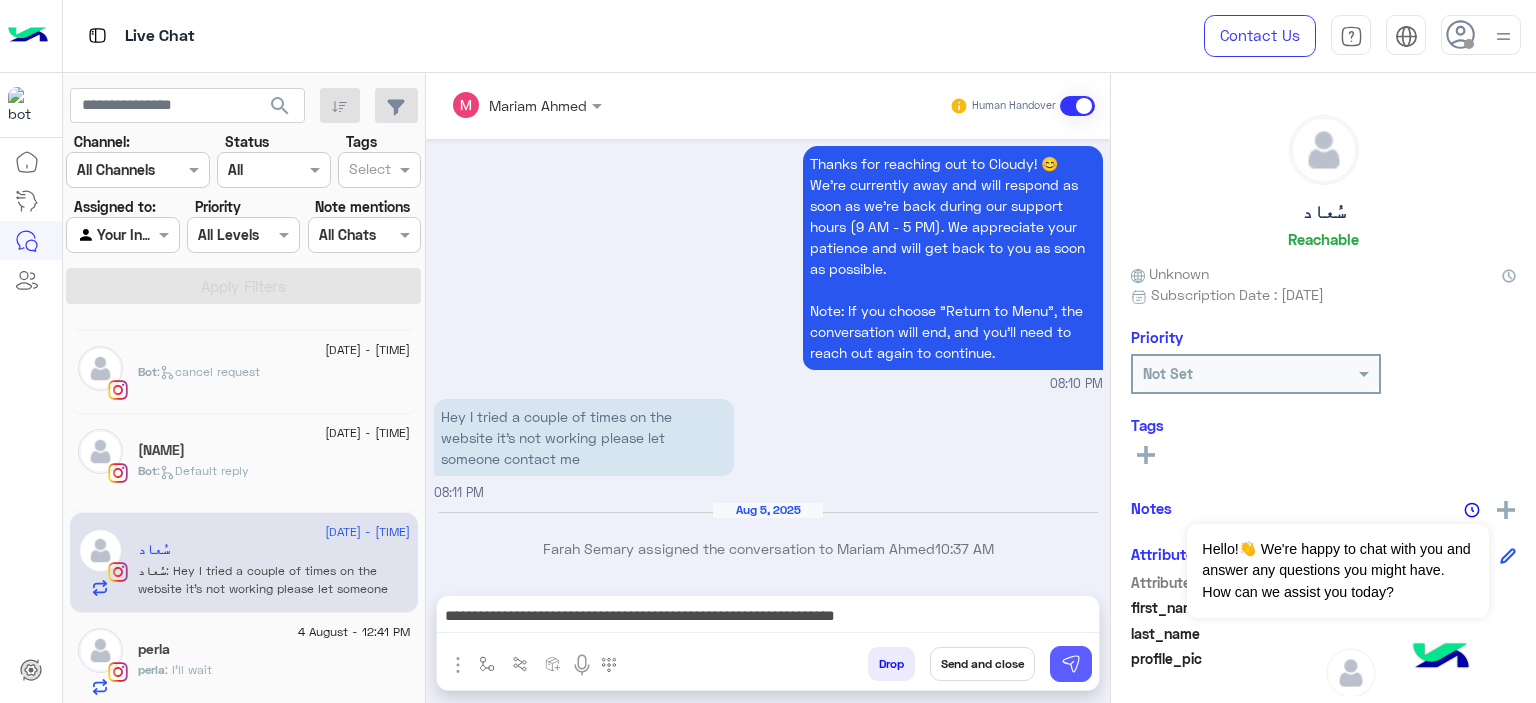 click at bounding box center (1071, 664) 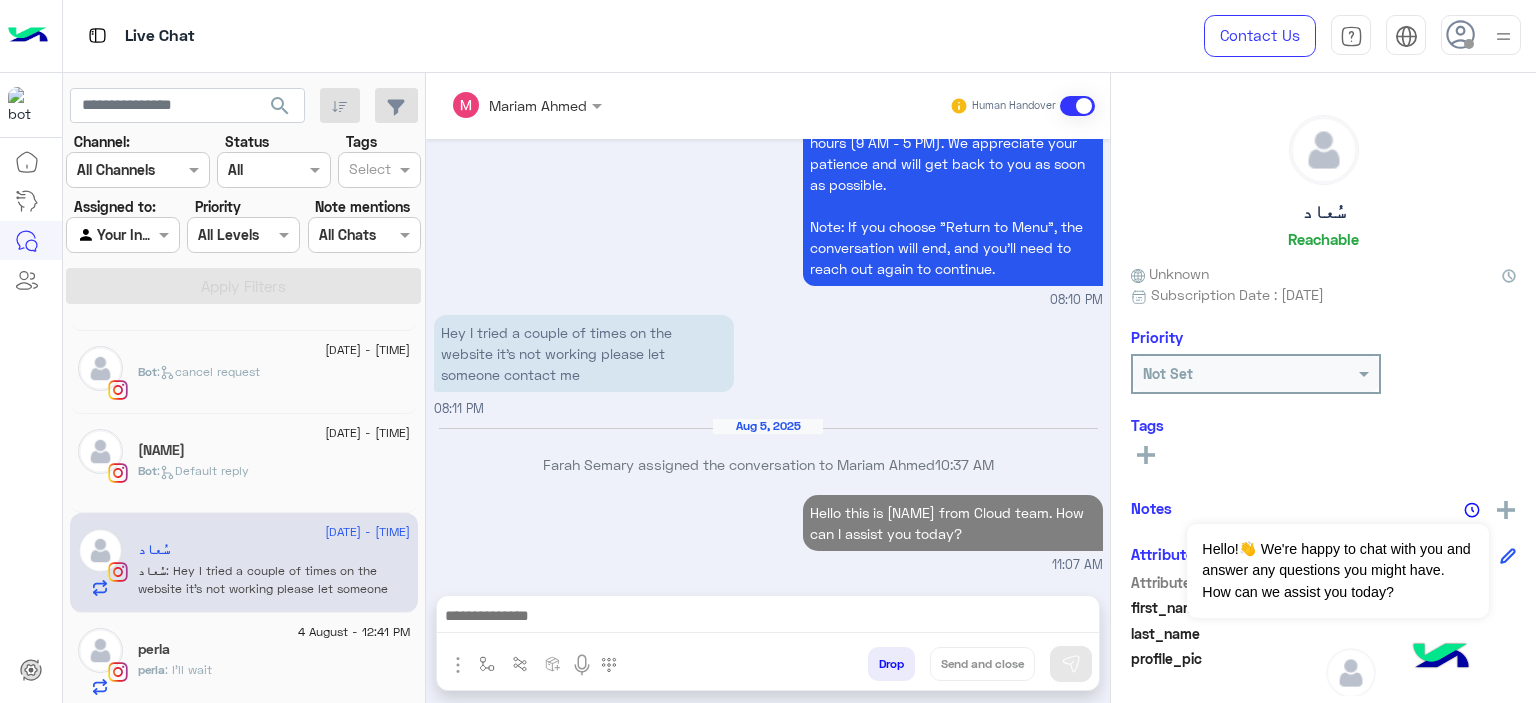 scroll, scrollTop: 7311, scrollLeft: 0, axis: vertical 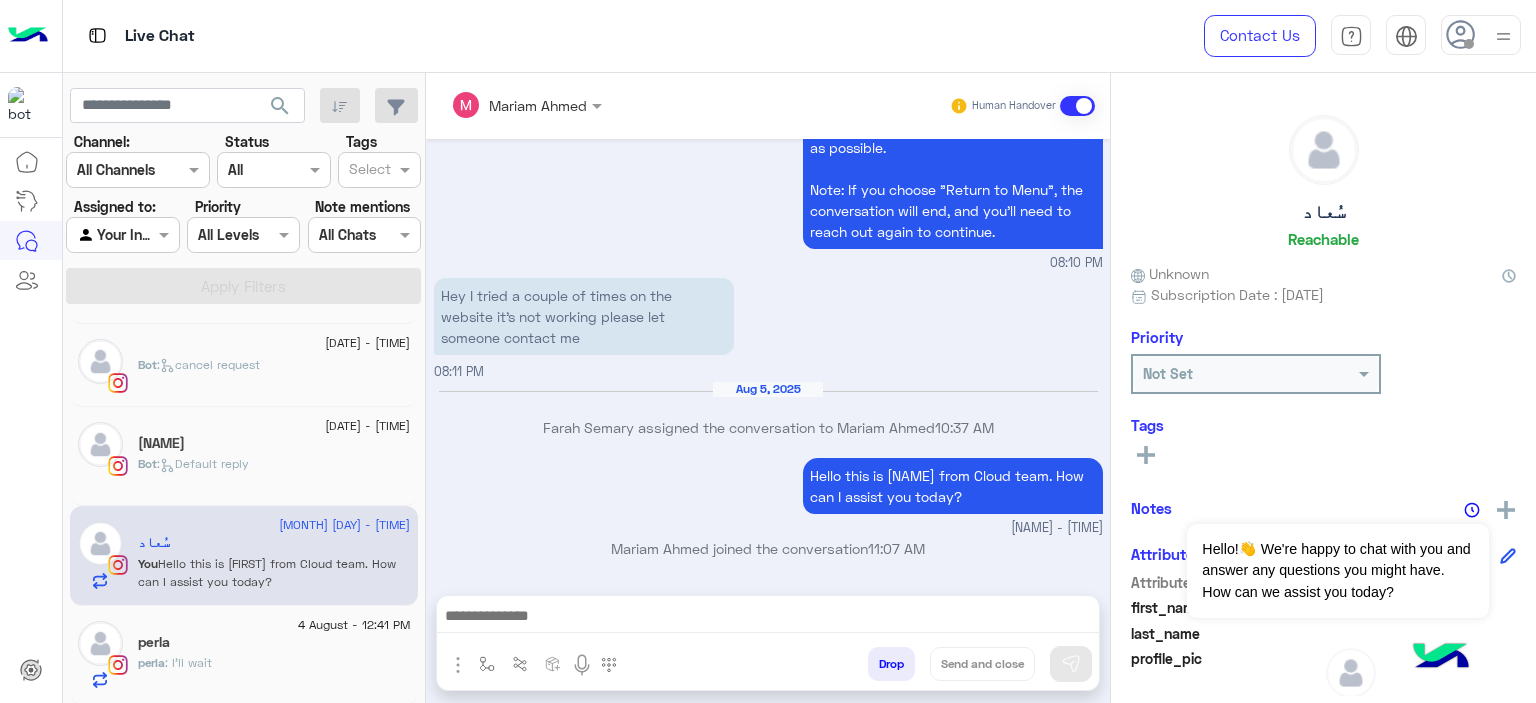 click on "perla" 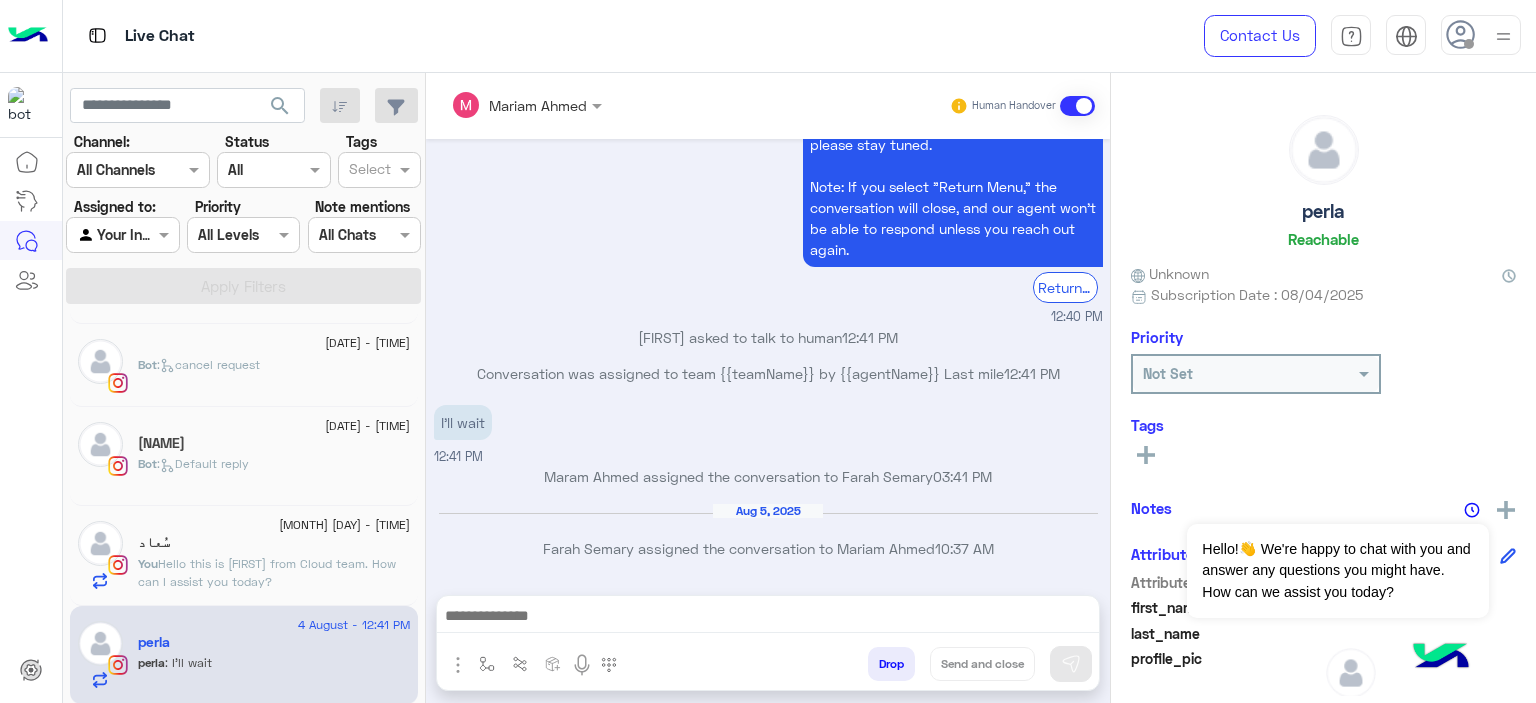 scroll, scrollTop: 1736, scrollLeft: 0, axis: vertical 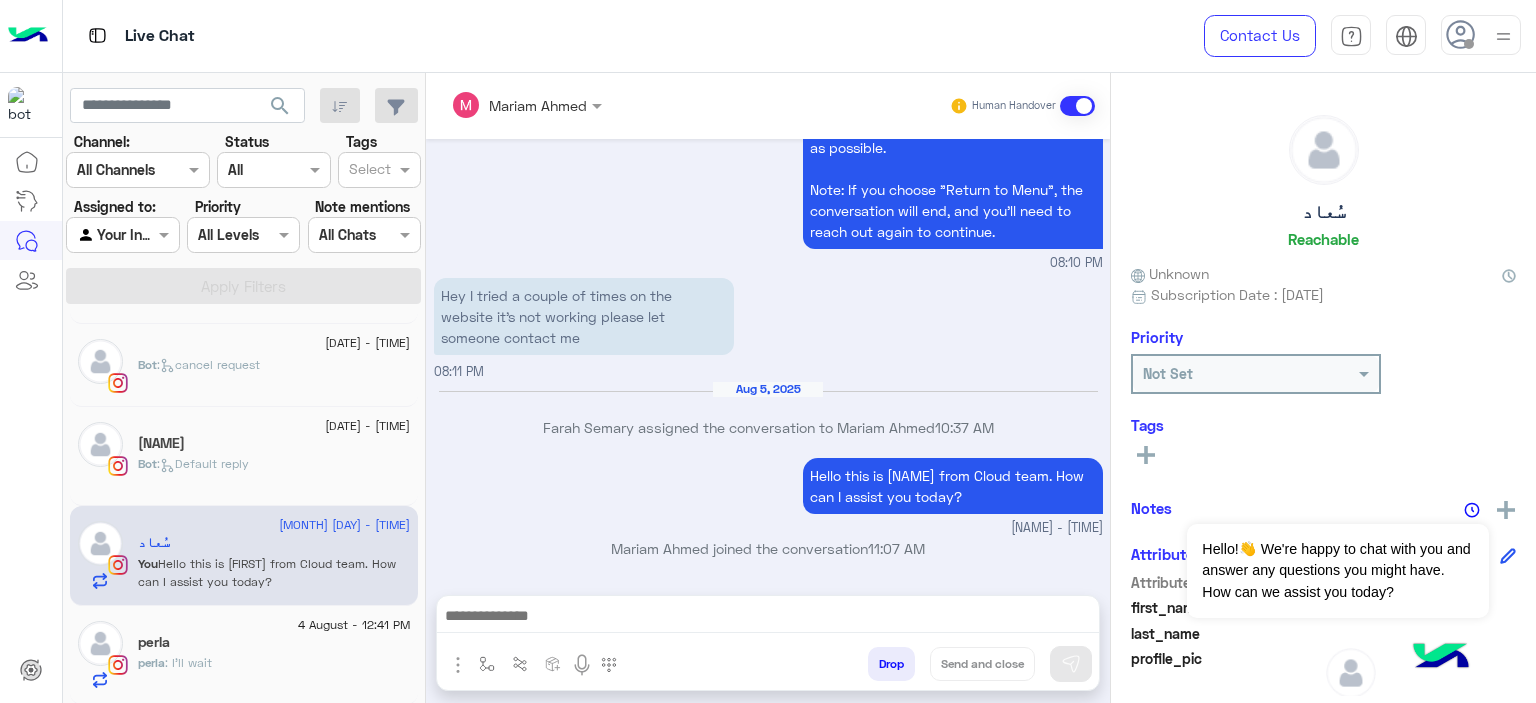 click on ":   Default reply" 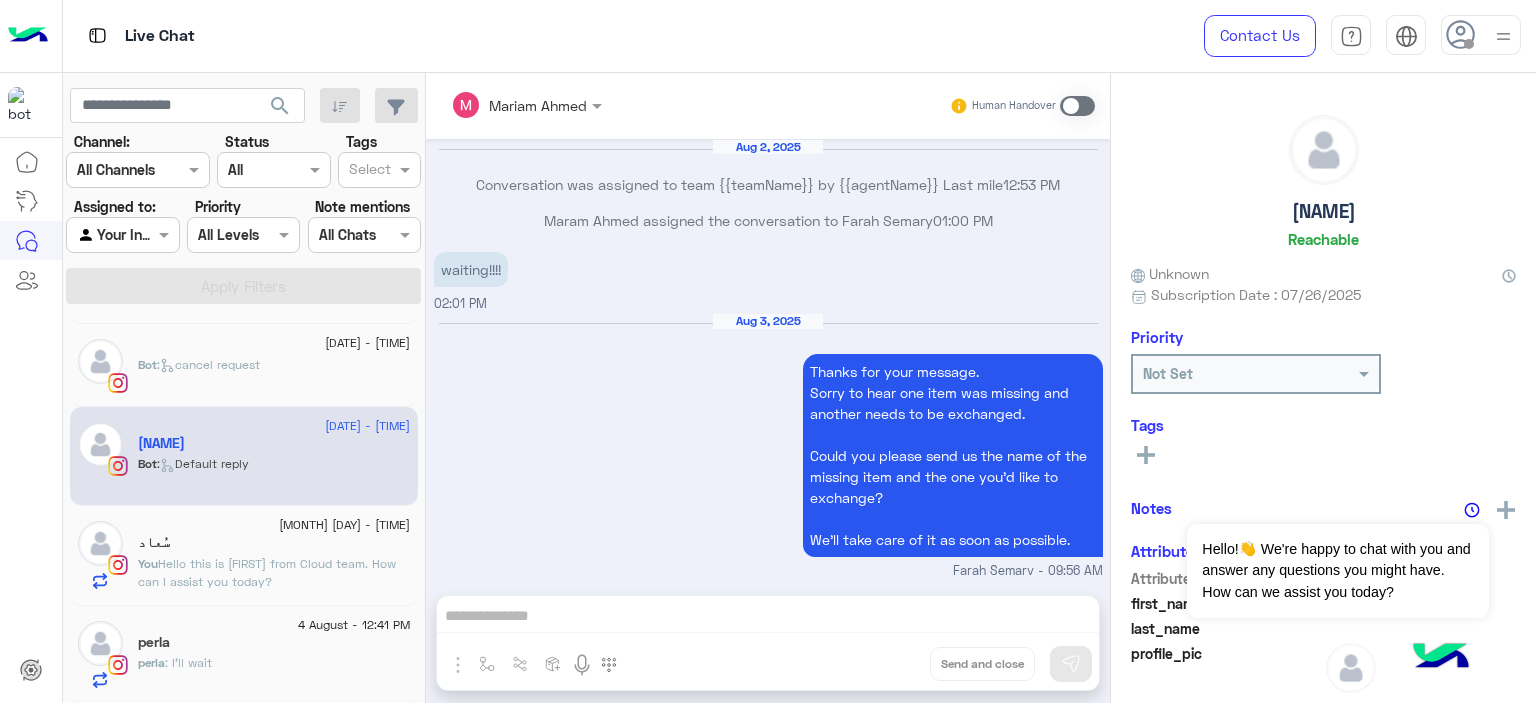 scroll, scrollTop: 2462, scrollLeft: 0, axis: vertical 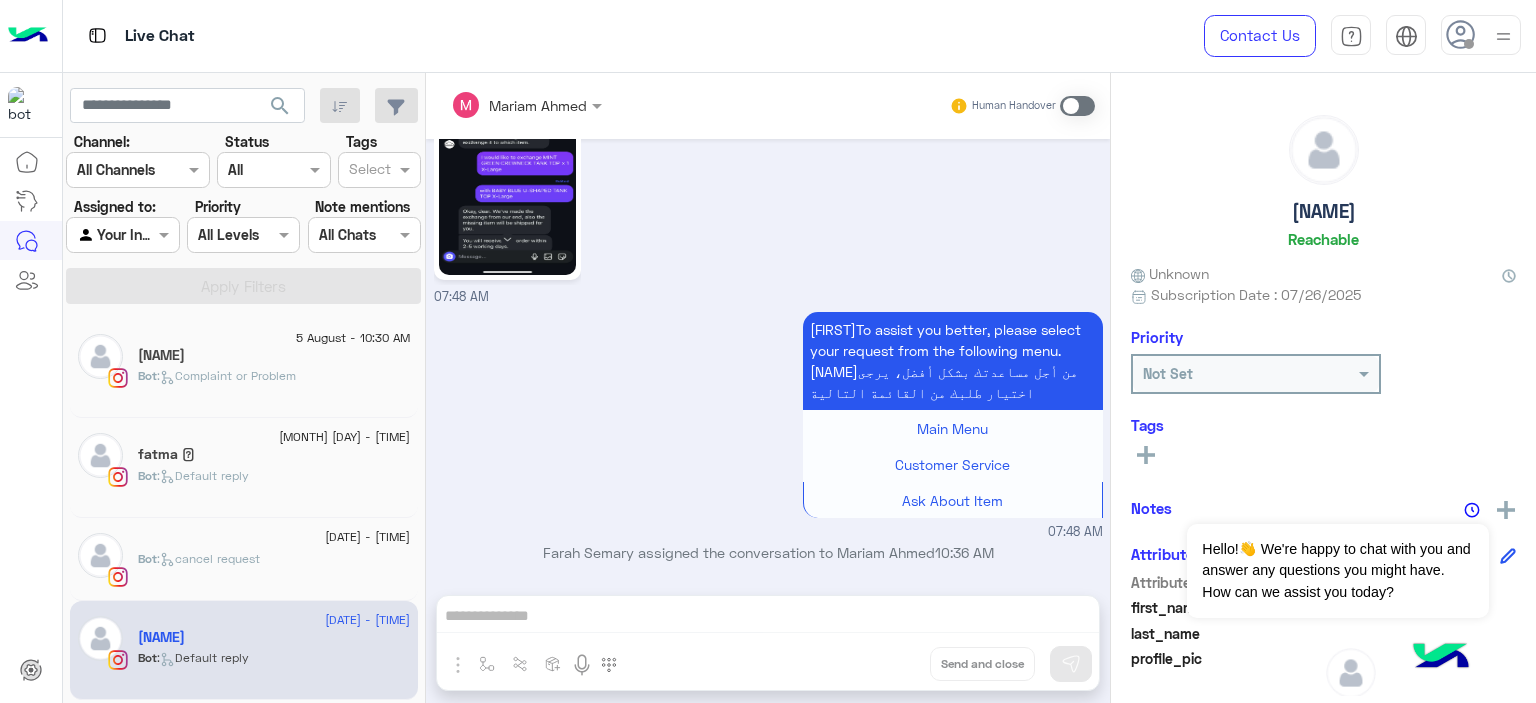 click on ":   Complaint or Problem" 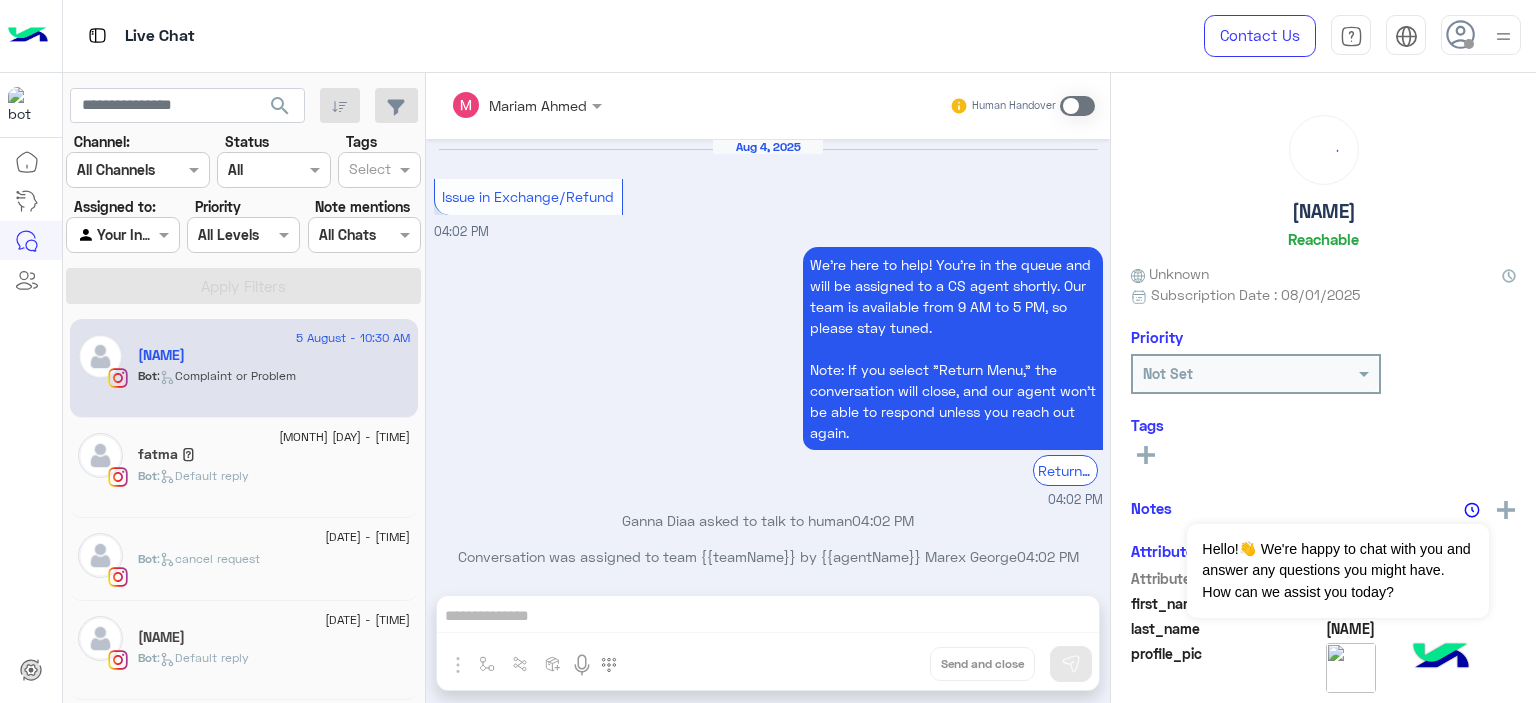 scroll, scrollTop: 2644, scrollLeft: 0, axis: vertical 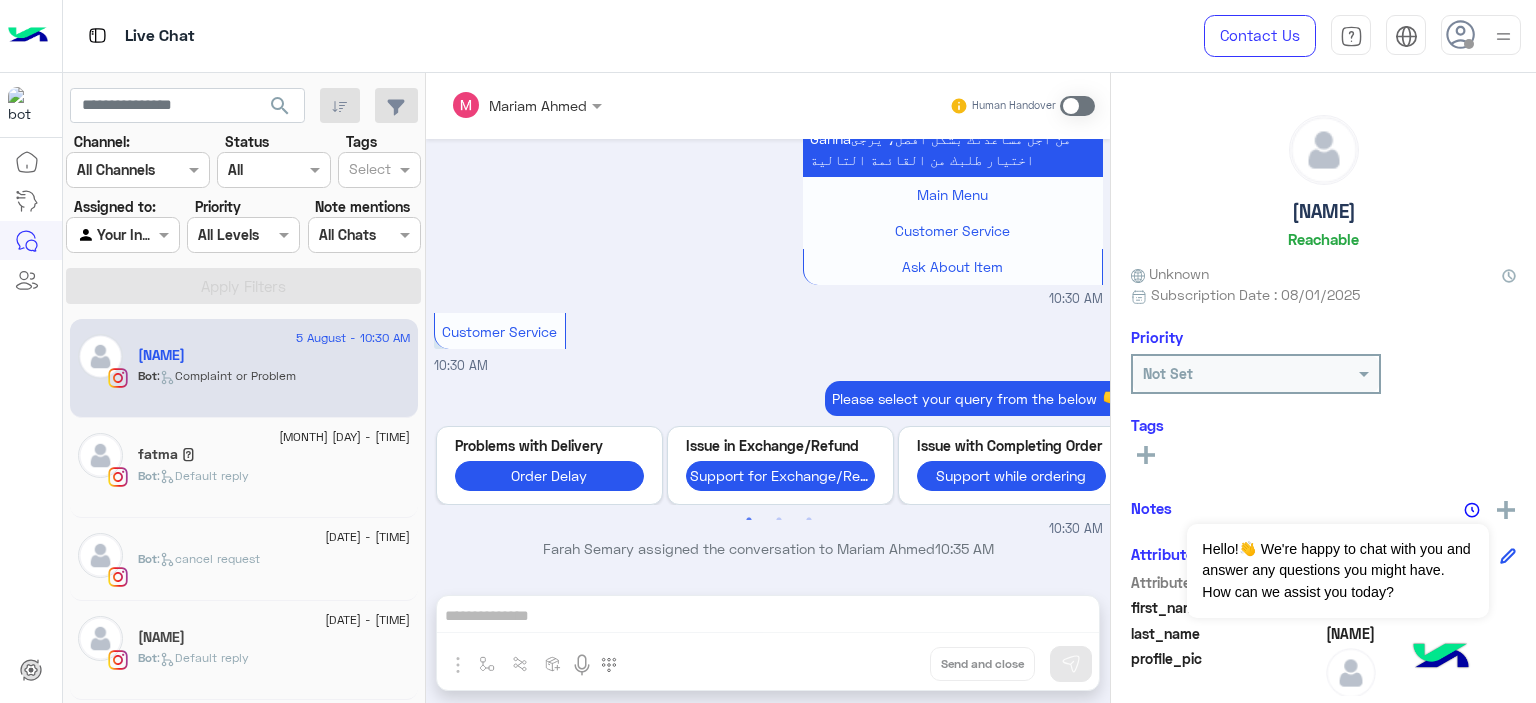 click on "fatma 🪽" 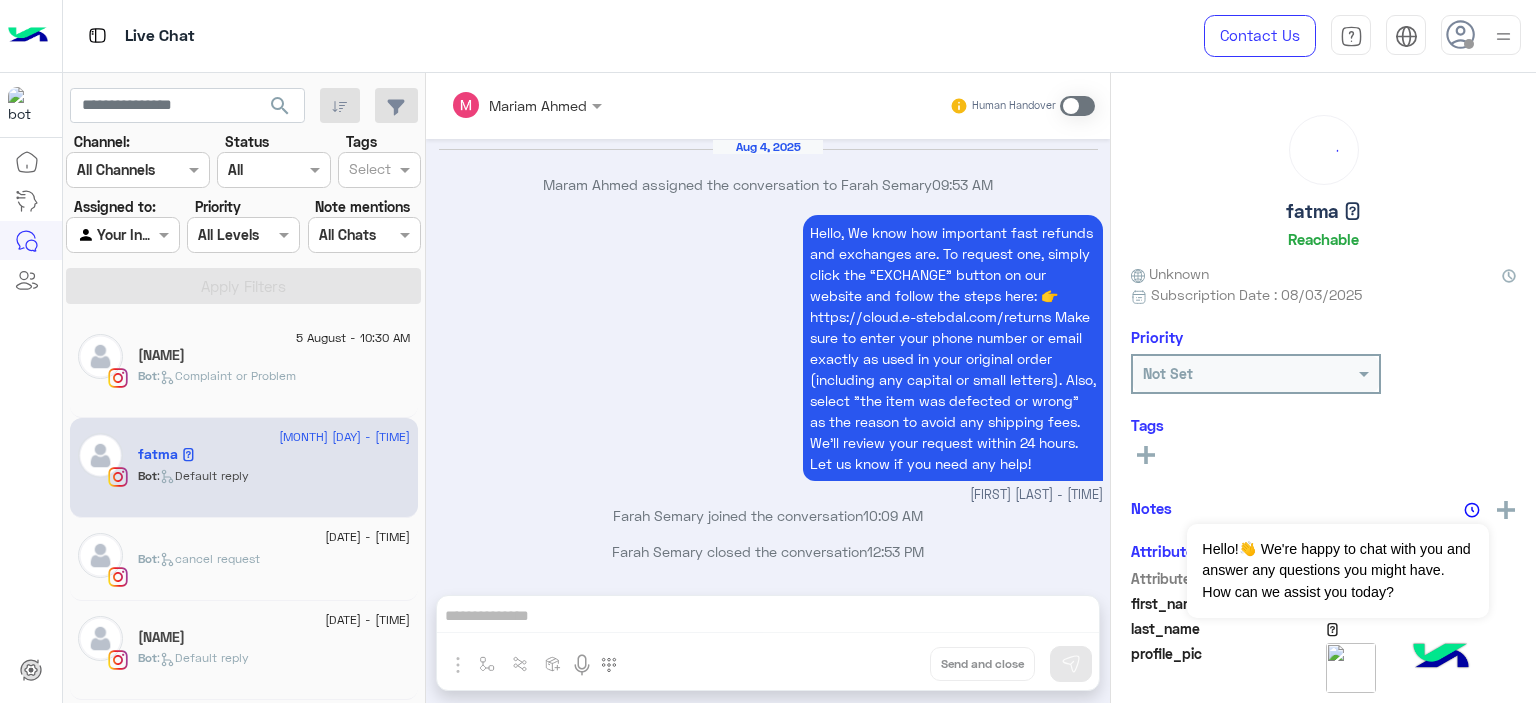 scroll, scrollTop: 1867, scrollLeft: 0, axis: vertical 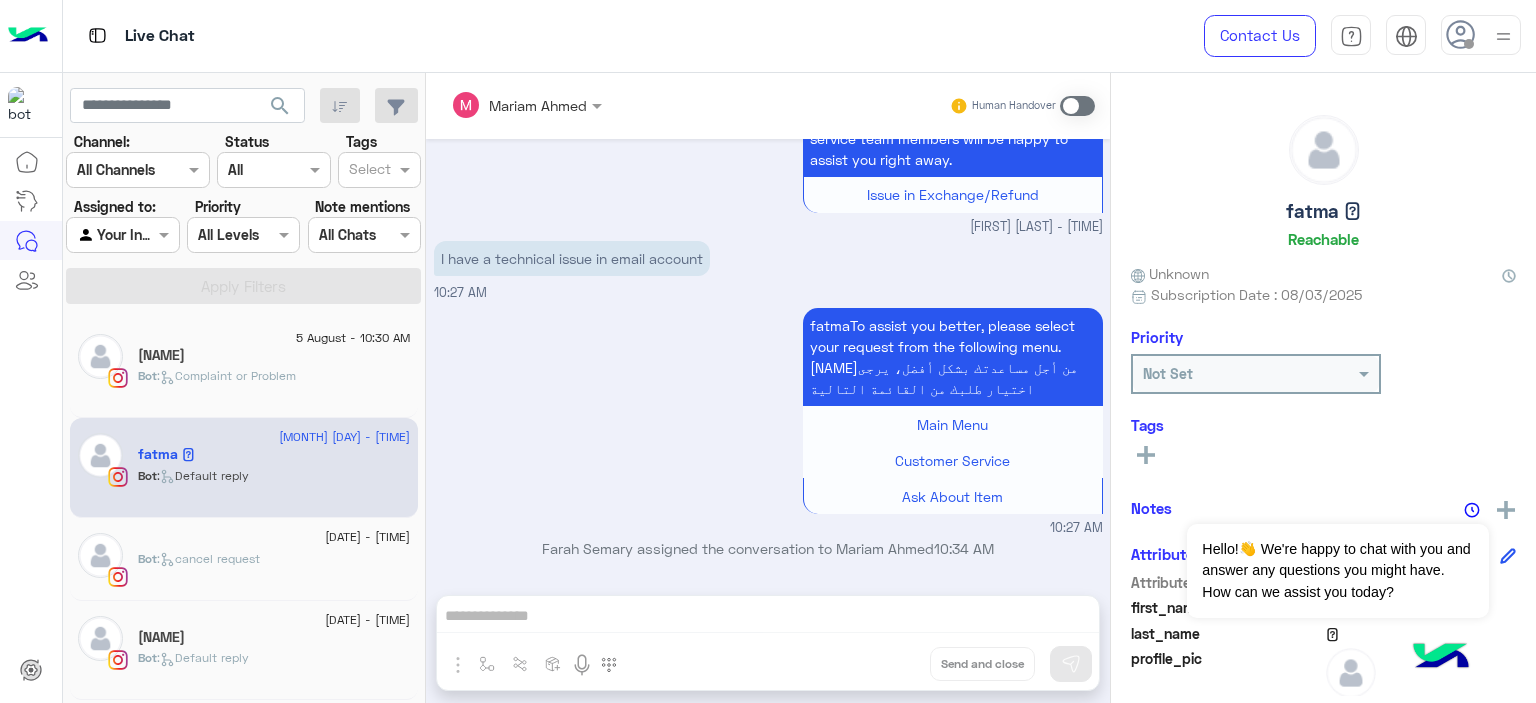 click 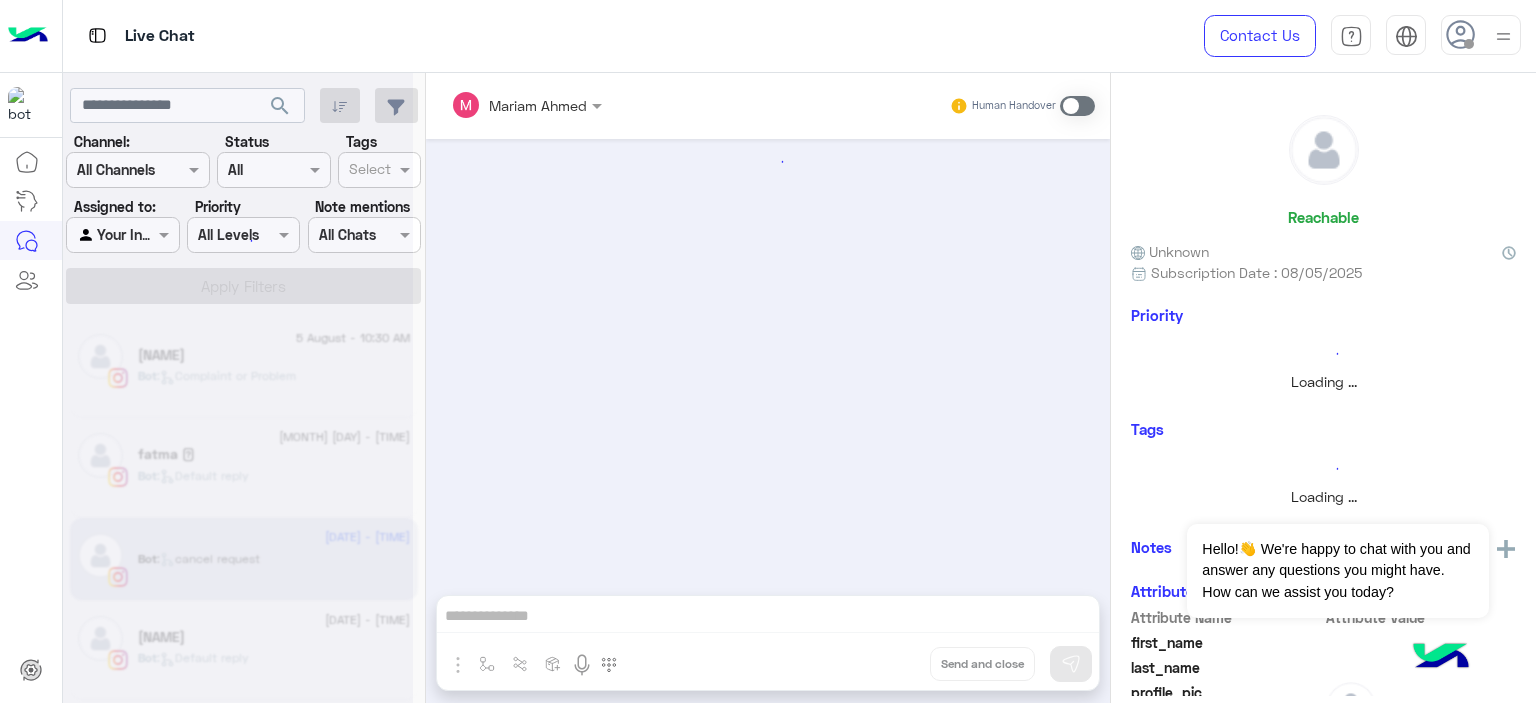 scroll, scrollTop: 1194, scrollLeft: 0, axis: vertical 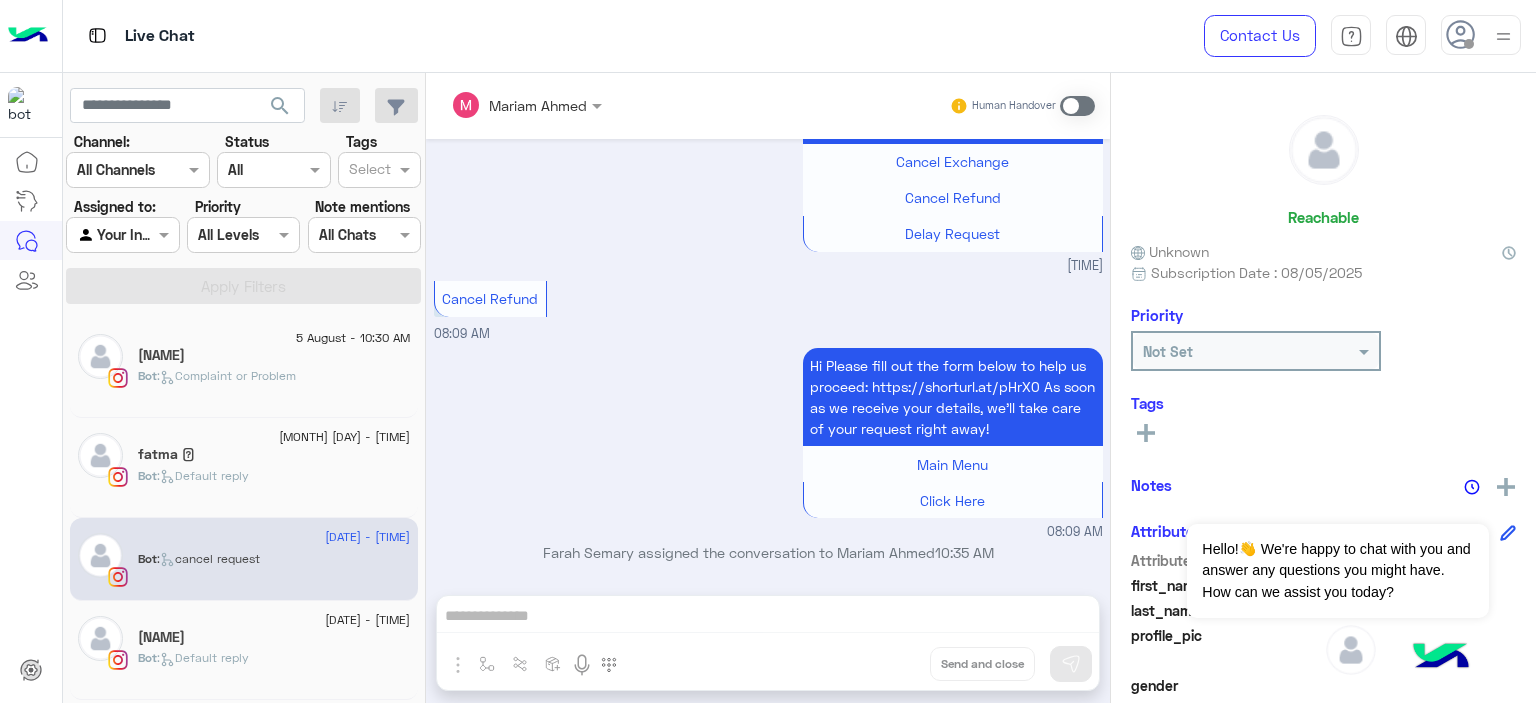 click on "[FIRST]" 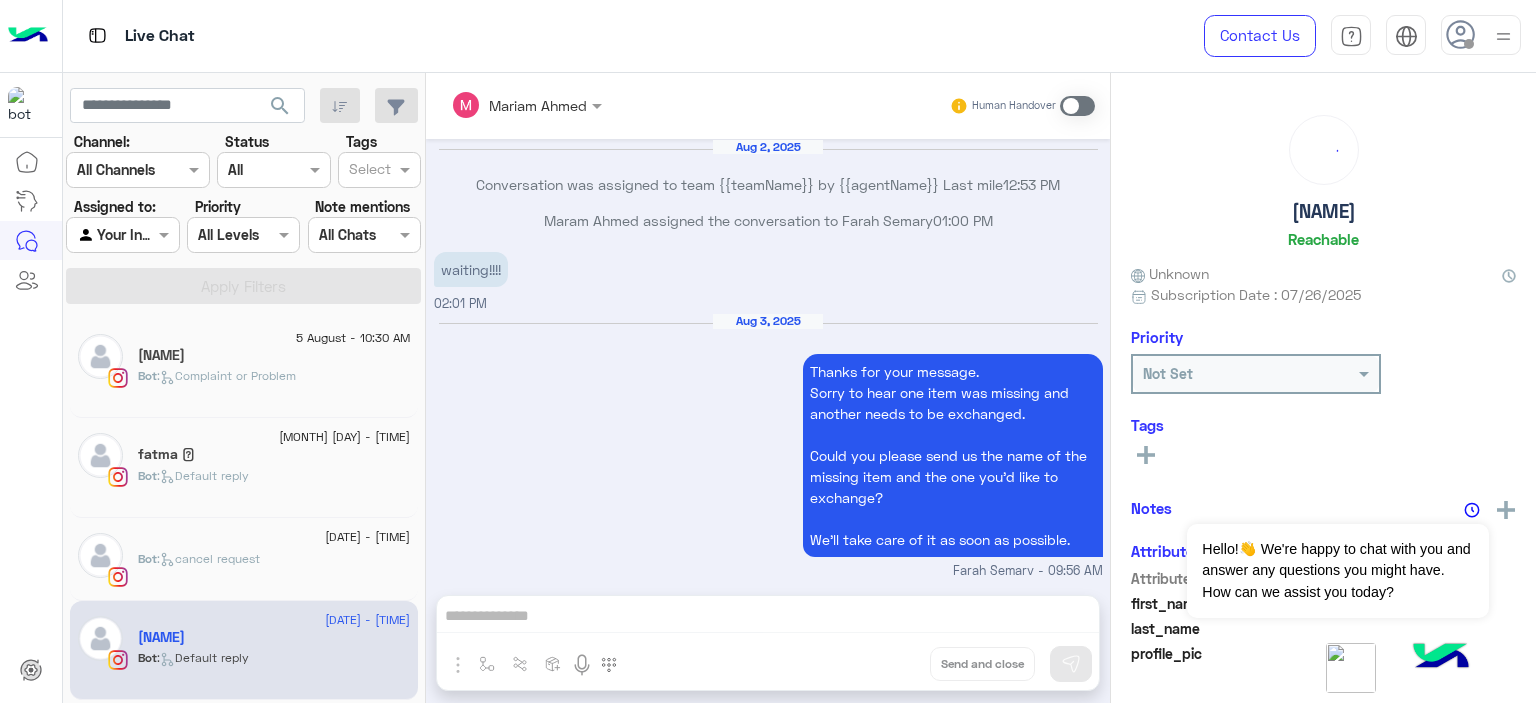 scroll, scrollTop: 2462, scrollLeft: 0, axis: vertical 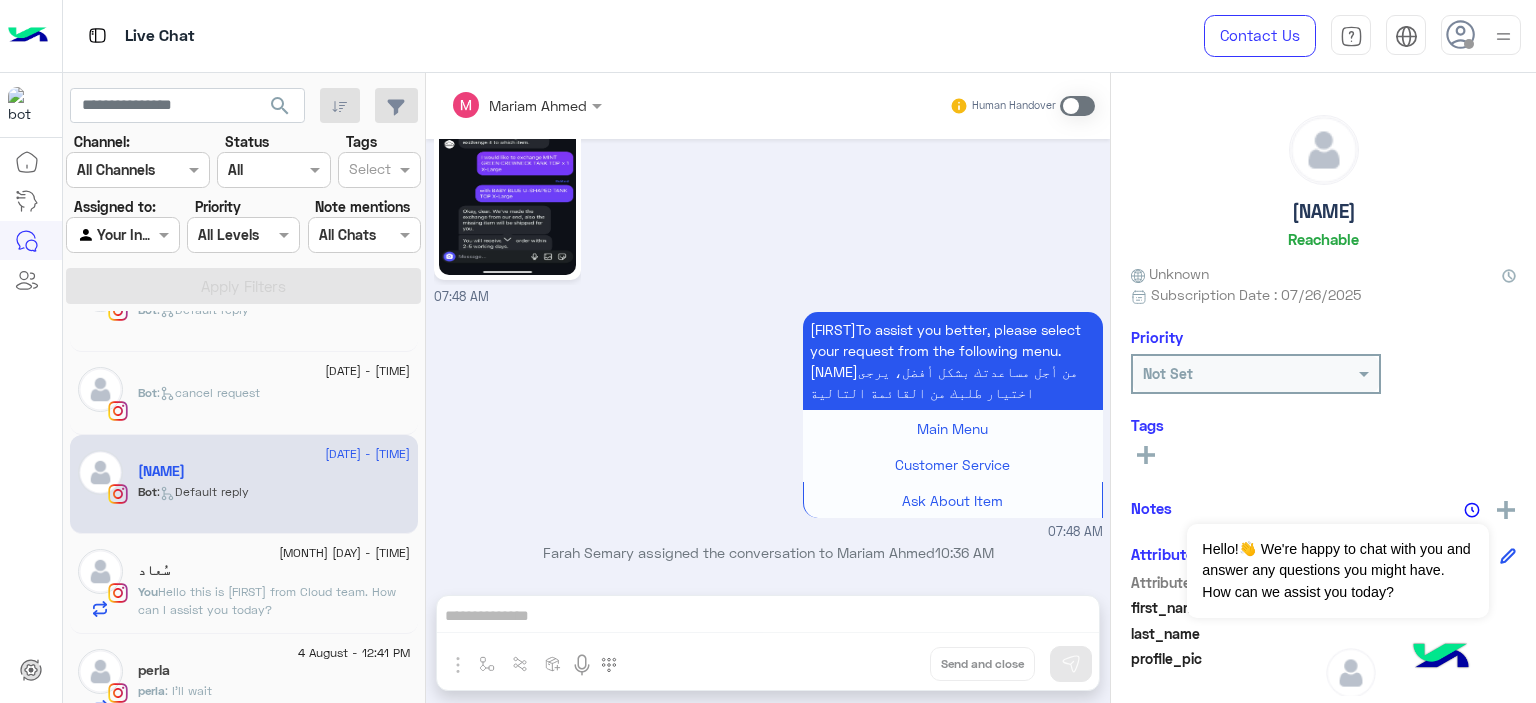 click on "سُعاد" 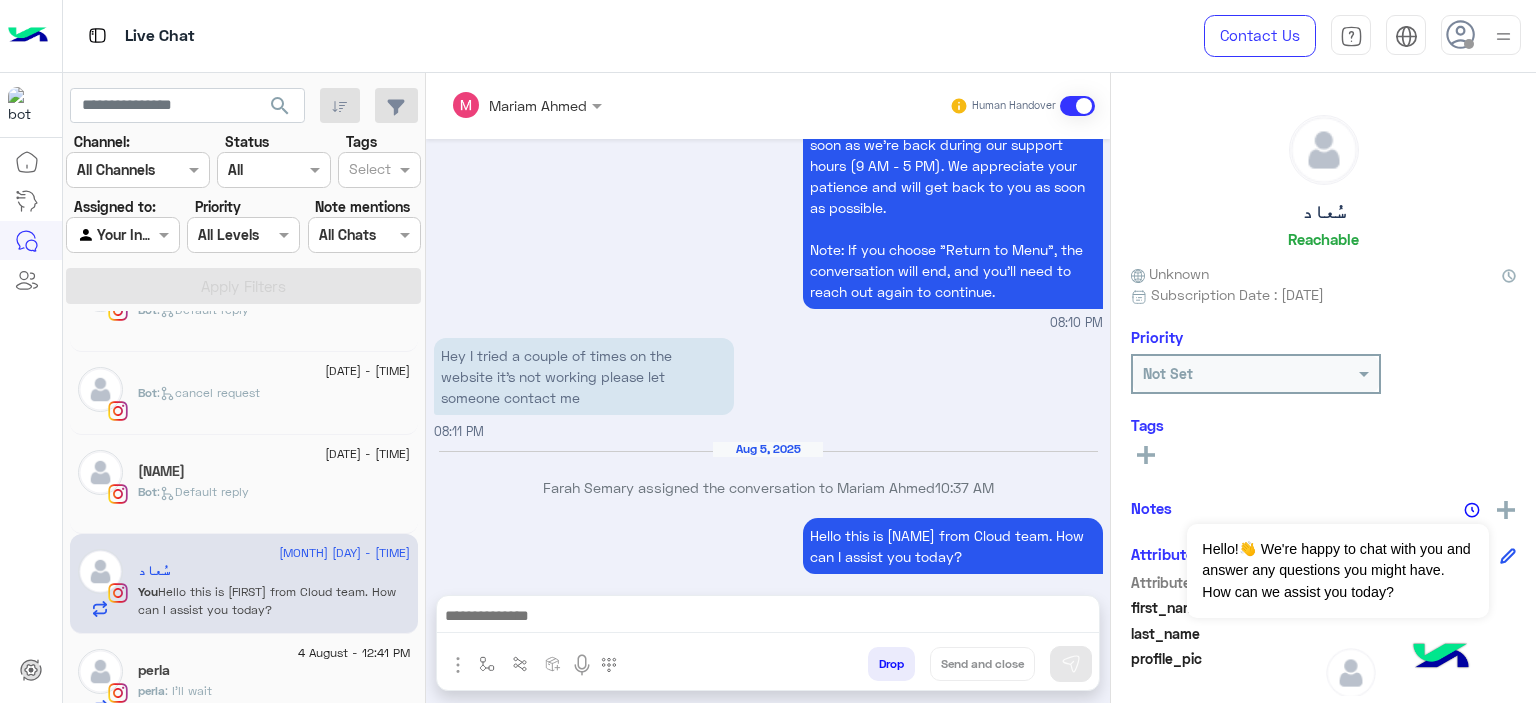 scroll, scrollTop: 2280, scrollLeft: 0, axis: vertical 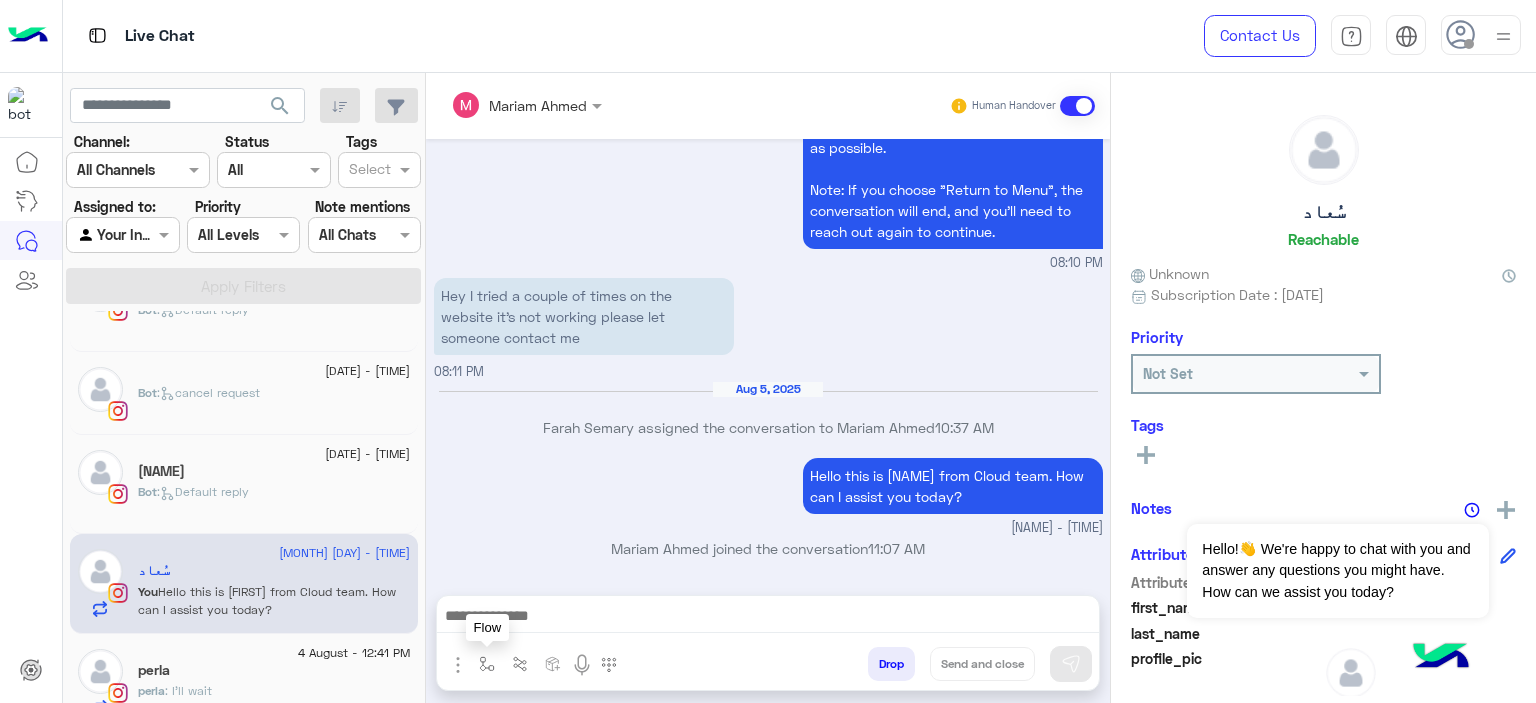 click at bounding box center (487, 664) 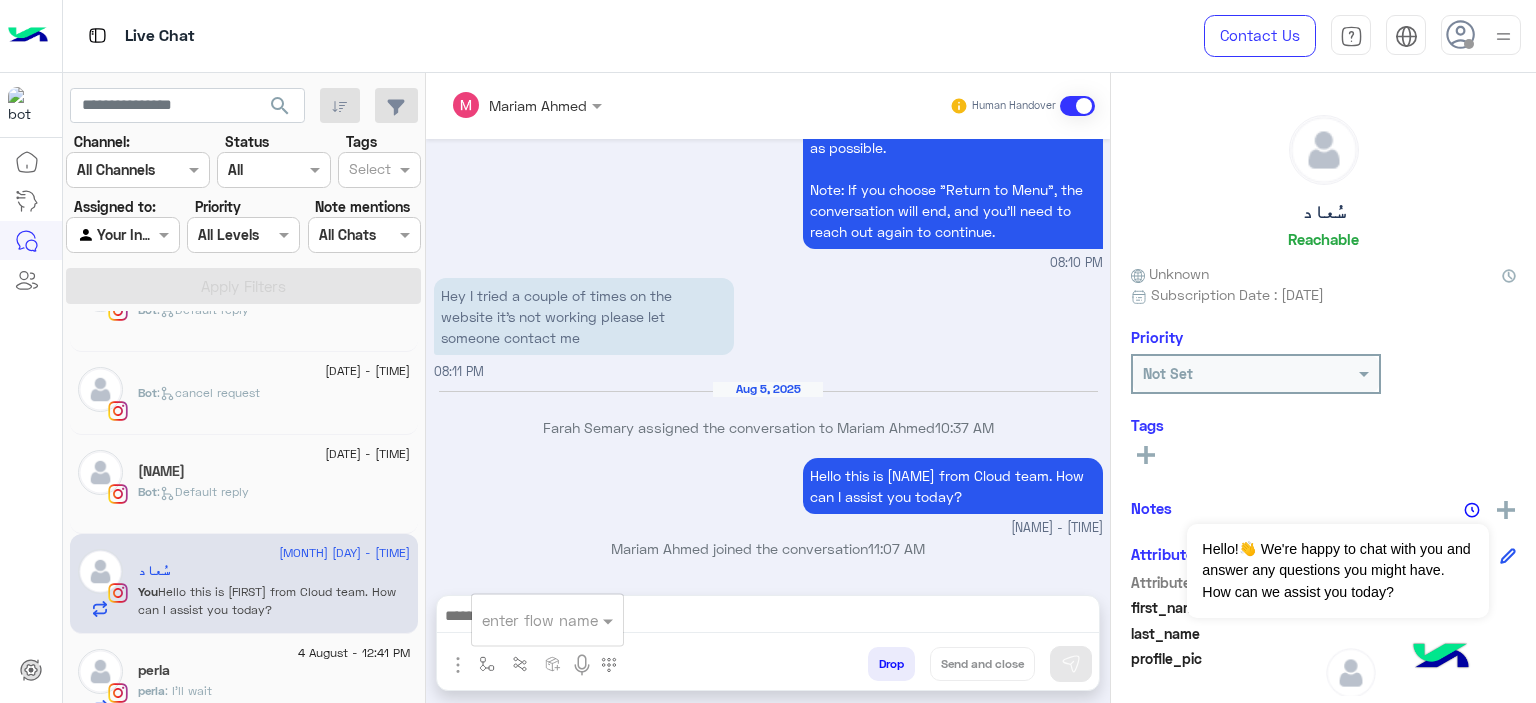 click at bounding box center (547, 619) 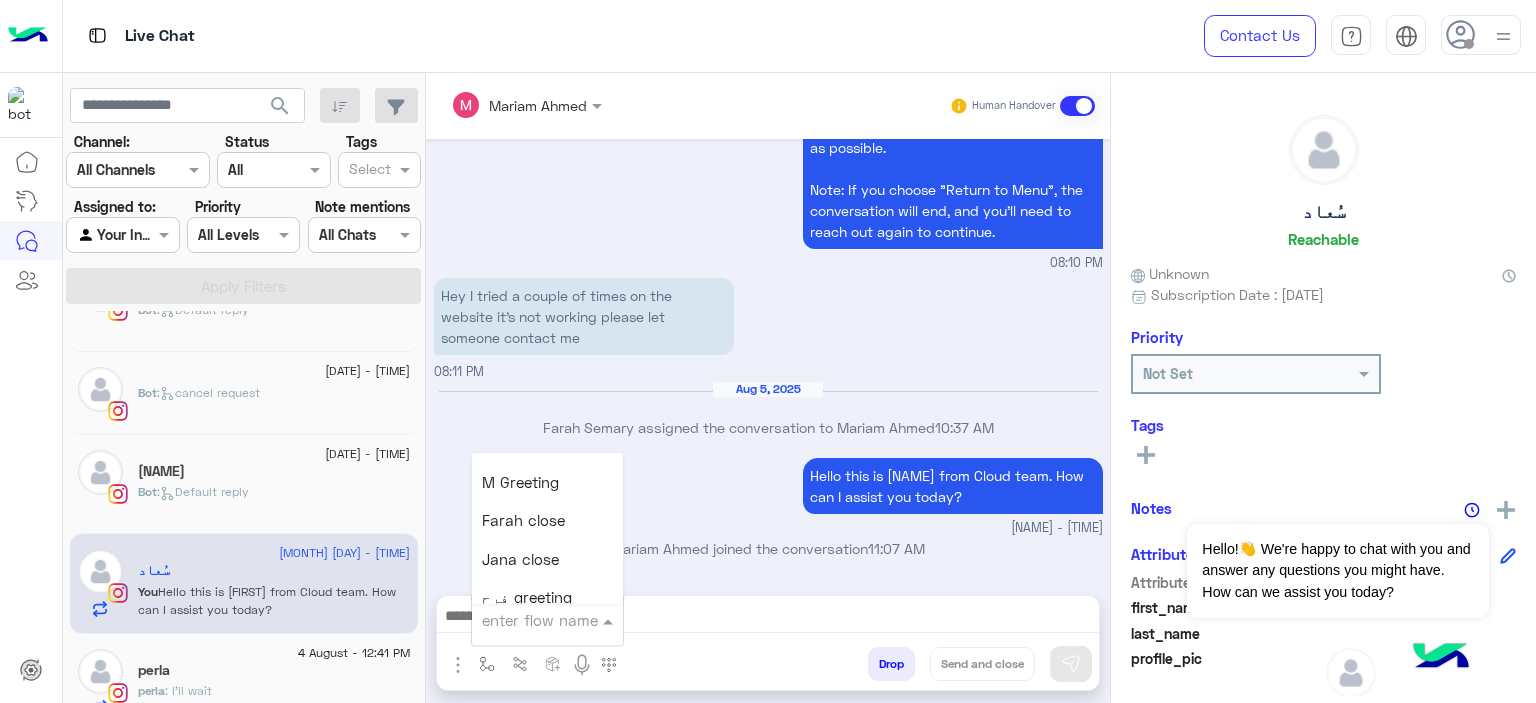 scroll, scrollTop: 2510, scrollLeft: 0, axis: vertical 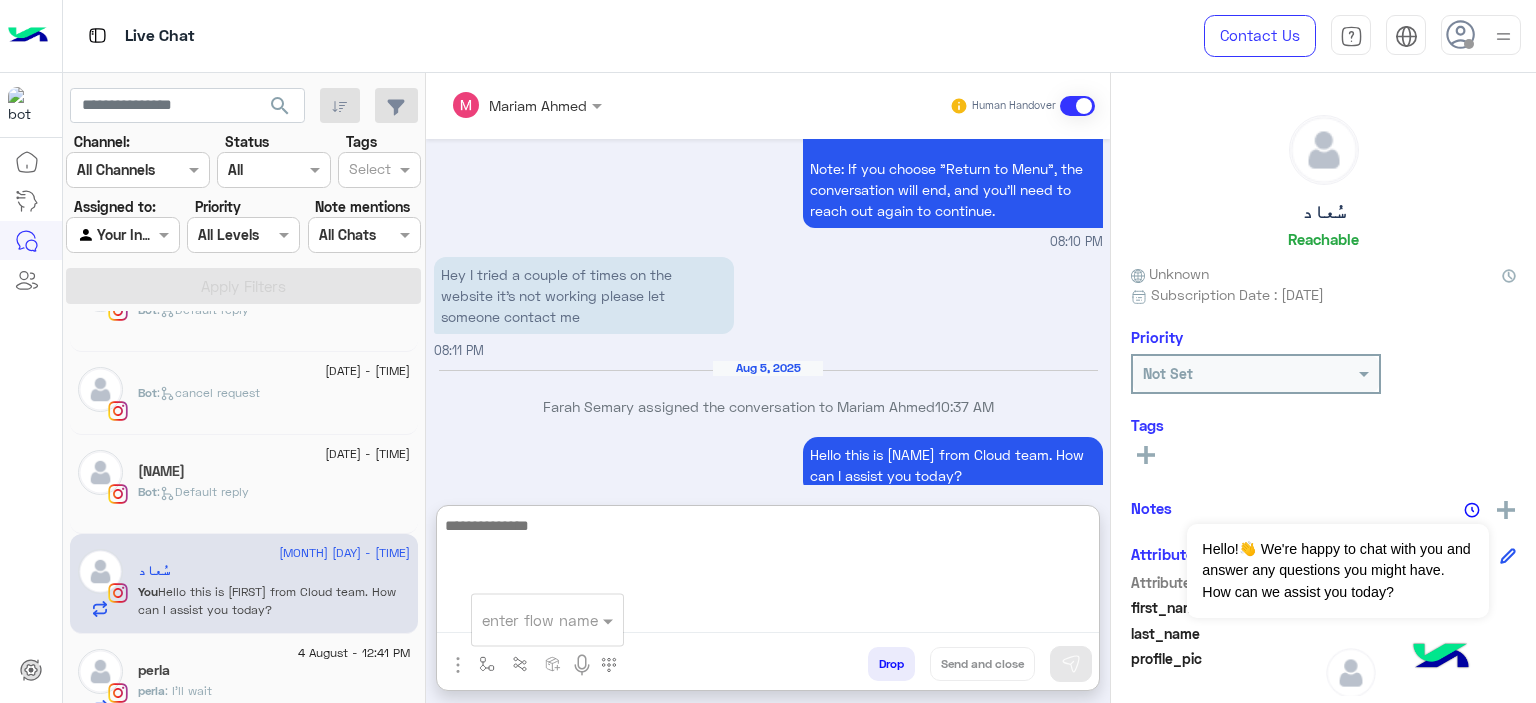 click at bounding box center (768, 573) 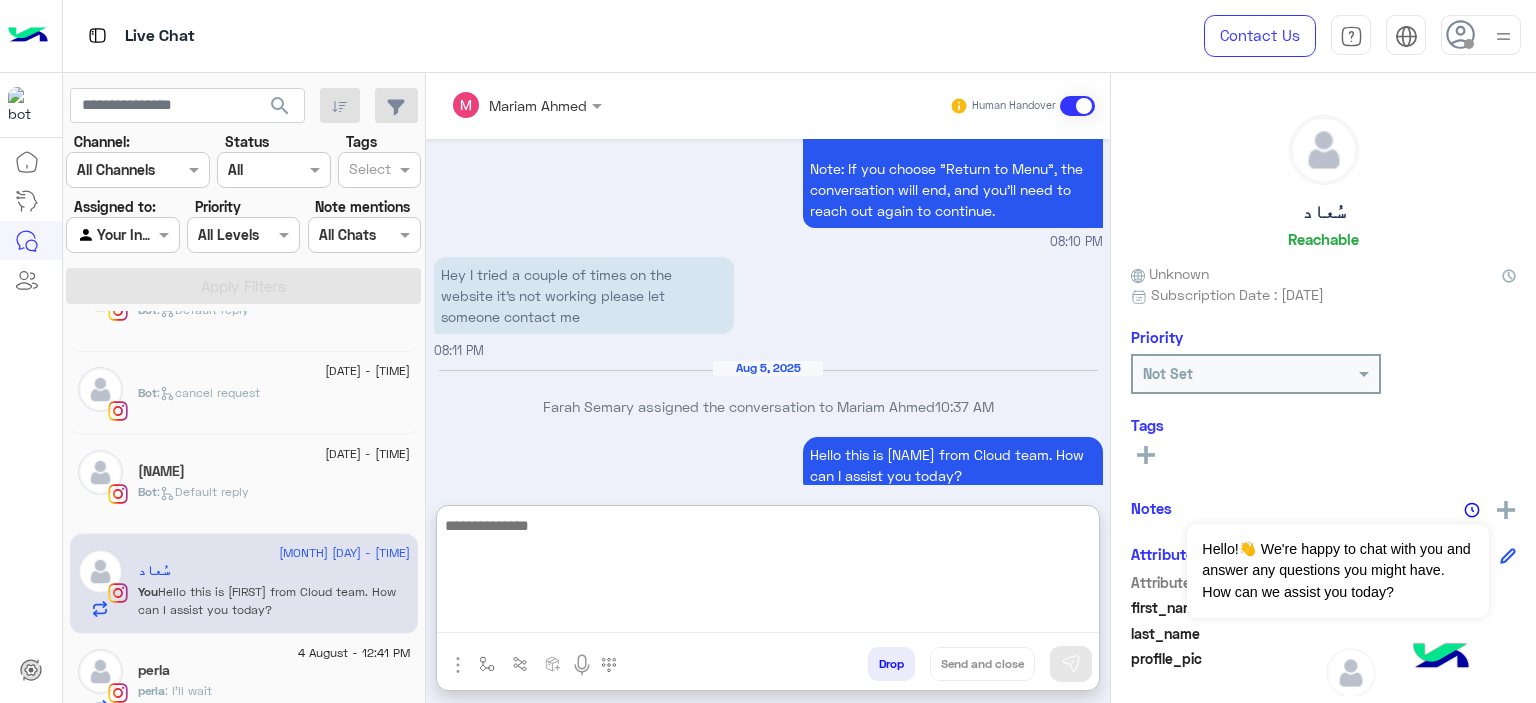 scroll, scrollTop: 194, scrollLeft: 0, axis: vertical 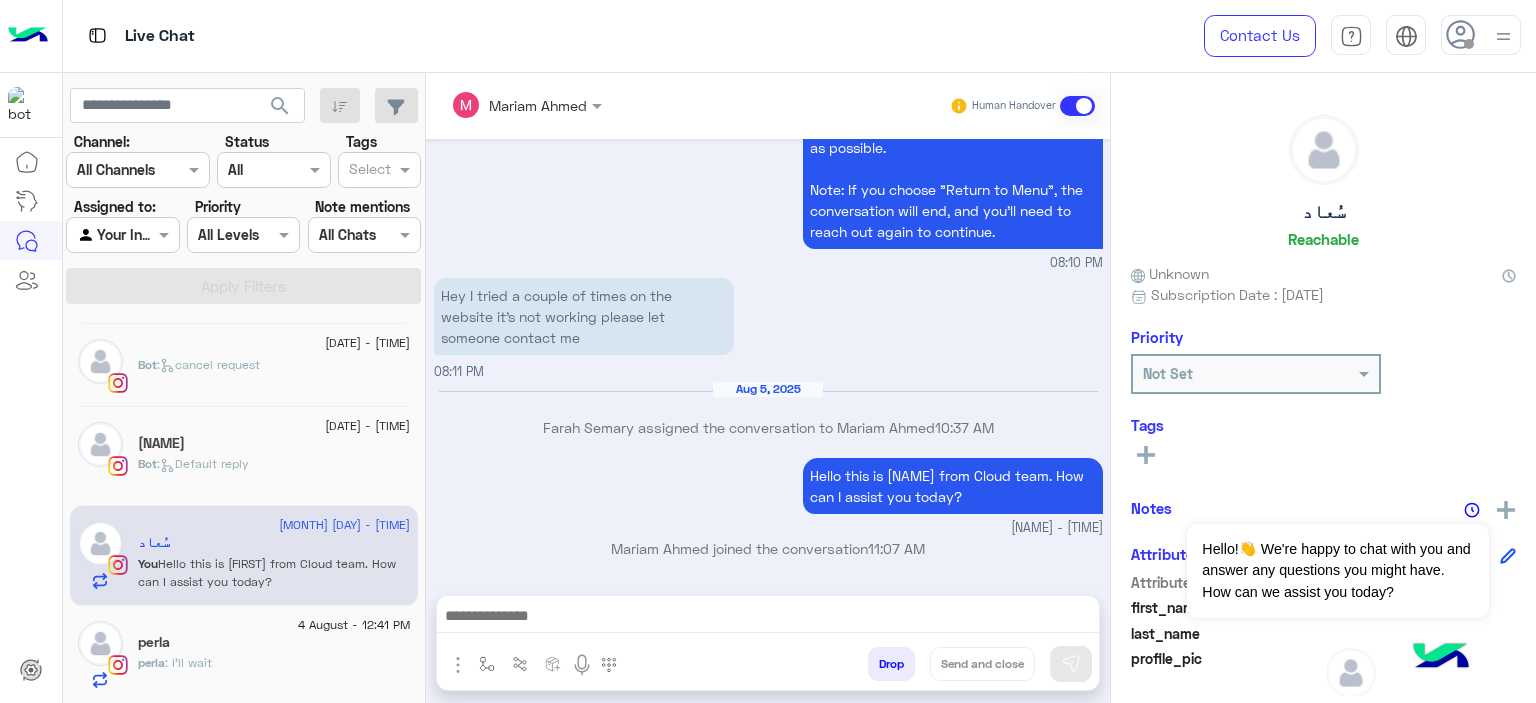 click on "4 August - 12:41 PM" 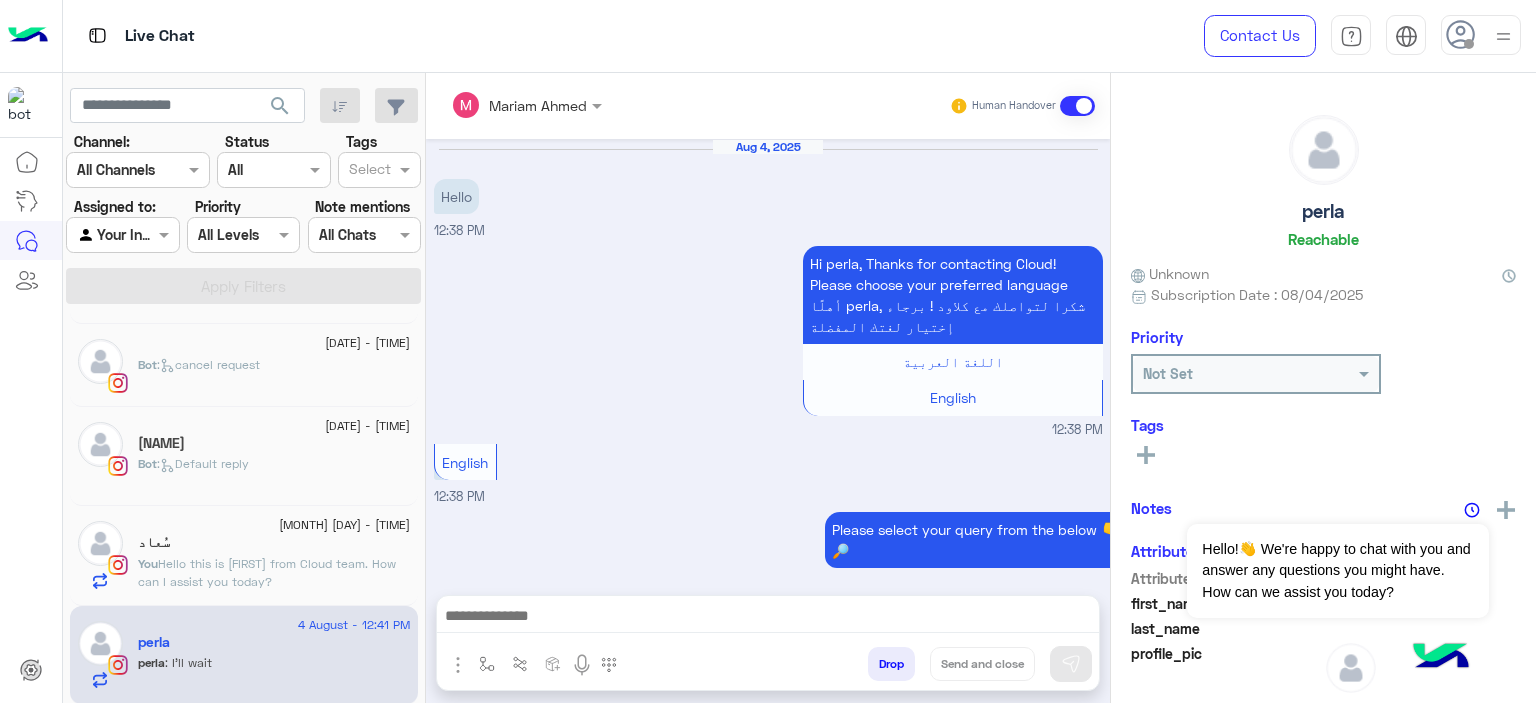 scroll, scrollTop: 1736, scrollLeft: 0, axis: vertical 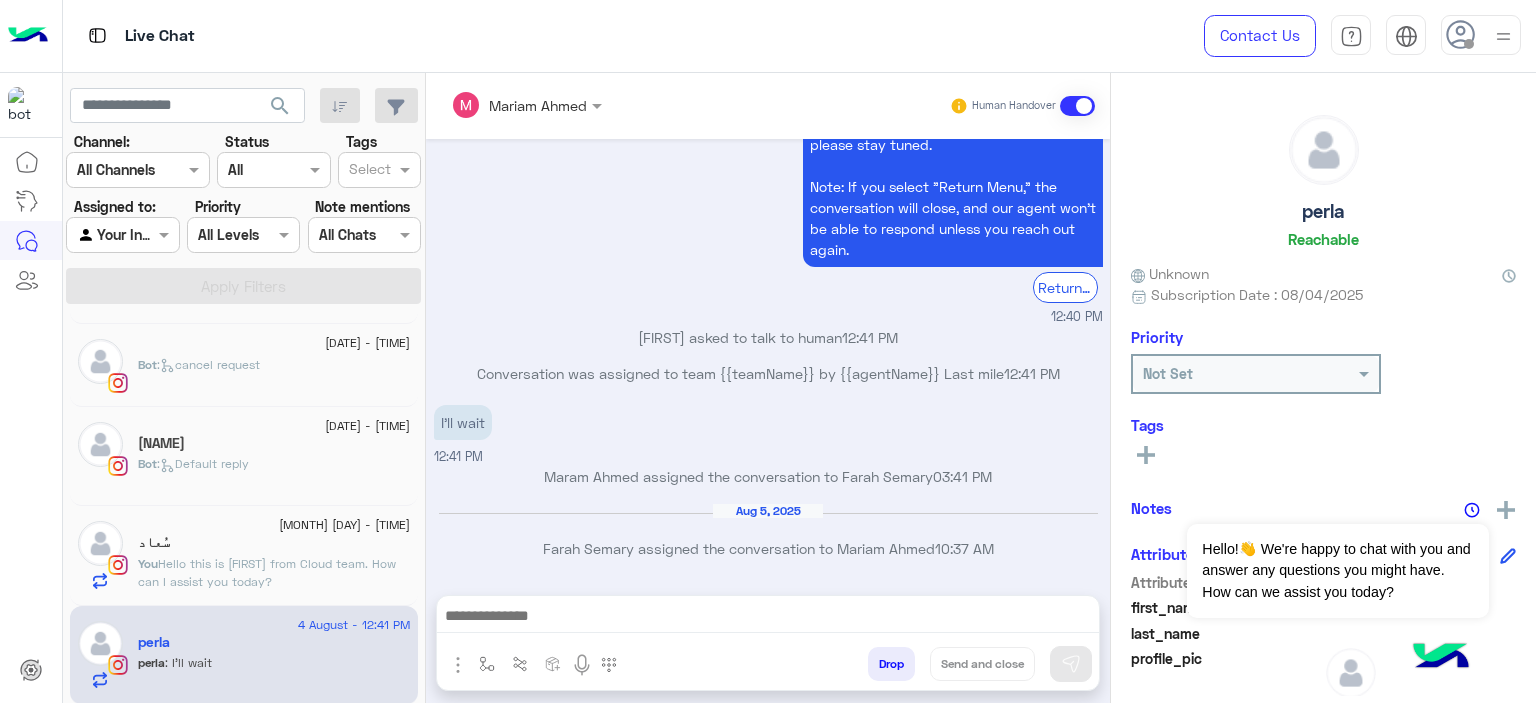 click on "سُعاد" 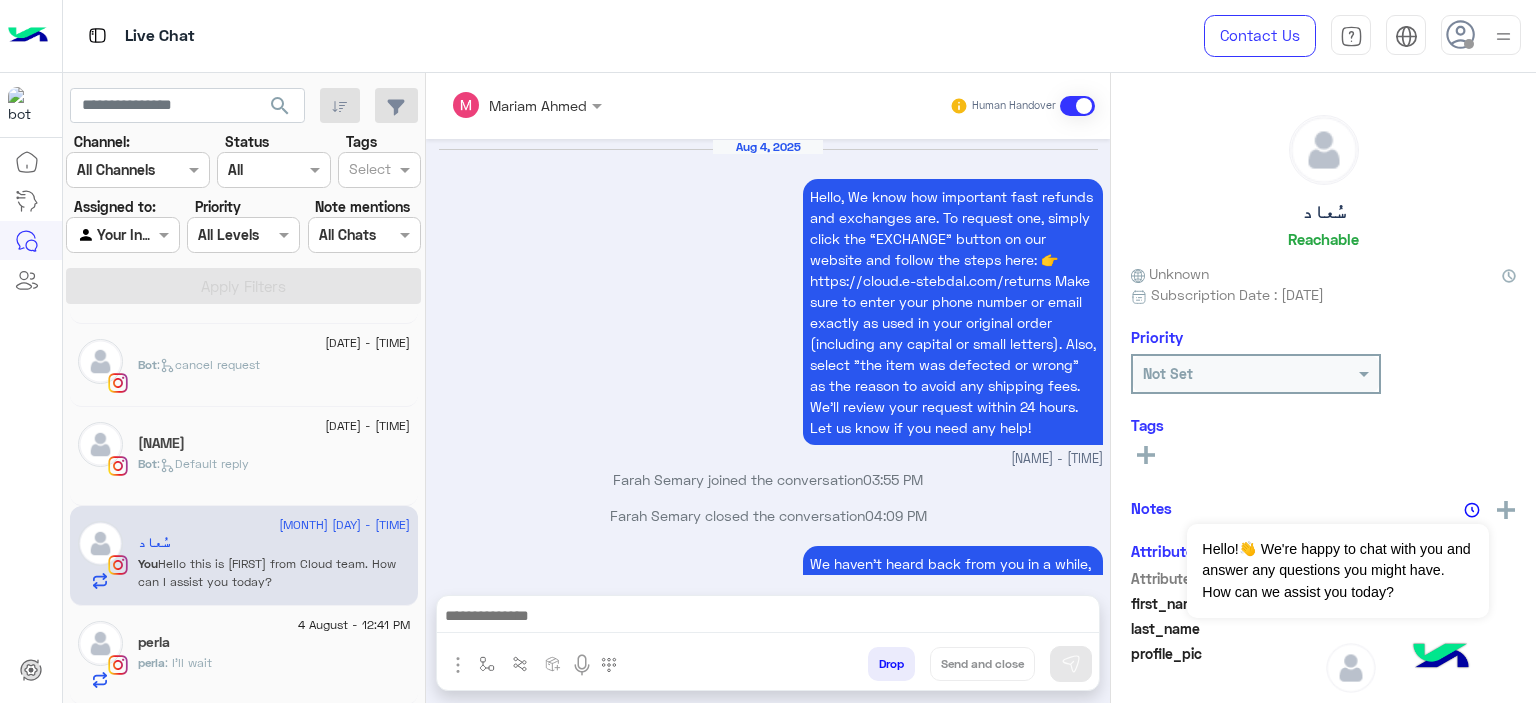 scroll, scrollTop: 2280, scrollLeft: 0, axis: vertical 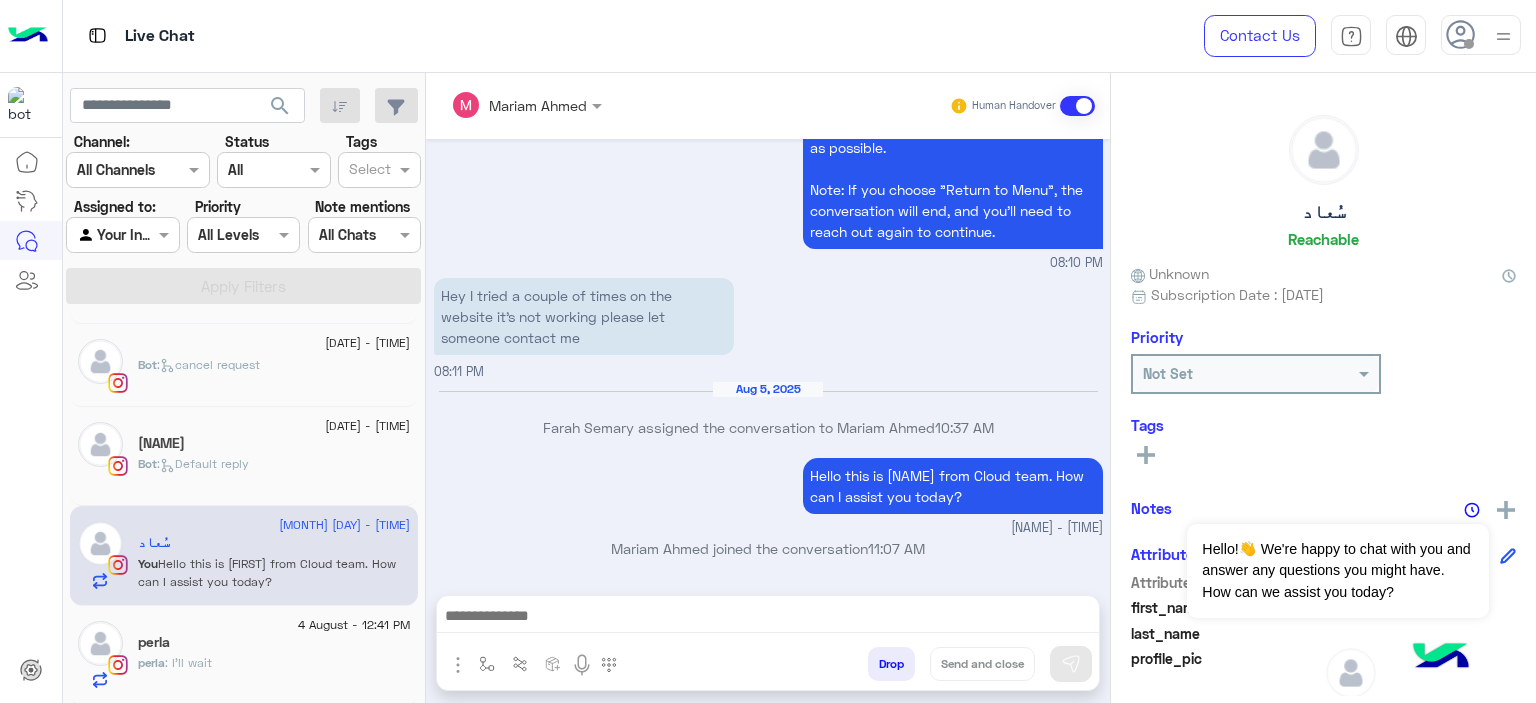 click on "Bot :   Default reply" 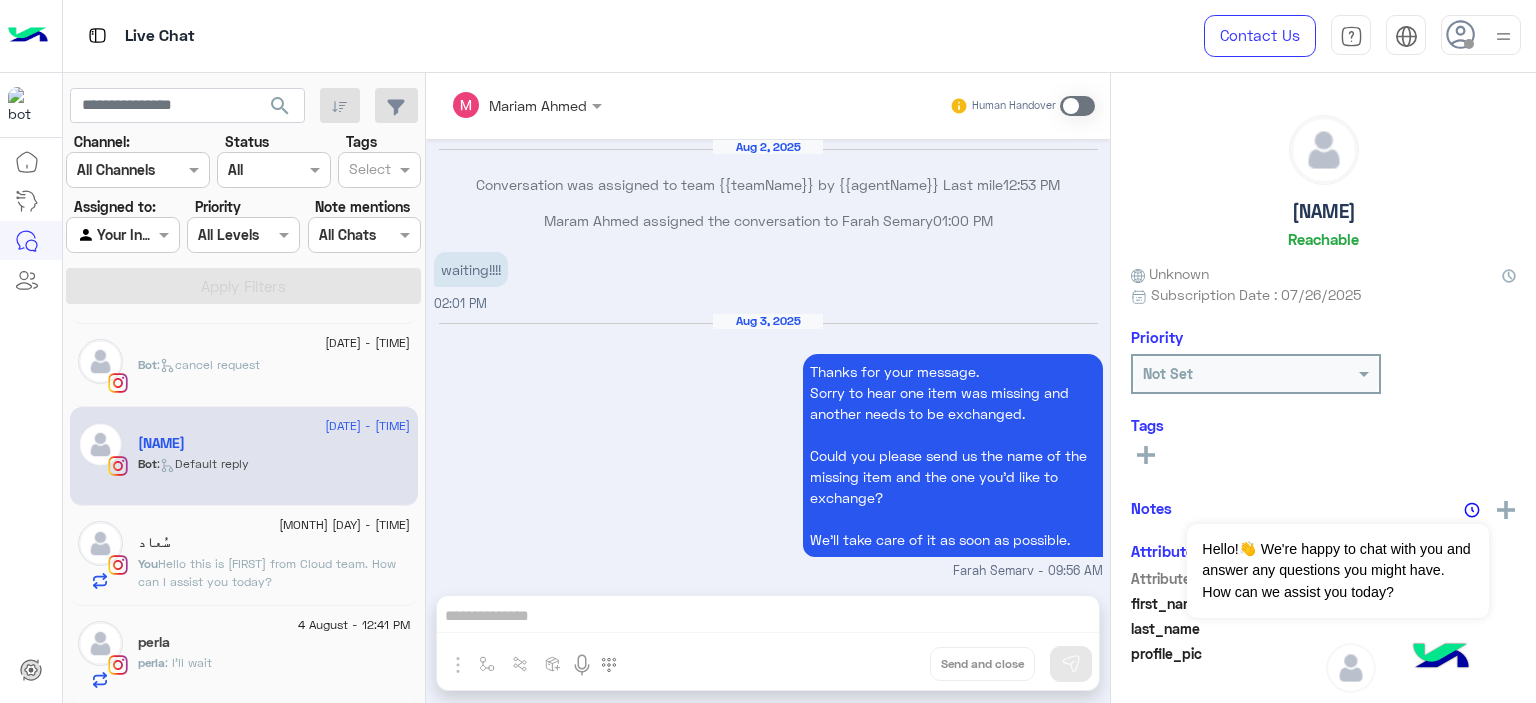 scroll, scrollTop: 2462, scrollLeft: 0, axis: vertical 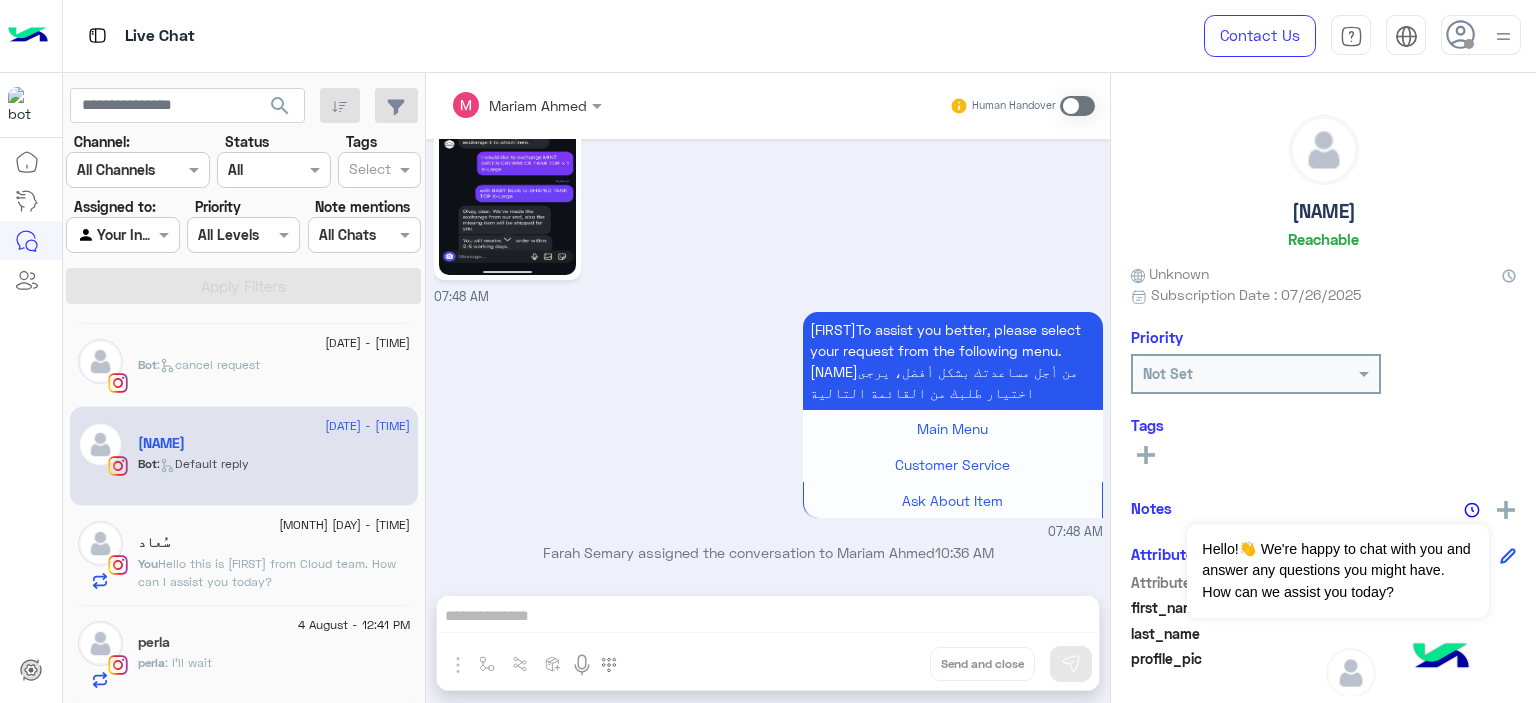 click on "Bot :   cancel request" 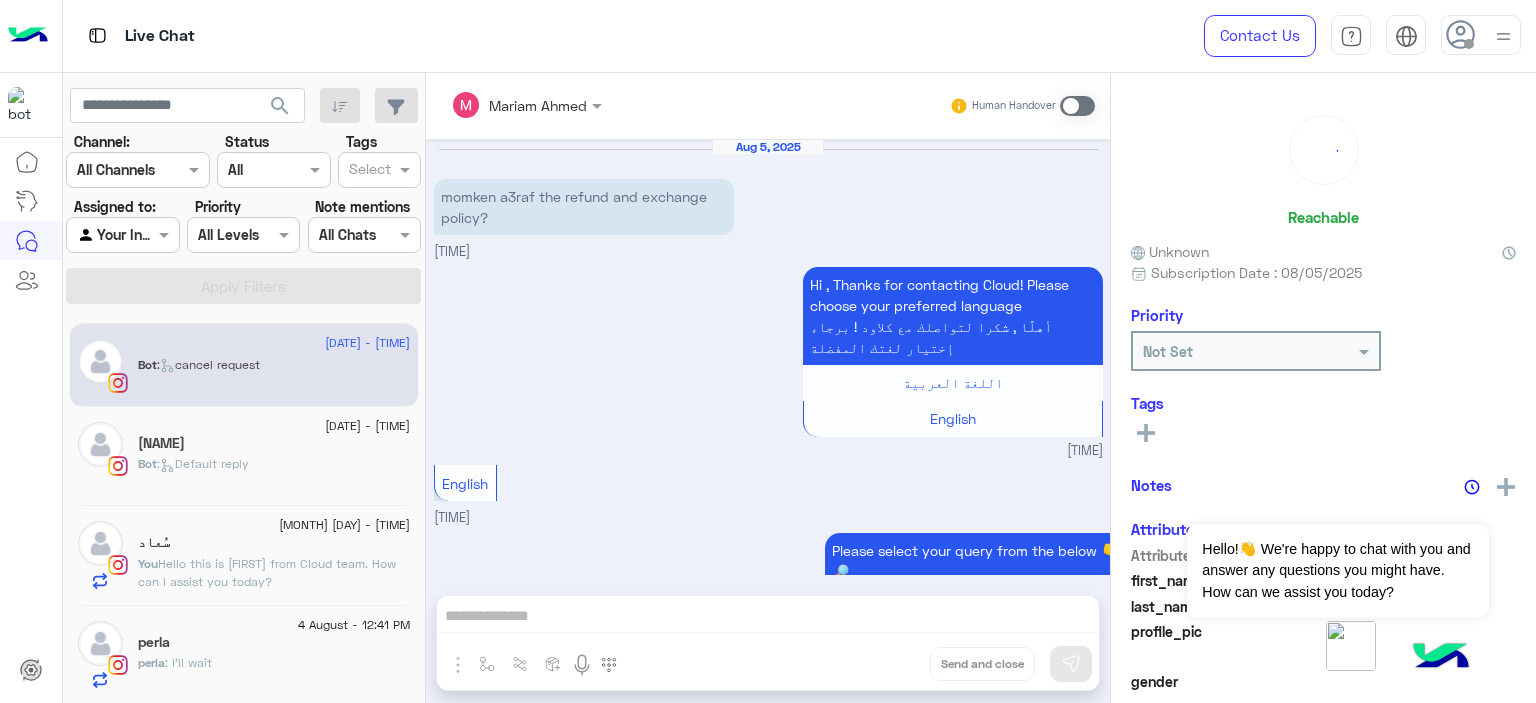 scroll, scrollTop: 1194, scrollLeft: 0, axis: vertical 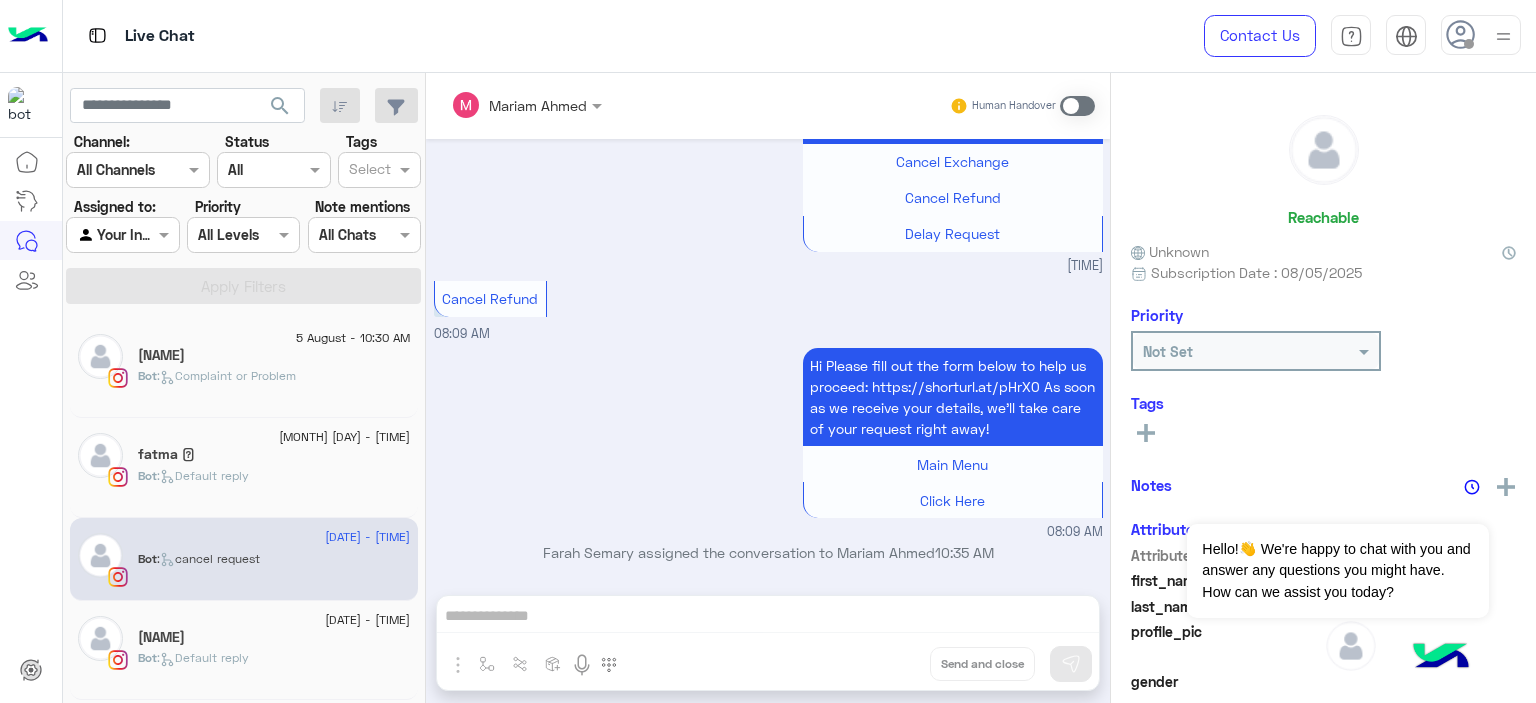 click on ":   Complaint or Problem" 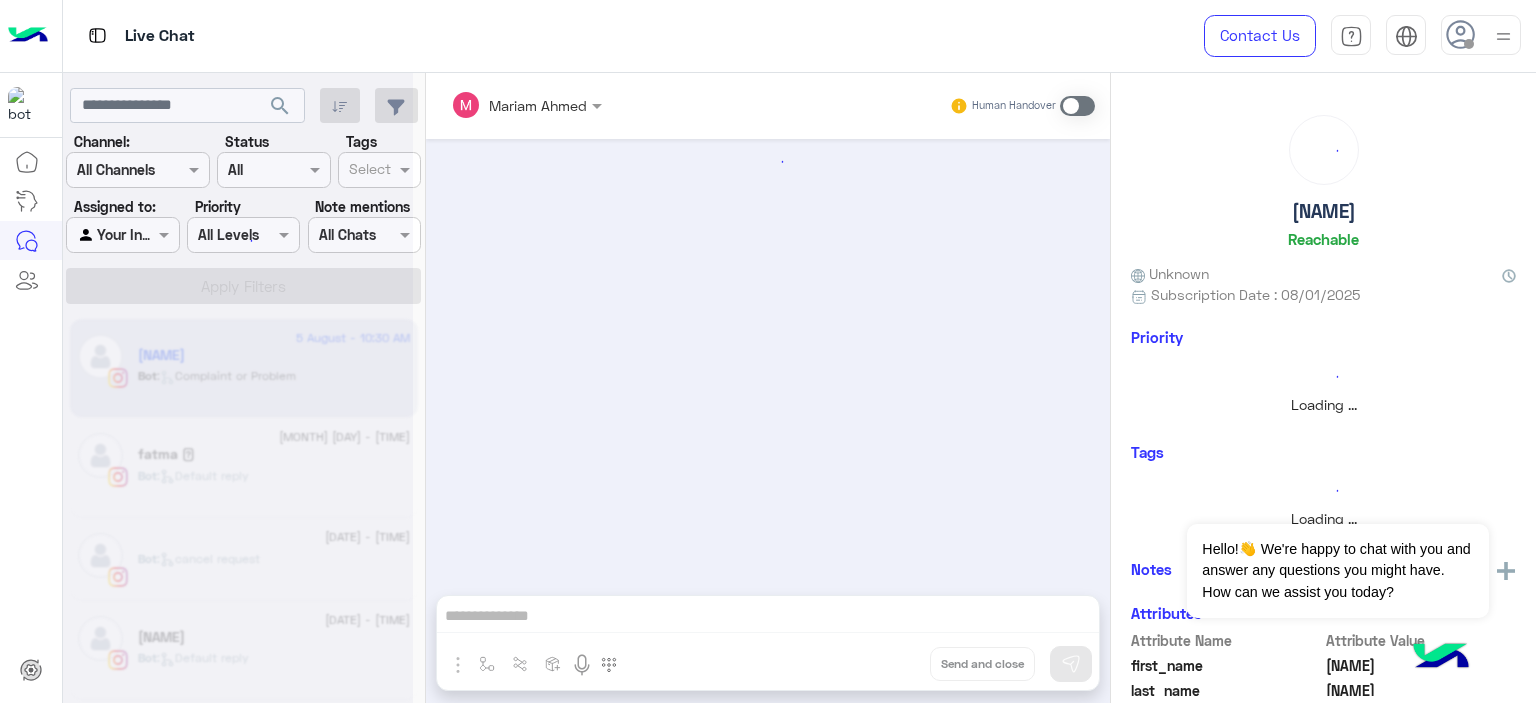 scroll 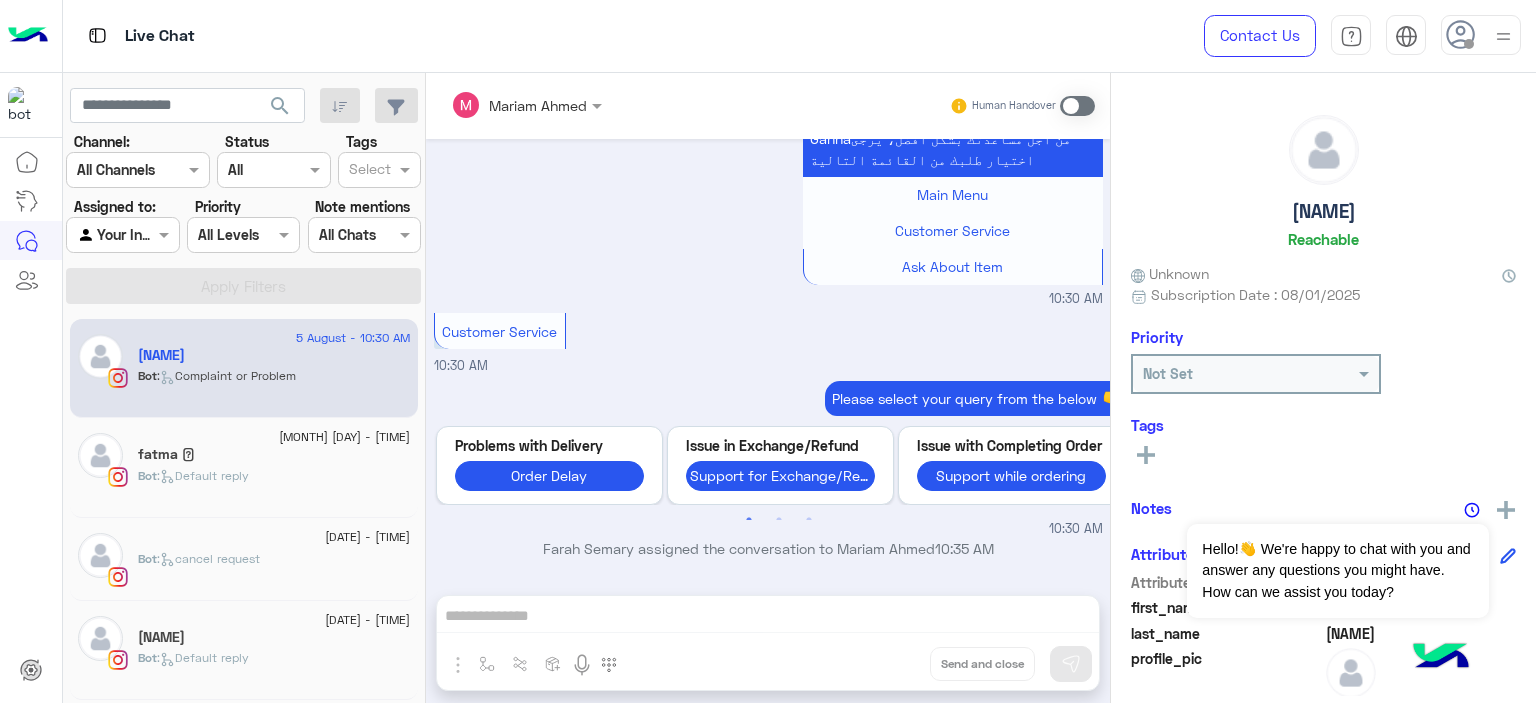 click on "5 August - 10:27 AM" 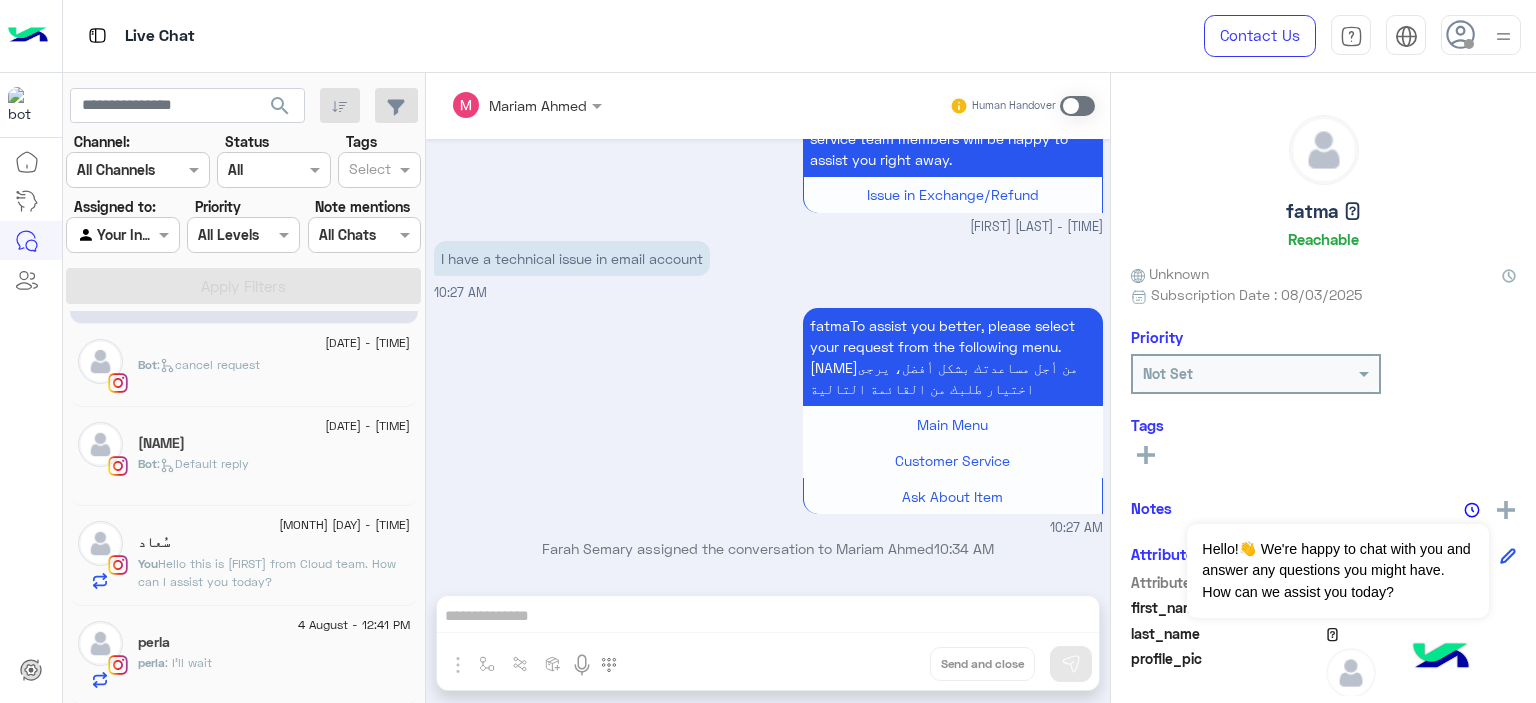 click on "You  : Hello this is Mariam from Cloud team. How can I assist you today?" 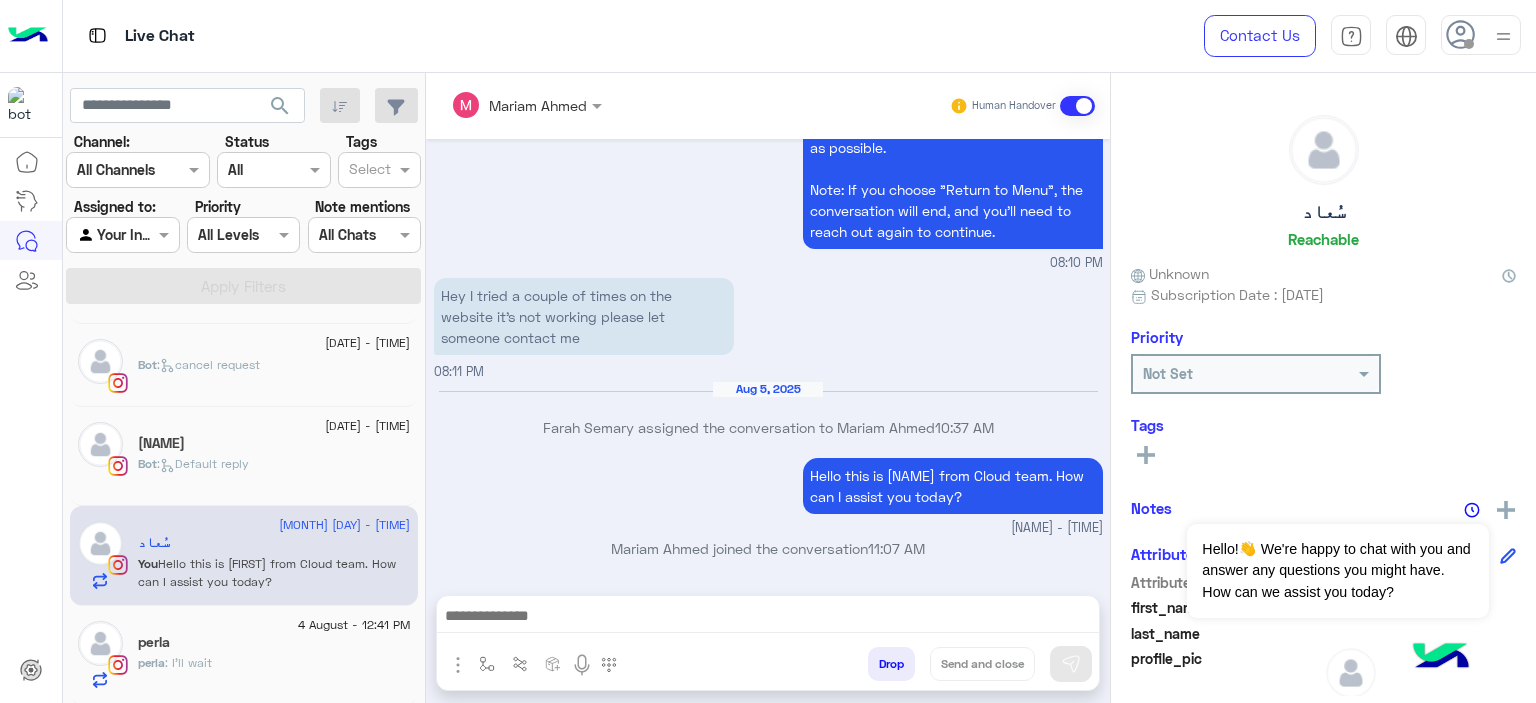 click at bounding box center (458, 665) 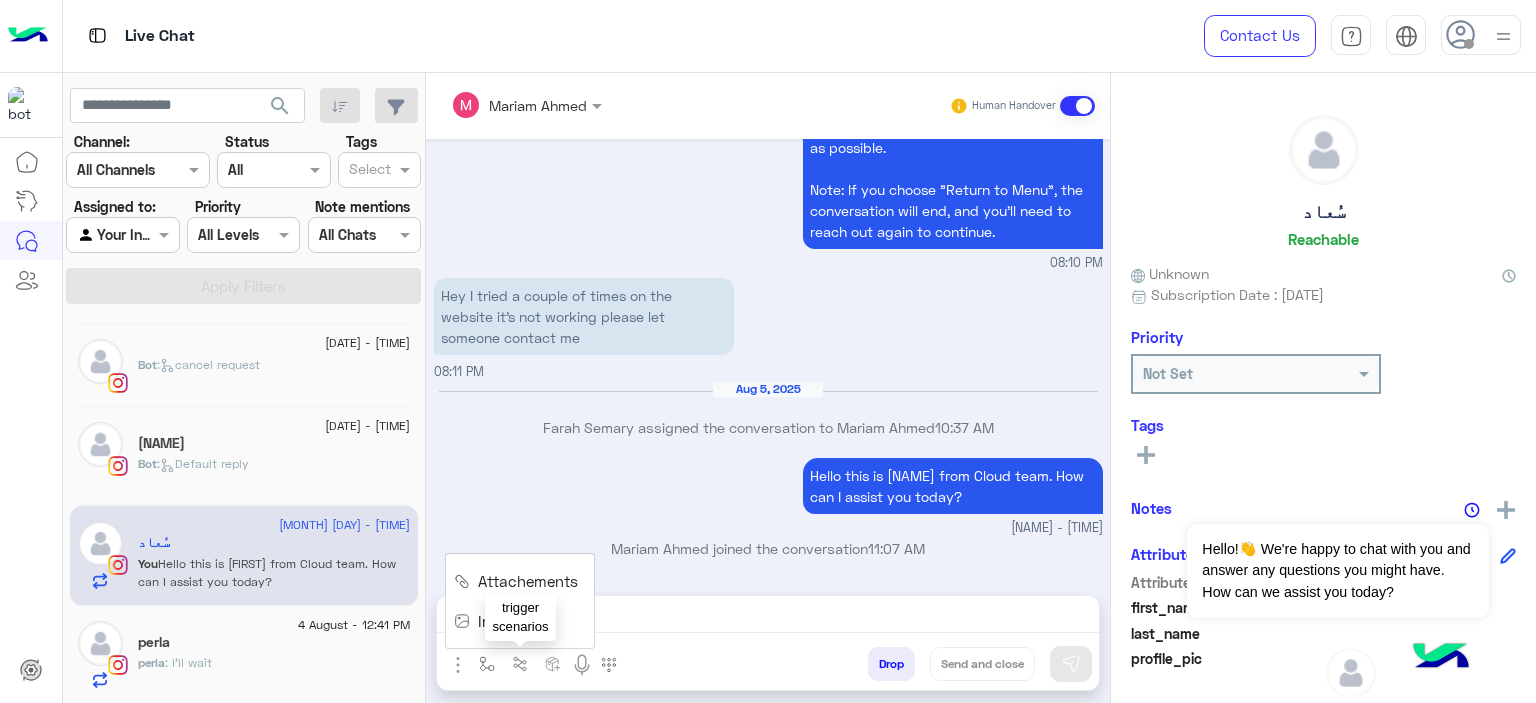 click at bounding box center [520, 664] 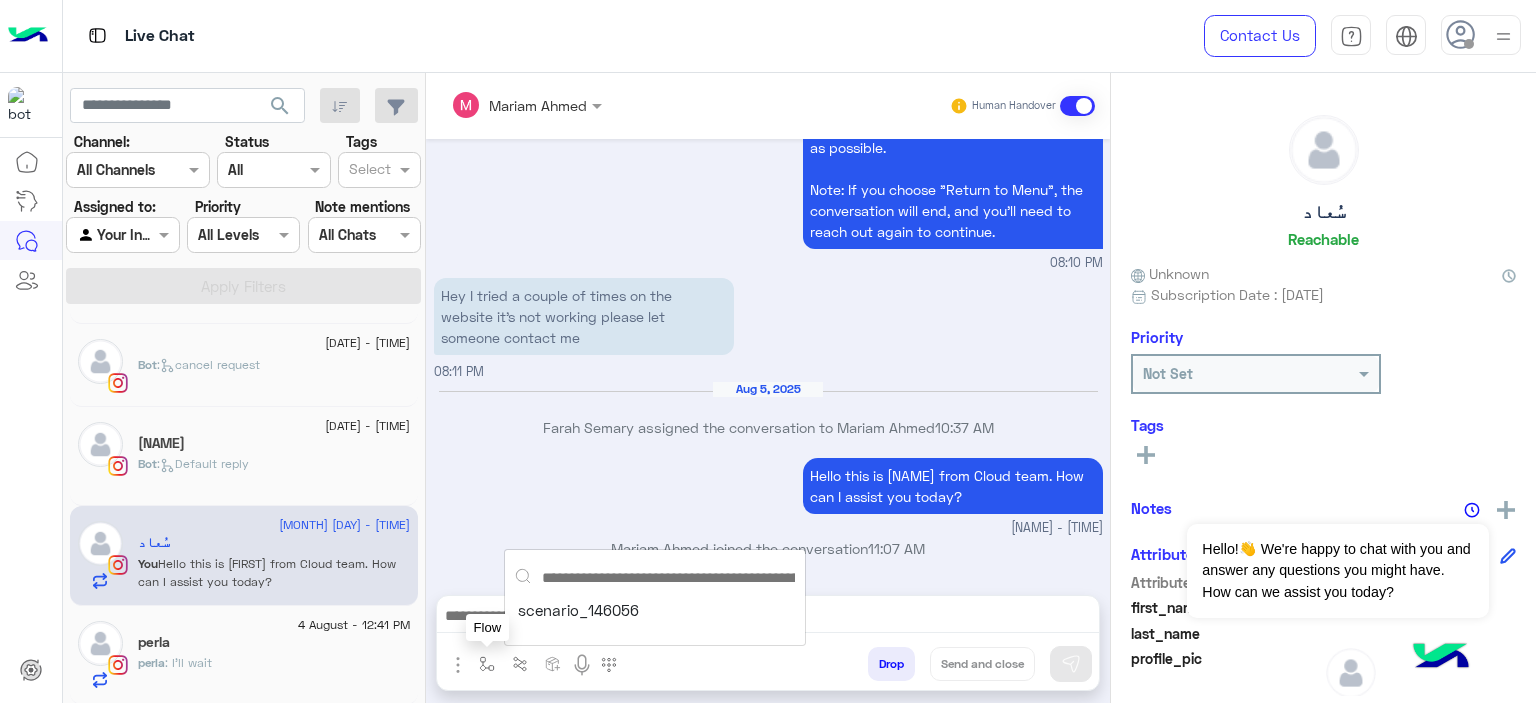 click at bounding box center (487, 664) 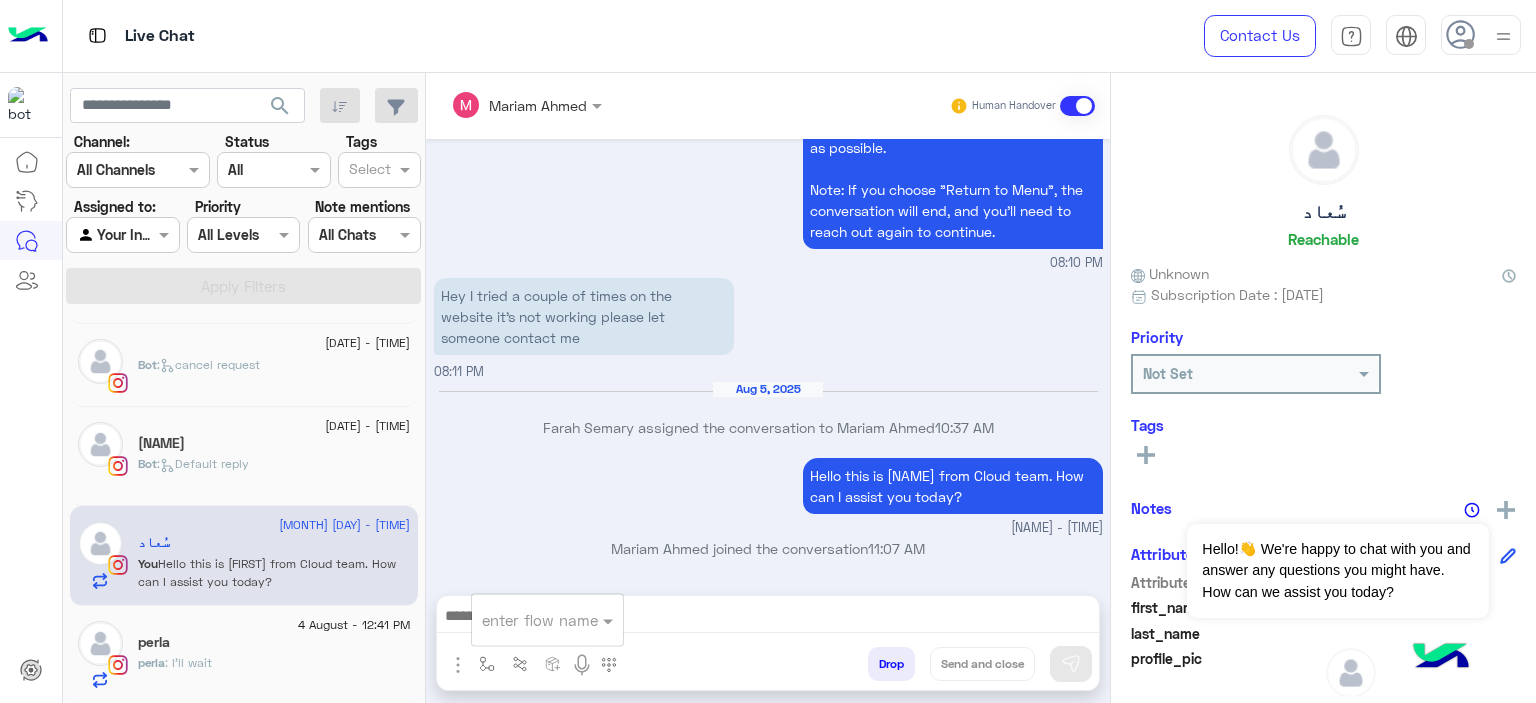 click on "Aug 5, 2025   Farah Semary assigned the conversation to Mariam Ahmed  10:37 AM" at bounding box center [768, 417] 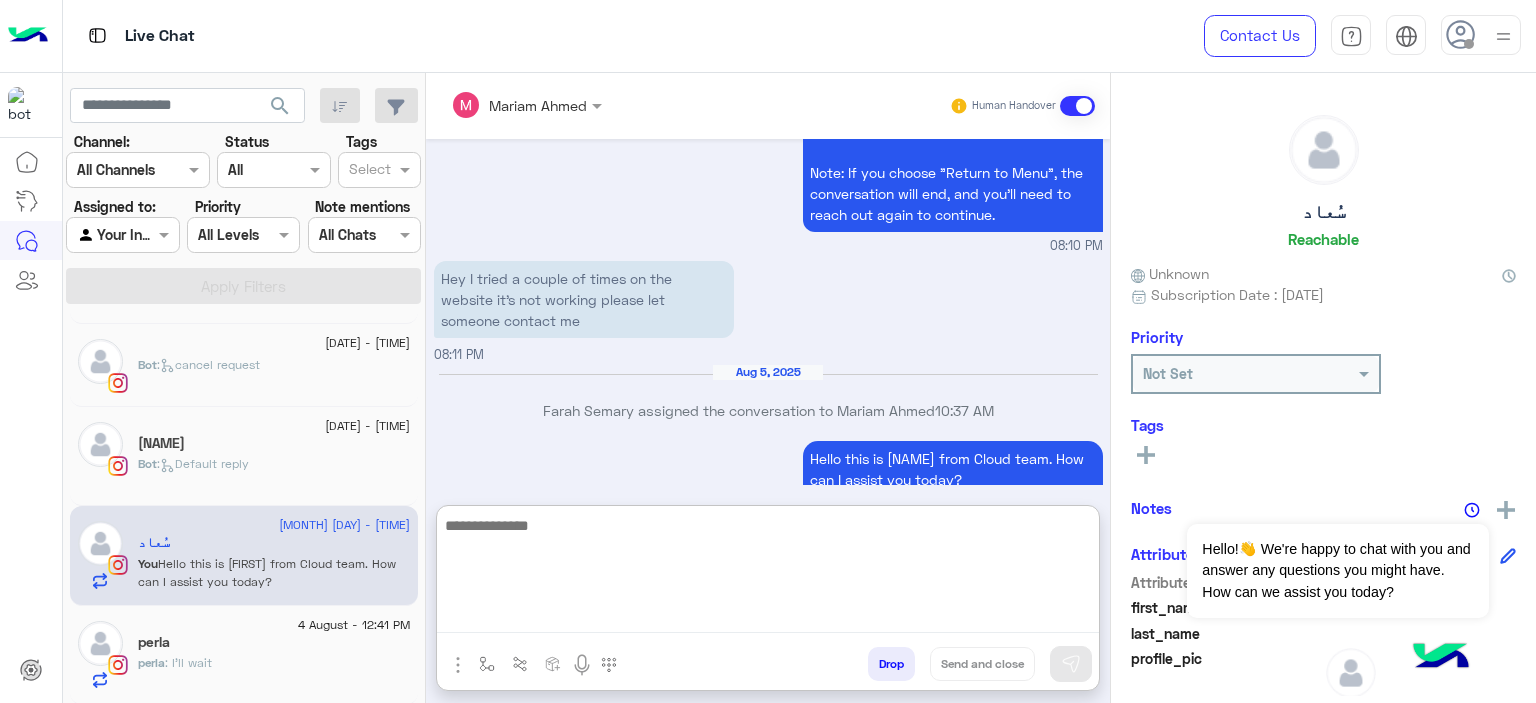 click at bounding box center [768, 573] 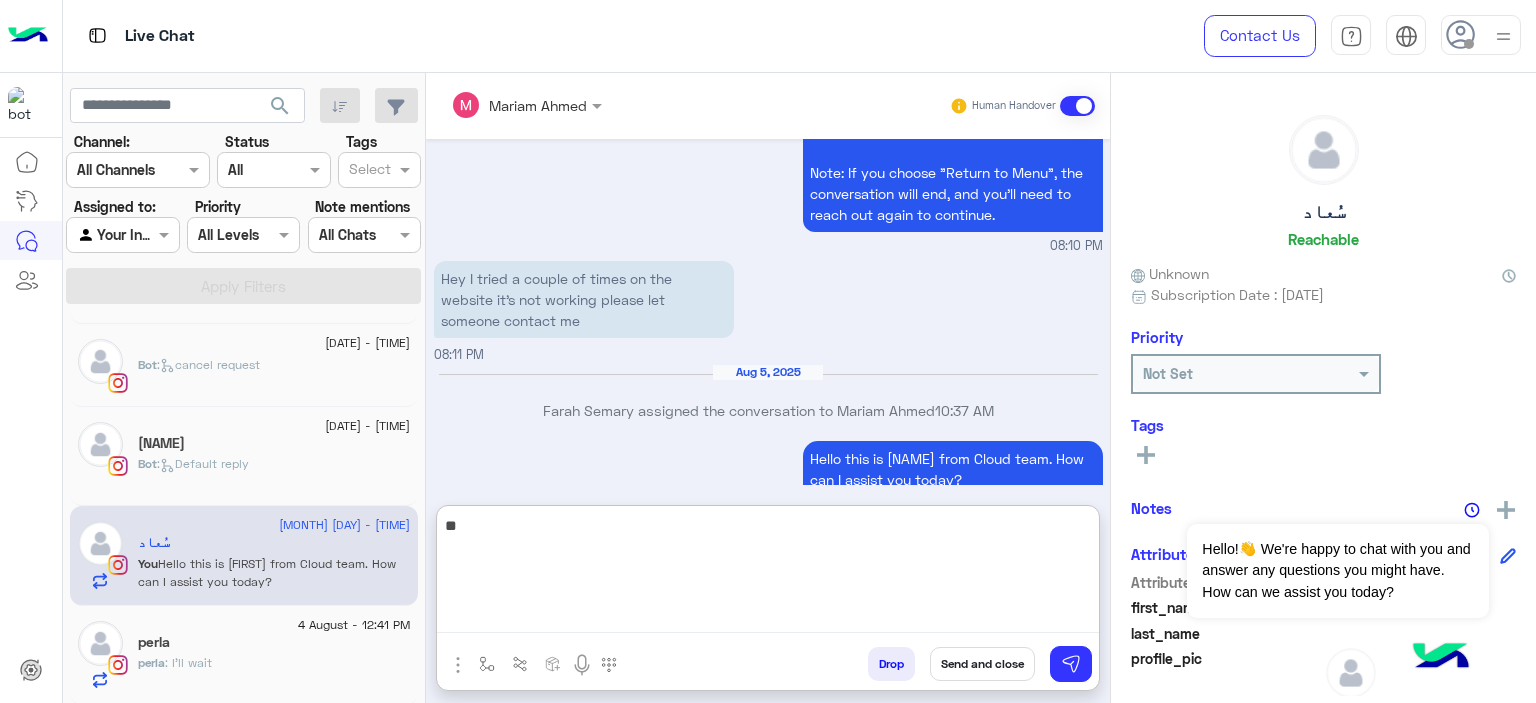 type on "*" 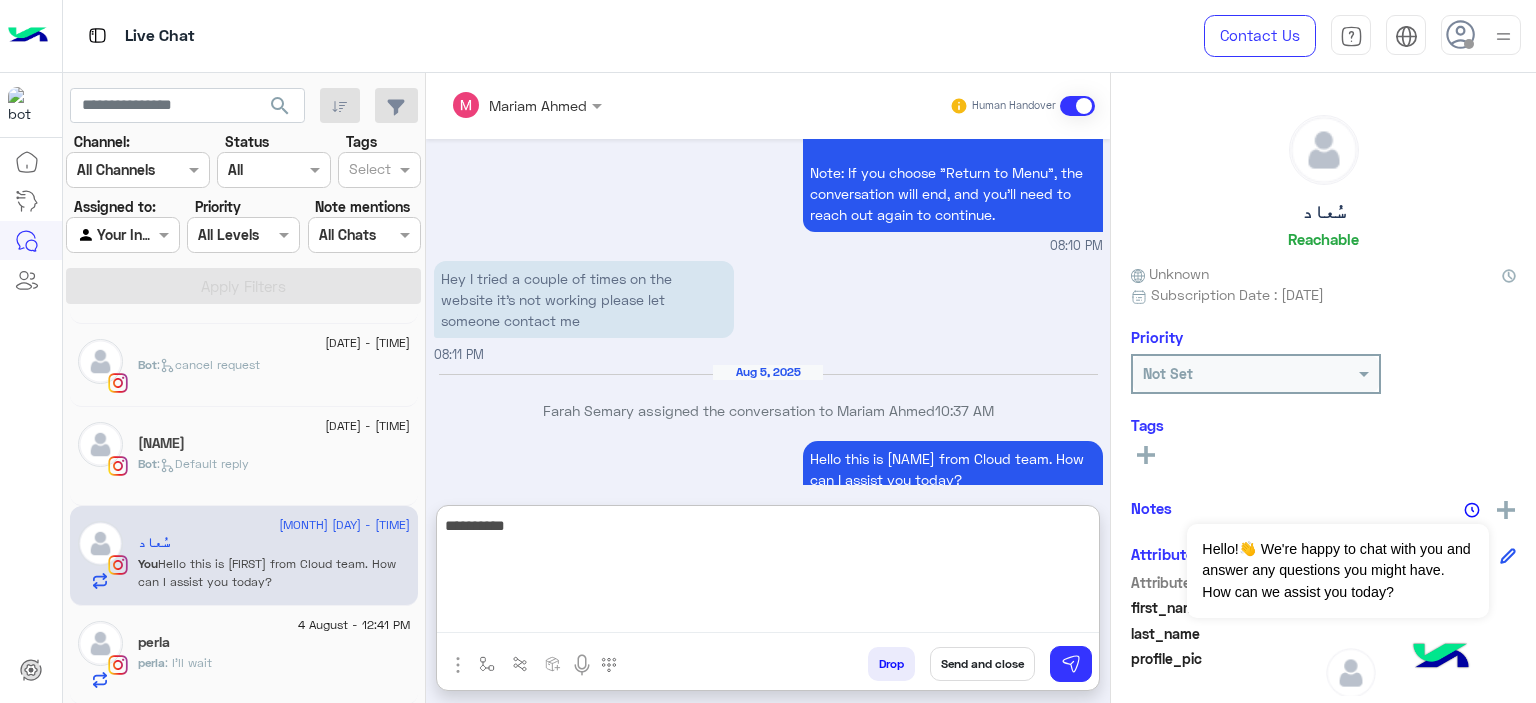type on "**********" 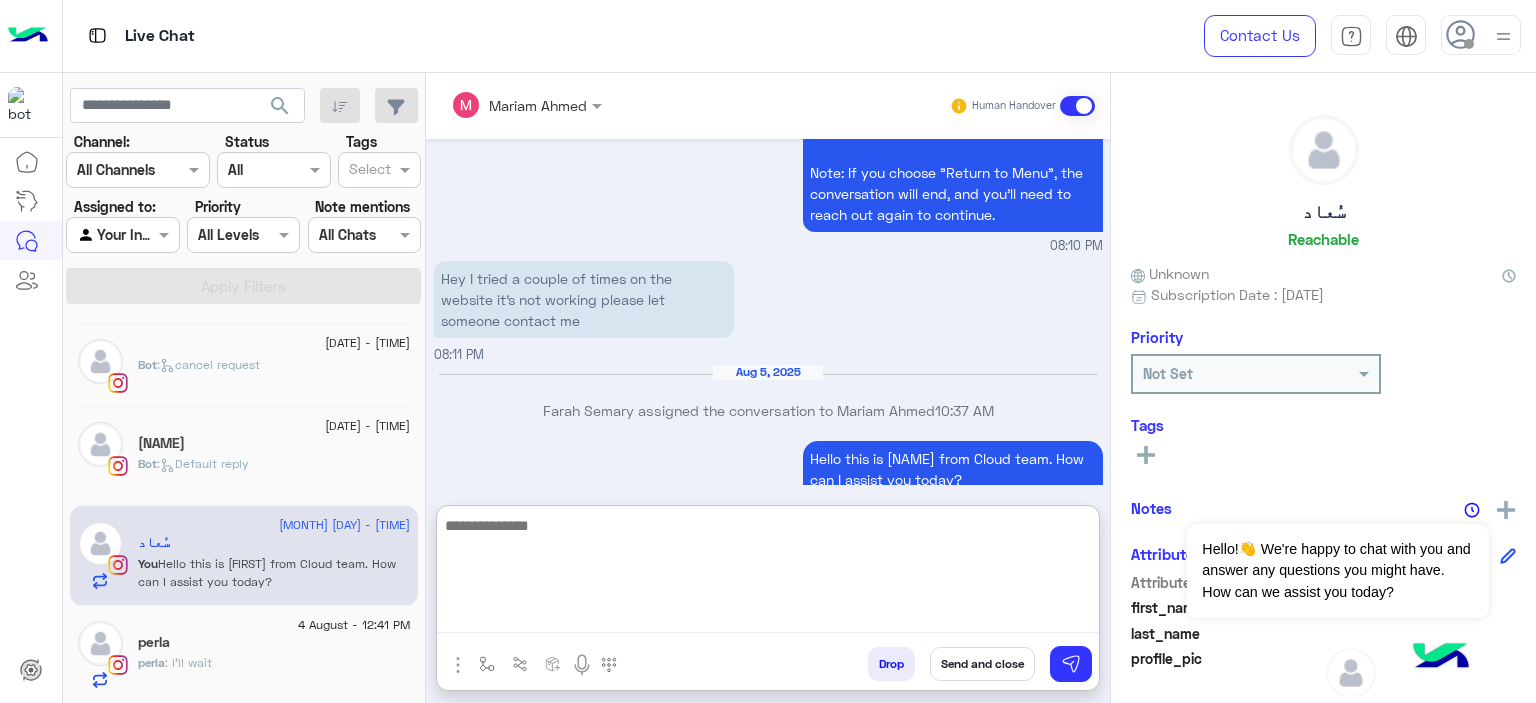 scroll, scrollTop: 2433, scrollLeft: 0, axis: vertical 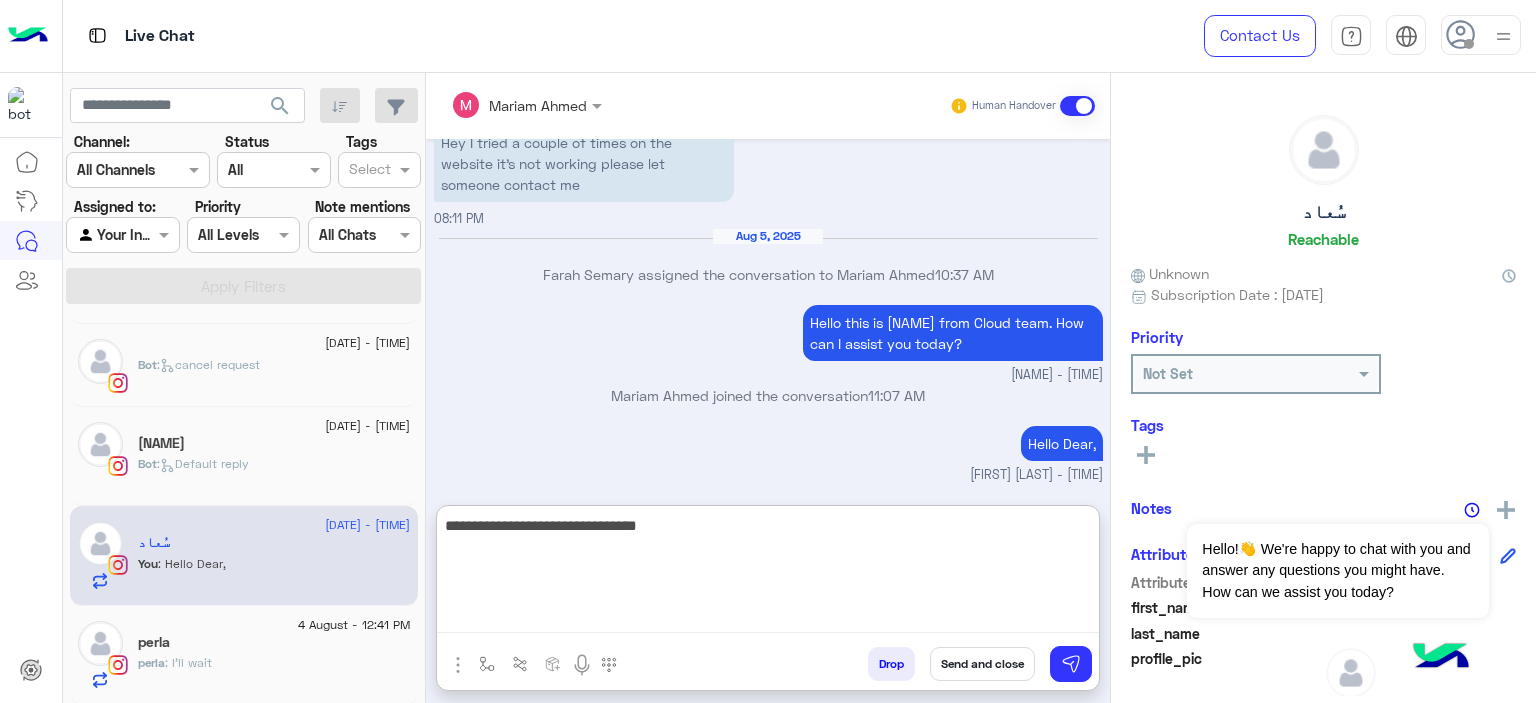 paste on "**********" 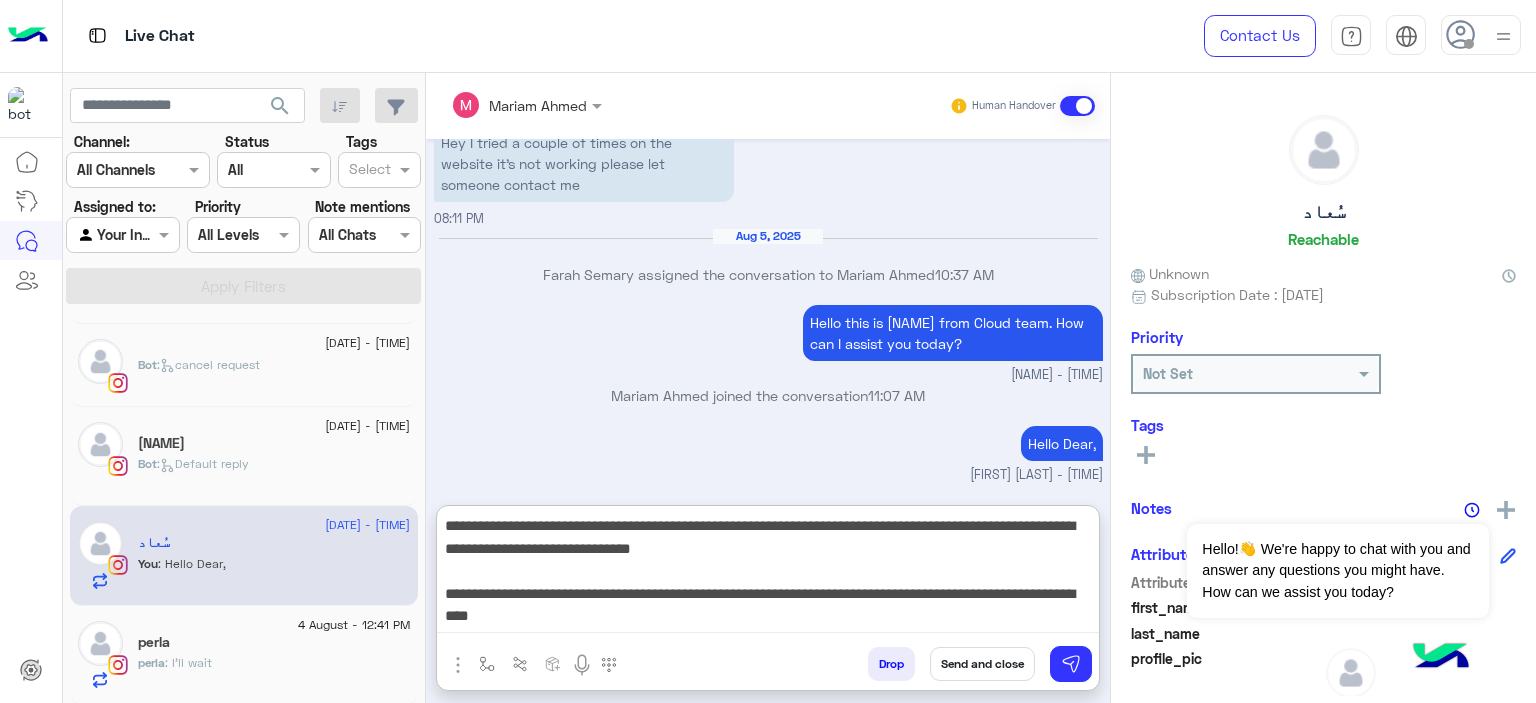 drag, startPoint x: 784, startPoint y: 547, endPoint x: 418, endPoint y: 509, distance: 367.96738 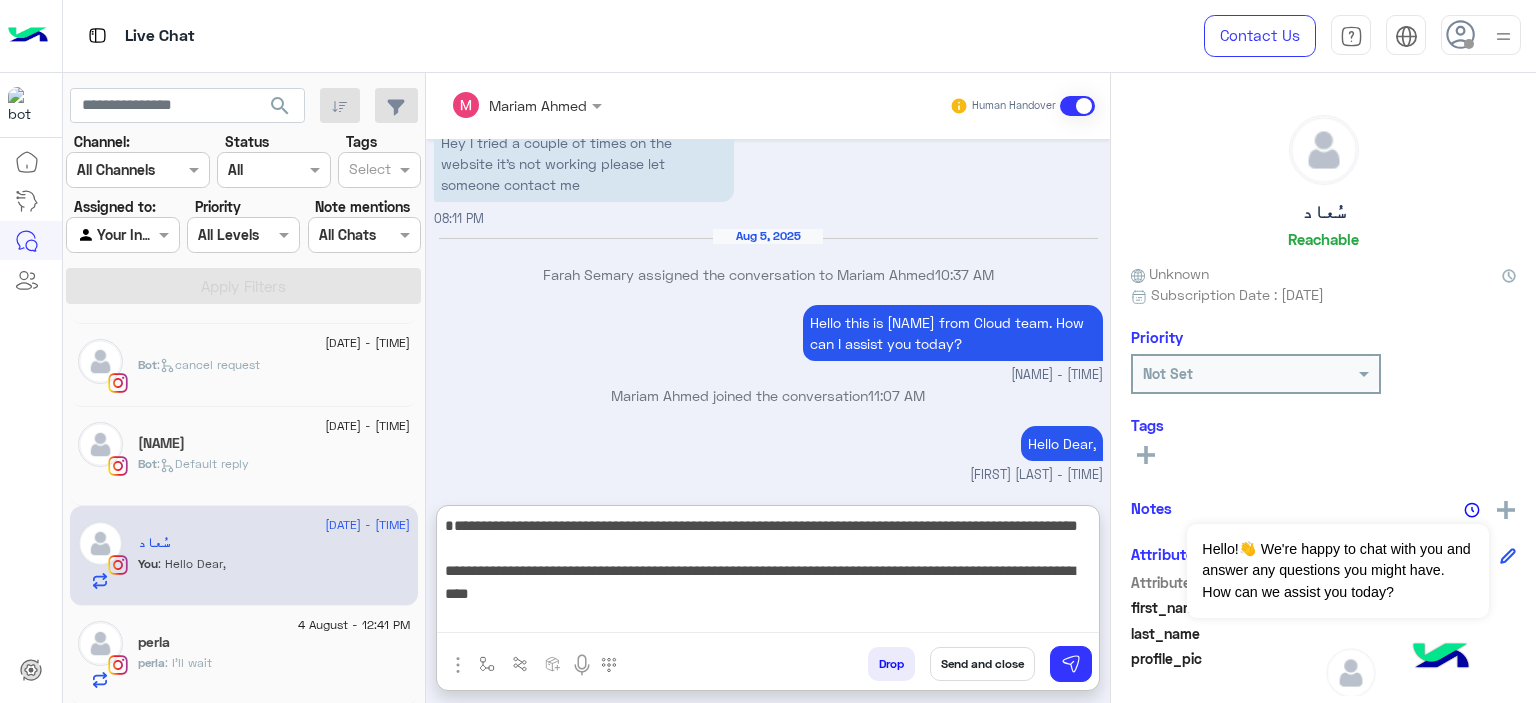click on "**********" at bounding box center (768, 573) 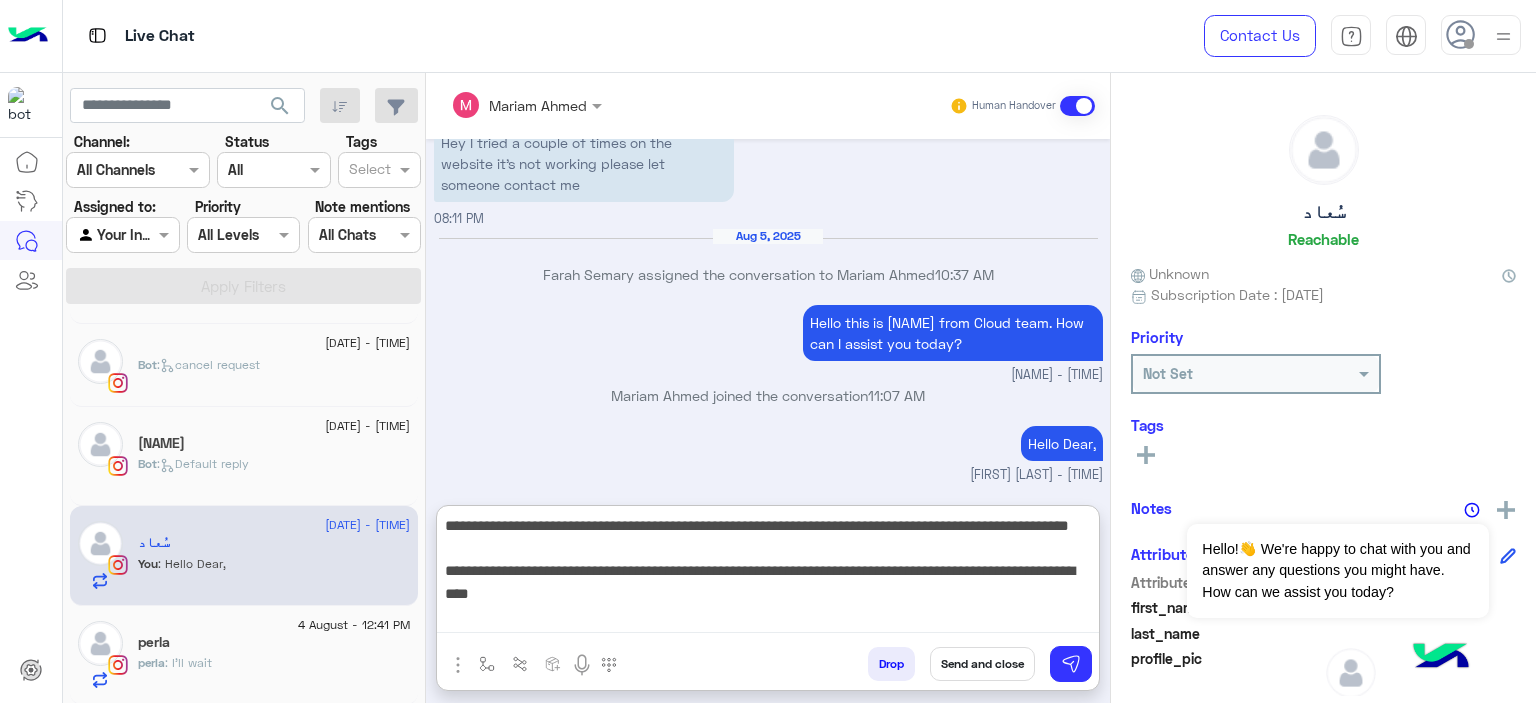 click on "**********" at bounding box center (768, 573) 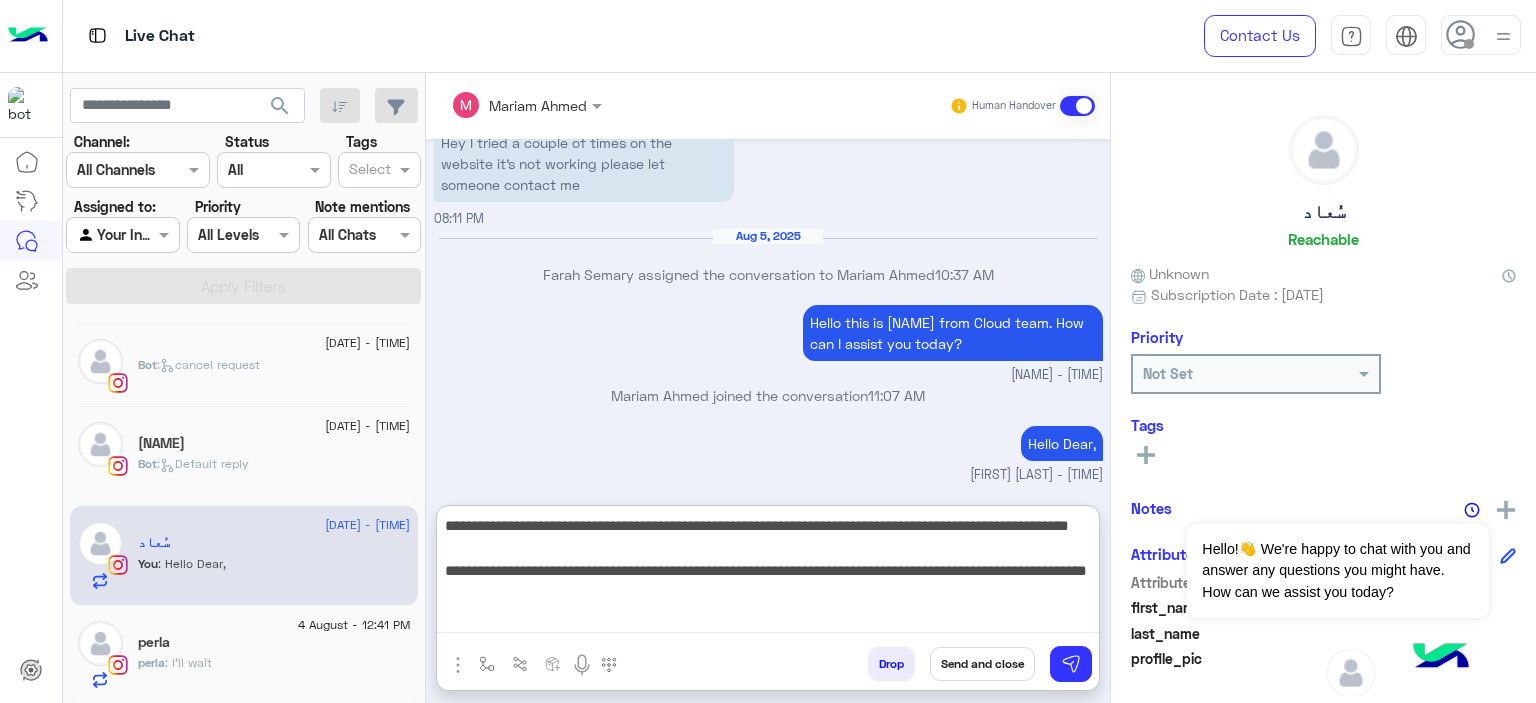 type on "**********" 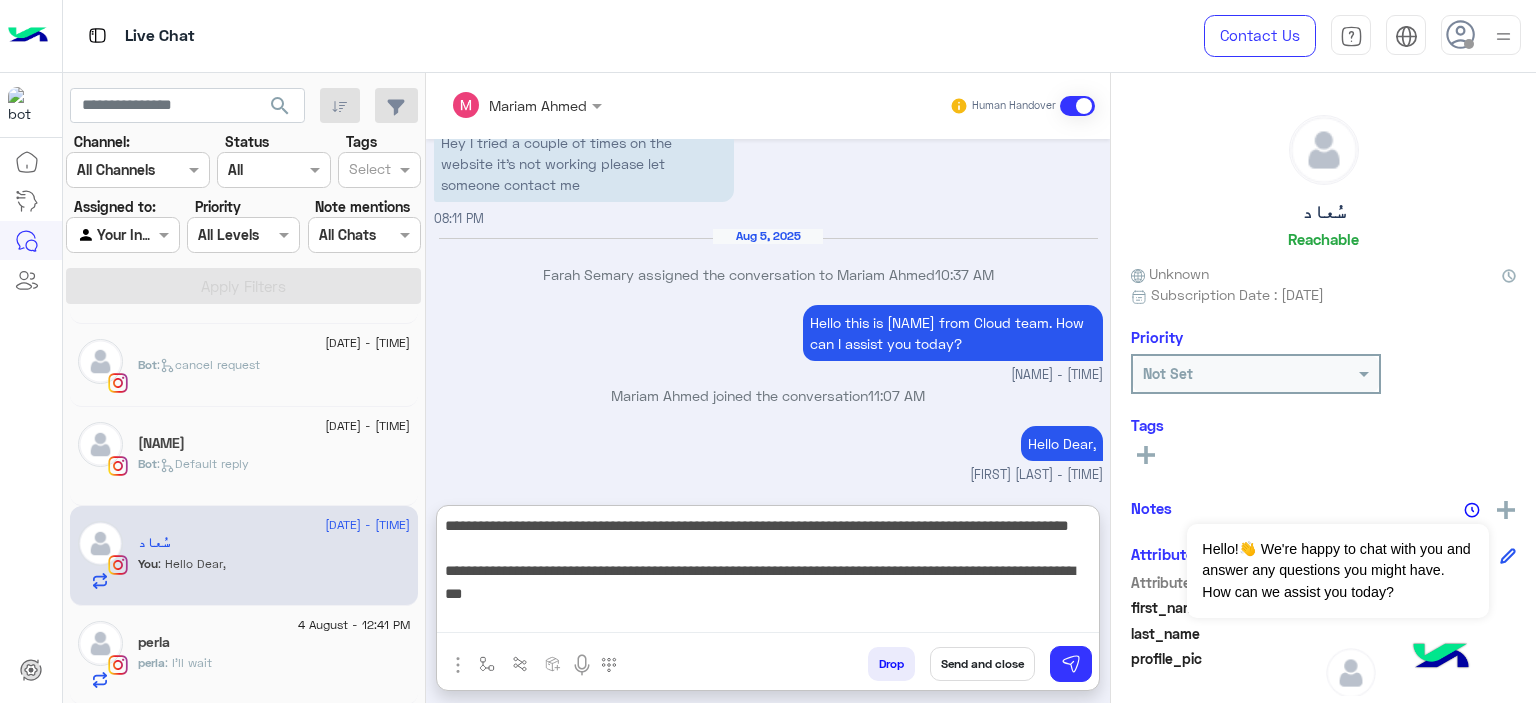 click on "**********" at bounding box center [768, 573] 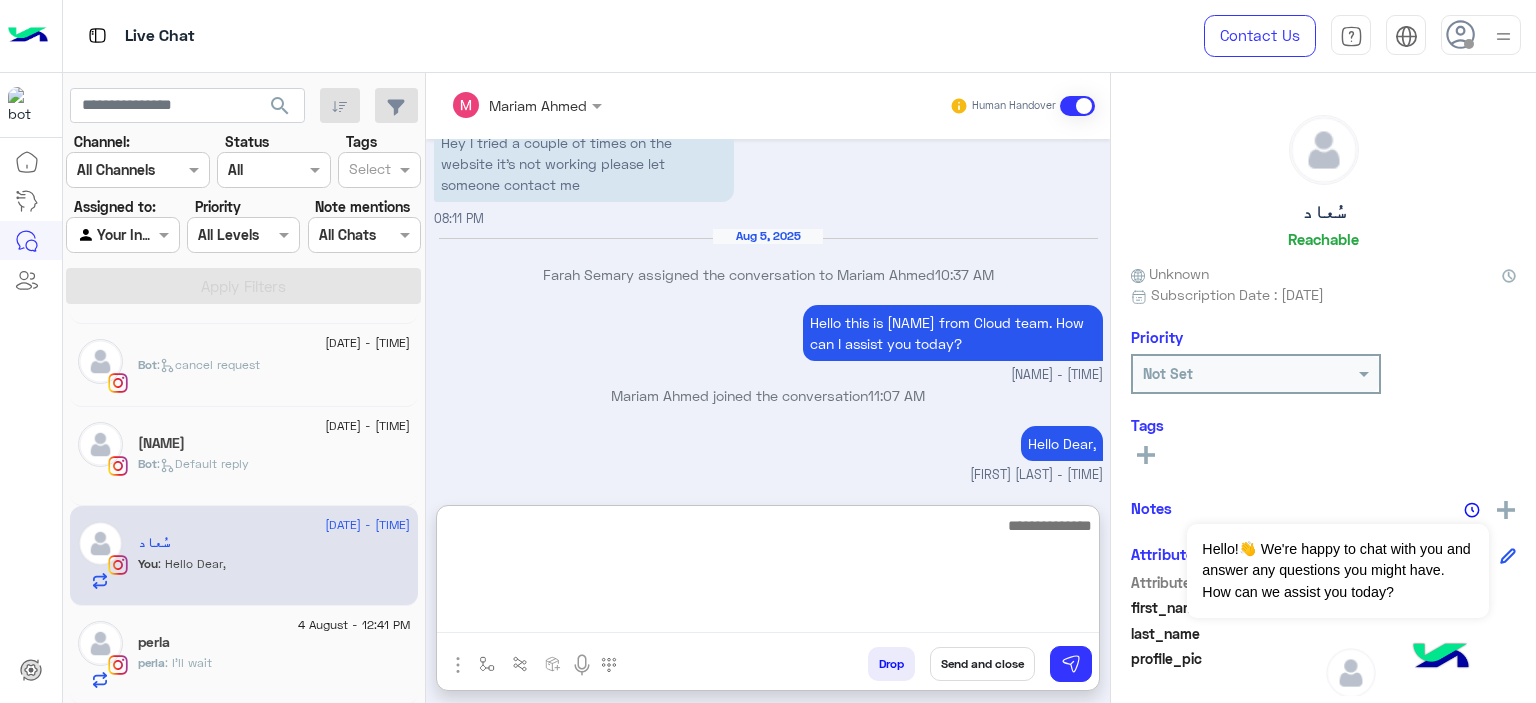 scroll, scrollTop: 2623, scrollLeft: 0, axis: vertical 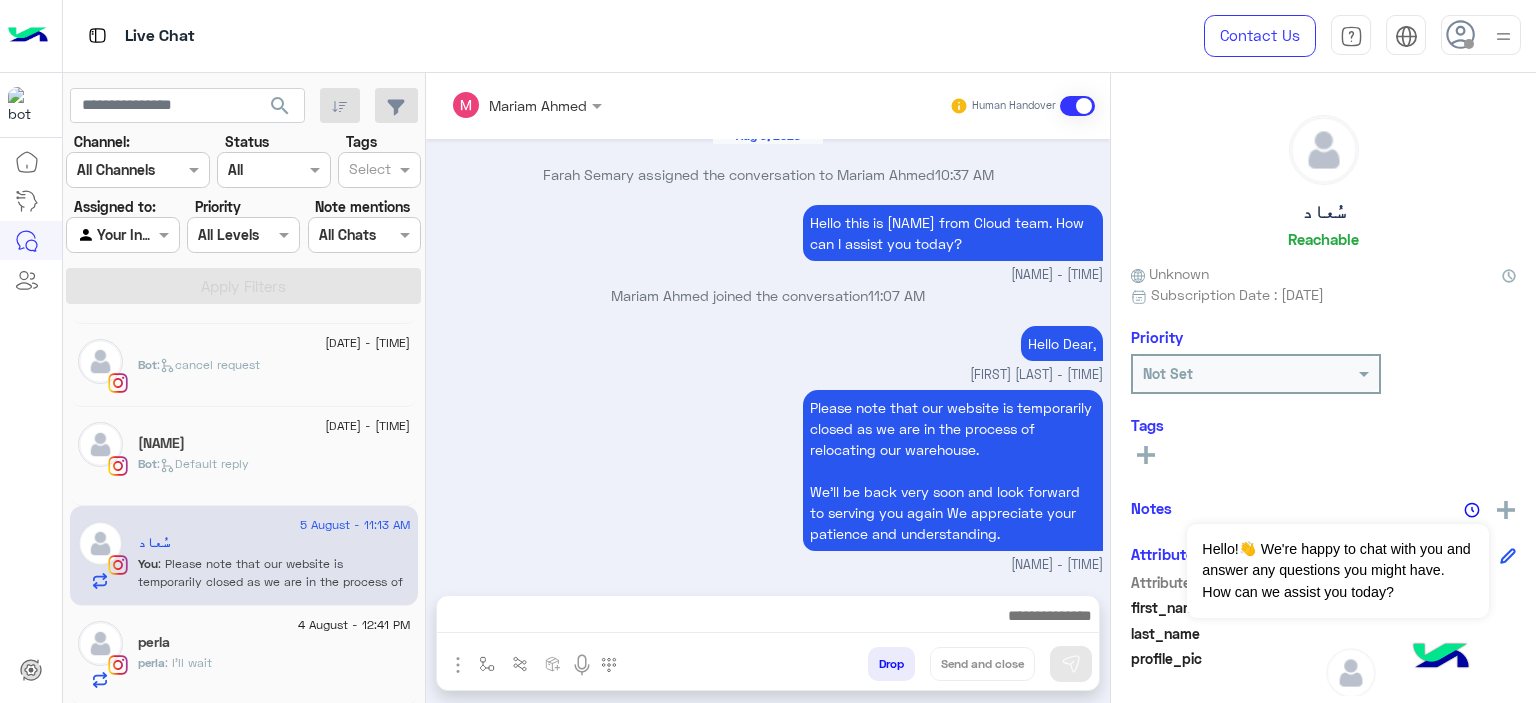 click on "Please note that our website is temporarily closed as we are in the process of relocating our warehouse. We’ll be back very soon and look forward to serving you again We appreciate your patience and understanding.  Mariam Ahmed -  11:13 AM" at bounding box center [768, 480] 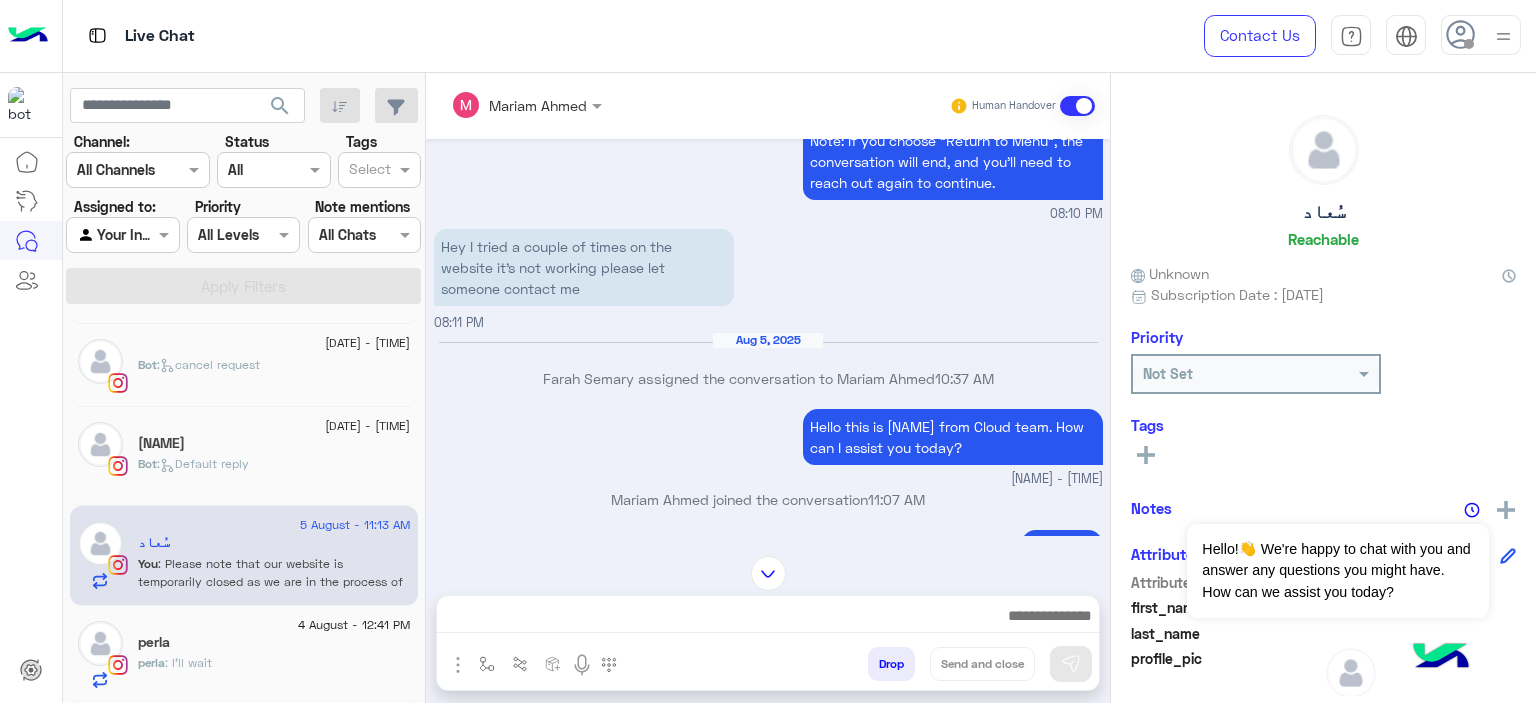 scroll, scrollTop: 2532, scrollLeft: 0, axis: vertical 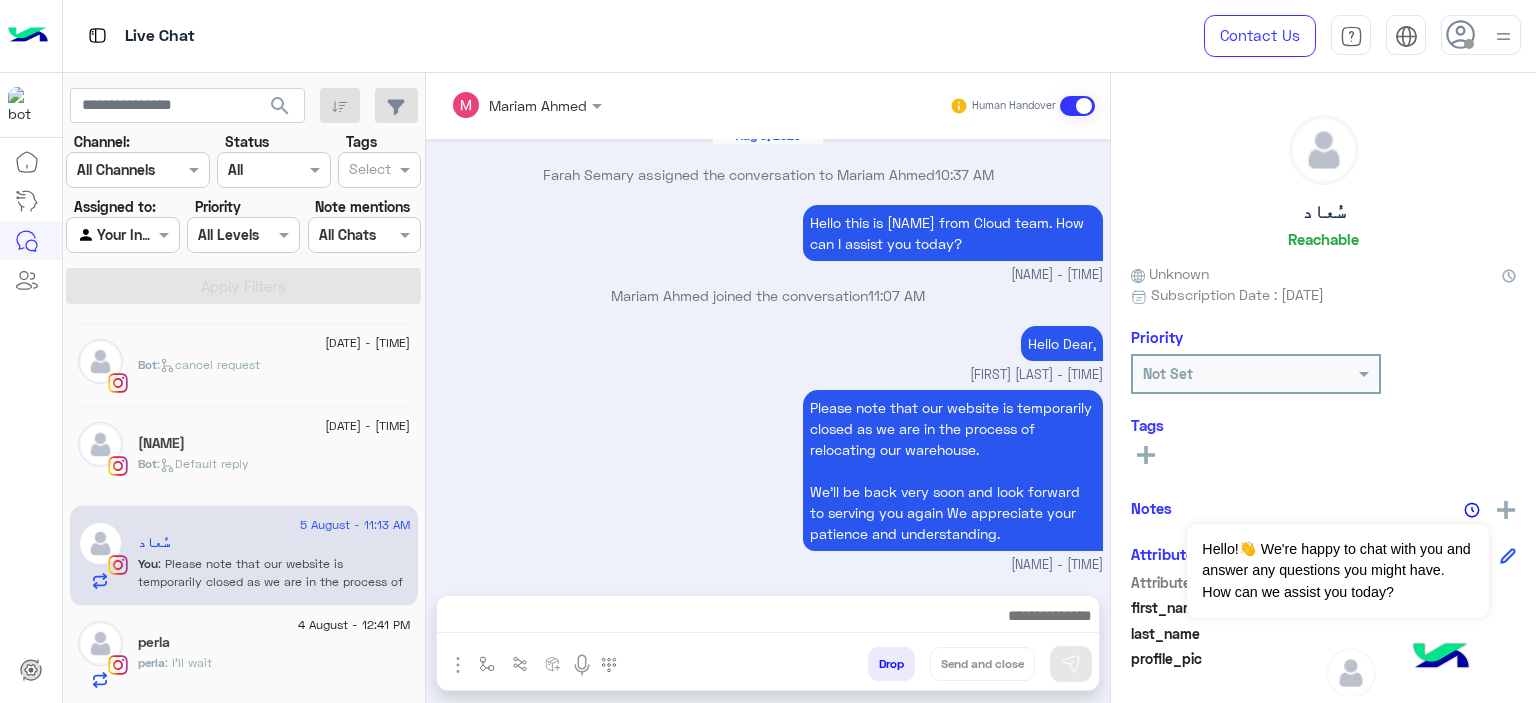 click on "perla : I’ll wait" 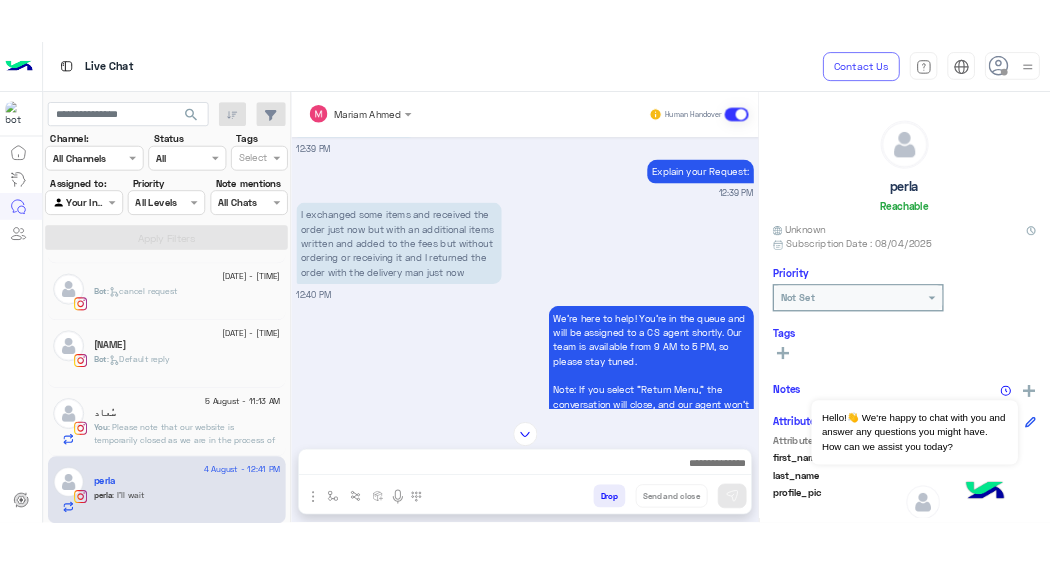 scroll, scrollTop: 1375, scrollLeft: 0, axis: vertical 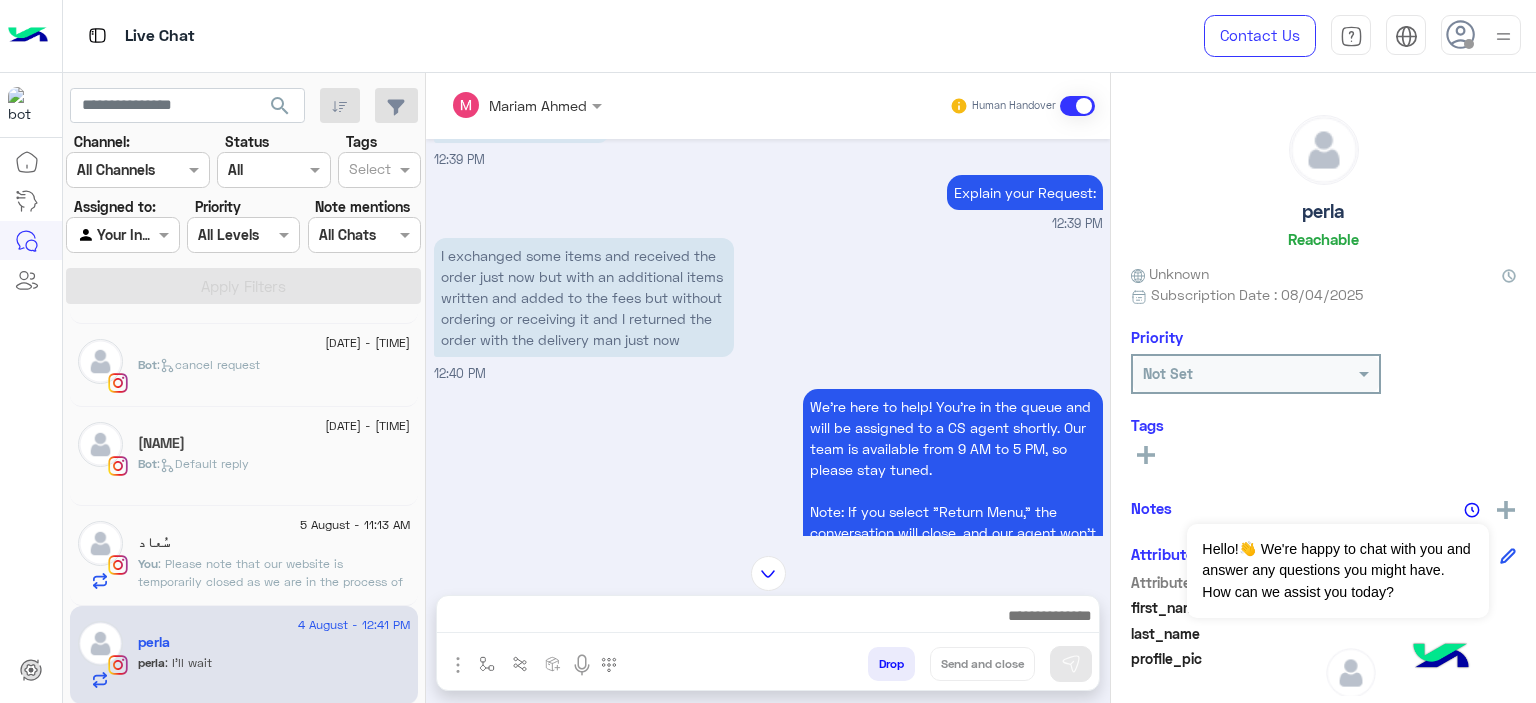 click on "I exchanged some items and received the order just now but with an additional items written and added to the fees but without ordering or receiving it and I returned the order with the delivery man just now" at bounding box center (584, 297) 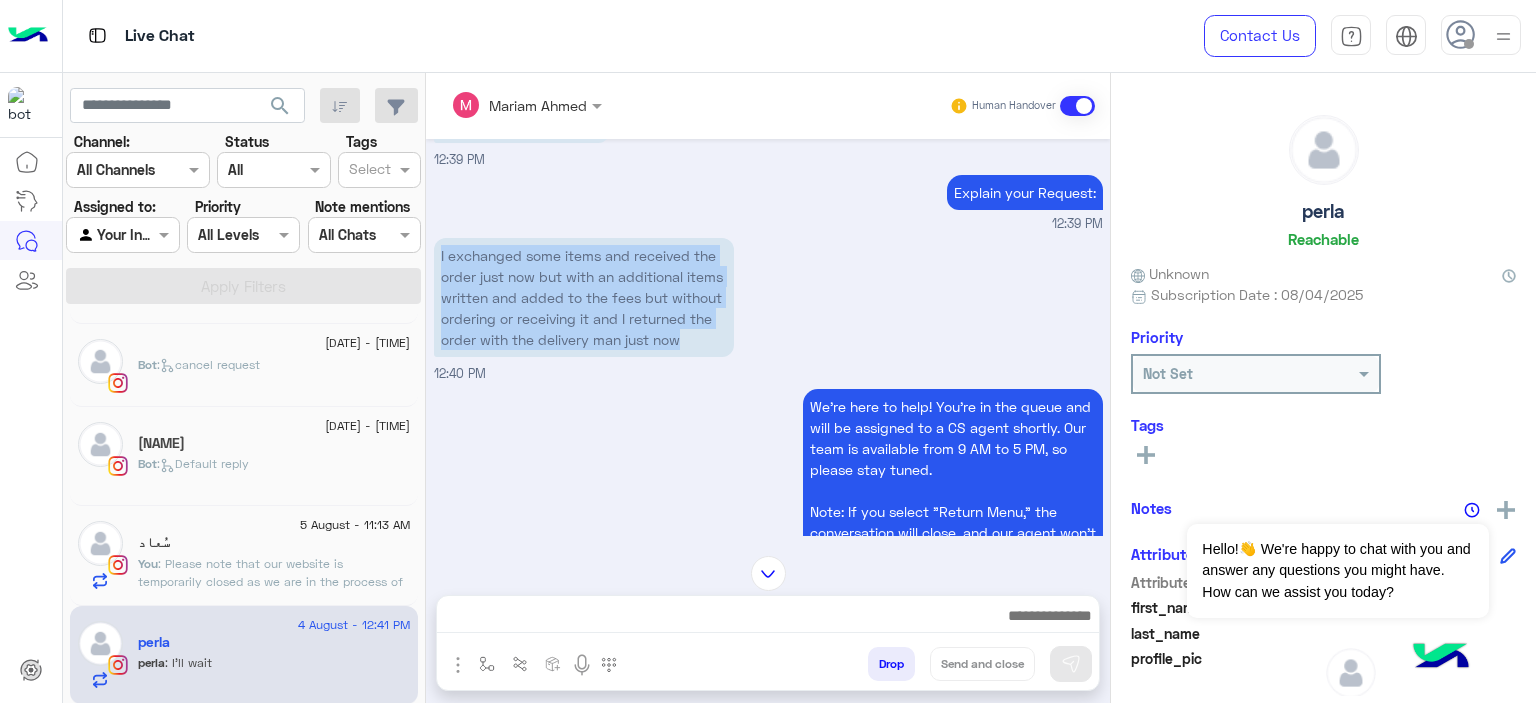 drag, startPoint x: 536, startPoint y: 386, endPoint x: 458, endPoint y: 316, distance: 104.80458 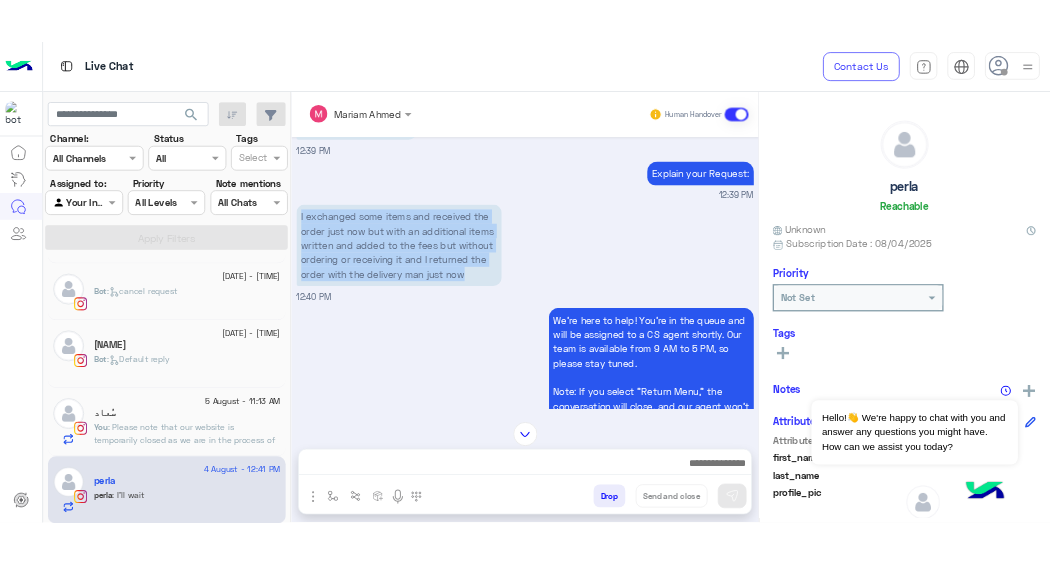 scroll, scrollTop: 248, scrollLeft: 0, axis: vertical 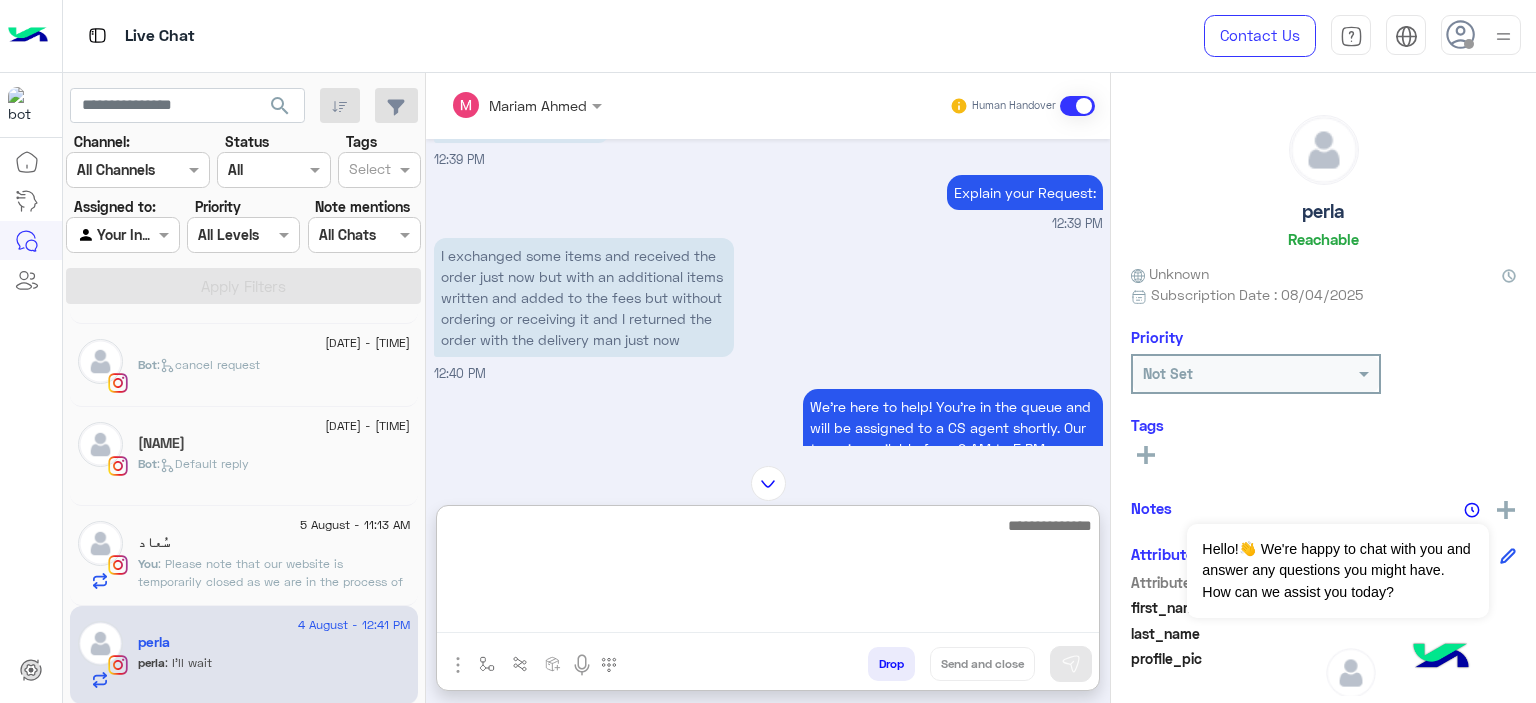 drag, startPoint x: 555, startPoint y: 607, endPoint x: 669, endPoint y: 527, distance: 139.26952 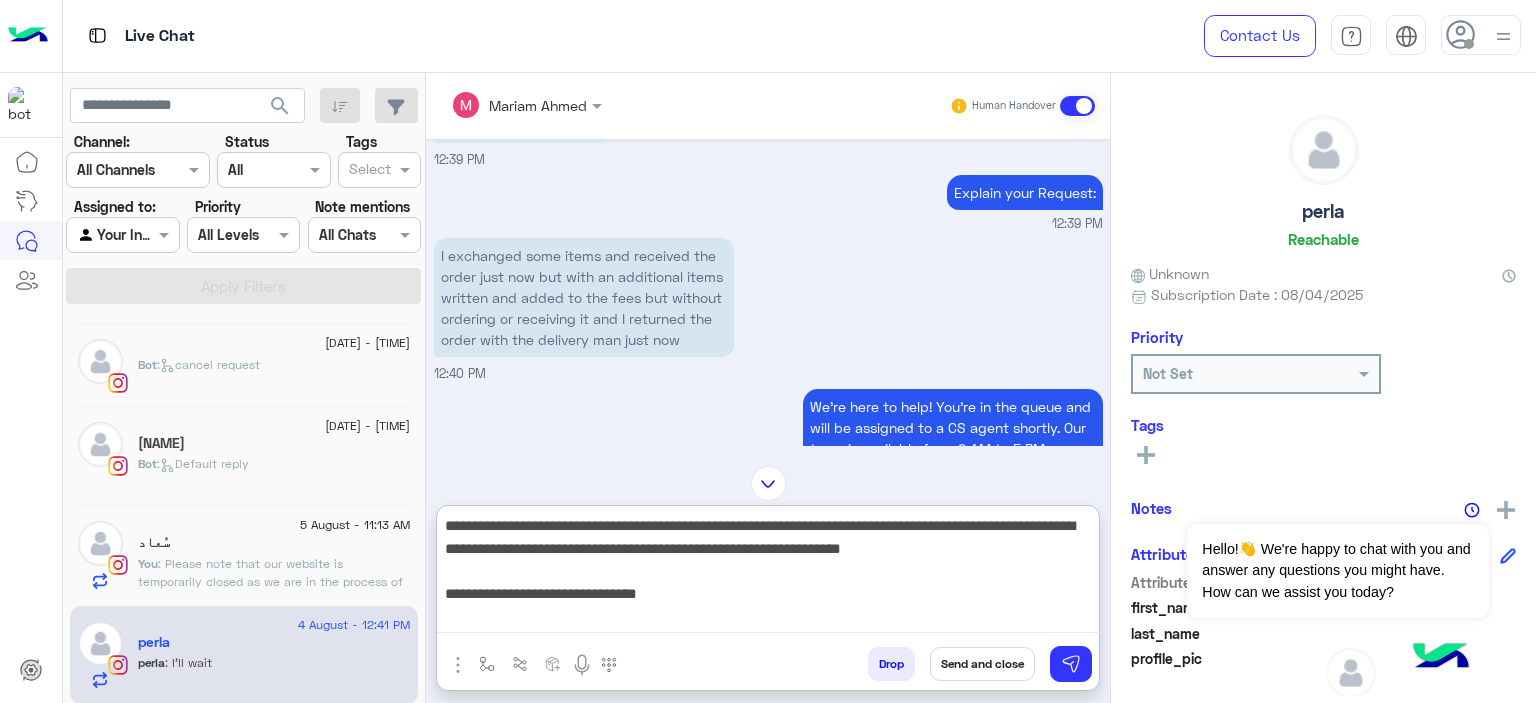 scroll, scrollTop: 0, scrollLeft: 0, axis: both 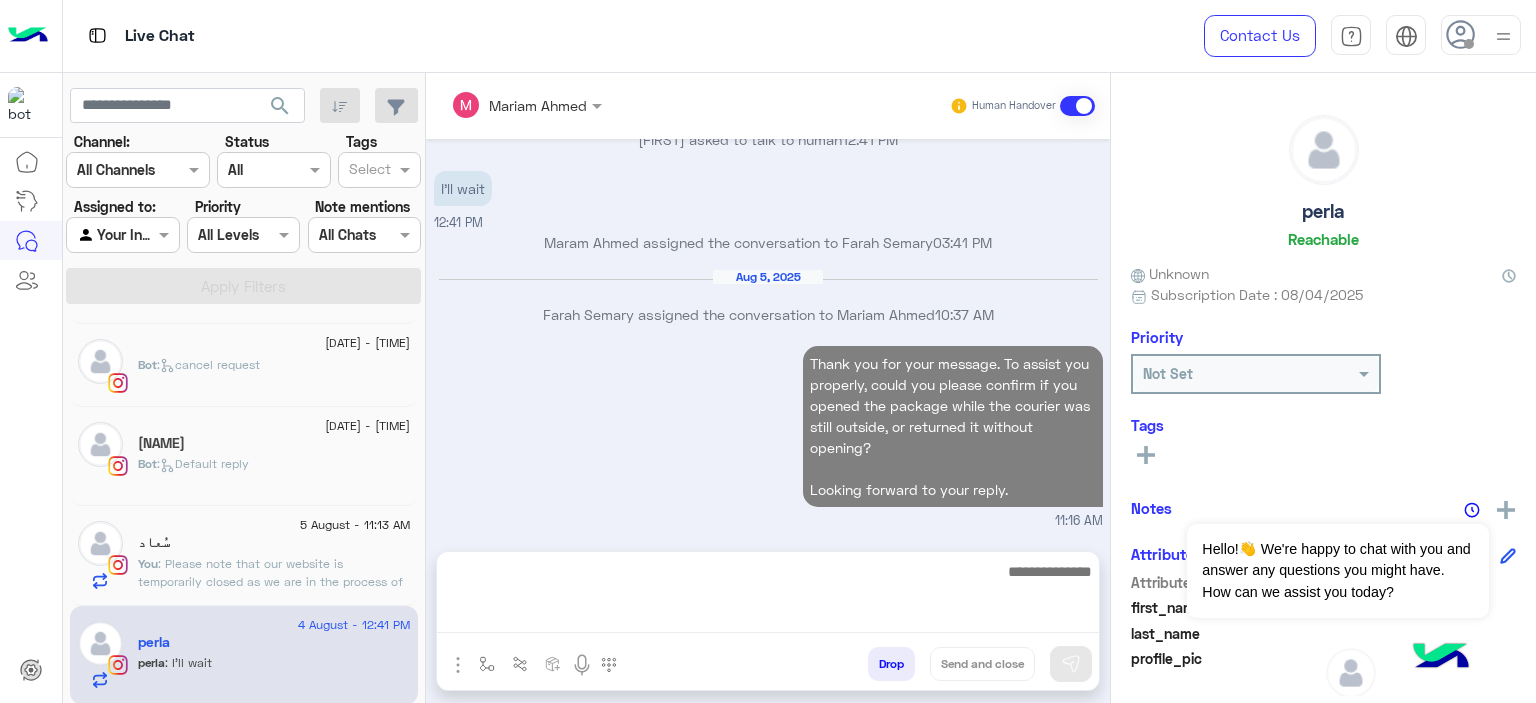 click on "Thank you for your message. To assist you properly, could you please confirm if you opened the package while the courier was still outside, or returned it without opening? Looking forward to your reply.   11:16 AM" at bounding box center (768, 436) 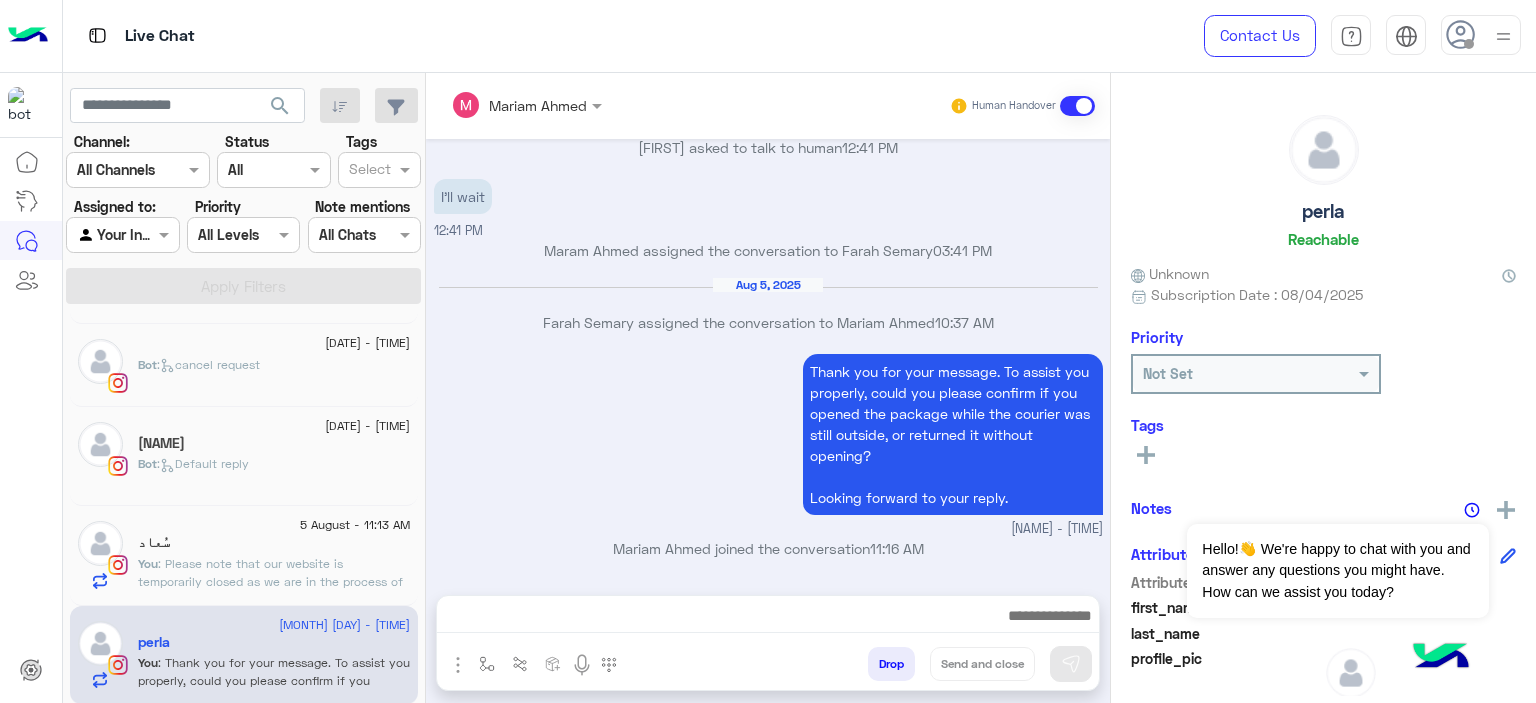 click on "سُعاد" 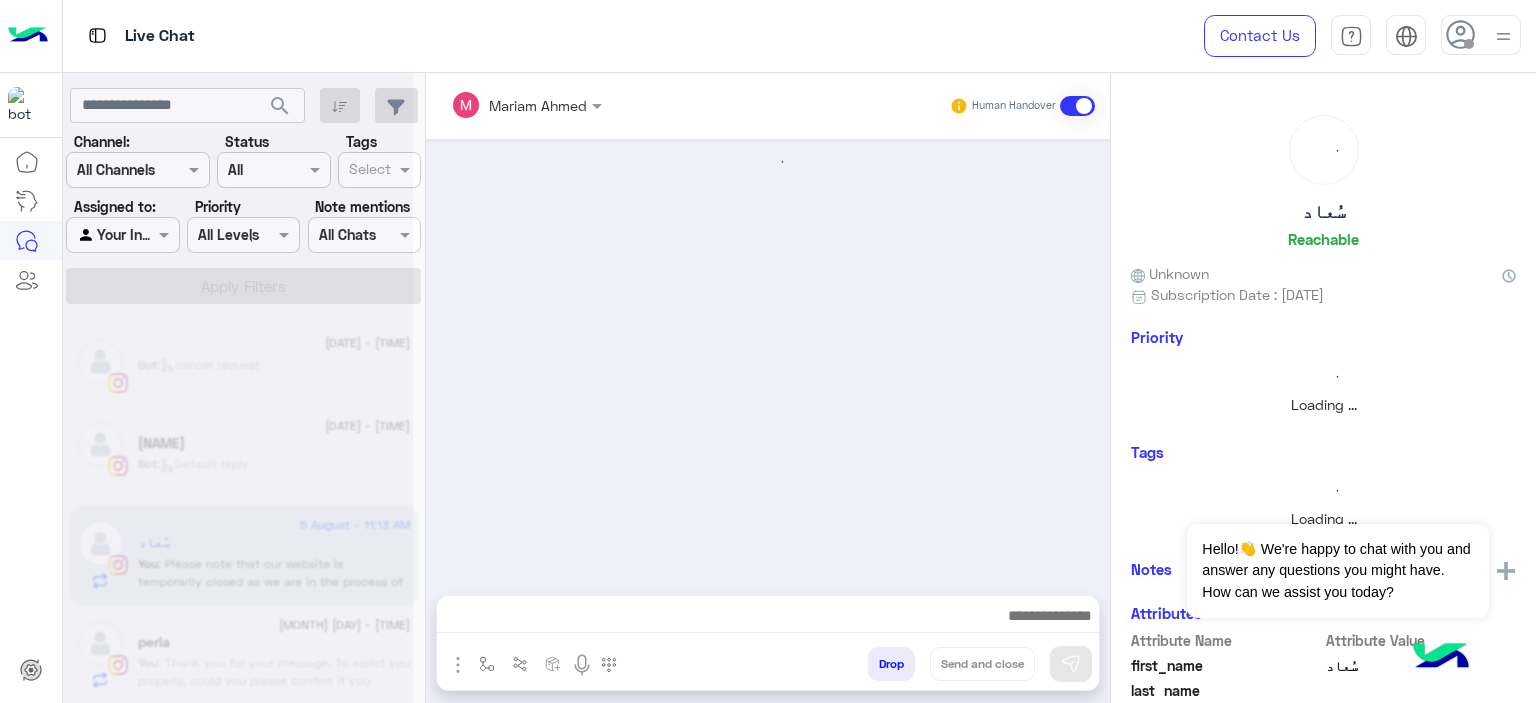 scroll, scrollTop: 2180, scrollLeft: 0, axis: vertical 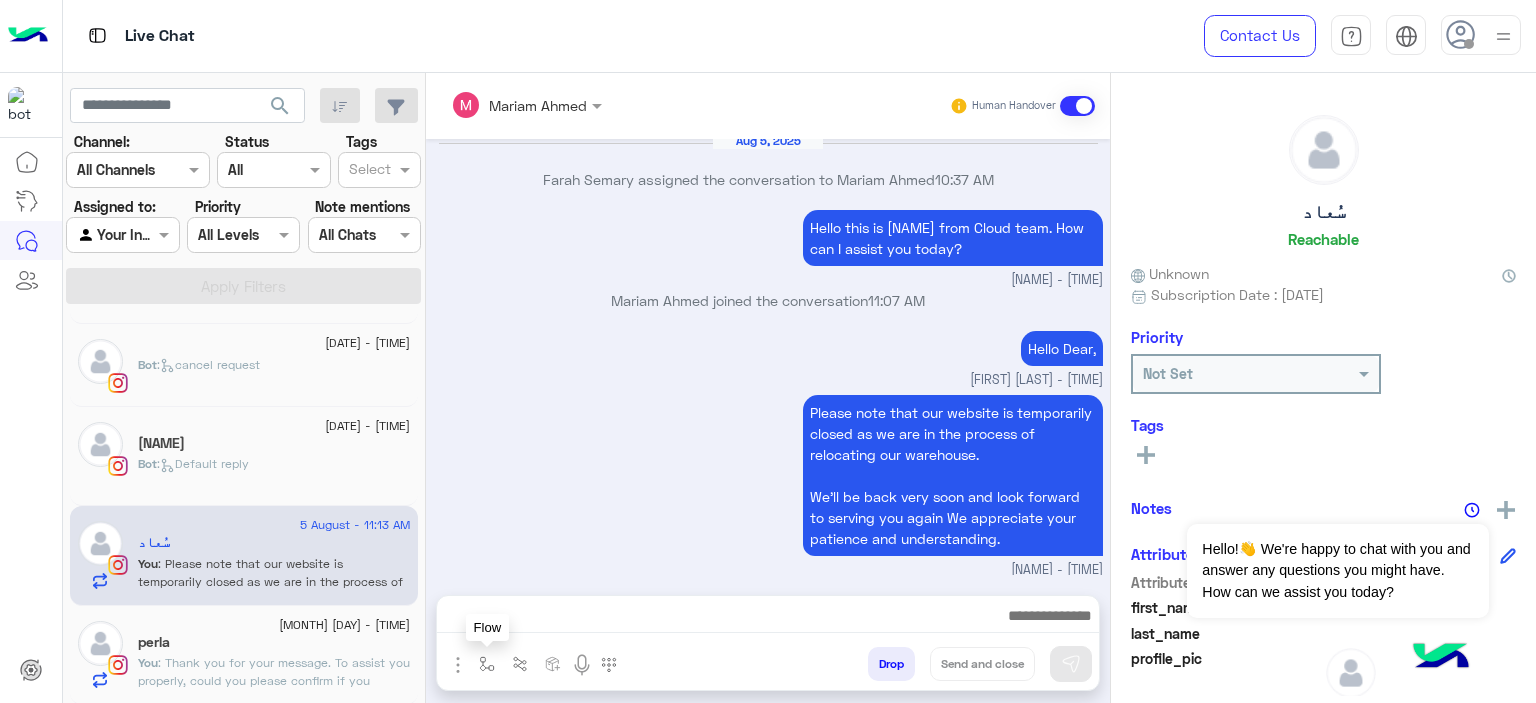 click at bounding box center (487, 664) 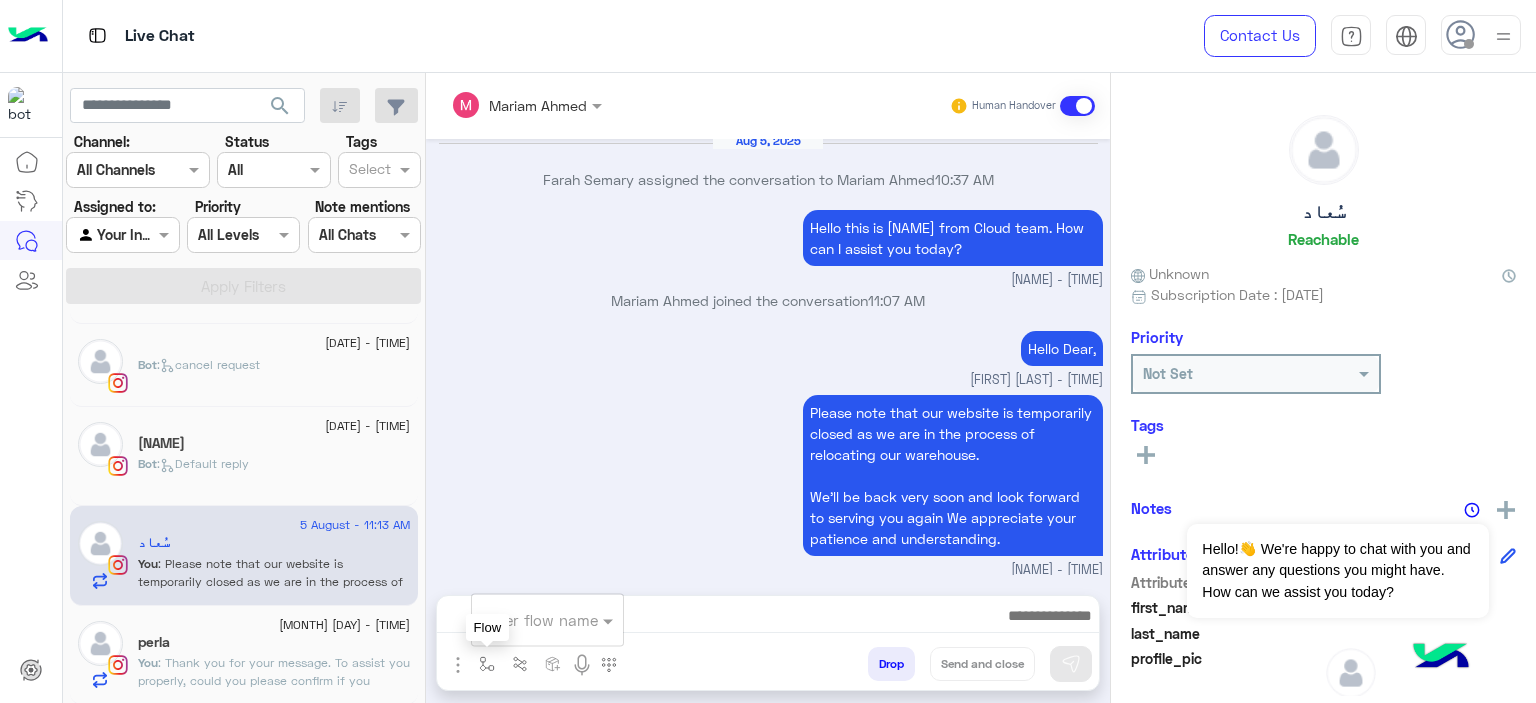 click at bounding box center [487, 664] 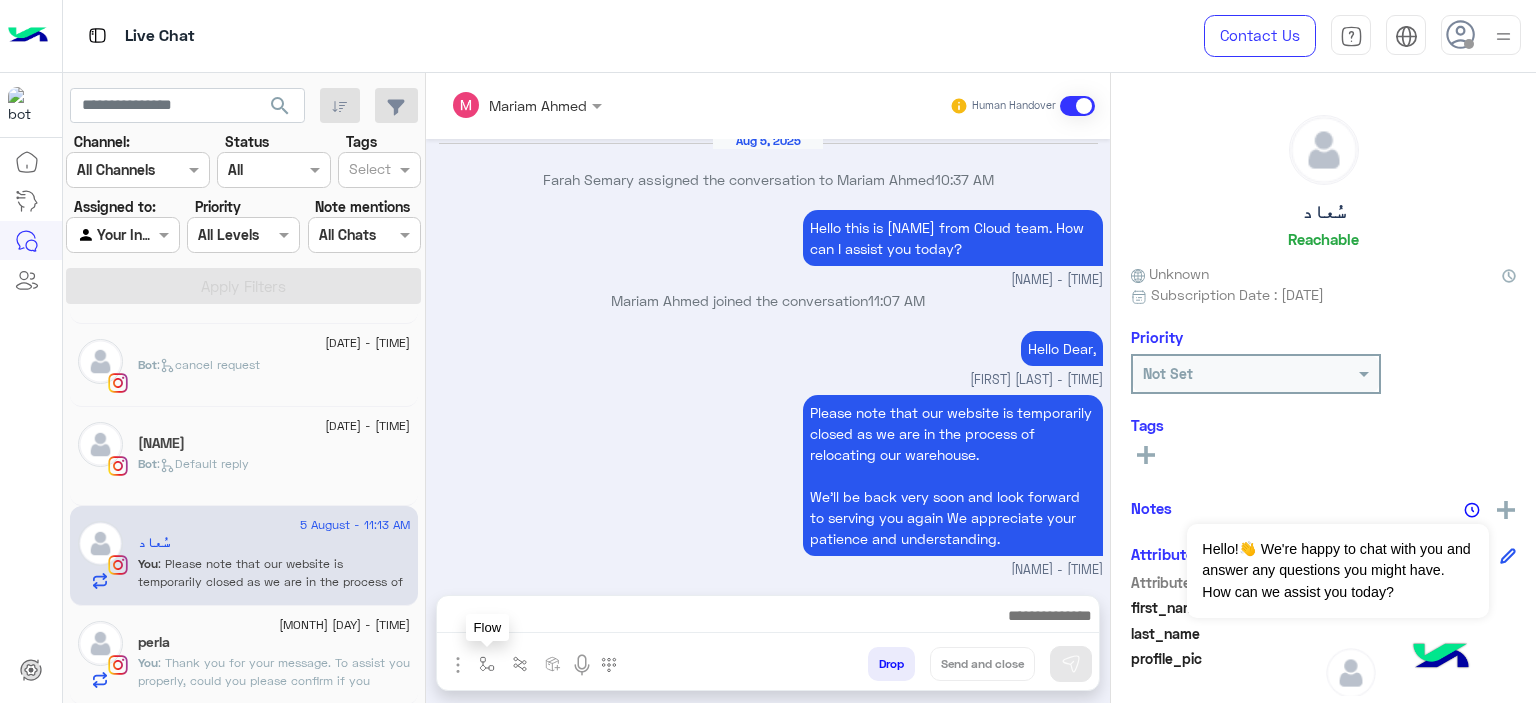 click at bounding box center (487, 664) 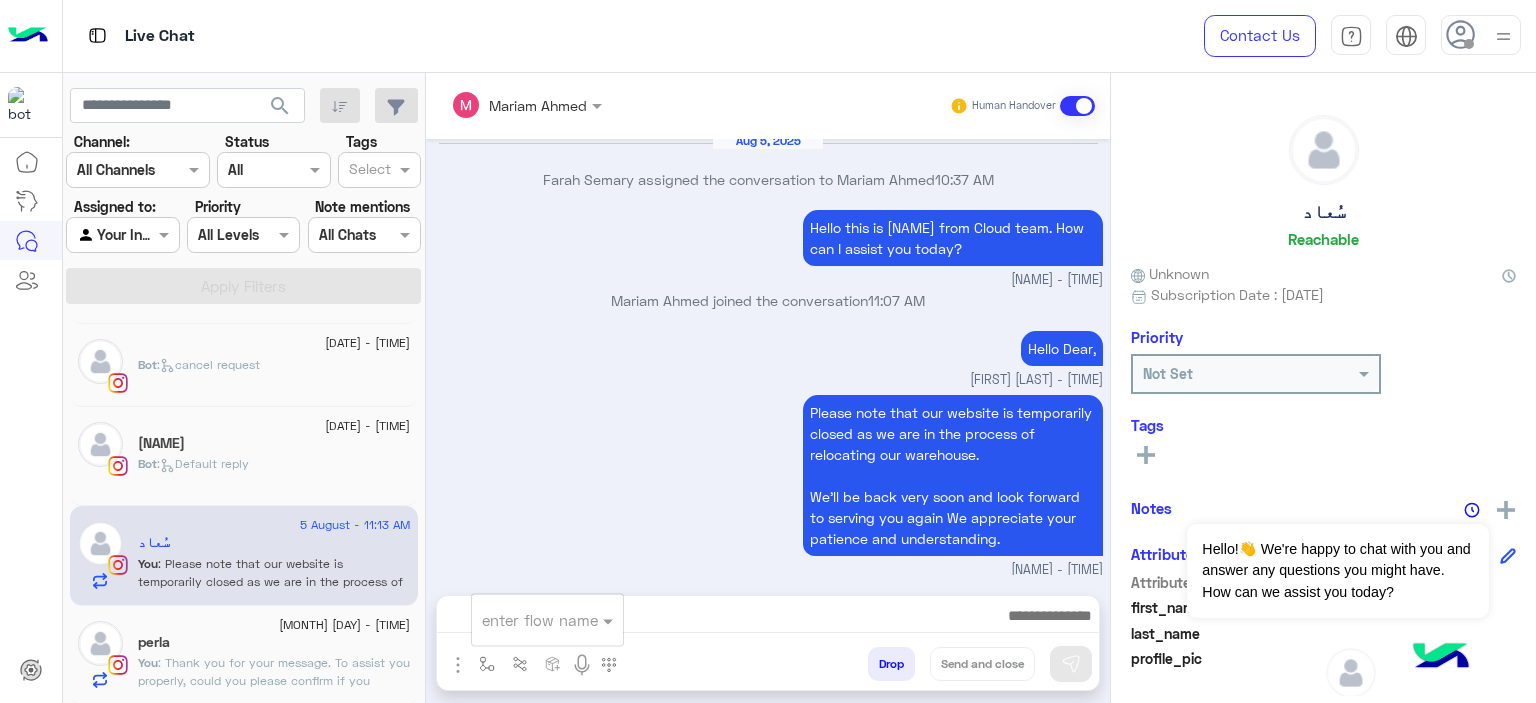 click at bounding box center [523, 620] 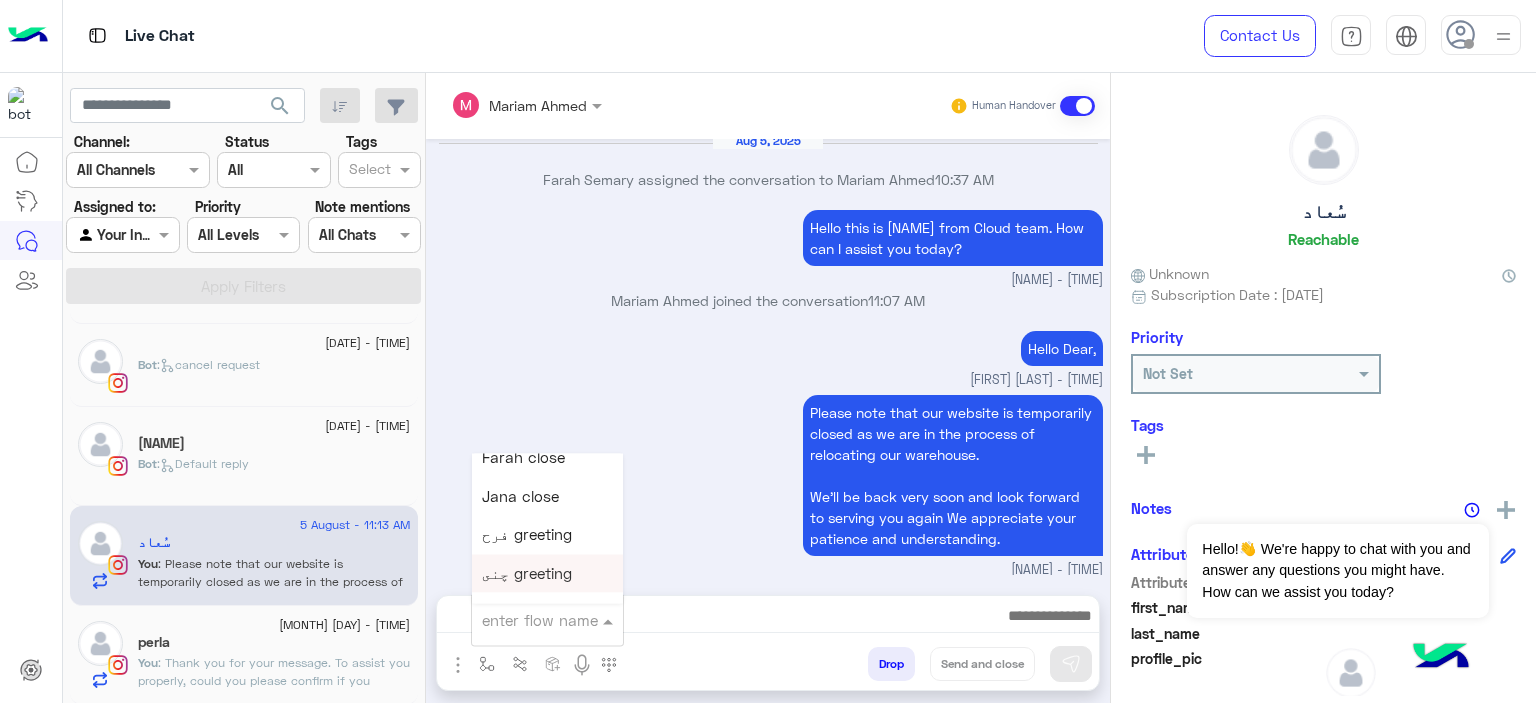 scroll, scrollTop: 2531, scrollLeft: 0, axis: vertical 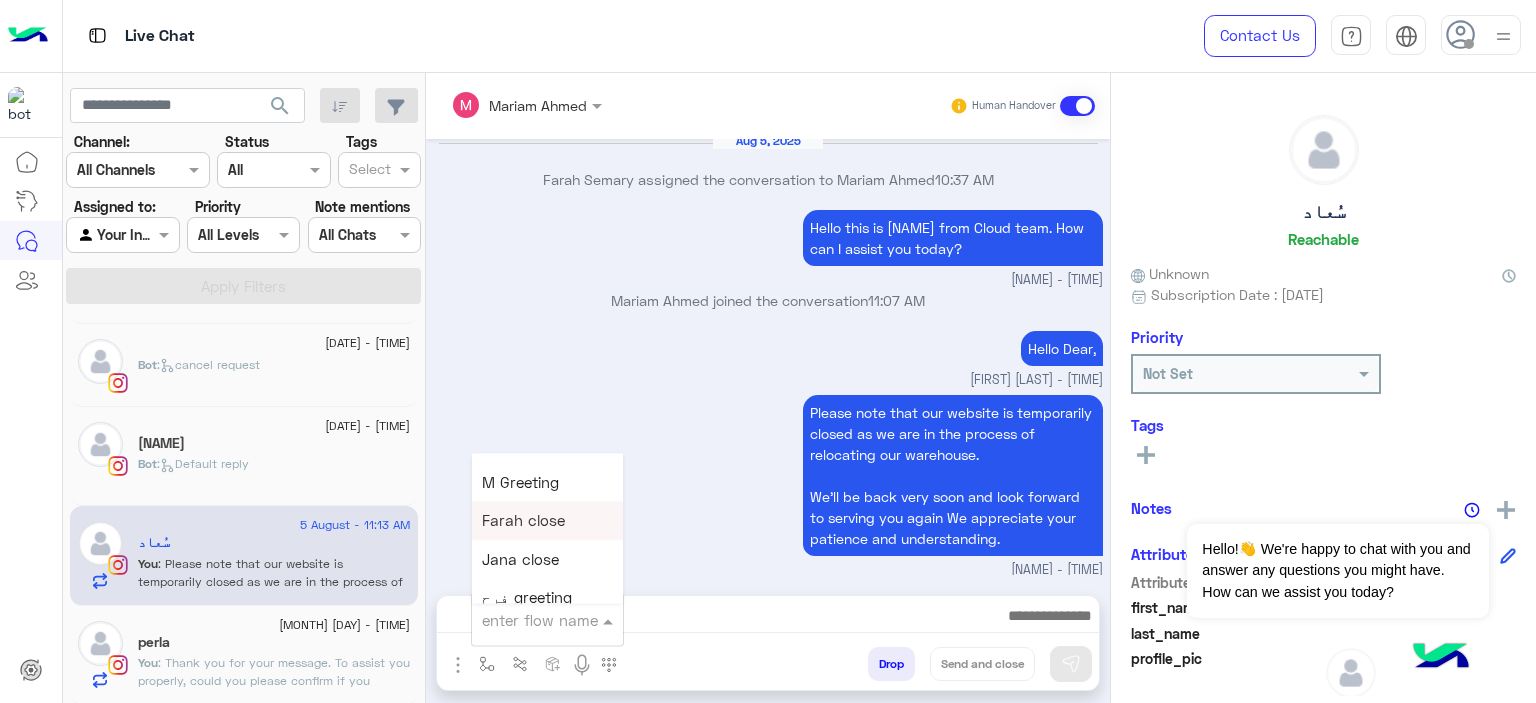 click on "Farah close" at bounding box center [523, 521] 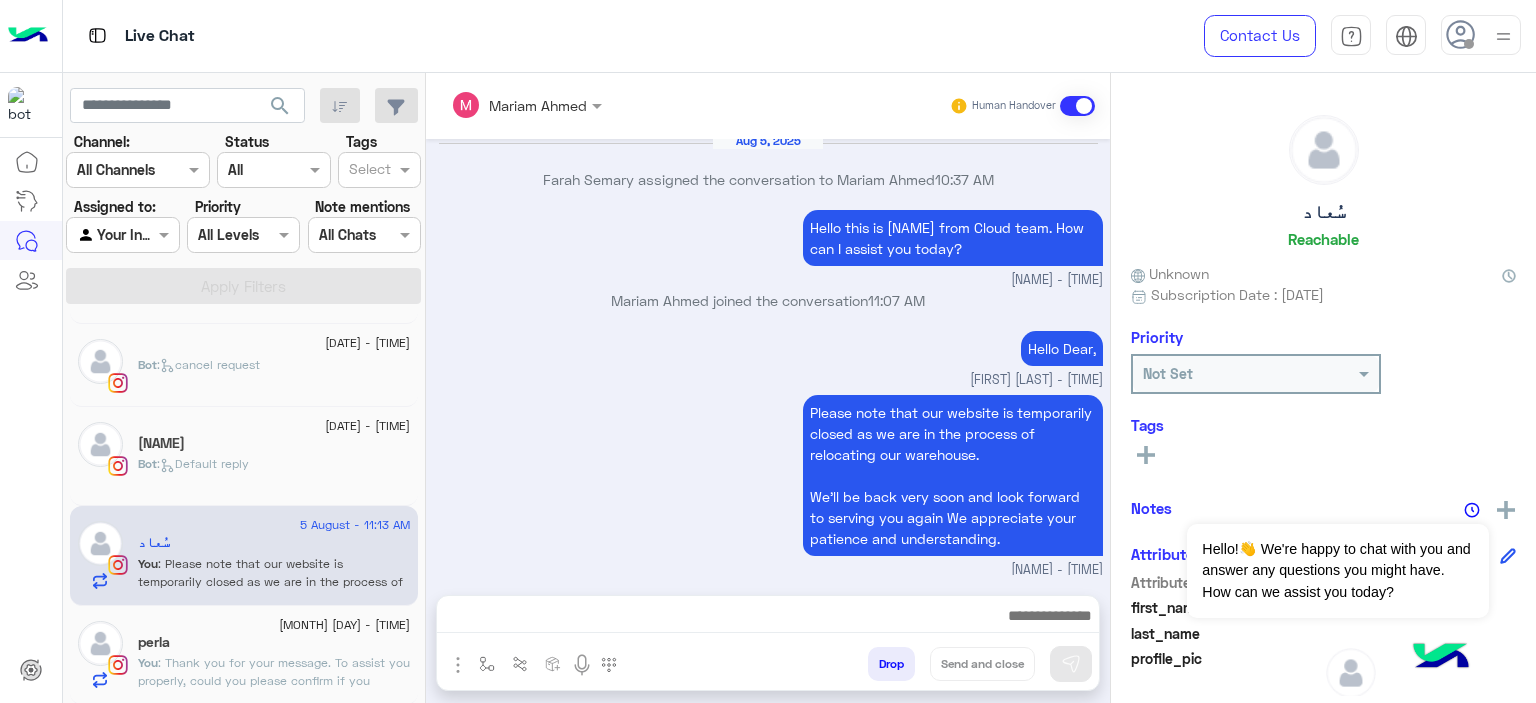 type on "**********" 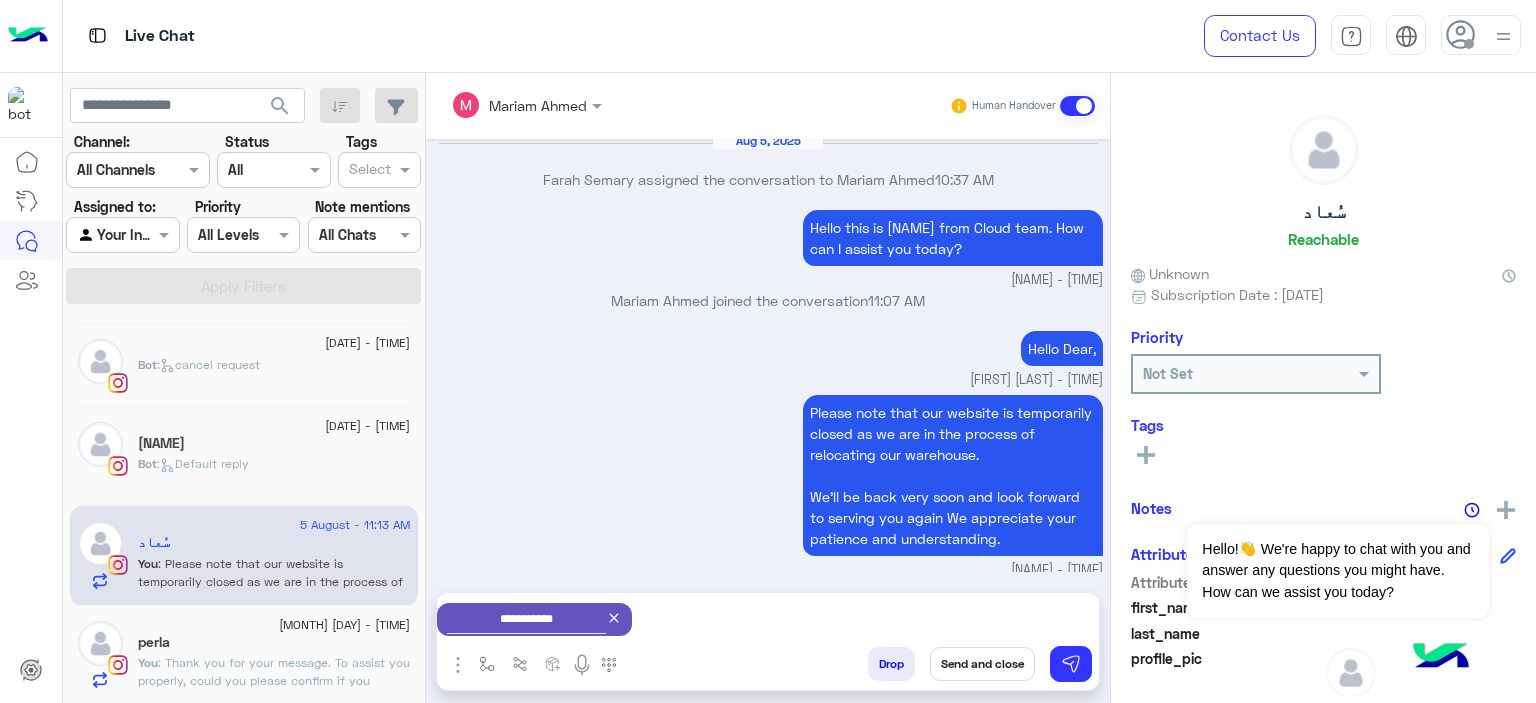 click on "Send and close" at bounding box center [982, 664] 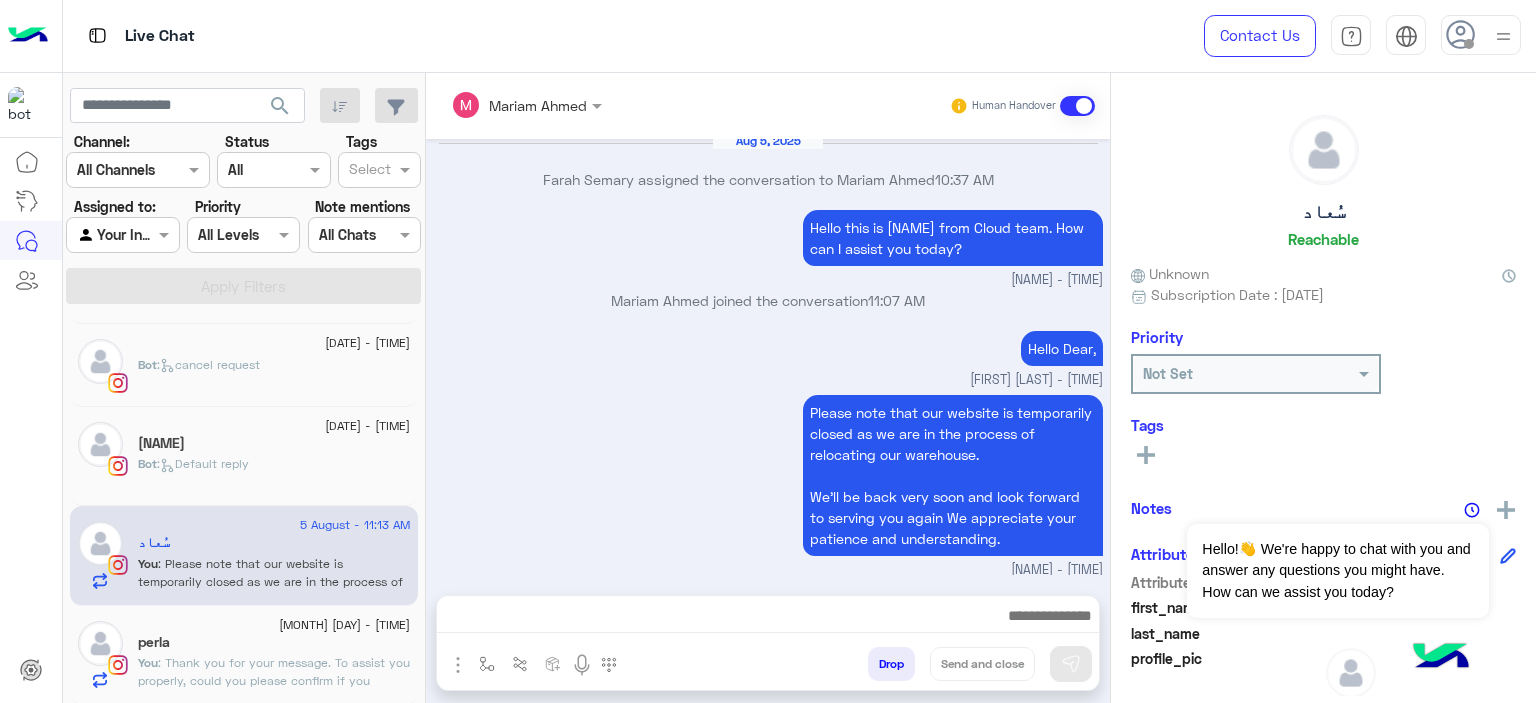 scroll, scrollTop: 2217, scrollLeft: 0, axis: vertical 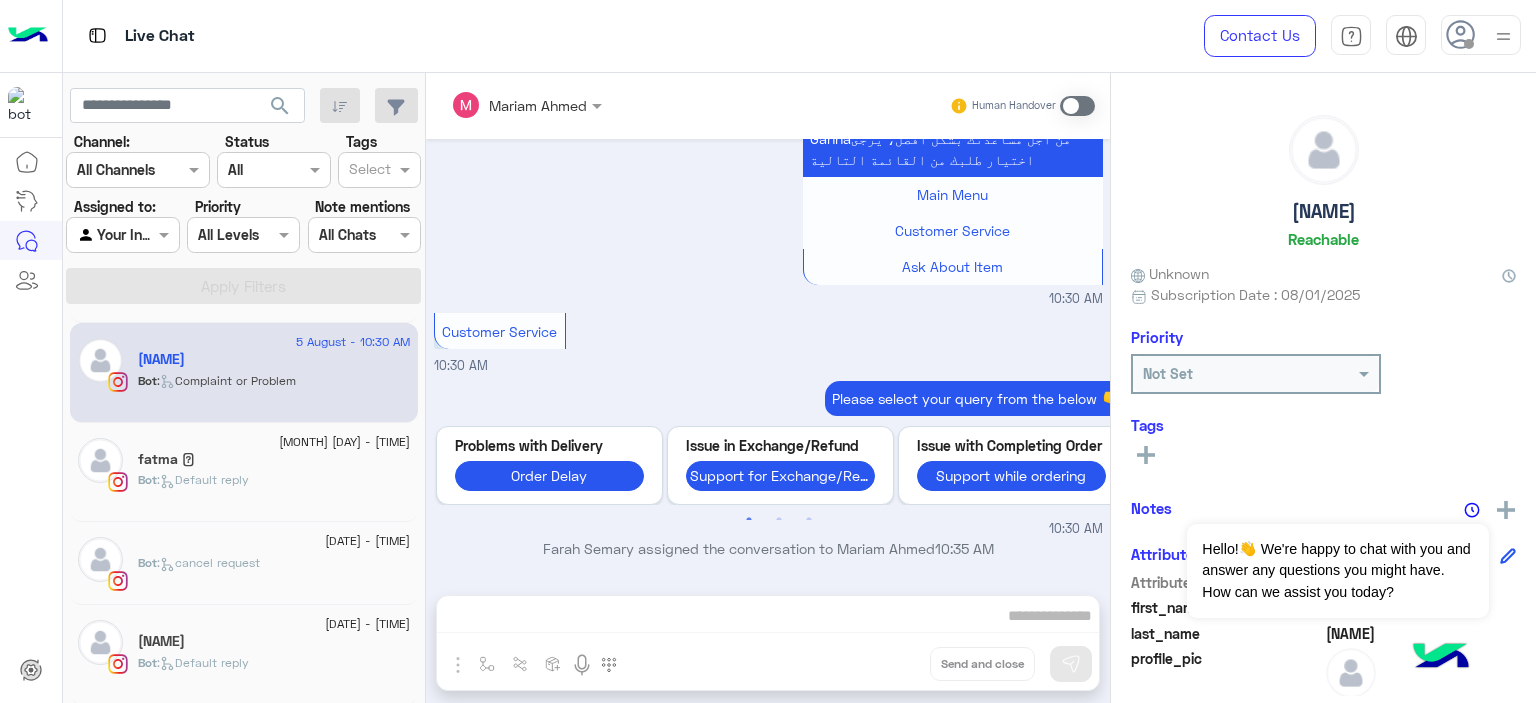 click at bounding box center [1077, 106] 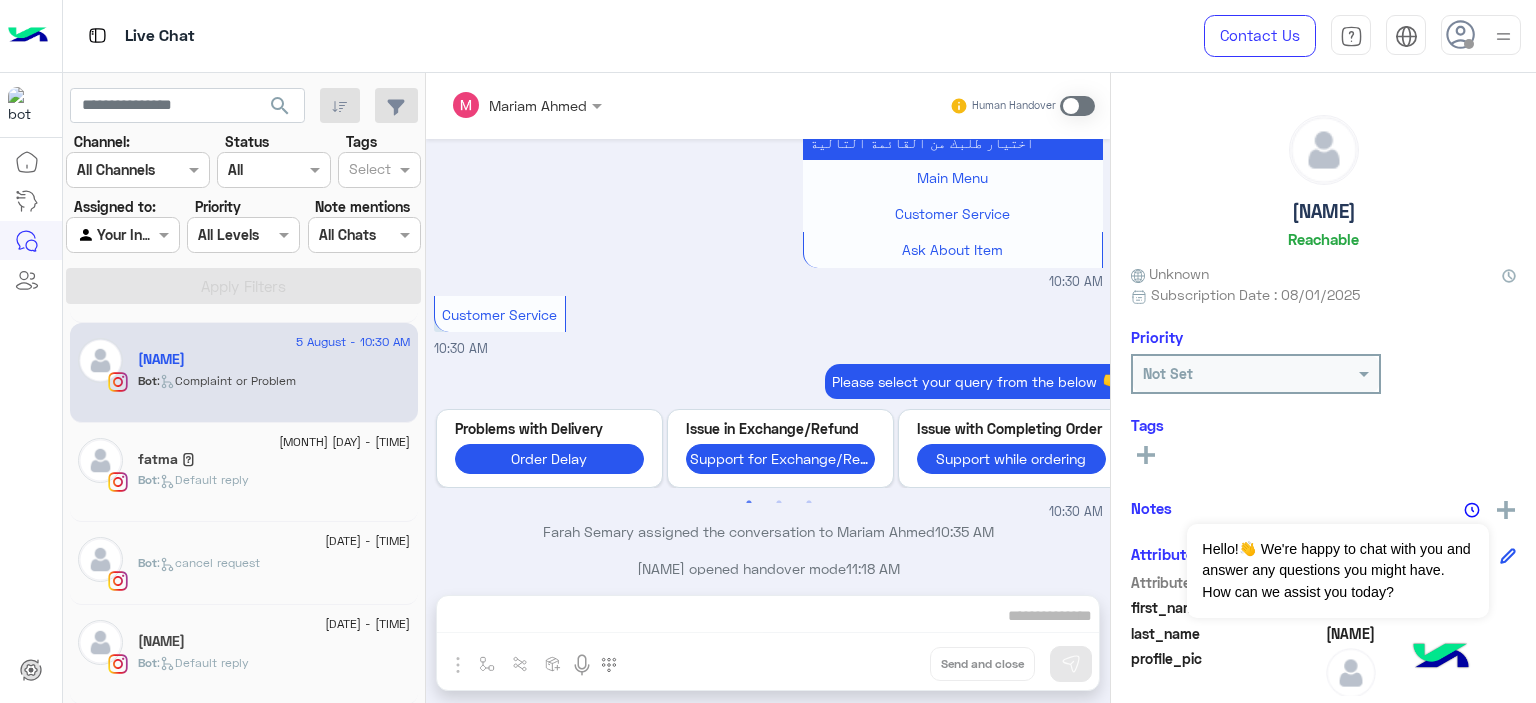 scroll, scrollTop: 2680, scrollLeft: 0, axis: vertical 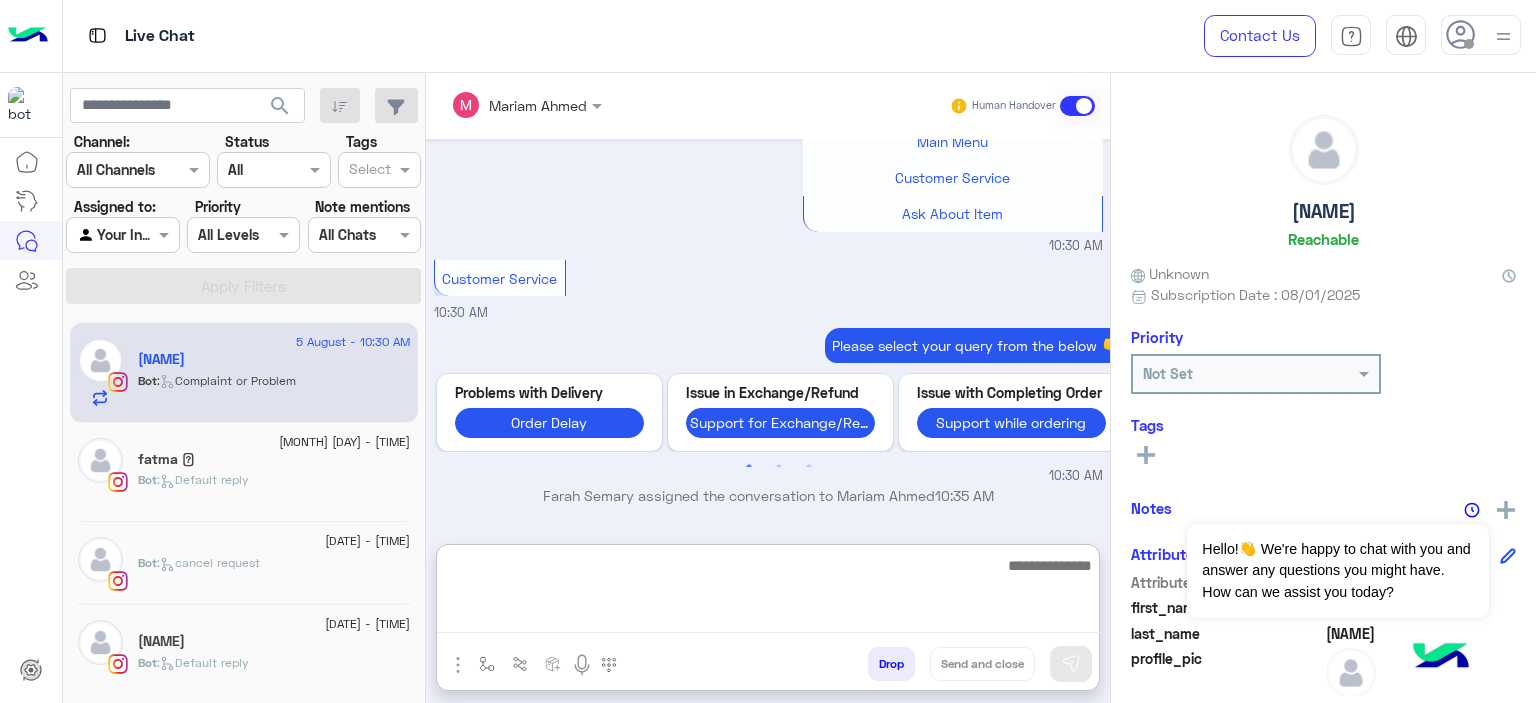 click at bounding box center [768, 593] 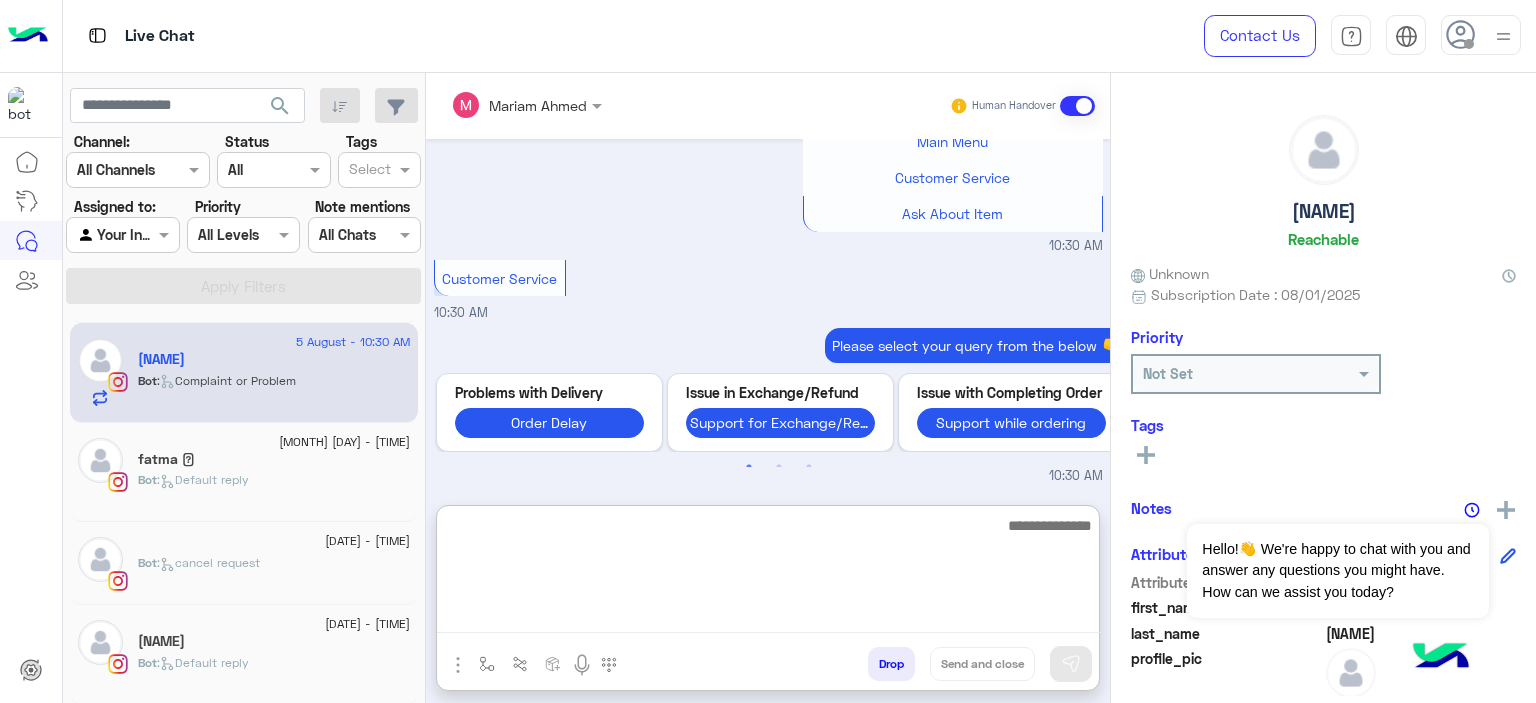 paste on "**********" 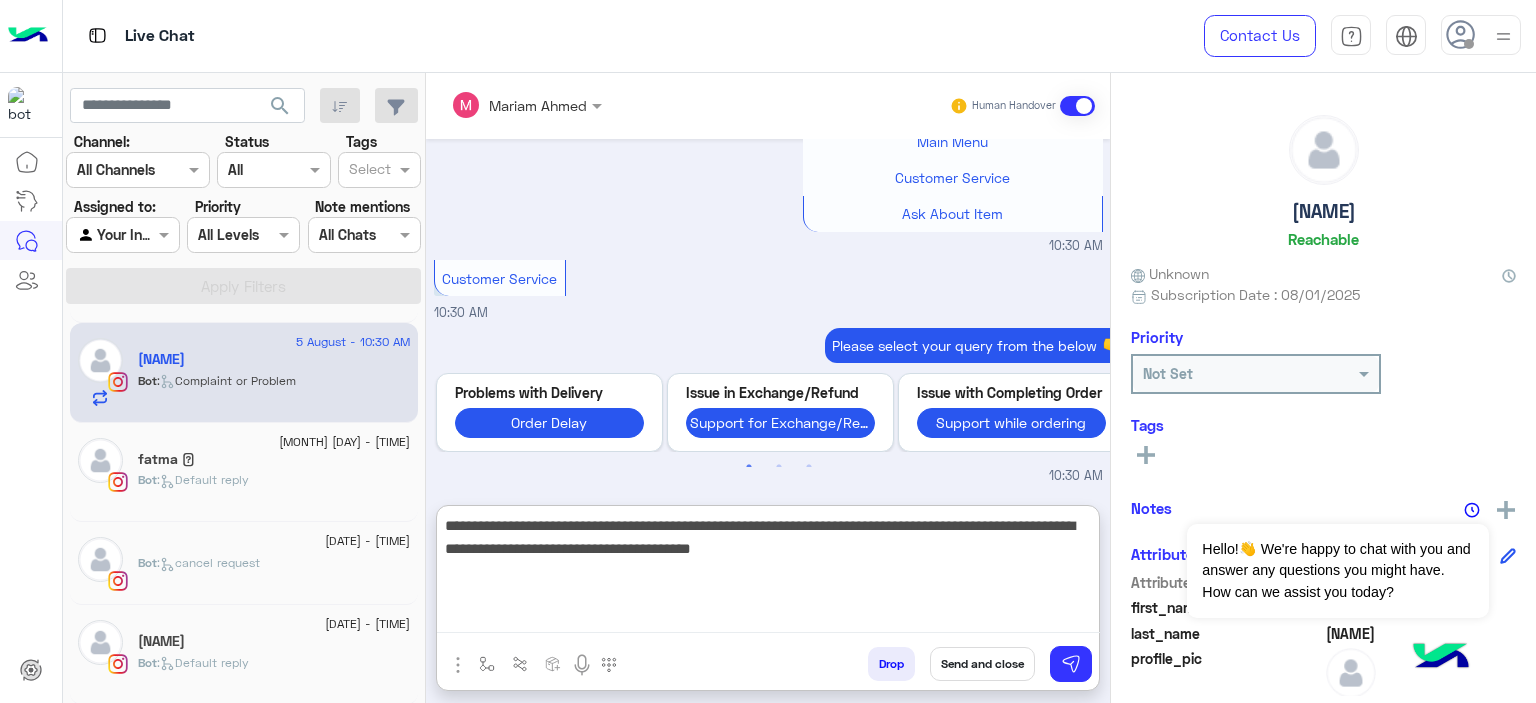 type 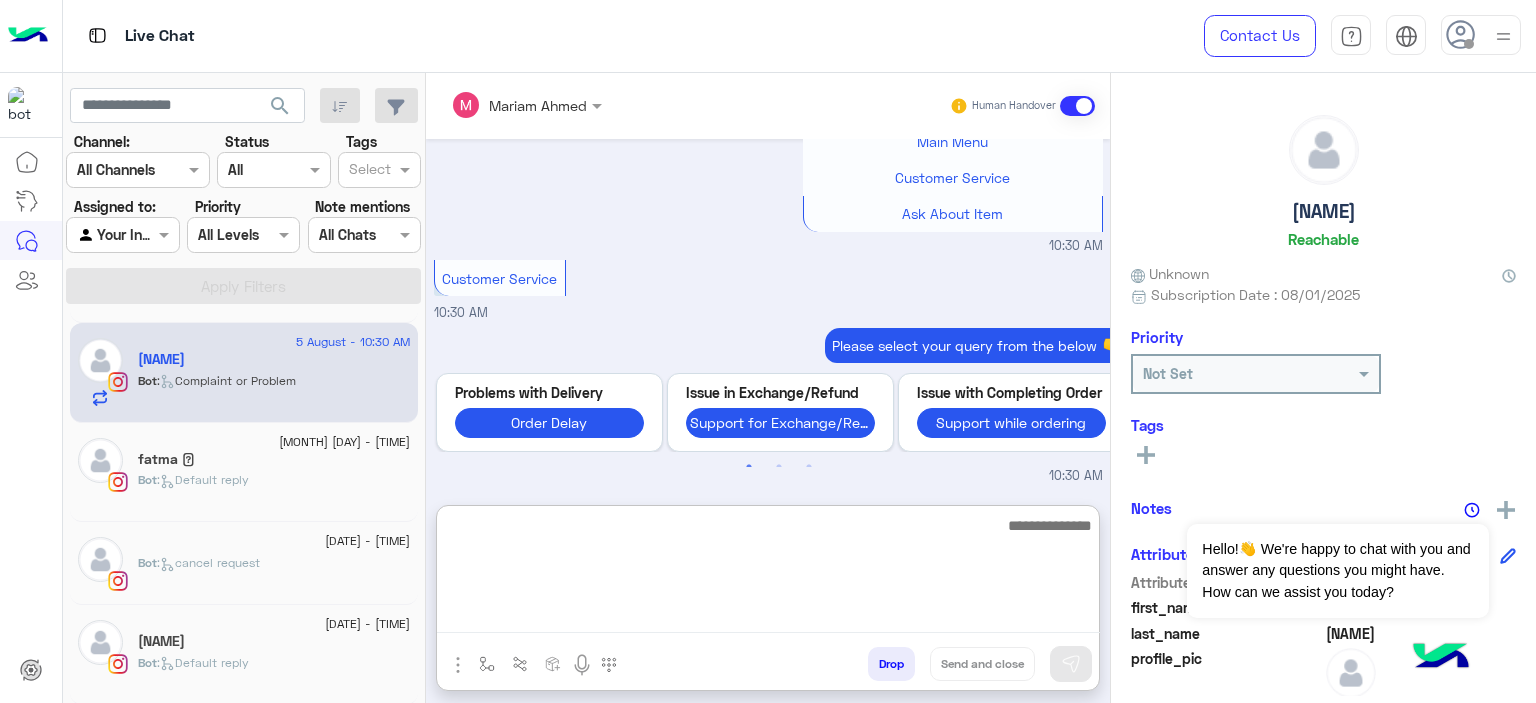 scroll, scrollTop: 2897, scrollLeft: 0, axis: vertical 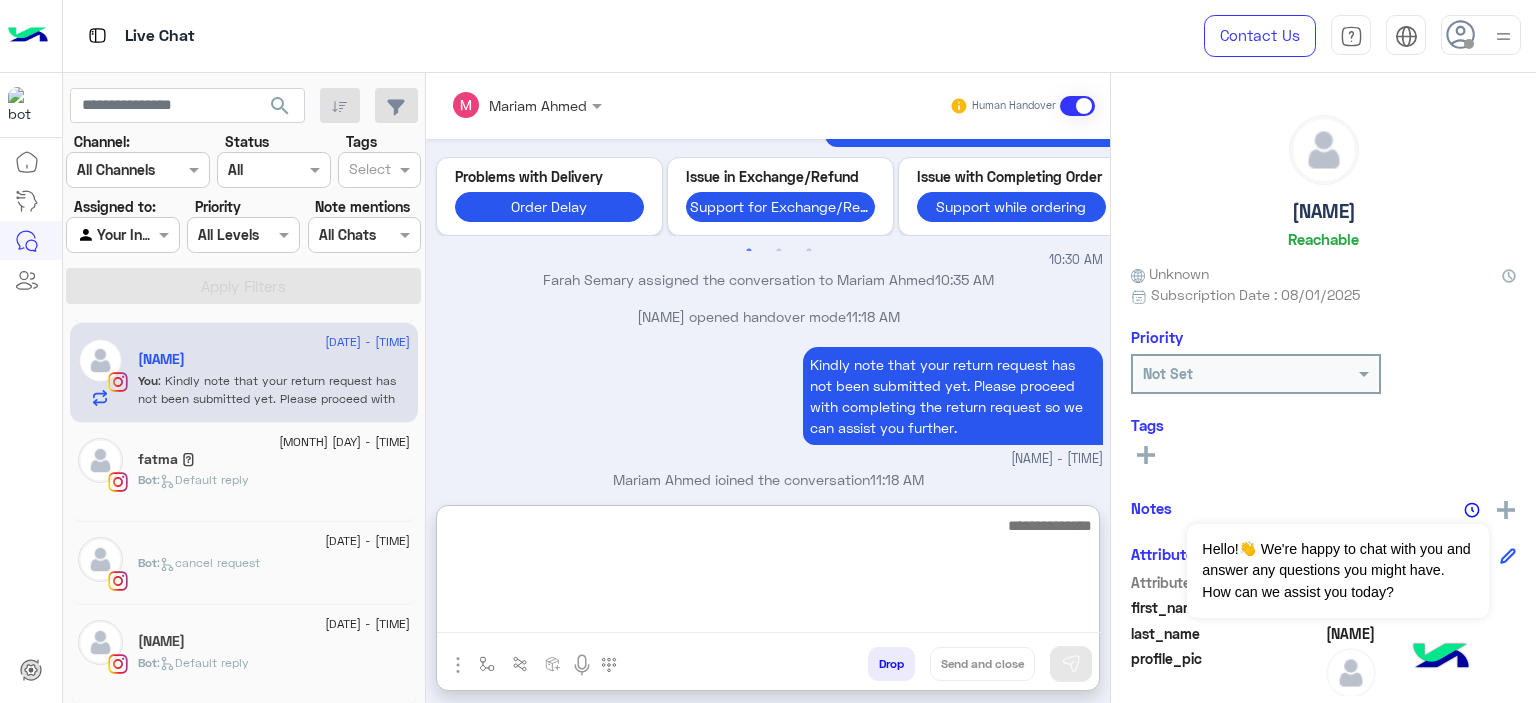 click on "Aug 4, 2025   Issue in Exchange/Refund    04:02 PM  We're here to help! You’re in the queue and will be assigned to a CS agent shortly. Our team is available from 9 AM to 5 PM, so please stay tuned. Note: If you select "Return Menu," the conversation will close, and our agent won’t be able to respond unless you reach out again.  Return to Main Menu     04:02 PM   Ganna Diaa asked to talk to human   04:02 PM       Conversation was assigned to team {{teamName}} by {{agentName}} Marex George   04:02 PM        04:03 PM   Aug 5, 2025  Hello, thanks for reaching out. This is Mariam from Cloud Team, and im here to assist u today  Marex George -  09:51 AM   Marex George joined the conversation   09:51 AM      You’ll find the exchange option on the previous page. Please make sure to click on "Exchange" and not "Refund".  Marex George -  09:52 AM  Let me know if you need any further assistance!  Marex George -  09:52 AM   Marex George closed the conversation   09:59 AM       Issue in Exchange/Refund    10:29 AM" at bounding box center [768, 312] 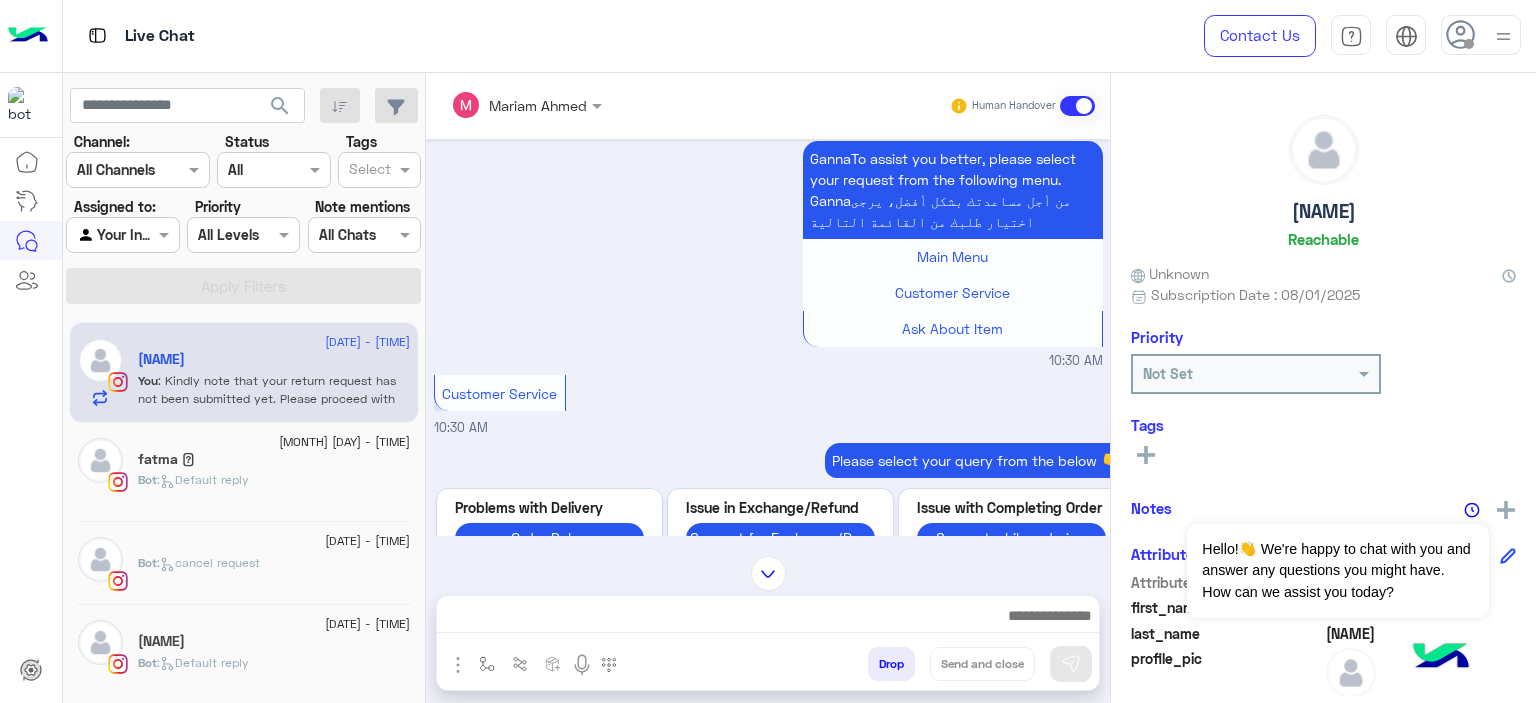 scroll, scrollTop: 2843, scrollLeft: 0, axis: vertical 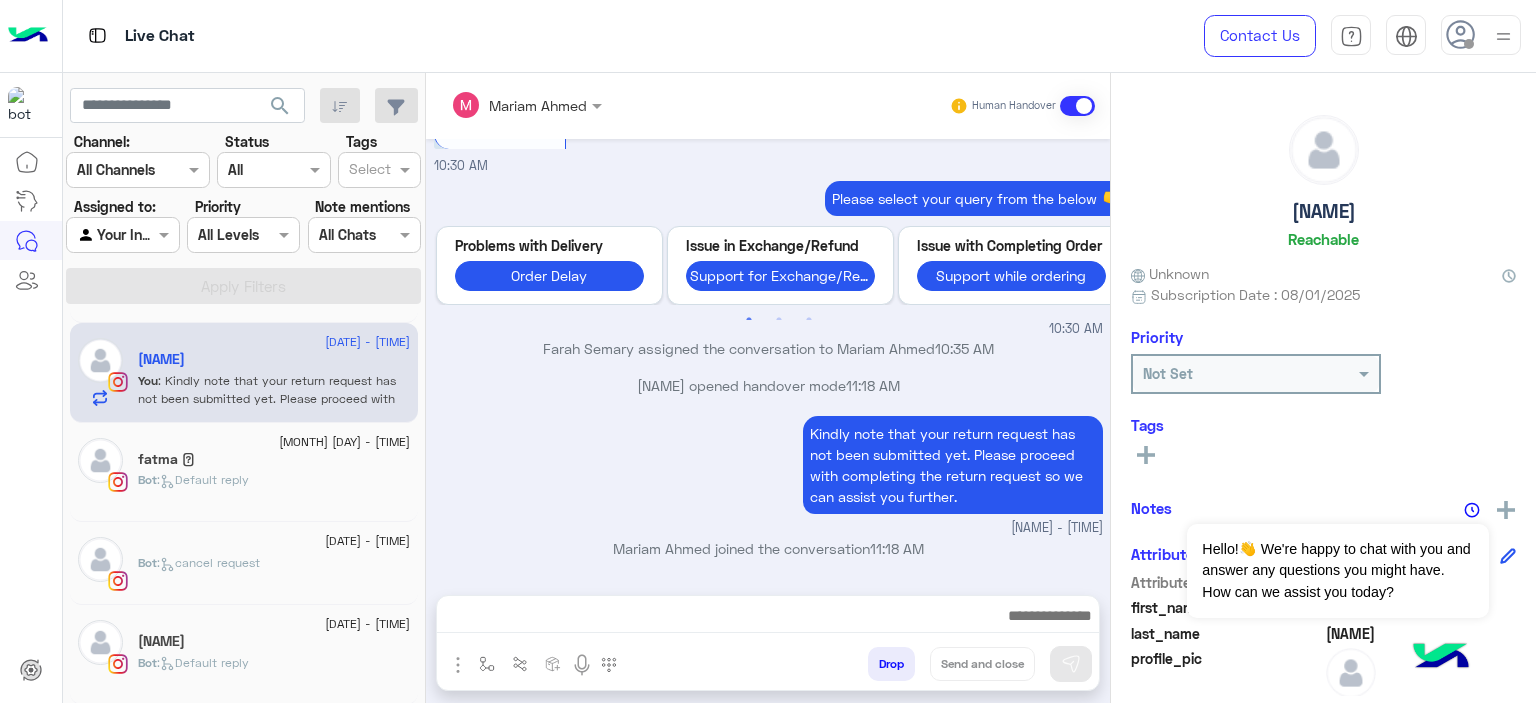 click on "sarah" 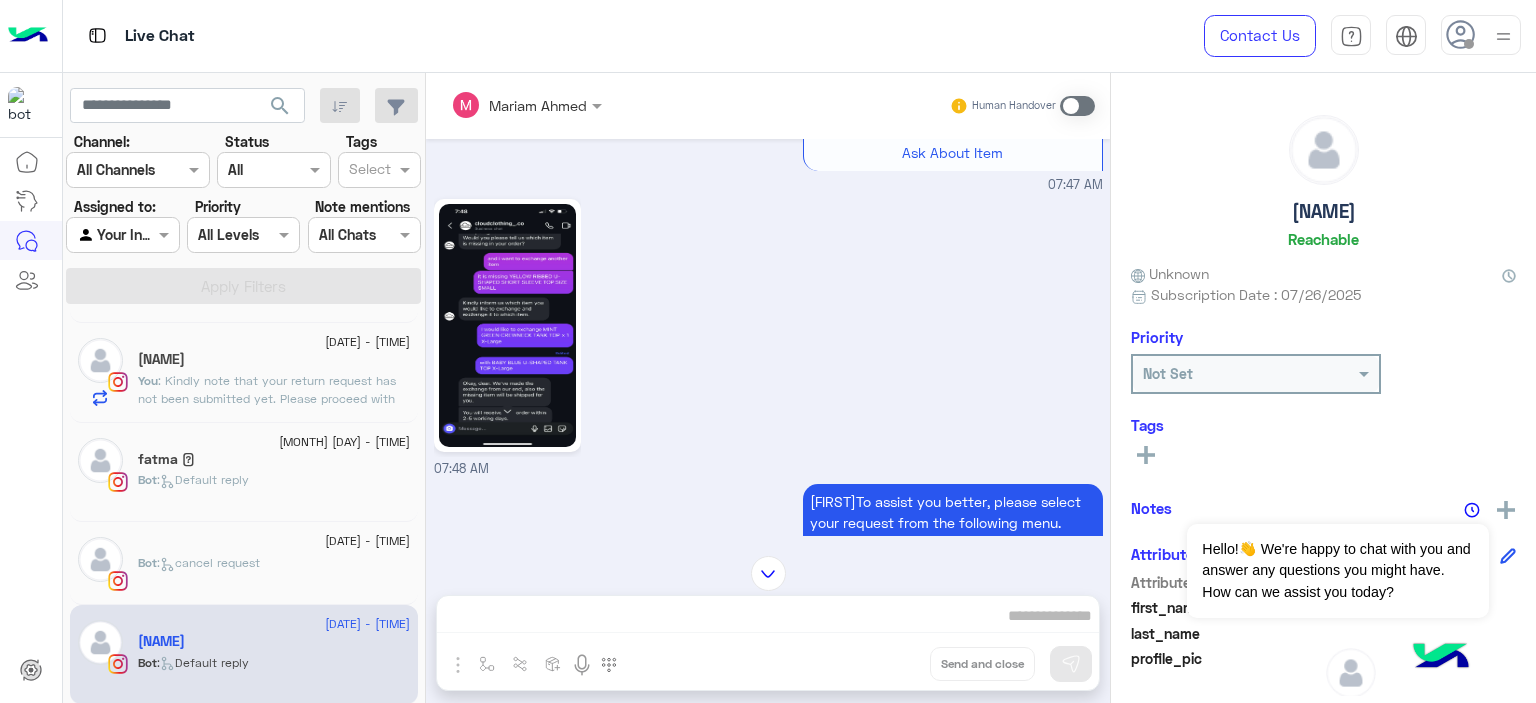 scroll, scrollTop: 2269, scrollLeft: 0, axis: vertical 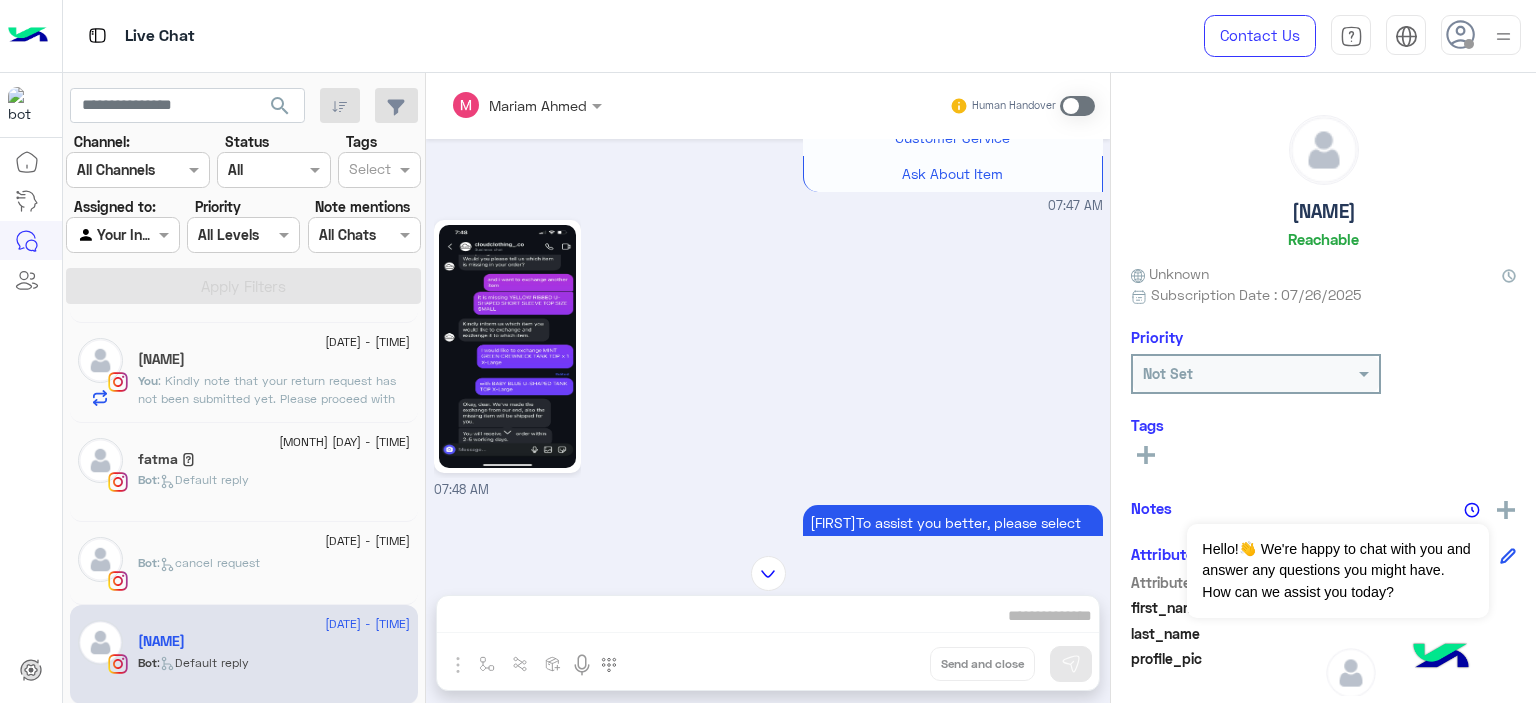 click 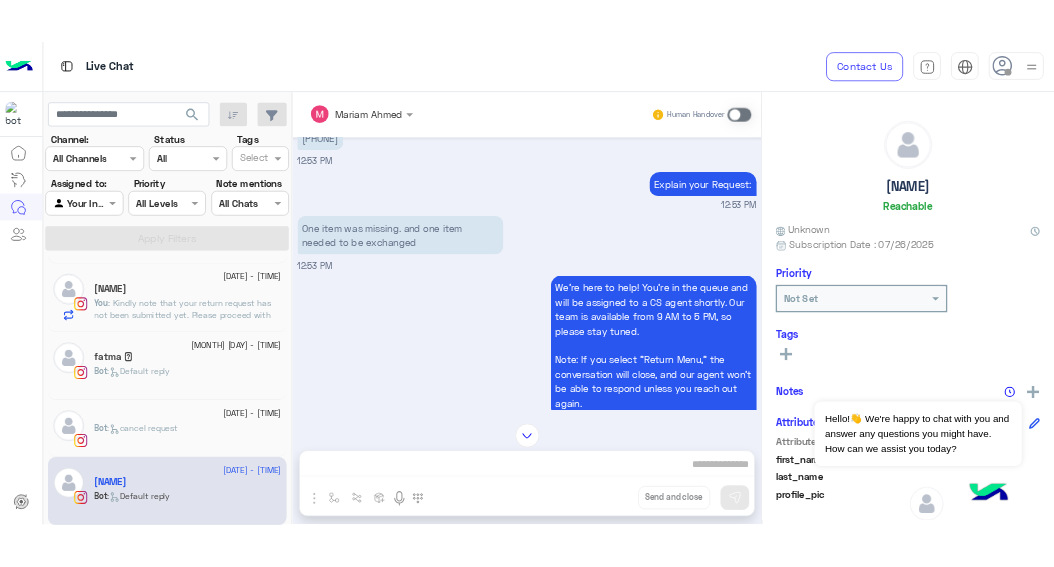 scroll, scrollTop: 1596, scrollLeft: 0, axis: vertical 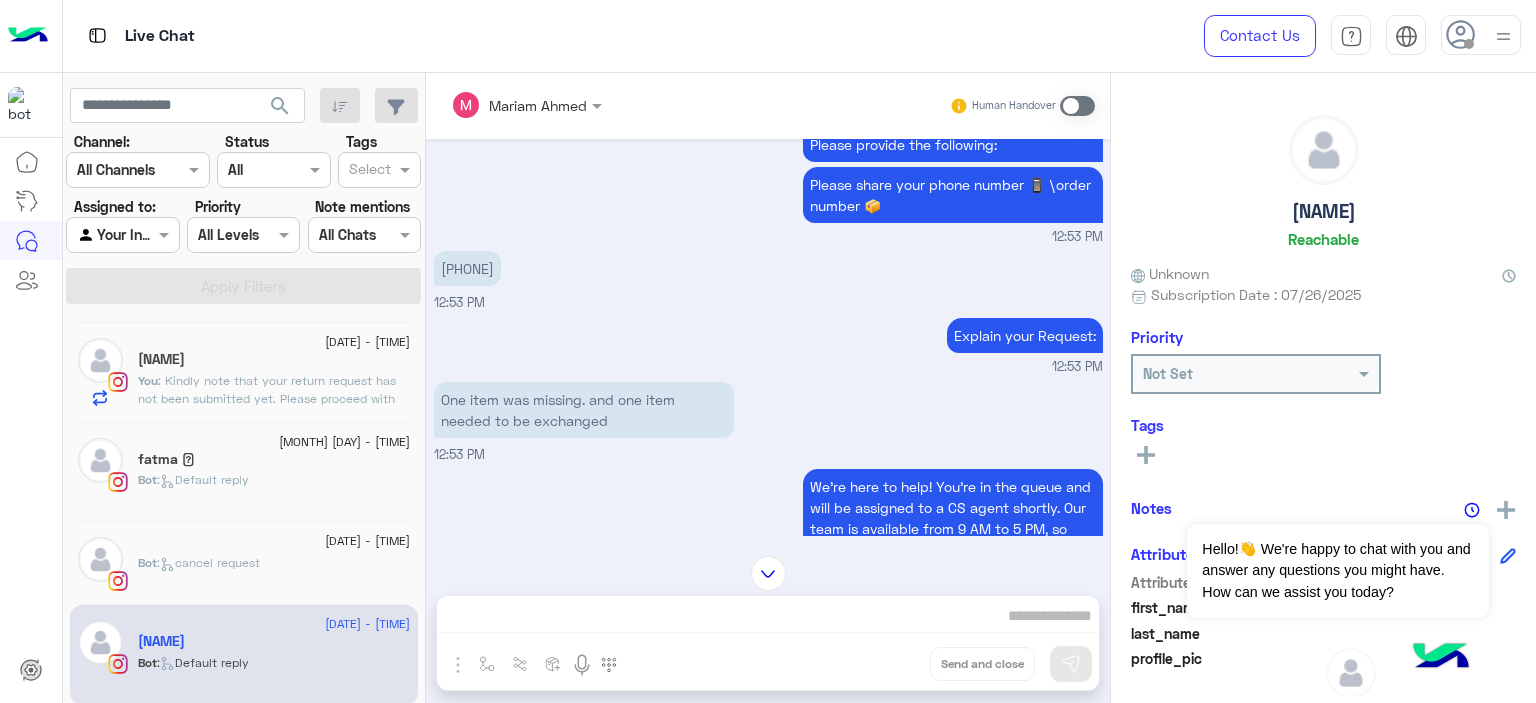 click on "01070066067" at bounding box center [467, 268] 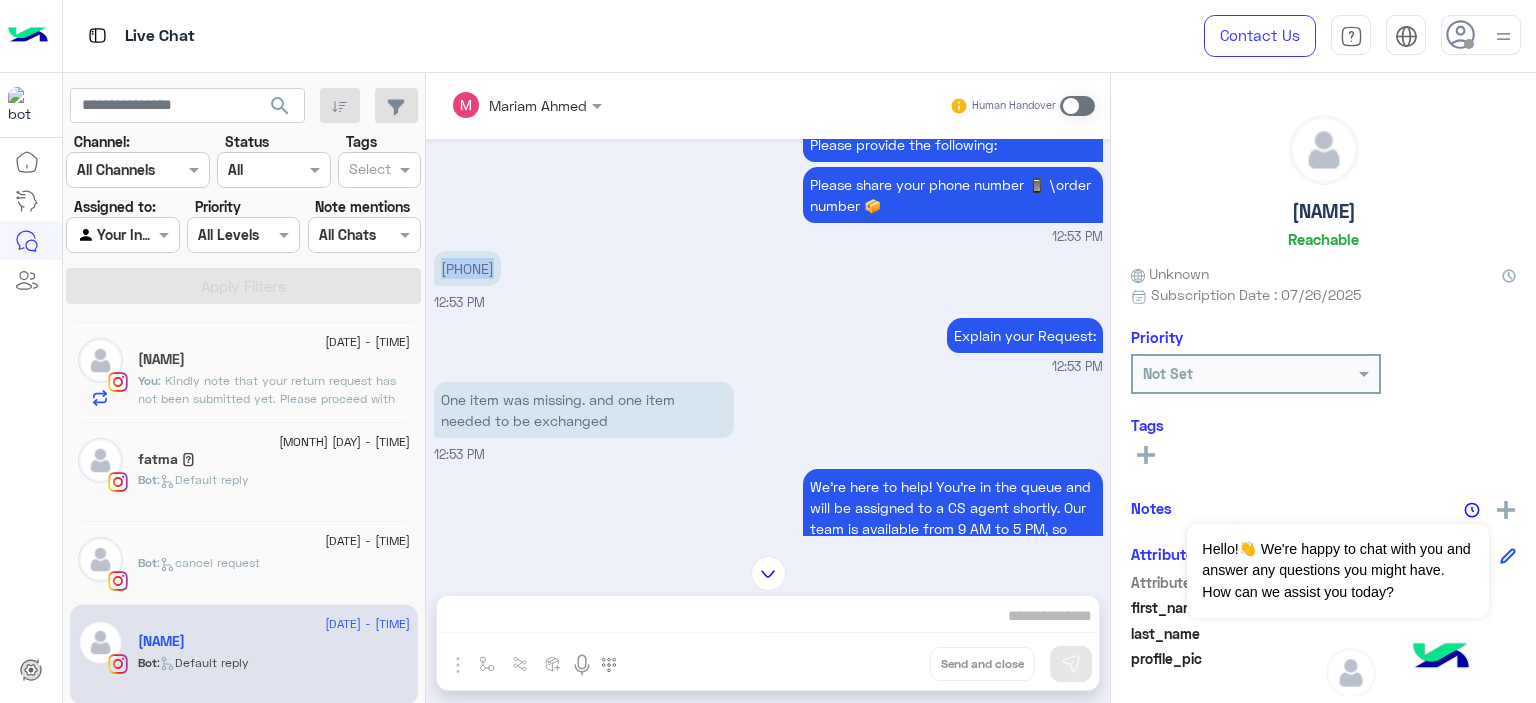 click on "01070066067" at bounding box center [467, 268] 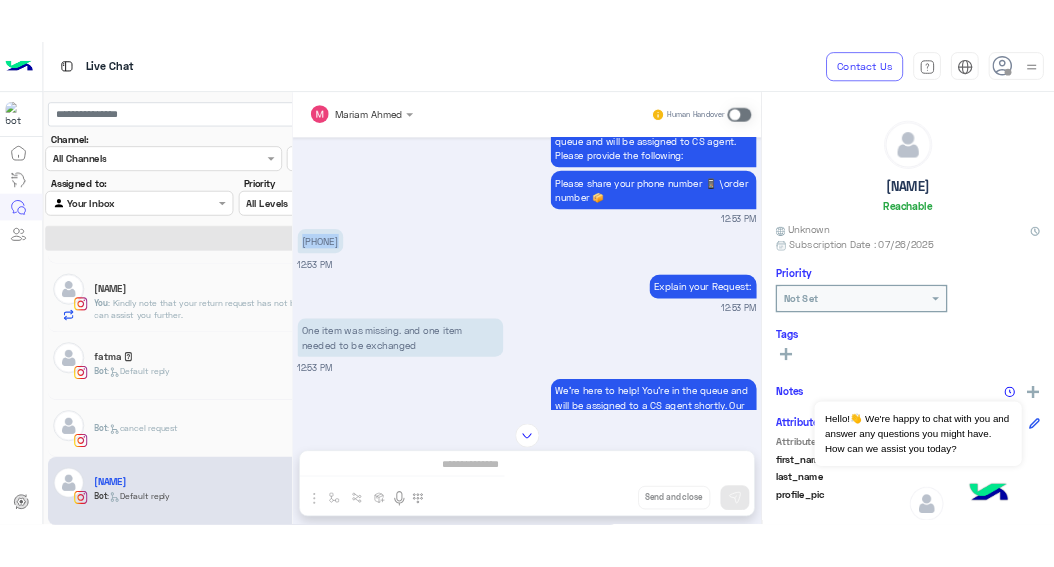 scroll, scrollTop: 194, scrollLeft: 0, axis: vertical 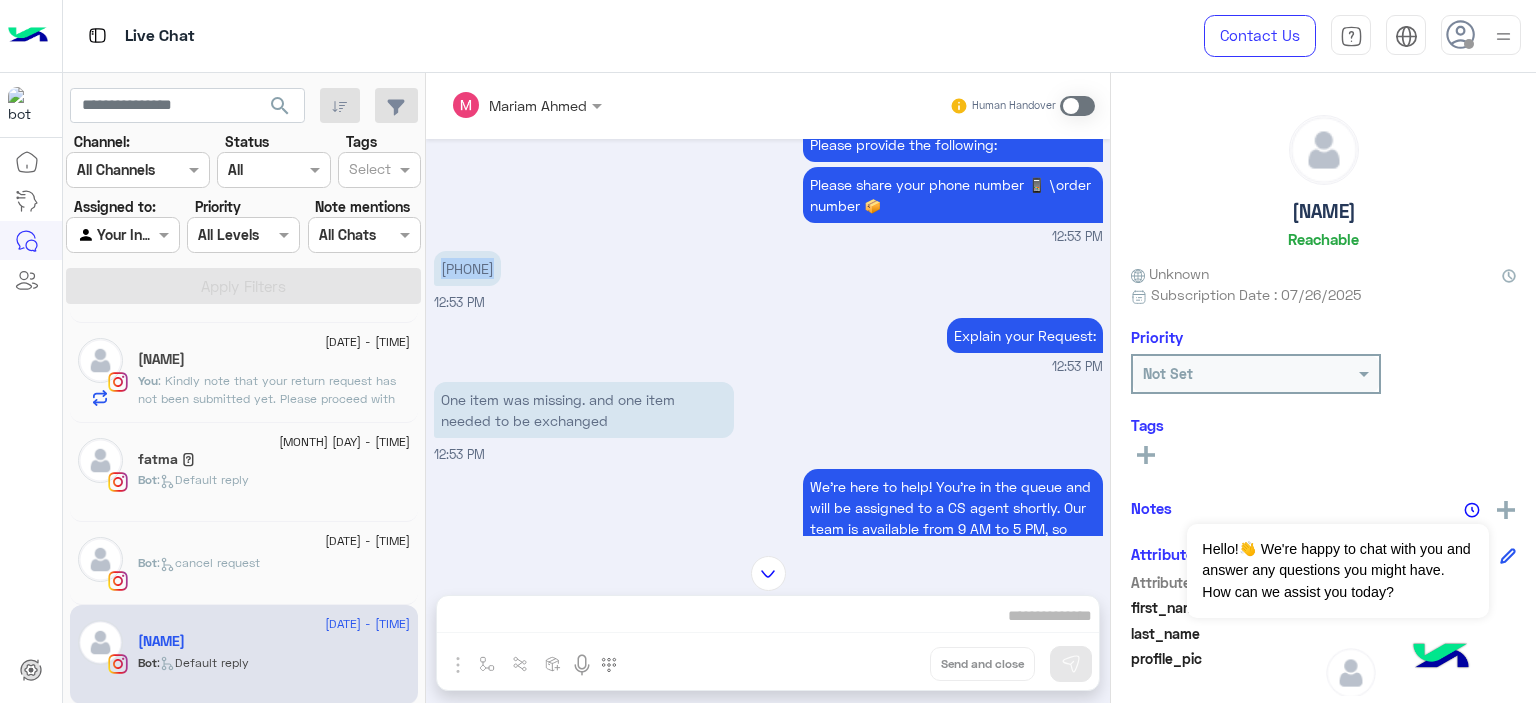 click on "01070066067   12:53 PM" at bounding box center [768, 279] 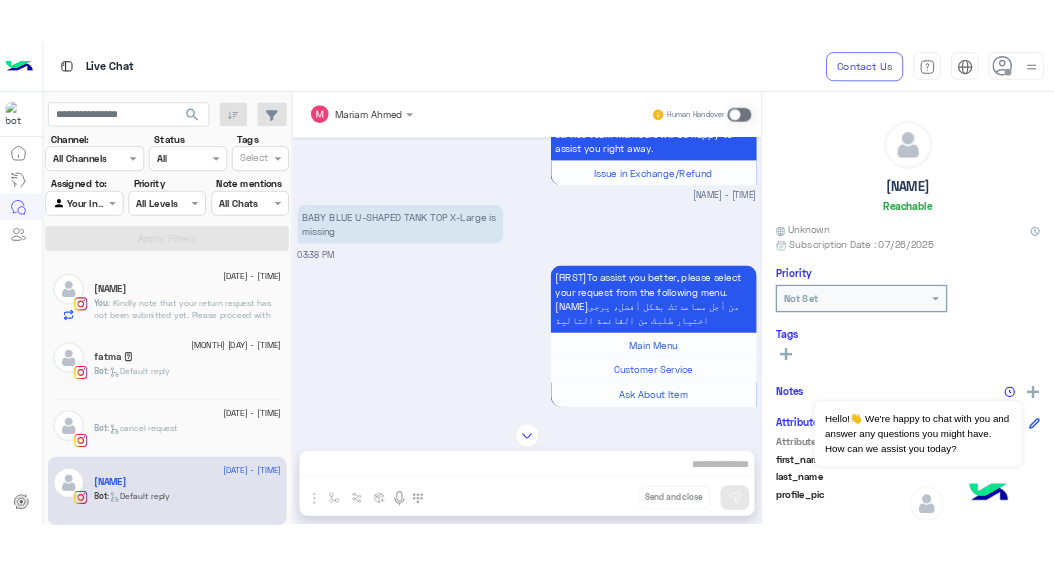 scroll, scrollTop: 2872, scrollLeft: 0, axis: vertical 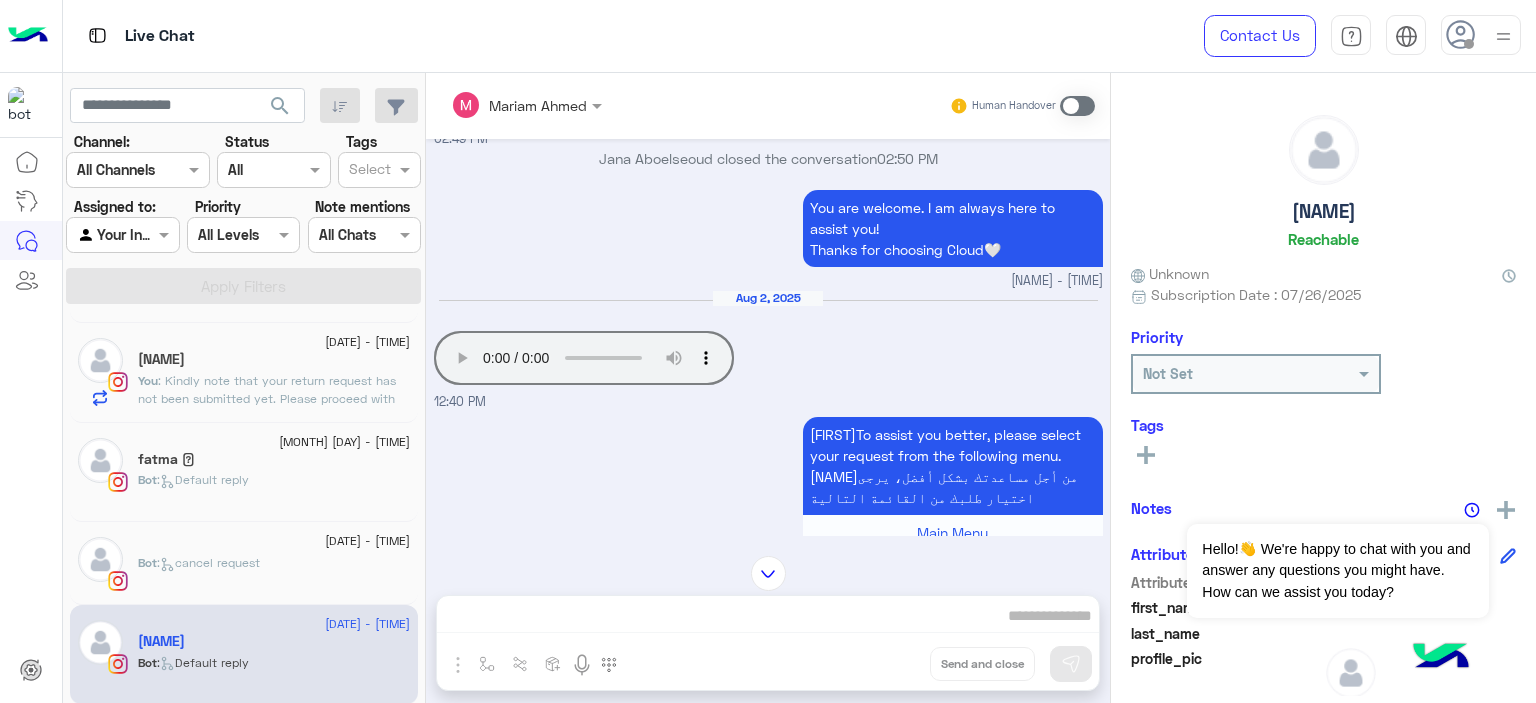 type 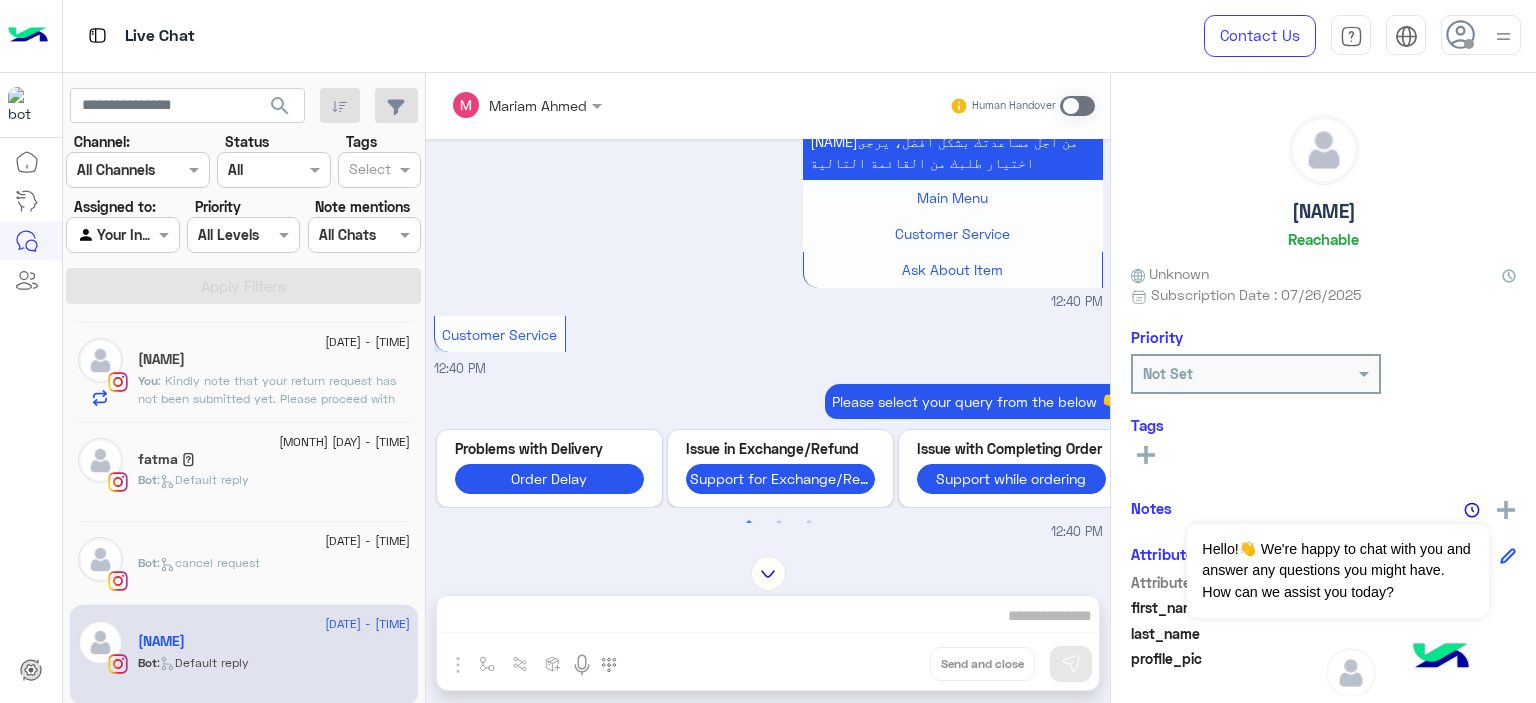 scroll, scrollTop: 749, scrollLeft: 0, axis: vertical 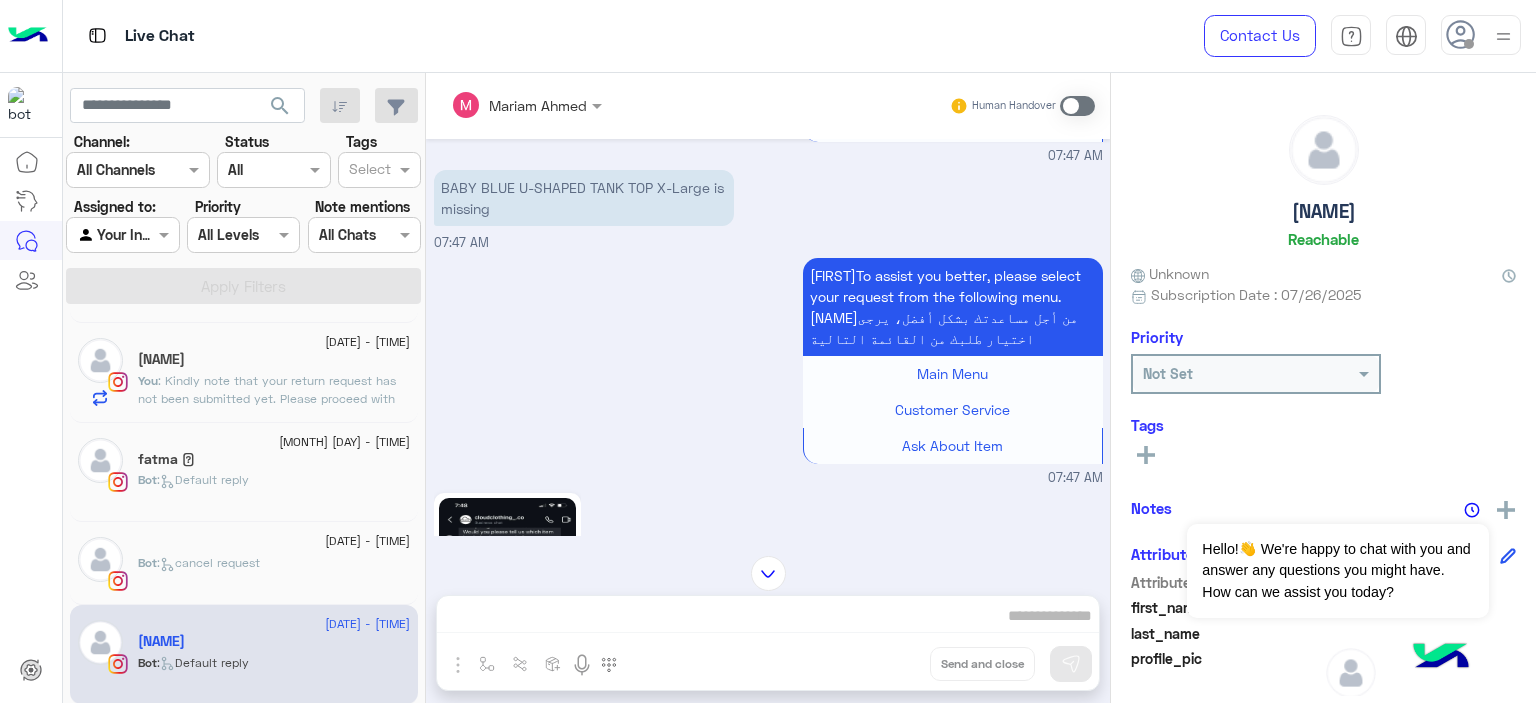 click on "5 August - 11:18 AM" 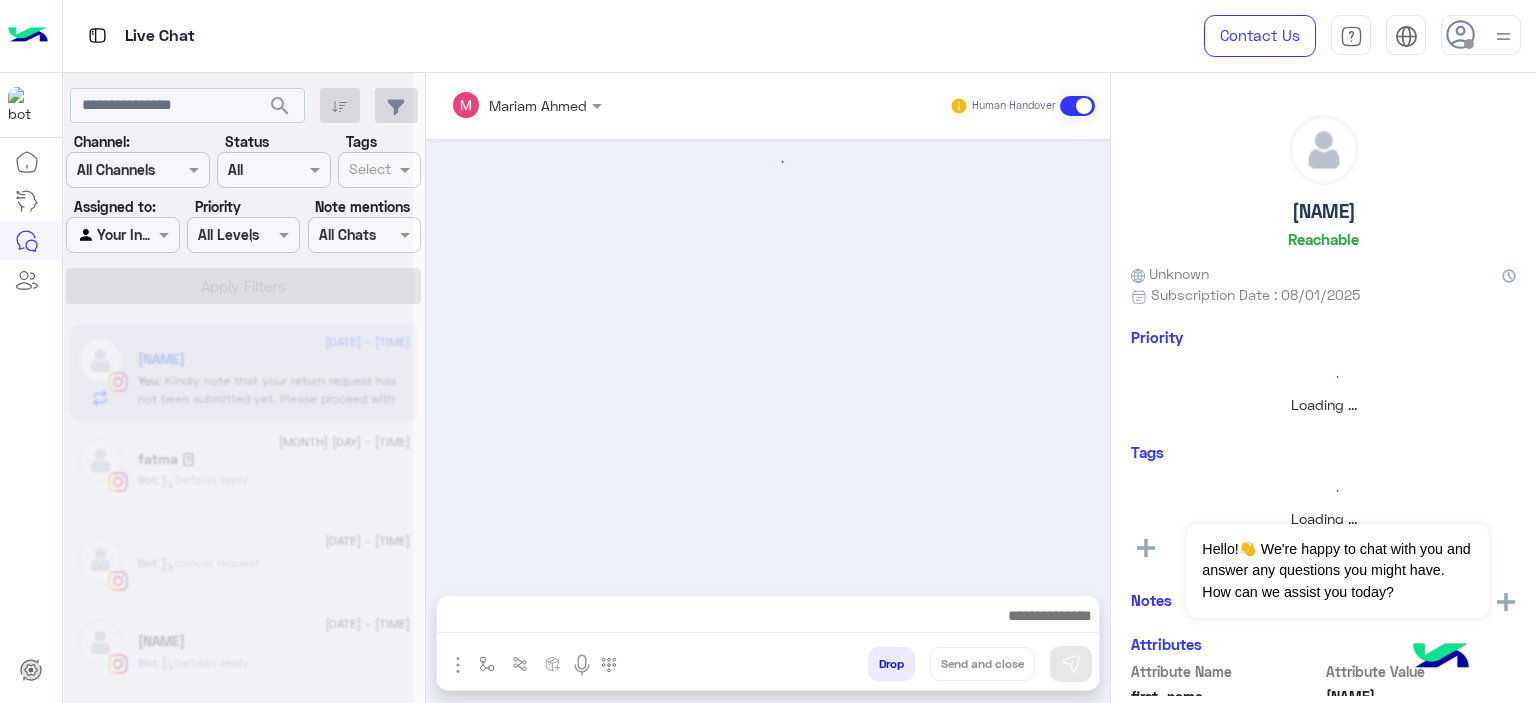 scroll, scrollTop: 2472, scrollLeft: 0, axis: vertical 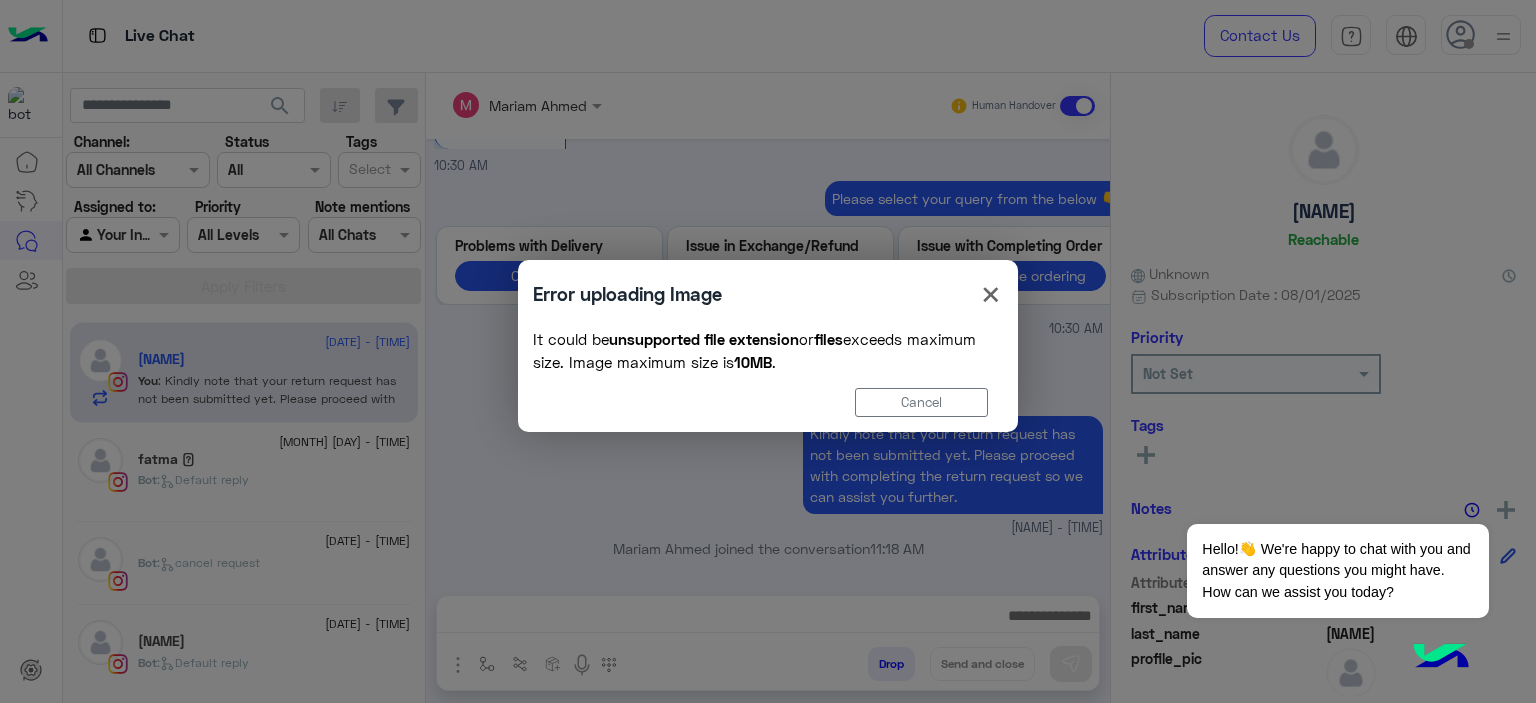 click on "Error uploading Image  ×  It could be   unsupported file extension   or  files  exceeds maximum size.  Image maximum size is   10MB  .   Cancel" 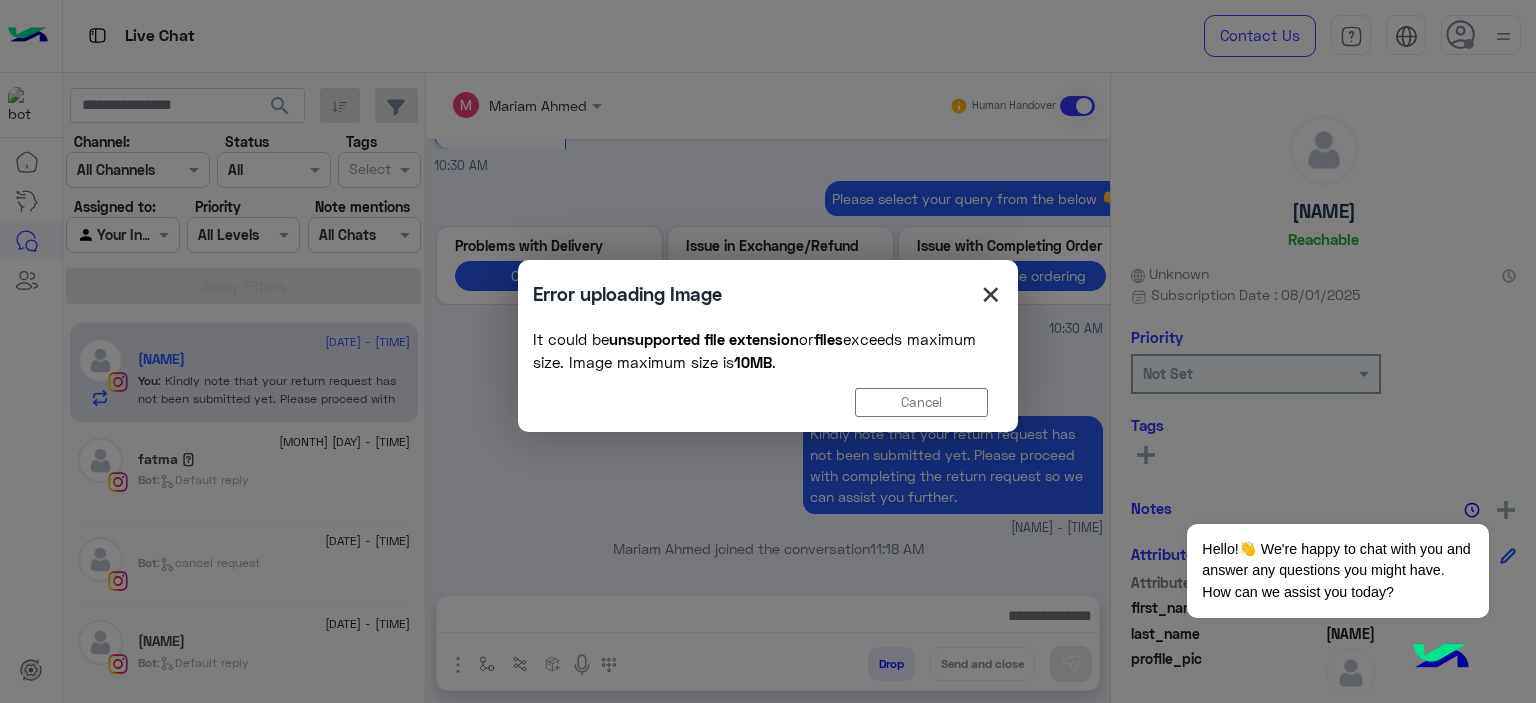click on "×" 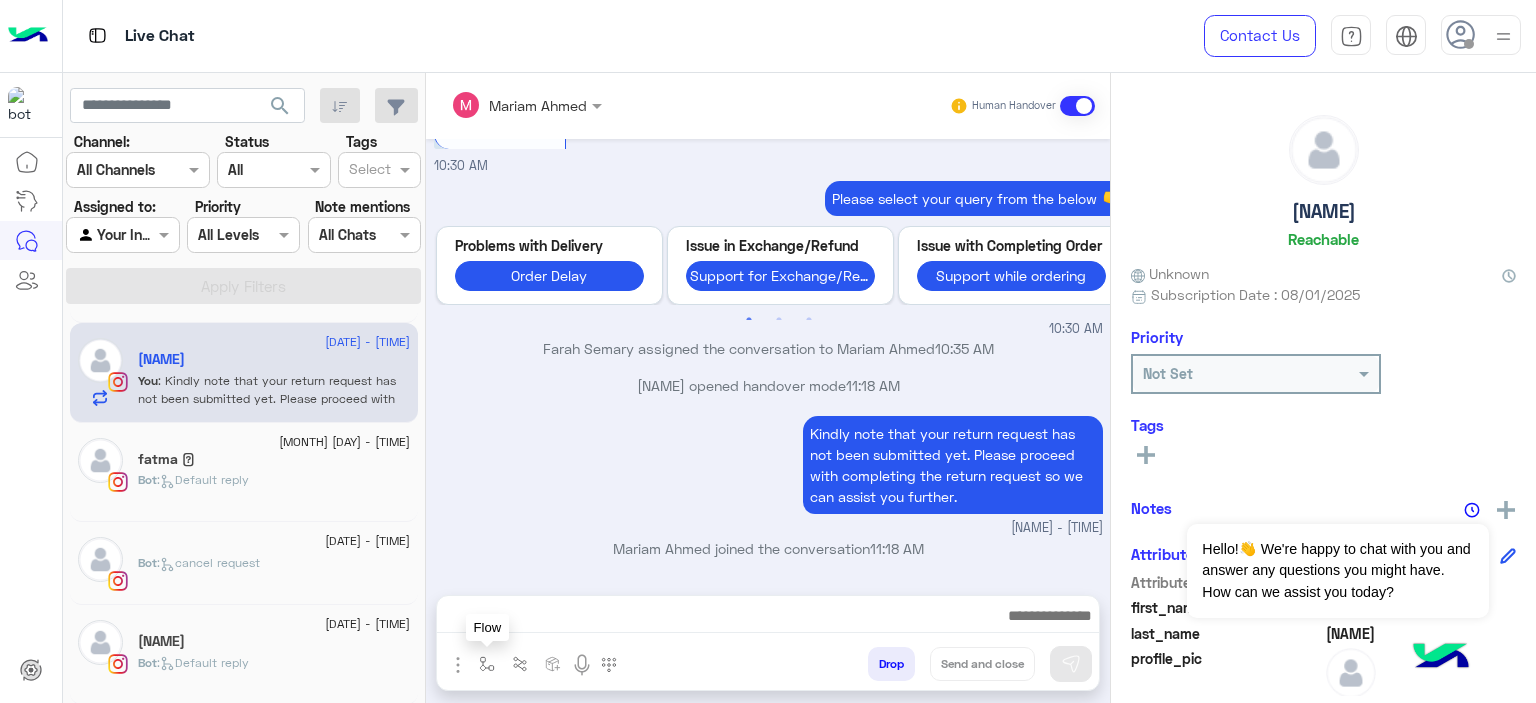 click at bounding box center [487, 664] 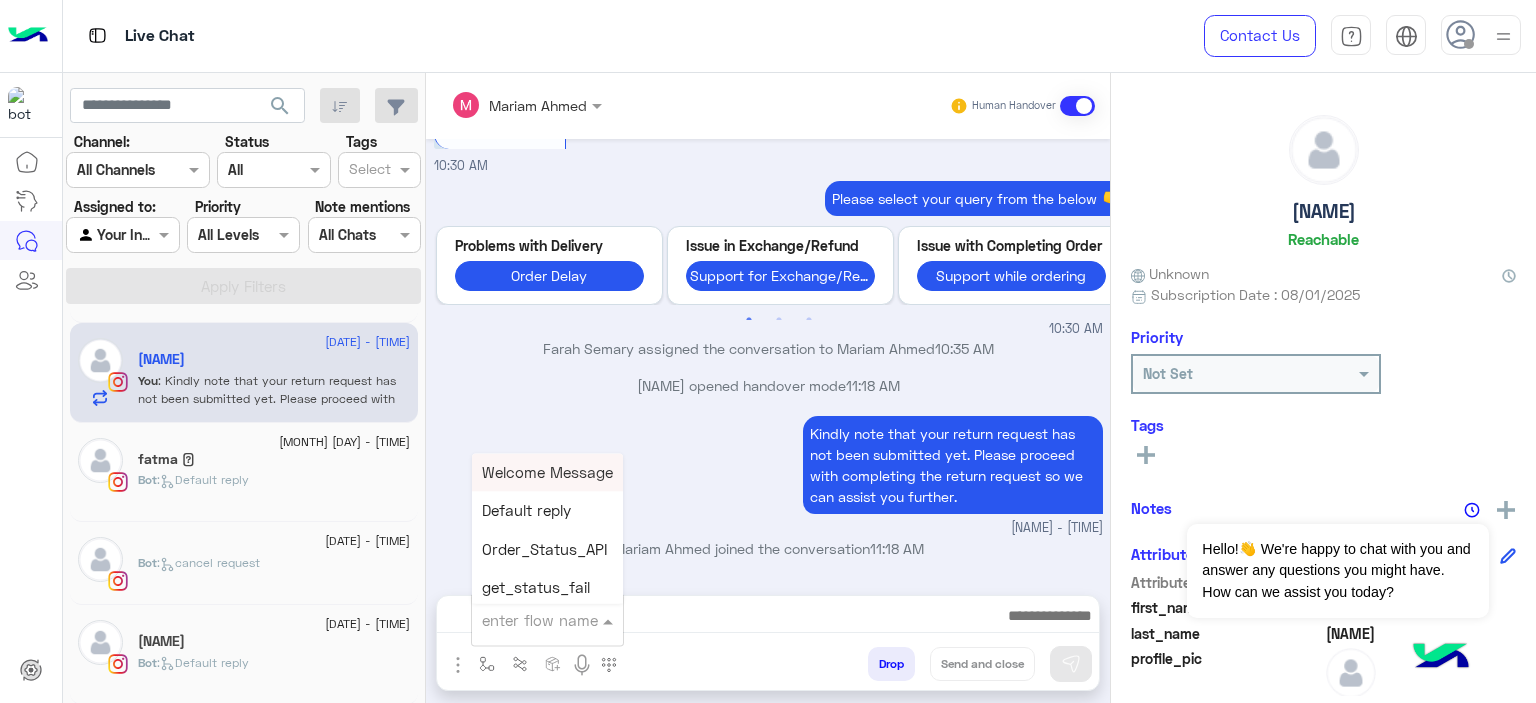 click at bounding box center [523, 620] 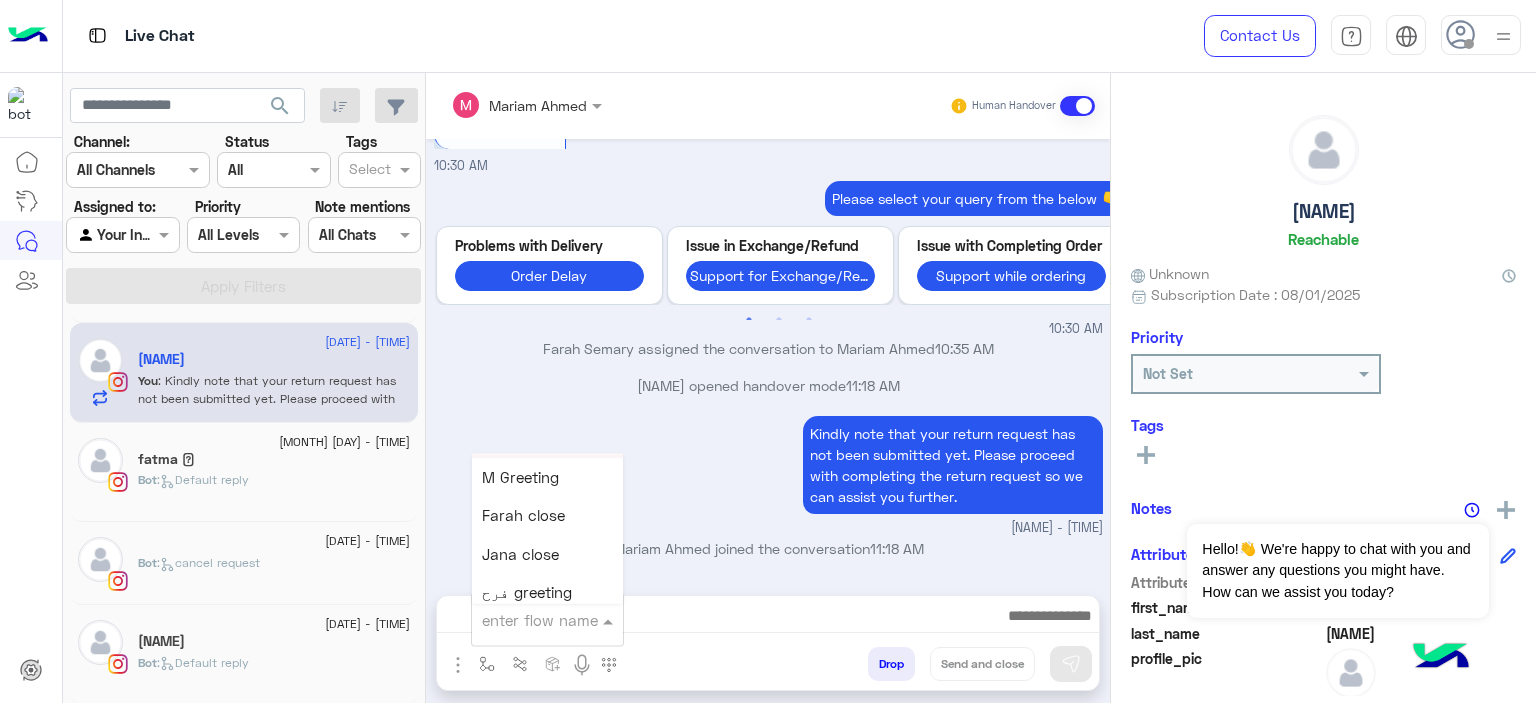 scroll, scrollTop: 2540, scrollLeft: 0, axis: vertical 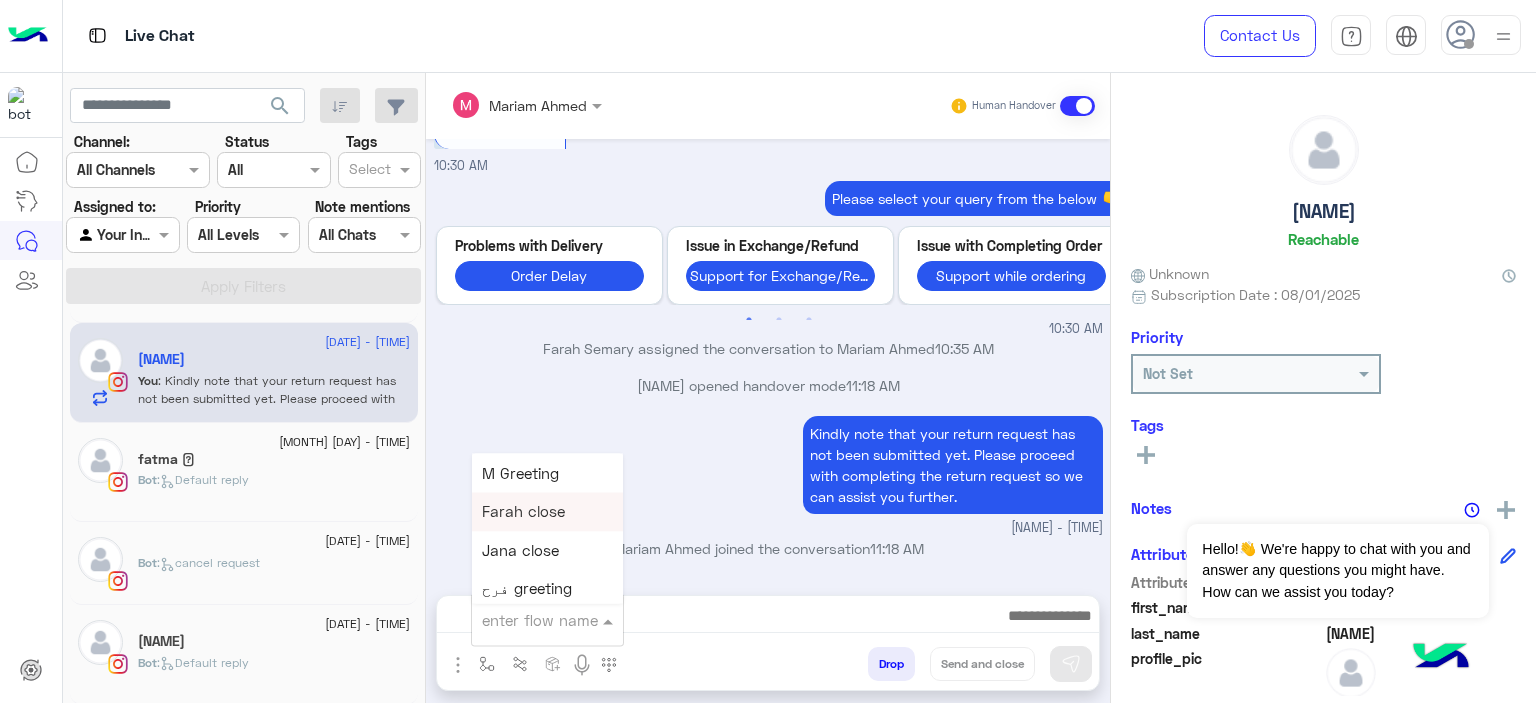 click on "Farah close" at bounding box center (523, 512) 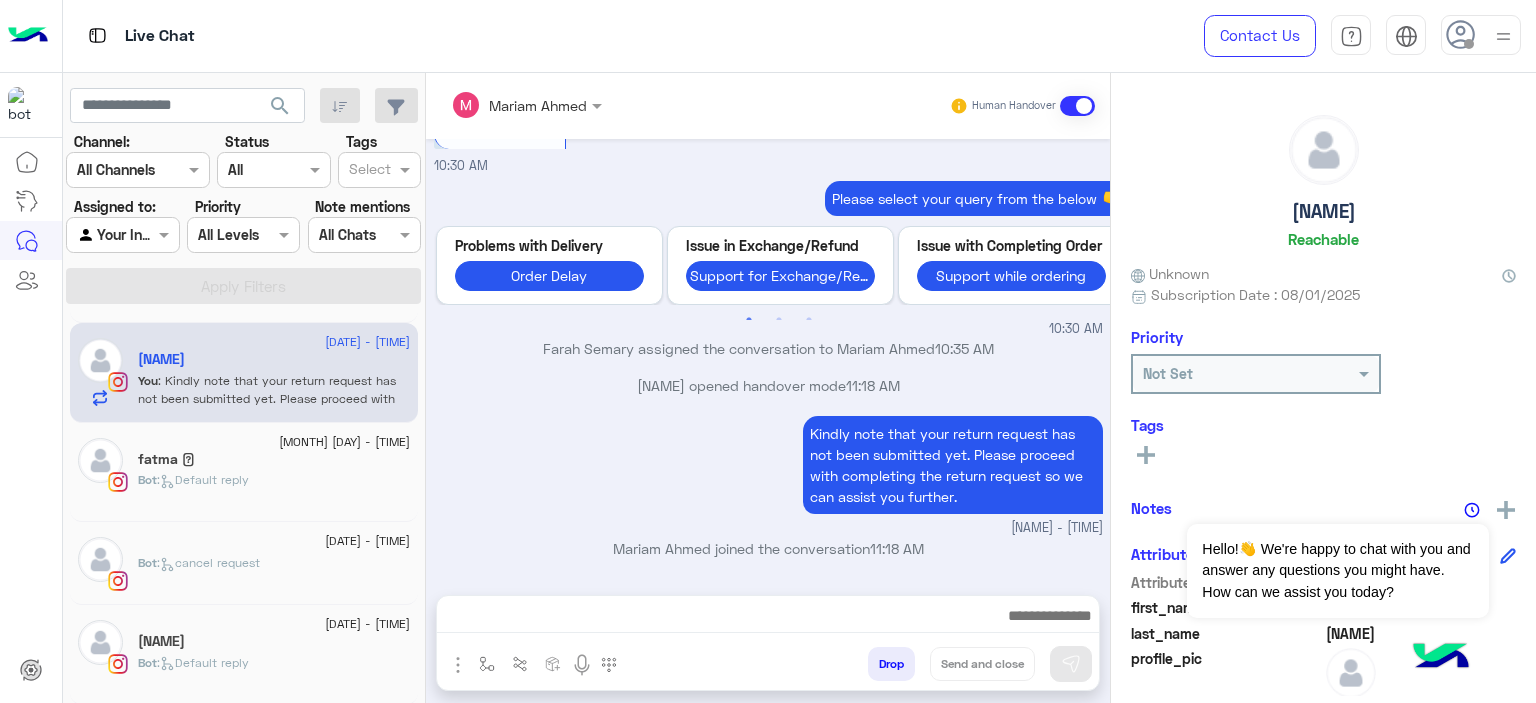 type on "**********" 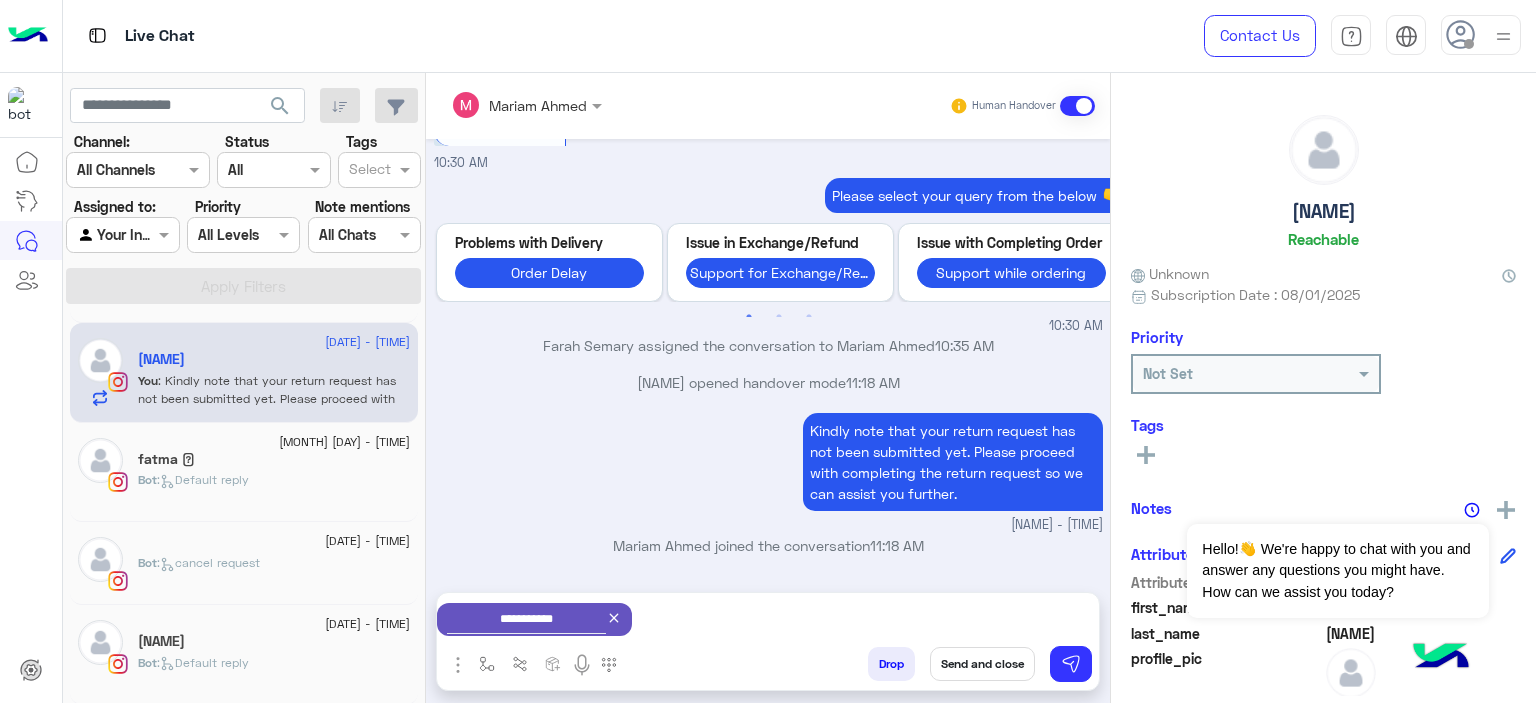 click on "Send and close" at bounding box center (982, 664) 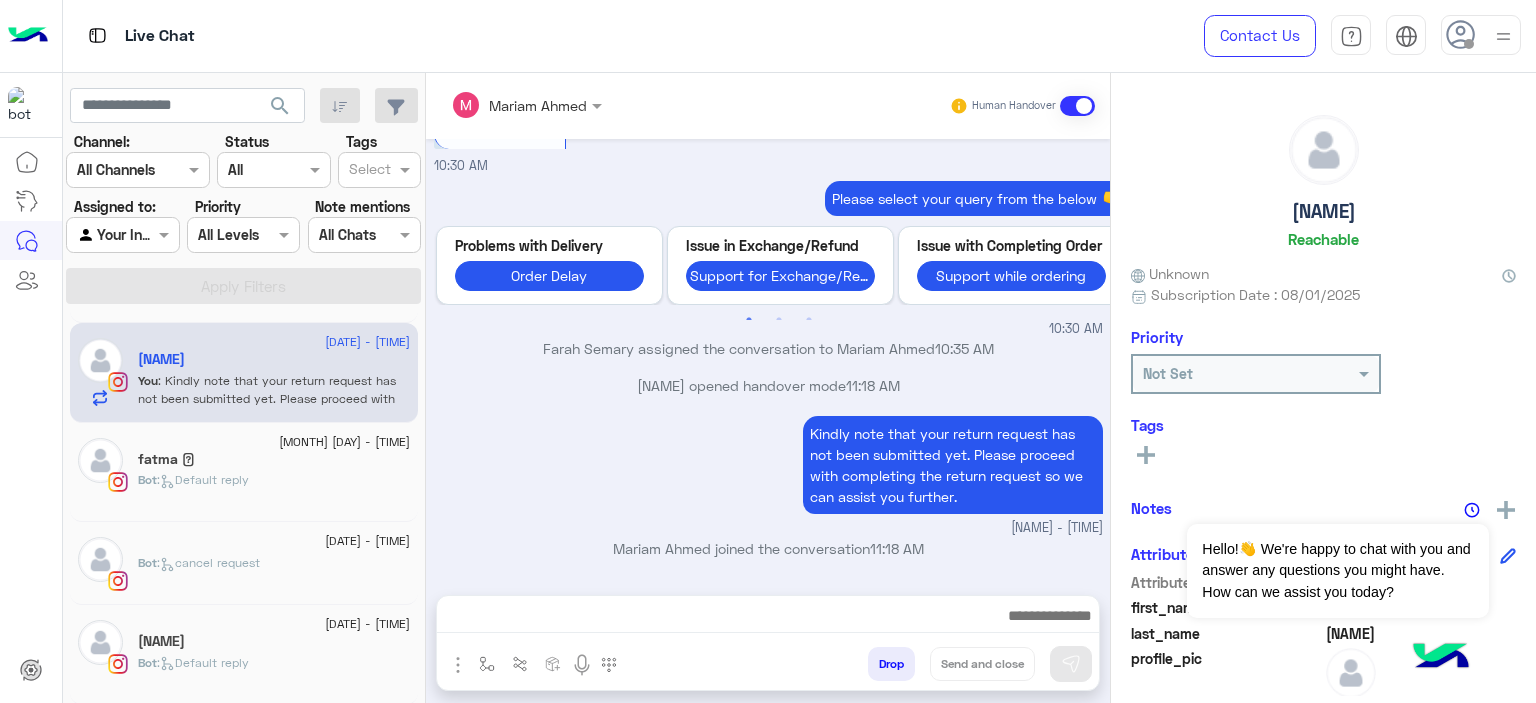scroll, scrollTop: 2508, scrollLeft: 0, axis: vertical 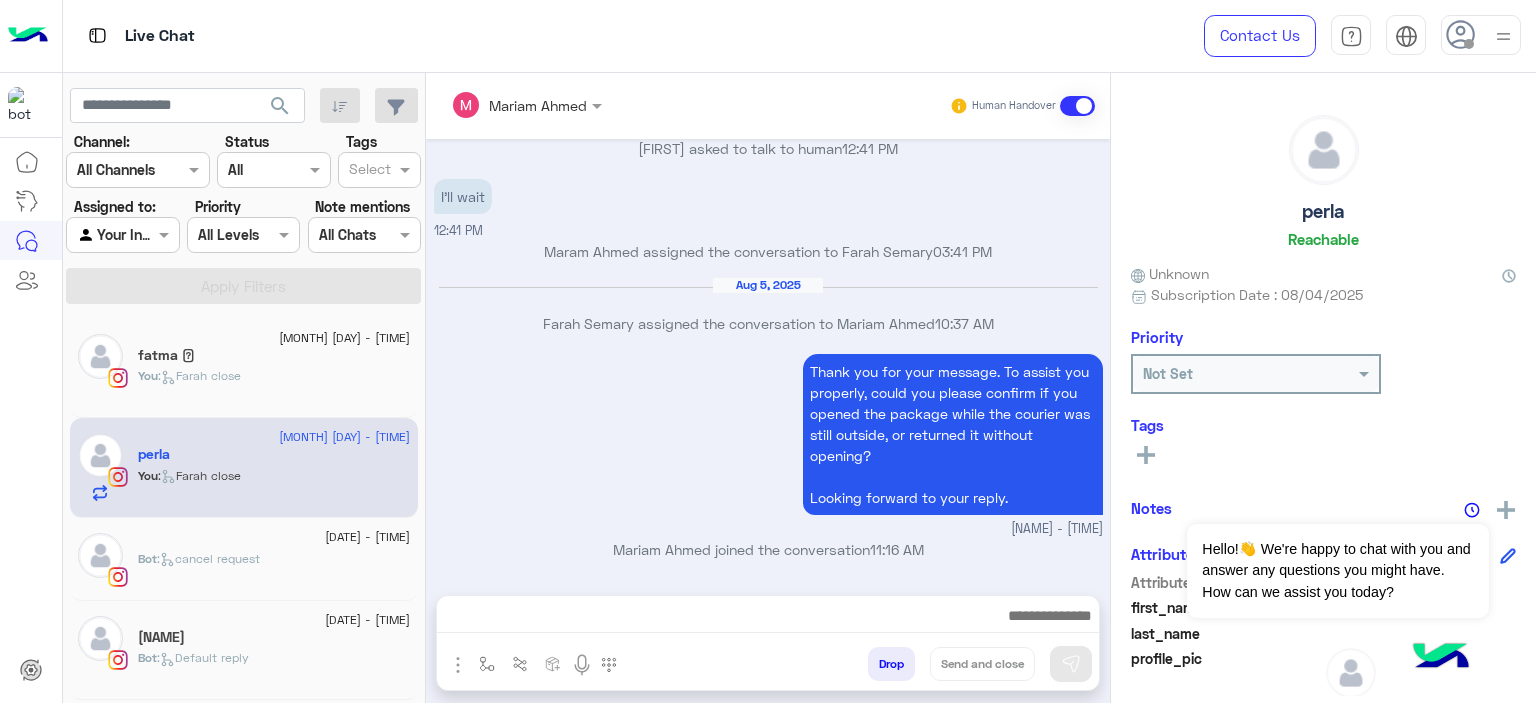 click on "5 August - 7:48 AM" 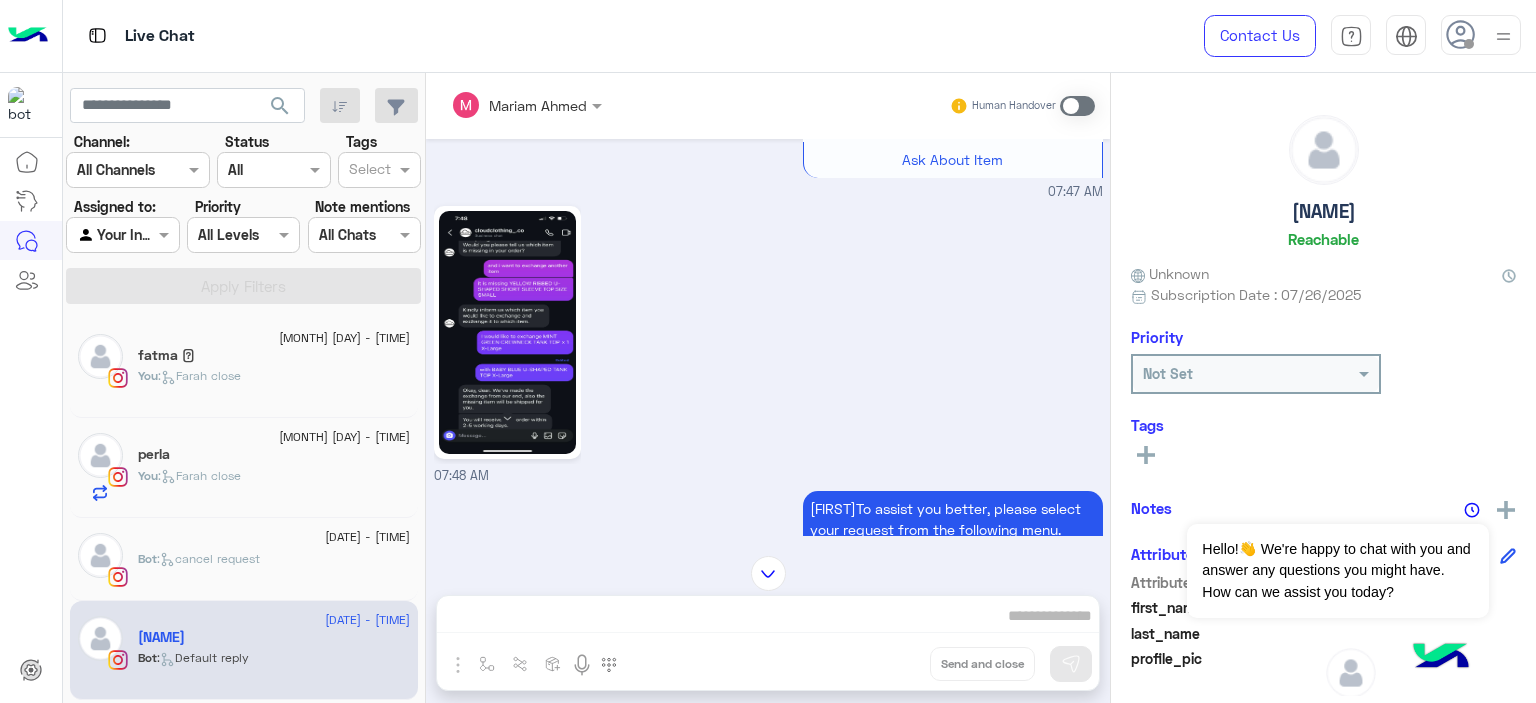 scroll, scrollTop: 2462, scrollLeft: 0, axis: vertical 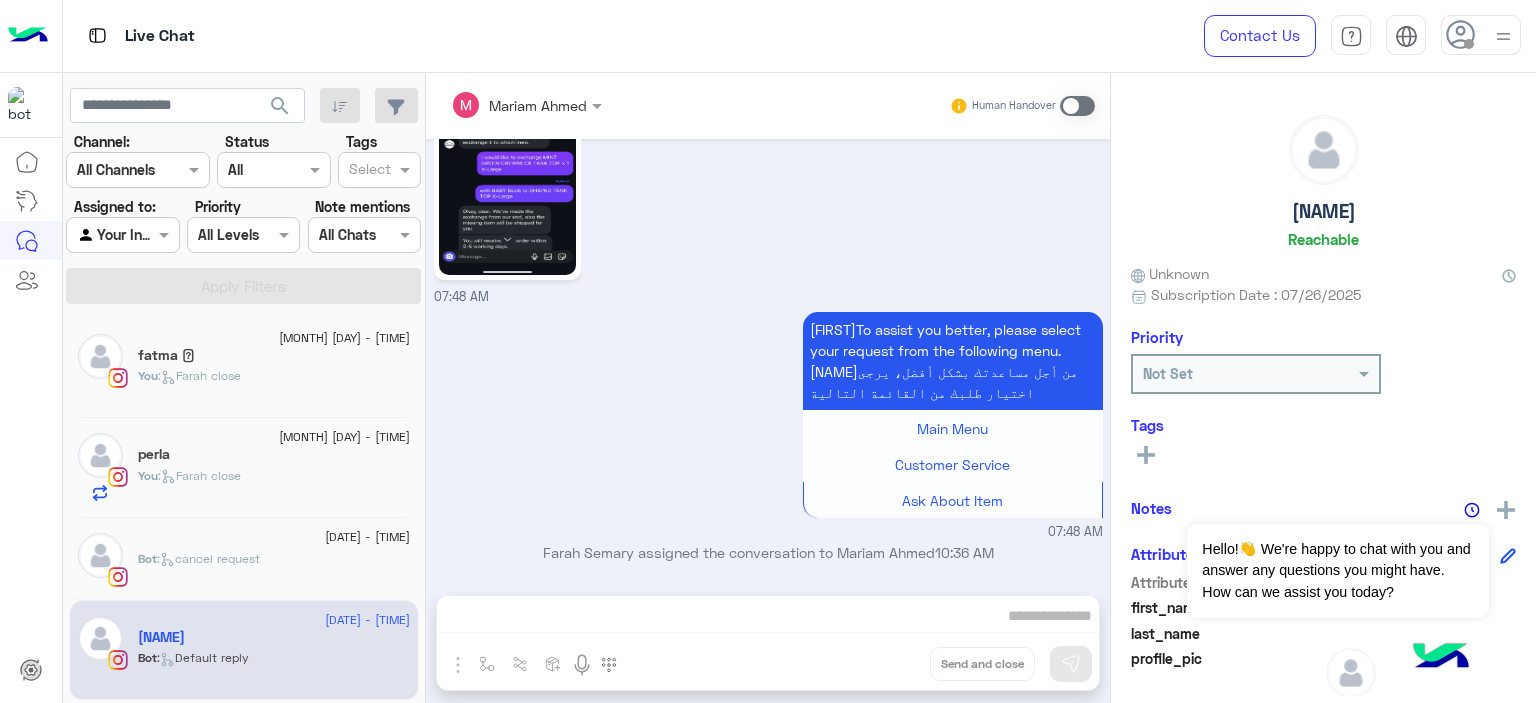 click on "Mariam Ahmed Human Handover     Aug 2, 2025   Conversation was assigned to team {{teamName}} by {{agentName}} Last mile   12:53 PM       Maram Ahmed assigned the conversation to Farah Semary  01:00 PM     waiting!!!!   02:01 PM   Aug 3, 2025  Thanks for your message. Sorry to hear one item was missing and another needs to be exchanged. Could you please send us the name of the missing item and the one you'd like to exchange? We'll take care of it as soon as possible.  Farah Semary -  09:56 AM   Farah Semary joined the conversation   09:56 AM       Farah Semary closed the conversation   09:59 AM      We haven’t heard back from you in a while, so we’ll pause the chat for now  but no worries, we’re still here to help! If you still need assistance, just click the button below and one of our customer service team members will be happy to assist you right away.  Issue in Exchange/Refund   Farah Semary -  09:59 AM  BABY BLUE U-SHAPED TANK TOP X-Large is missing   03:38 PM   Main Menu   Customer Service  ??" at bounding box center [768, 392] 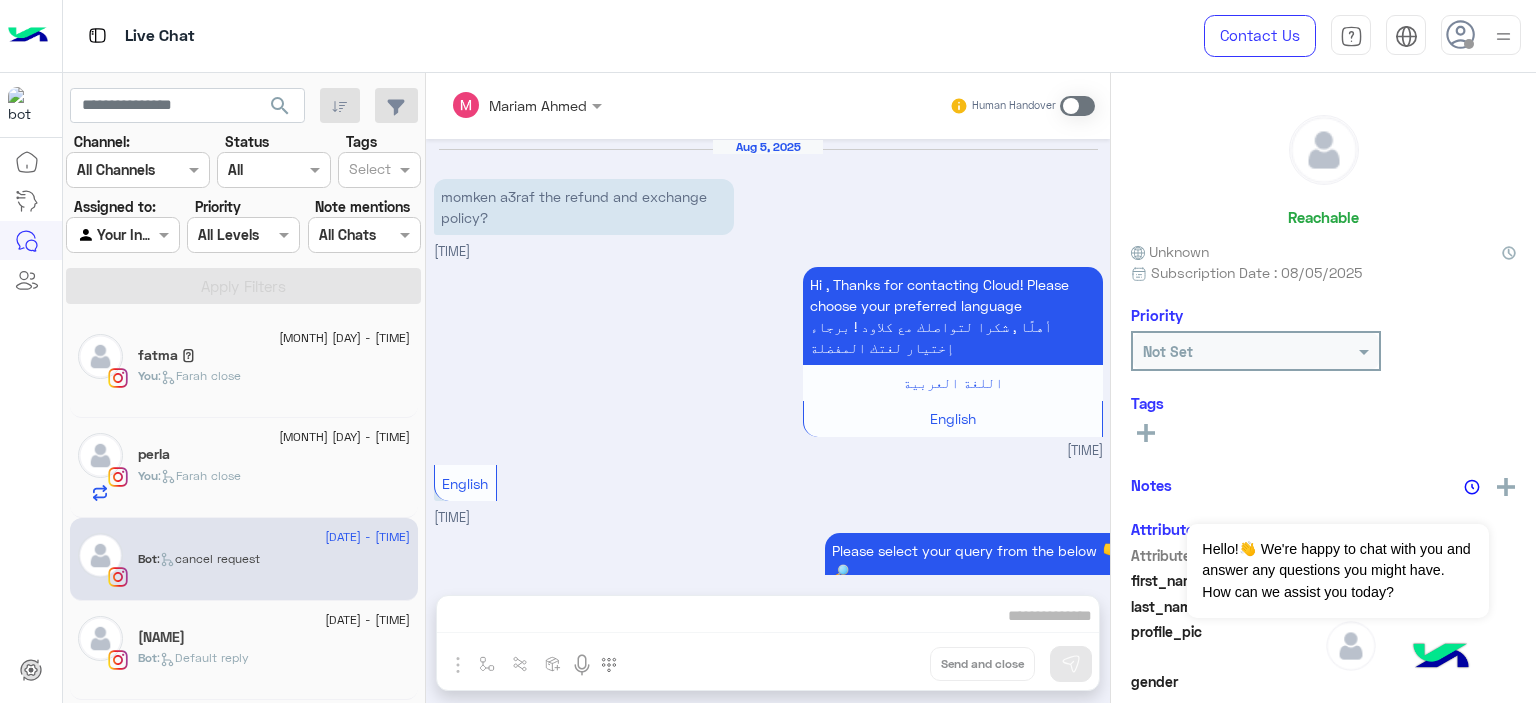 scroll, scrollTop: 1194, scrollLeft: 0, axis: vertical 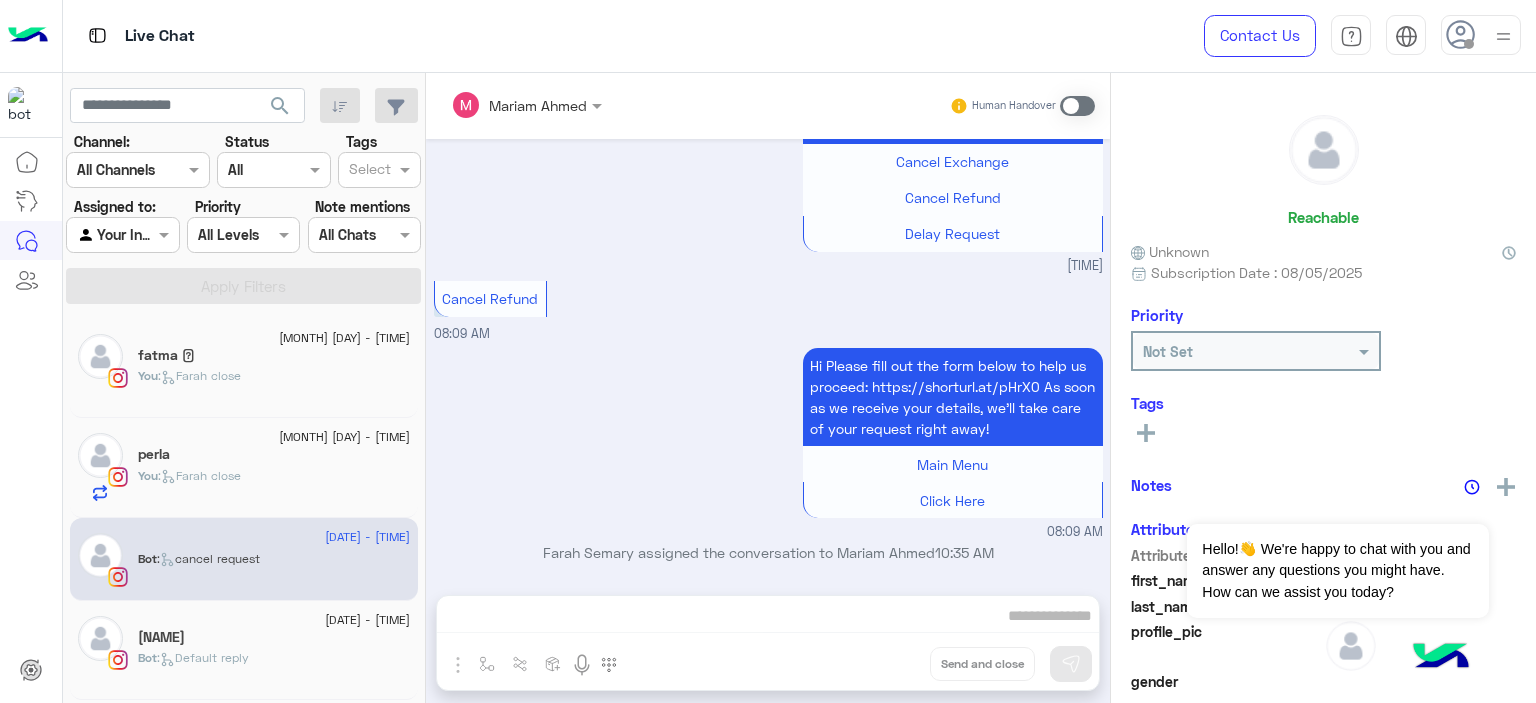 click on "sarah" 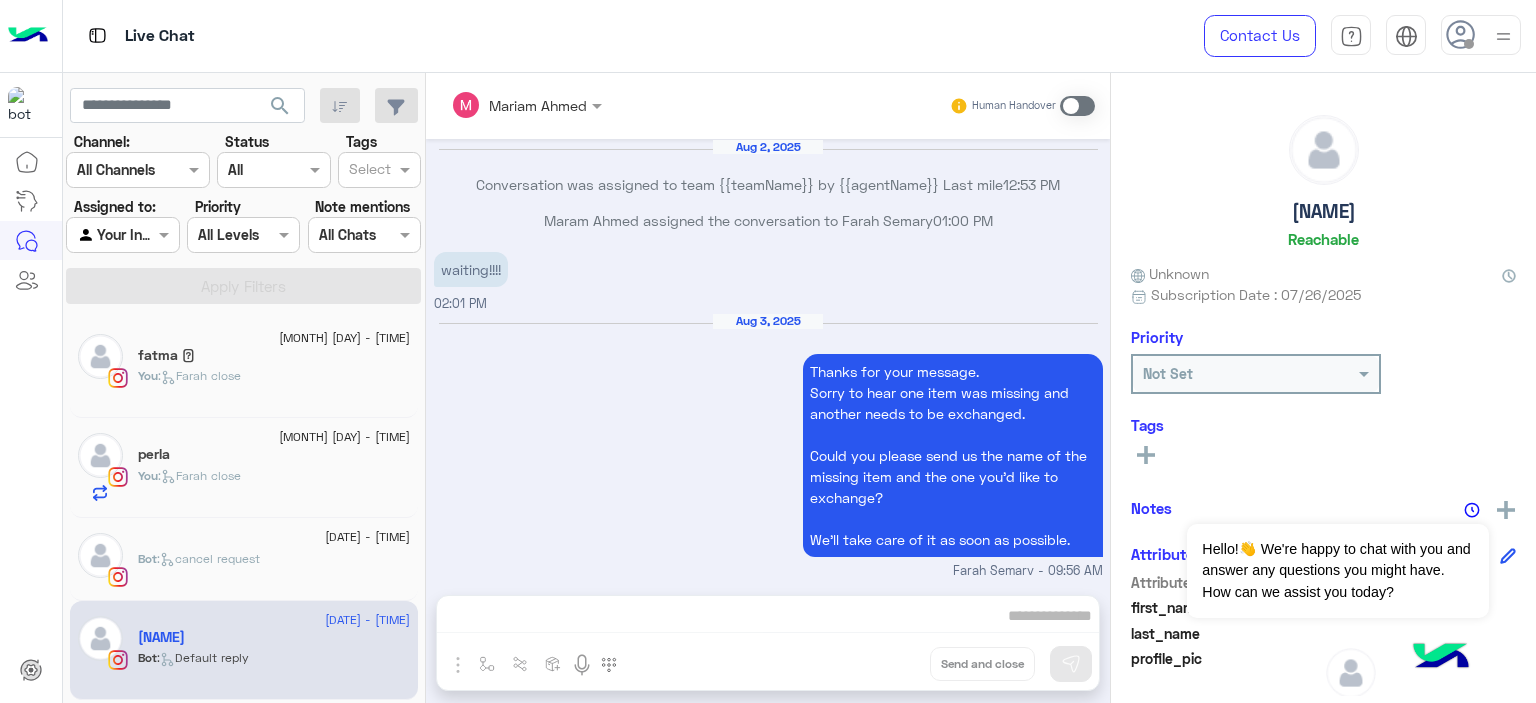 scroll, scrollTop: 2462, scrollLeft: 0, axis: vertical 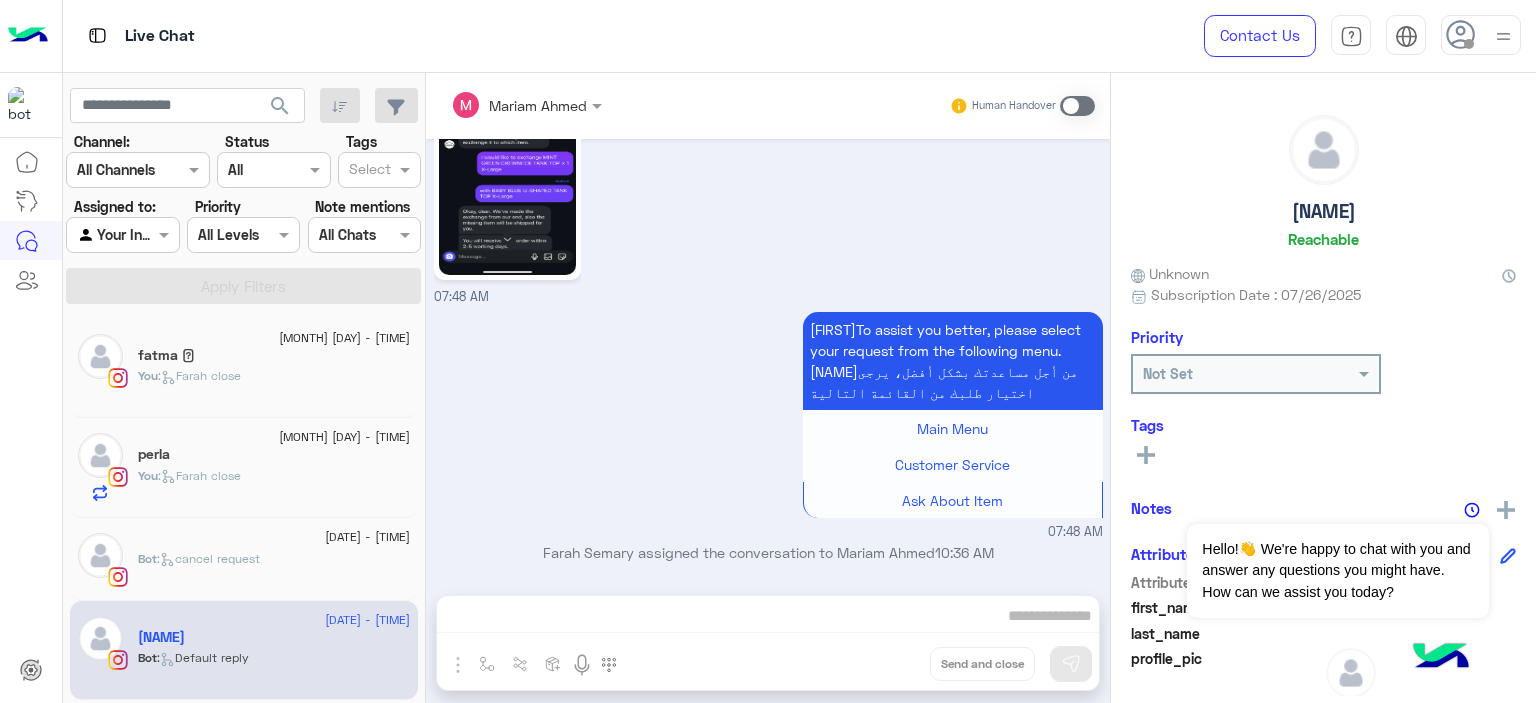 click on "Mariam Ahmed Human Handover     Aug 2, 2025   Conversation was assigned to team {{teamName}} by {{agentName}} Last mile   12:53 PM       Maram Ahmed assigned the conversation to Farah Semary  01:00 PM     waiting!!!!   02:01 PM   Aug 3, 2025  Thanks for your message. Sorry to hear one item was missing and another needs to be exchanged. Could you please send us the name of the missing item and the one you'd like to exchange? We'll take care of it as soon as possible.  Farah Semary -  09:56 AM   Farah Semary joined the conversation   09:56 AM       Farah Semary closed the conversation   09:59 AM      We haven’t heard back from you in a while, so we’ll pause the chat for now  but no worries, we’re still here to help! If you still need assistance, just click the button below and one of our customer service team members will be happy to assist you right away.  Issue in Exchange/Refund   Farah Semary -  09:59 AM  BABY BLUE U-SHAPED TANK TOP X-Large is missing   03:38 PM   Main Menu   Customer Service  ??" at bounding box center [768, 392] 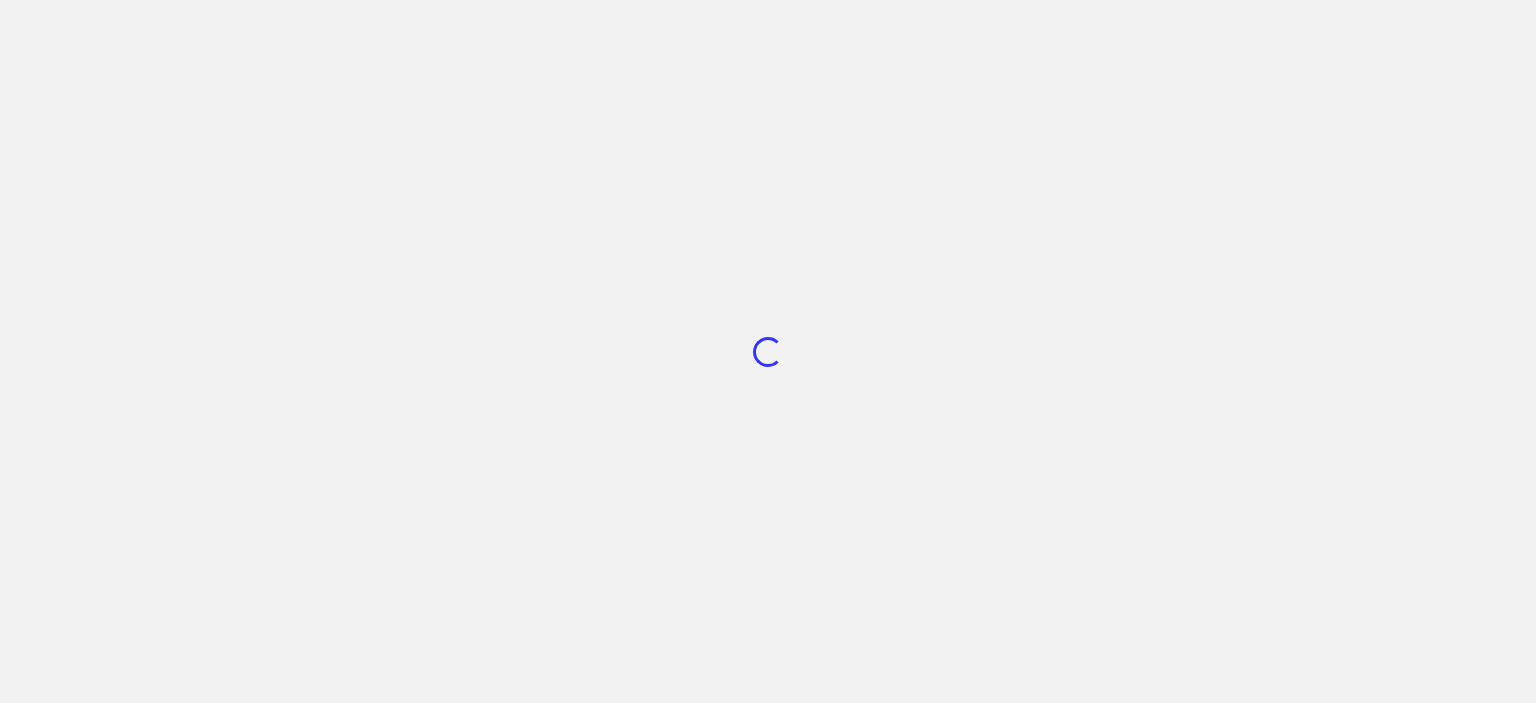 scroll, scrollTop: 0, scrollLeft: 0, axis: both 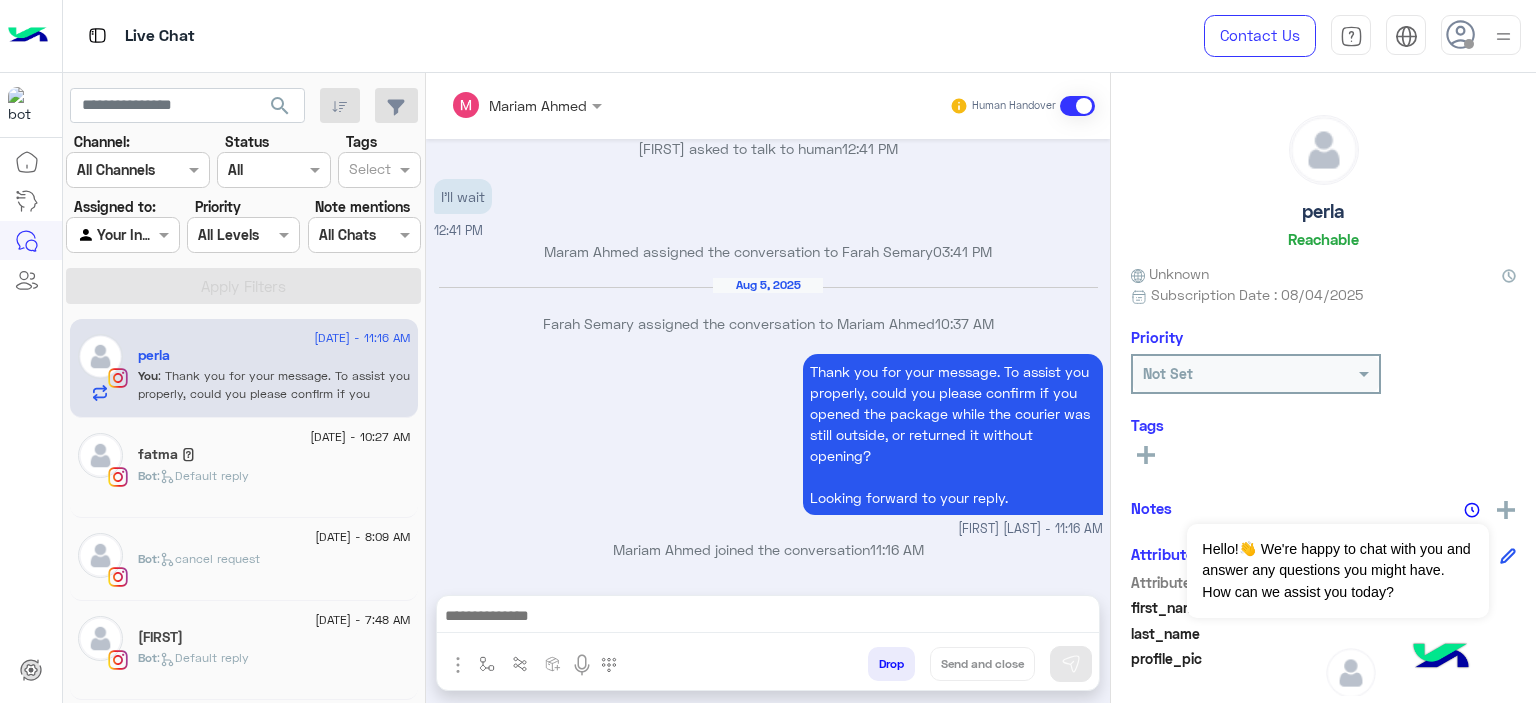 click on "[DATE] - 7:48 AM" 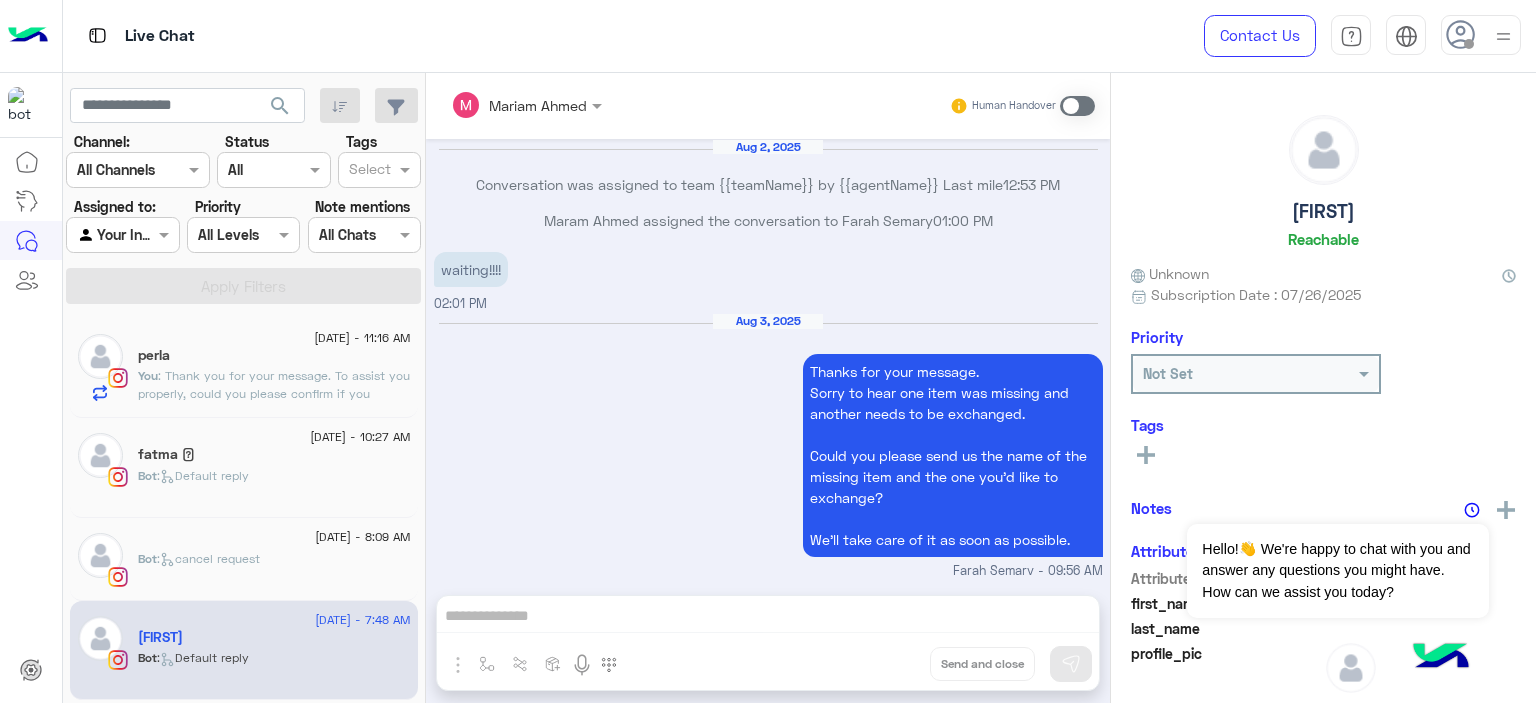 scroll, scrollTop: 2462, scrollLeft: 0, axis: vertical 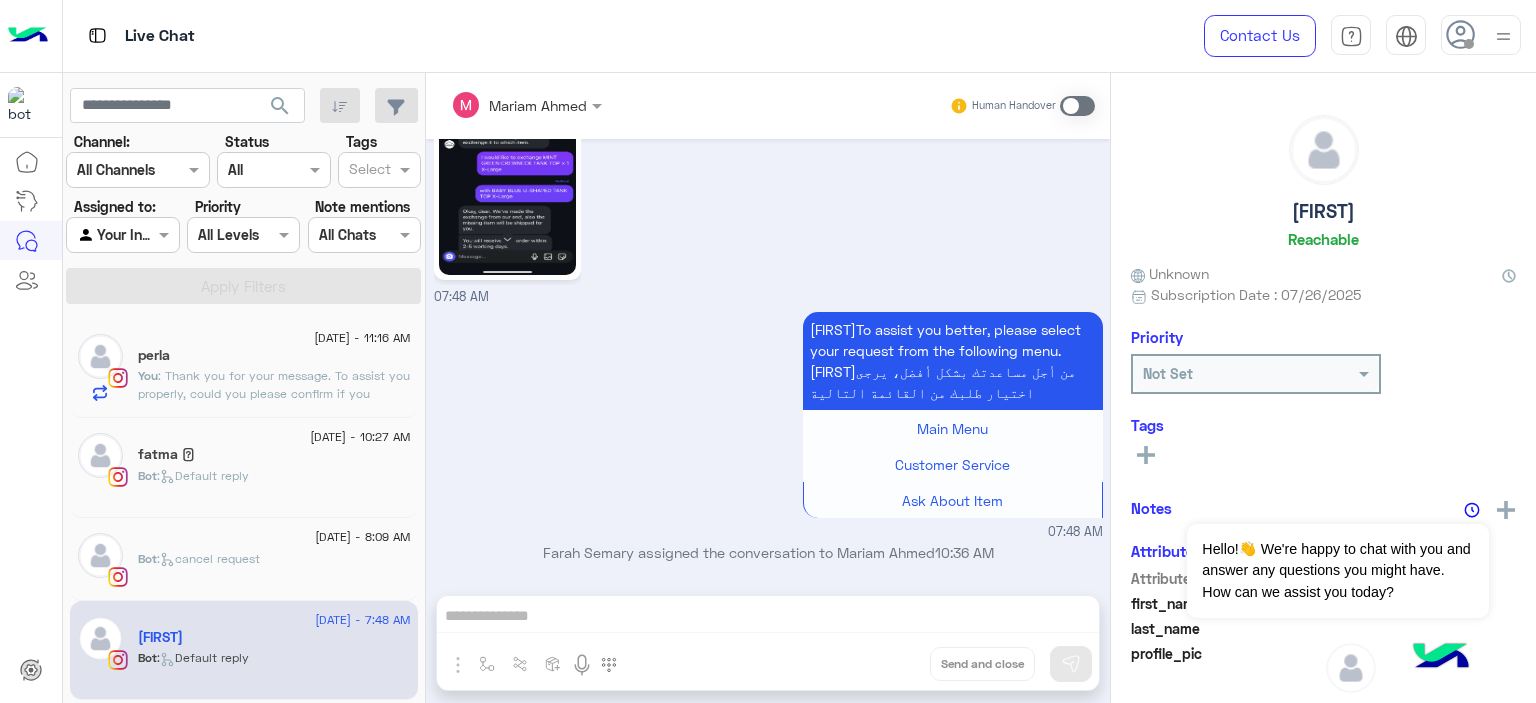 click on "You : Thank you for your message. To assist you properly, could you please confirm if you opened the package while the courier was still outside, or returned it without opening?
Looking forward to your reply." 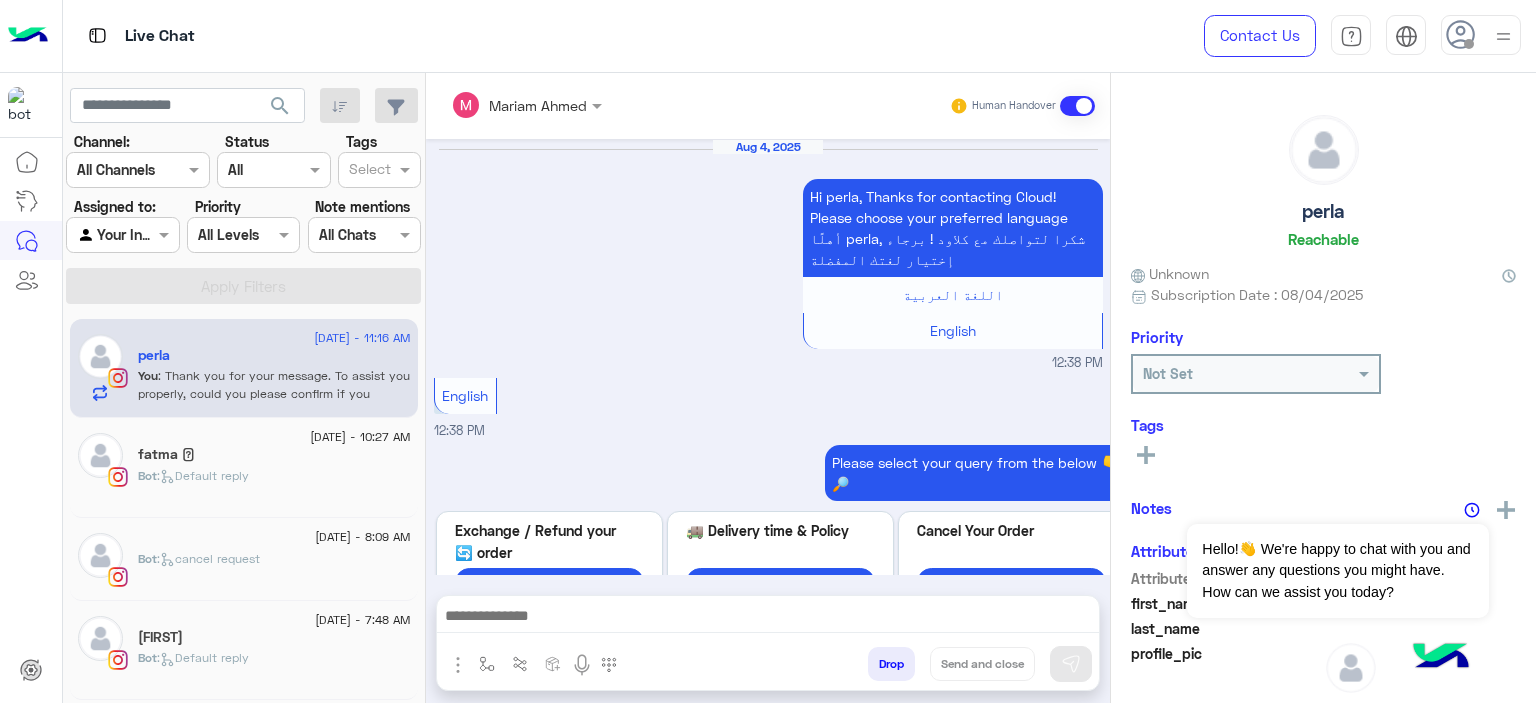 scroll, scrollTop: 1896, scrollLeft: 0, axis: vertical 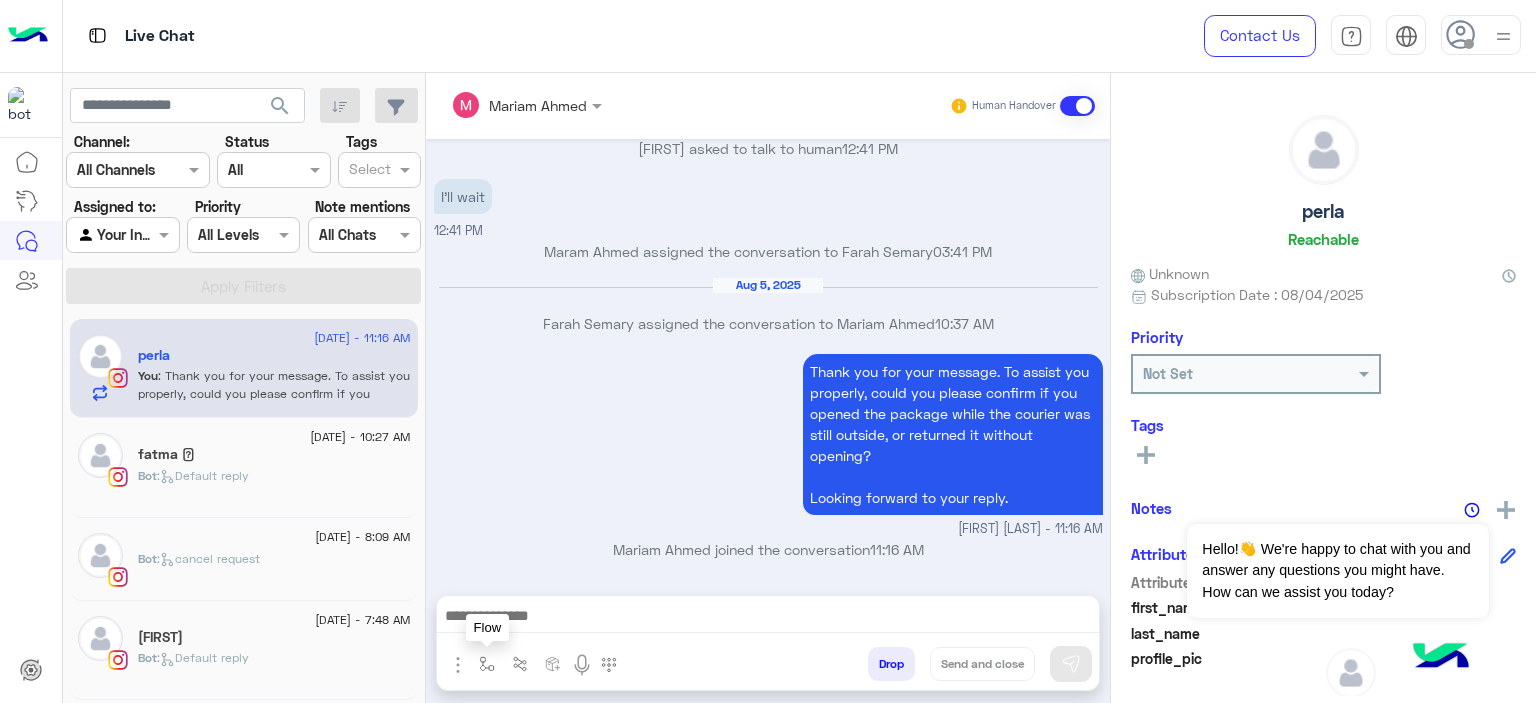 click at bounding box center [487, 664] 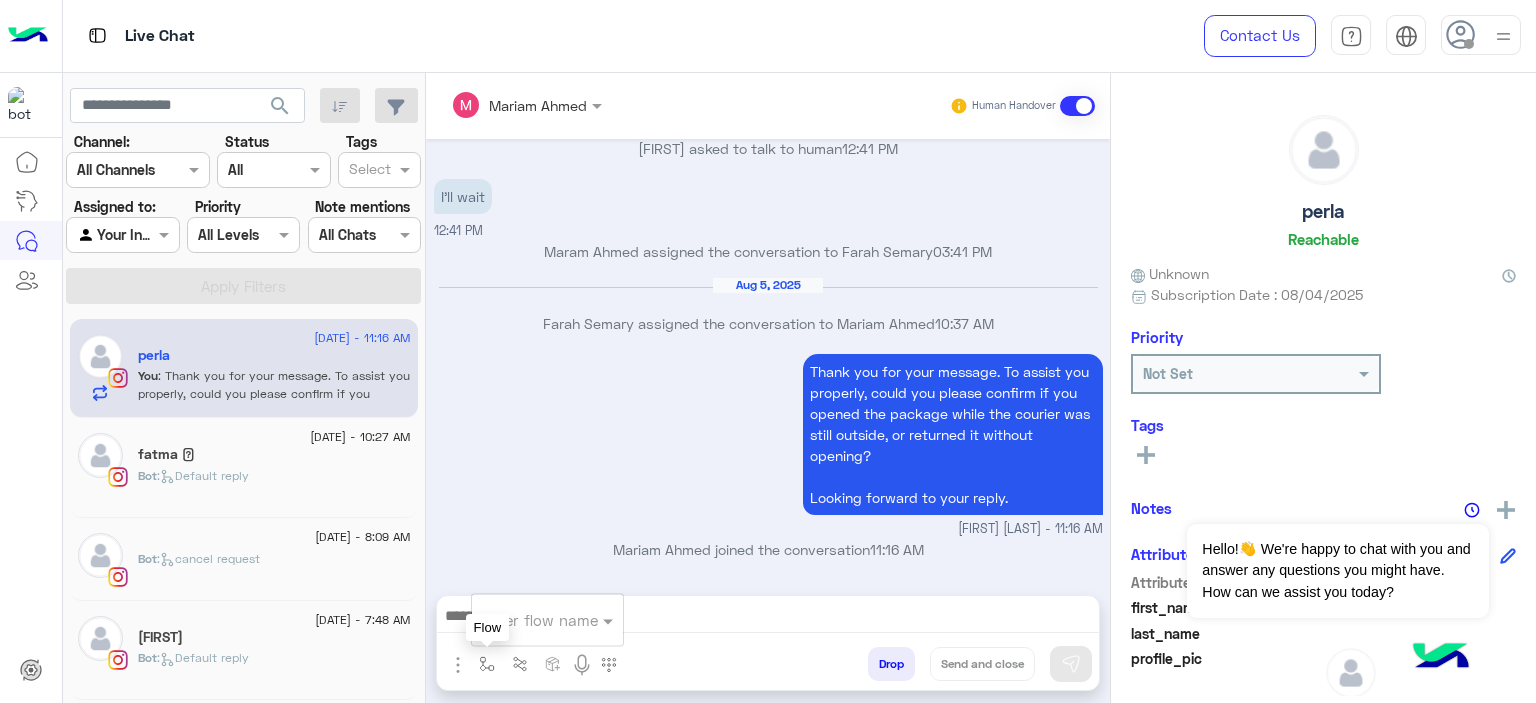click at bounding box center (487, 664) 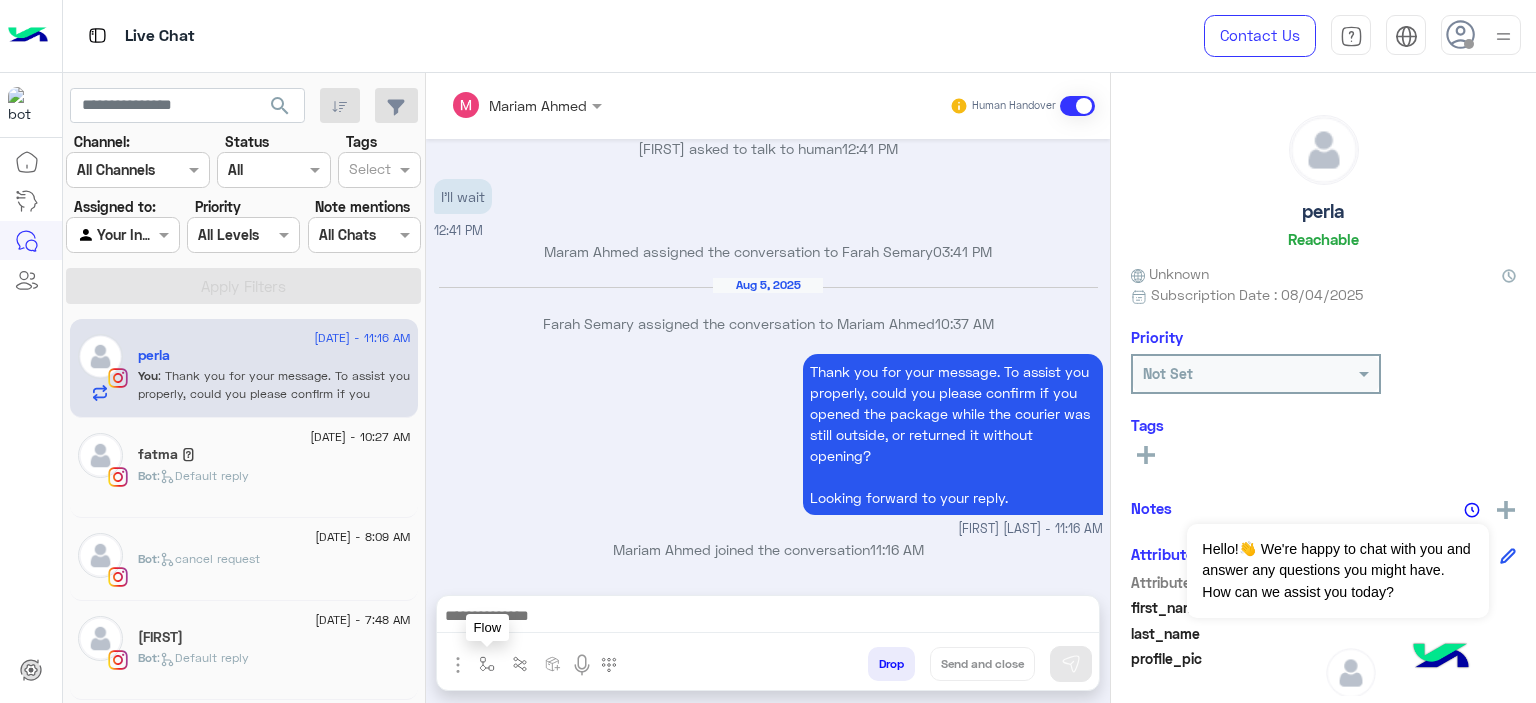 click at bounding box center (487, 664) 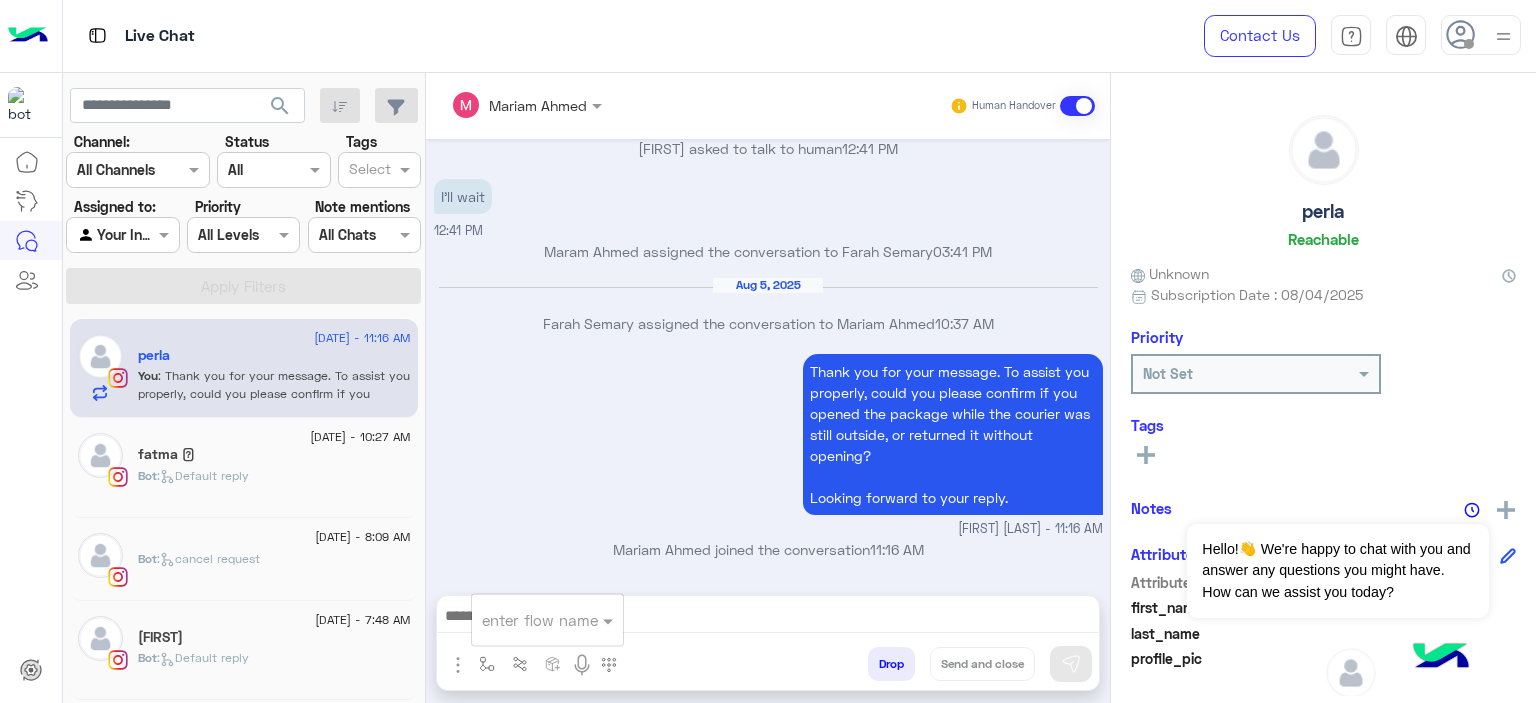 click on "enter flow name" at bounding box center (547, 620) 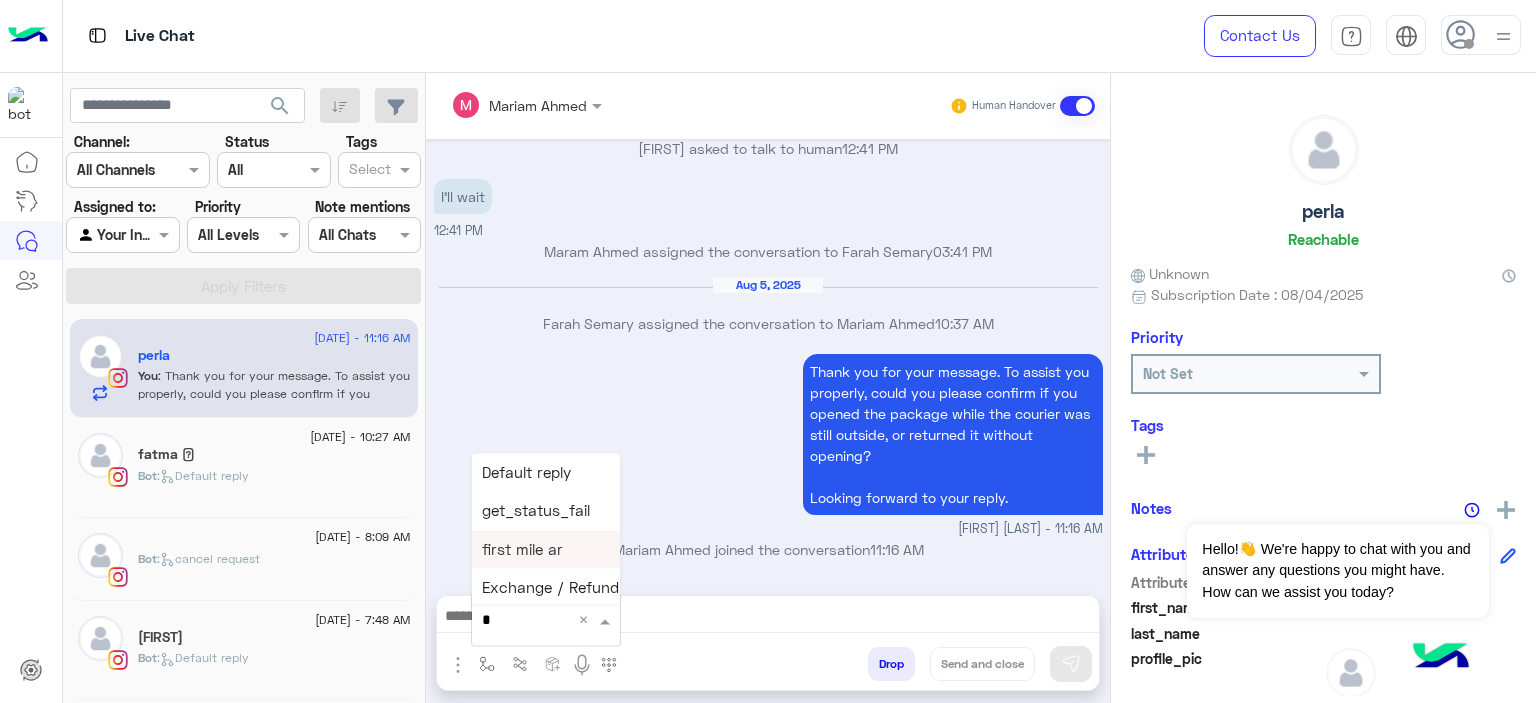 type on "**" 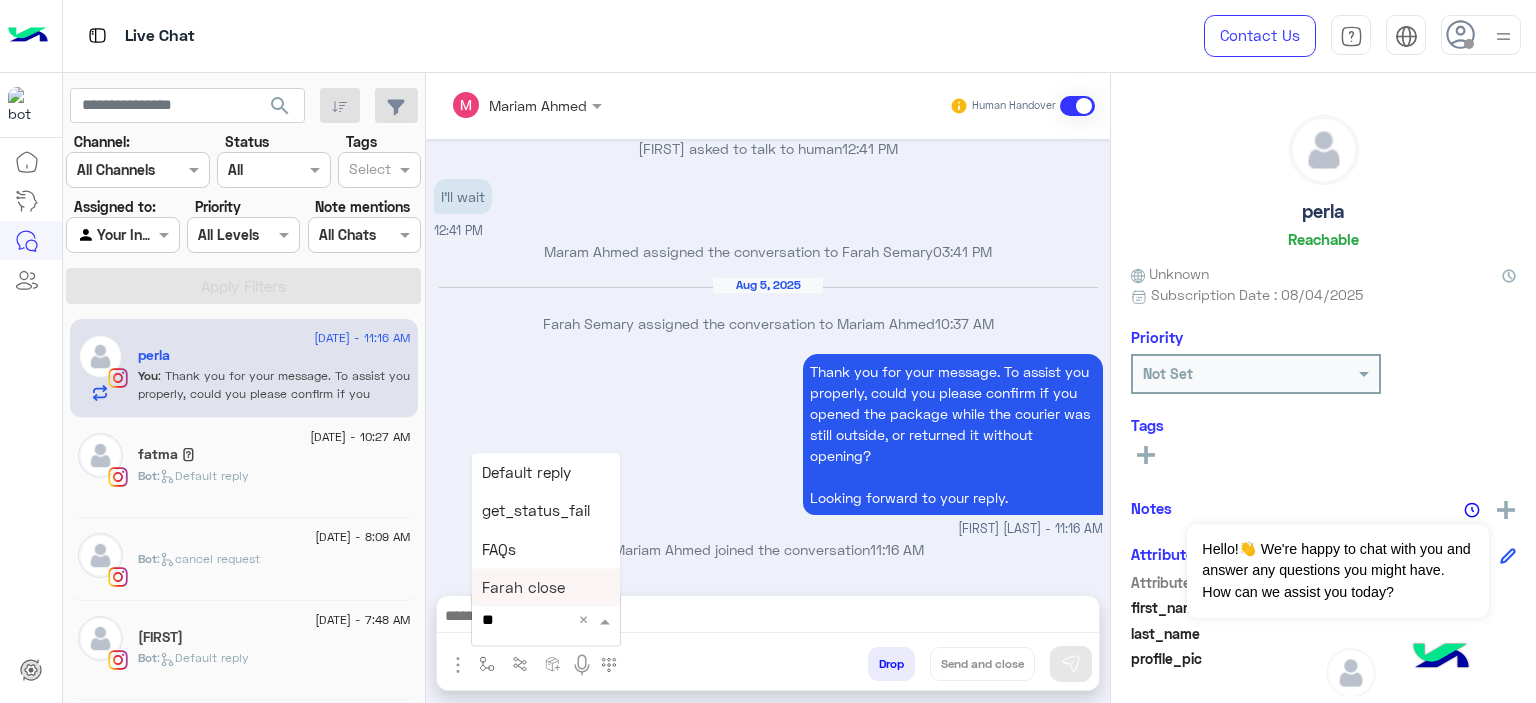 click on "Farah close" at bounding box center (523, 588) 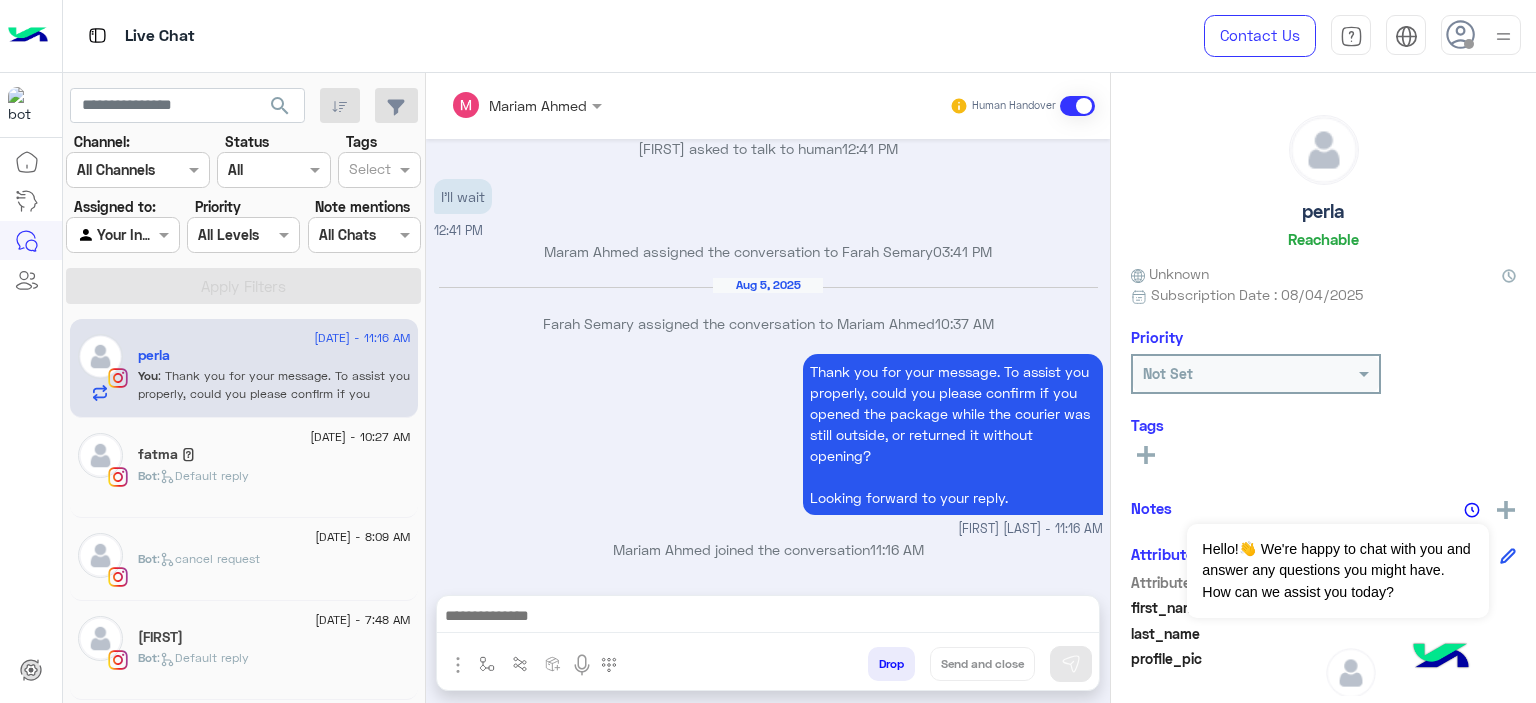 type on "**********" 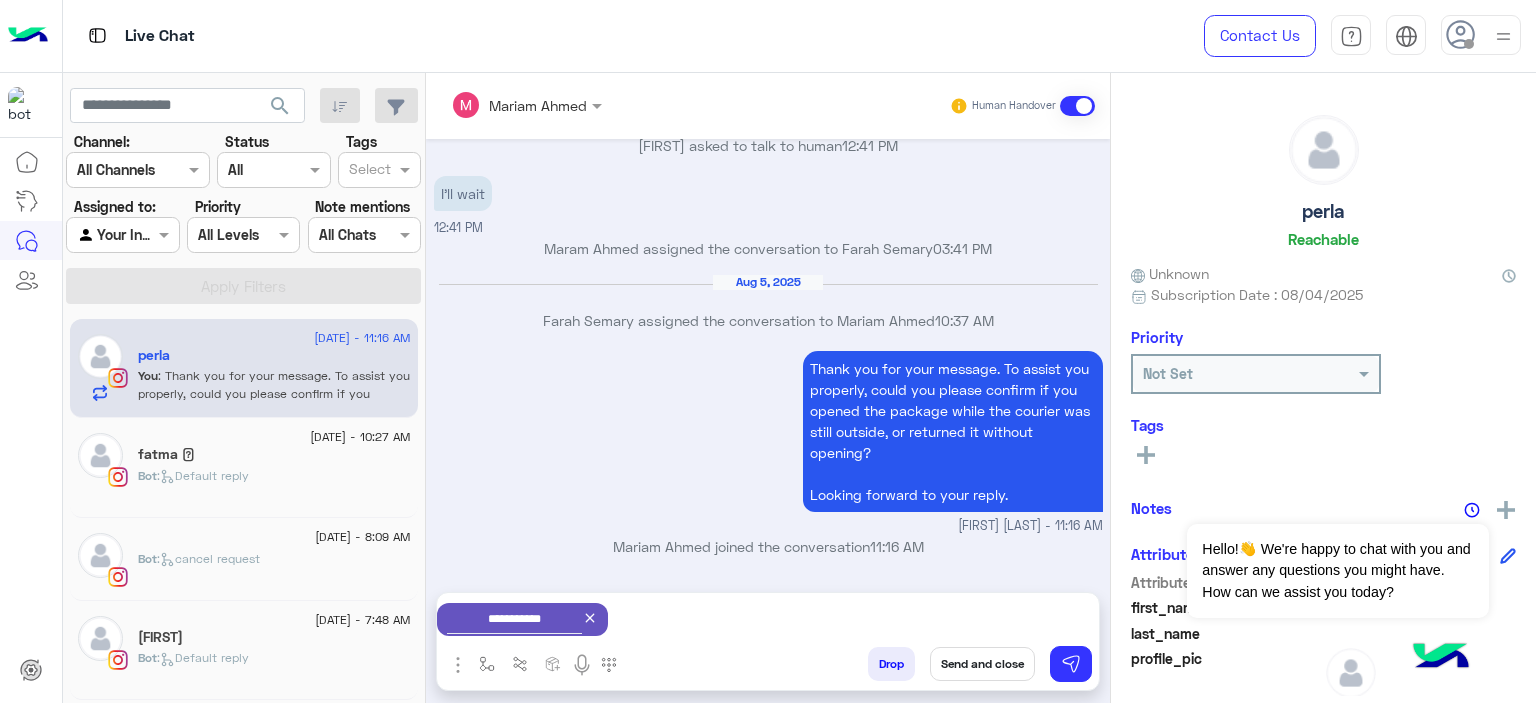 click on "Send and close" at bounding box center [982, 664] 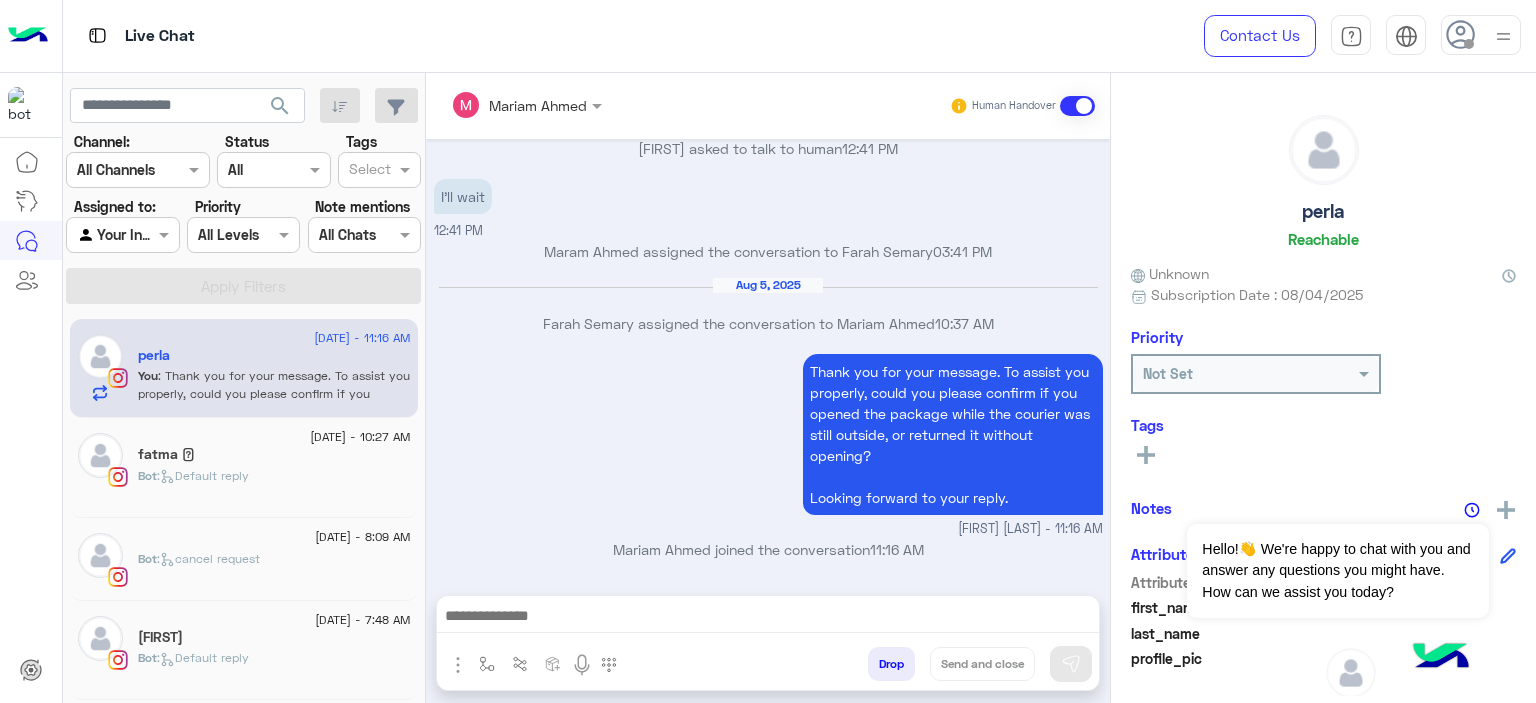scroll, scrollTop: 1932, scrollLeft: 0, axis: vertical 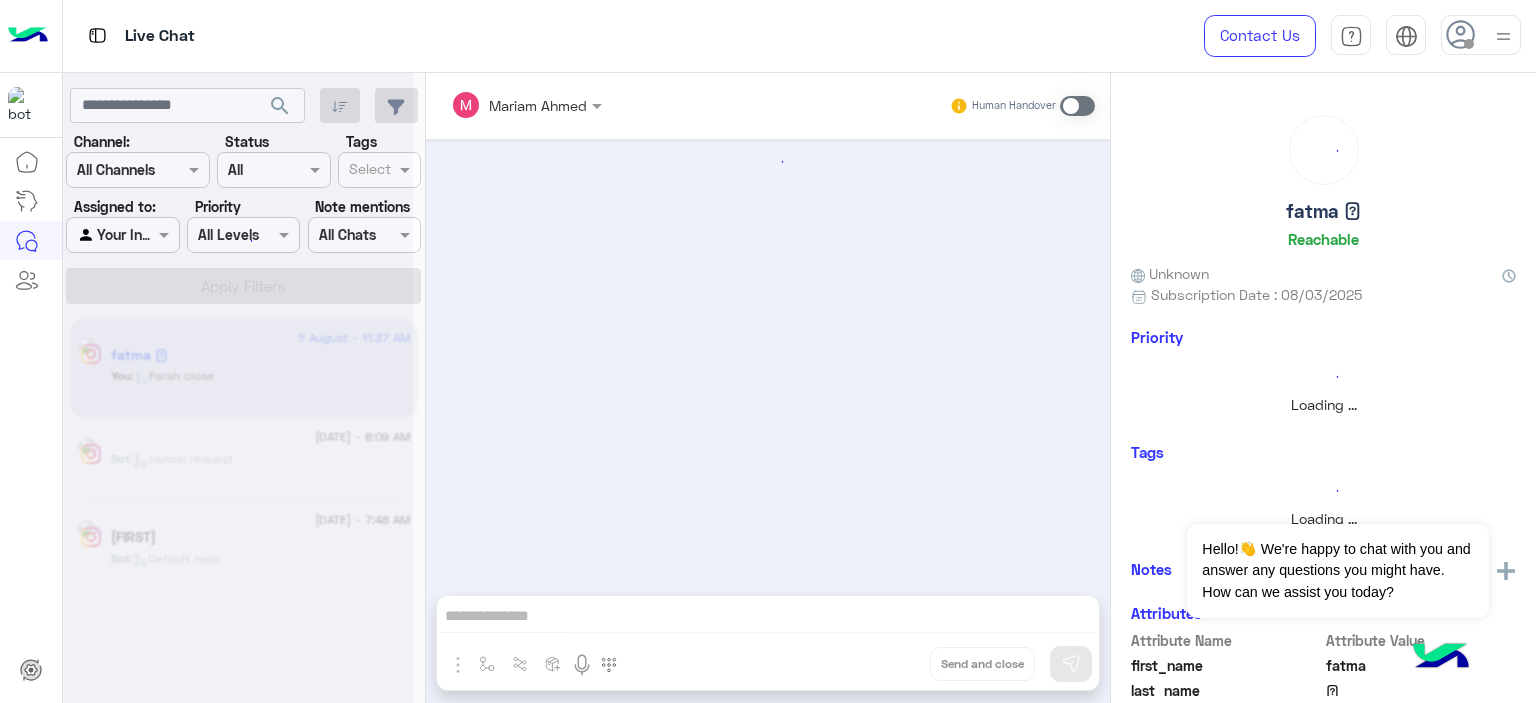 click 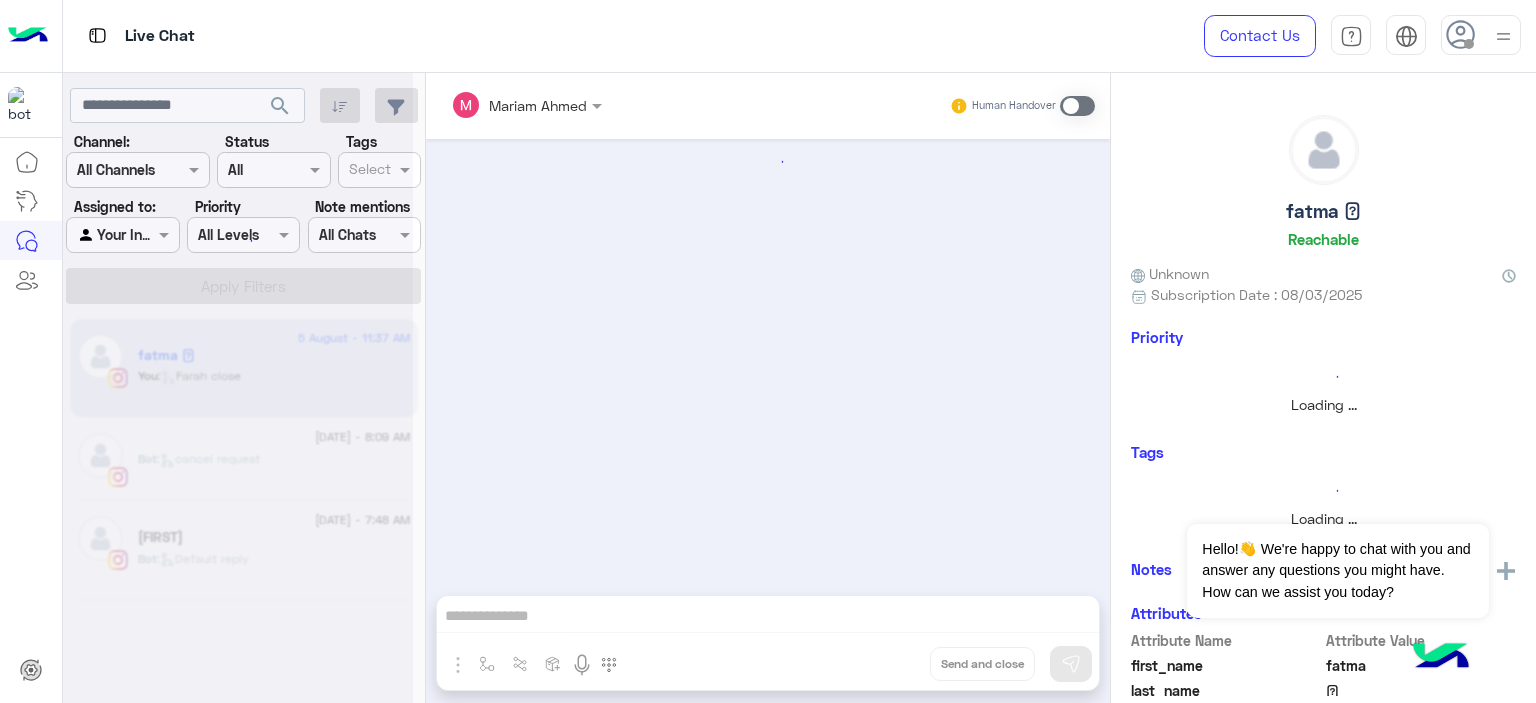 scroll, scrollTop: 1867, scrollLeft: 0, axis: vertical 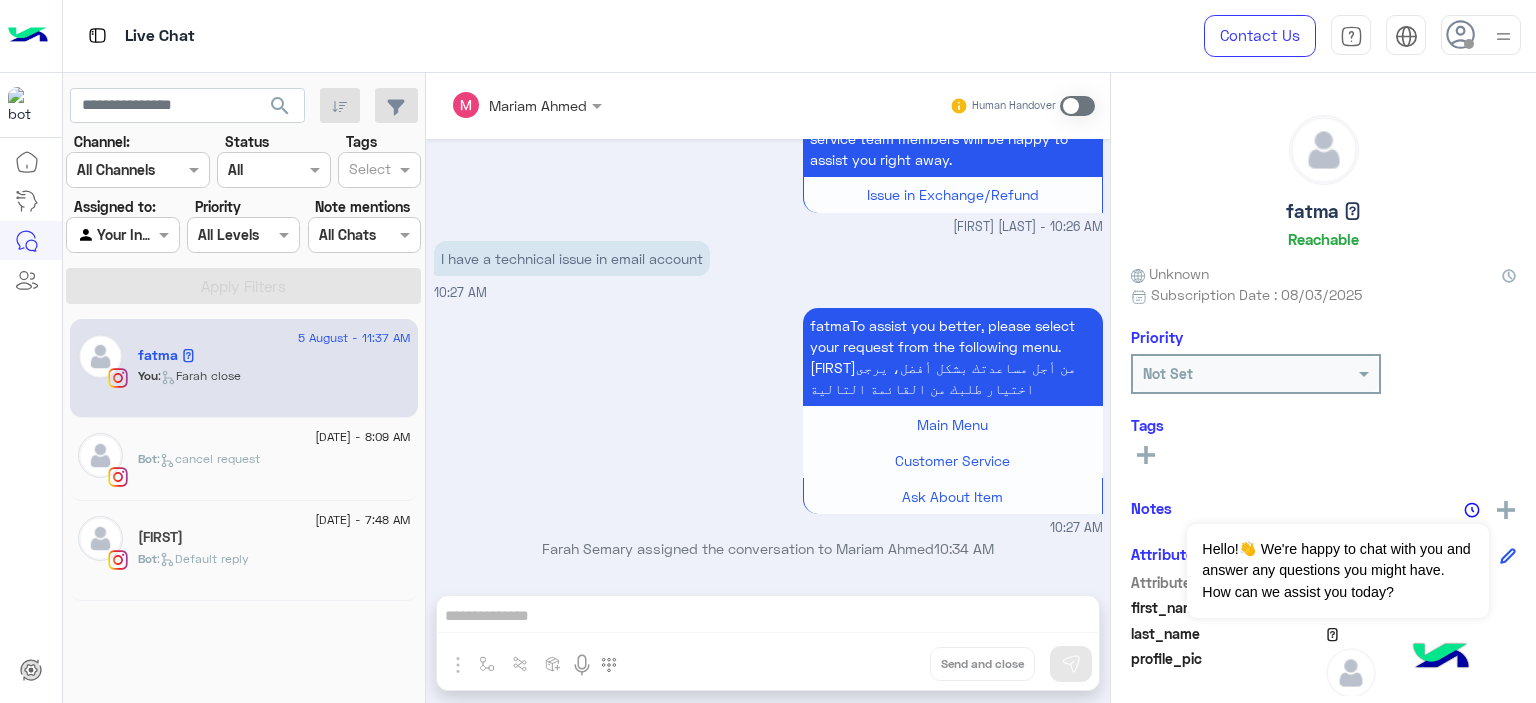 click on "[FIRST]" 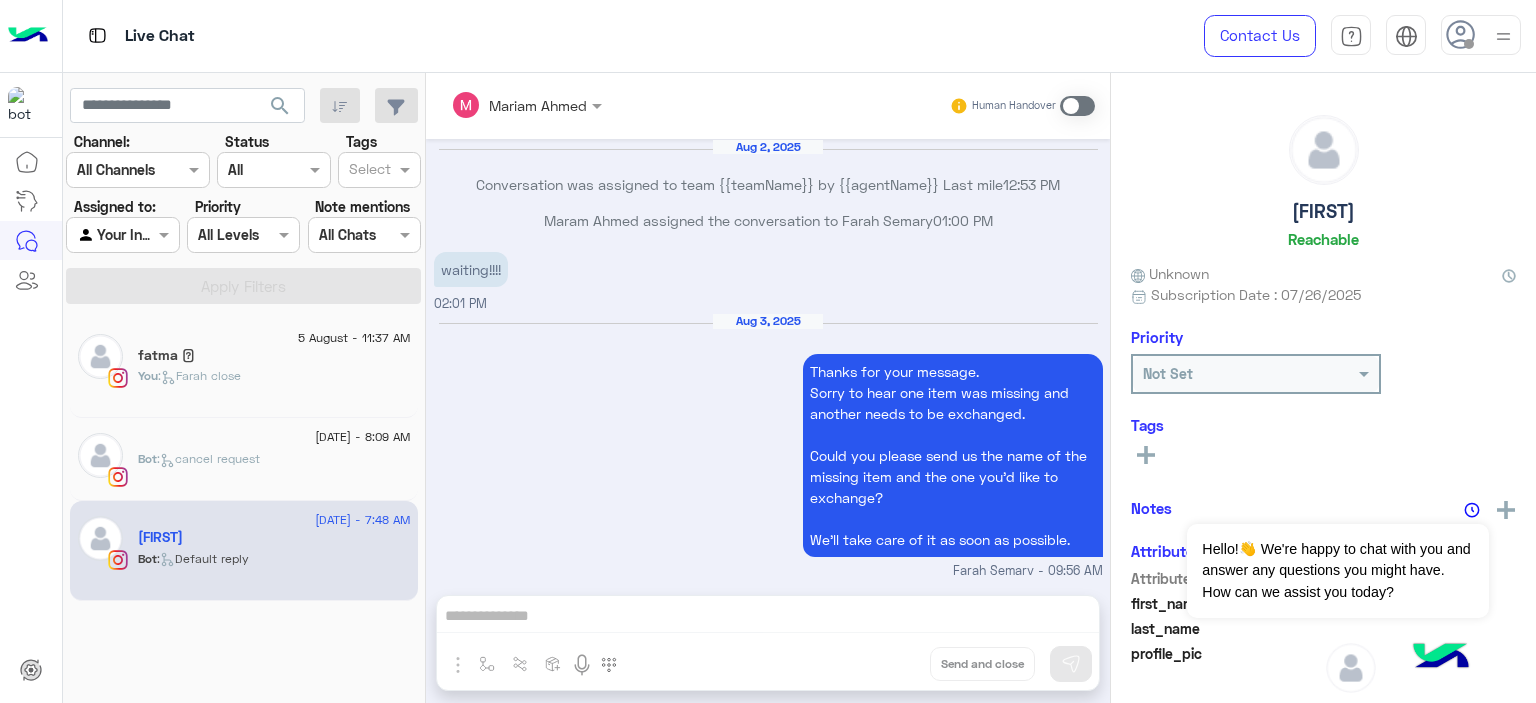 scroll, scrollTop: 2462, scrollLeft: 0, axis: vertical 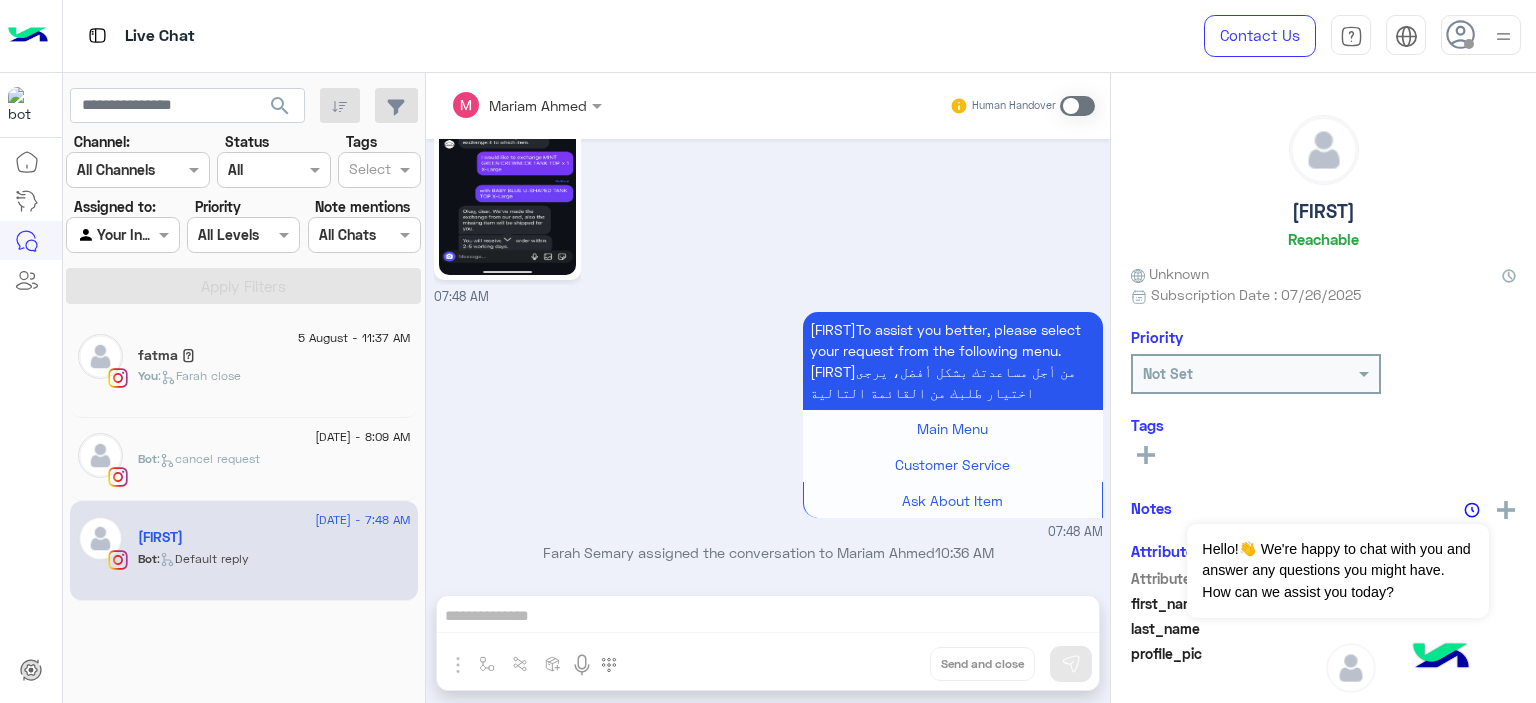 click on "[FIRST] [LAST] Human Handover [DATE] Conversation was assigned to team {{teamName}} by {{agentName}} Last mile 12:53 PM Maram [LAST] assigned the conversation to [FIRST] [LAST] 01:00 PM waiting!!!! 02:01 PM [DATE] Thanks for your message. Sorry to hear one item was missing and another needs to be exchanged. Could you please send us the name of the missing item and the one you'd like to exchange? We'll take care of it as soon as possible. [FIRST] [LAST] - 09:56 AM [FIRST] [LAST] joined the conversation 09:56 AM [FIRST] [LAST] closed the conversation 09:59 AM We haven’t heard back from you in a while, so we’ll pause the chat for now but no worries, we’re still here to help! If you still need assistance, just click the button below and one of our customer service team members will be happy to assist you right away. Issue in Exchange/Refund [FIRST] [LAST] - 09:59 AM BABYLUE U-SHAPED TANK TOP X-Large is missing 03:38 PM Main Menu Customer Service ??" at bounding box center [768, 392] 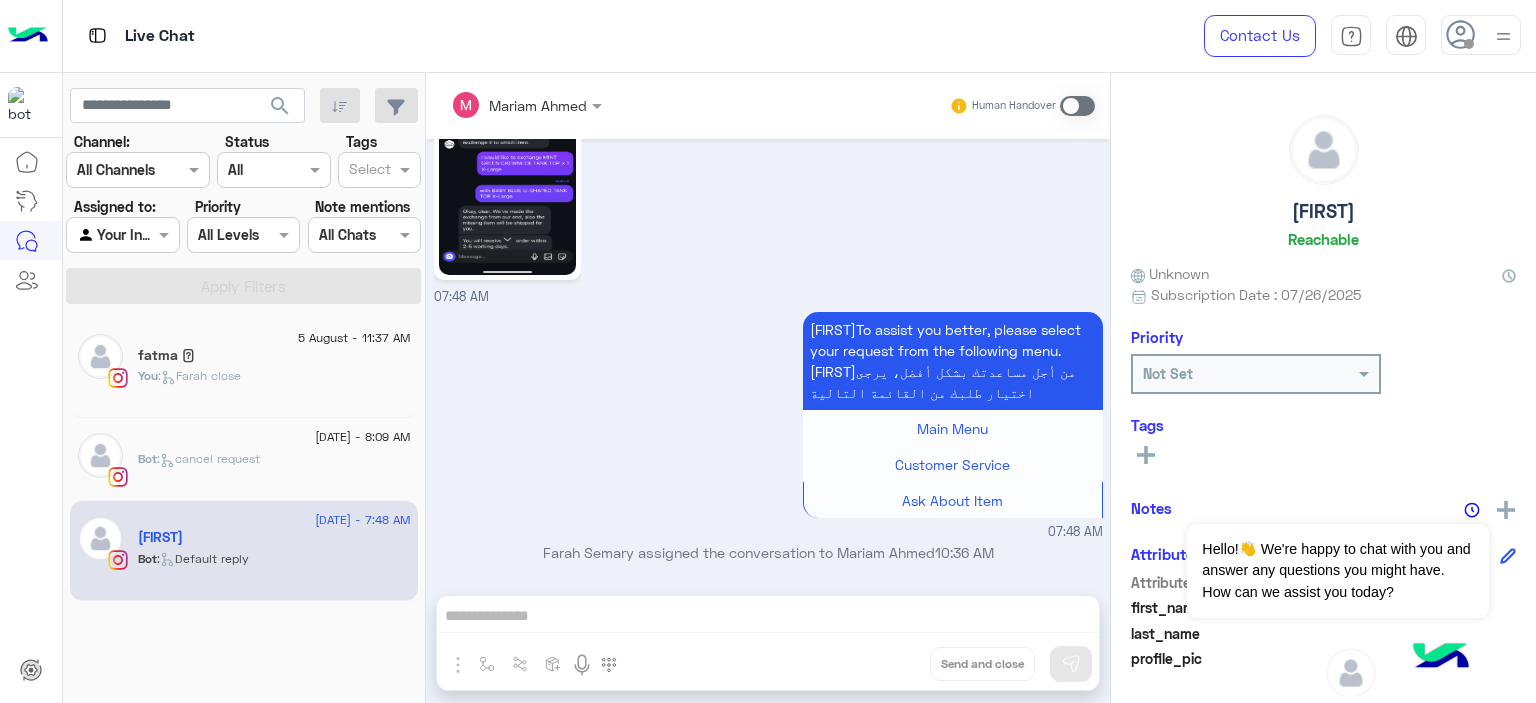 click on "[FIRST] [LAST] Human Handover [DATE] Conversation was assigned to team {{teamName}} by {{agentName}} Last mile 12:53 PM Maram [LAST] assigned the conversation to [FIRST] [LAST] 01:00 PM waiting!!!! 02:01 PM [DATE] Thanks for your message. Sorry to hear one item was missing and another needs to be exchanged. Could you please send us the name of the missing item and the one you'd like to exchange? We'll take care of it as soon as possible. [FIRST] [LAST] - 09:56 AM [FIRST] [LAST] joined the conversation 09:56 AM [FIRST] [LAST] closed the conversation 09:59 AM We haven’t heard back from you in a while, so we’ll pause the chat for now but no worries, we’re still here to help! If you still need assistance, just click the button below and one of our customer service team members will be happy to assist you right away. Issue in Exchange/Refund [FIRST] [LAST] - 09:59 AM BABYLUE U-SHAPED TANK TOP X-Large is missing 03:38 PM Main Menu Customer Service ??" at bounding box center (768, 392) 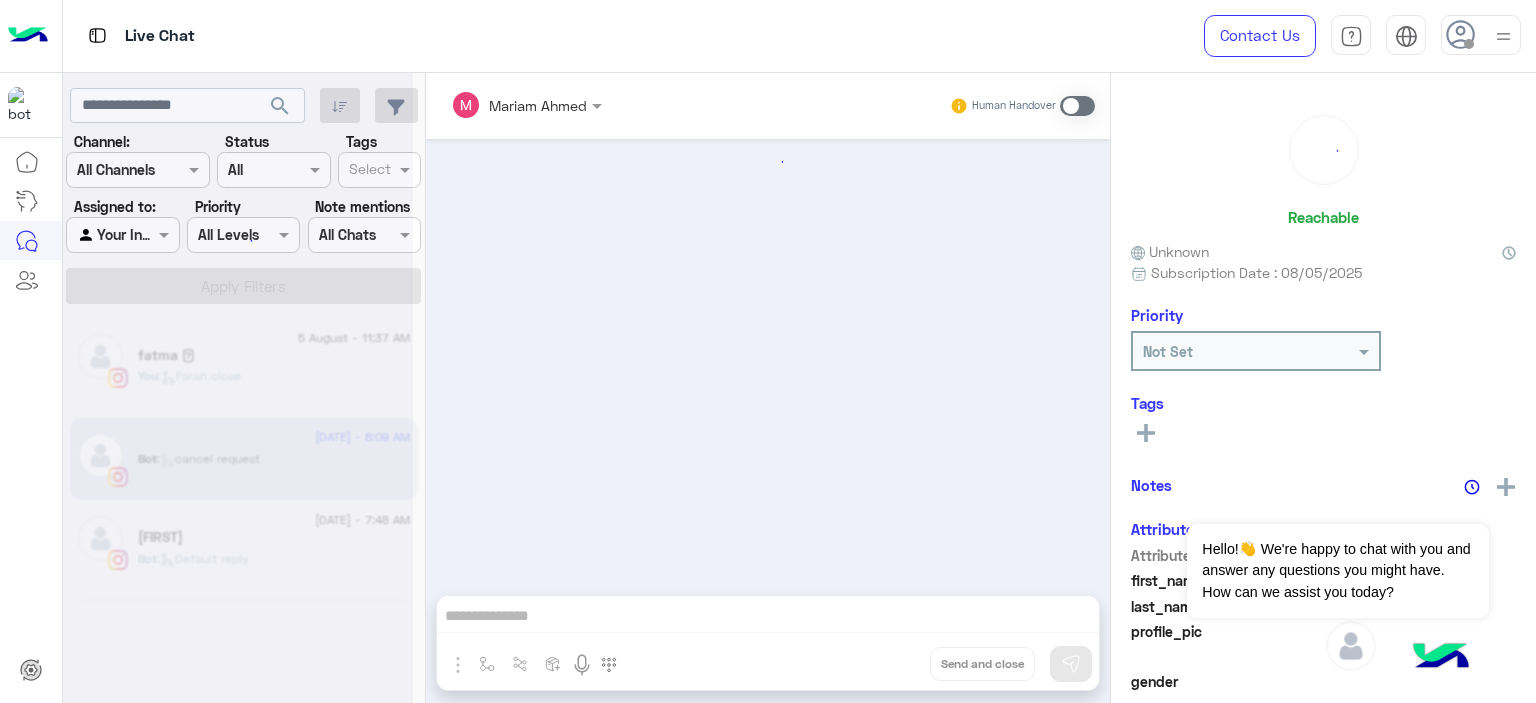scroll, scrollTop: 1194, scrollLeft: 0, axis: vertical 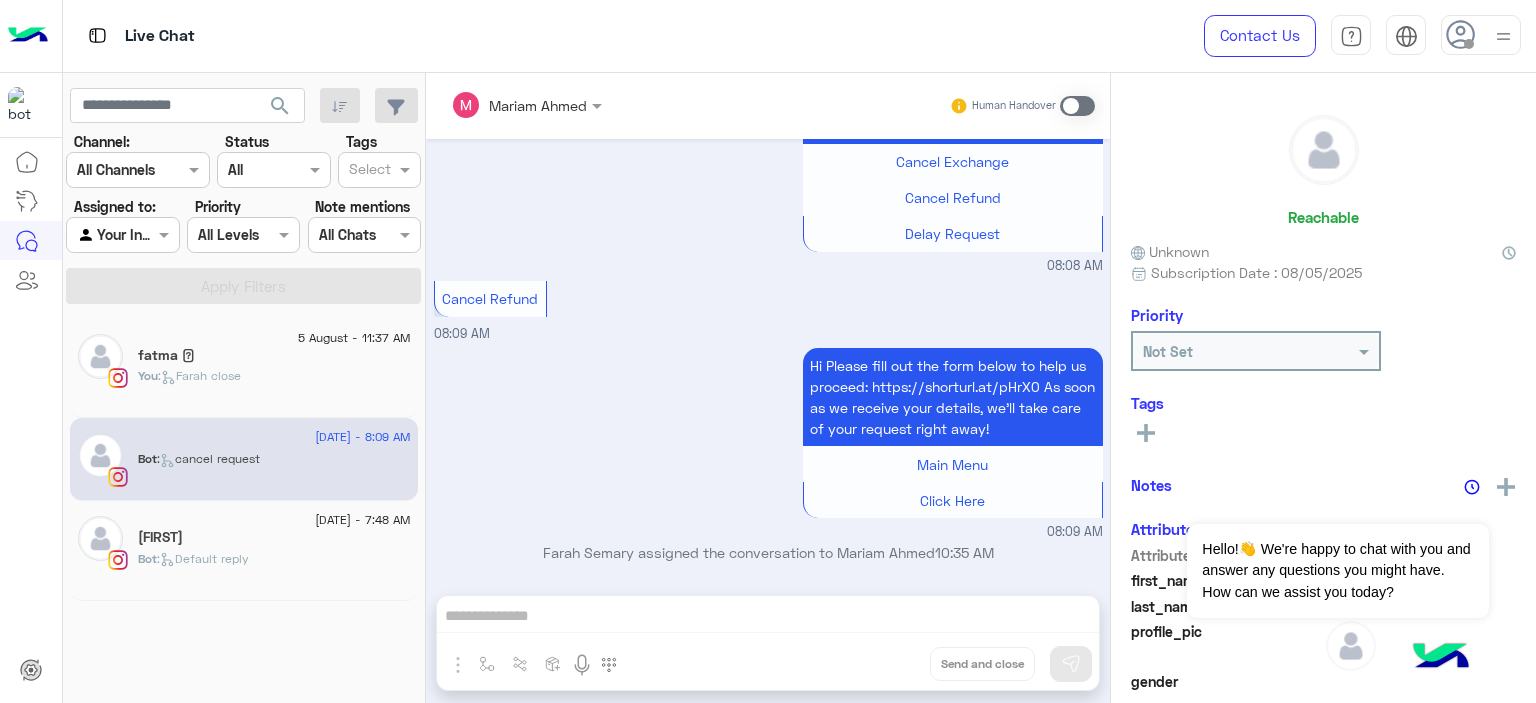 click on "[FIRST] [LAST] Human Handover Aug 5, 2025 momken a3raf the refund and exchange policy? 08:08 AM Hi , Thanks for contacting Cloud! Please choose your preferred language أهلًا , شكرا لتواصلك مع كلاود ! برجاء إختيار لغتك المفضلة اللغة العربية English 08:08 AM English 08:08 AM Please select your query from the below 👇🔎 Previous Exchange / Refund your order 🔄 Exchange / Refund Delivery time 🚚 Delivery Time Cancel Your Order Cancel Order Track your Order 📦 Track Order Other Questions 💬 FAQ's Talk to customer service 📞 Customer service Next 1 2 3 4 08:08 AM Delivery Time 08:08 AM Delivery usually takes 𝟐 𝐭𝐨 𝟓 business days, not including holidays and weekends (Fridays and Saturdays). You can also visit our website while shopping, and it will provide you with an estimated delivery date for your order. 🚀 📦 Shop now View all FAQs 08:08 AM Exchange / Refund" at bounding box center [768, 392] 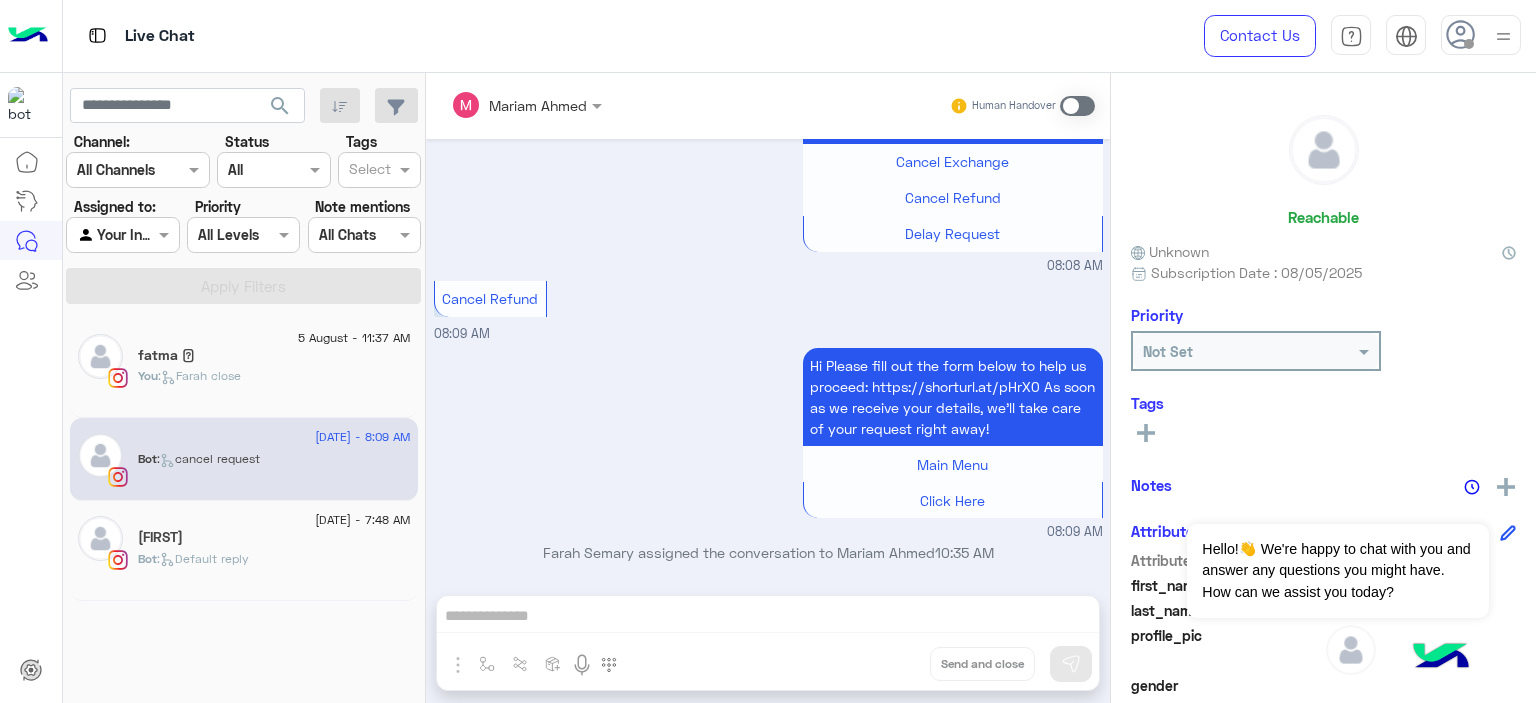 click on "[DATE] - [TIME]" 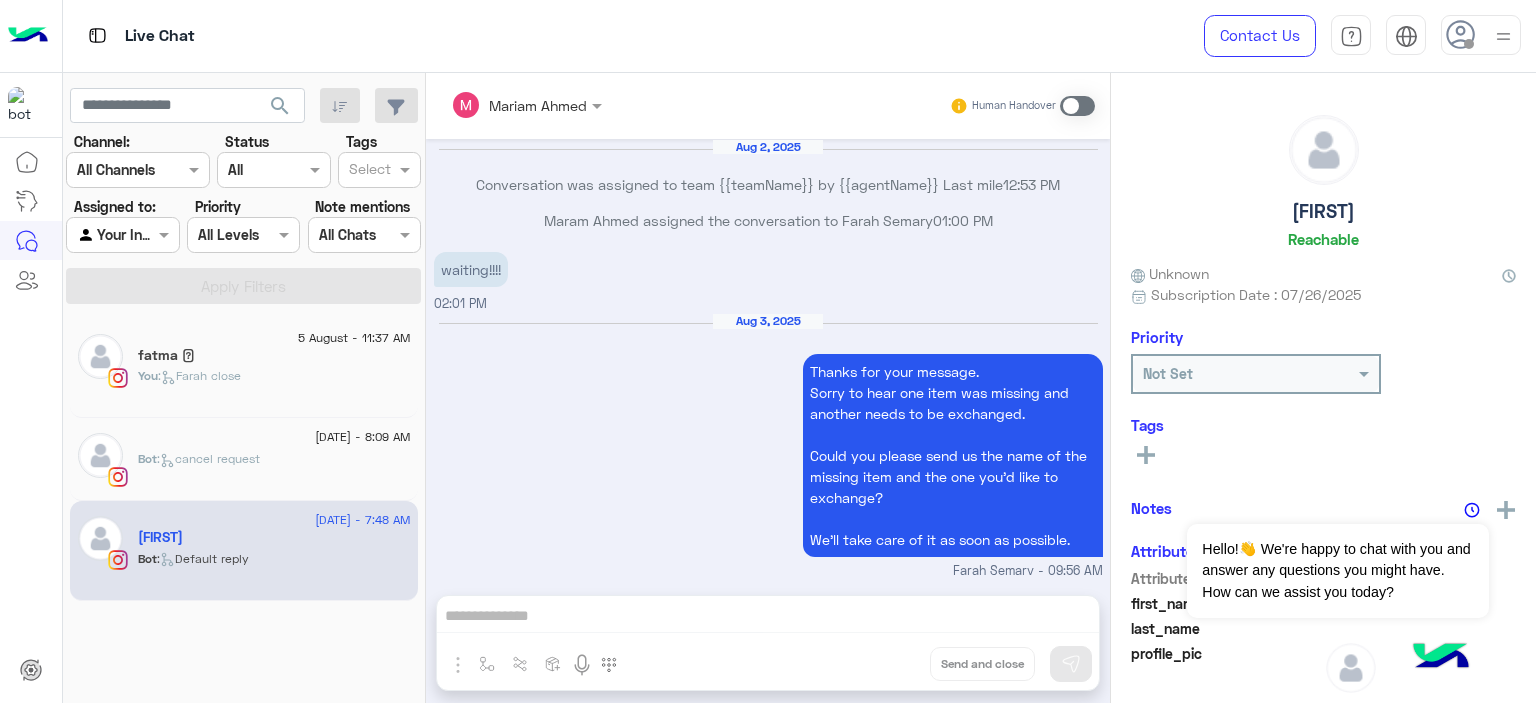 scroll, scrollTop: 2462, scrollLeft: 0, axis: vertical 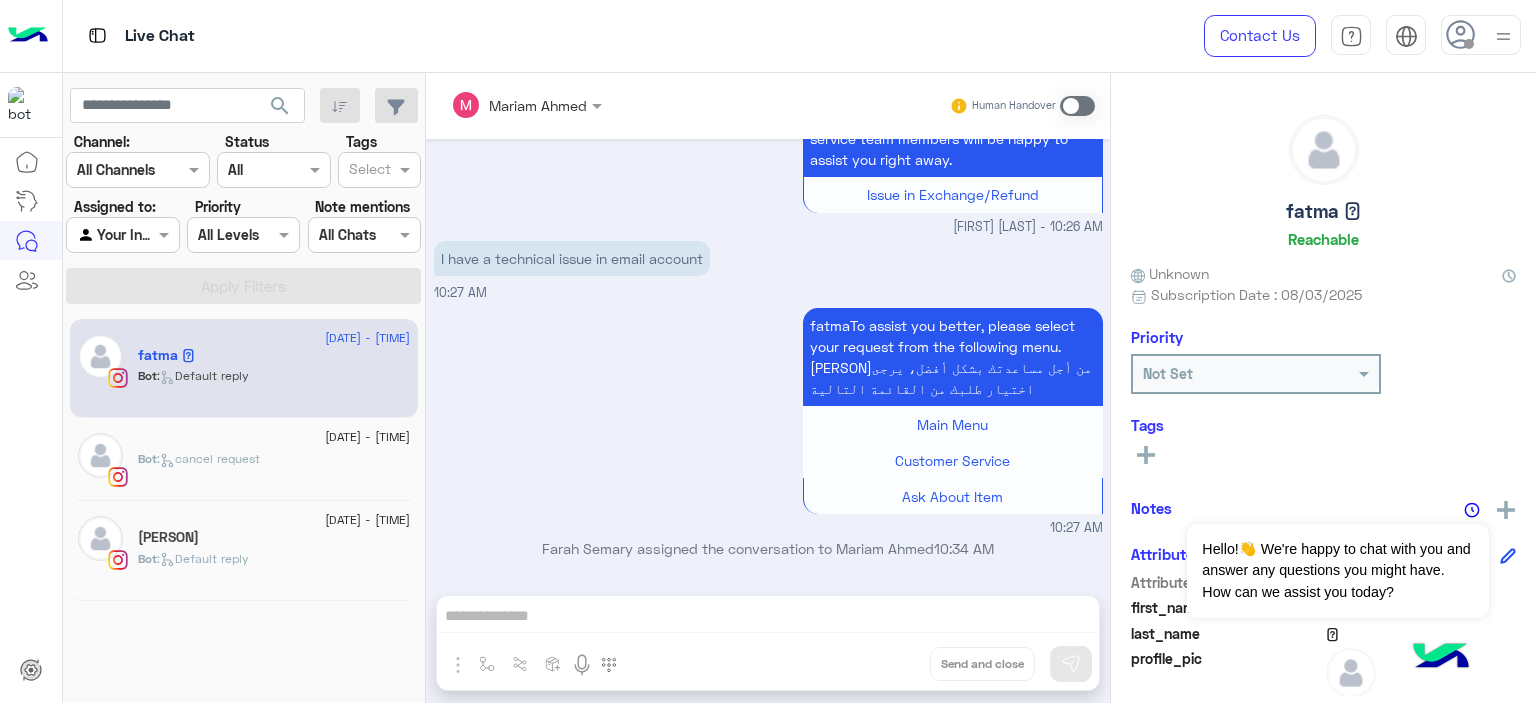 click on "[PERSON]" 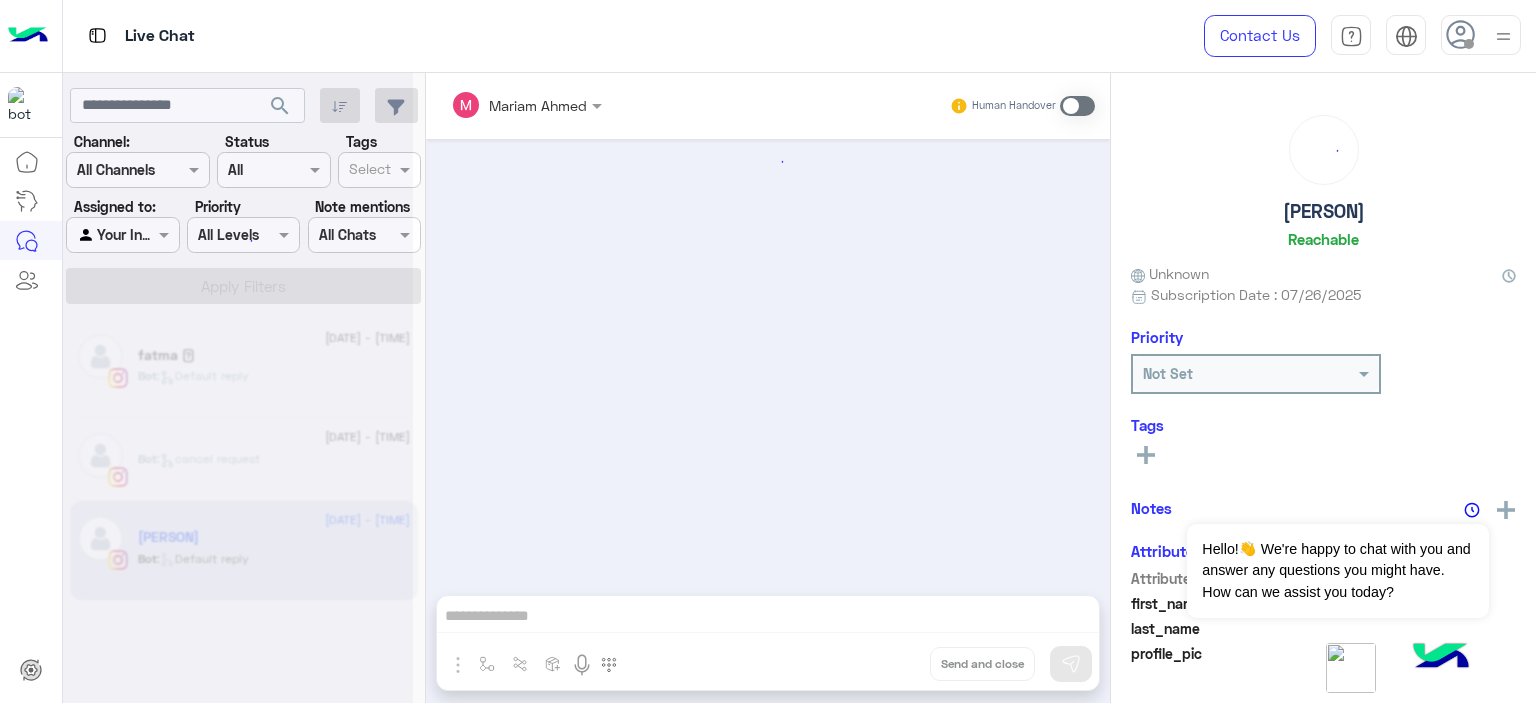 scroll, scrollTop: 2462, scrollLeft: 0, axis: vertical 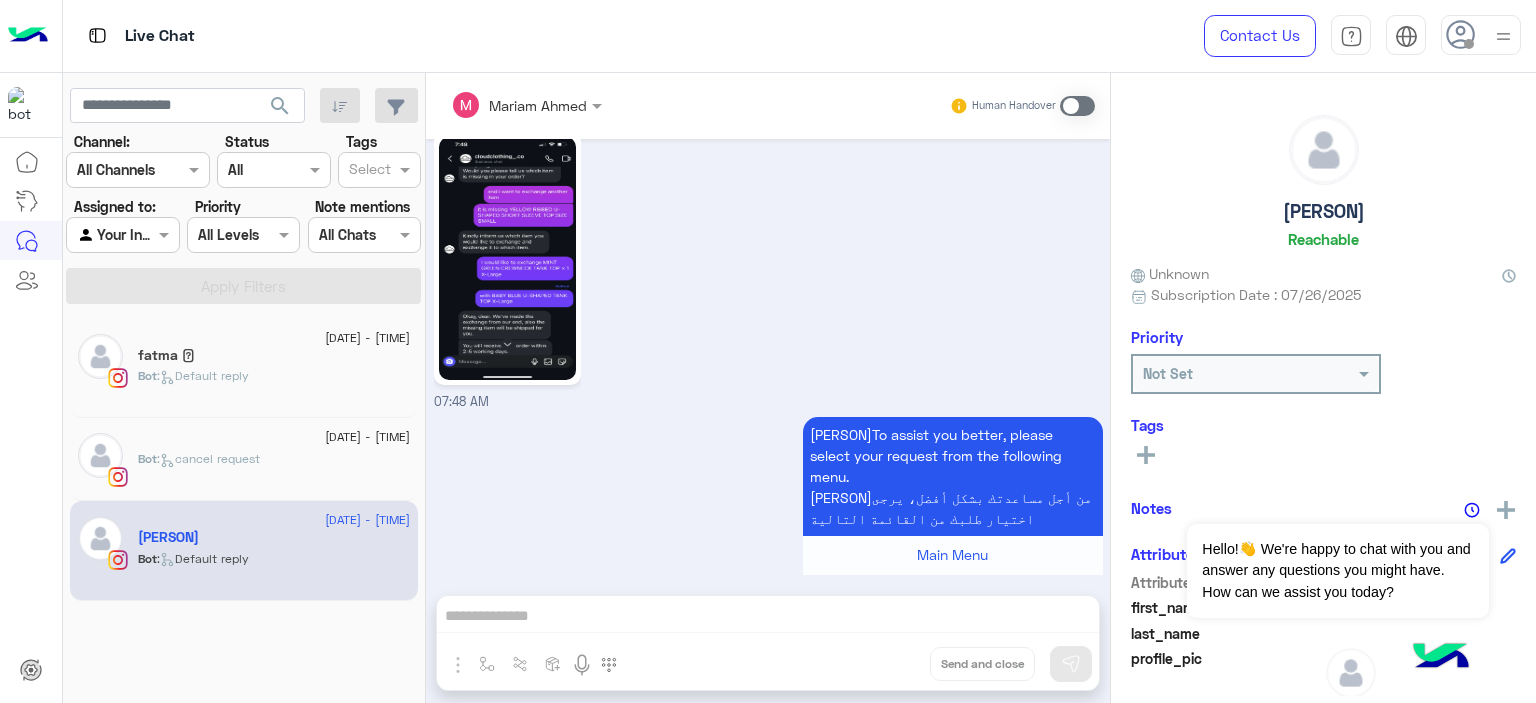 click on "[FIRST] [LAST] Human Handover Aug 2, 2025 Conversation was assigned to team {{teamName}} by {{agentName}} Last mile 12:53 PM [PERSON] assigned the conversation to [PERSON] 01:00 PM waiting!!!! 02:01 PM Aug 3, 2025 Thanks for your message. Sorry to hear one item was missing and another needs to be exchanged. Could you please send us the name of the missing item and the one you'd like to exchange? We'll take care of it as soon as possible. [PERSON] - 09:56 AM [PERSON] joined the conversation 09:56 AM [PERSON] closed the conversation 09:59 AM We haven’t heard back from you in a while, so we’ll pause the chat for now but no worries, we’re still here to help! If you still need assistance, just click the button below and one of our customer service team members will be happy to assist you right away. Issue in Exchange/Refund [PERSON] - 09:59 AM BABY BLUE U-SHAPED TANK TOP X-Large is missing 03:38 PM Main Menu Customer Service ??" at bounding box center [768, 392] 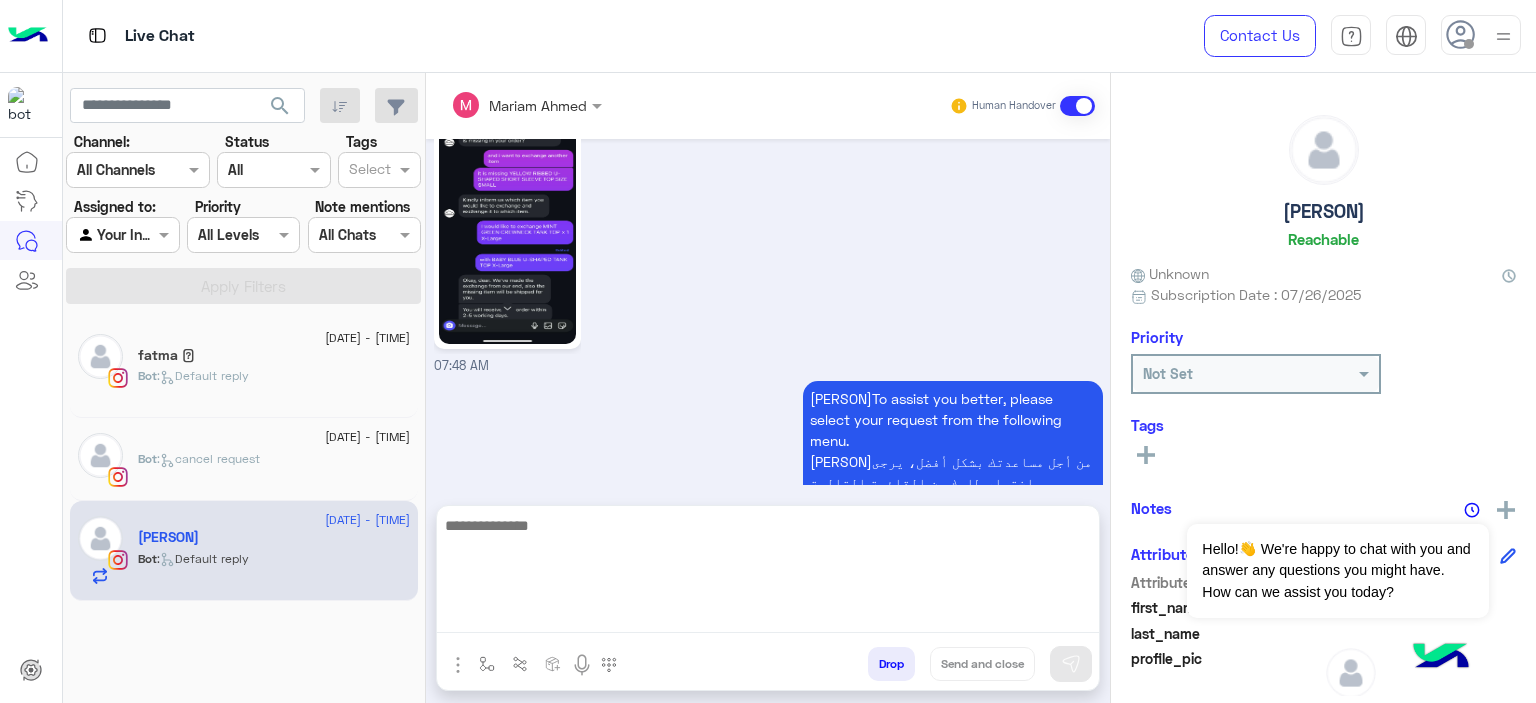 click at bounding box center [768, 573] 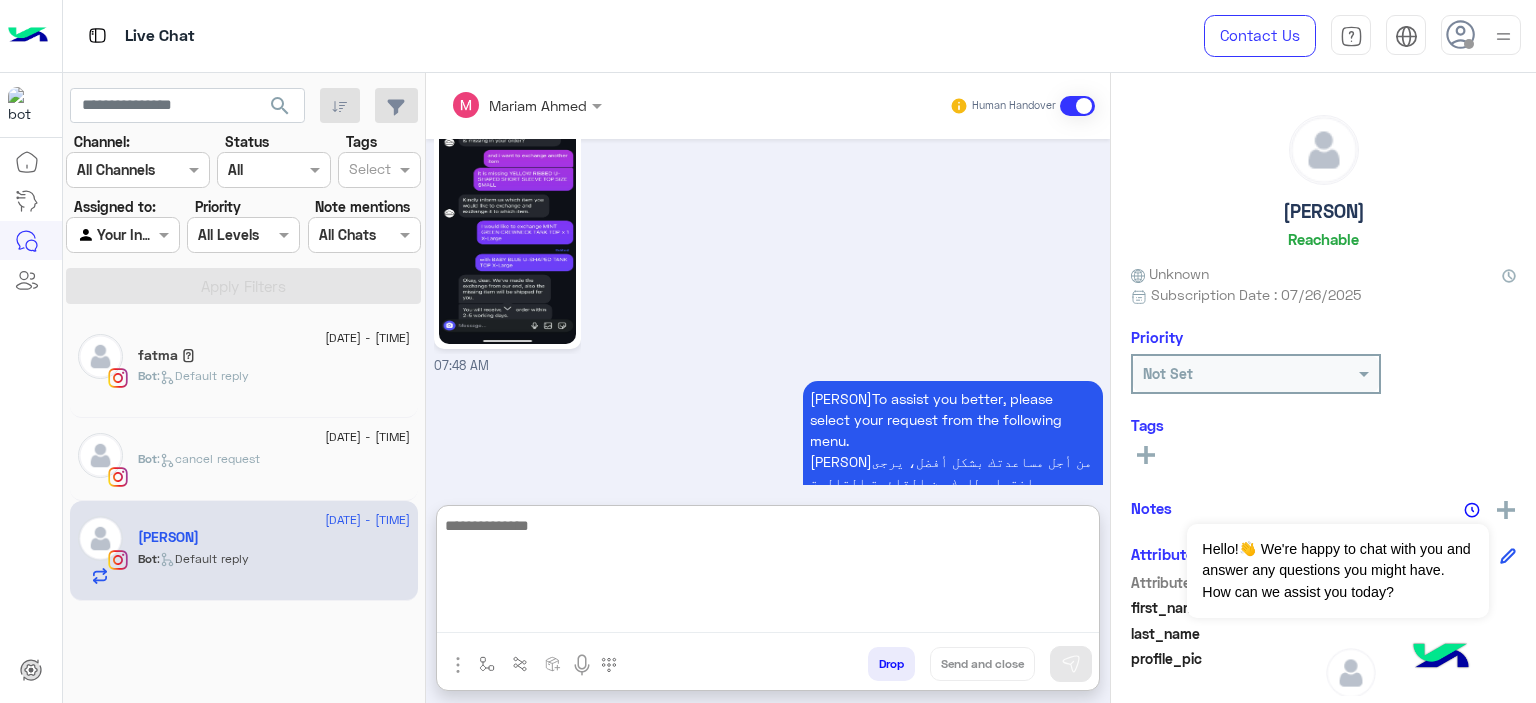 paste on "**********" 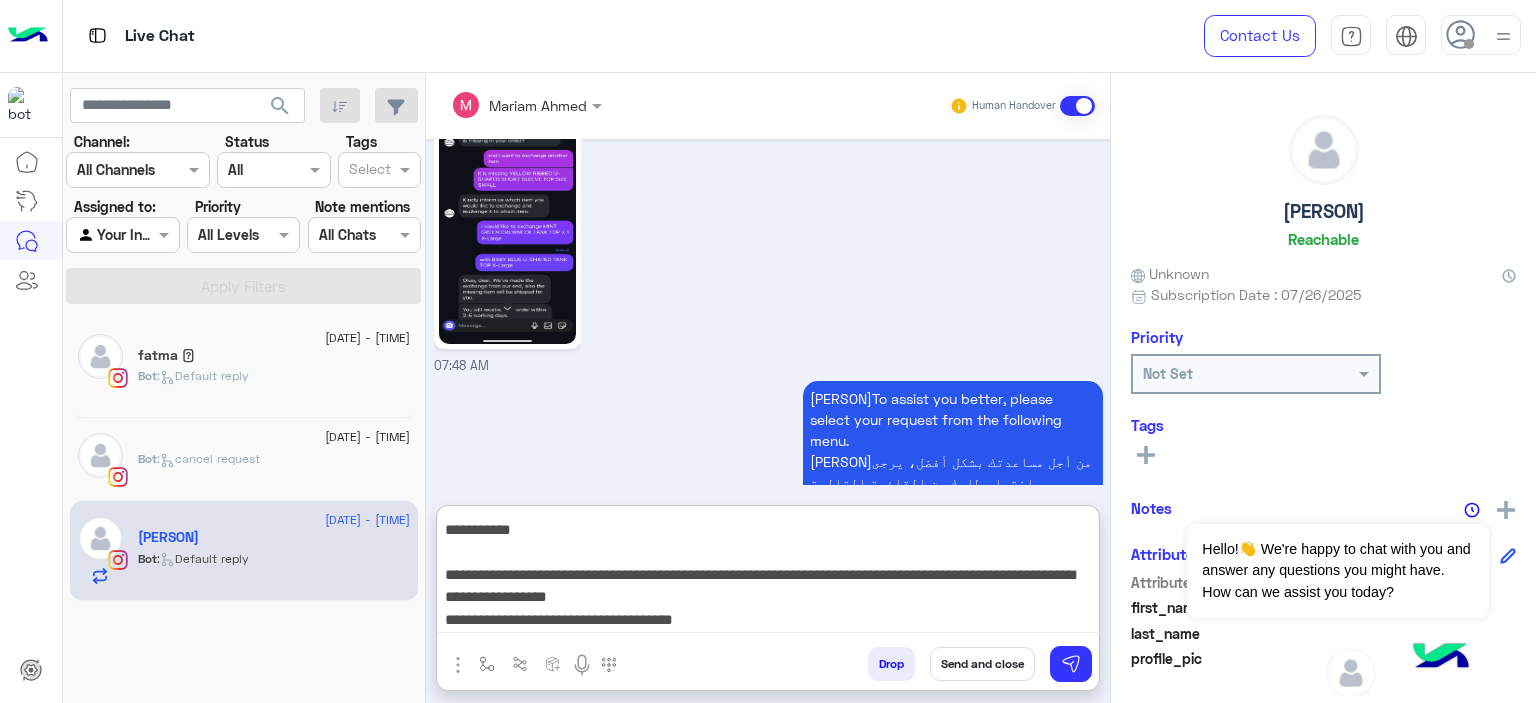 scroll, scrollTop: 18, scrollLeft: 0, axis: vertical 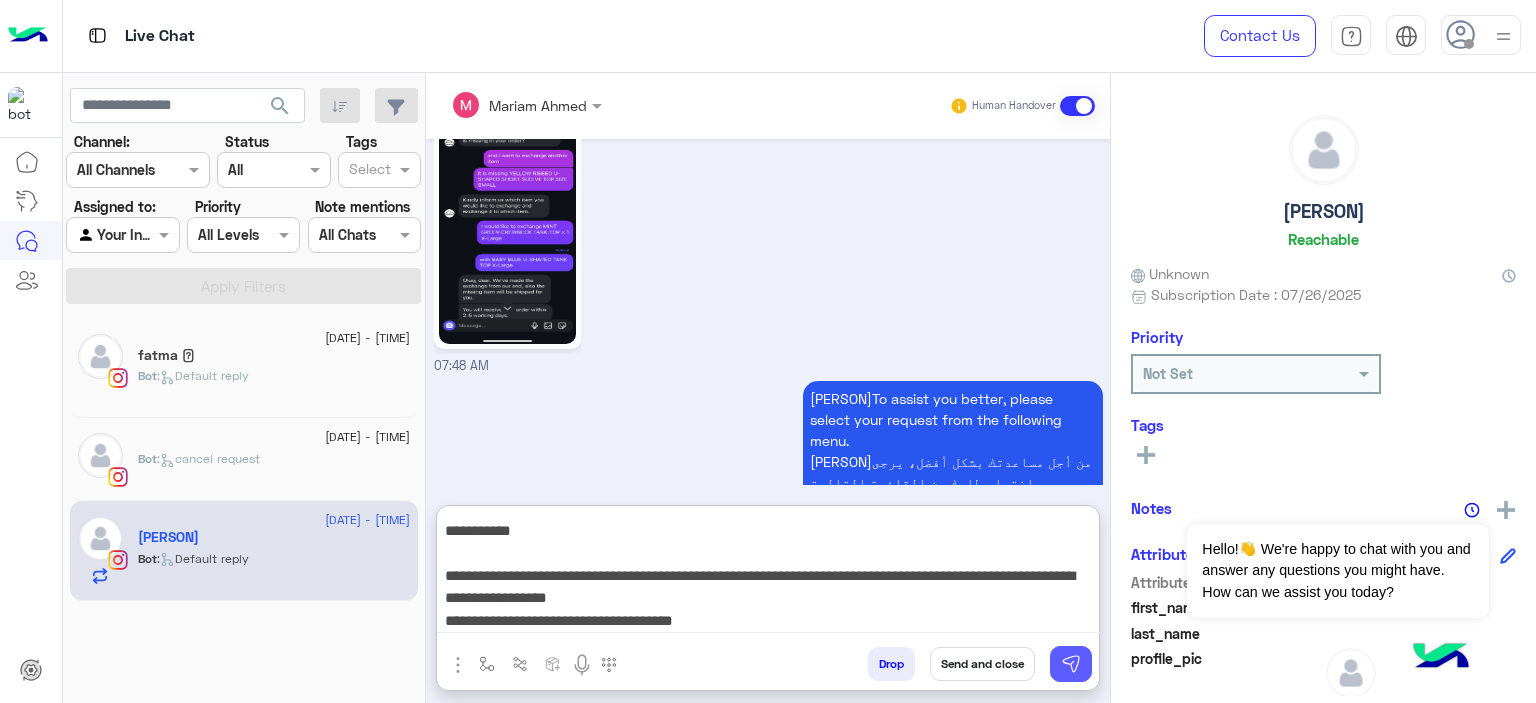 type on "**********" 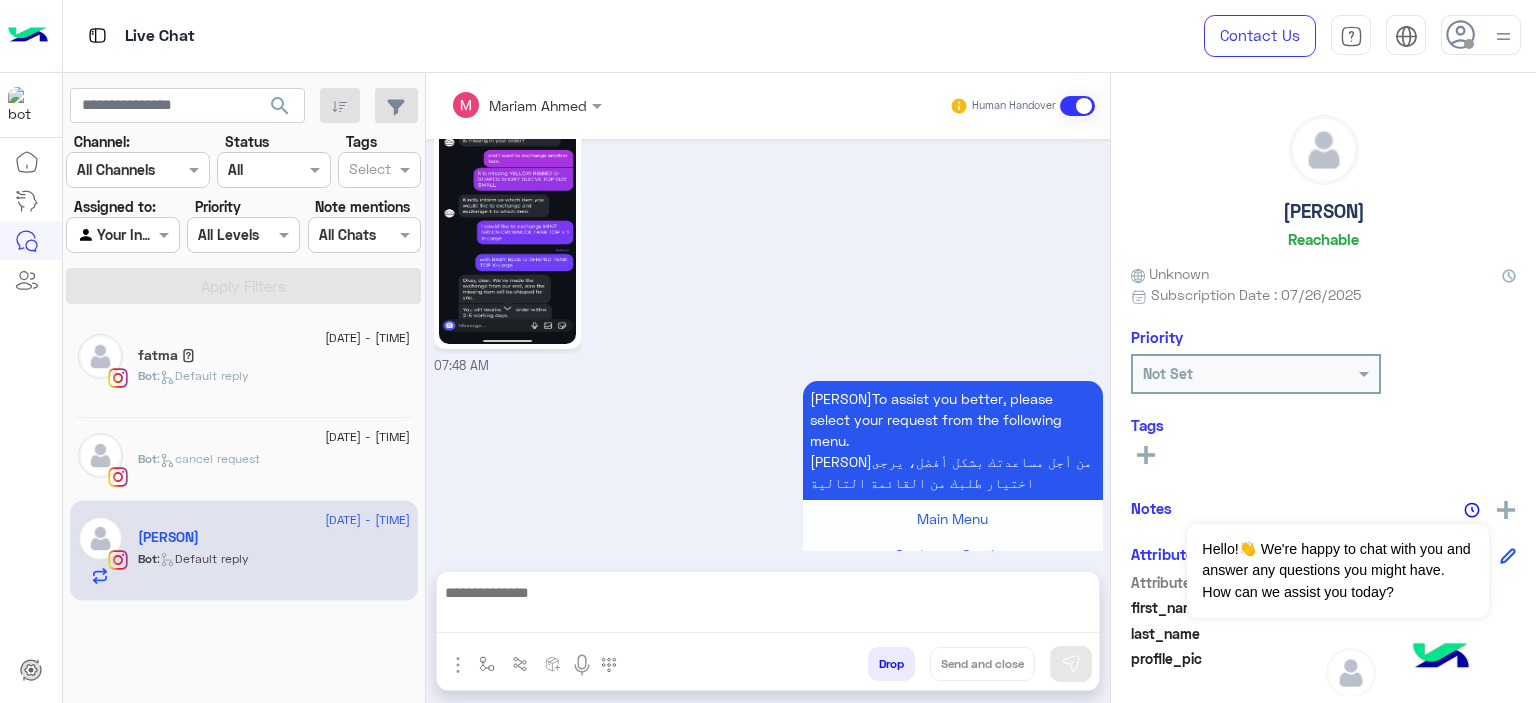 scroll, scrollTop: 0, scrollLeft: 0, axis: both 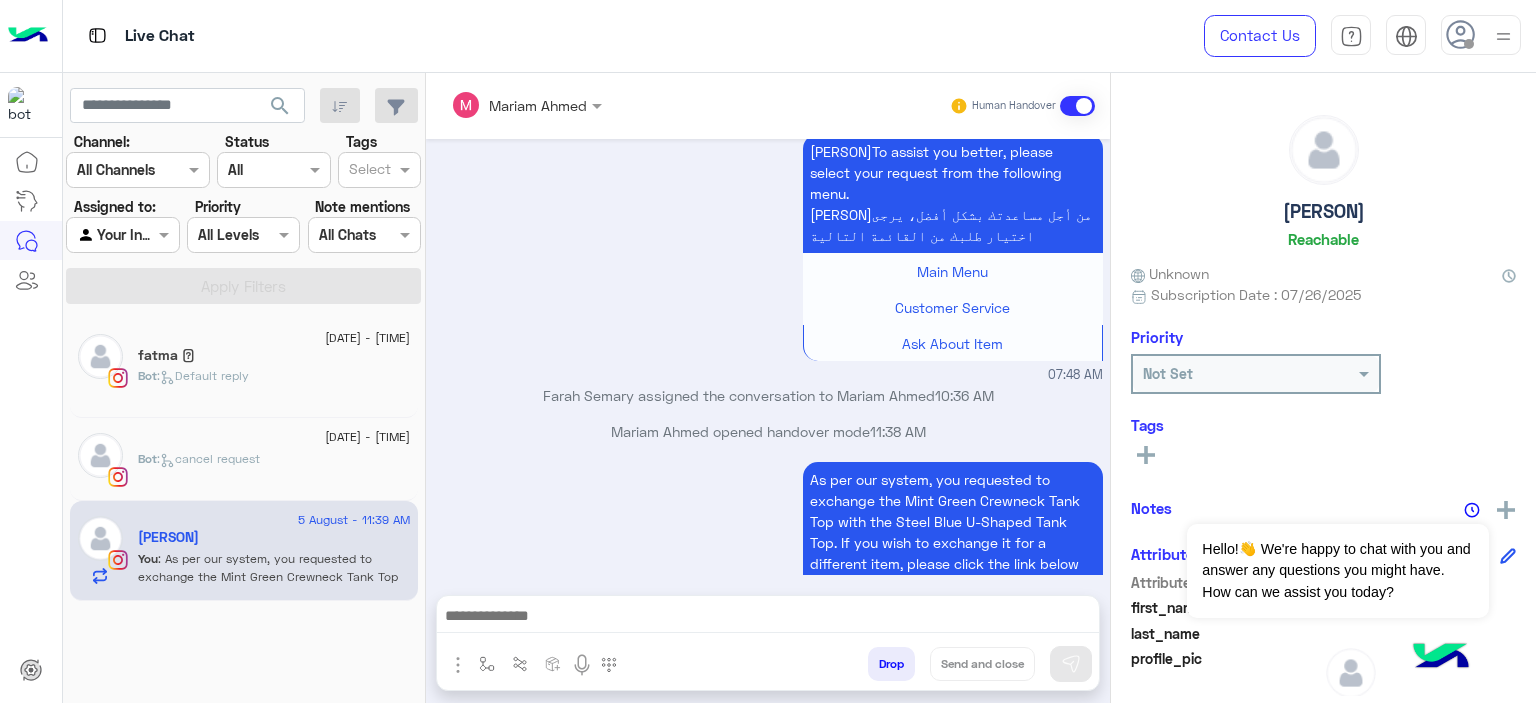 click on ":   cancel request" 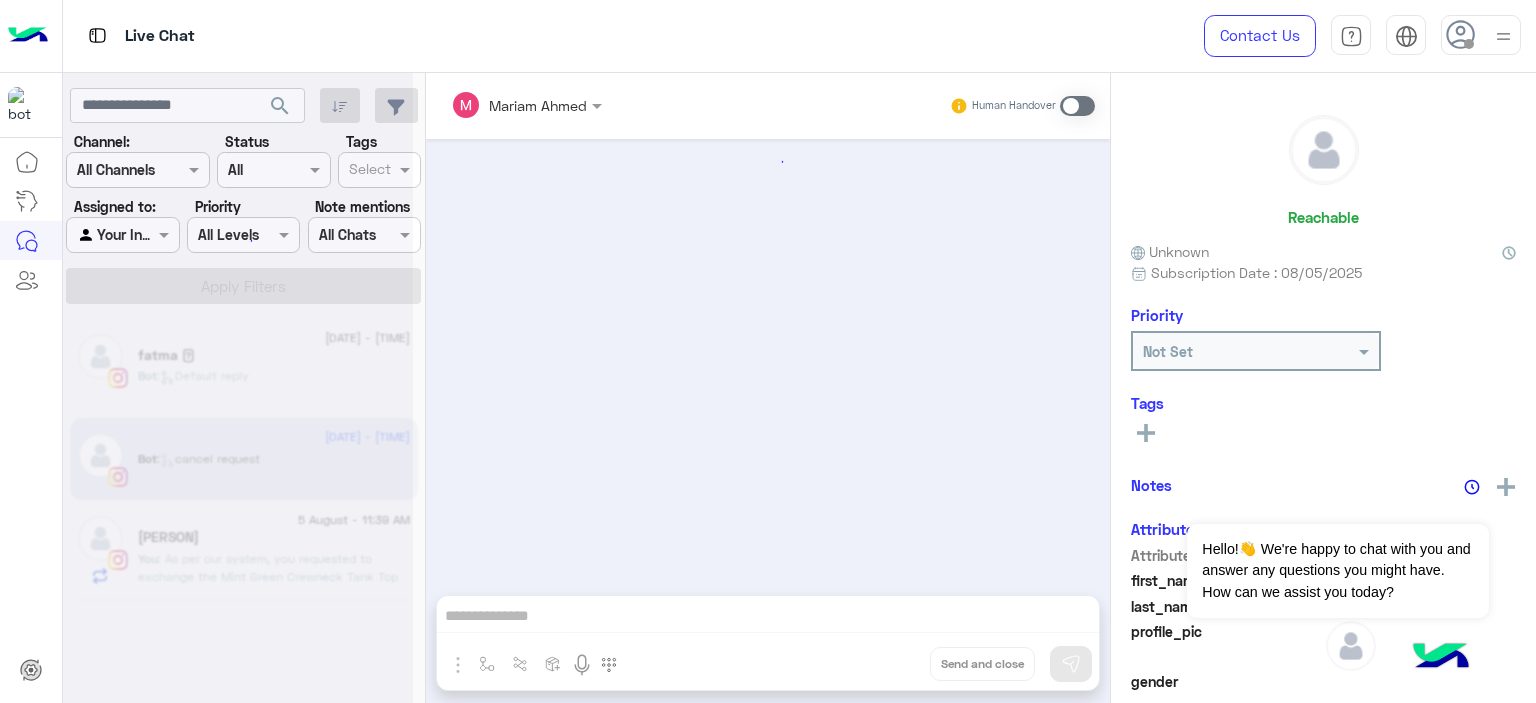 scroll, scrollTop: 1194, scrollLeft: 0, axis: vertical 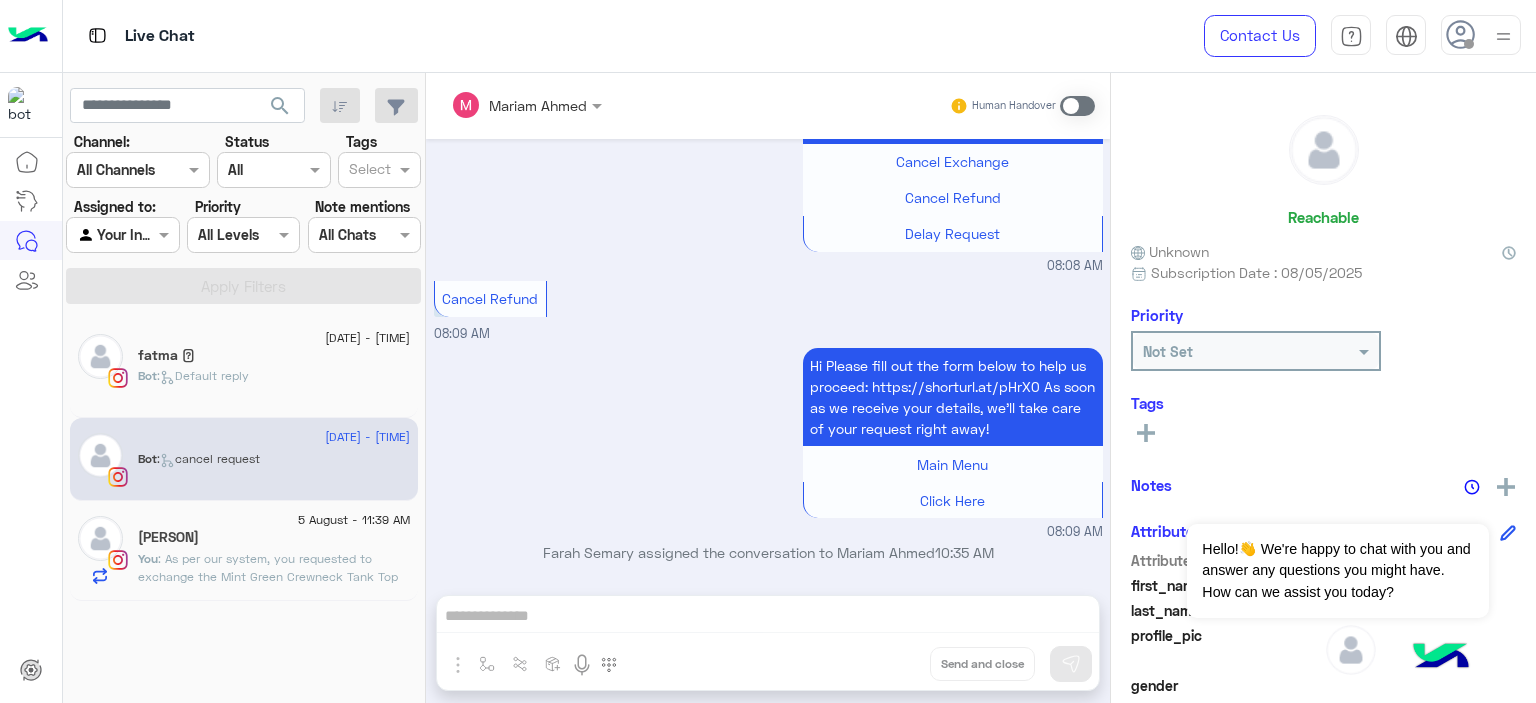click on "Bot :   Default reply" 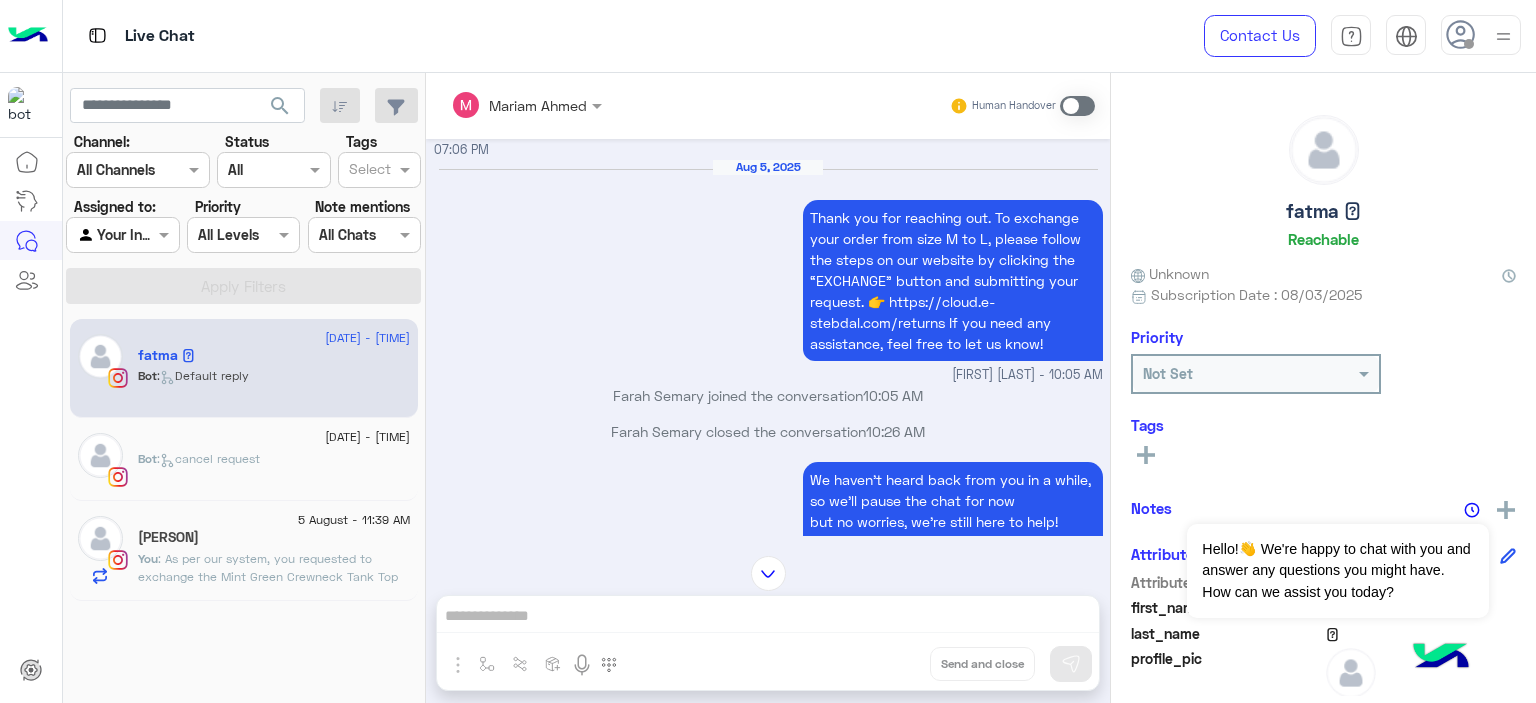 scroll, scrollTop: 4316, scrollLeft: 0, axis: vertical 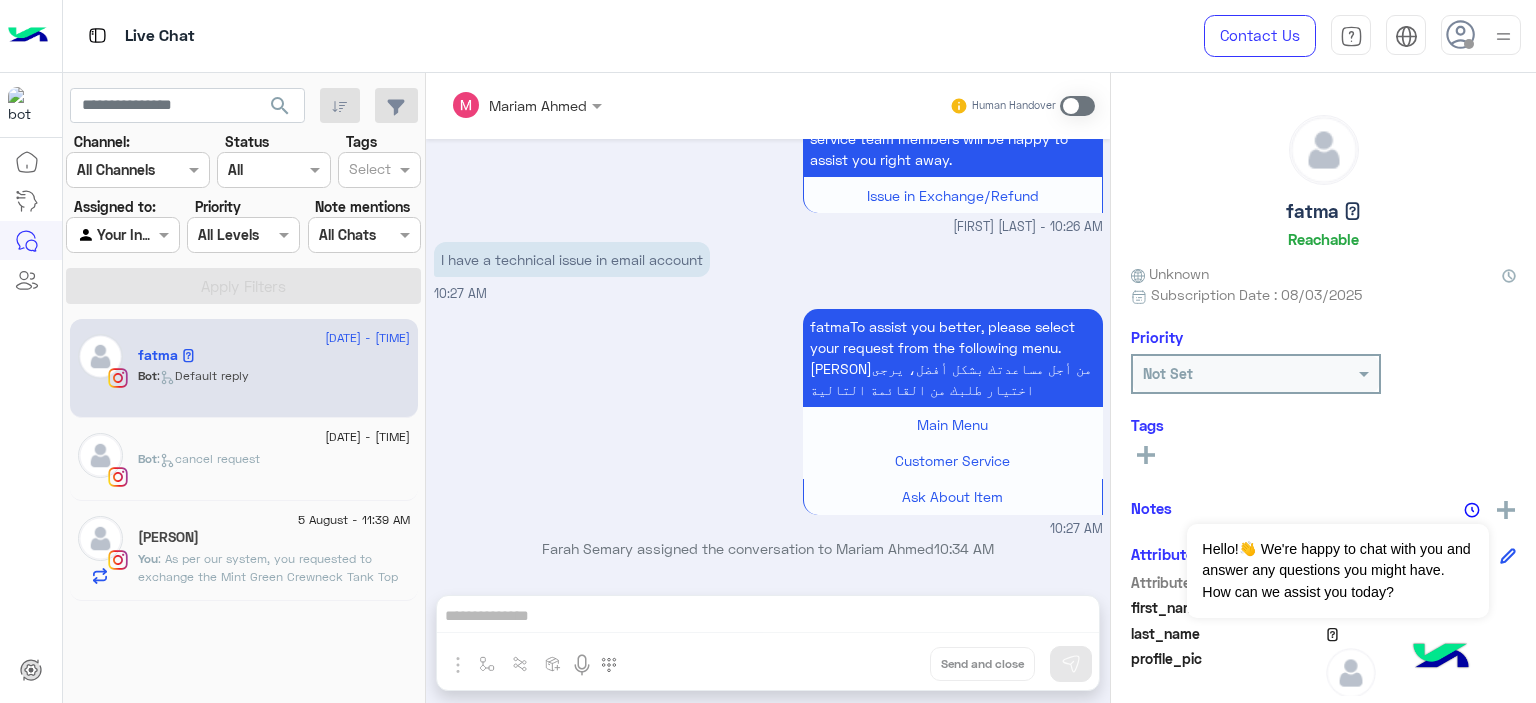 click on "sarah" 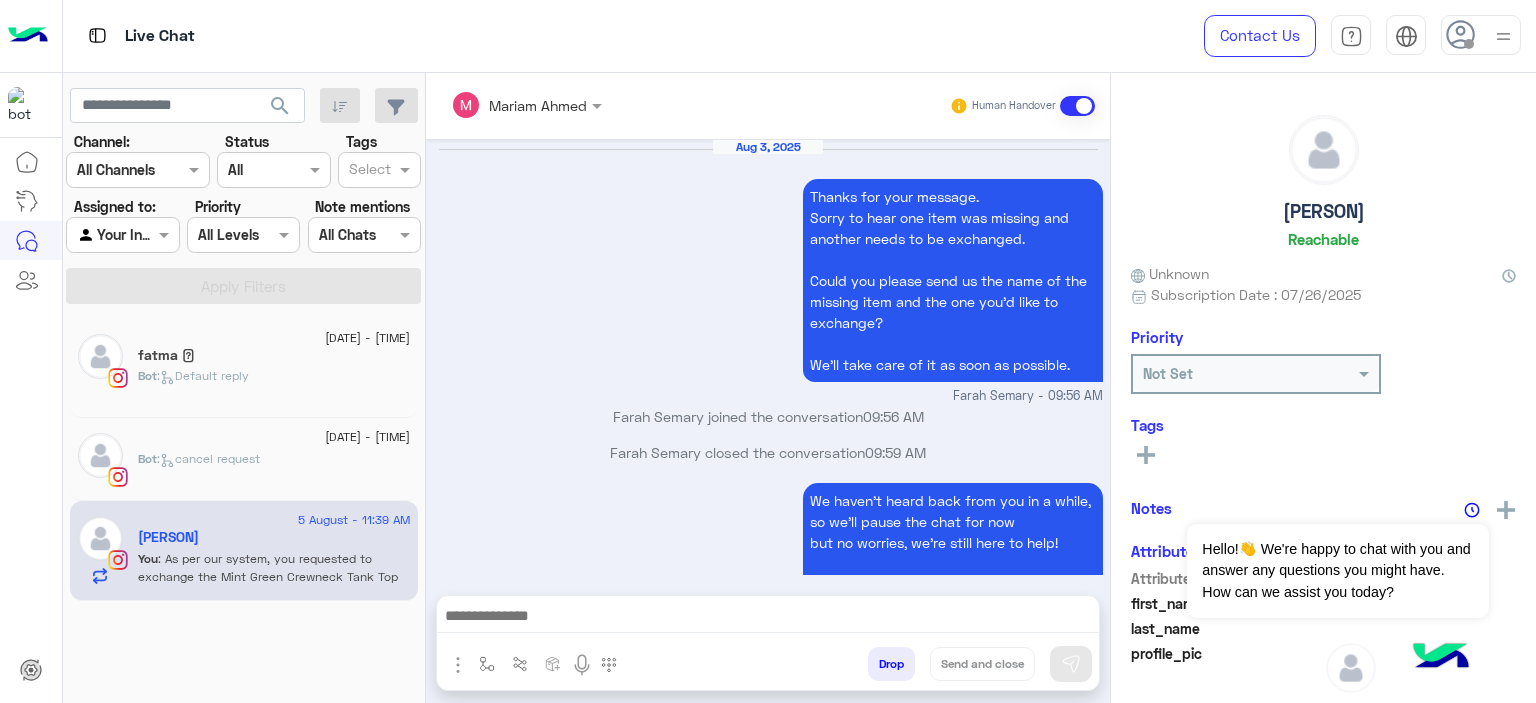 scroll, scrollTop: 2571, scrollLeft: 0, axis: vertical 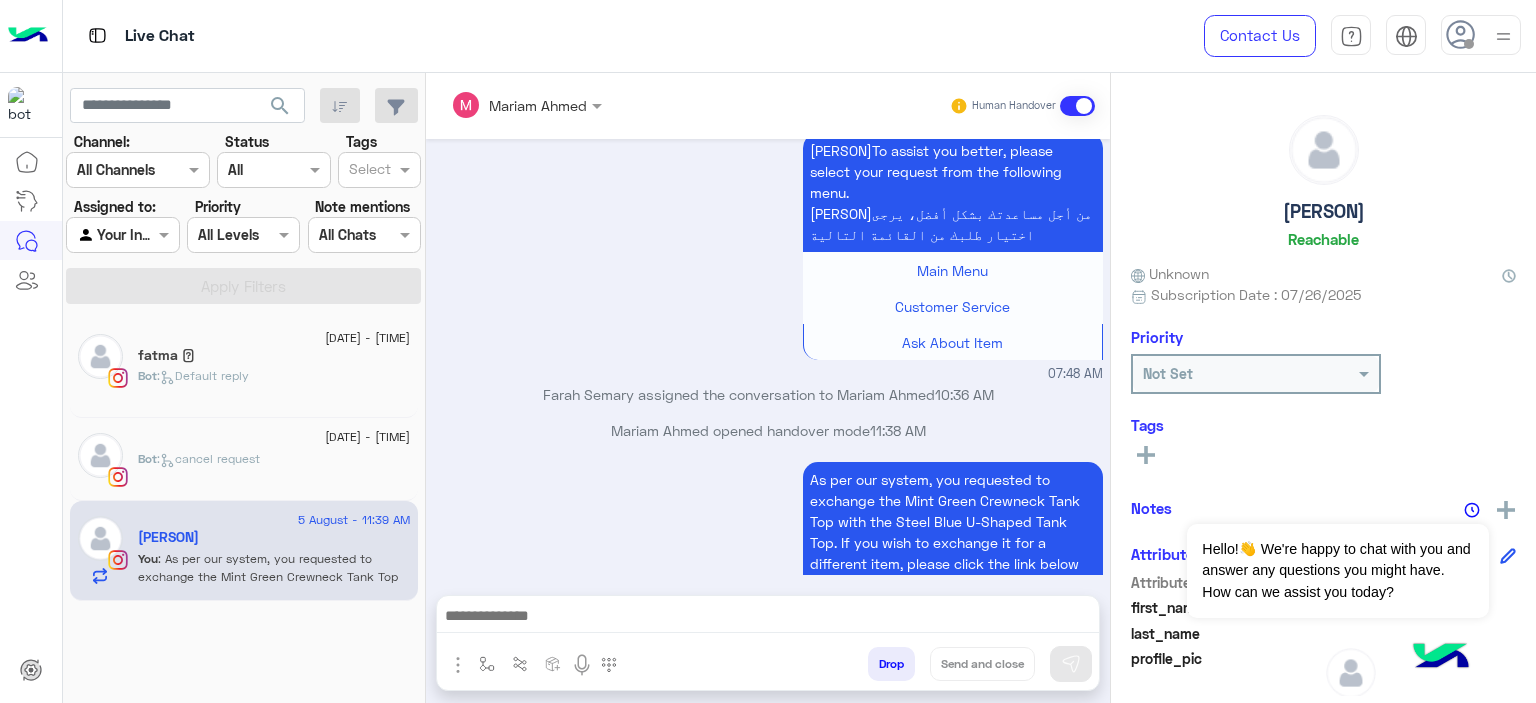 click on ":   Default reply" 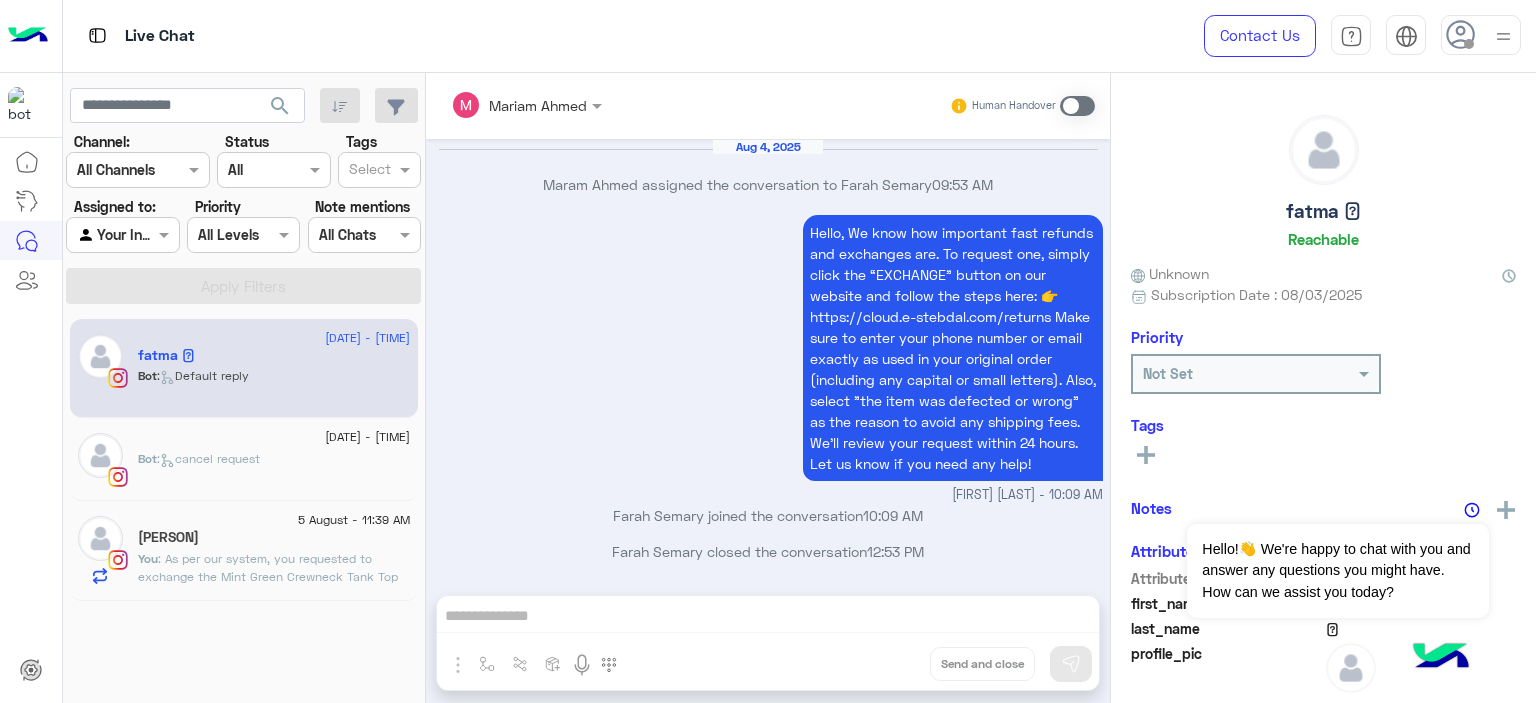 scroll, scrollTop: 1867, scrollLeft: 0, axis: vertical 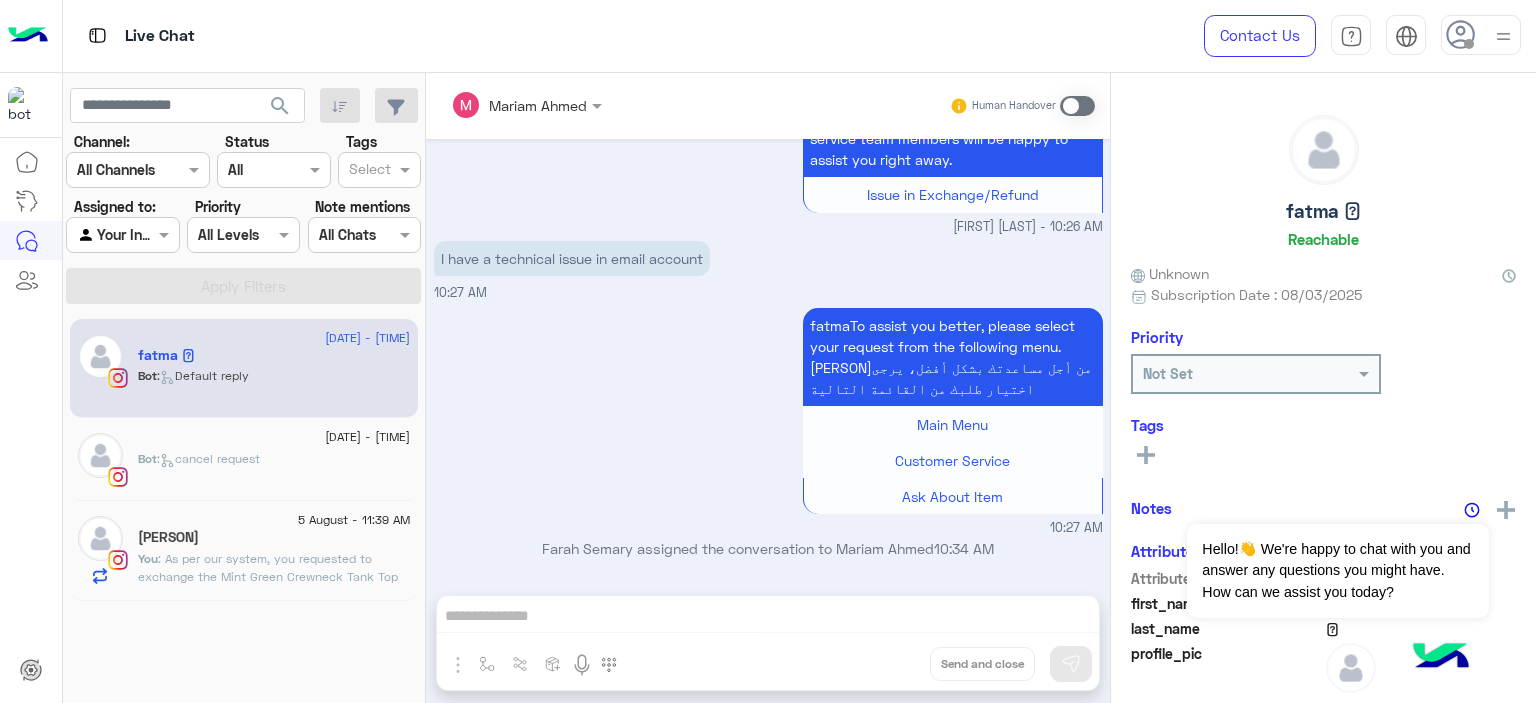 click on ":   cancel request" 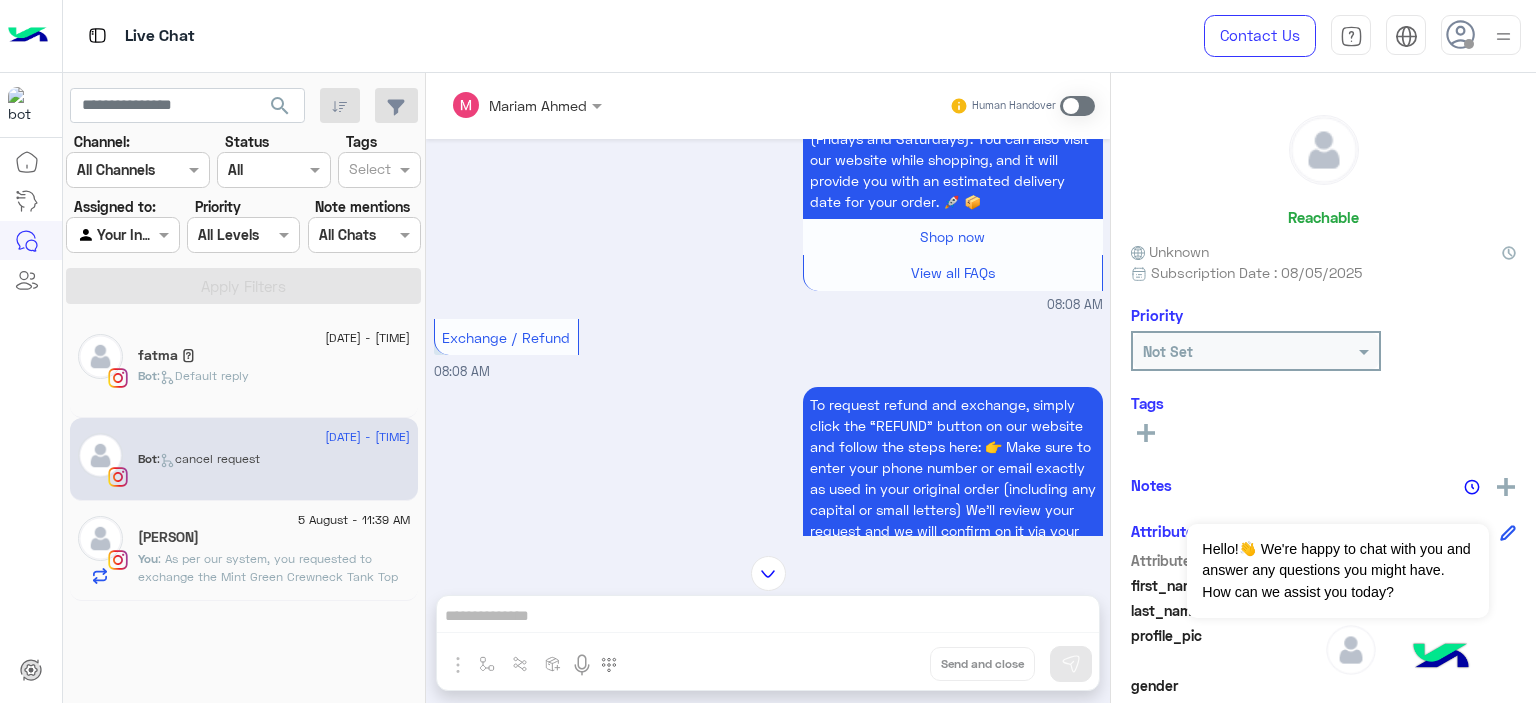 scroll, scrollTop: 1194, scrollLeft: 0, axis: vertical 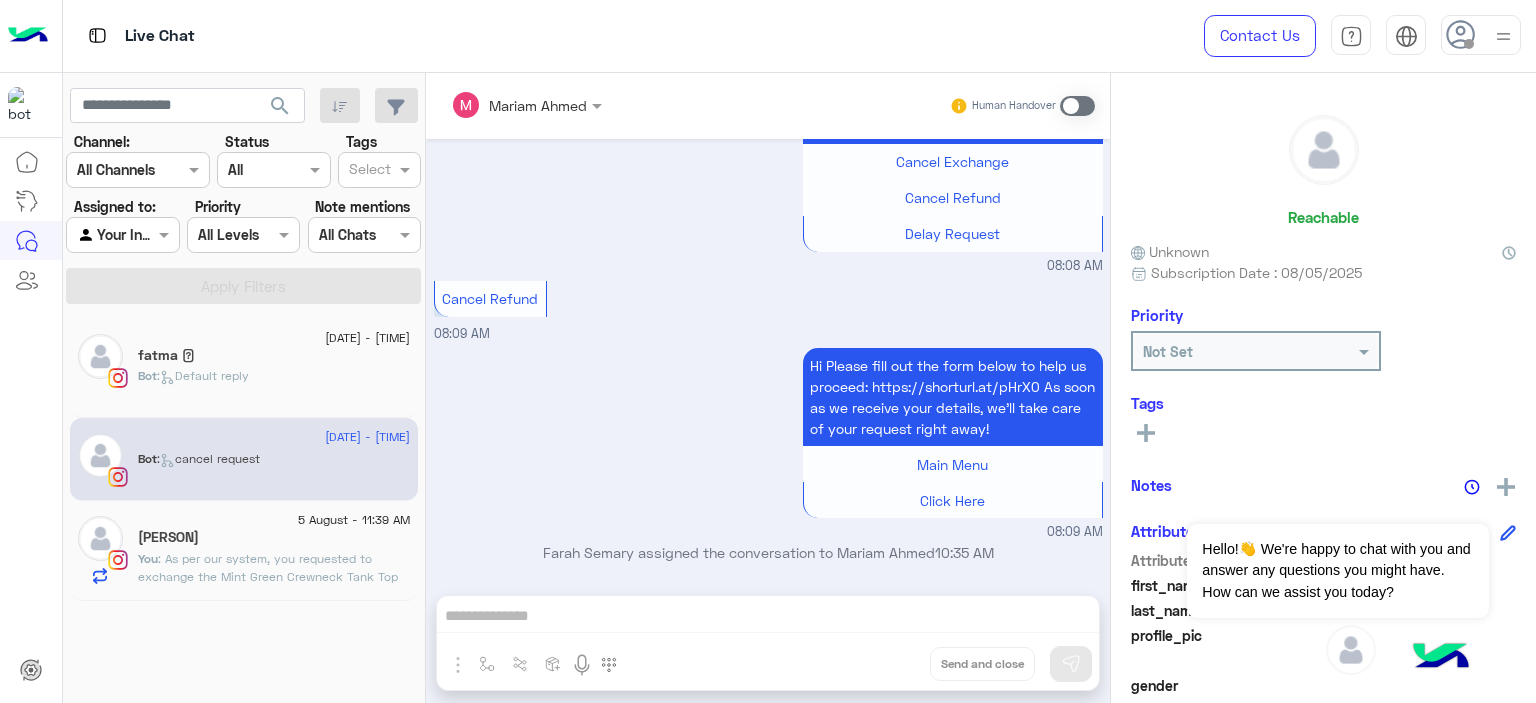 click on "Mariam Ahmed Human Handover     Aug 5, 2025  momken a3raf the refund and exchange policy?   08:08 AM  Hi , Thanks for contacting Cloud! Please choose your preferred language أهلًا , شكرا لتواصلك مع كلاود ! برجاء إختيار لغتك المفضلة  اللغة العربية    English     08:08 AM   English    08:08 AM  Please select your query from the below 👇🔎 Previous Exchange / Refund your order 🔄  Exchange / Refund   Delivery time & Policy 🚚  Delivery Time  Cancel Your Order  Cancel Order  Track your Order 📦  Track Order  Other Questions 💬  FAQ's  Talk to customer service 📞  Customer service  Next 1 2 3 4    08:08 AM   Delivery Time    08:08 AM  Delivery usually takes 𝟐 𝐭𝐨 𝟓 business days, not including holidays and weekends (Fridays and Saturdays). You can also visit our website while shopping, and it will provide you with an estimated delivery date for your order. 🚀 📦  Shop now   View all FAQs     08:08 AM   Exchange / Refund" at bounding box center (768, 392) 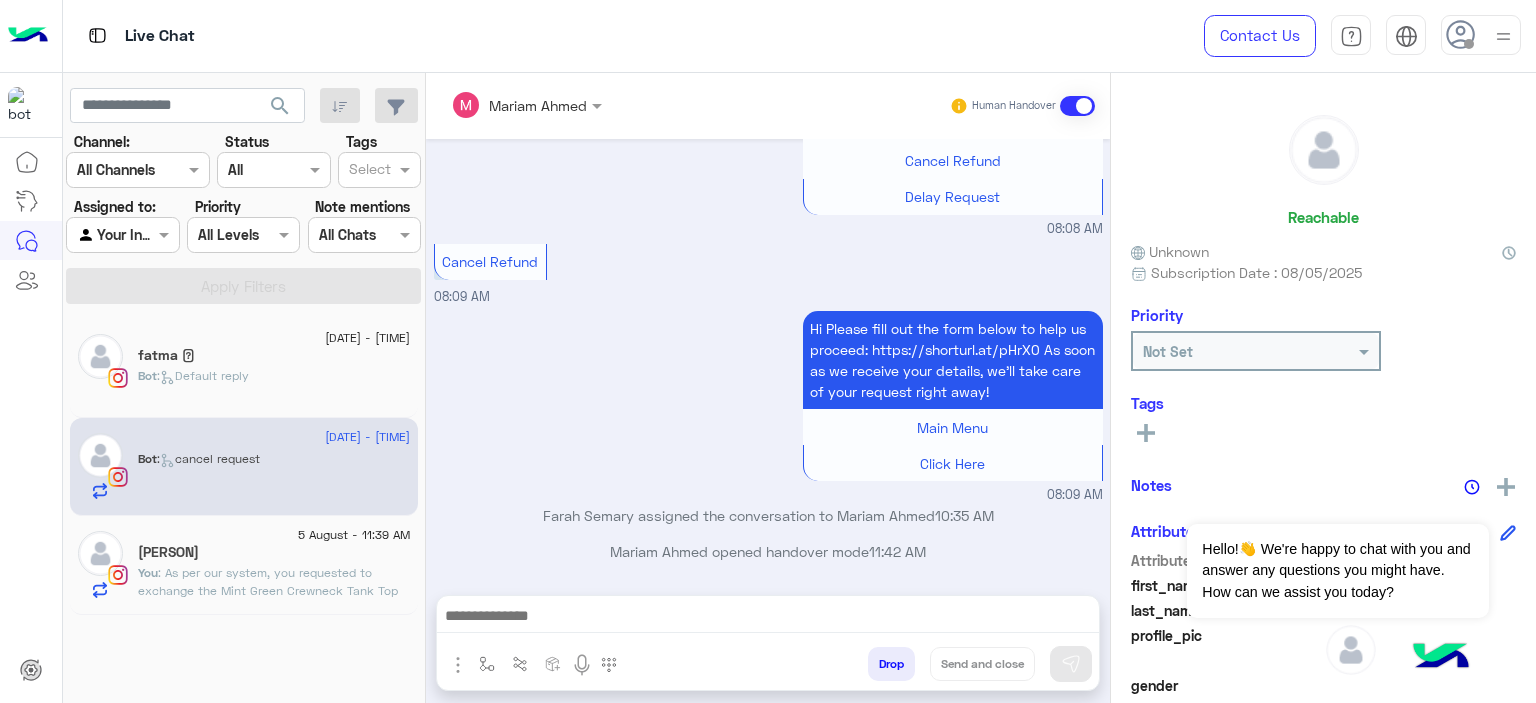 scroll, scrollTop: 1267, scrollLeft: 0, axis: vertical 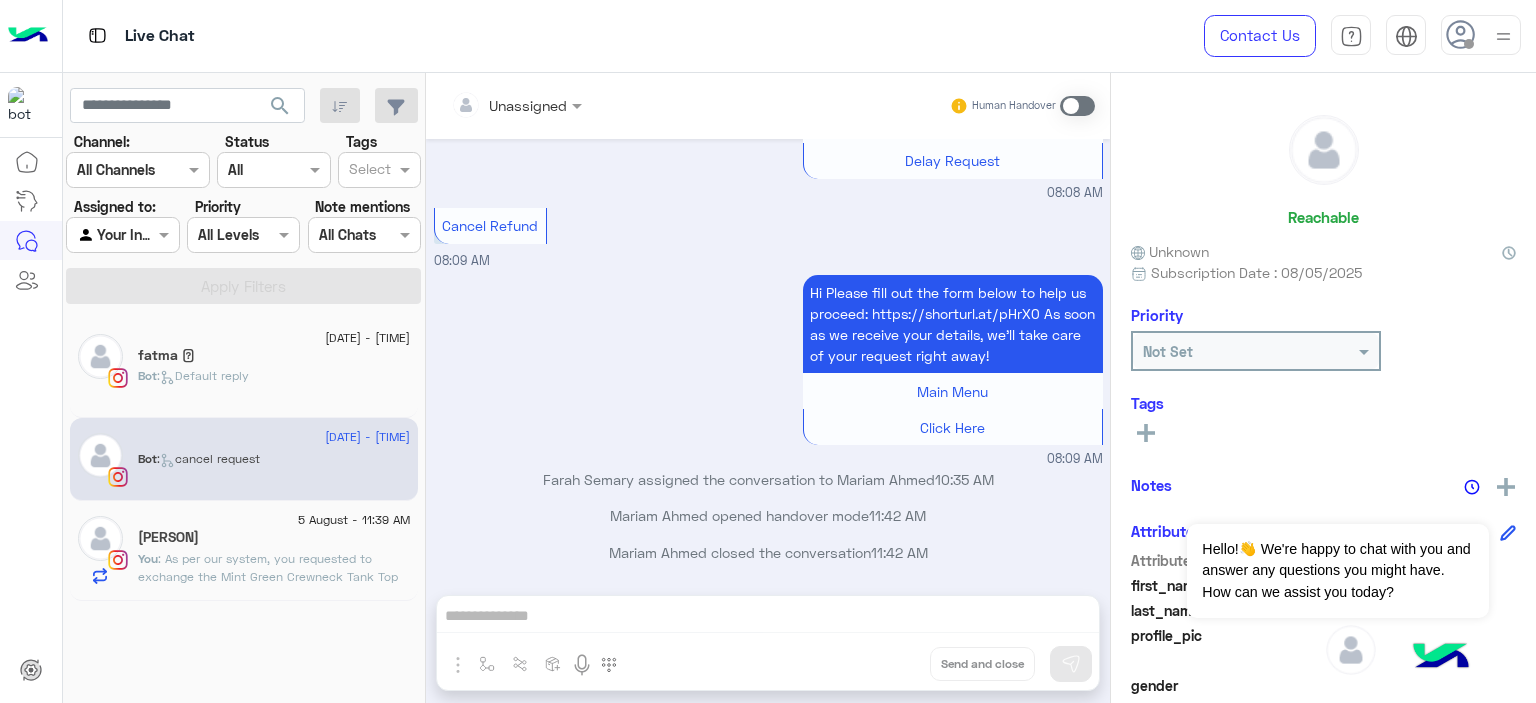 click on "Unassigned Human Handover     Aug 5, 2025  momken a3raf the refund and exchange policy?   08:08 AM  Hi , Thanks for contacting Cloud! Please choose your preferred language أهلًا , شكرا لتواصلك مع كلاود ! برجاء إختيار لغتك المفضلة  اللغة العربية    English     08:08 AM   English    08:08 AM  Please select your query from the below 👇🔎 Previous Exchange / Refund your order 🔄  Exchange / Refund   Delivery time & Policy 🚚  Delivery Time  Cancel Your Order  Cancel Order  Track your Order 📦  Track Order  Other Questions 💬  FAQ's  Talk to customer service 📞  Customer service  Next 1 2 3 4    08:08 AM   Delivery Time    08:08 AM  Delivery usually takes 𝟐 𝐭𝐨 𝟓 business days, not including holidays and weekends (Fridays and Saturdays). You can also visit our website while shopping, and it will provide you with an estimated delivery date for your order. 🚀 📦  Shop now   View all FAQs     08:08 AM   Exchange / Refund" at bounding box center (768, 392) 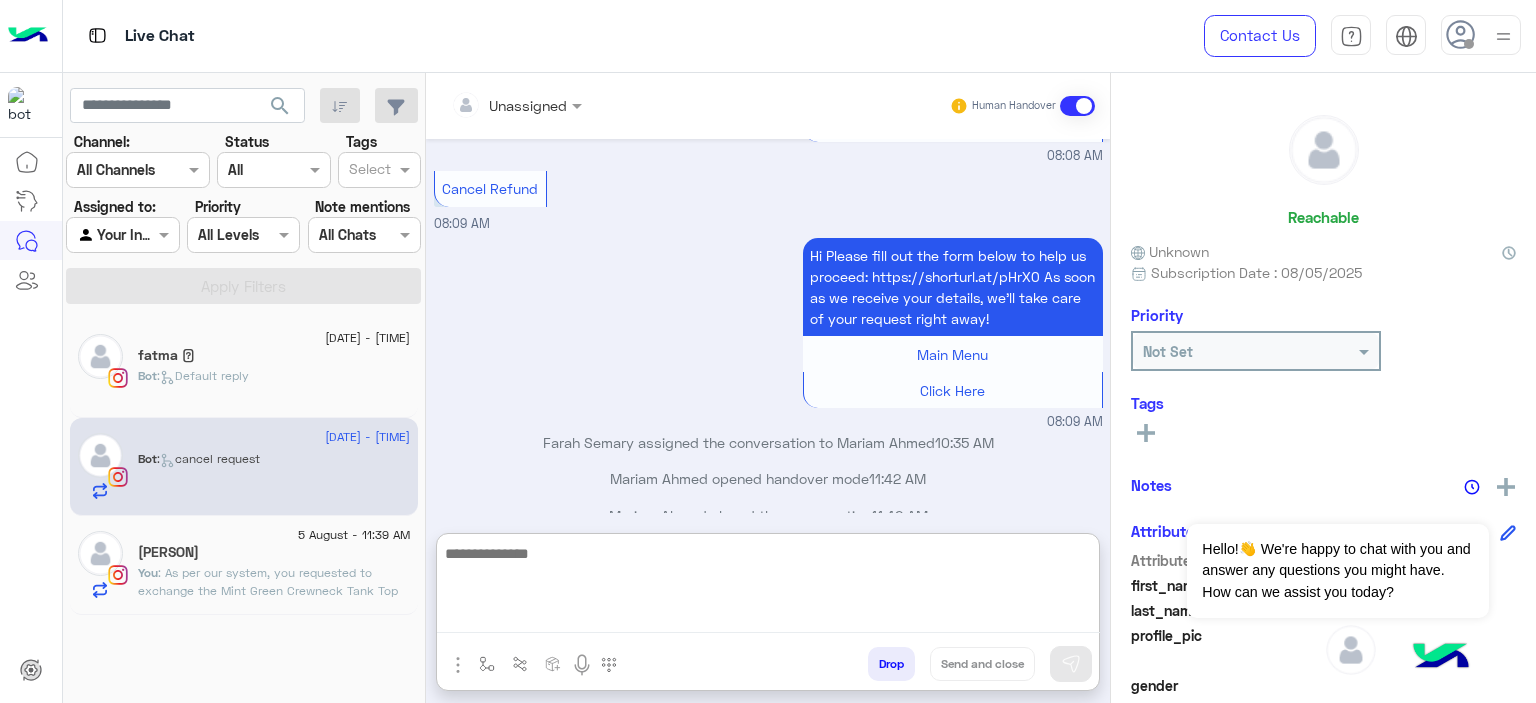 click at bounding box center (768, 587) 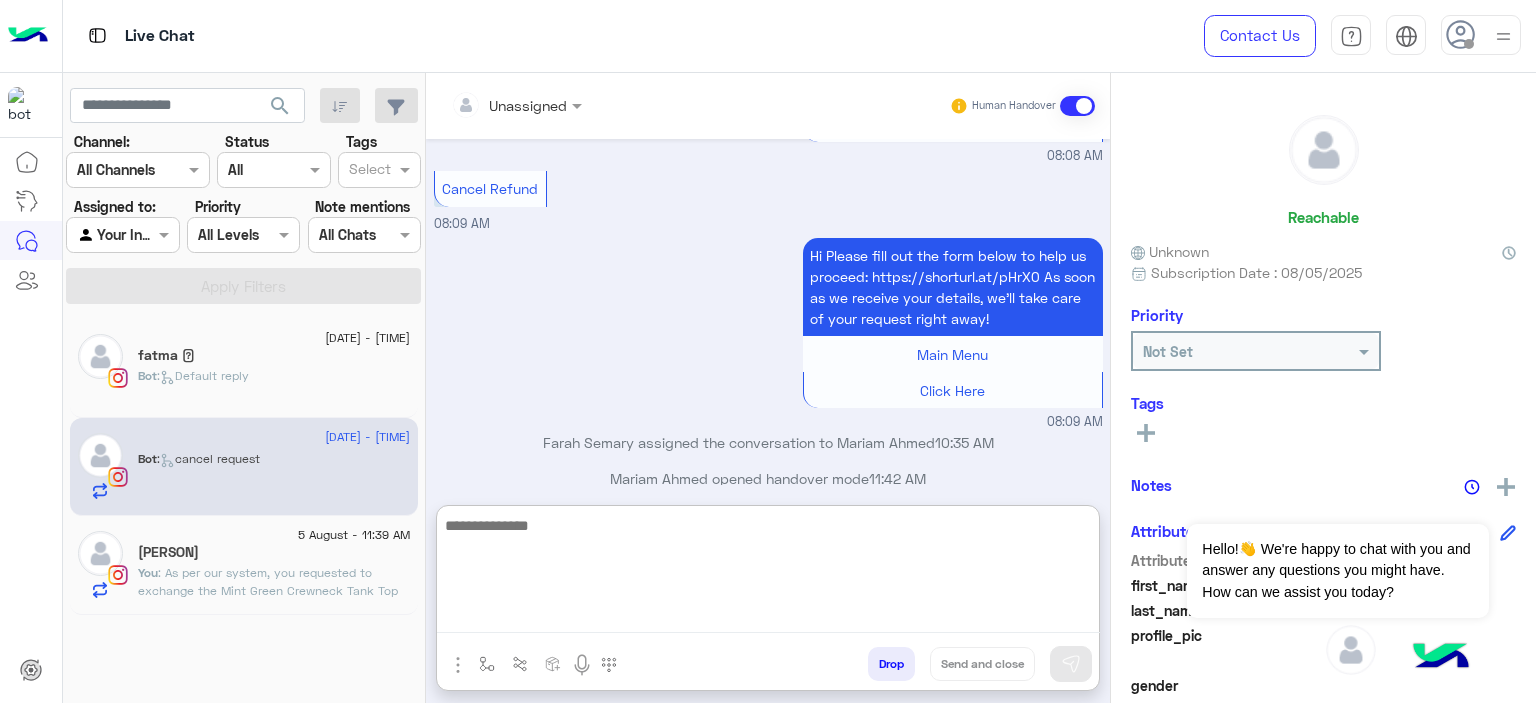 paste on "**********" 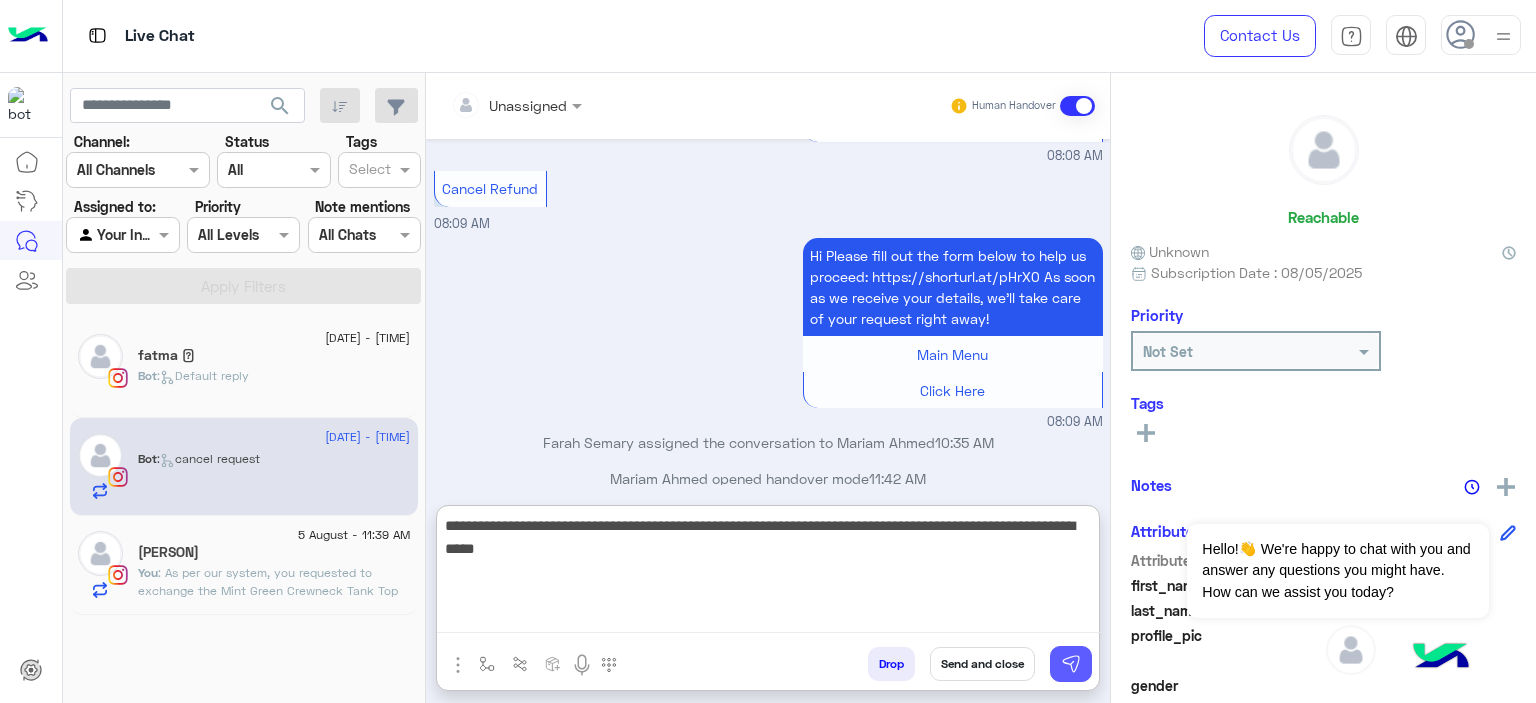 type on "**********" 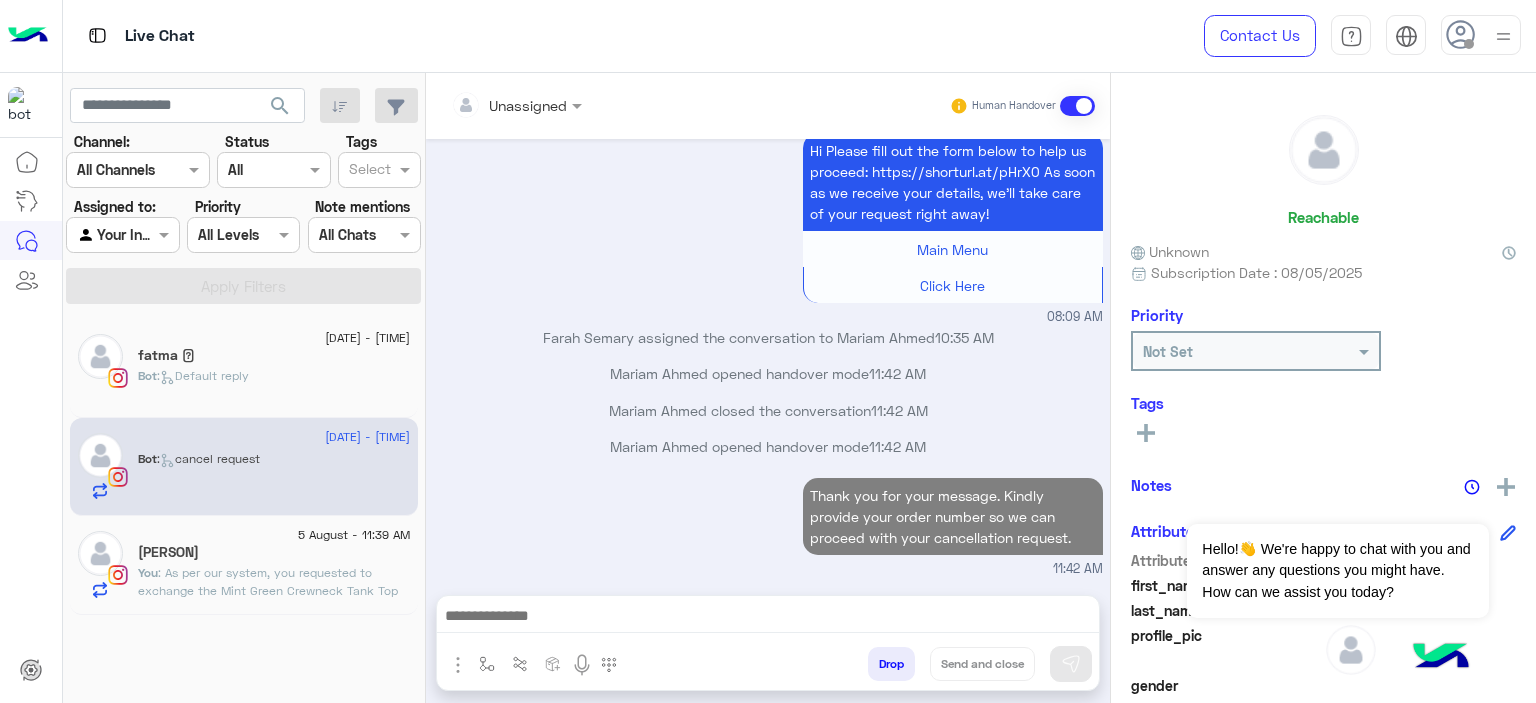 scroll, scrollTop: 1445, scrollLeft: 0, axis: vertical 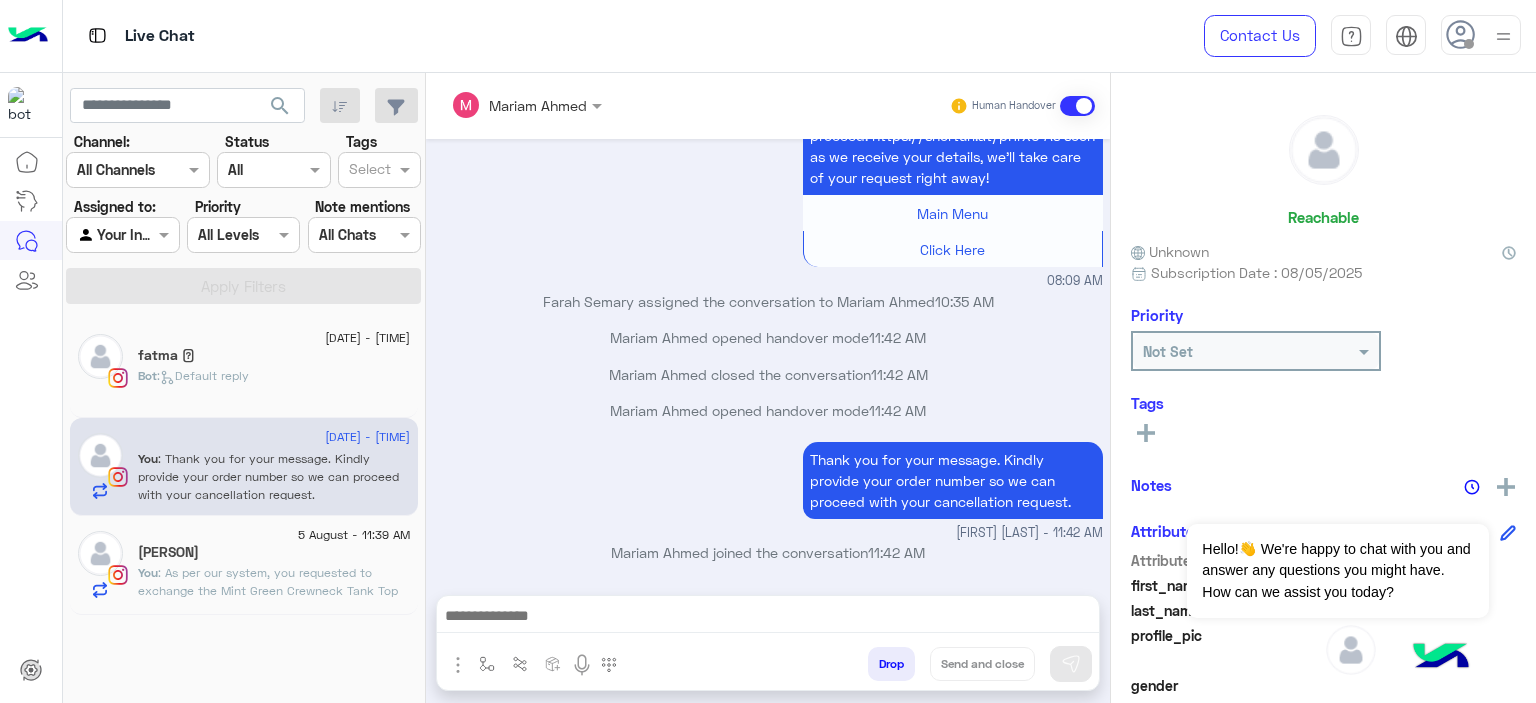 click on ": As per our system, you requested to exchange the Mint Green Crewneck Tank Top with the Steel Blue U-Shaped Tank Top.
If you wish to exchange it for a different item, please click the link below and follow the steps to submit a new request:
👉 https://cloud.e-stebdal.com/returns" 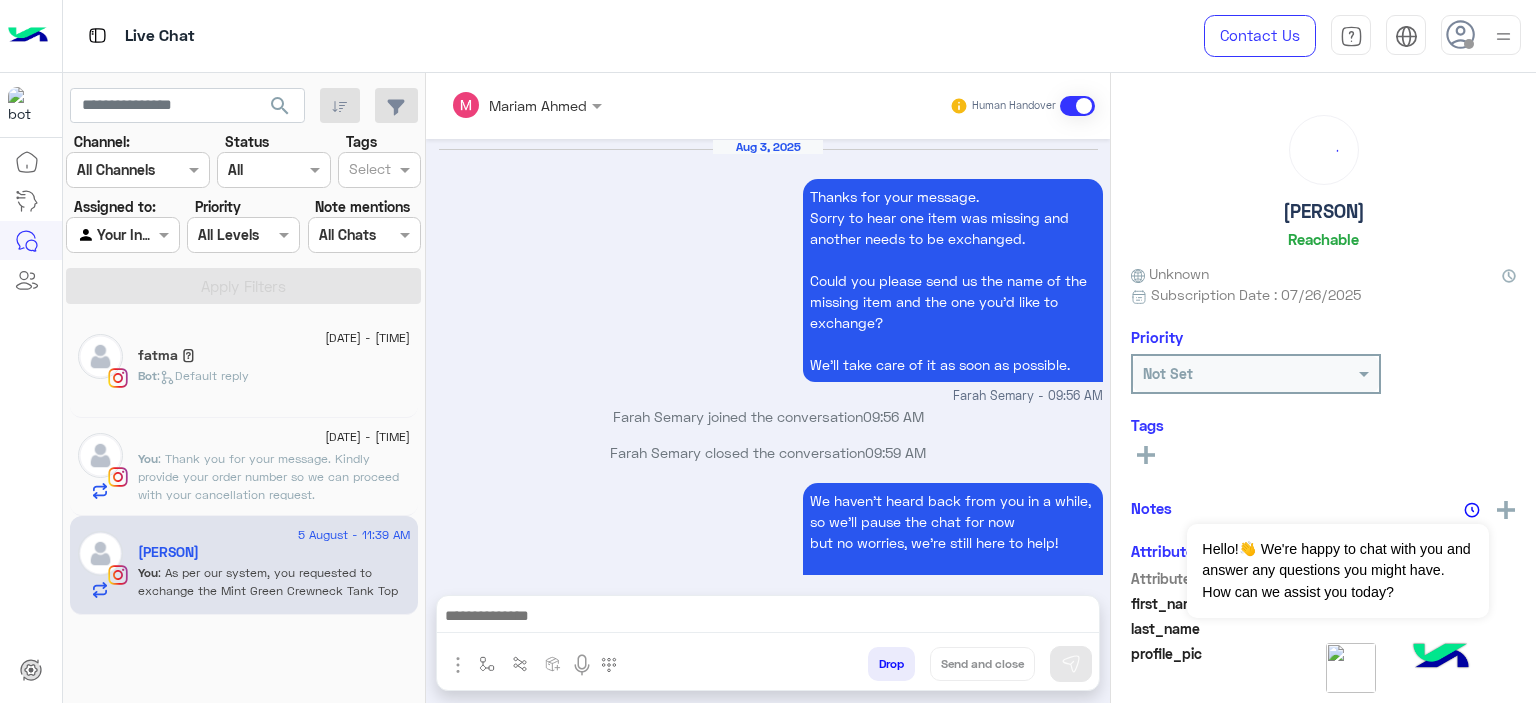 scroll, scrollTop: 2571, scrollLeft: 0, axis: vertical 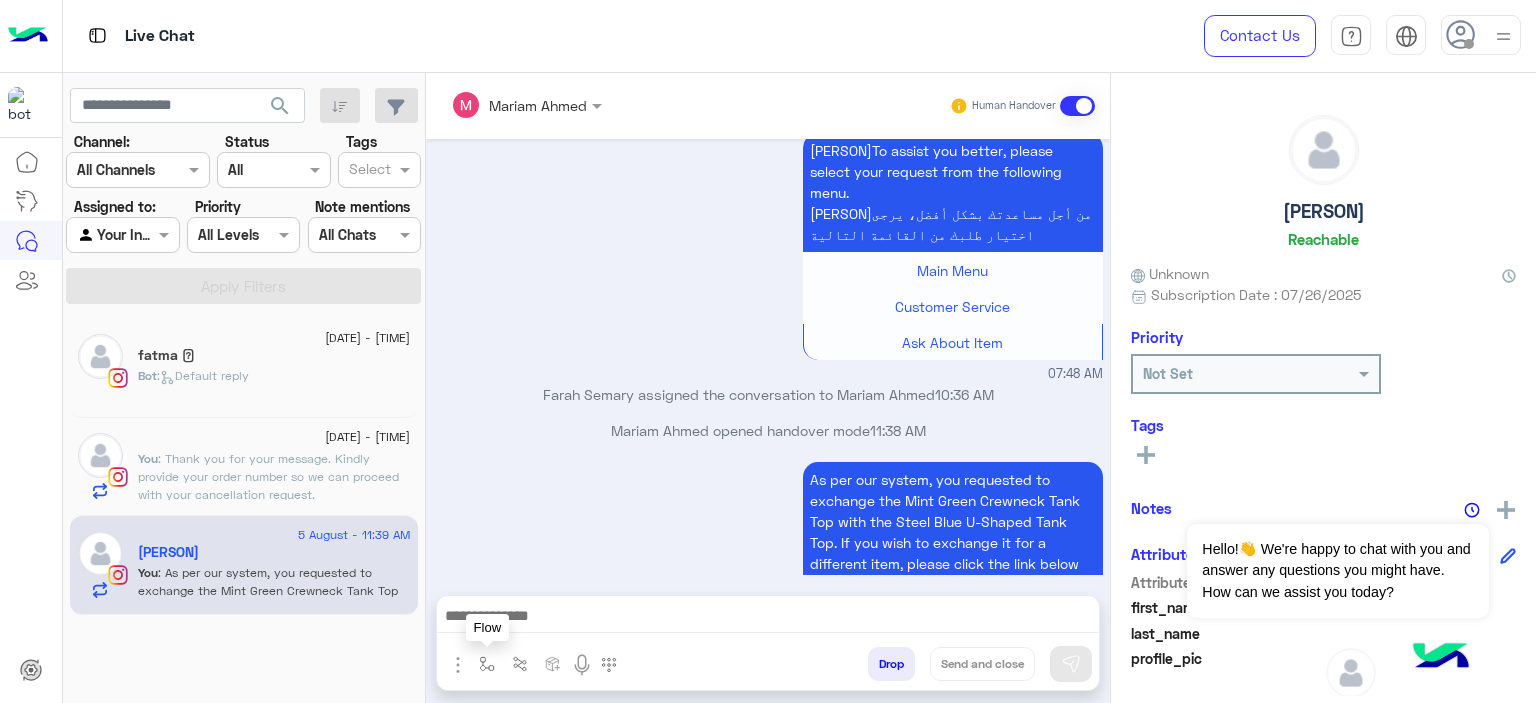 click at bounding box center [487, 664] 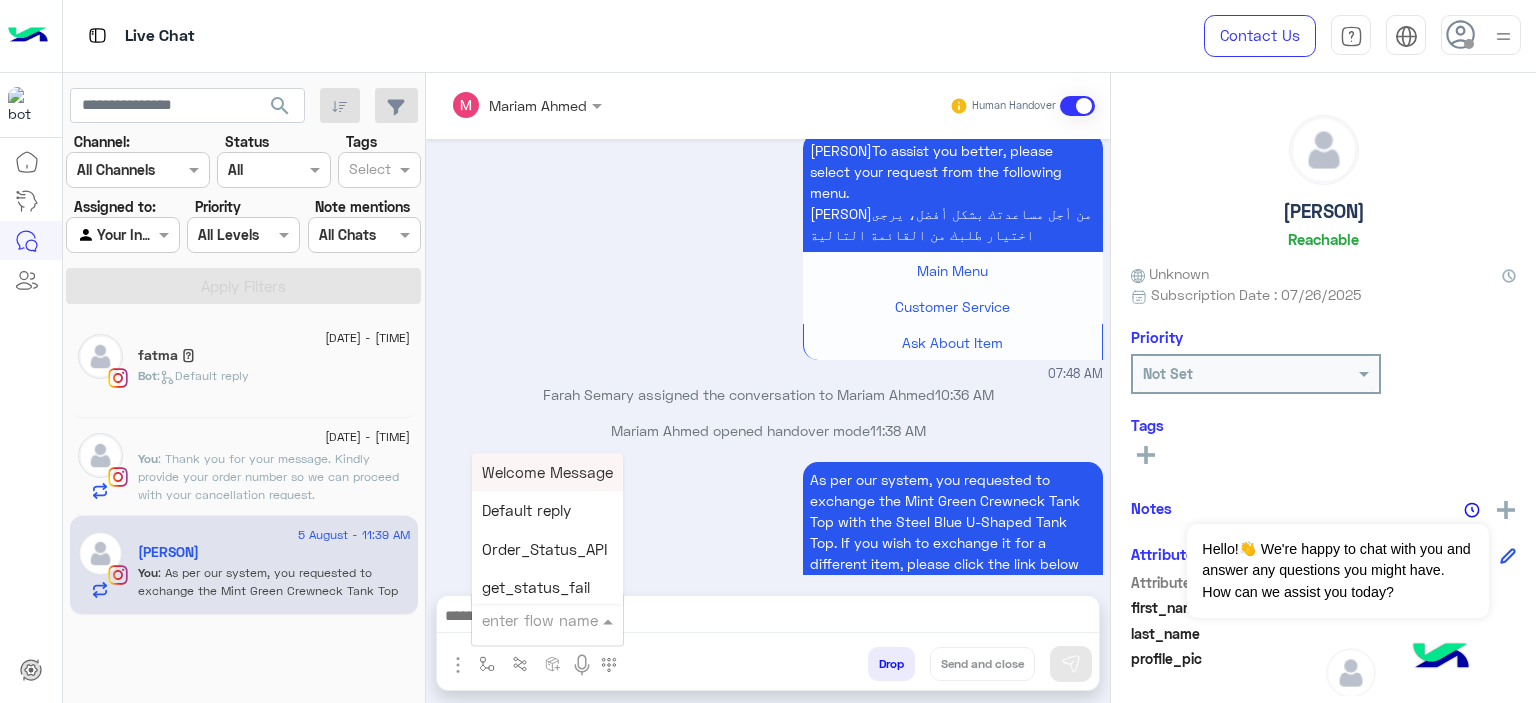 click at bounding box center (547, 619) 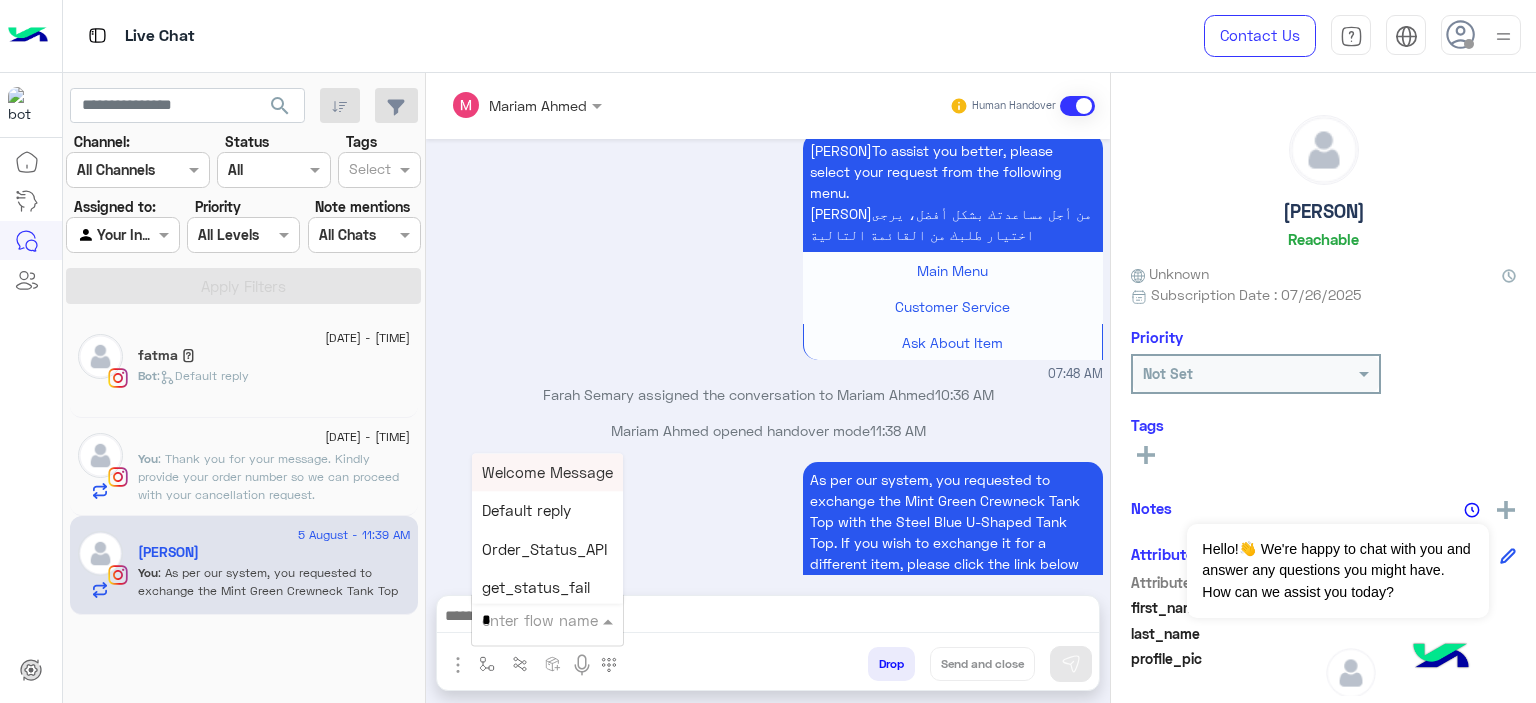 type on "**" 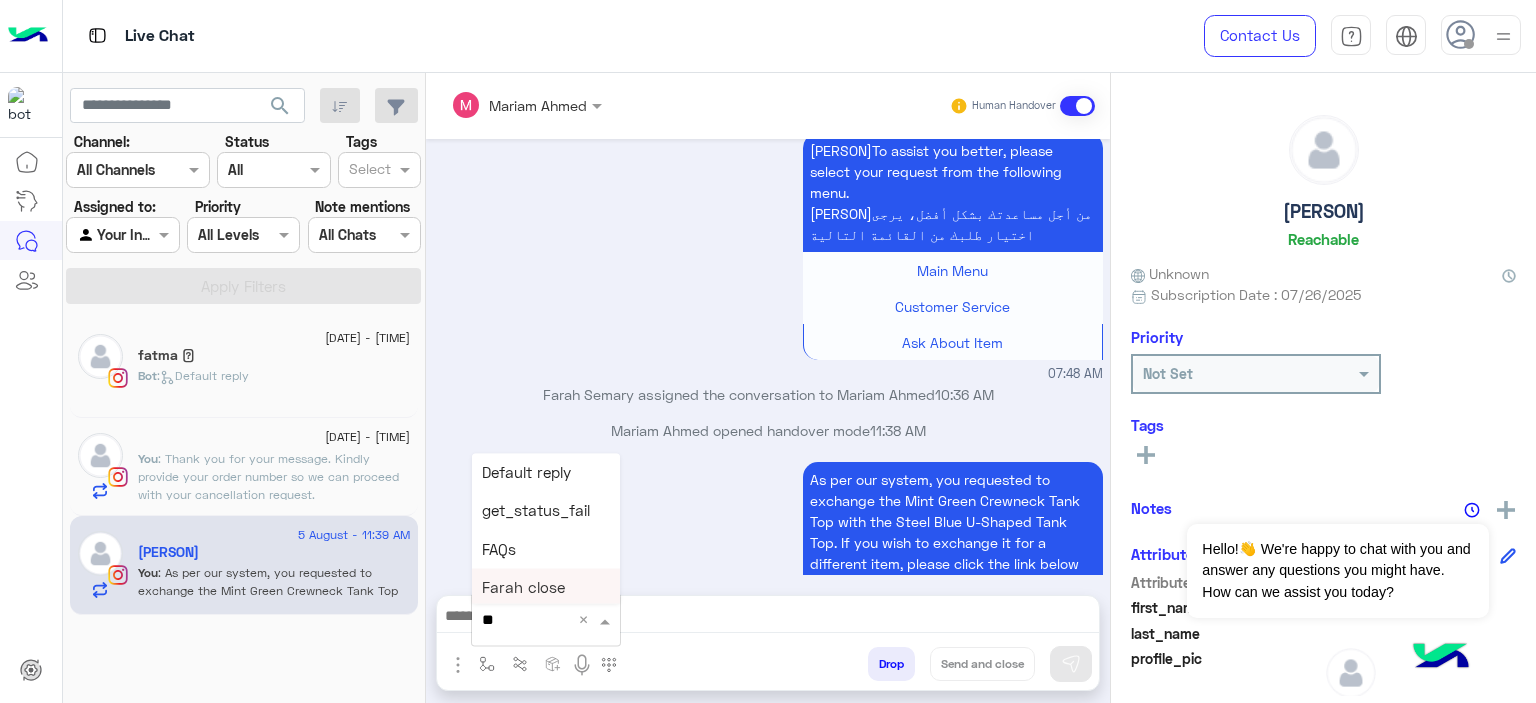 click on "Farah close" at bounding box center [523, 588] 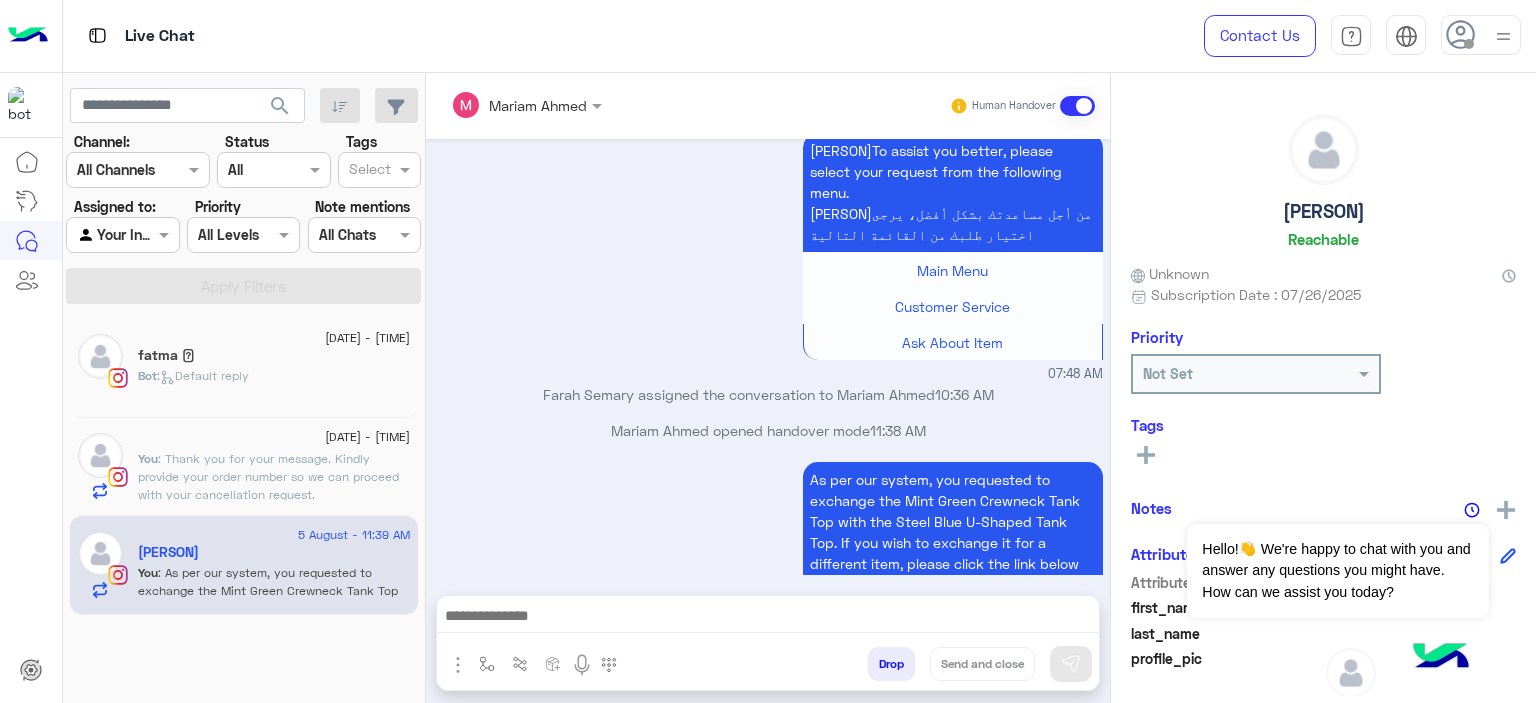 type on "**********" 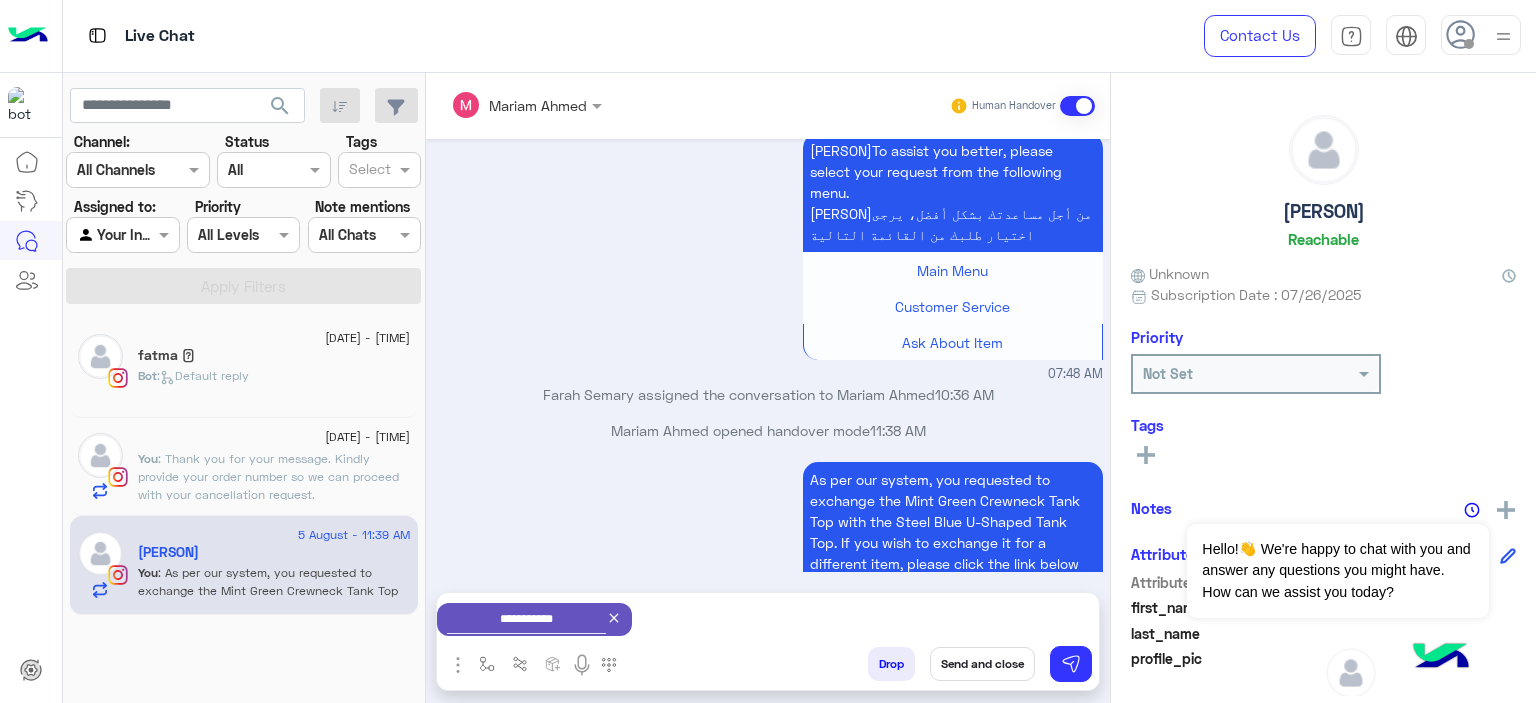 click on "Send and close" at bounding box center (982, 664) 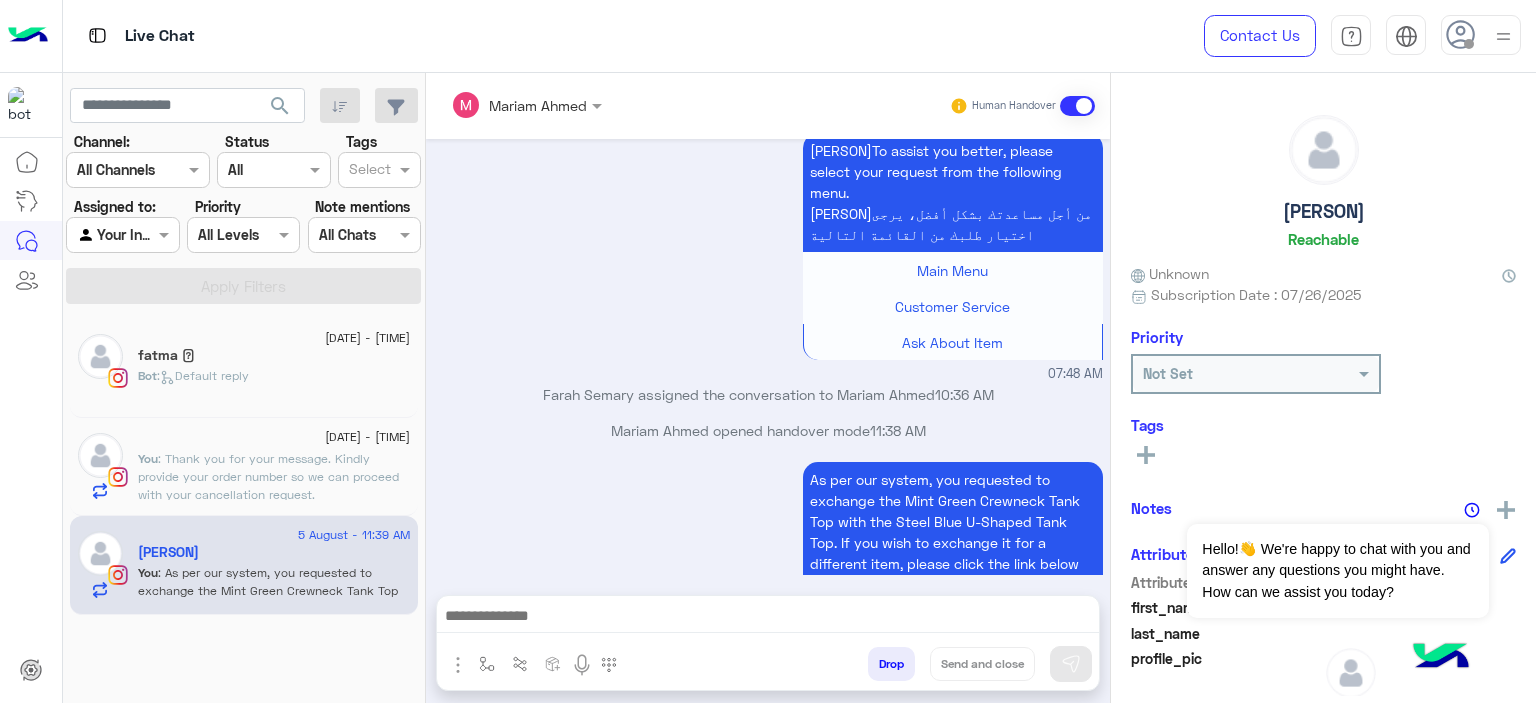 scroll, scrollTop: 2607, scrollLeft: 0, axis: vertical 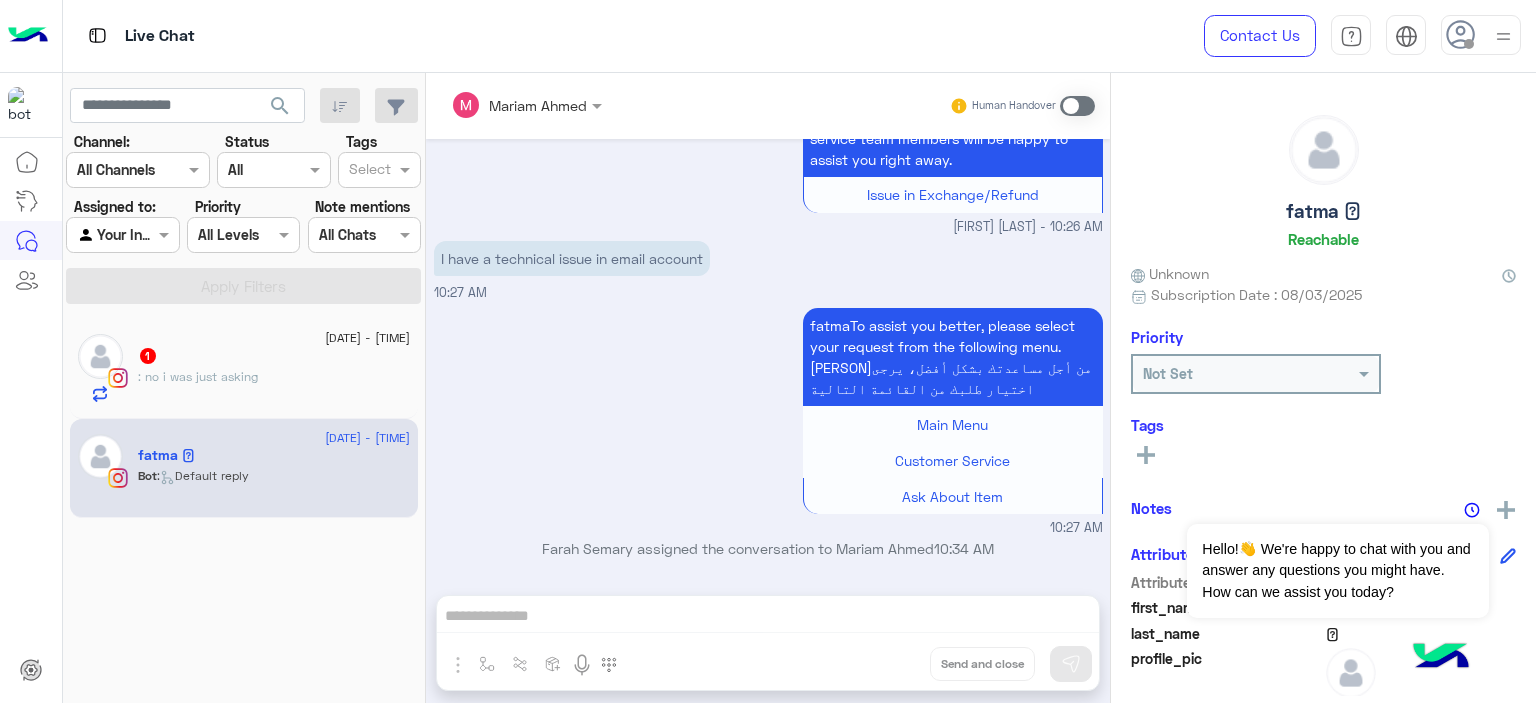 click on ": no i was just asking" 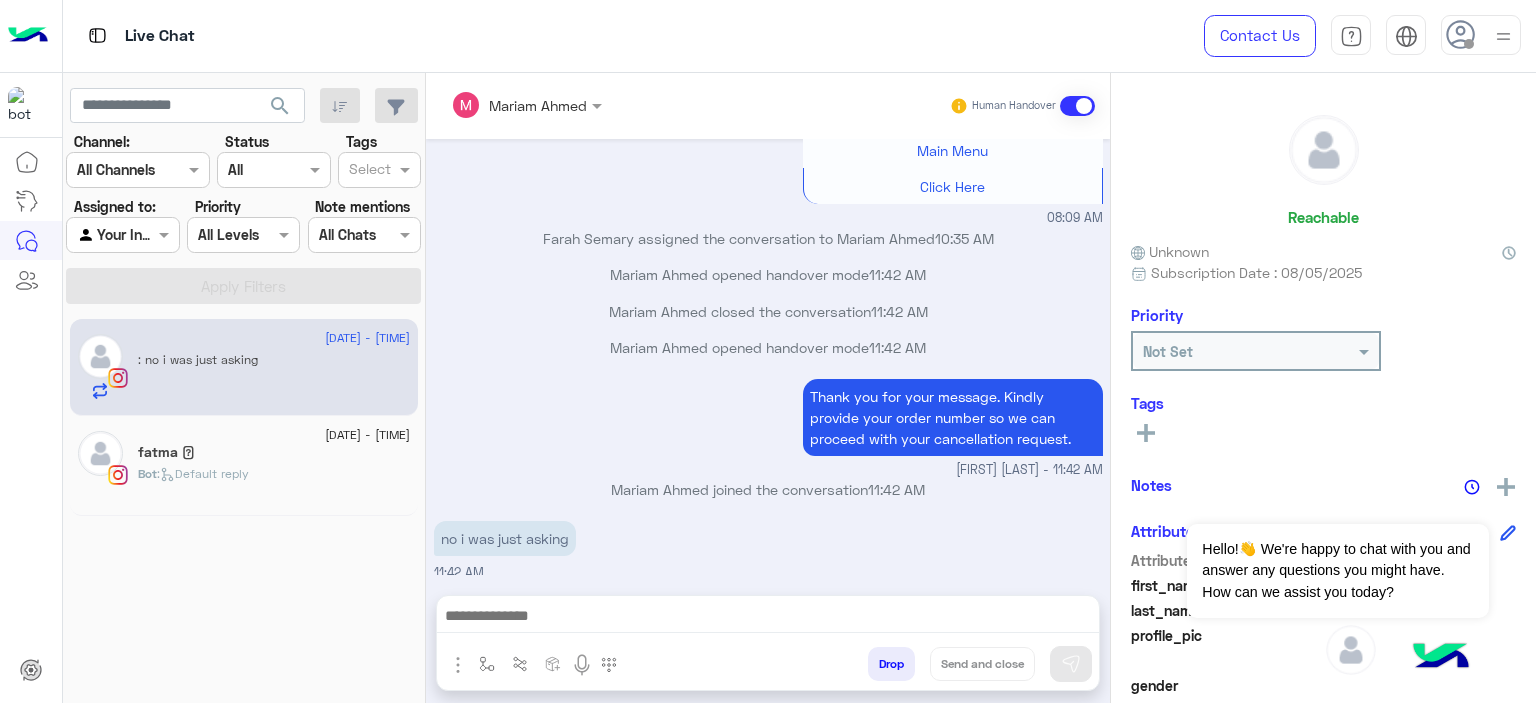scroll, scrollTop: 1512, scrollLeft: 0, axis: vertical 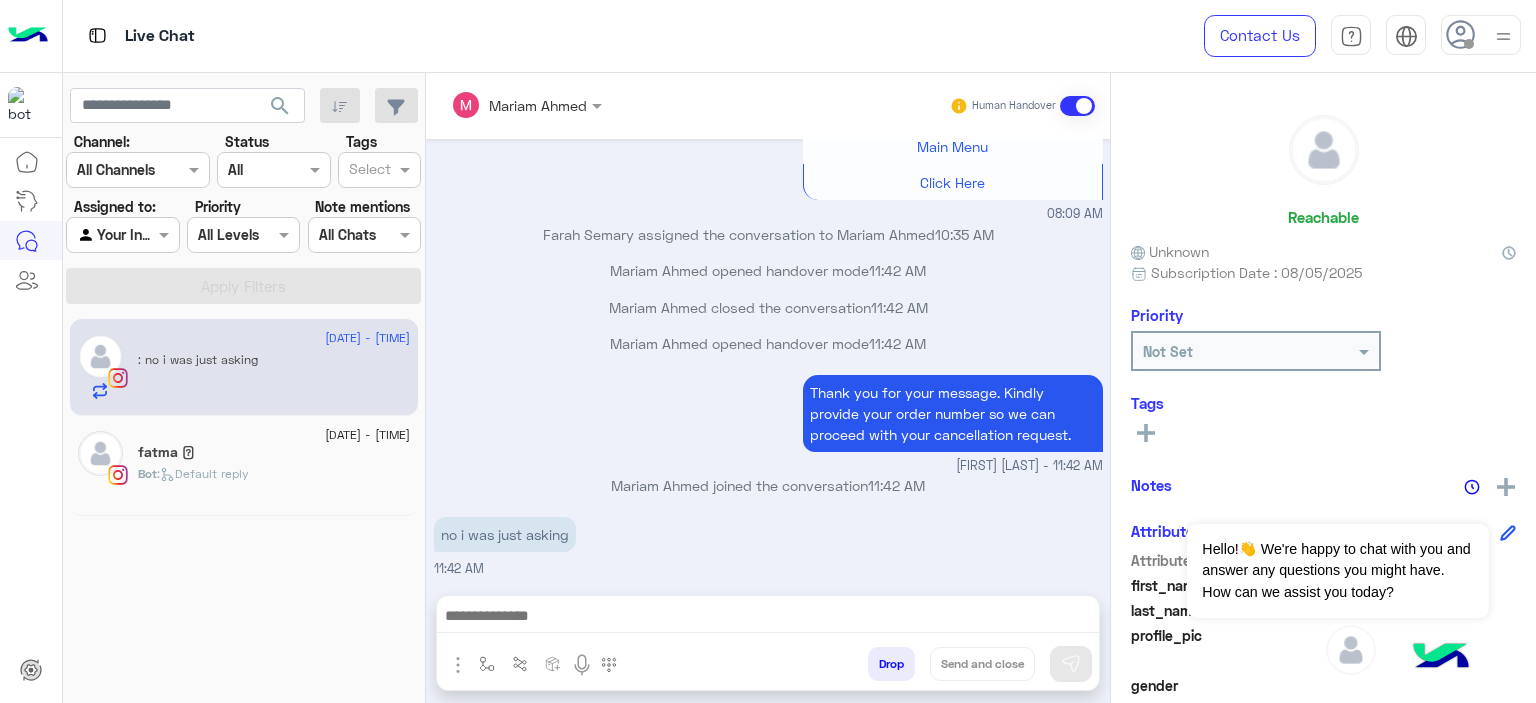 click on "fatma 🪽" 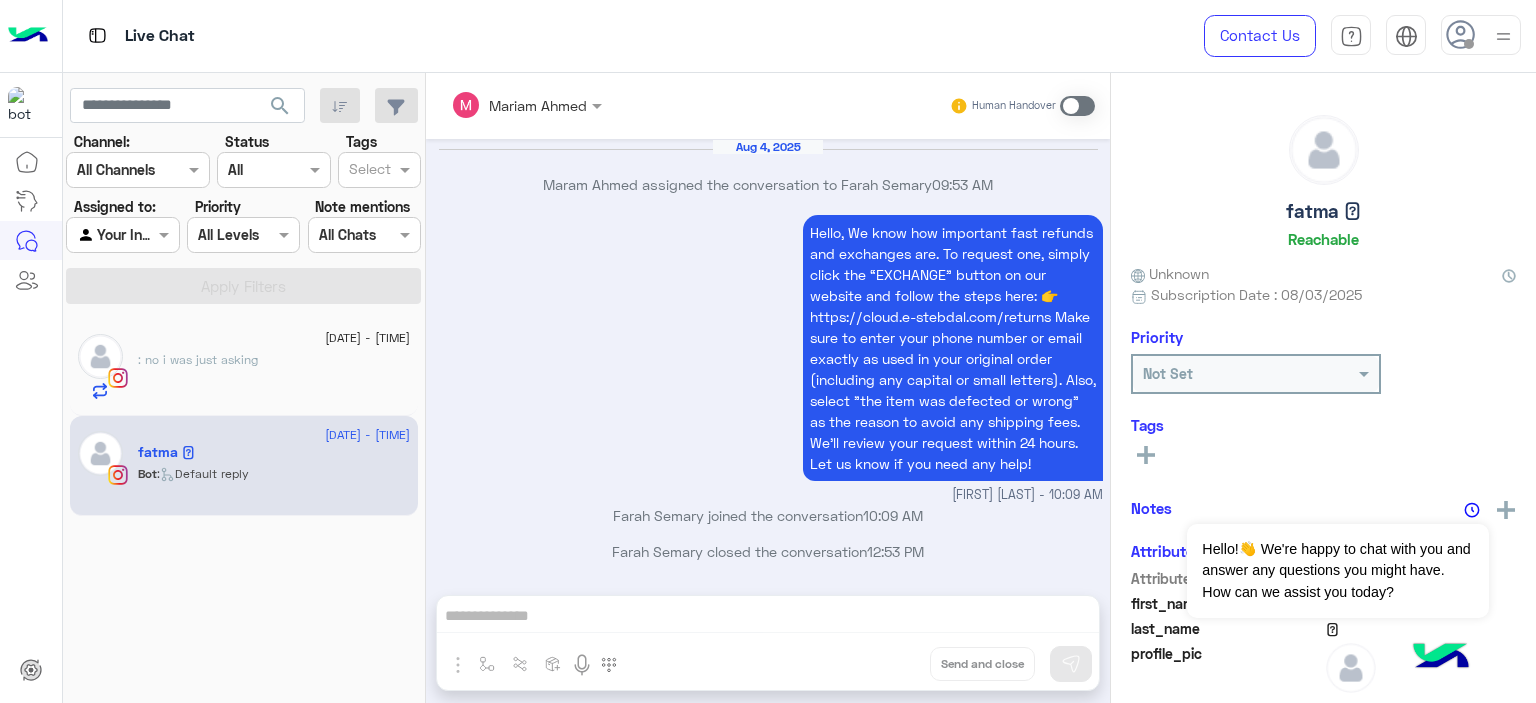 scroll, scrollTop: 1867, scrollLeft: 0, axis: vertical 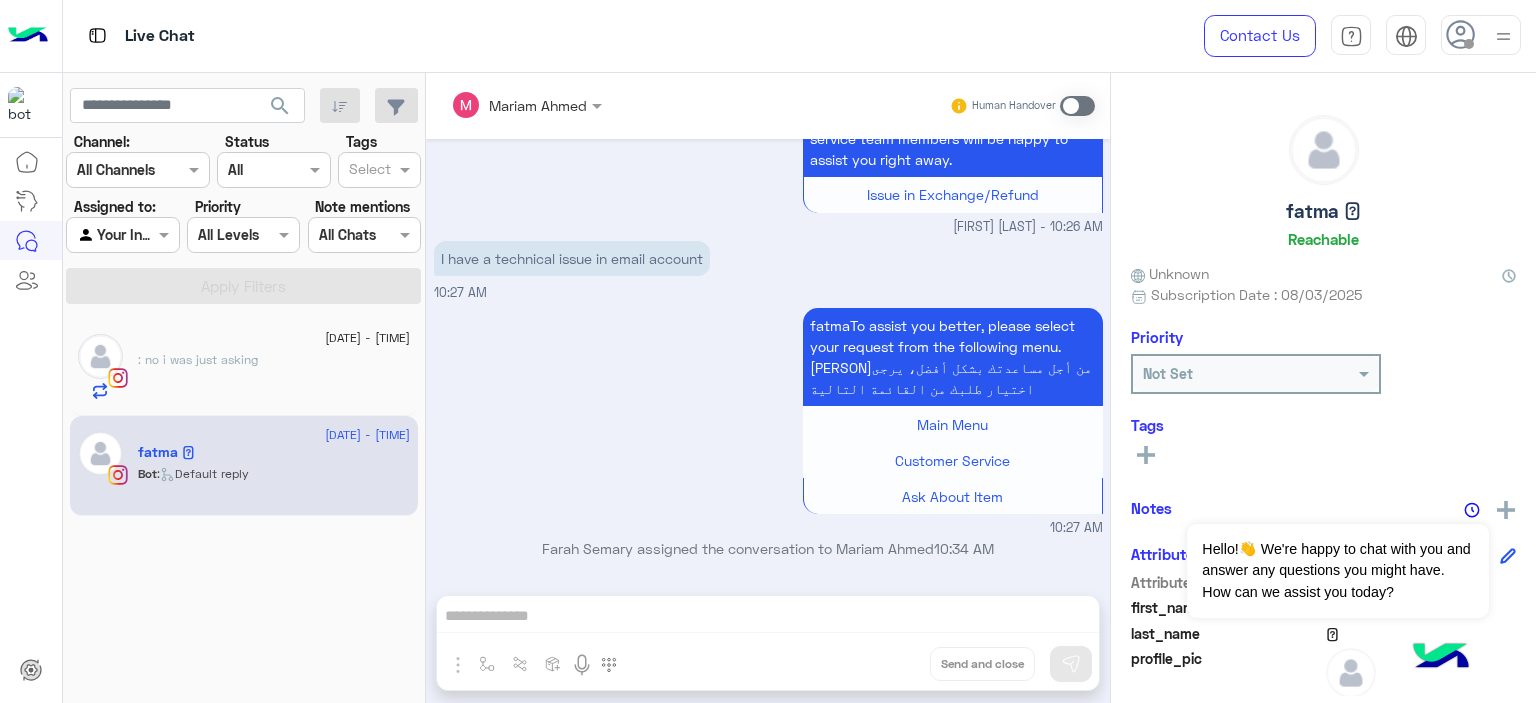 click on ": no i was just asking" 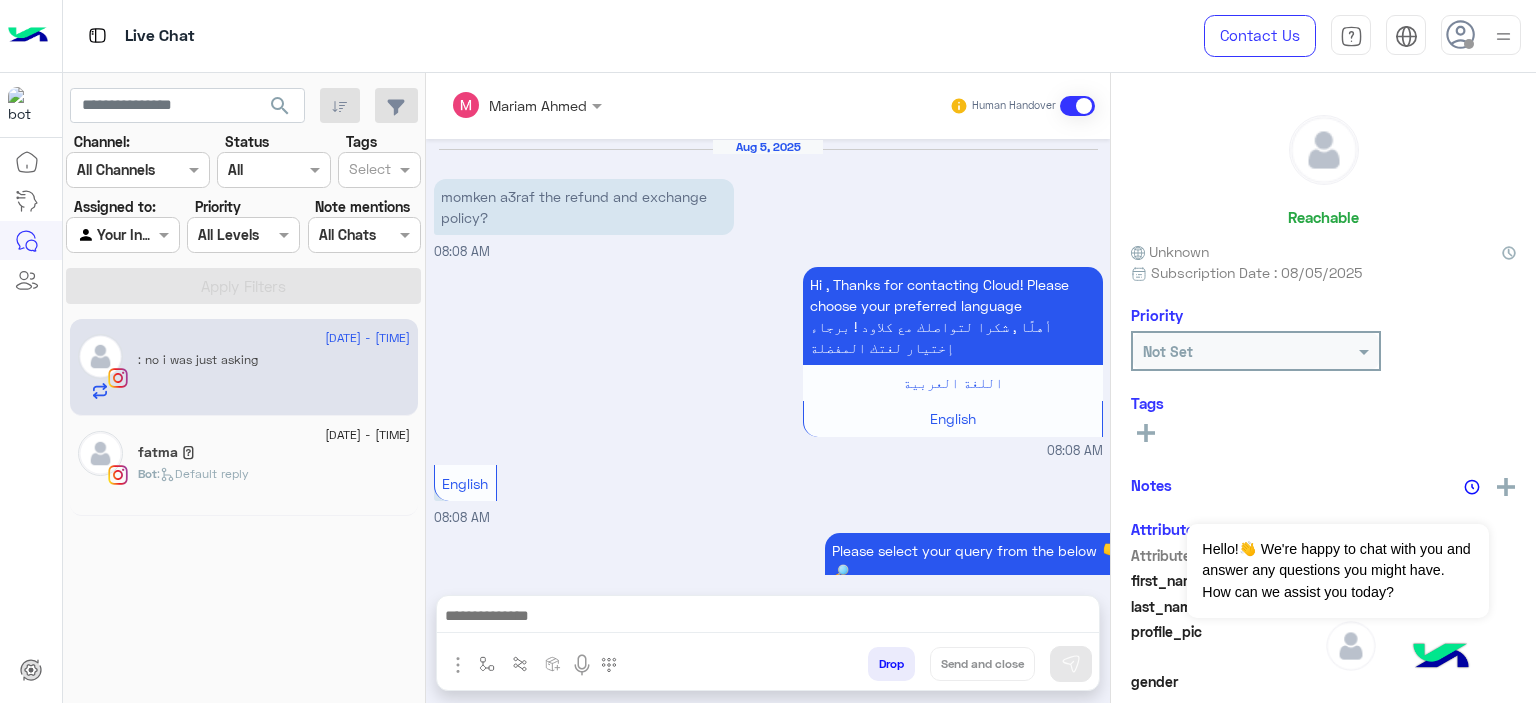 scroll, scrollTop: 1512, scrollLeft: 0, axis: vertical 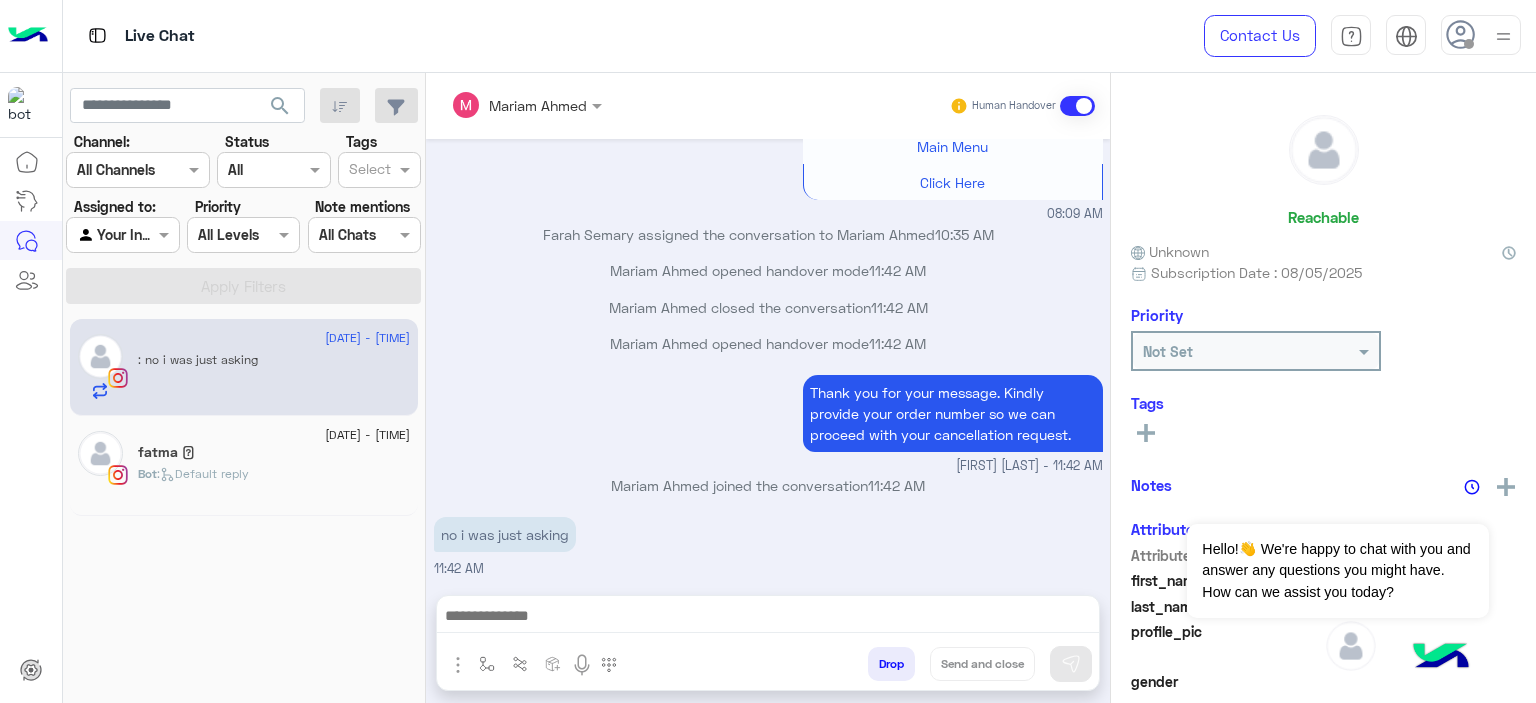 click at bounding box center (768, 618) 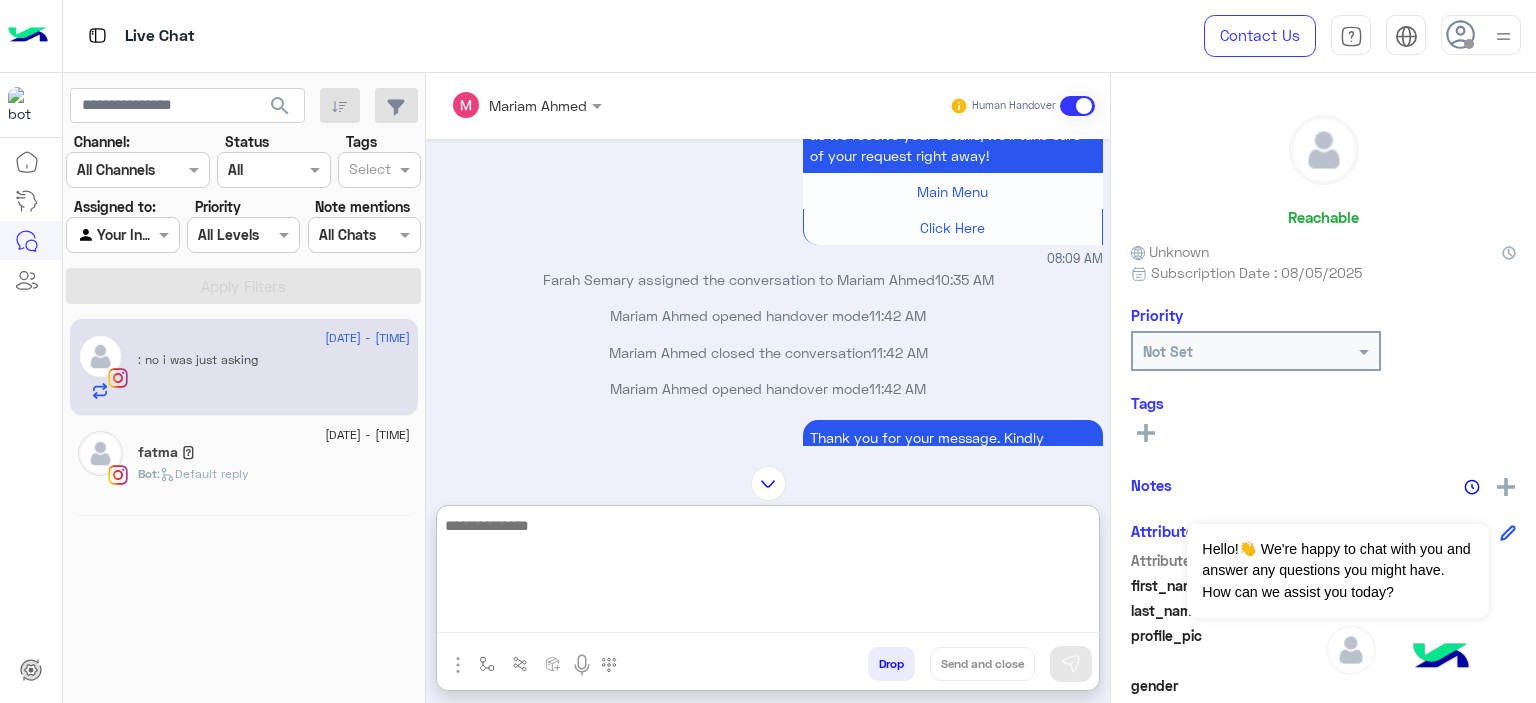 scroll, scrollTop: 1602, scrollLeft: 0, axis: vertical 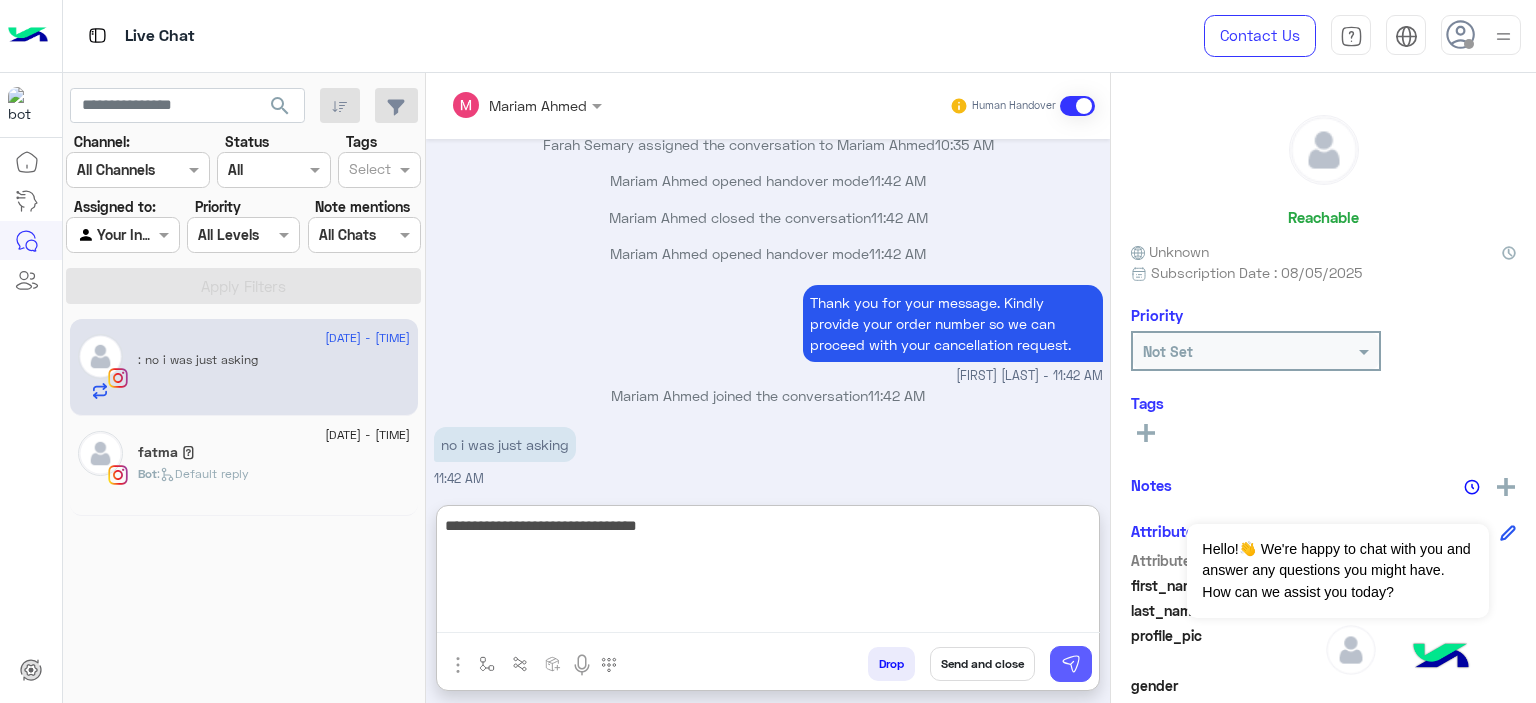 type on "**********" 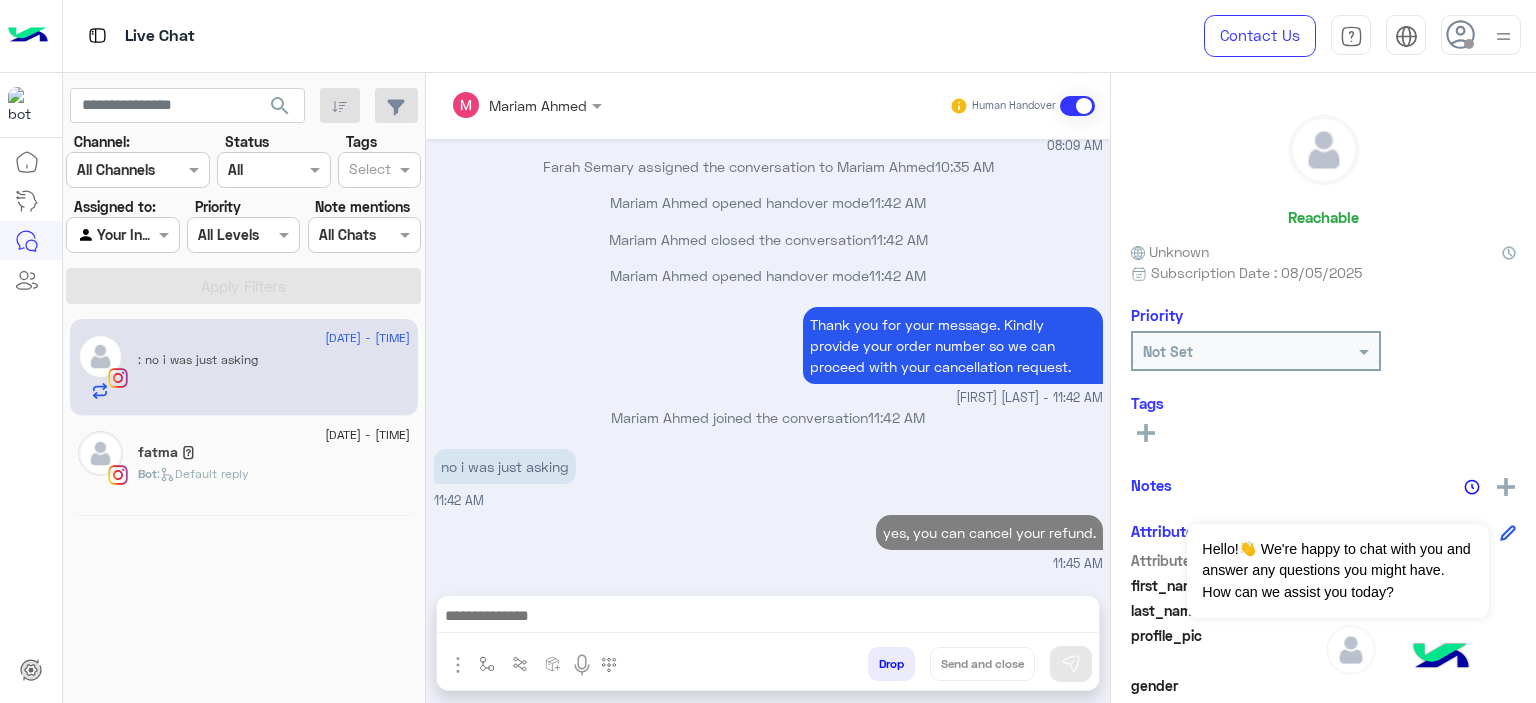 scroll, scrollTop: 1576, scrollLeft: 0, axis: vertical 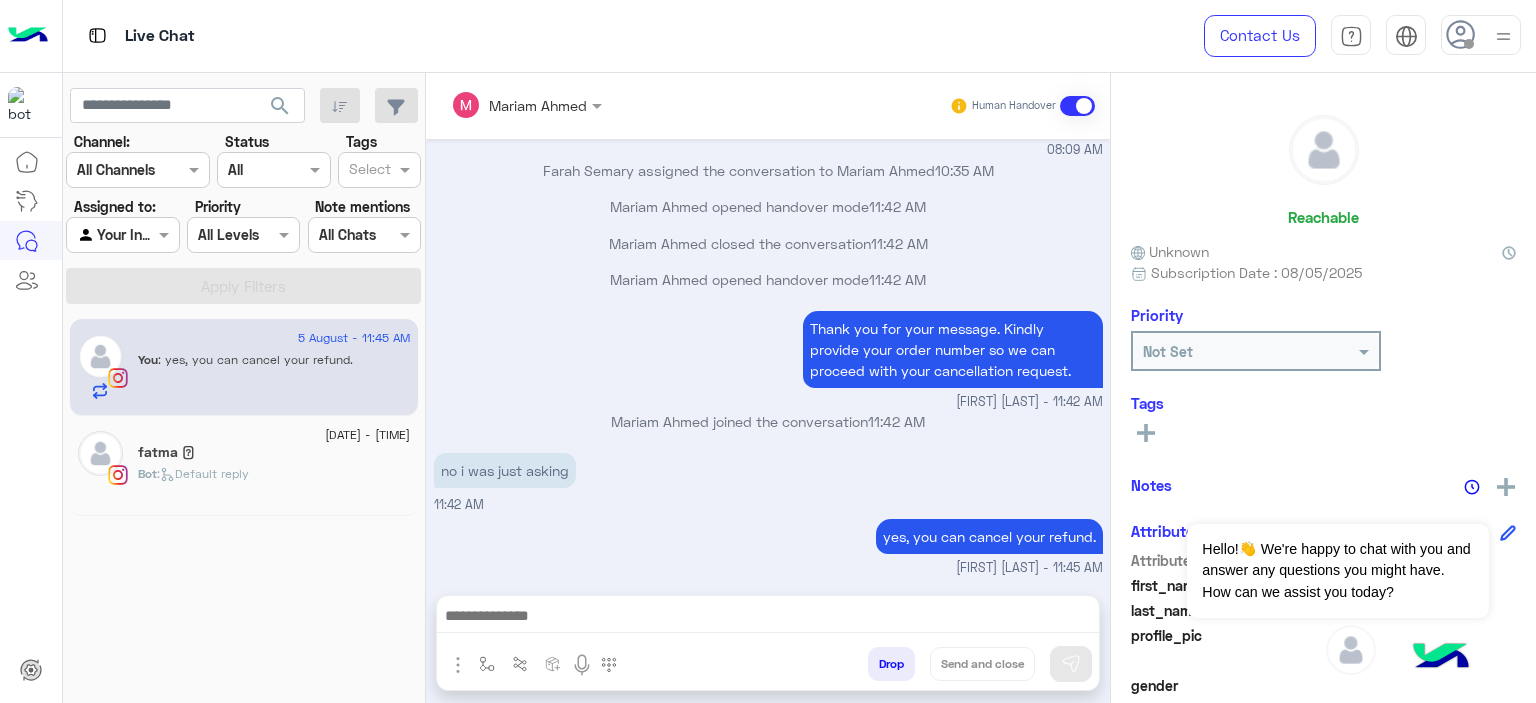 click on "Bot :   Default reply" 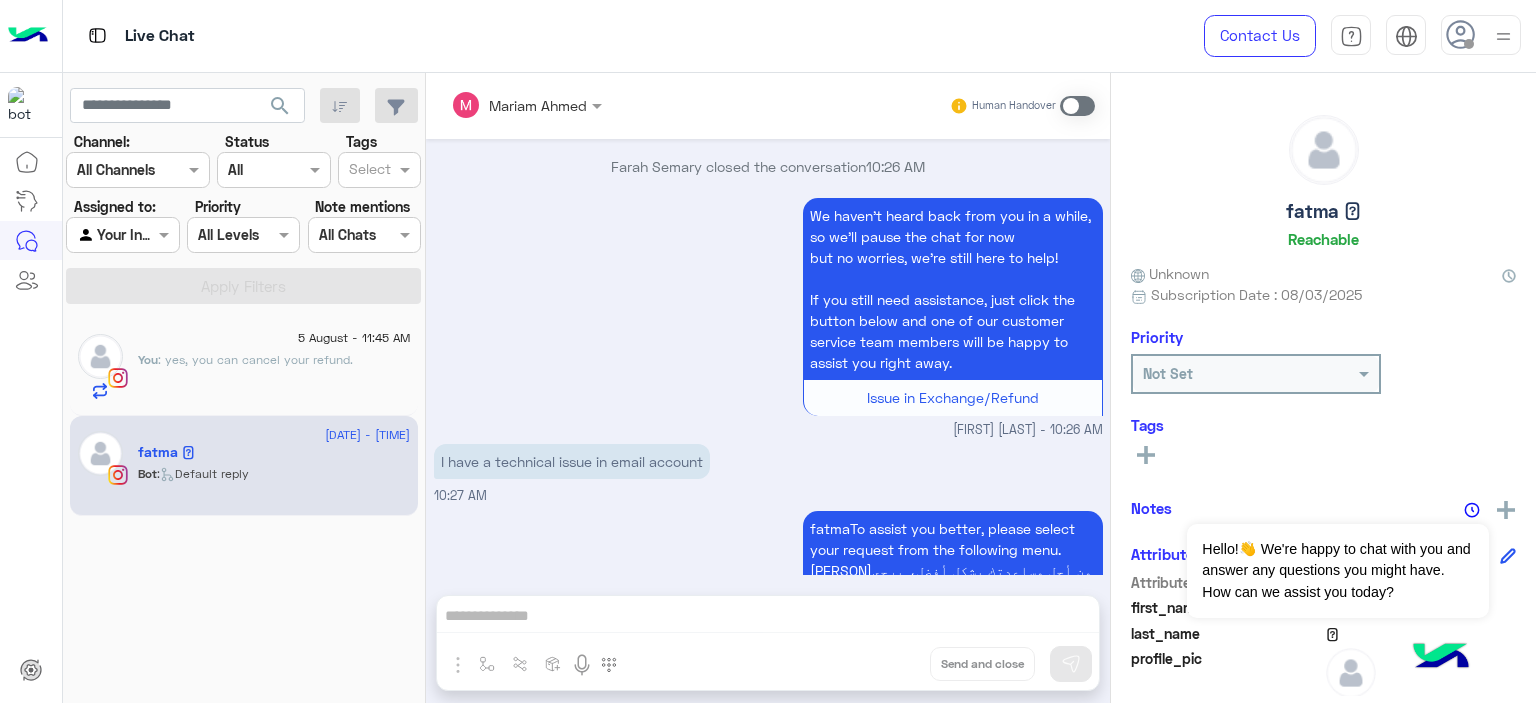 scroll, scrollTop: 1867, scrollLeft: 0, axis: vertical 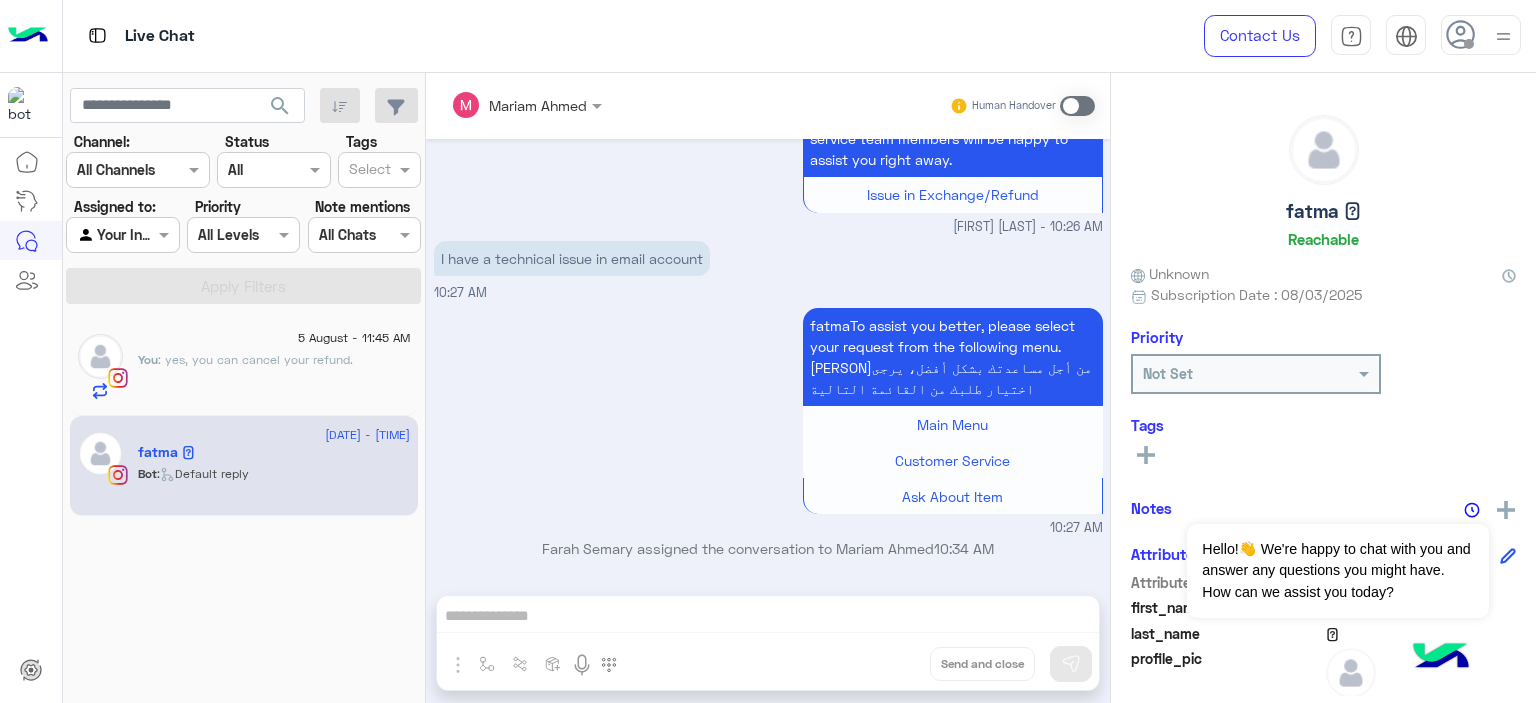 click on "Mariam Ahmed Human Handover     Aug 4, 2025   Maram Ahmed assigned the conversation to Farah Semary  09:53 AM     Hello,
We know how important fast refunds and exchanges are.
To request one, simply click the “EXCHANGE” button on our website and follow the steps here:
👉 https://cloud.e-stebdal.com/returns
Make sure to enter your phone number or email exactly as used in your original order (including any capital or small letters).
Also, select "the item was defected or wrong" as the reason to avoid any shipping fees.
We’ll review your request within 24 hours. Let us know if you need any help!     Farah Semary -  10:09 AM   Farah Semary joined the conversation   10:09 AM       Farah Semary closed the conversation   12:53 PM      We haven’t heard back from you in a while, so we’ll pause the chat for now  but no worries, we’re still here to help! If you still need assistance, just click the button below and one of our customer service team members will be happy to assist you right away." at bounding box center (768, 392) 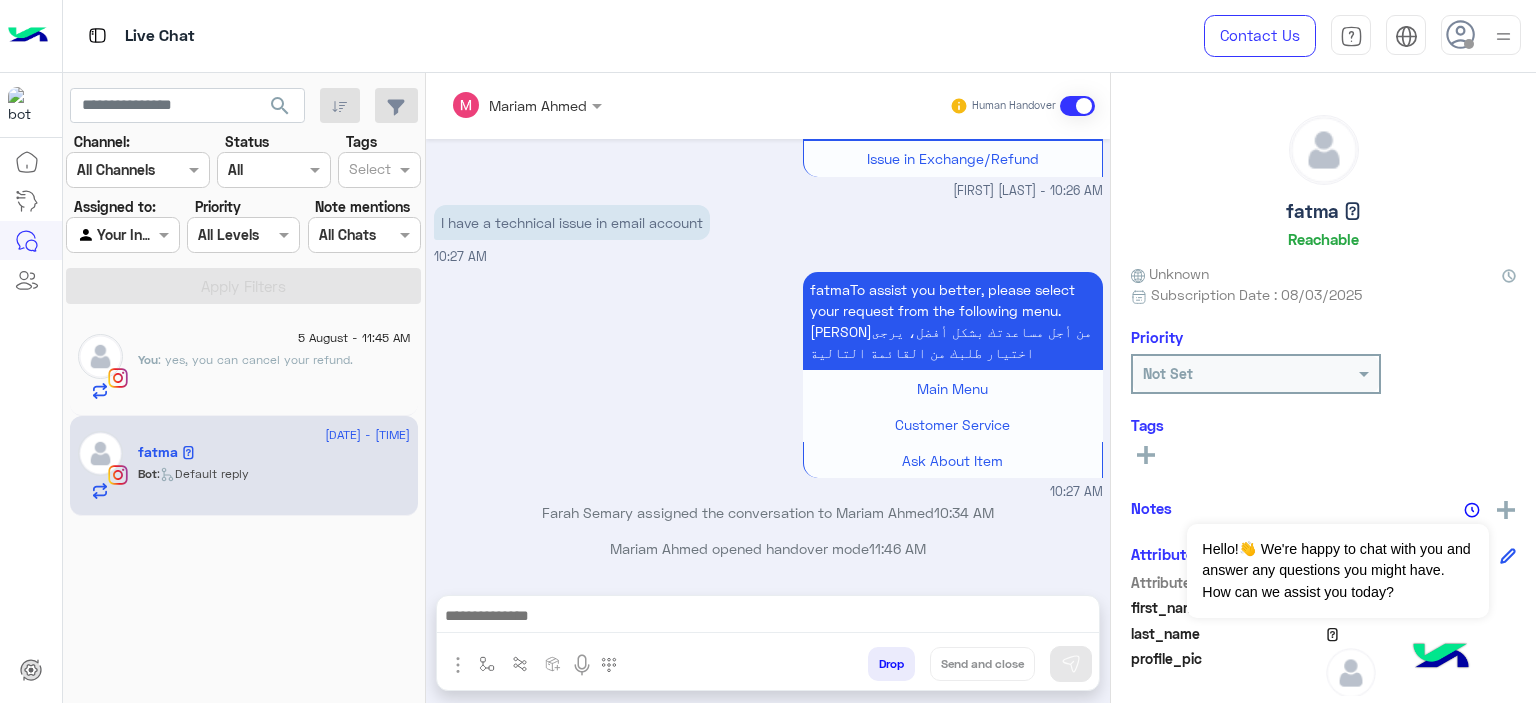 click at bounding box center [768, 618] 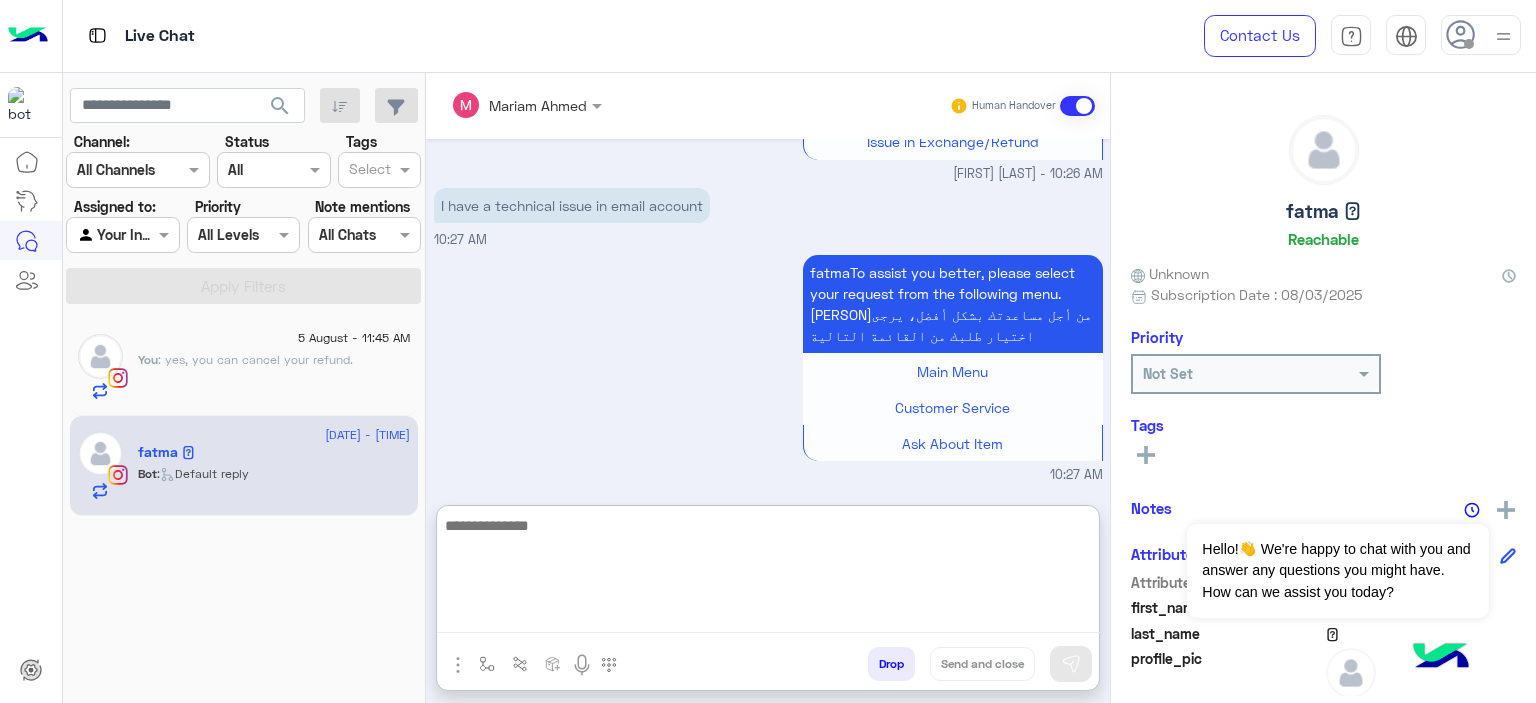 paste on "**********" 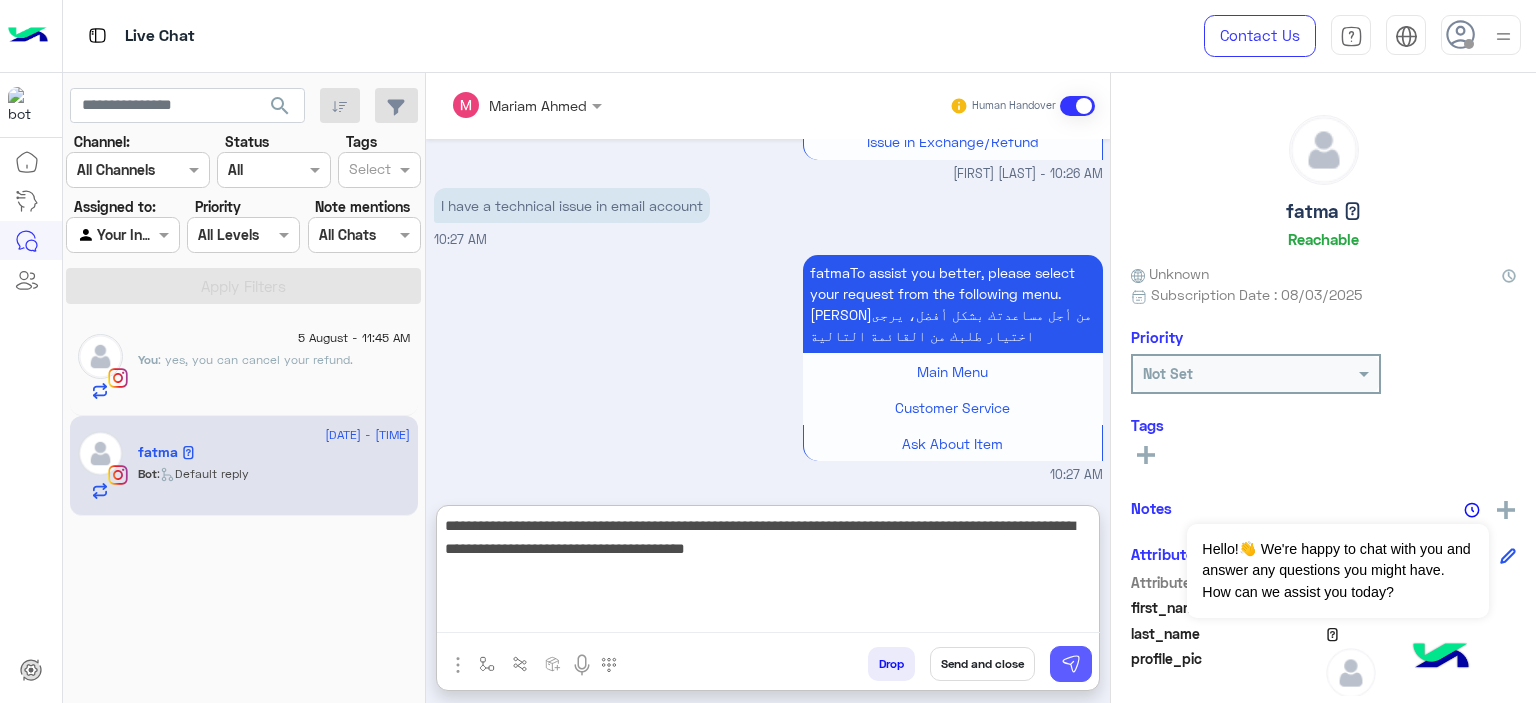 type on "**********" 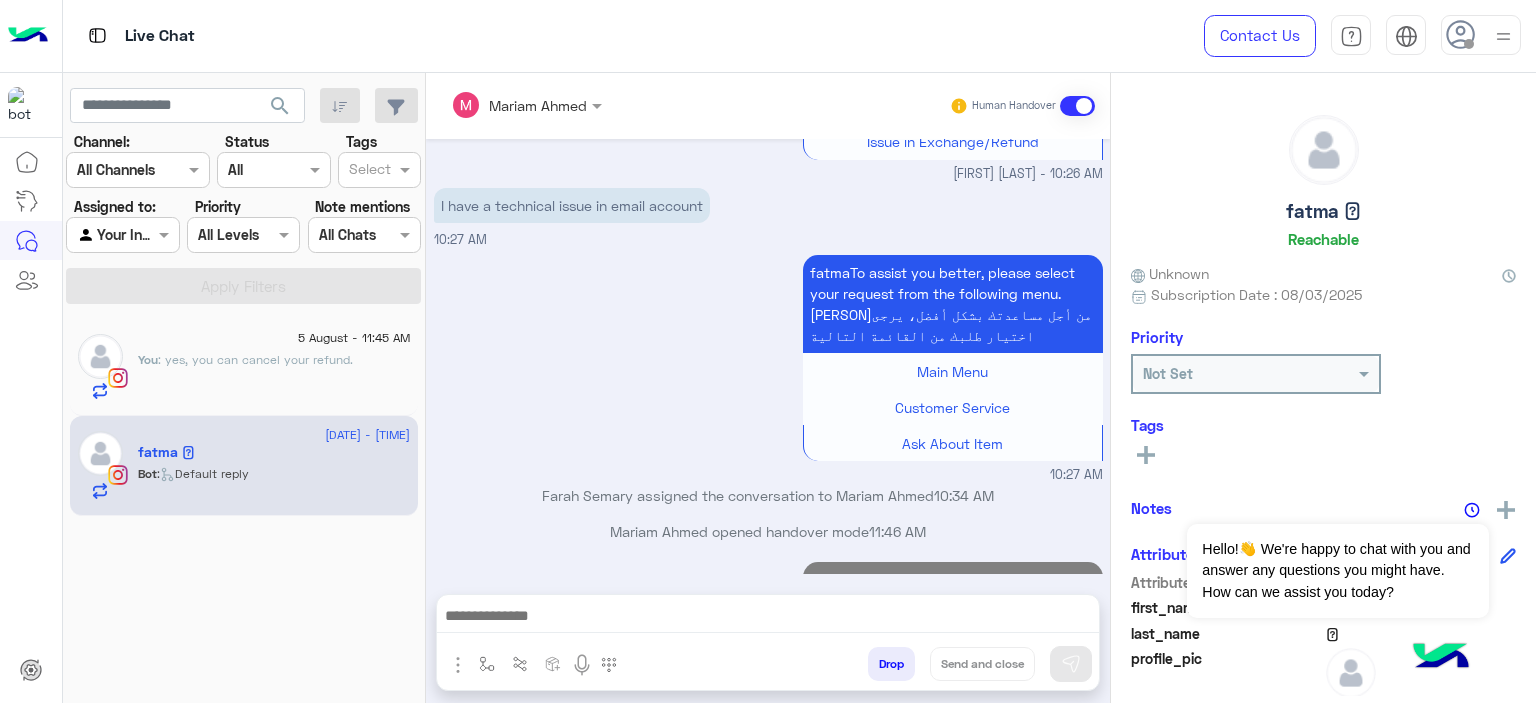scroll, scrollTop: 2030, scrollLeft: 0, axis: vertical 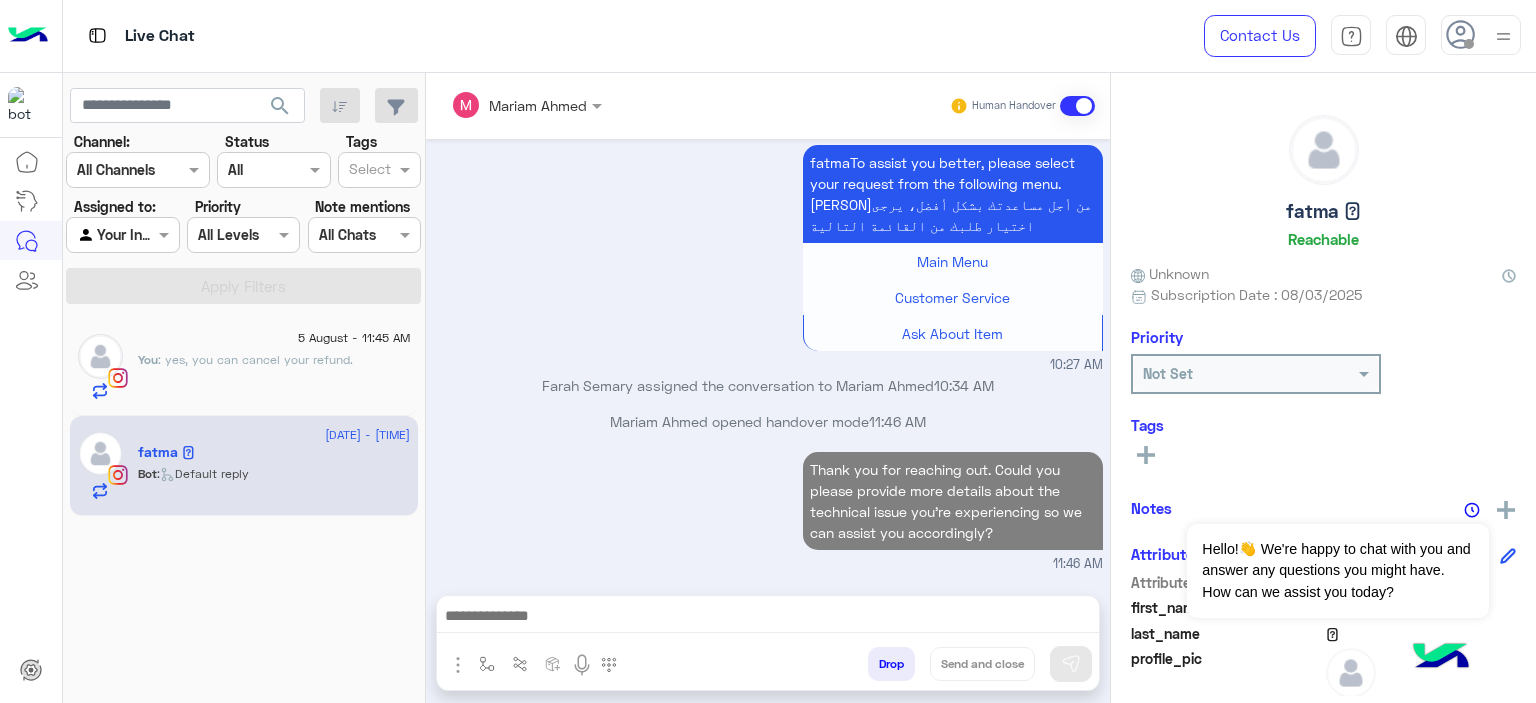 click on "You  : yes, you can cancel your refund." 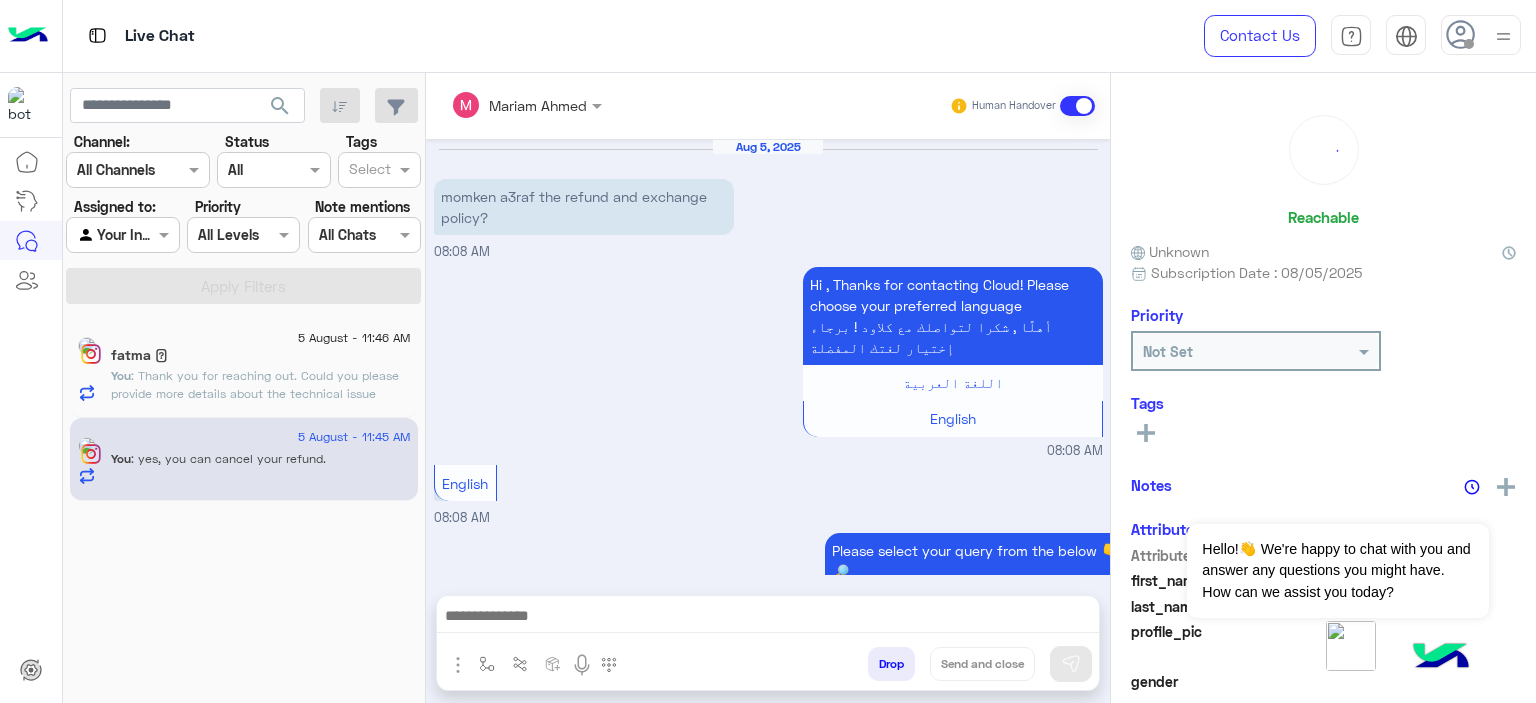 scroll, scrollTop: 1576, scrollLeft: 0, axis: vertical 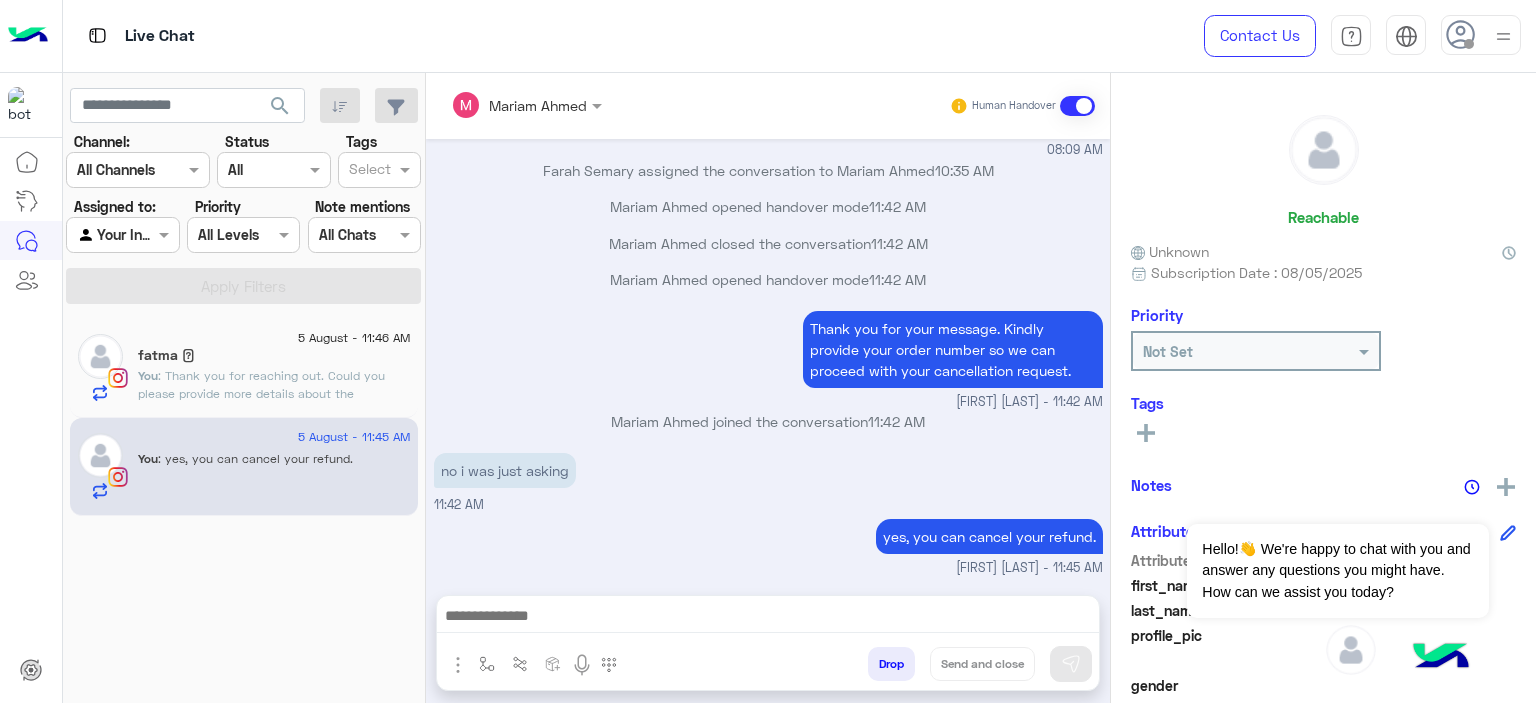 click on "You  : Thank you for reaching out. Could you please provide more details about the technical issue you're experiencing so we can assist you accordingly?" 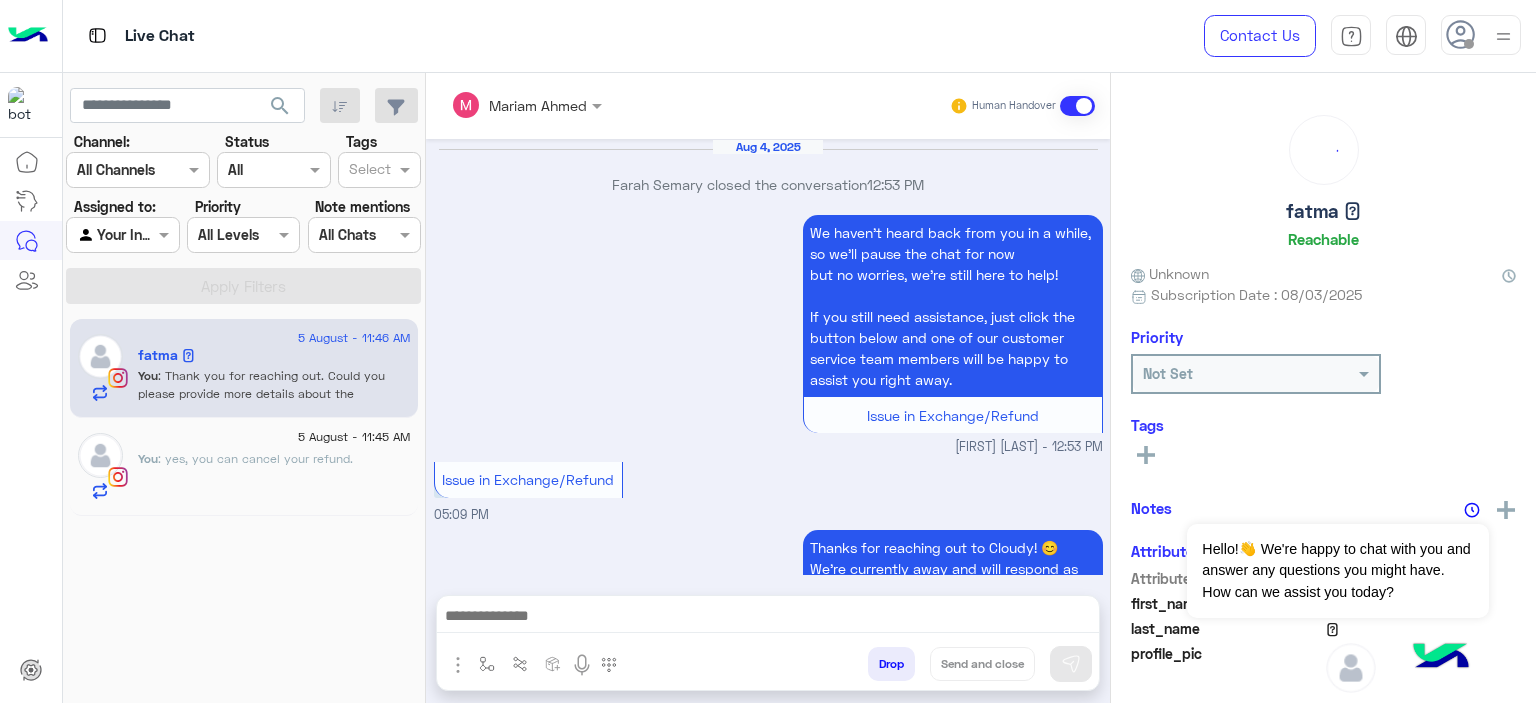 scroll, scrollTop: 1678, scrollLeft: 0, axis: vertical 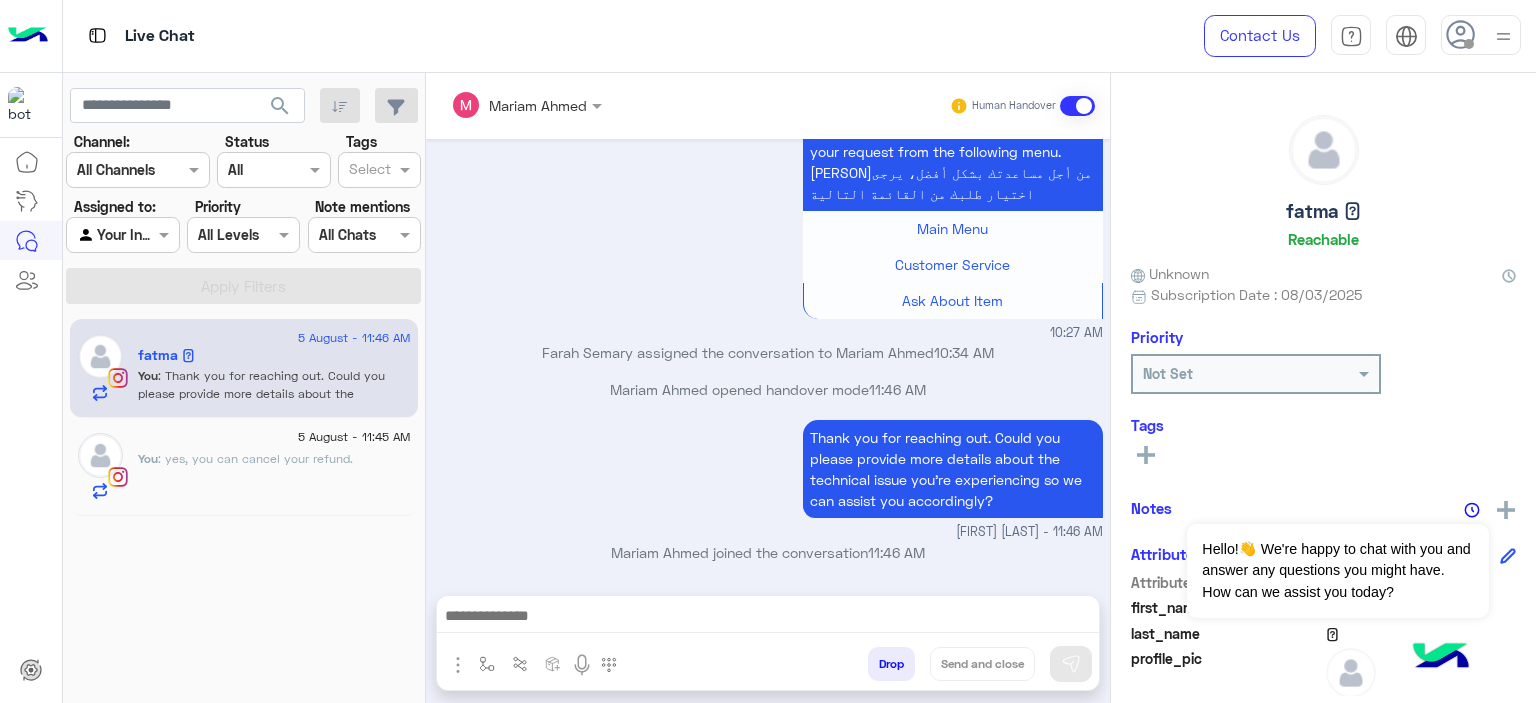 click on "You  : yes, you can cancel your refund." 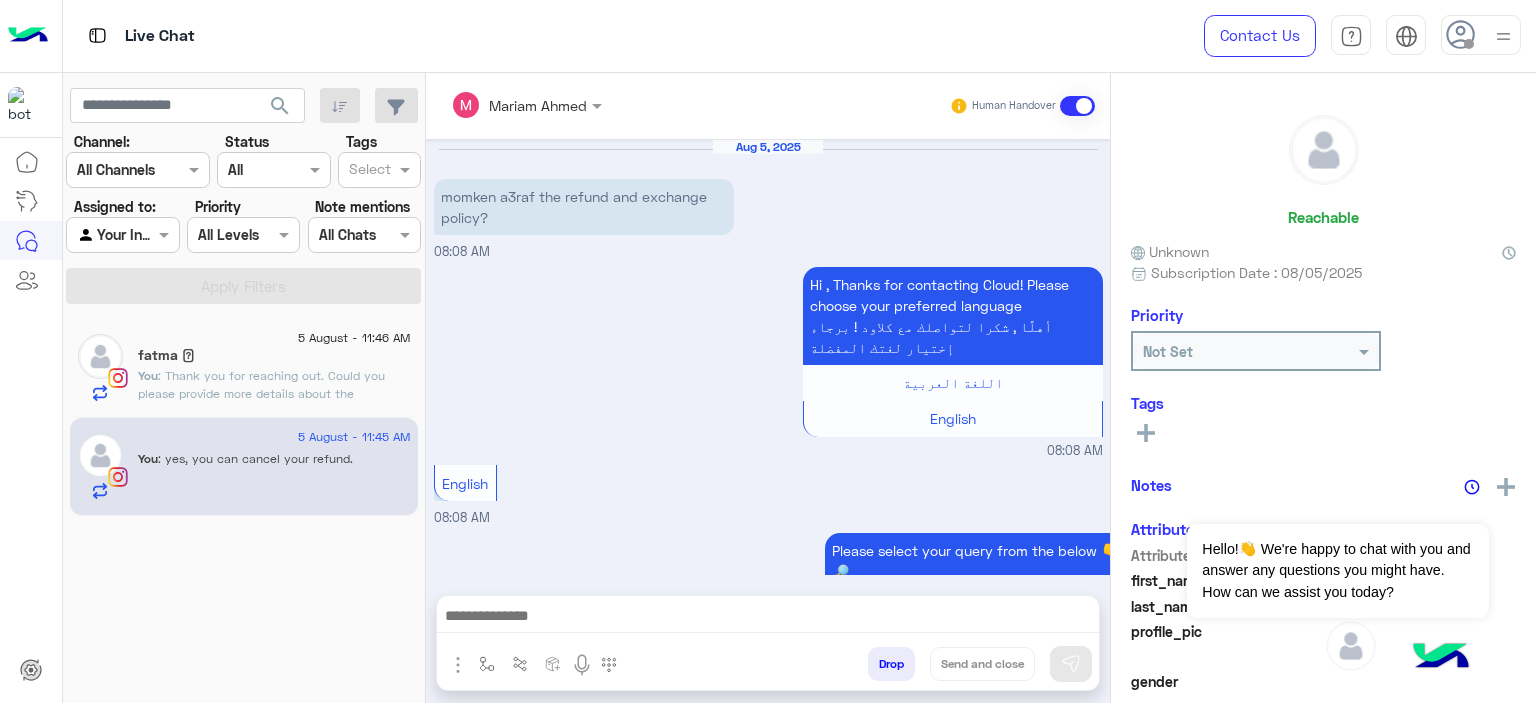 scroll, scrollTop: 1576, scrollLeft: 0, axis: vertical 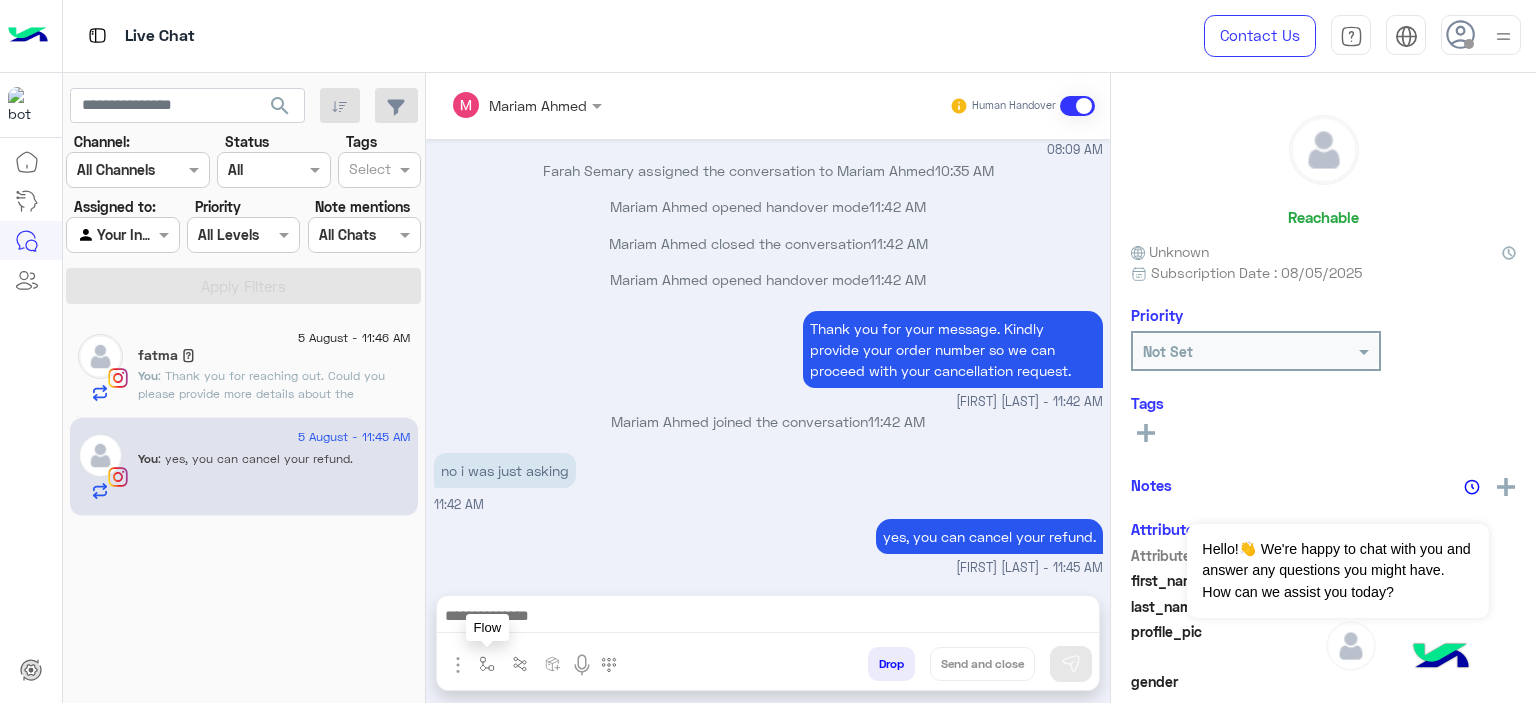 click at bounding box center [487, 664] 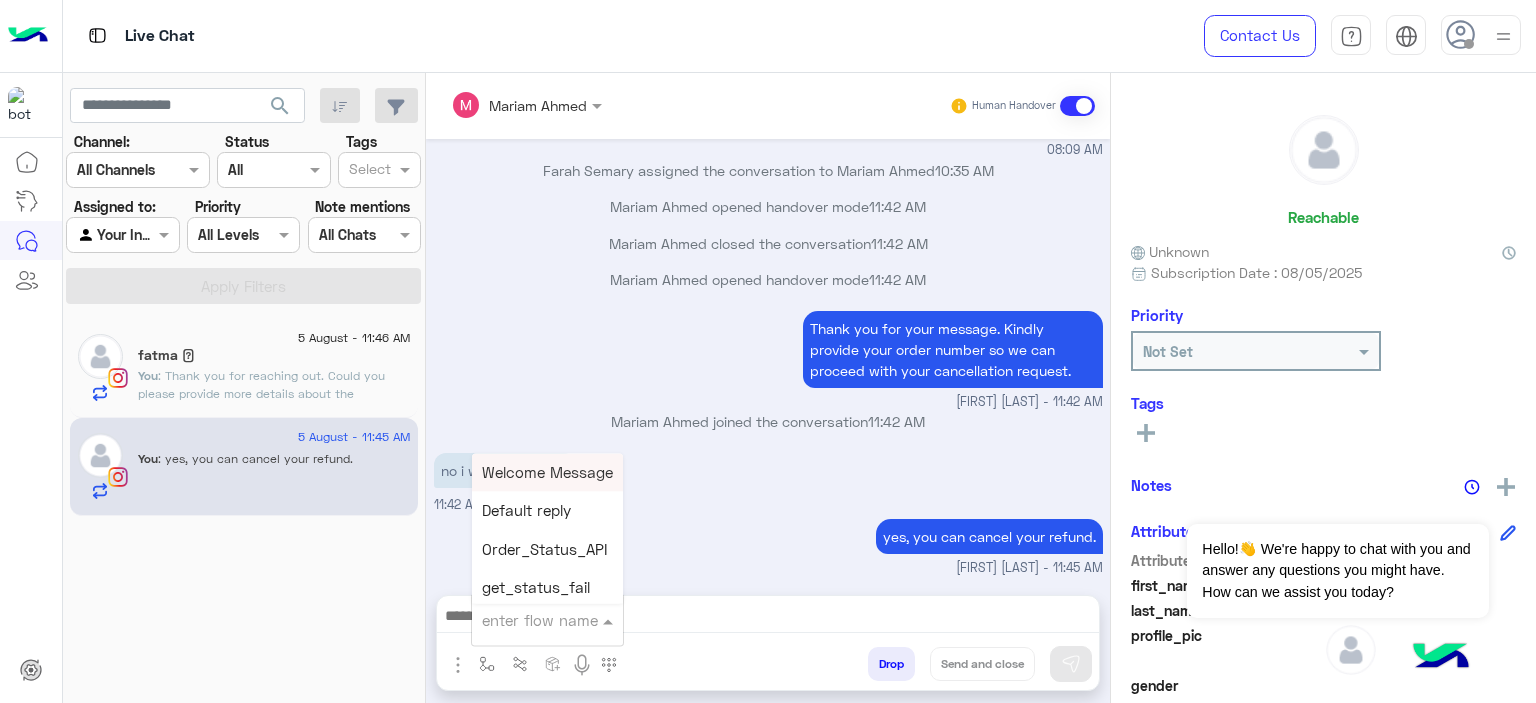 click at bounding box center (523, 620) 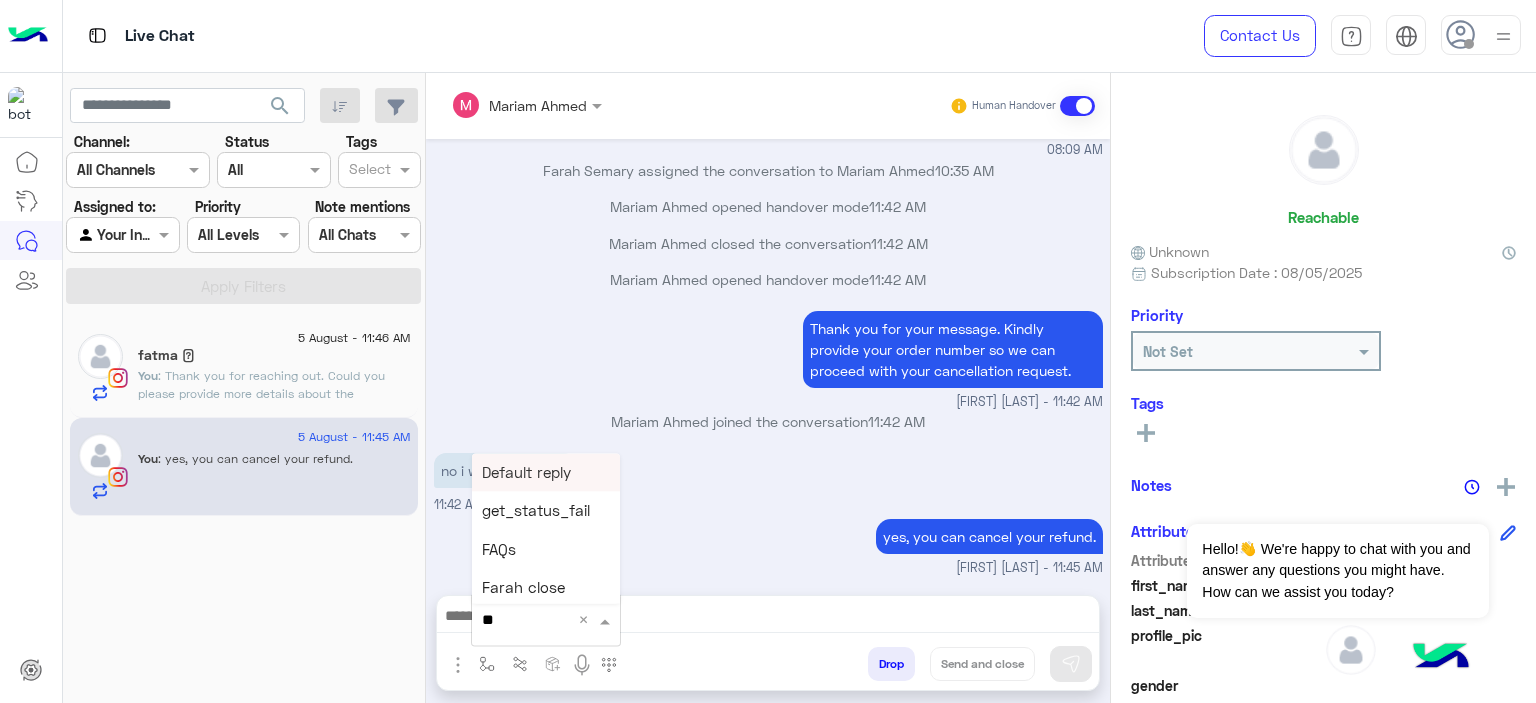type on "***" 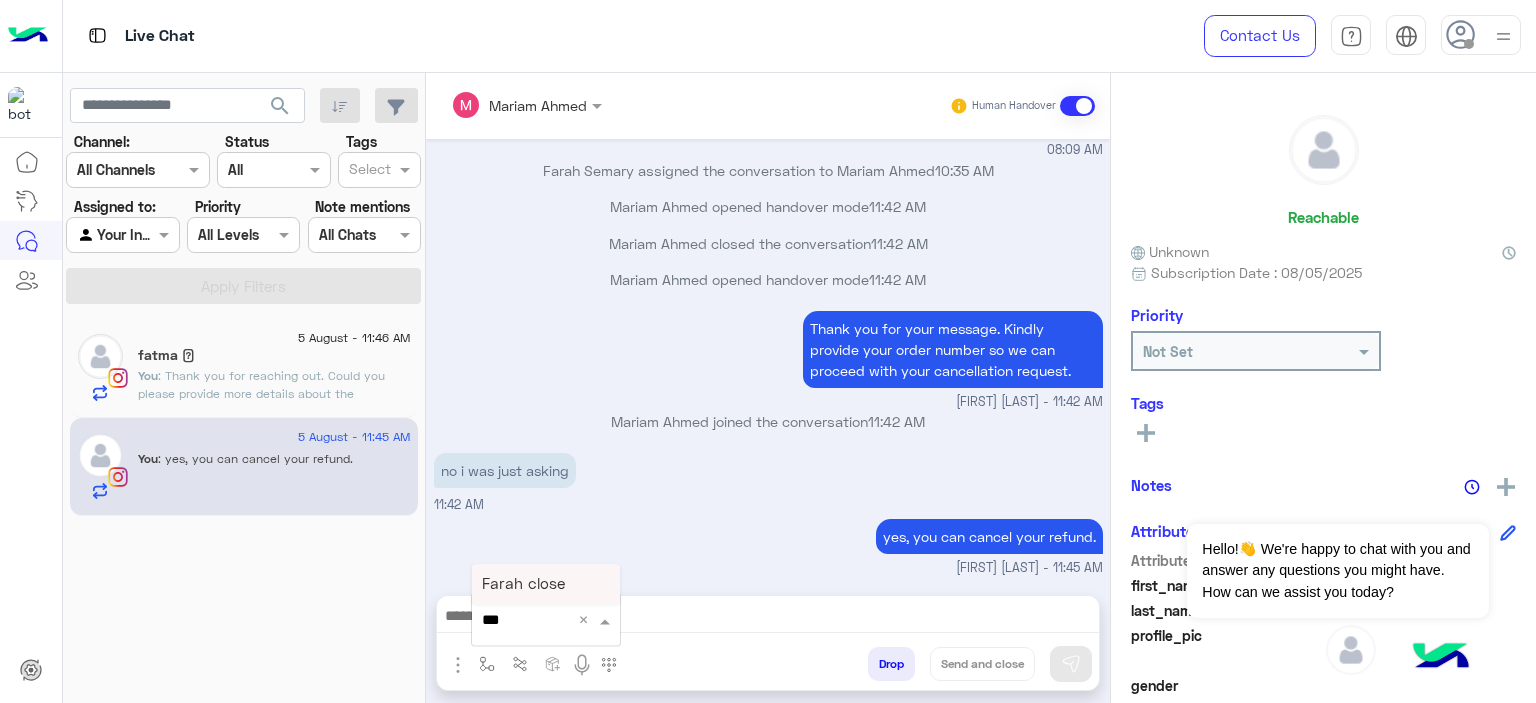 click on "Farah close" at bounding box center [546, 584] 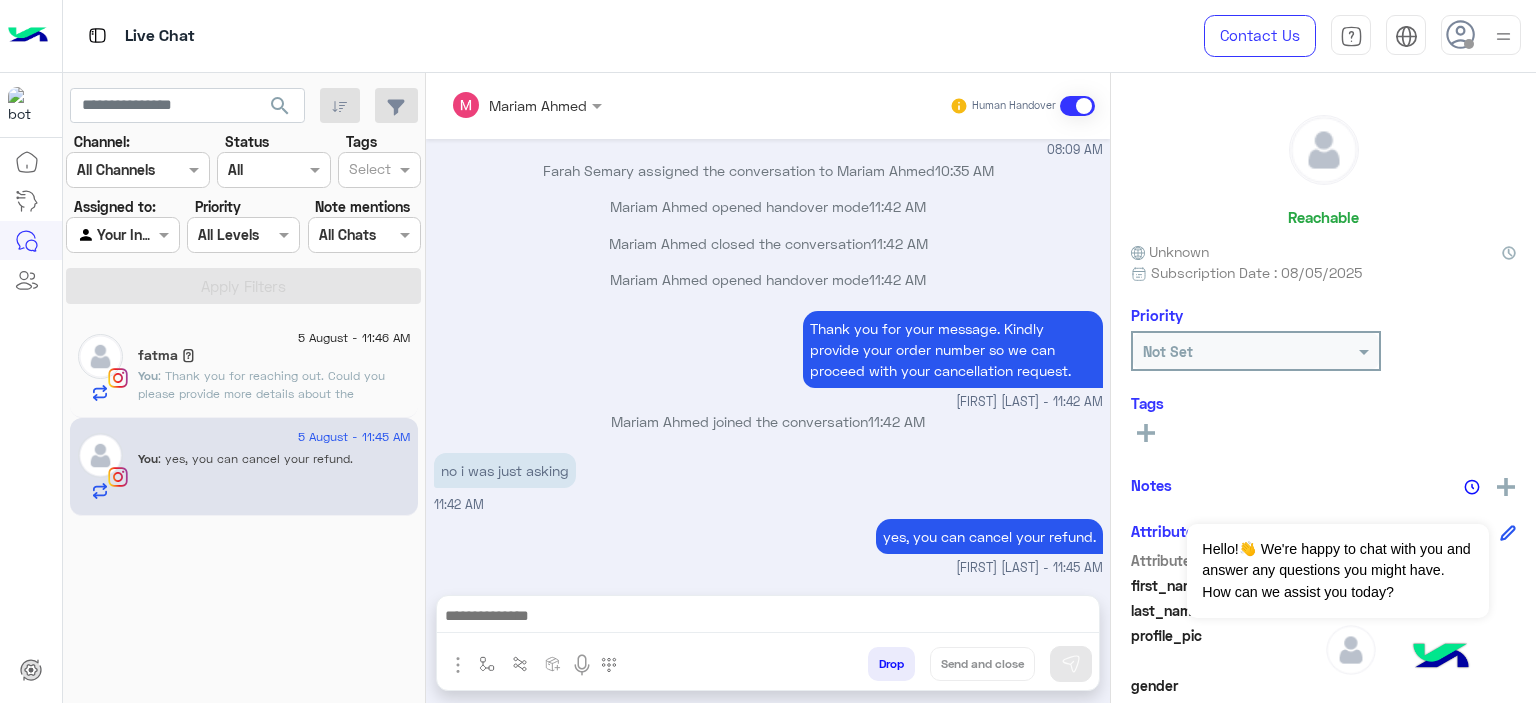 type on "**********" 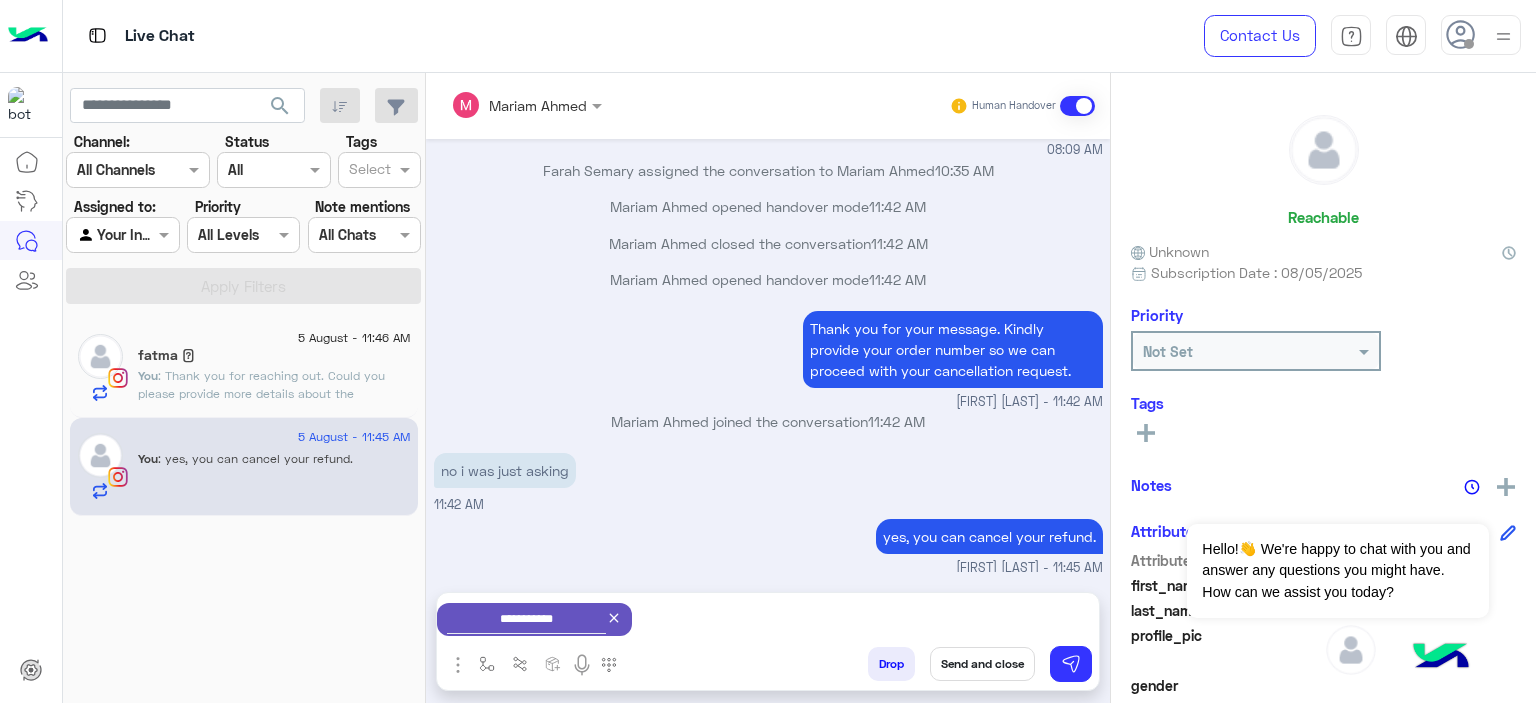 click on "Send and close" at bounding box center [982, 664] 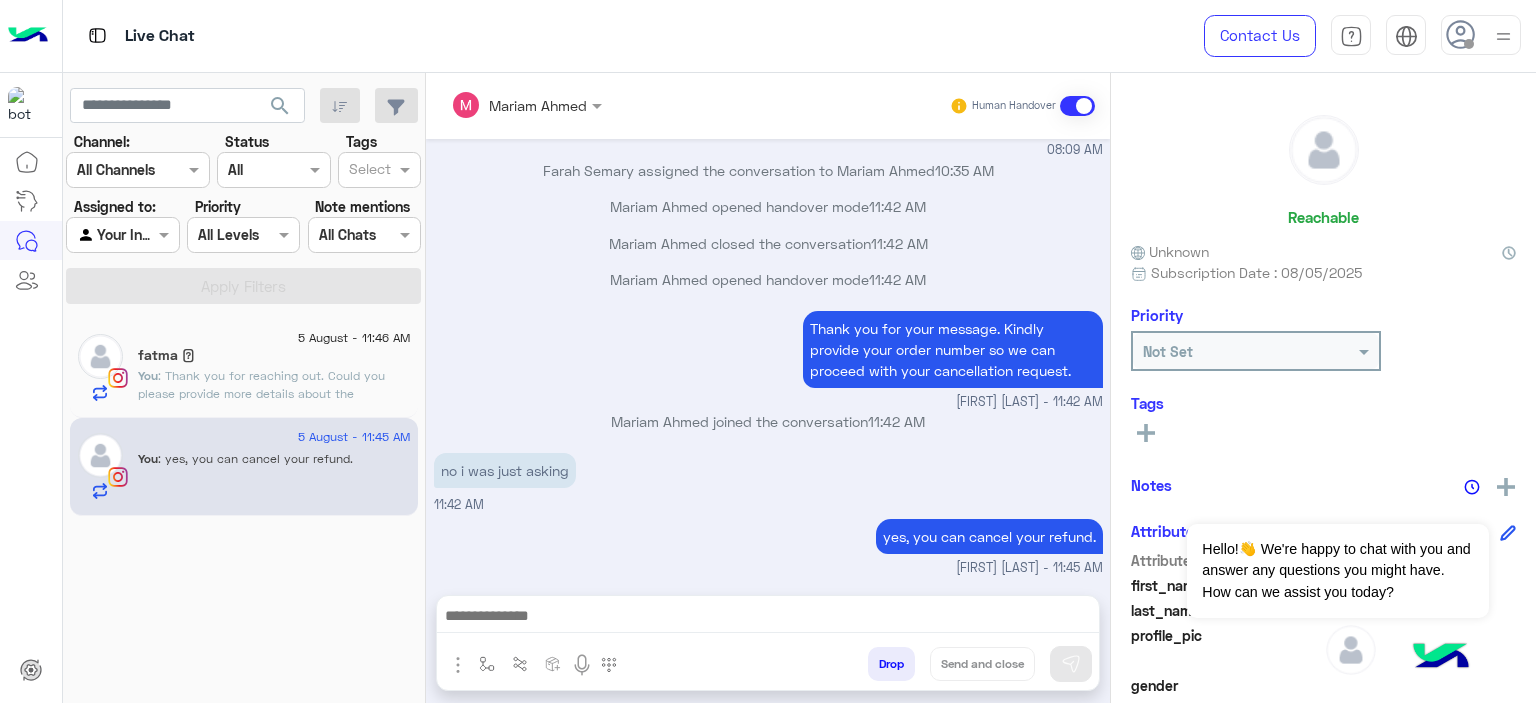 scroll, scrollTop: 1612, scrollLeft: 0, axis: vertical 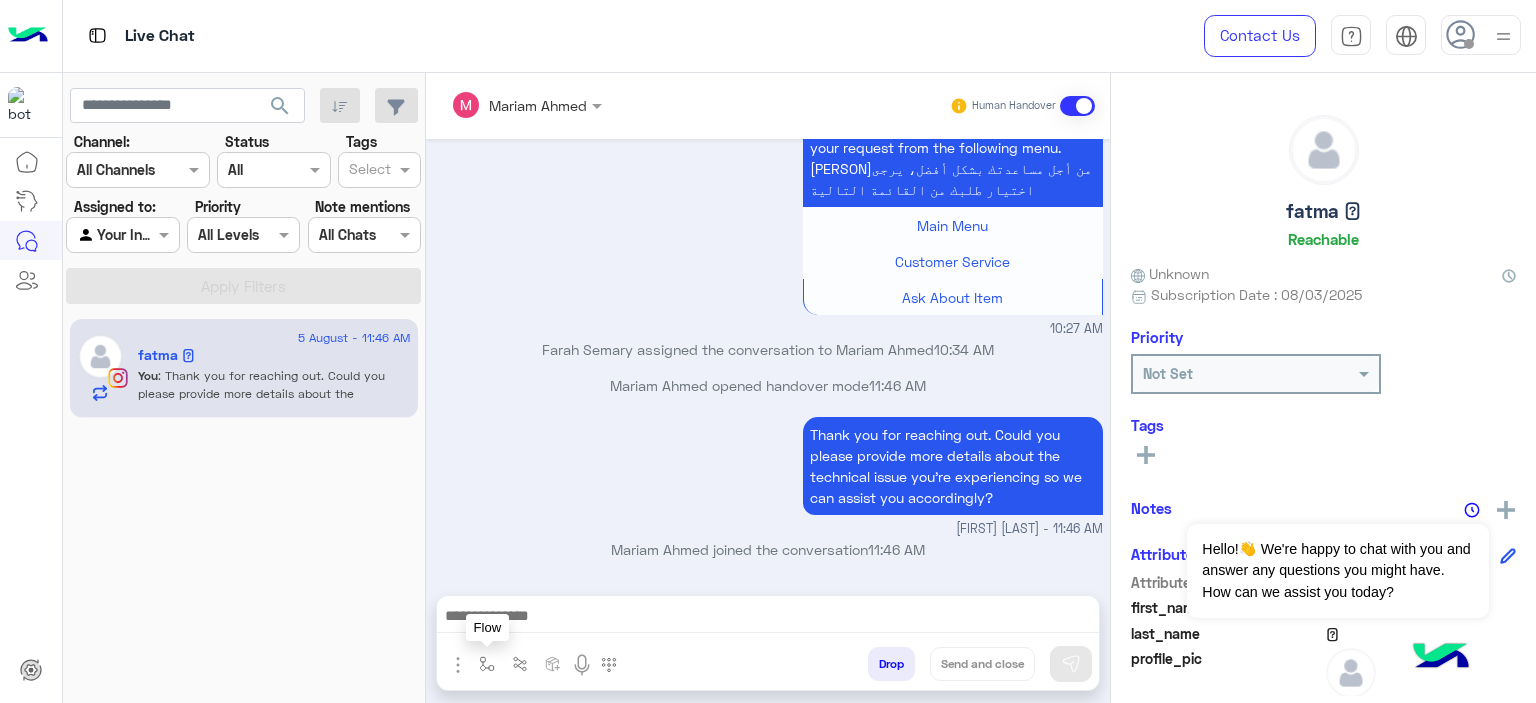 click at bounding box center (487, 664) 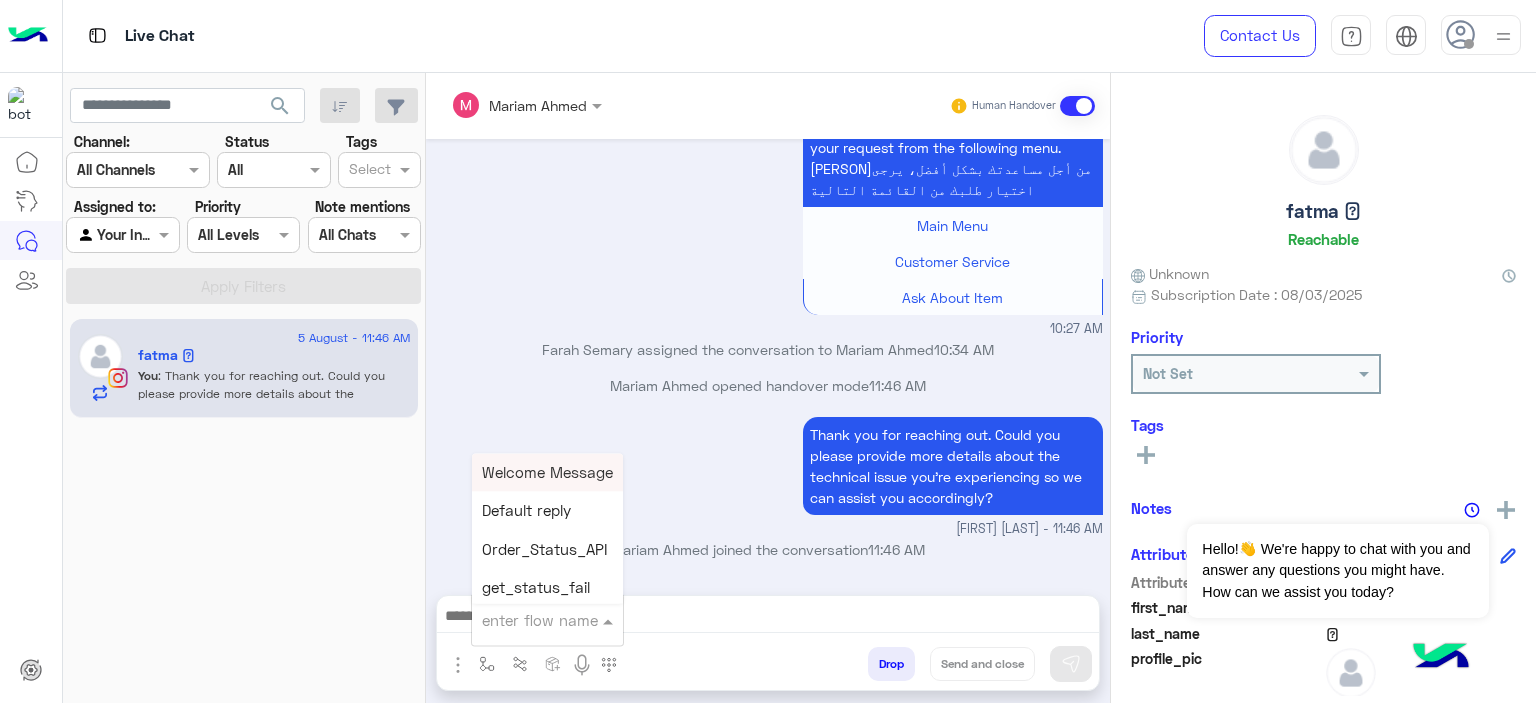 click at bounding box center (523, 620) 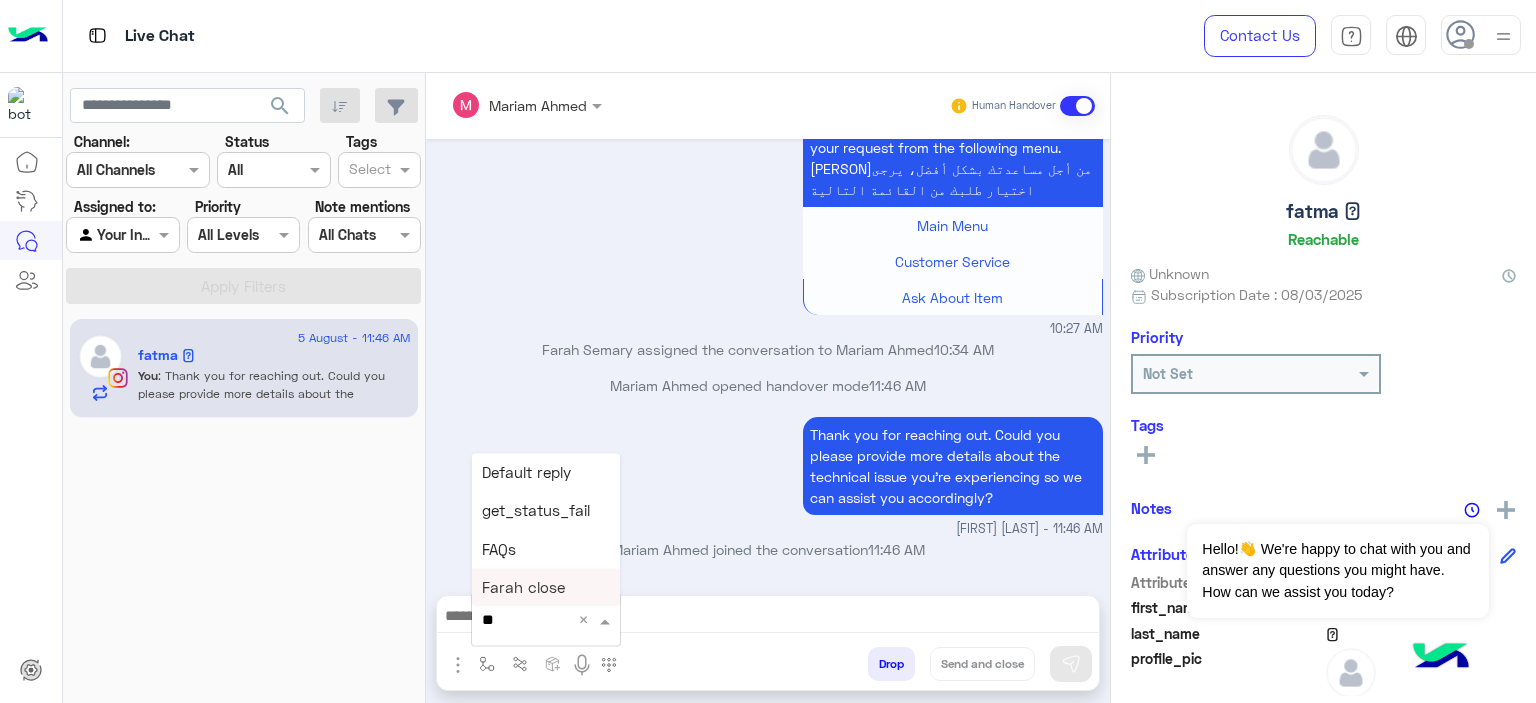 type on "***" 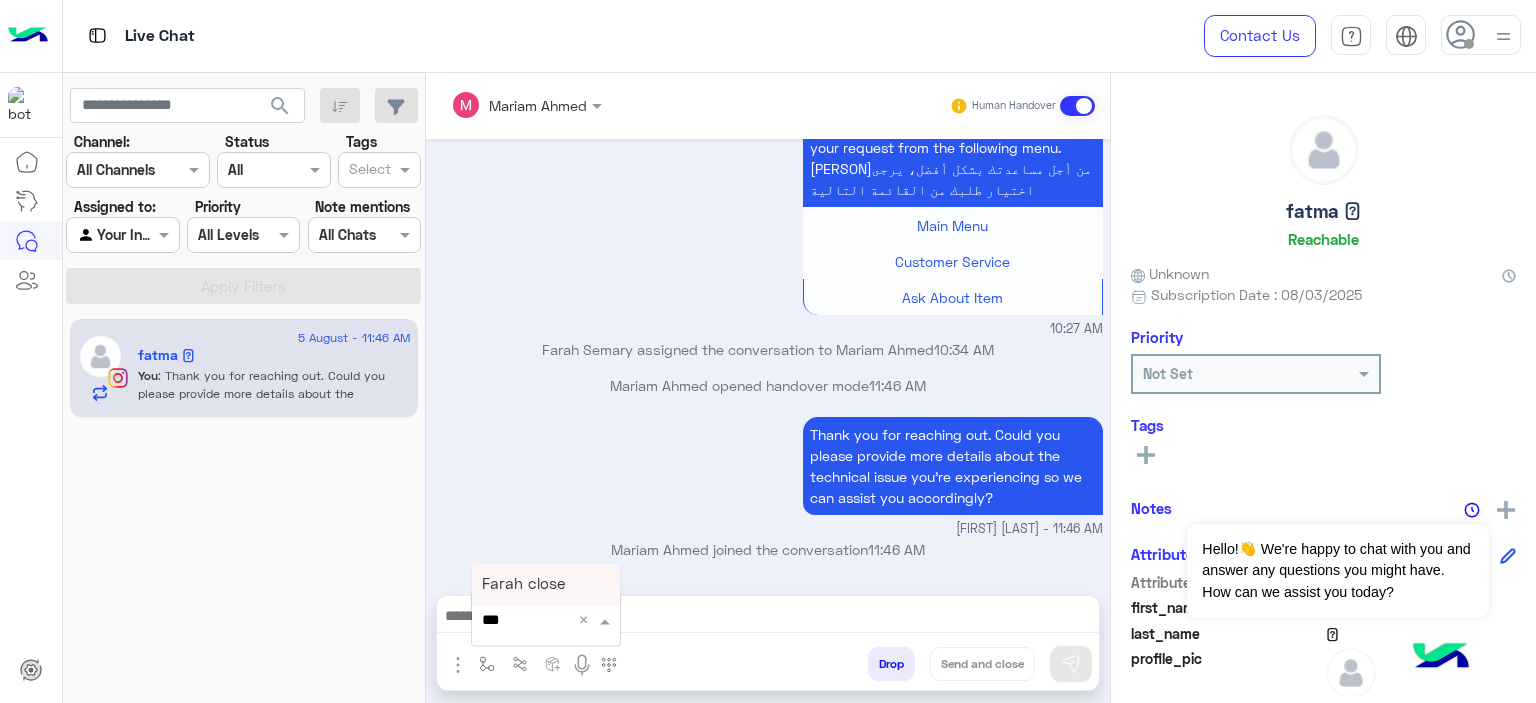 click on "Farah close" at bounding box center (546, 584) 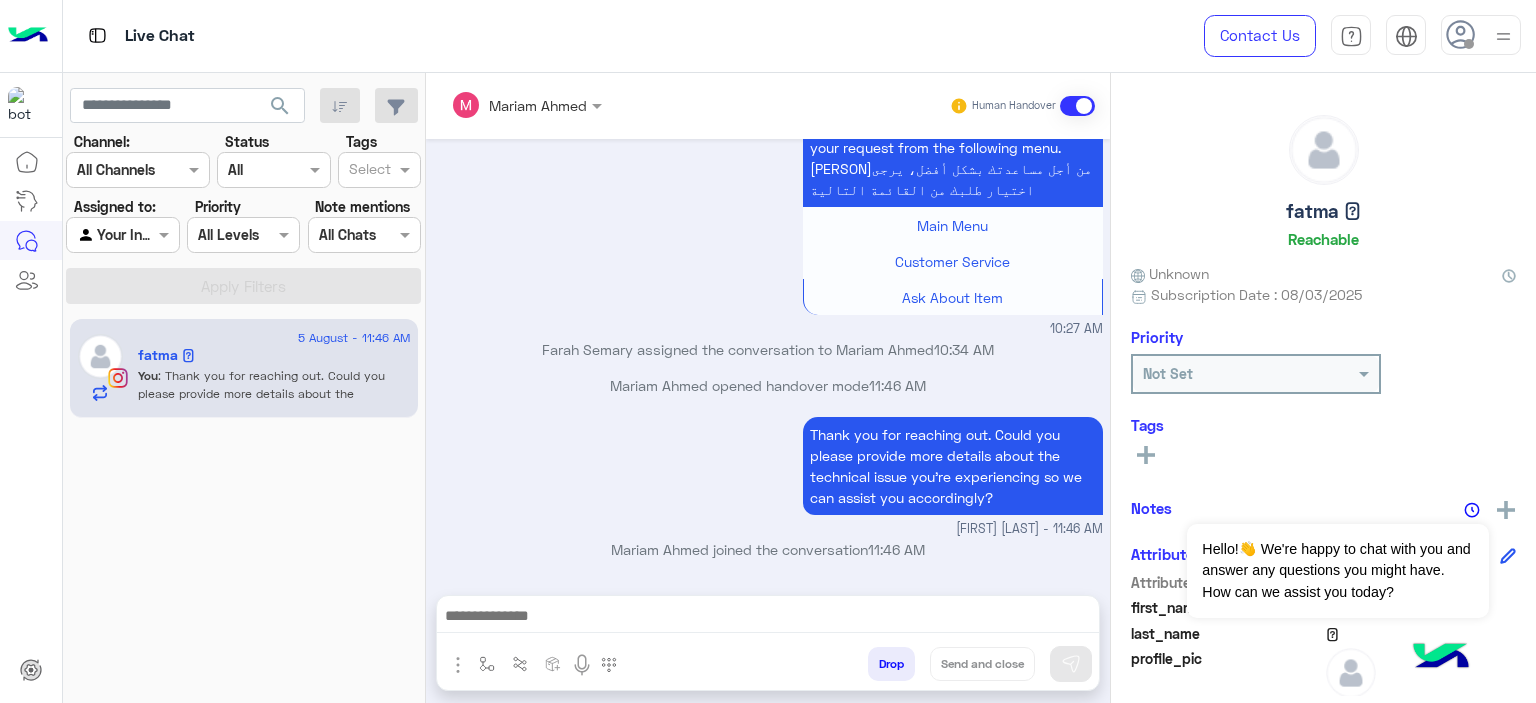 type on "**********" 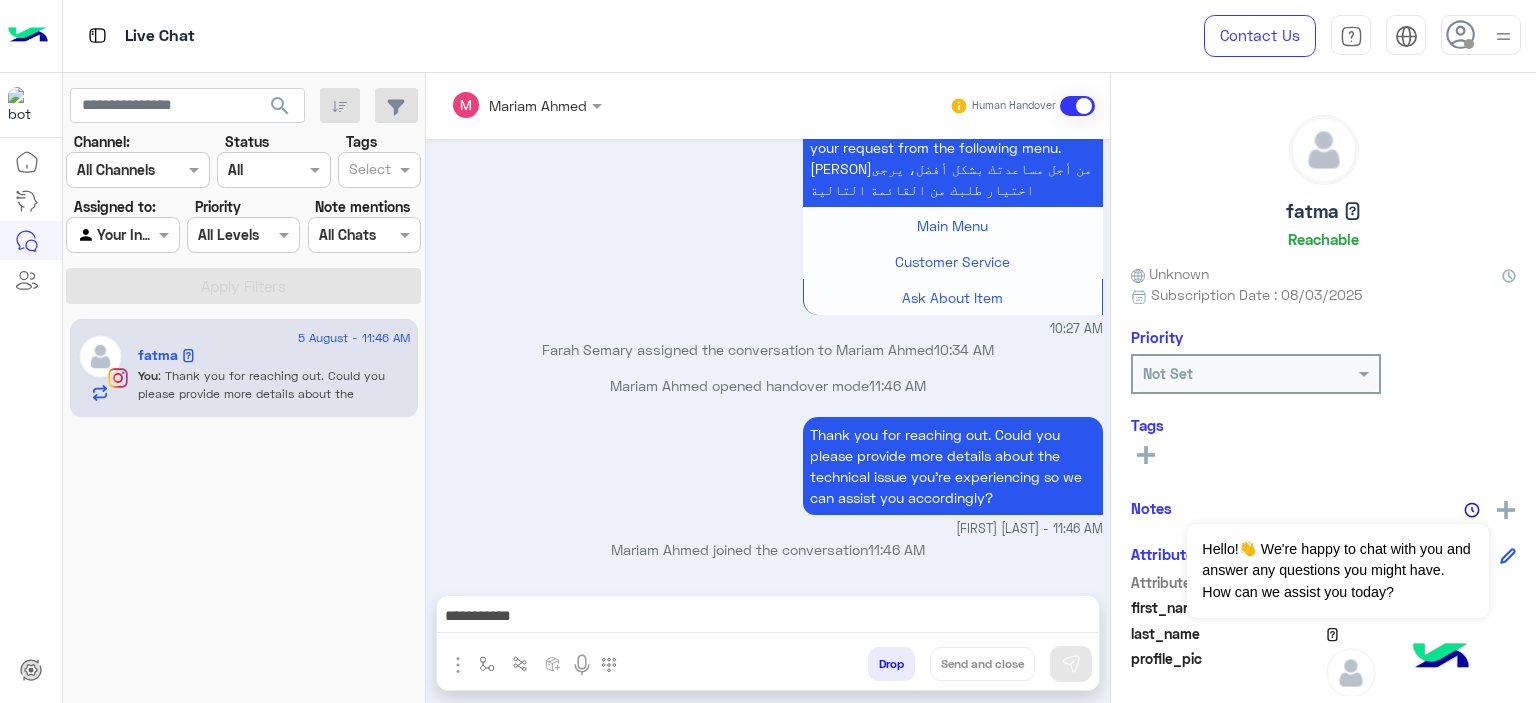 scroll, scrollTop: 4626, scrollLeft: 0, axis: vertical 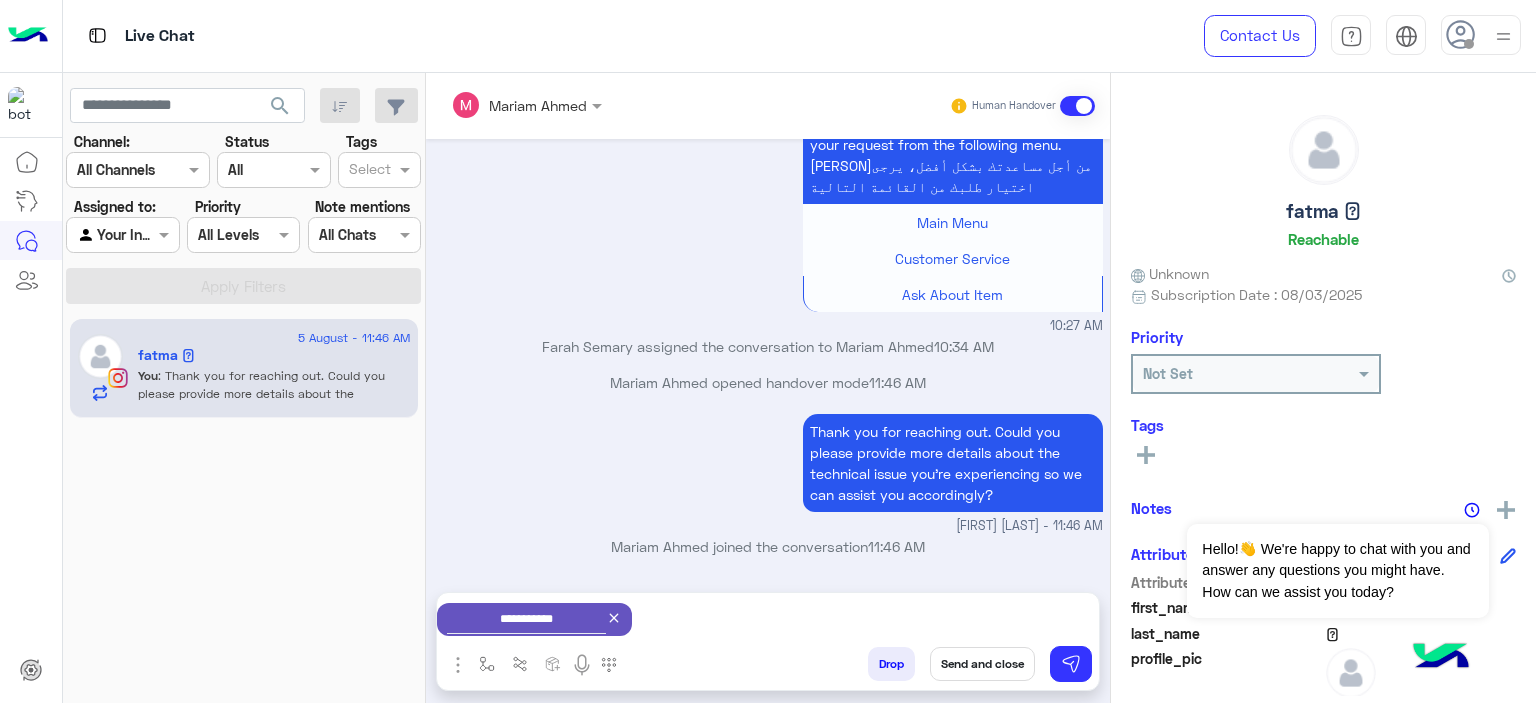 click on "Send and close" at bounding box center (982, 664) 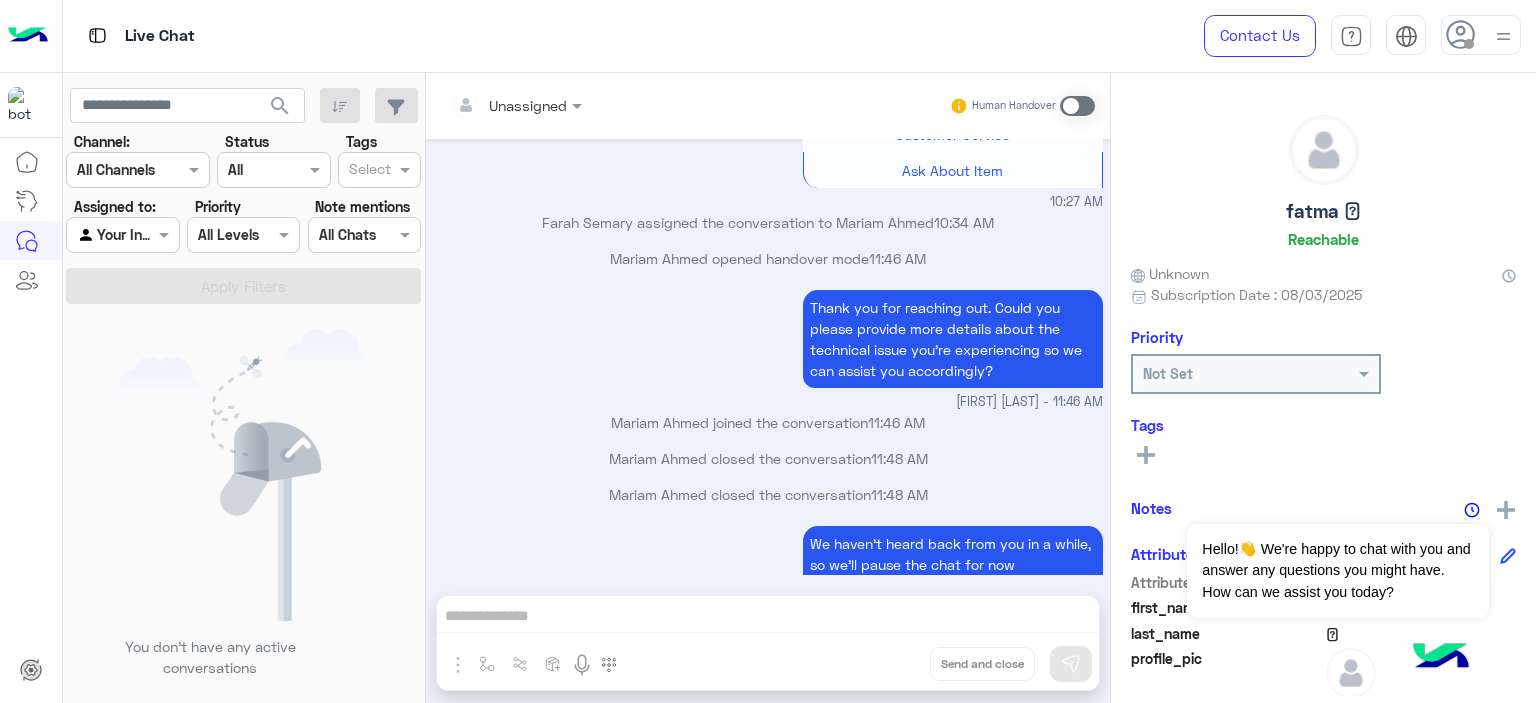 scroll, scrollTop: 4943, scrollLeft: 0, axis: vertical 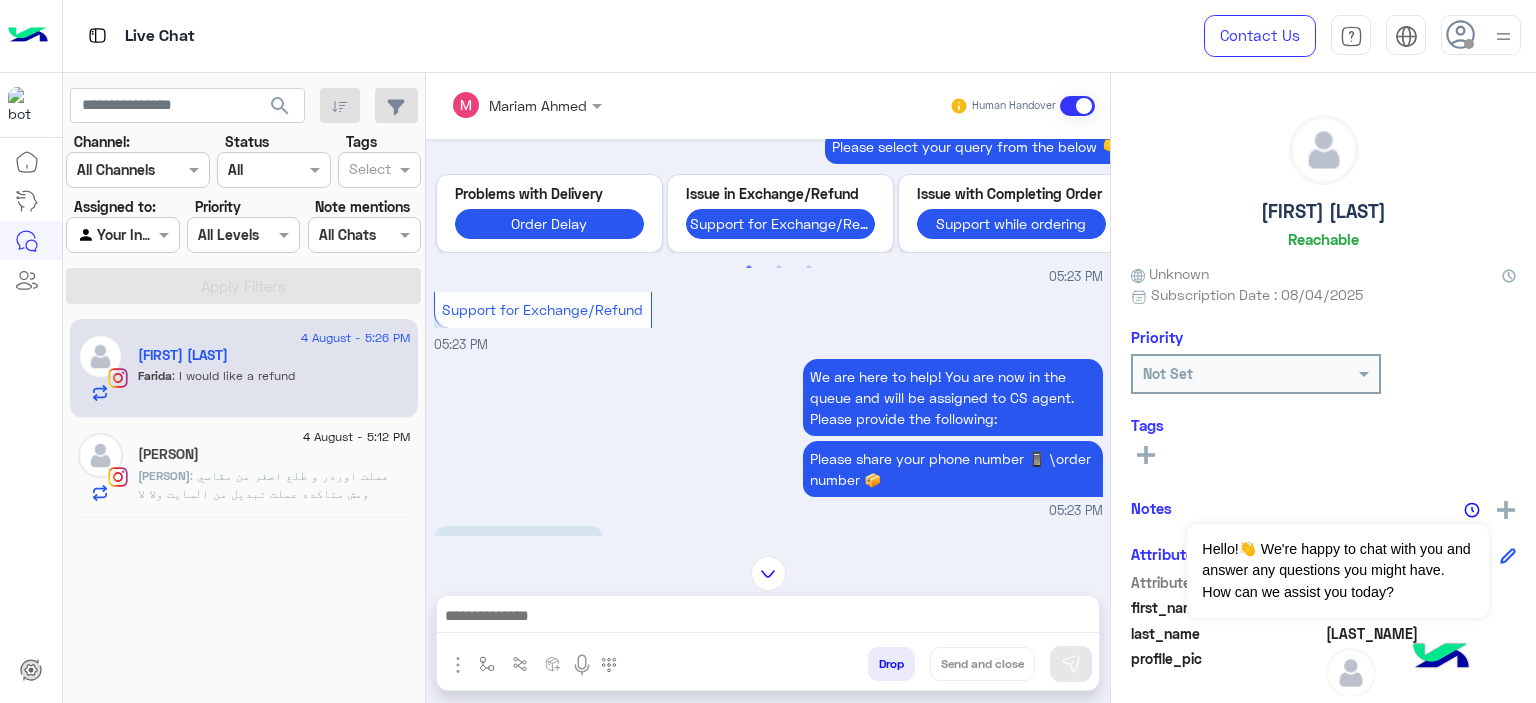 click on "ياسمين : عملت اوردر و طلع اصغر من مقاسي ومش متاكده عملت تبديل من السايت ولا لا" 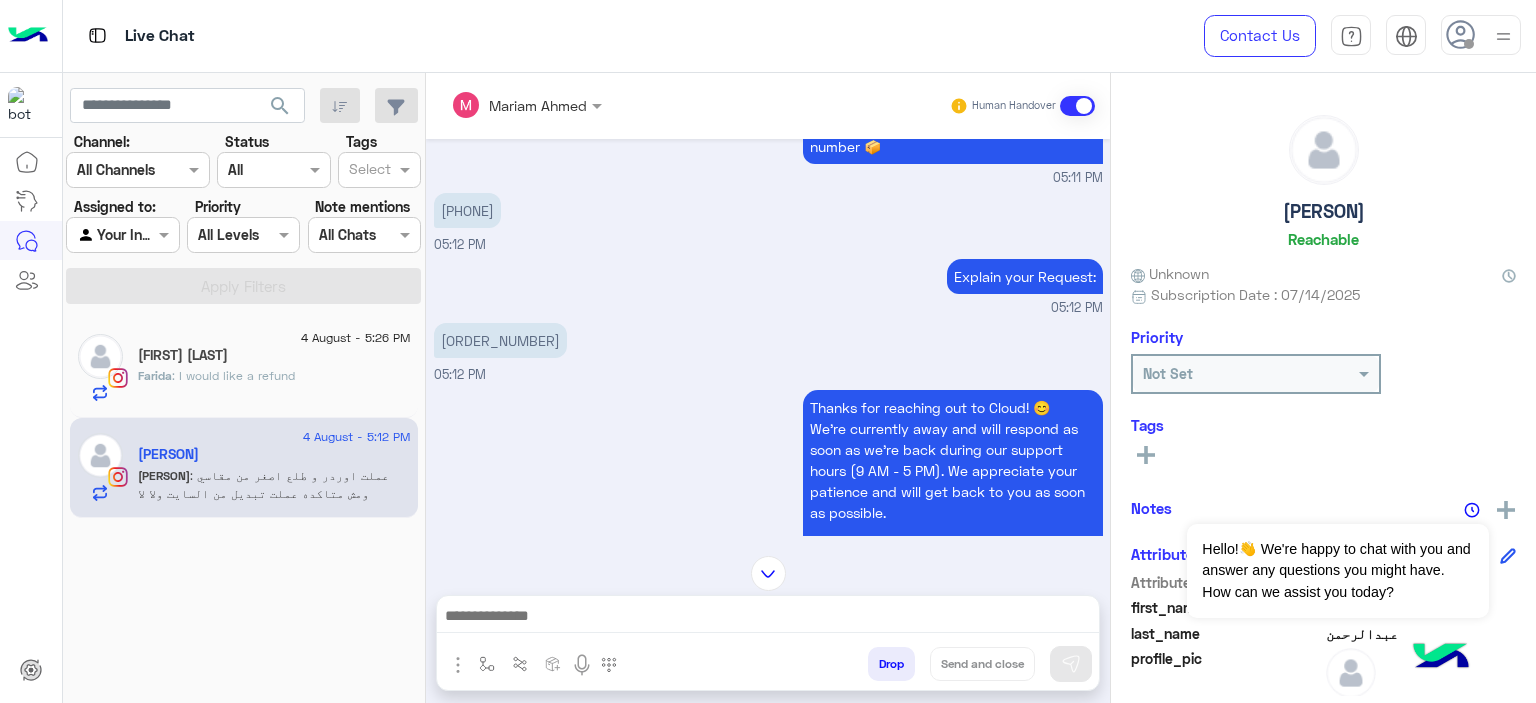 scroll, scrollTop: 1192, scrollLeft: 0, axis: vertical 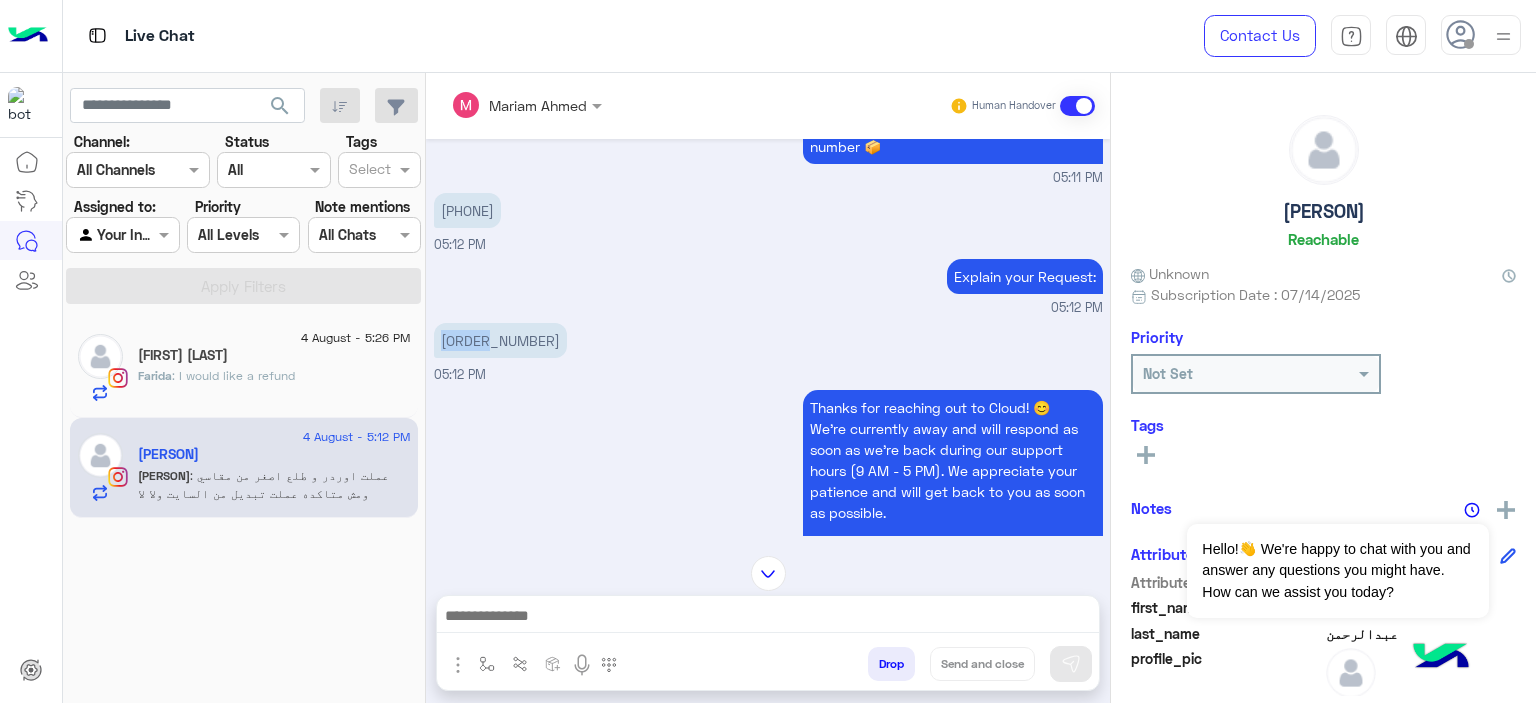 drag, startPoint x: 438, startPoint y: 313, endPoint x: 485, endPoint y: 314, distance: 47.010635 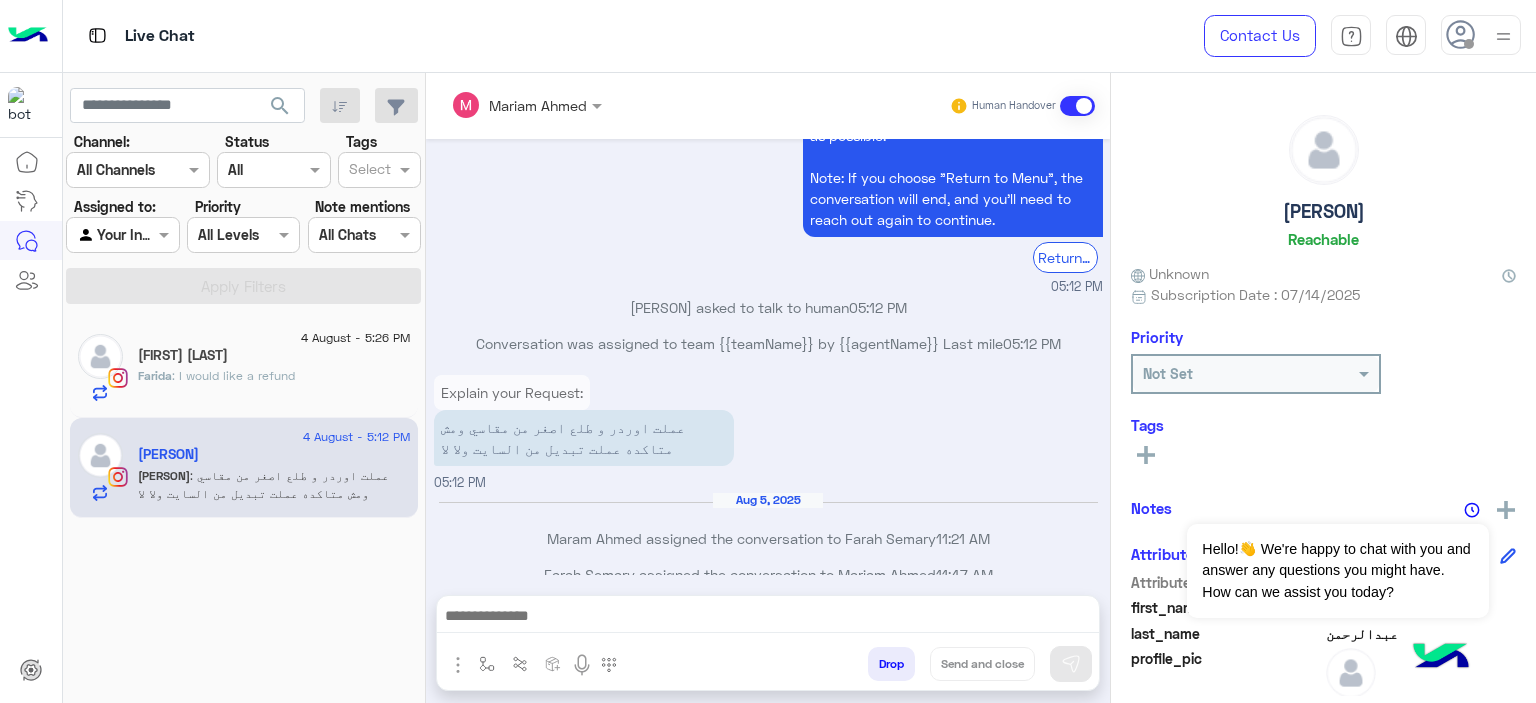 click at bounding box center [768, 618] 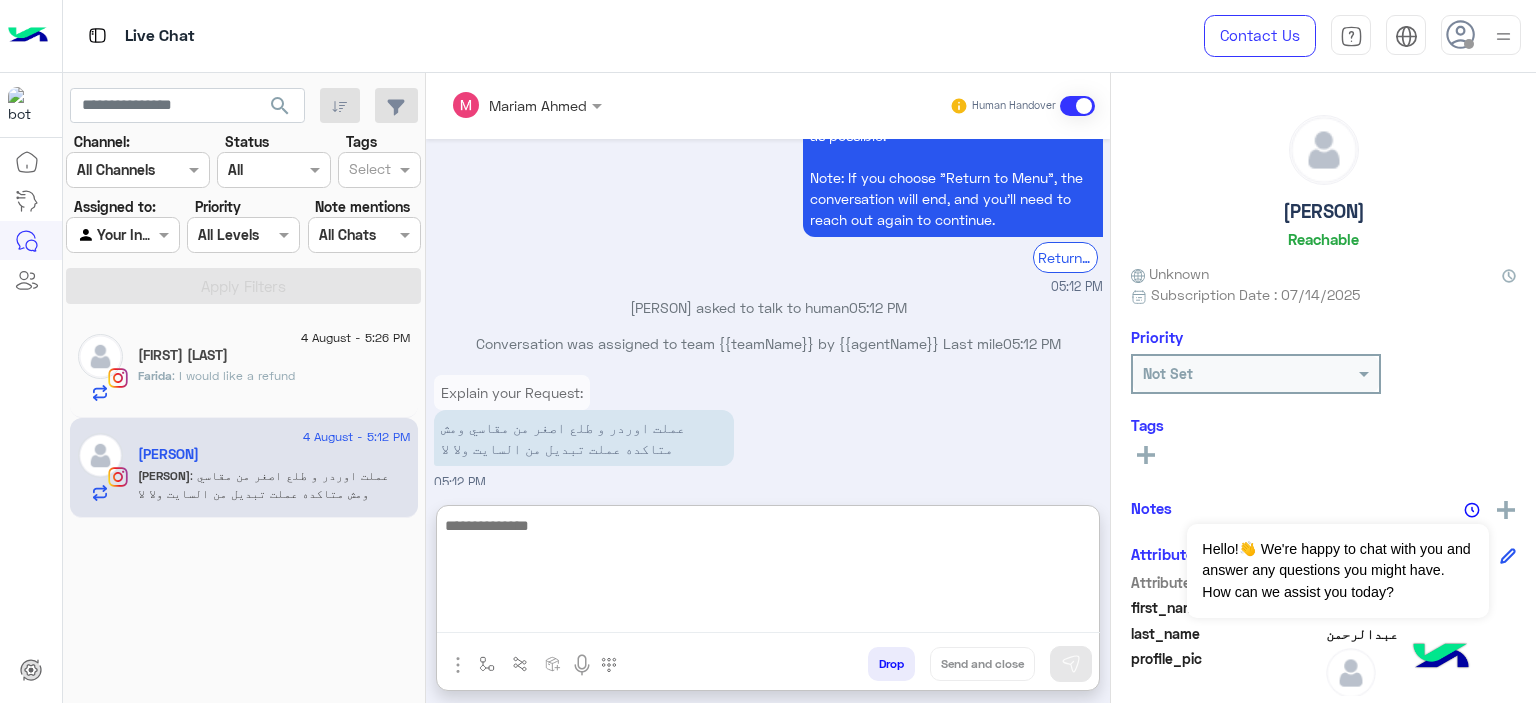 paste on "**********" 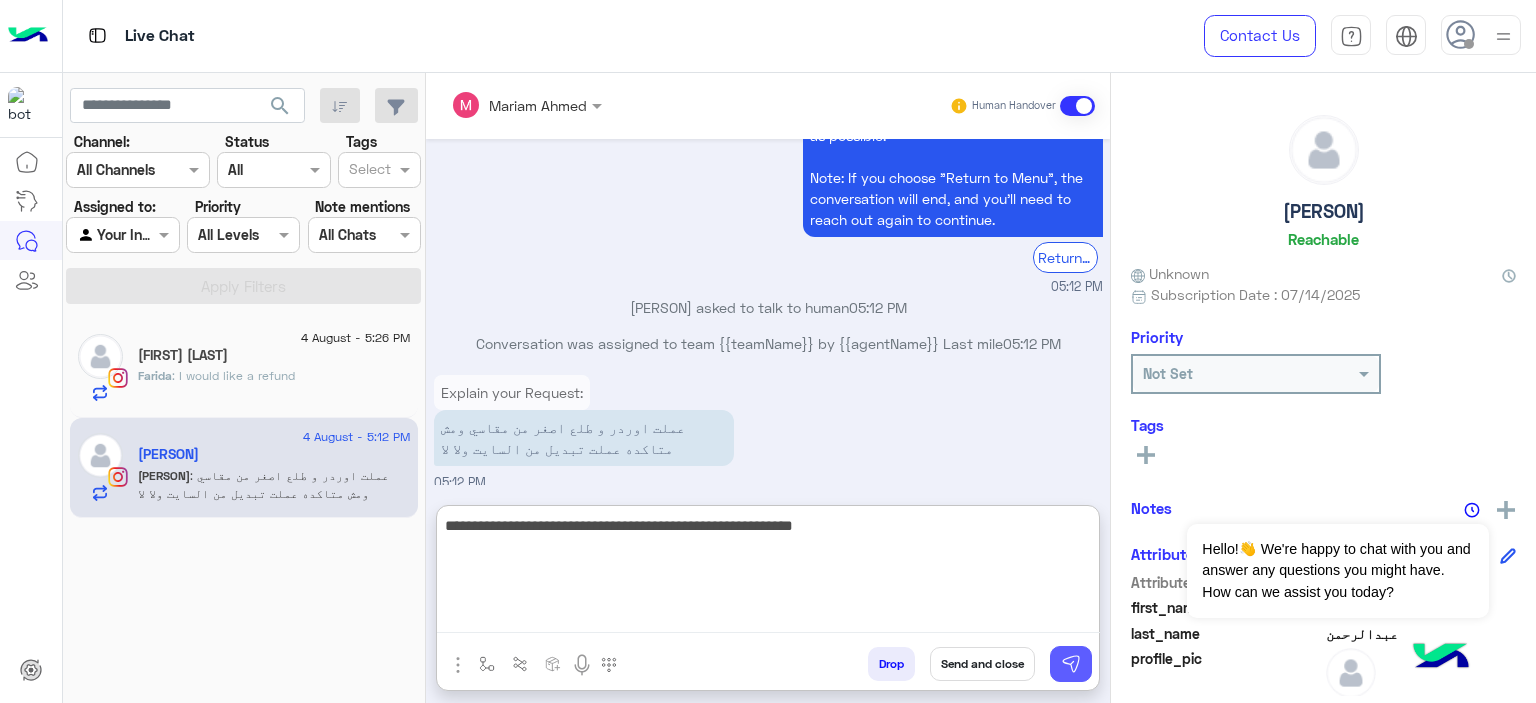 type on "**********" 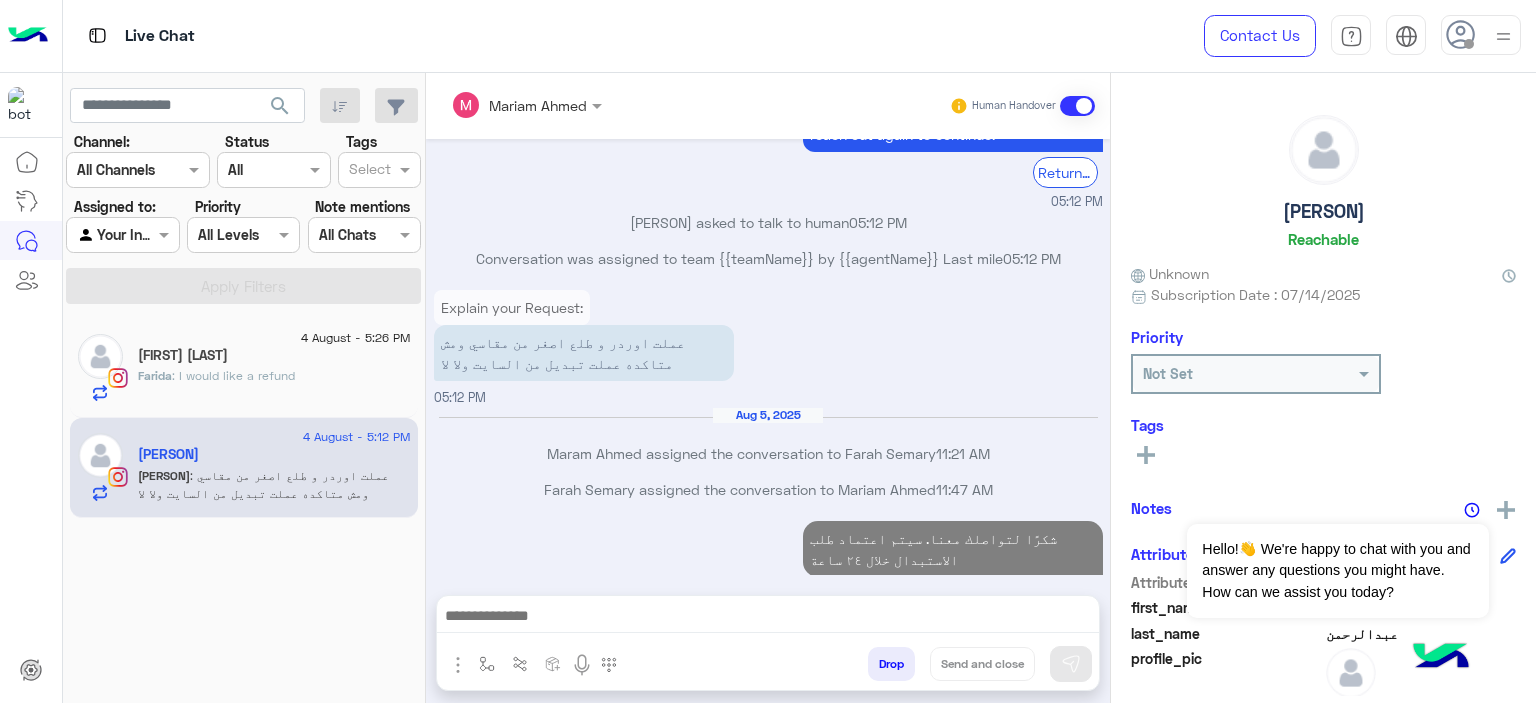scroll, scrollTop: 1690, scrollLeft: 0, axis: vertical 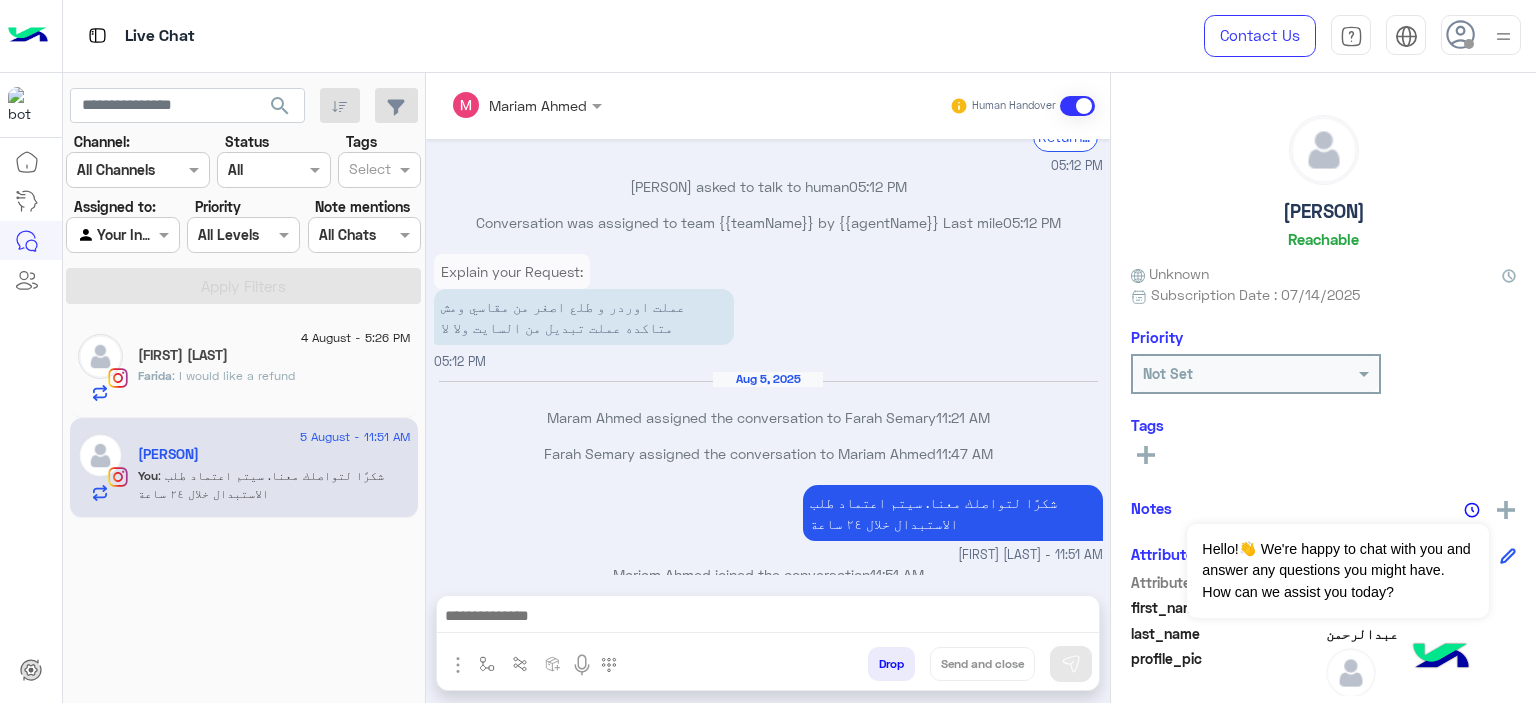 click on "Farida Elfayer" 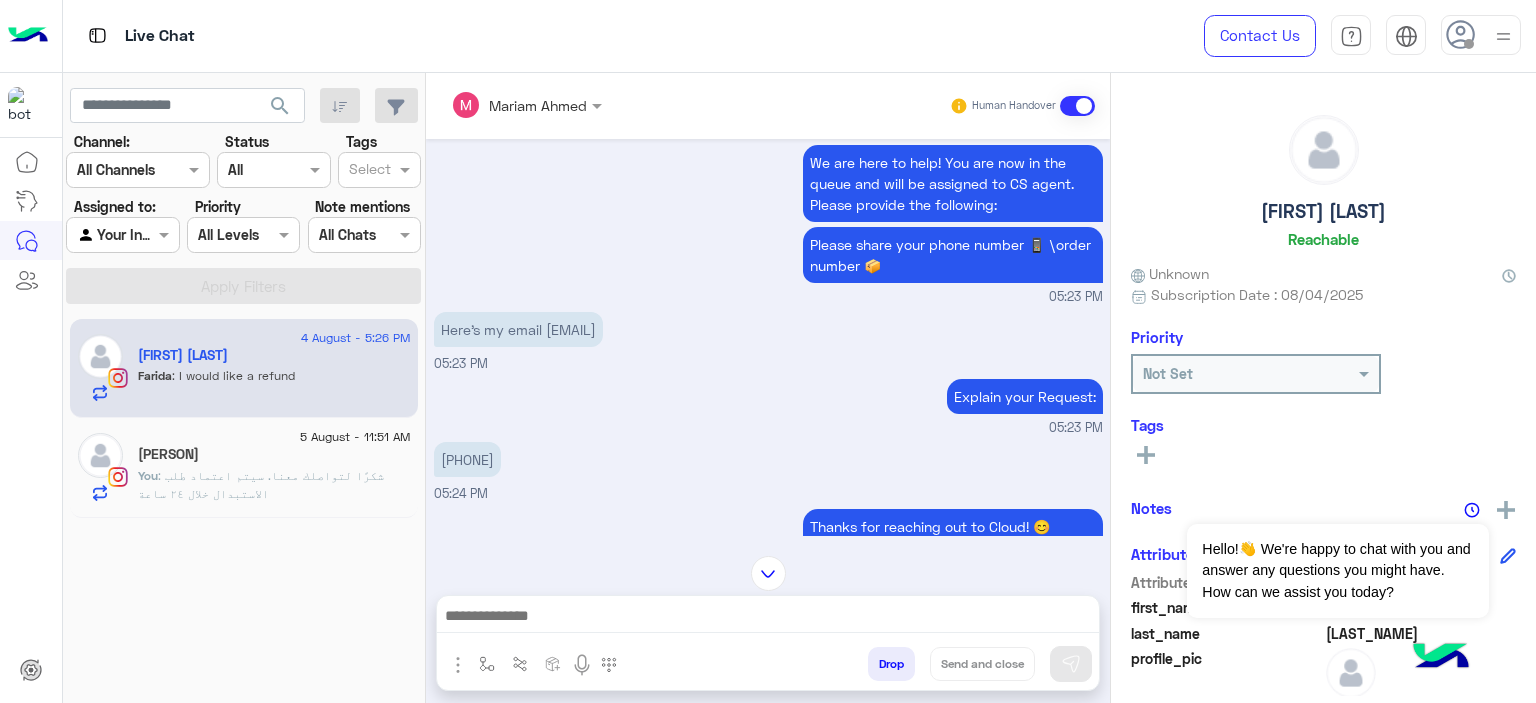 scroll, scrollTop: 1379, scrollLeft: 0, axis: vertical 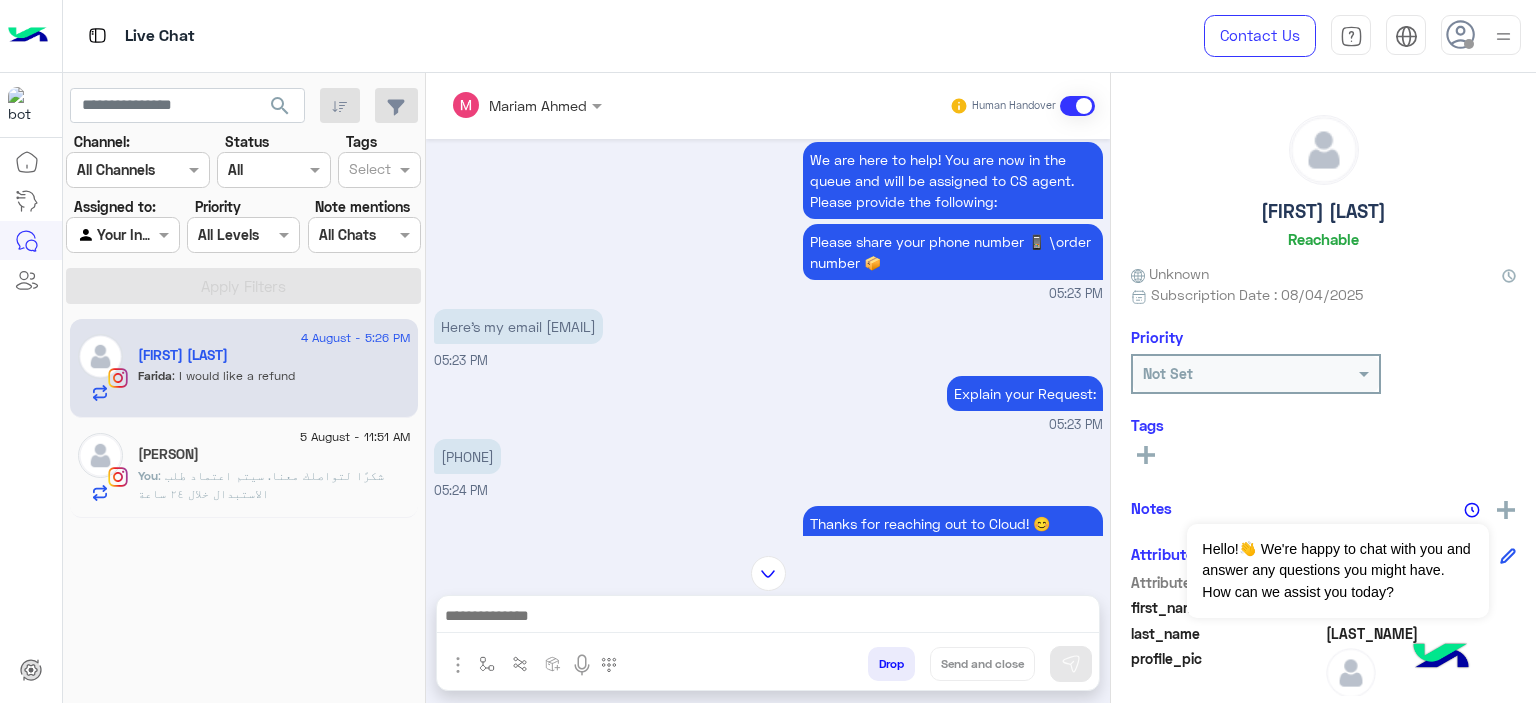 drag, startPoint x: 530, startPoint y: 450, endPoint x: 424, endPoint y: 443, distance: 106.23088 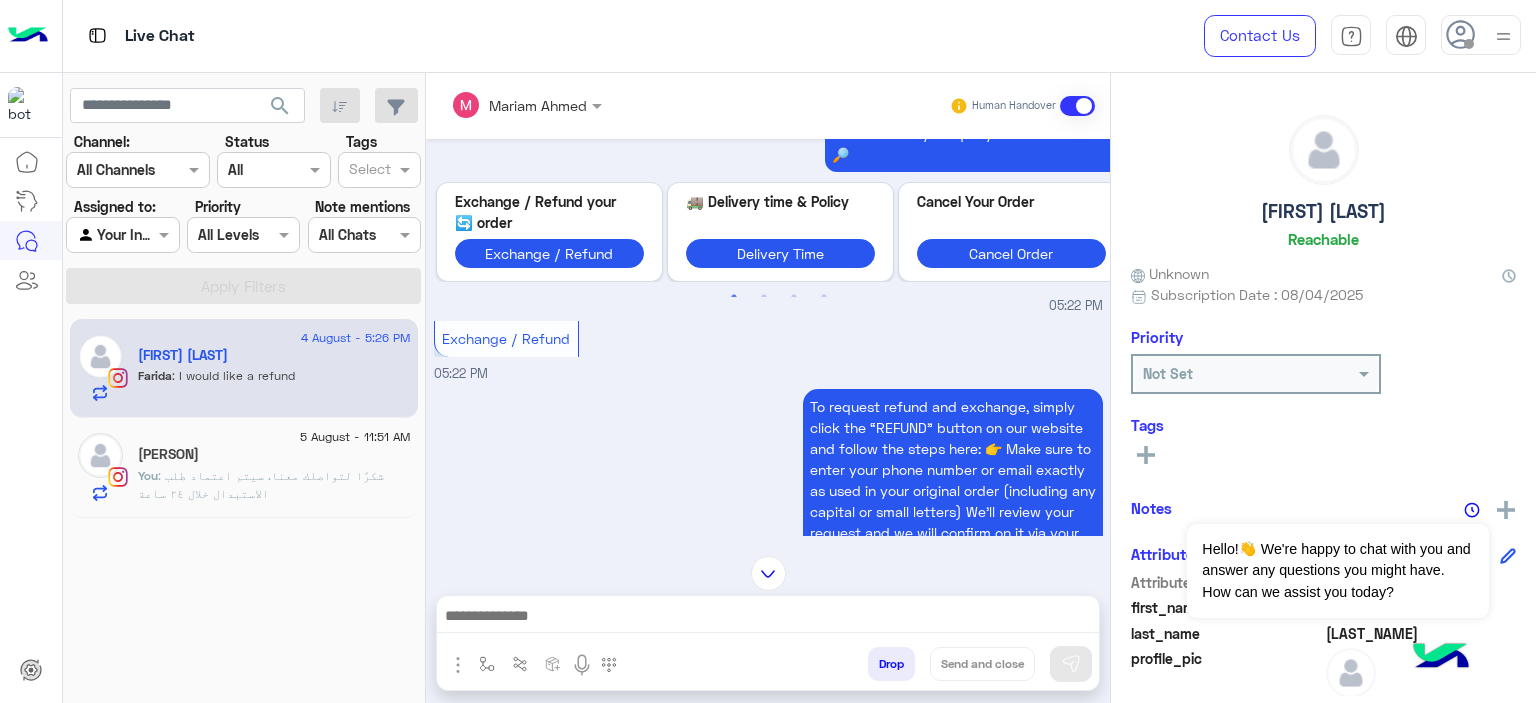 scroll, scrollTop: 398, scrollLeft: 0, axis: vertical 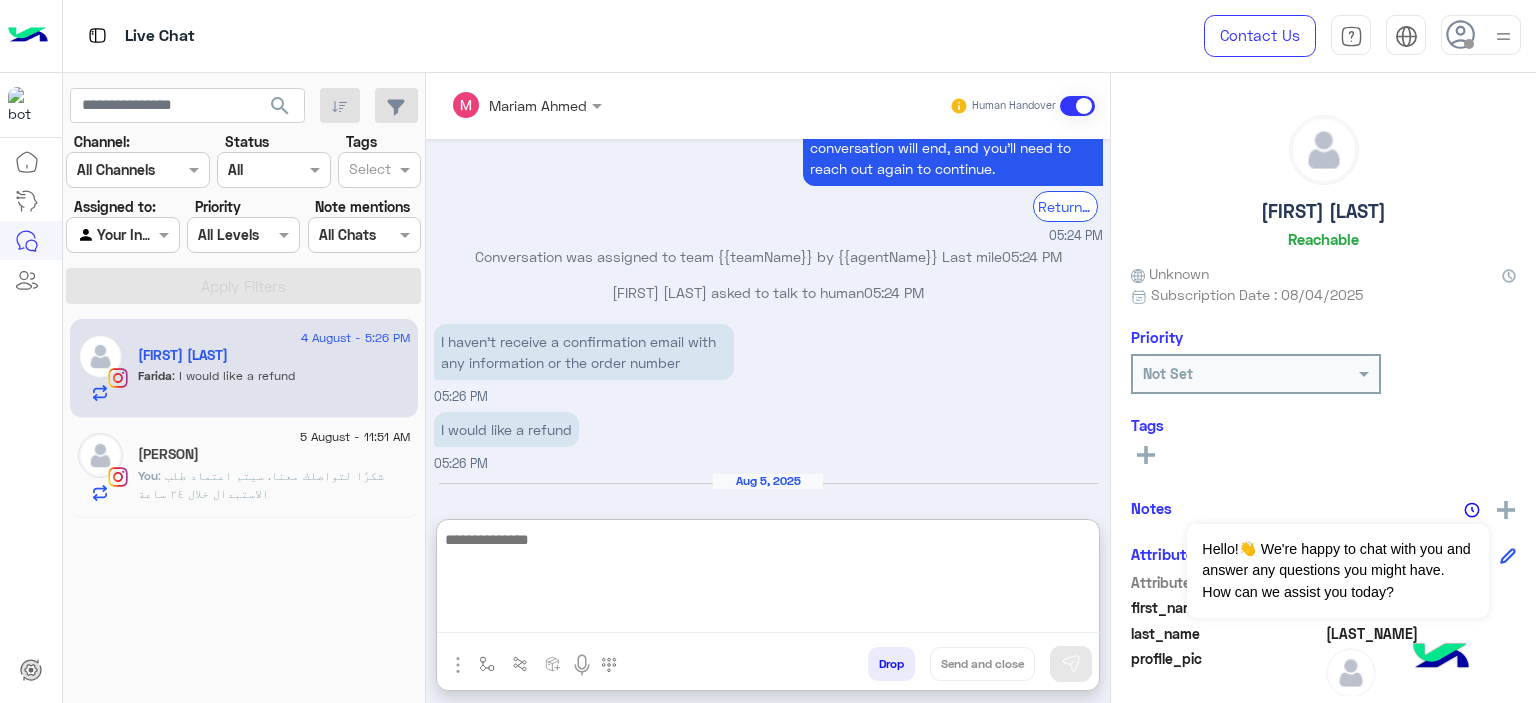 click at bounding box center [768, 580] 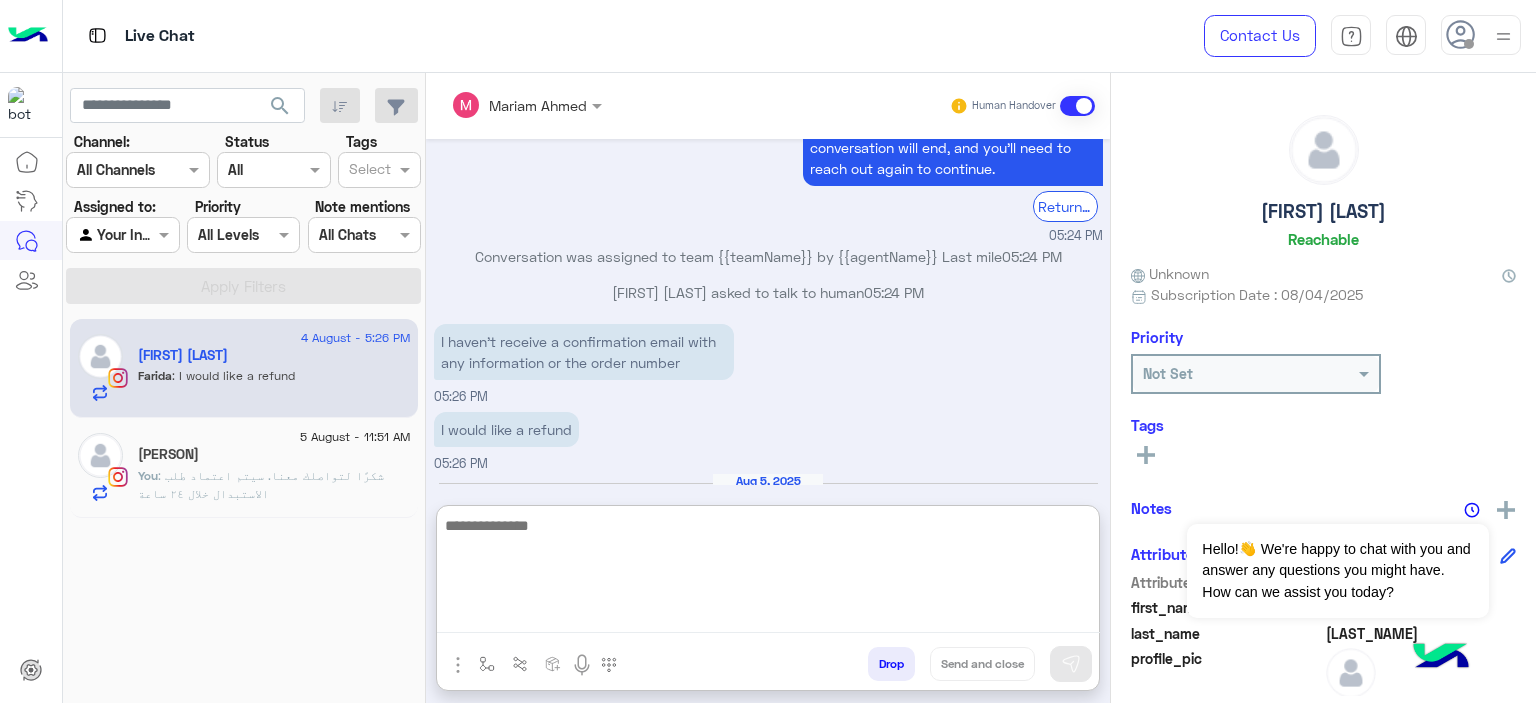 paste on "******" 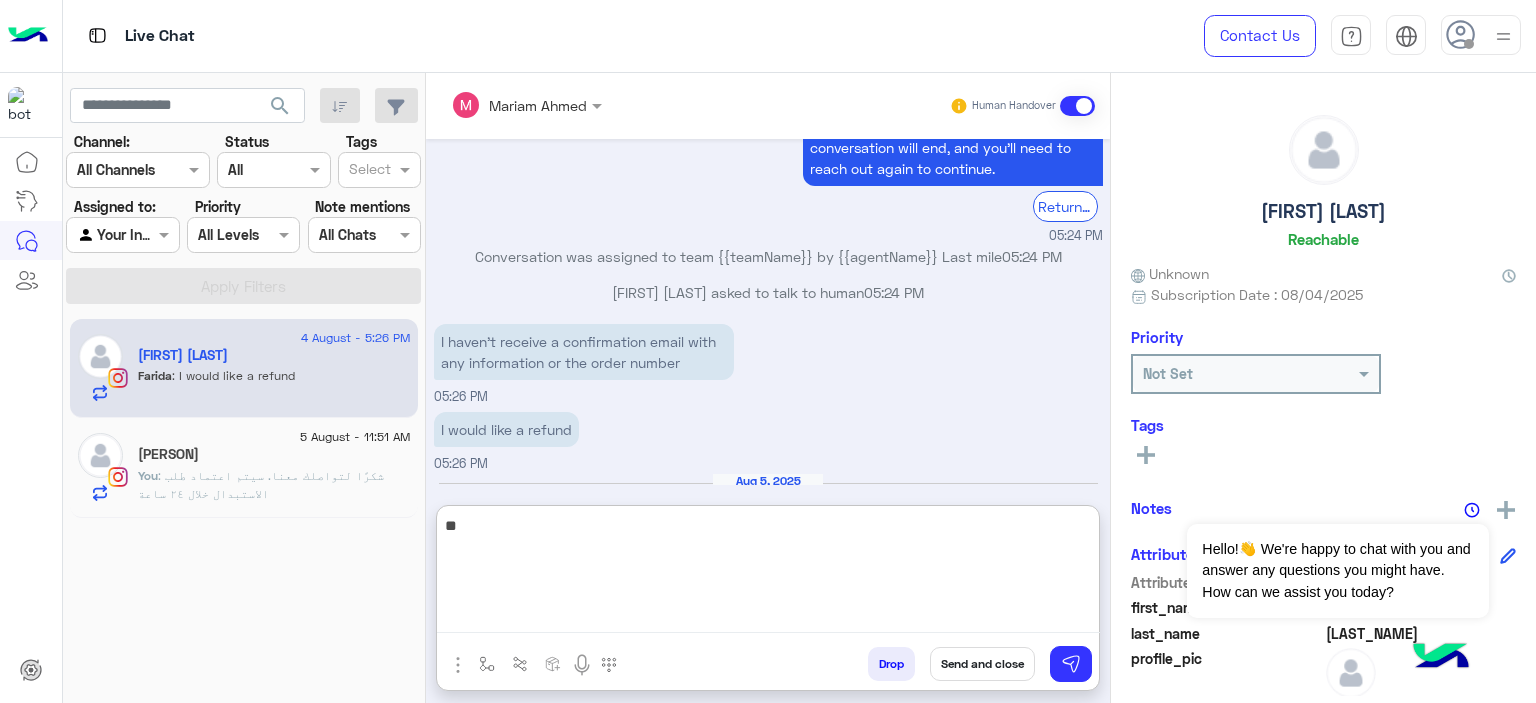 type on "*" 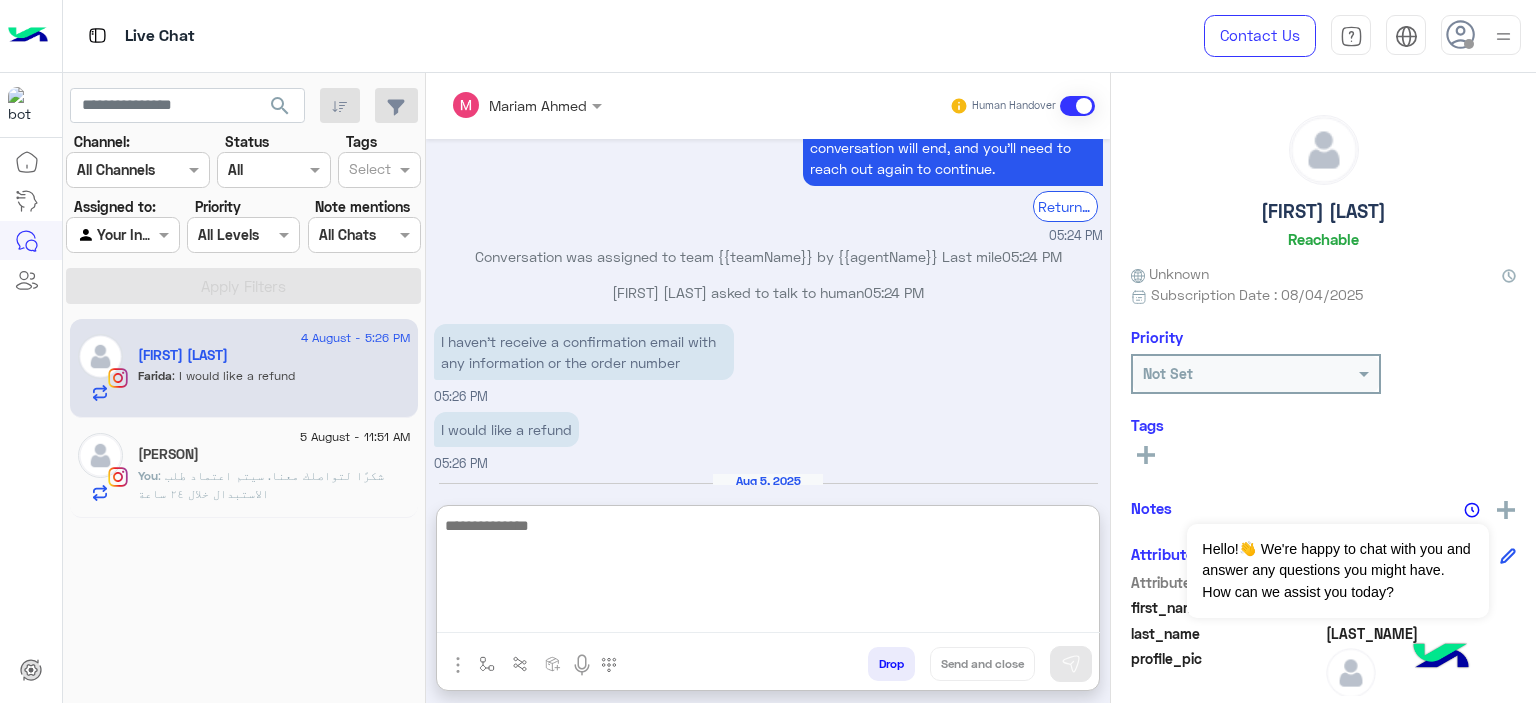 paste on "**********" 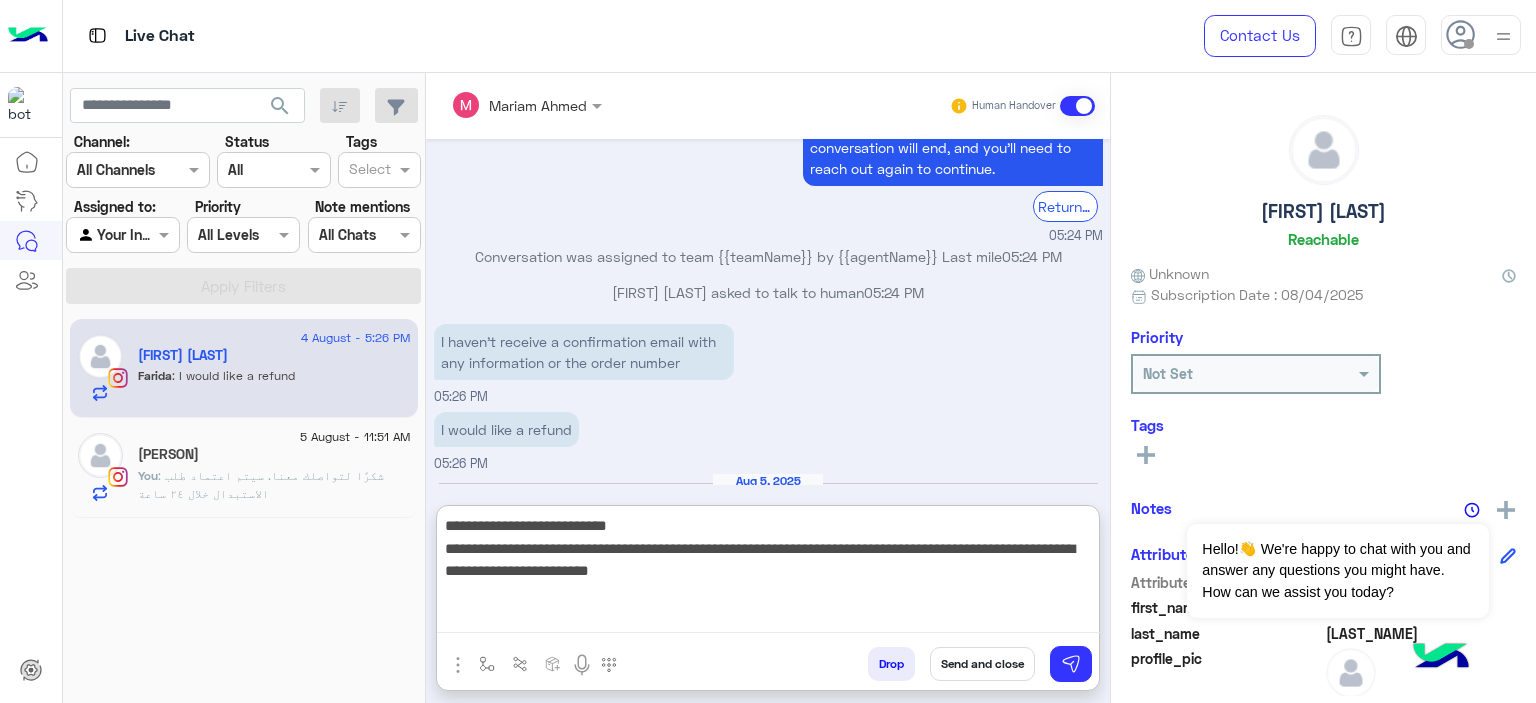 click on "**********" at bounding box center [768, 573] 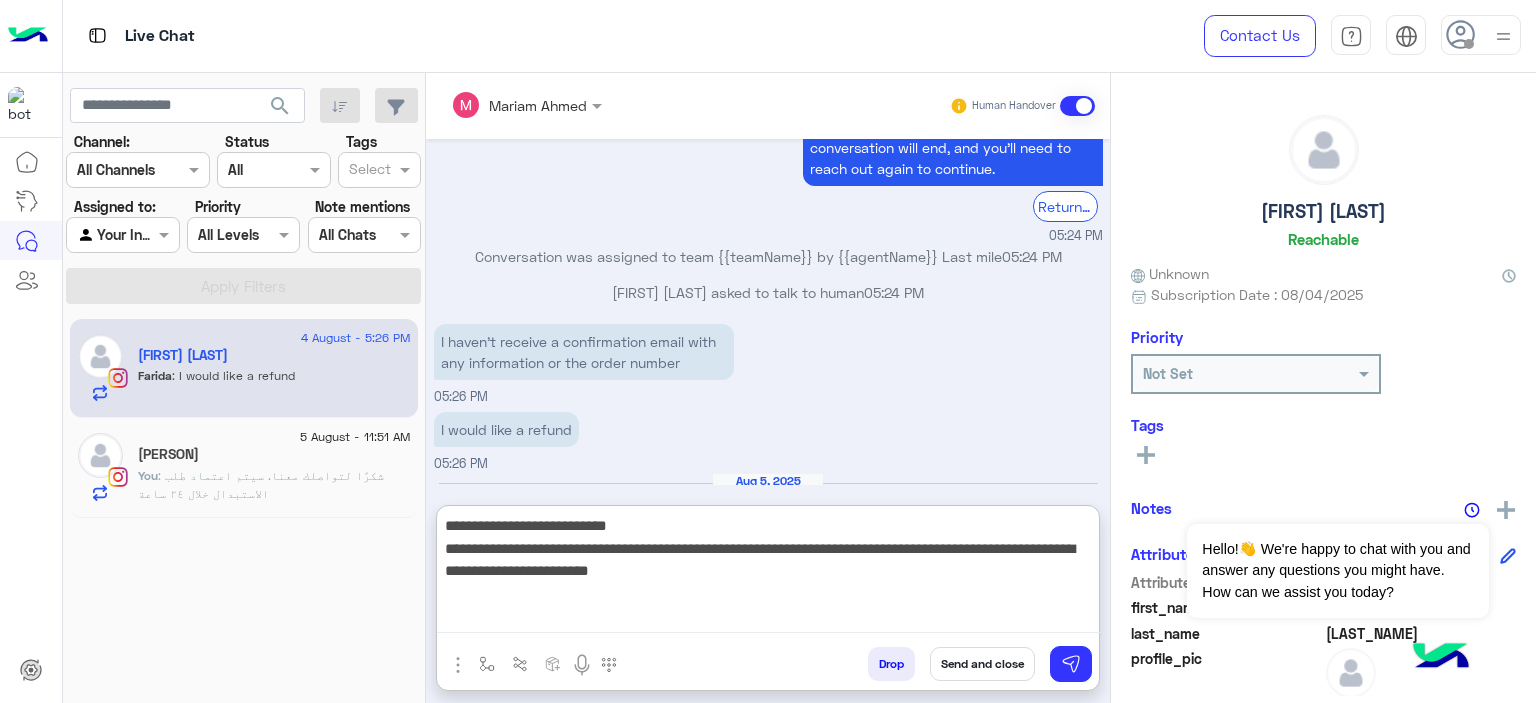 paste on "******" 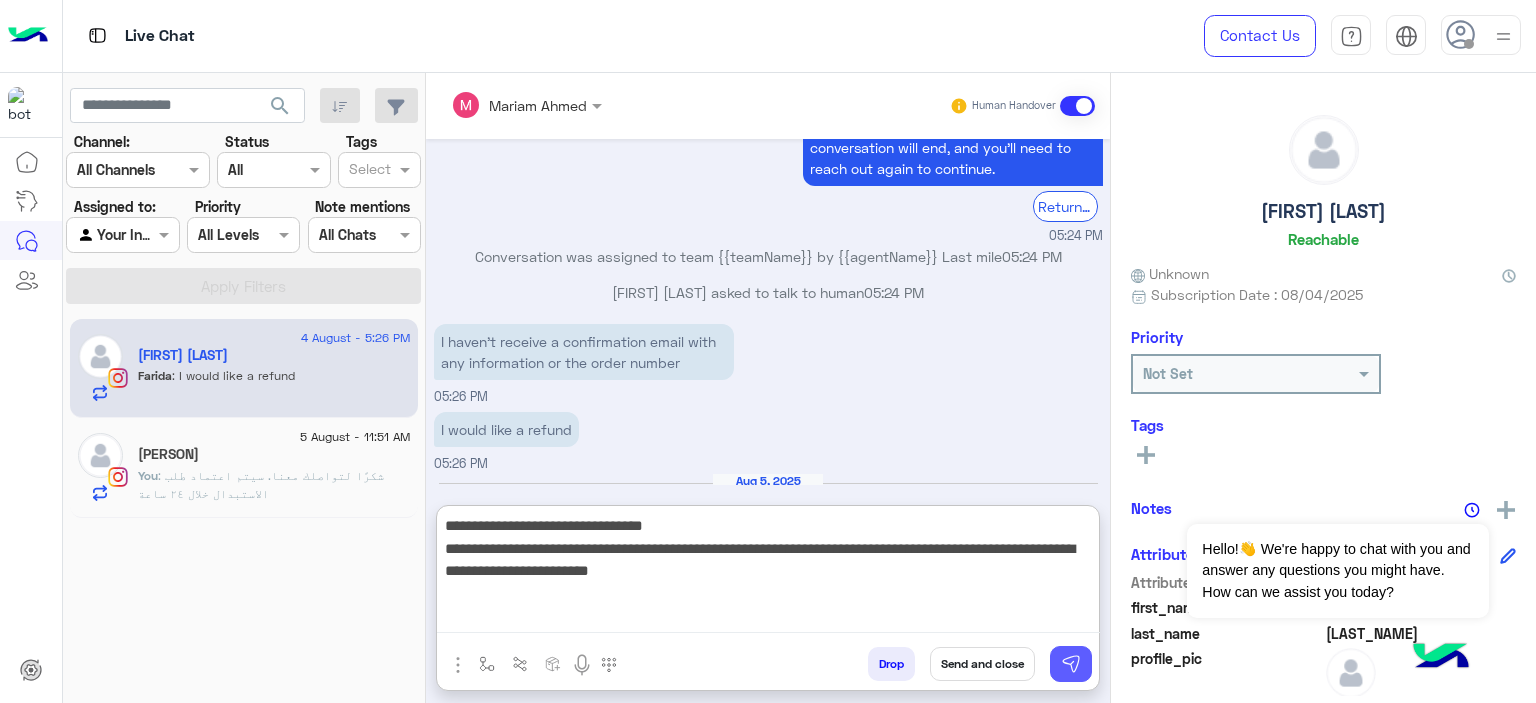 type on "**********" 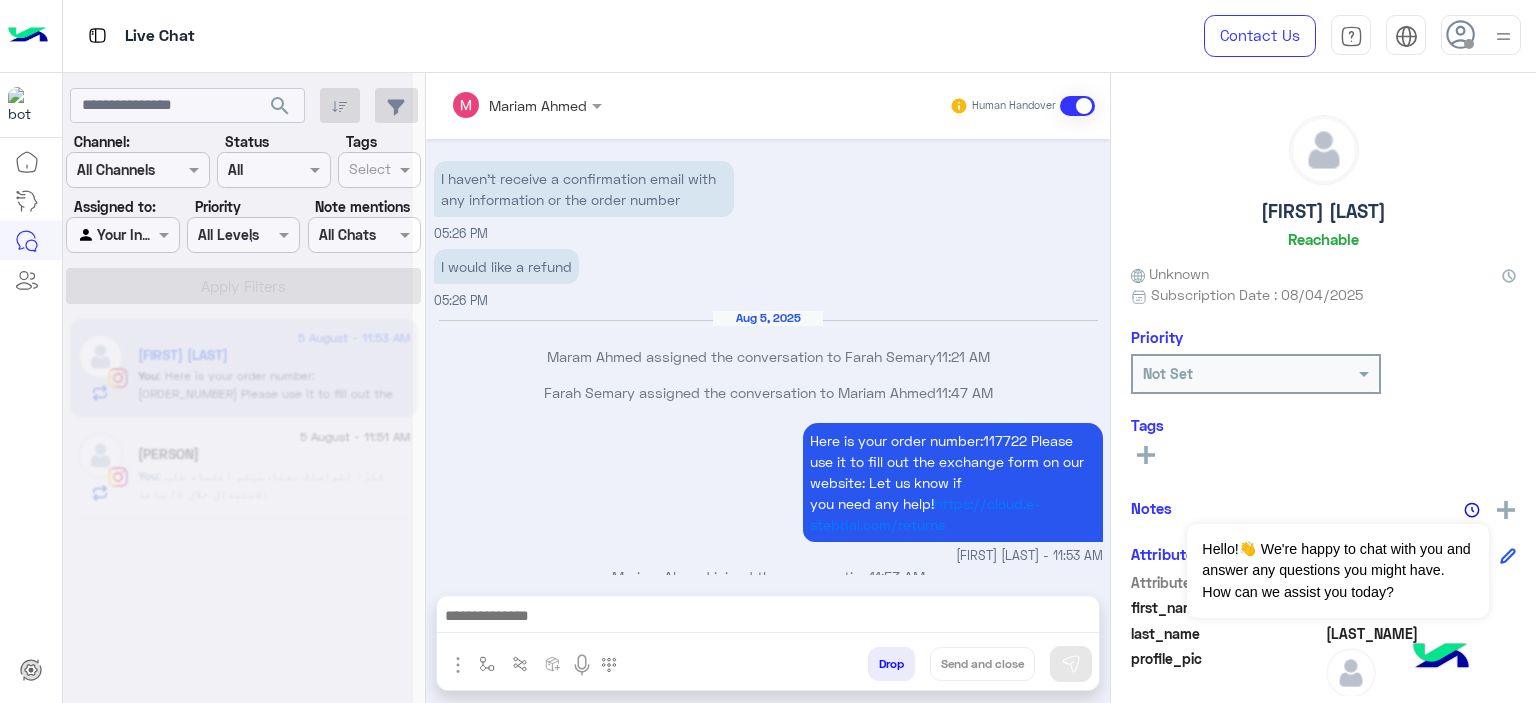 scroll, scrollTop: 2419, scrollLeft: 0, axis: vertical 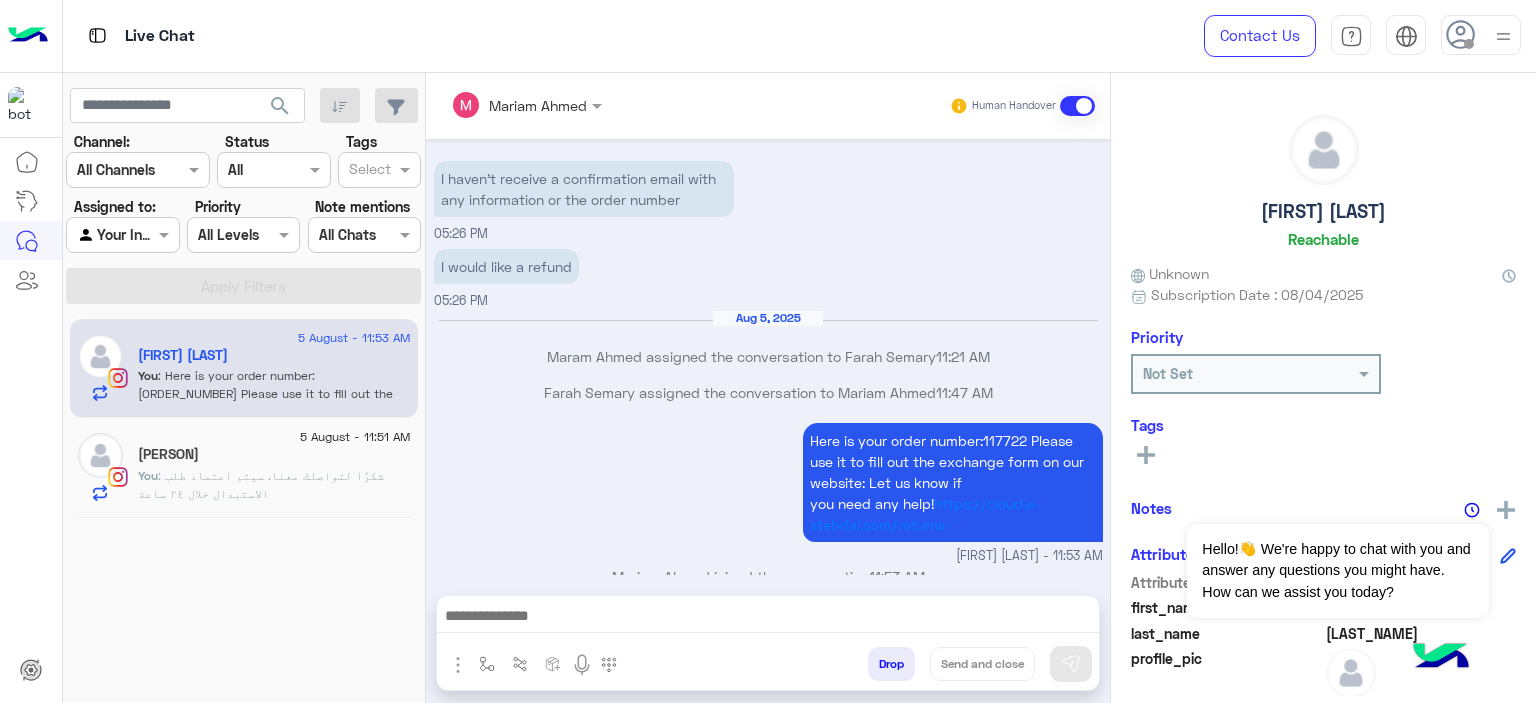 click on "ياسمين عبدالرحمن" 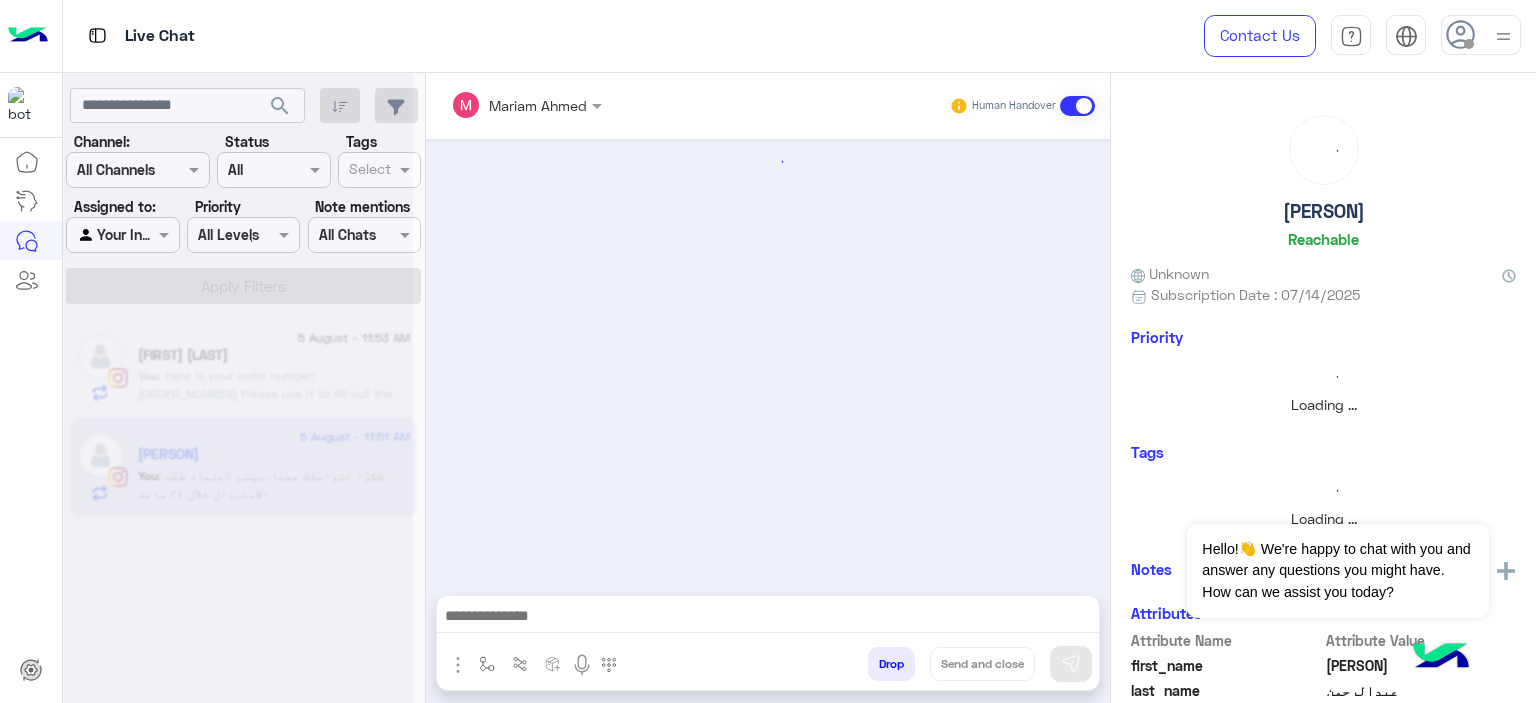 scroll, scrollTop: 1569, scrollLeft: 0, axis: vertical 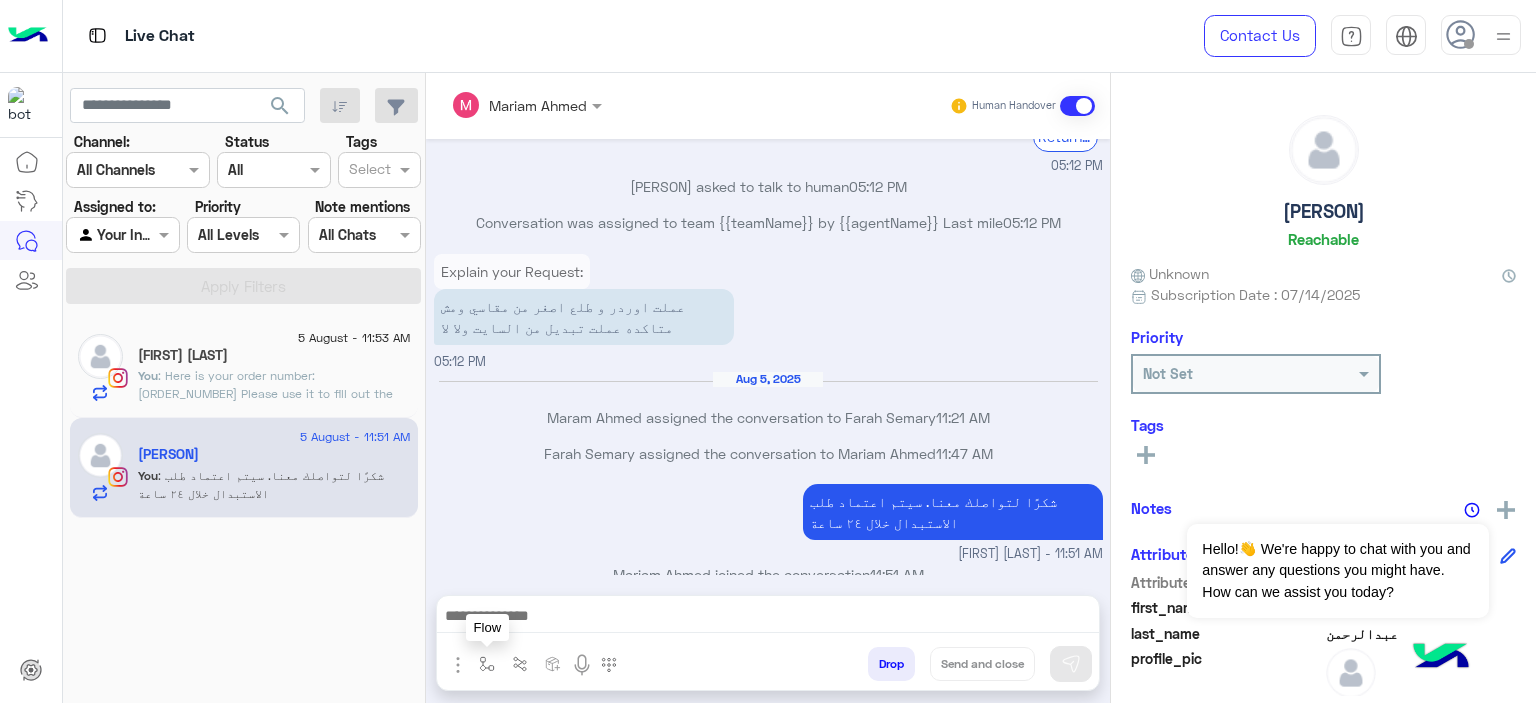 click at bounding box center (487, 664) 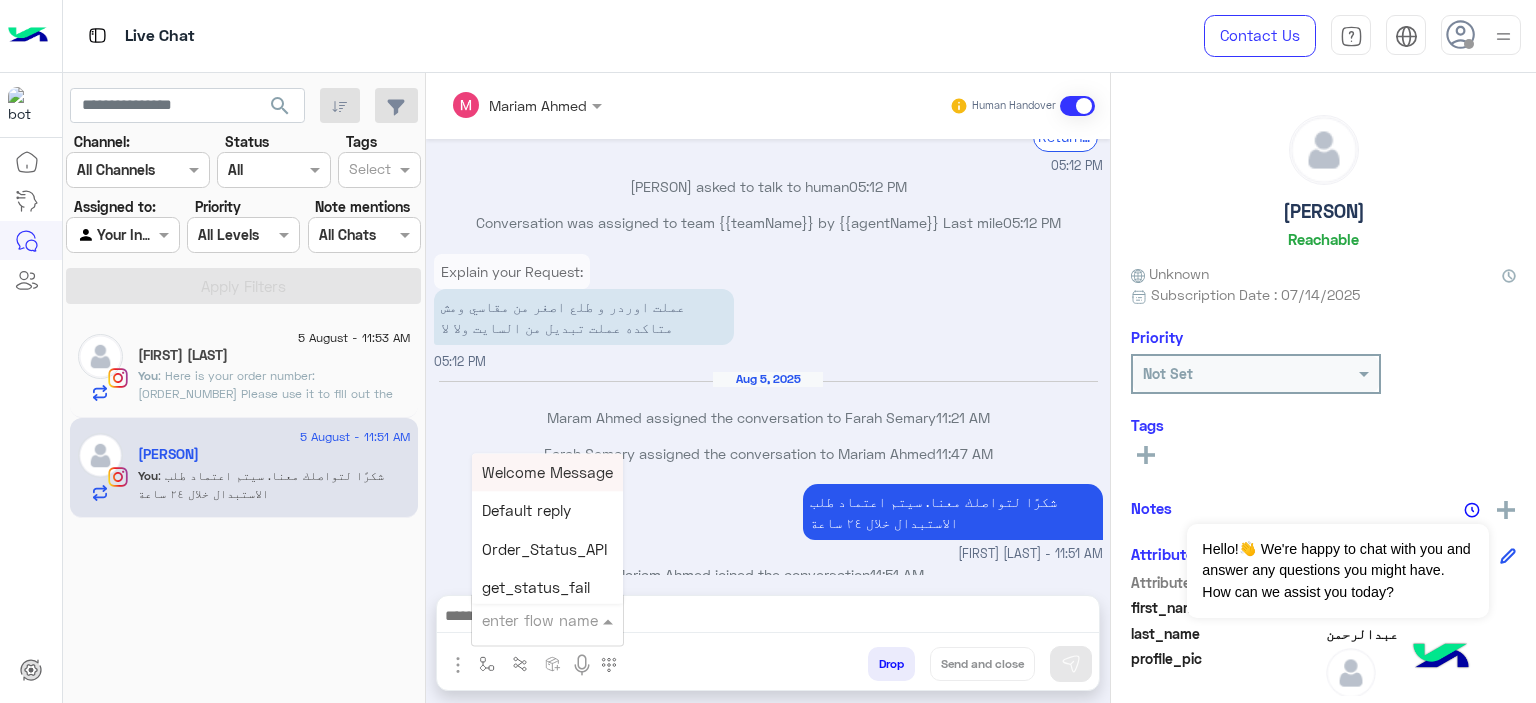 click at bounding box center [523, 620] 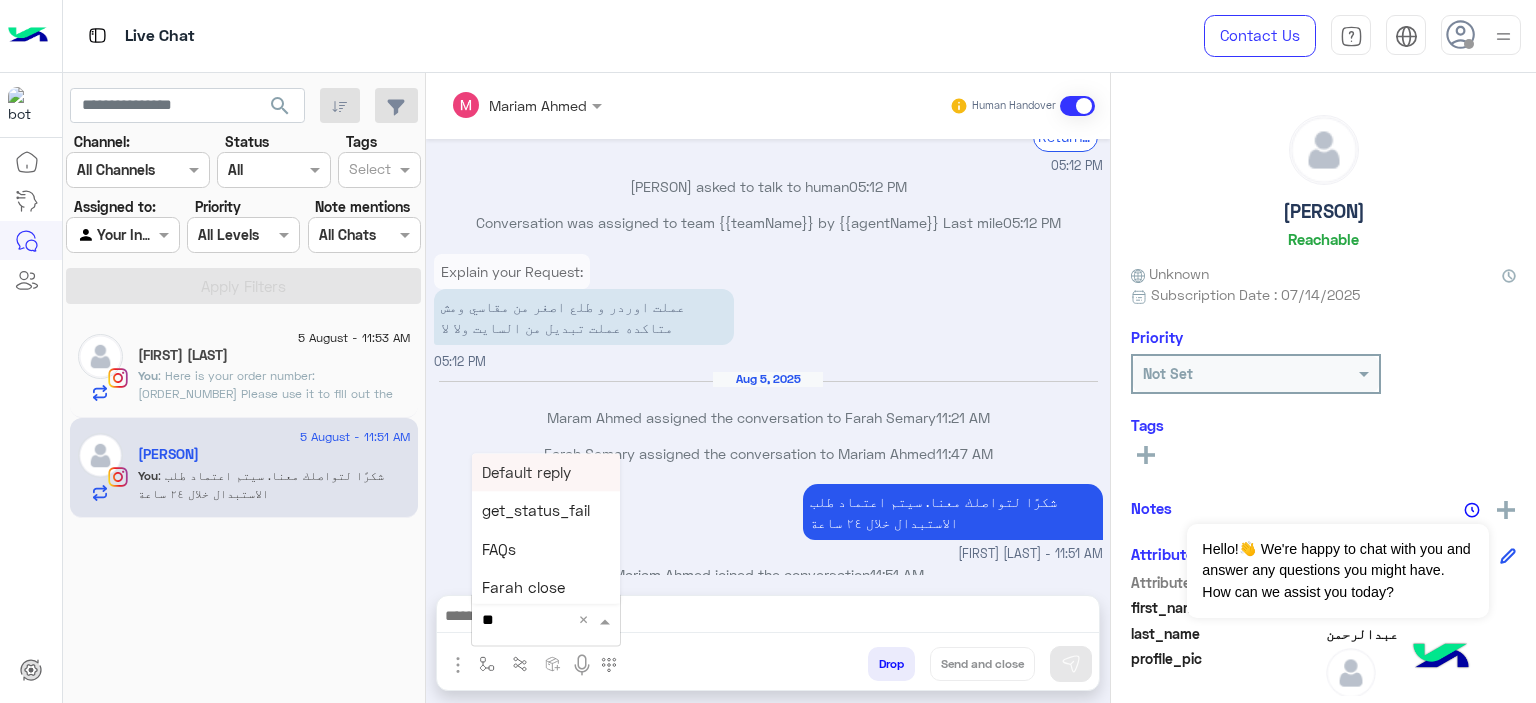 type on "***" 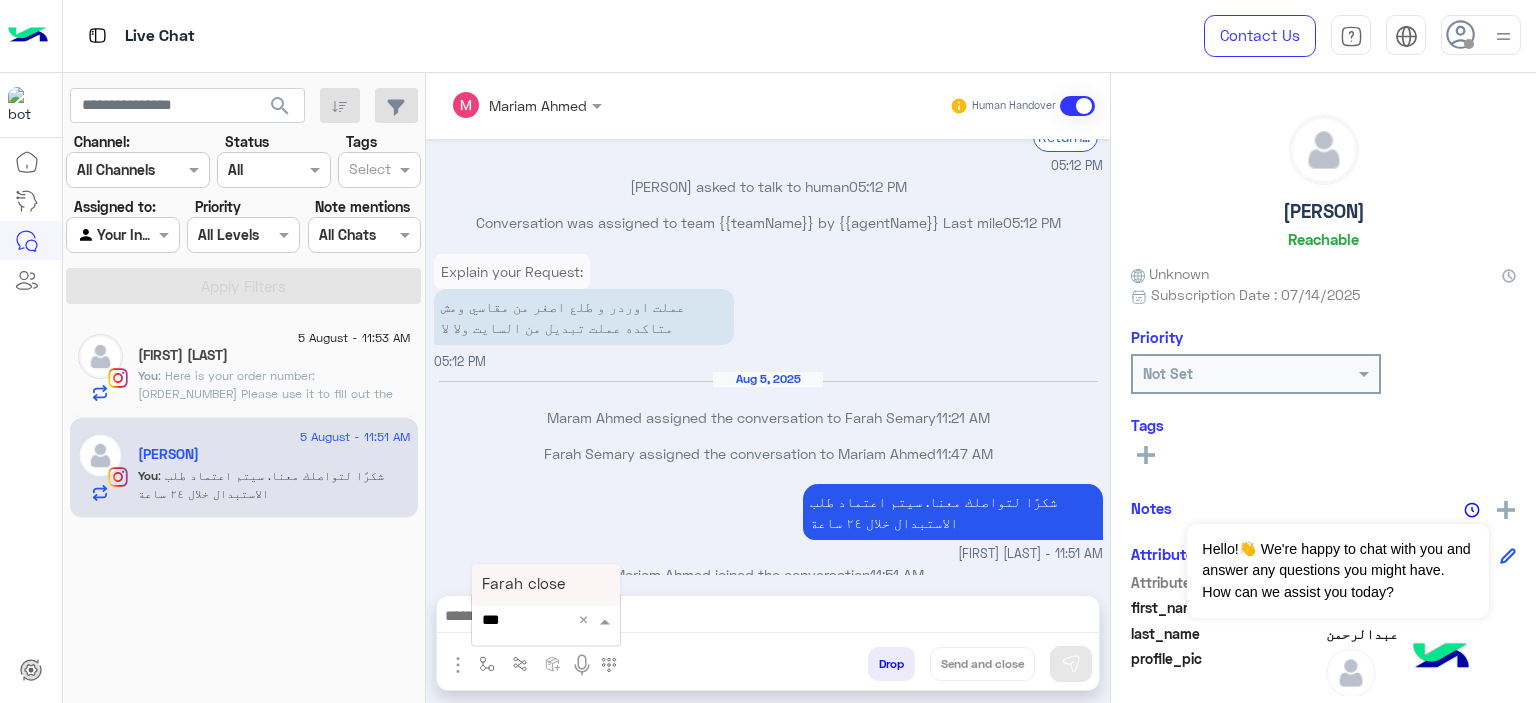 click on "Farah close" at bounding box center [546, 584] 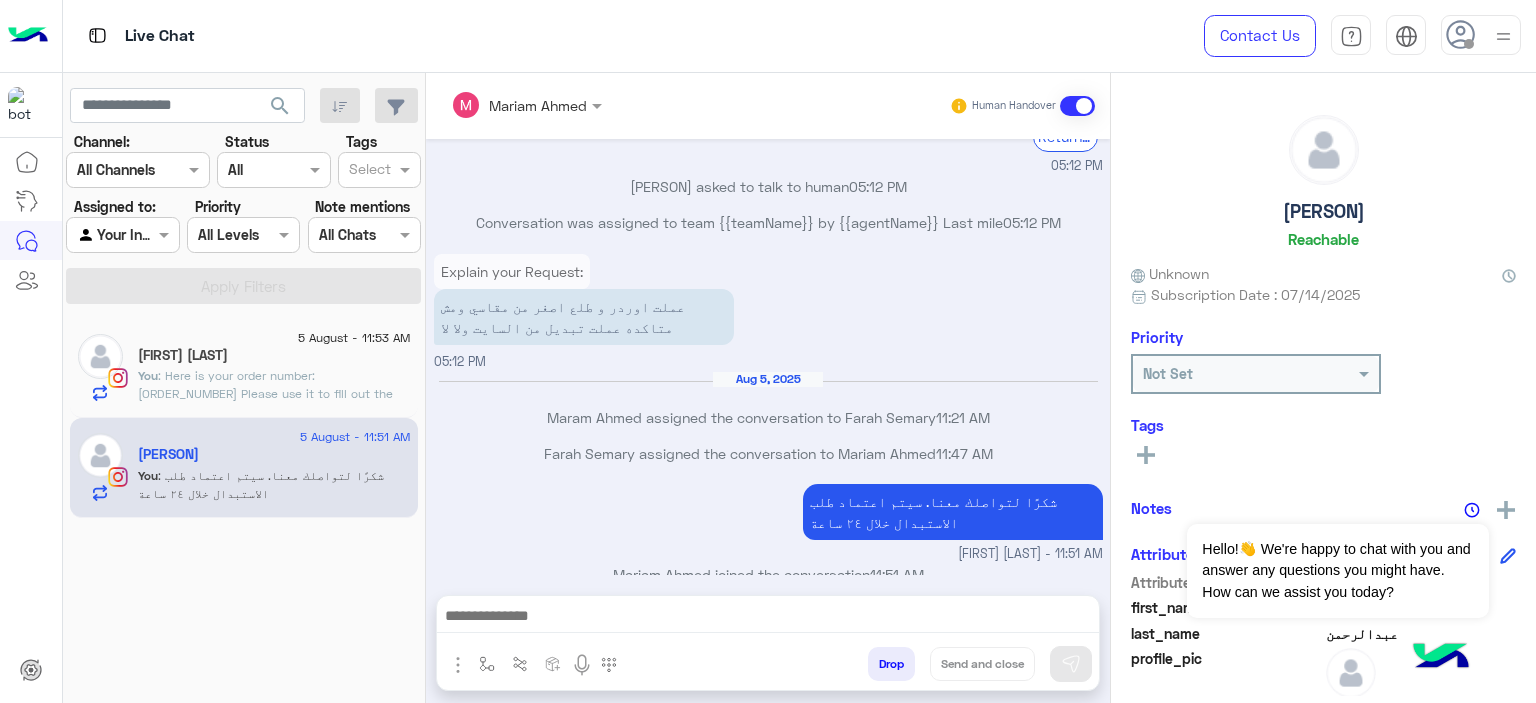 type on "**********" 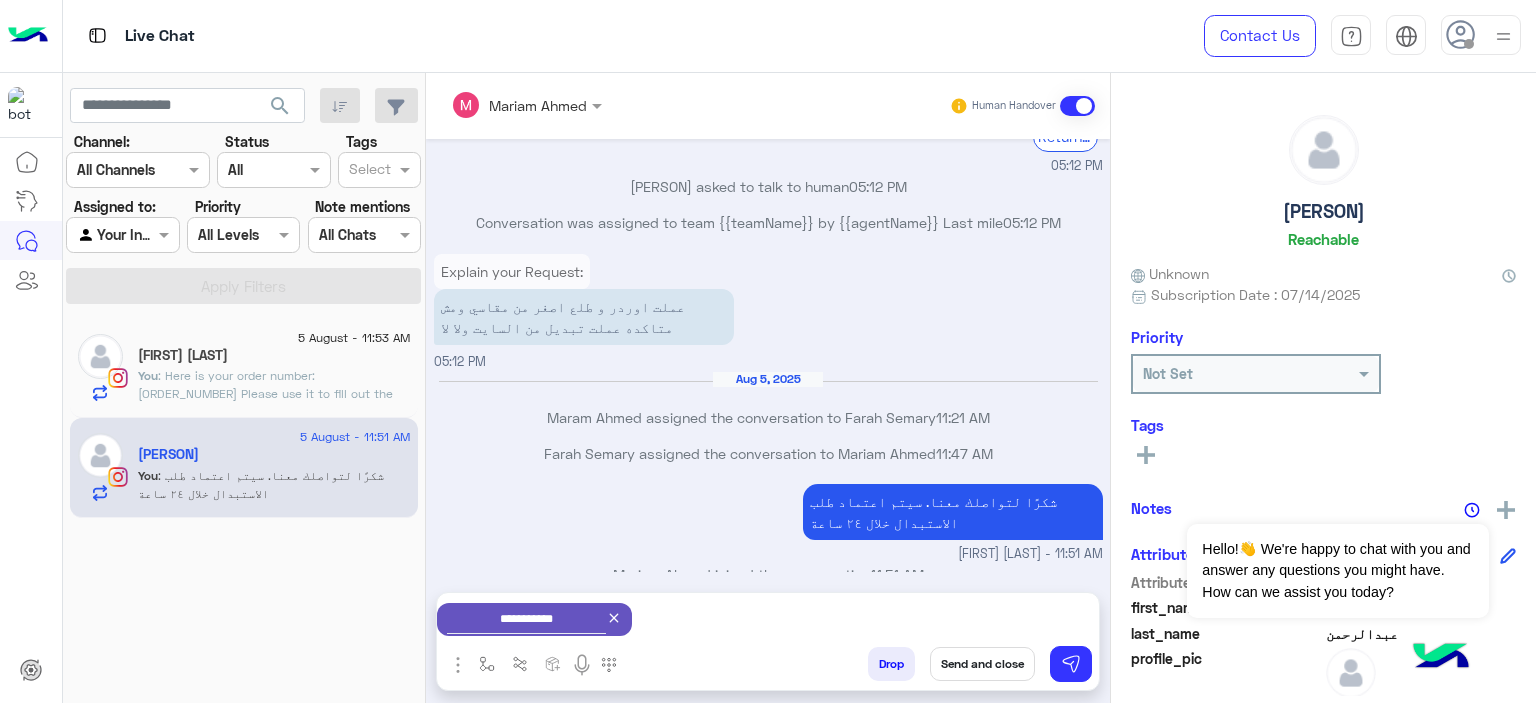 click on "Send and close" at bounding box center (982, 664) 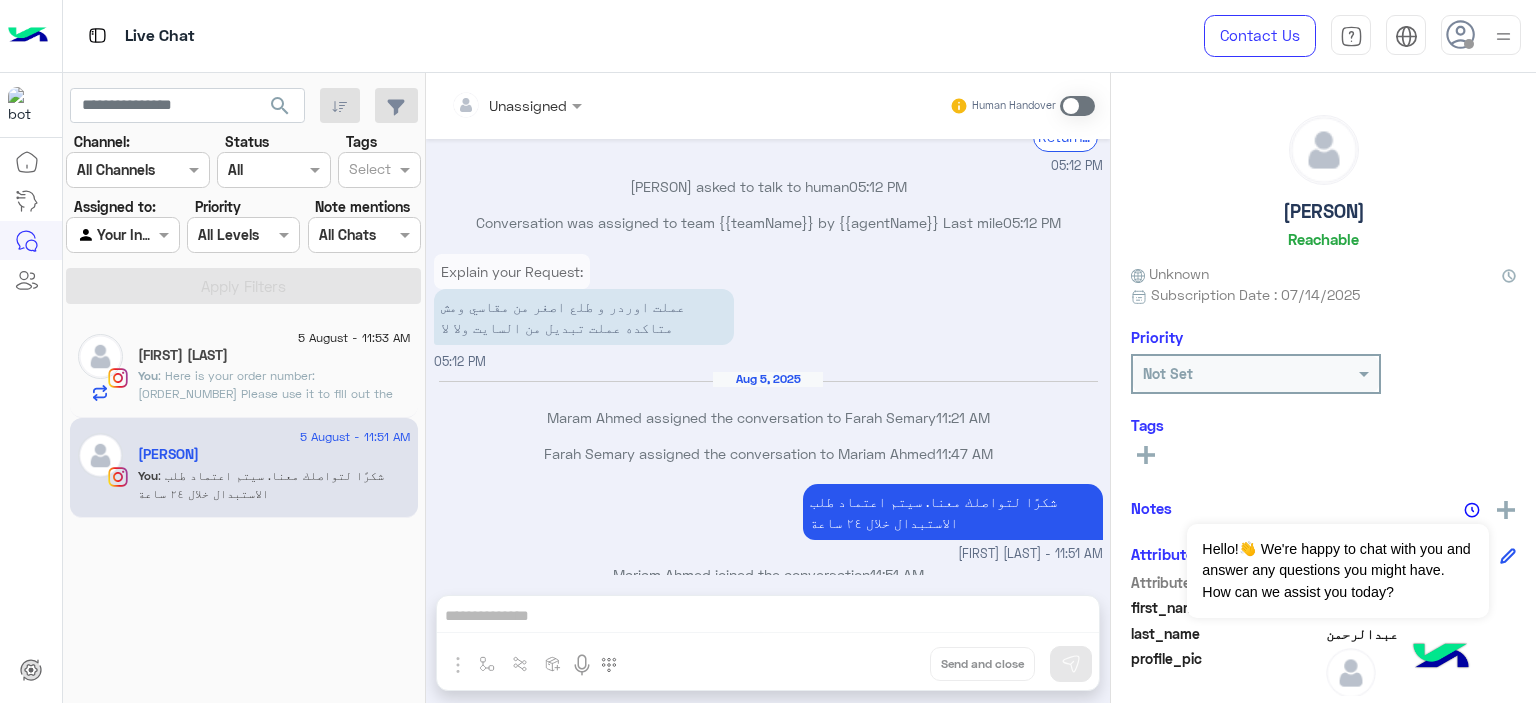 scroll, scrollTop: 1605, scrollLeft: 0, axis: vertical 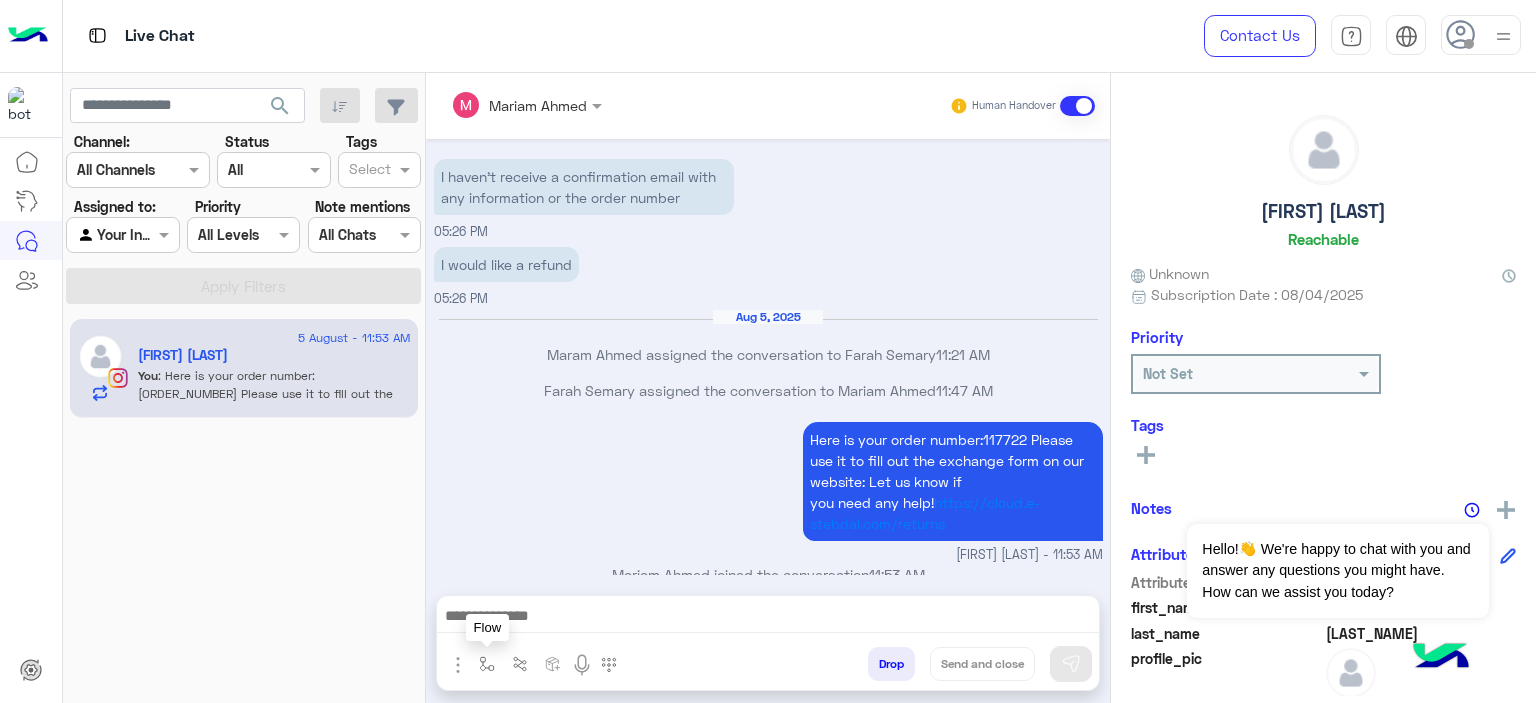click at bounding box center [487, 664] 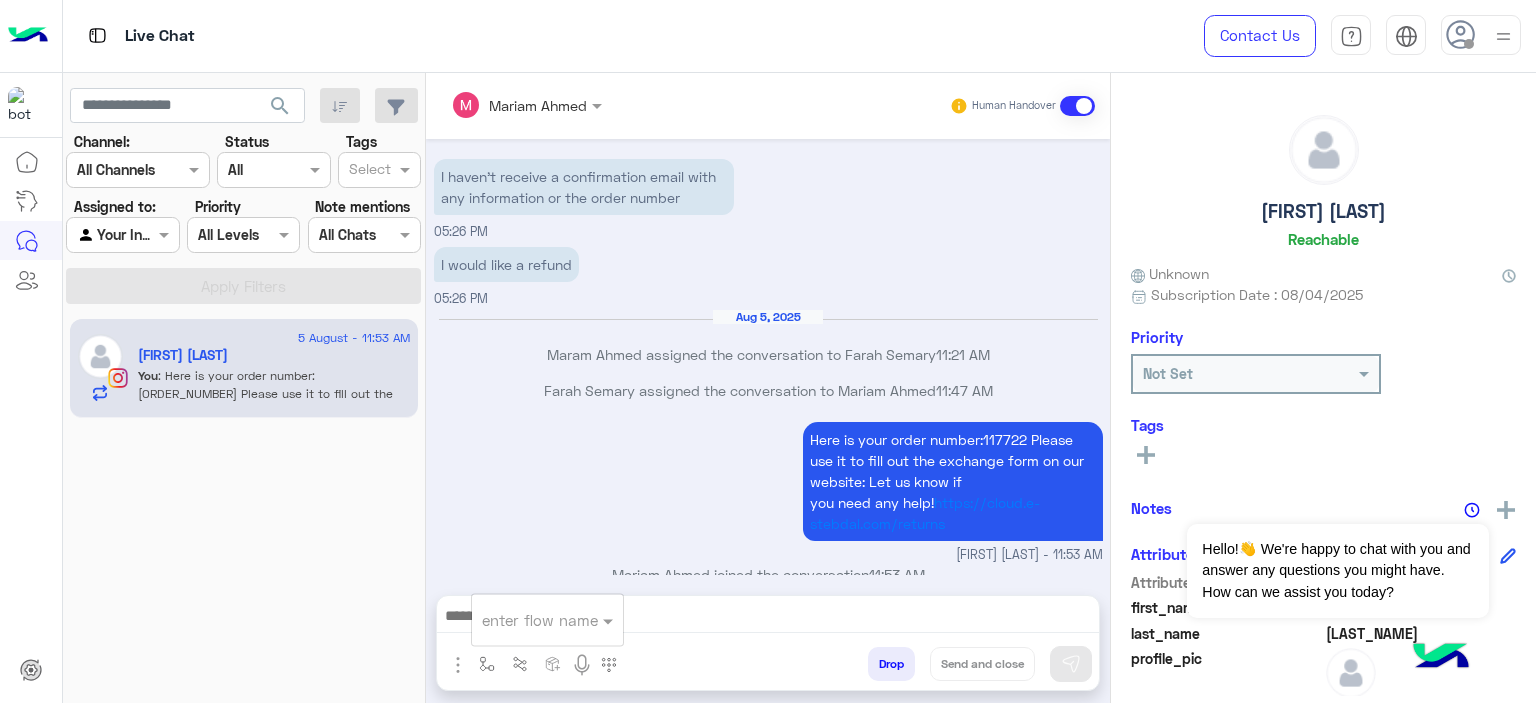 click at bounding box center (523, 620) 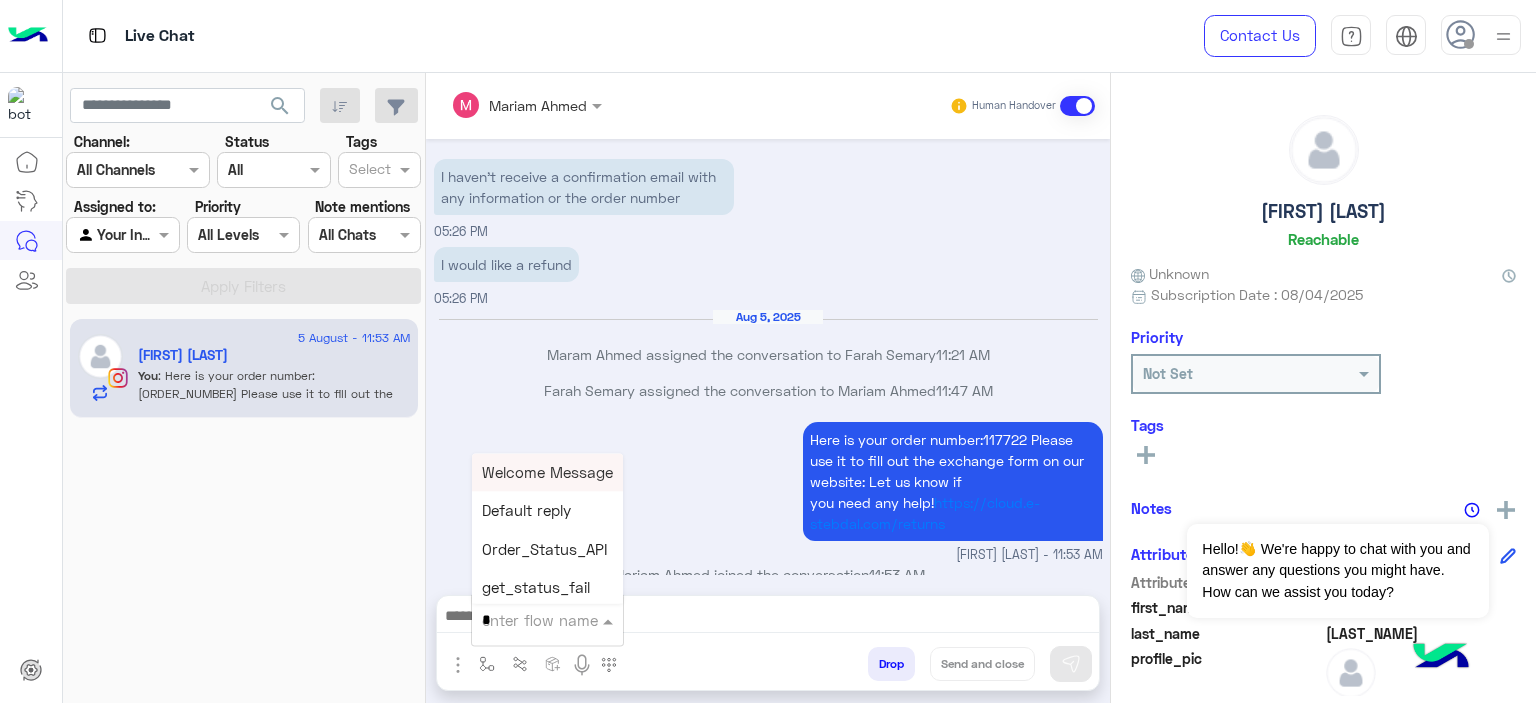 type on "**" 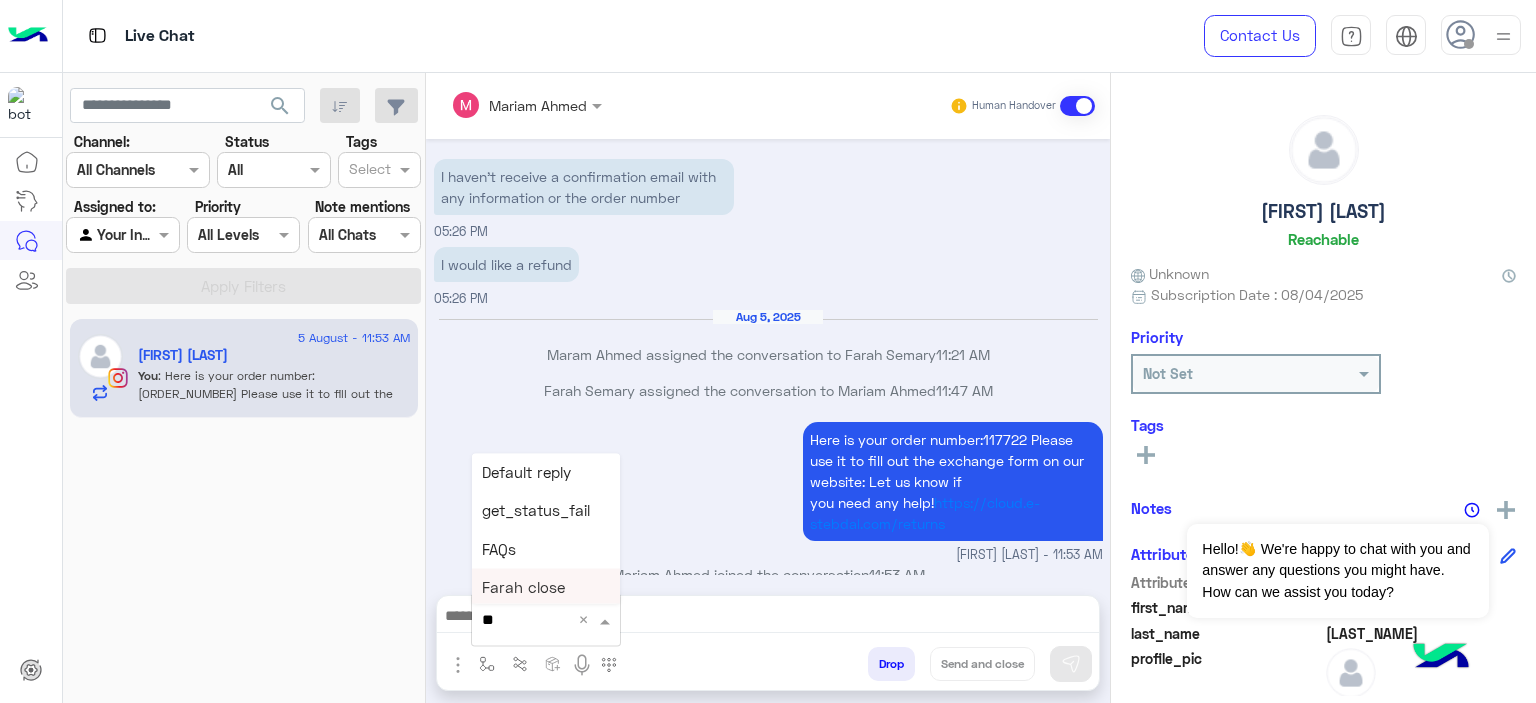 click on "Farah close" at bounding box center [523, 588] 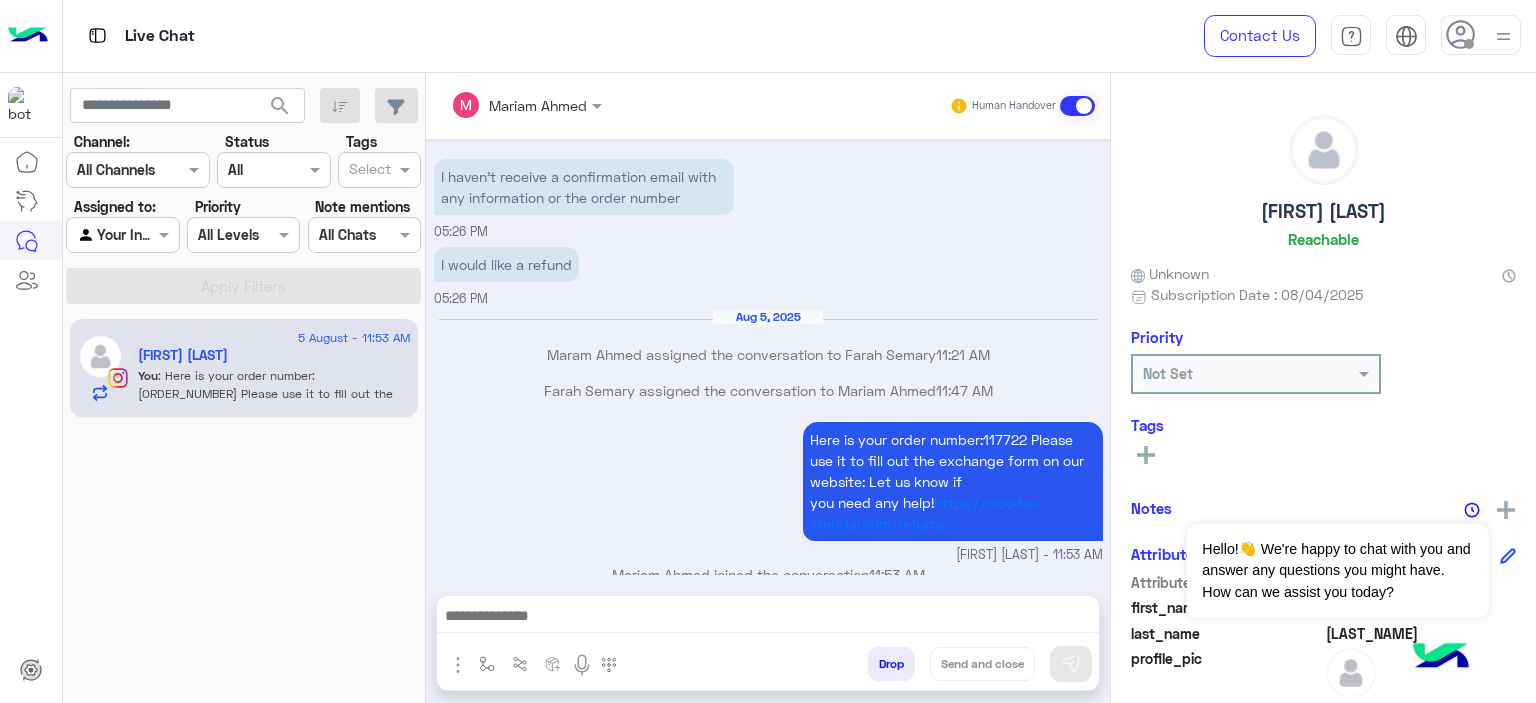 type on "**********" 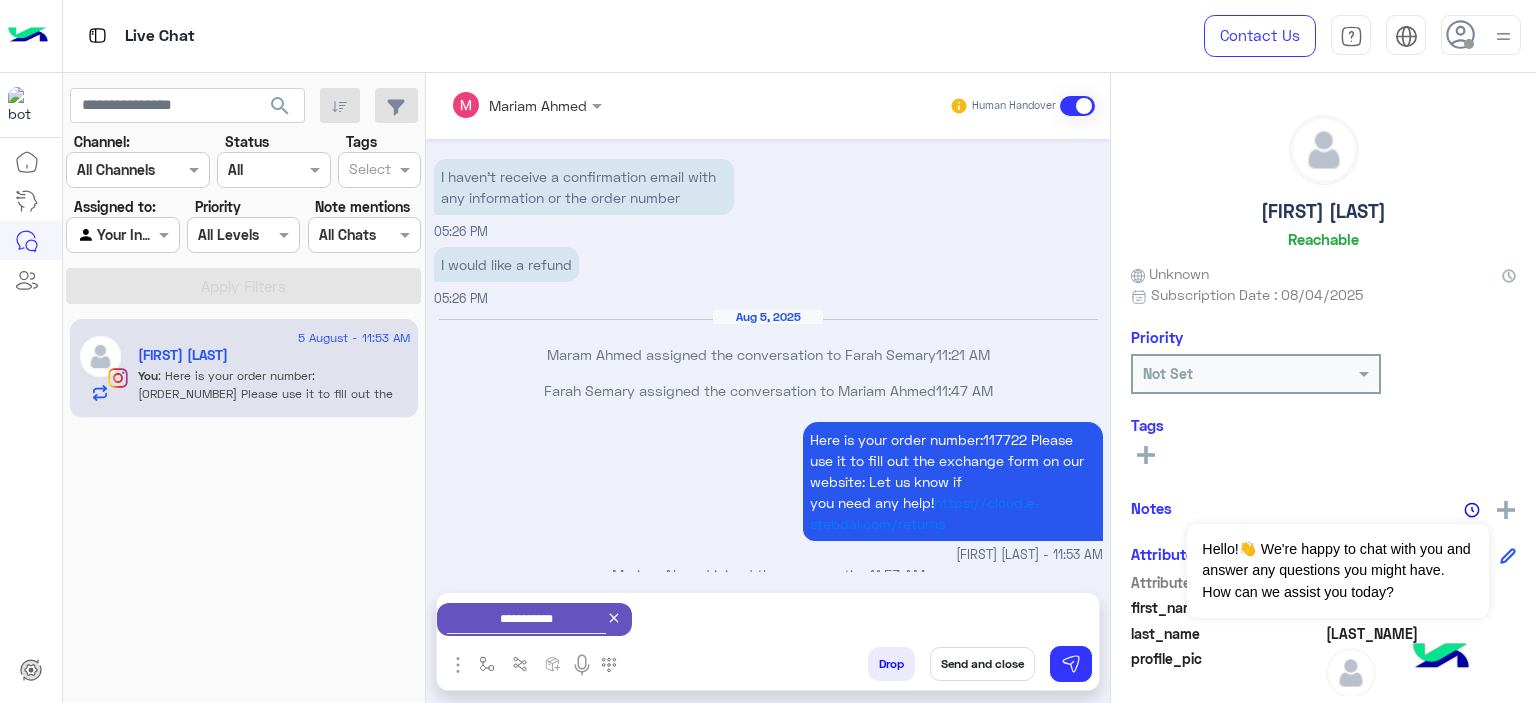 click on "Send and close" at bounding box center (982, 664) 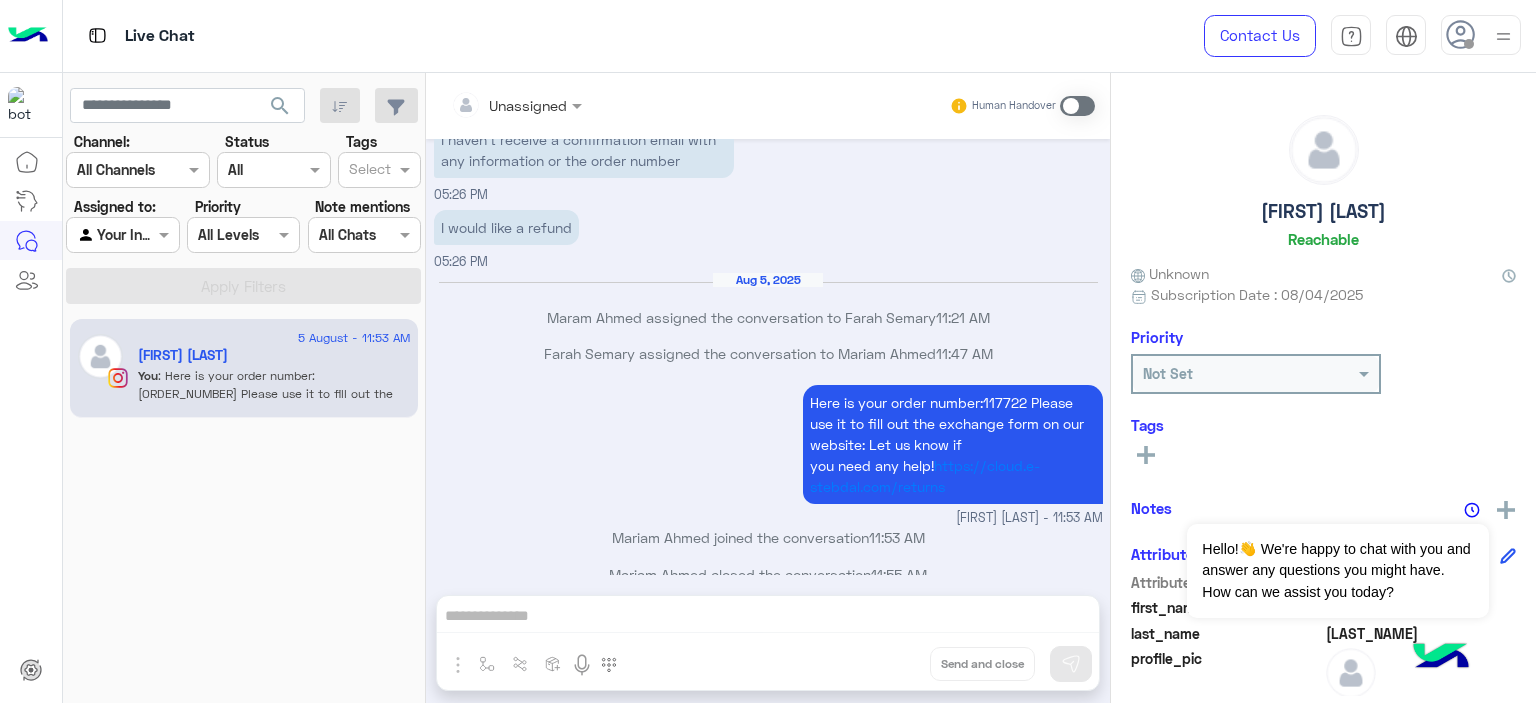 scroll, scrollTop: 2098, scrollLeft: 0, axis: vertical 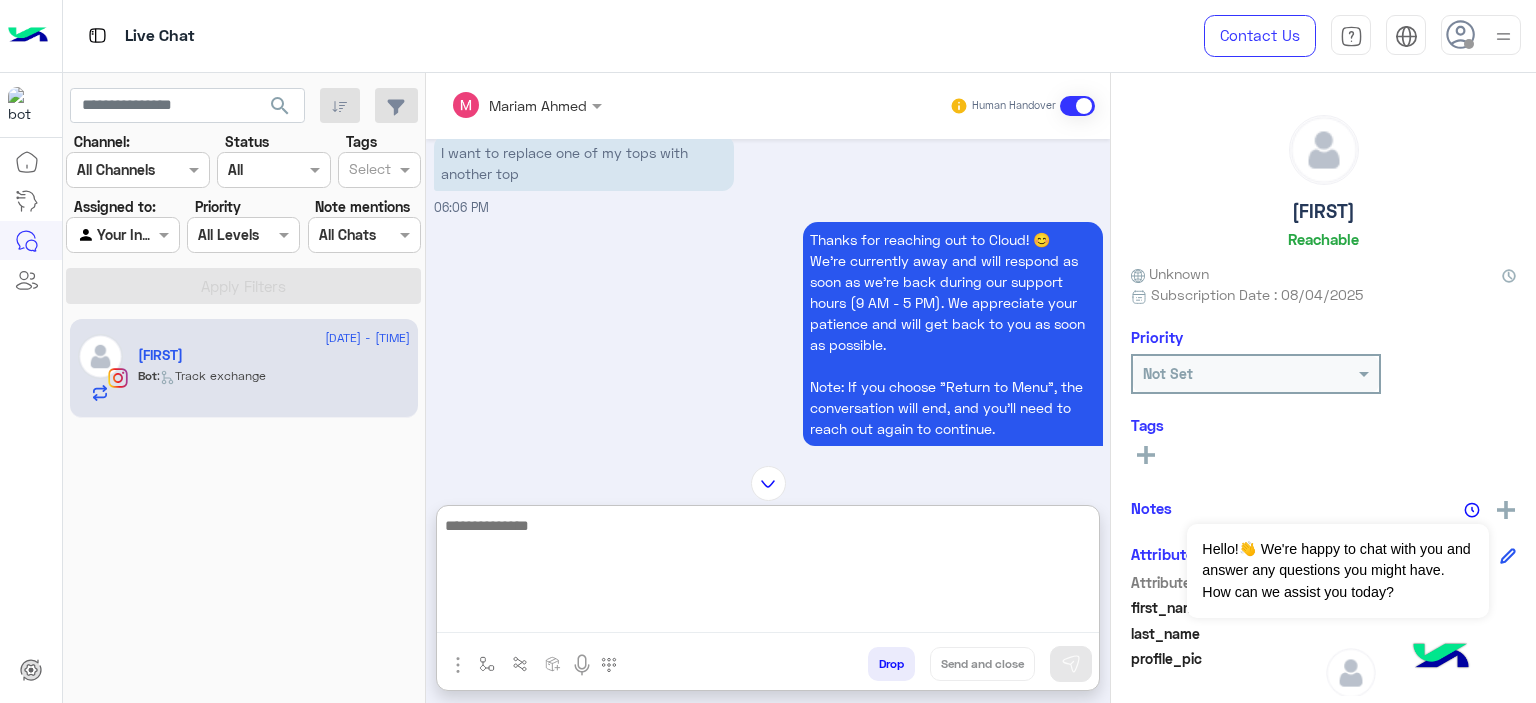 click at bounding box center (768, 573) 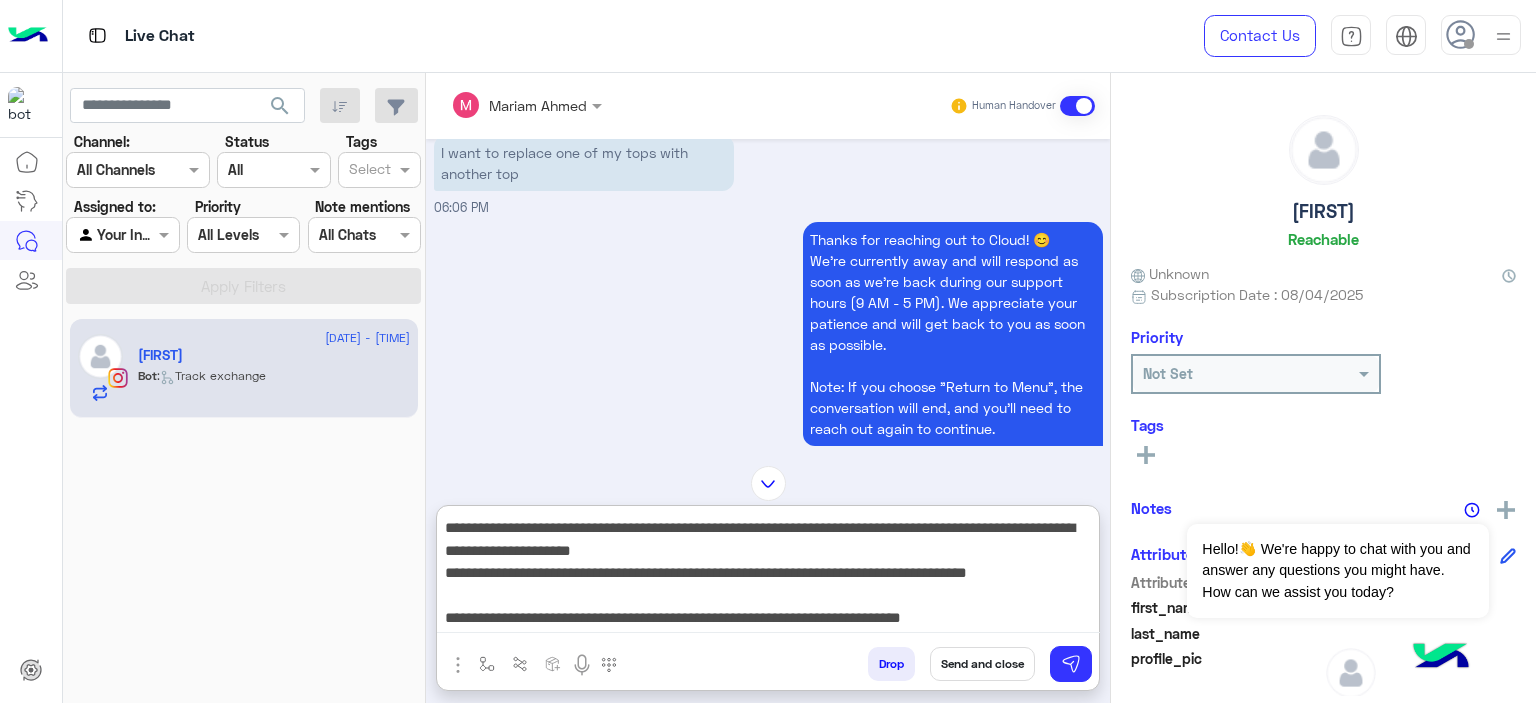 scroll, scrollTop: 154, scrollLeft: 0, axis: vertical 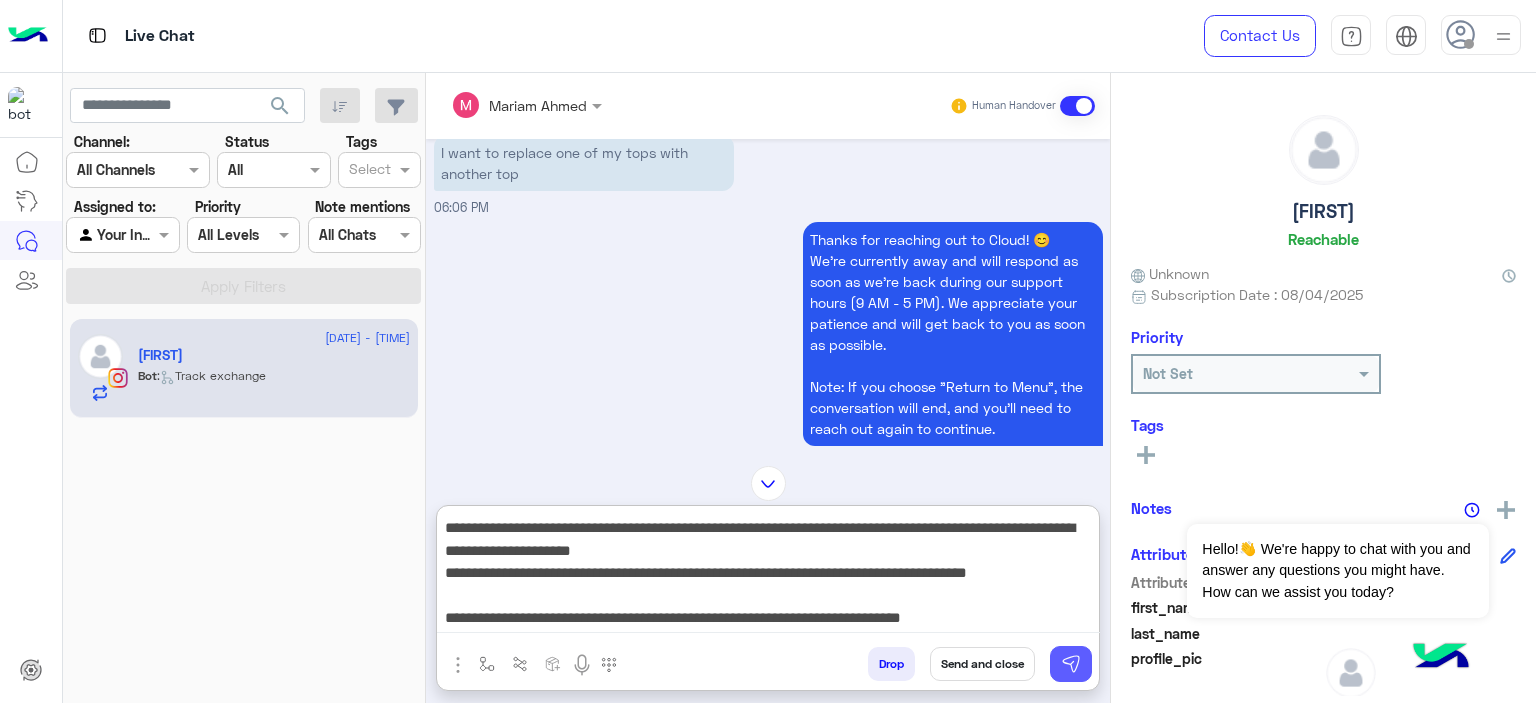 type on "**********" 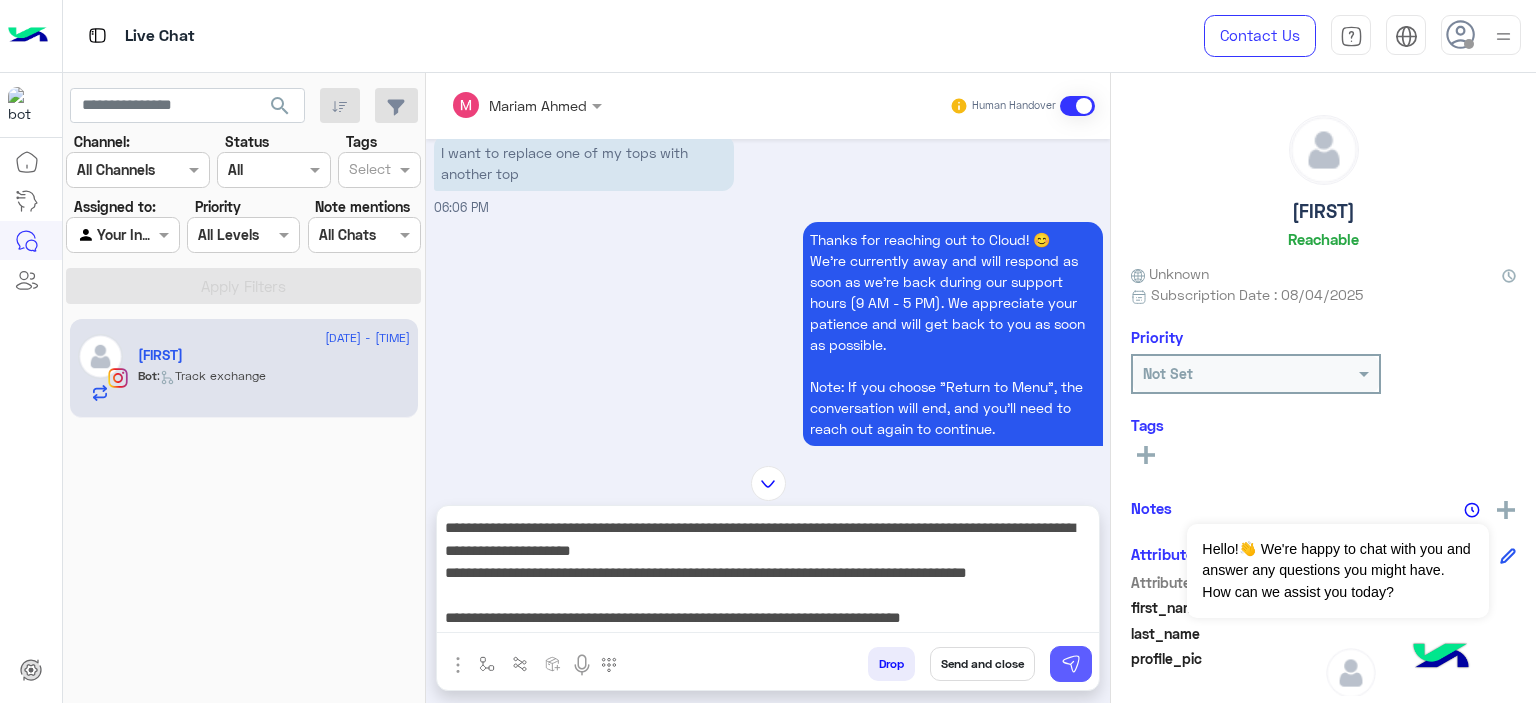 click at bounding box center [1071, 664] 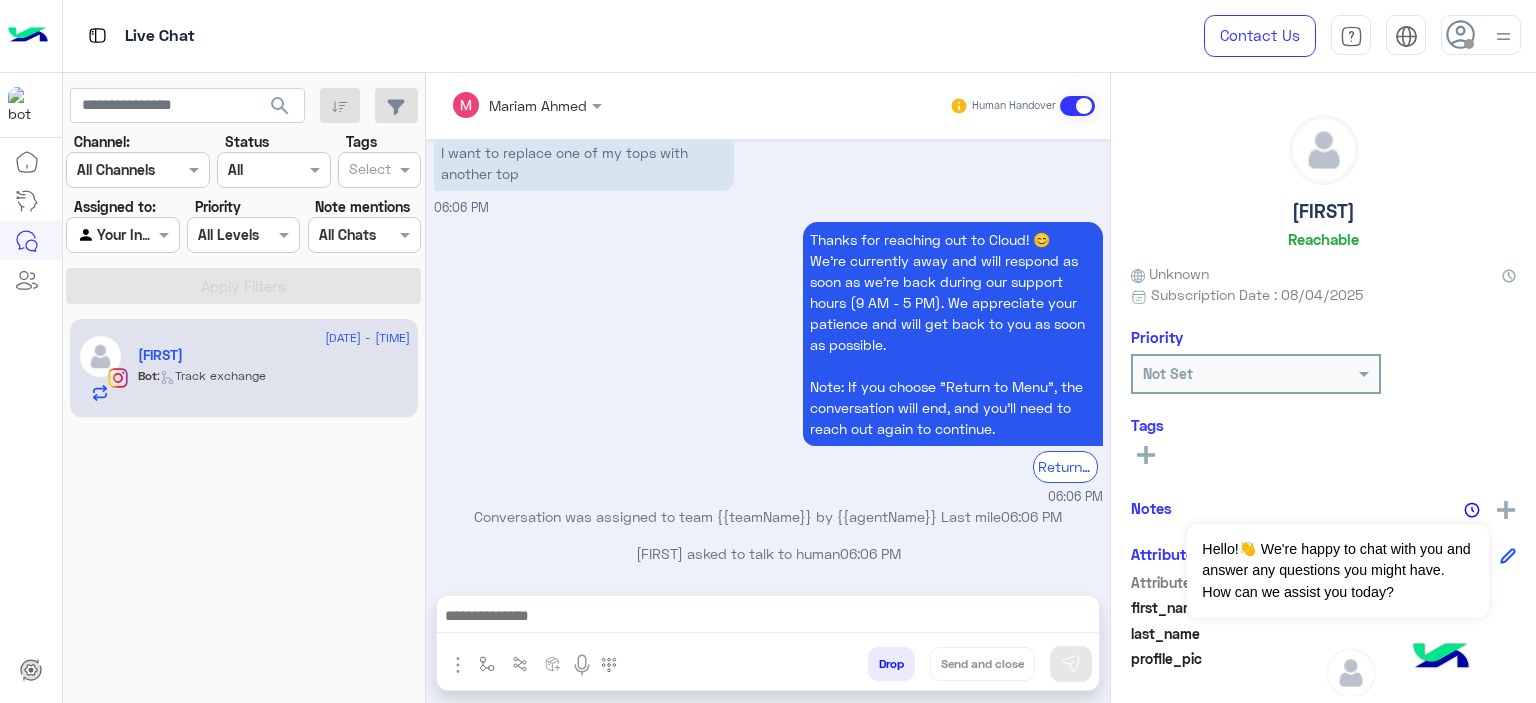 scroll, scrollTop: 0, scrollLeft: 0, axis: both 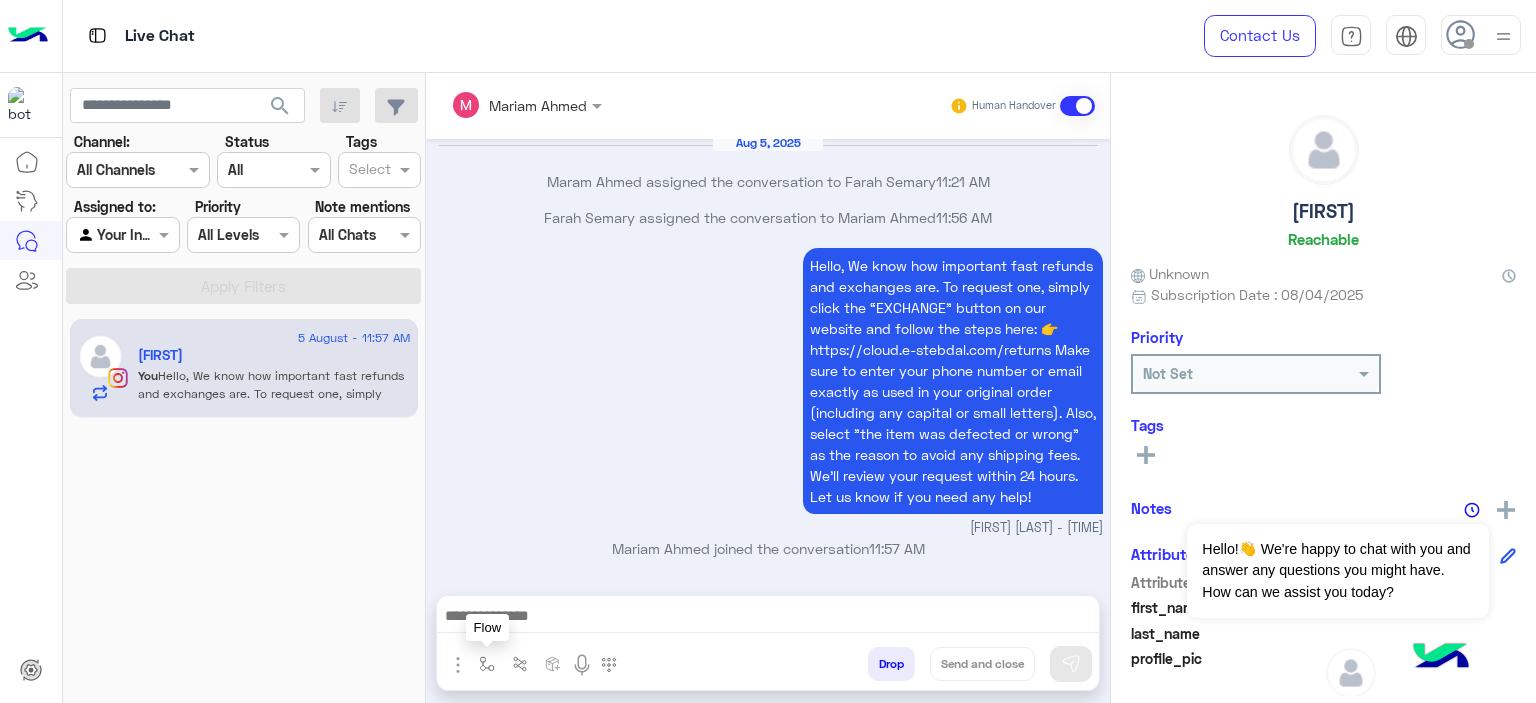 click at bounding box center [487, 664] 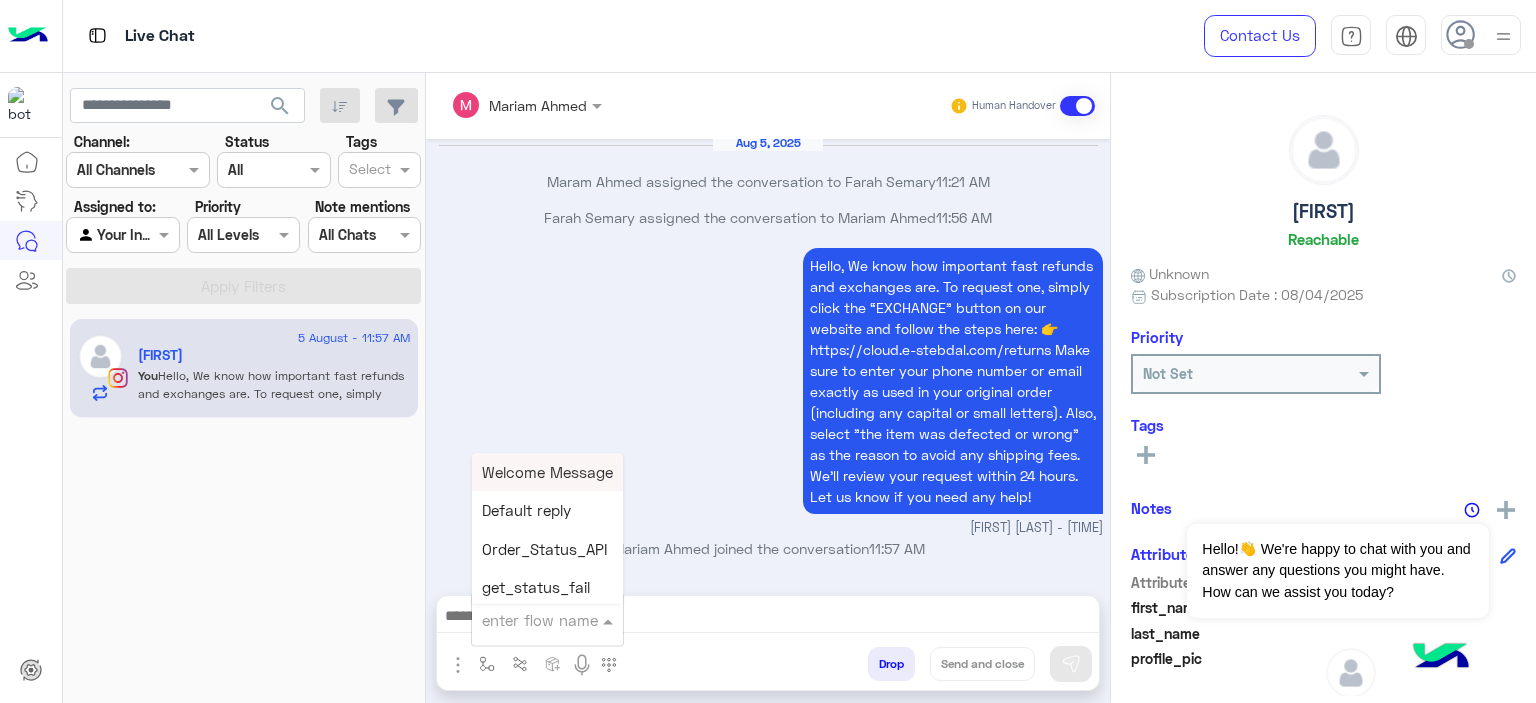 click at bounding box center (523, 620) 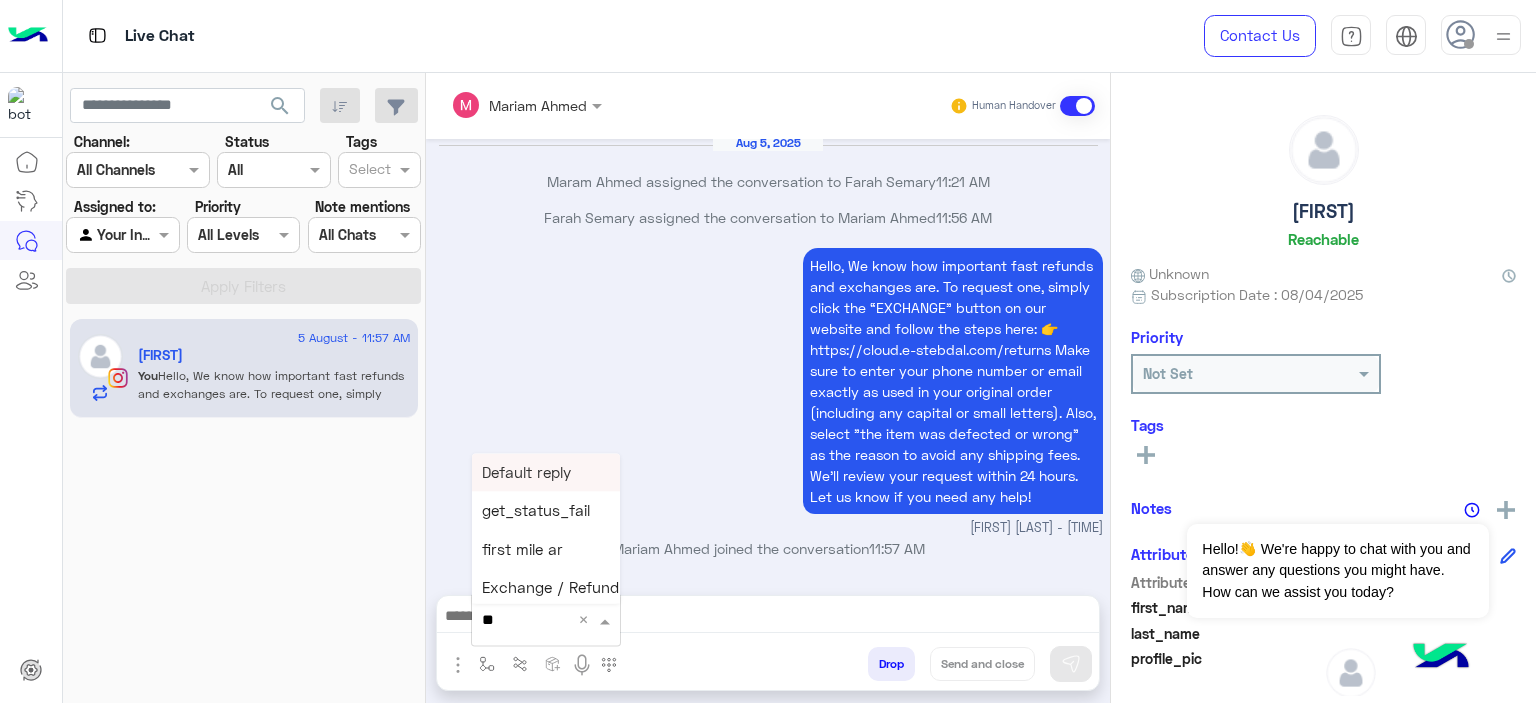 type on "***" 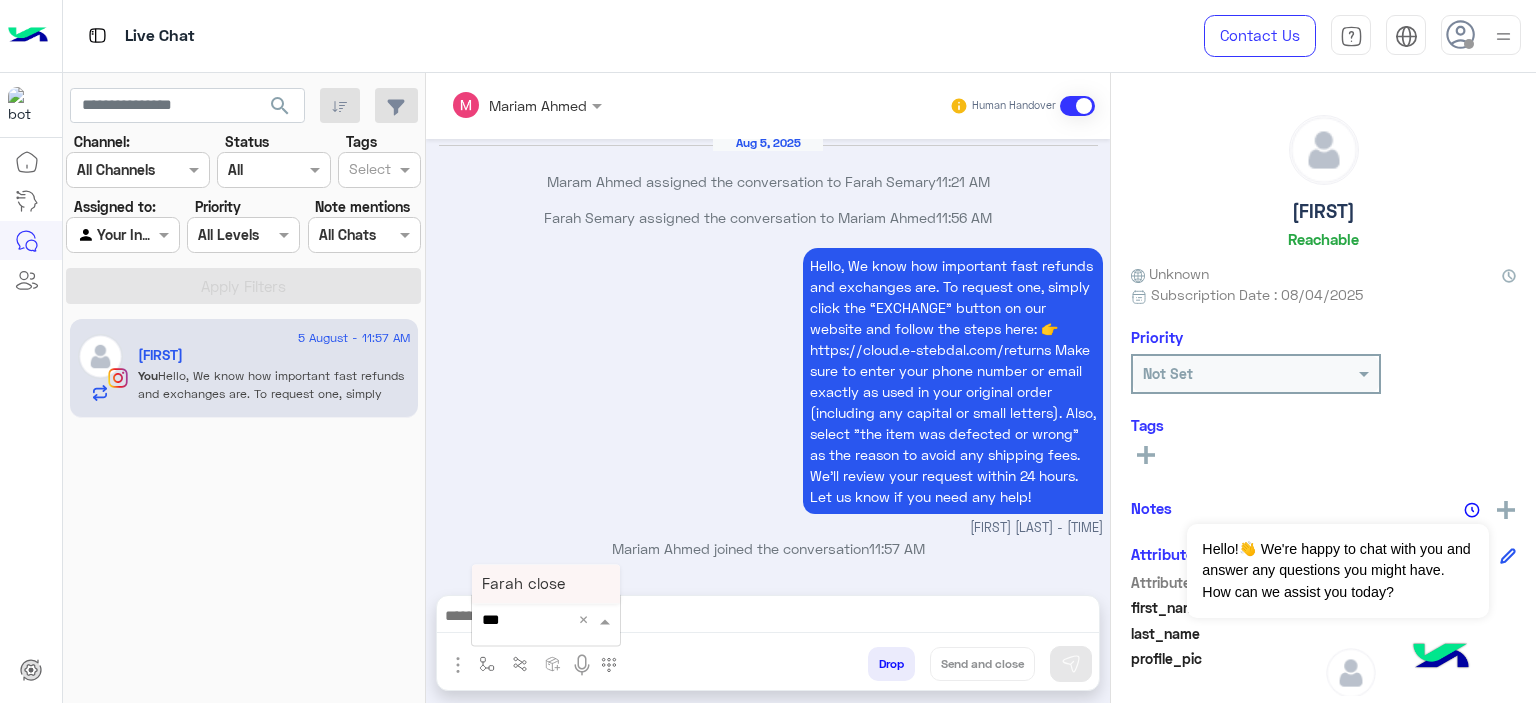 click on "Farah close" at bounding box center [523, 584] 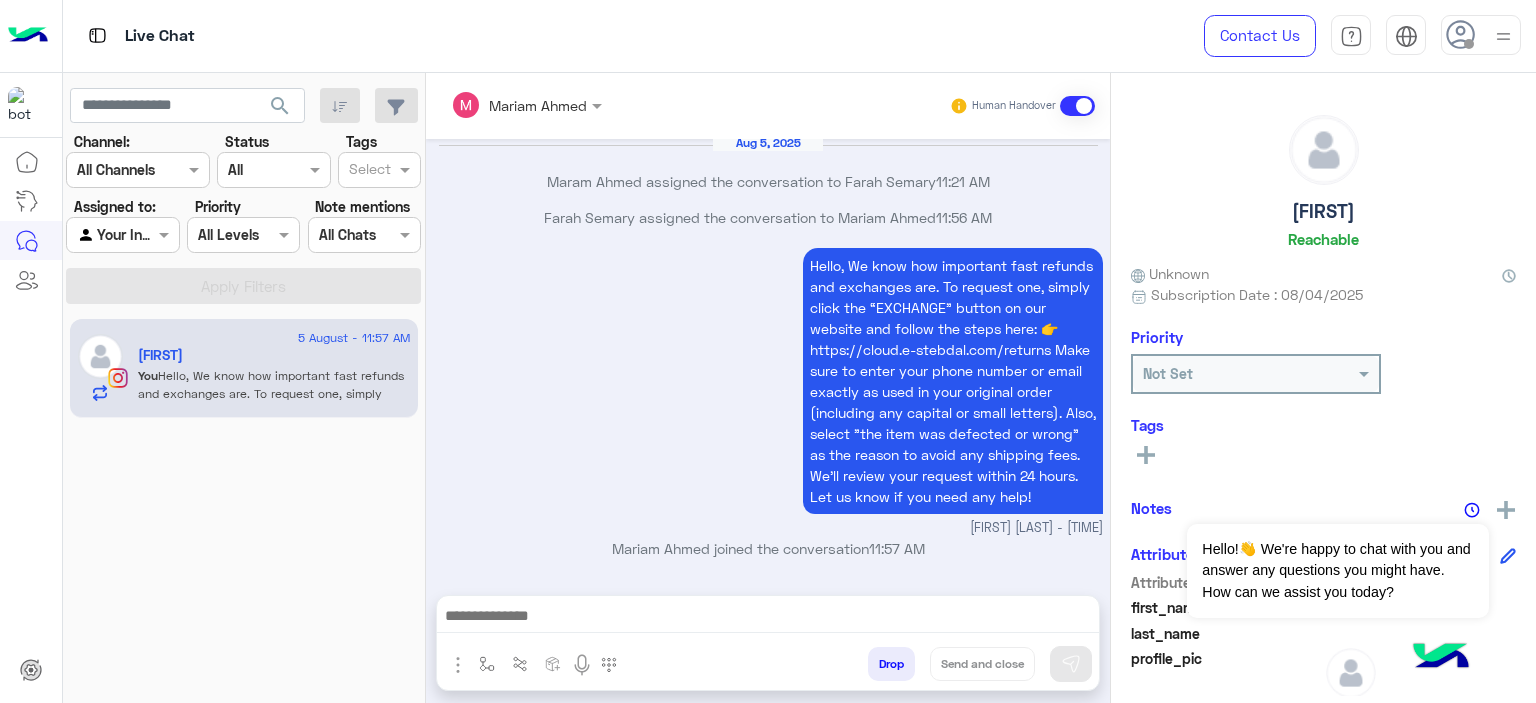 type on "**********" 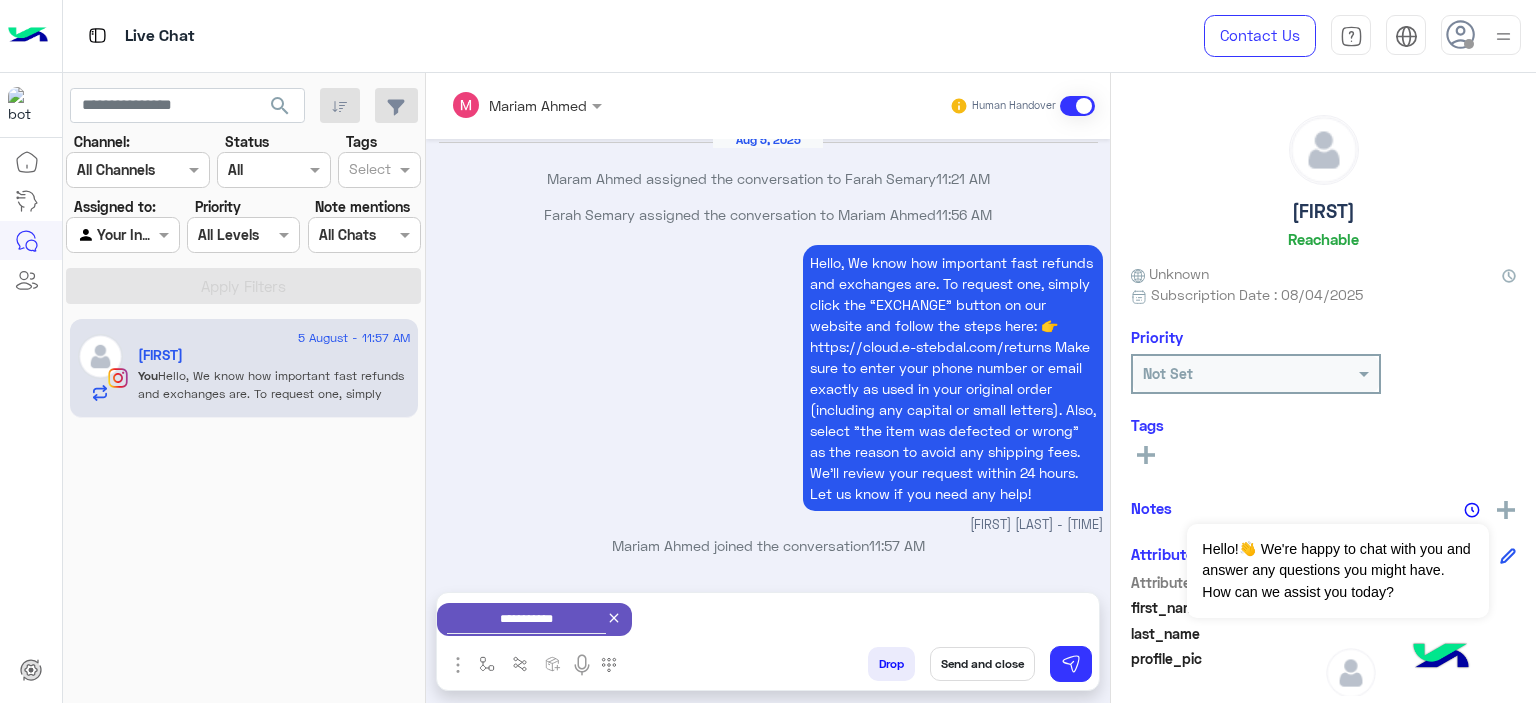 click on "Send and close" at bounding box center (982, 664) 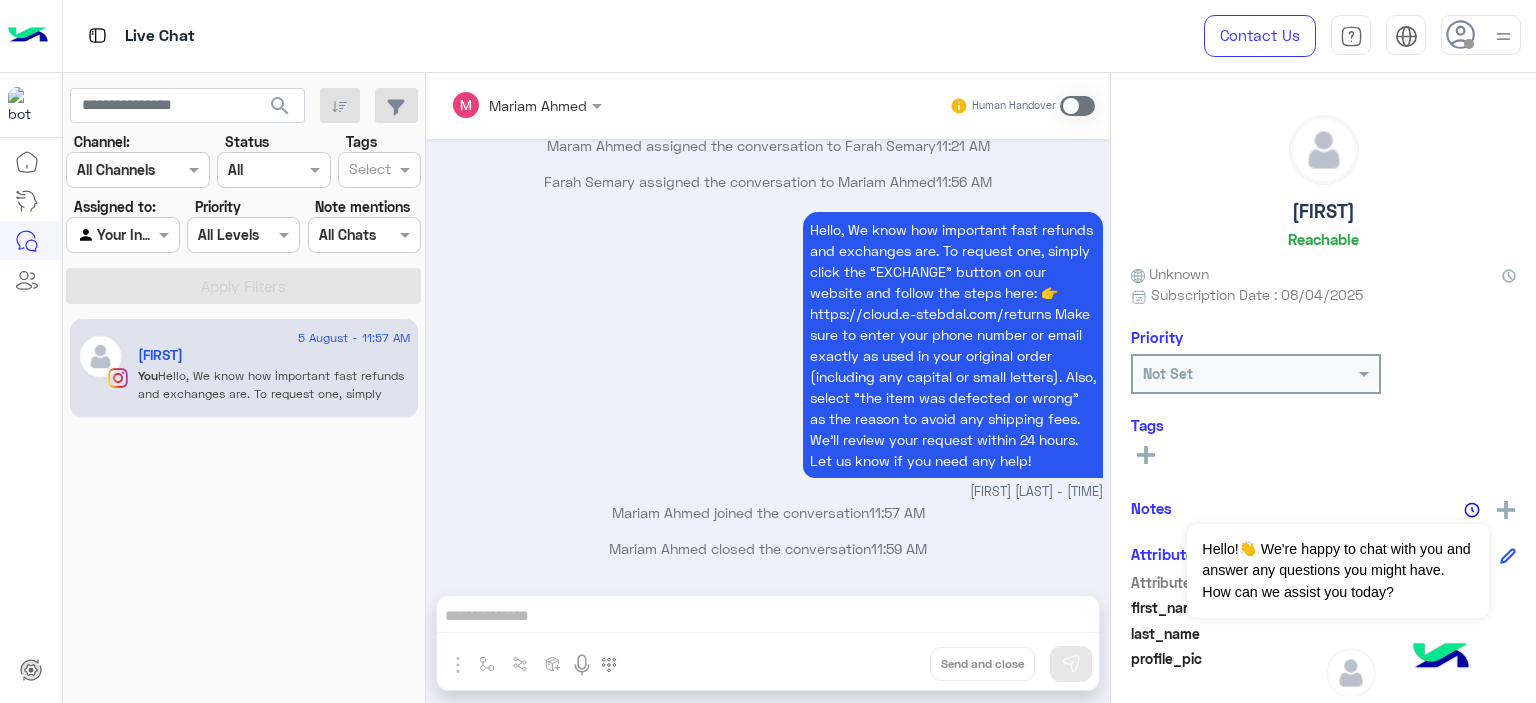 scroll, scrollTop: 1970, scrollLeft: 0, axis: vertical 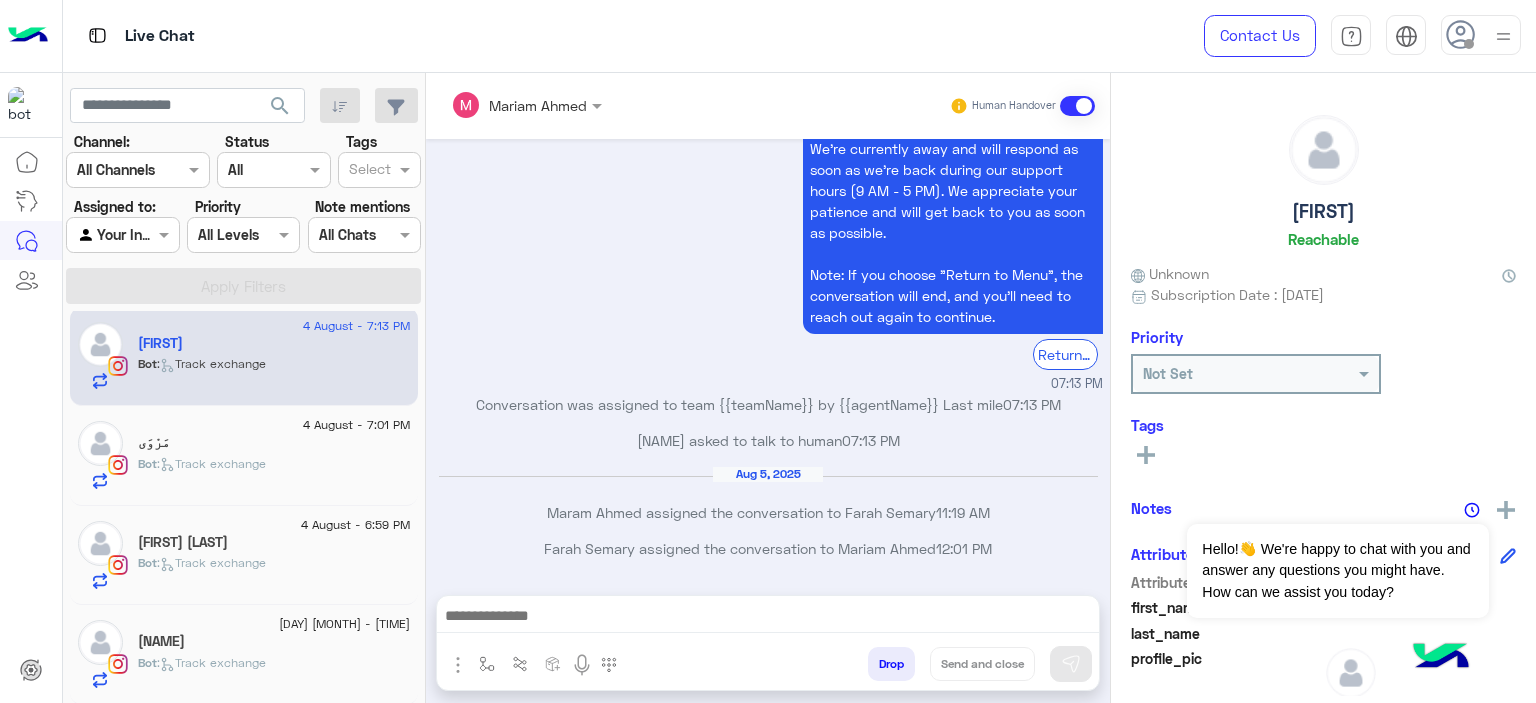 click on "[DAY] [MONTH] - [TIME]" 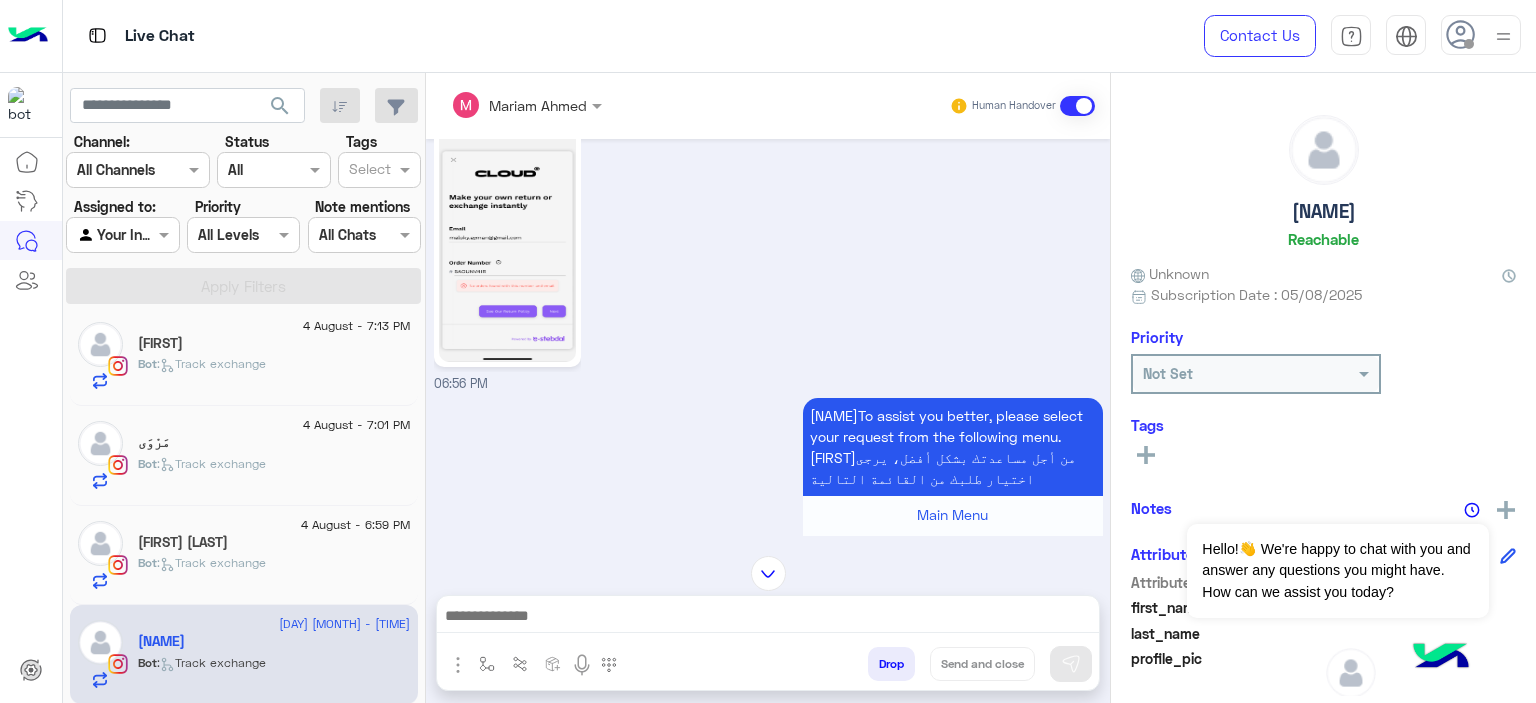 scroll, scrollTop: 1240, scrollLeft: 0, axis: vertical 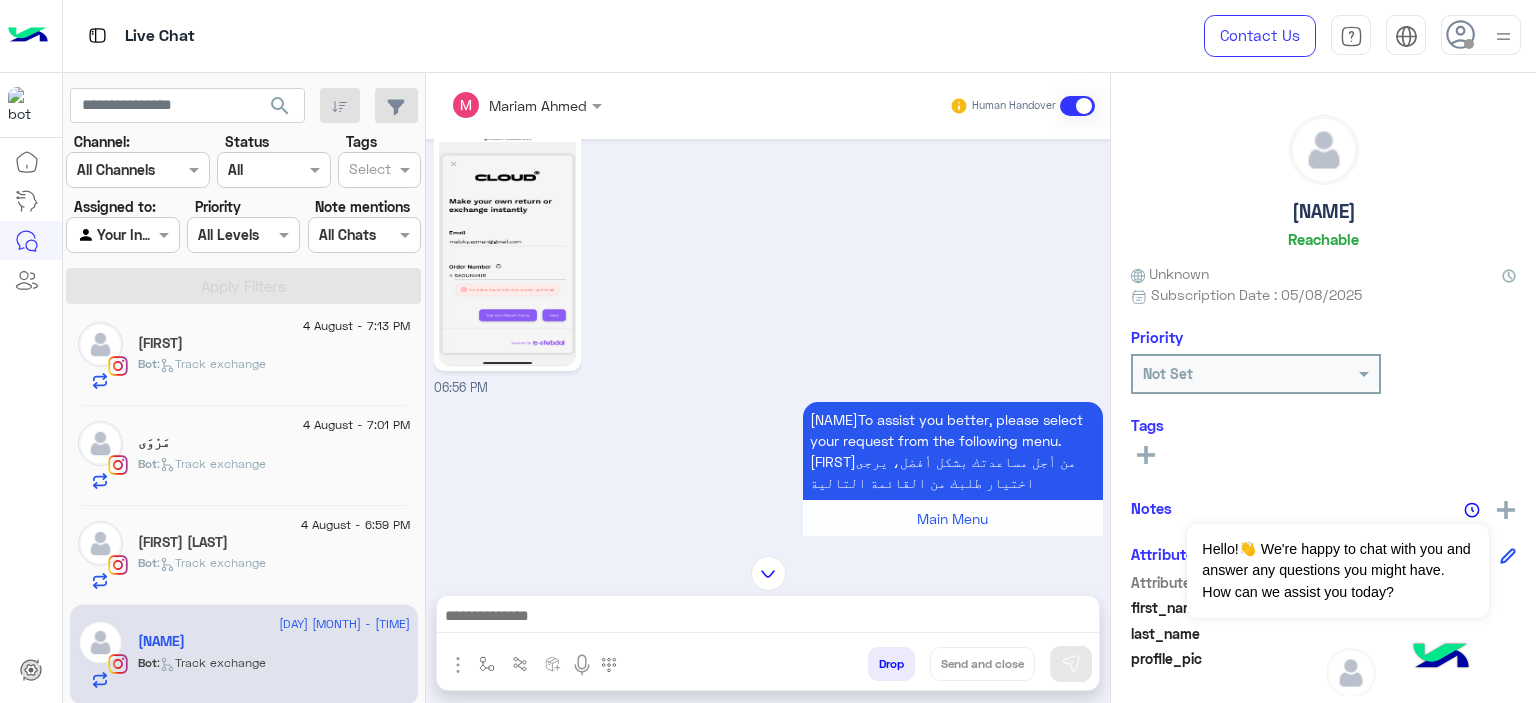 click 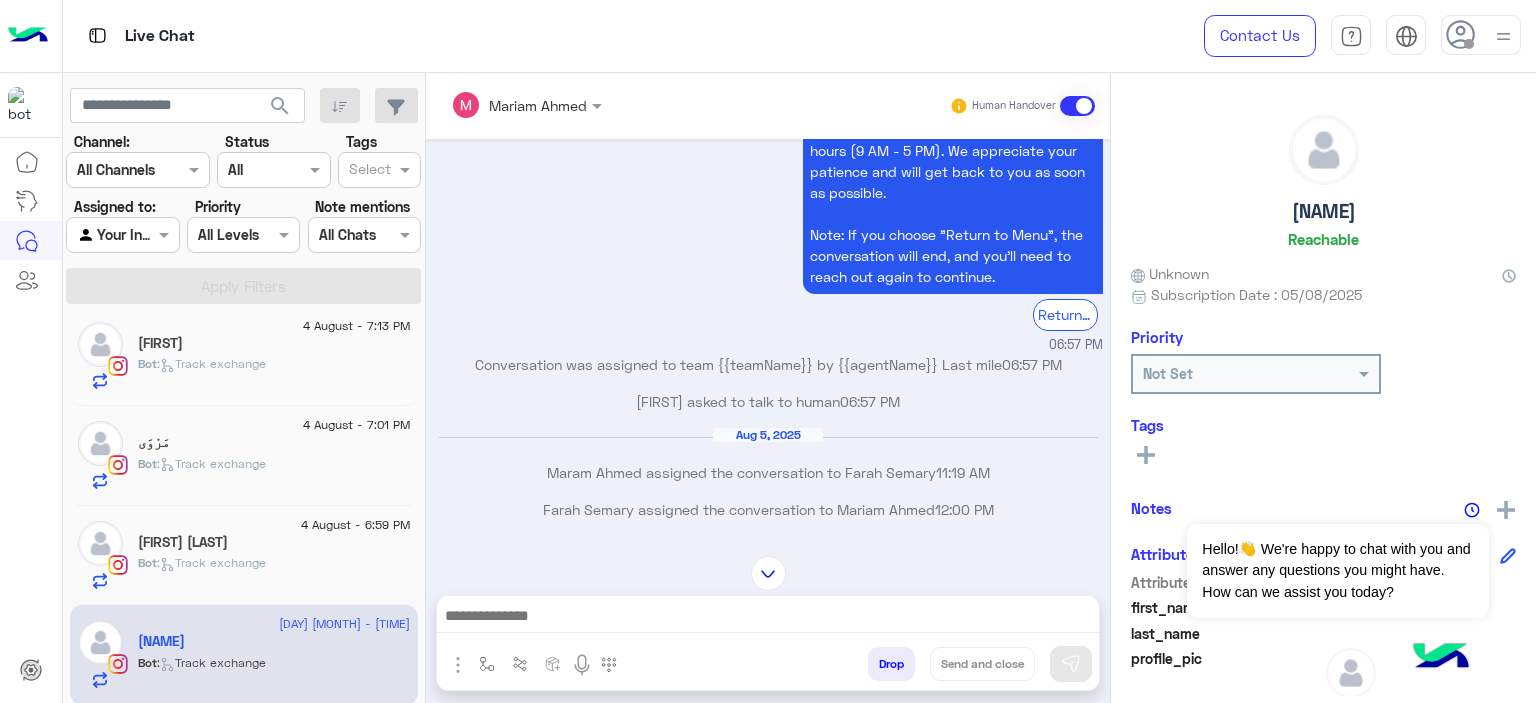 scroll, scrollTop: 3816, scrollLeft: 0, axis: vertical 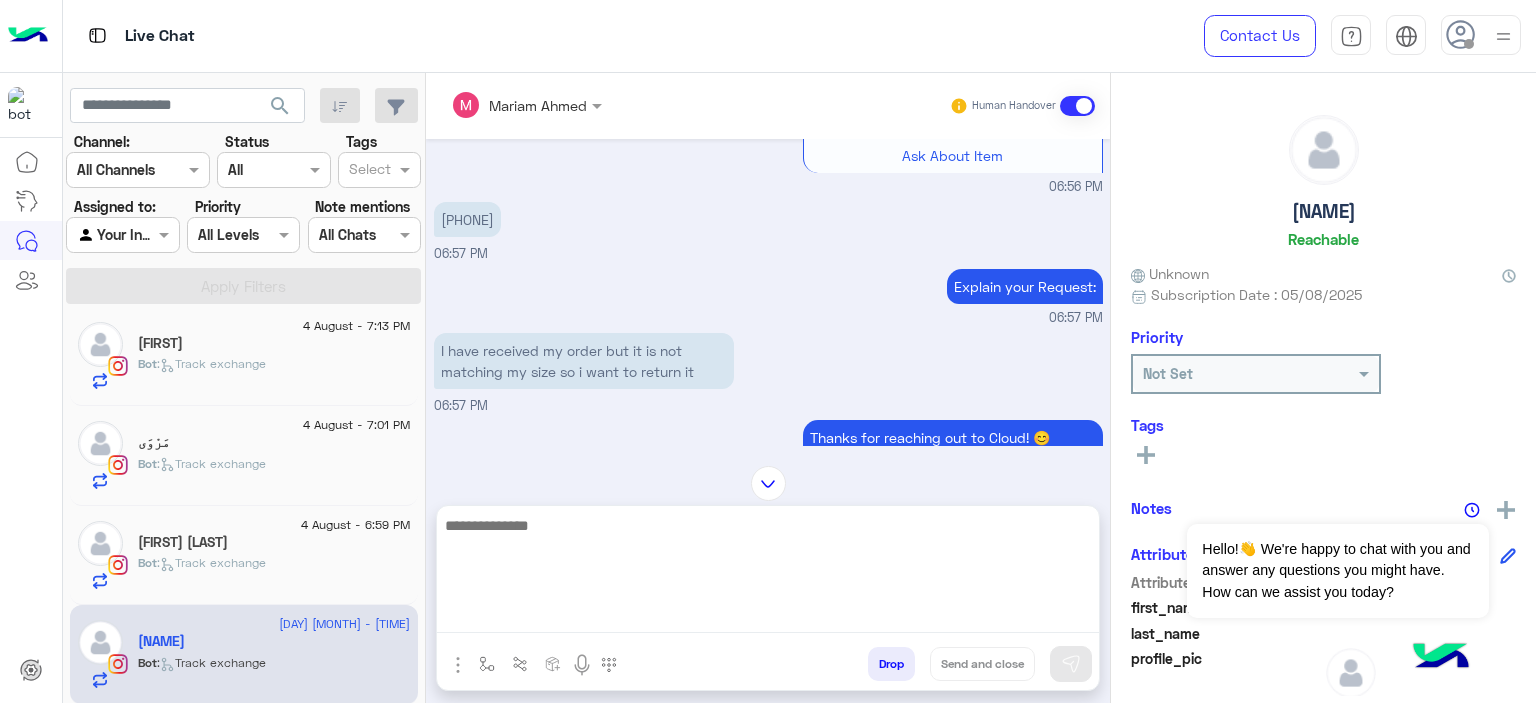 click at bounding box center [768, 573] 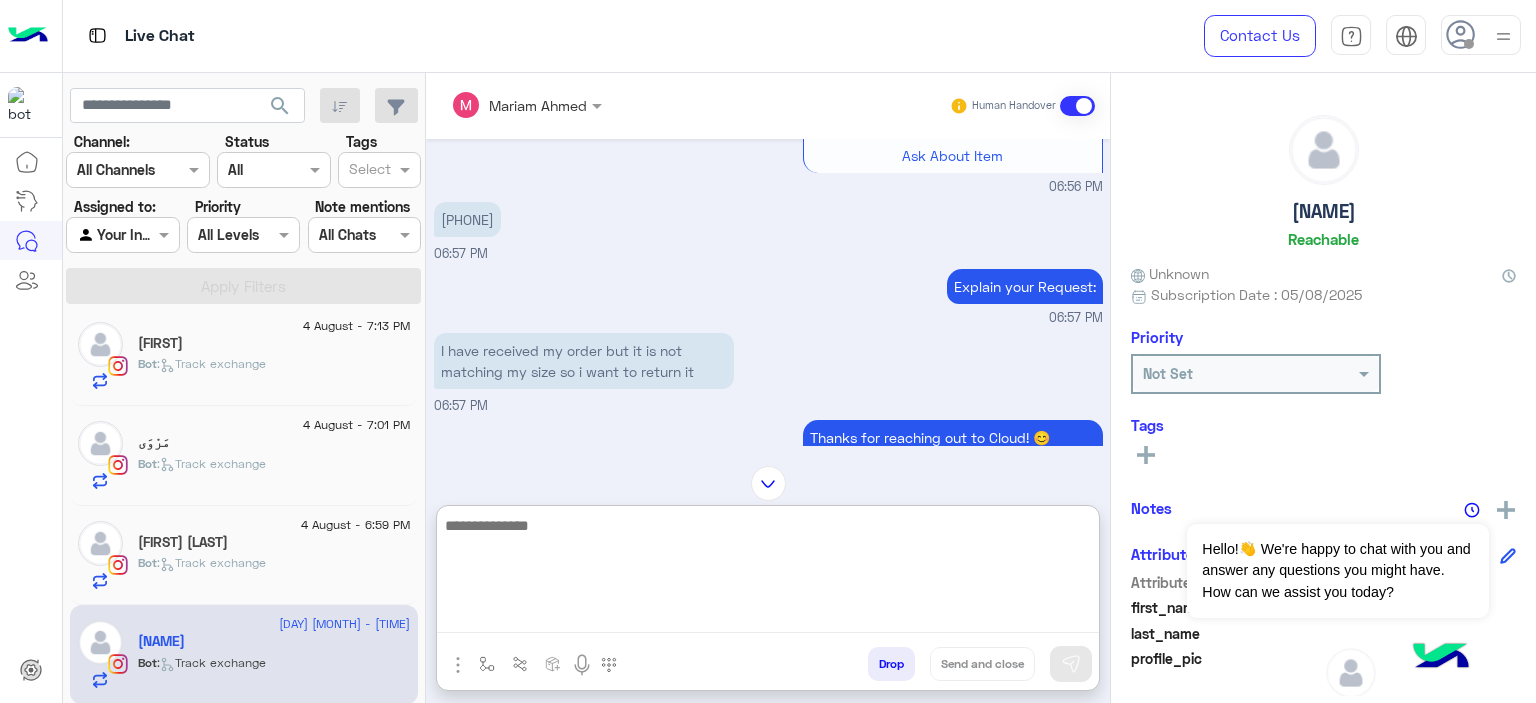 paste on "**********" 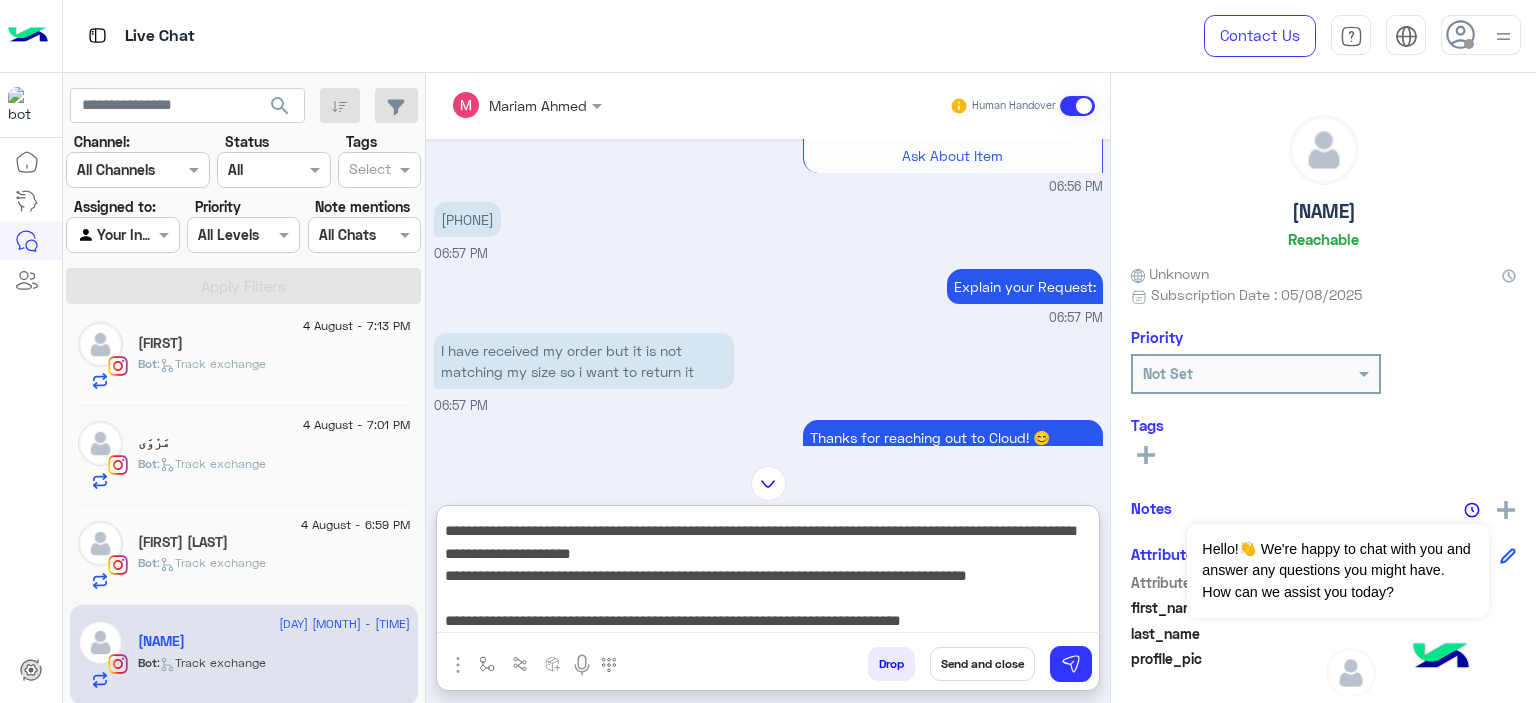 scroll, scrollTop: 154, scrollLeft: 0, axis: vertical 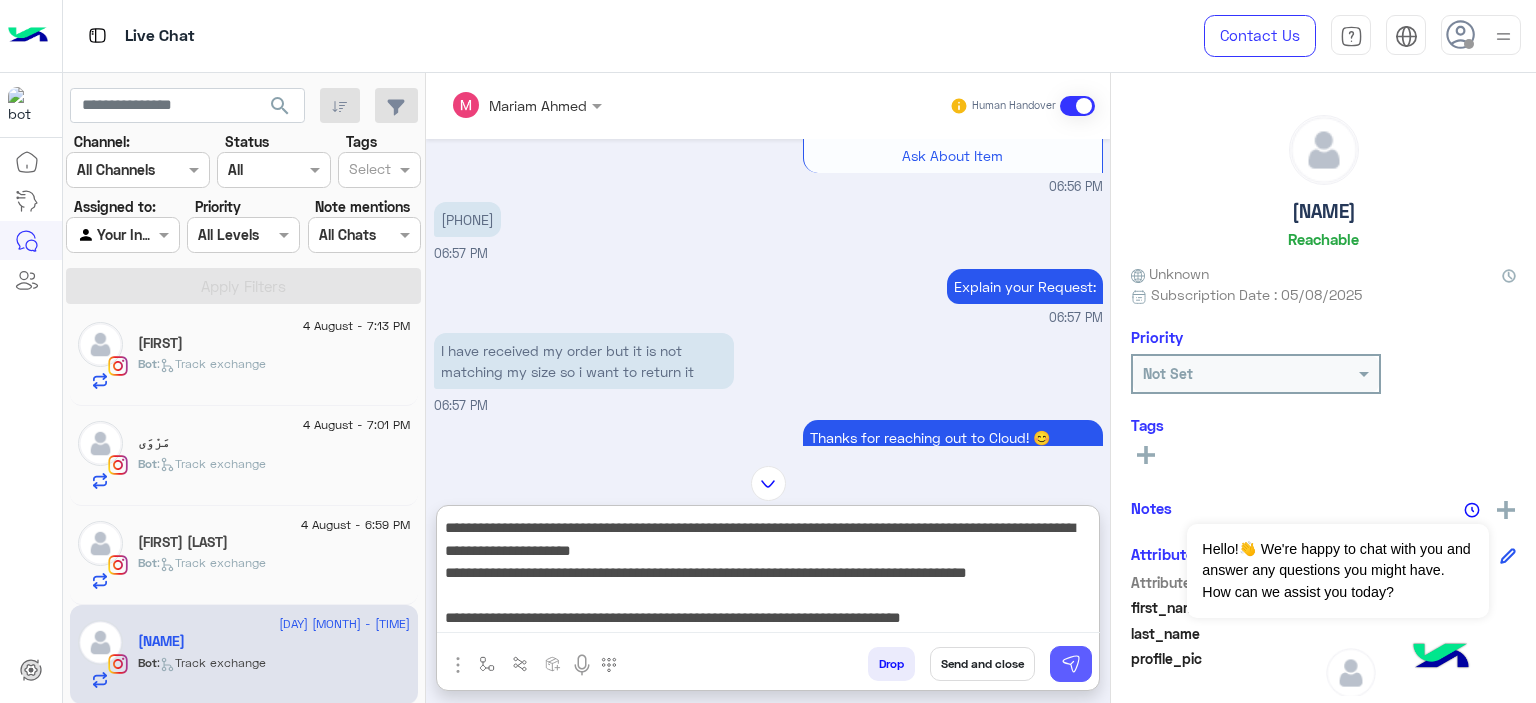 type on "**********" 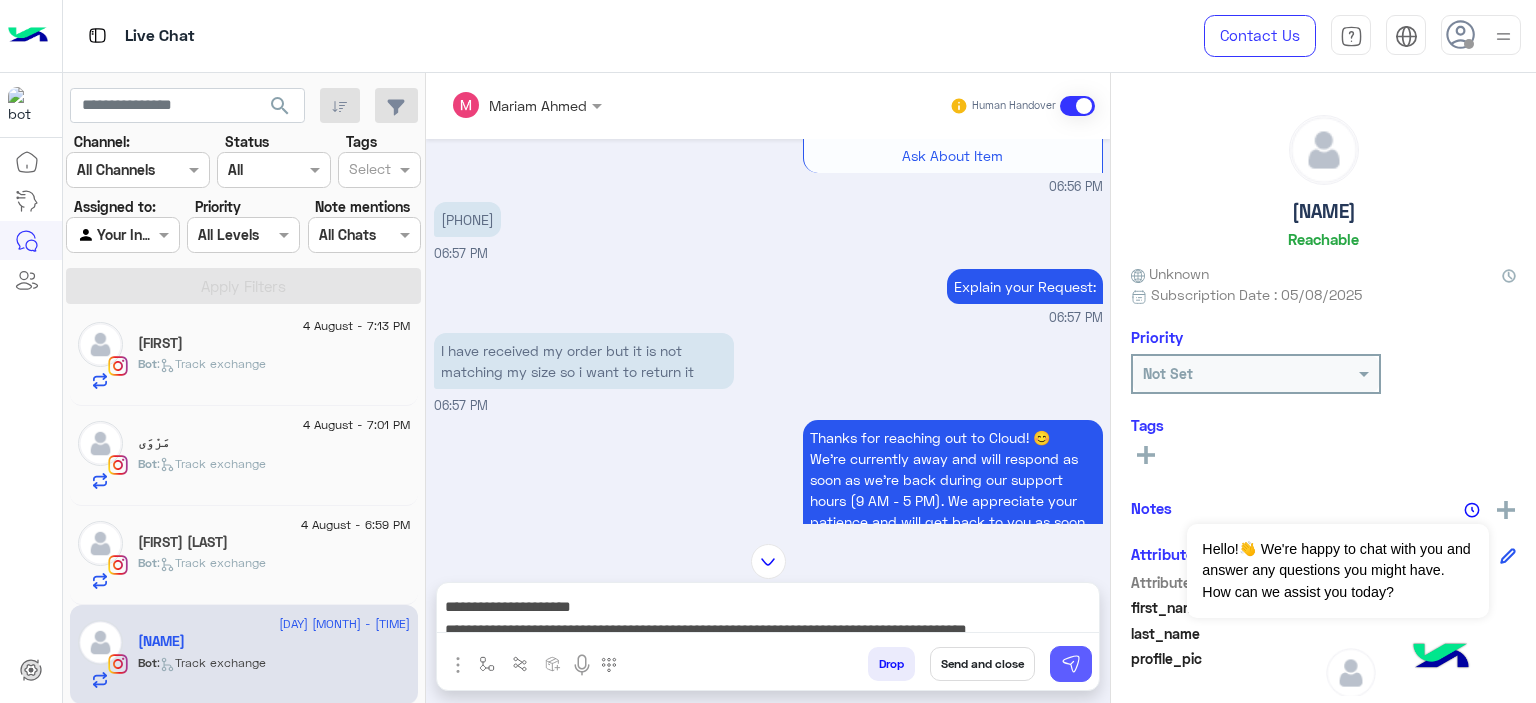 click at bounding box center (1071, 664) 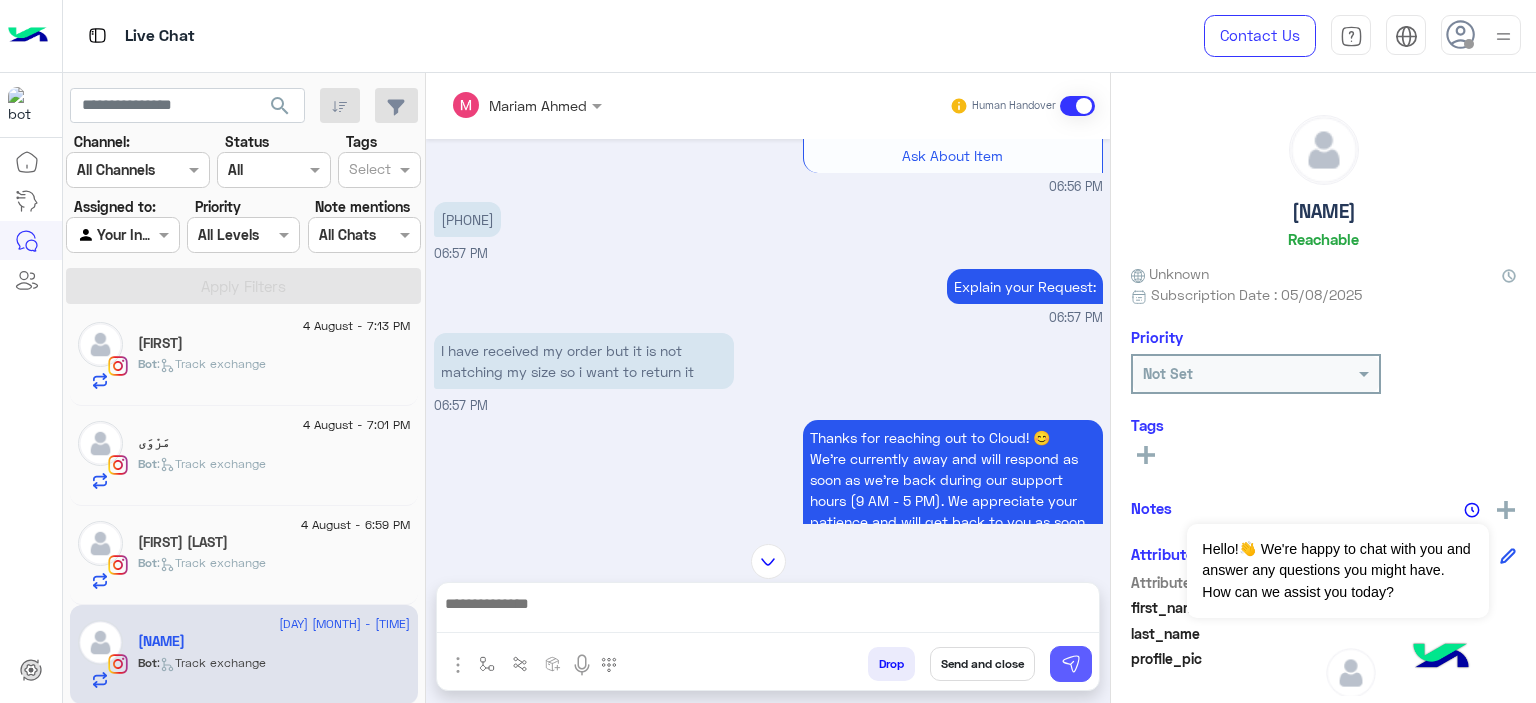 scroll, scrollTop: 0, scrollLeft: 0, axis: both 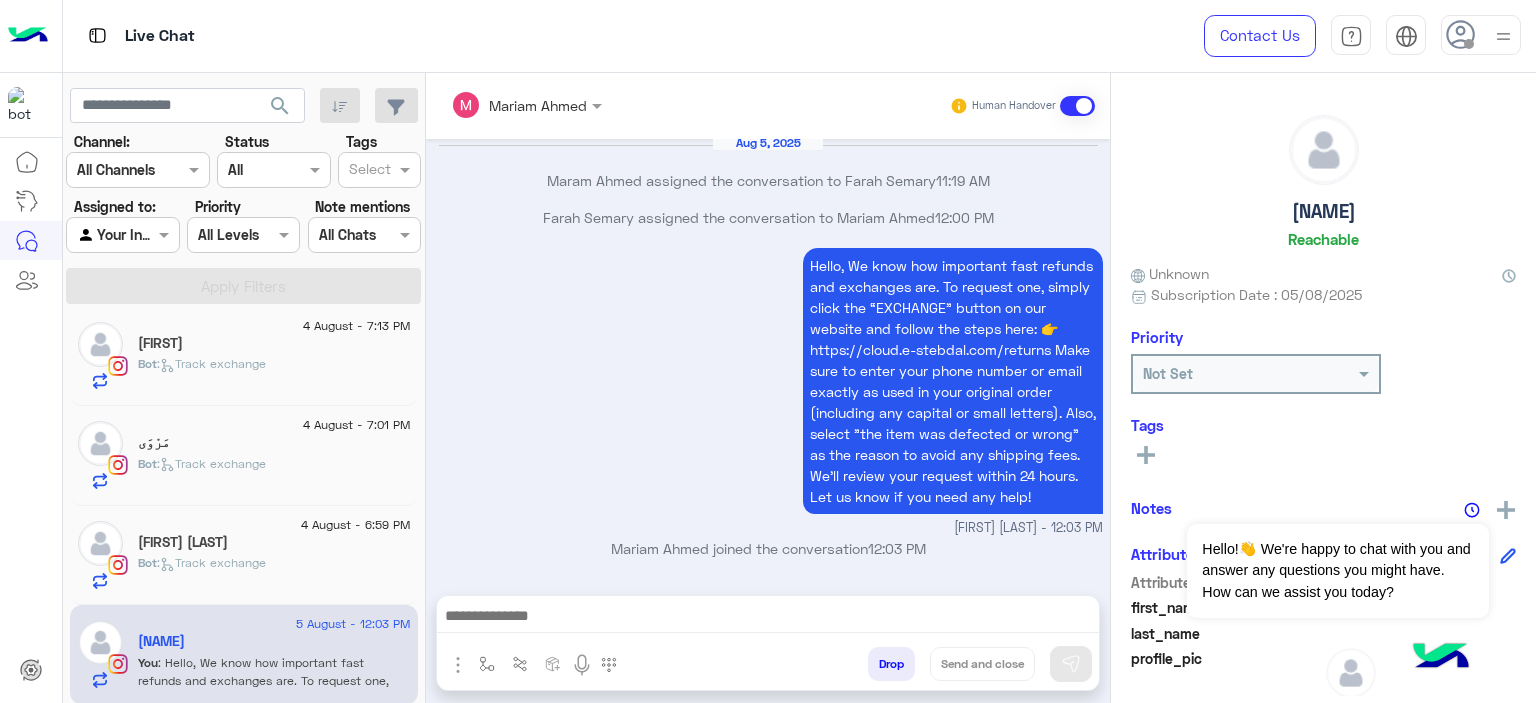 click on ":   Track exchange" 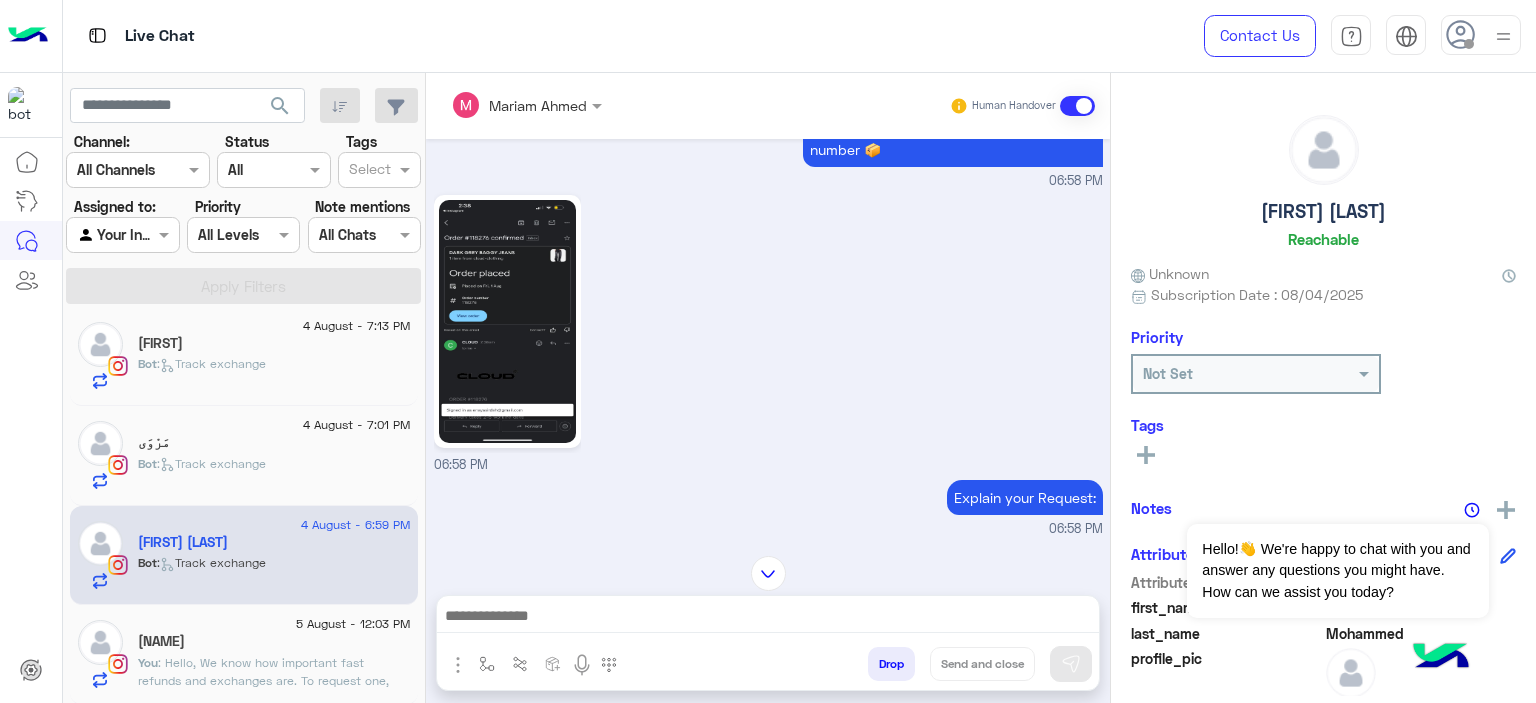 scroll, scrollTop: 1218, scrollLeft: 0, axis: vertical 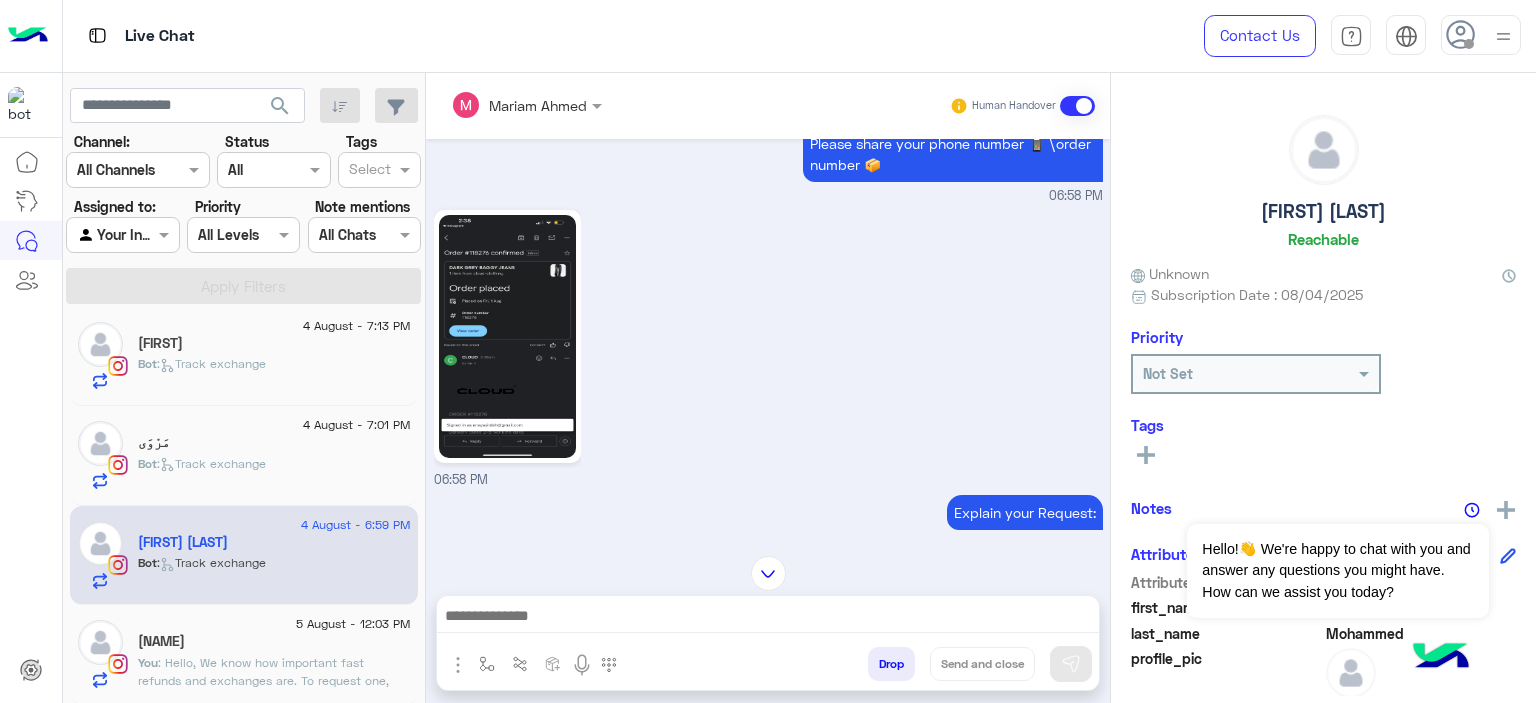 click 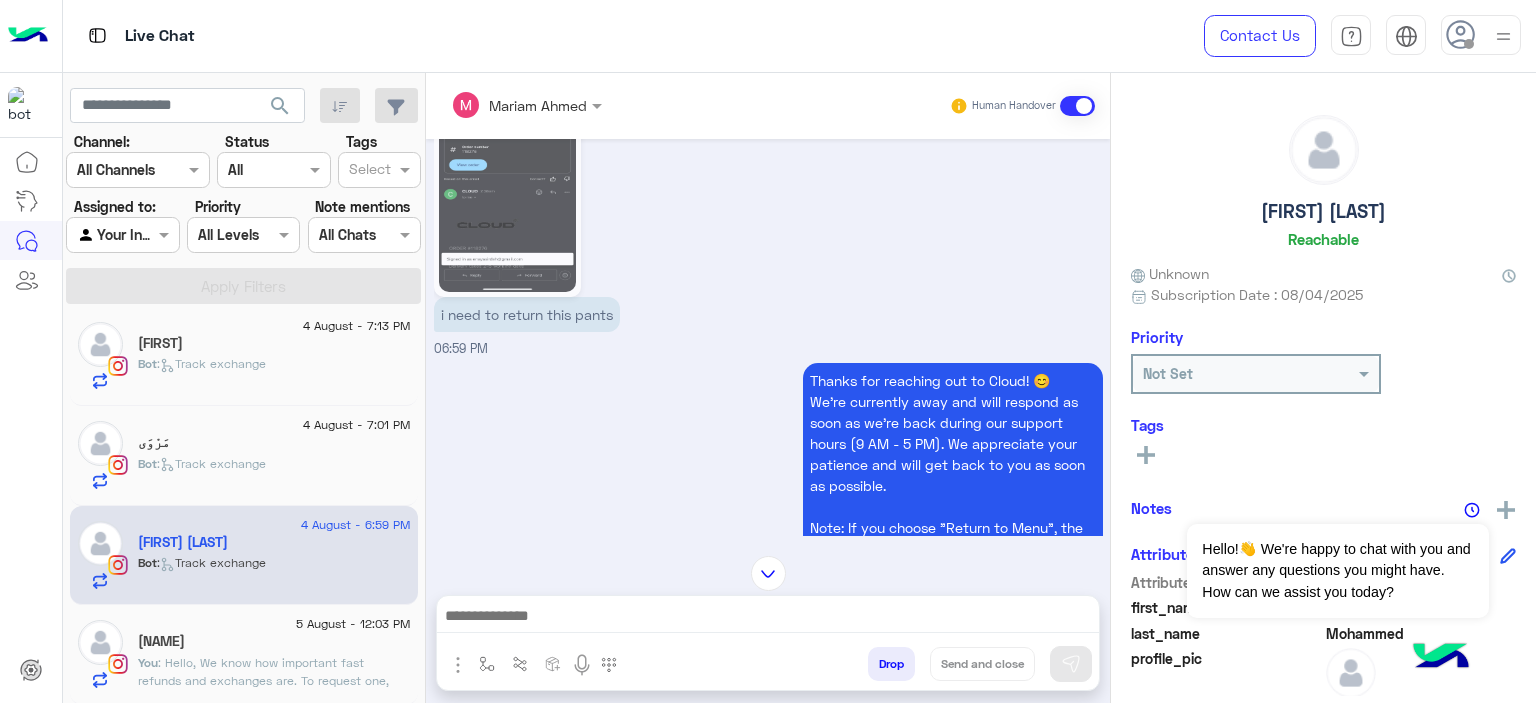 scroll, scrollTop: 1738, scrollLeft: 0, axis: vertical 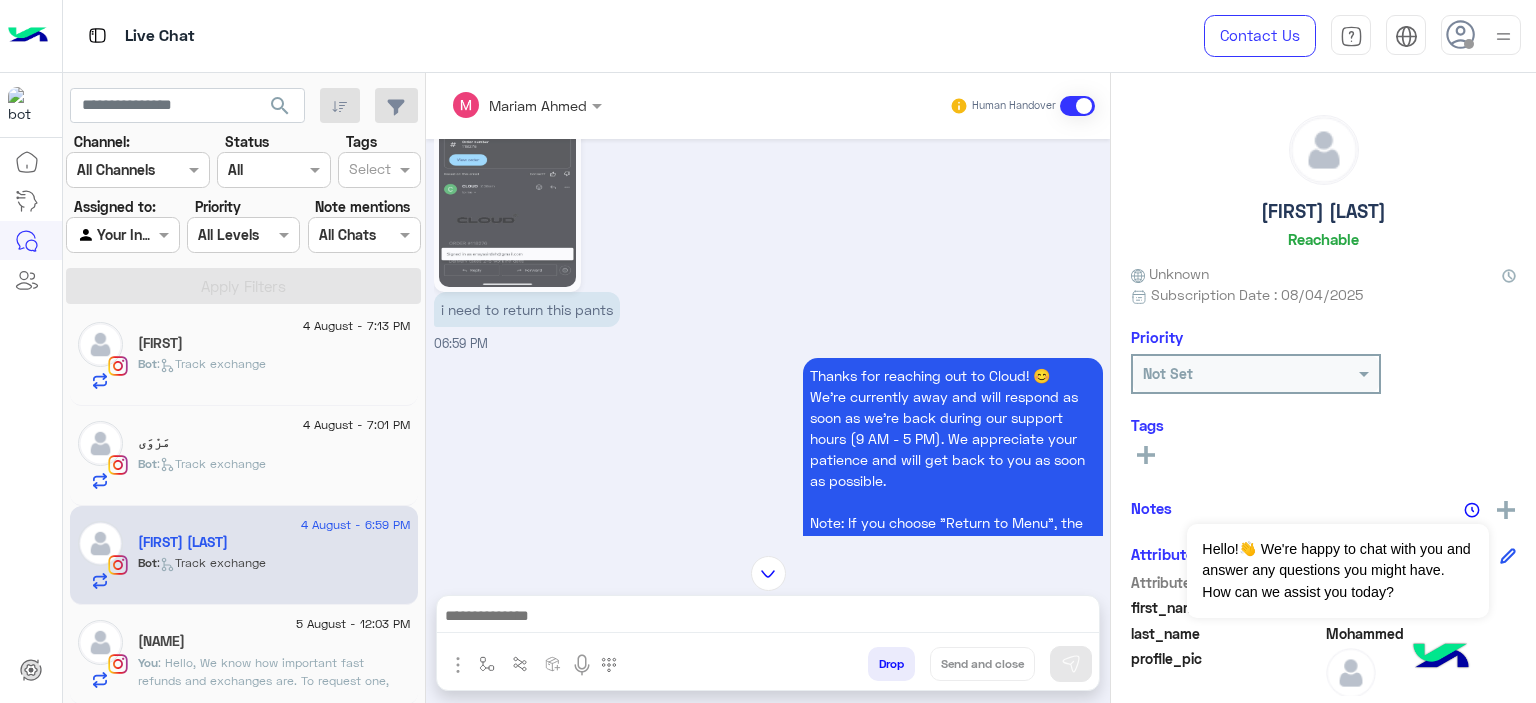 click at bounding box center (768, 618) 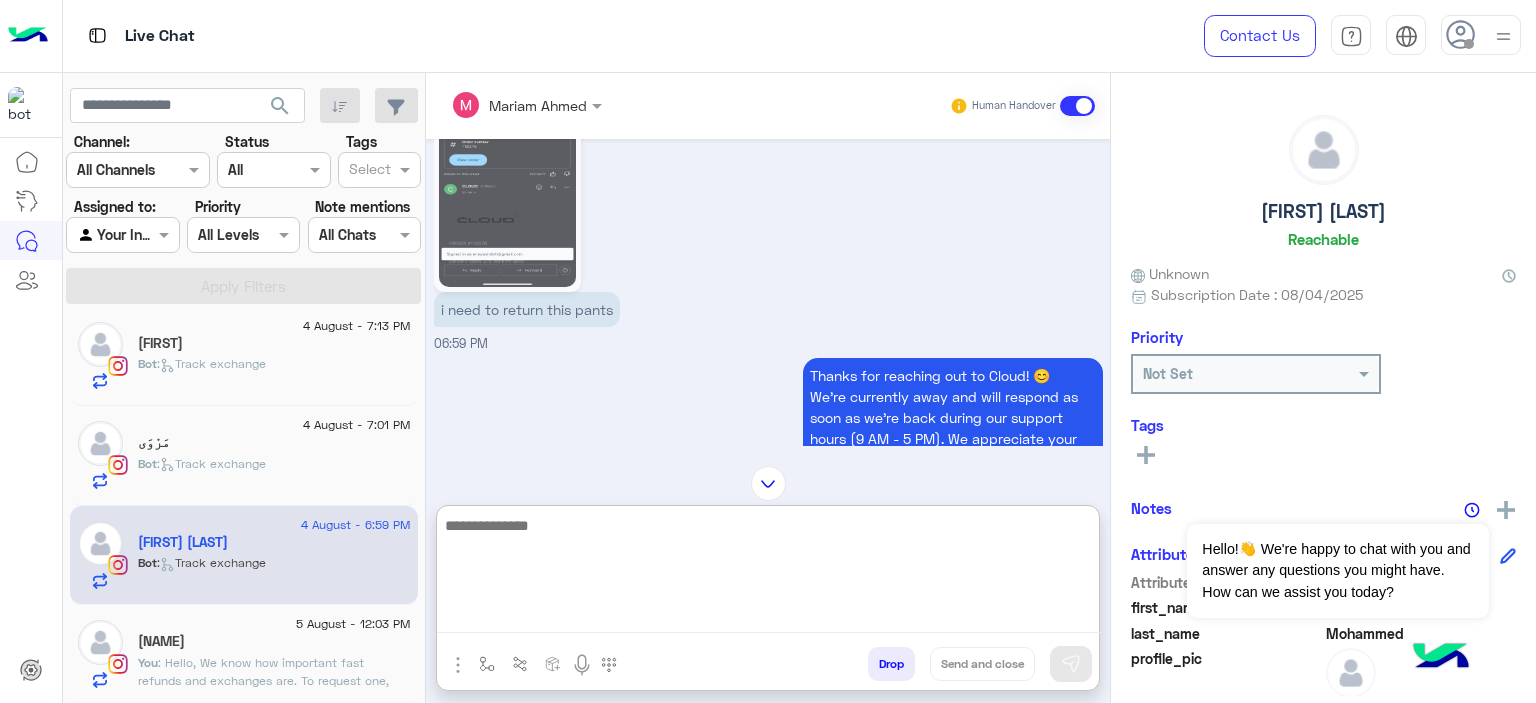 paste on "**********" 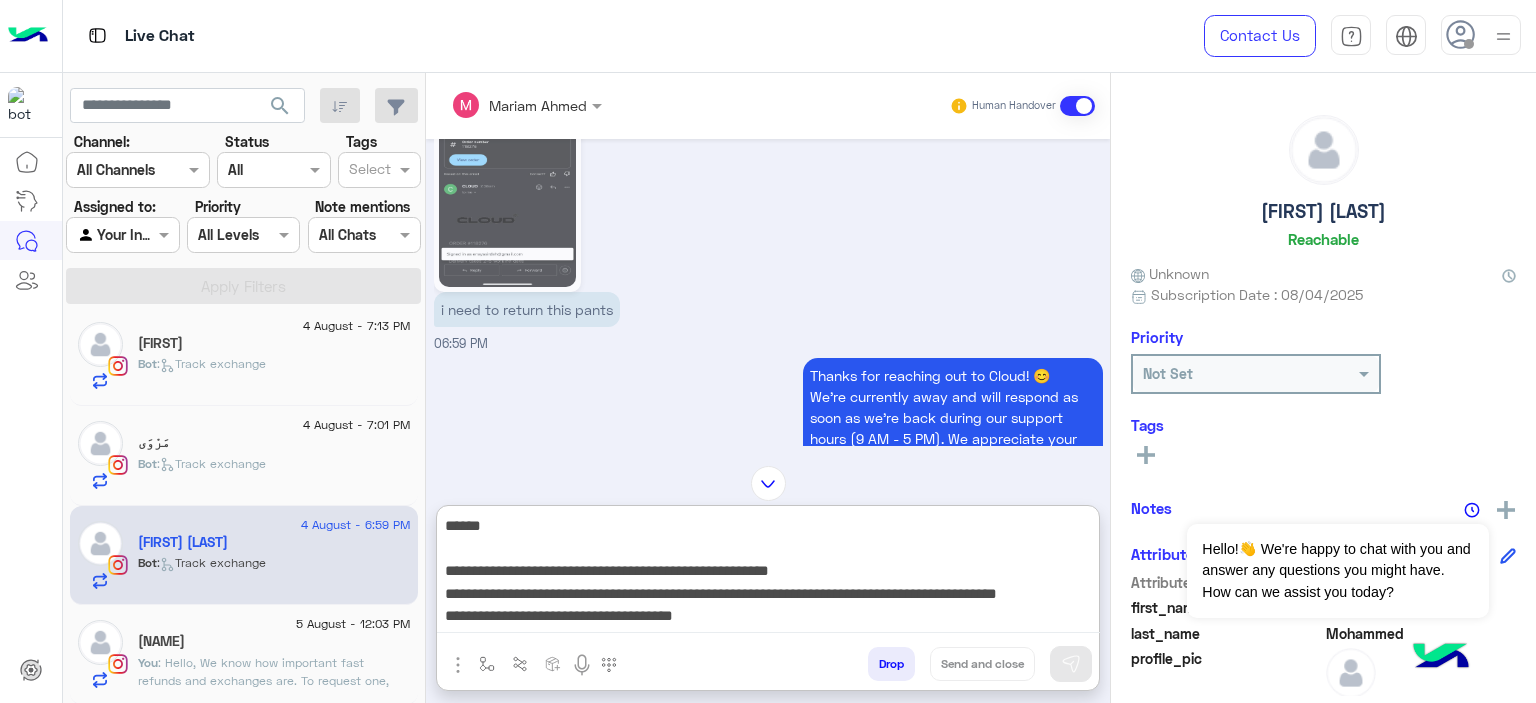 scroll, scrollTop: 150, scrollLeft: 0, axis: vertical 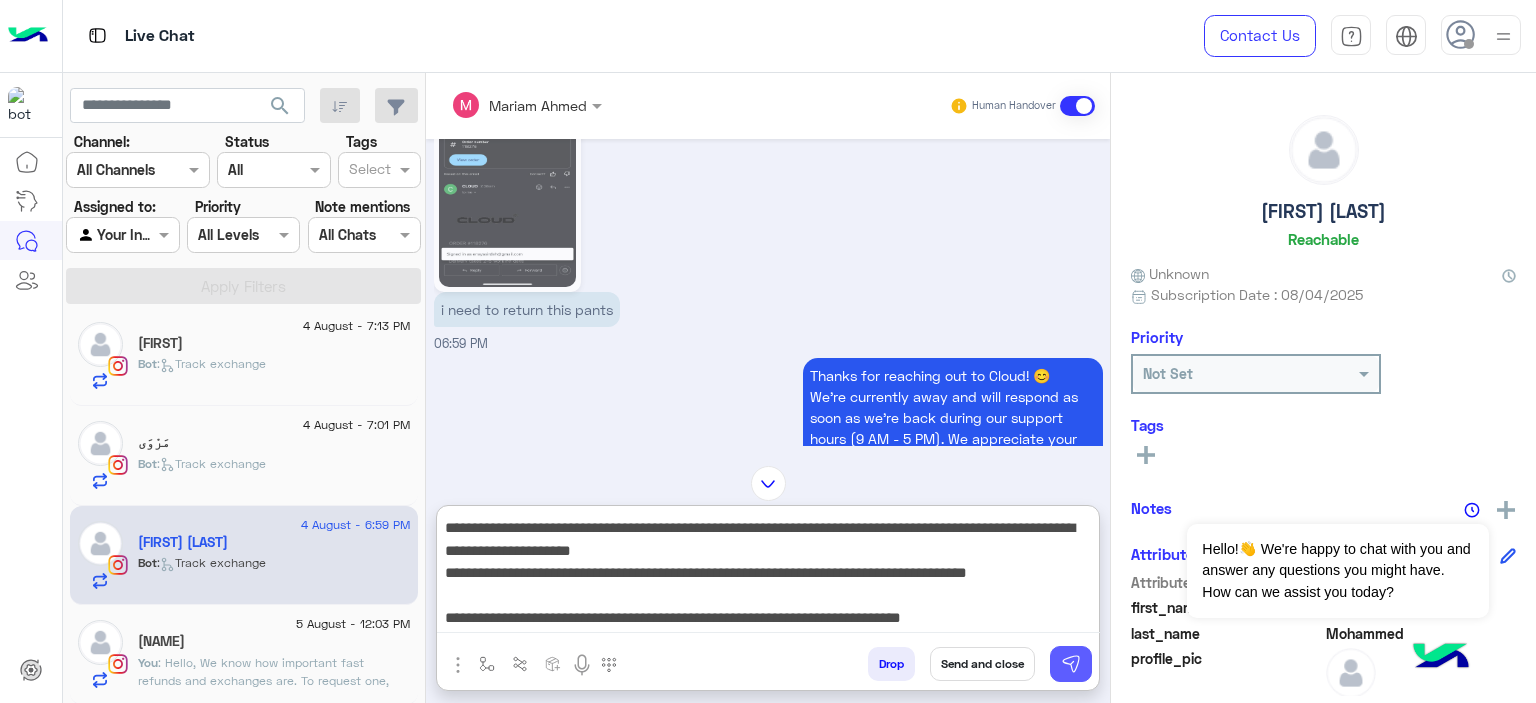 type on "**********" 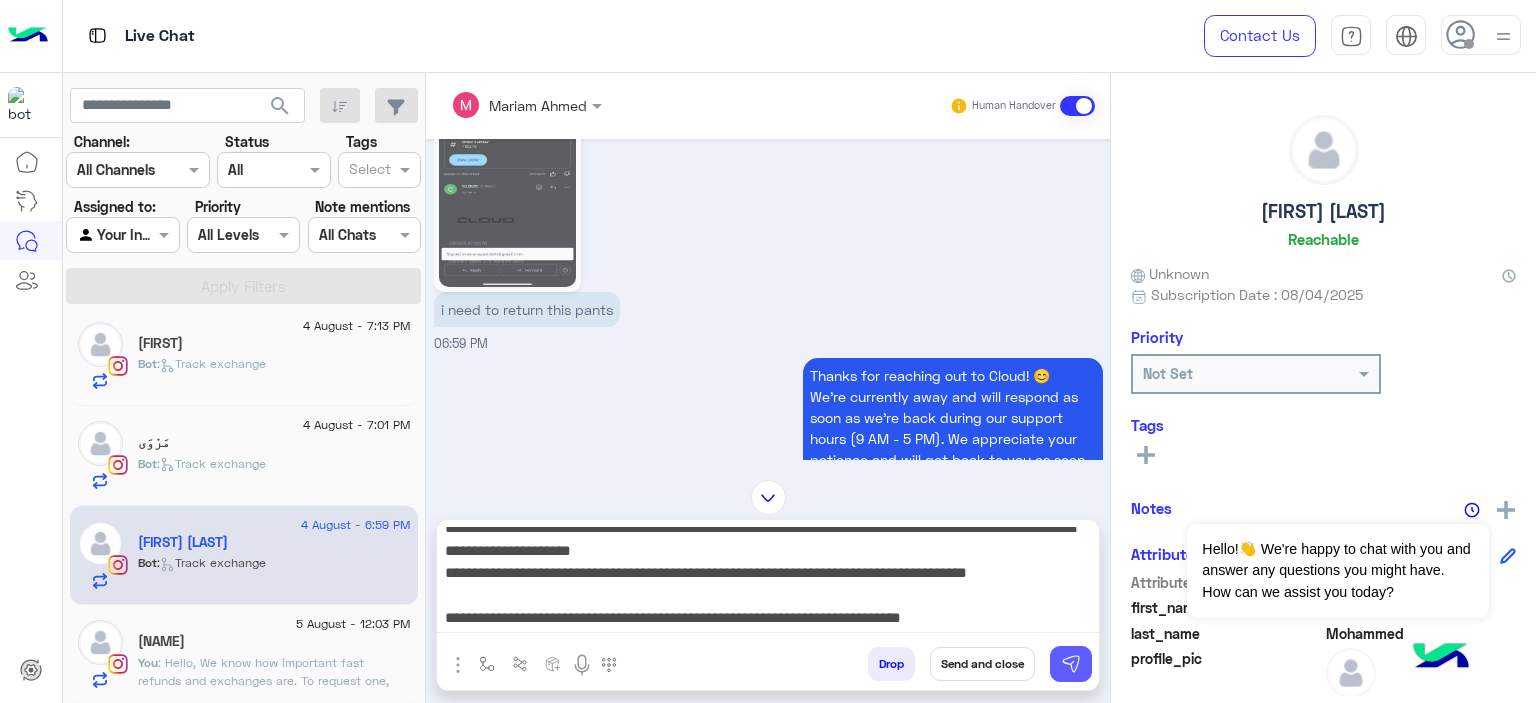 click at bounding box center [1071, 664] 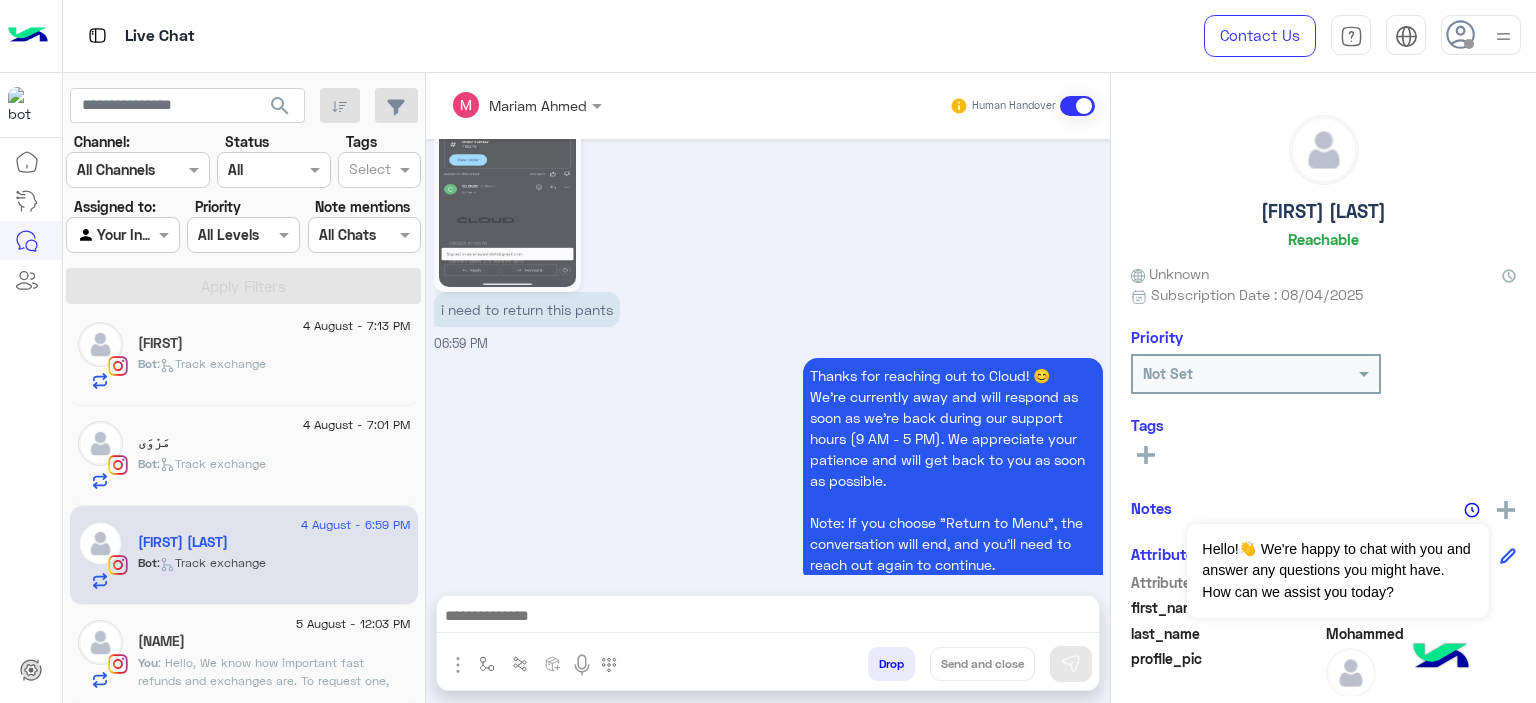 scroll, scrollTop: 0, scrollLeft: 0, axis: both 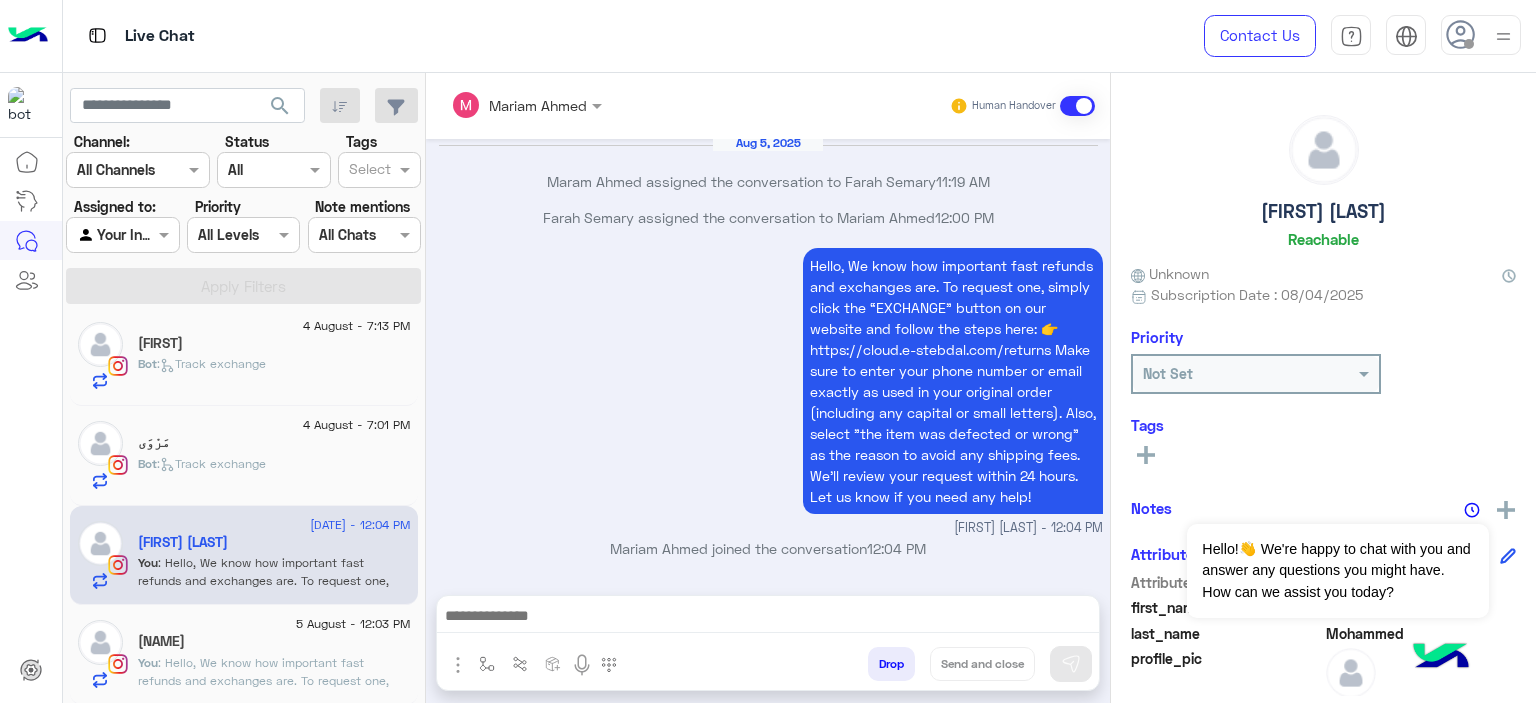click on "مَرْوَى" 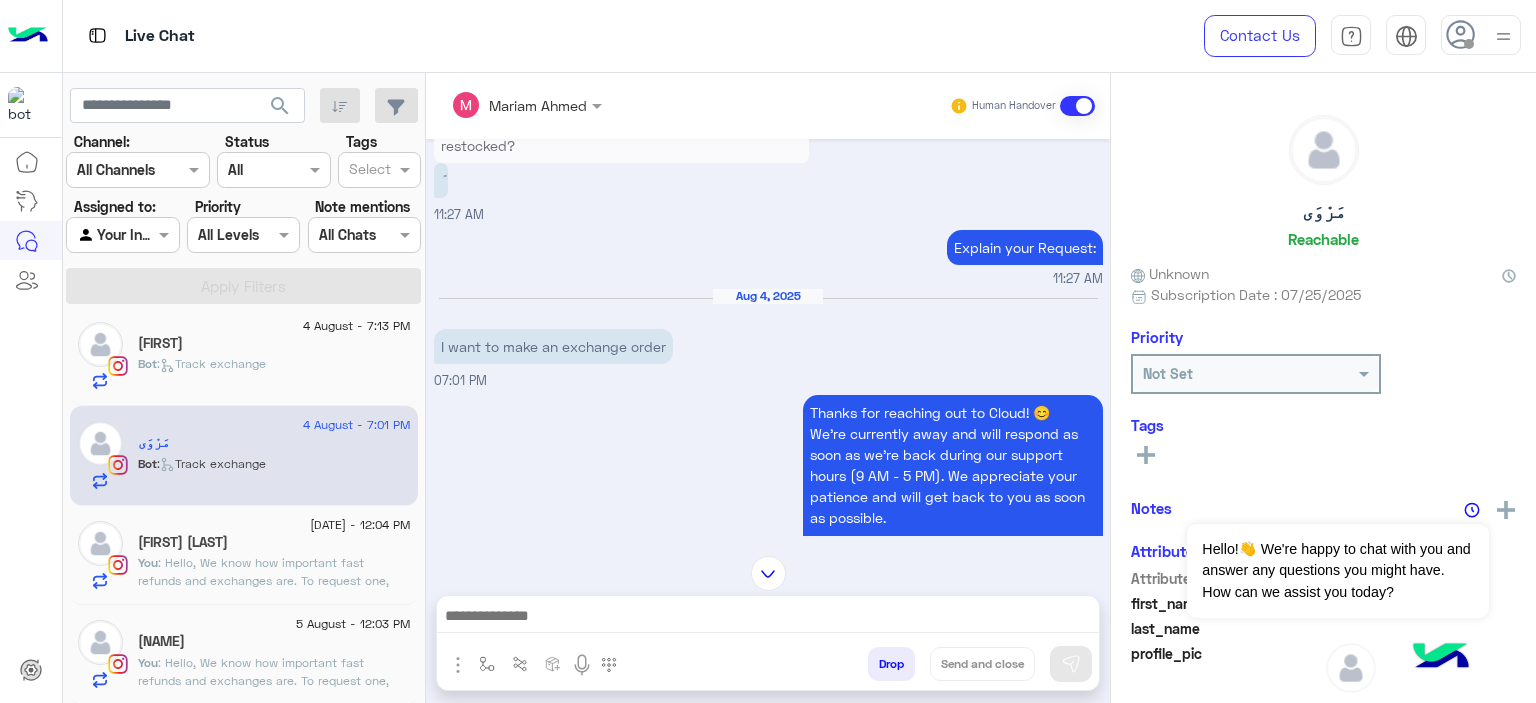 scroll, scrollTop: 860, scrollLeft: 0, axis: vertical 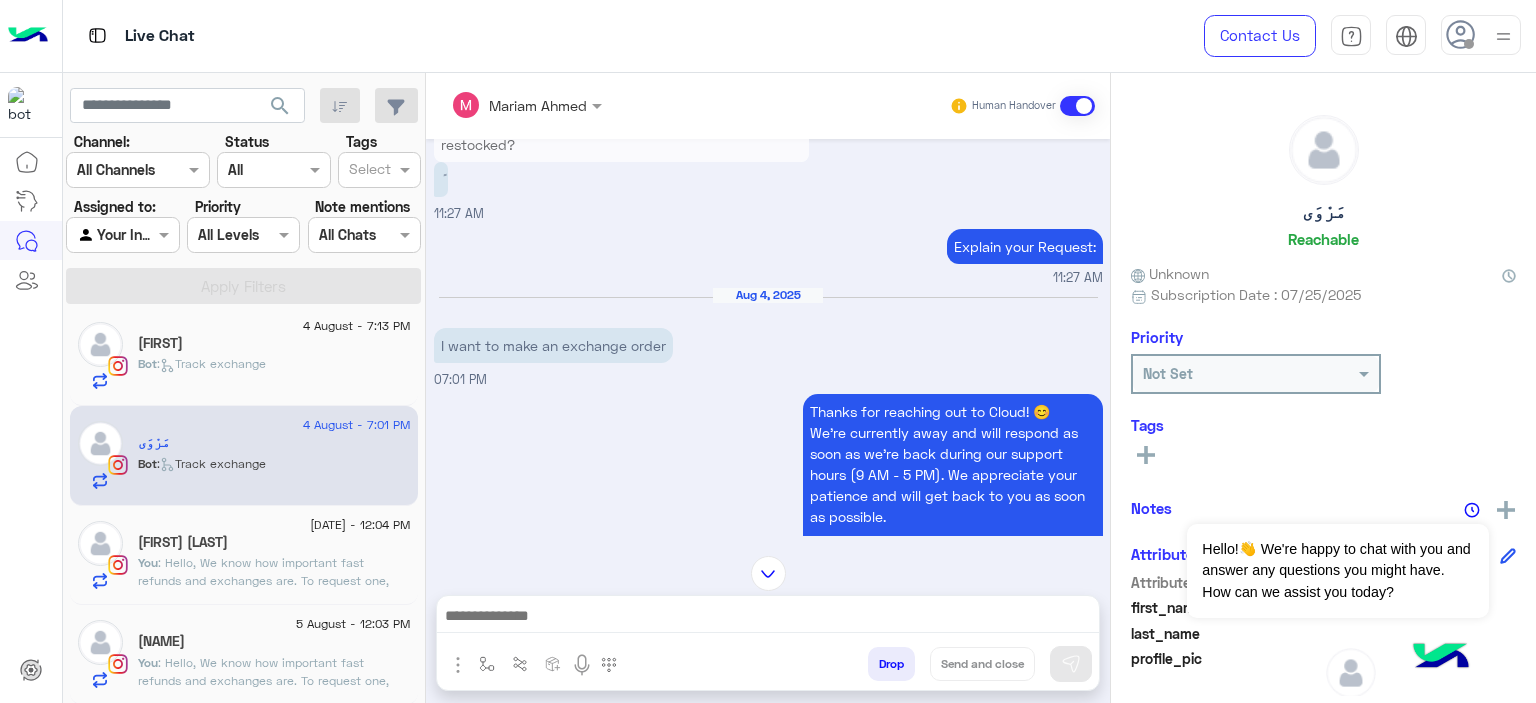 drag, startPoint x: 580, startPoint y: 383, endPoint x: 592, endPoint y: 428, distance: 46.572525 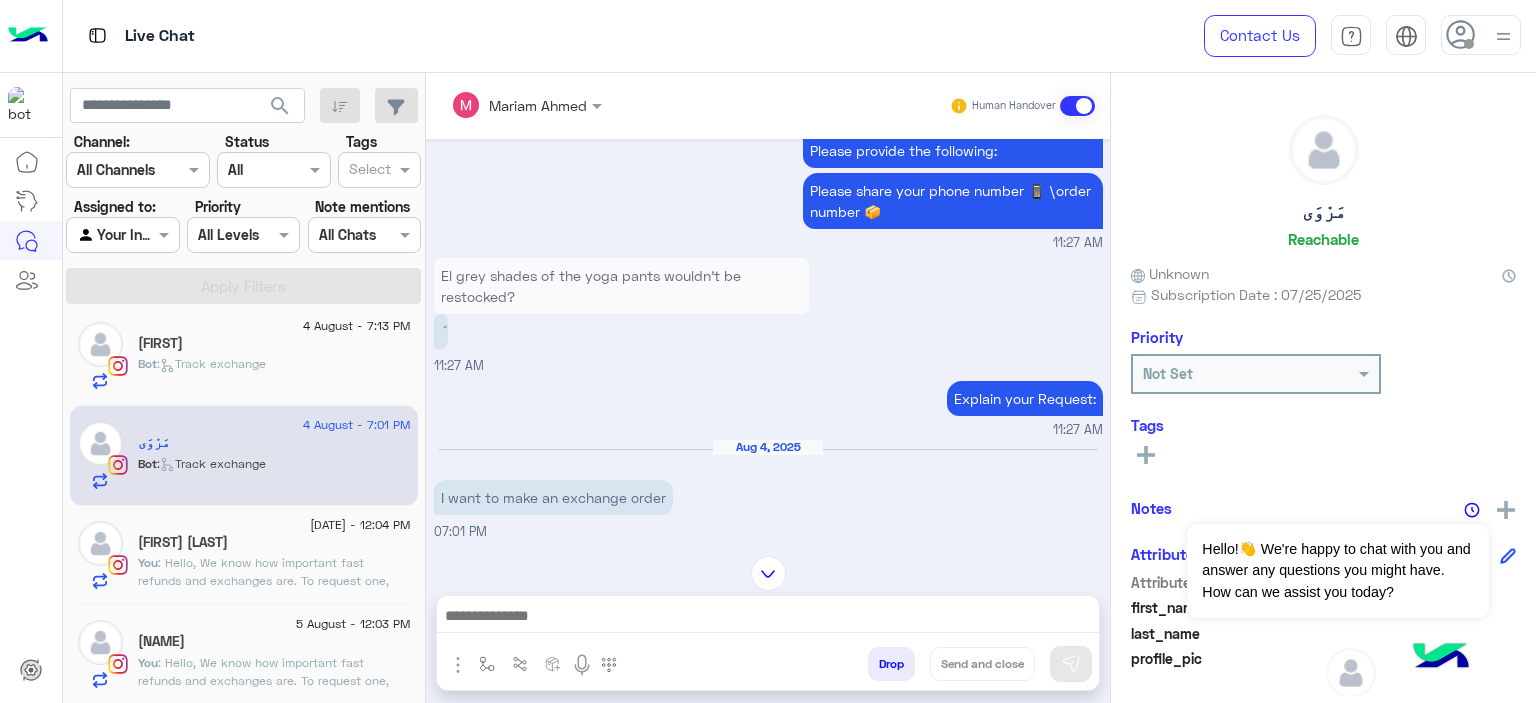 scroll, scrollTop: 1088, scrollLeft: 0, axis: vertical 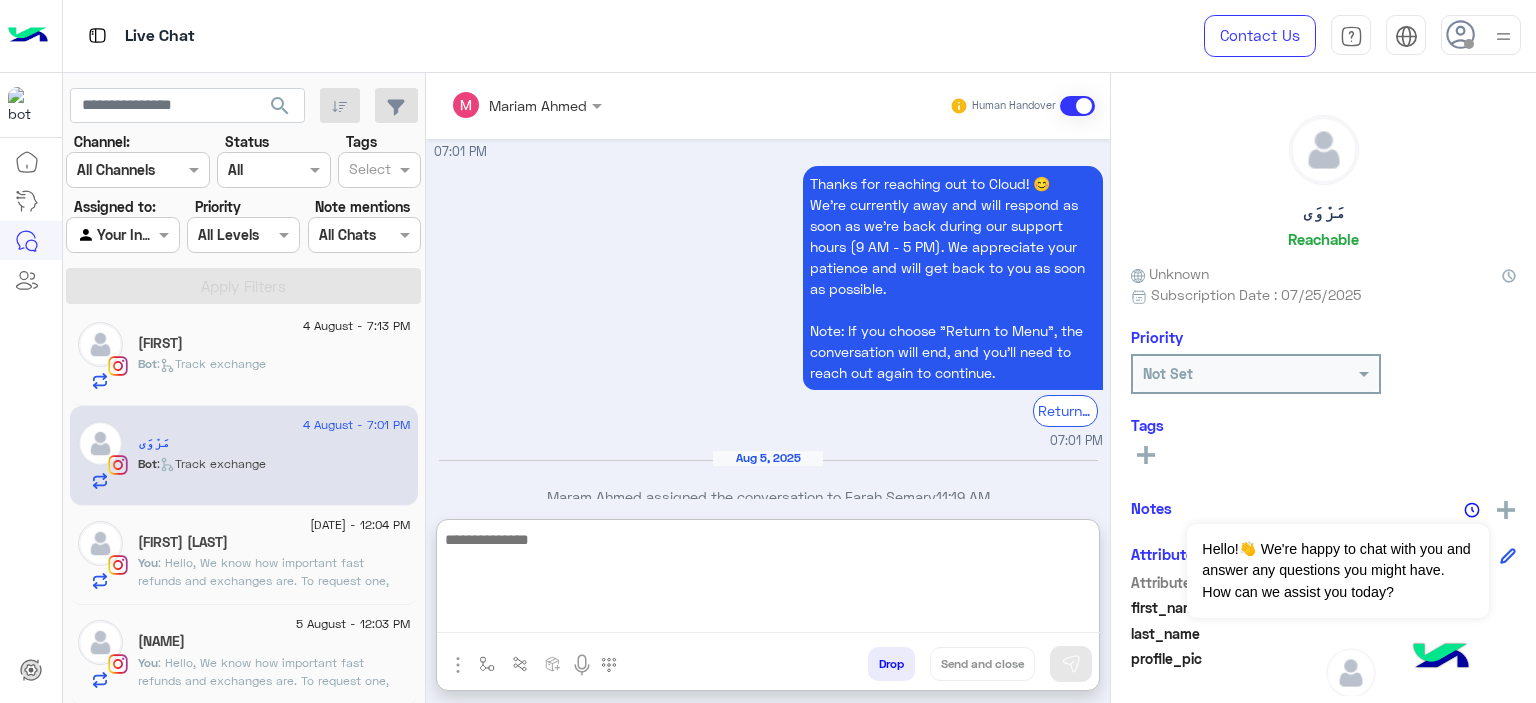 click at bounding box center (768, 580) 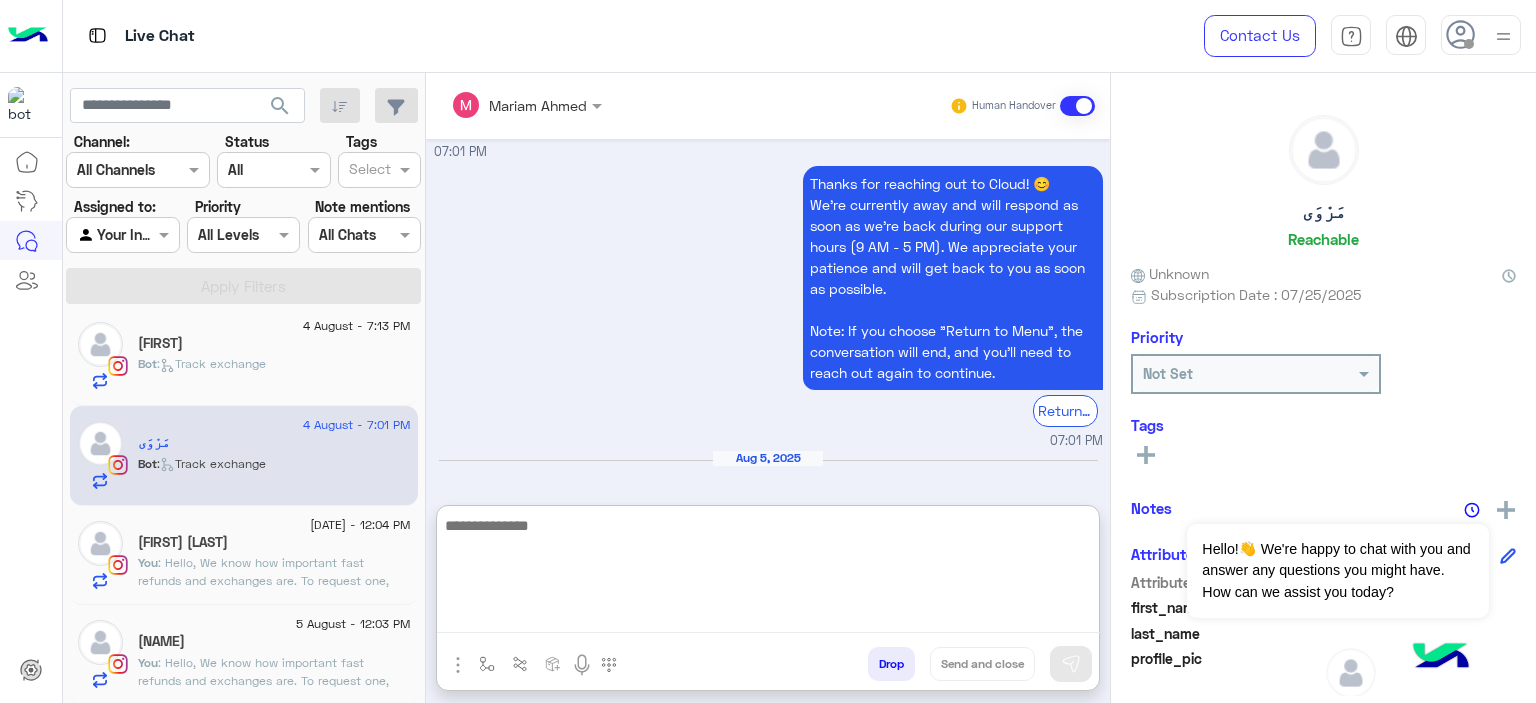 paste on "**********" 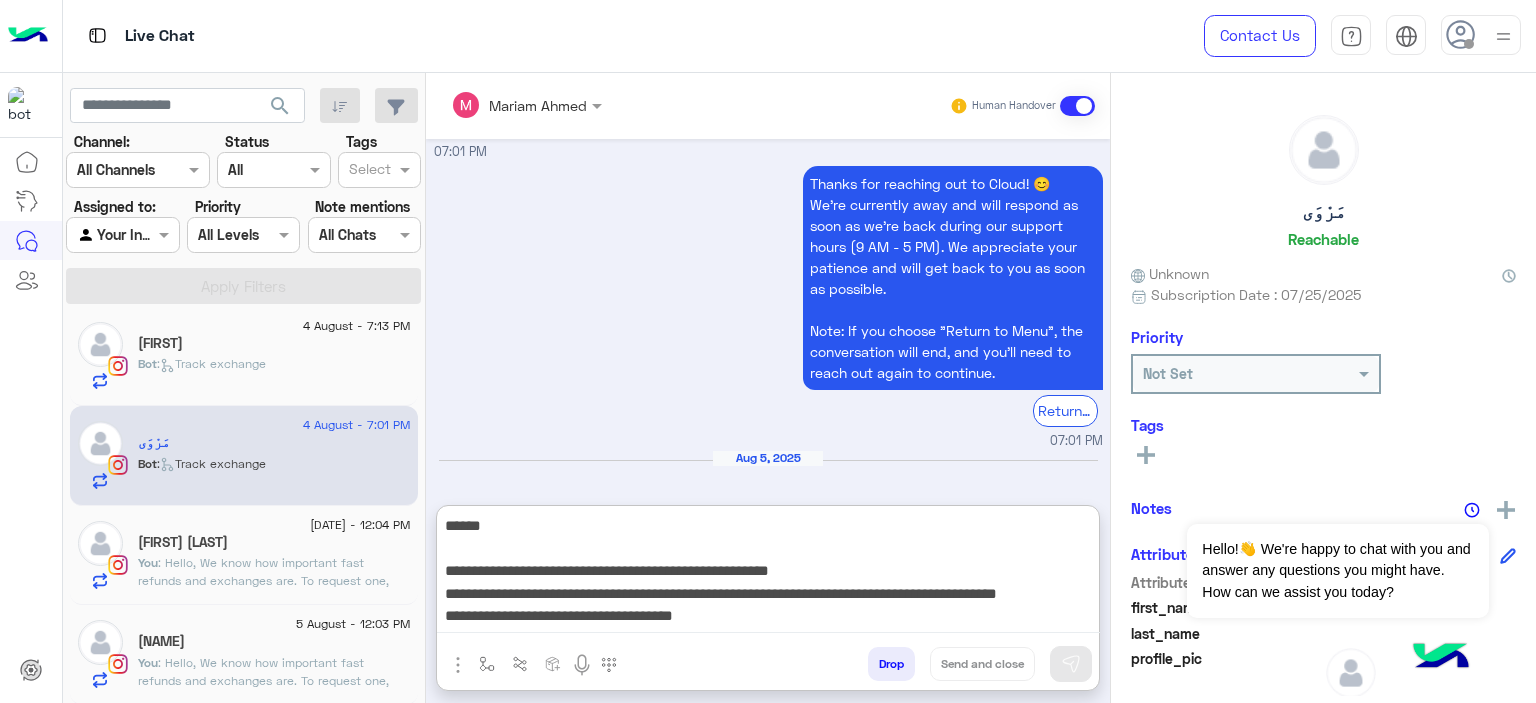 scroll, scrollTop: 150, scrollLeft: 0, axis: vertical 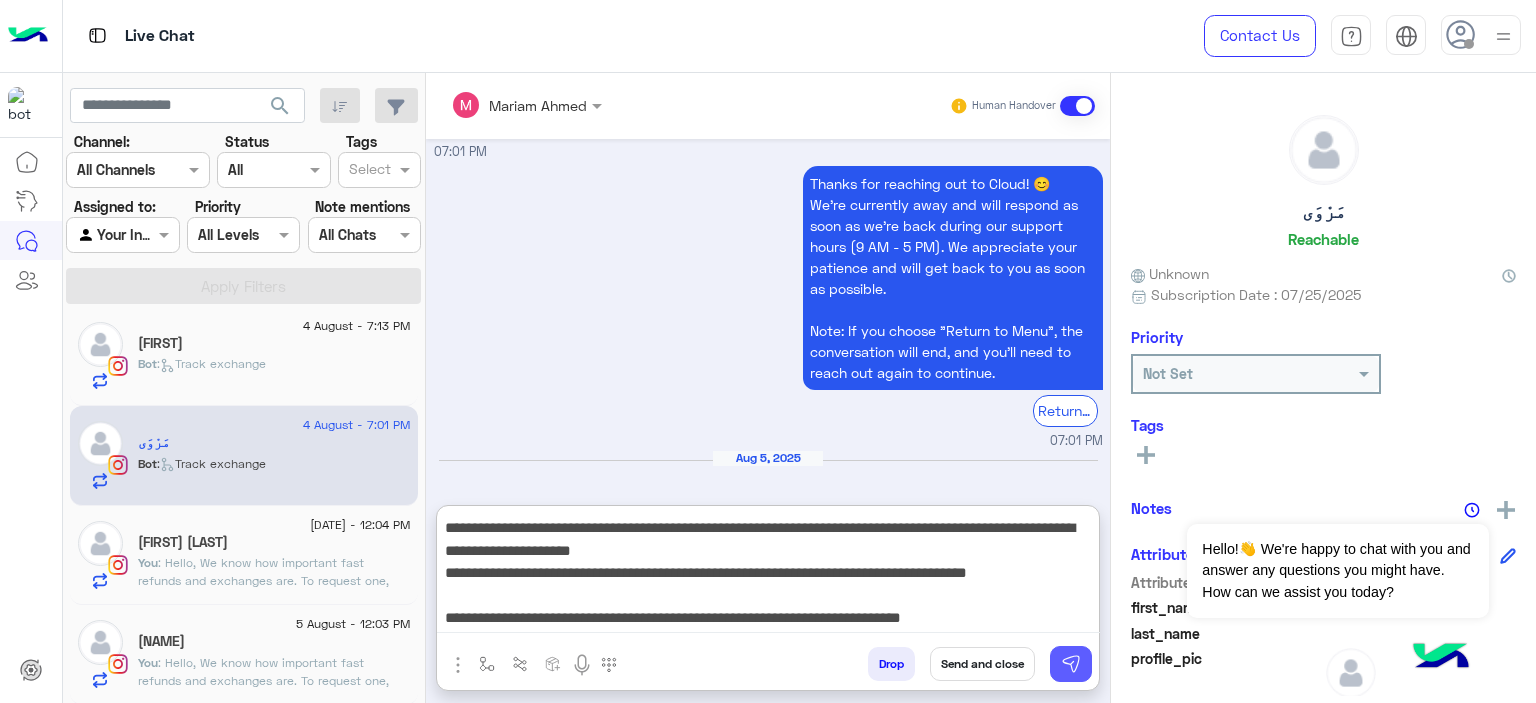 type on "**********" 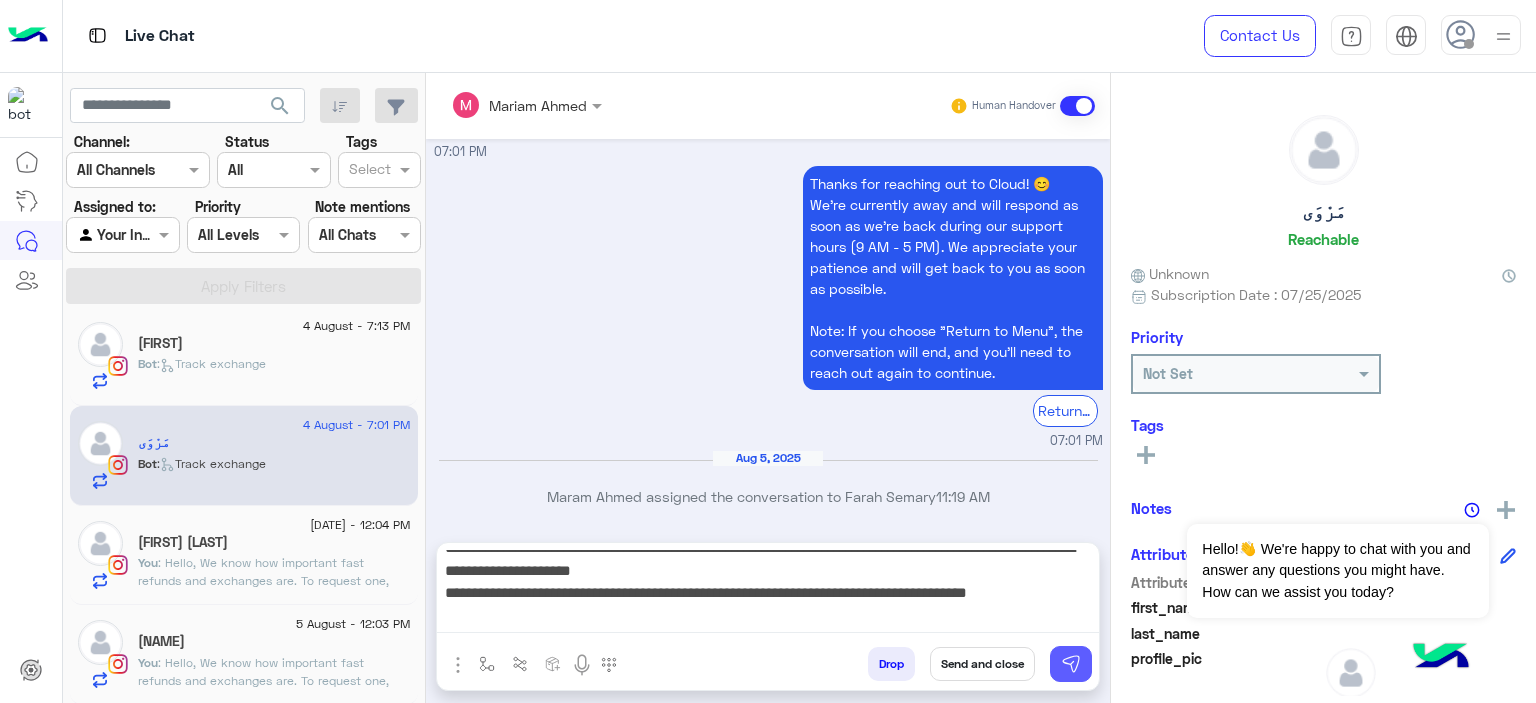 click at bounding box center [1071, 664] 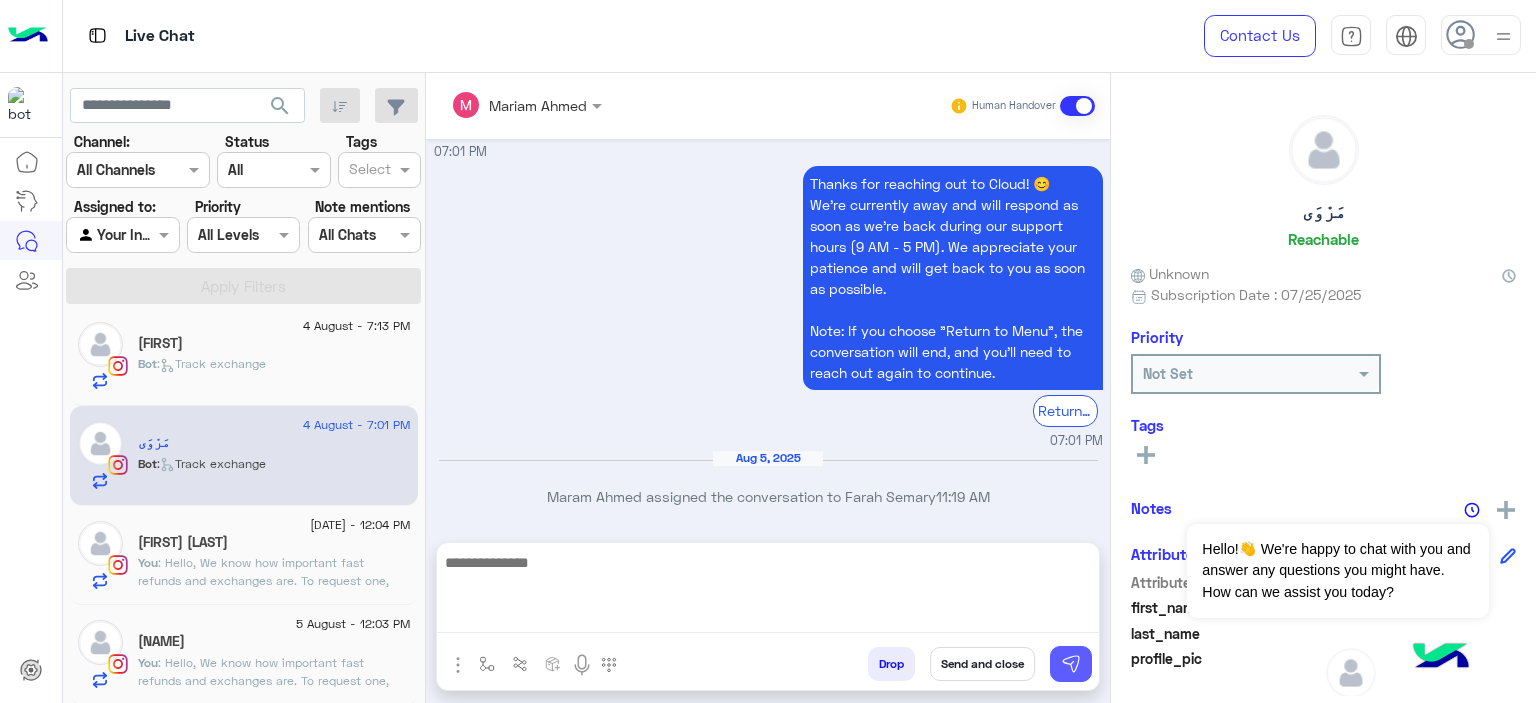 scroll, scrollTop: 0, scrollLeft: 0, axis: both 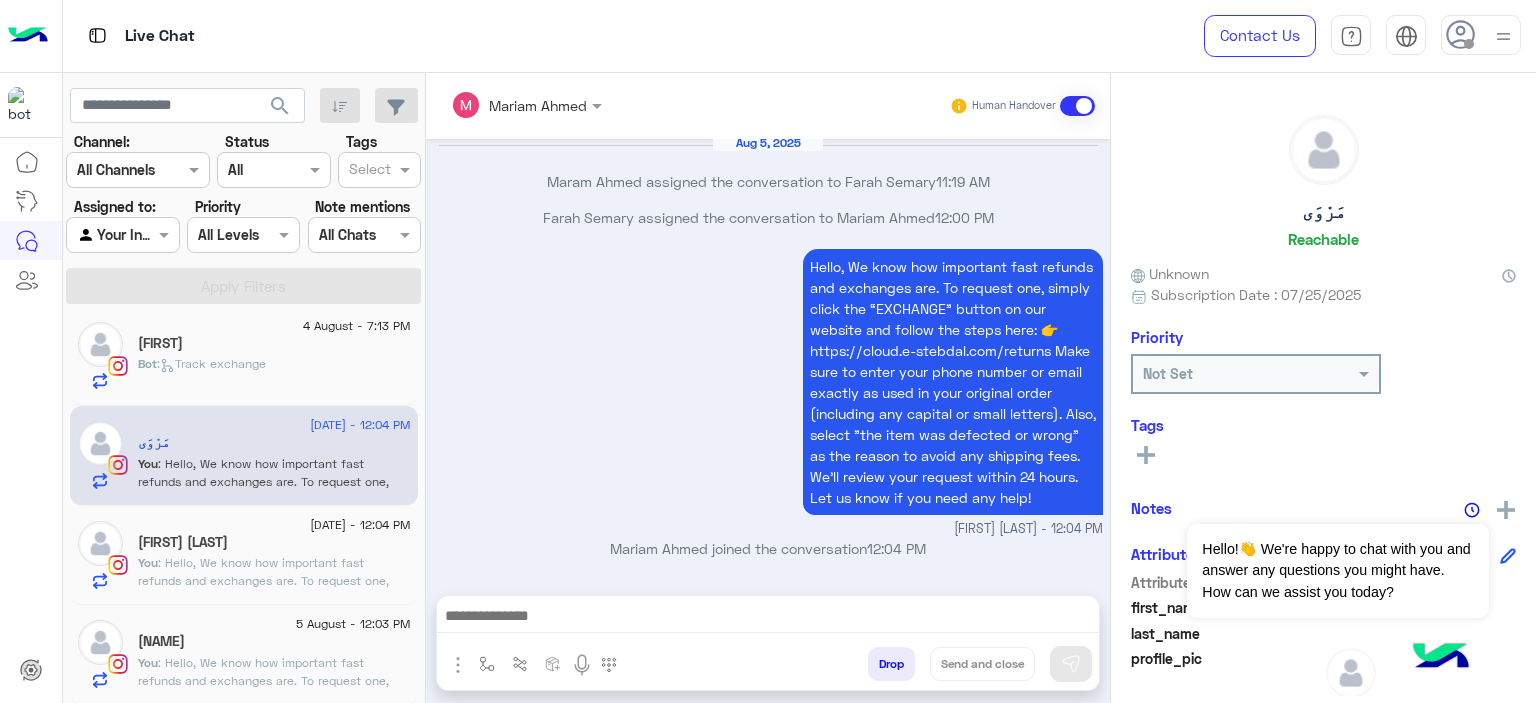 click on "DINA" 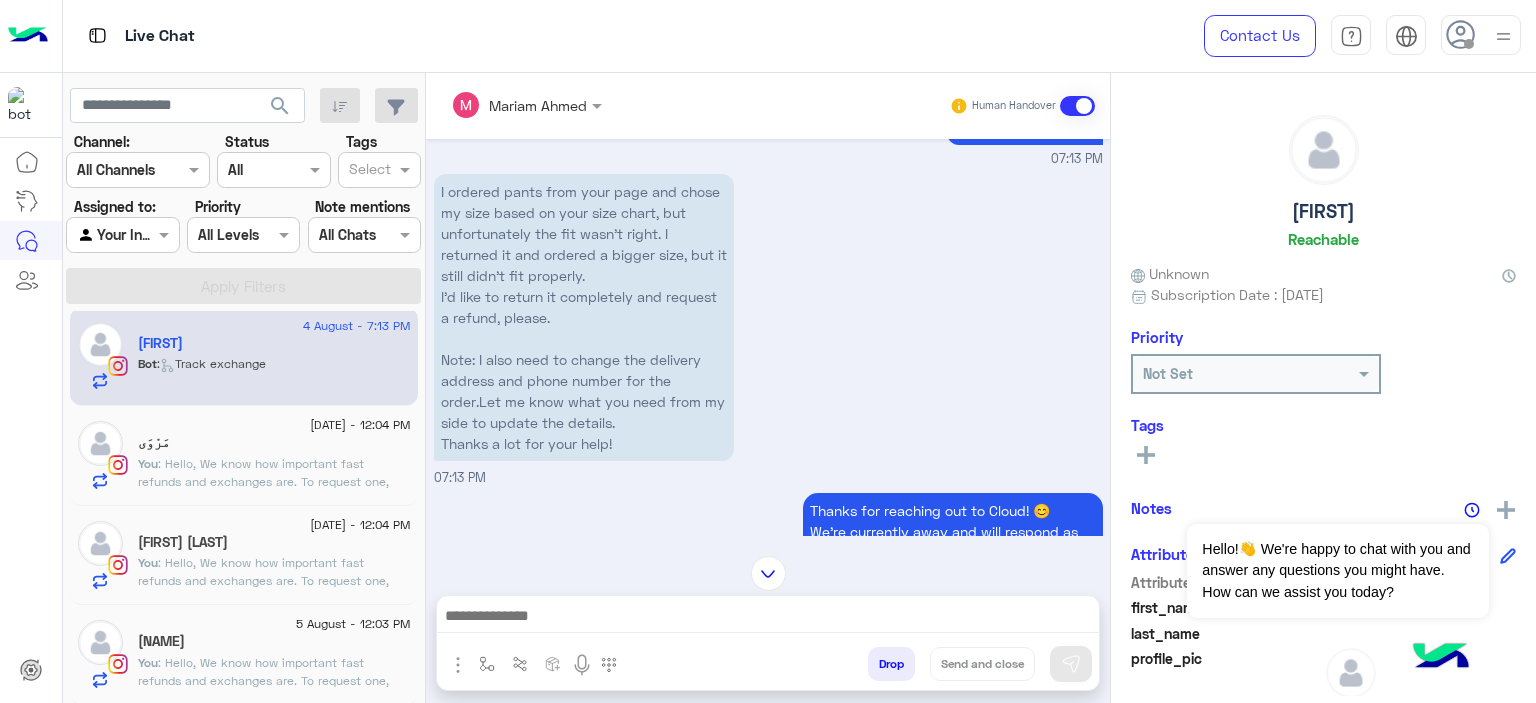 scroll, scrollTop: 1903, scrollLeft: 0, axis: vertical 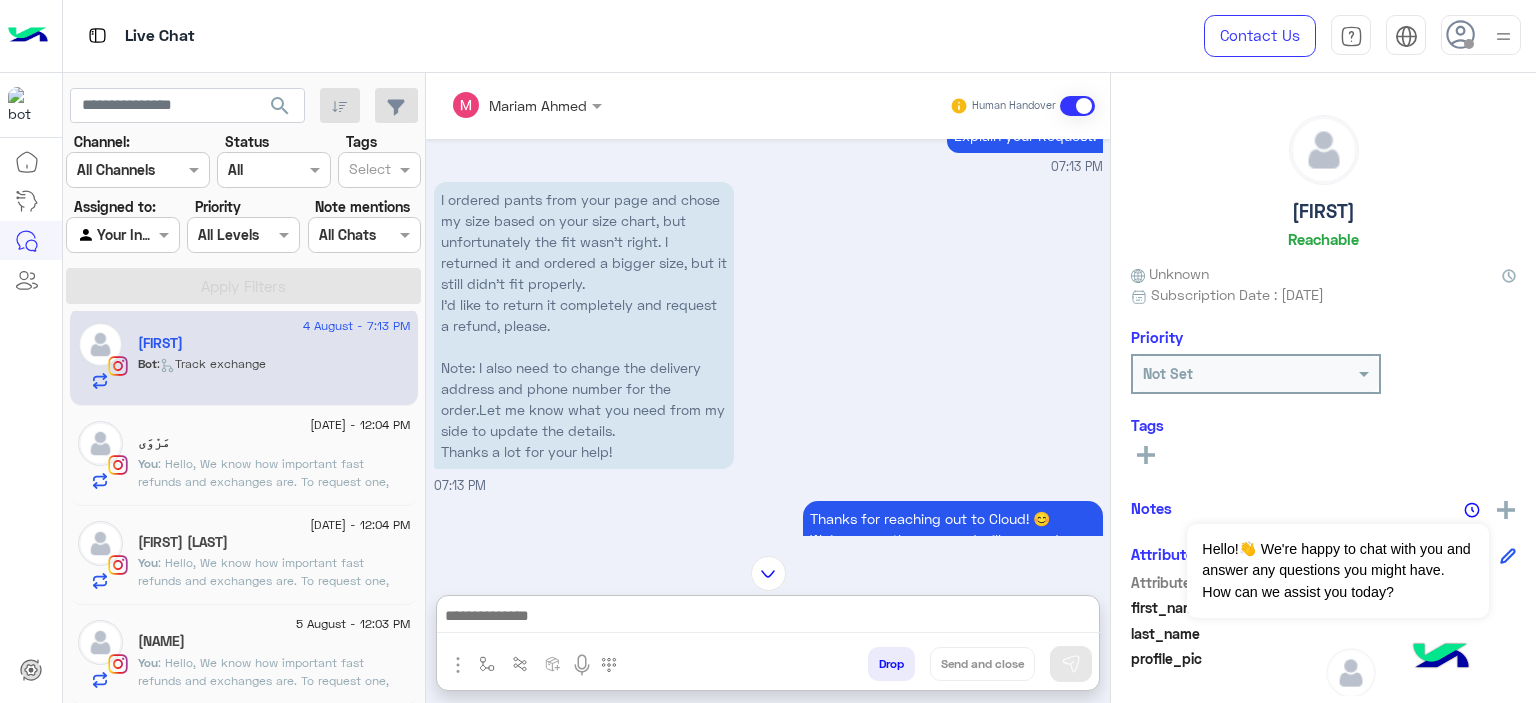 click at bounding box center (768, 618) 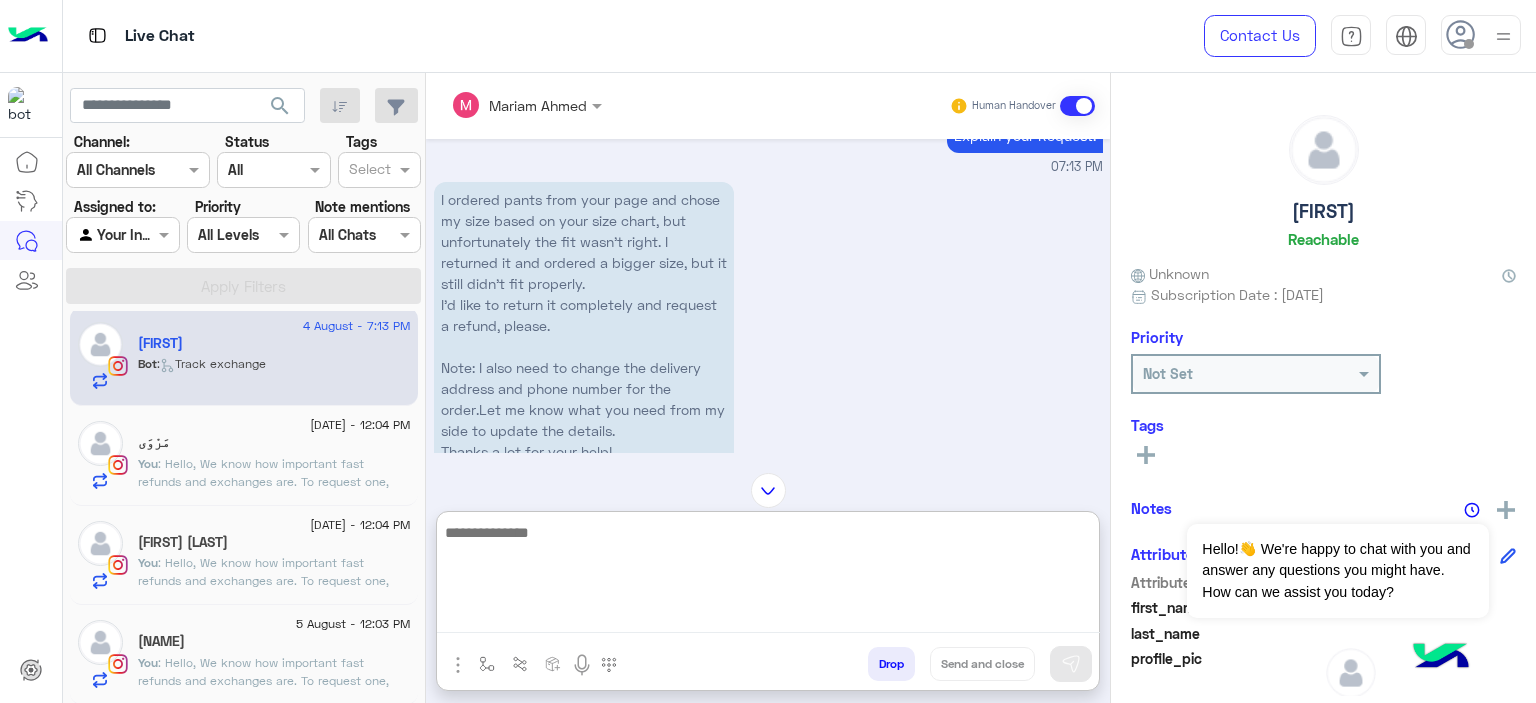 paste on "**********" 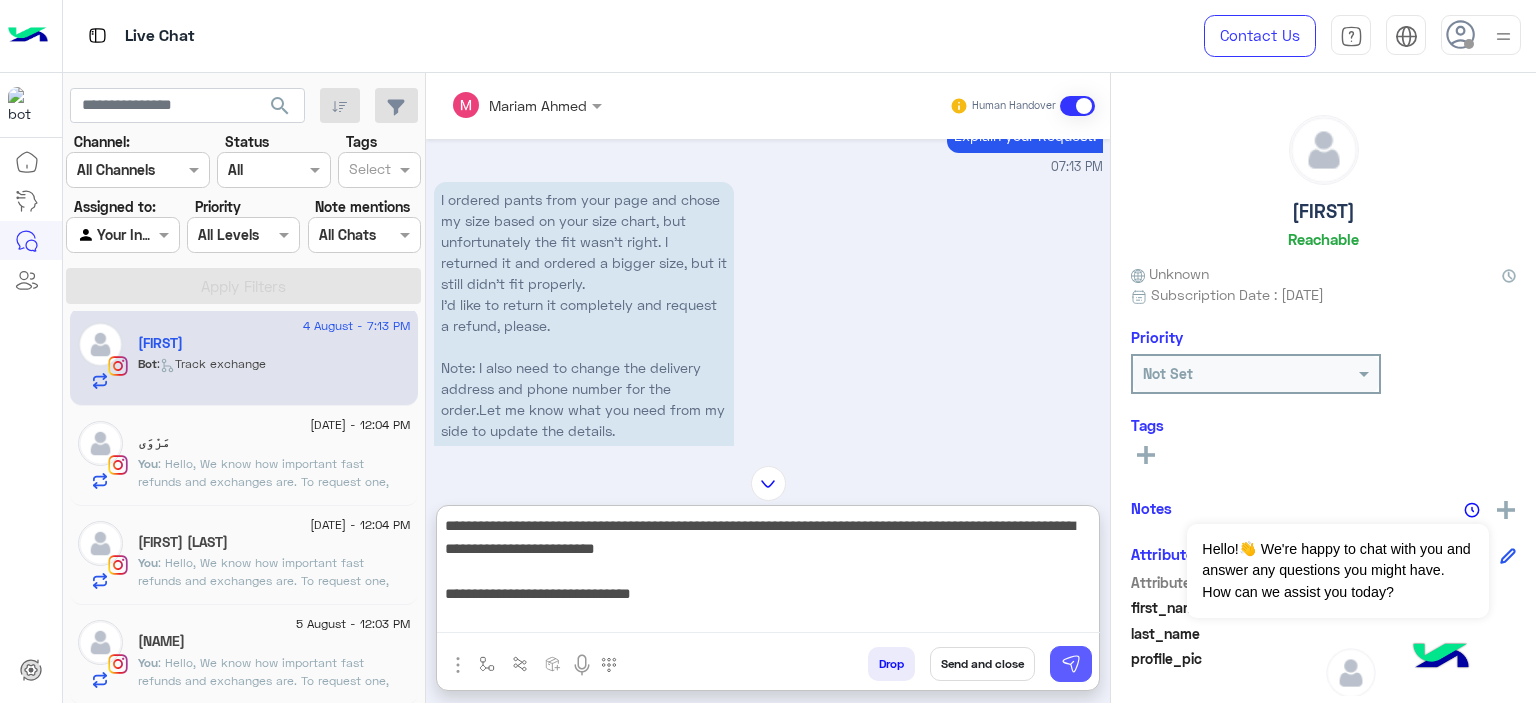 type on "**********" 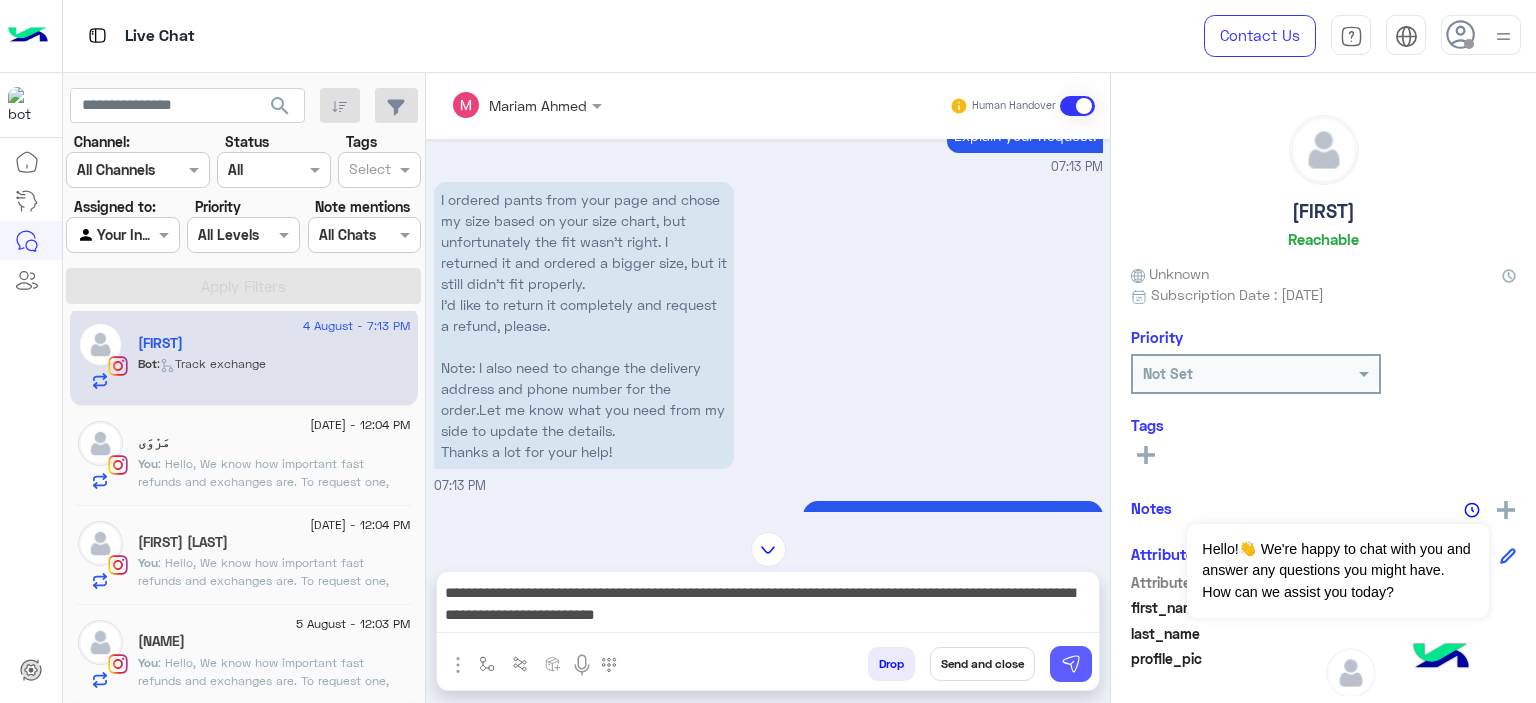 click at bounding box center [1071, 664] 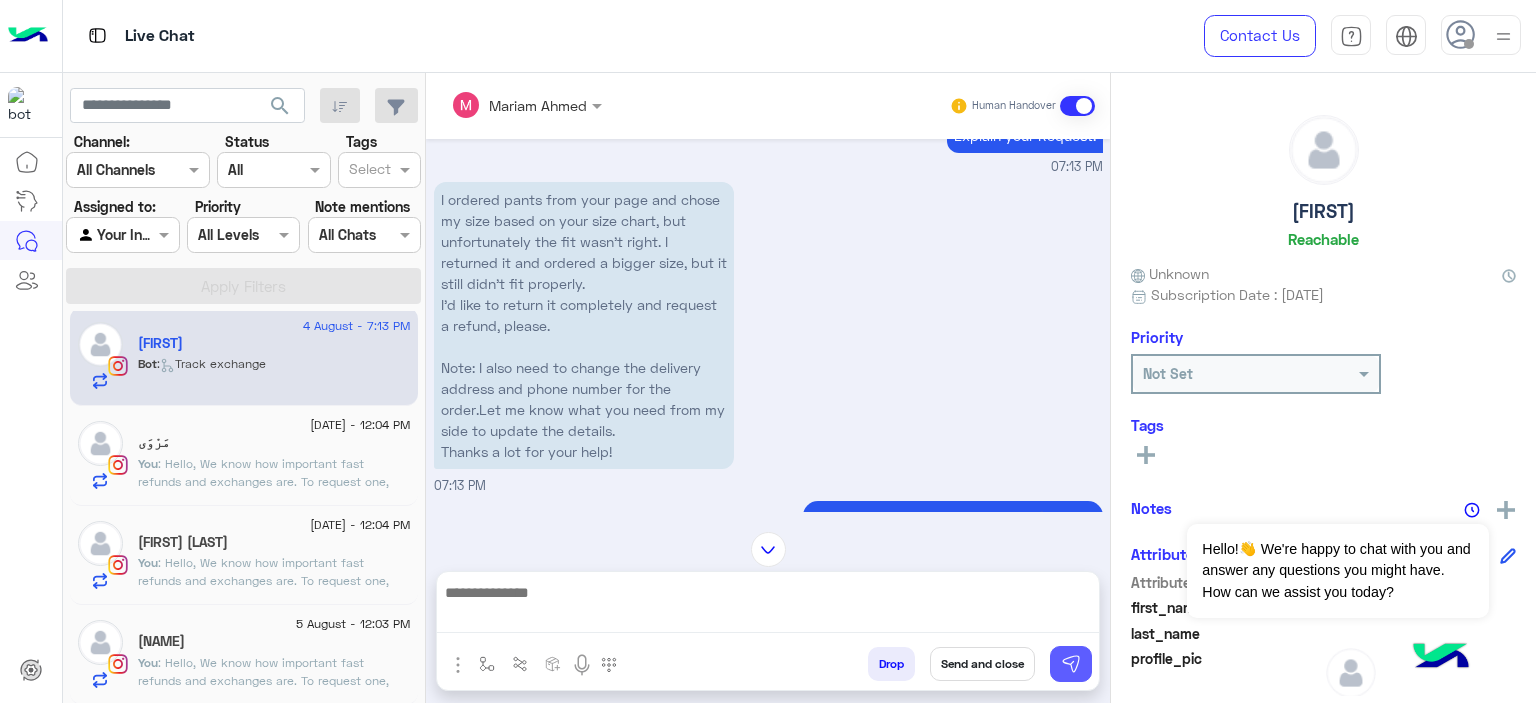 scroll, scrollTop: 2500, scrollLeft: 0, axis: vertical 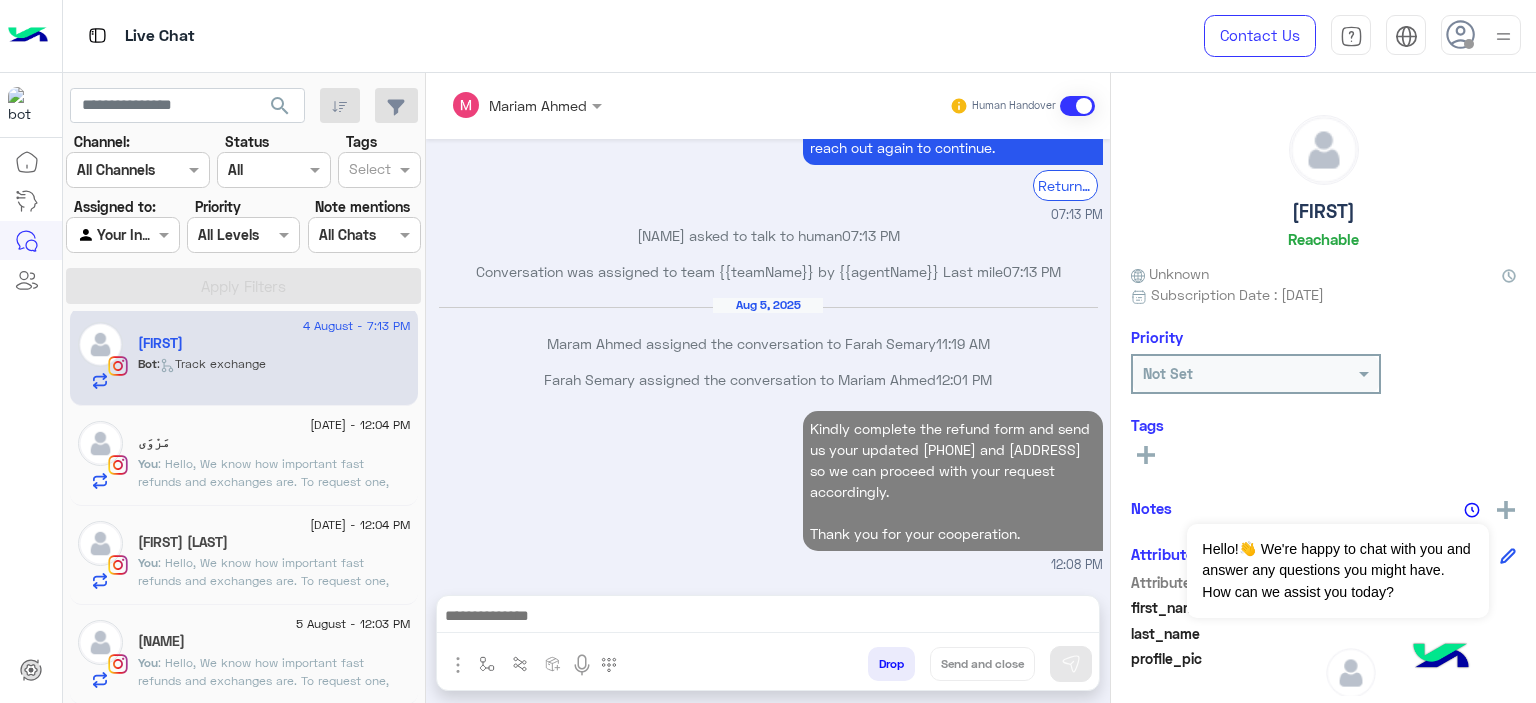 click on "5 August - 12:03 PM" 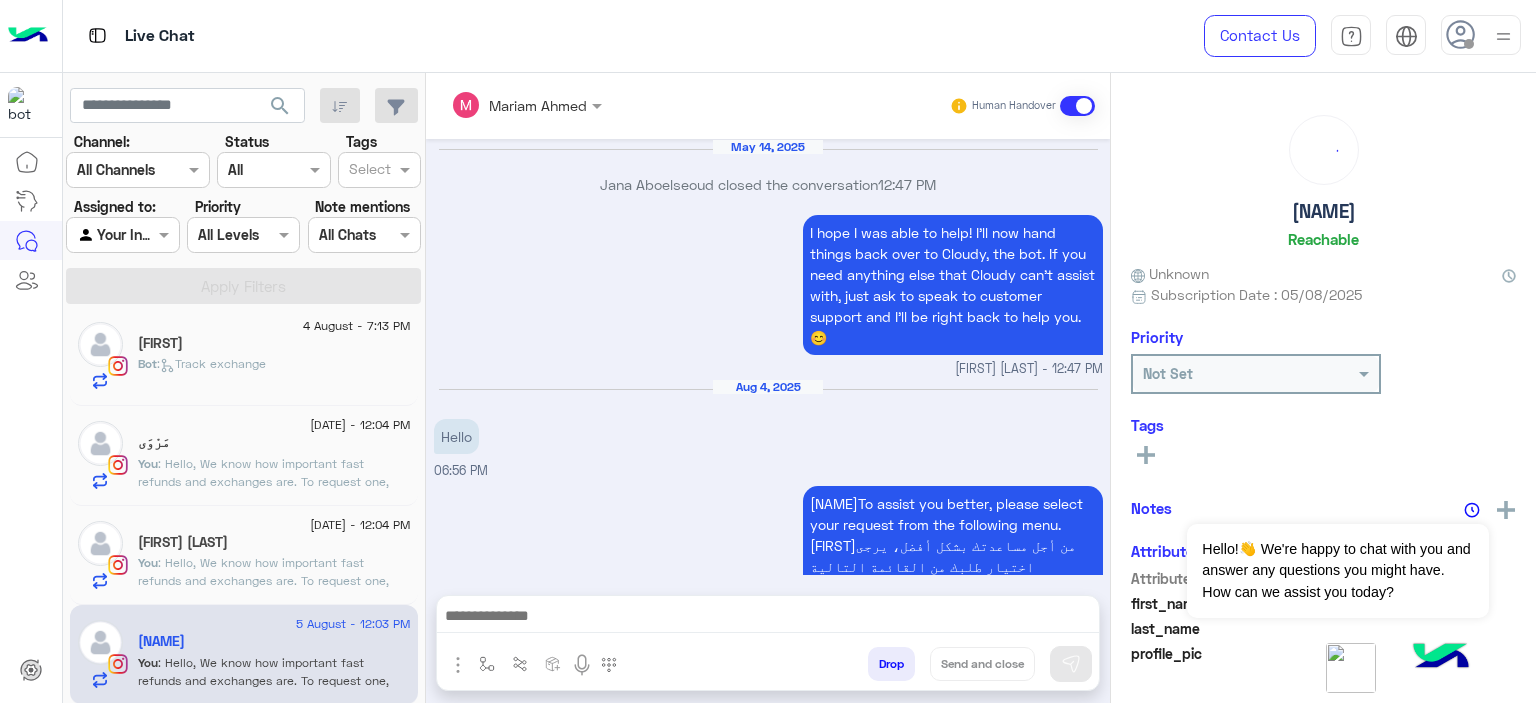 scroll, scrollTop: 2224, scrollLeft: 0, axis: vertical 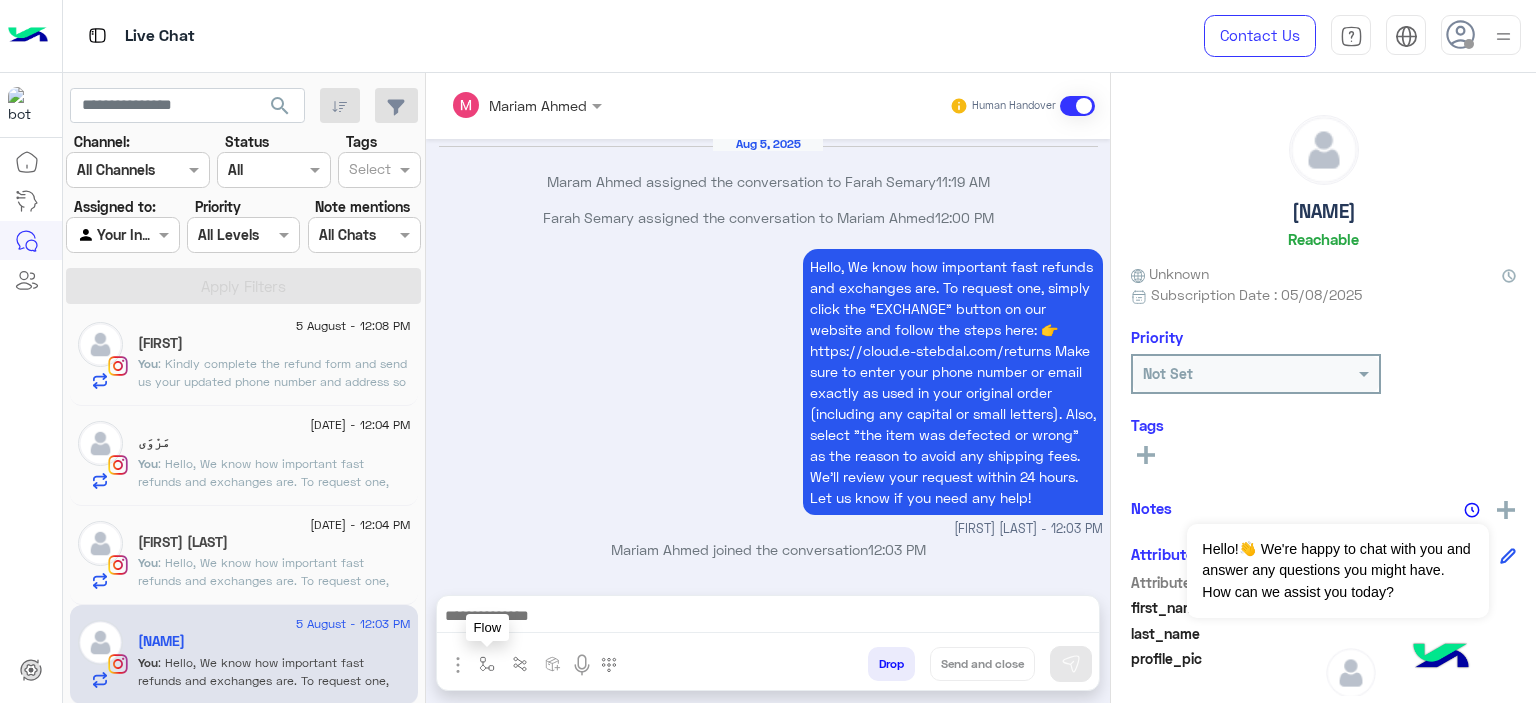 click at bounding box center (487, 664) 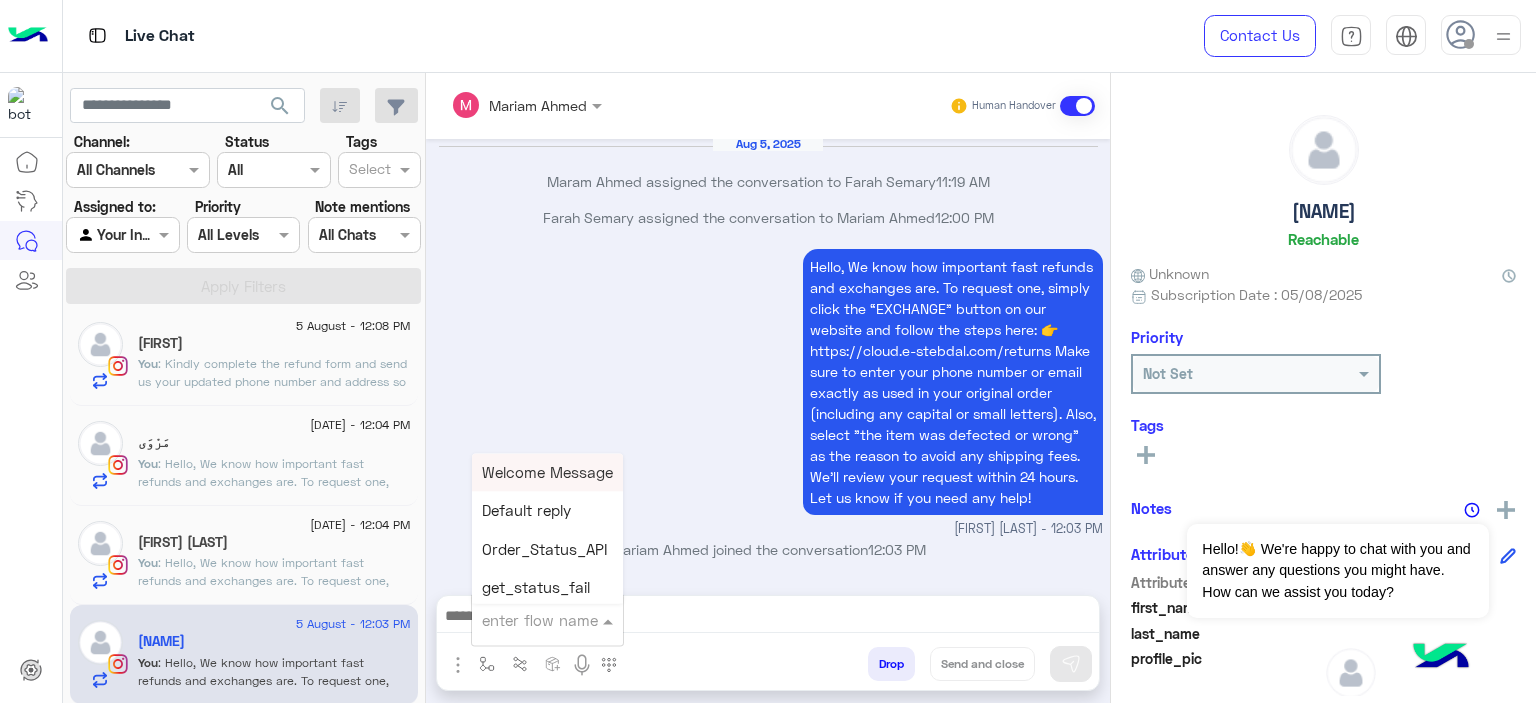 click at bounding box center (523, 620) 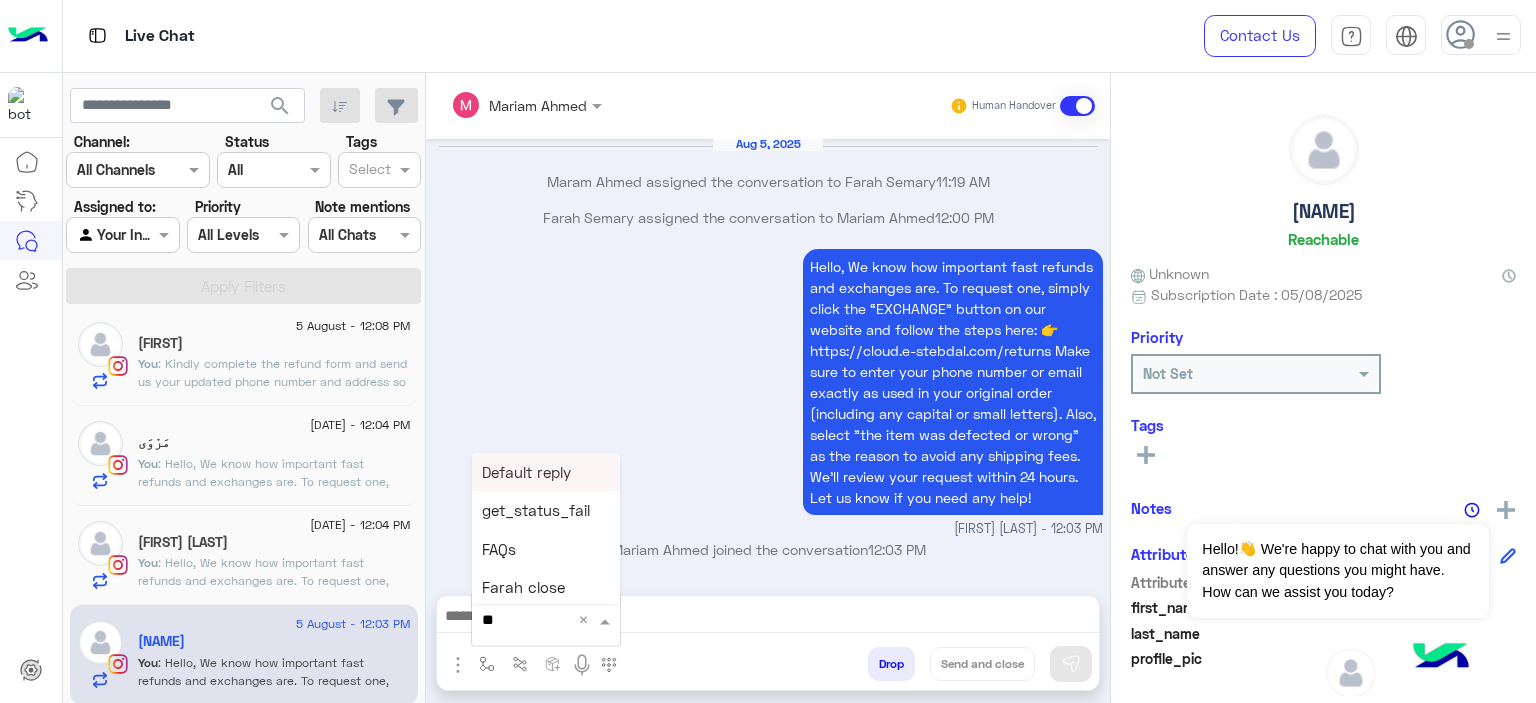 type on "***" 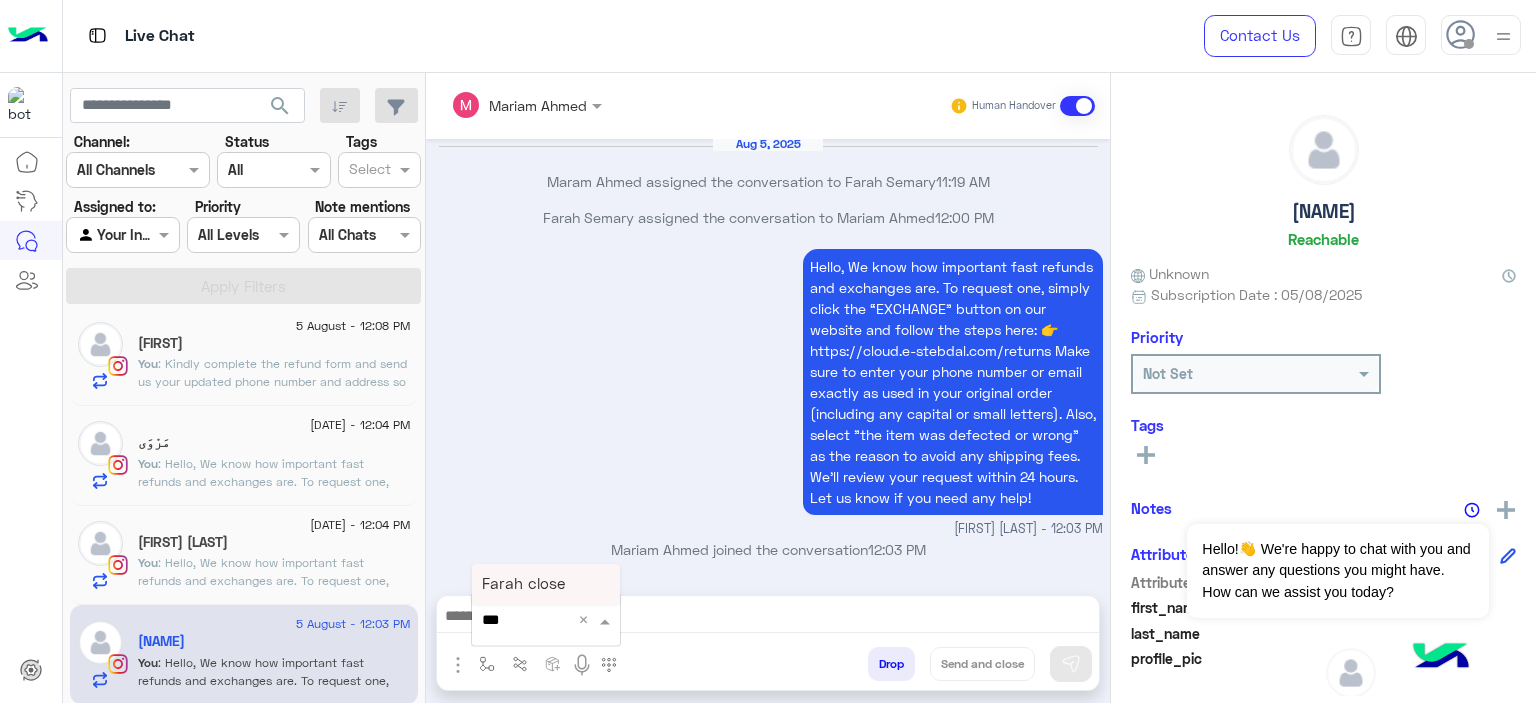 click on "Farah close" at bounding box center [523, 584] 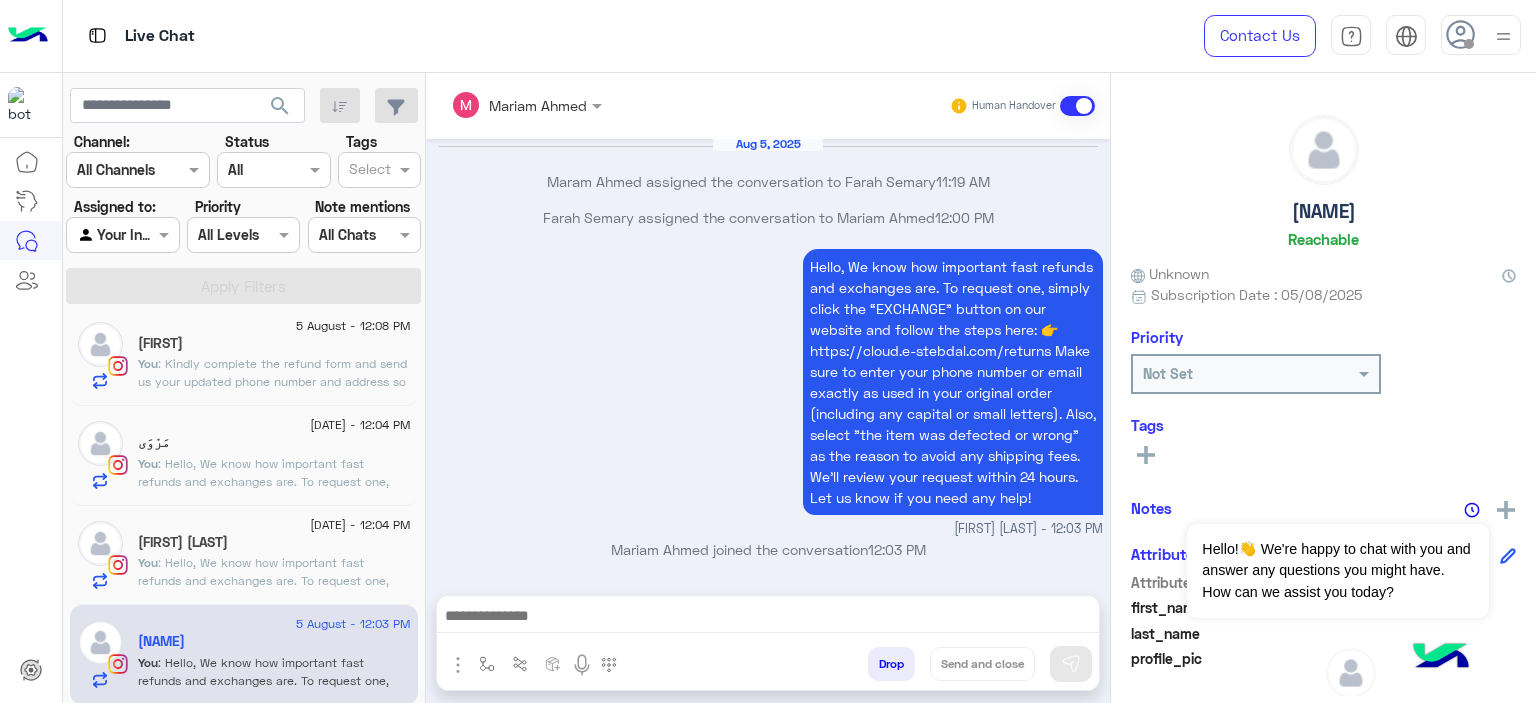 type on "**********" 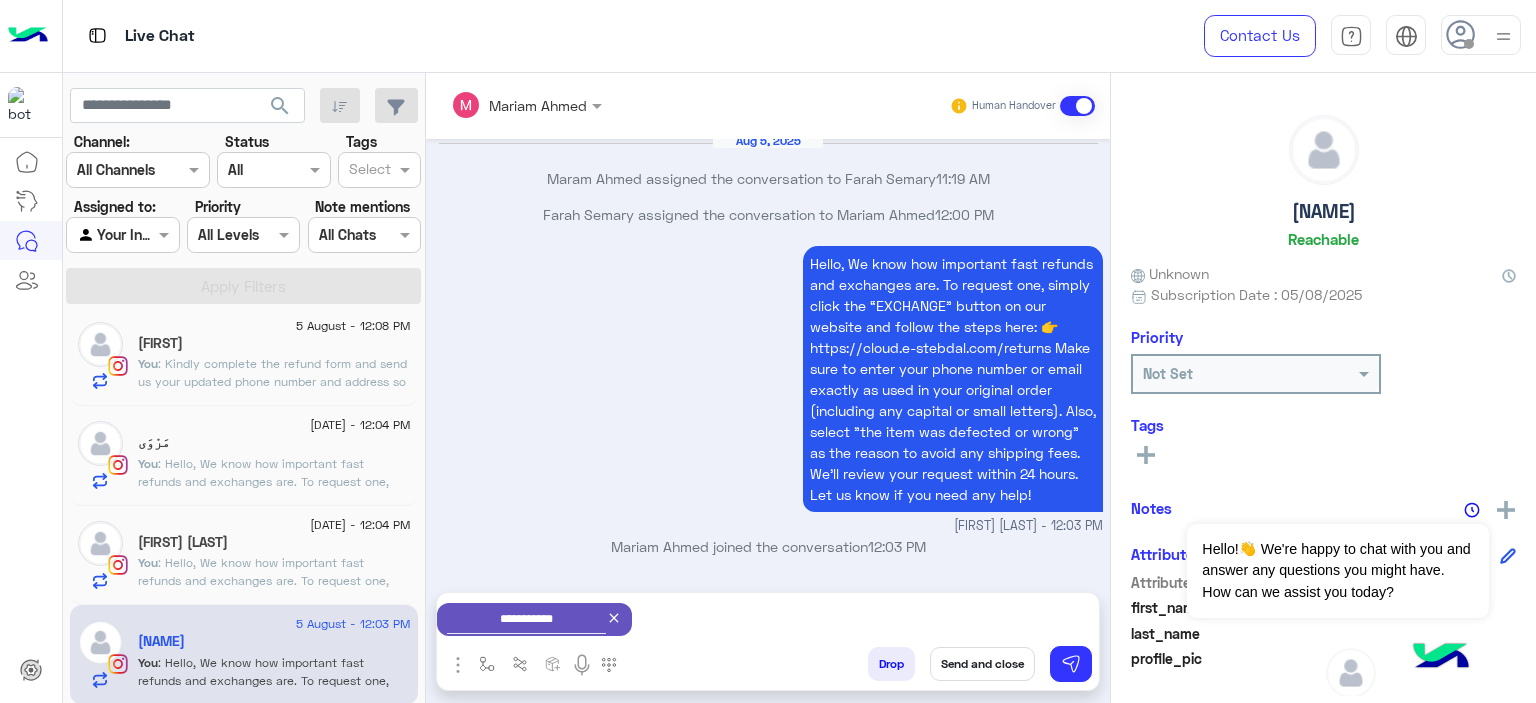 click on "Send and close" at bounding box center (982, 664) 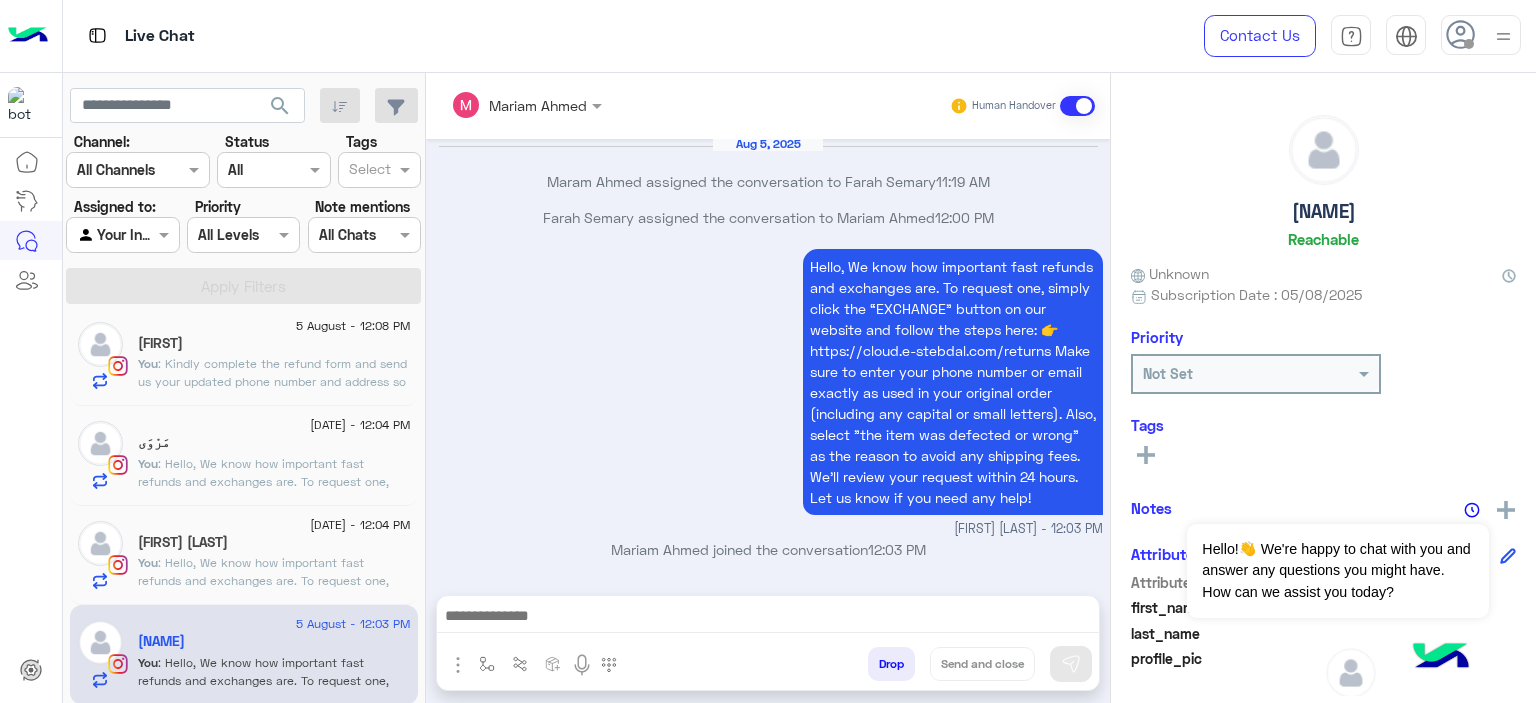 scroll, scrollTop: 2260, scrollLeft: 0, axis: vertical 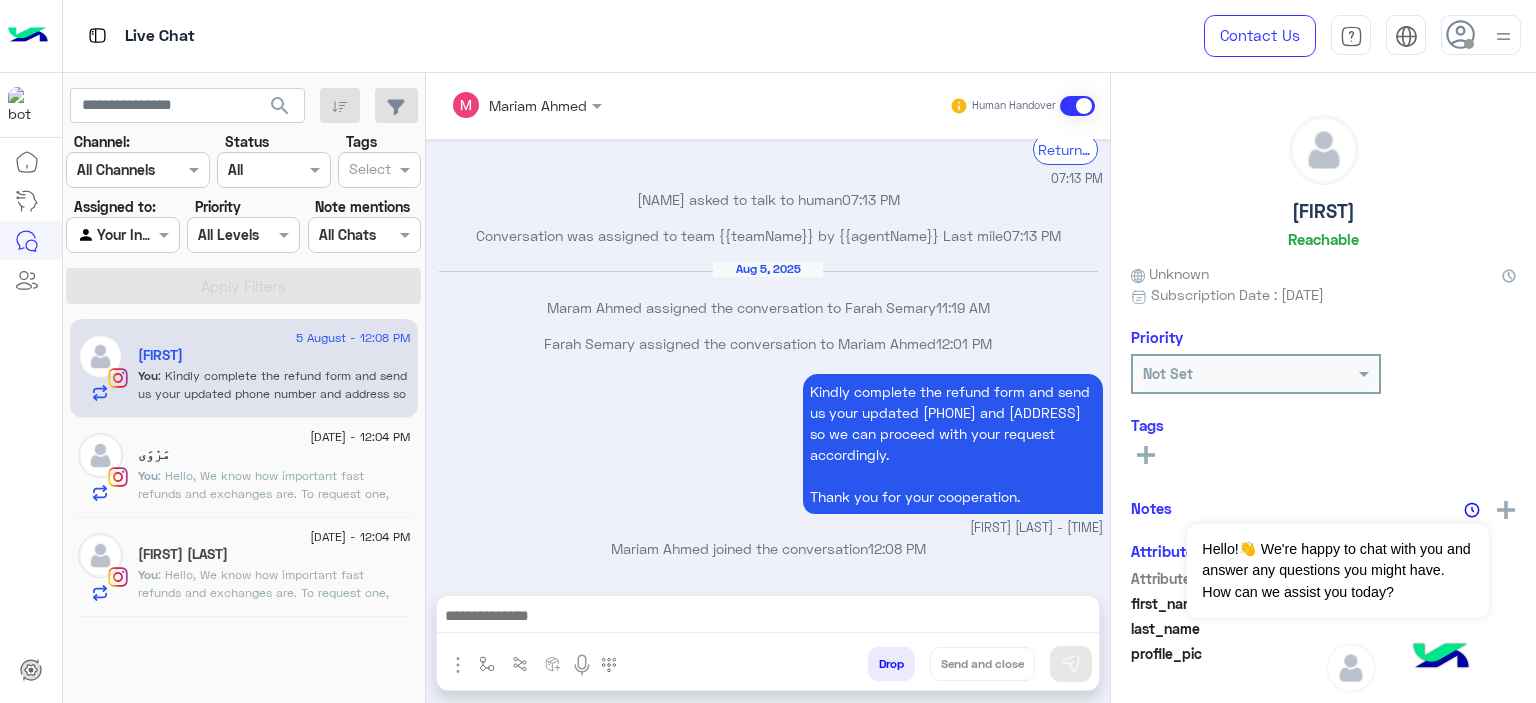 click on ": Hello,
We know how important fast refunds and exchanges are.
To request one, simply click the “EXCHANGE” button on our website and follow the steps here:
👉 https://cloud.e-stebdal.com/returns
Make sure to enter your phone number or email exactly as used in your original order (including any capital or small letters).
Also, select "the item was defected or wrong" as the reason to avoid any shipping fees.
We’ll review your request within 24 hours. Let us know if you need any help!" 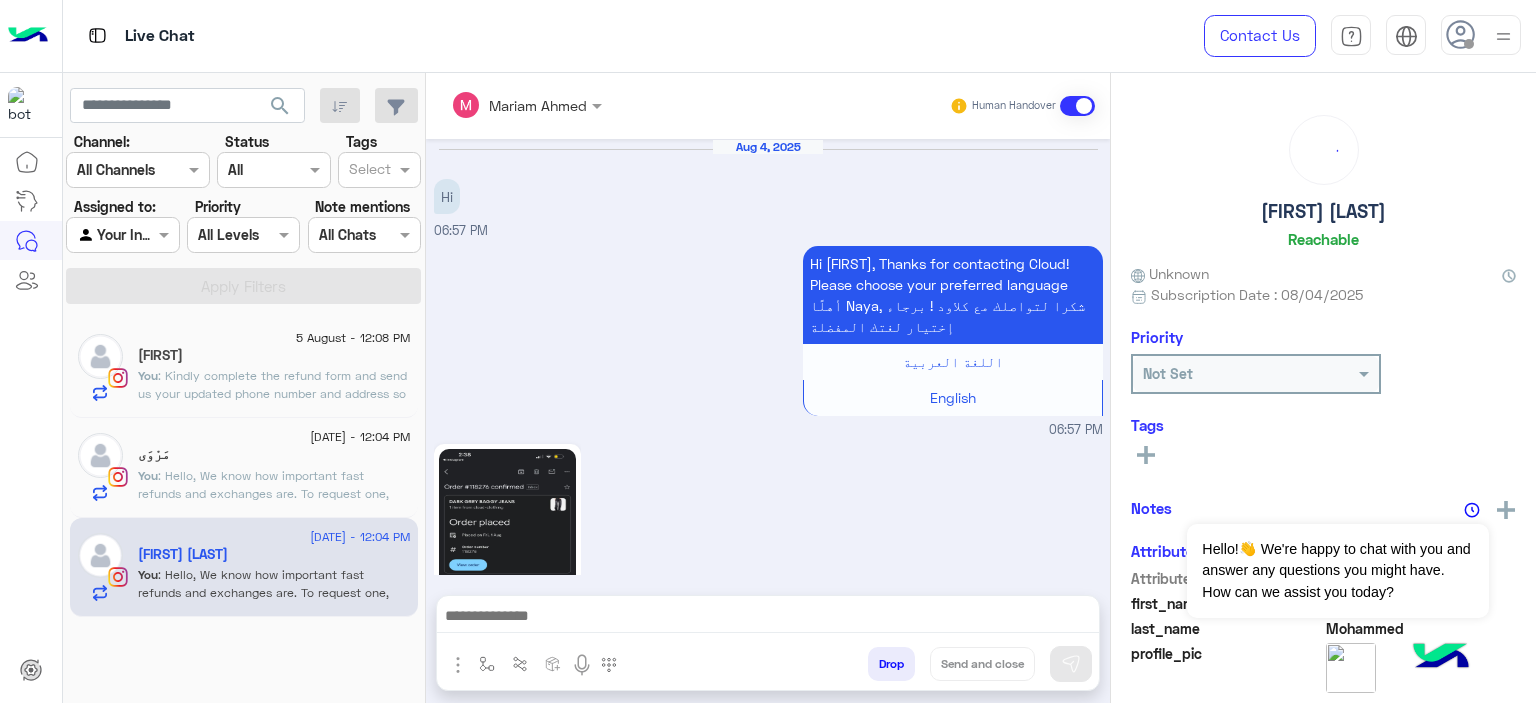 scroll, scrollTop: 2356, scrollLeft: 0, axis: vertical 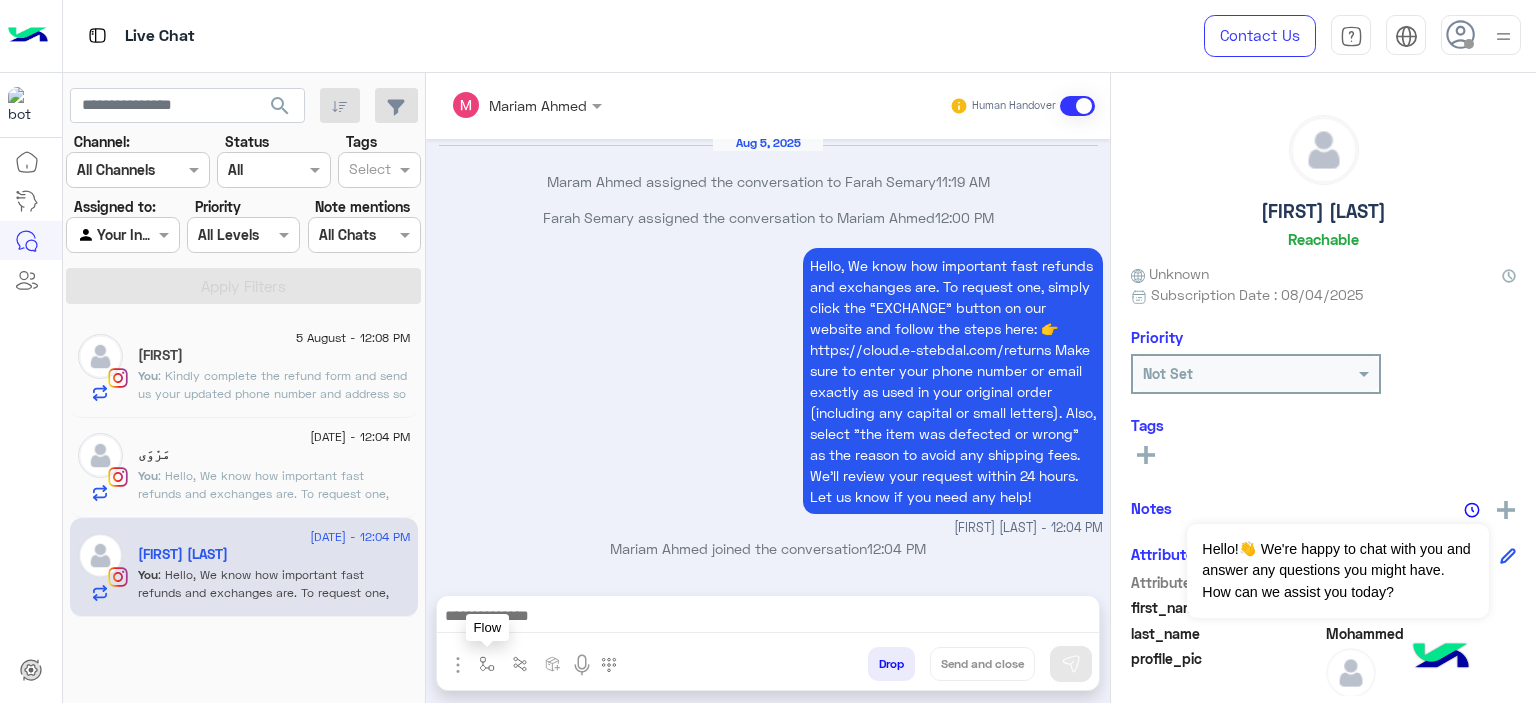 click at bounding box center [487, 664] 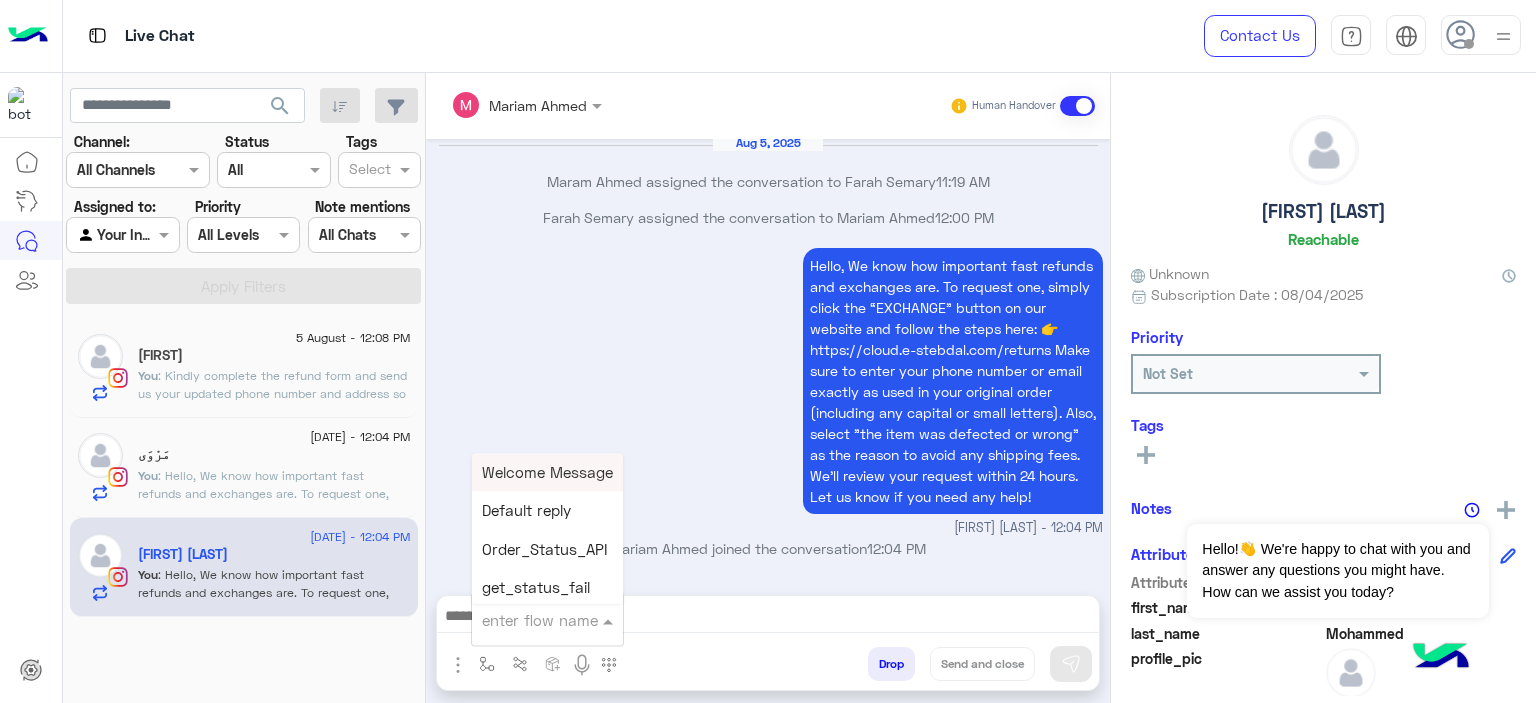 click at bounding box center (547, 619) 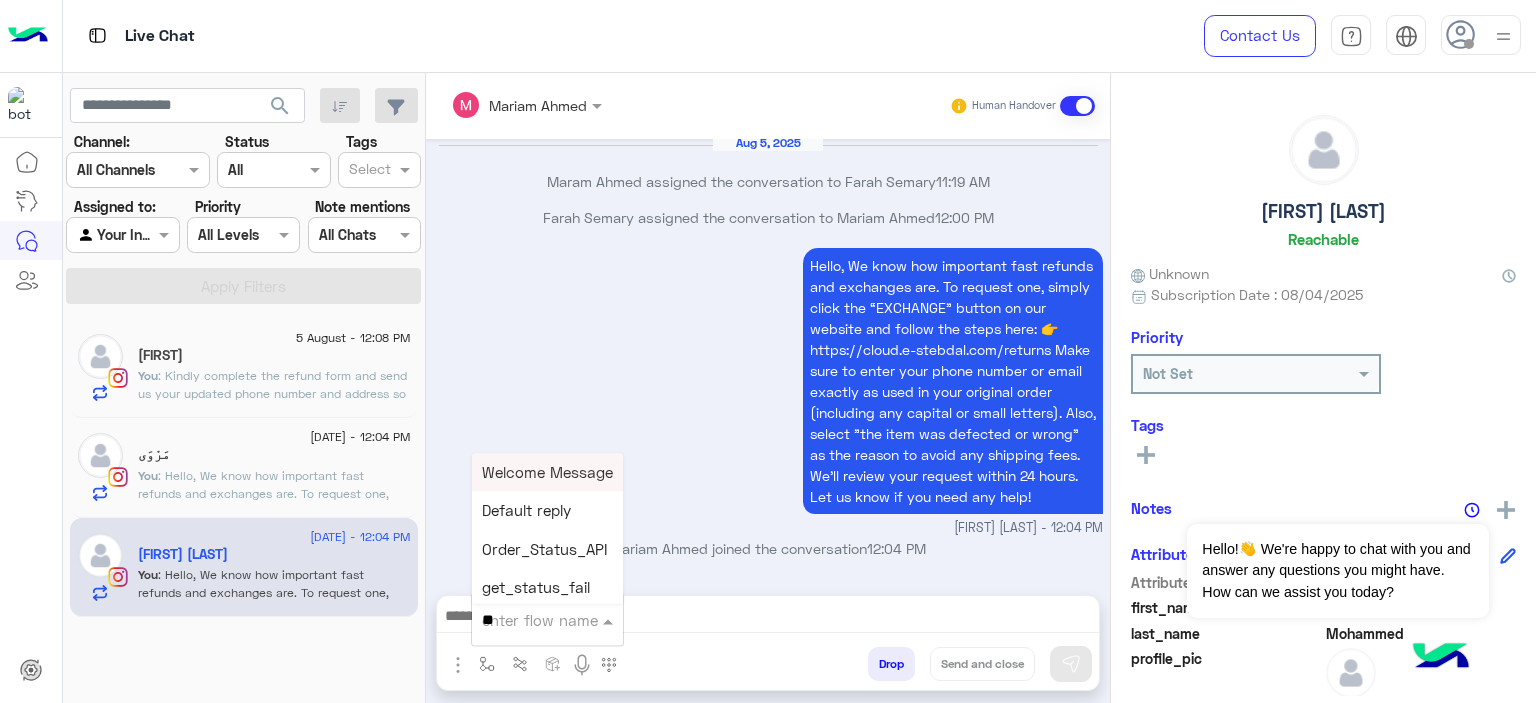 type on "***" 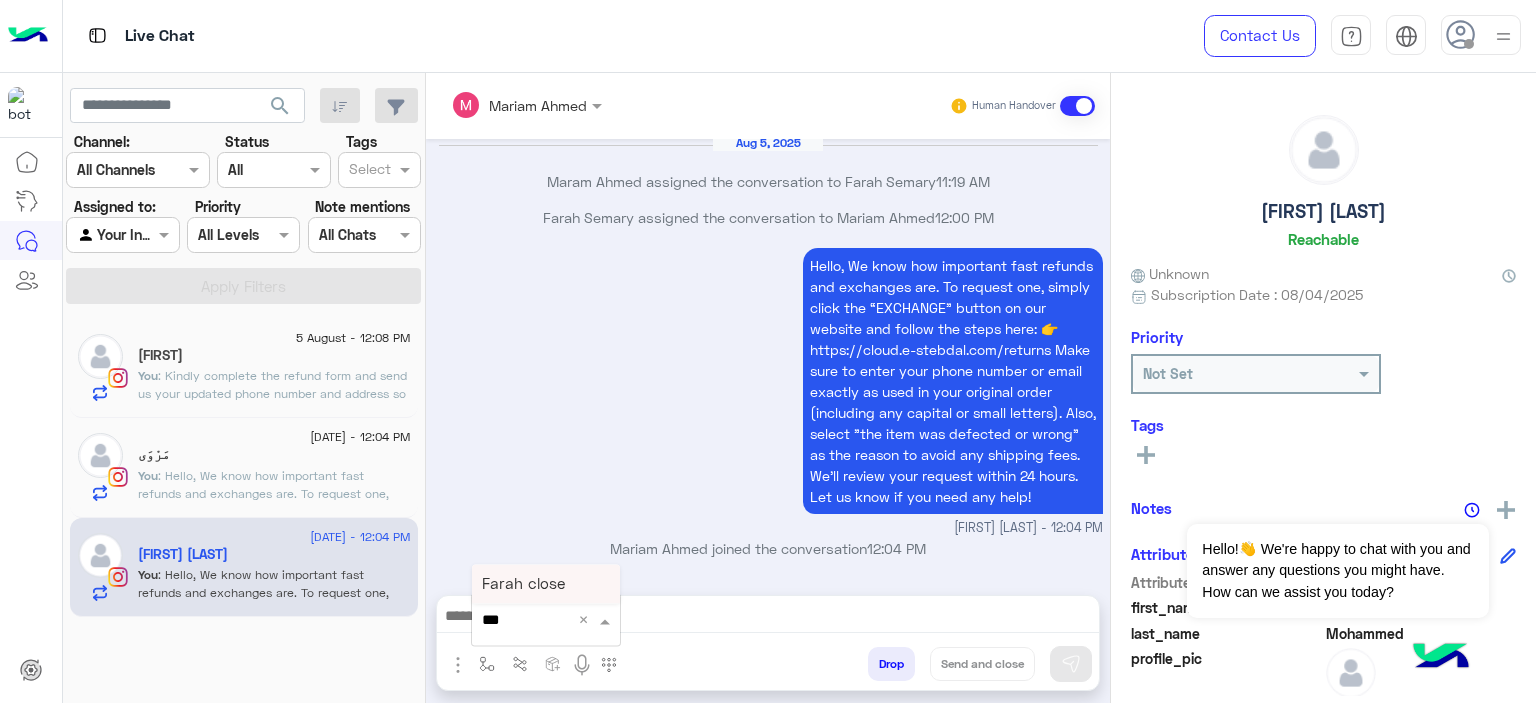 click on "Farah close" at bounding box center (546, 584) 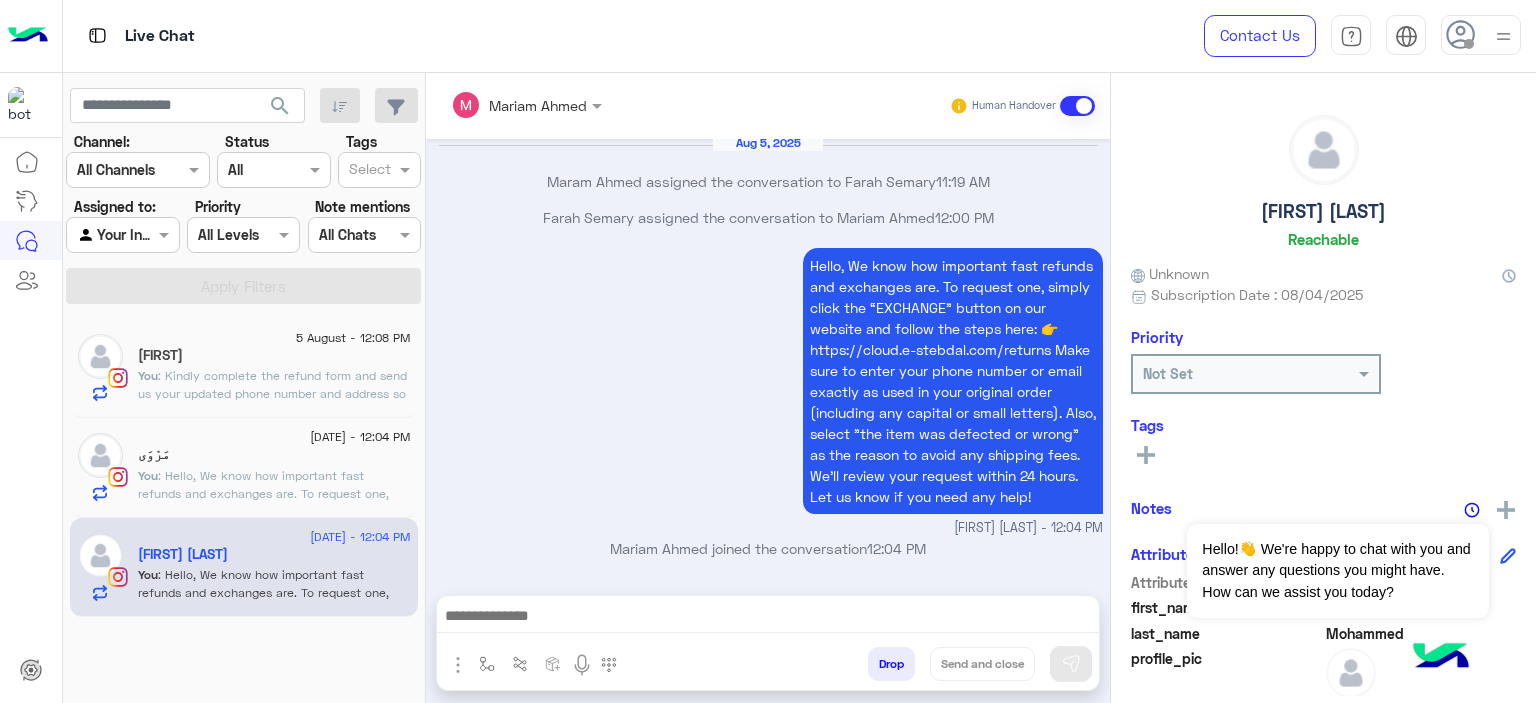 type on "**********" 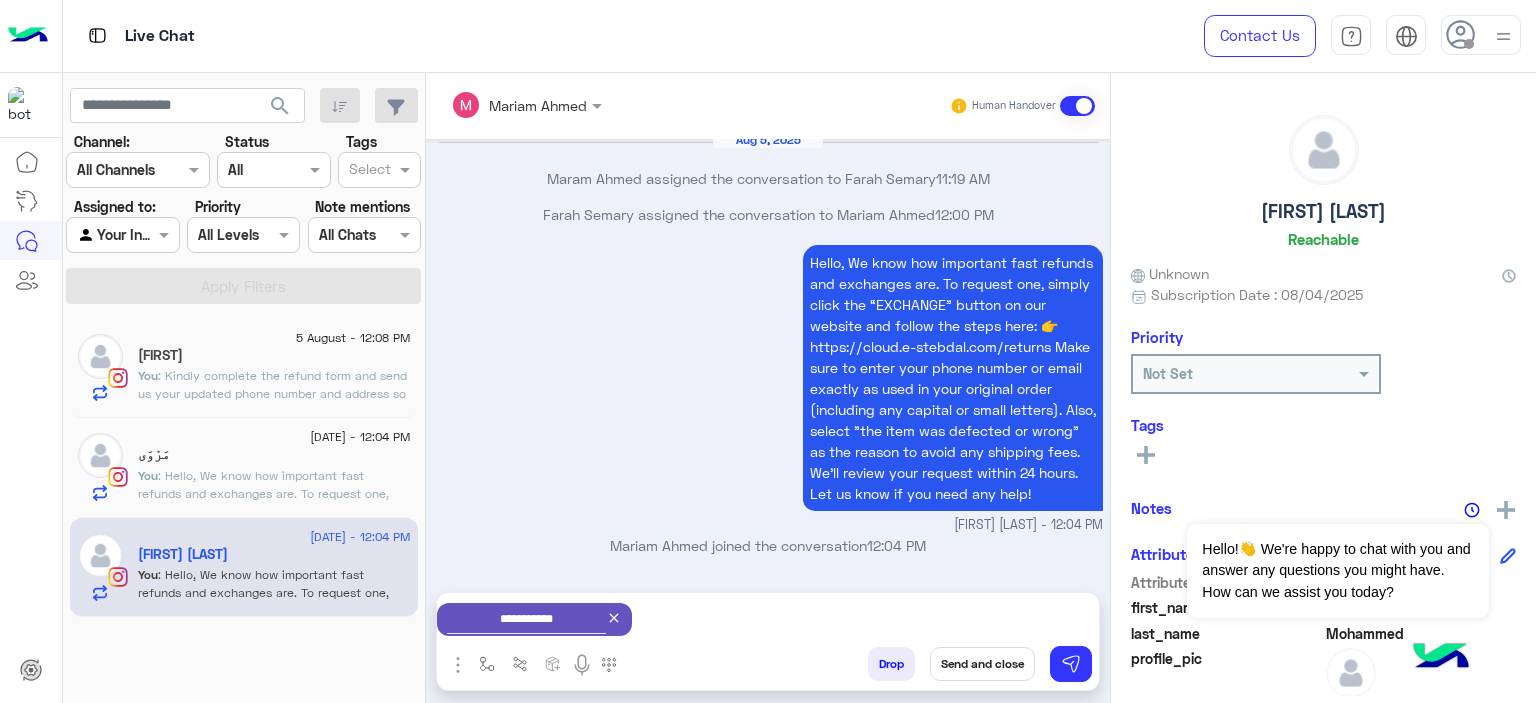 click on "Send and close" at bounding box center [982, 664] 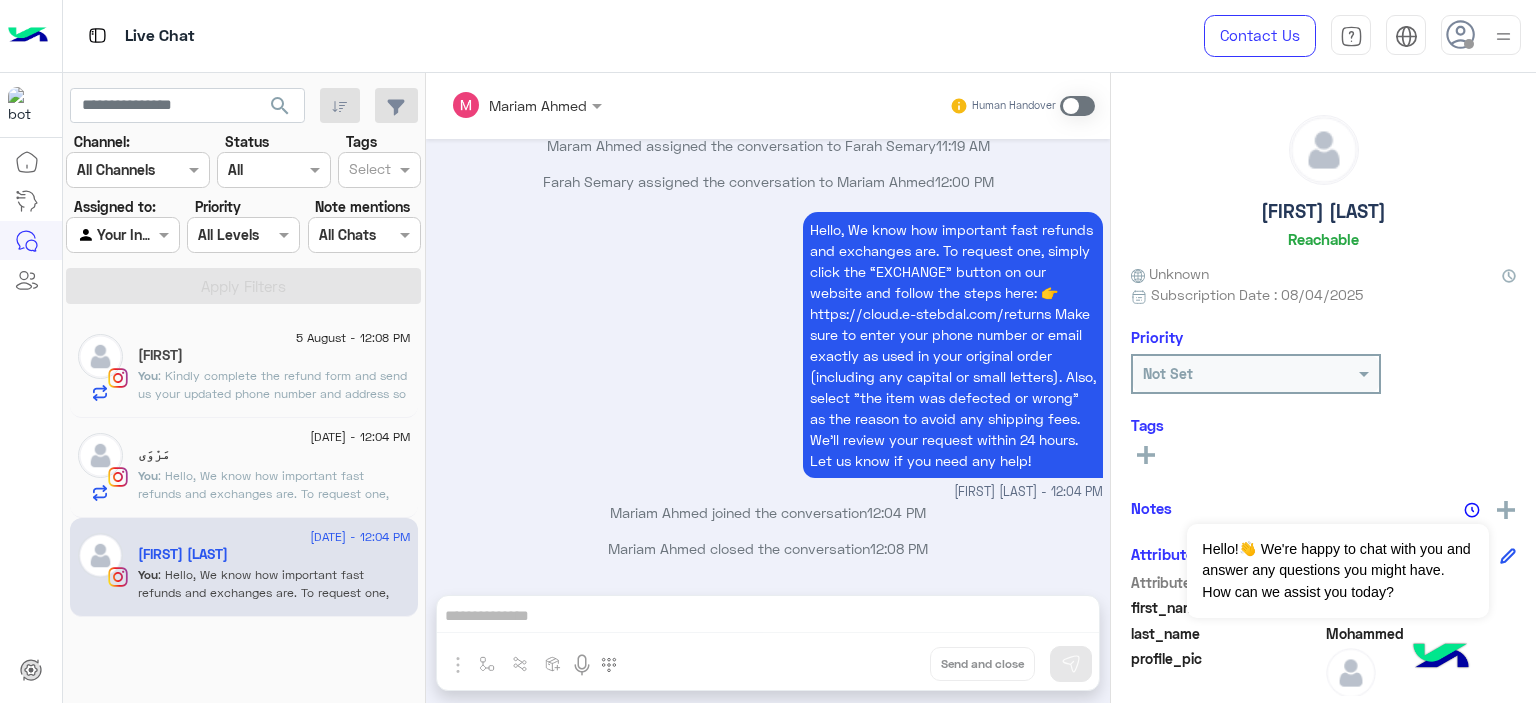 scroll, scrollTop: 2392, scrollLeft: 0, axis: vertical 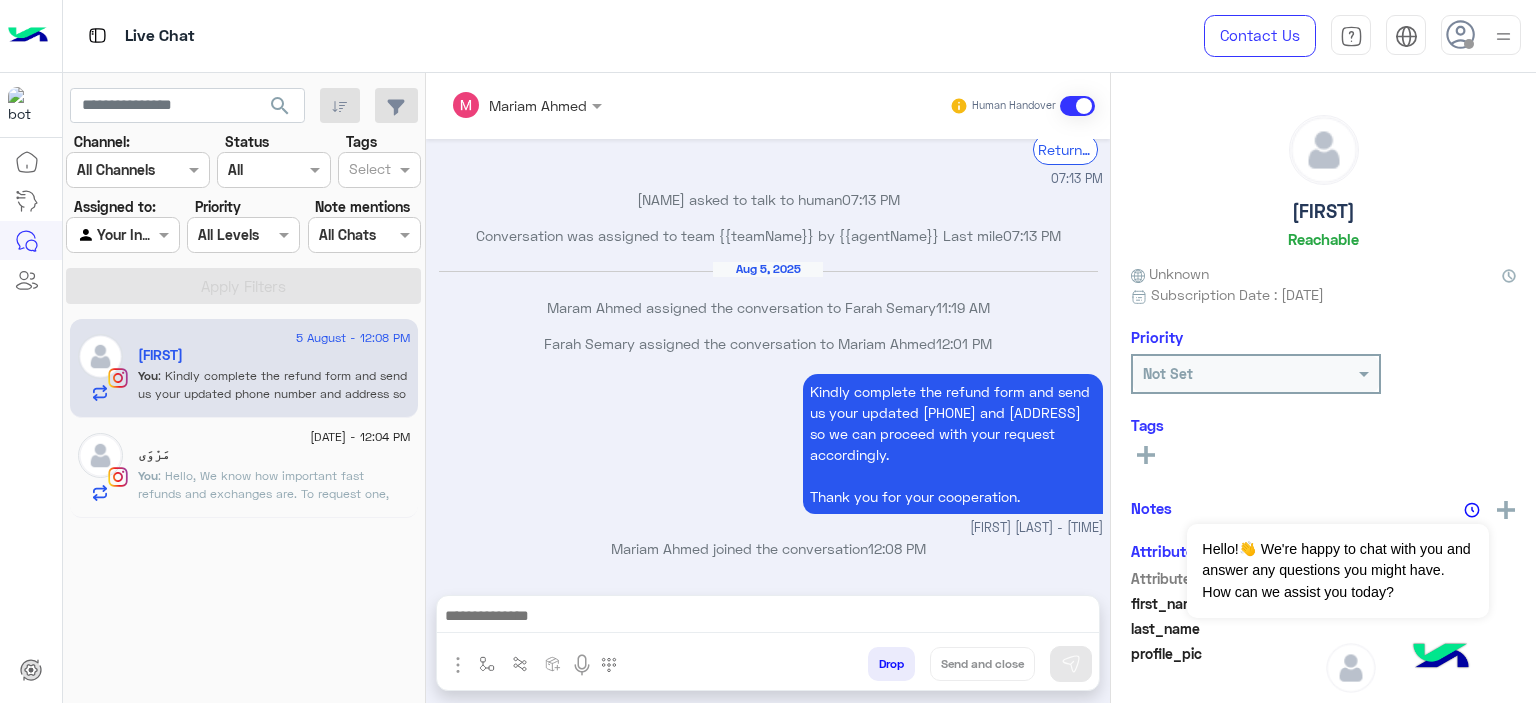 click on ": Hello,
We know how important fast refunds and exchanges are.
To request one, simply click the “EXCHANGE” button on our website and follow the steps here:
👉 https://cloud.e-stebdal.com/returns
Make sure to enter your phone number or email exactly as used in your original order (including any capital or small letters).
Also, select "the item was defected or wrong" as the reason to avoid any shipping fees.
We’ll review your request within 24 hours. Let us know if you need any help!" 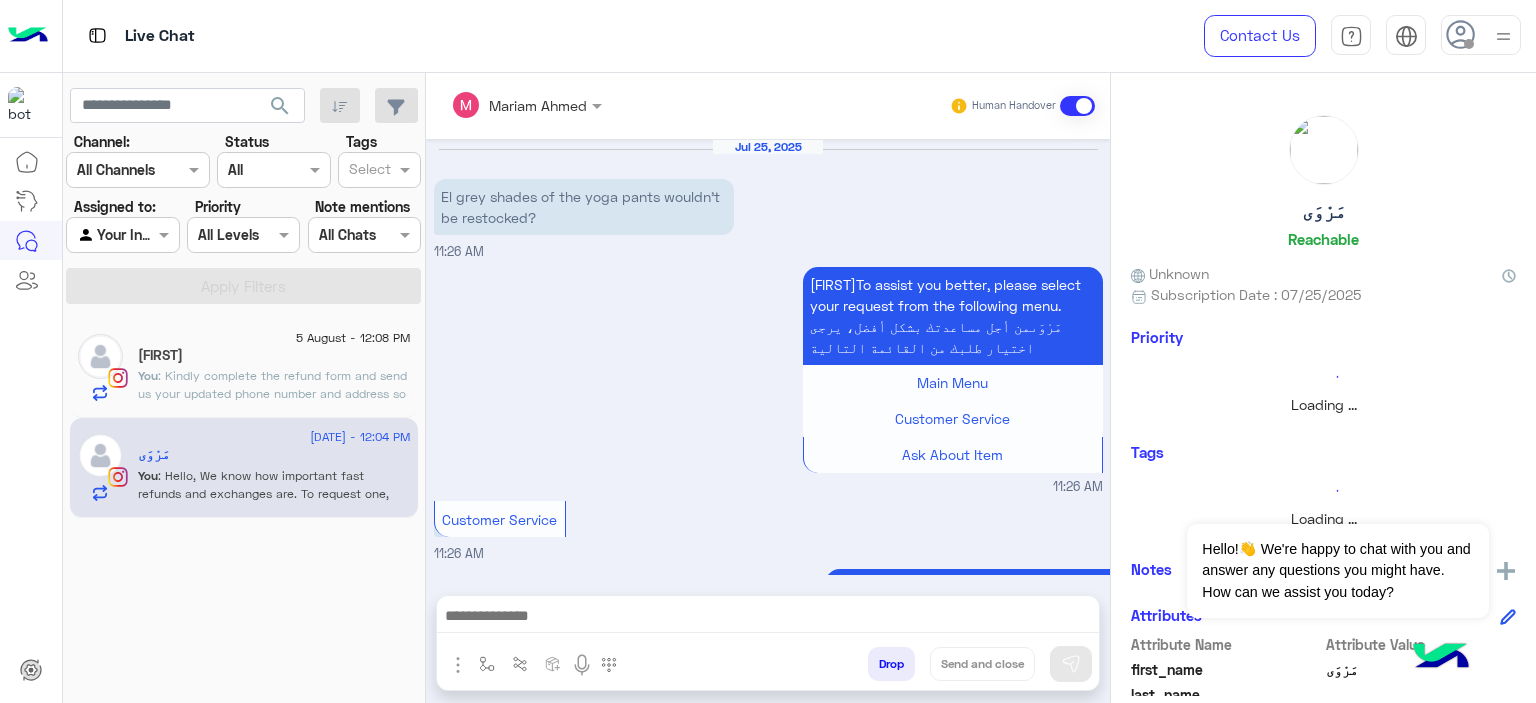 scroll, scrollTop: 1440, scrollLeft: 0, axis: vertical 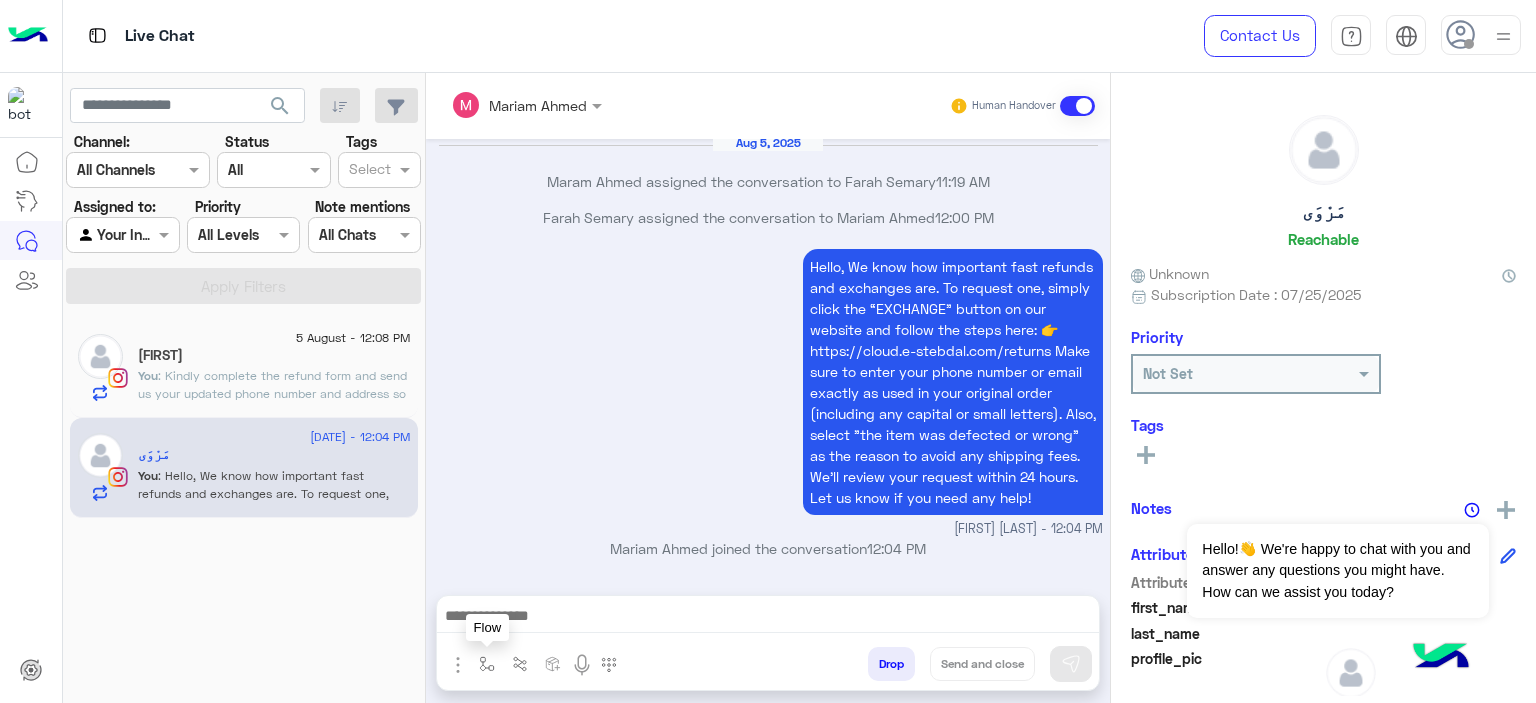 click at bounding box center [487, 664] 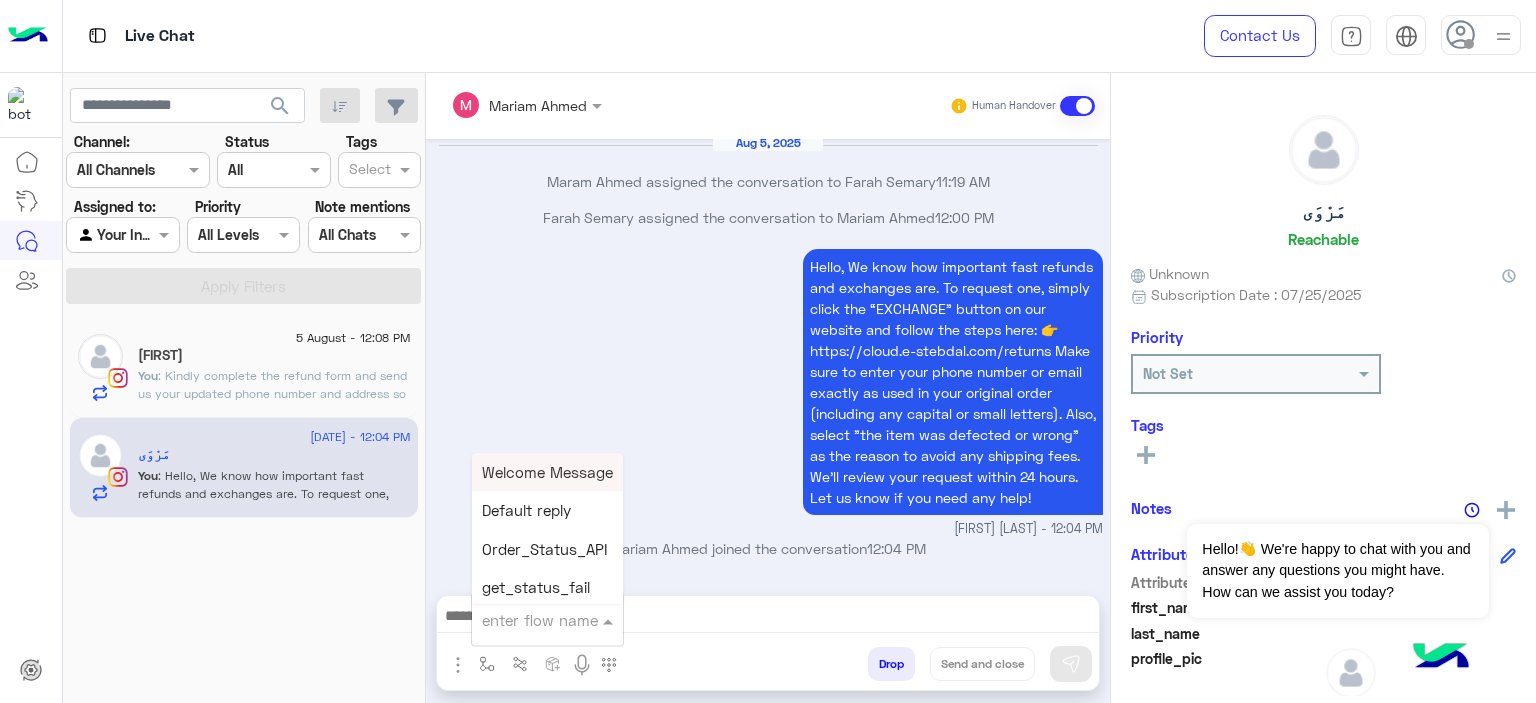 click at bounding box center [523, 620] 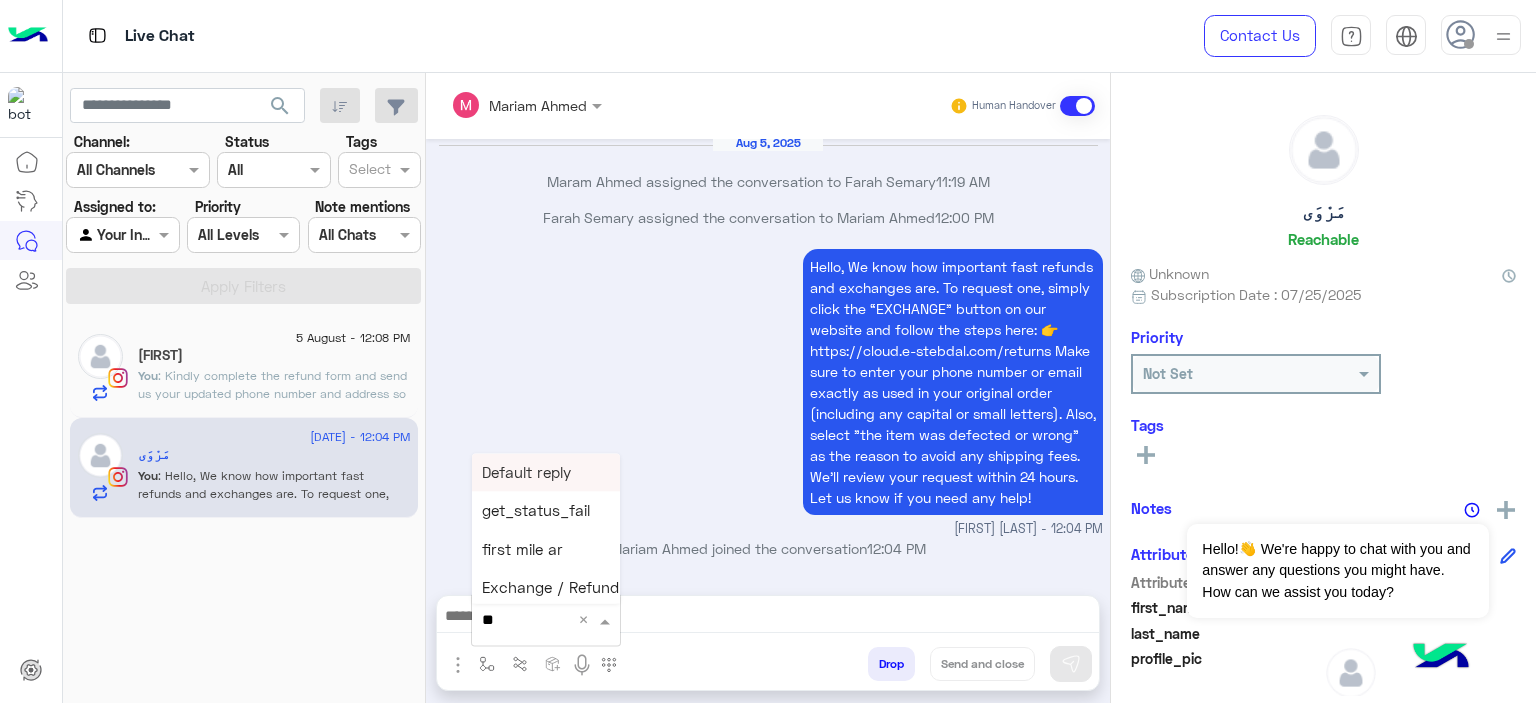 type on "***" 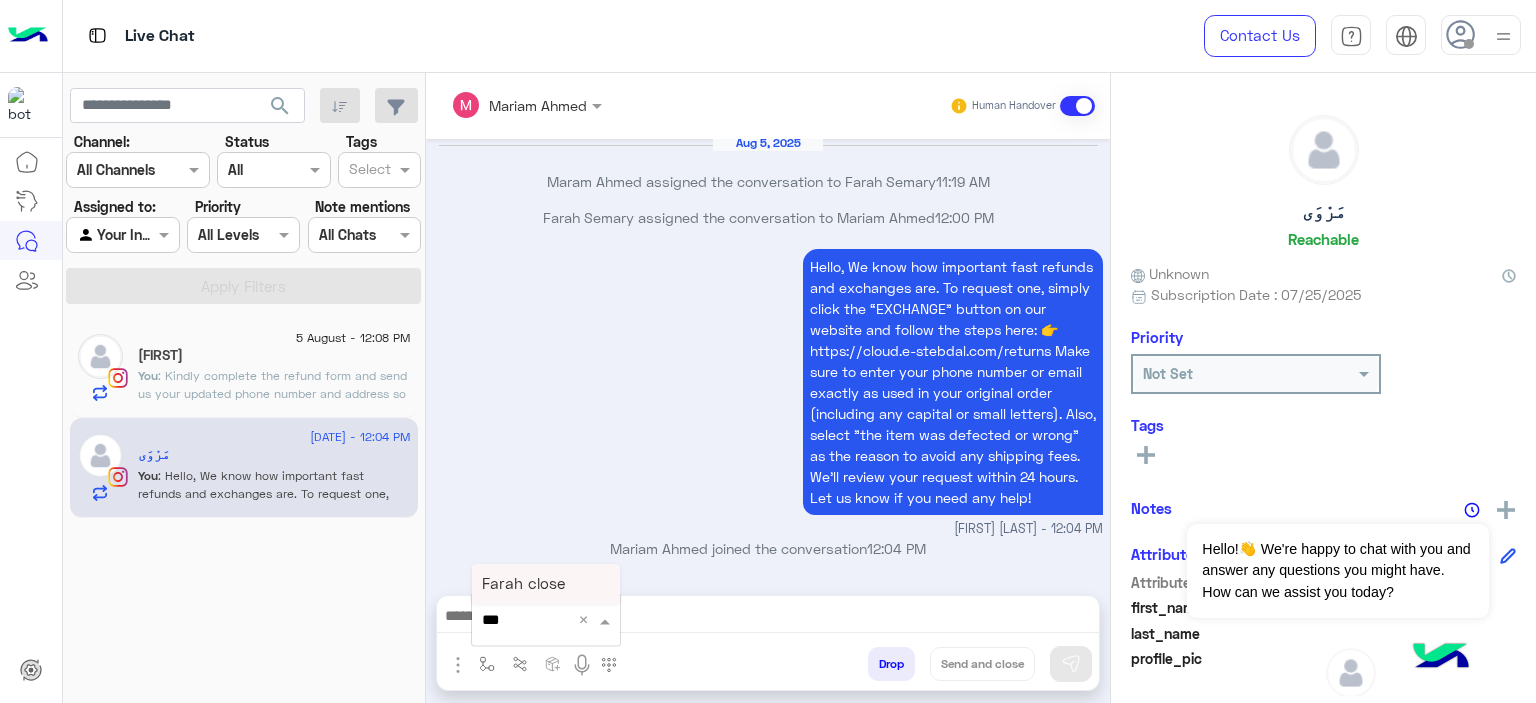 click on "Farah close" at bounding box center [546, 584] 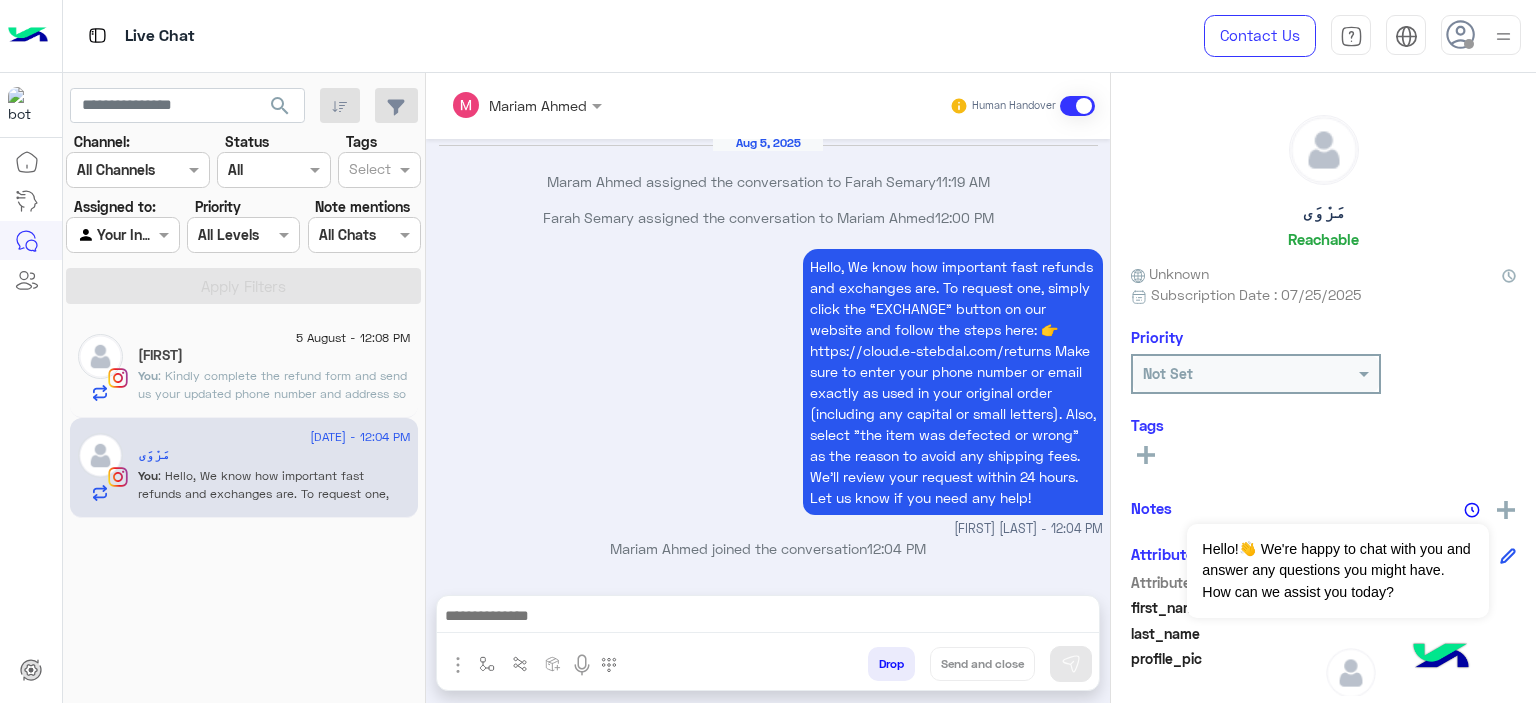type on "**********" 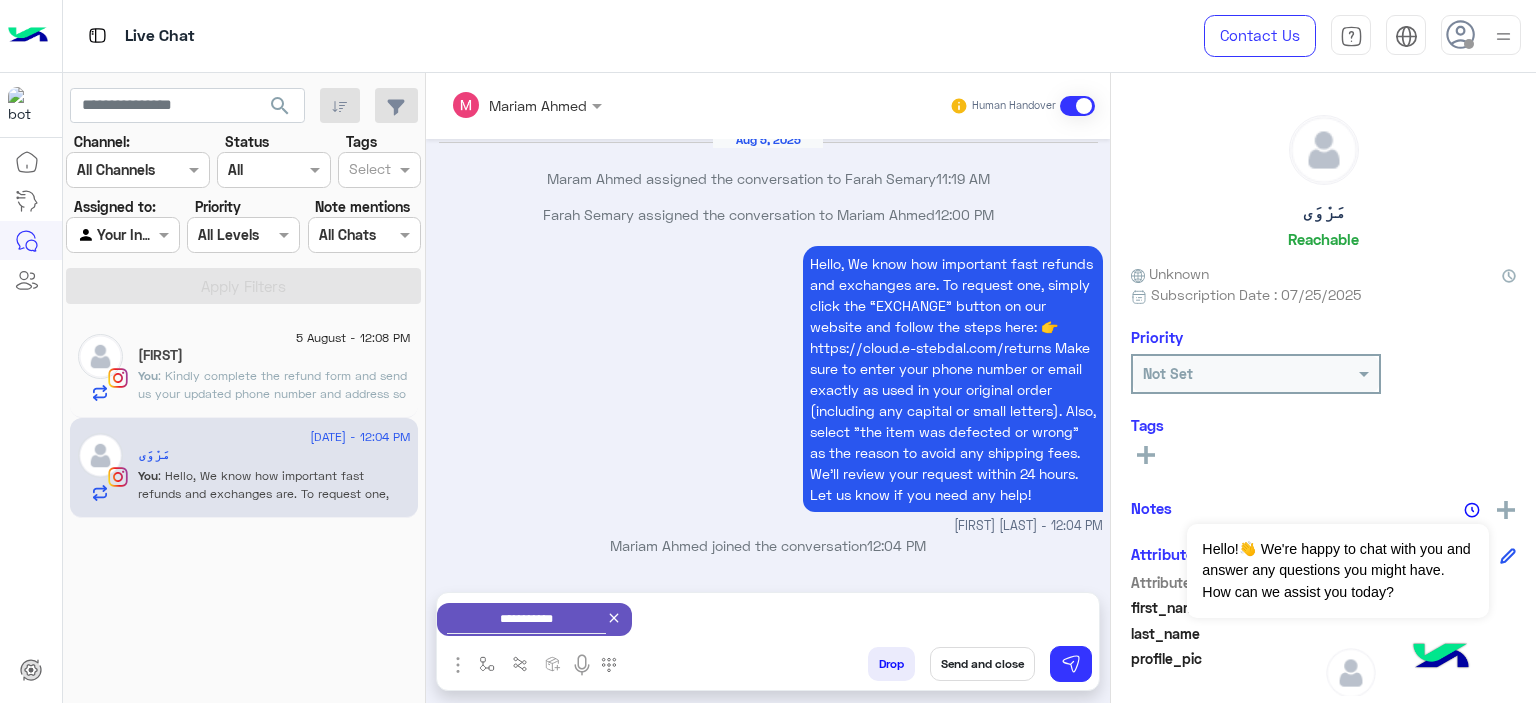 click on "Send and close" at bounding box center [982, 664] 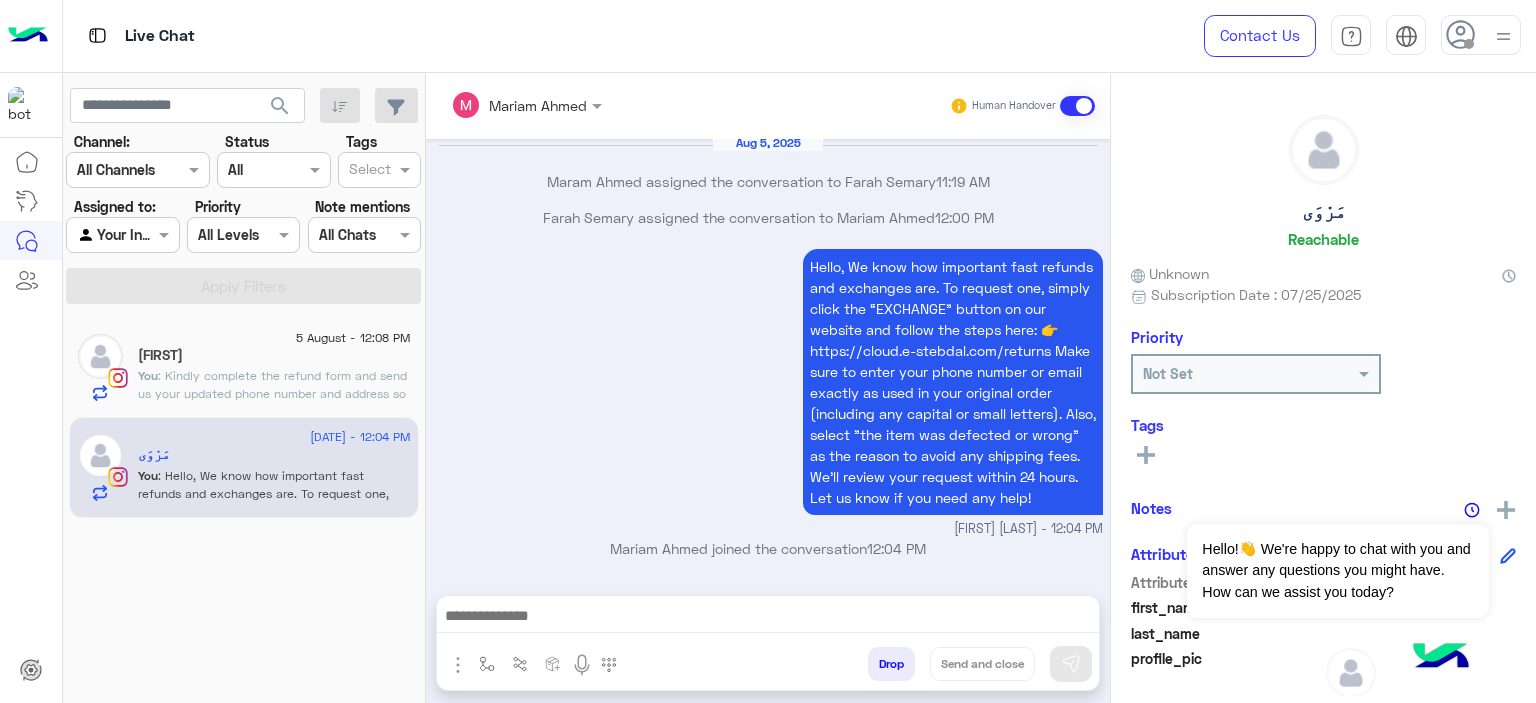 scroll, scrollTop: 1477, scrollLeft: 0, axis: vertical 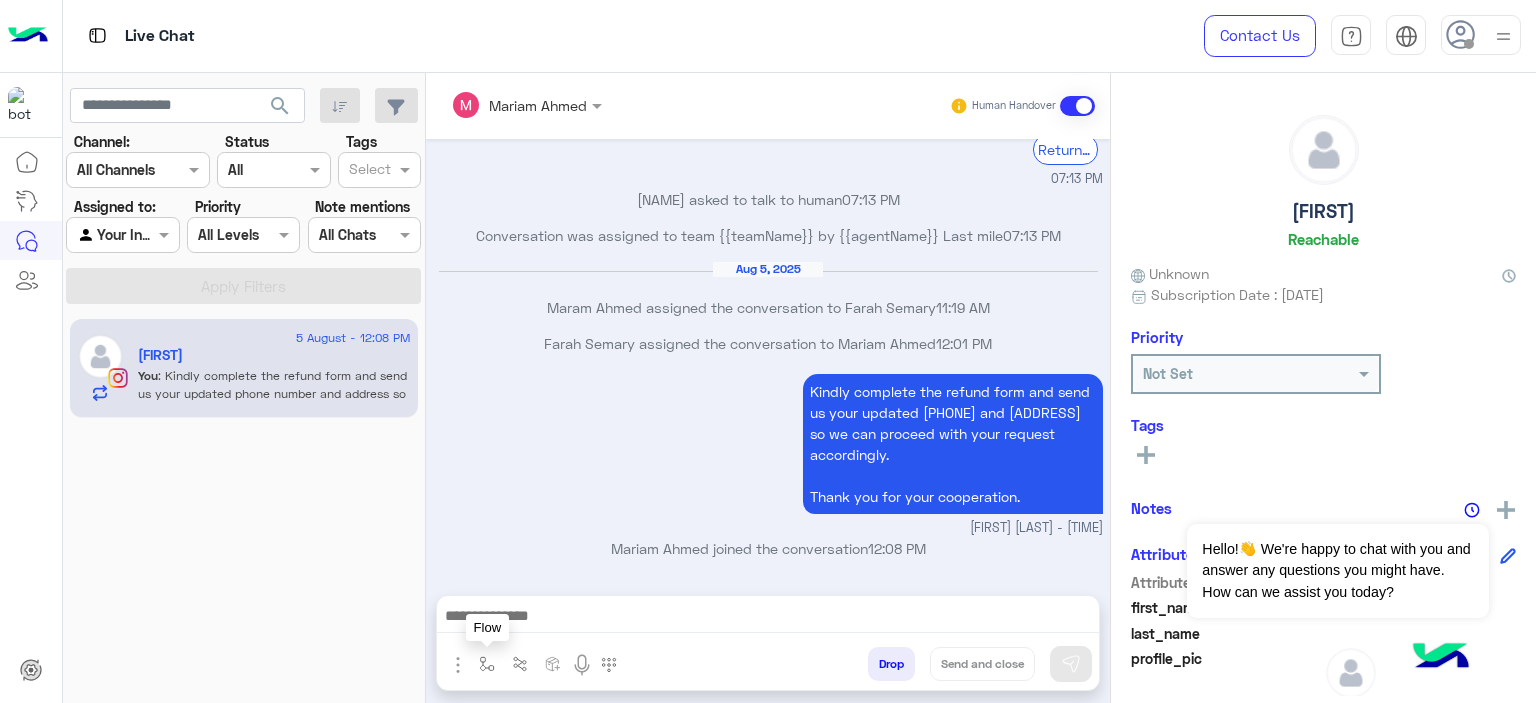 click at bounding box center (487, 664) 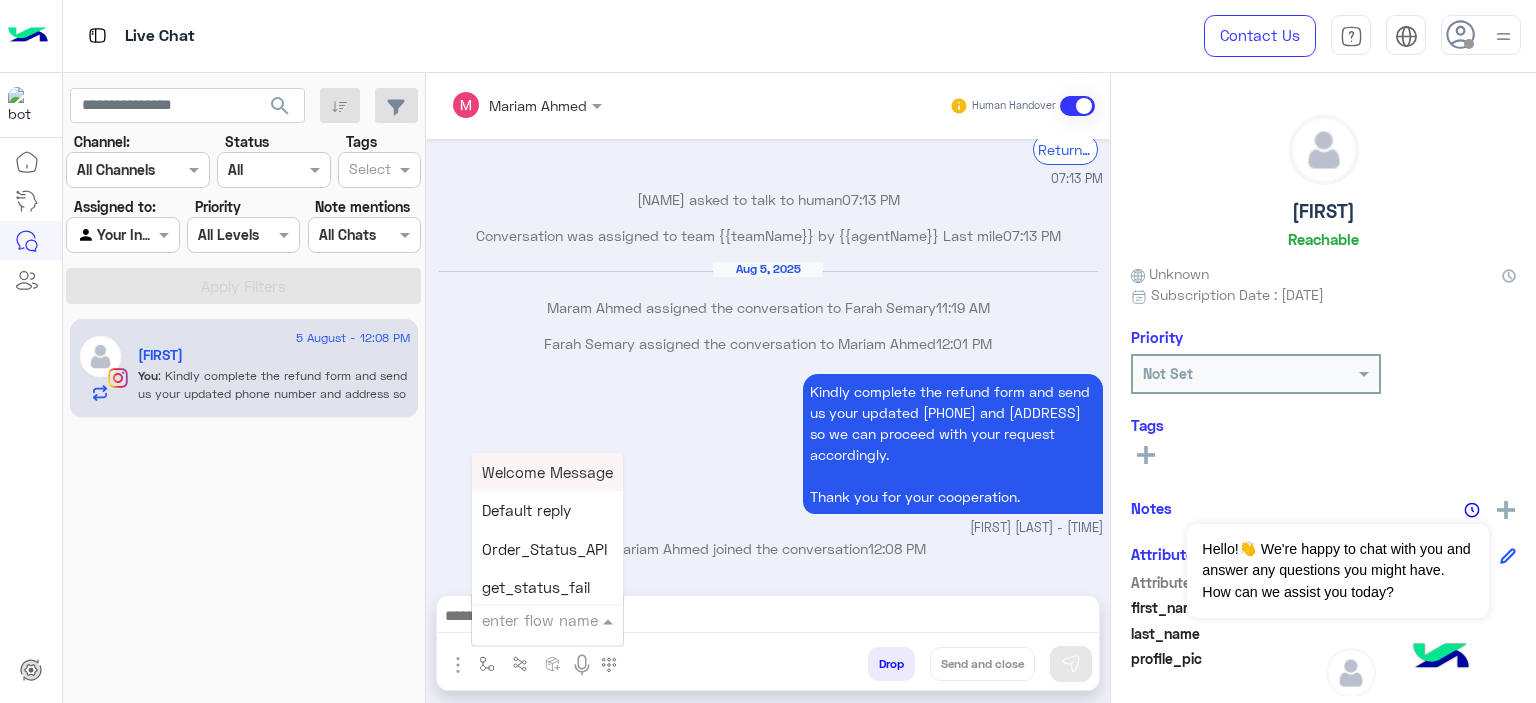 click at bounding box center [523, 620] 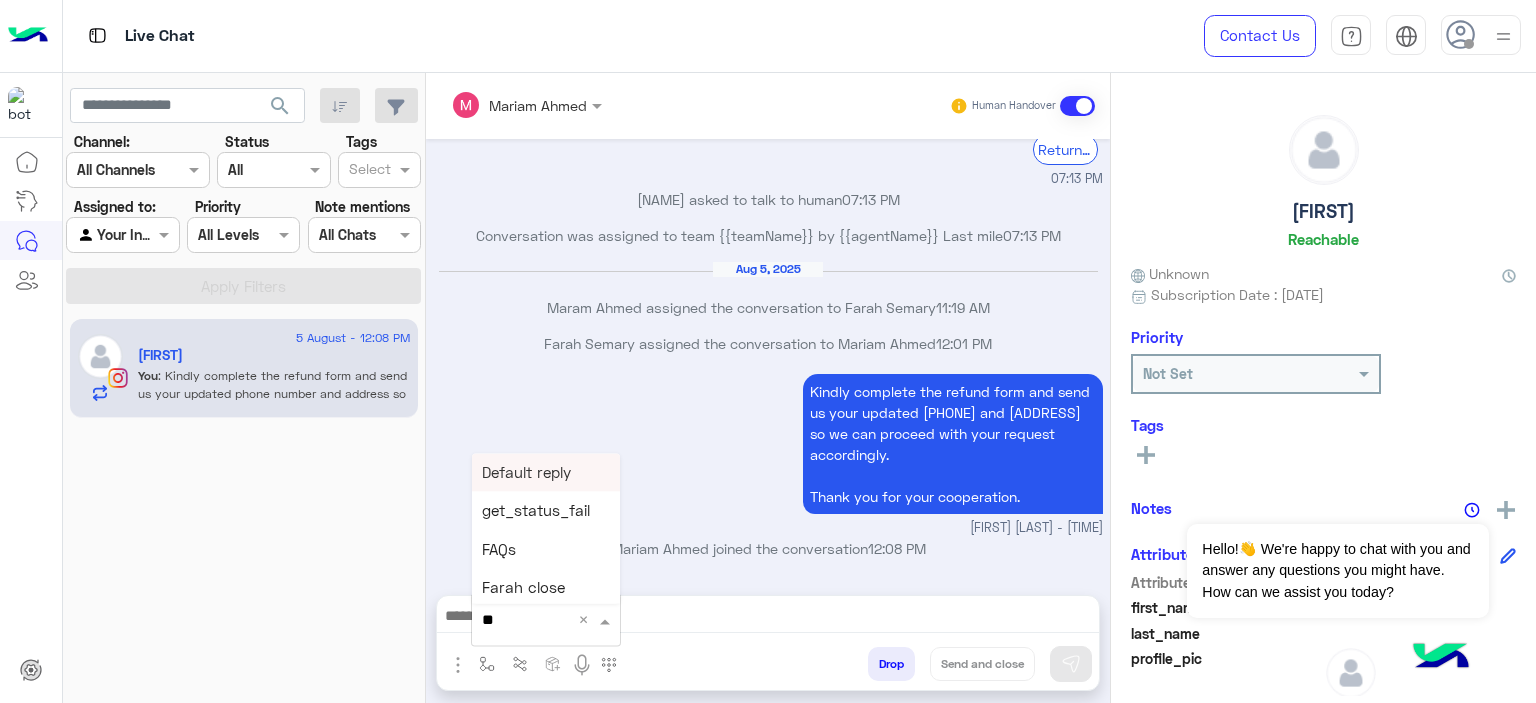 type on "***" 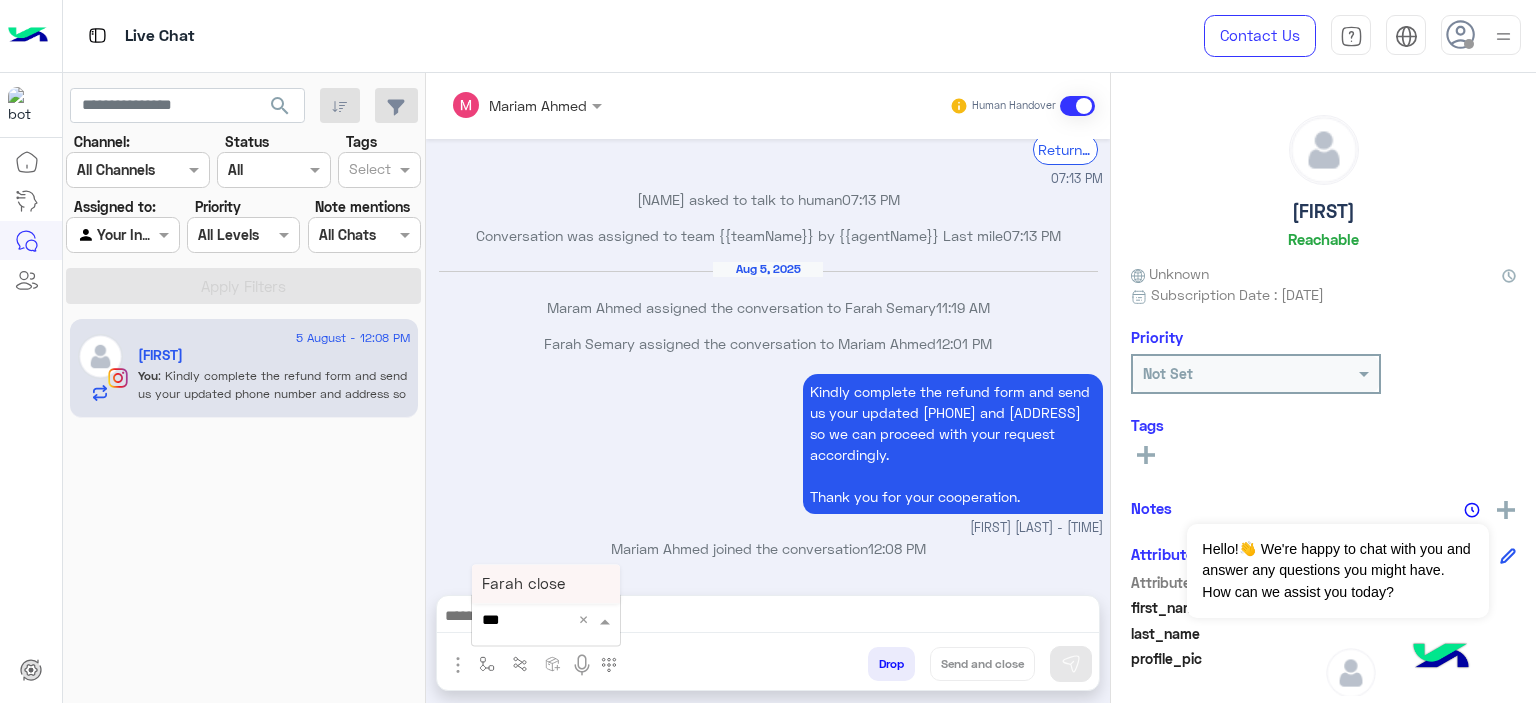 click on "Farah close" at bounding box center [523, 584] 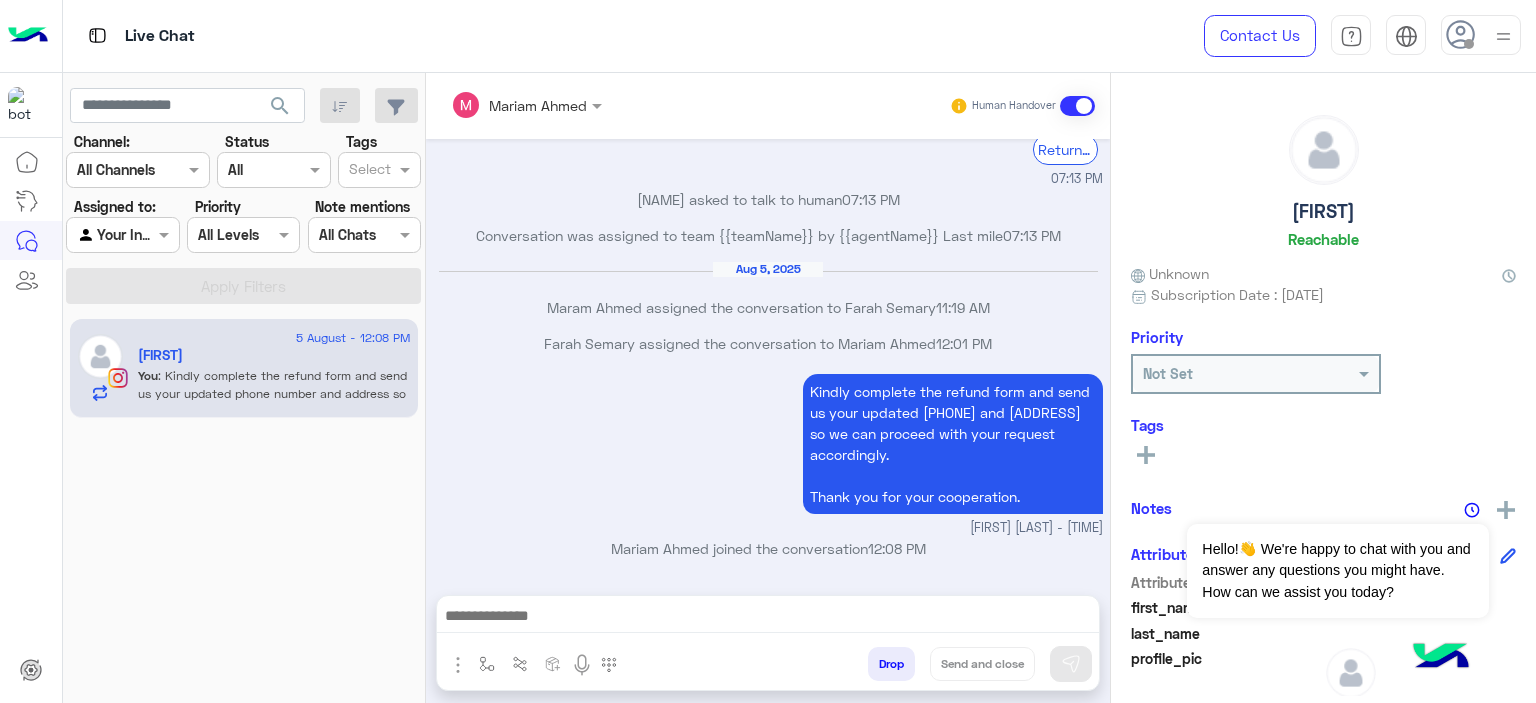 type on "**********" 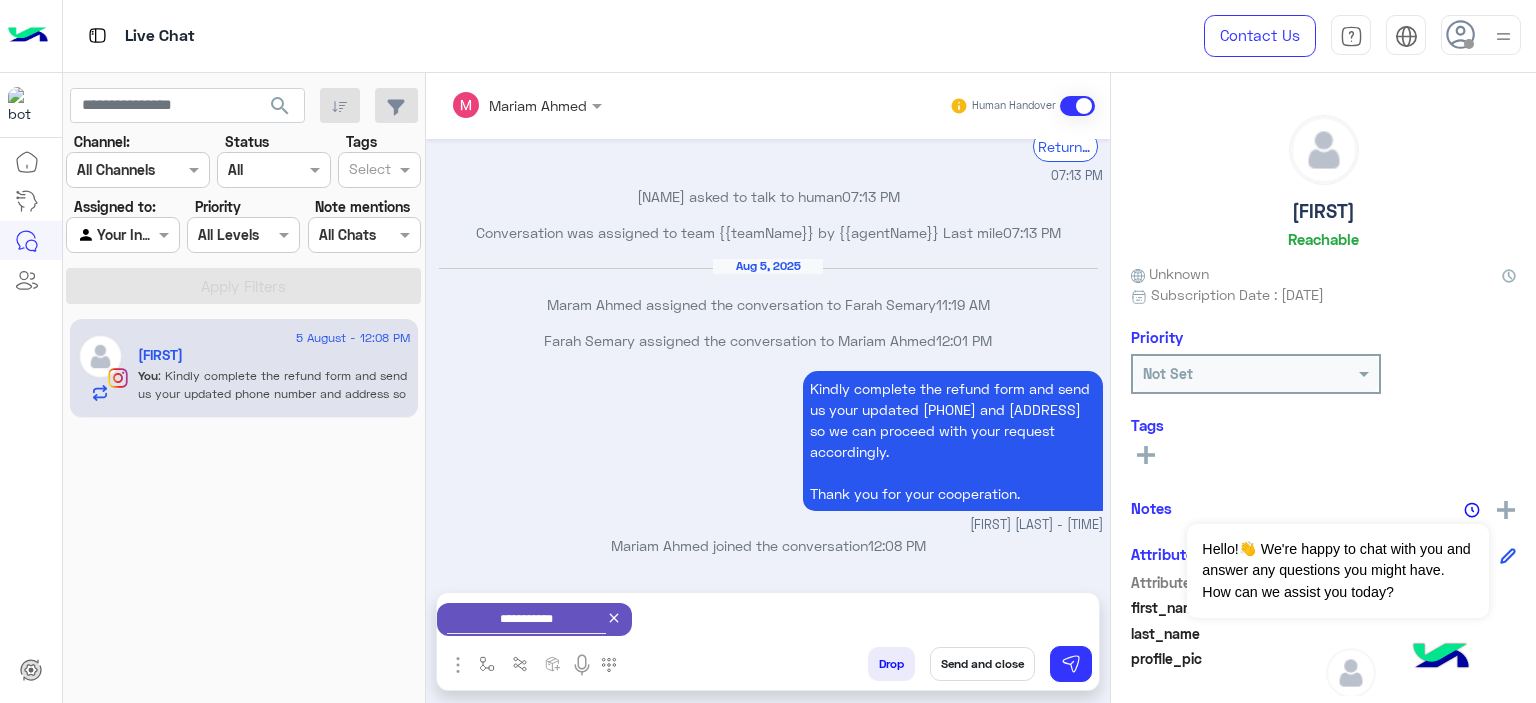 click on "Send and close" at bounding box center (982, 664) 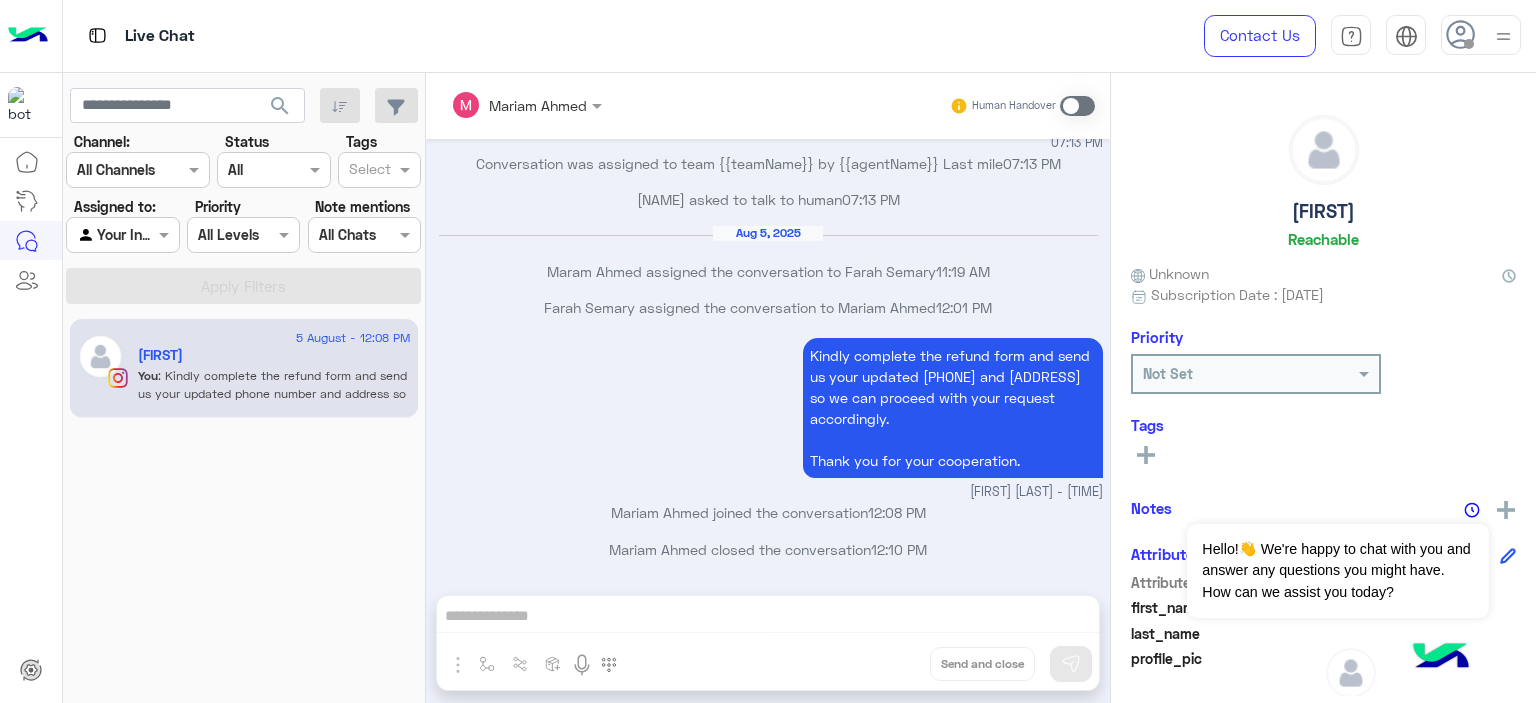 scroll, scrollTop: 2712, scrollLeft: 0, axis: vertical 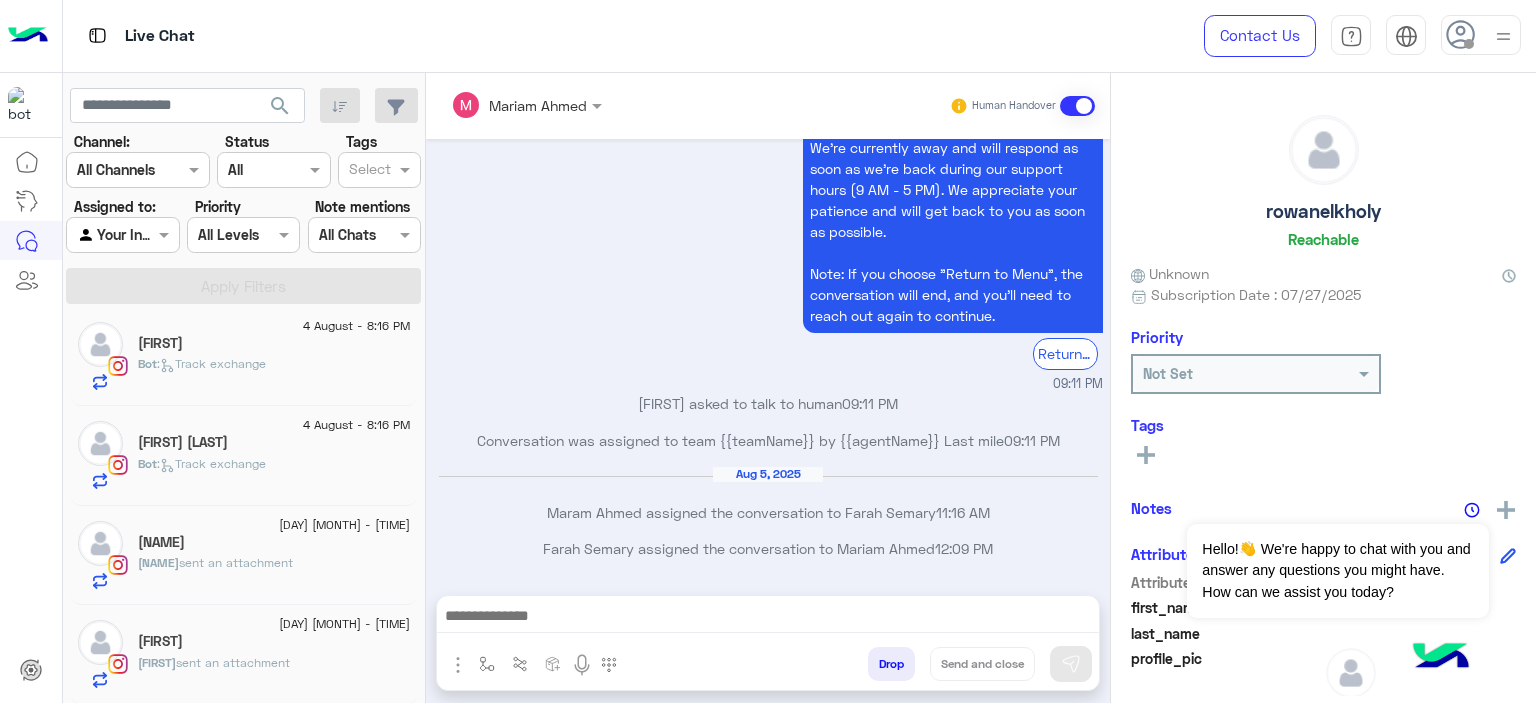 click on "فَيْرُوز" 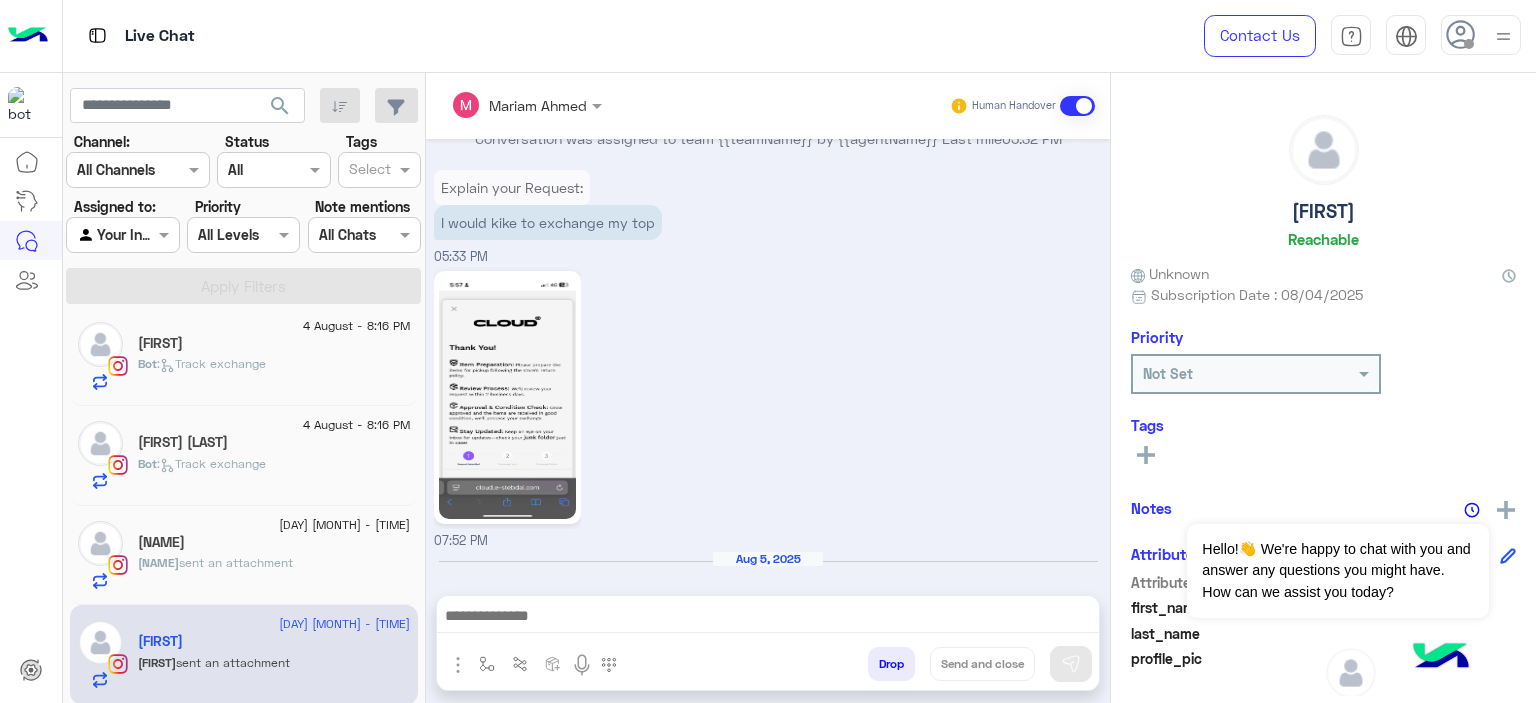 scroll, scrollTop: 2022, scrollLeft: 0, axis: vertical 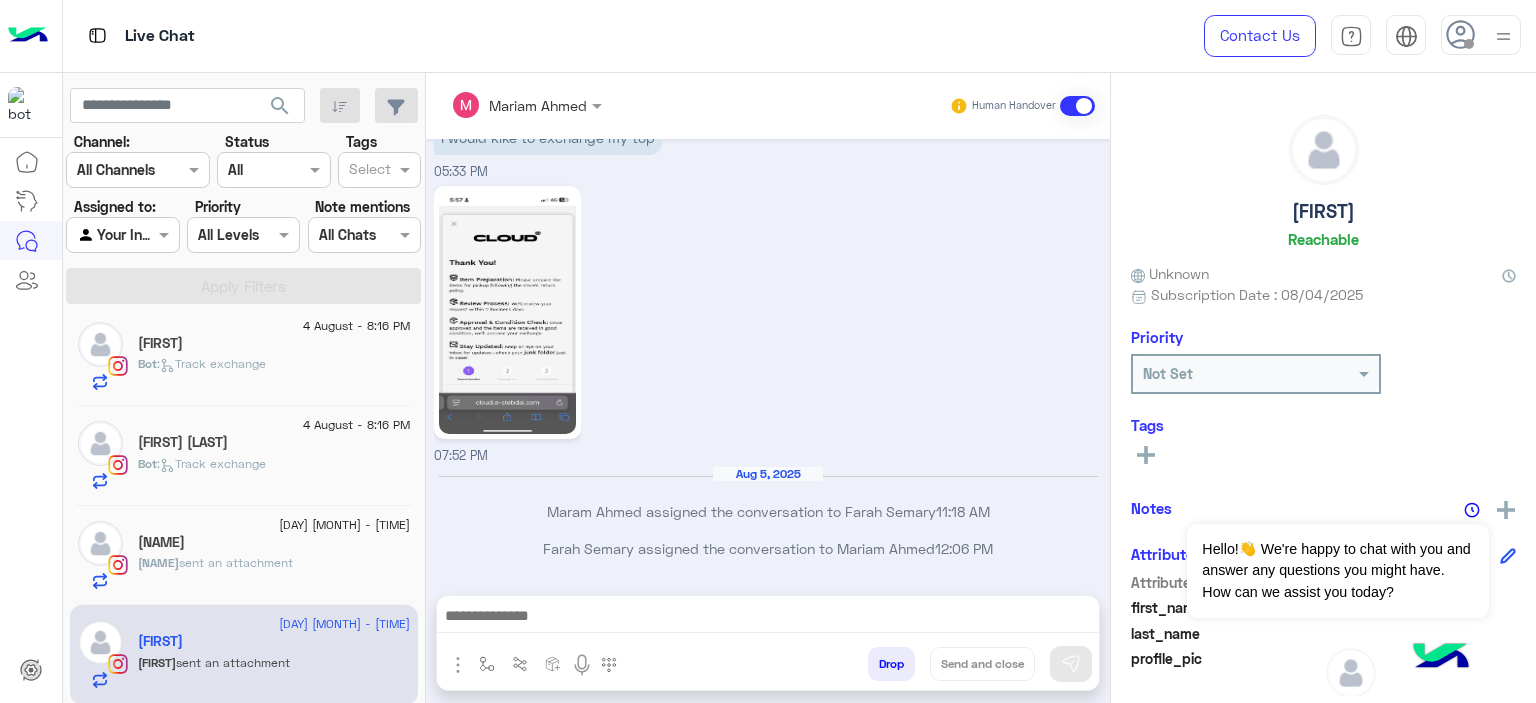 click 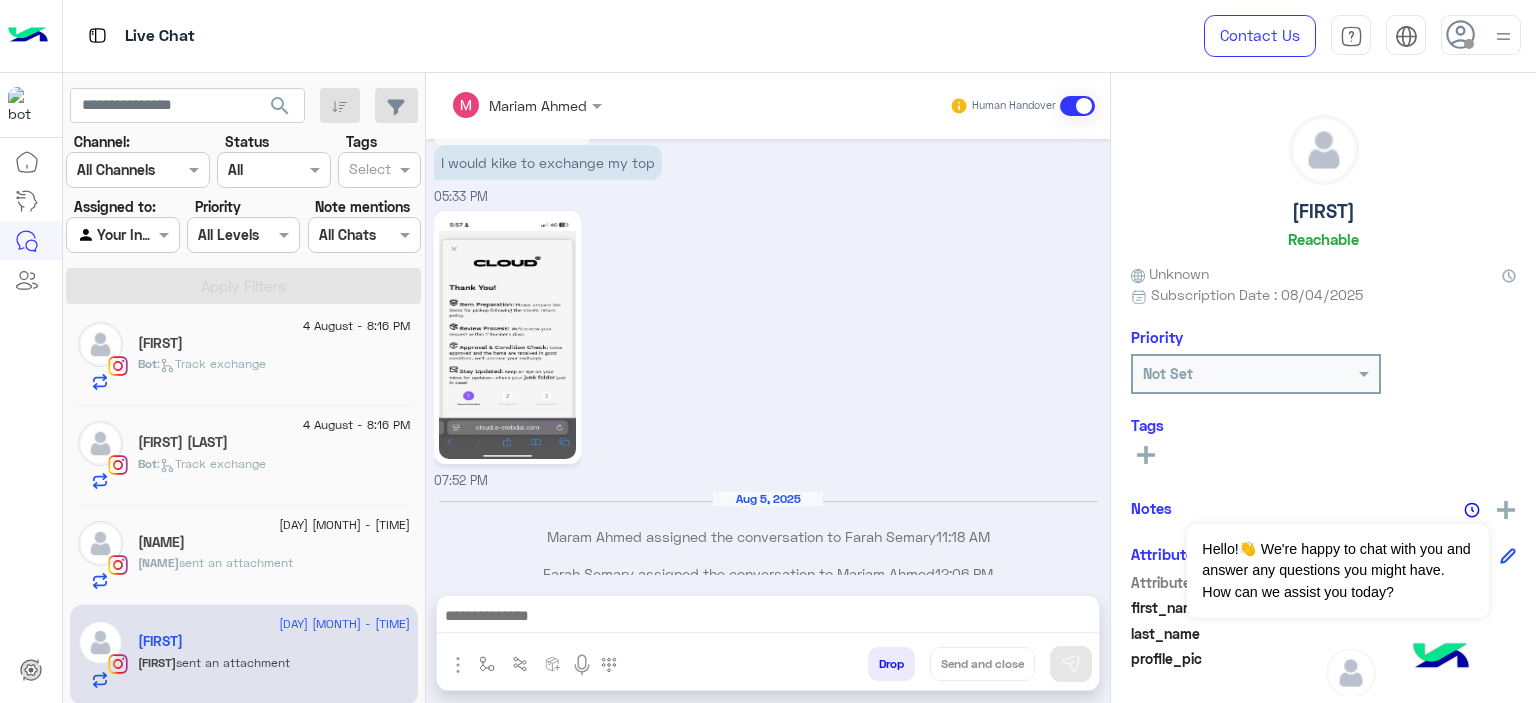 scroll, scrollTop: 1983, scrollLeft: 0, axis: vertical 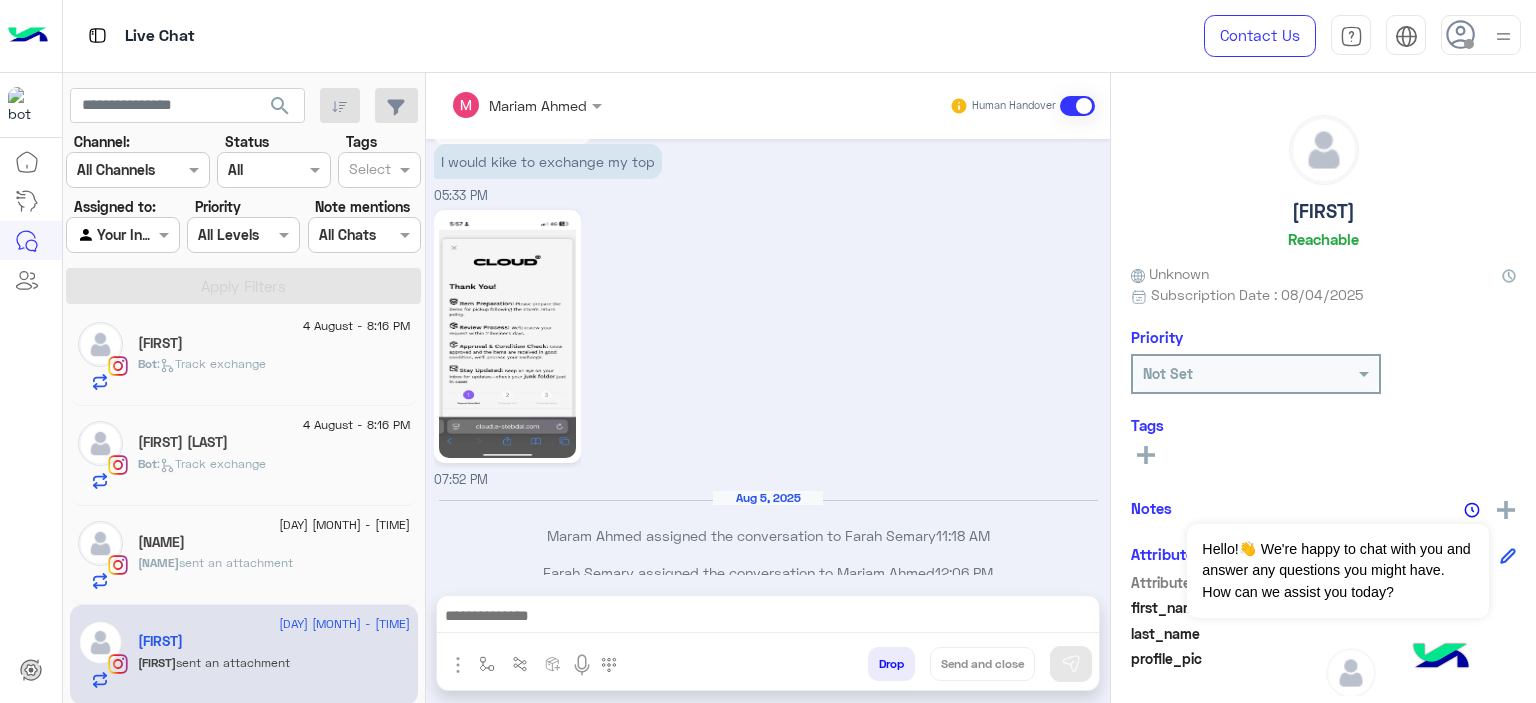 click 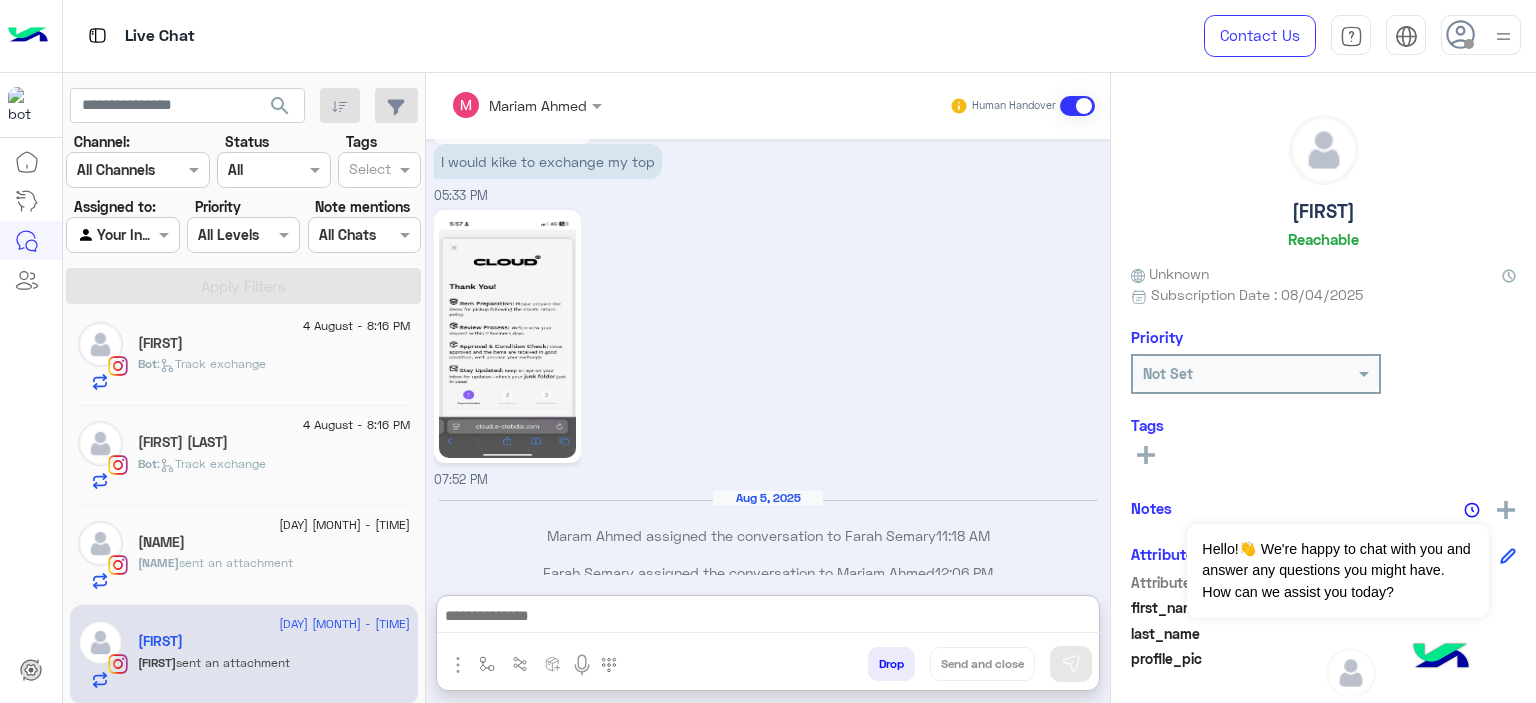 click at bounding box center [768, 618] 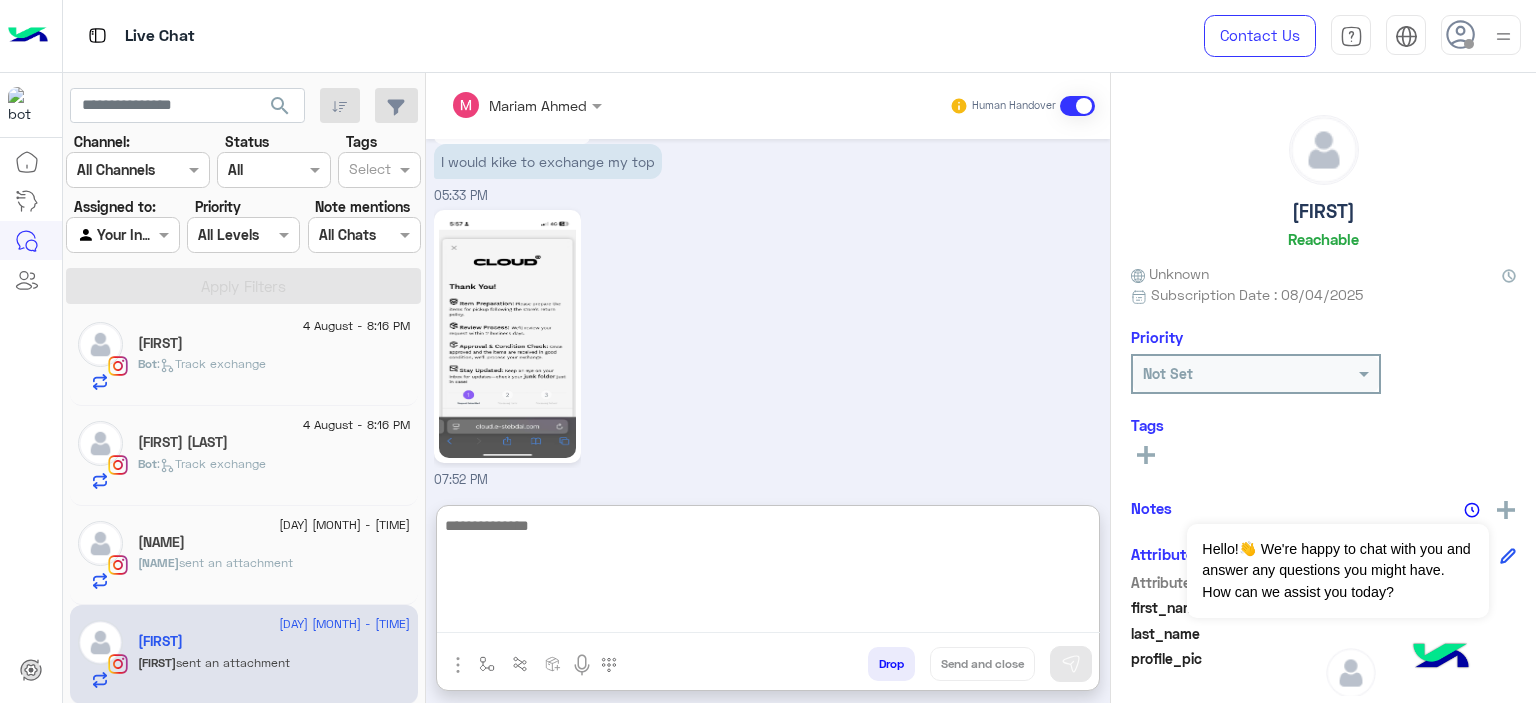 paste on "**********" 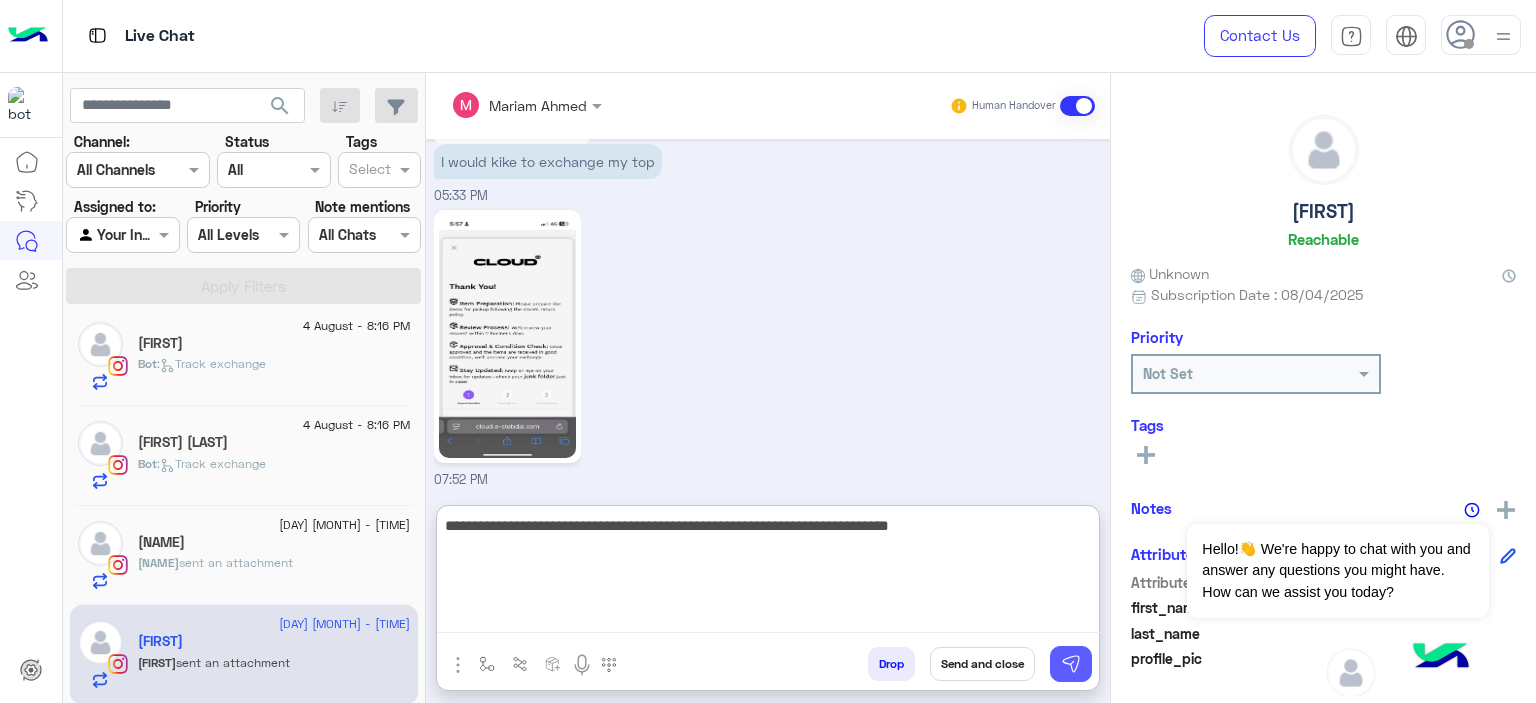 type on "**********" 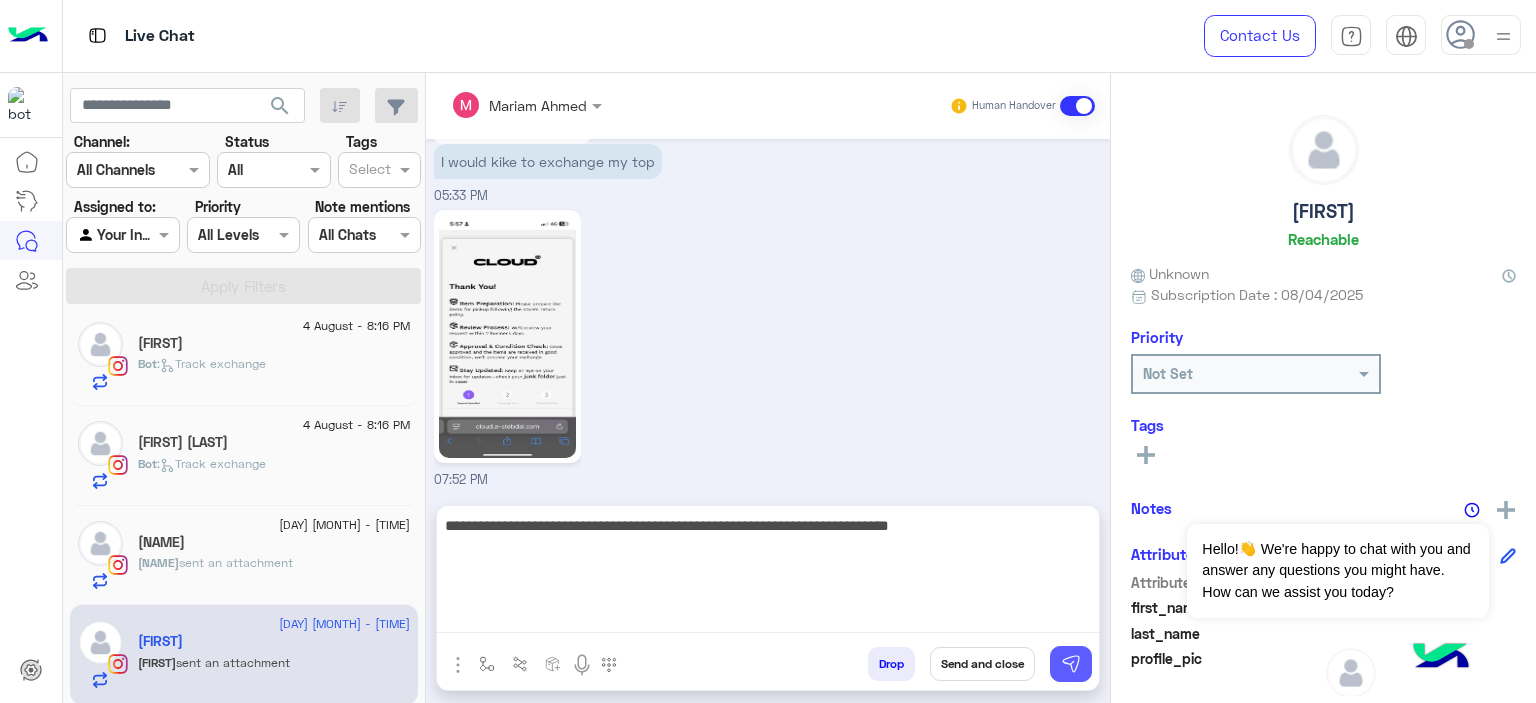 click at bounding box center [1071, 664] 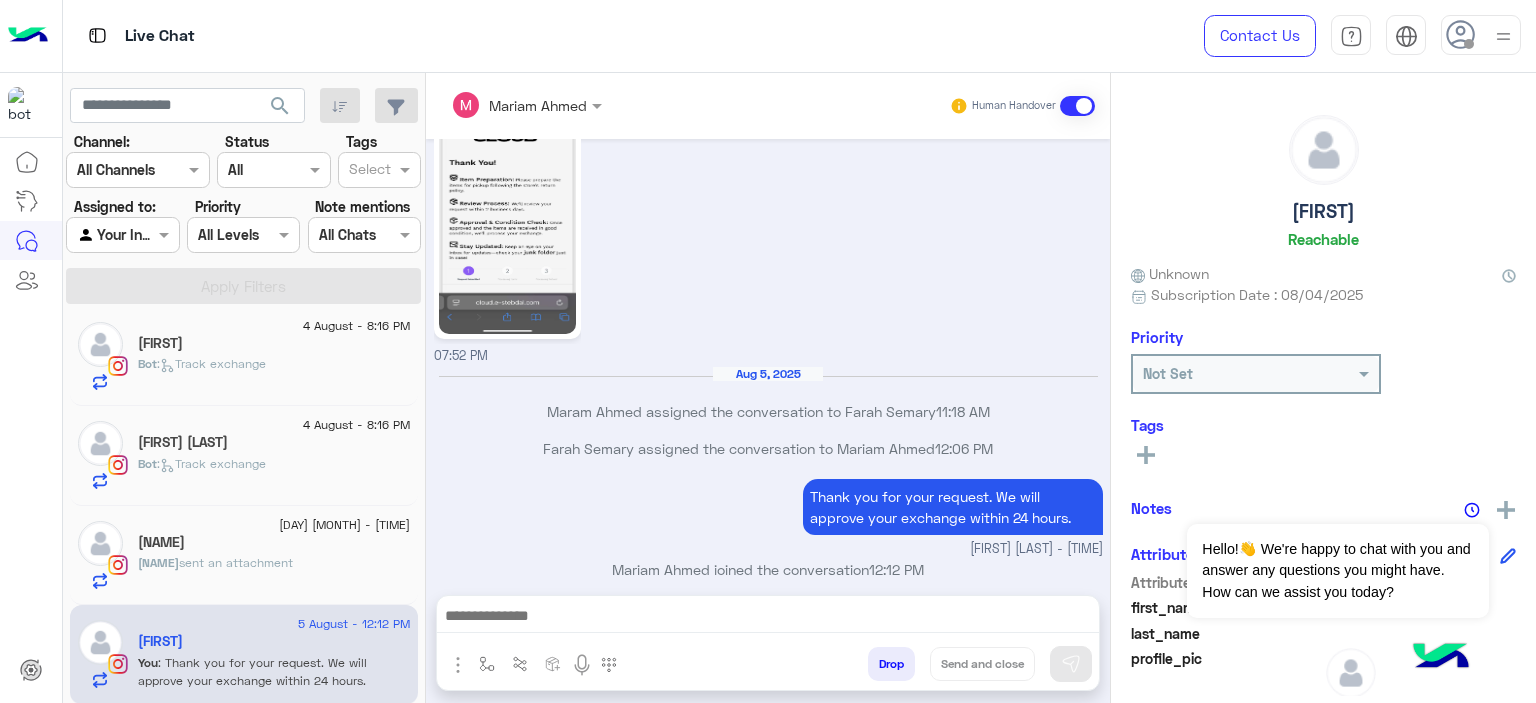 scroll, scrollTop: 2143, scrollLeft: 0, axis: vertical 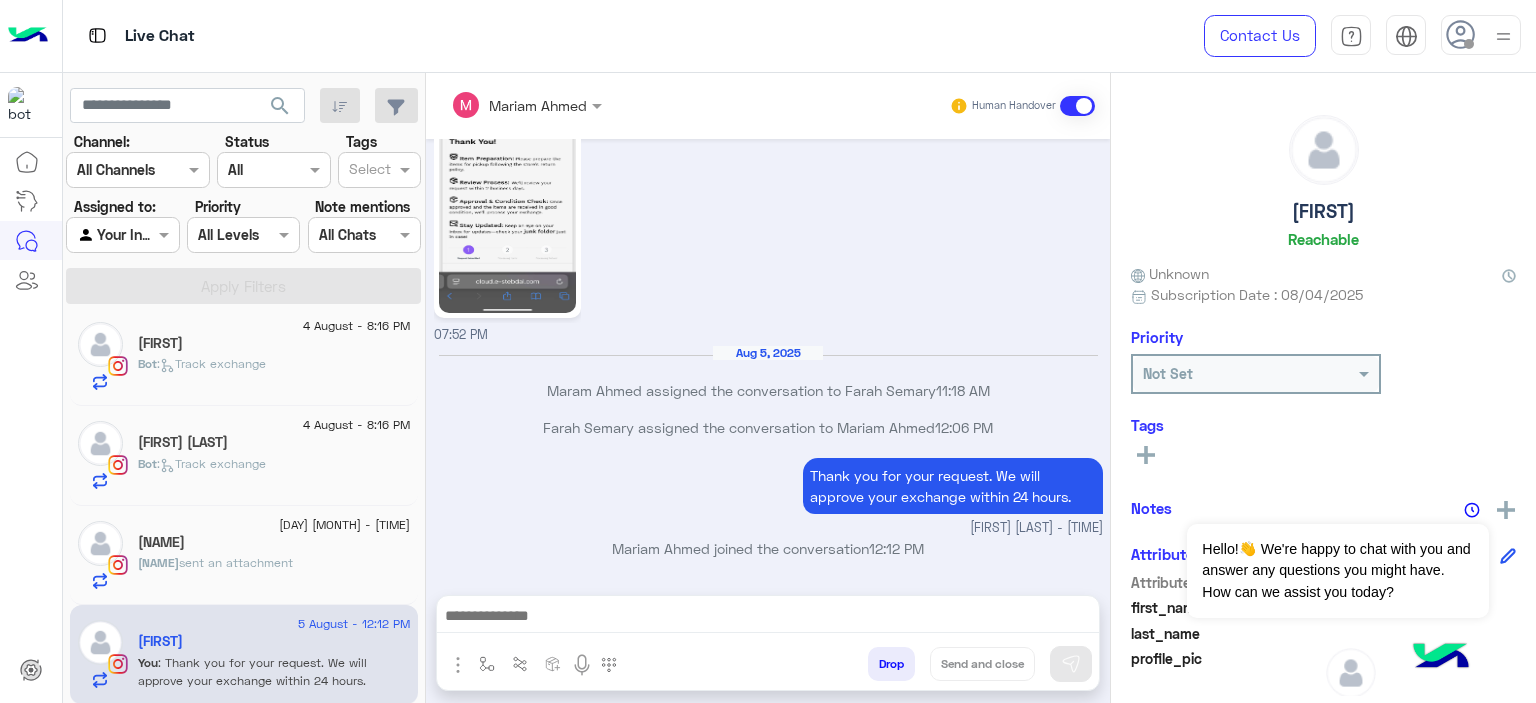 click on "Tahanii Khaled" 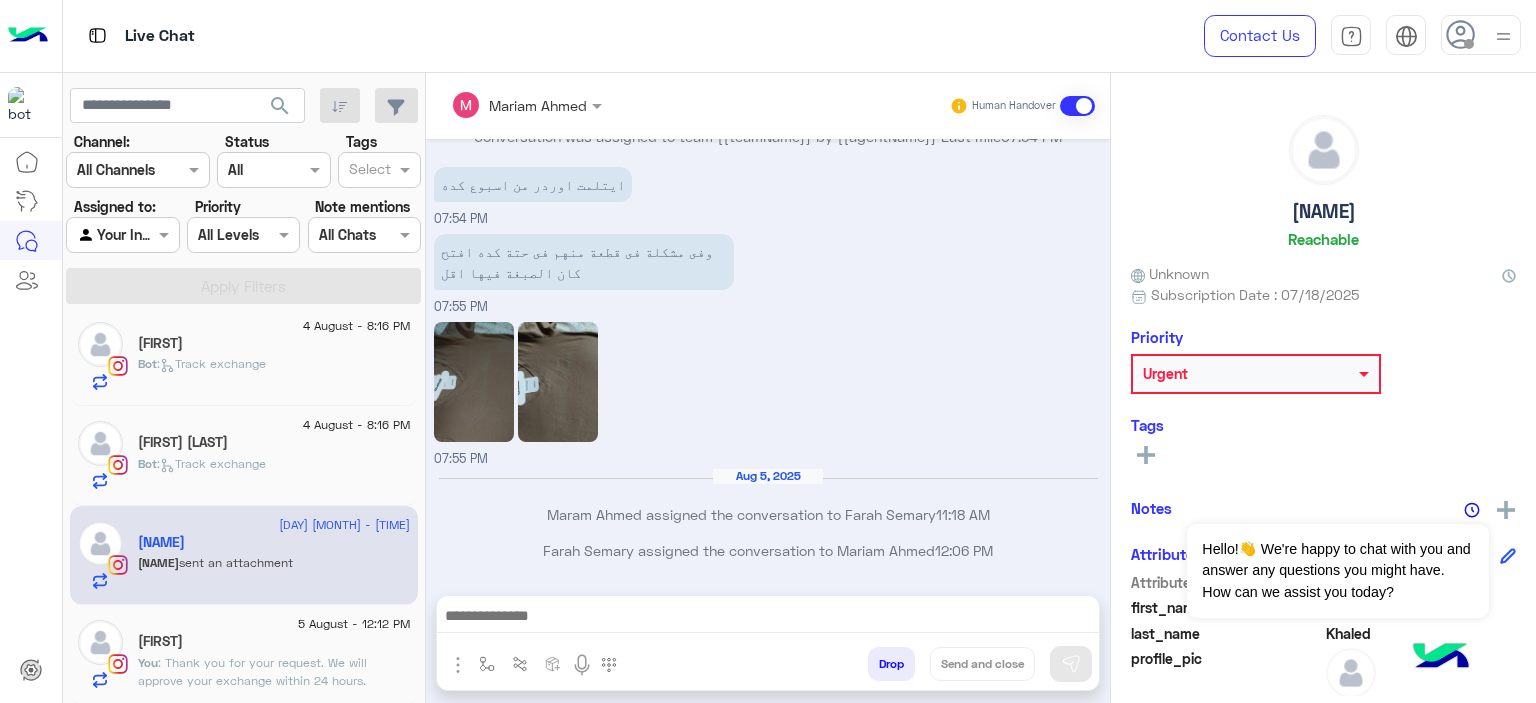 scroll, scrollTop: 1908, scrollLeft: 0, axis: vertical 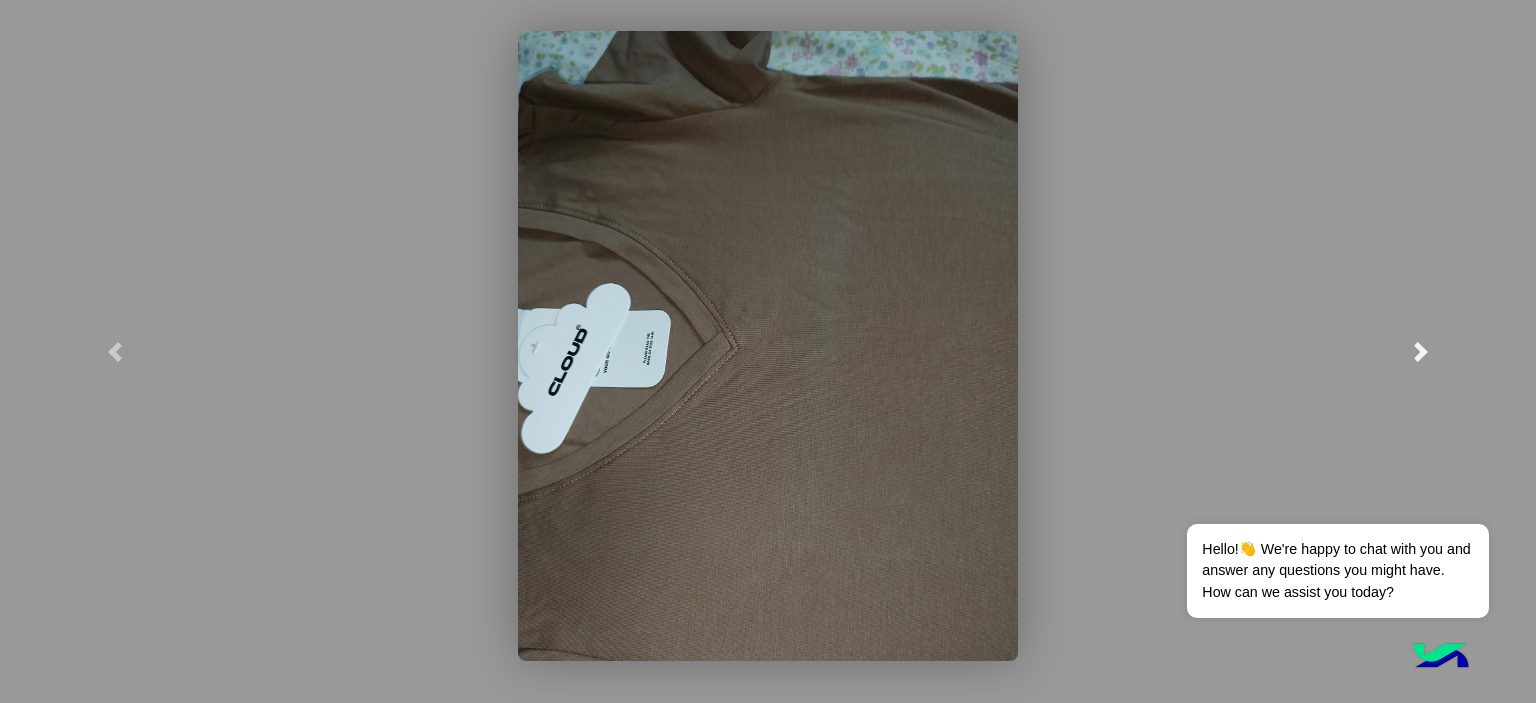 click at bounding box center [1421, 352] 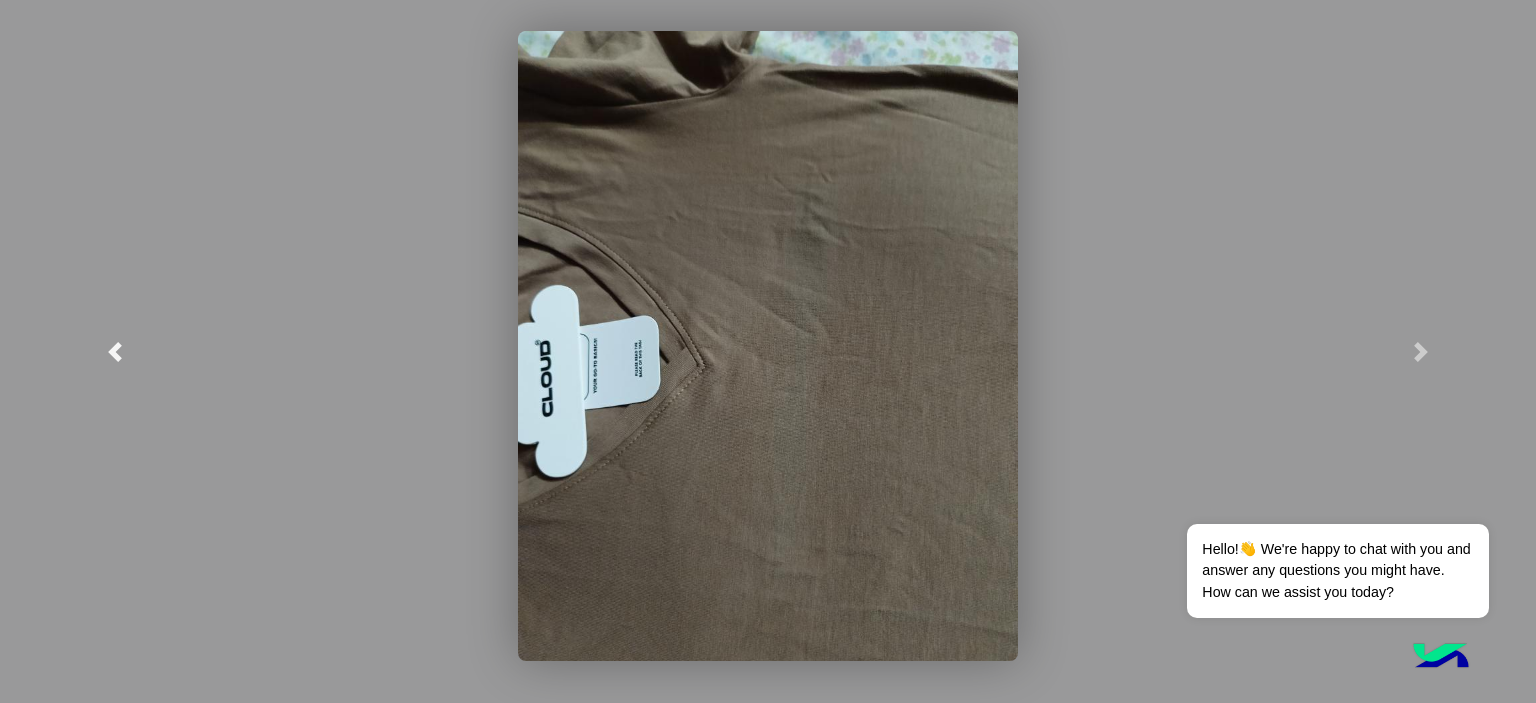 click at bounding box center (115, 351) 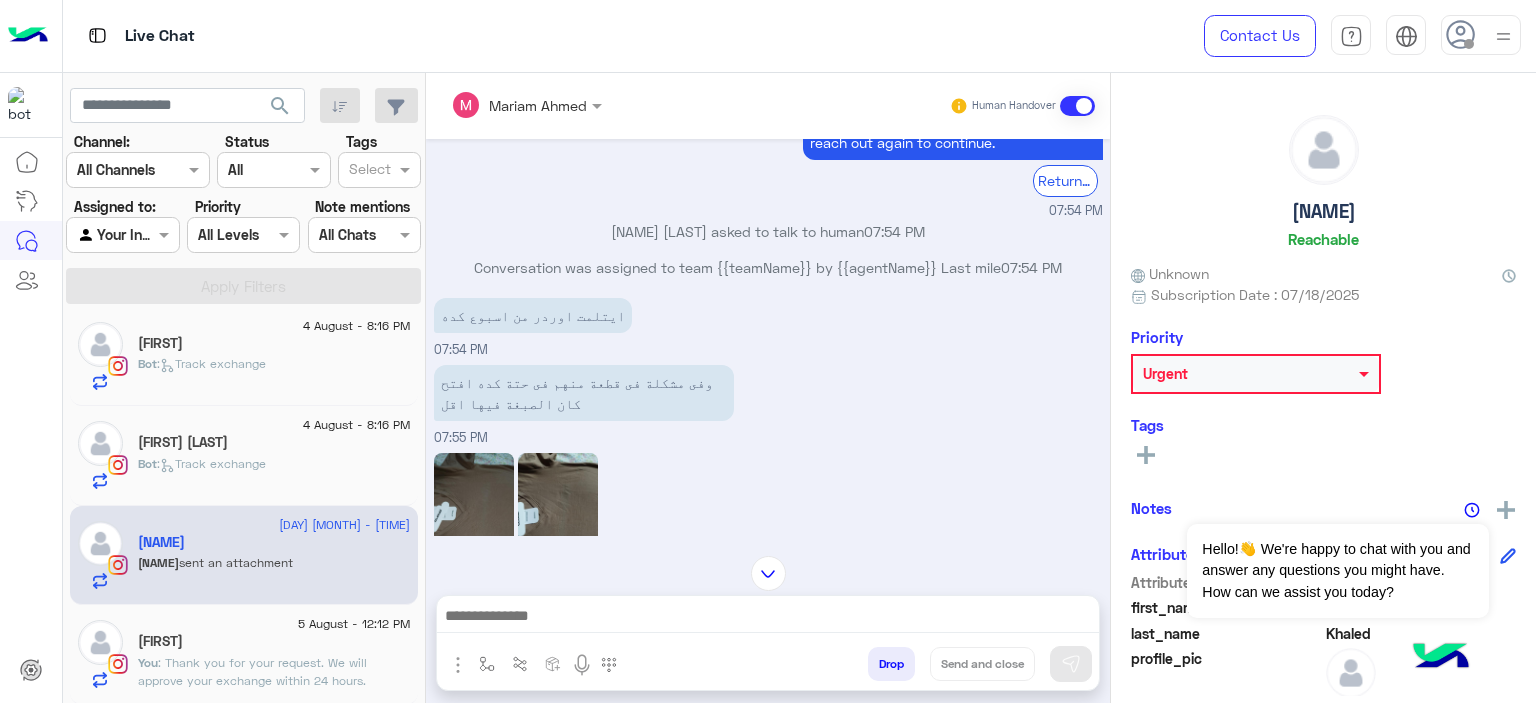 scroll, scrollTop: 1925, scrollLeft: 0, axis: vertical 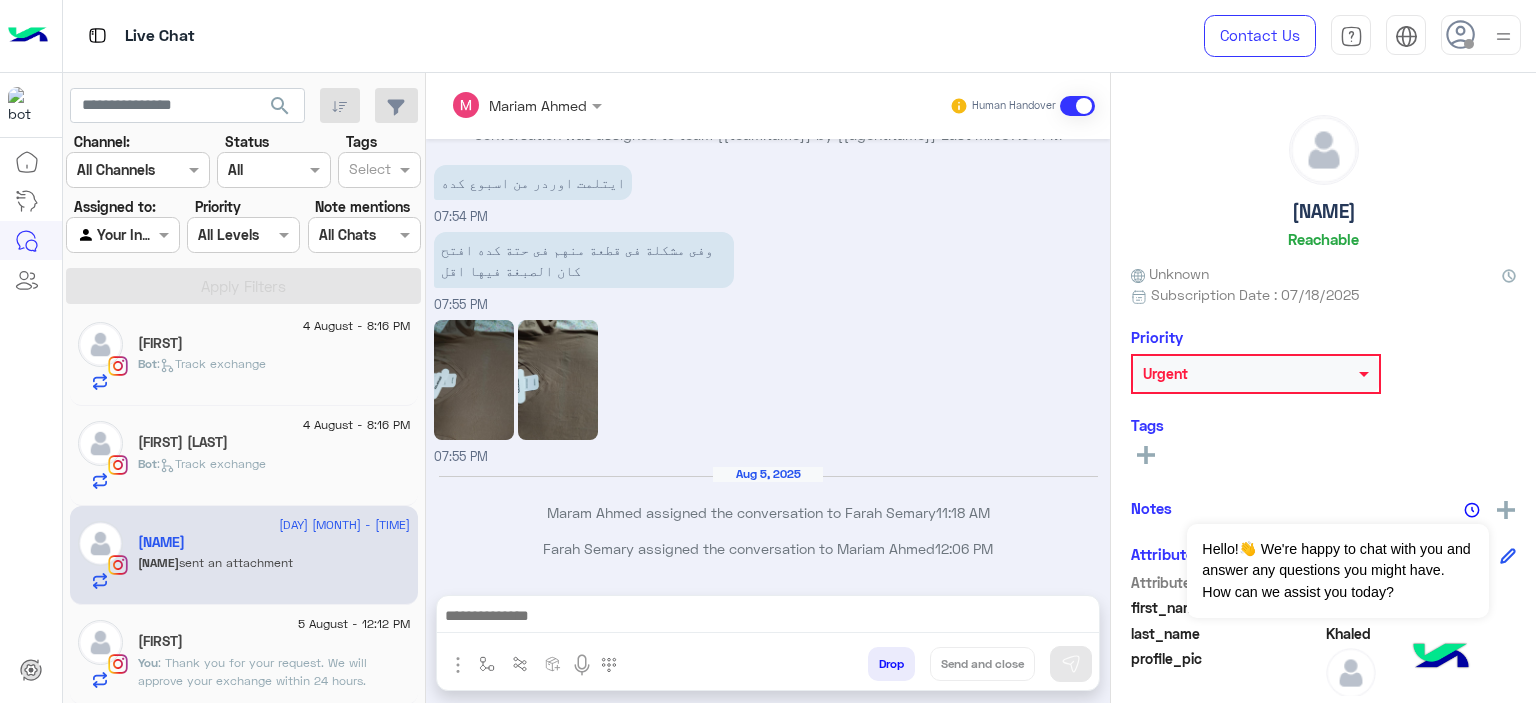click 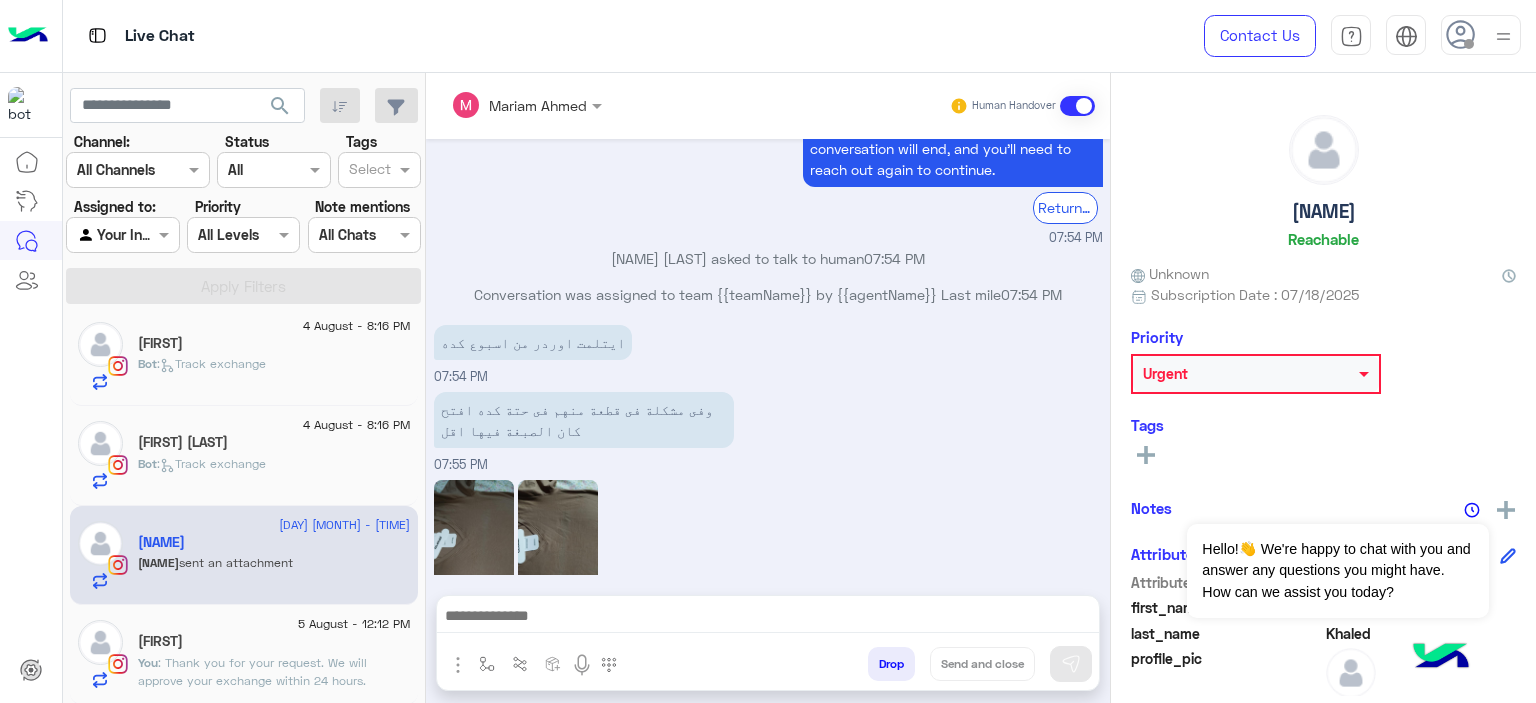 scroll, scrollTop: 1925, scrollLeft: 0, axis: vertical 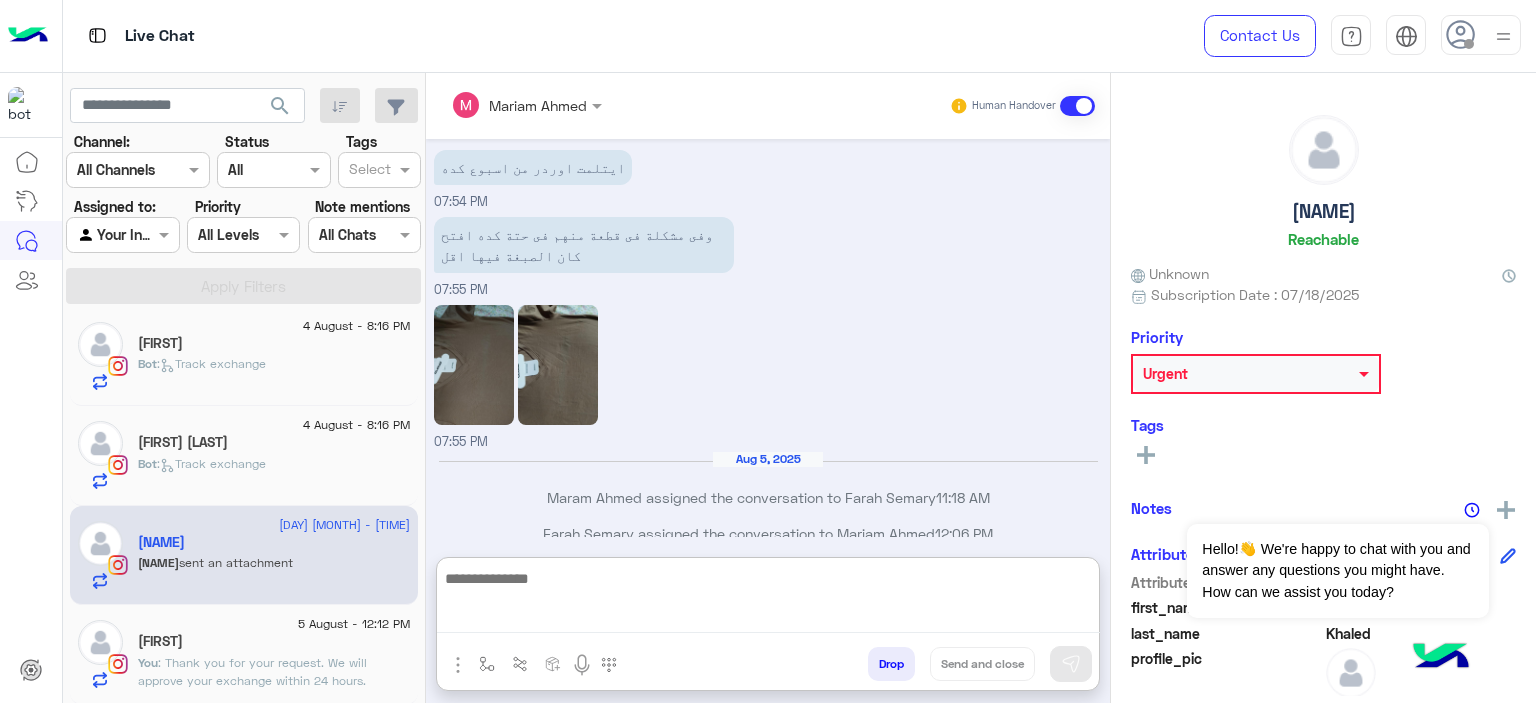 click at bounding box center (768, 599) 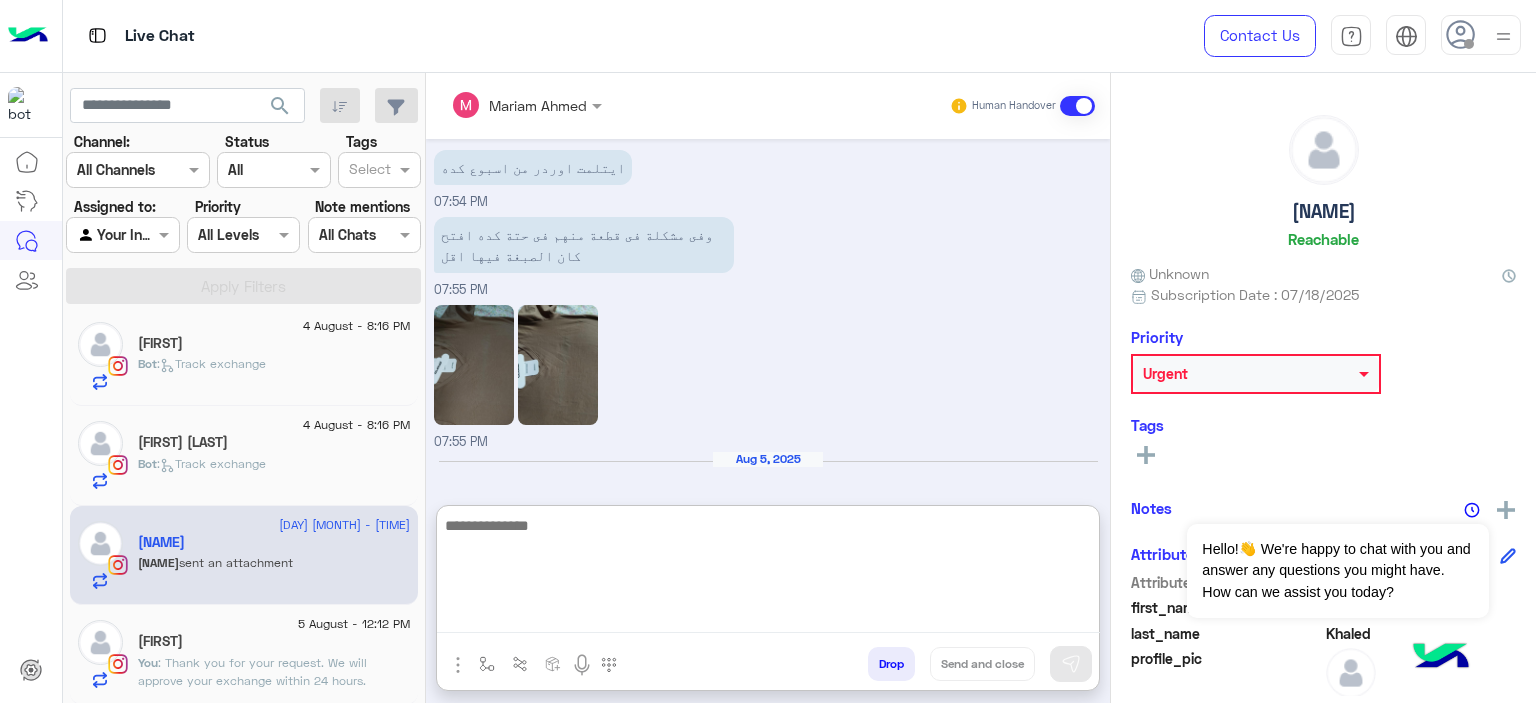 paste on "**********" 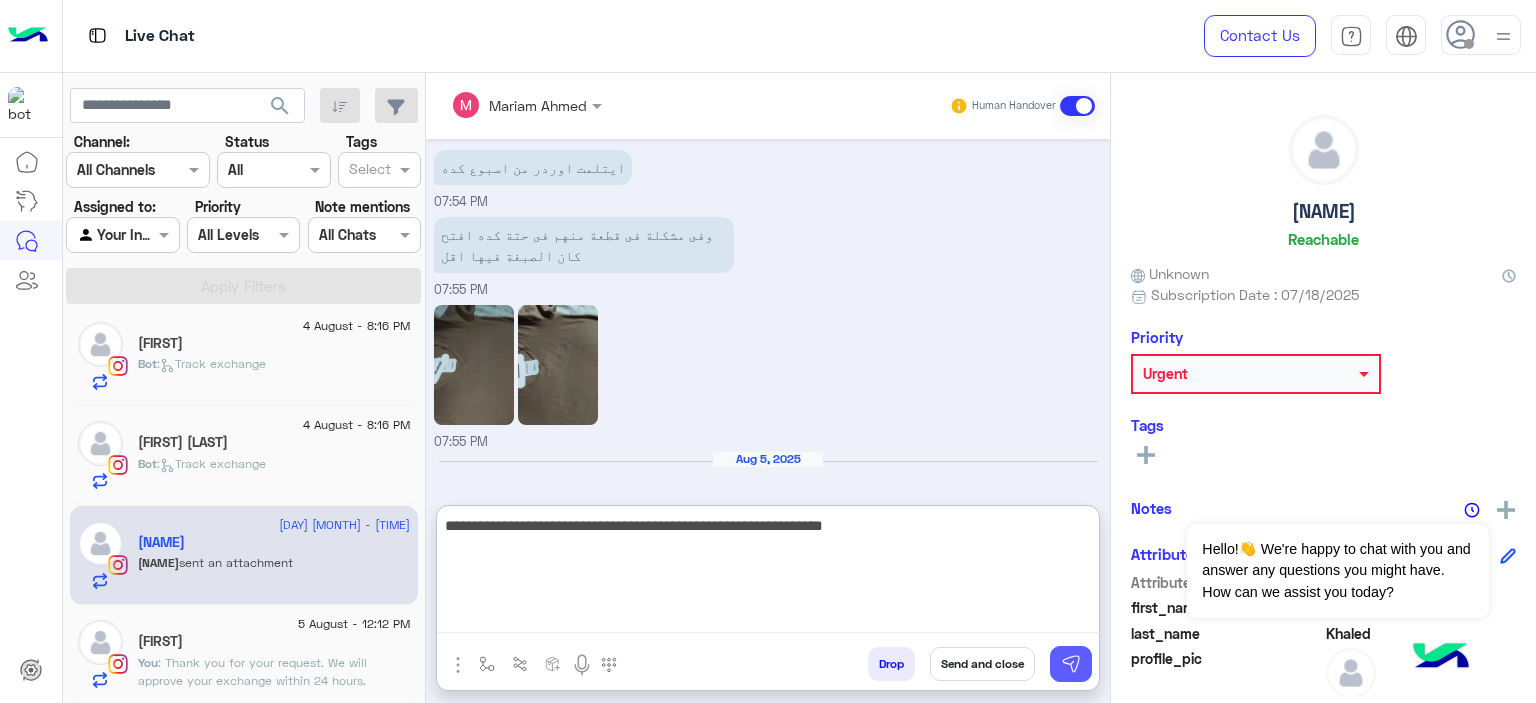 type on "**********" 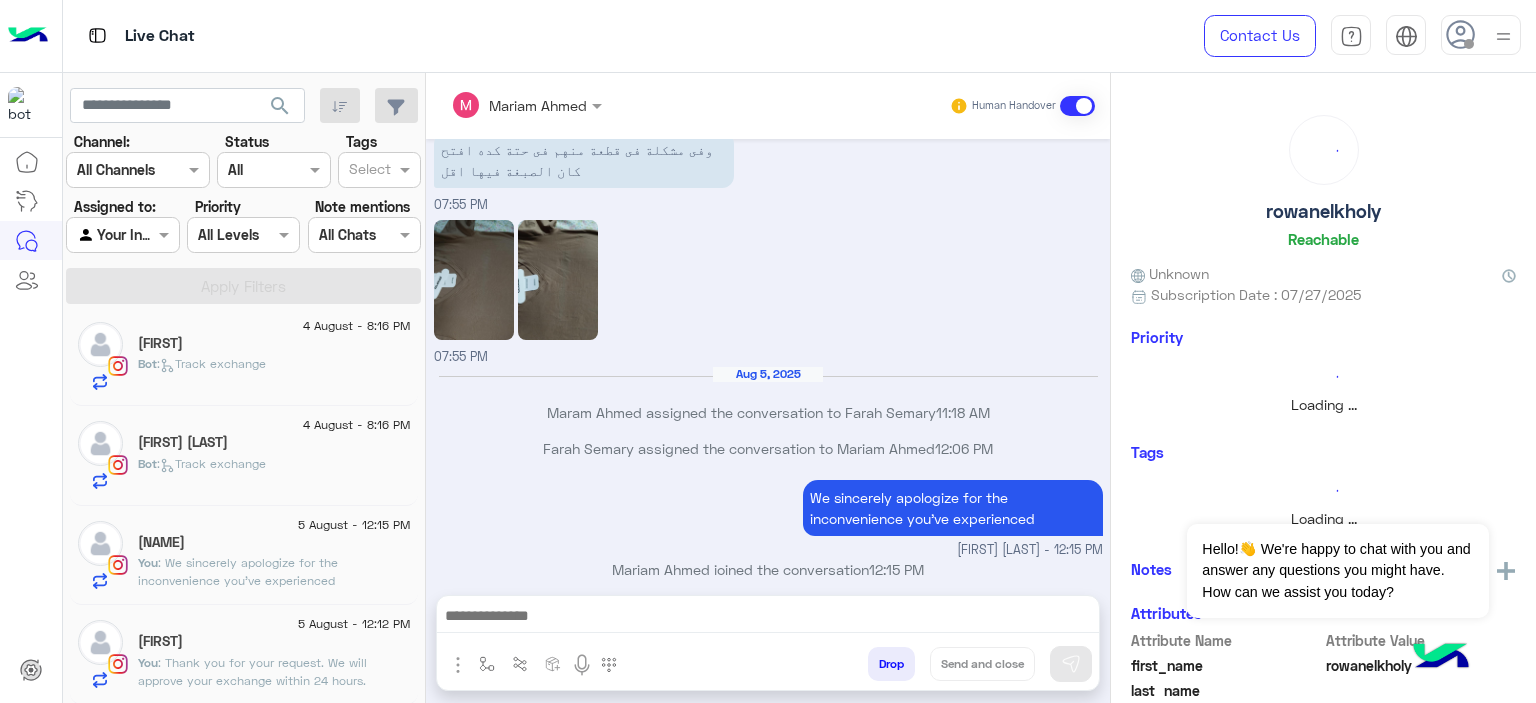 scroll, scrollTop: 2046, scrollLeft: 0, axis: vertical 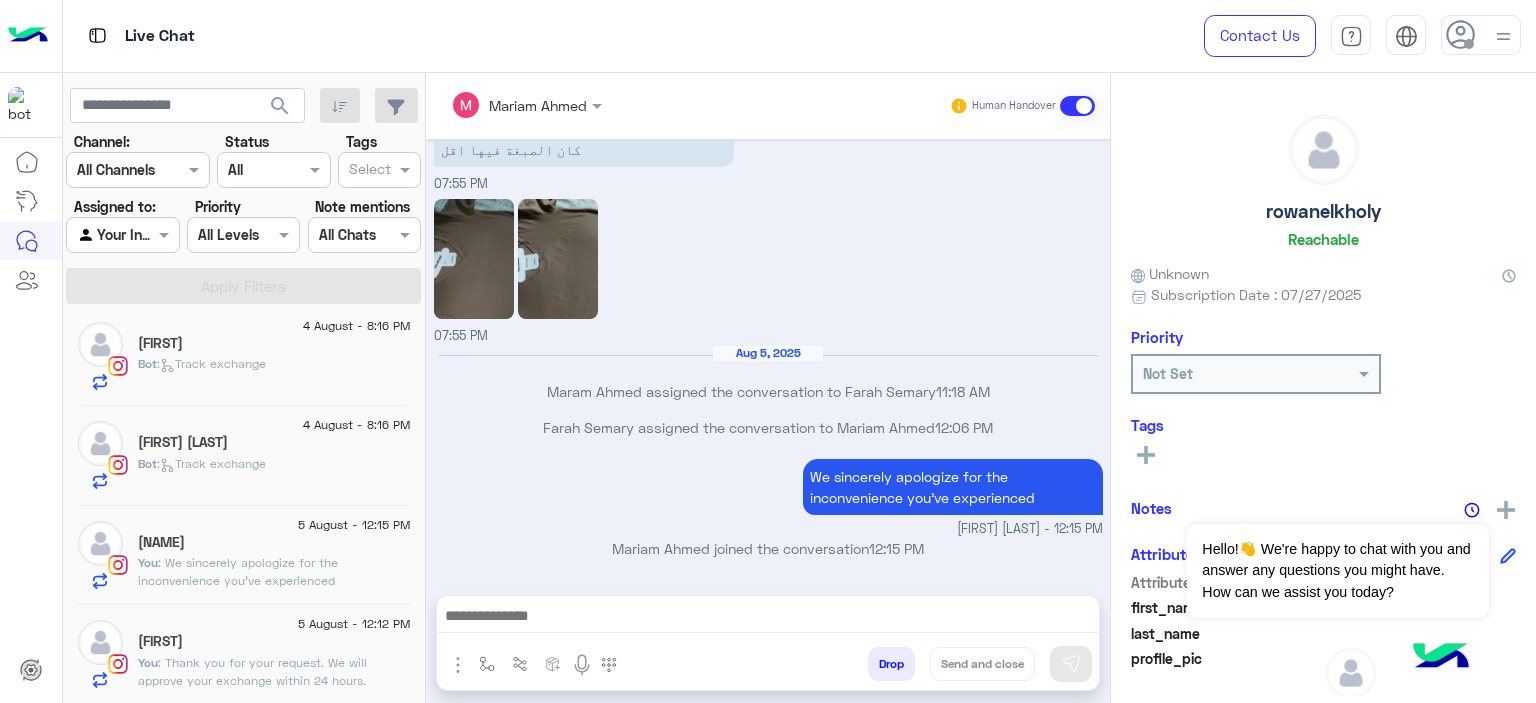 click at bounding box center [768, 618] 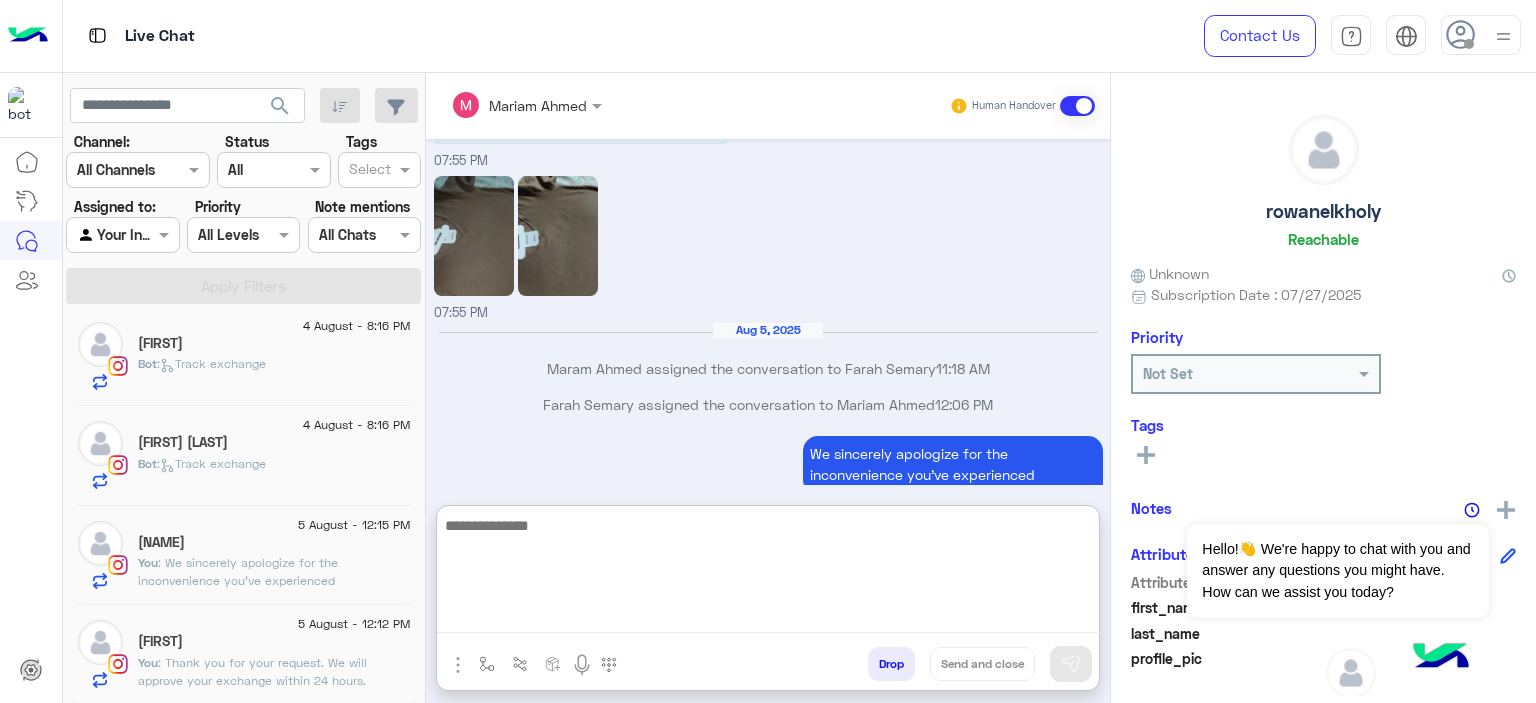 paste on "**********" 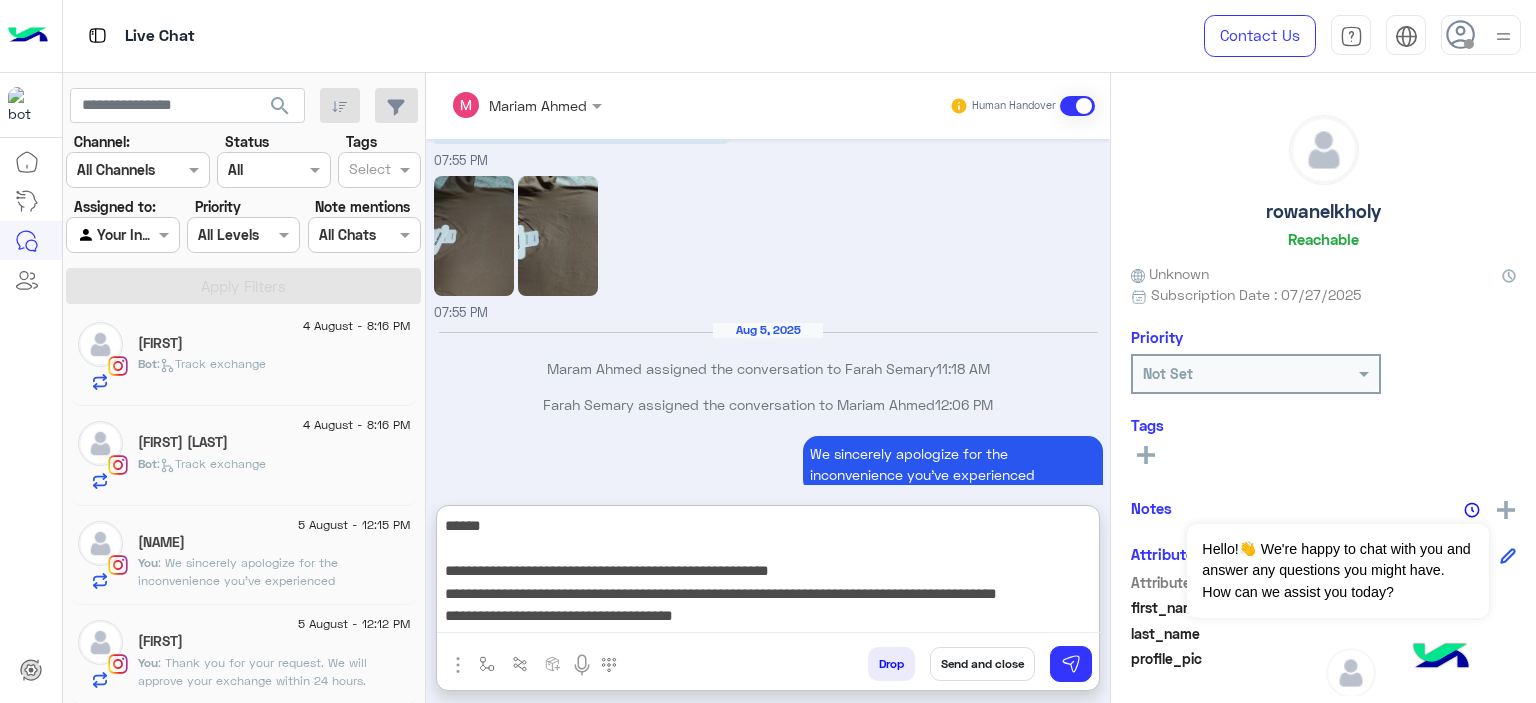 scroll, scrollTop: 0, scrollLeft: 0, axis: both 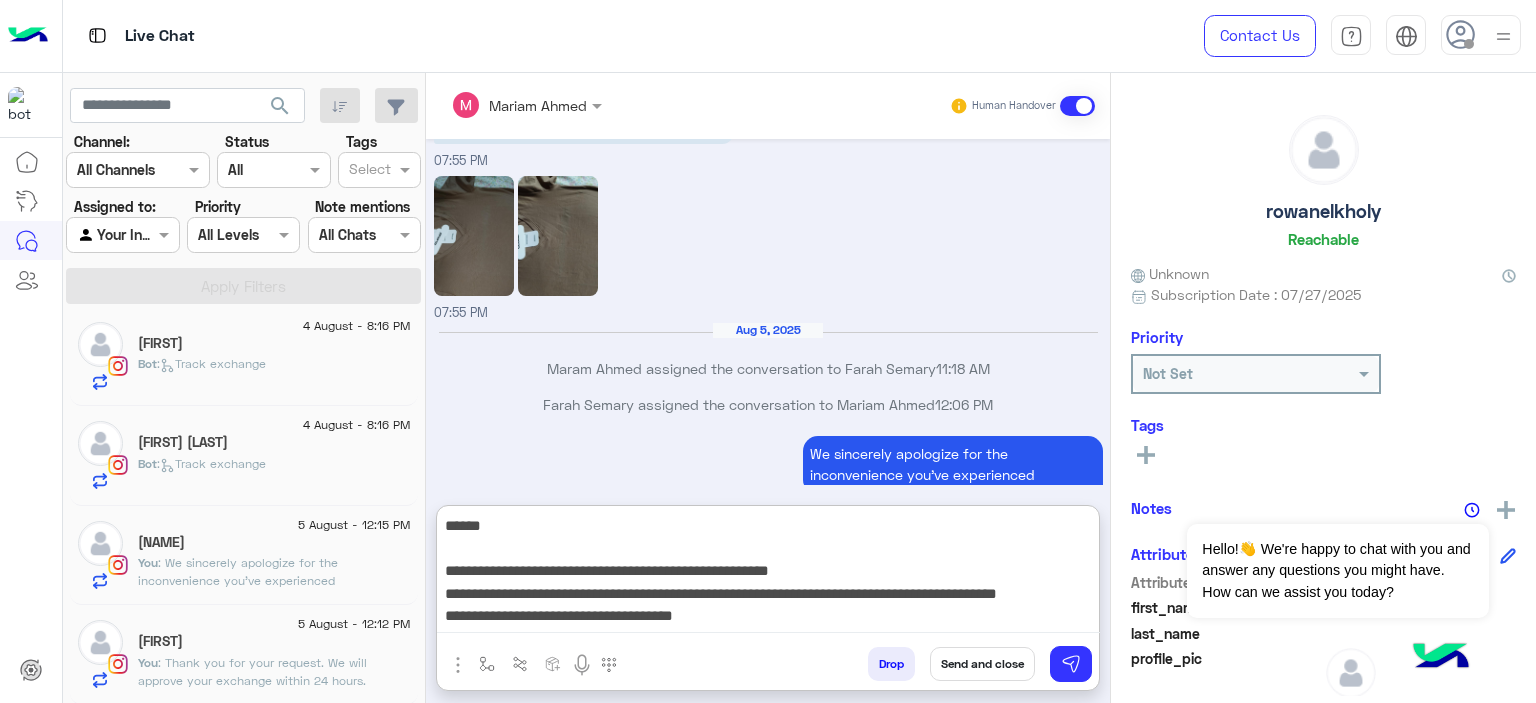 drag, startPoint x: 491, startPoint y: 529, endPoint x: 443, endPoint y: 521, distance: 48.6621 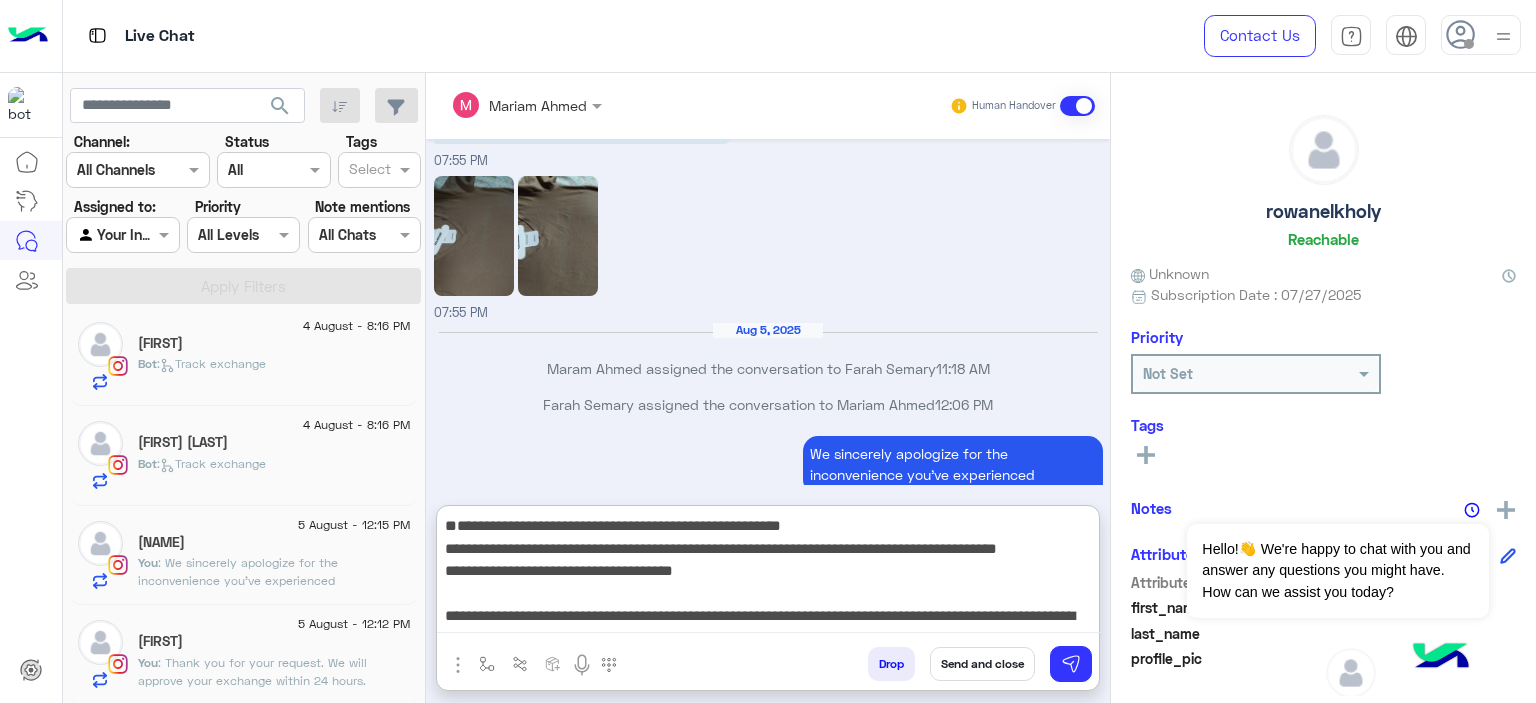 drag, startPoint x: 464, startPoint y: 553, endPoint x: 455, endPoint y: 541, distance: 15 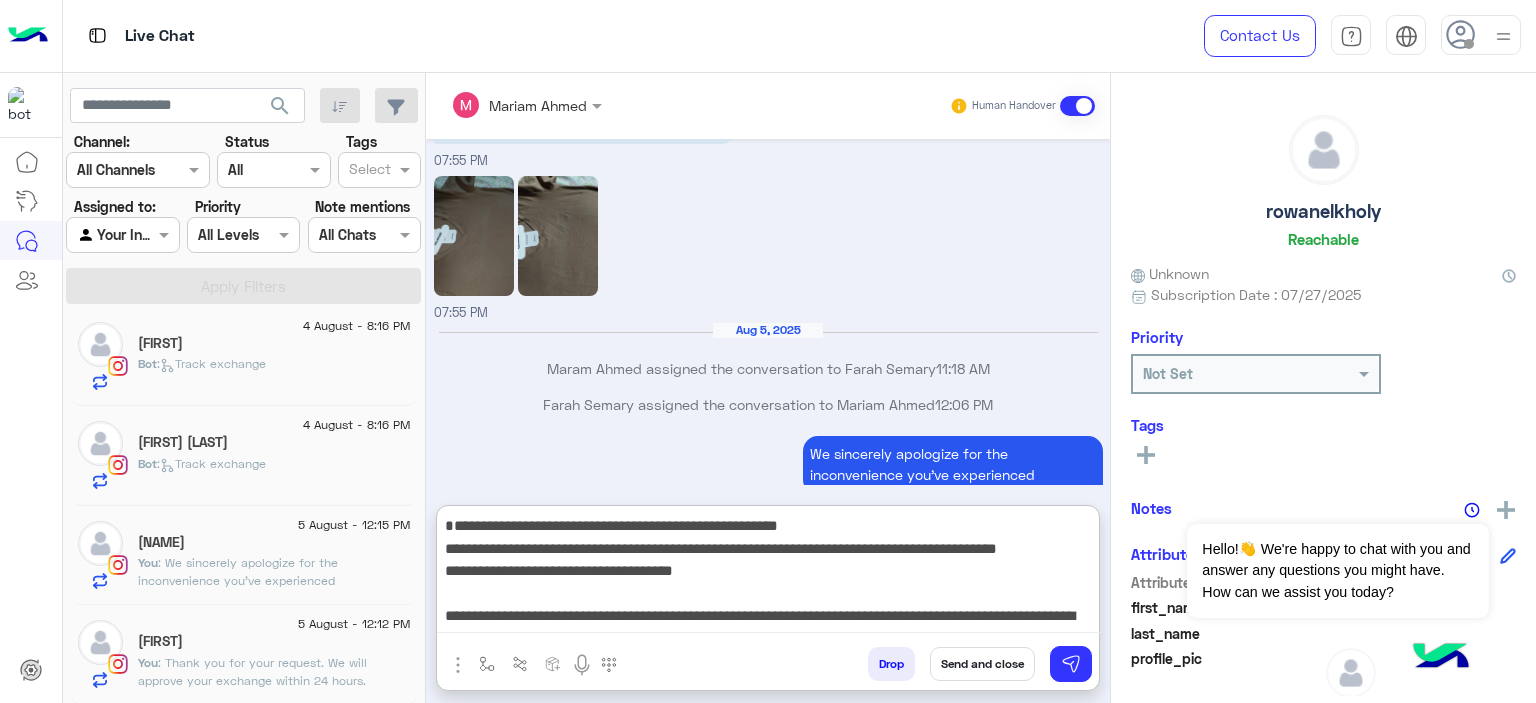 scroll, scrollTop: 132, scrollLeft: 0, axis: vertical 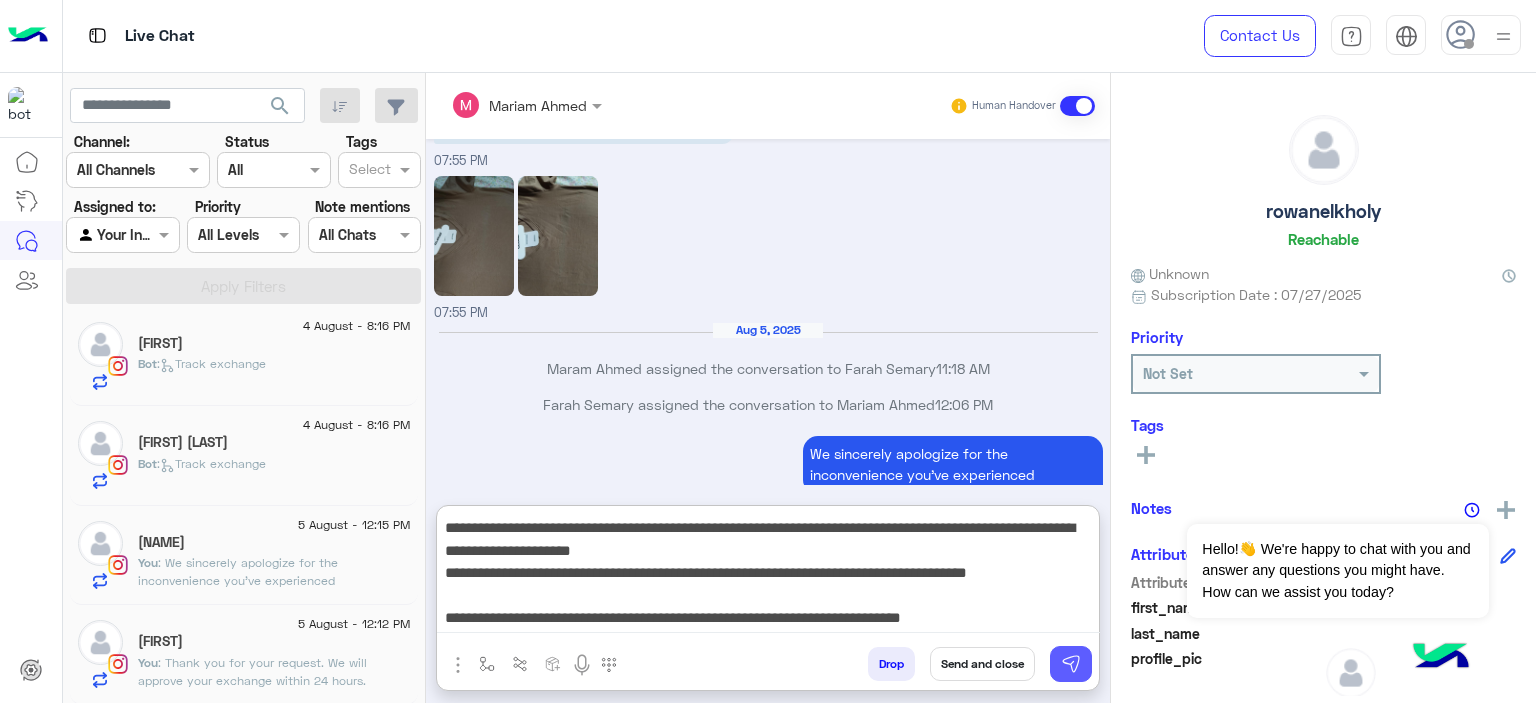 type on "**********" 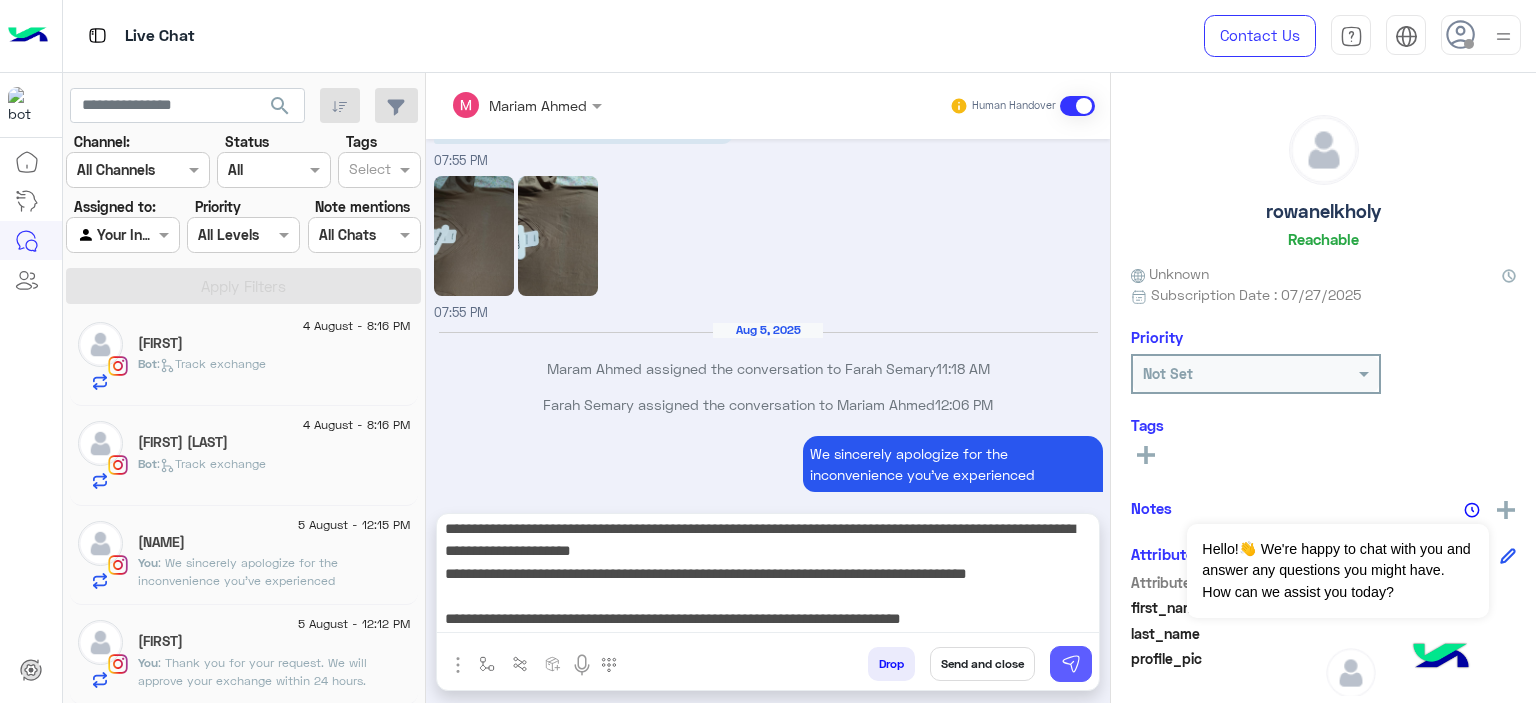 click at bounding box center (1071, 664) 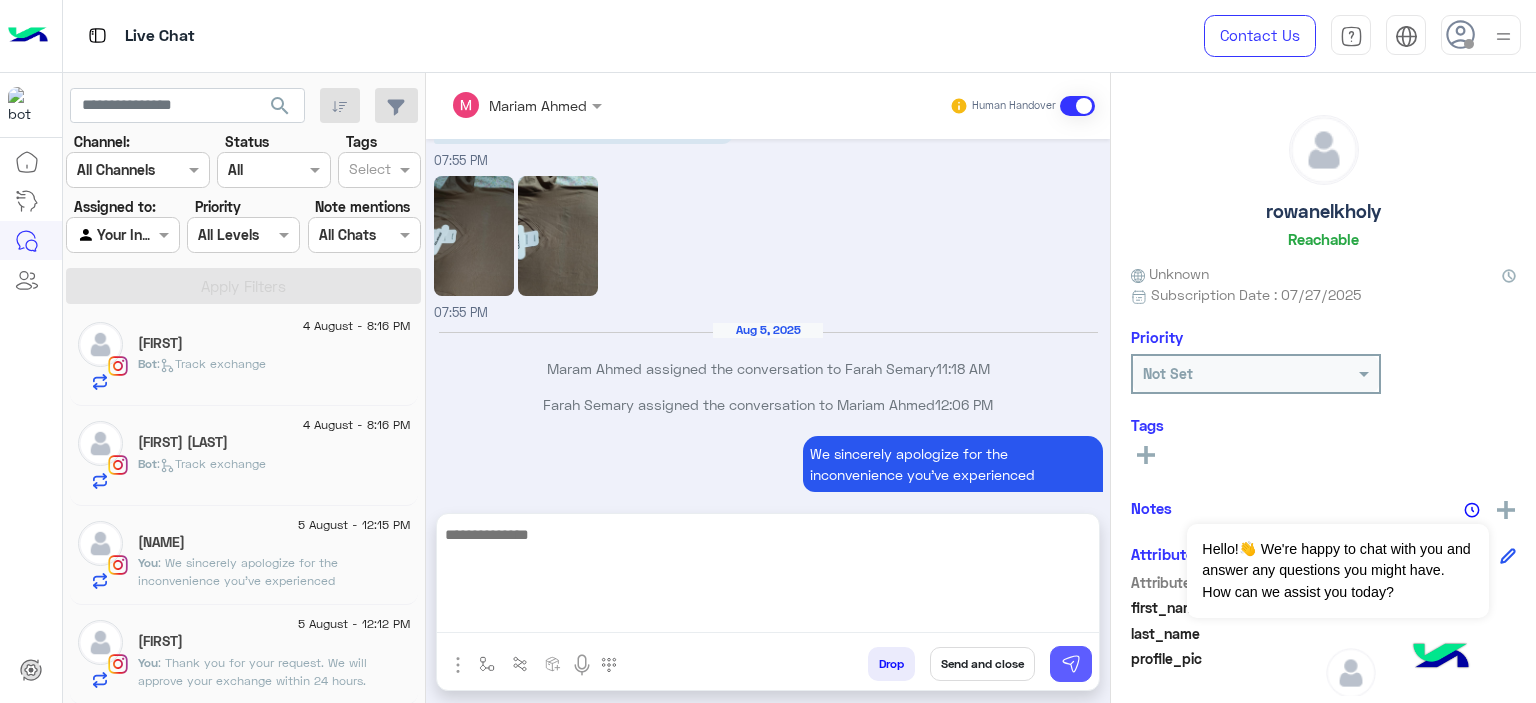 scroll, scrollTop: 0, scrollLeft: 0, axis: both 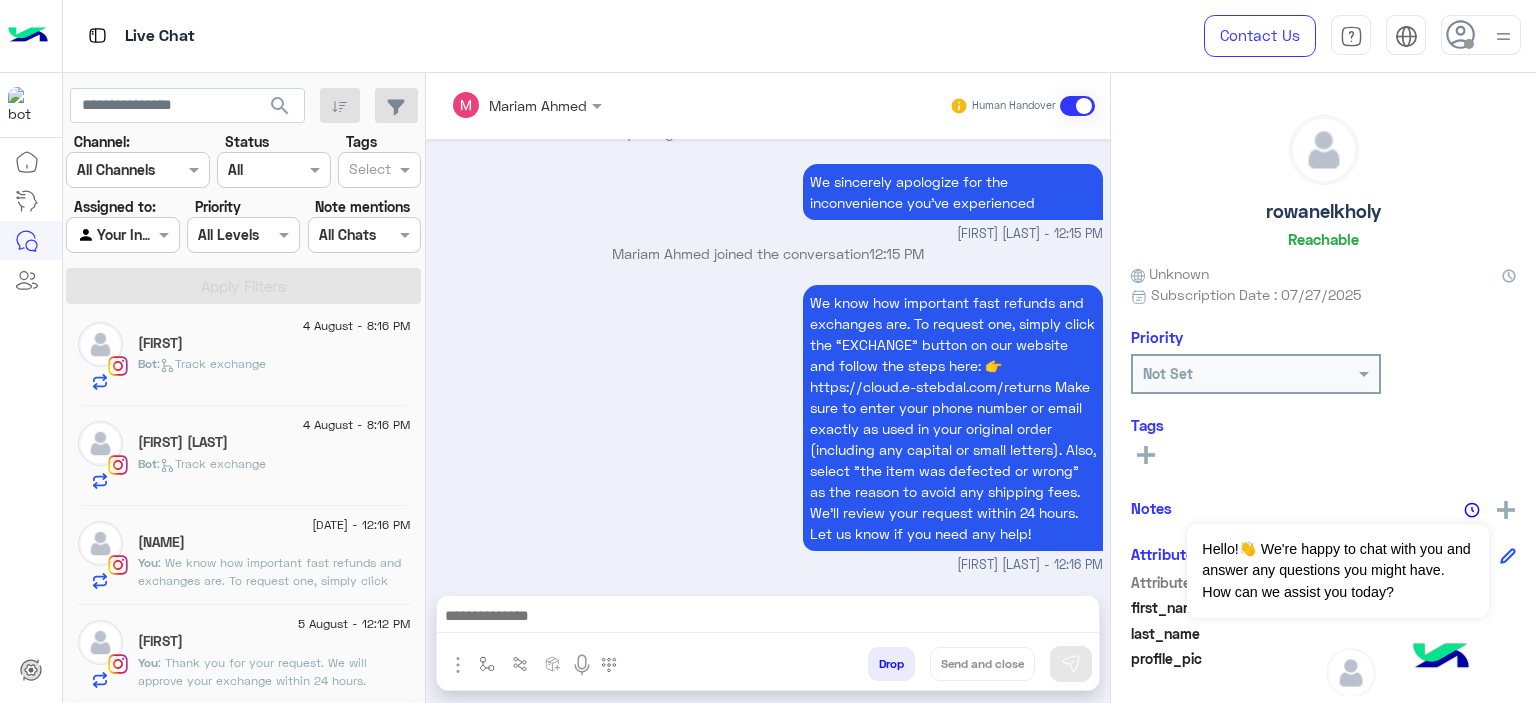 click on "You  : Thank you for your request. We will approve your exchange within 24 hours." 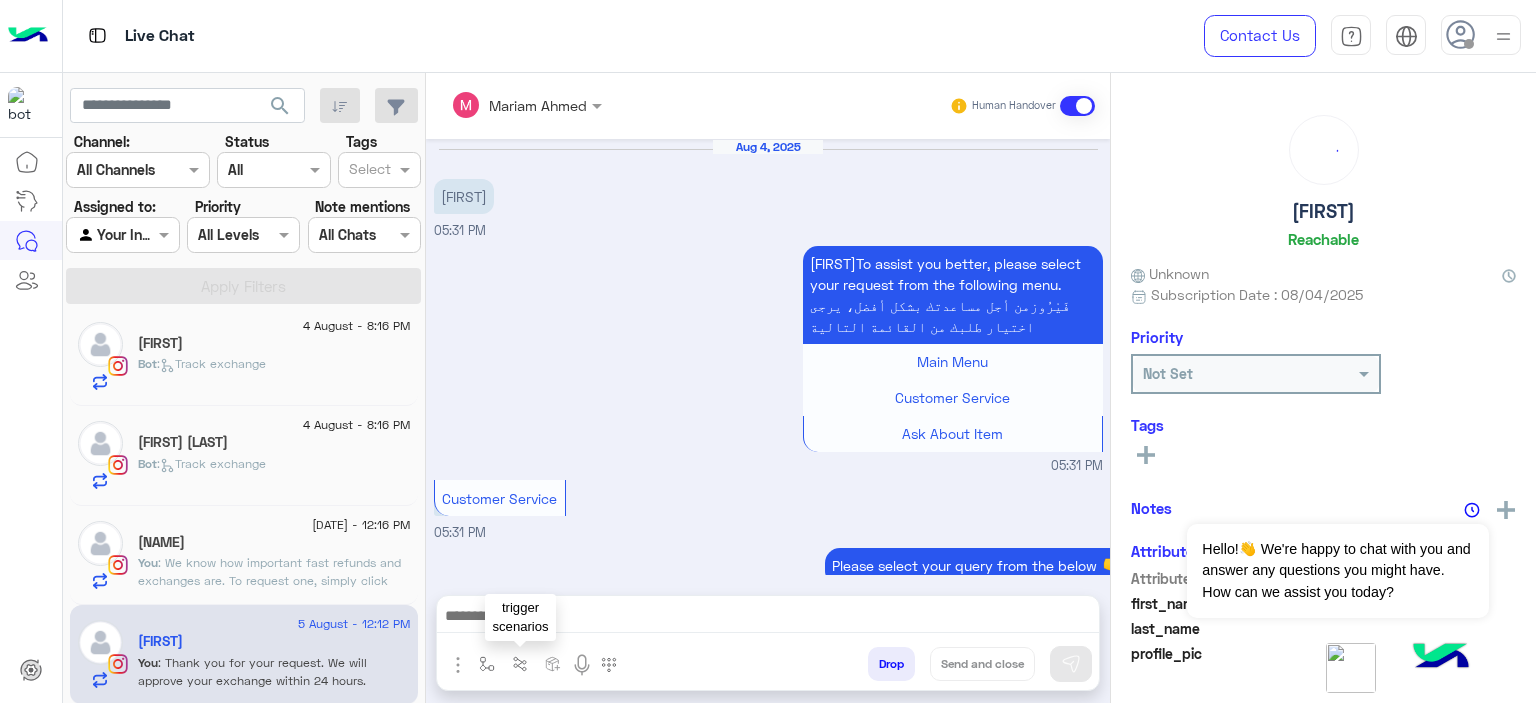 scroll, scrollTop: 1878, scrollLeft: 0, axis: vertical 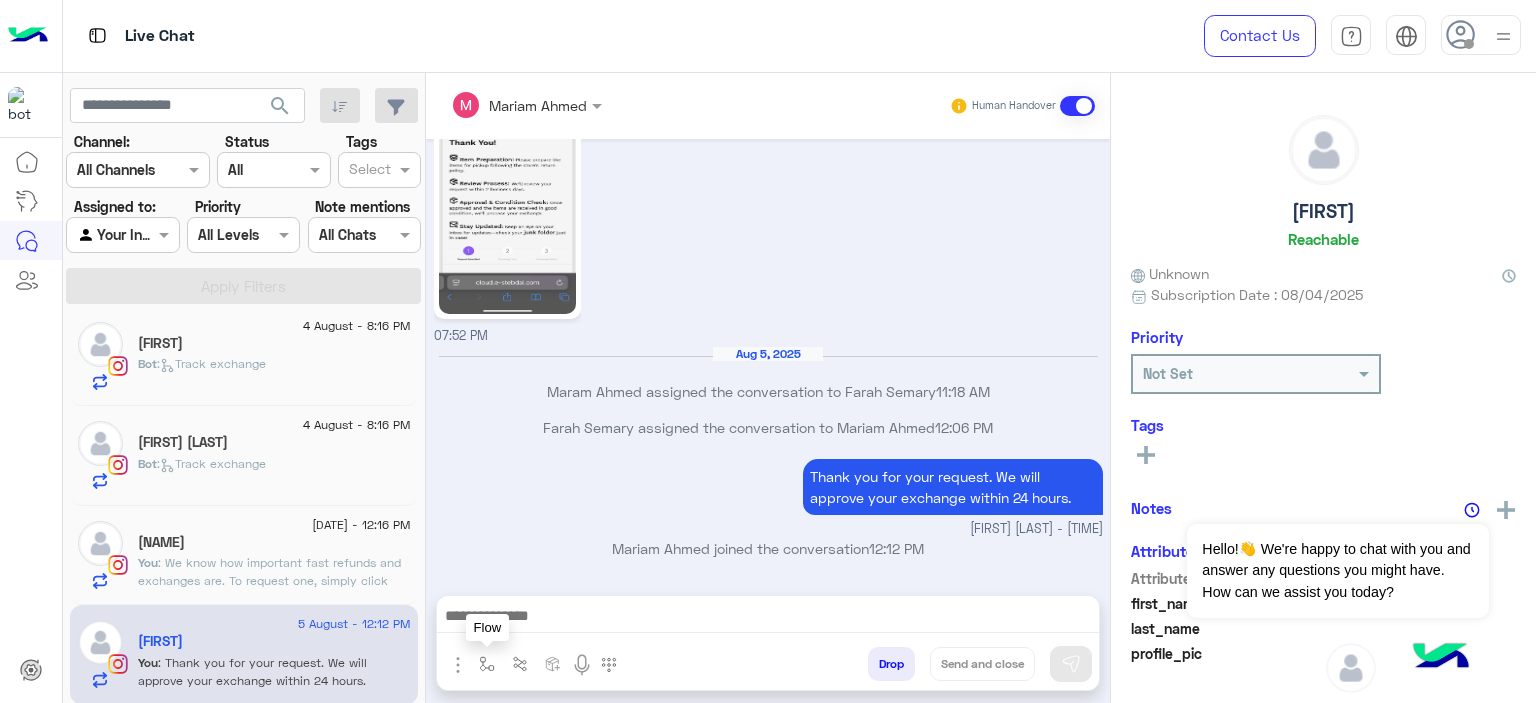 click at bounding box center [487, 664] 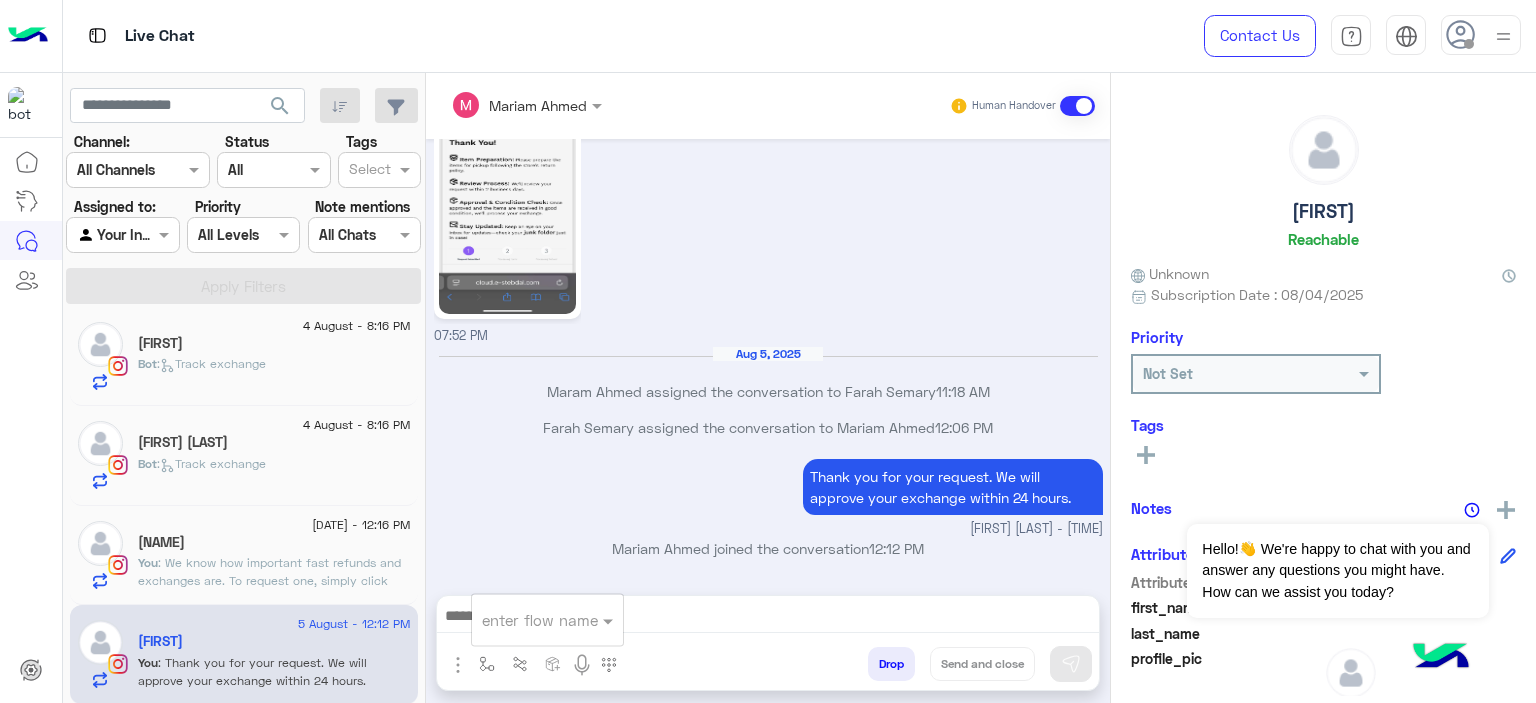 click at bounding box center (523, 620) 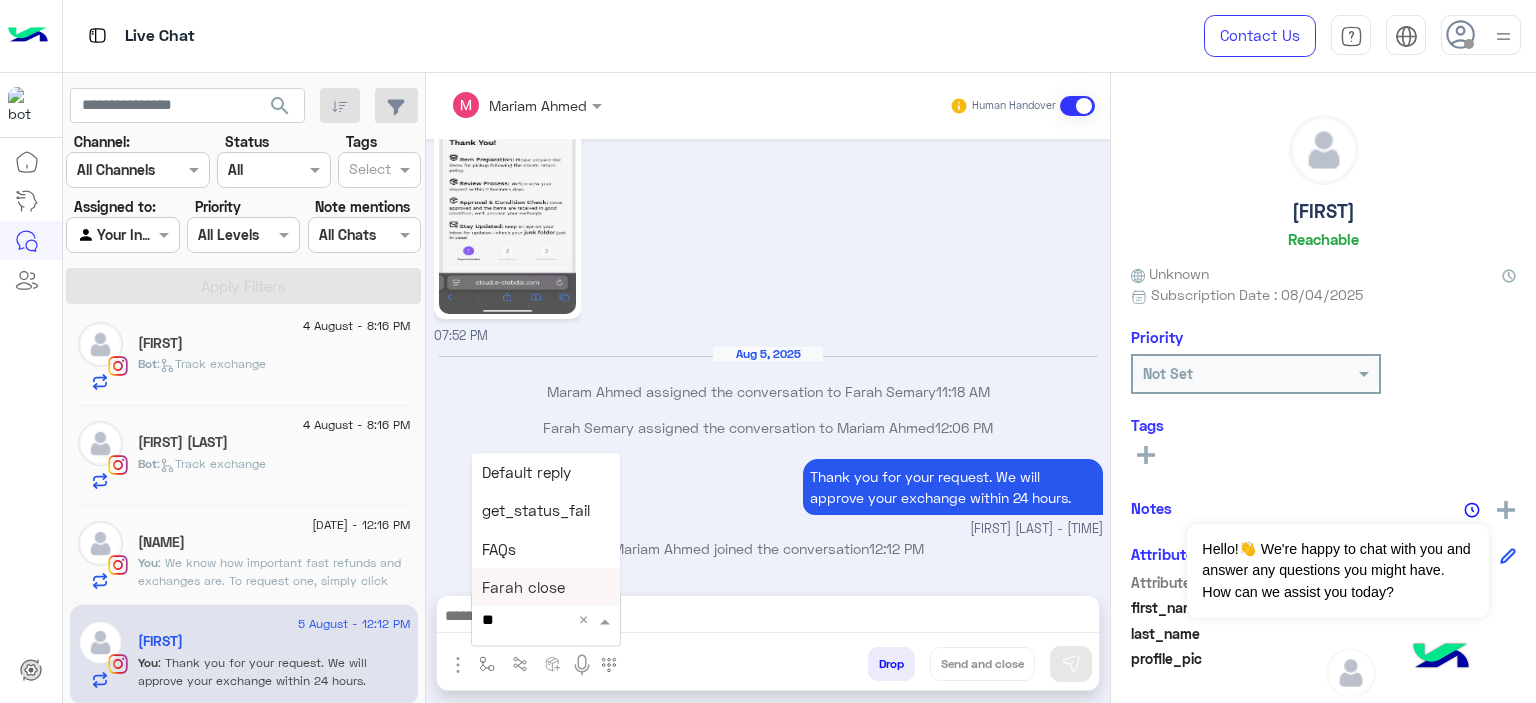 type on "***" 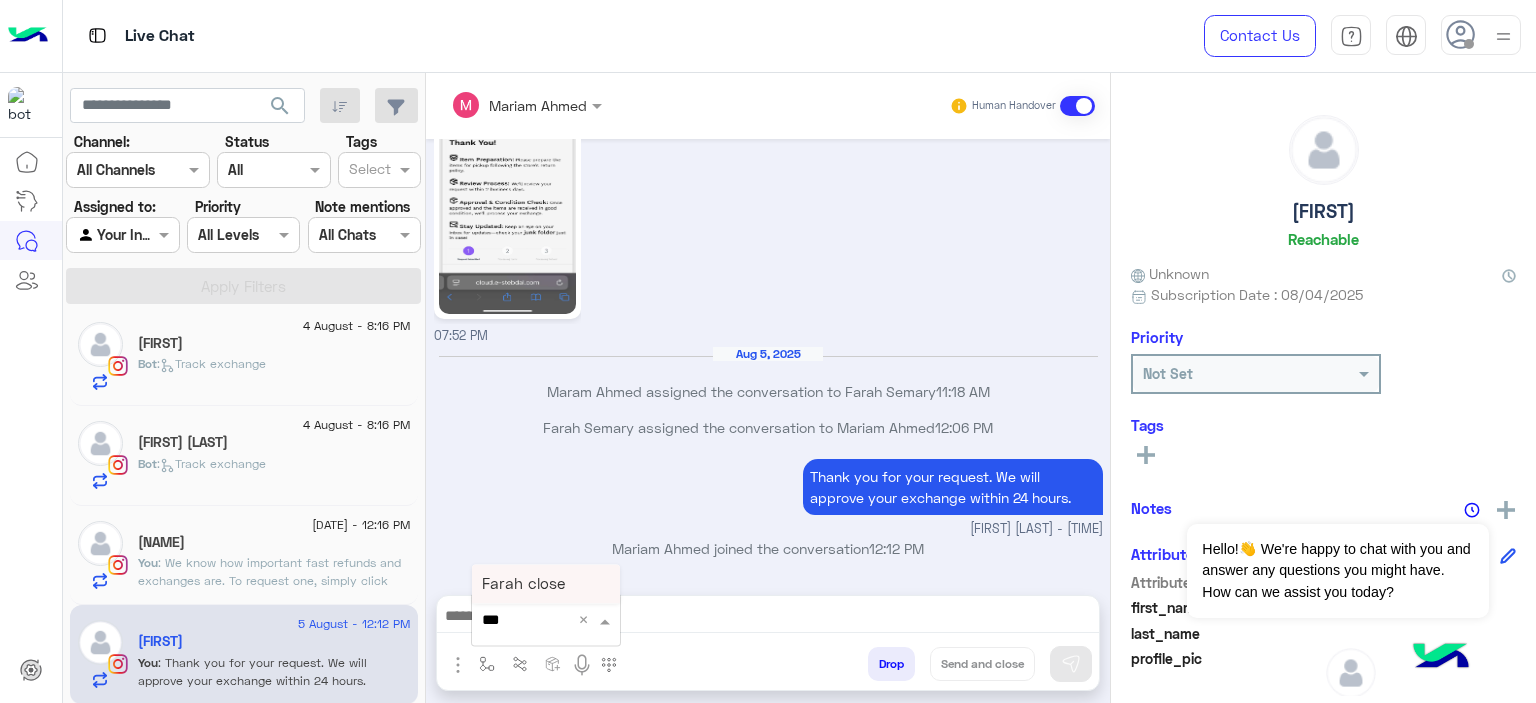 click on "Farah close" at bounding box center (523, 584) 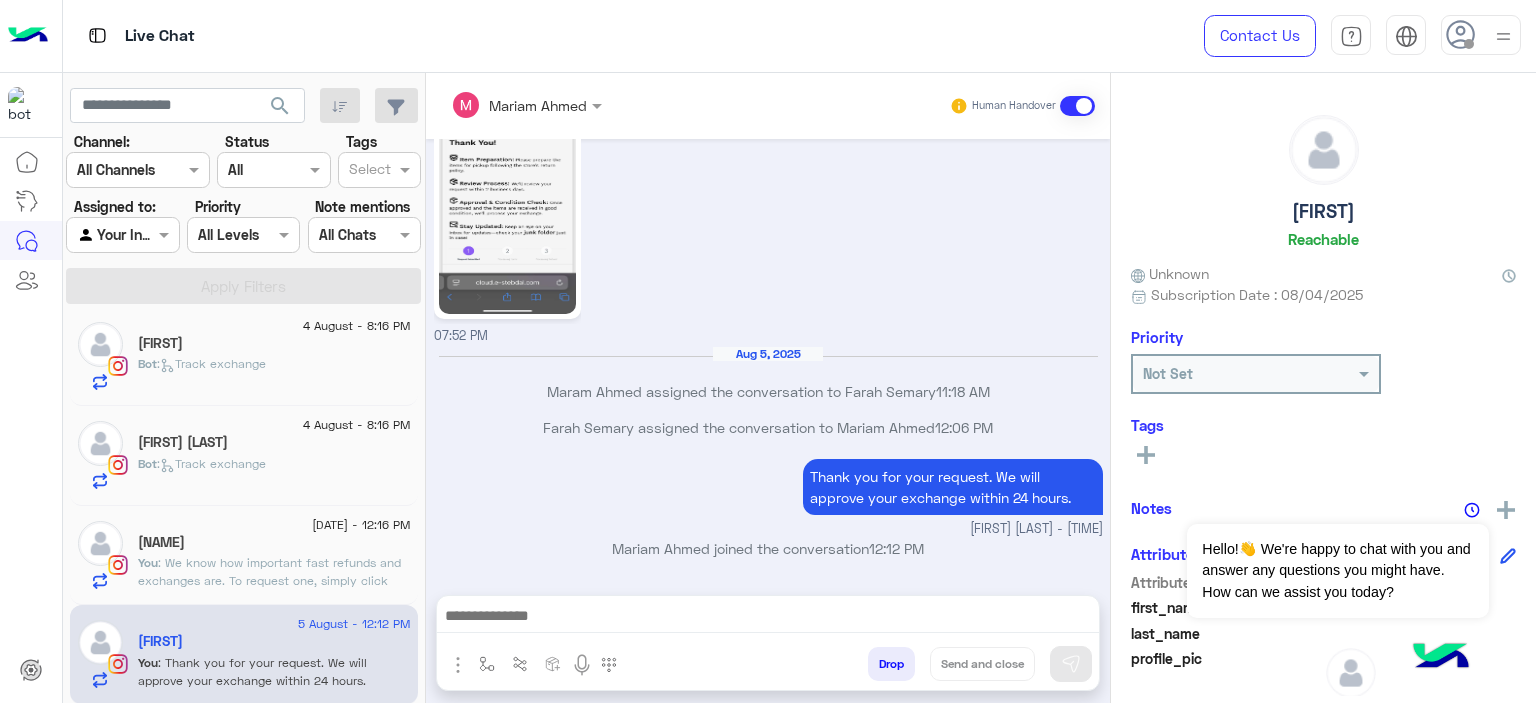 type on "**********" 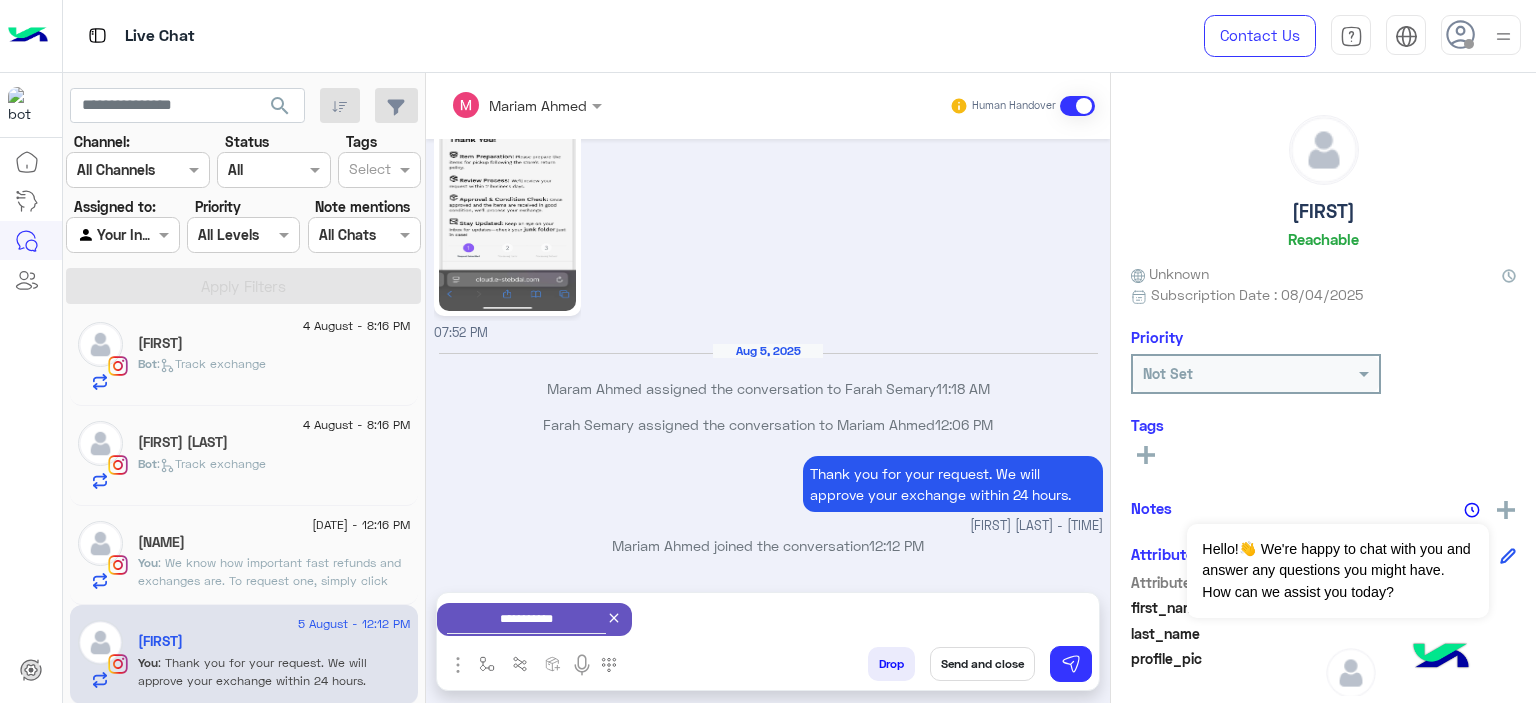 click on "Send and close" at bounding box center [982, 664] 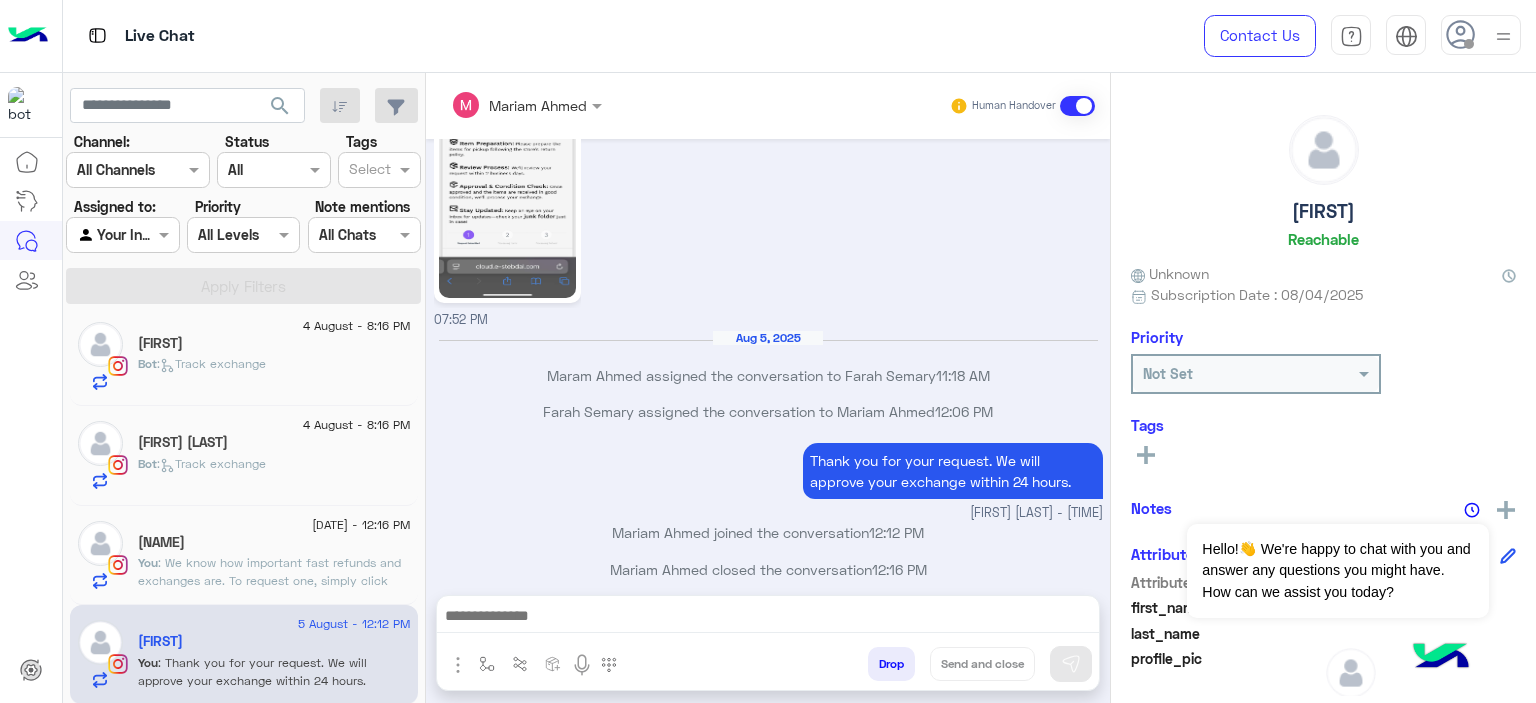 scroll, scrollTop: 1914, scrollLeft: 0, axis: vertical 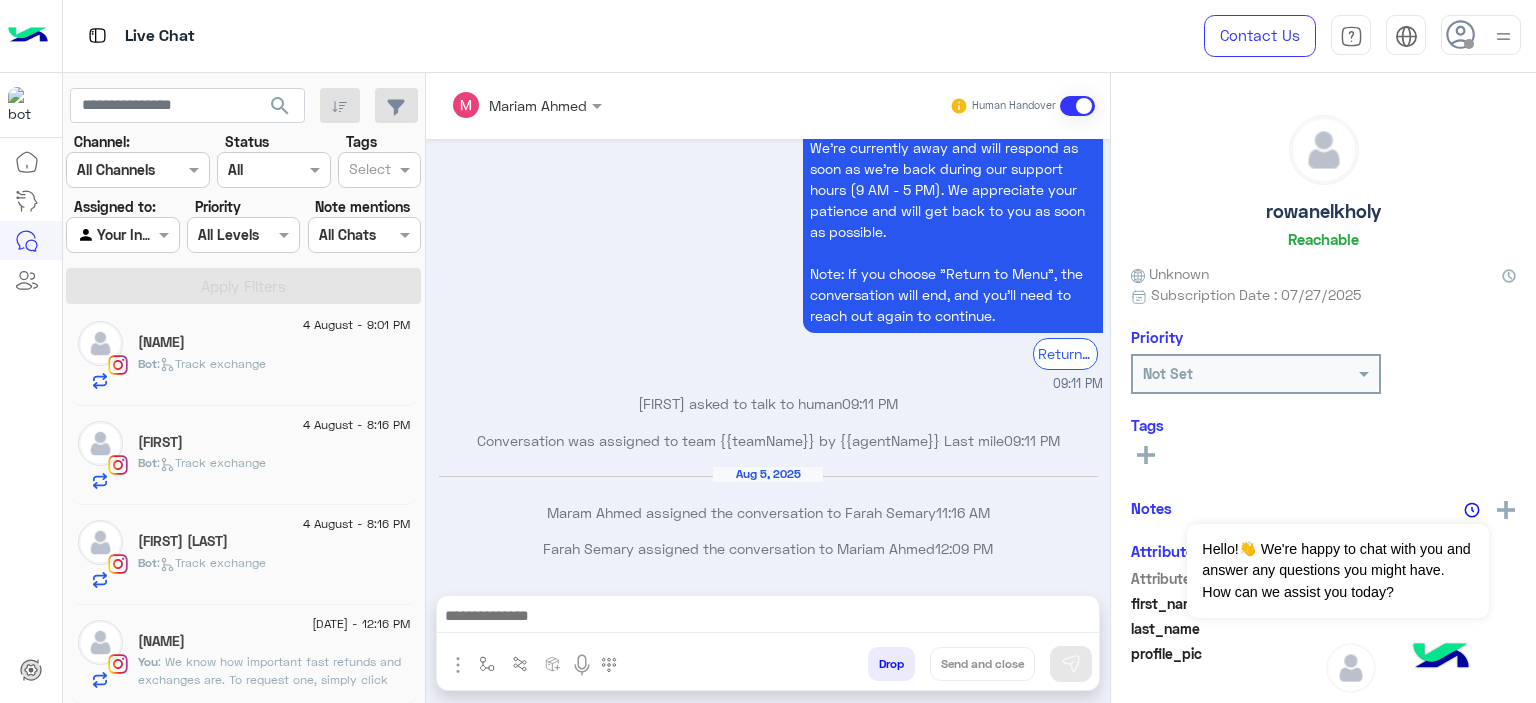 click on ":
We know how important fast refunds and exchanges are.
To request one, simply click the “EXCHANGE” button on our website and follow the steps here:
👉 https://cloud.e-stebdal.com/returns
Make sure to enter your phone number or email exactly as used in your original order (including any capital or small letters).
Also, select "the item was defected or wrong" as the reason to avoid any shipping fees.
We’ll review your request within 24 hours. Let us know if you need any help!" 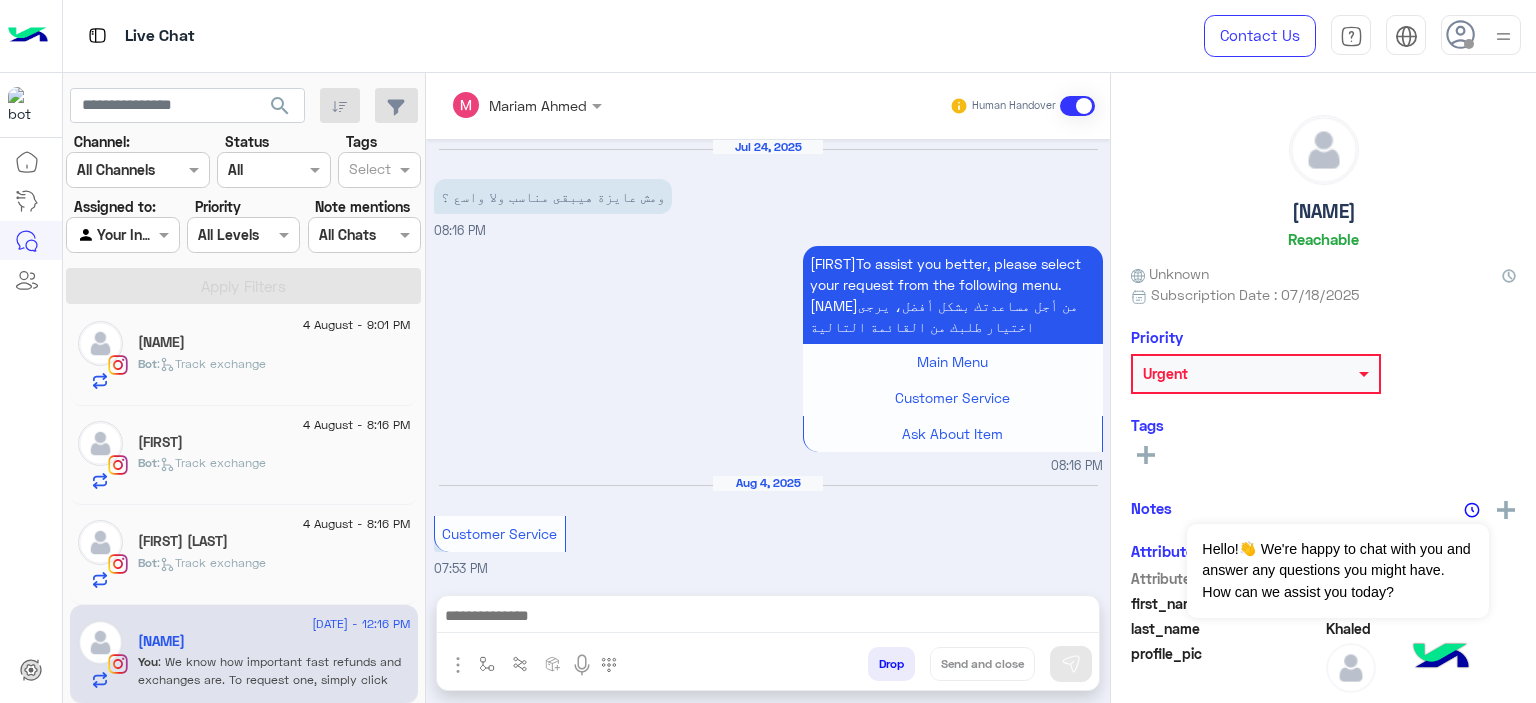 scroll, scrollTop: 1826, scrollLeft: 0, axis: vertical 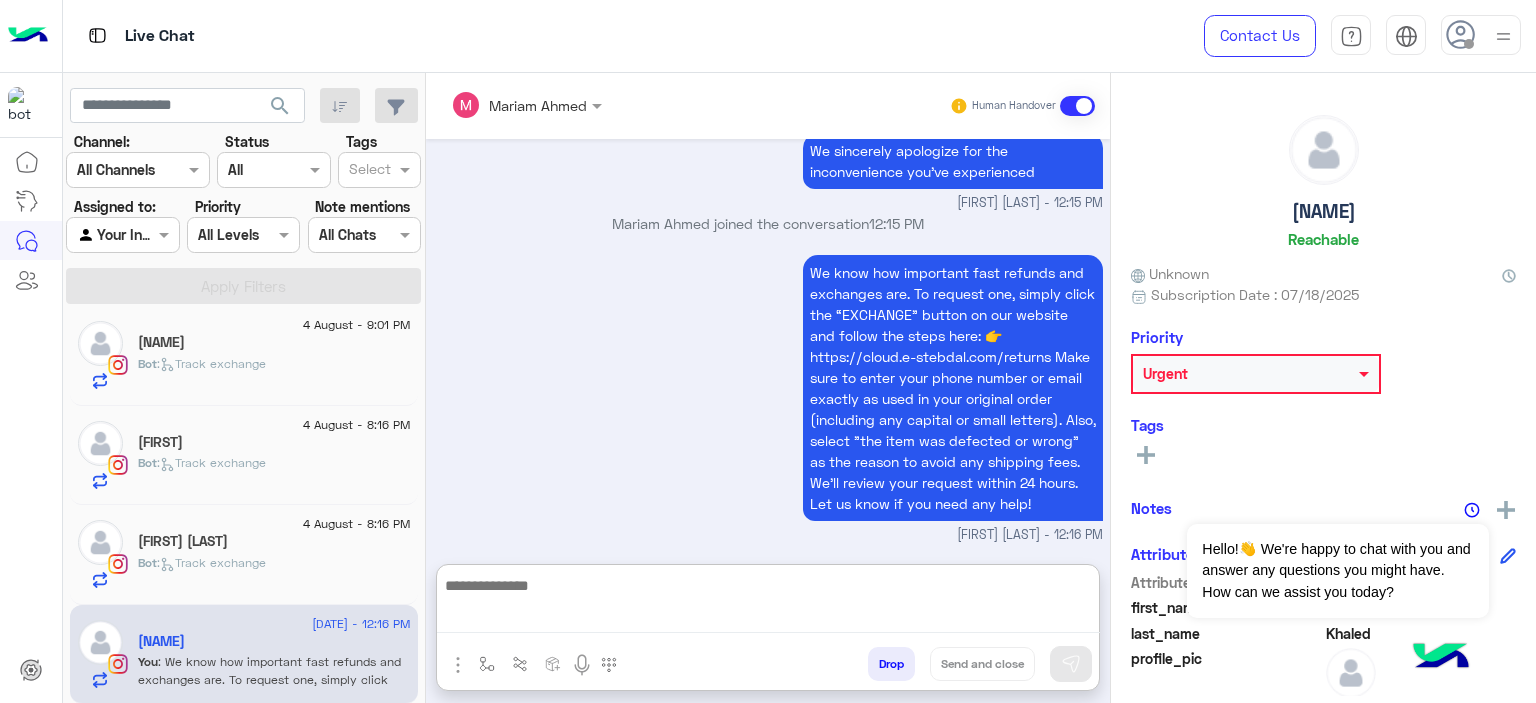 click at bounding box center (768, 603) 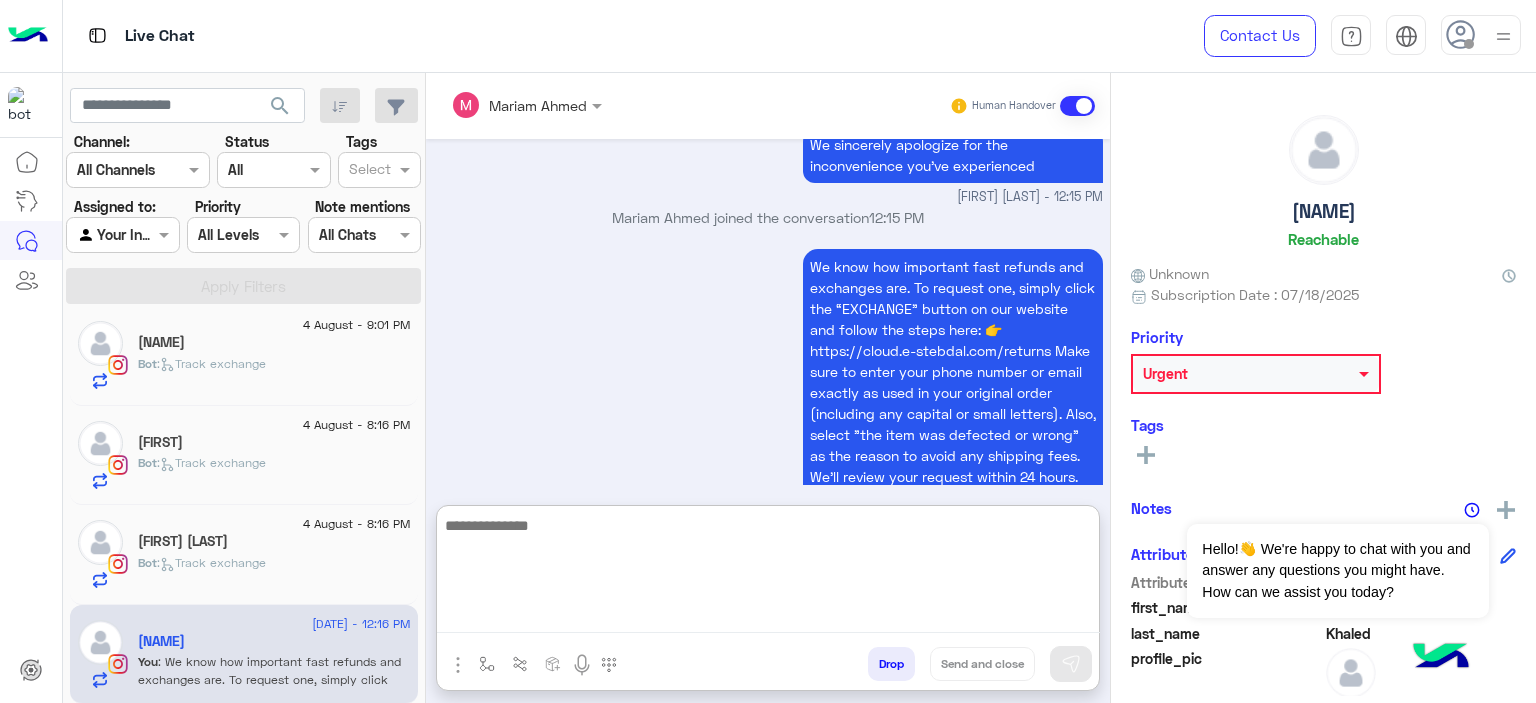 scroll, scrollTop: 1916, scrollLeft: 0, axis: vertical 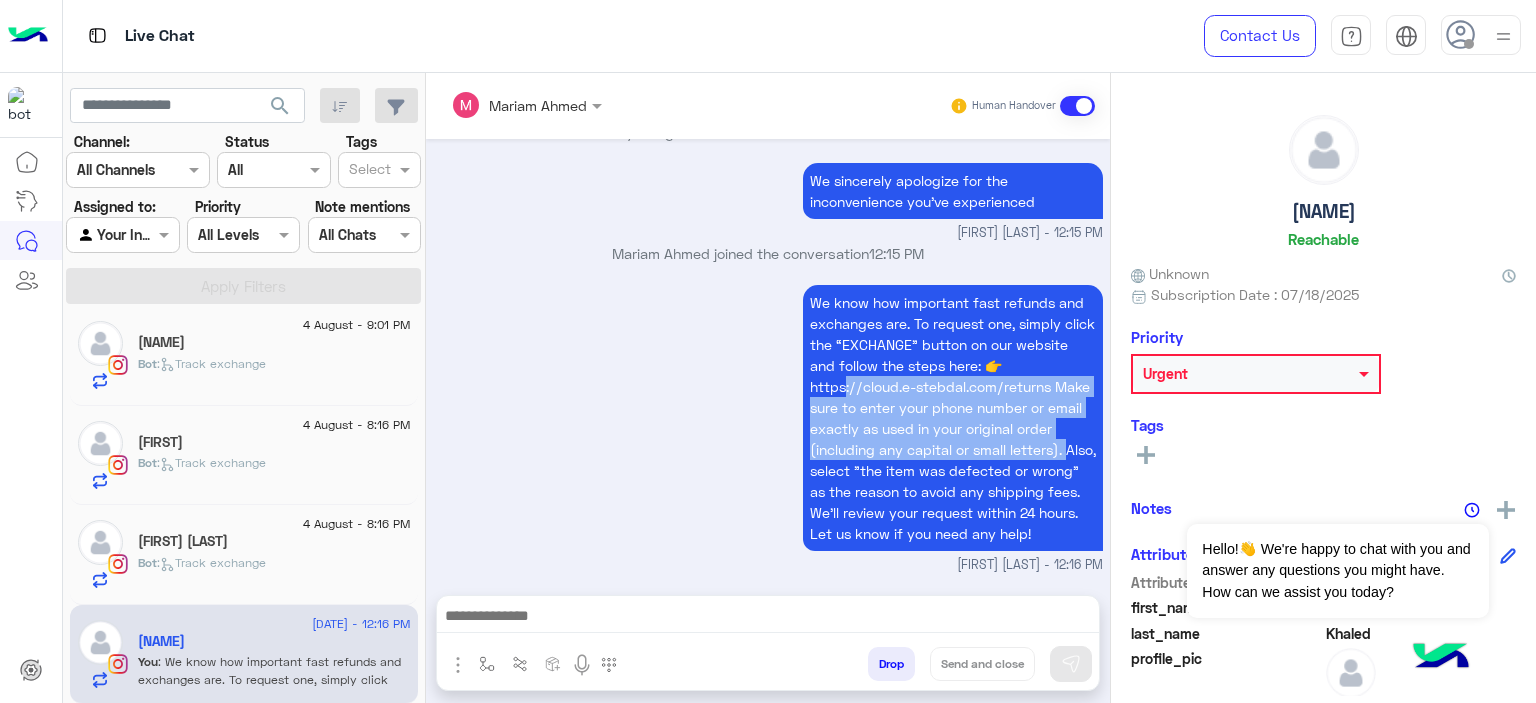drag, startPoint x: 803, startPoint y: 356, endPoint x: 839, endPoint y: 365, distance: 37.107952 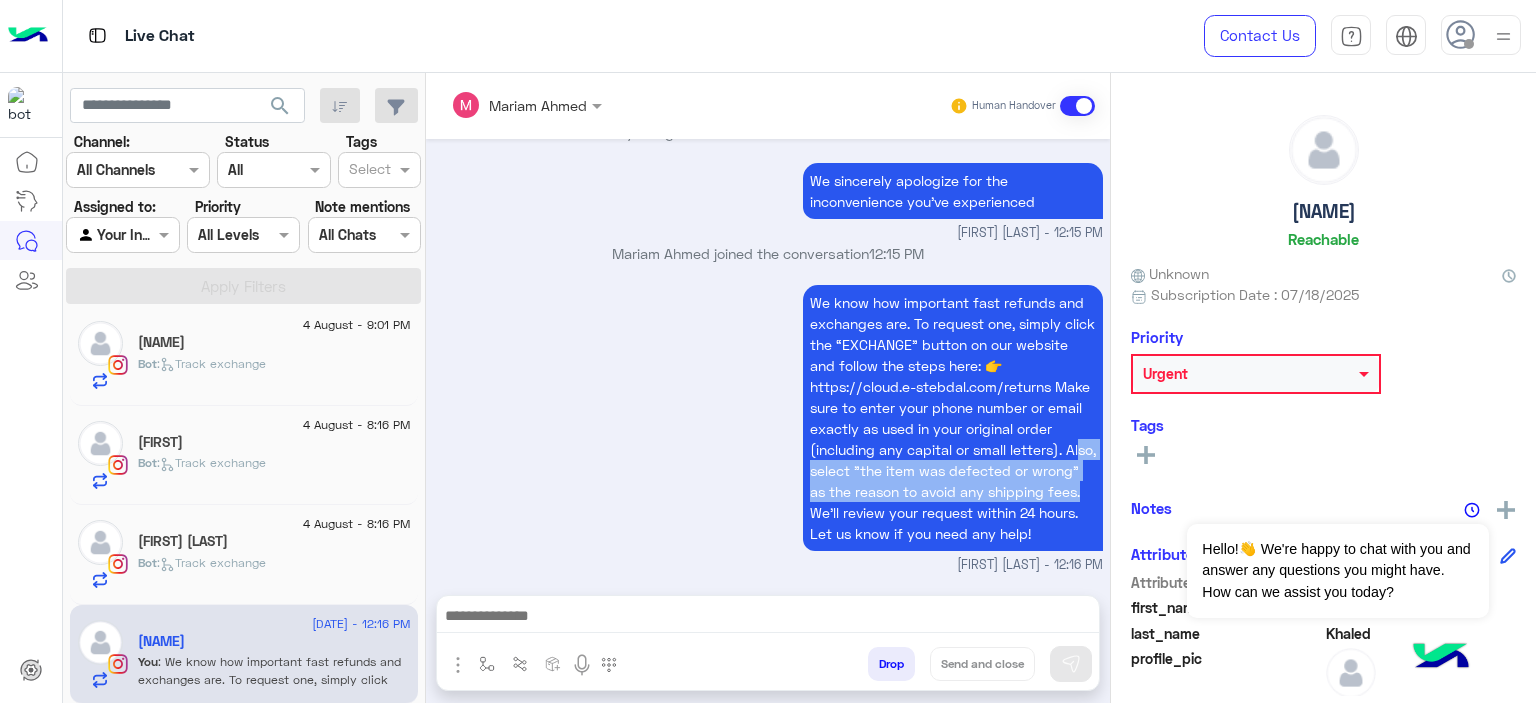 drag, startPoint x: 814, startPoint y: 455, endPoint x: 897, endPoint y: 486, distance: 88.60023 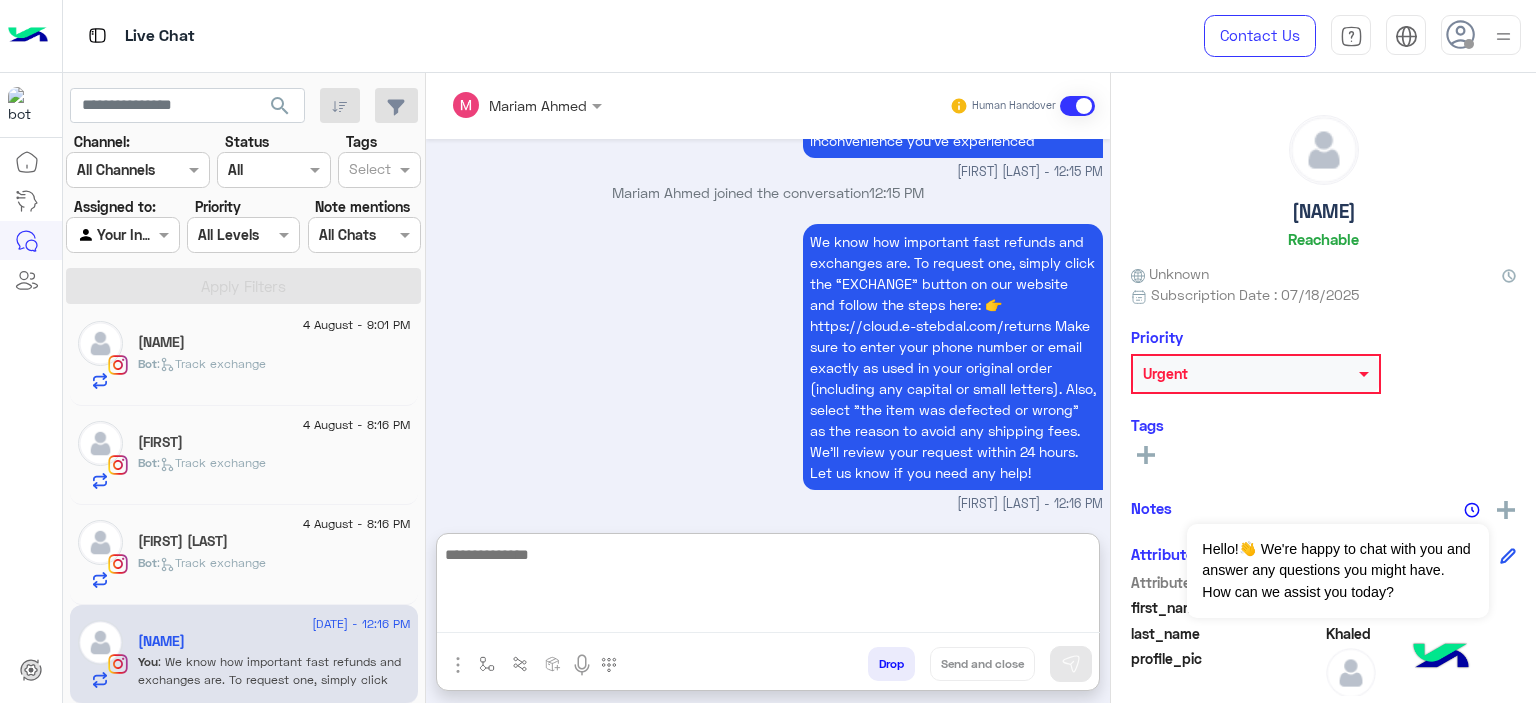click at bounding box center [768, 588] 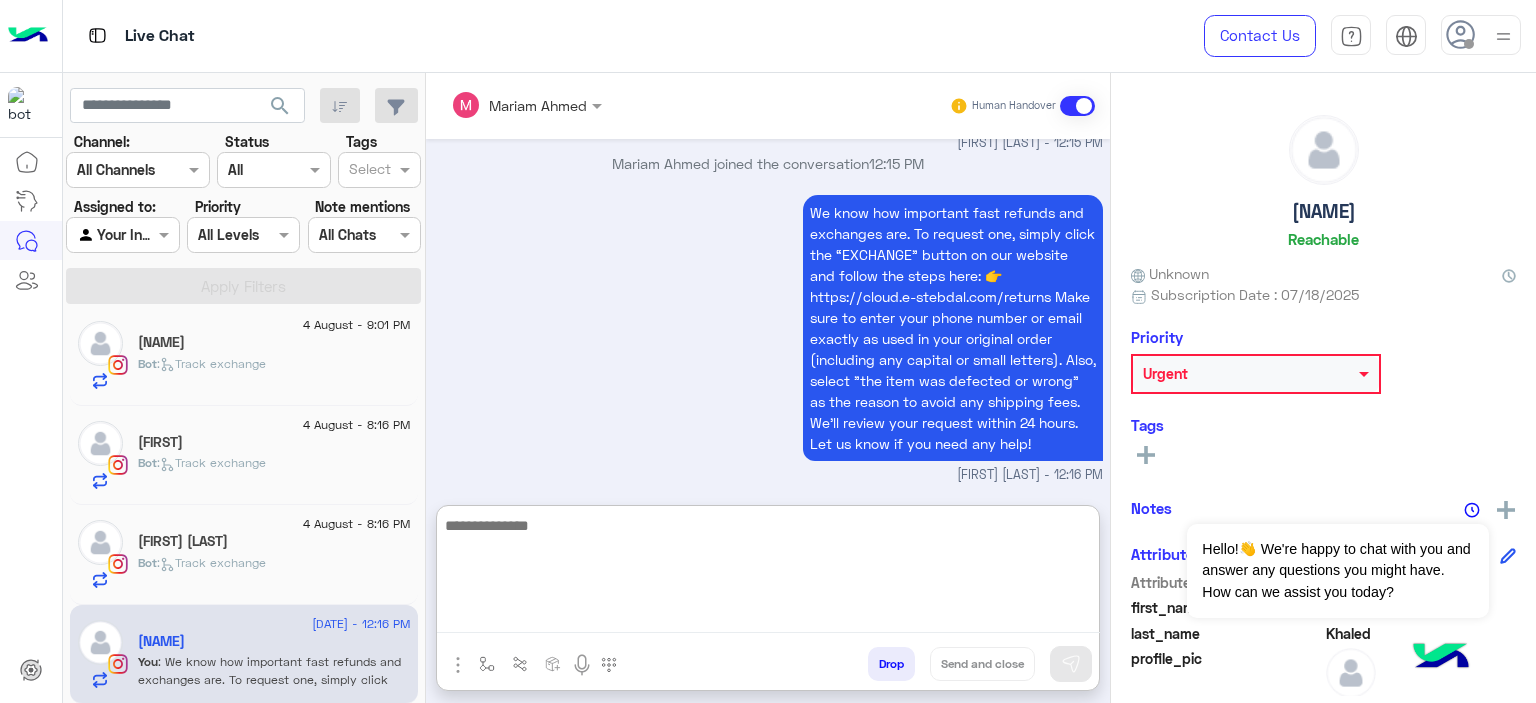 paste on "**********" 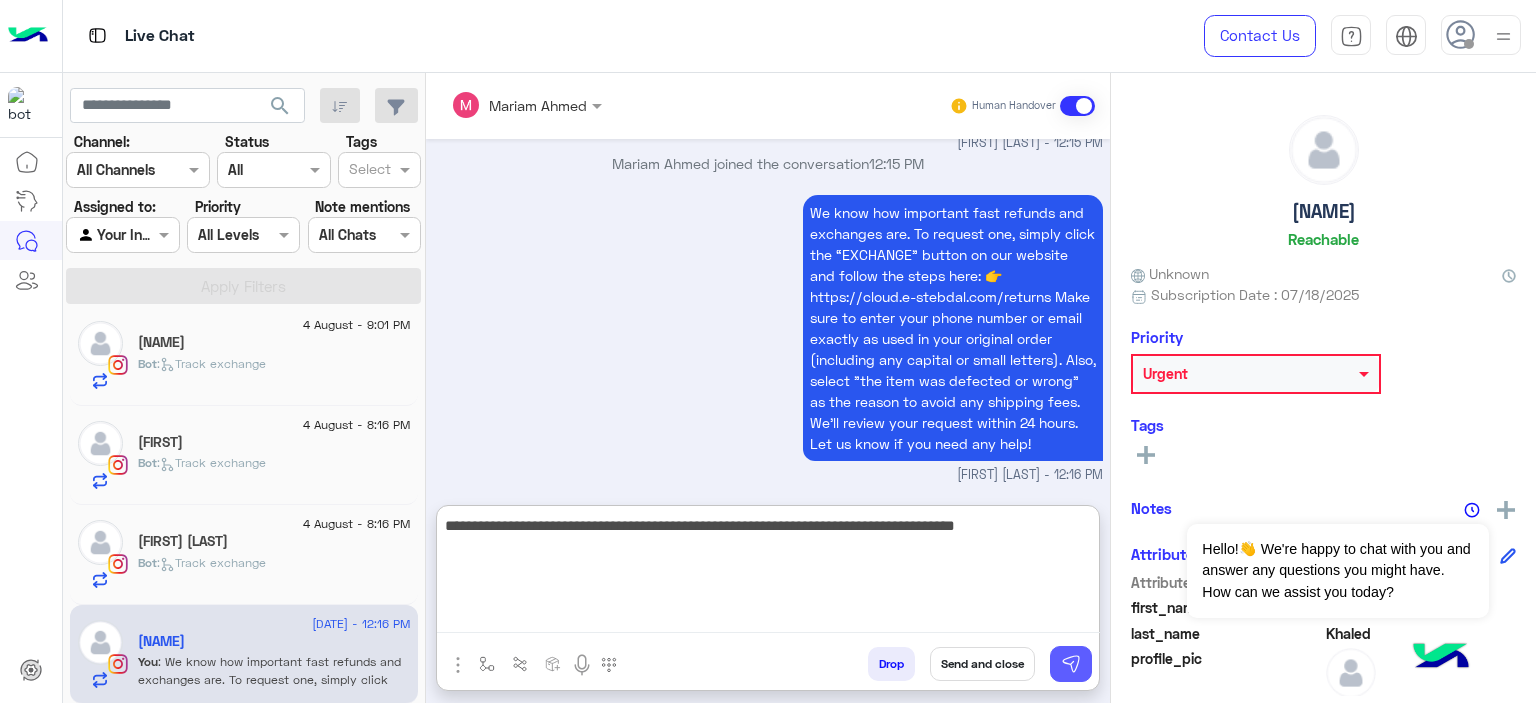 type on "**********" 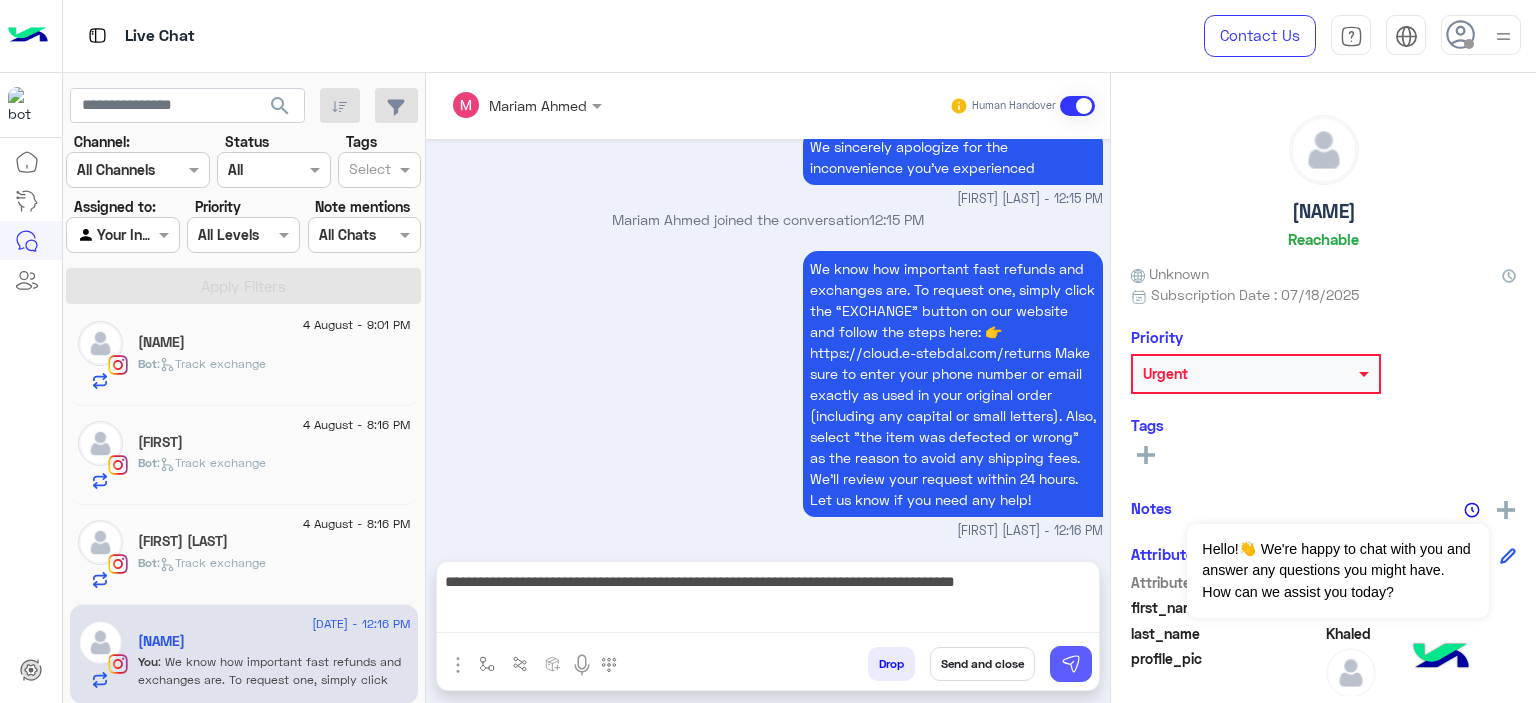 click at bounding box center (1071, 664) 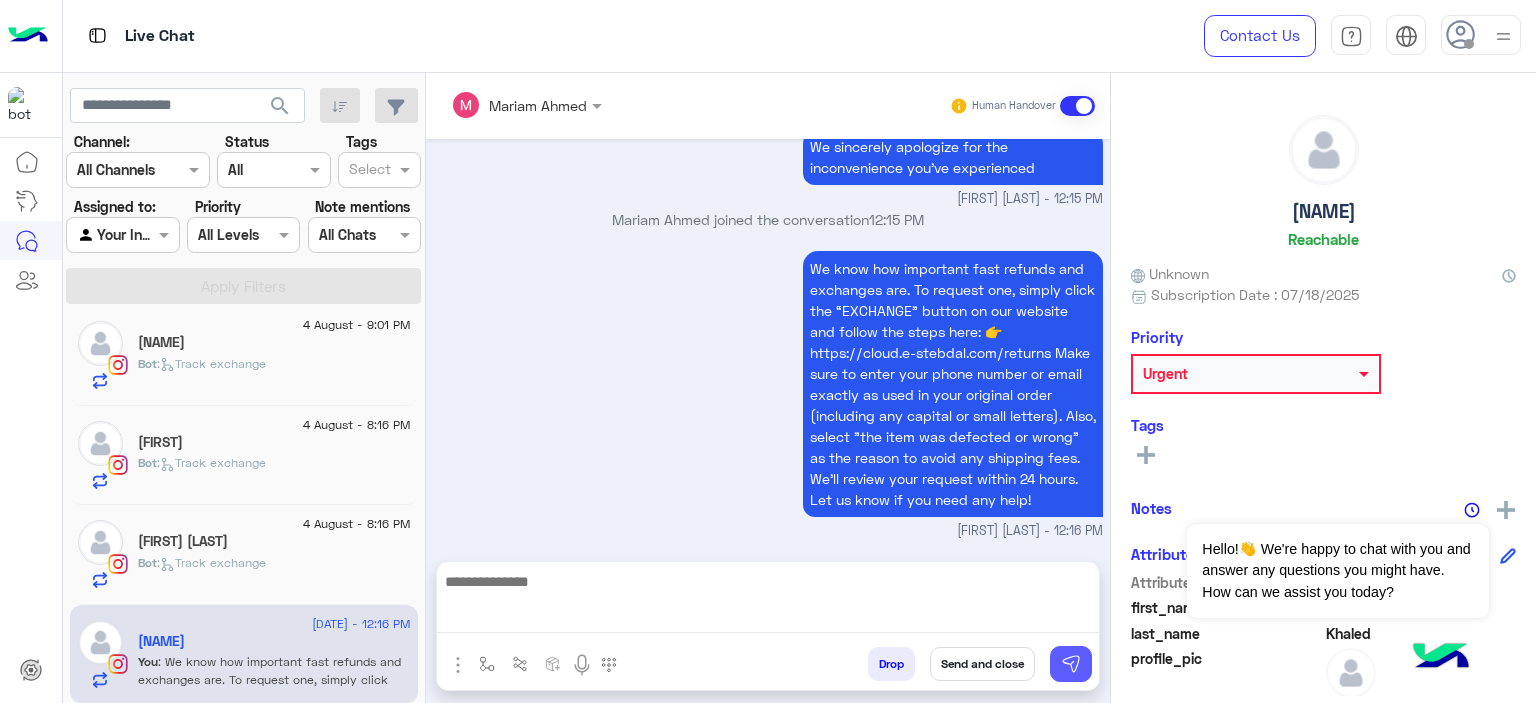scroll, scrollTop: 1932, scrollLeft: 0, axis: vertical 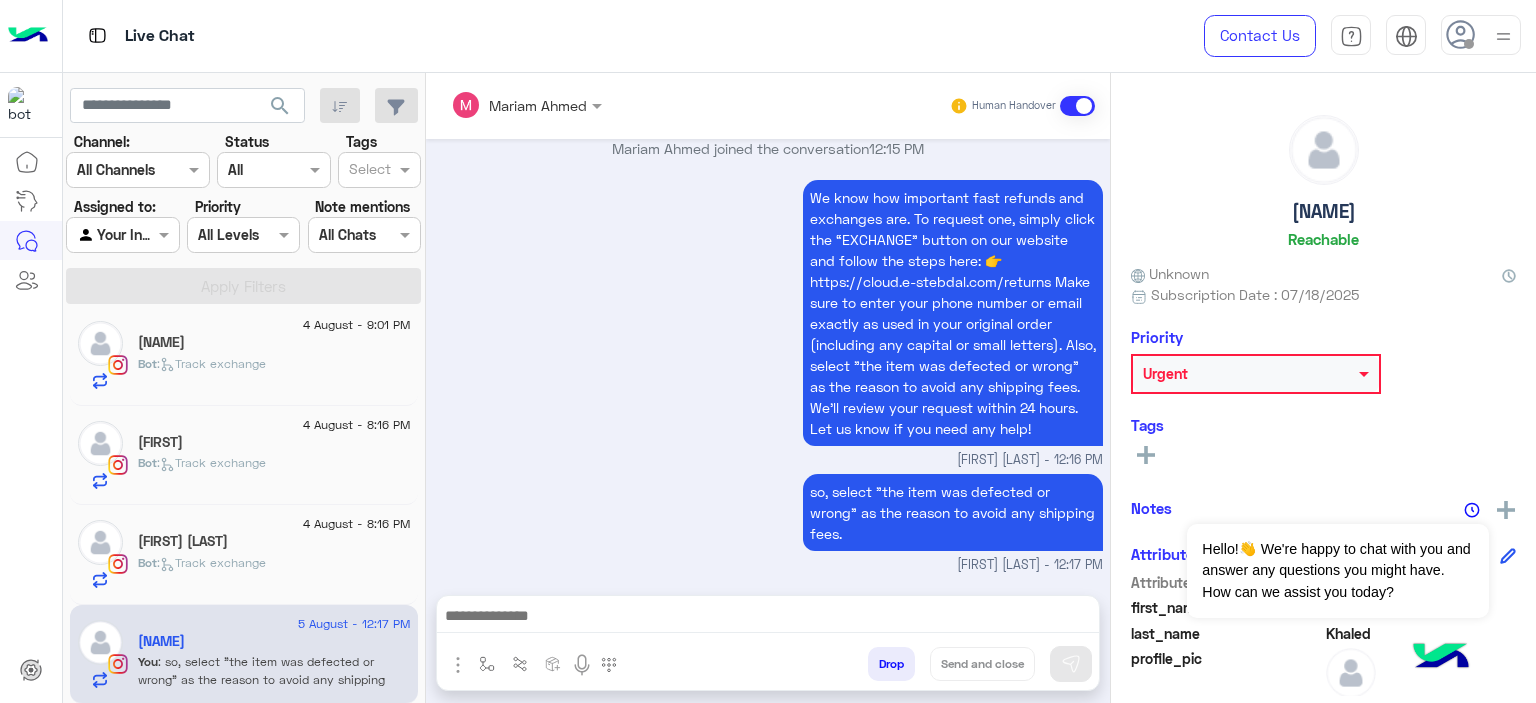 click on "Hanan El Marasy" 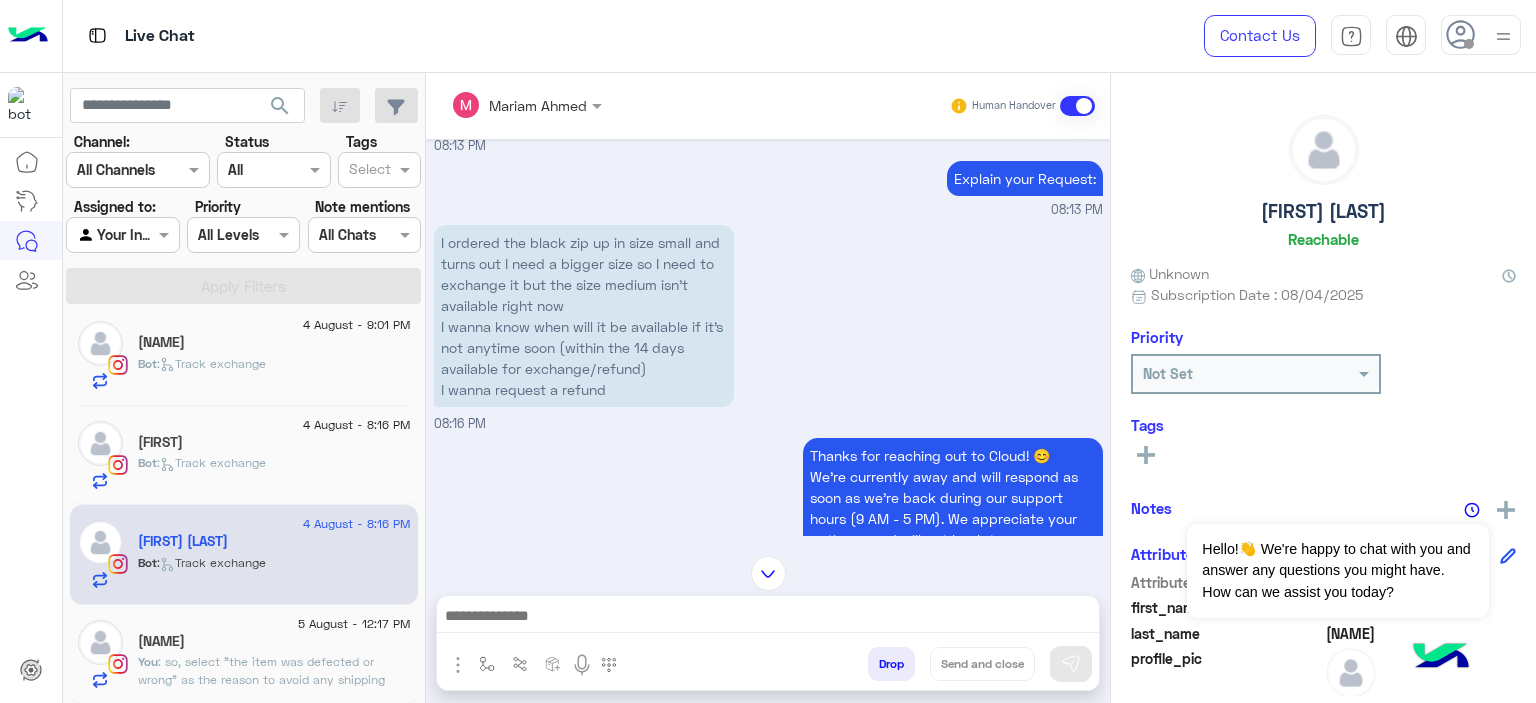 scroll, scrollTop: 1838, scrollLeft: 0, axis: vertical 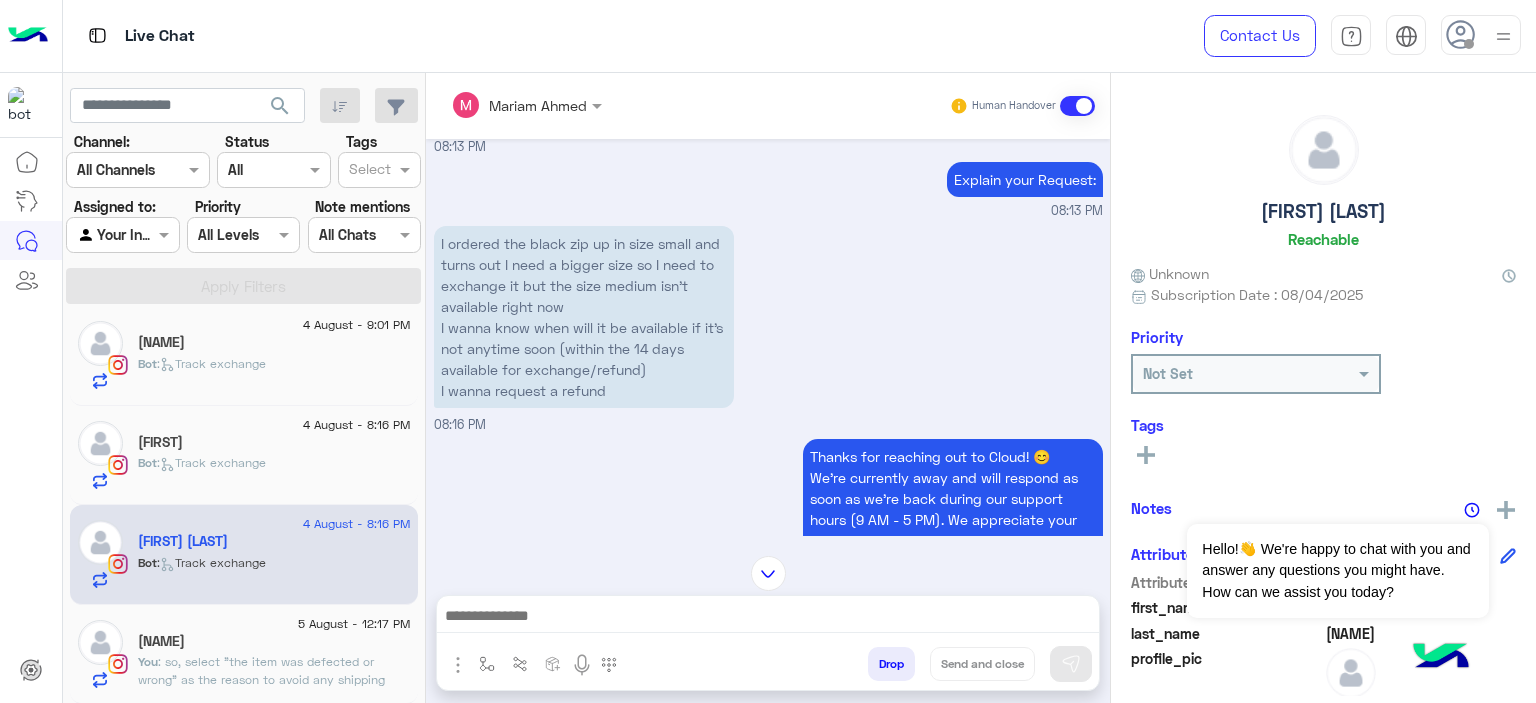 click on ": so, select "the item was defected or wrong" as the reason to avoid any shipping fees." 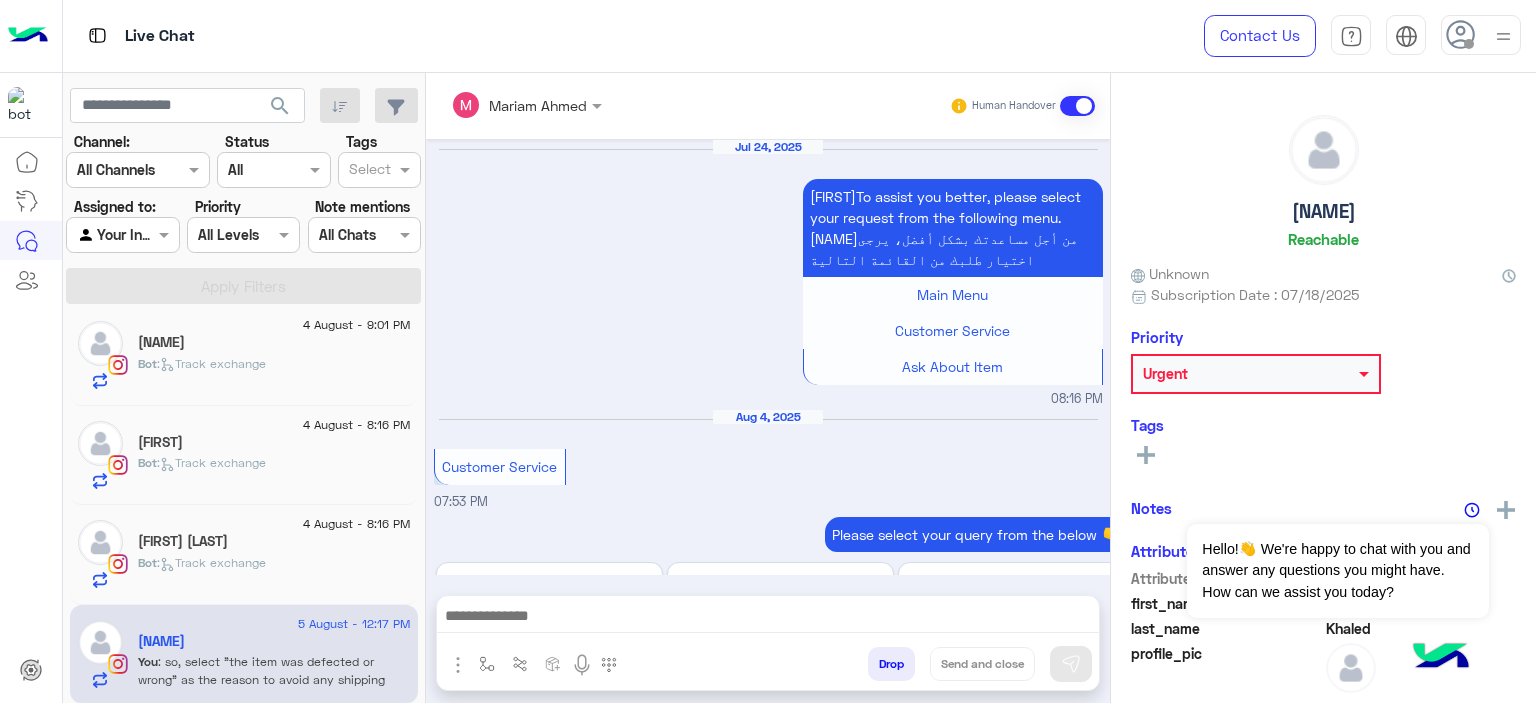 scroll, scrollTop: 1865, scrollLeft: 0, axis: vertical 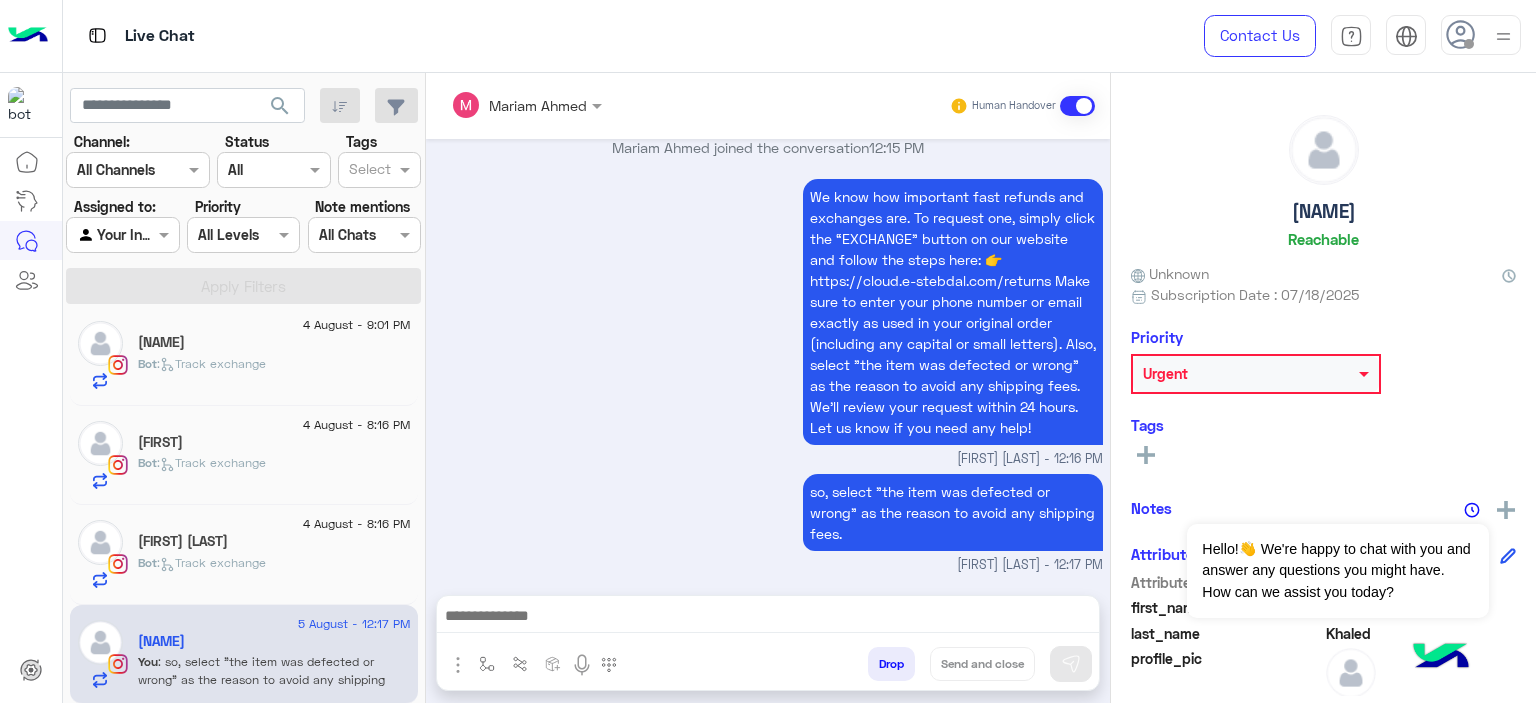 click on ":   Track exchange" 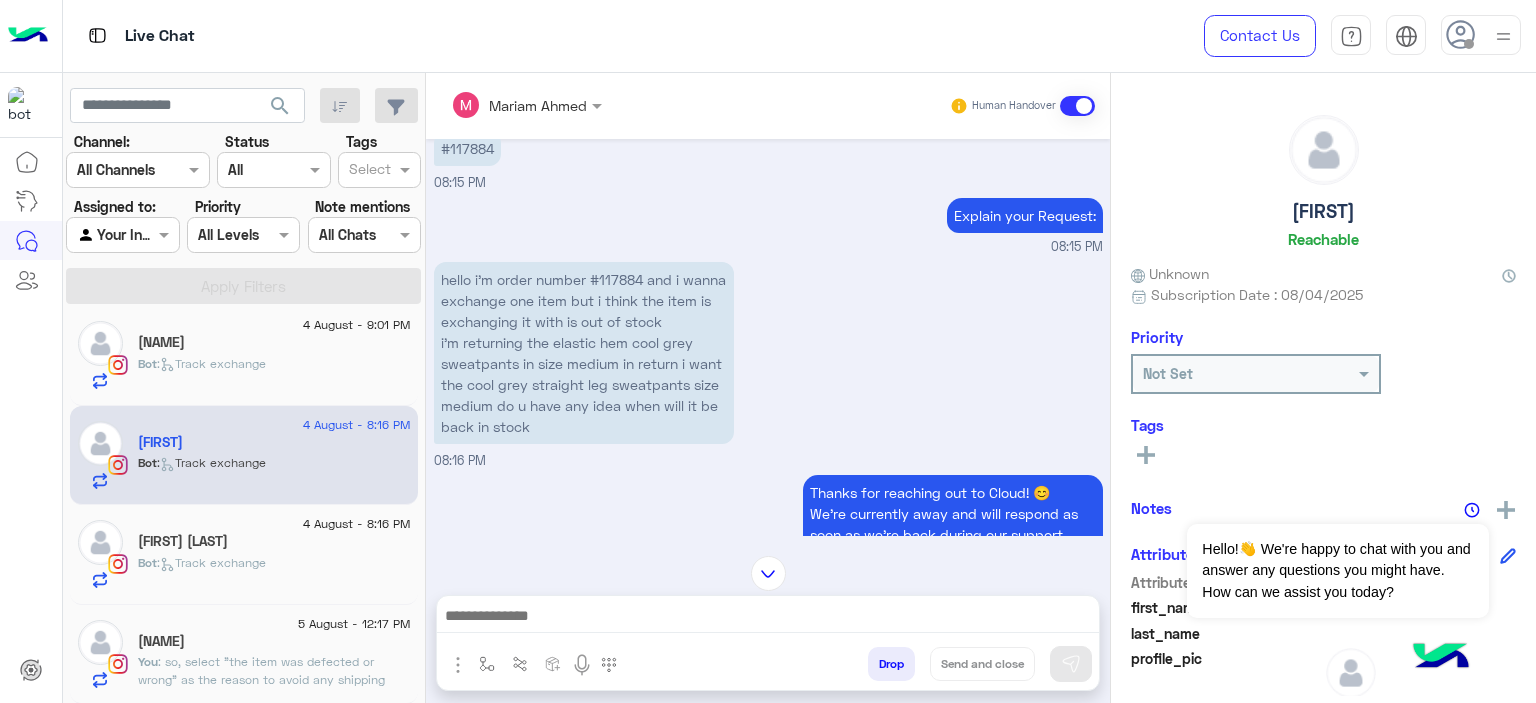 scroll, scrollTop: 1929, scrollLeft: 0, axis: vertical 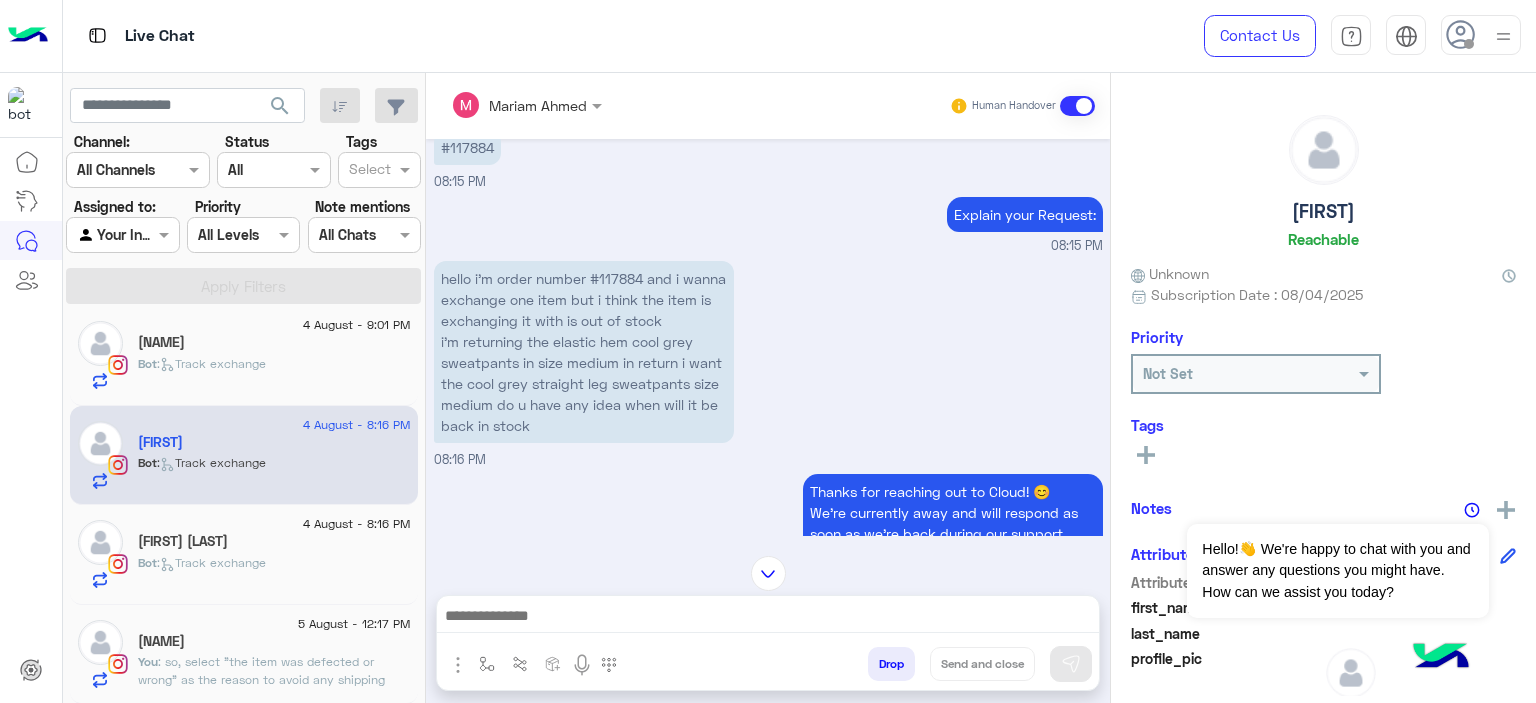 click on "Bot :   Track exchange" 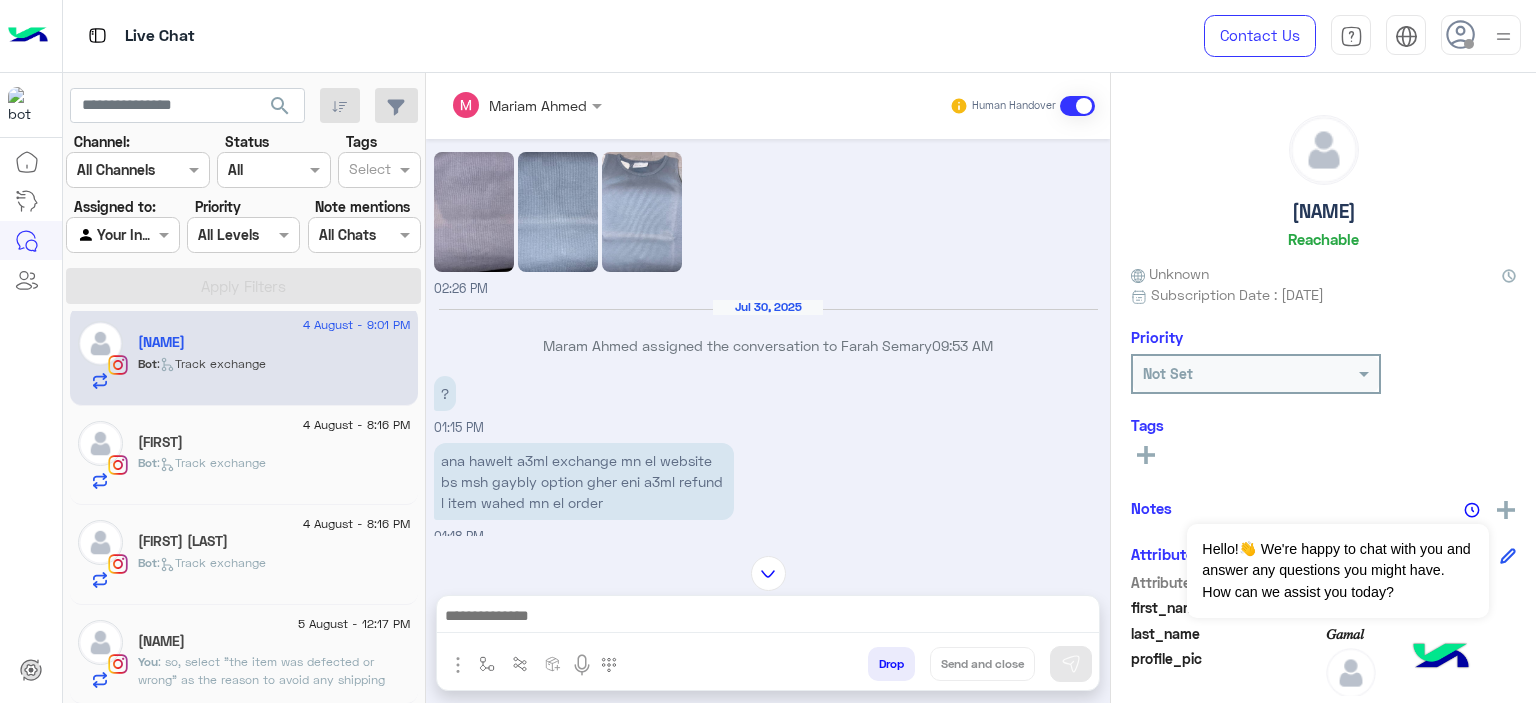 scroll, scrollTop: 1690, scrollLeft: 0, axis: vertical 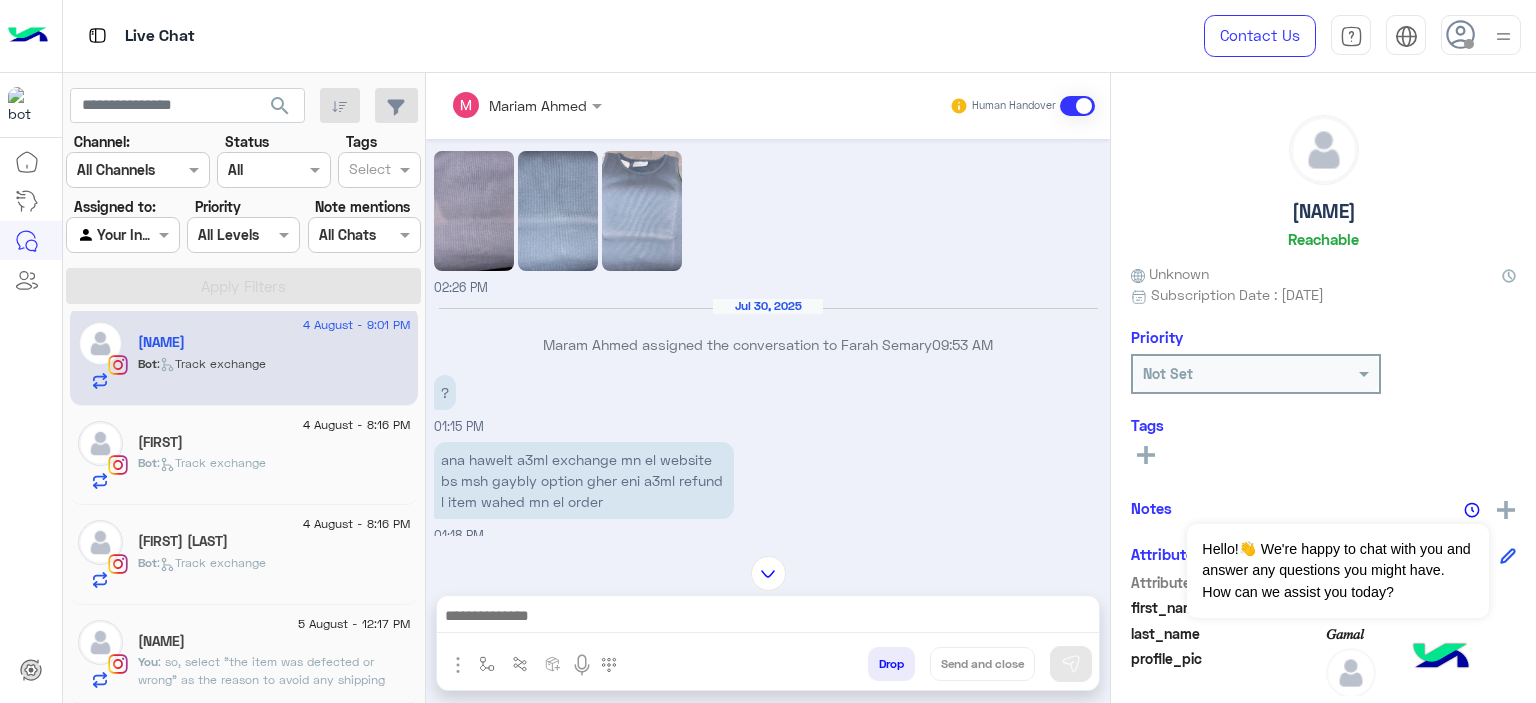 click 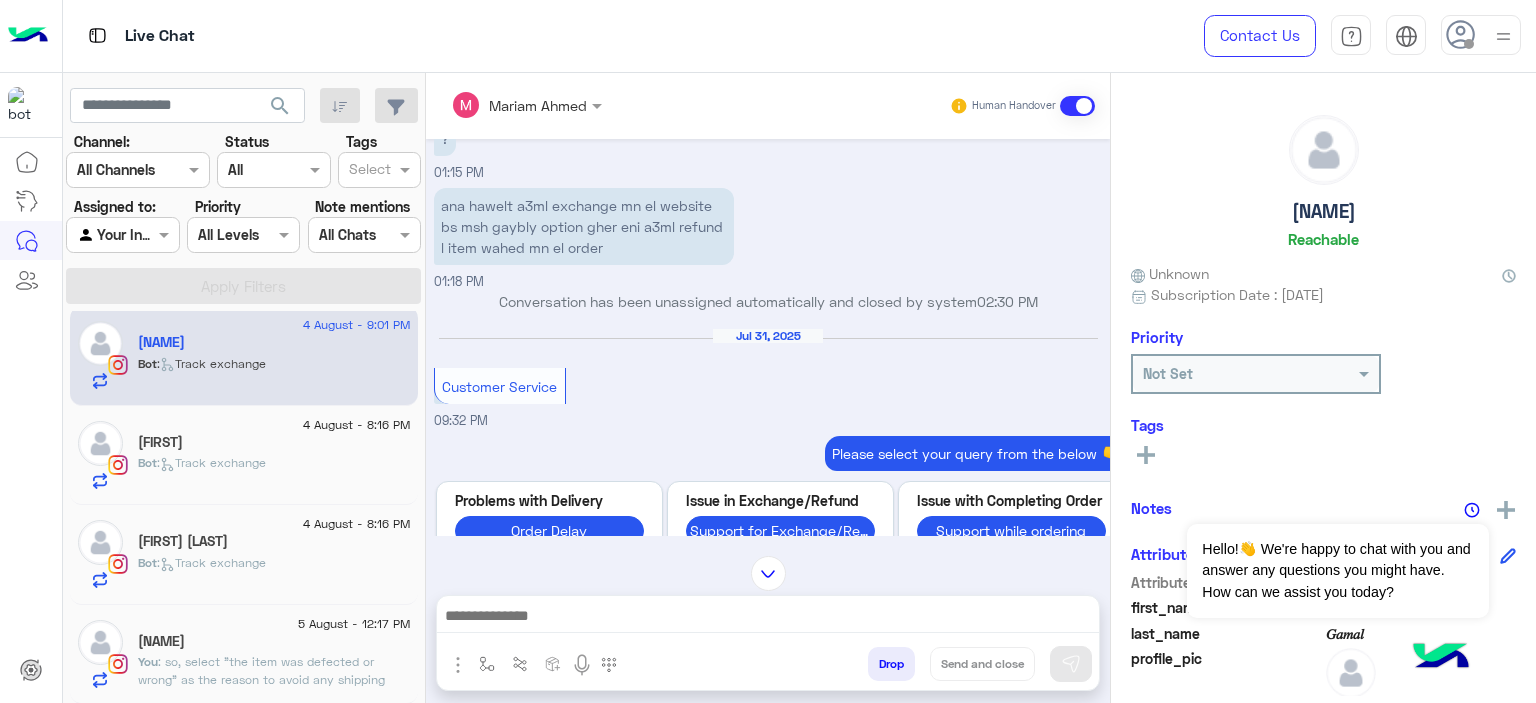 scroll, scrollTop: 1945, scrollLeft: 0, axis: vertical 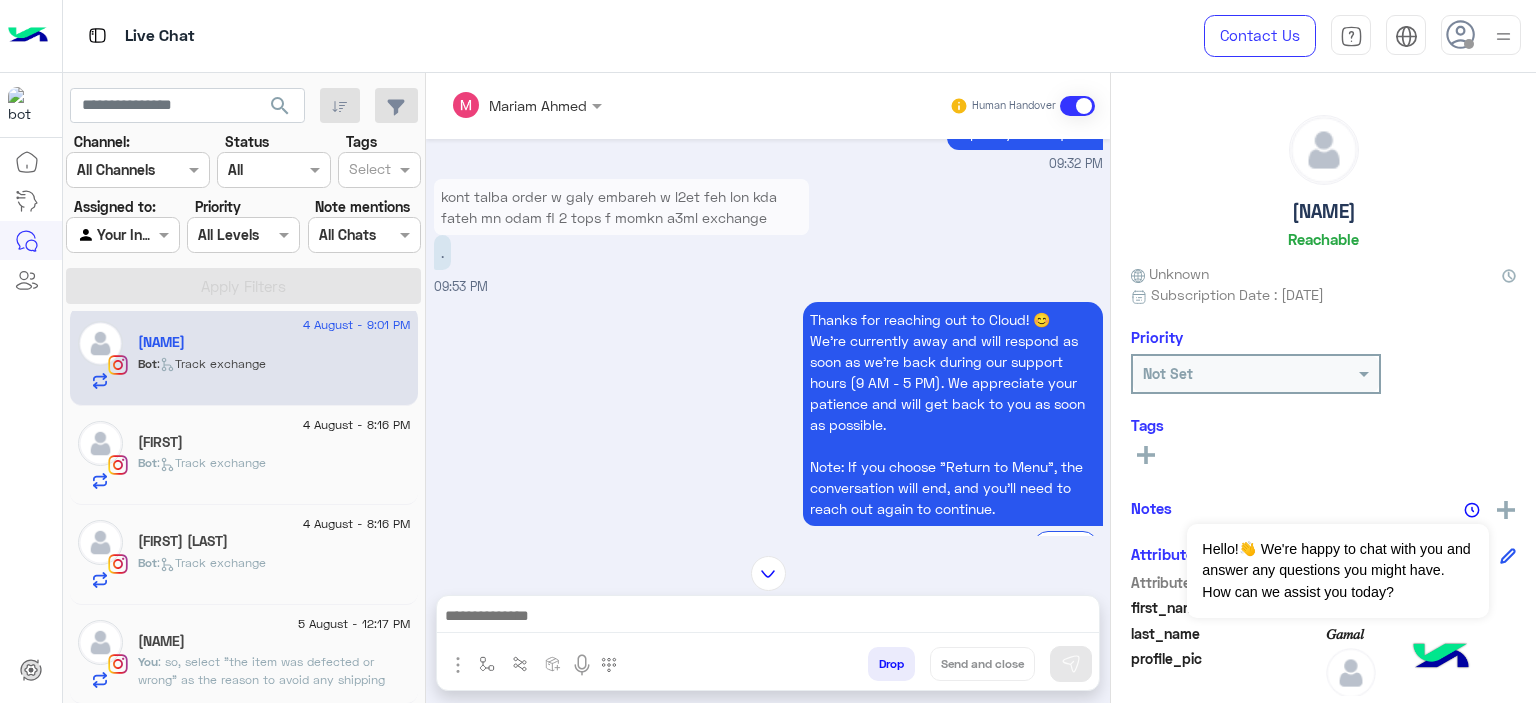 click on "Tahanii Khaled" 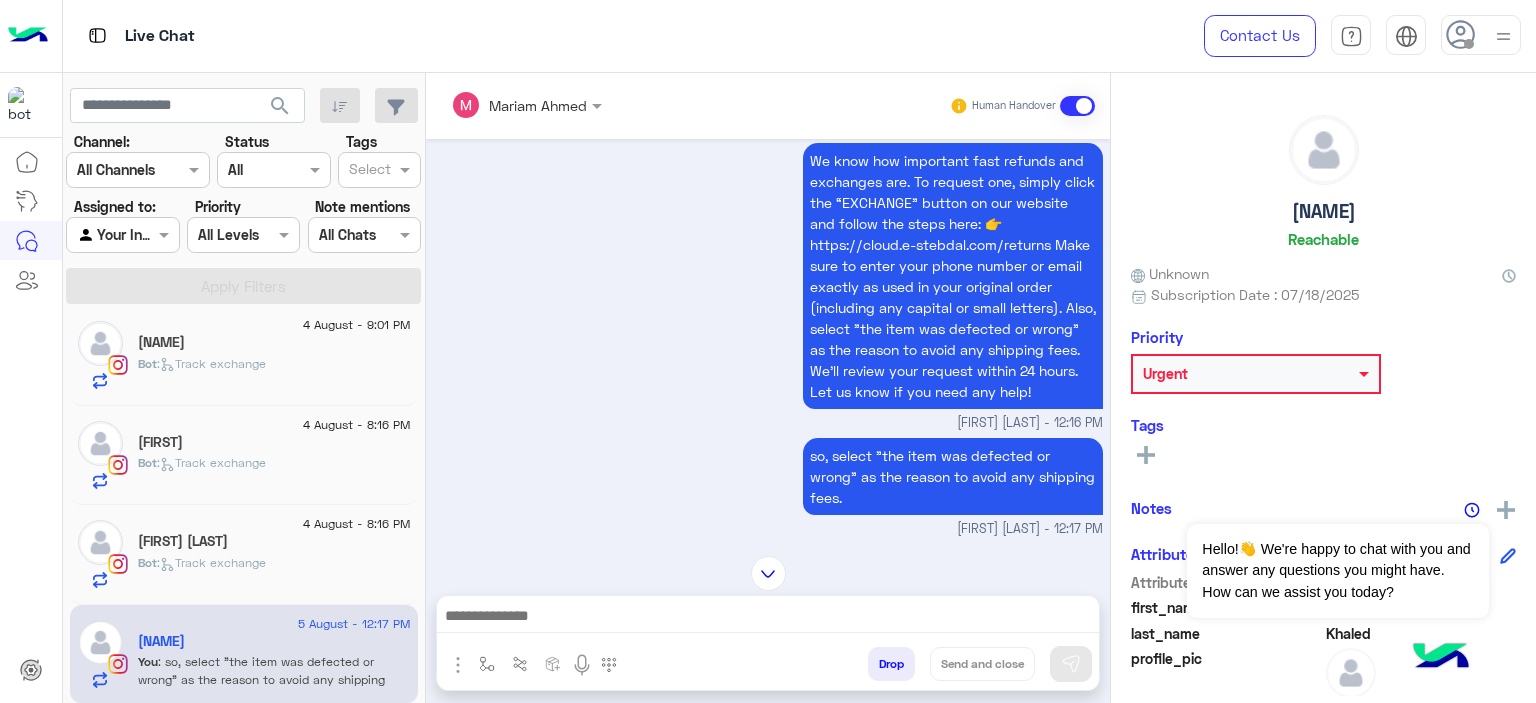 scroll, scrollTop: 1609, scrollLeft: 0, axis: vertical 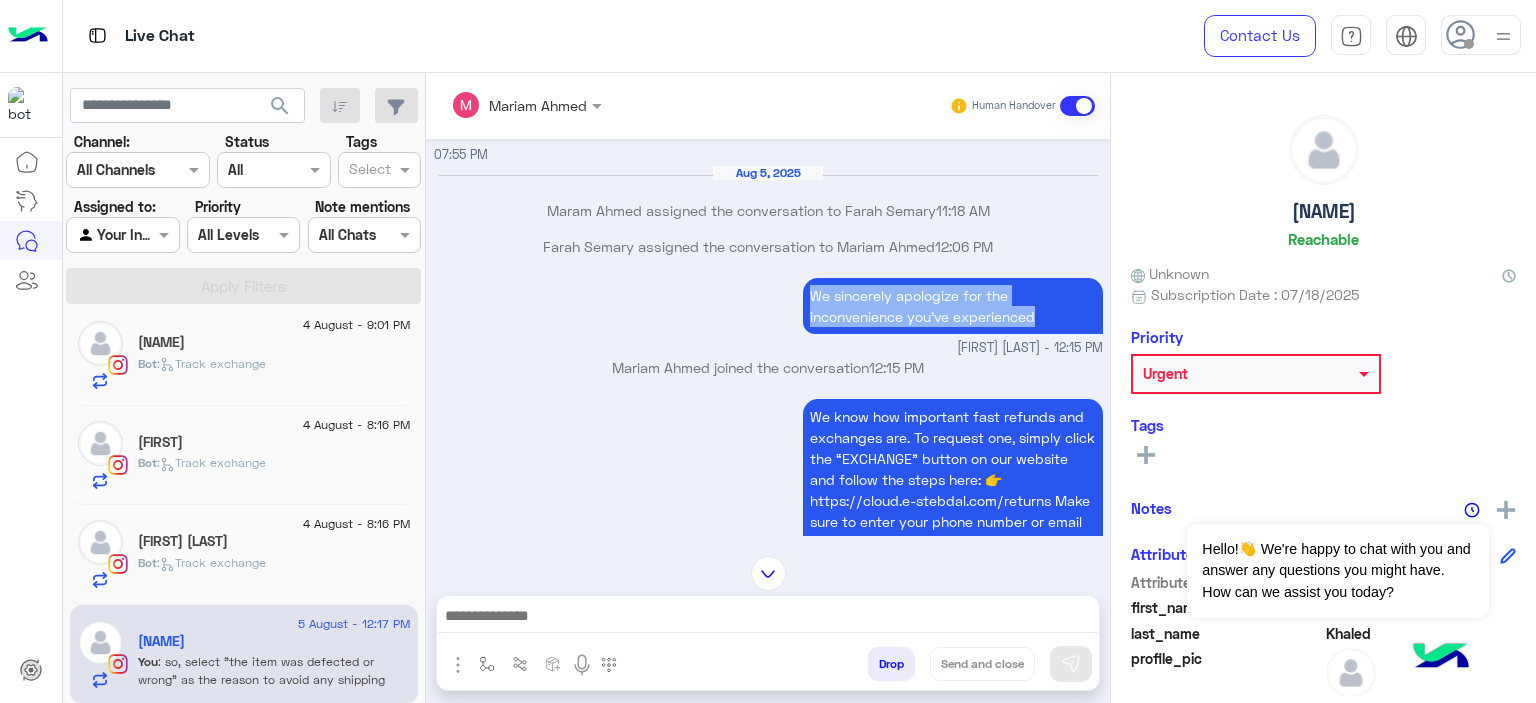 drag, startPoint x: 800, startPoint y: 306, endPoint x: 1045, endPoint y: 340, distance: 247.34793 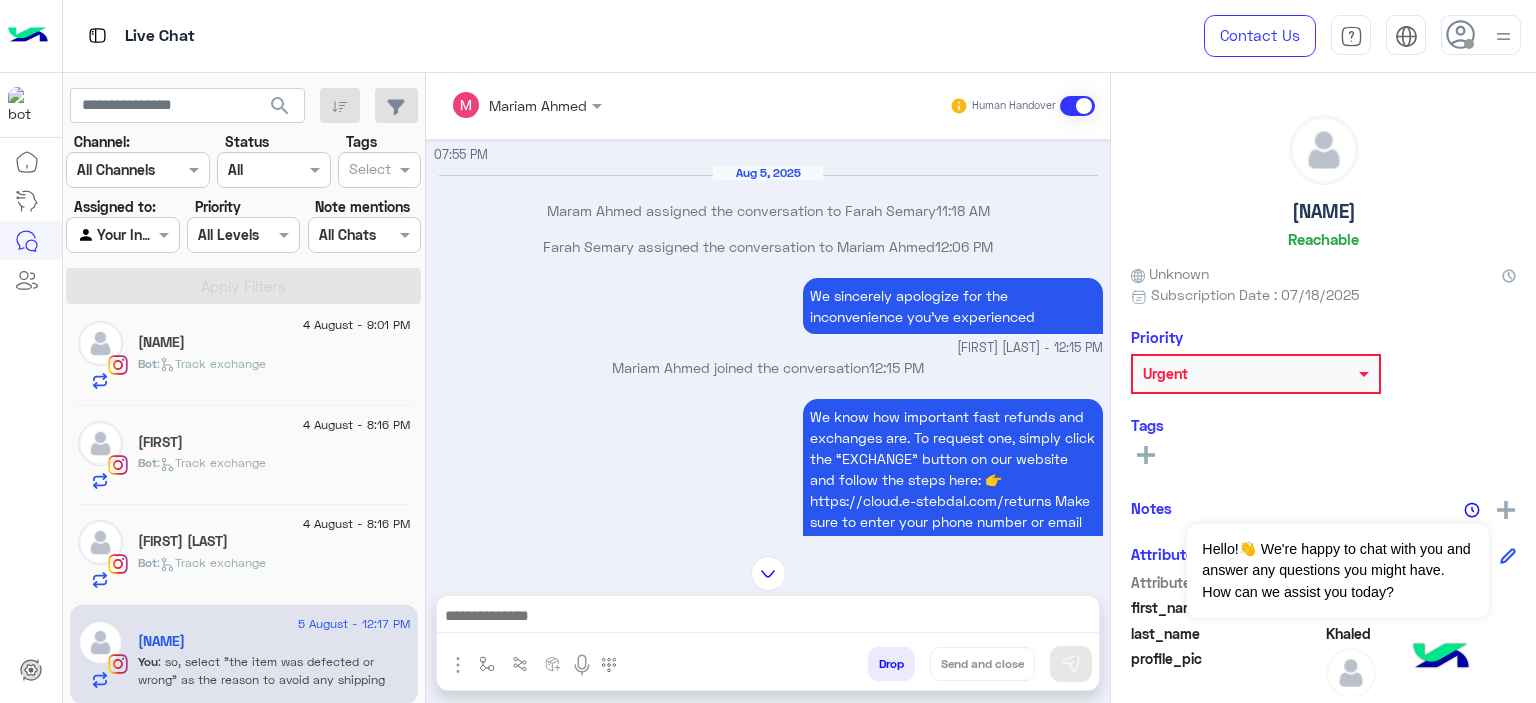 click on "Bot :   Track exchange" 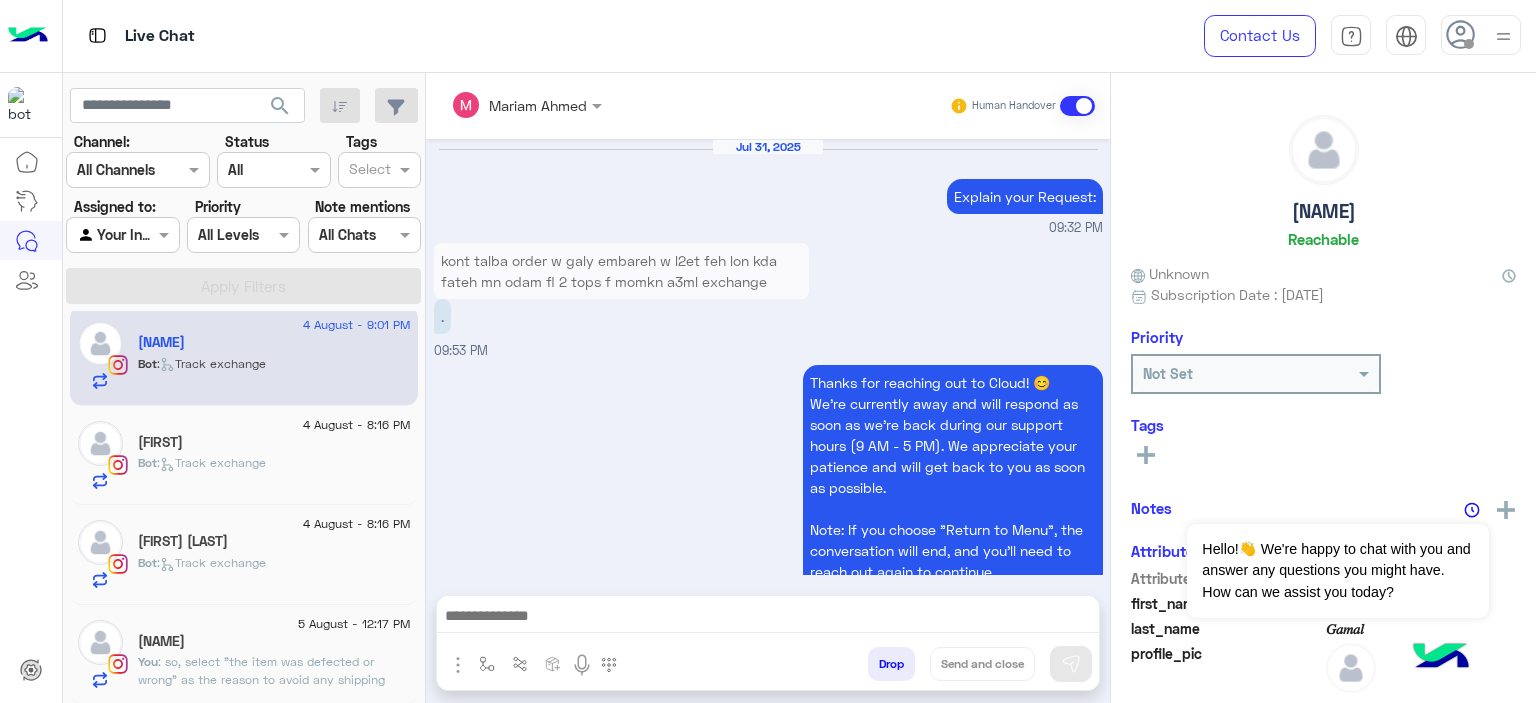 scroll, scrollTop: 1704, scrollLeft: 0, axis: vertical 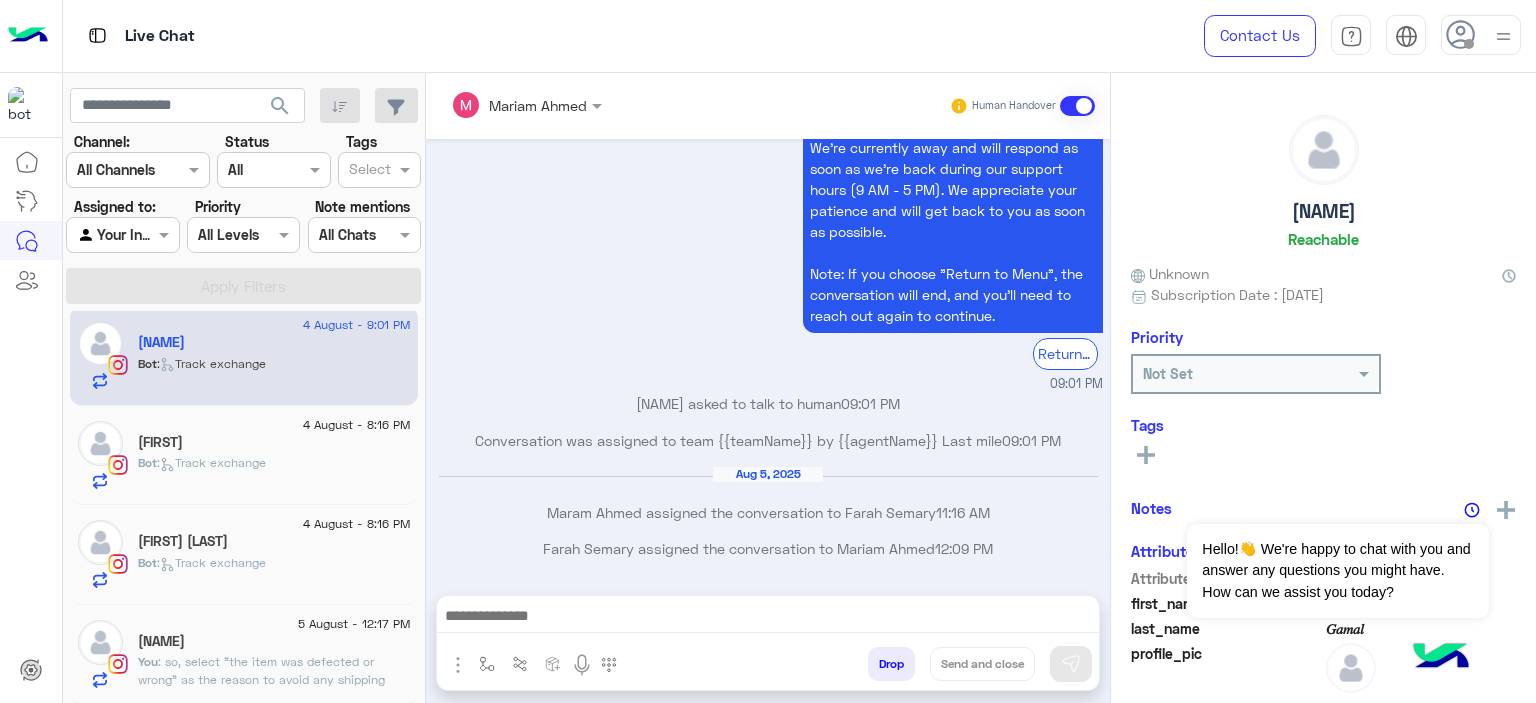 click at bounding box center (768, 618) 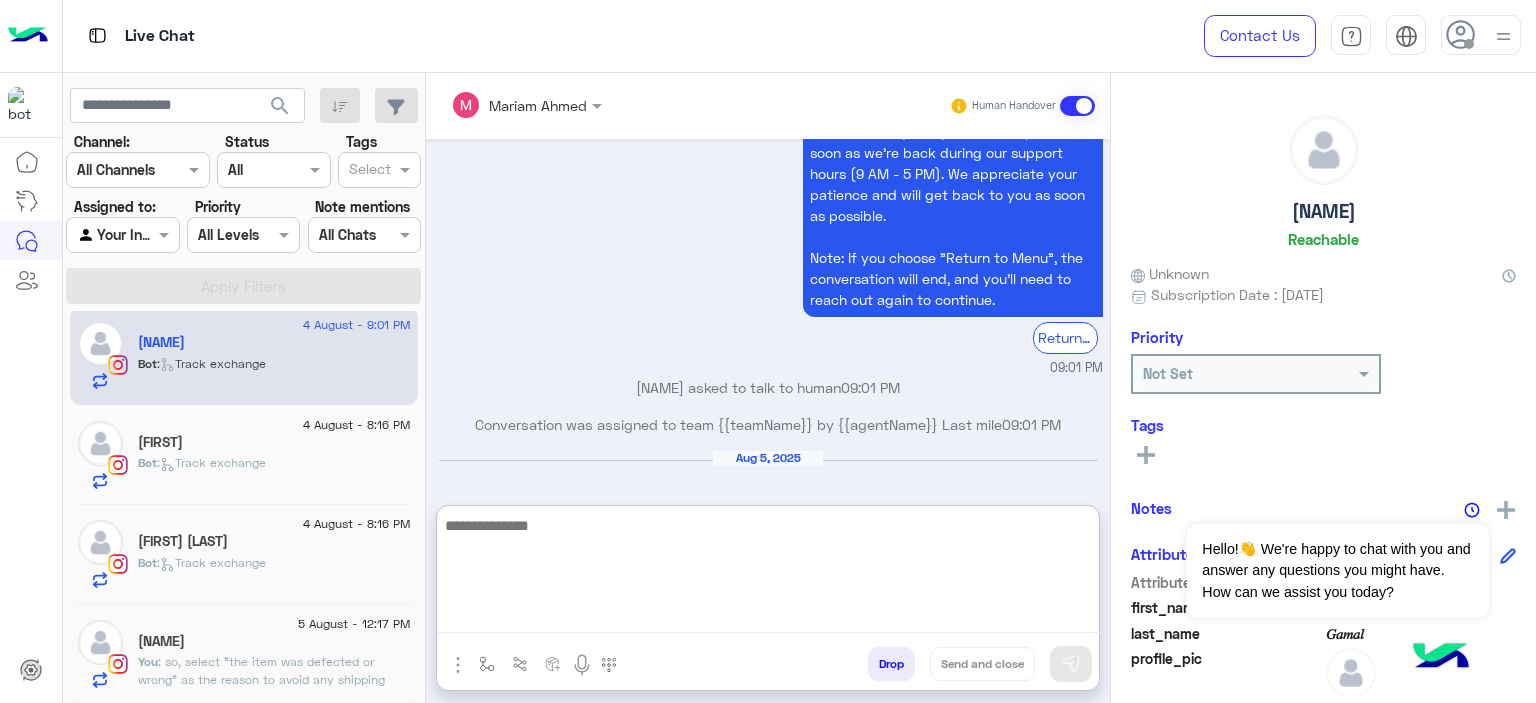 paste on "**********" 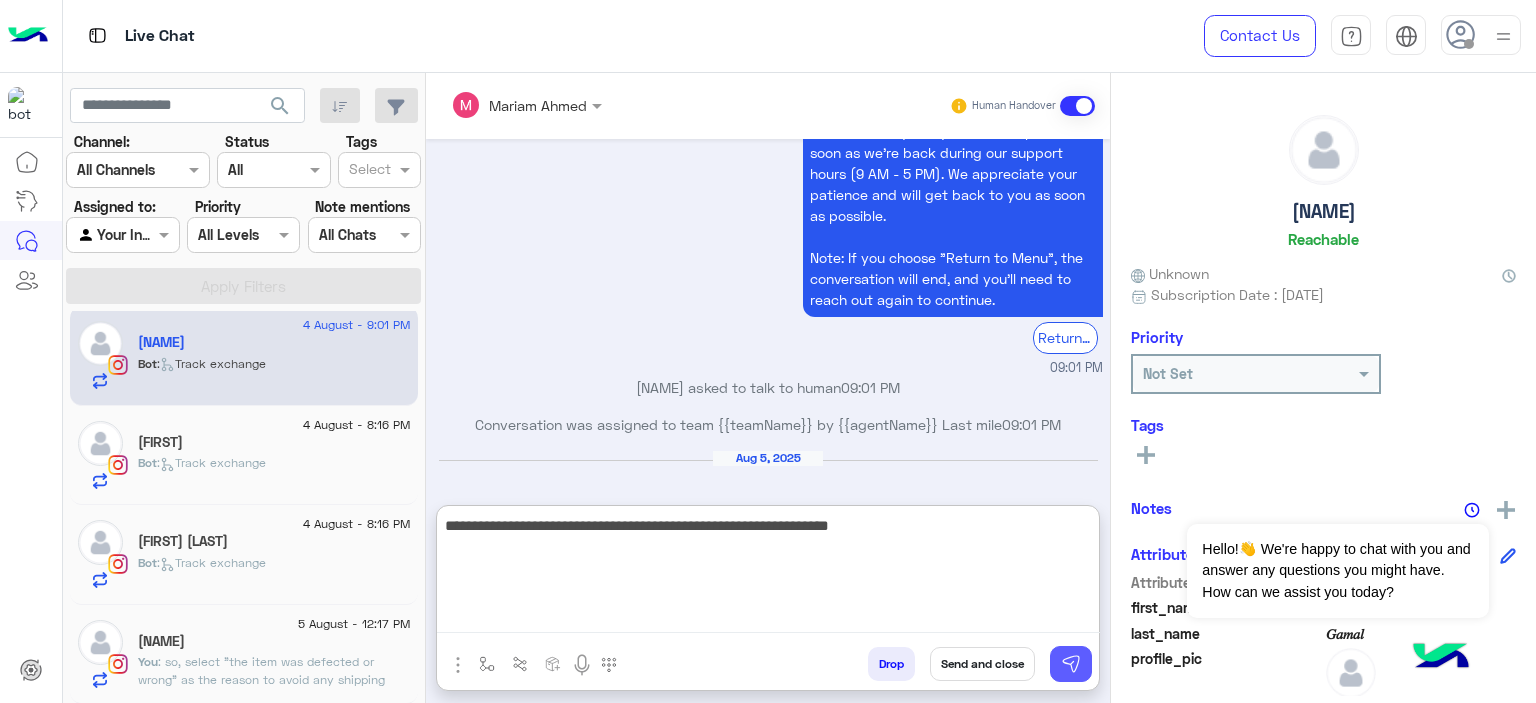 type on "**********" 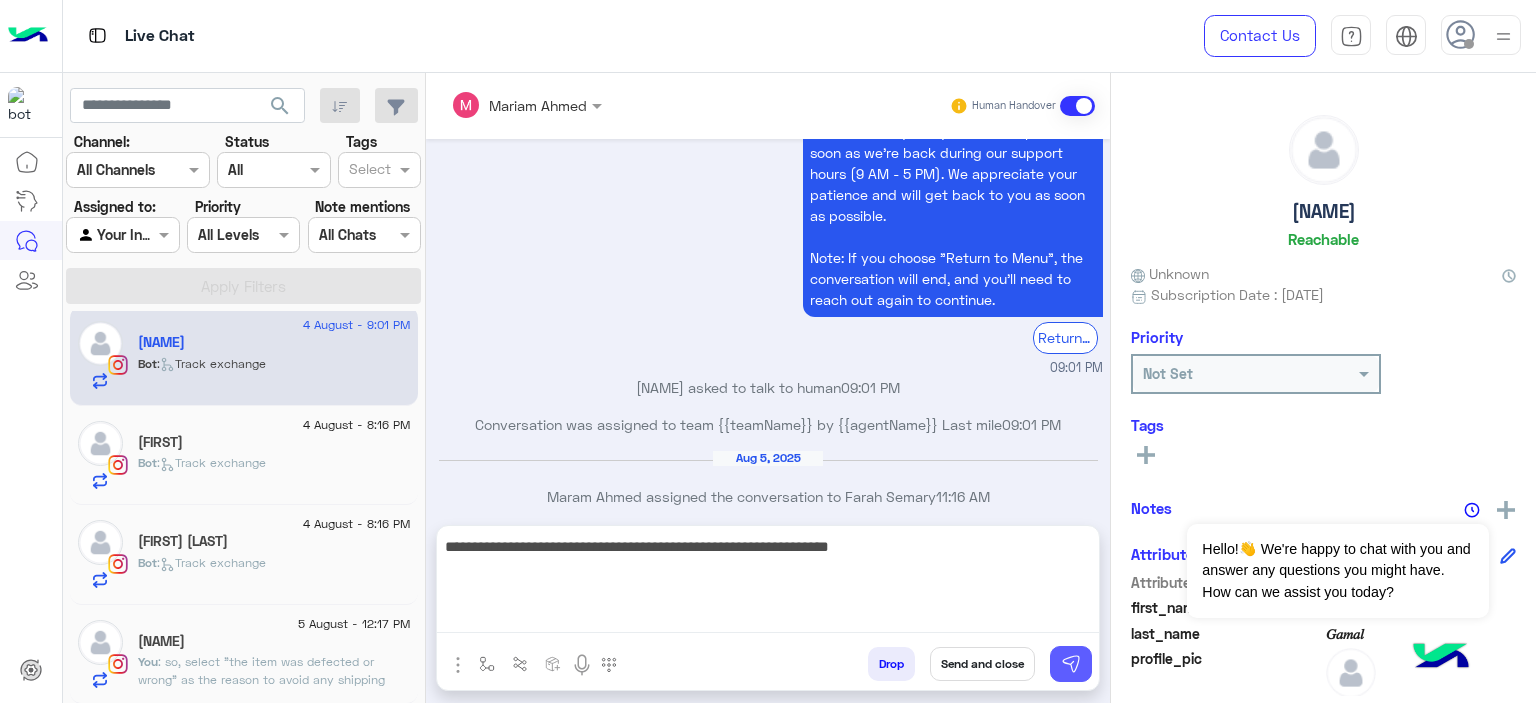 click at bounding box center (1071, 664) 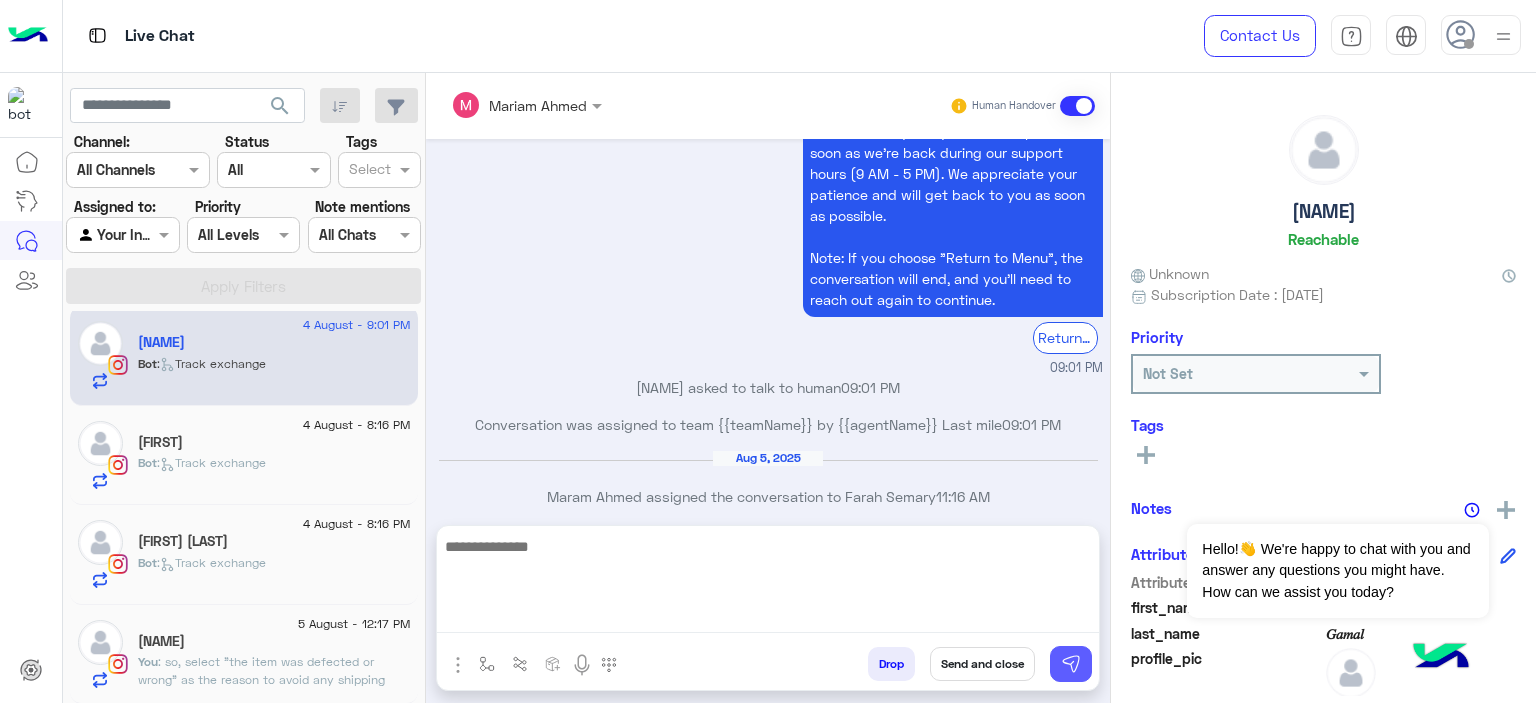scroll, scrollTop: 1788, scrollLeft: 0, axis: vertical 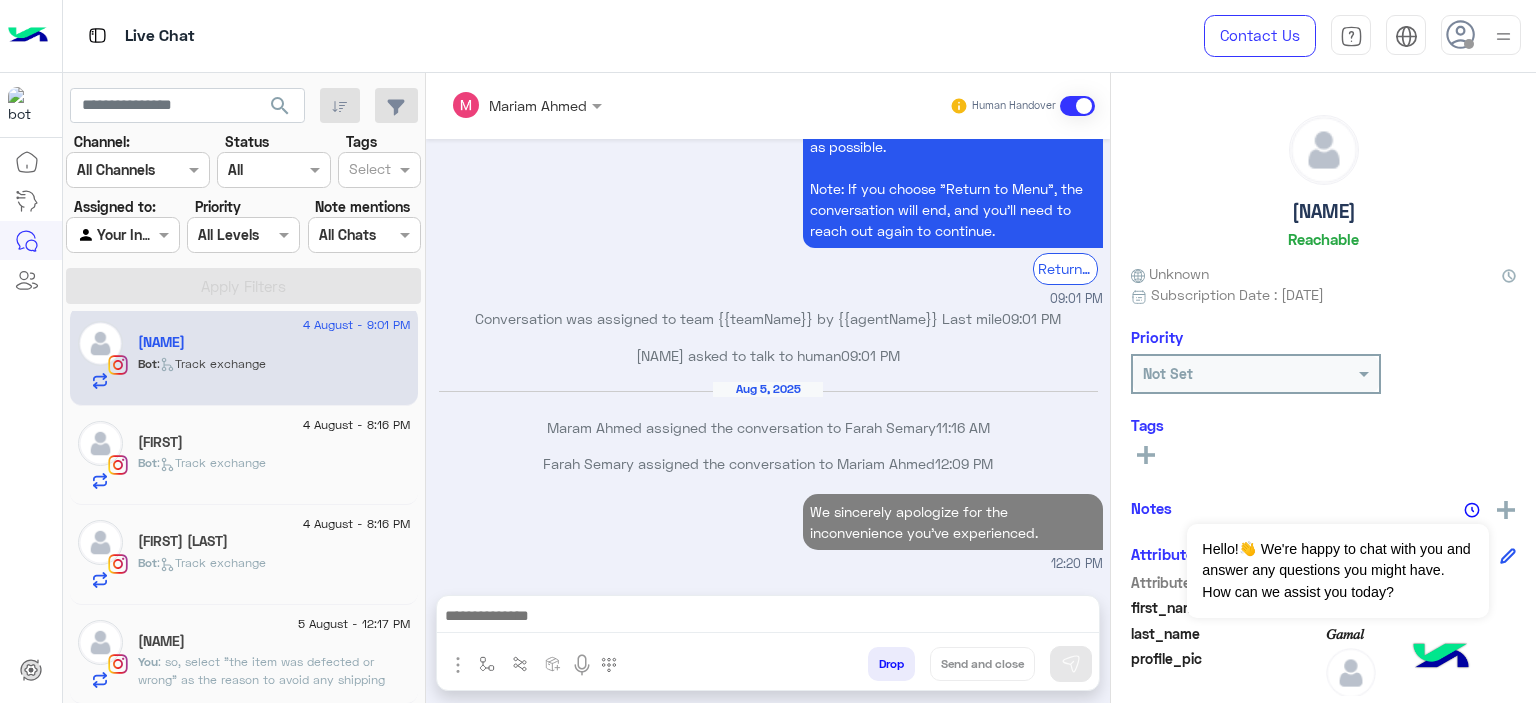 click on "You  : so, select "the item was defected or wrong" as the reason to avoid any shipping fees." 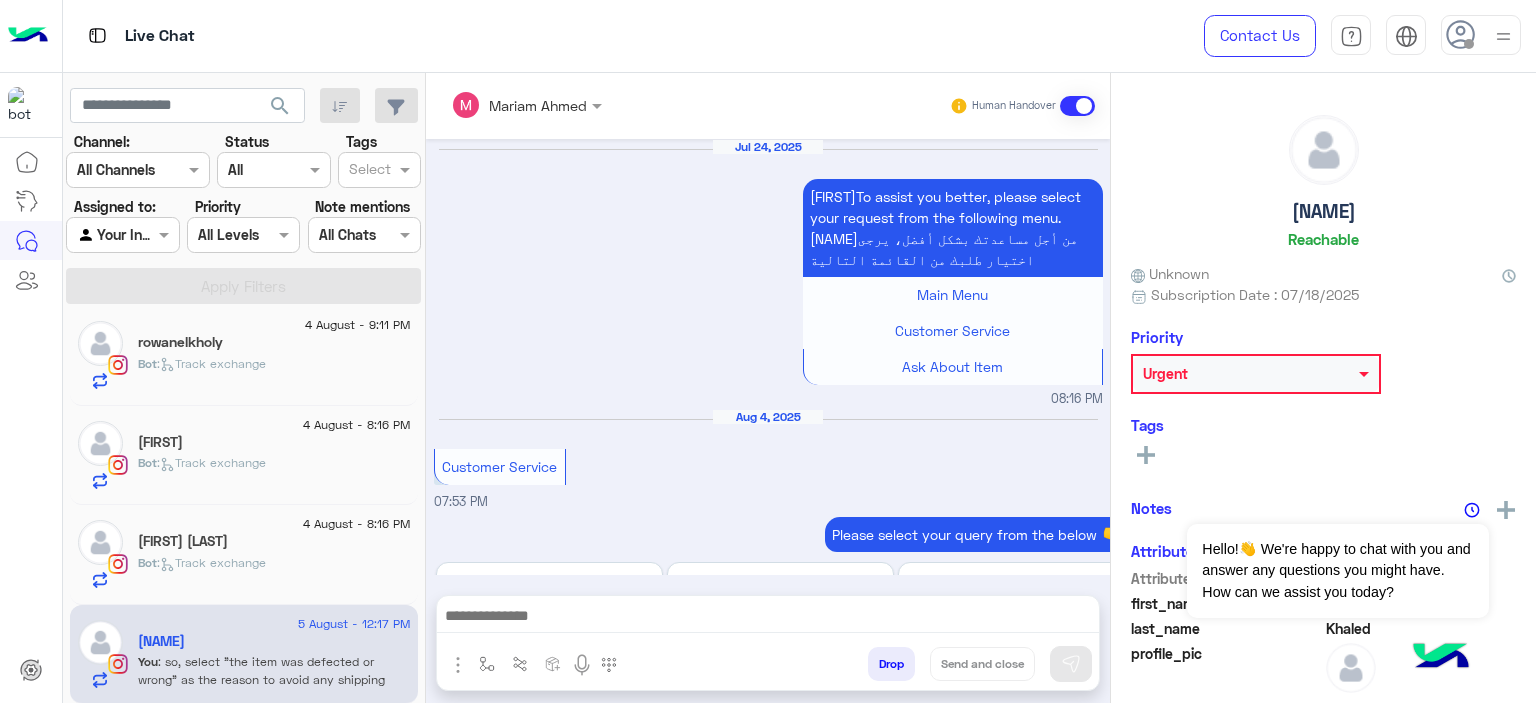 scroll, scrollTop: 1865, scrollLeft: 0, axis: vertical 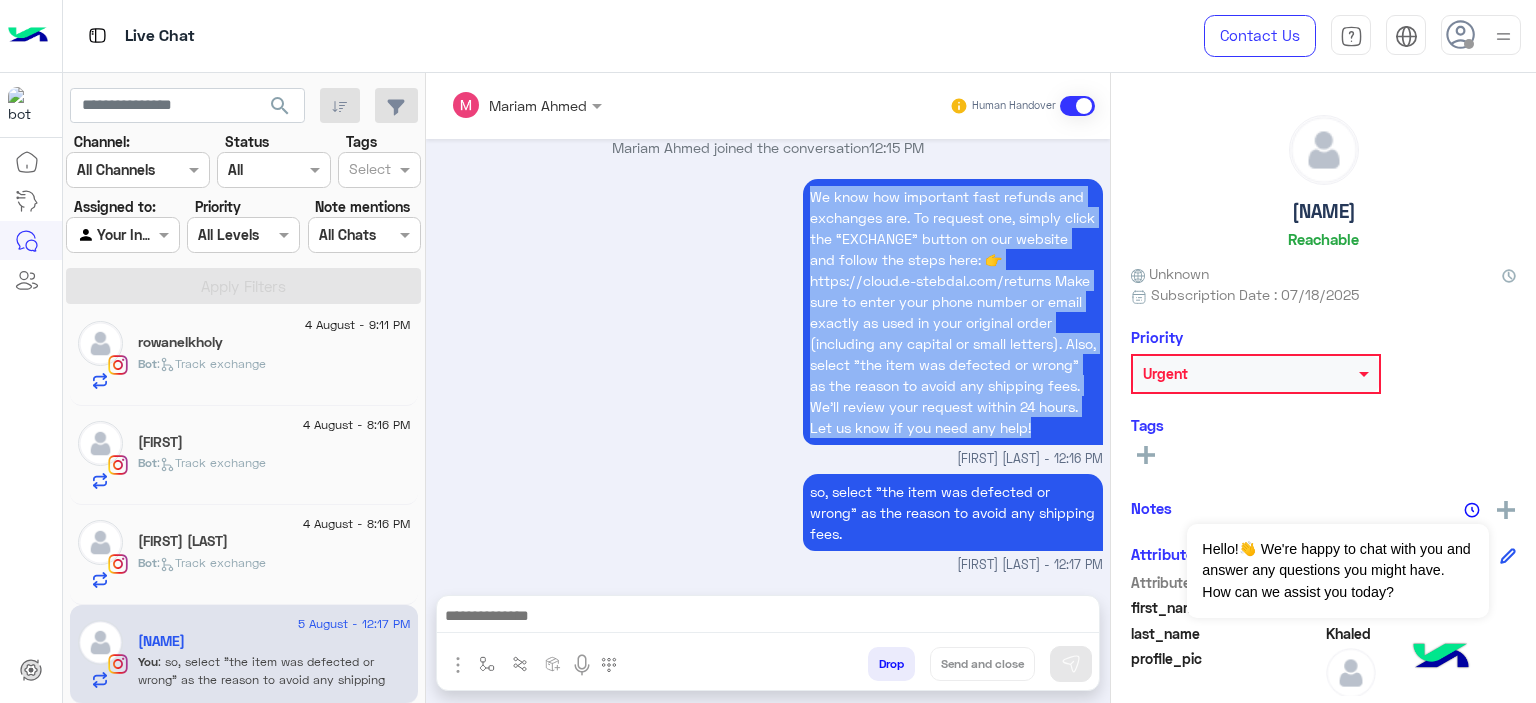 drag, startPoint x: 804, startPoint y: 163, endPoint x: 1077, endPoint y: 435, distance: 385.37384 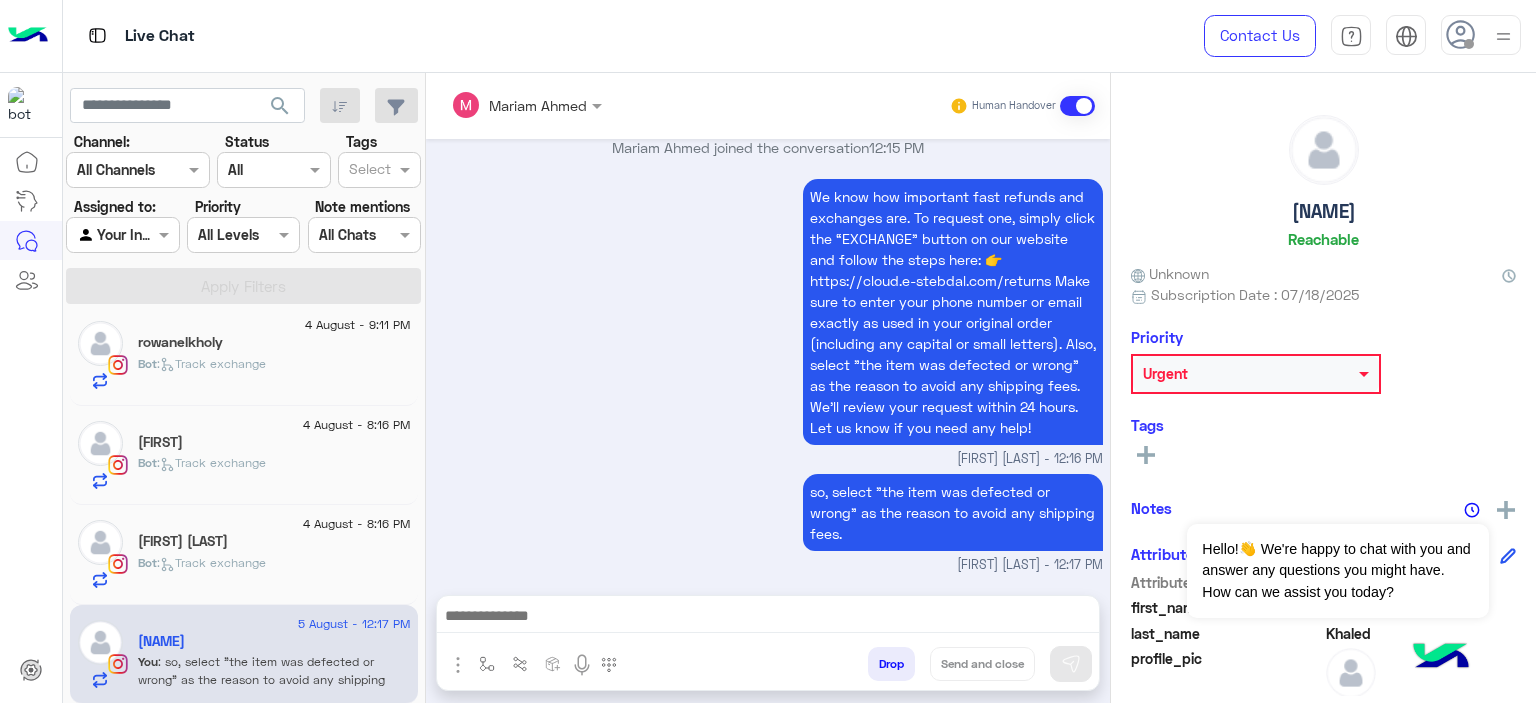 click on "Bot :   Track exchange" 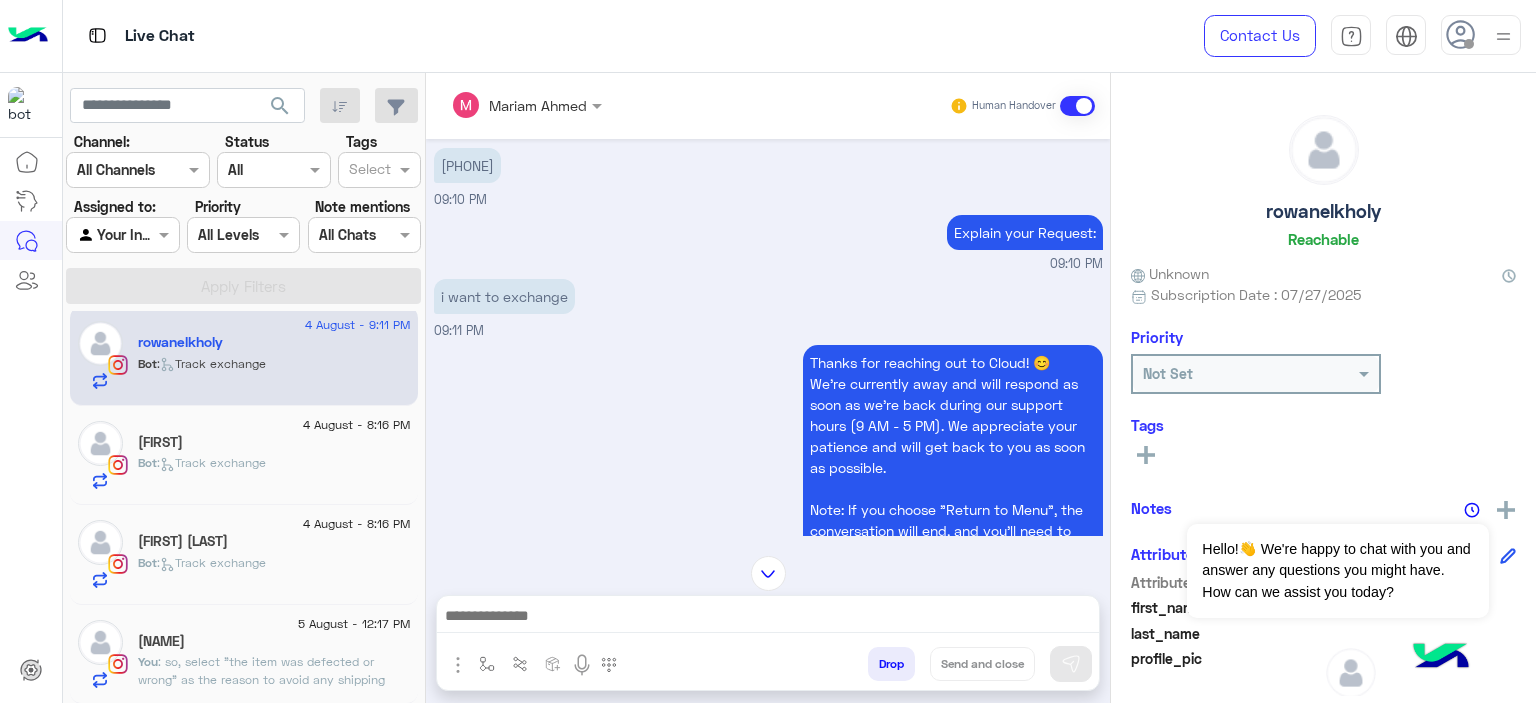 scroll, scrollTop: 1589, scrollLeft: 0, axis: vertical 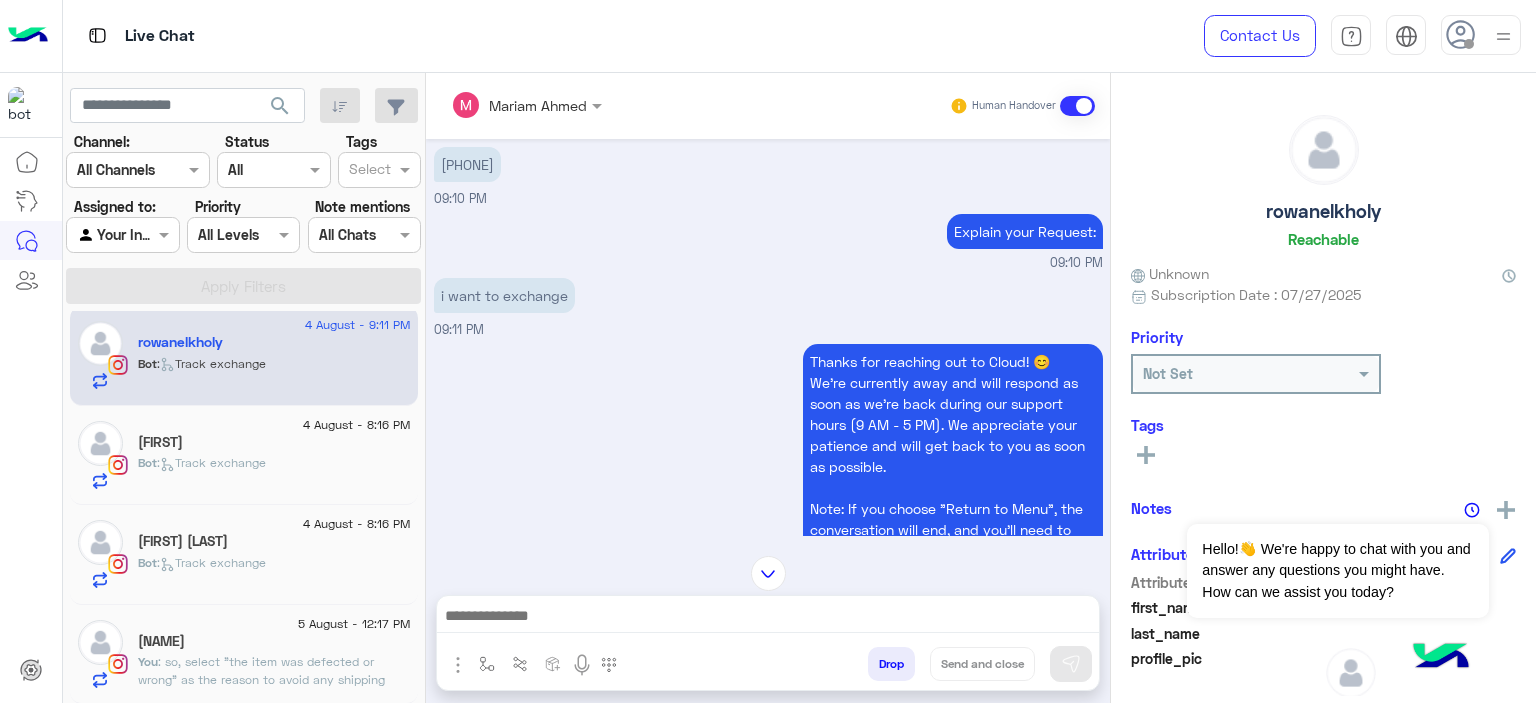 click on "Bot :   Track exchange" 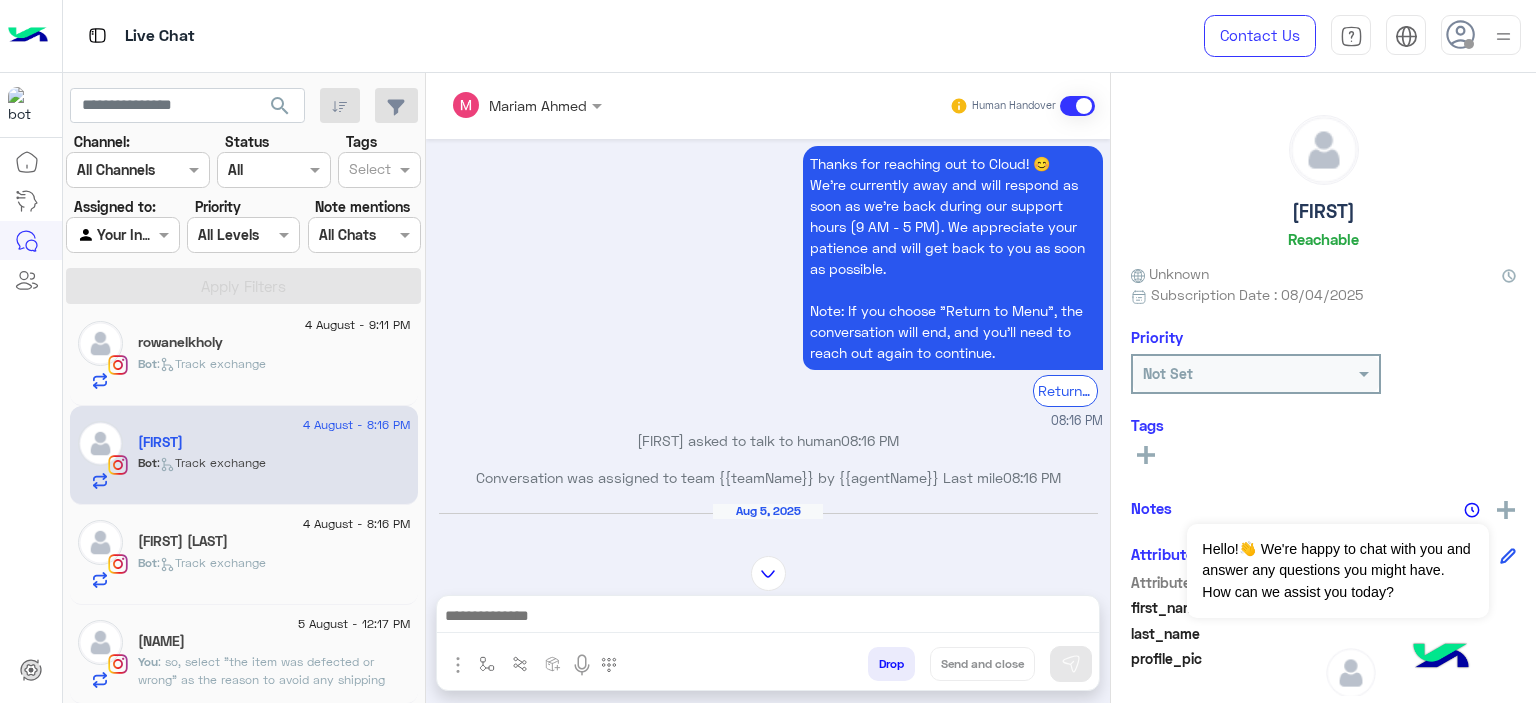 scroll, scrollTop: 2308, scrollLeft: 0, axis: vertical 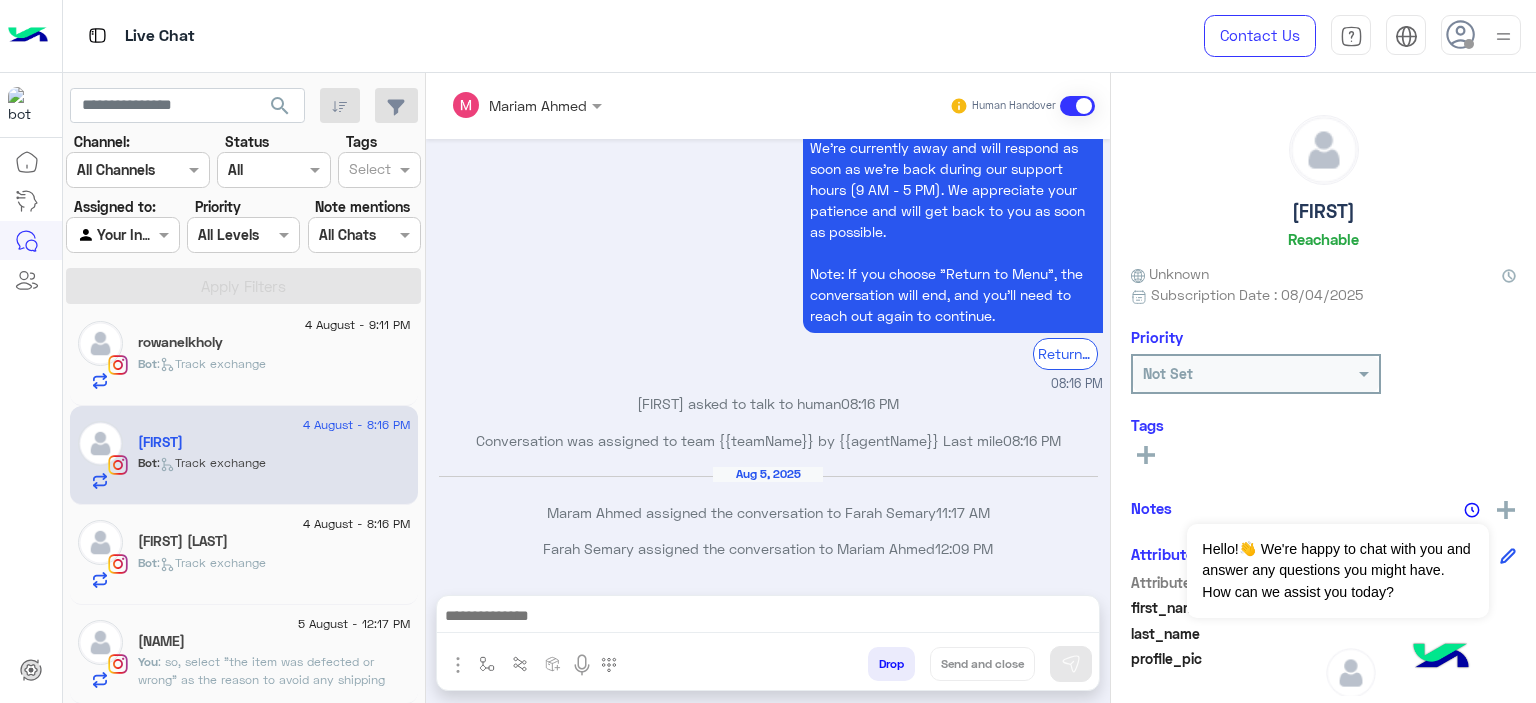 click on ":   Track exchange" 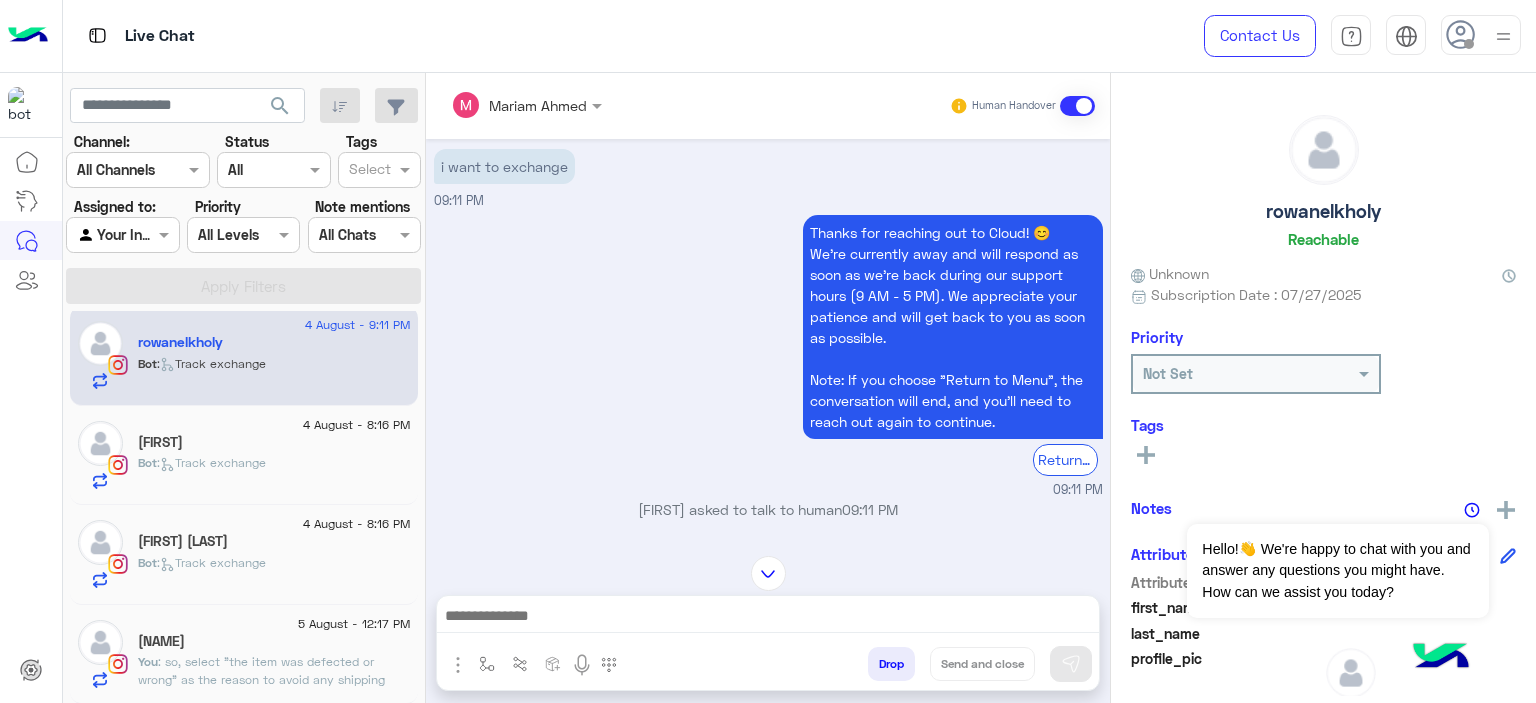 scroll, scrollTop: 1632, scrollLeft: 0, axis: vertical 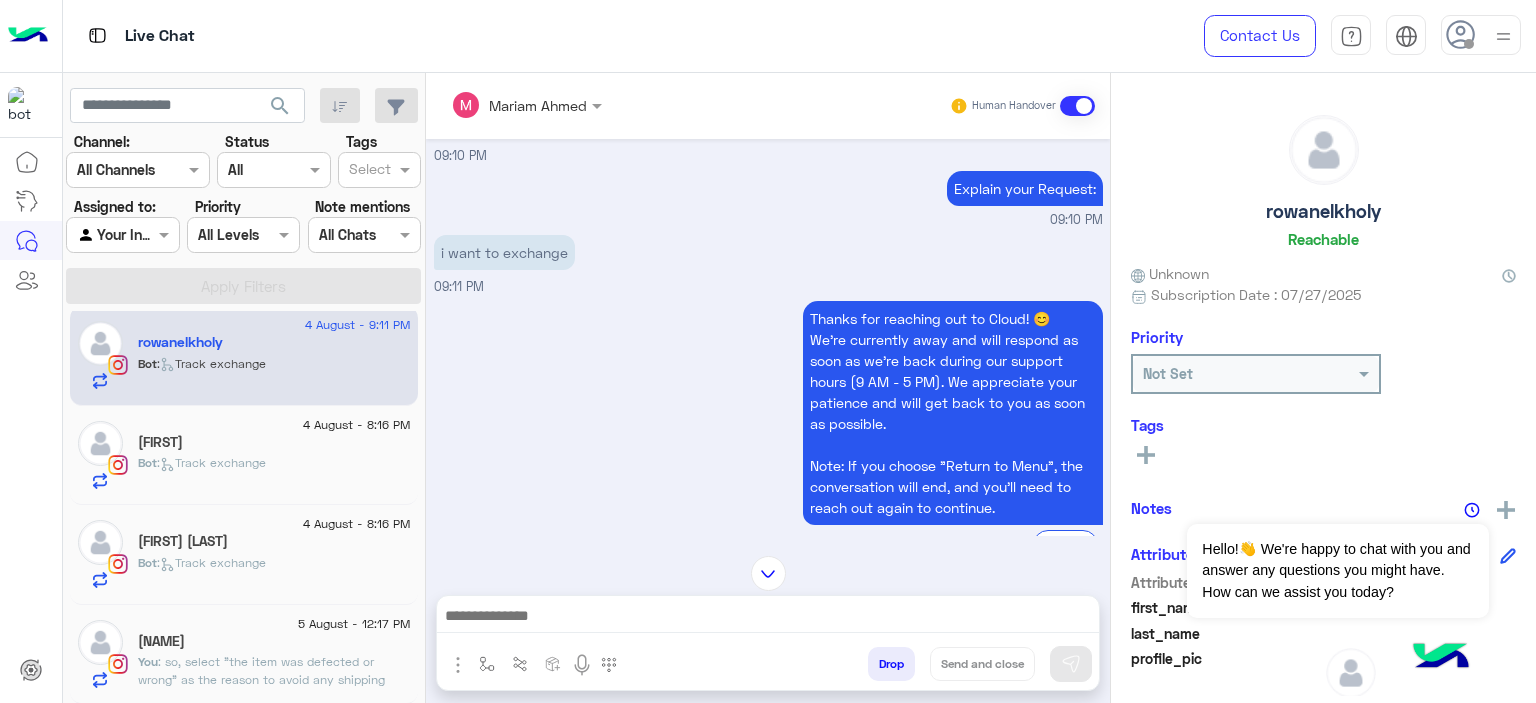 click on ":   Track exchange" 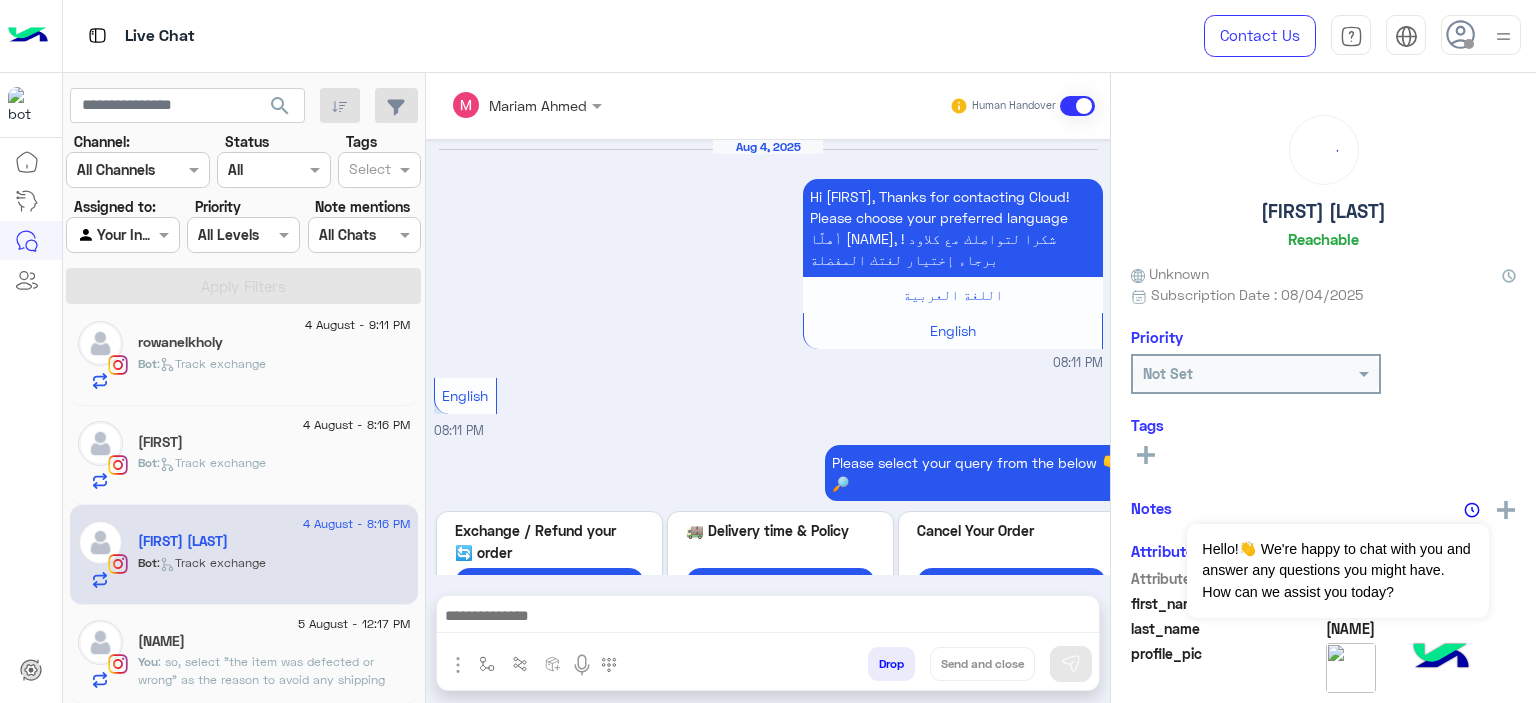 scroll, scrollTop: 2183, scrollLeft: 0, axis: vertical 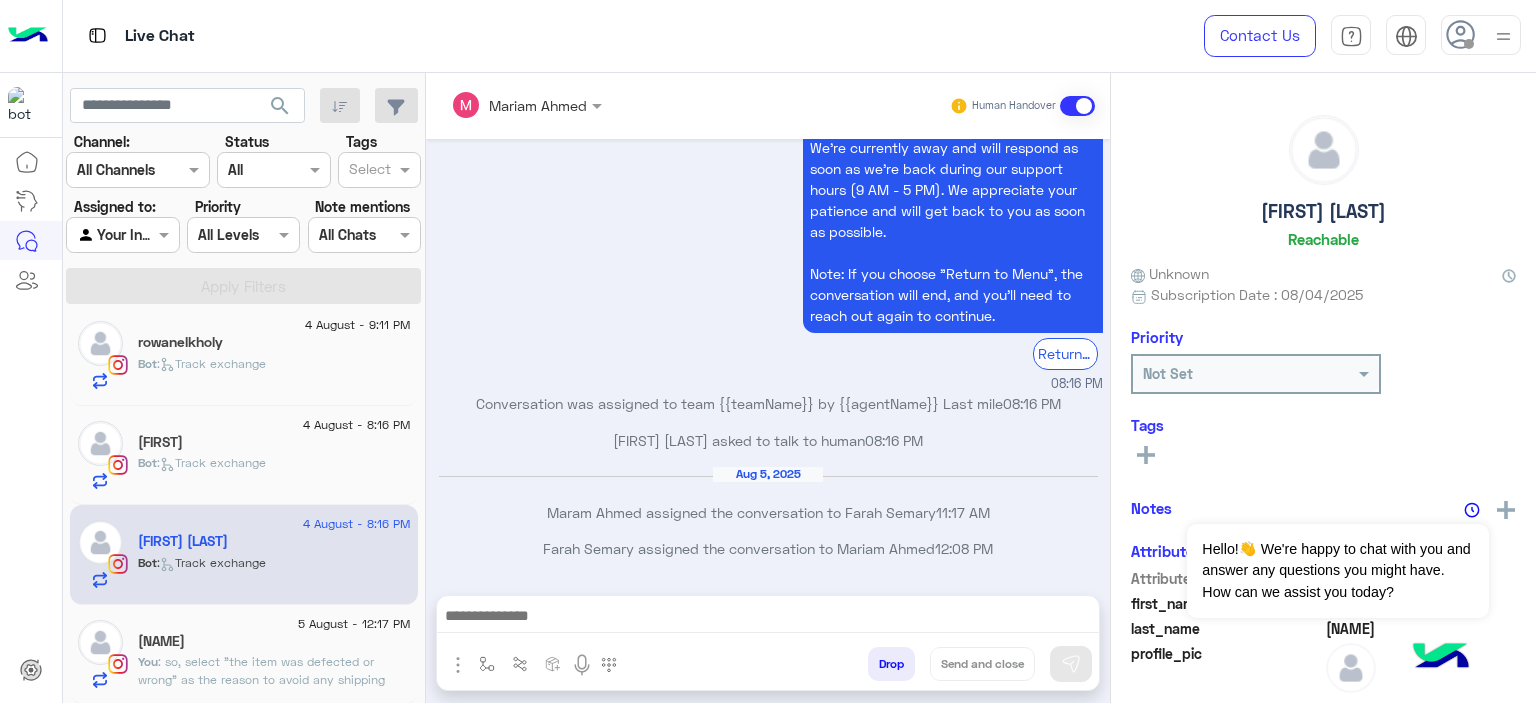 click on "Tahanii Khaled" 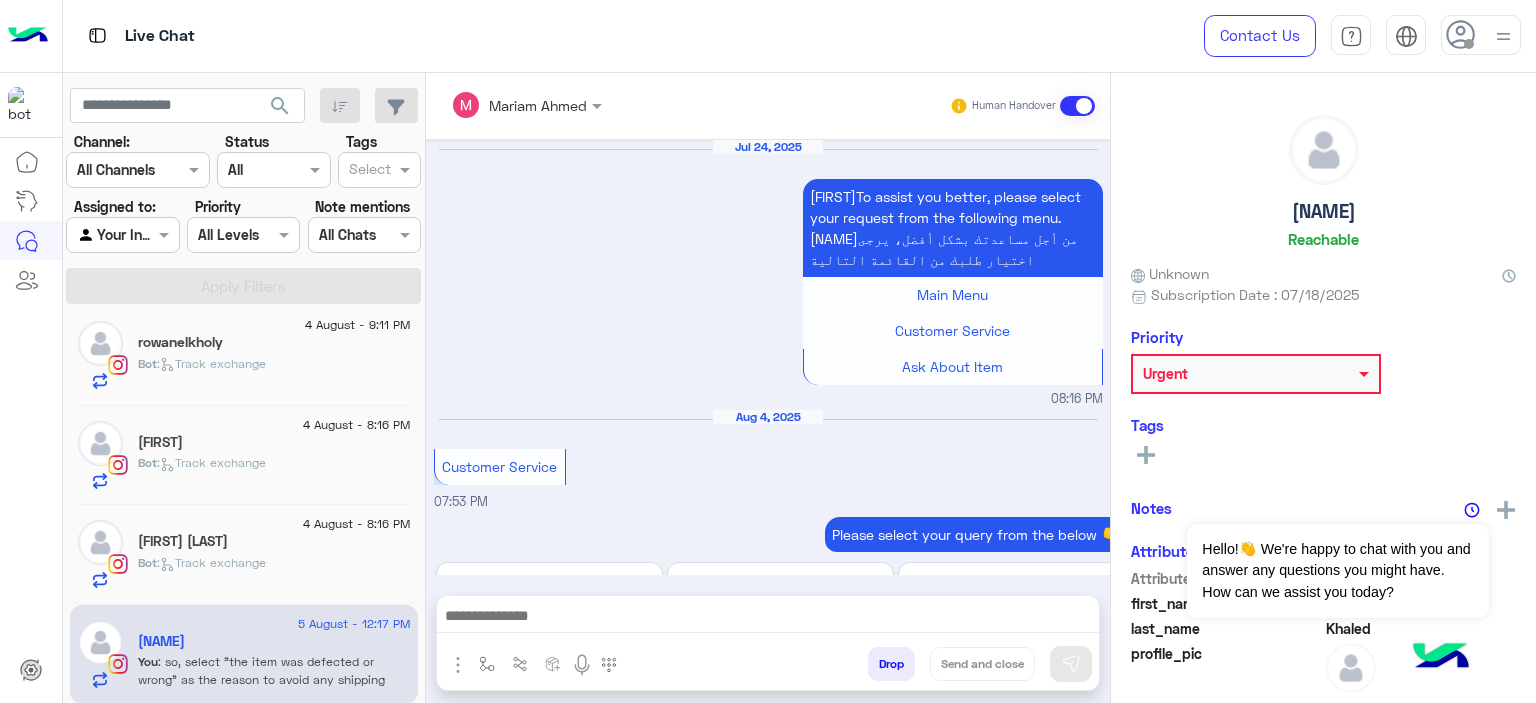scroll, scrollTop: 1865, scrollLeft: 0, axis: vertical 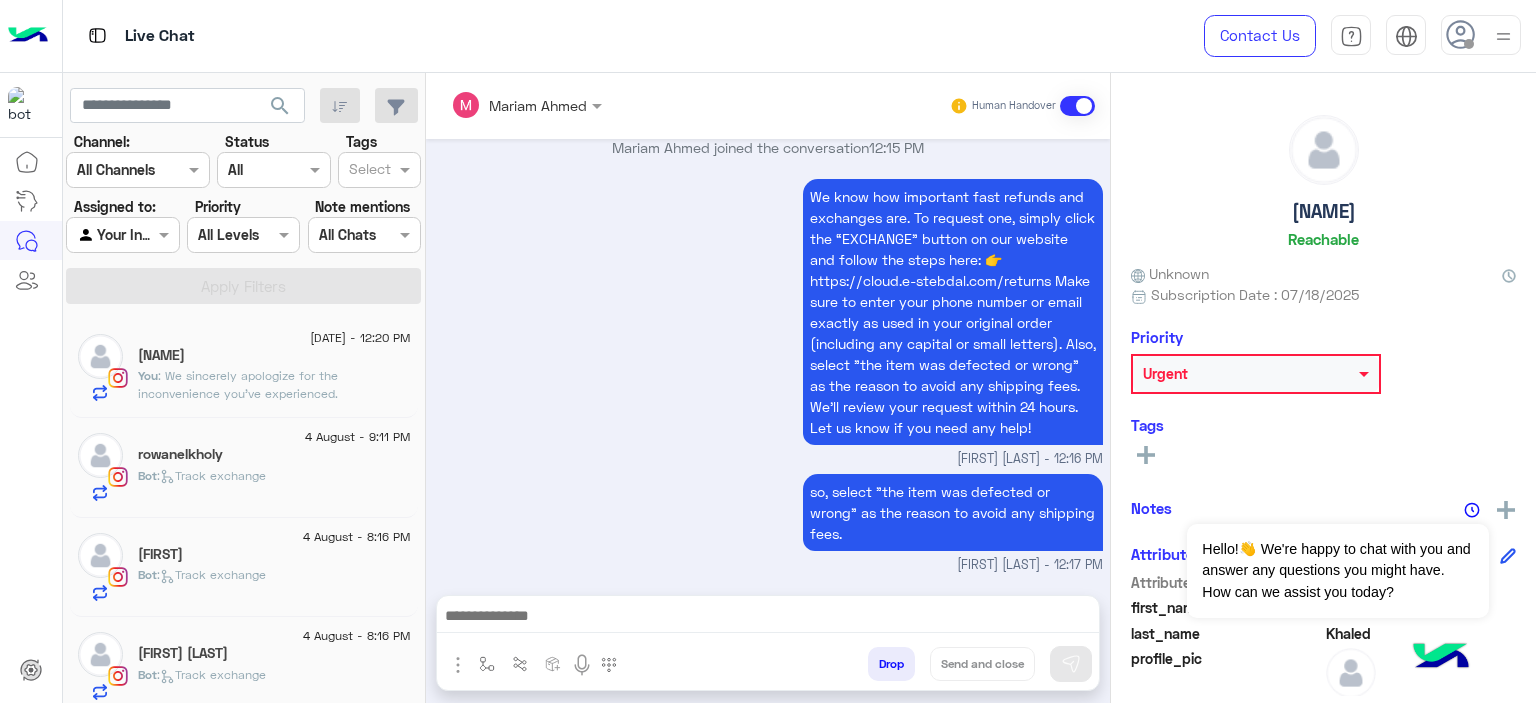 click on ": We sincerely apologize for the inconvenience you’ve experienced." 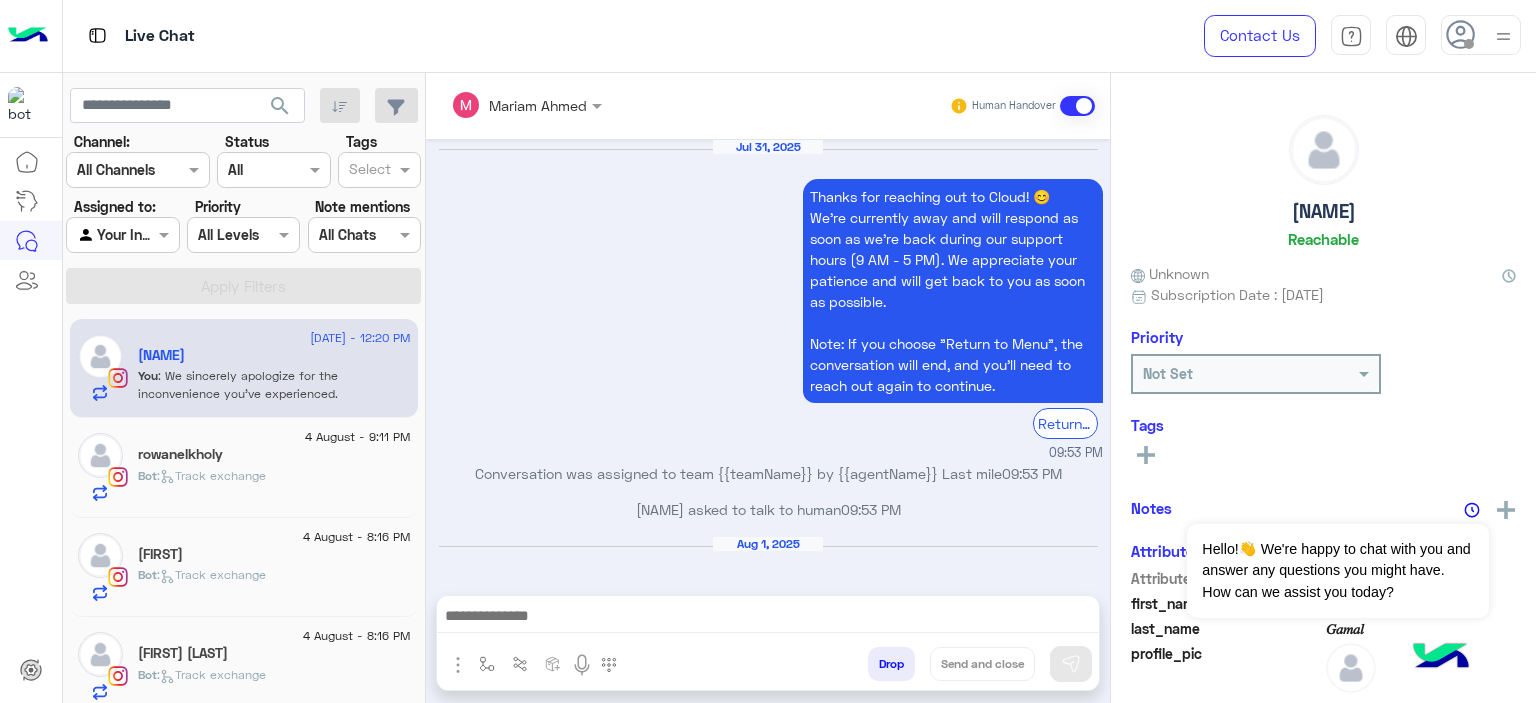 scroll, scrollTop: 1638, scrollLeft: 0, axis: vertical 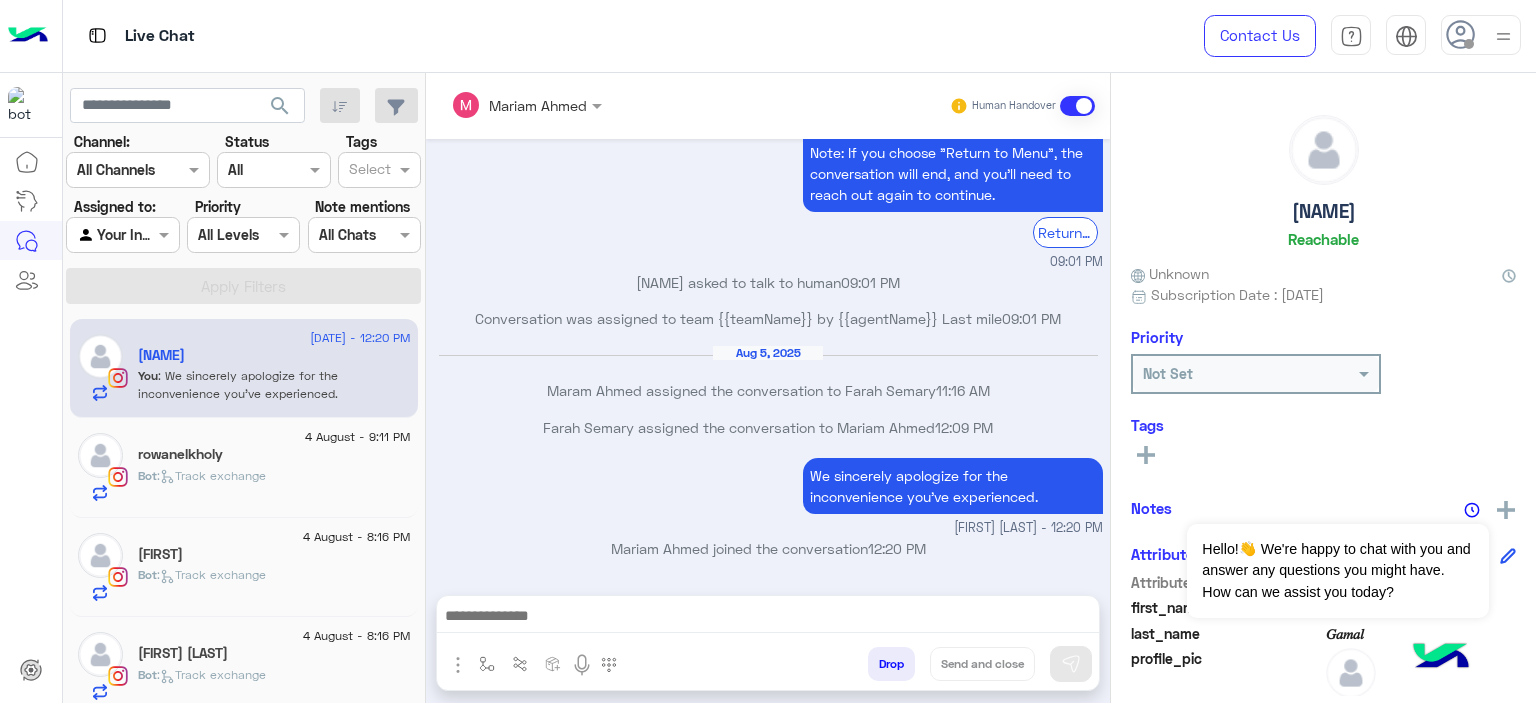 click at bounding box center (768, 618) 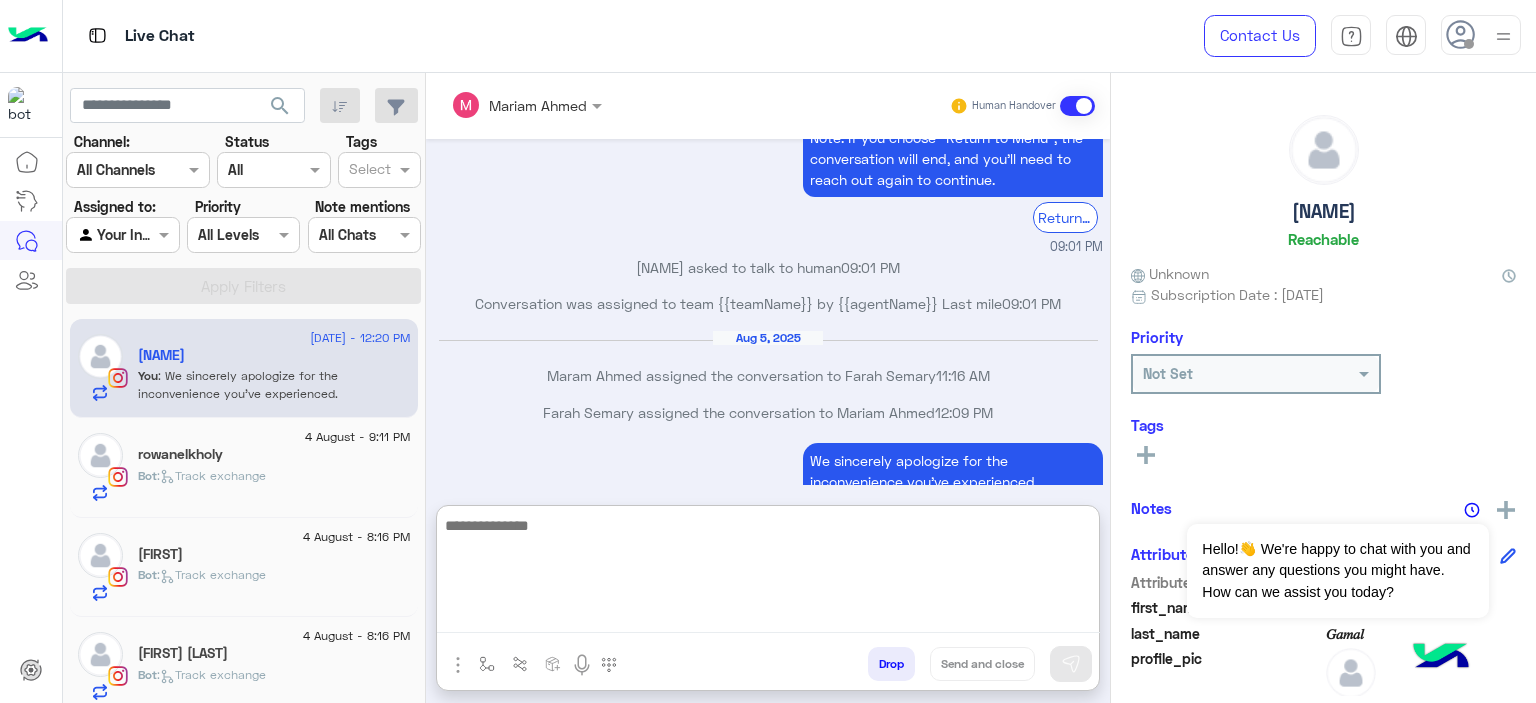 paste on "**********" 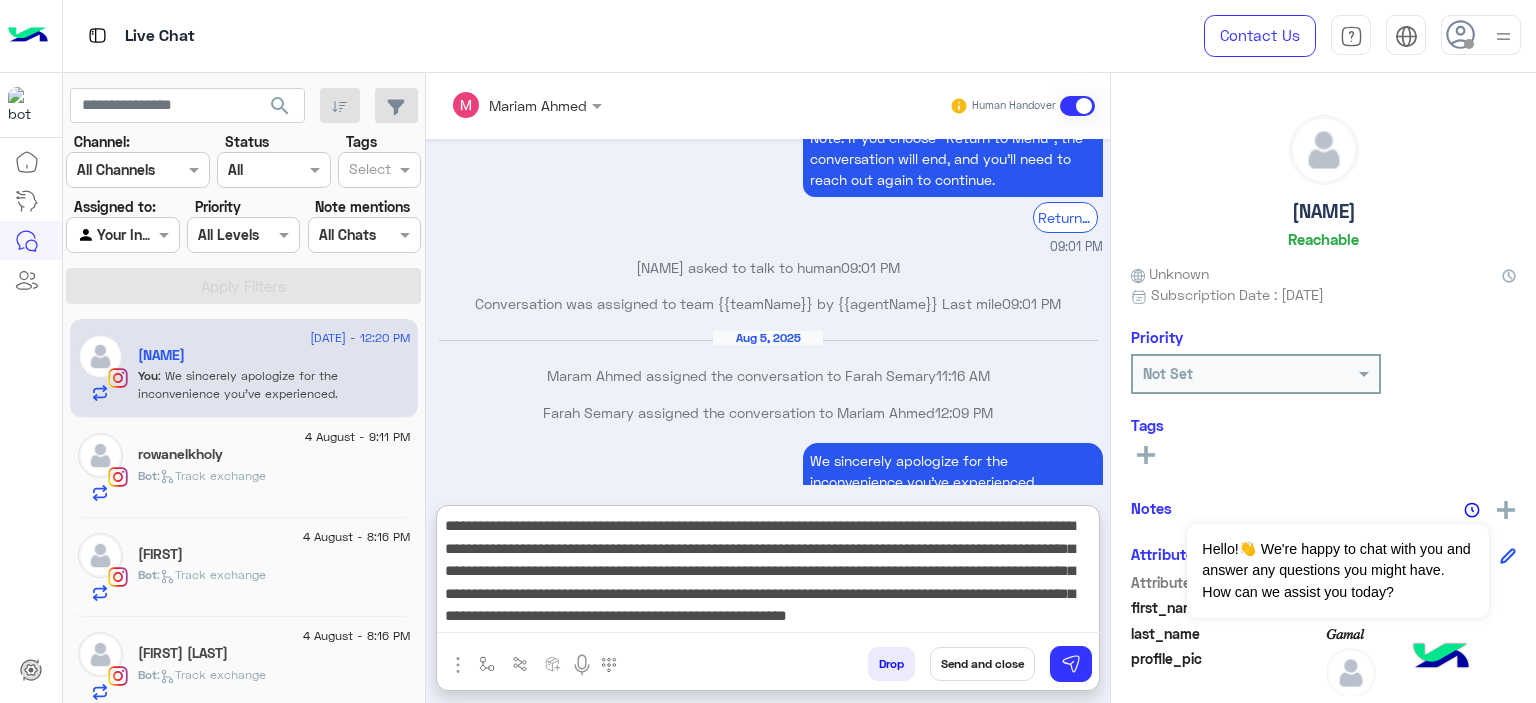 scroll, scrollTop: 0, scrollLeft: 0, axis: both 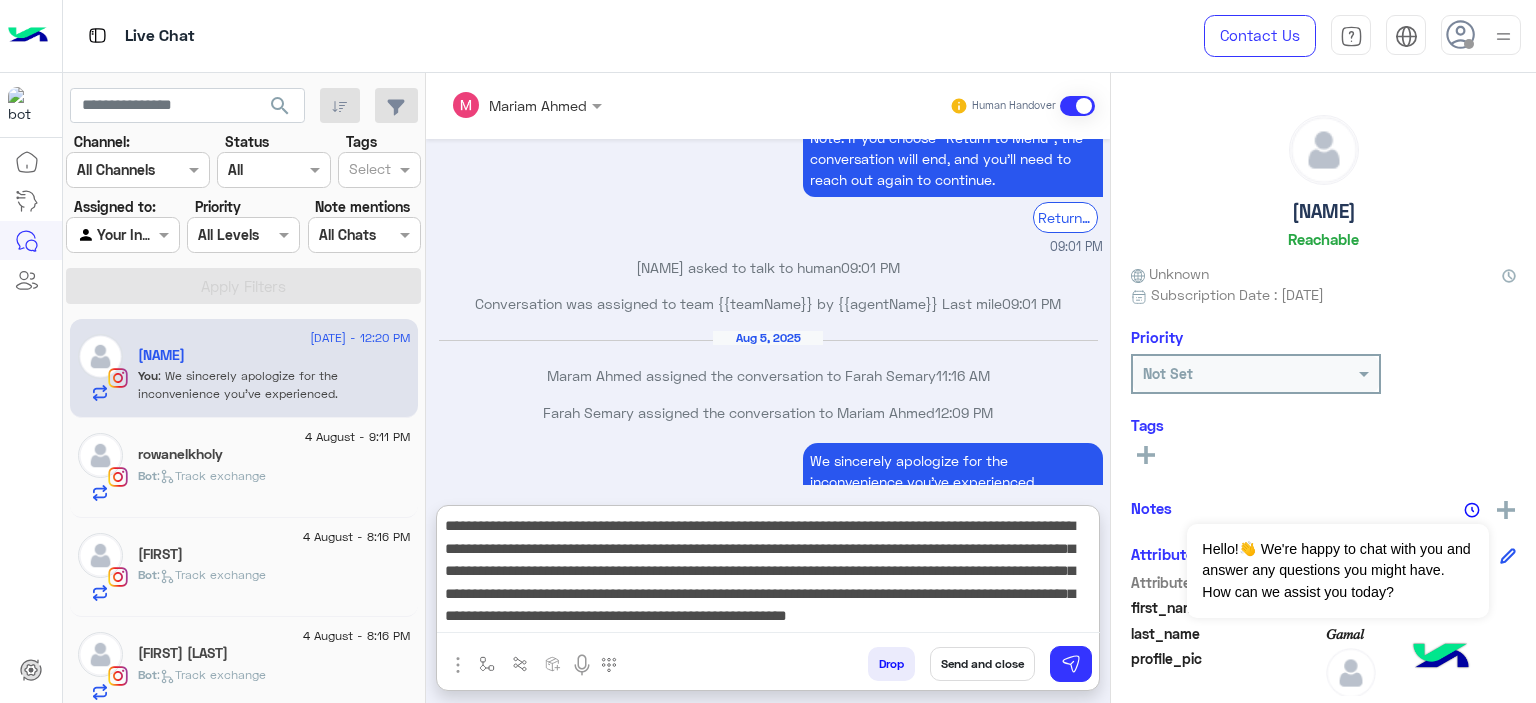 click on "**********" at bounding box center (768, 573) 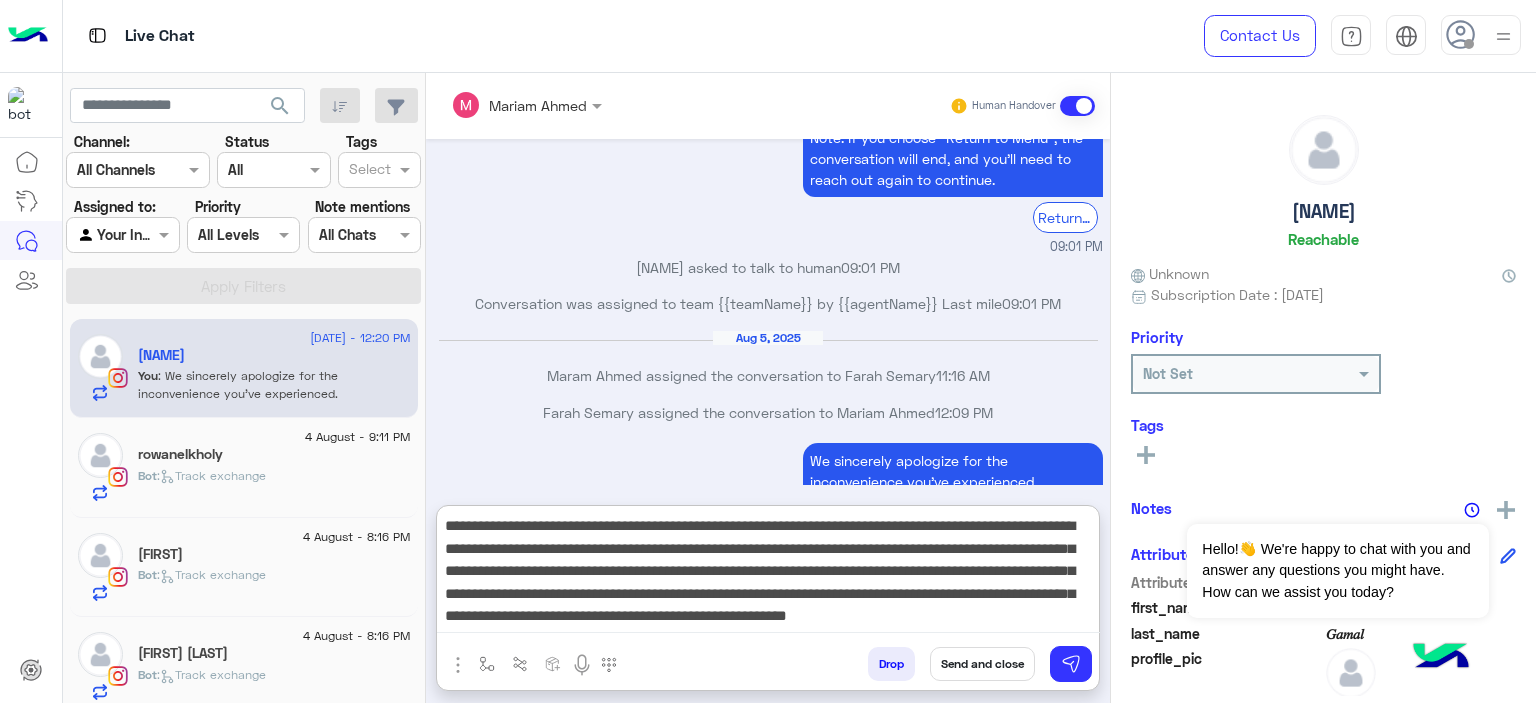 click on "**********" at bounding box center (768, 573) 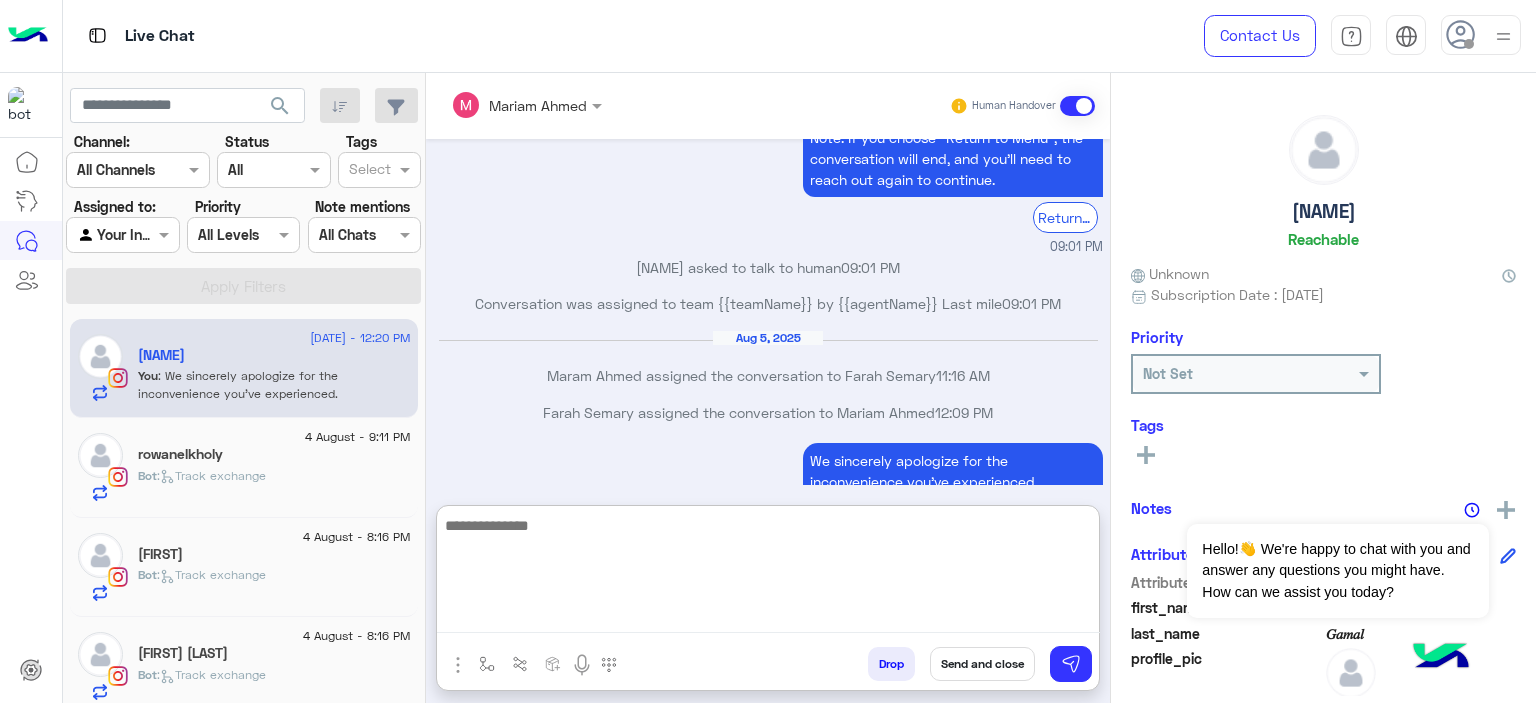 scroll, scrollTop: 0, scrollLeft: 0, axis: both 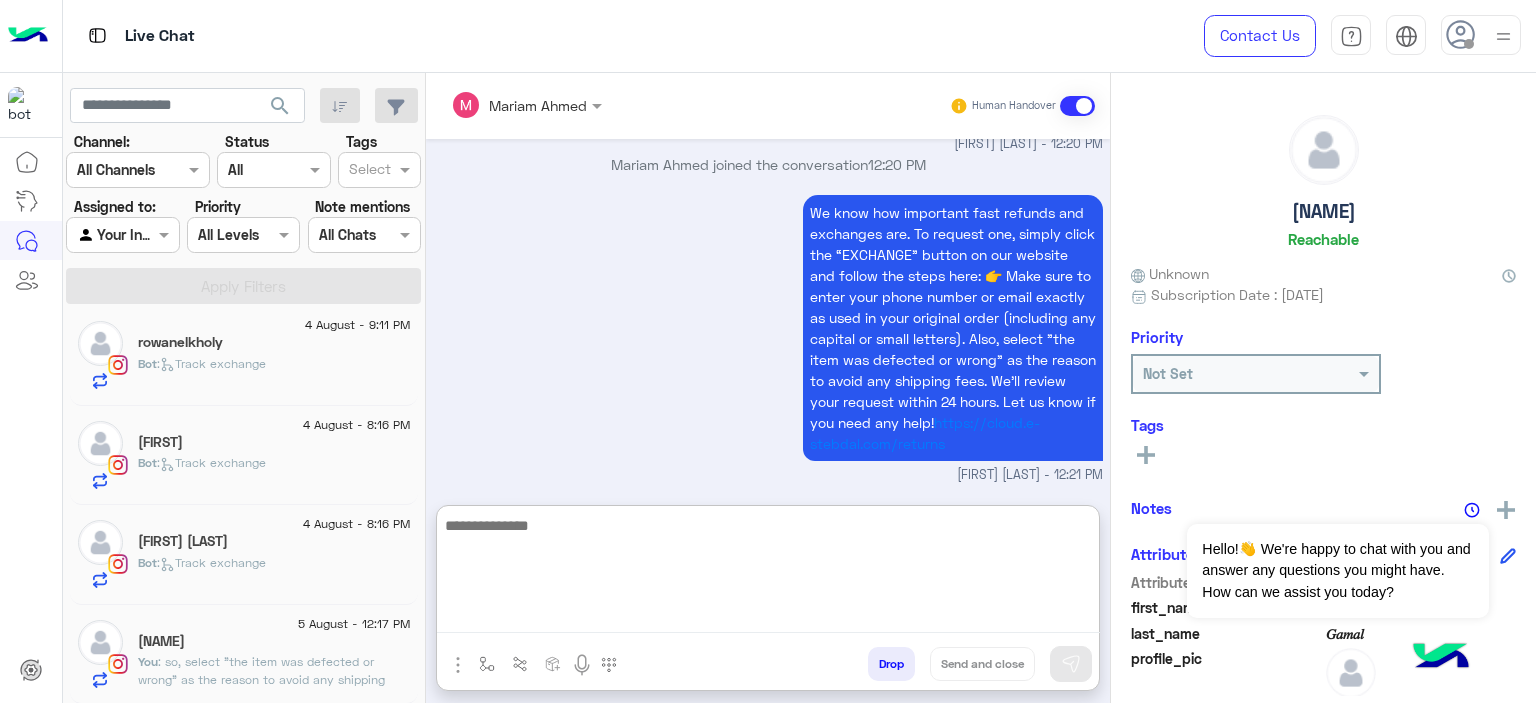 click on ": so, select "the item was defected or wrong" as the reason to avoid any shipping fees." 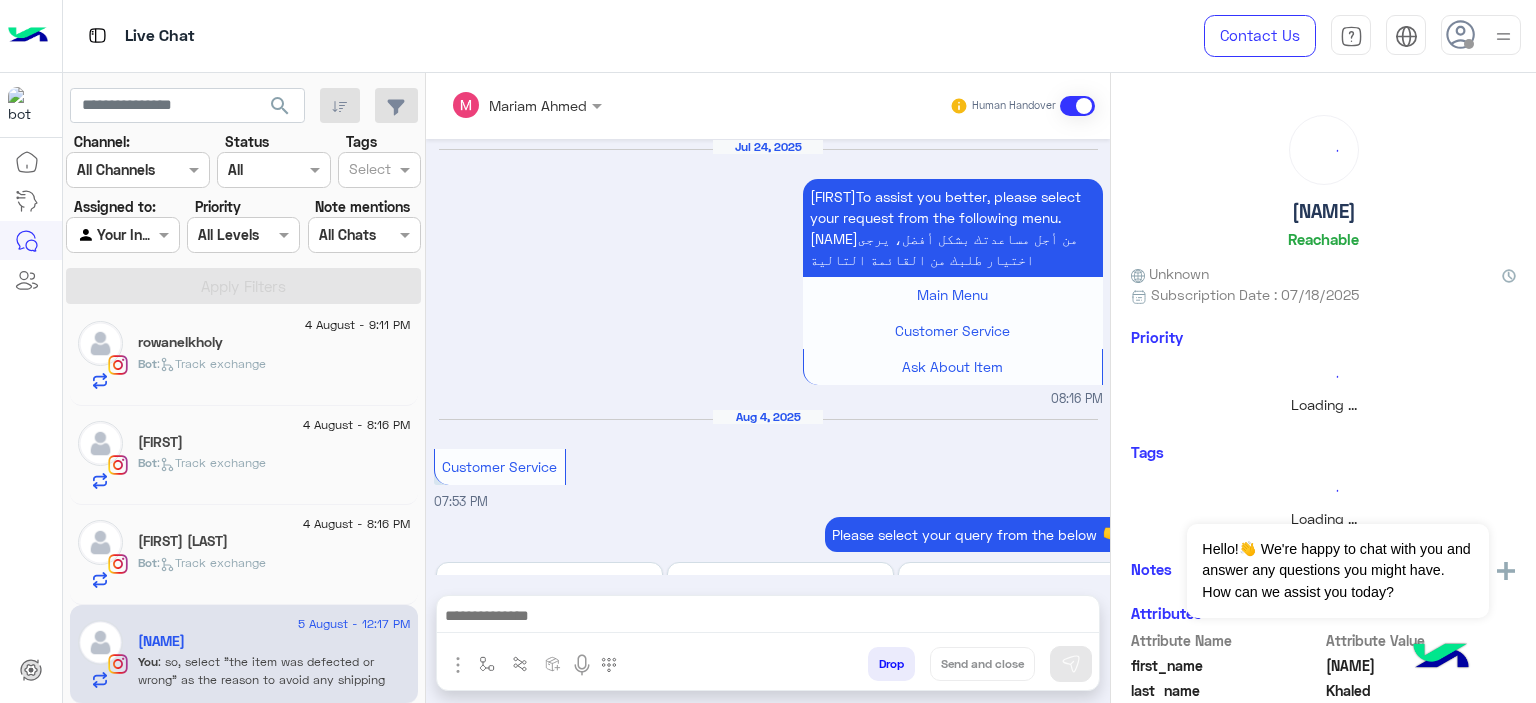scroll, scrollTop: 1865, scrollLeft: 0, axis: vertical 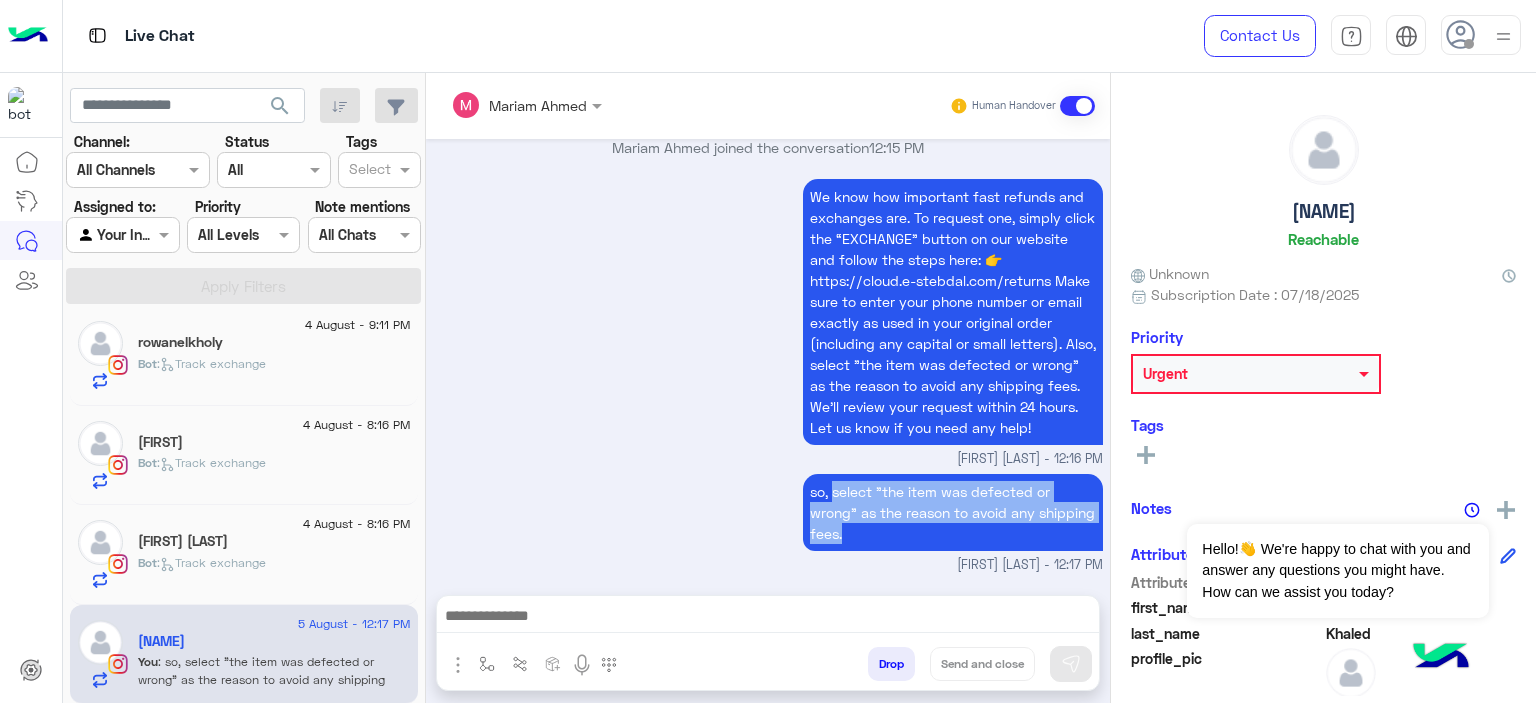 drag, startPoint x: 827, startPoint y: 484, endPoint x: 1028, endPoint y: 535, distance: 207.36923 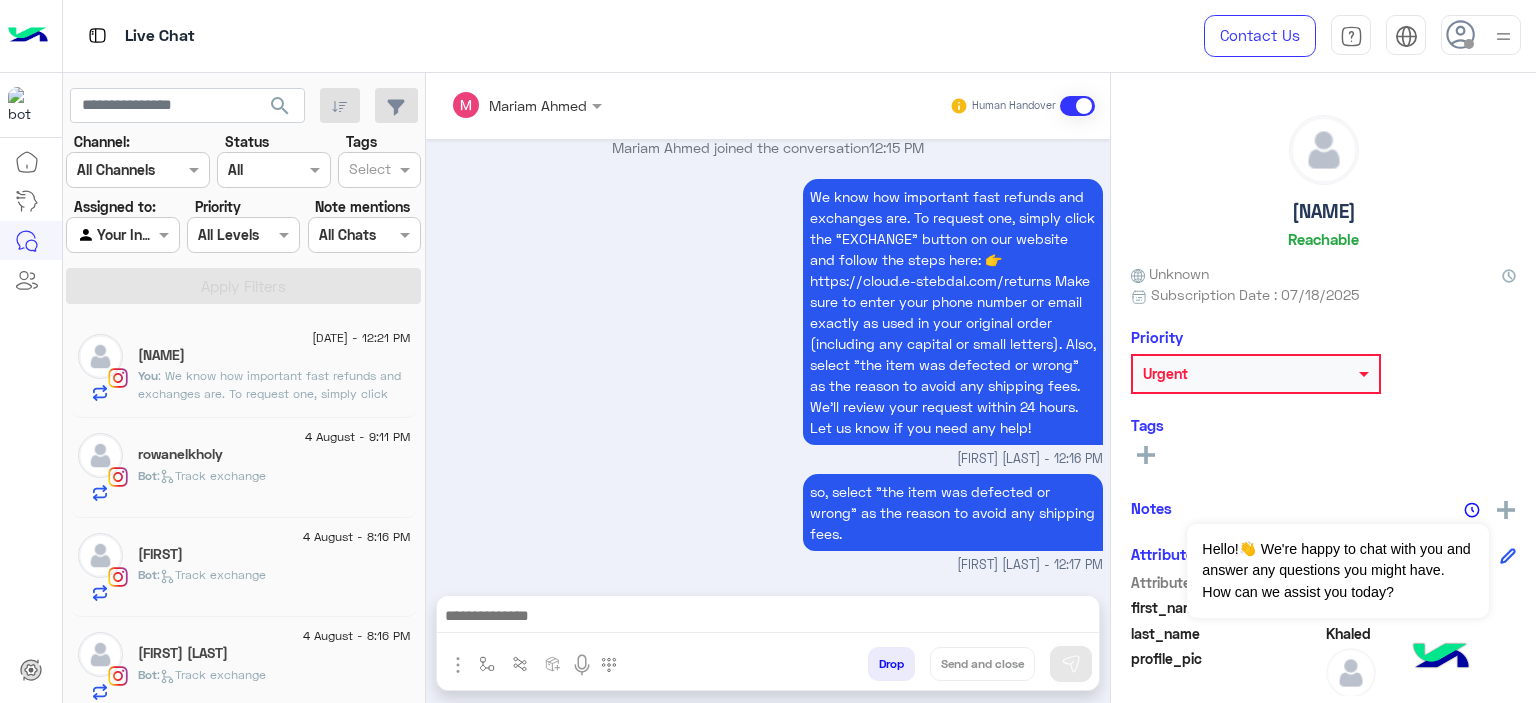 click on "You  : We know how important fast refunds and exchanges are. To request one, simply click the “EXCHANGE” button on our website and follow the steps here: 👉 https://cloud.e-stebdal.com/returns Make sure to enter your phone number or email exactly as used in your original order (including any capital or small letters). Also, select "the item was defected or wrong" as the reason to avoid any shipping fees. We’ll review your request within 24 hours. Let us know if you need any help!" 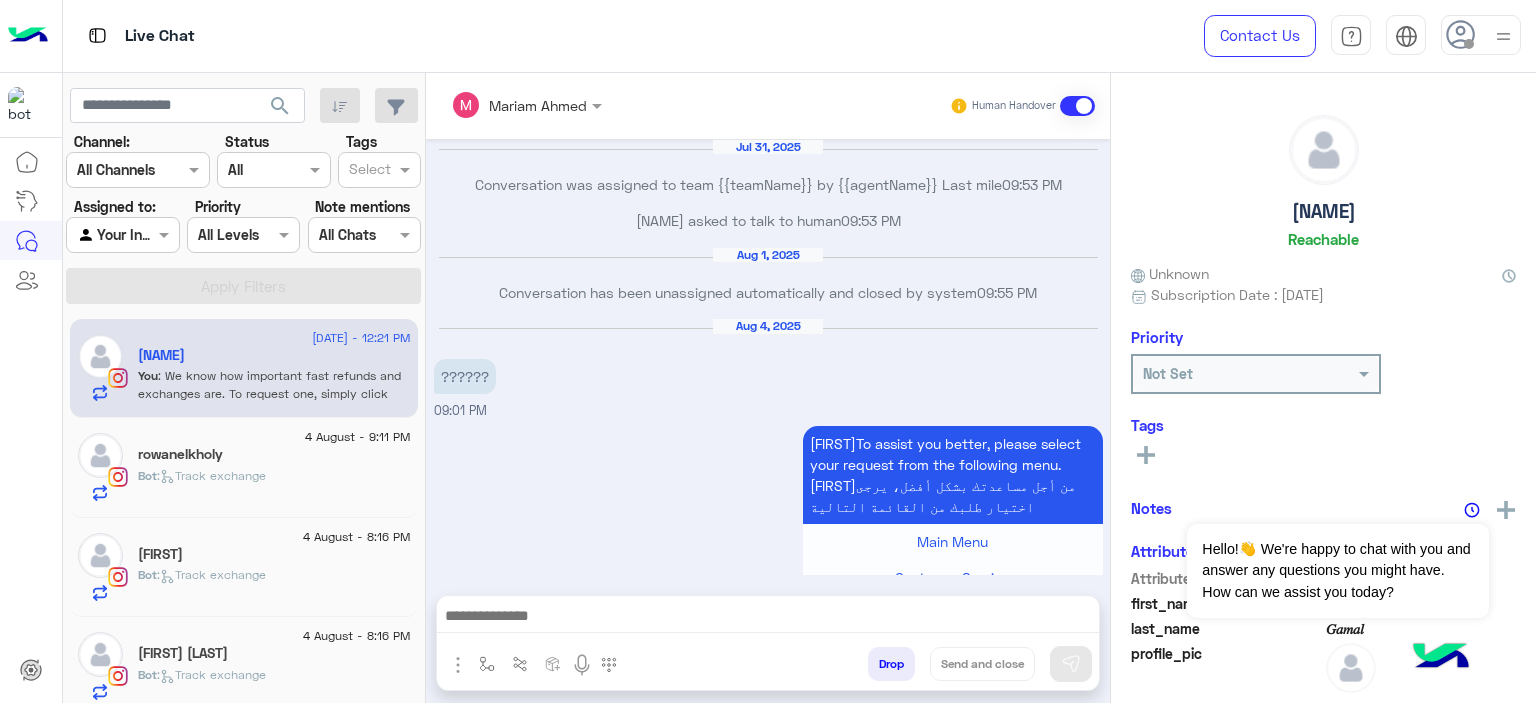 scroll, scrollTop: 1665, scrollLeft: 0, axis: vertical 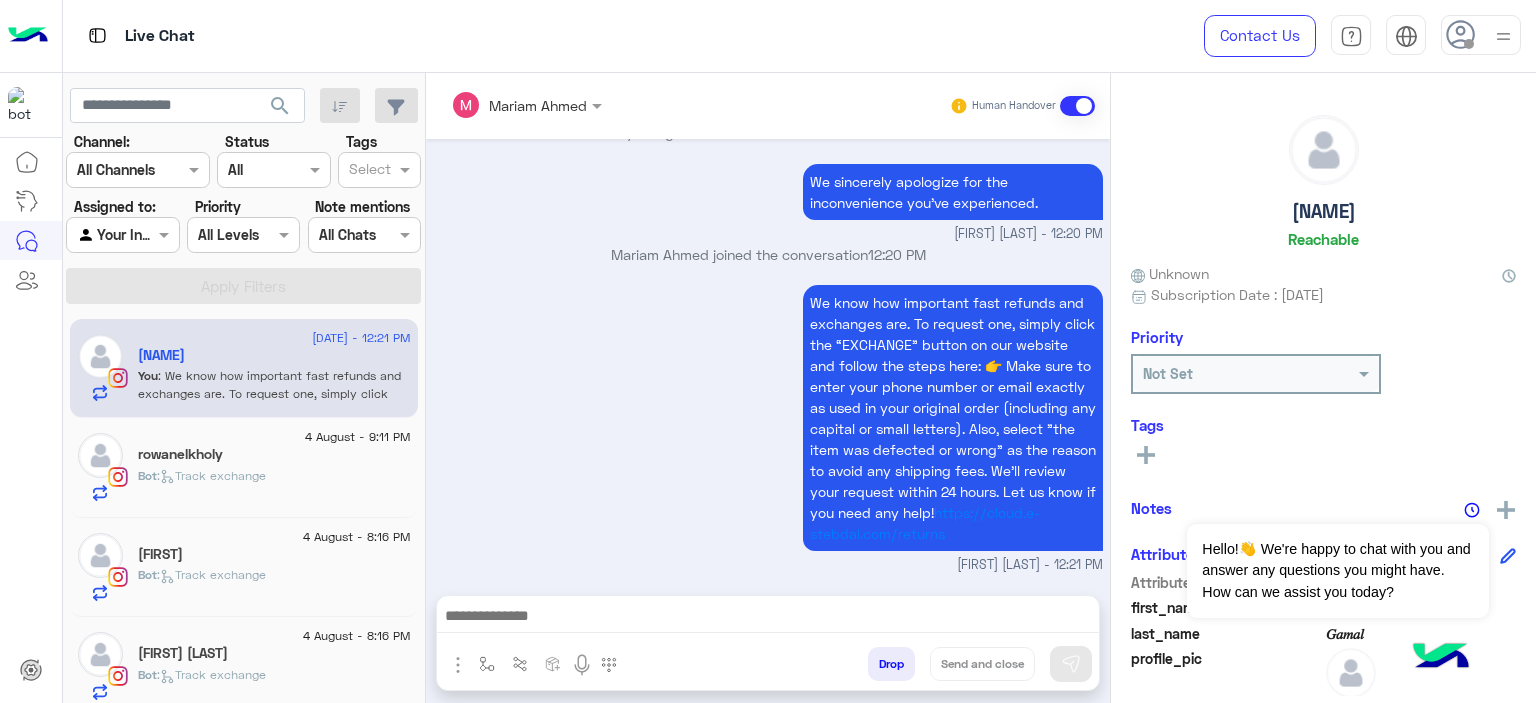 click at bounding box center [768, 618] 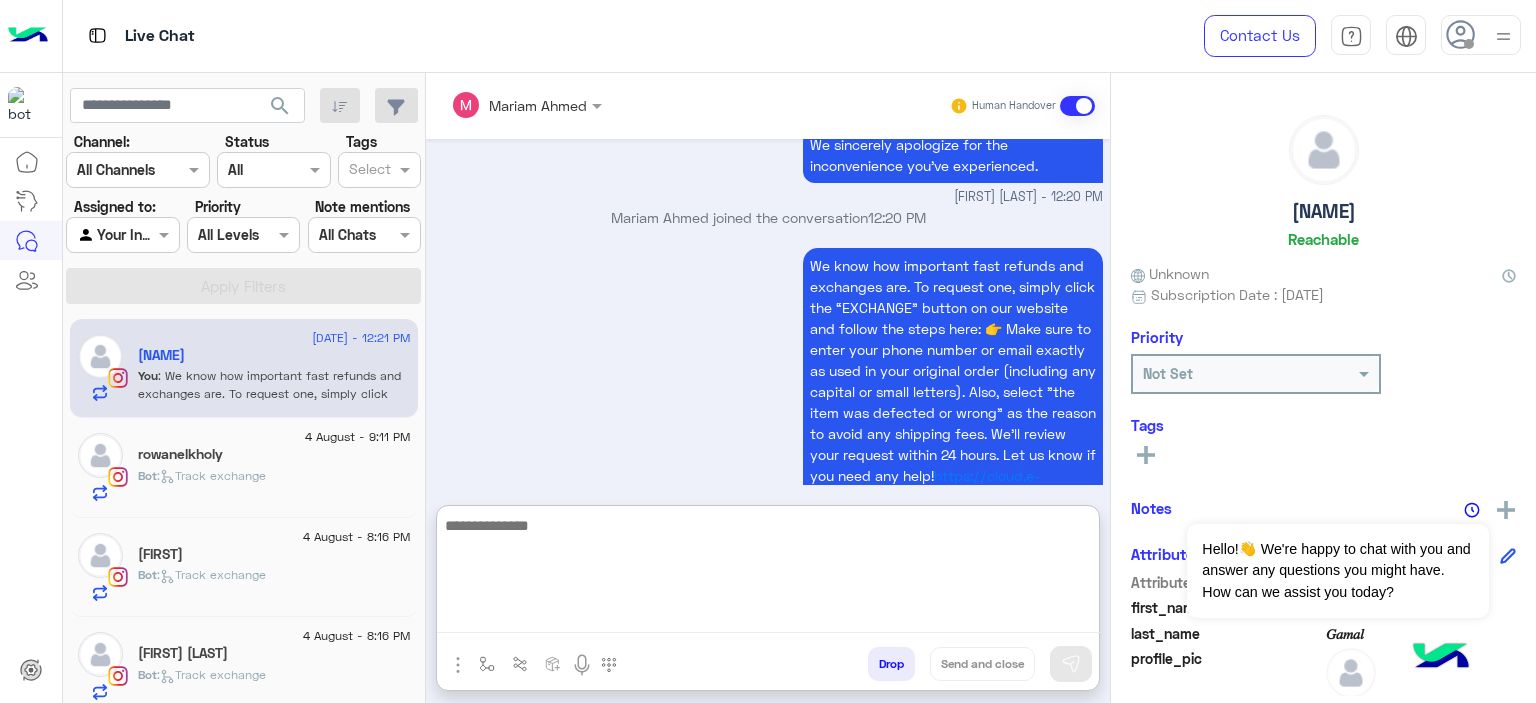paste on "**********" 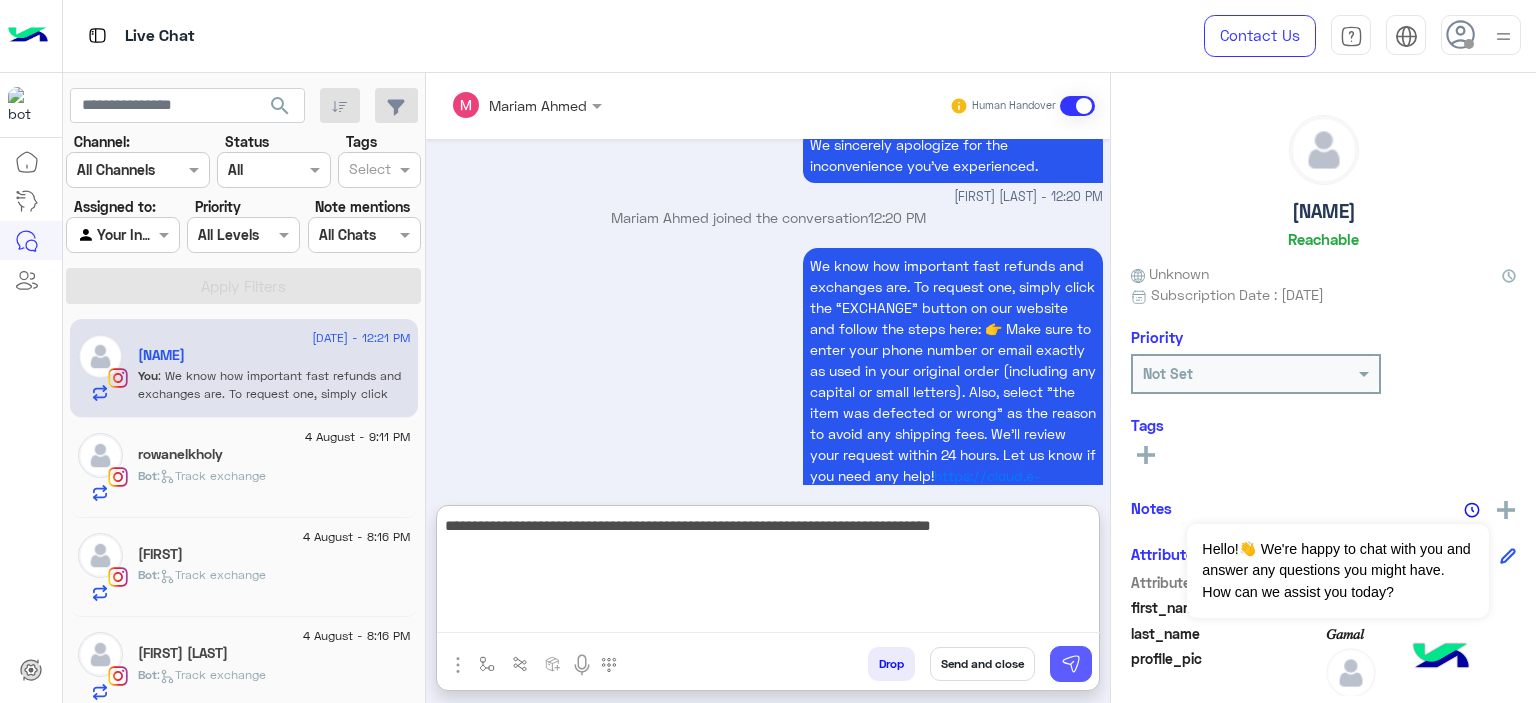 type on "**********" 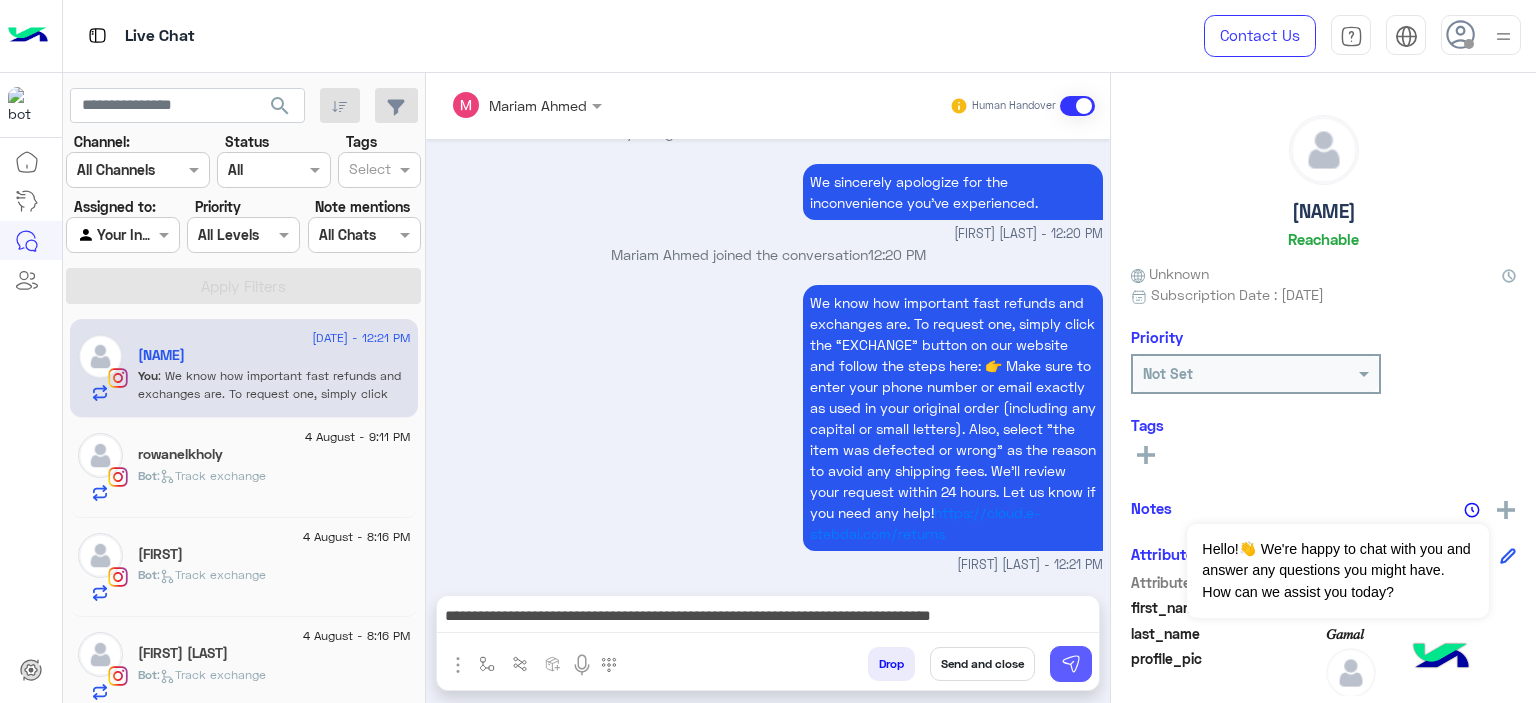 click at bounding box center [1071, 664] 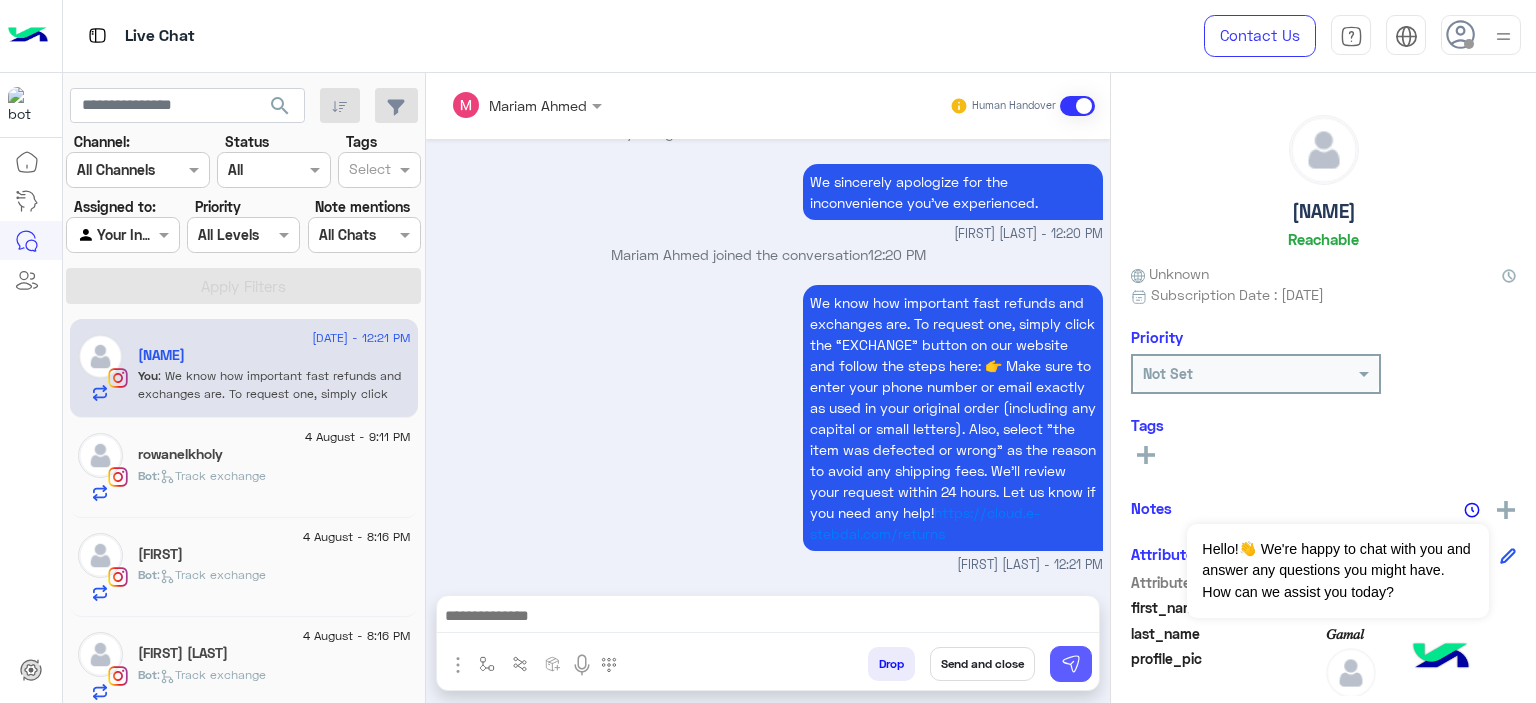 scroll, scrollTop: 1750, scrollLeft: 0, axis: vertical 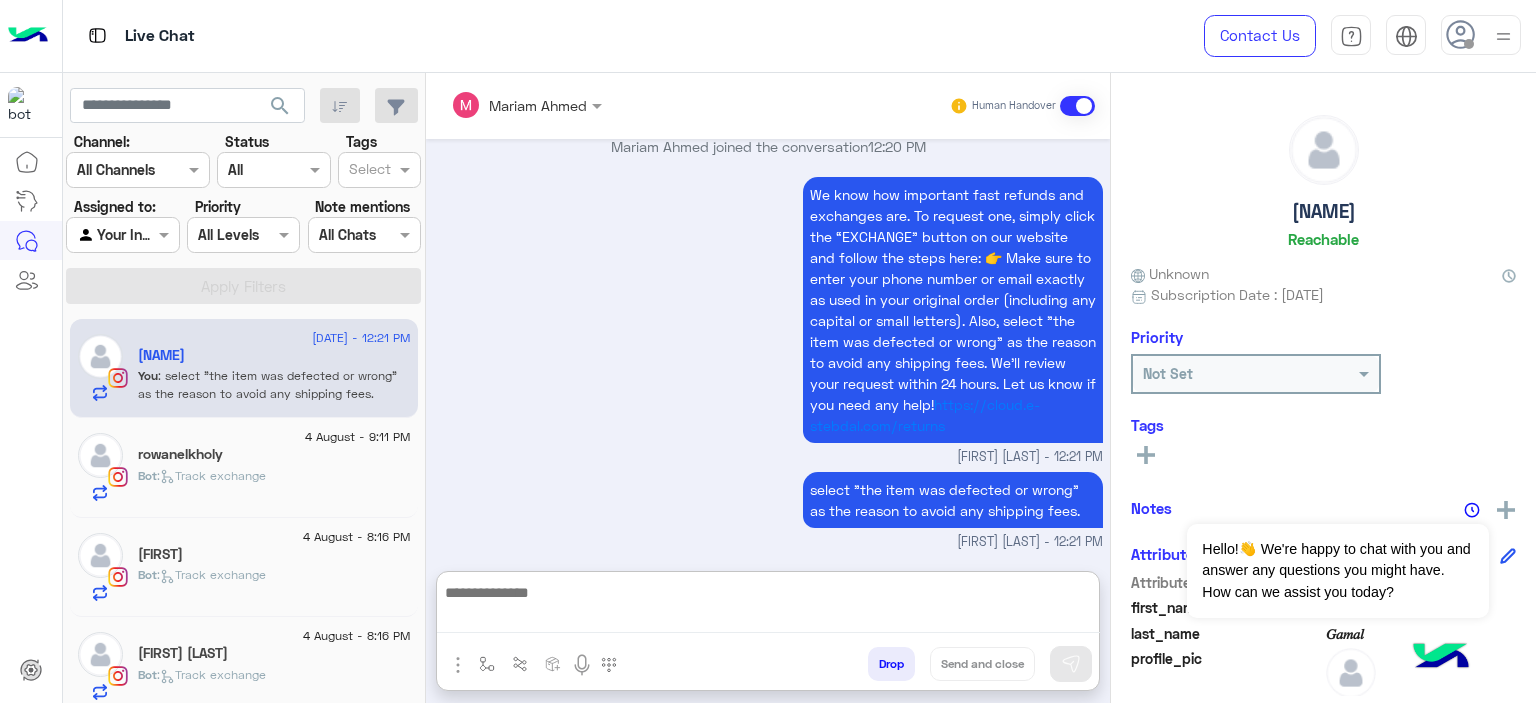 click at bounding box center [768, 606] 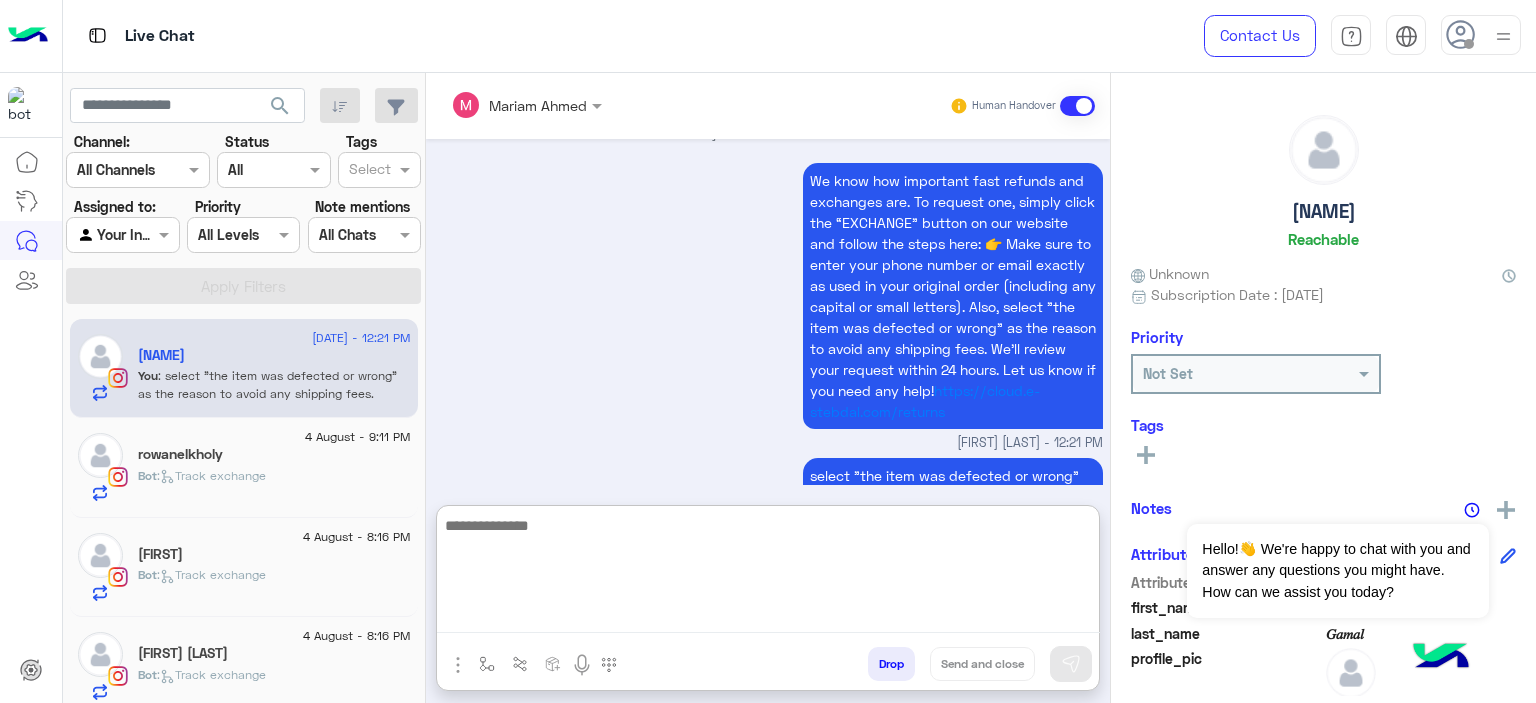paste on "**********" 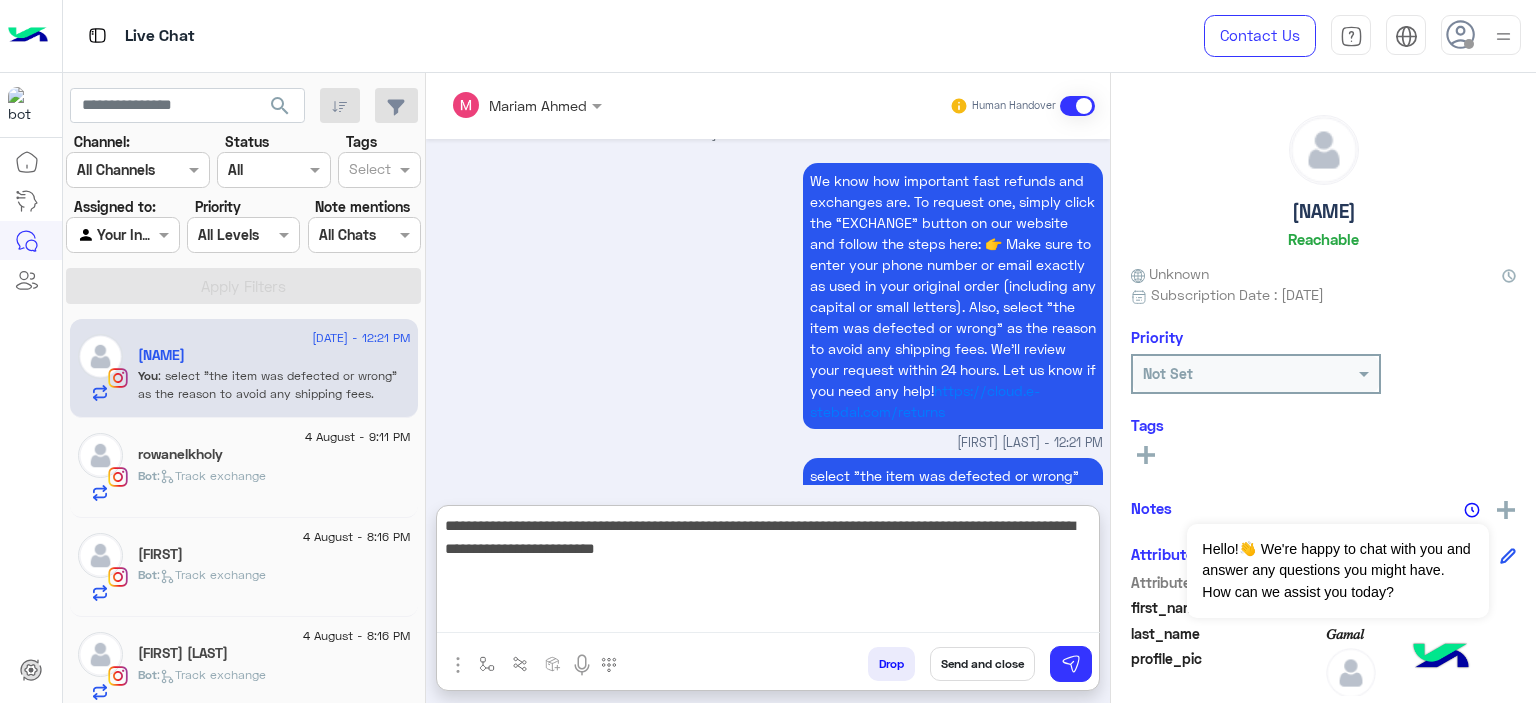 type 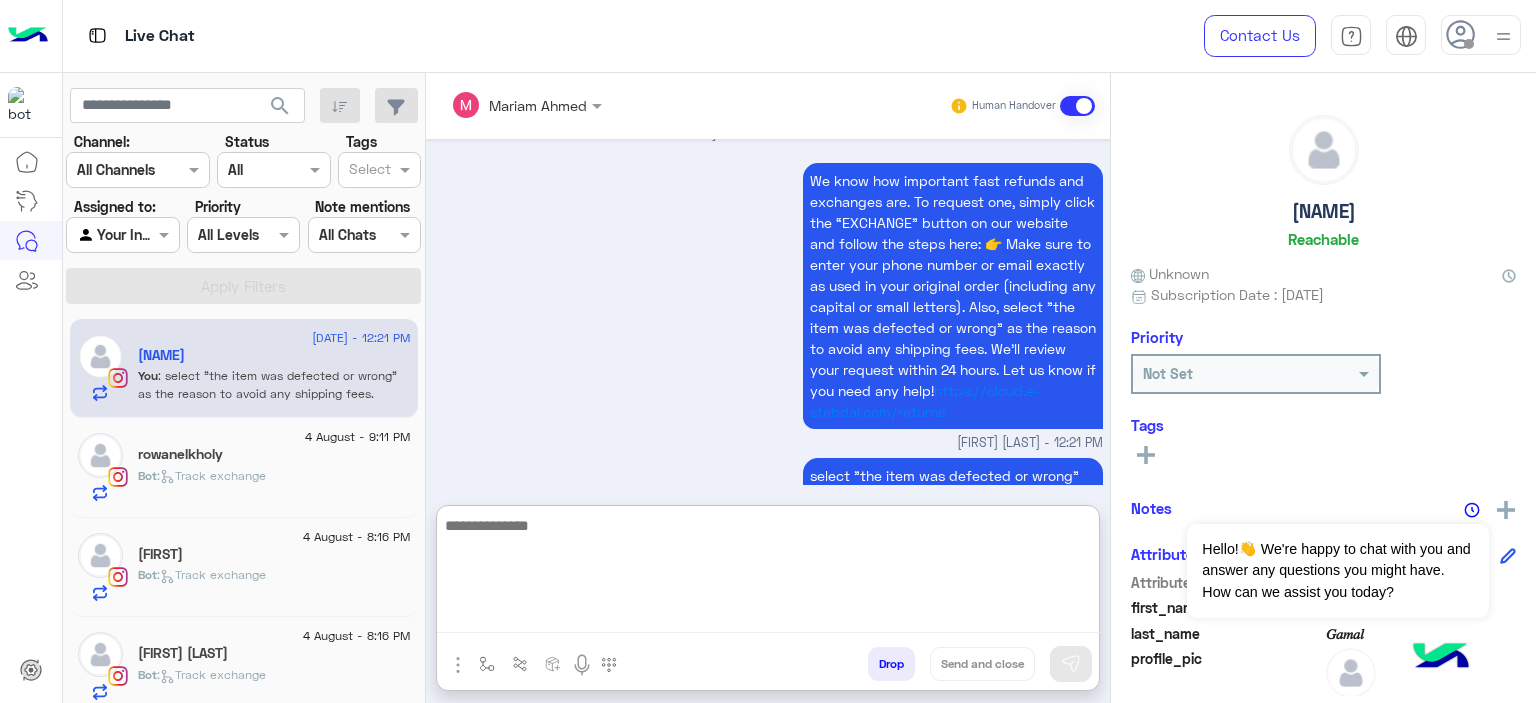 scroll, scrollTop: 1968, scrollLeft: 0, axis: vertical 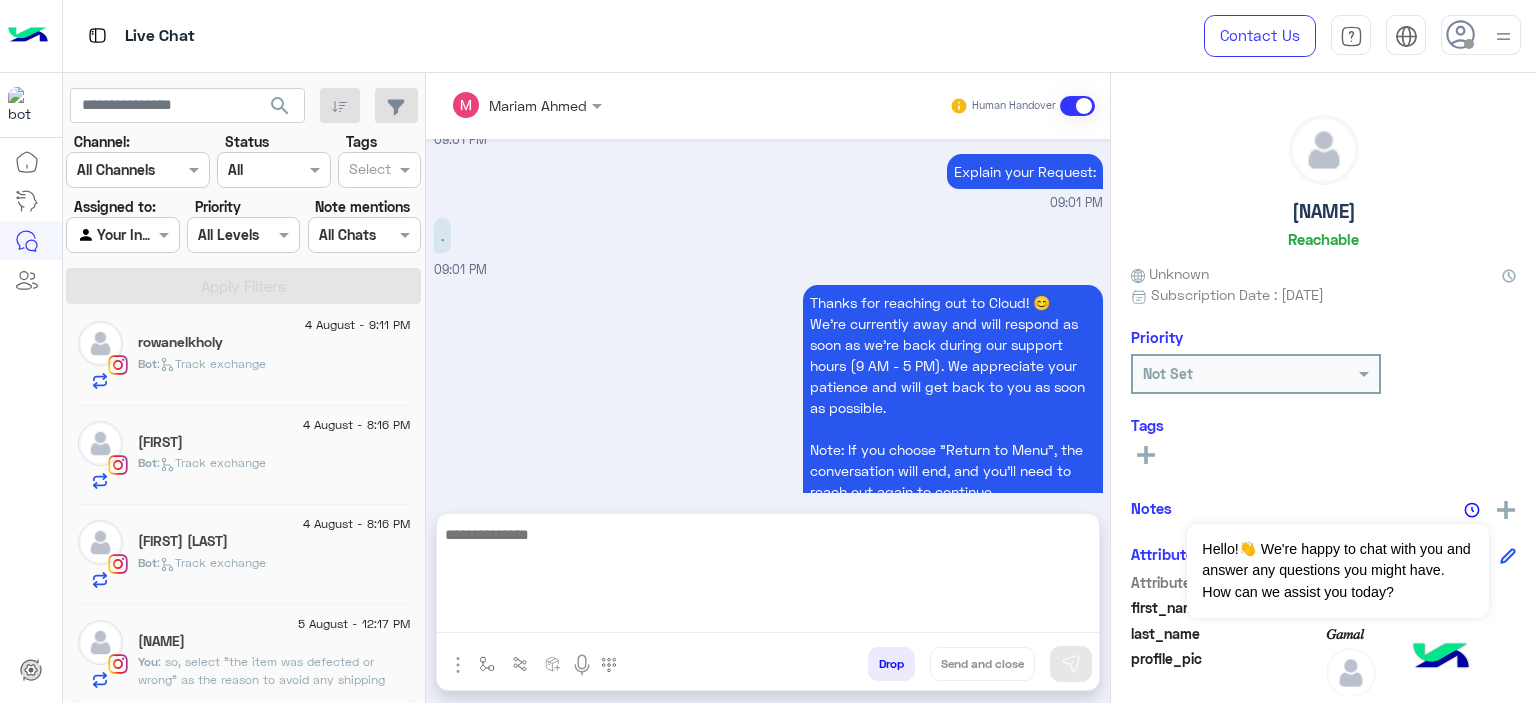 click on "Tahanii Khaled" 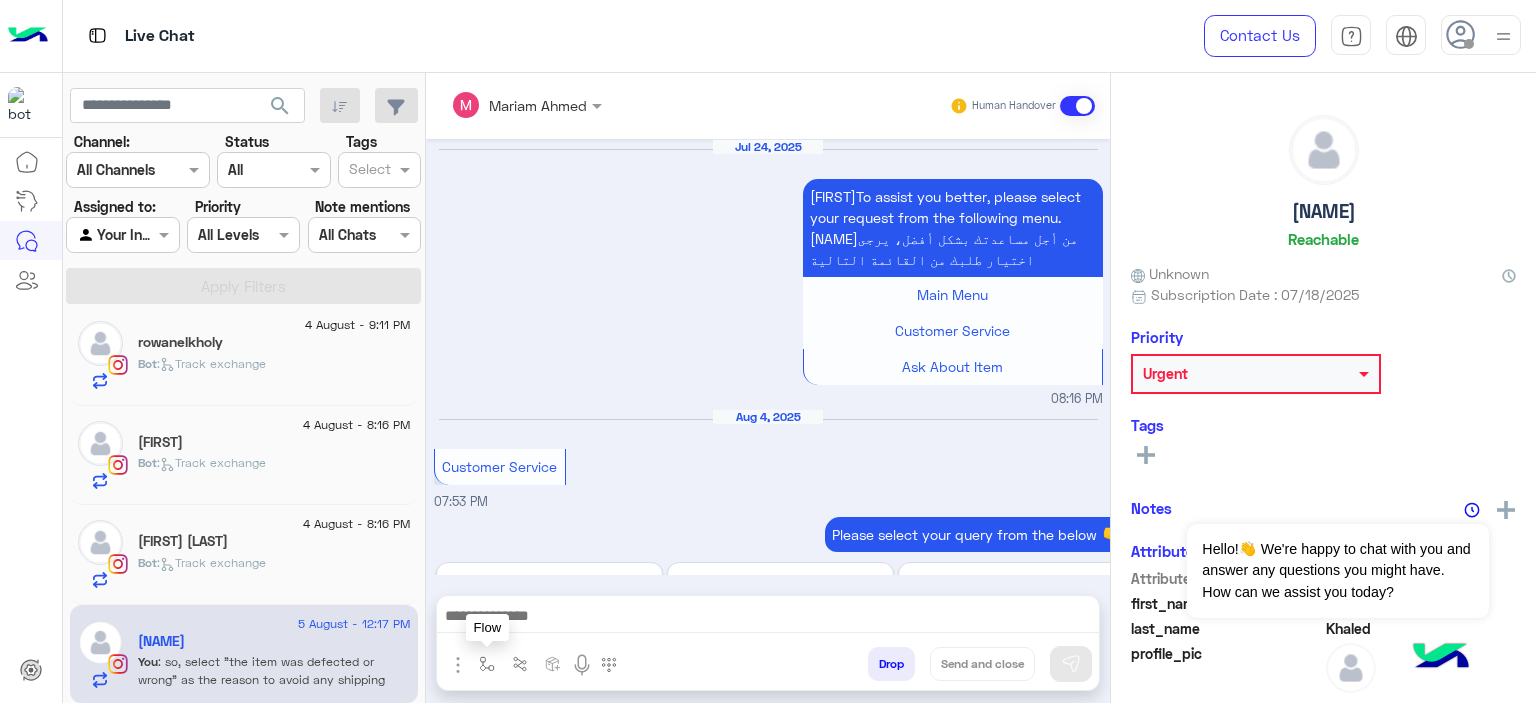 click at bounding box center [487, 664] 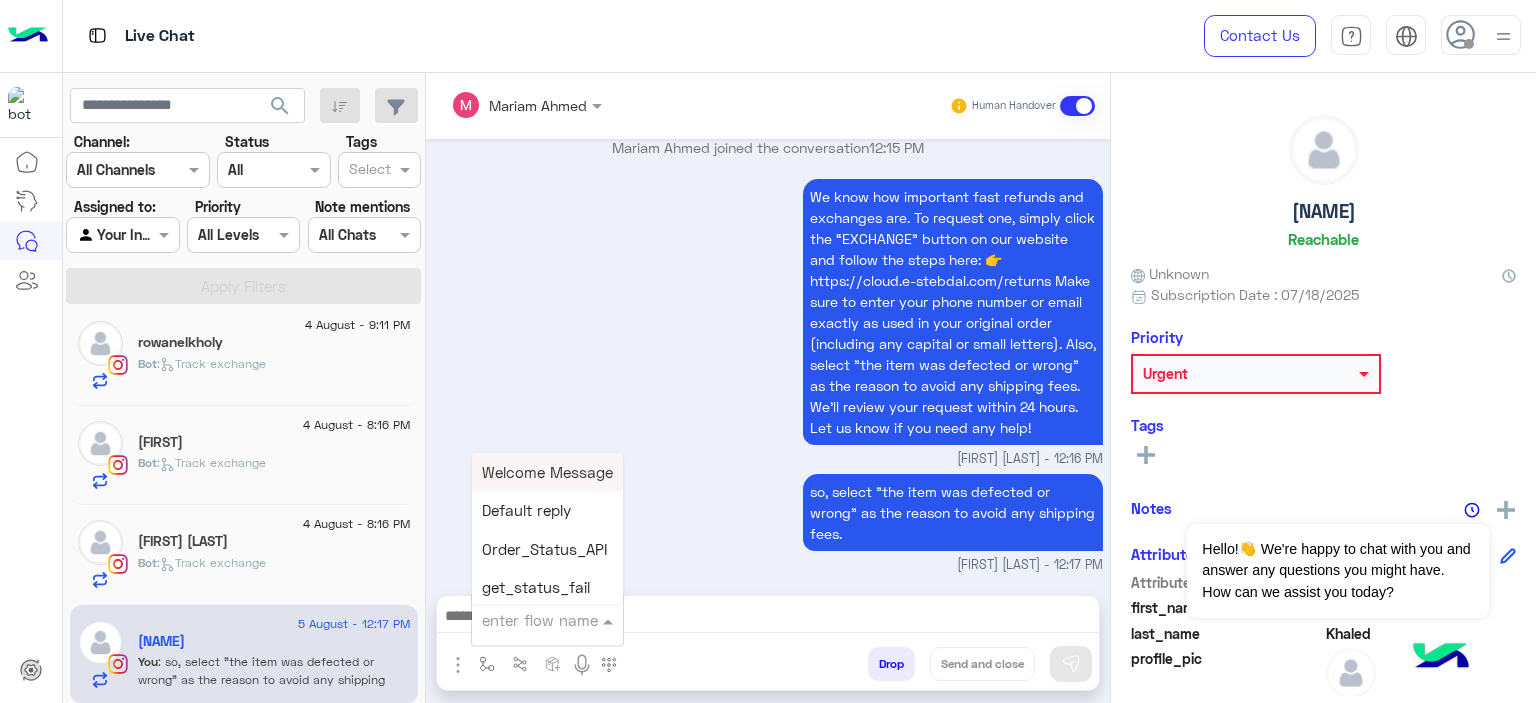 click at bounding box center (523, 620) 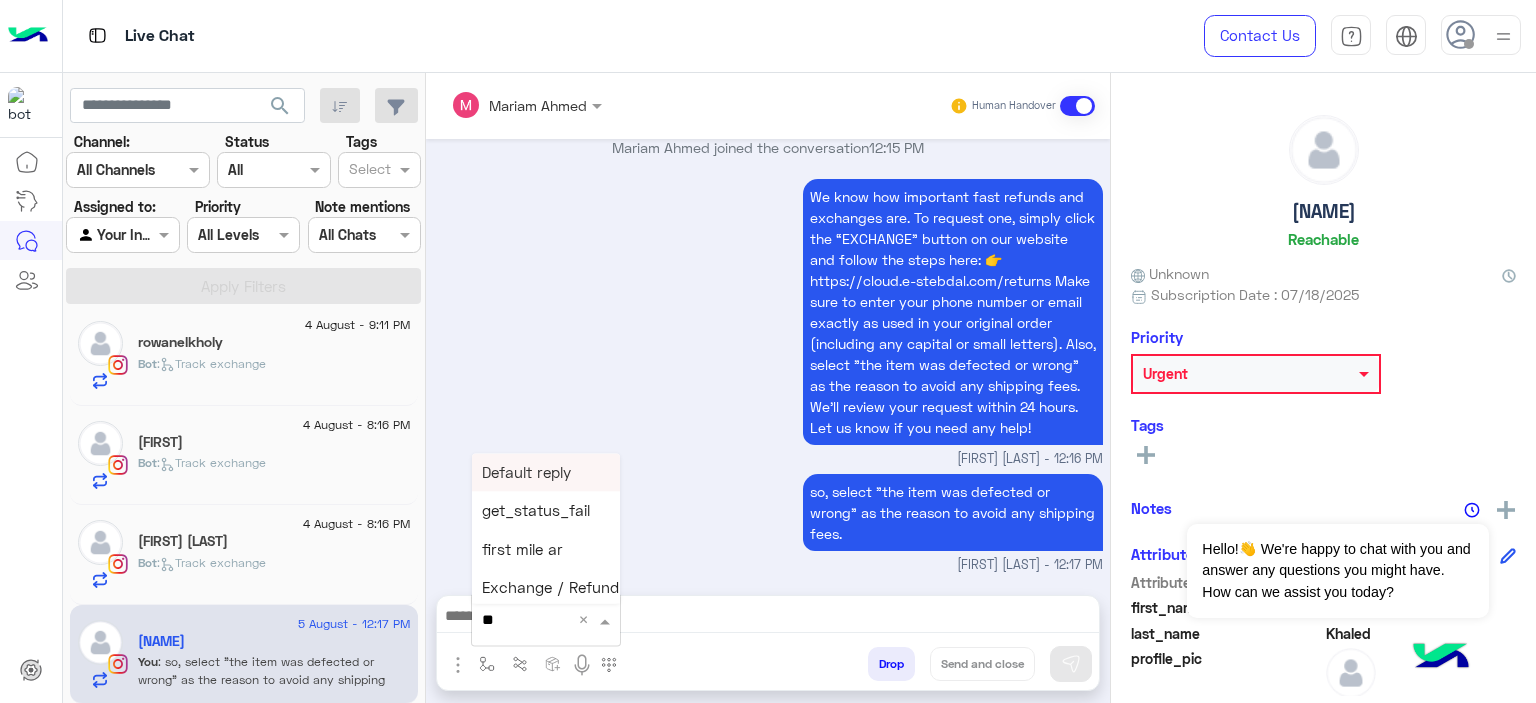 type on "***" 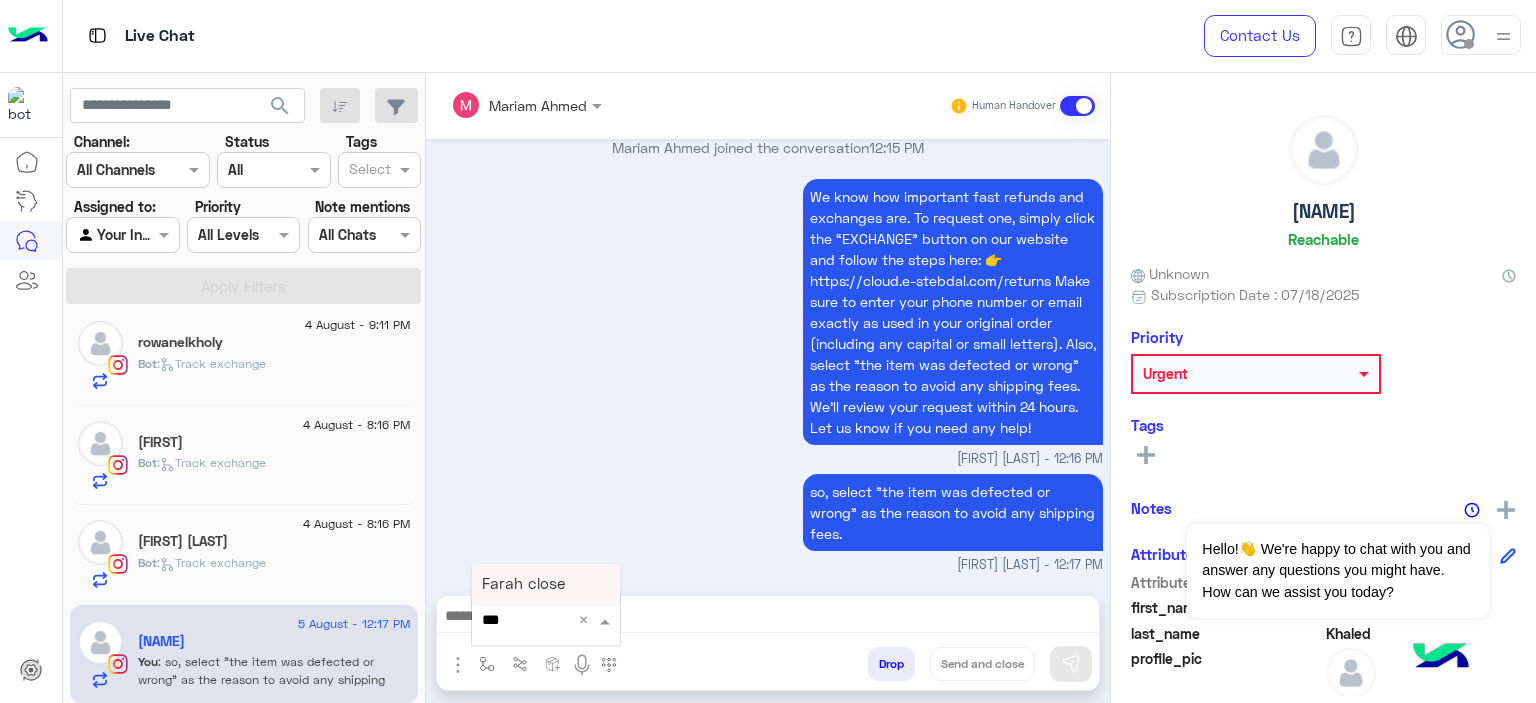 click on "Farah close" at bounding box center [523, 584] 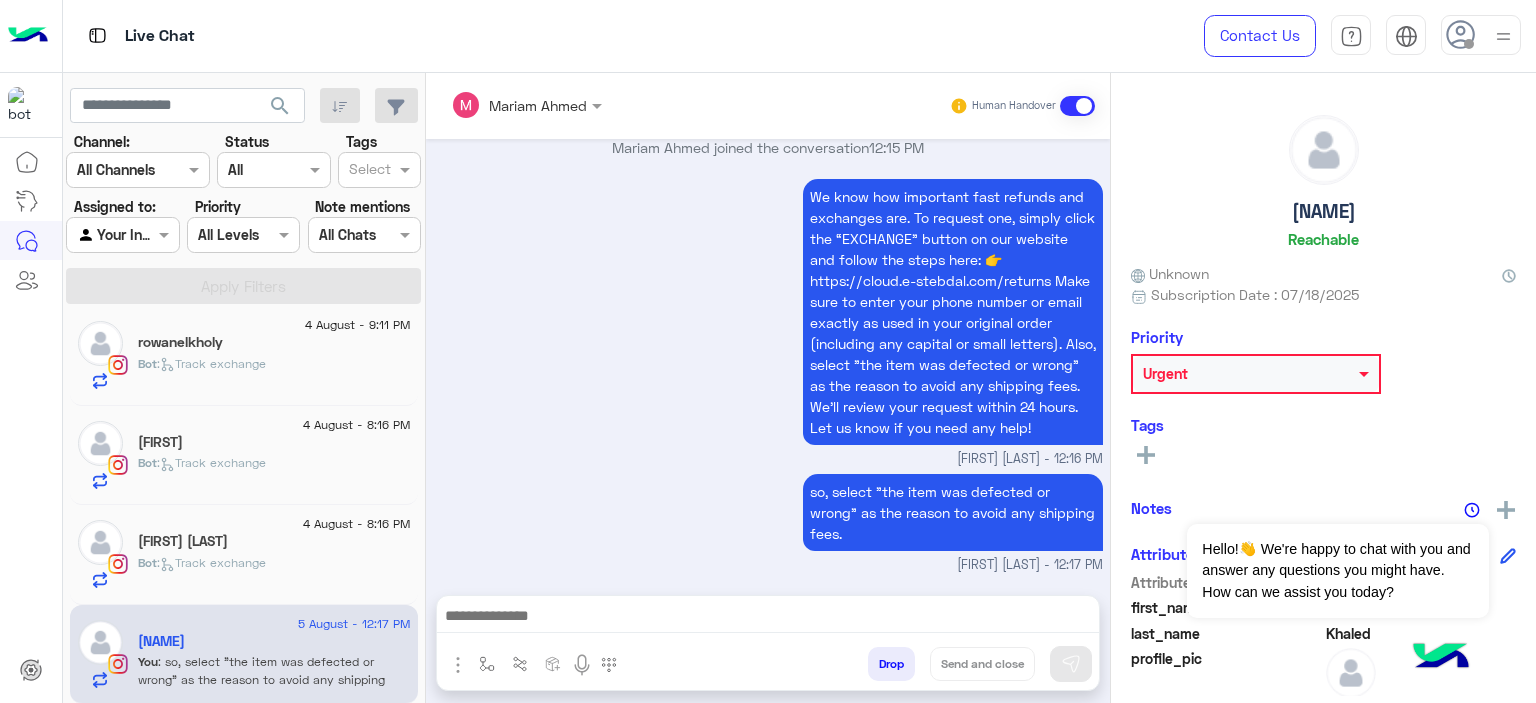 type on "**********" 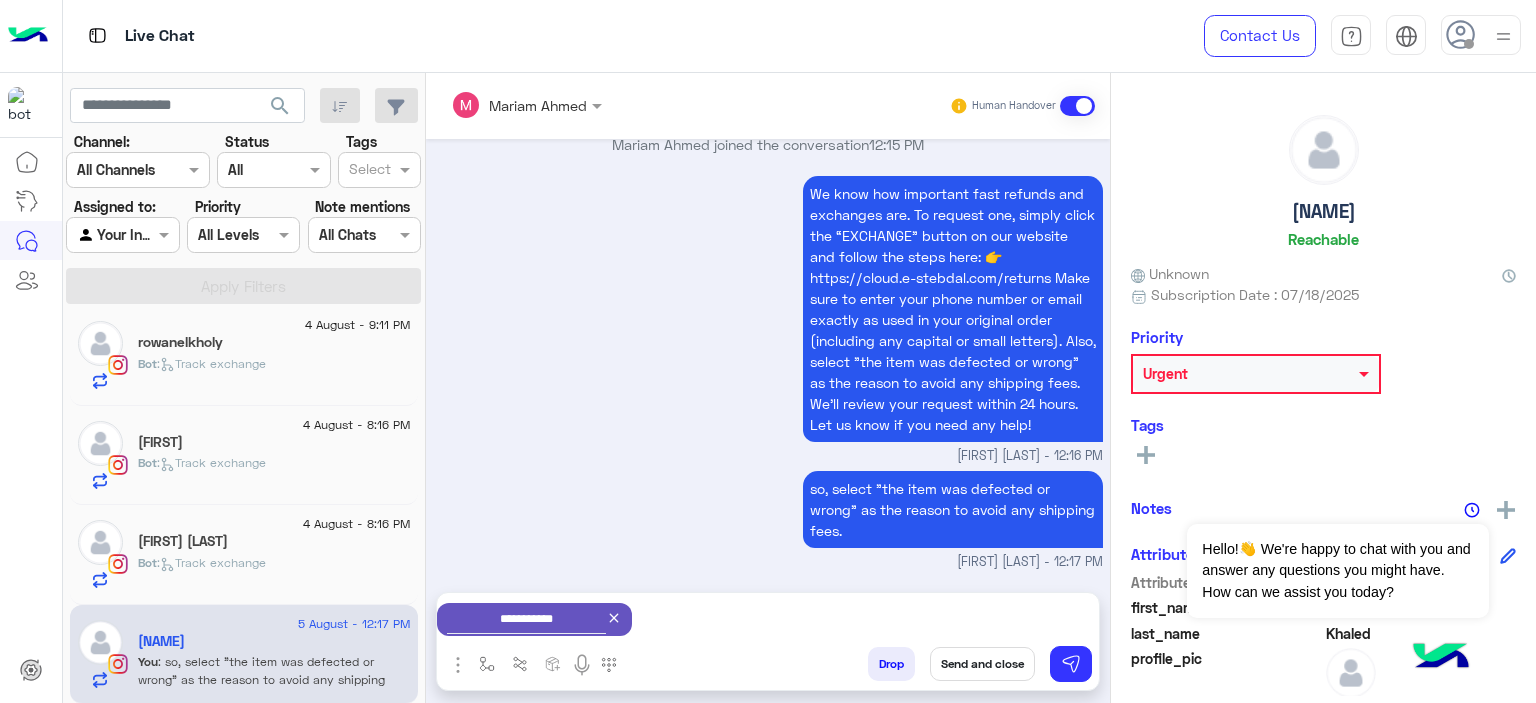 click on "Send and close" at bounding box center [982, 664] 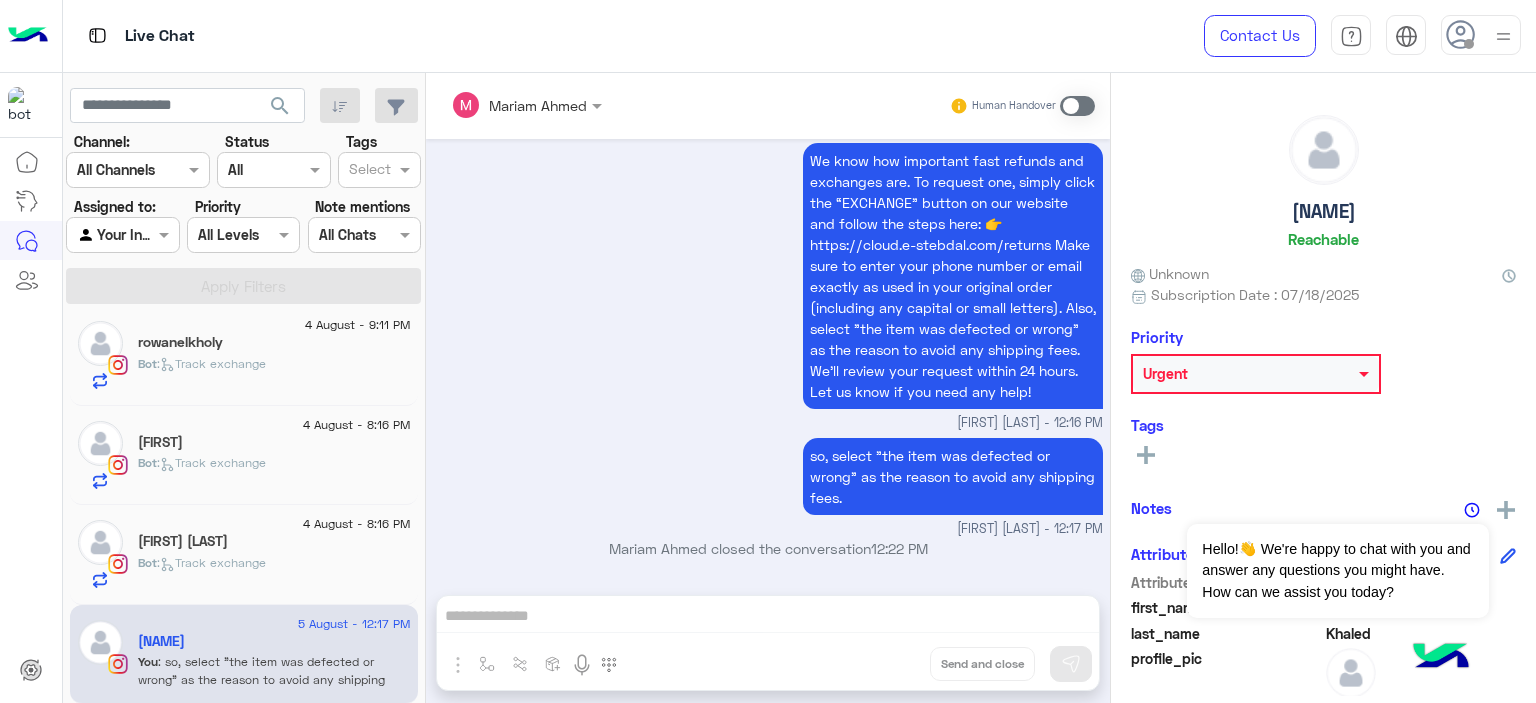 scroll, scrollTop: 1902, scrollLeft: 0, axis: vertical 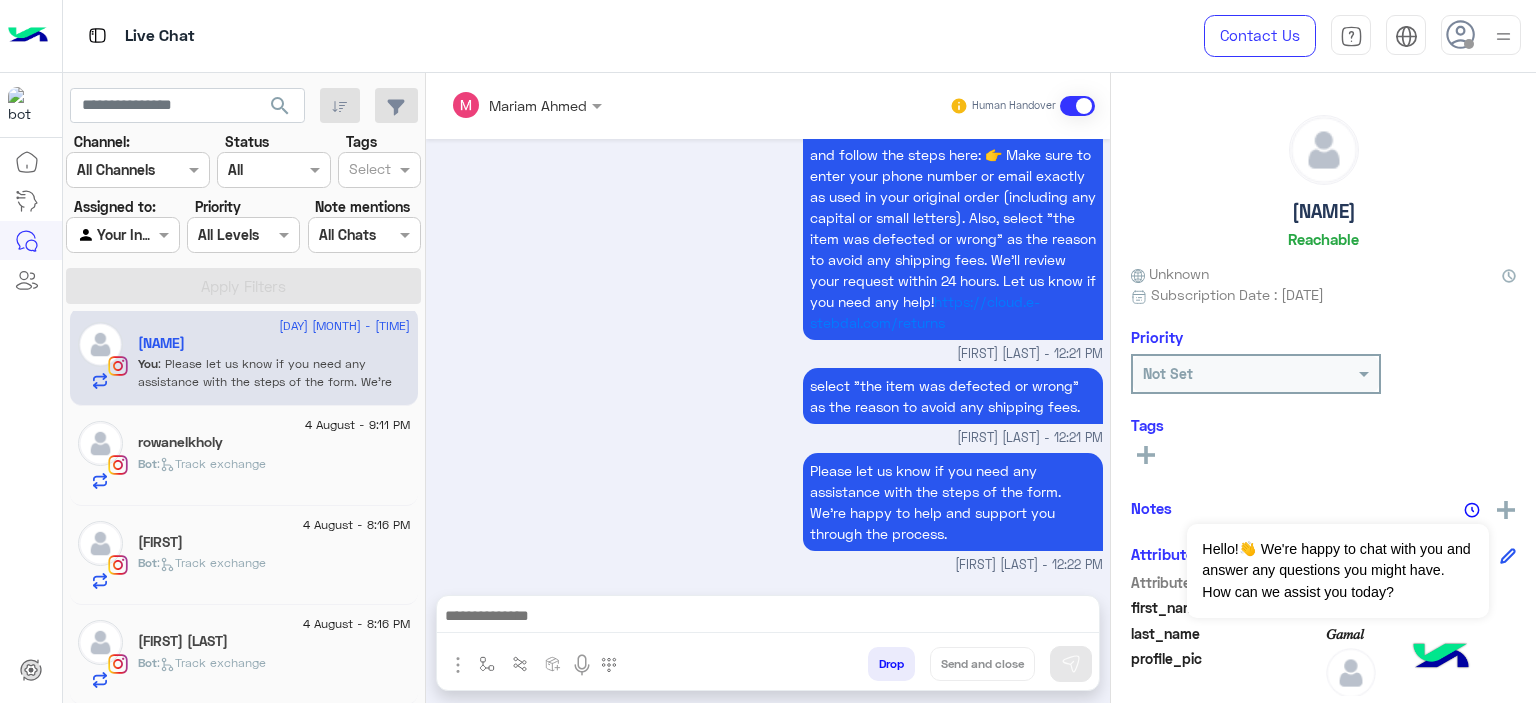click on "Hanan El Marasy" 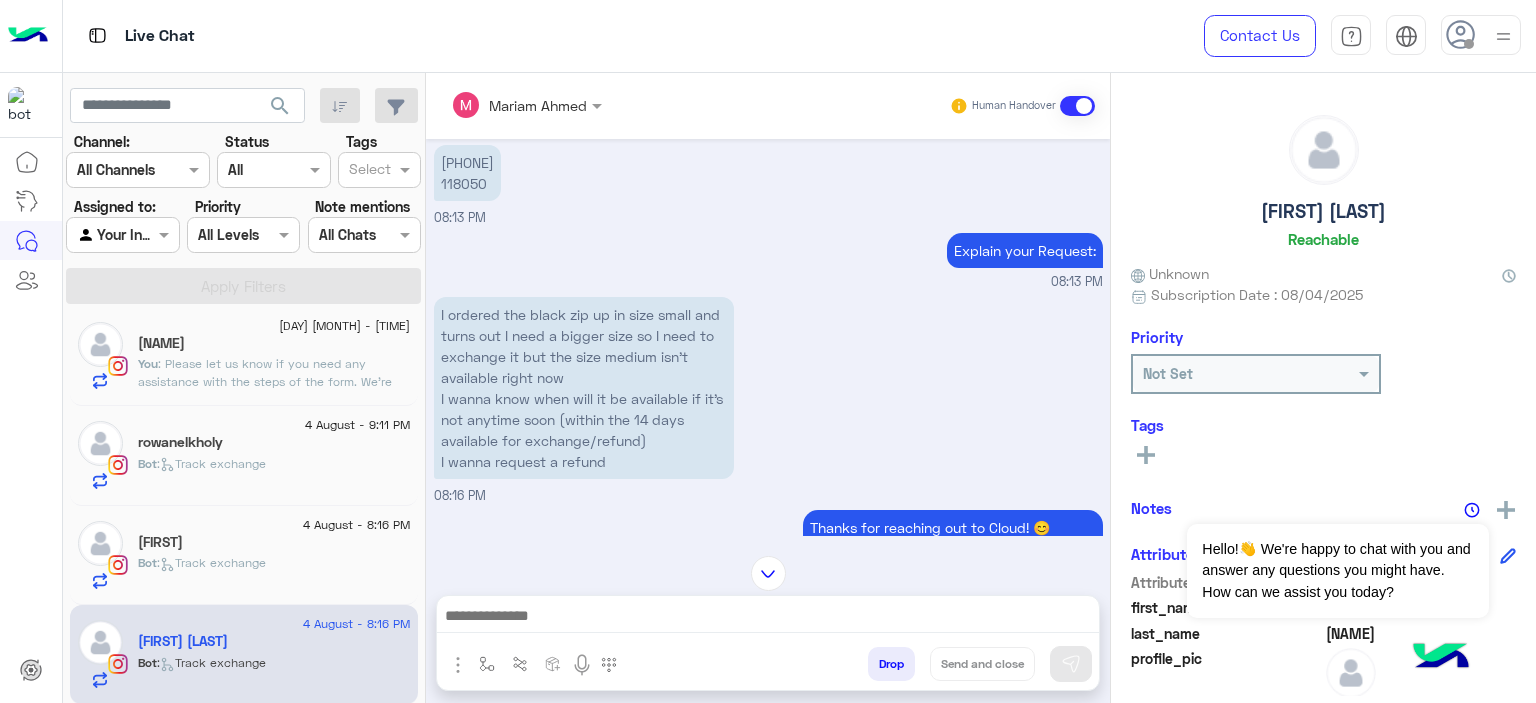 scroll, scrollTop: 2183, scrollLeft: 0, axis: vertical 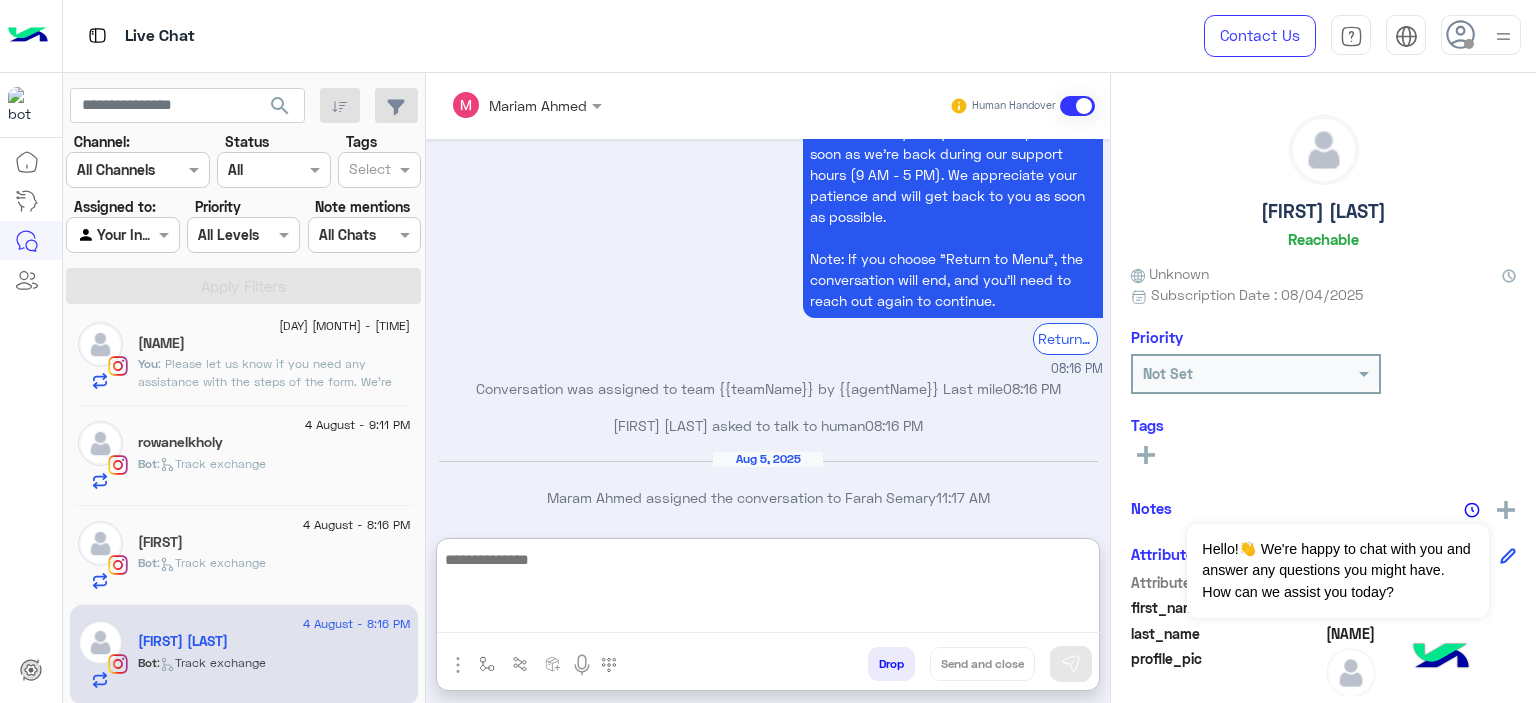 click at bounding box center (768, 590) 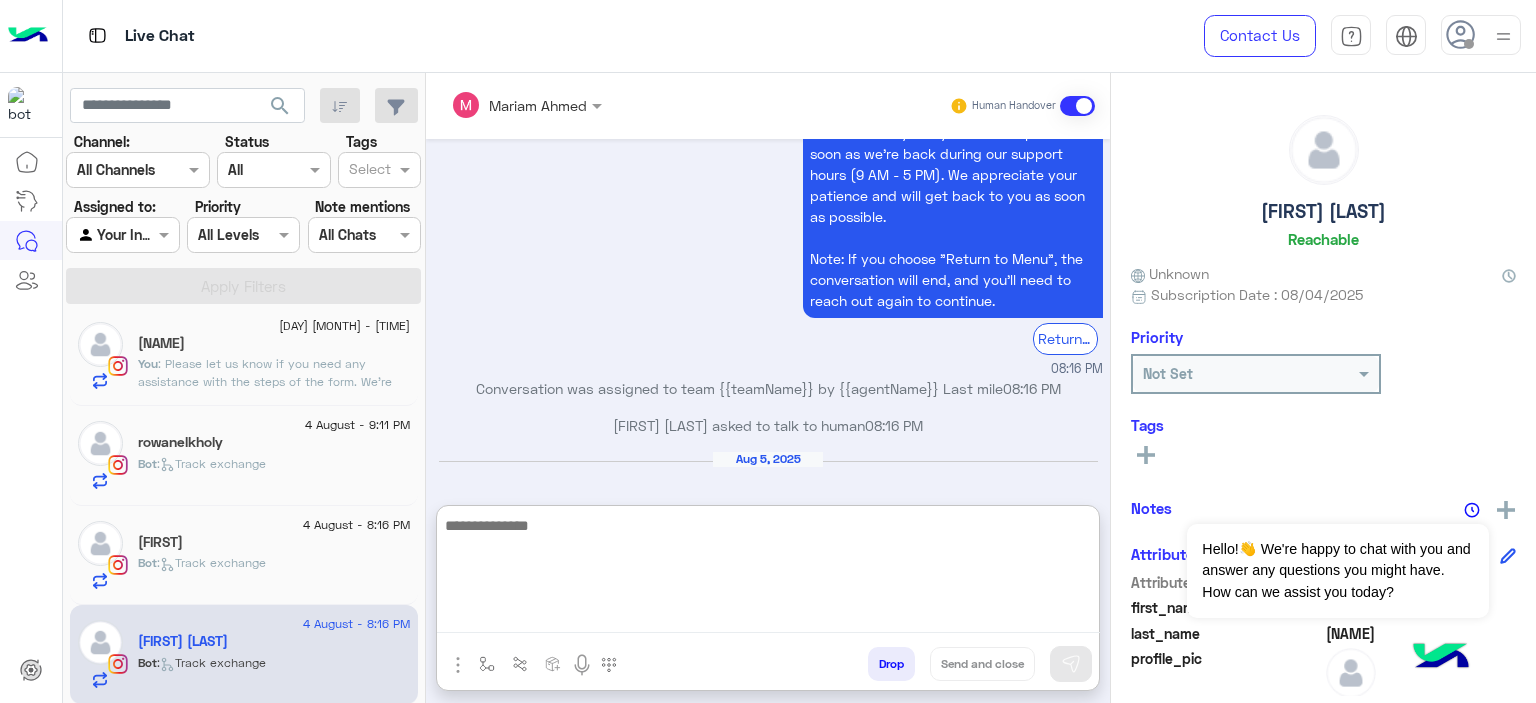paste on "**********" 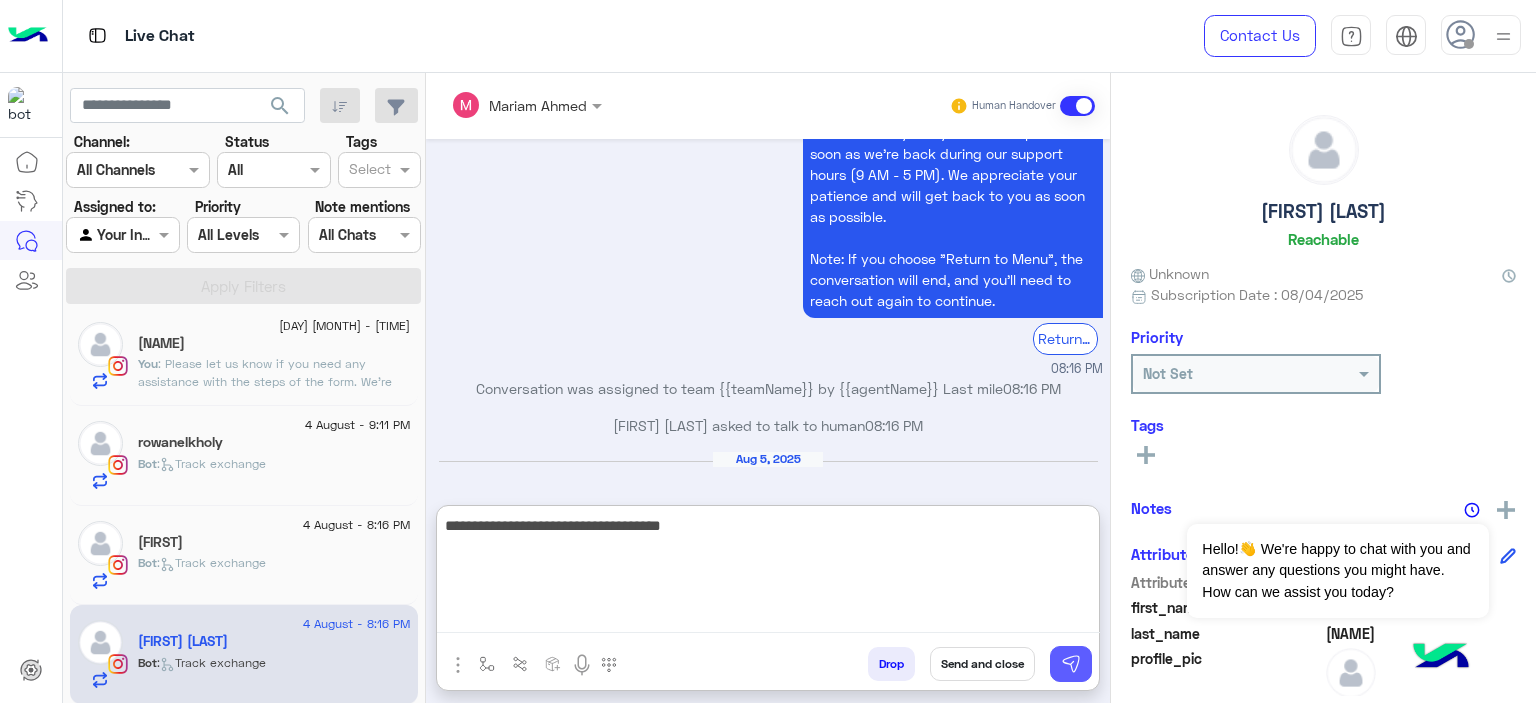 type on "**********" 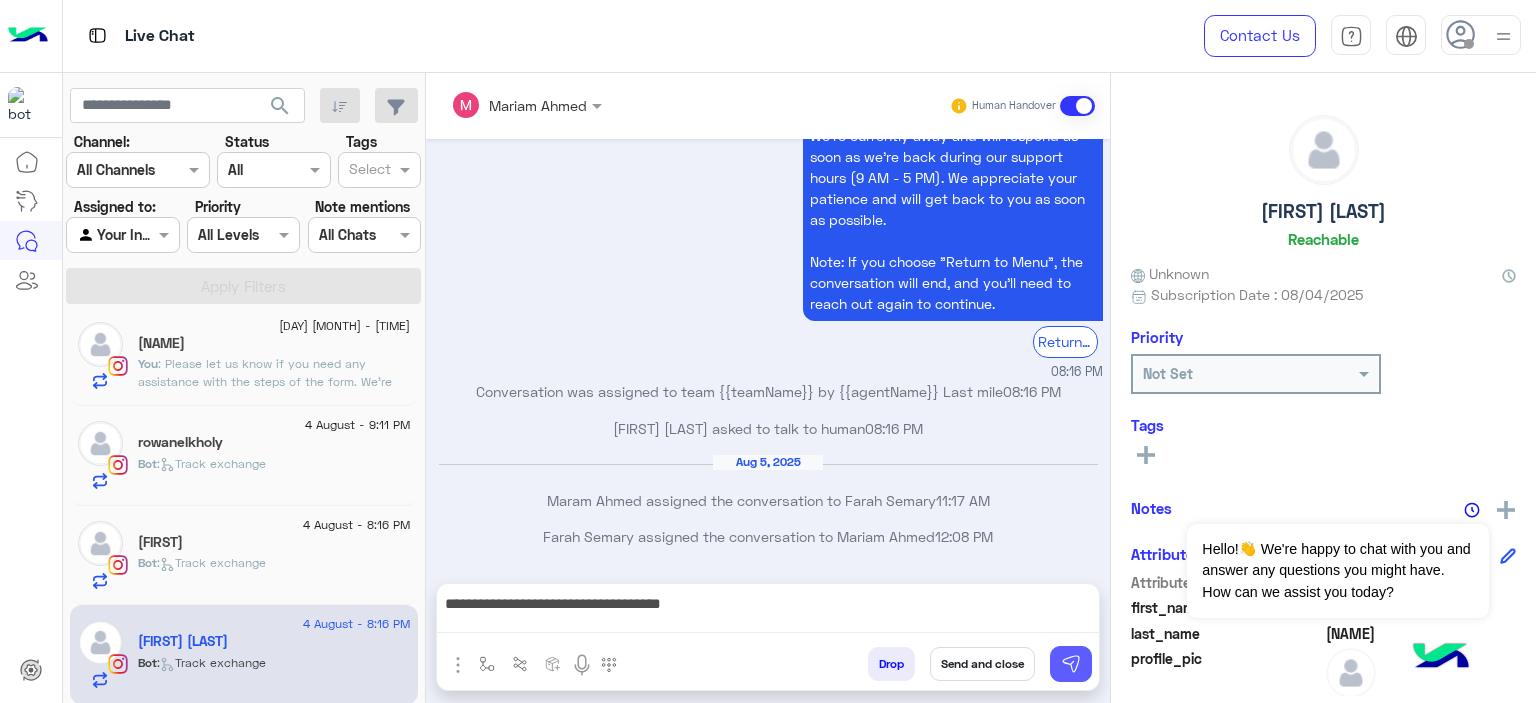click at bounding box center [1071, 664] 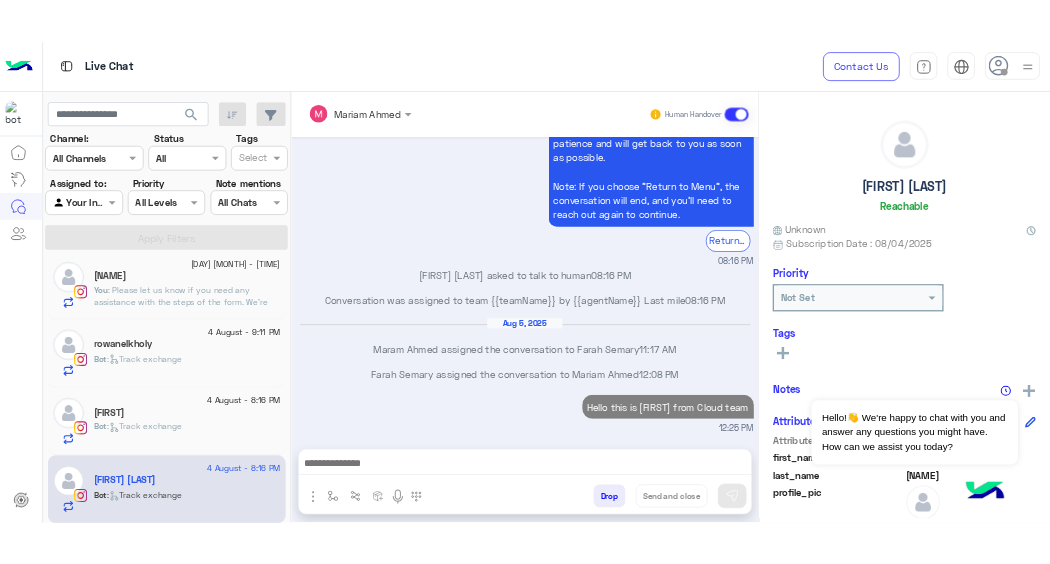 scroll, scrollTop: 2283, scrollLeft: 0, axis: vertical 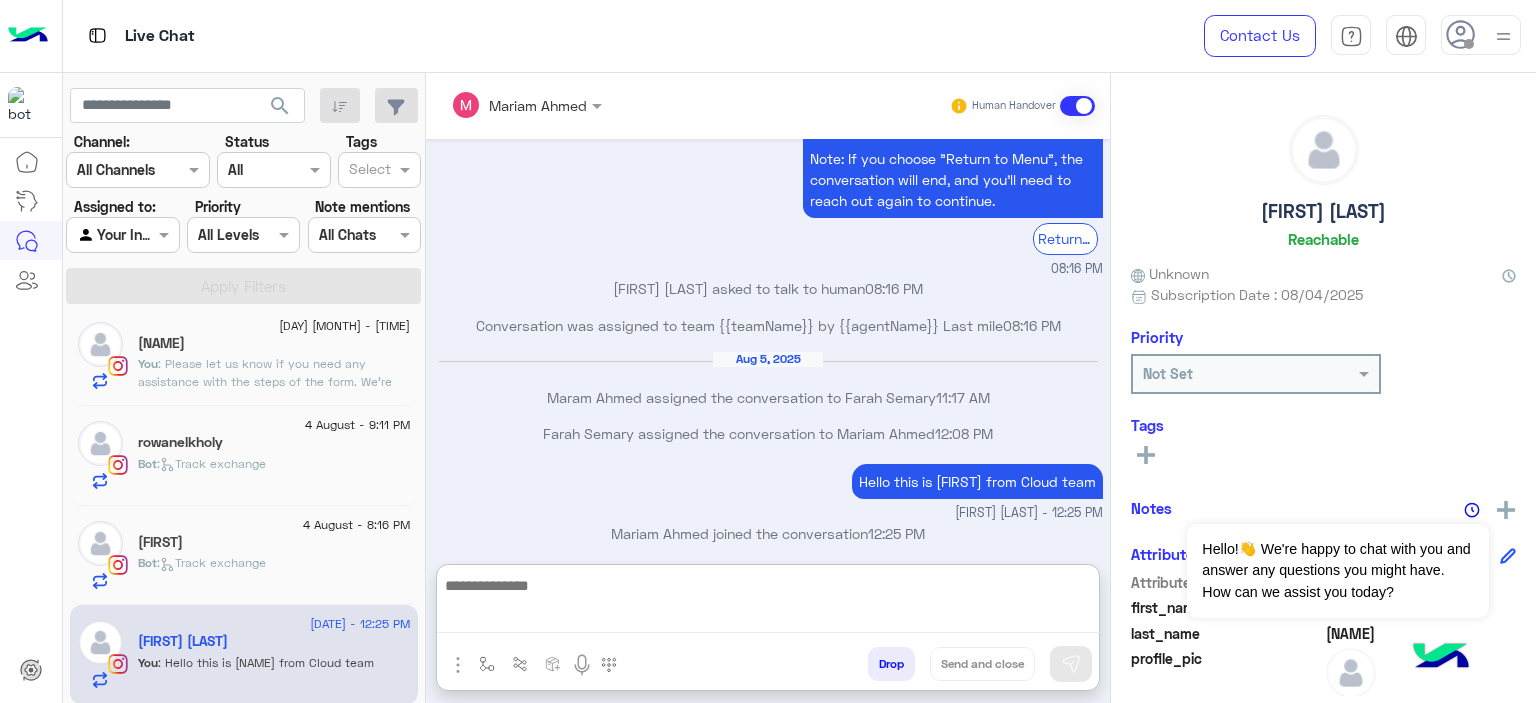 click at bounding box center [768, 603] 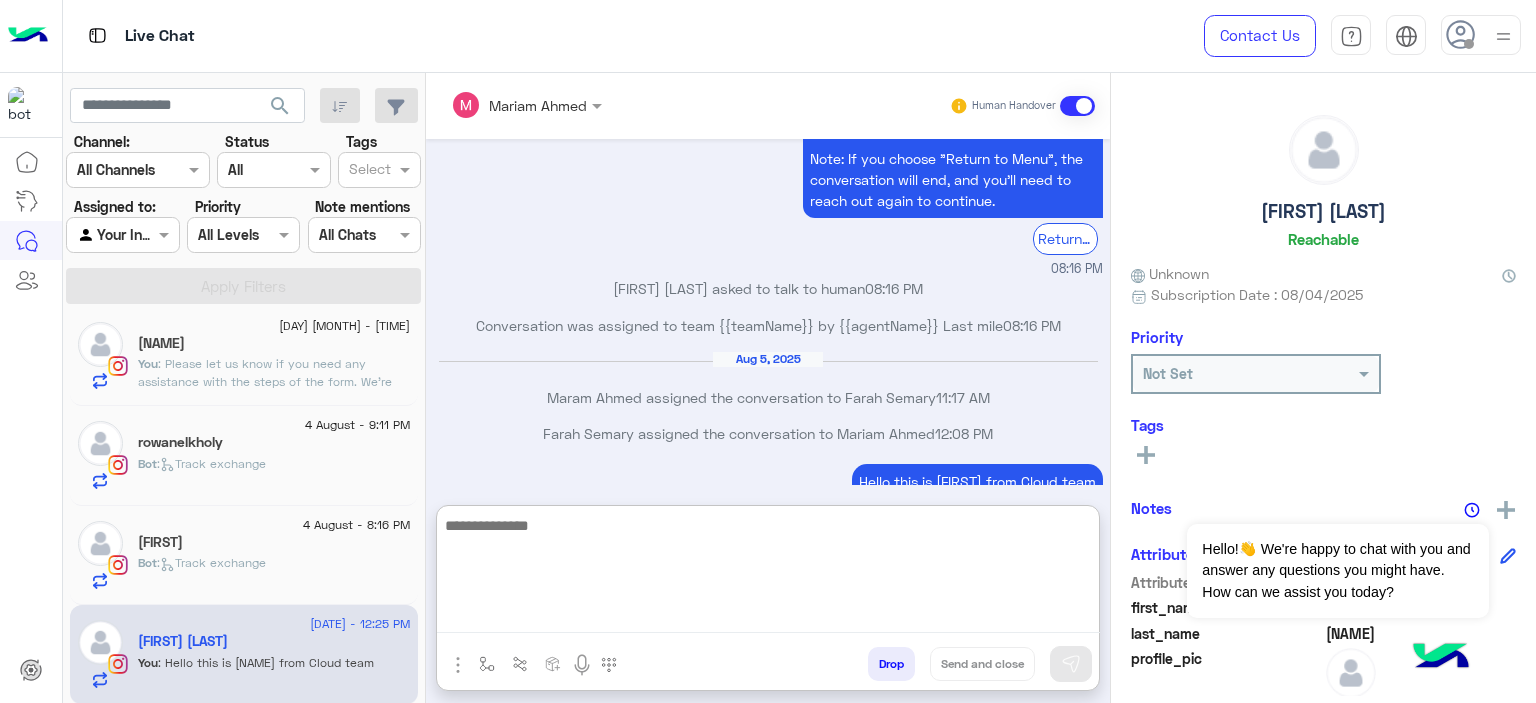 paste on "**********" 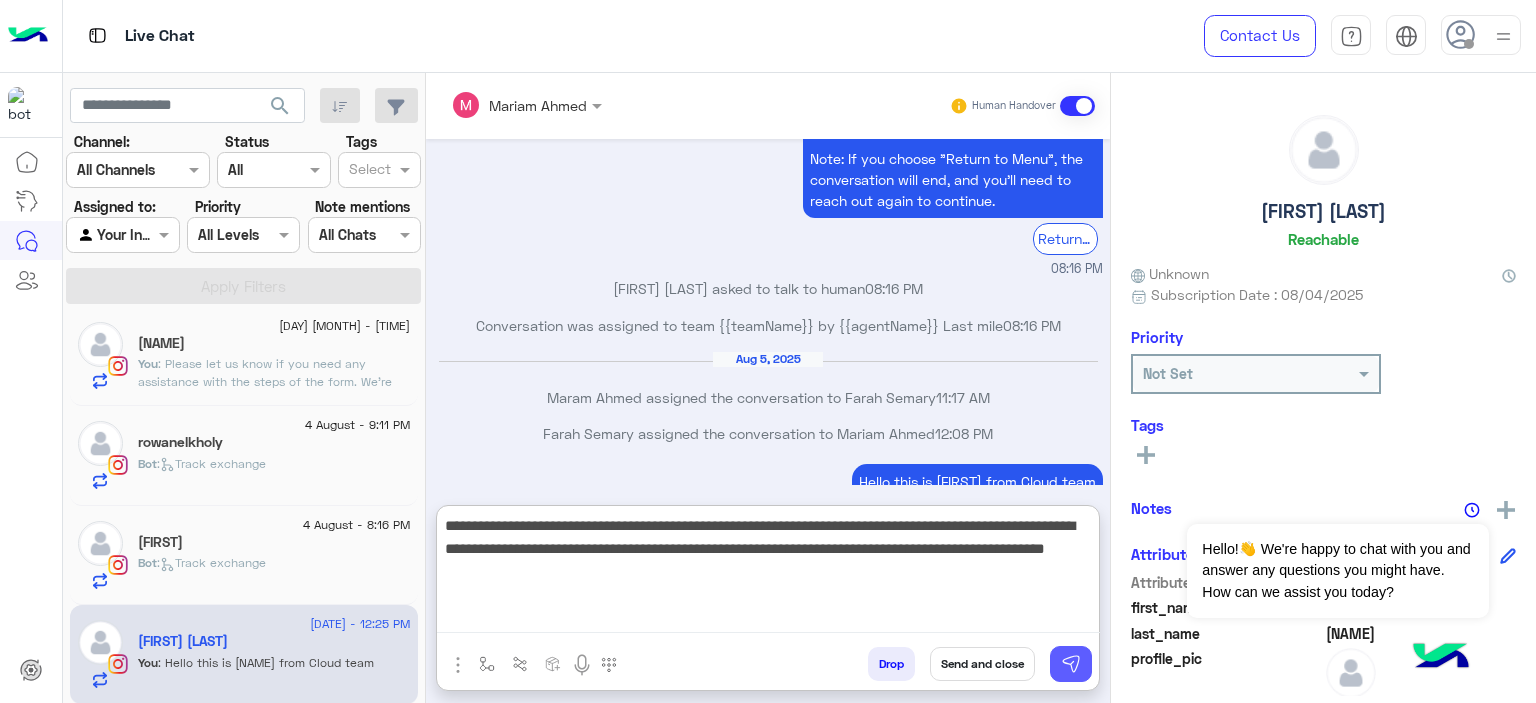 type on "**********" 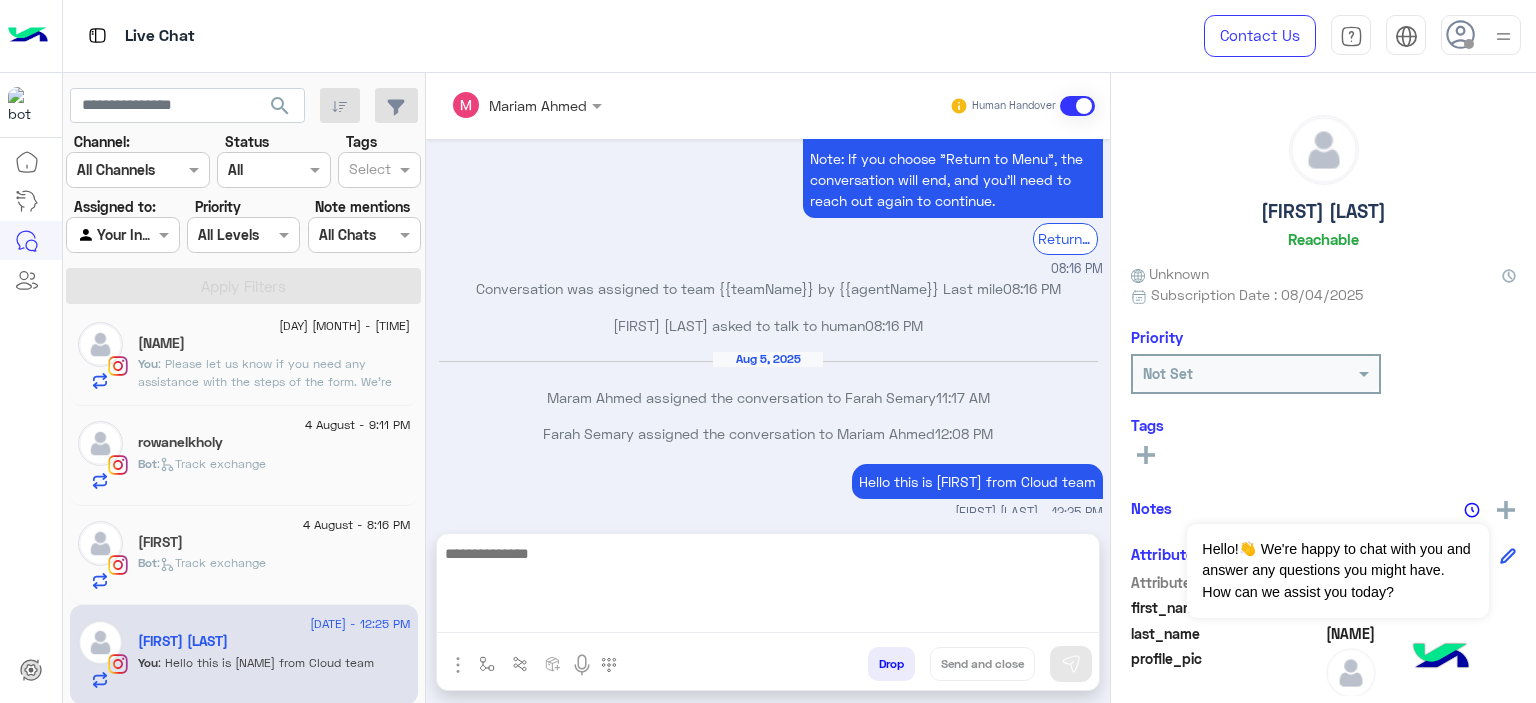 scroll, scrollTop: 2431, scrollLeft: 0, axis: vertical 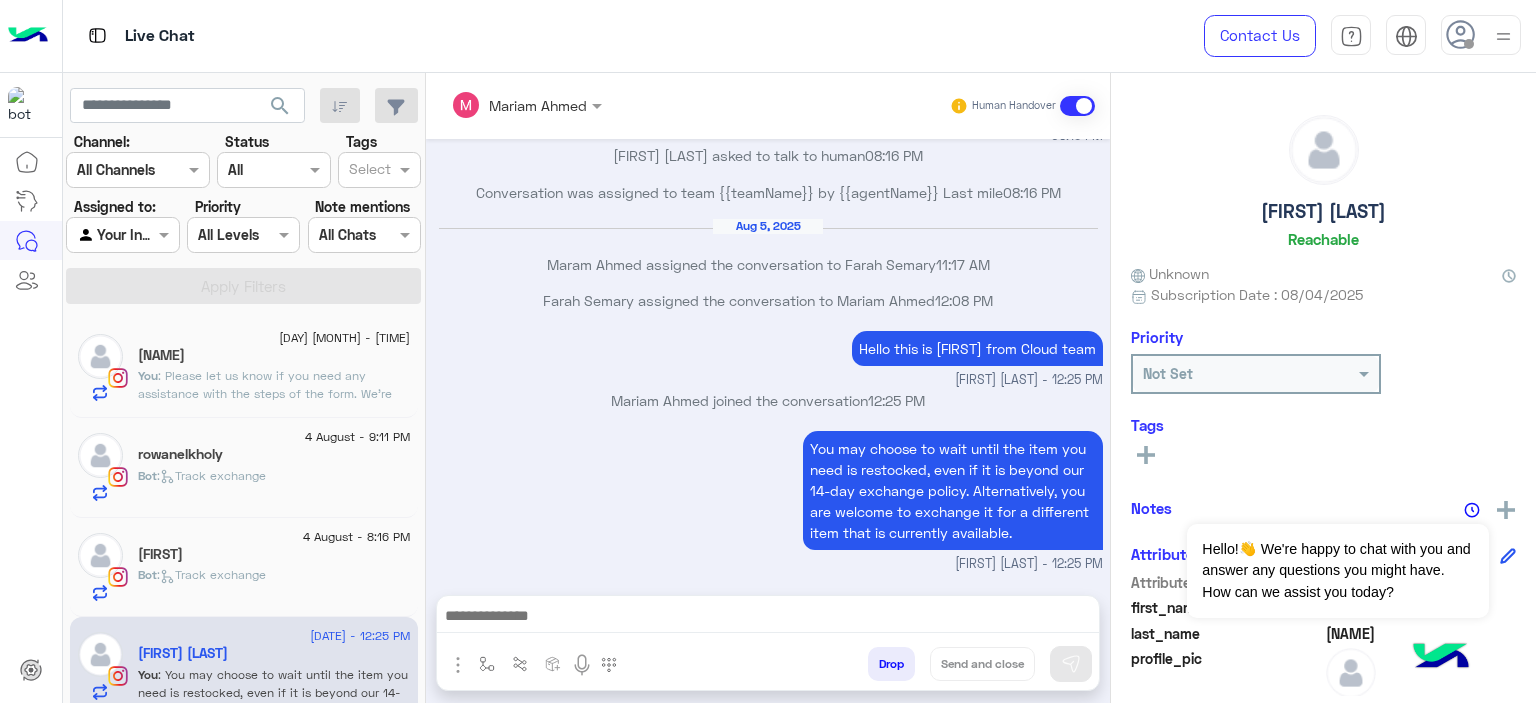 click on ": Please let us know if you need any assistance with the steps of the form. We’re happy to help and support you through the process." 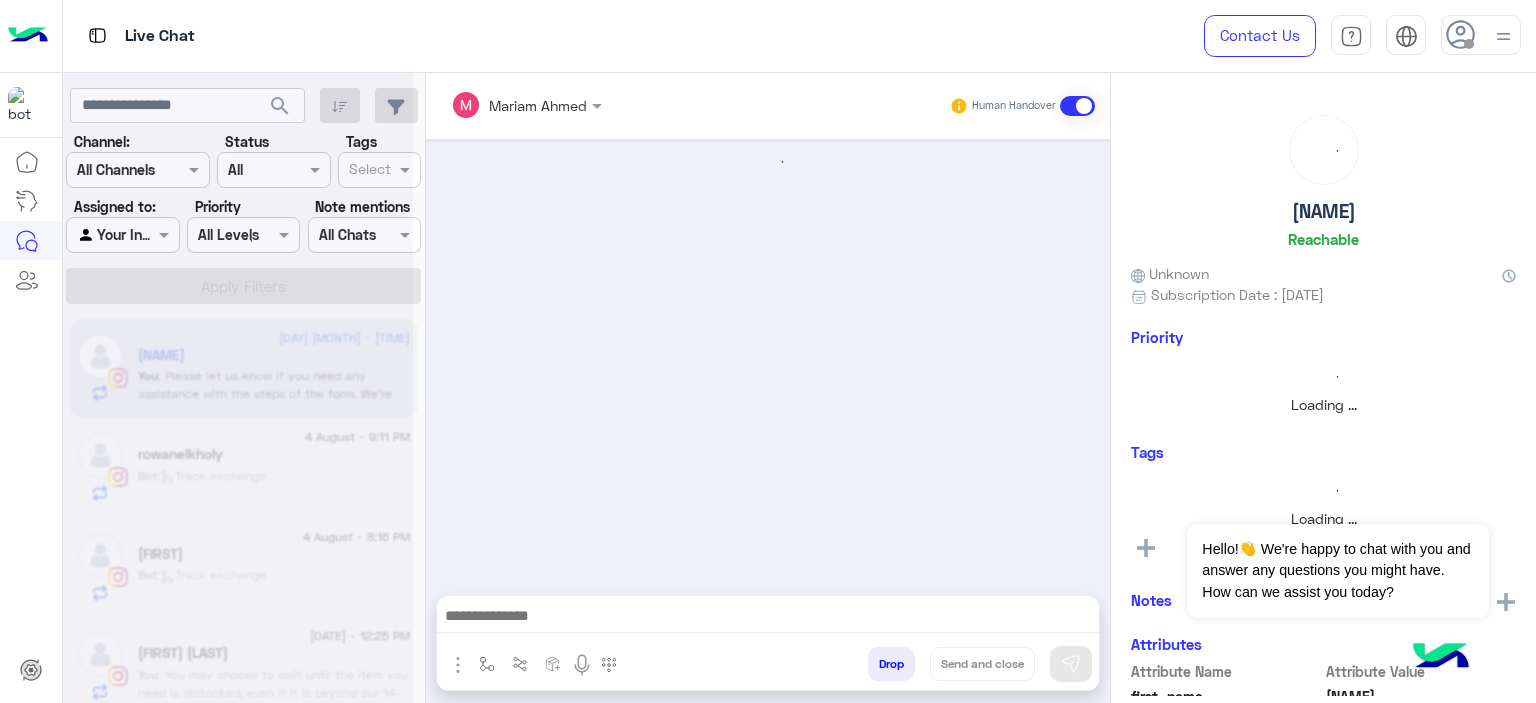 scroll, scrollTop: 1769, scrollLeft: 0, axis: vertical 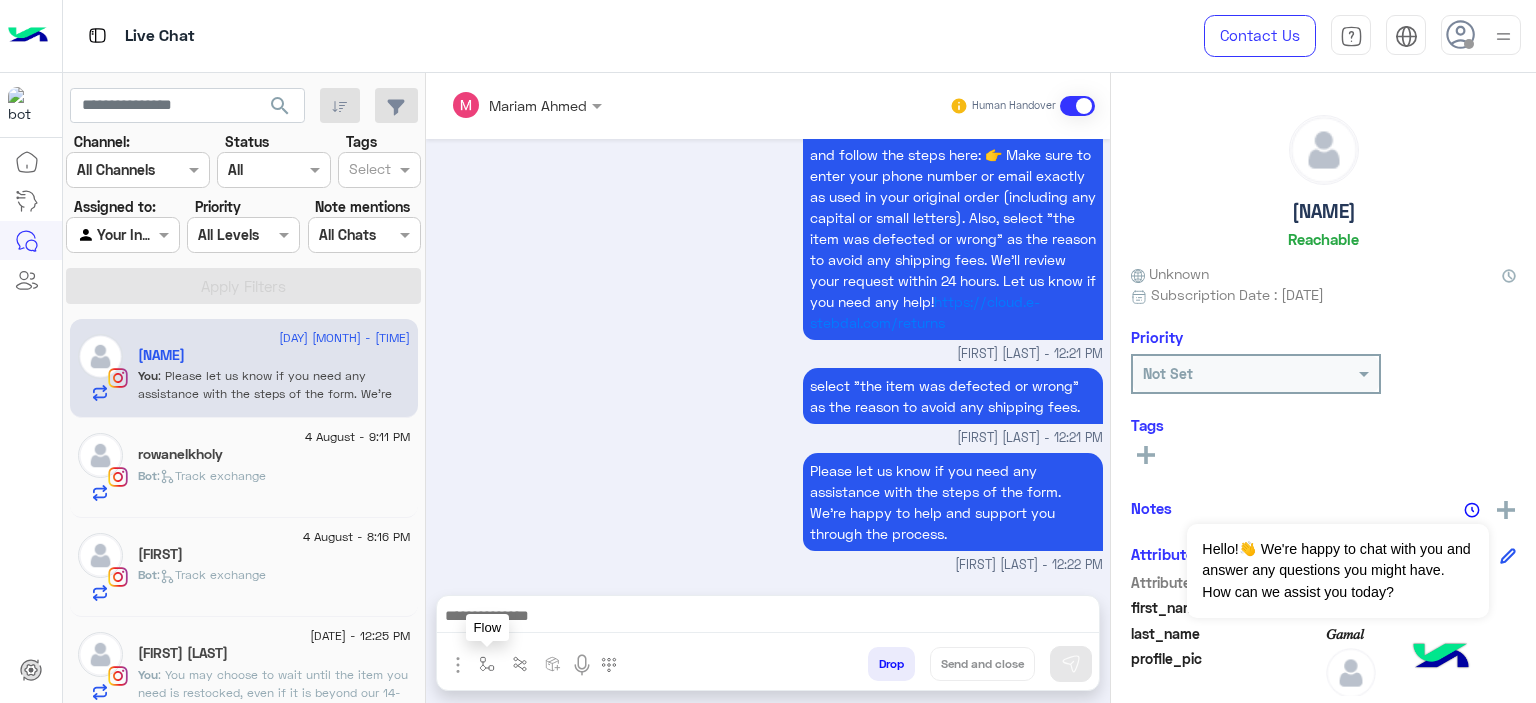 click at bounding box center [487, 664] 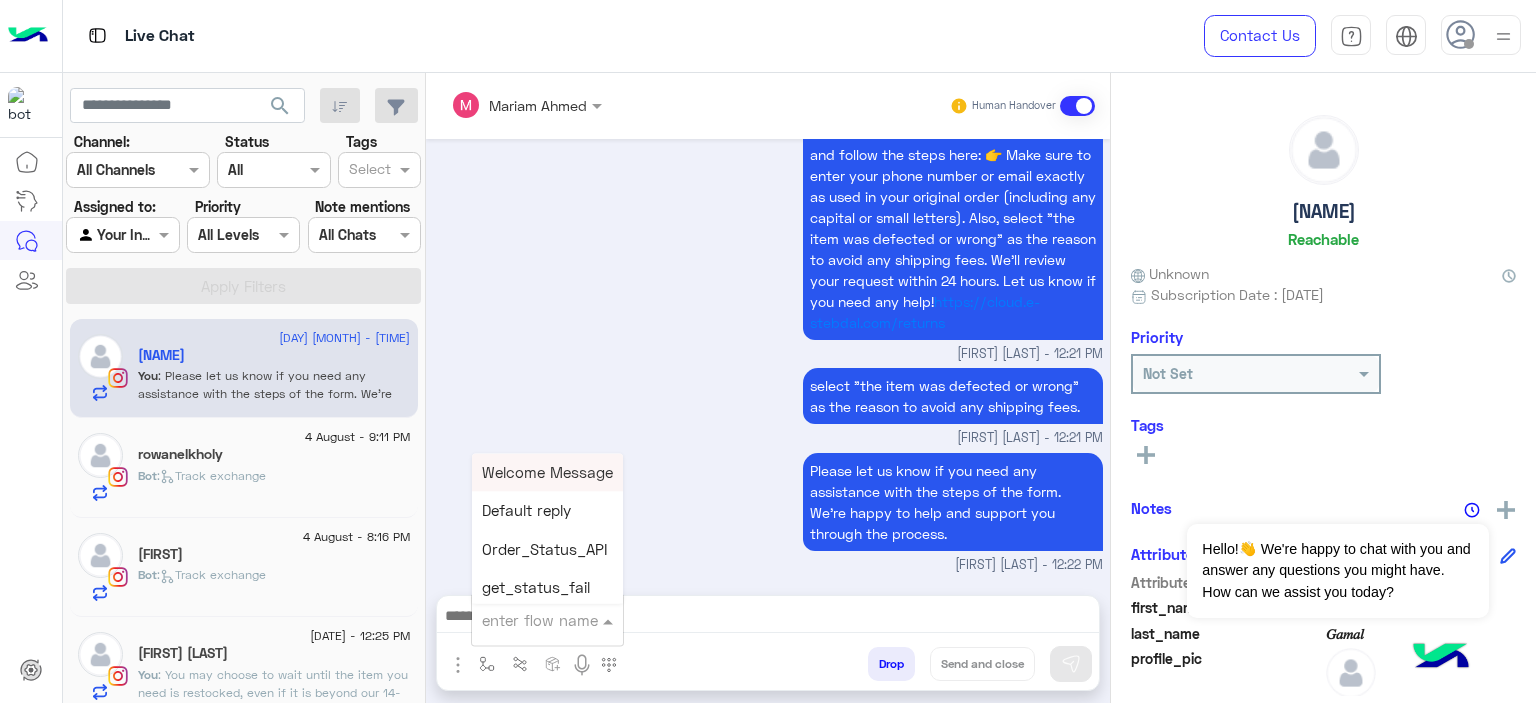 click at bounding box center (523, 620) 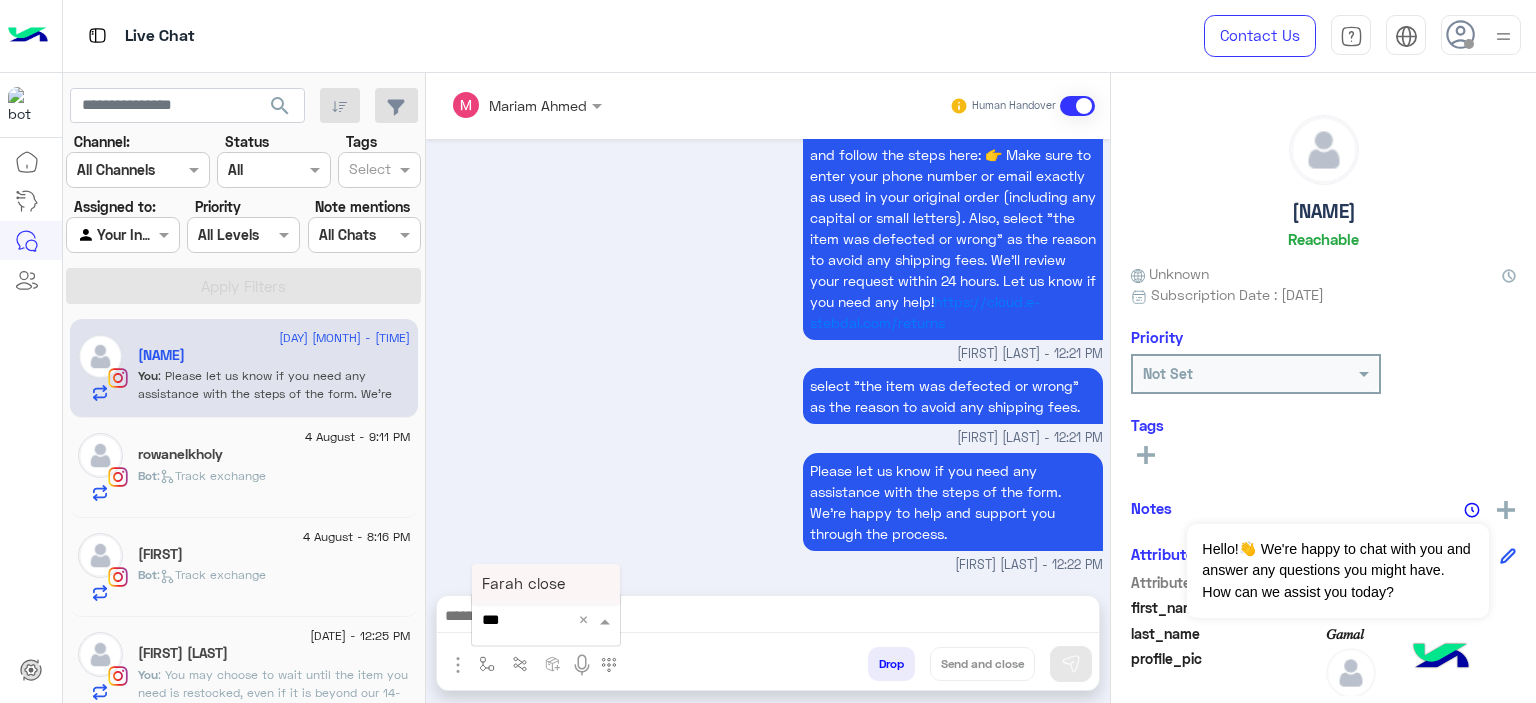 type on "****" 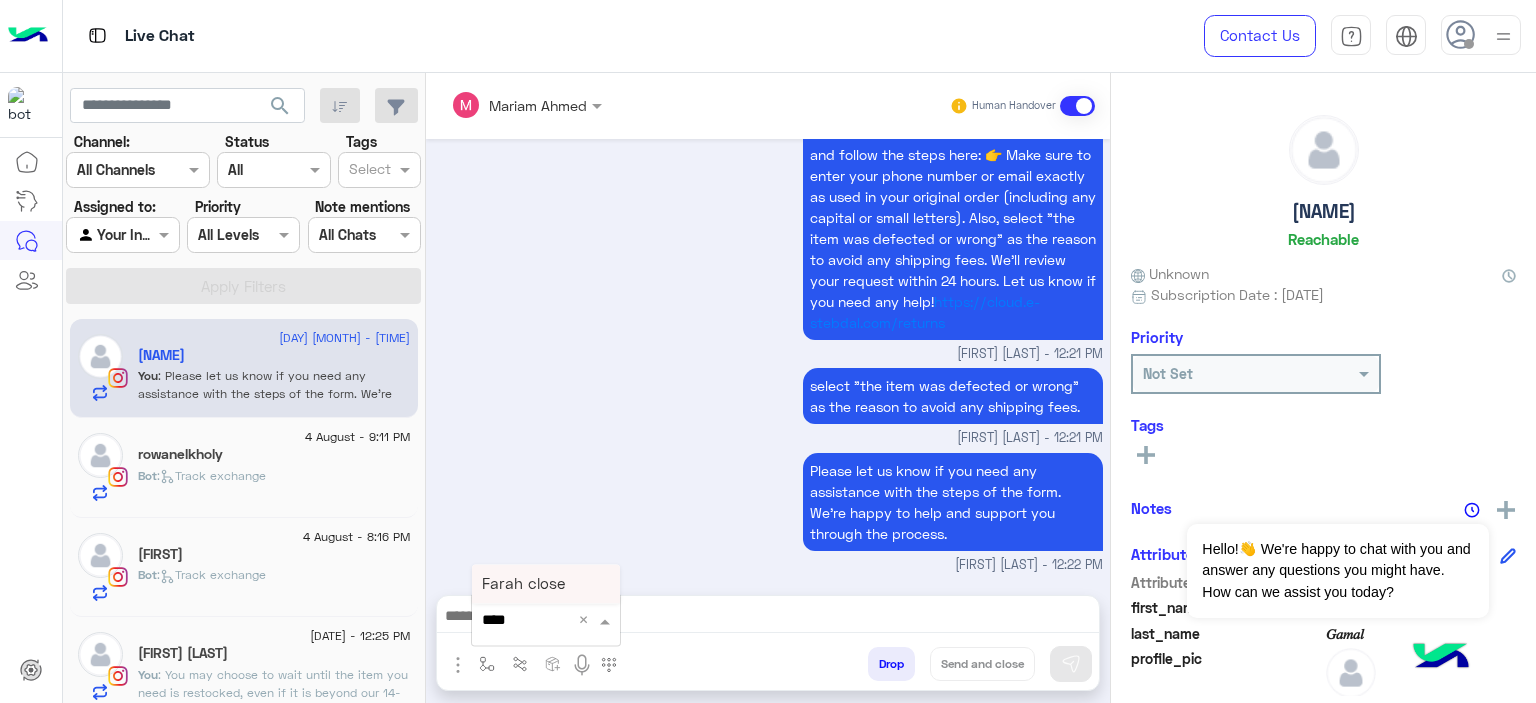 click on "Farah close" at bounding box center (523, 584) 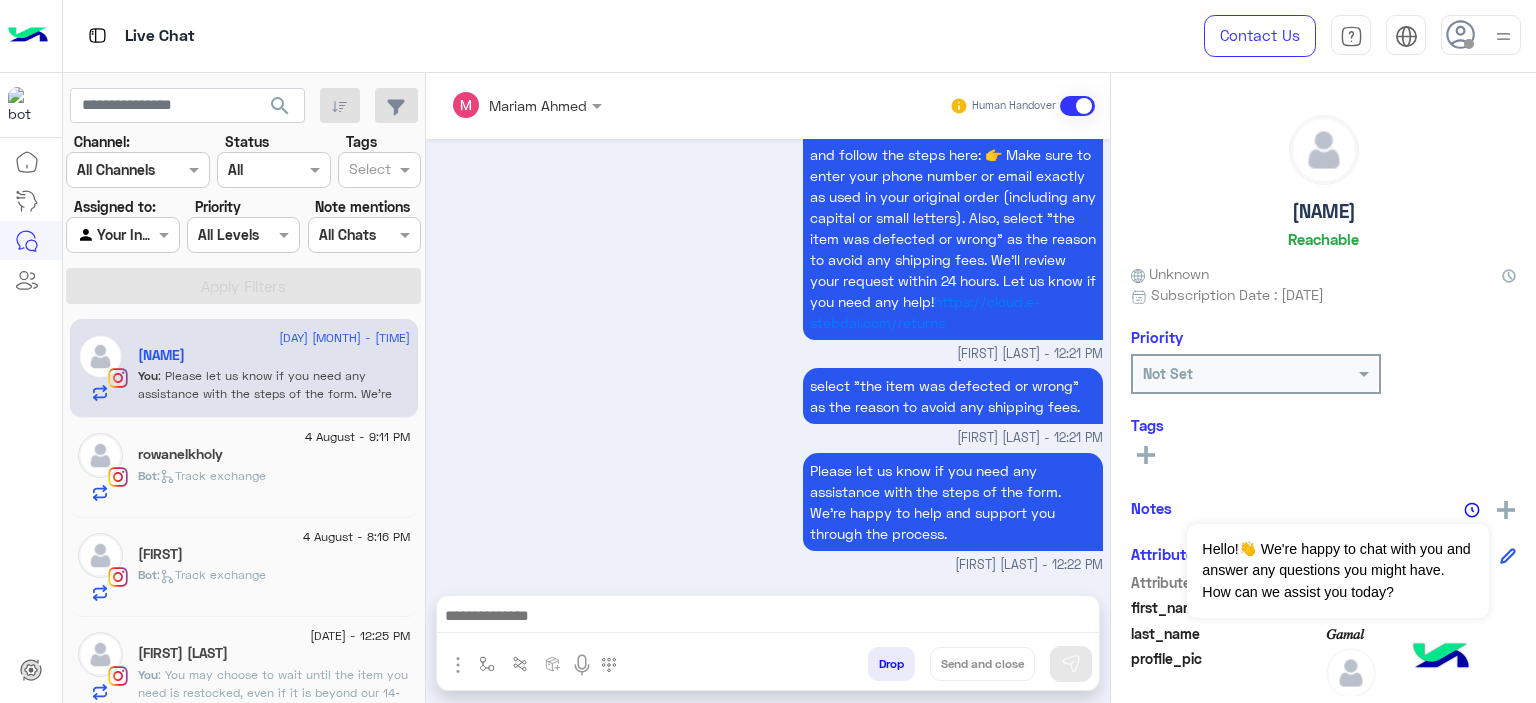 type on "**********" 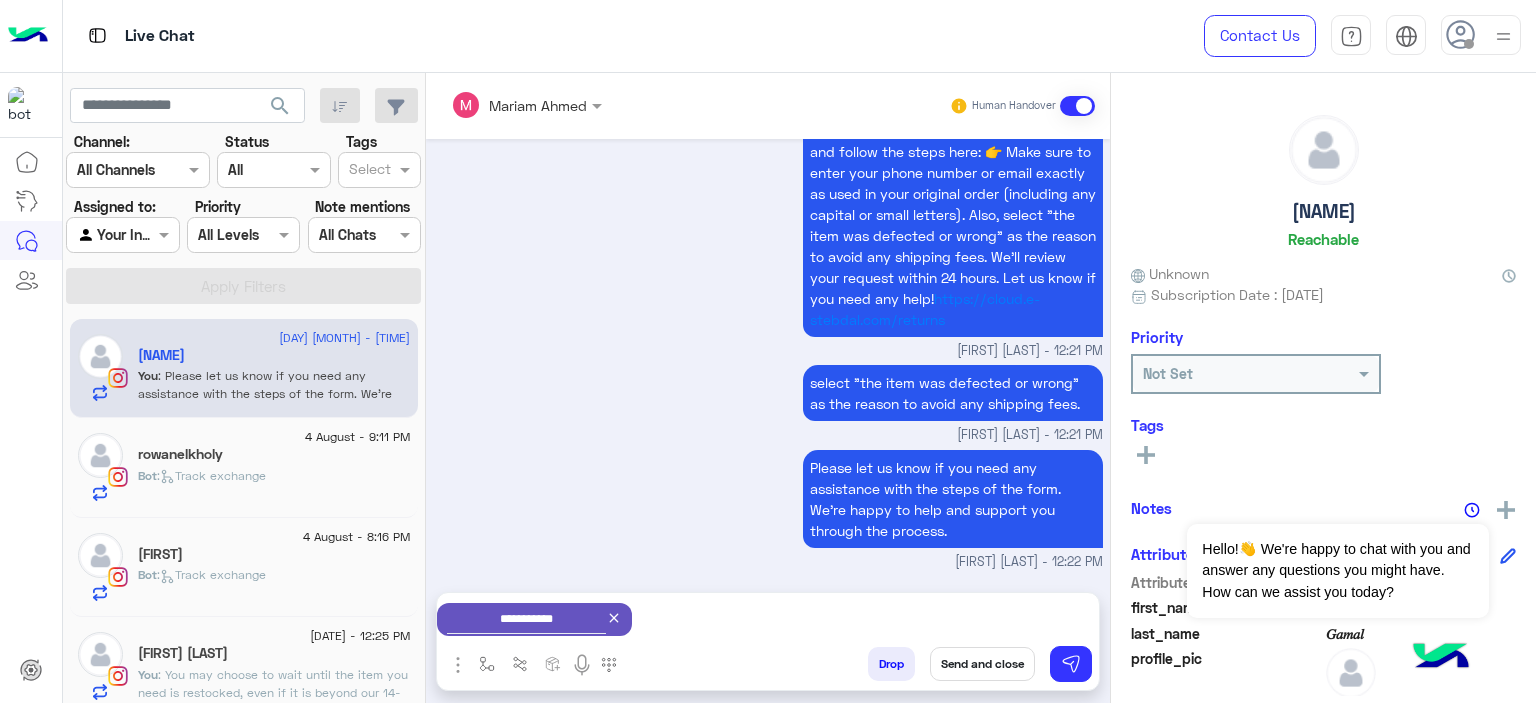 click on "Send and close" at bounding box center [982, 664] 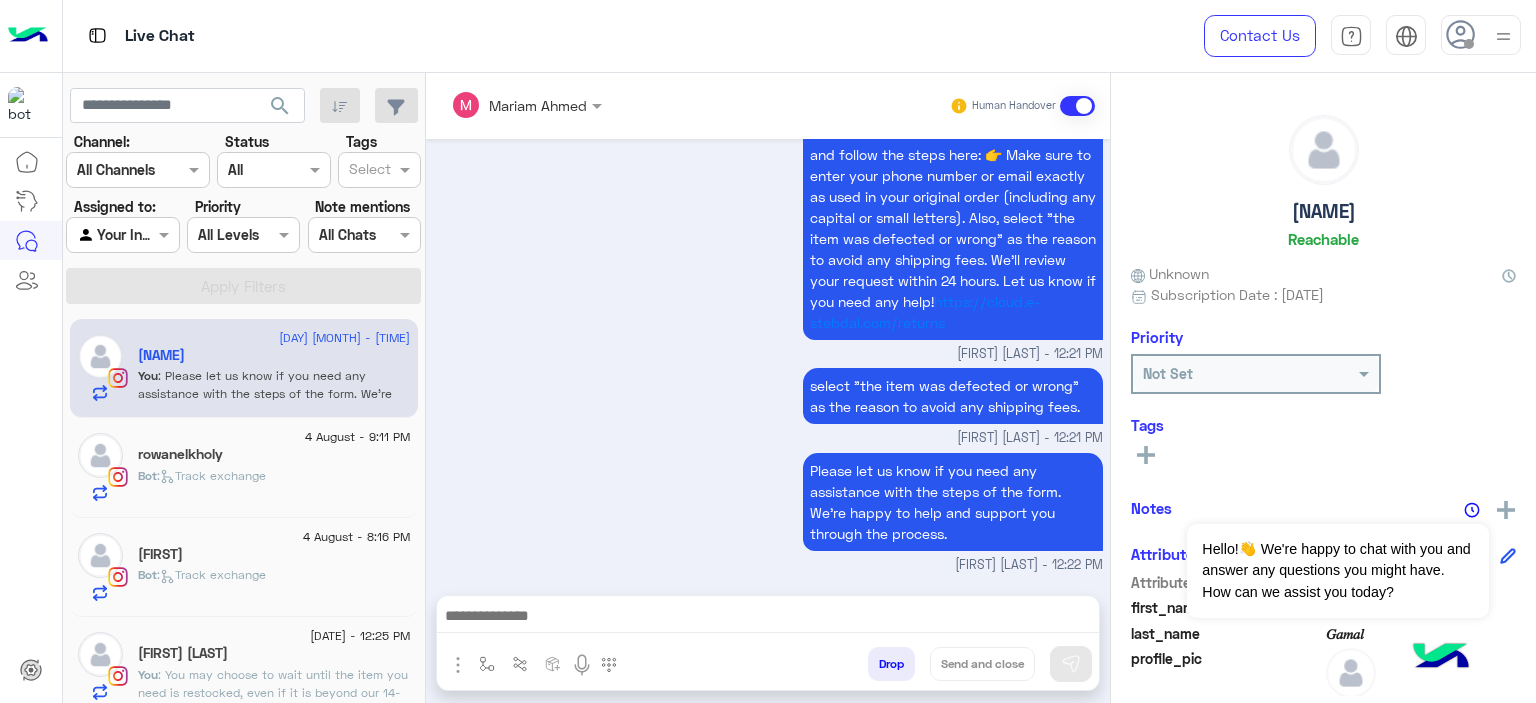 scroll, scrollTop: 1805, scrollLeft: 0, axis: vertical 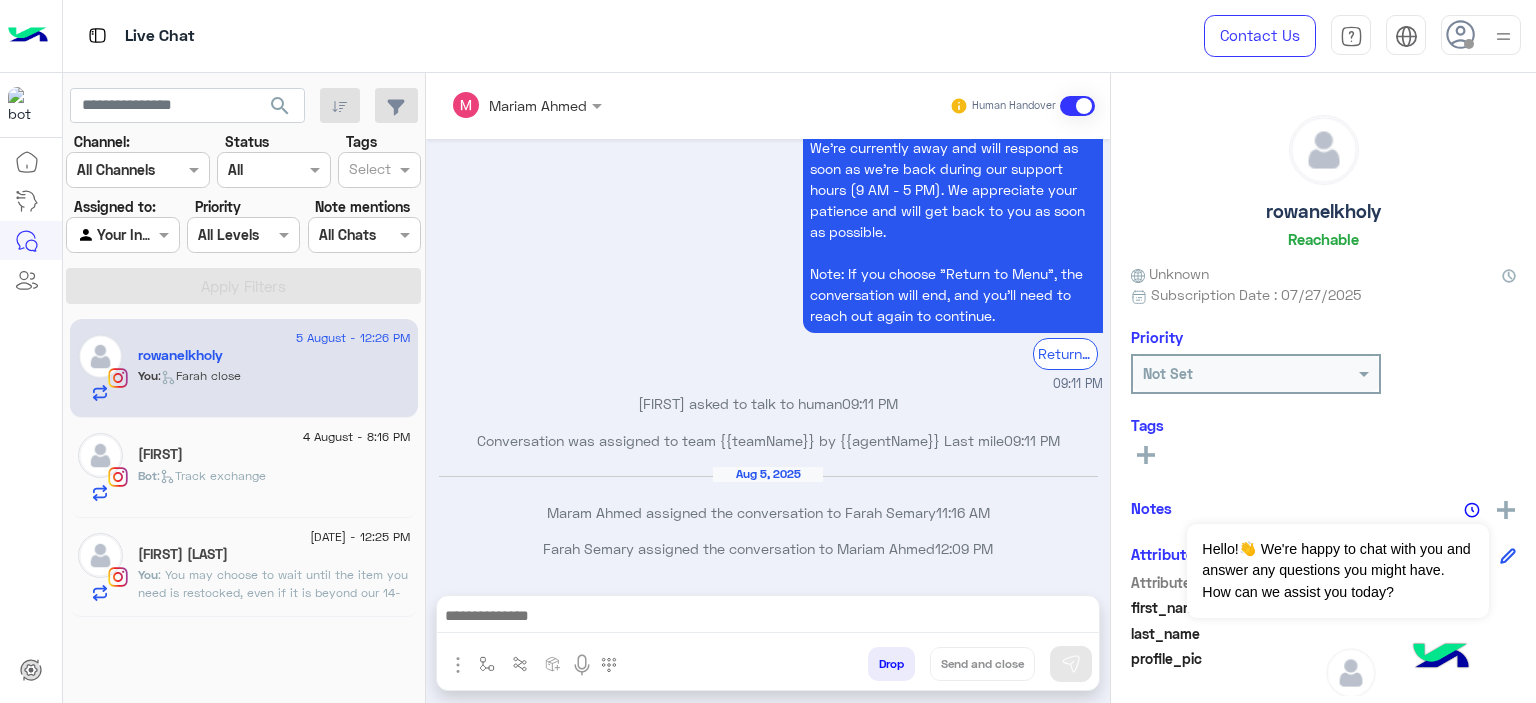 click on ": You may choose to wait until the item you need is restocked, even if it is beyond our 14-day exchange policy. Alternatively, you are welcome to exchange it for a different item that is currently available." 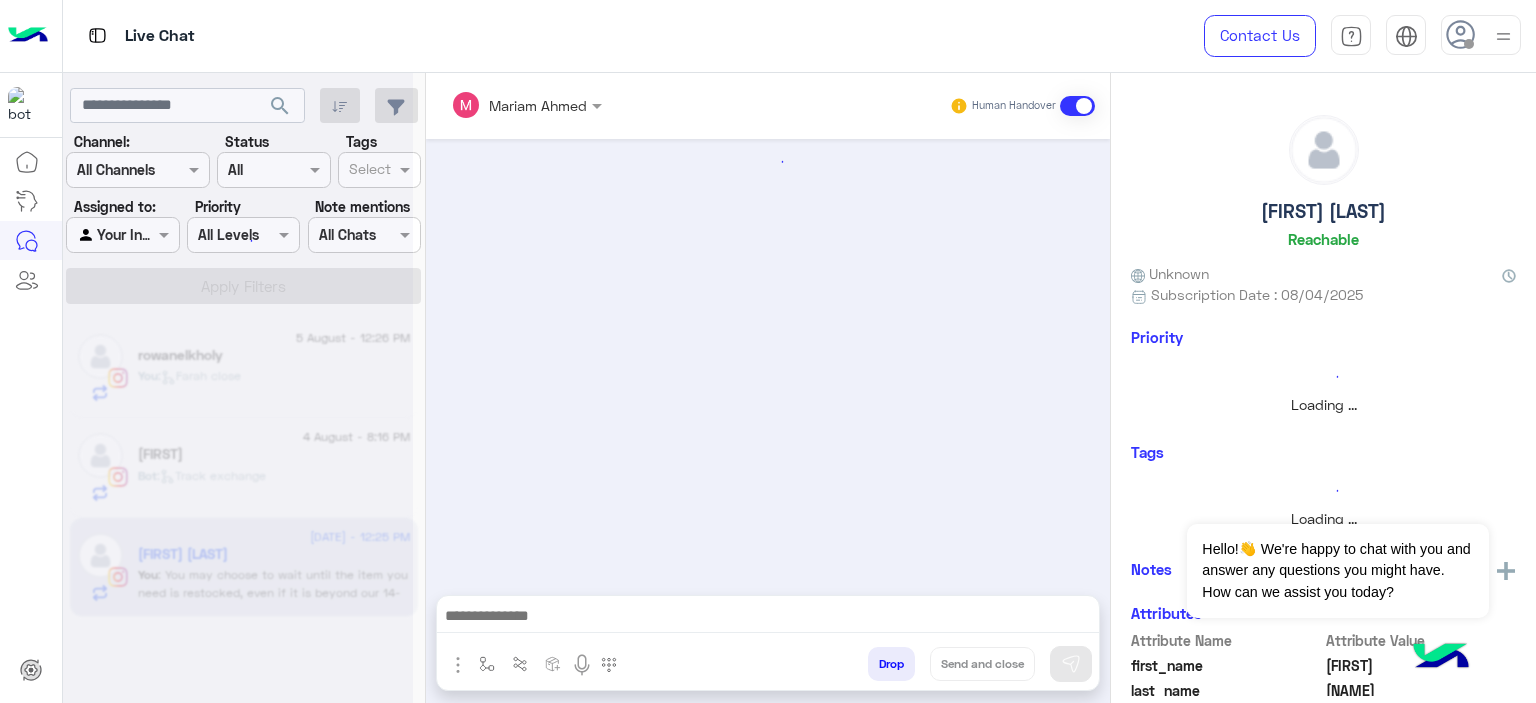 scroll, scrollTop: 1960, scrollLeft: 0, axis: vertical 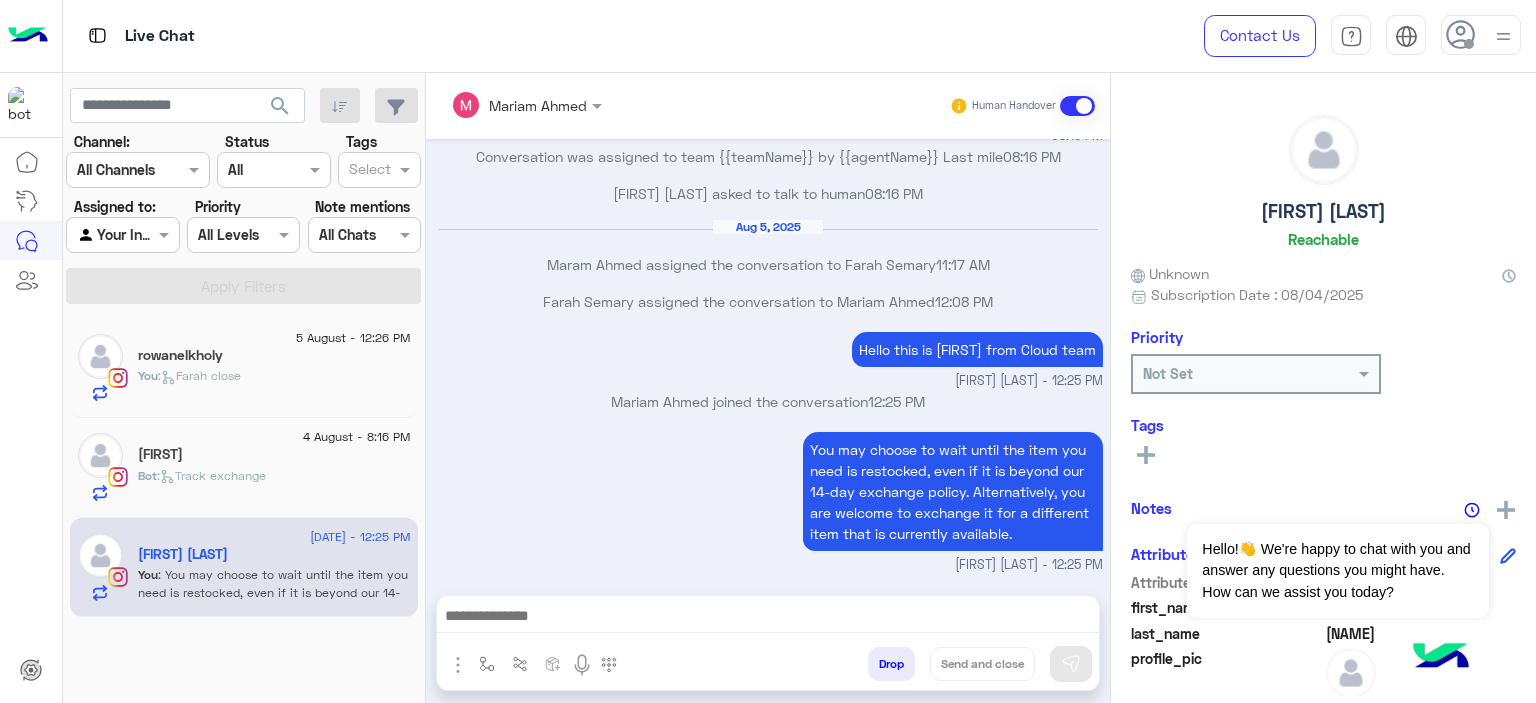 click on "Bot :   Track exchange" 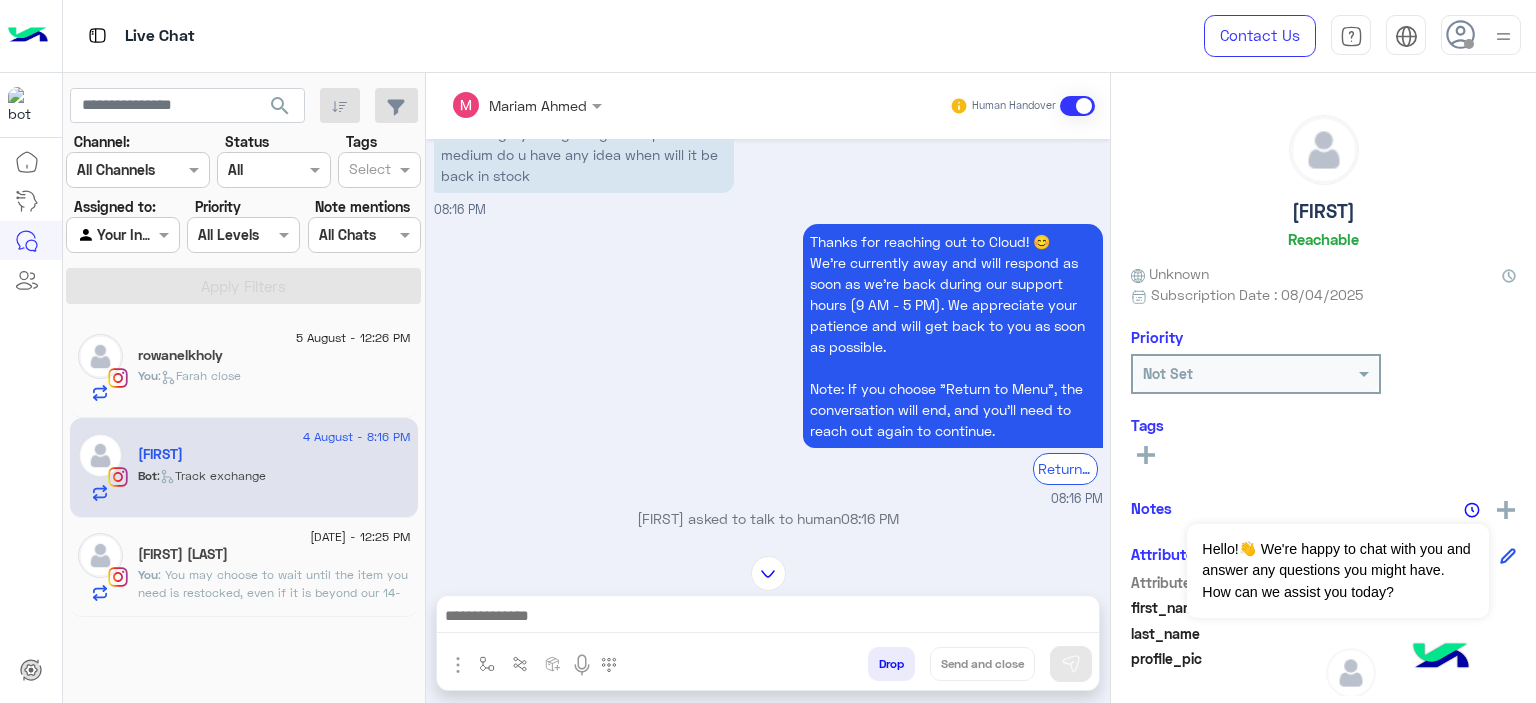 scroll, scrollTop: 2308, scrollLeft: 0, axis: vertical 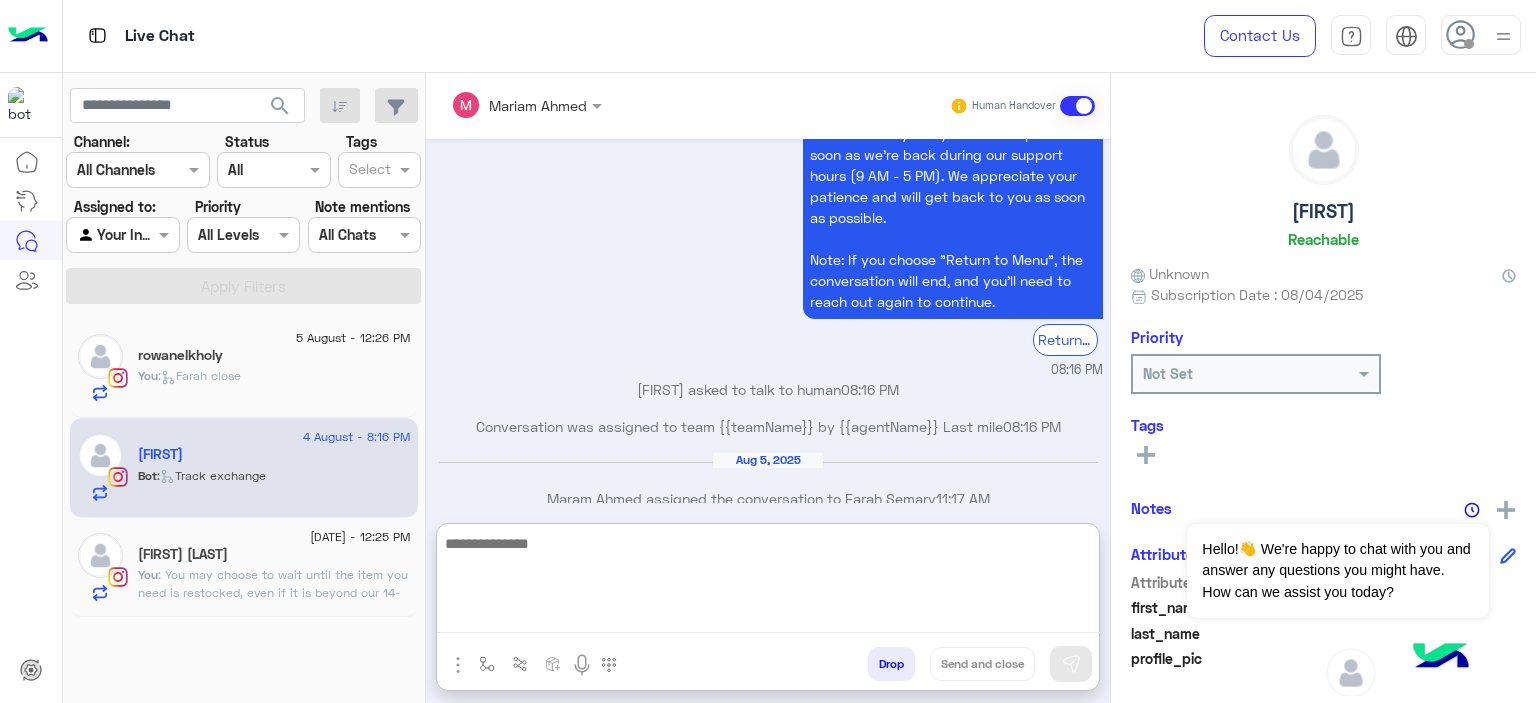click at bounding box center (768, 582) 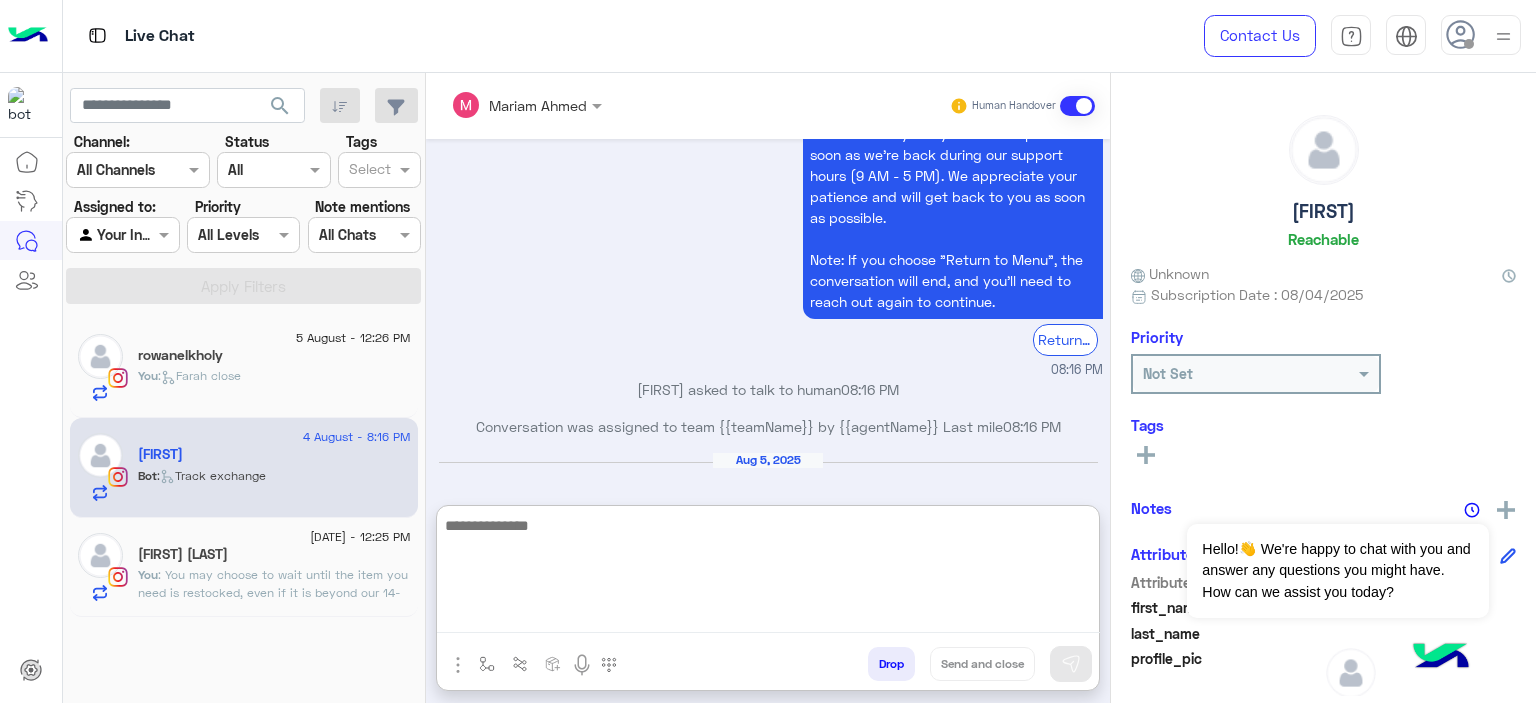 paste on "**********" 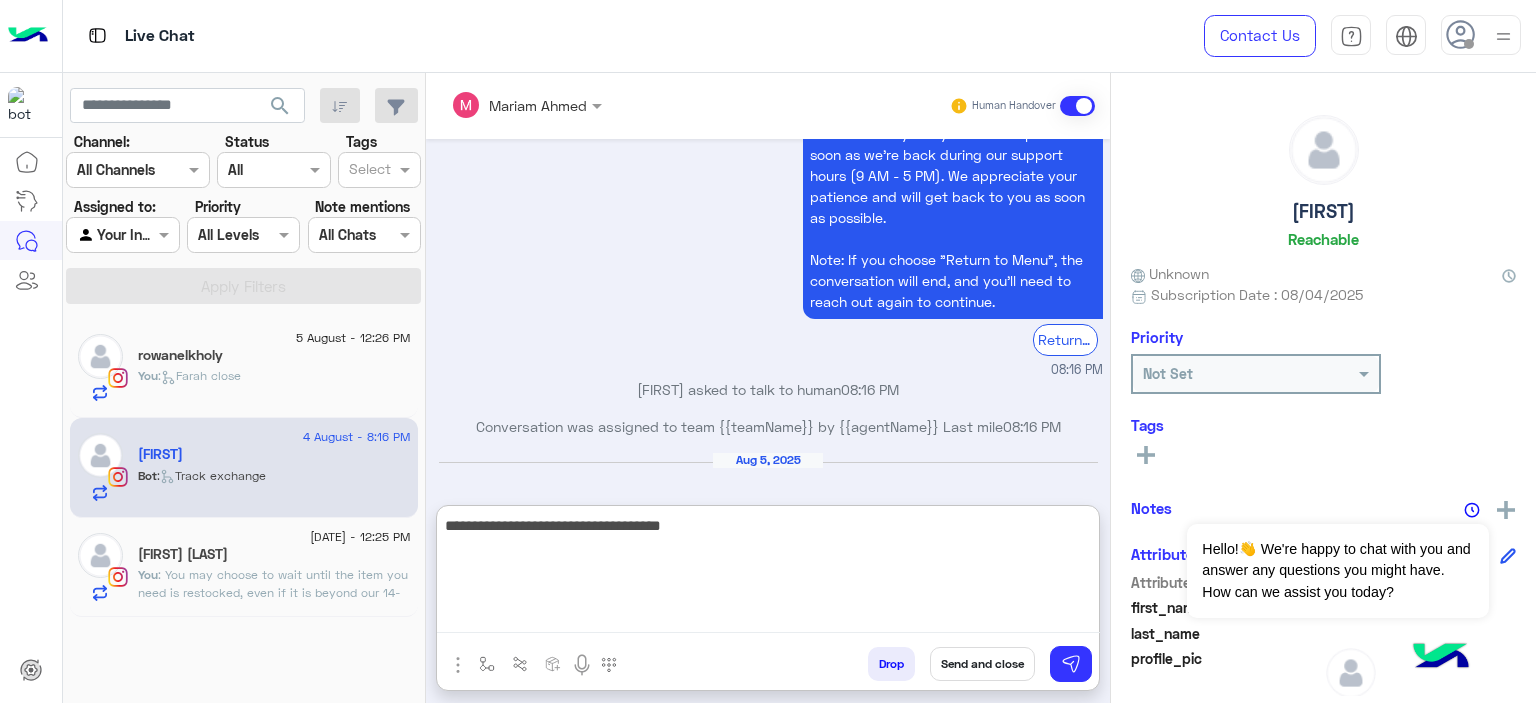 type on "**********" 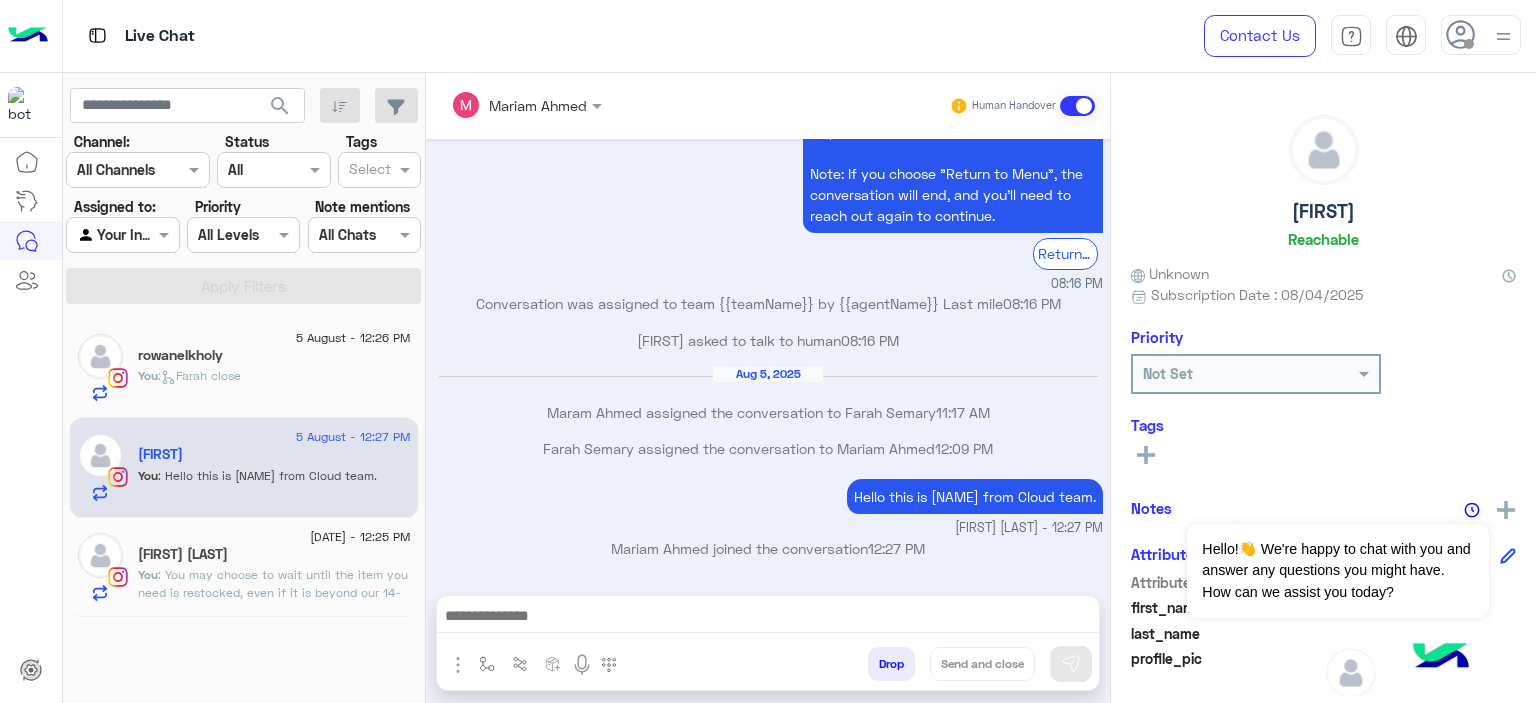 scroll, scrollTop: 2408, scrollLeft: 0, axis: vertical 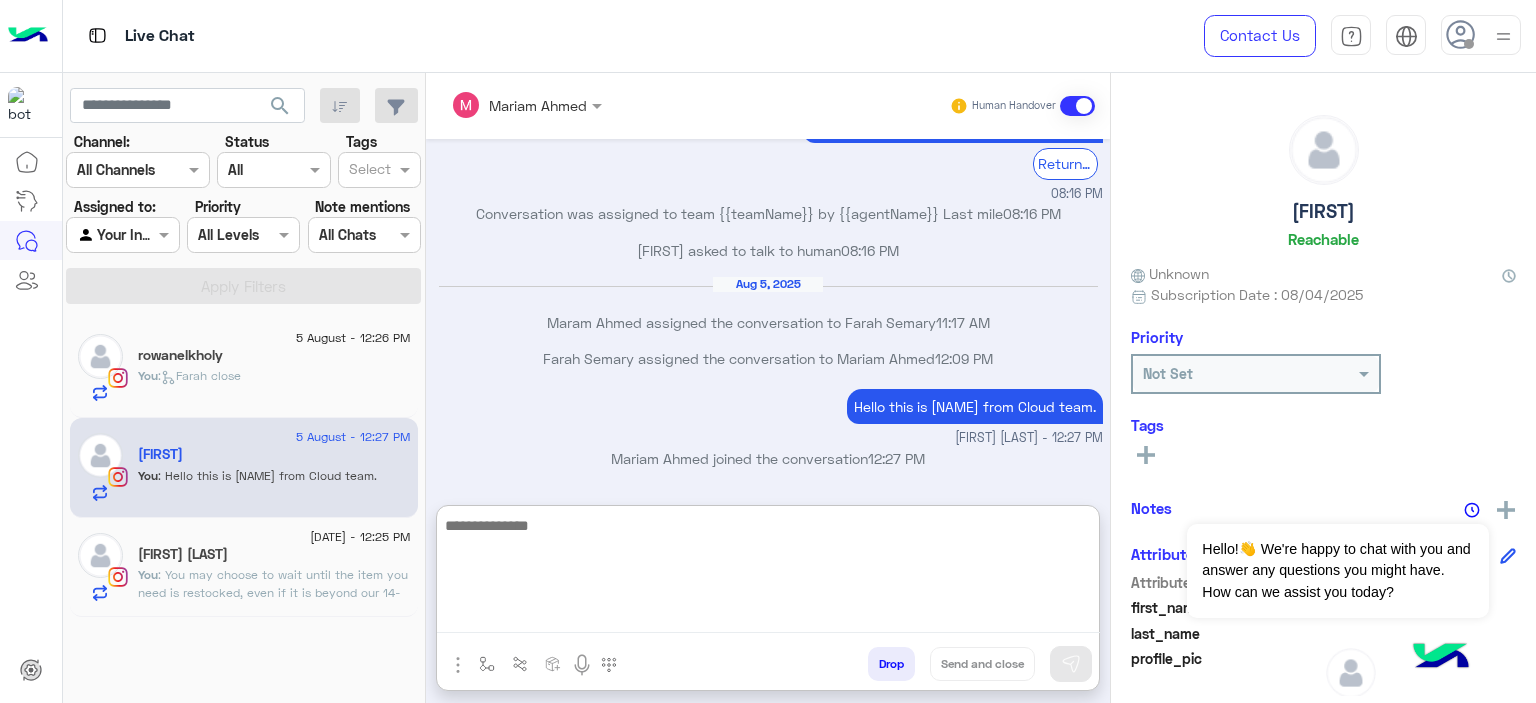 paste on "**********" 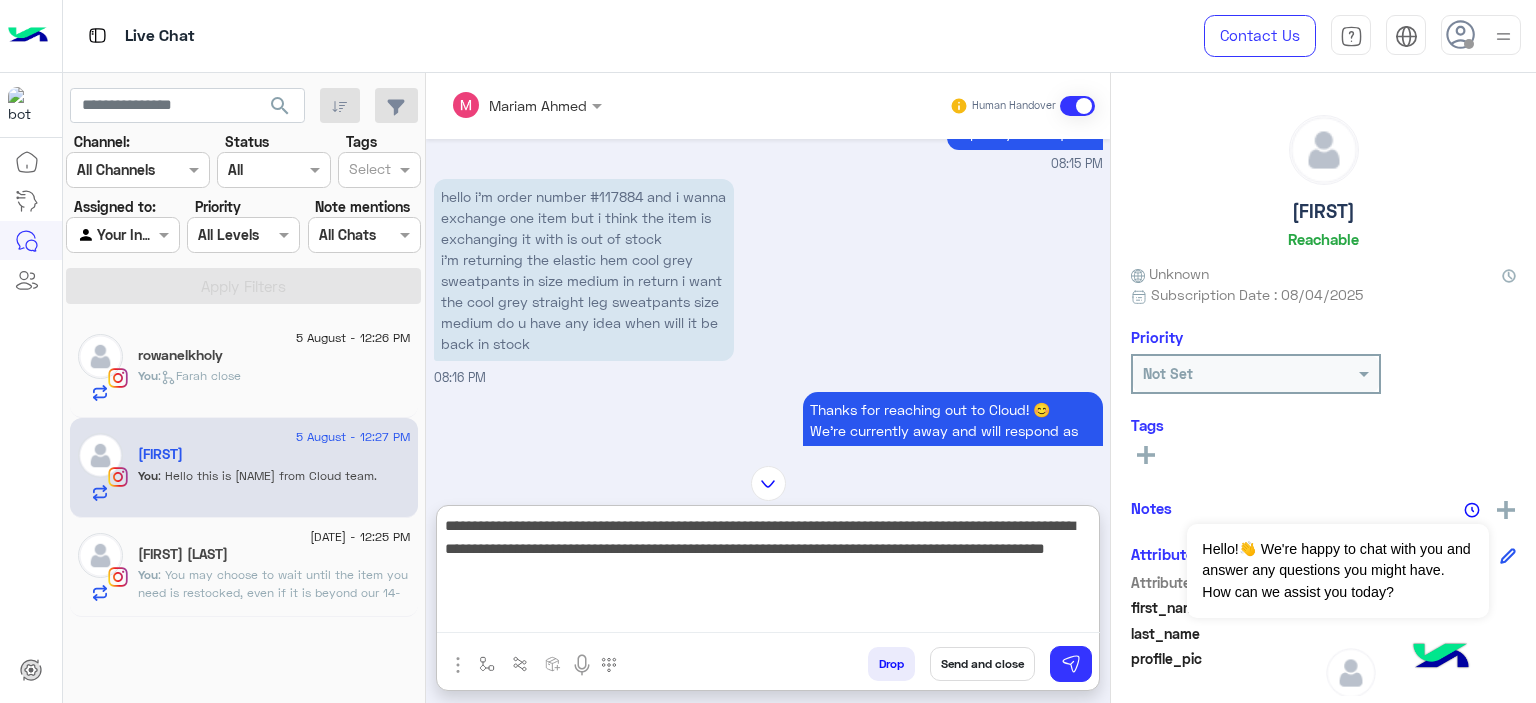 scroll, scrollTop: 2013, scrollLeft: 0, axis: vertical 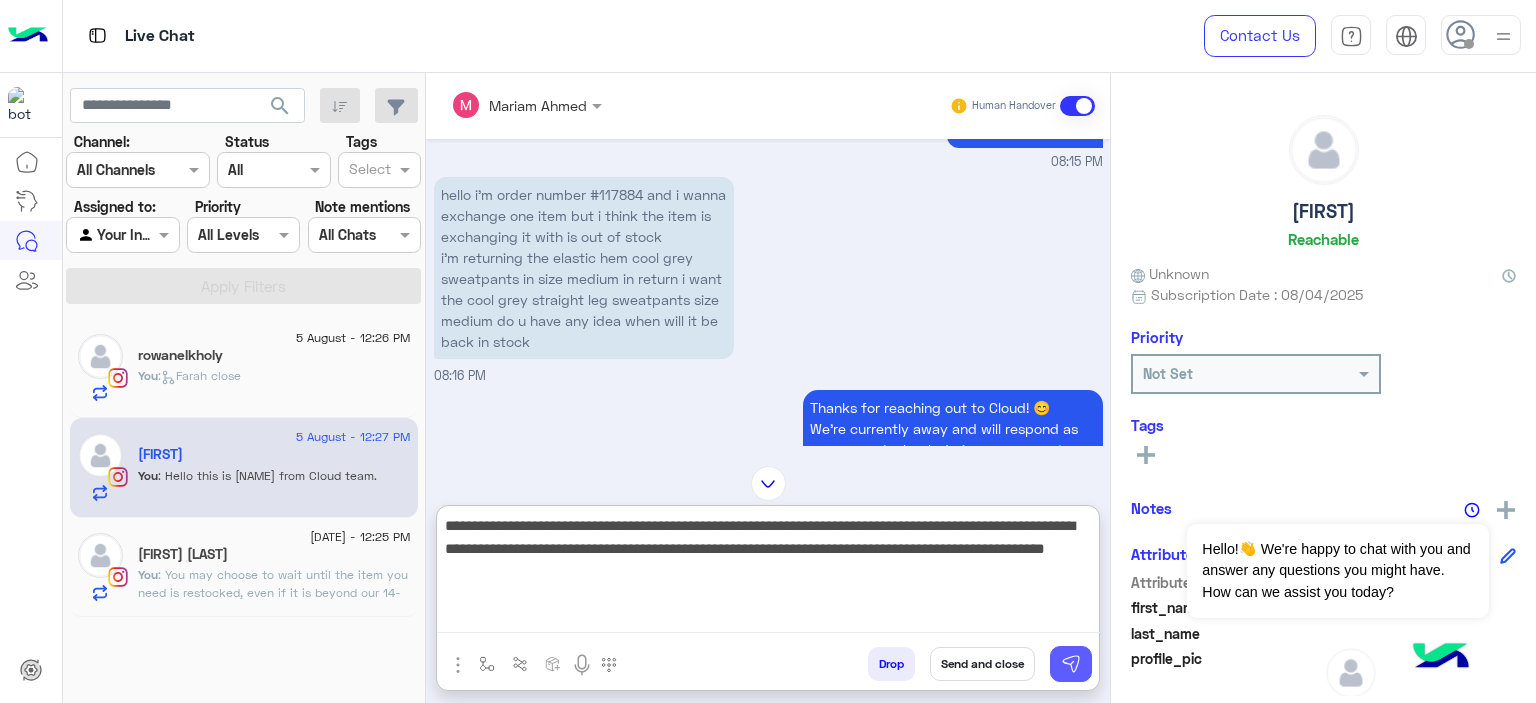 type on "**********" 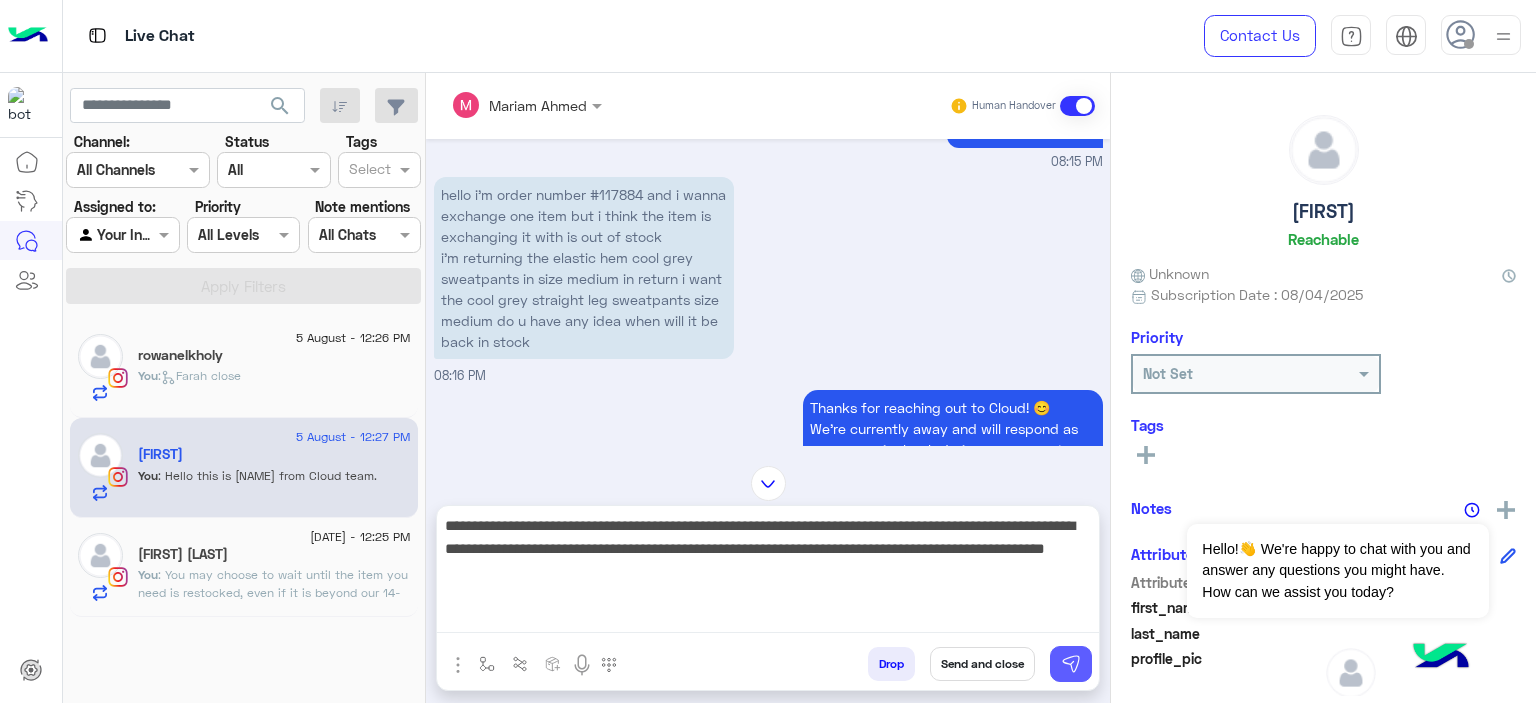 click at bounding box center [1071, 664] 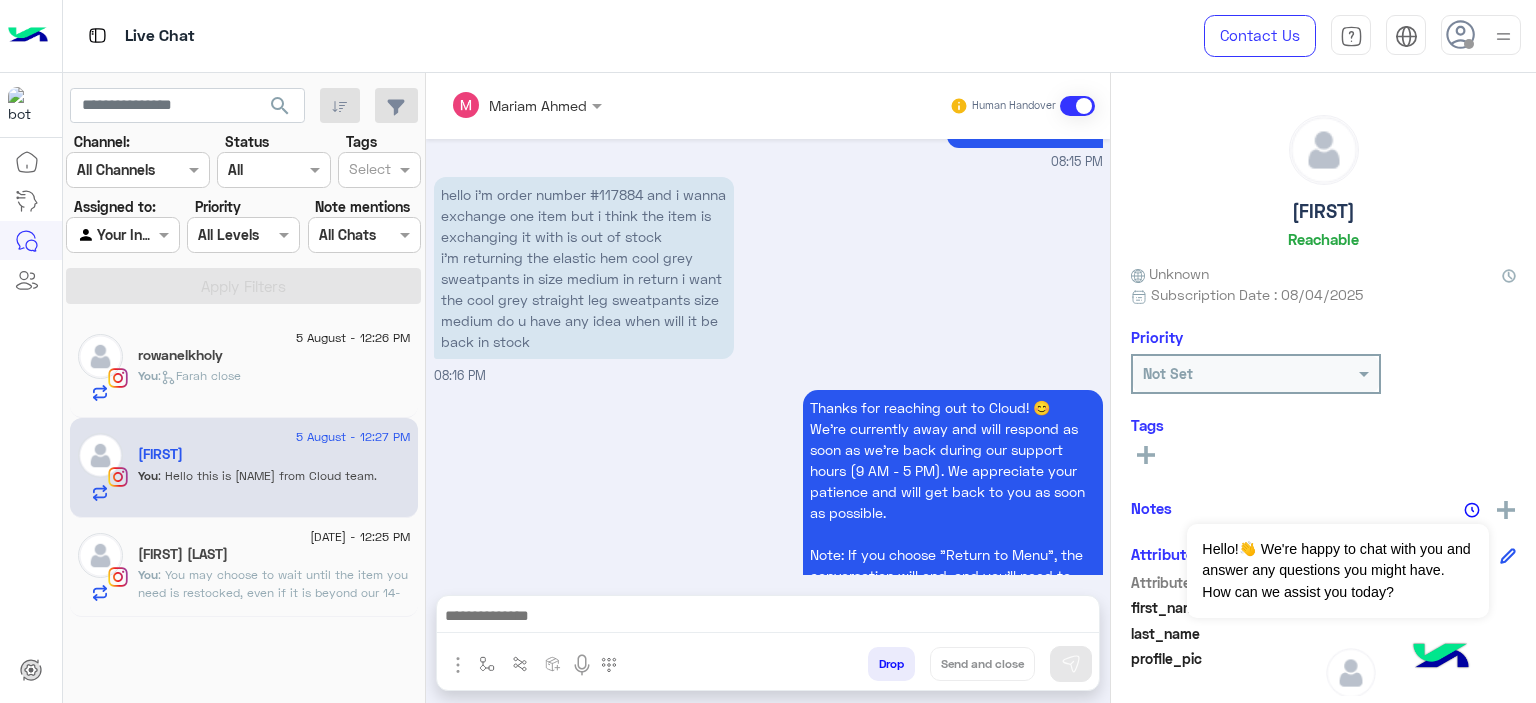 scroll, scrollTop: 2556, scrollLeft: 0, axis: vertical 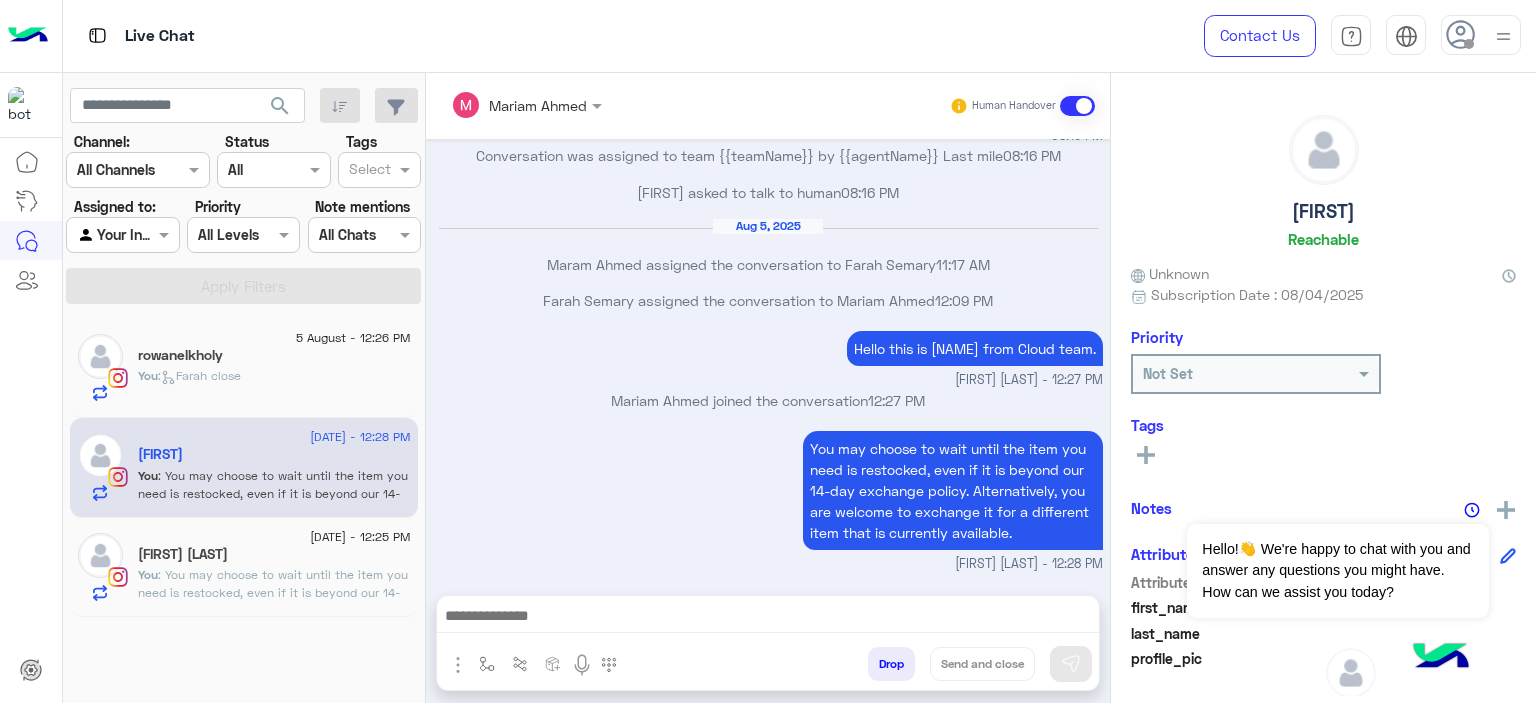 click on "You  : You may choose to wait until the item you need is restocked, even if it is beyond our 14-day exchange policy. Alternatively, you are welcome to exchange it for a different item that is currently available." 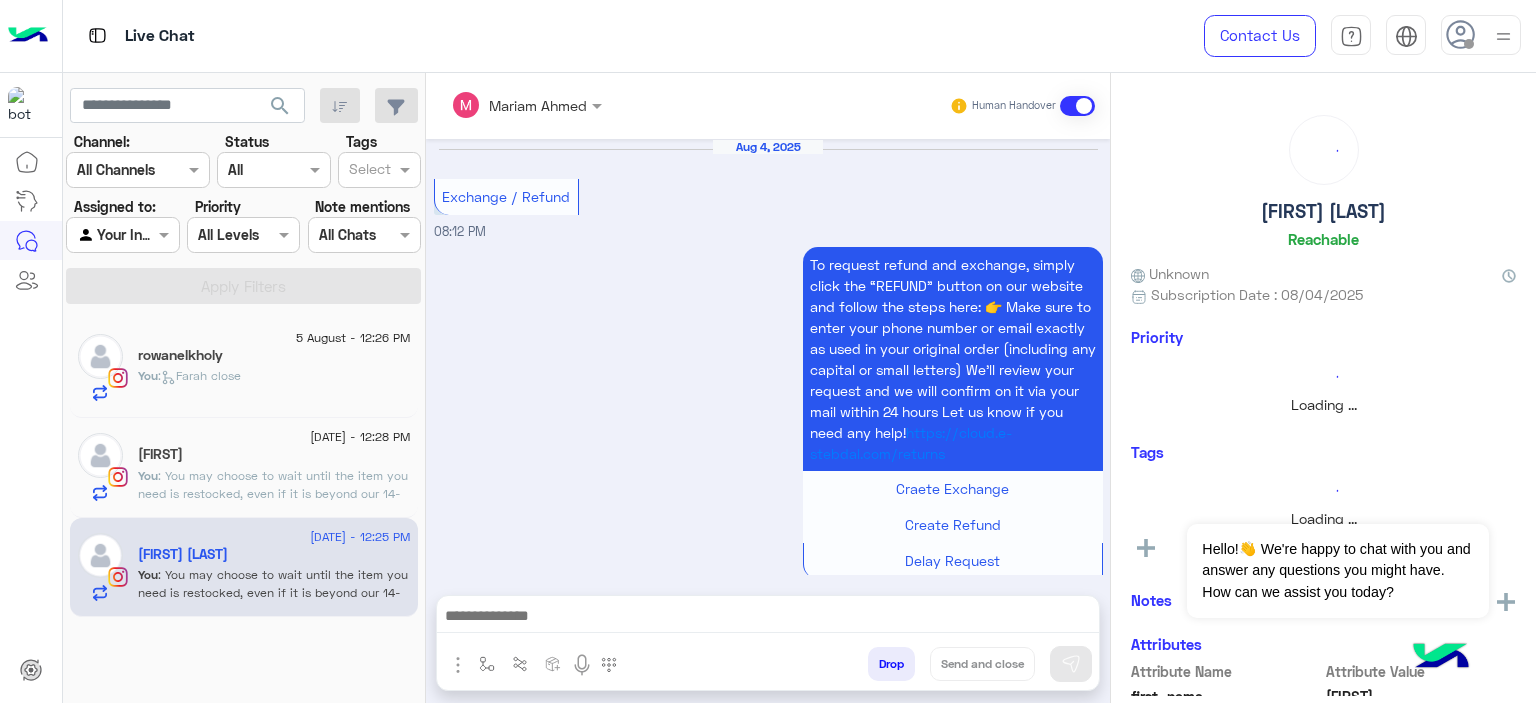 scroll, scrollTop: 1960, scrollLeft: 0, axis: vertical 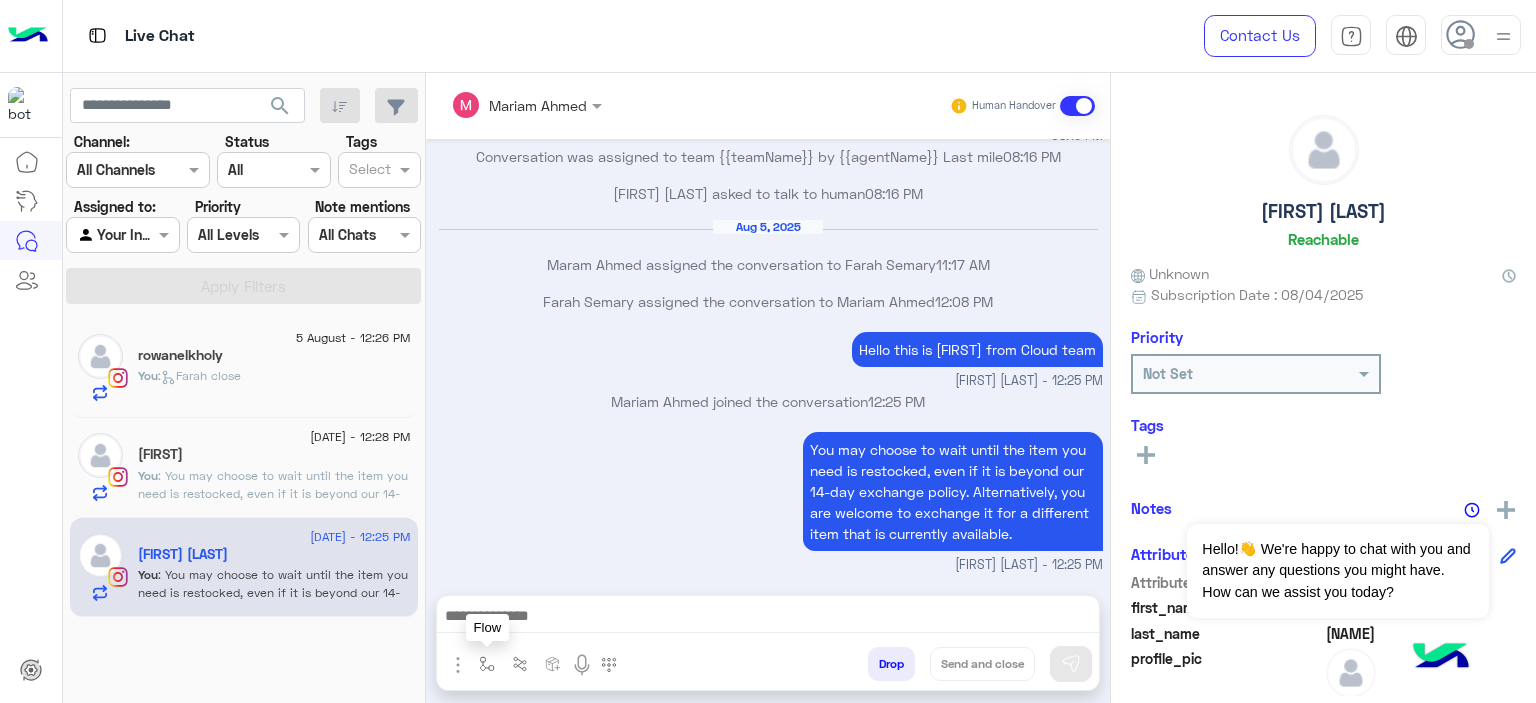 click at bounding box center (487, 664) 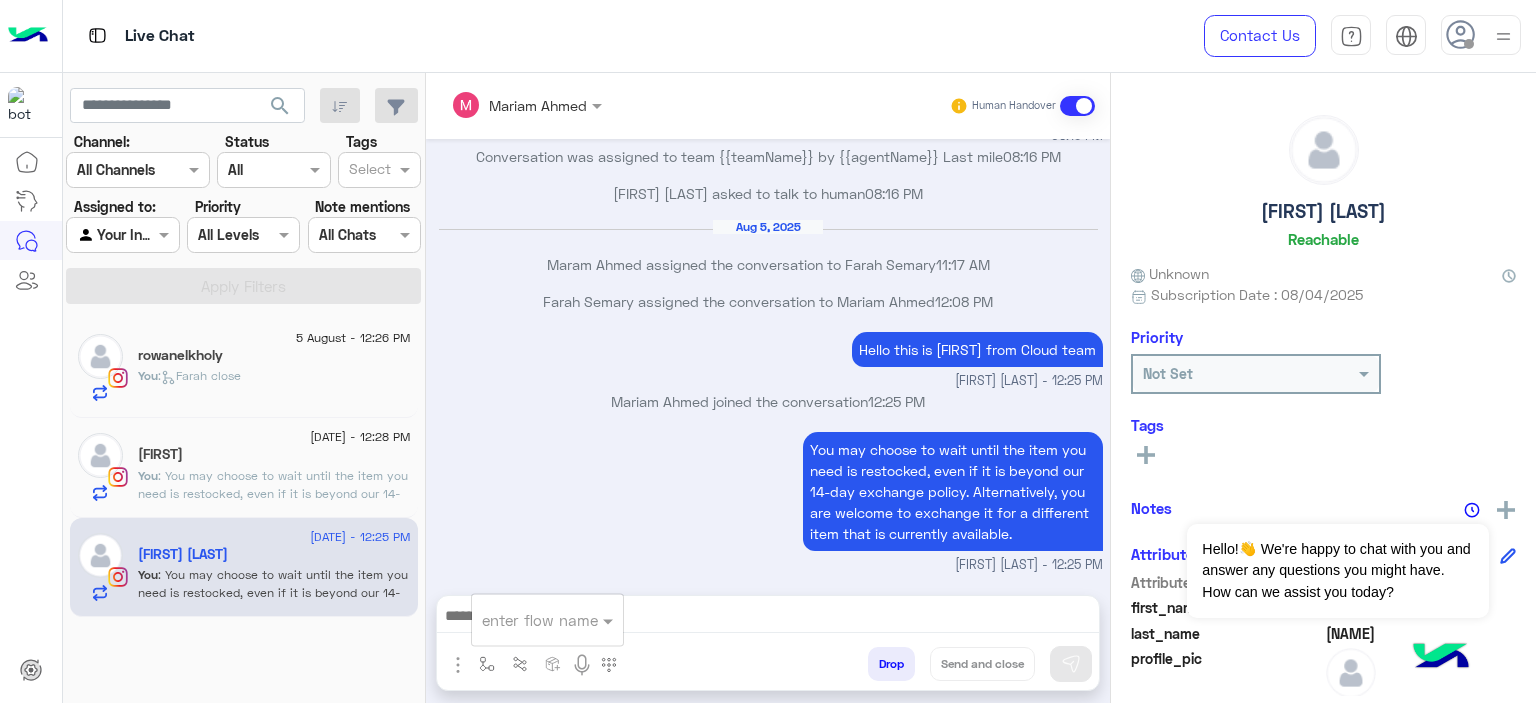 click at bounding box center (523, 620) 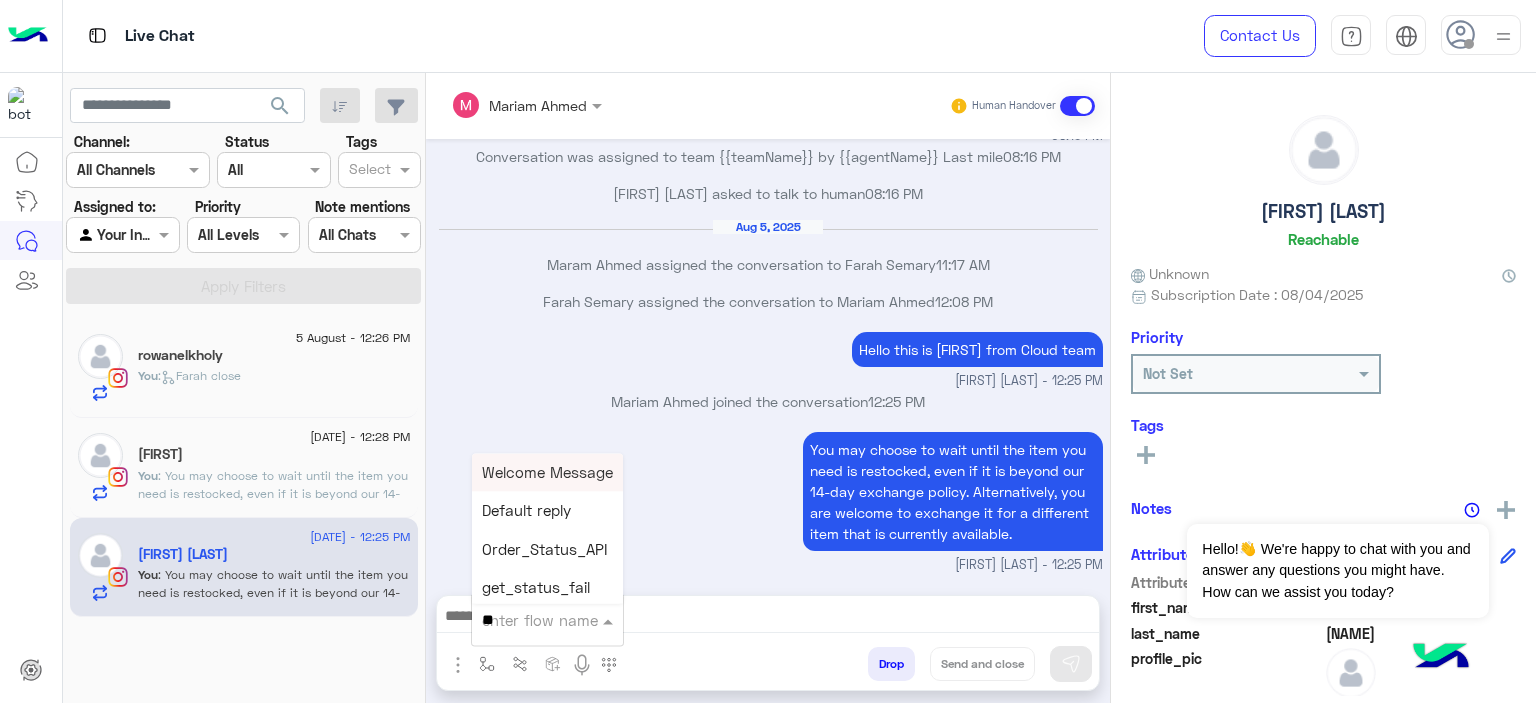 type on "***" 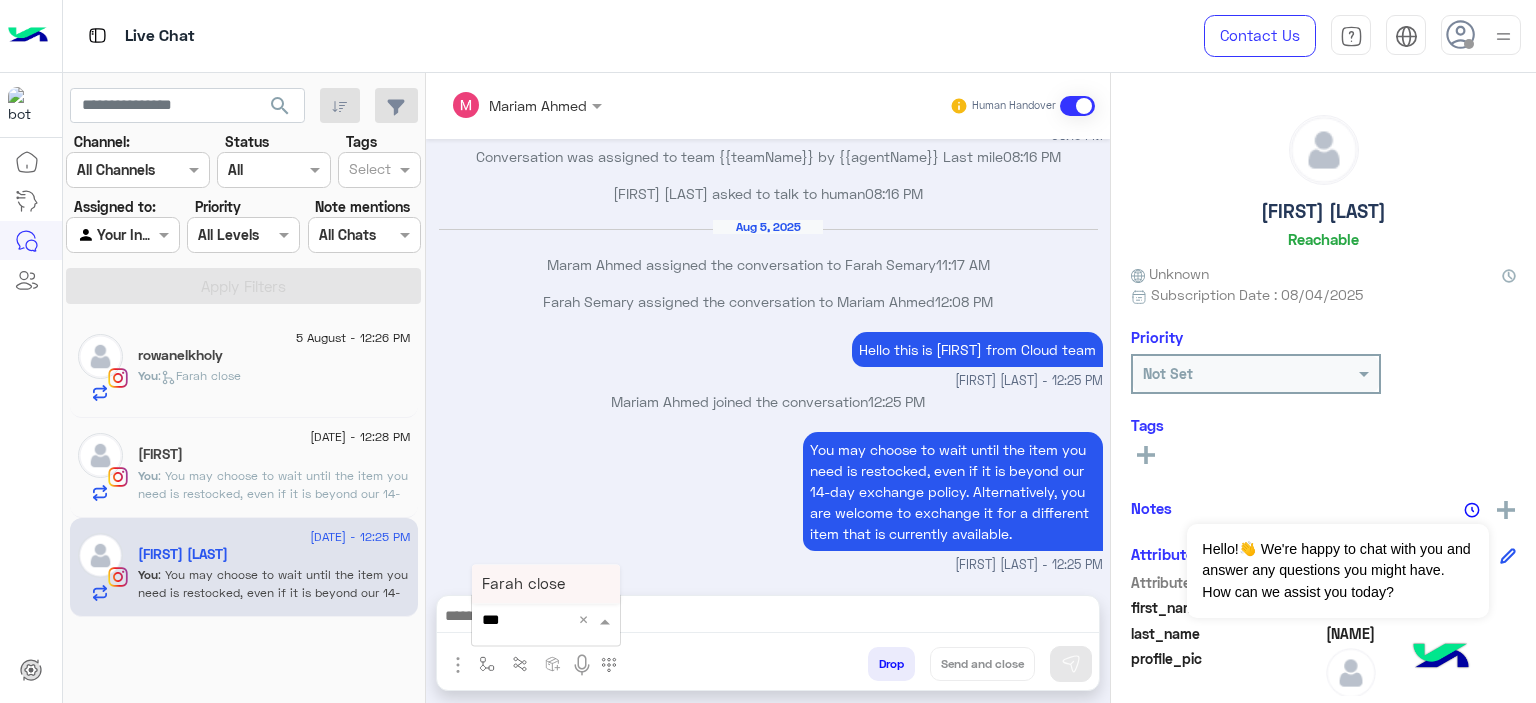 click on "Farah close" at bounding box center [523, 584] 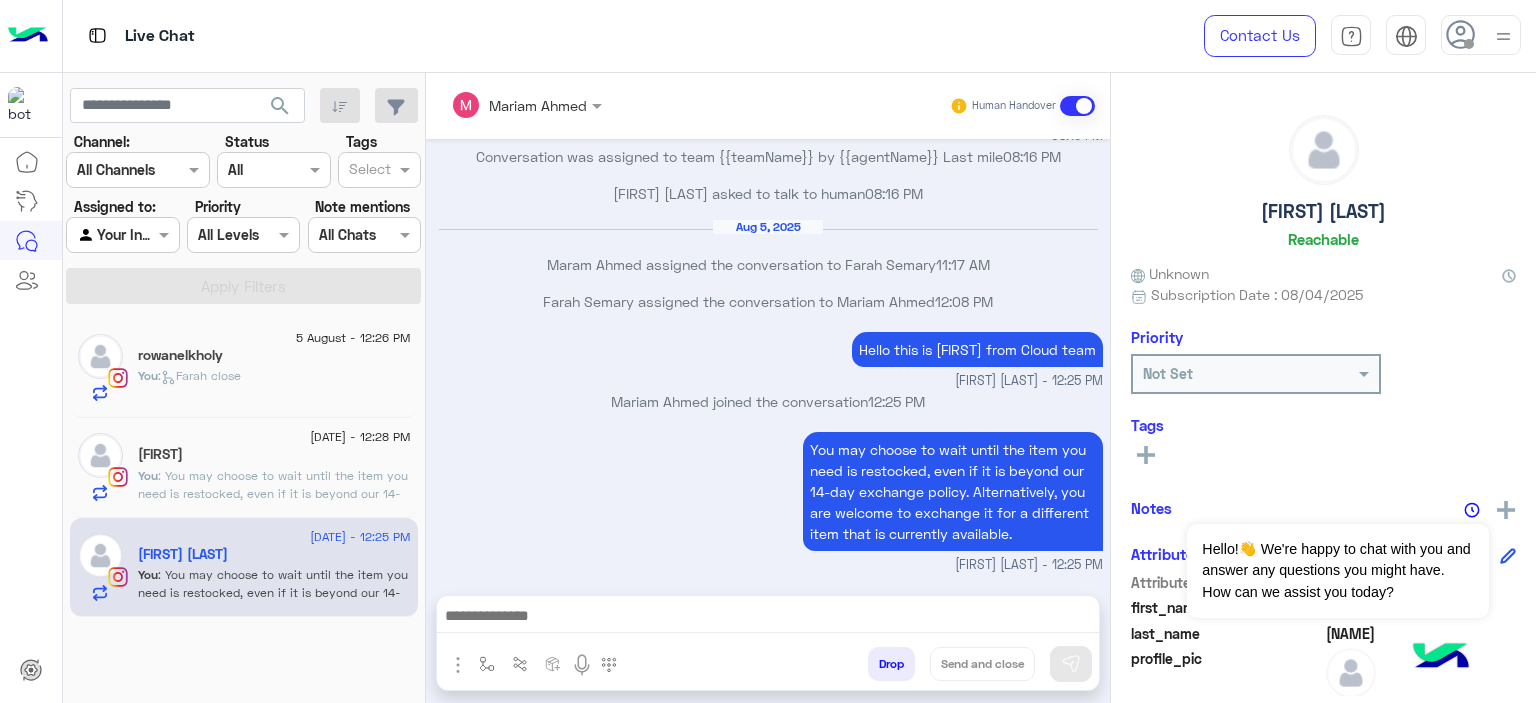 type on "**********" 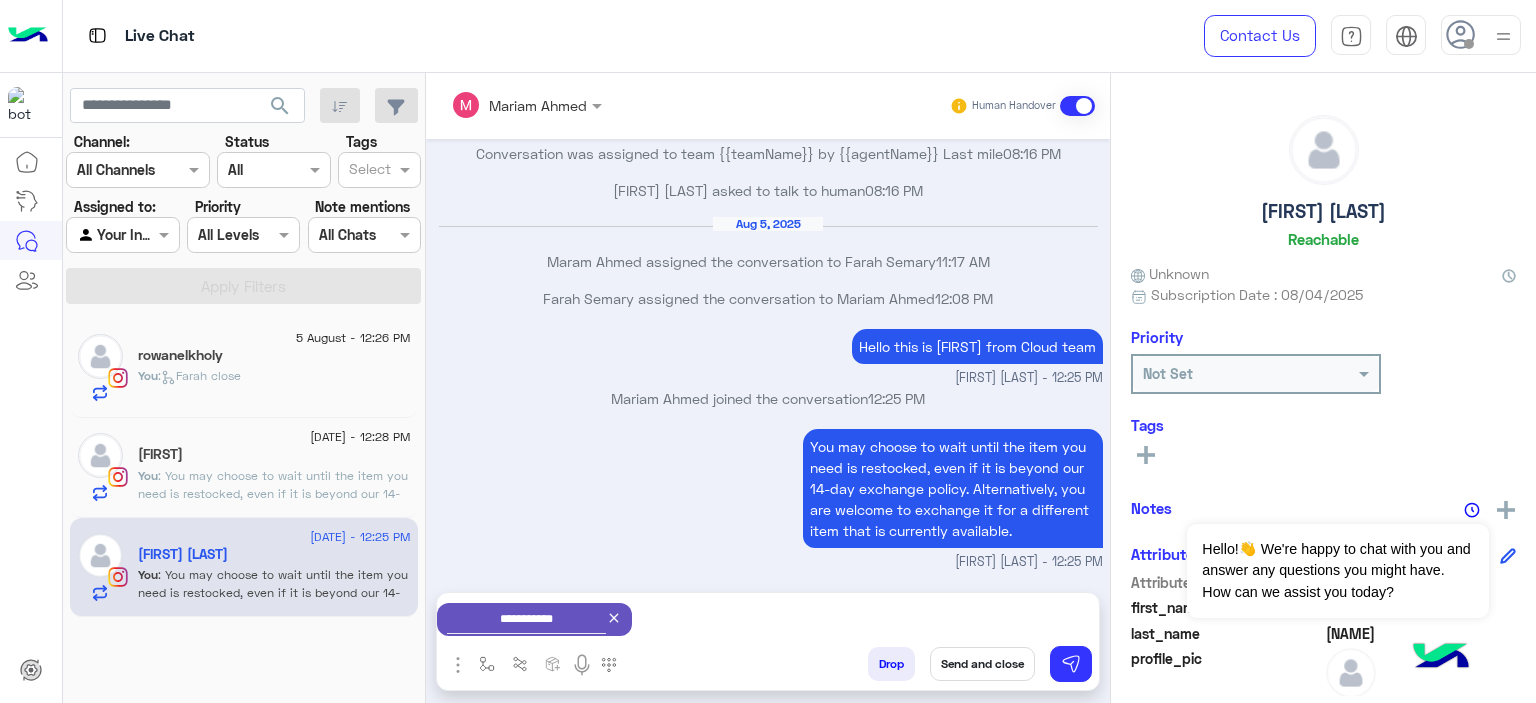 click on "Send and close" at bounding box center (982, 664) 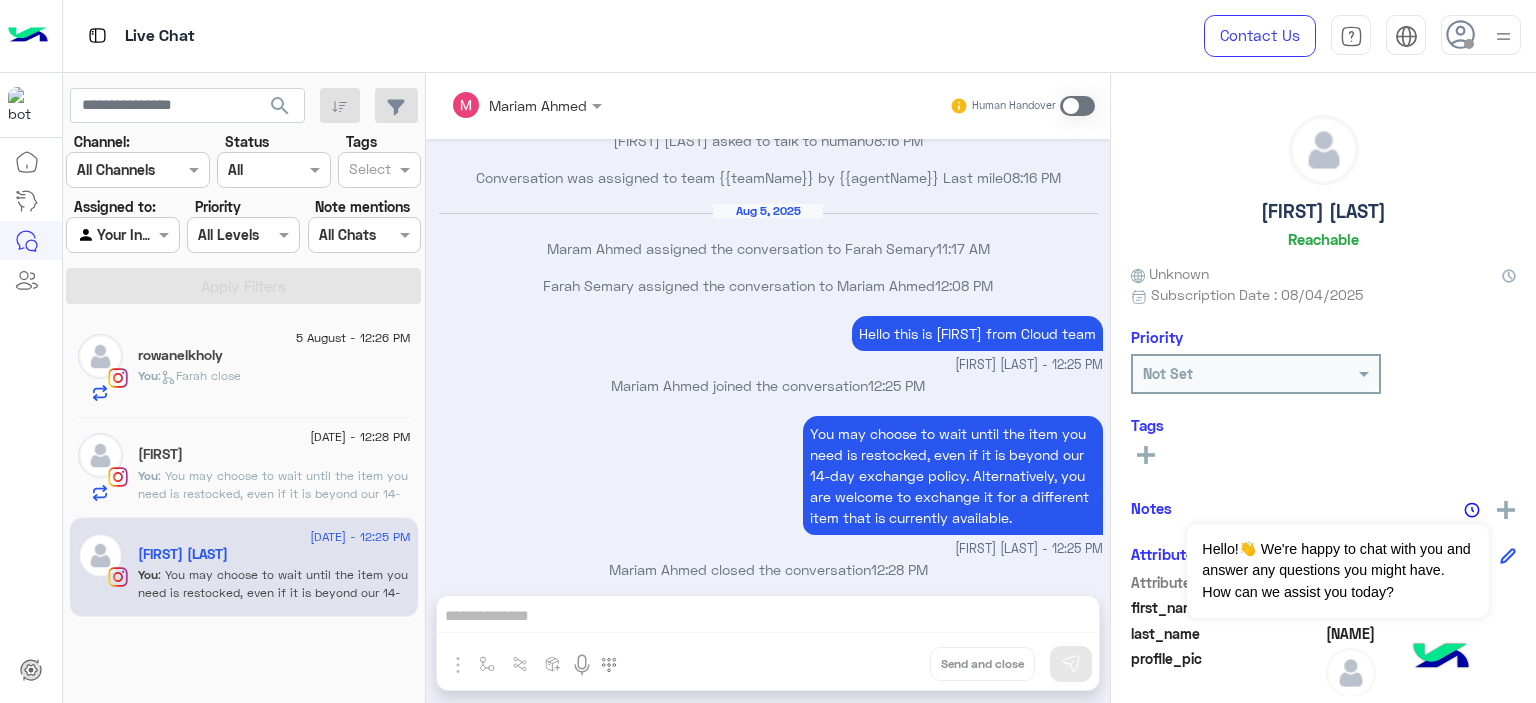 scroll, scrollTop: 1996, scrollLeft: 0, axis: vertical 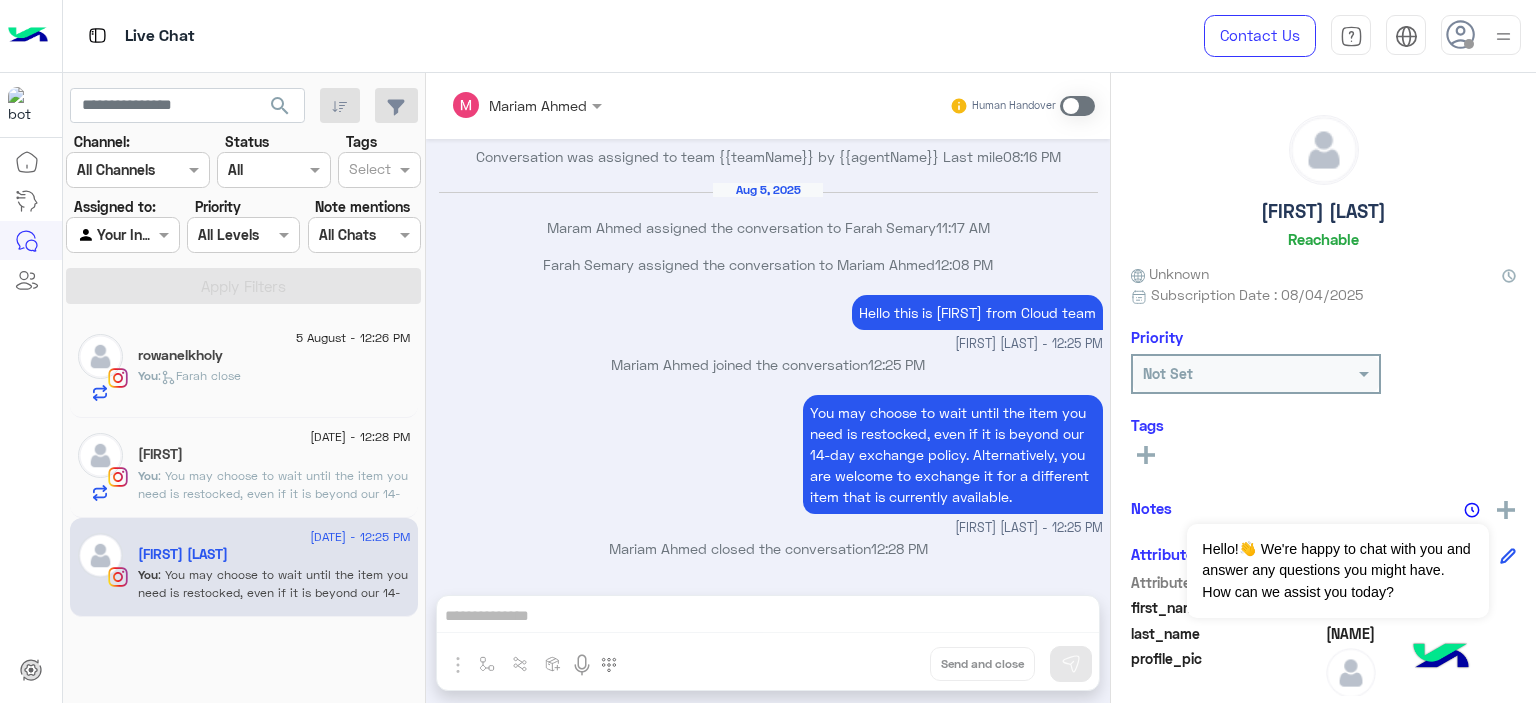 click on ": You may choose to wait until the item you need is restocked, even if it is beyond our 14-day exchange policy. Alternatively, you are welcome to exchange it for a different item that is currently available." 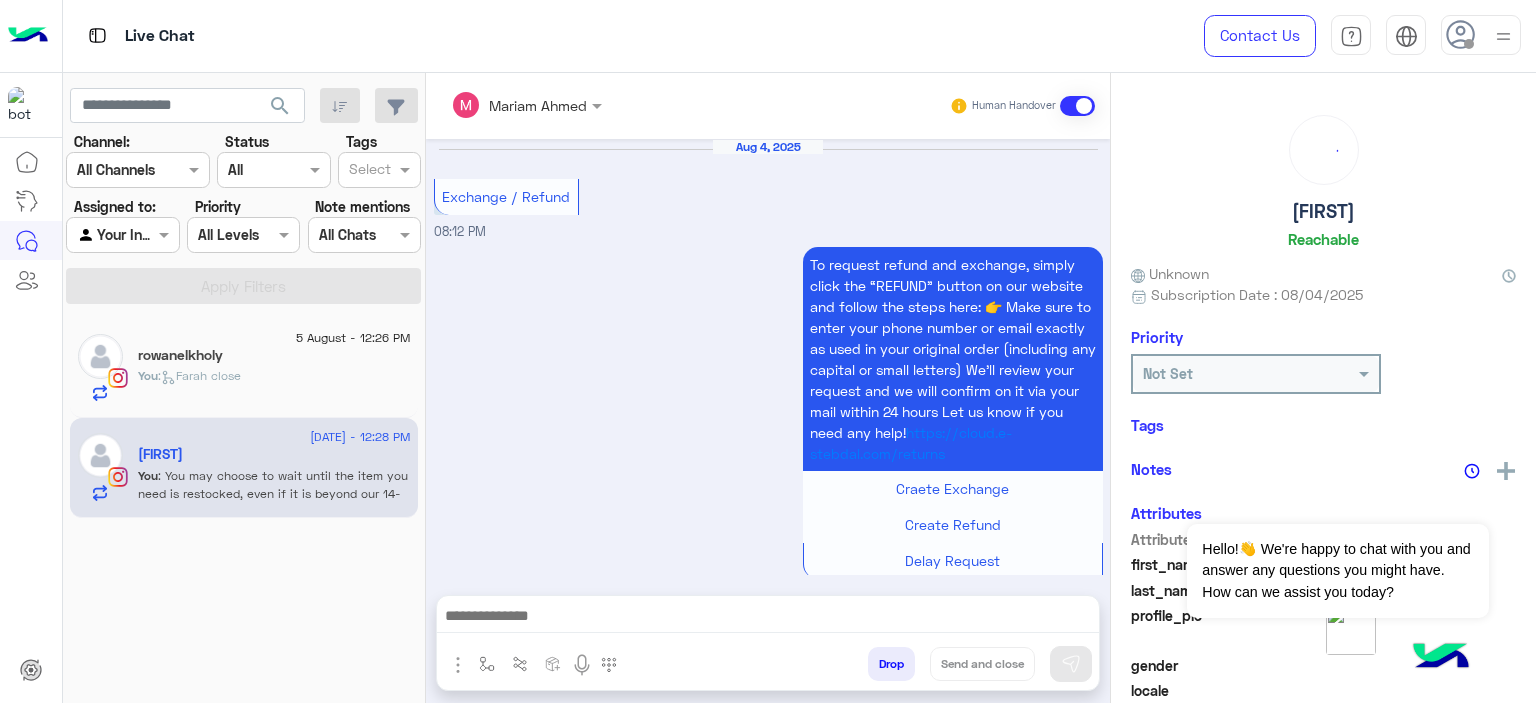 scroll, scrollTop: 2086, scrollLeft: 0, axis: vertical 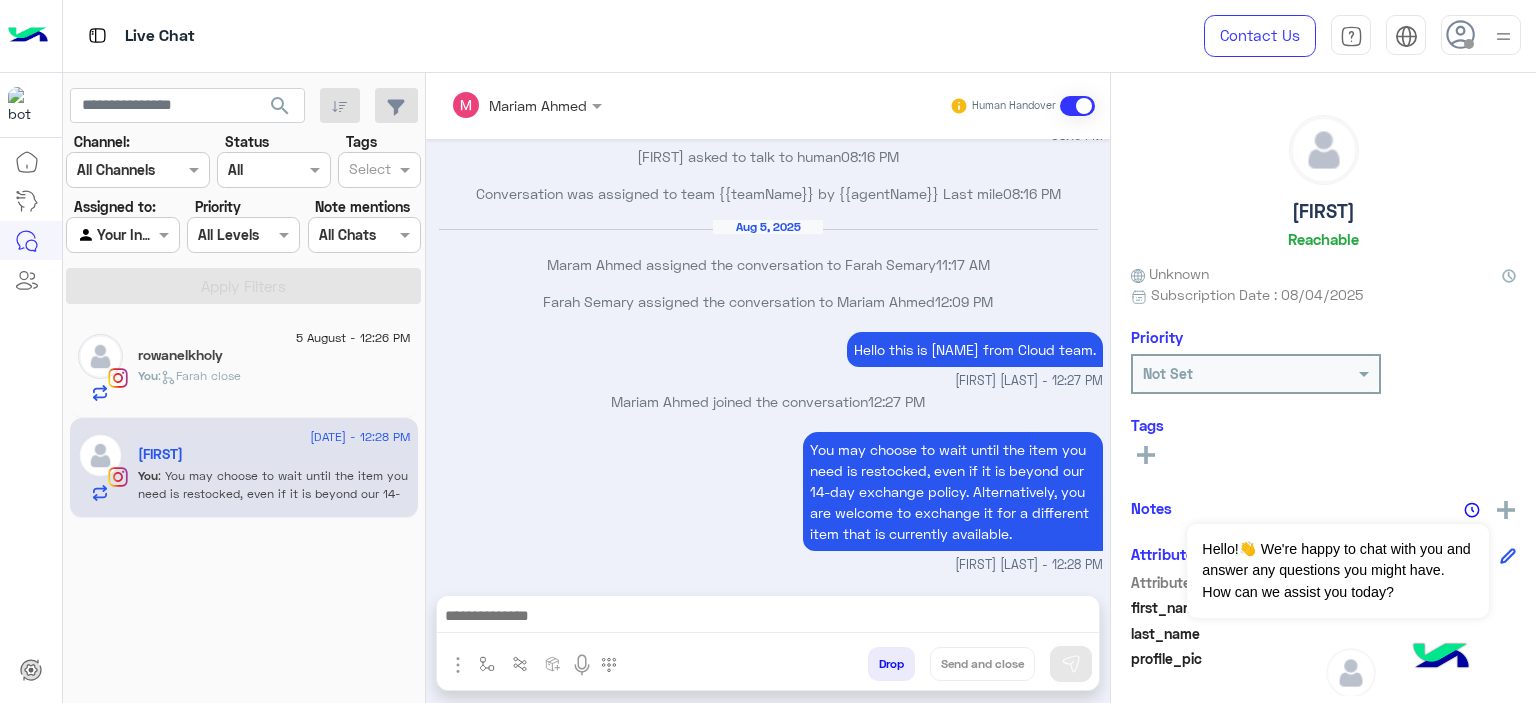 click on "rowanelkholy" 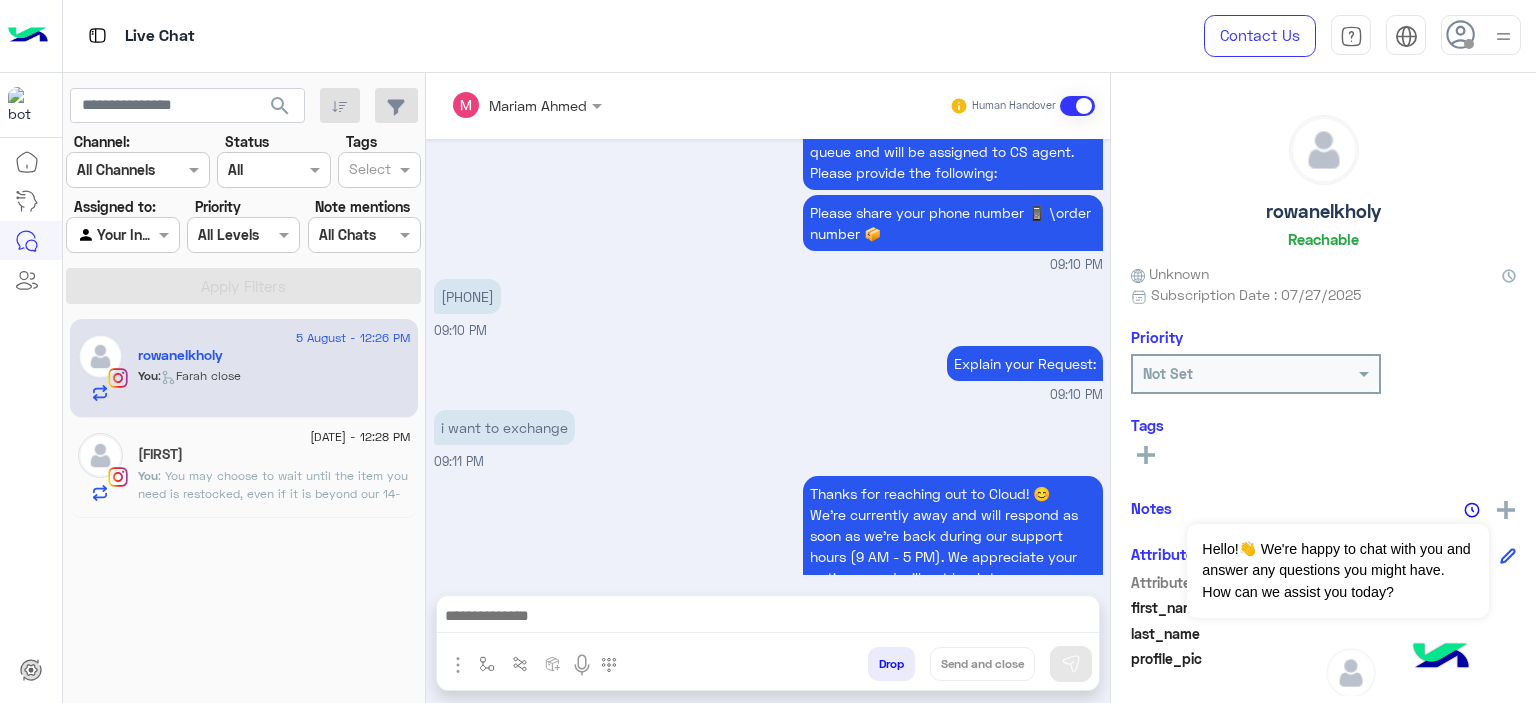 scroll, scrollTop: 1881, scrollLeft: 0, axis: vertical 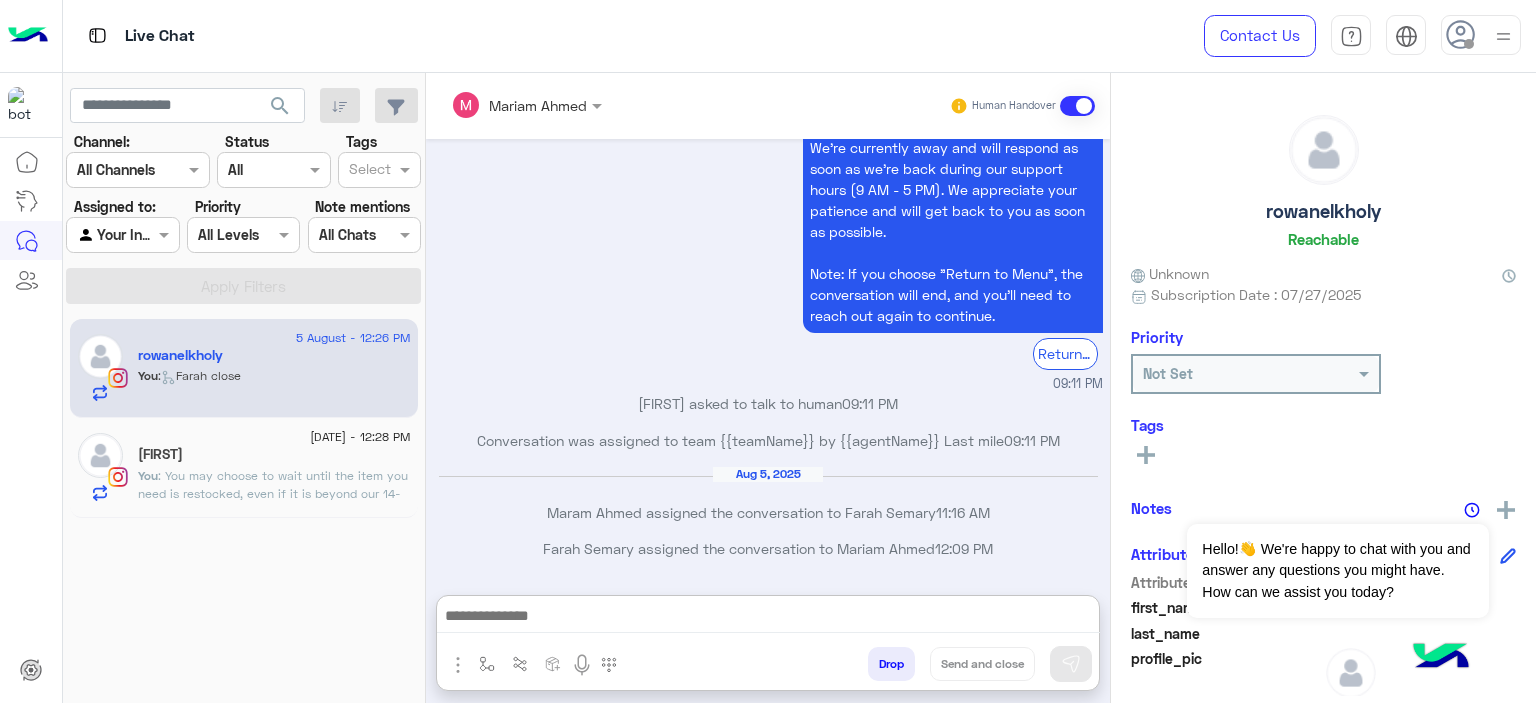 click at bounding box center [768, 618] 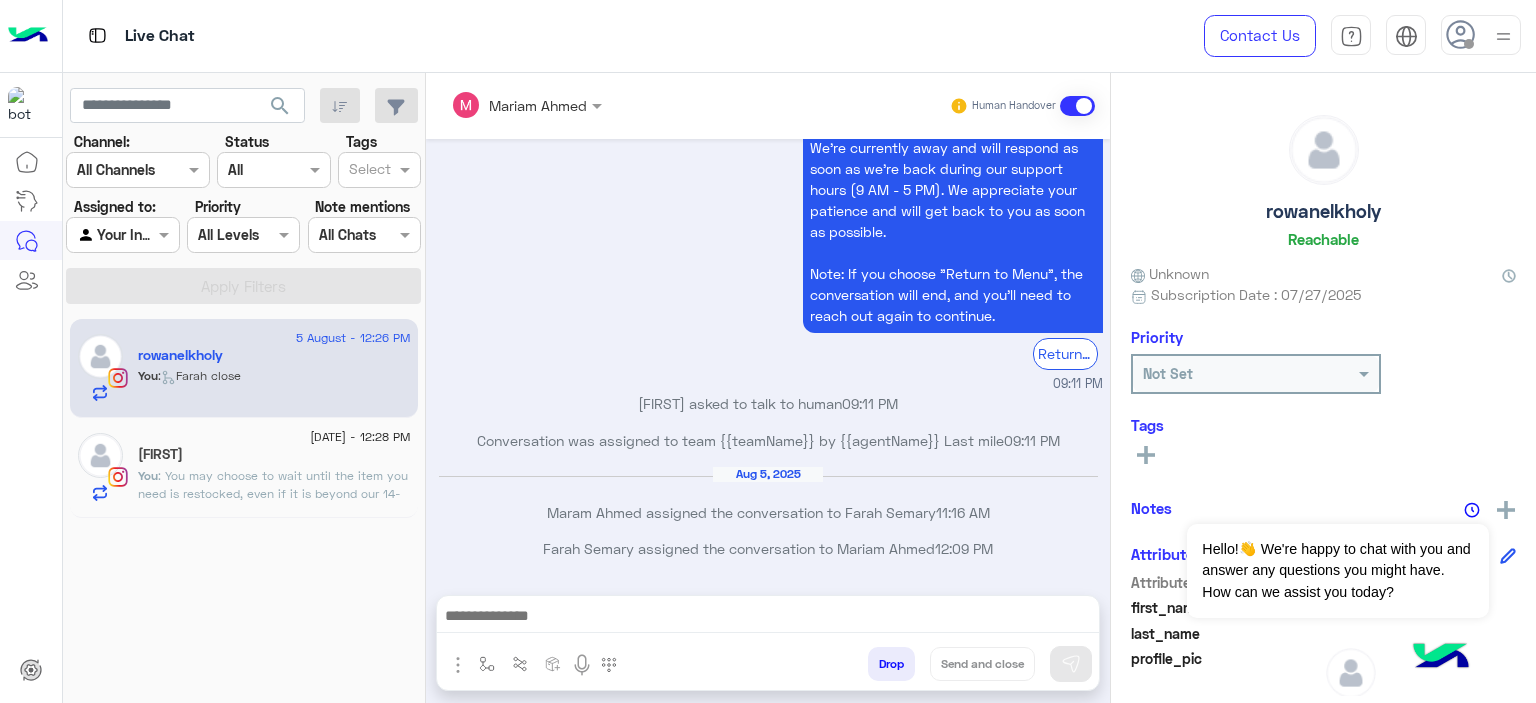 scroll, scrollTop: 1881, scrollLeft: 0, axis: vertical 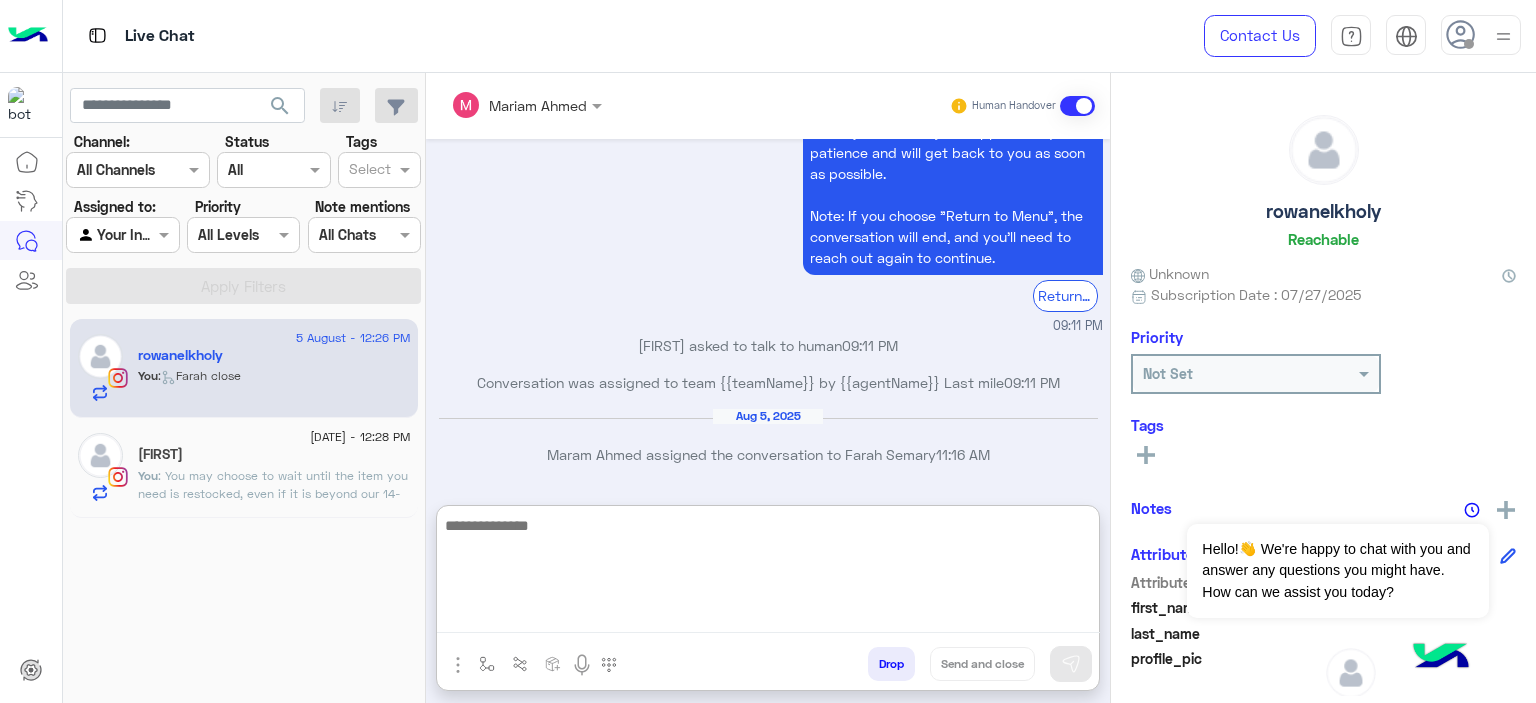paste on "**********" 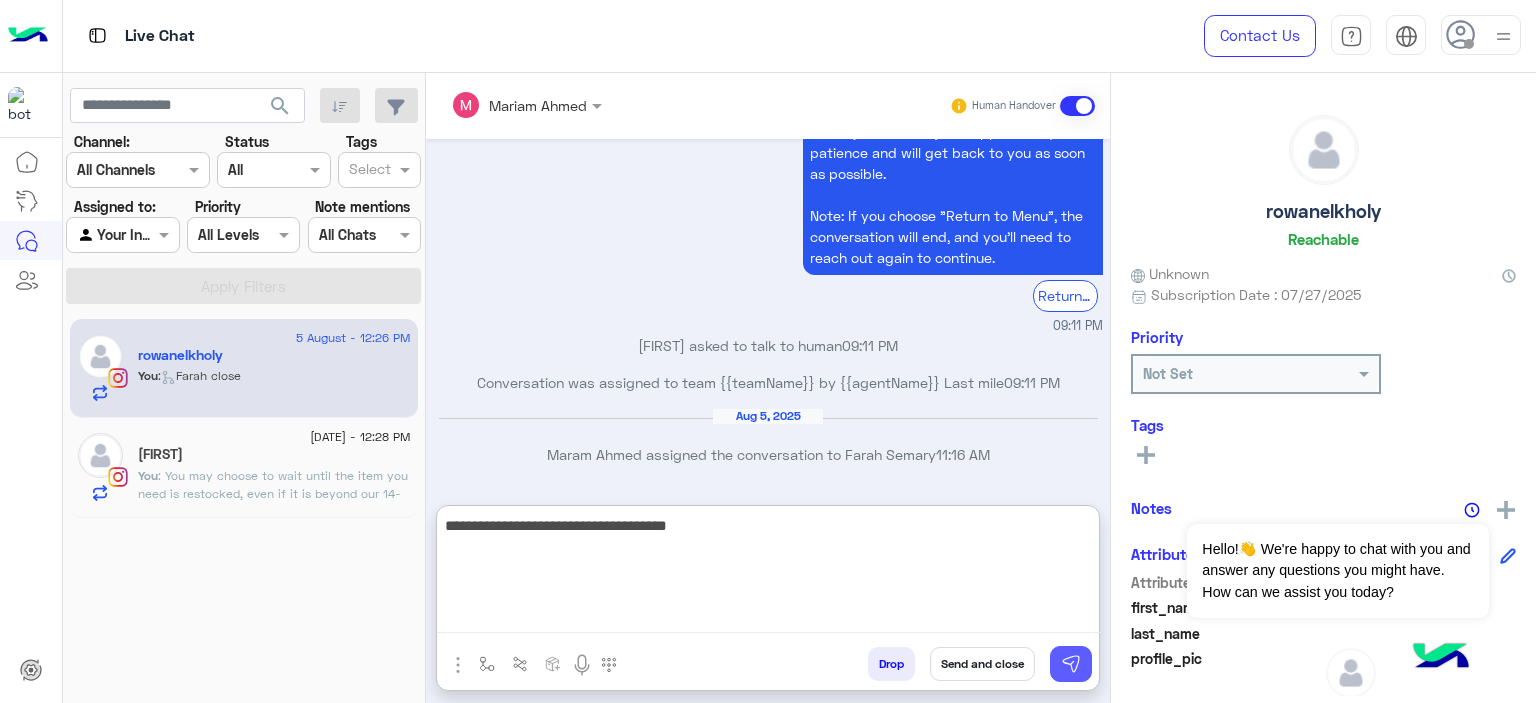 type on "**********" 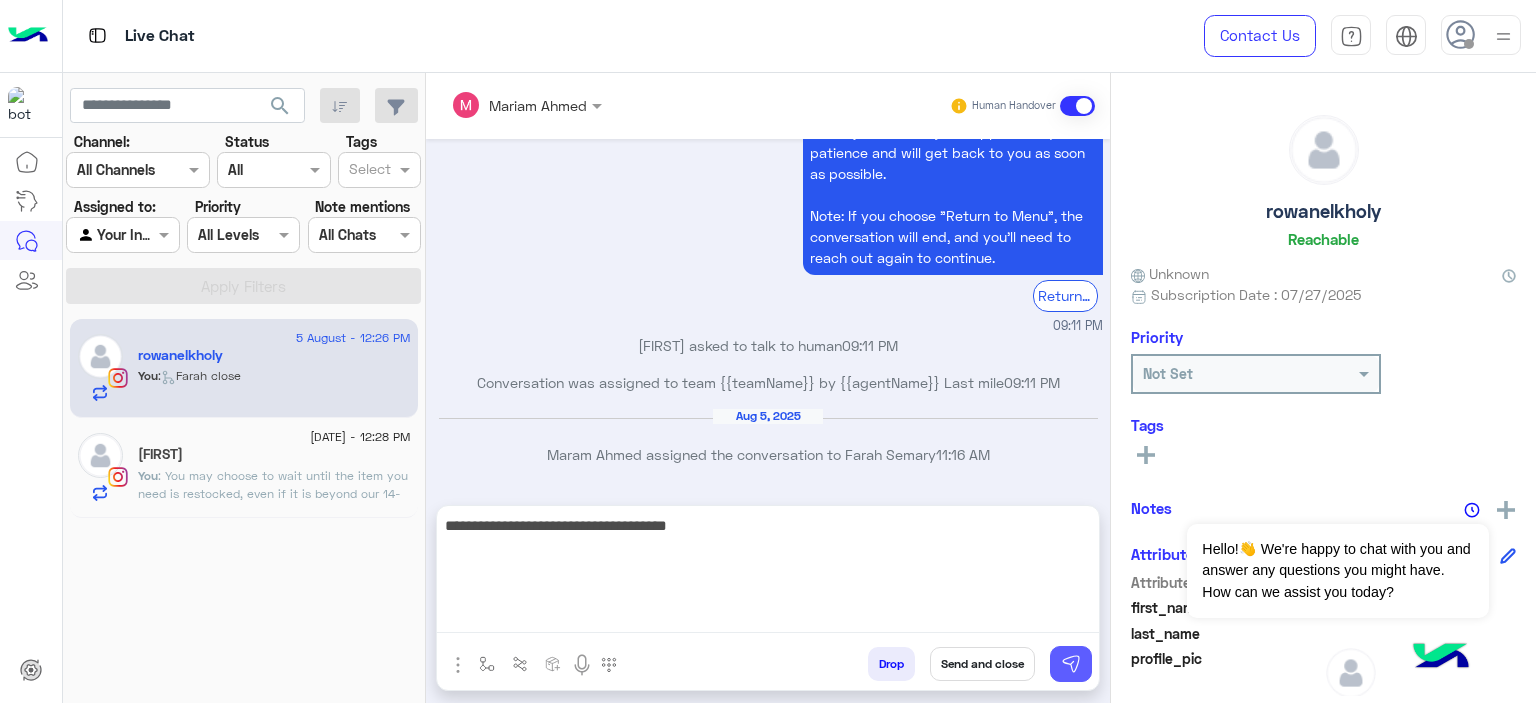 click at bounding box center (1071, 664) 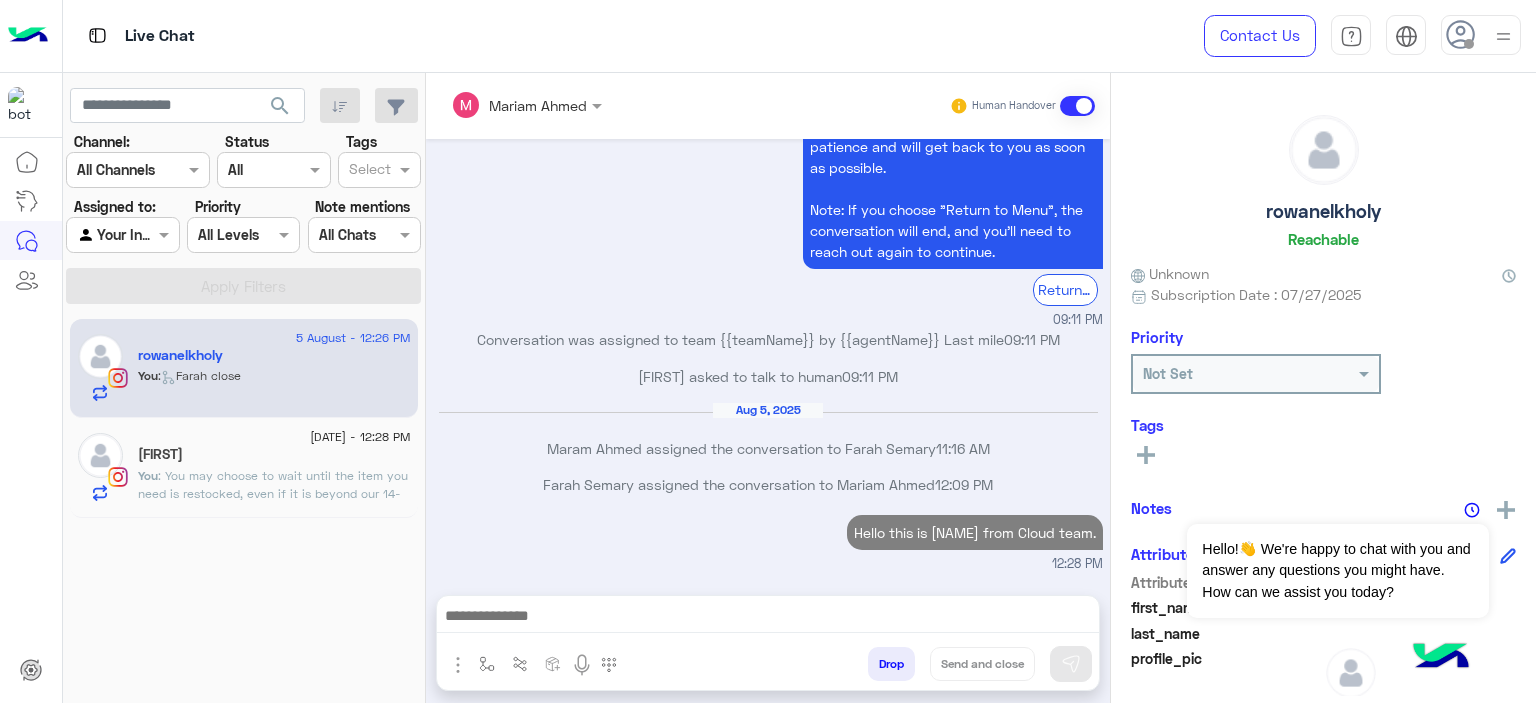 scroll, scrollTop: 1981, scrollLeft: 0, axis: vertical 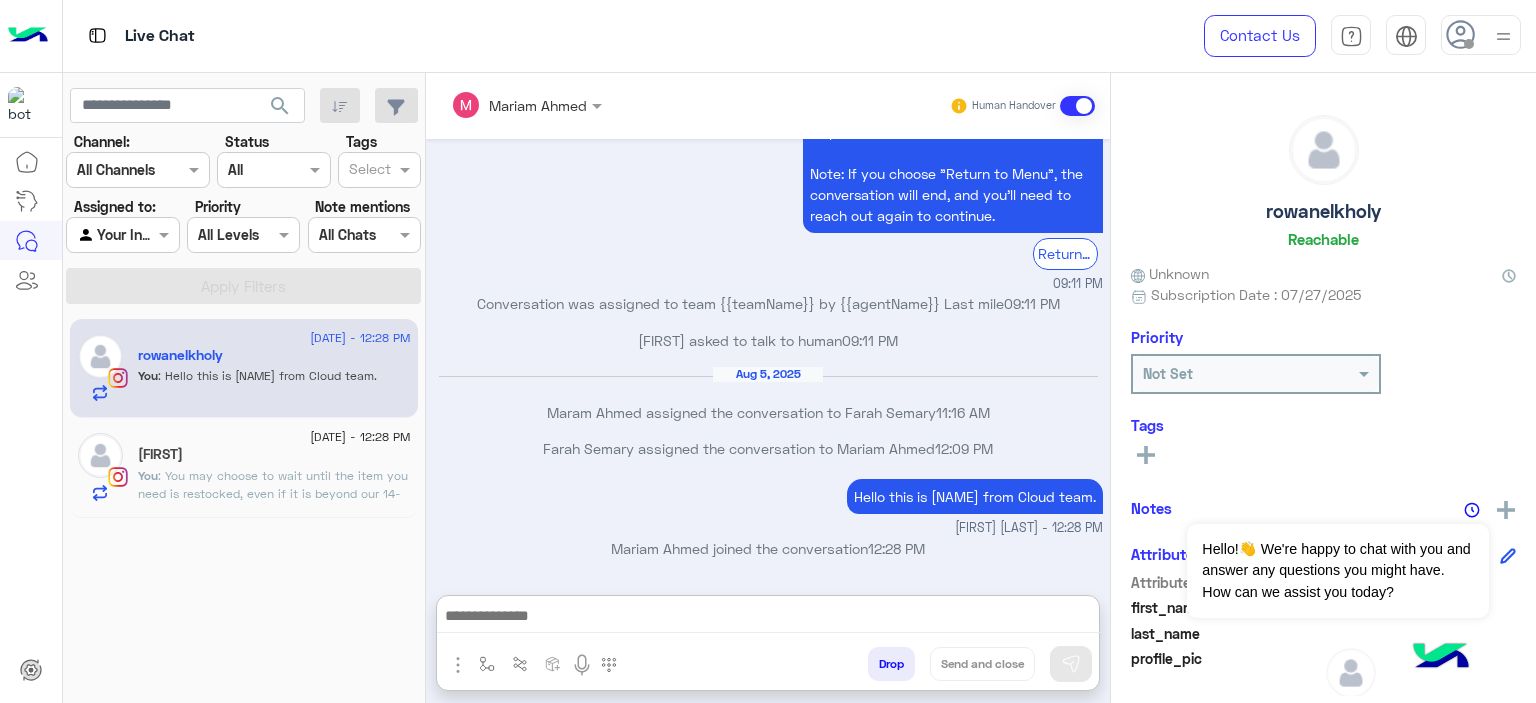 click at bounding box center [768, 618] 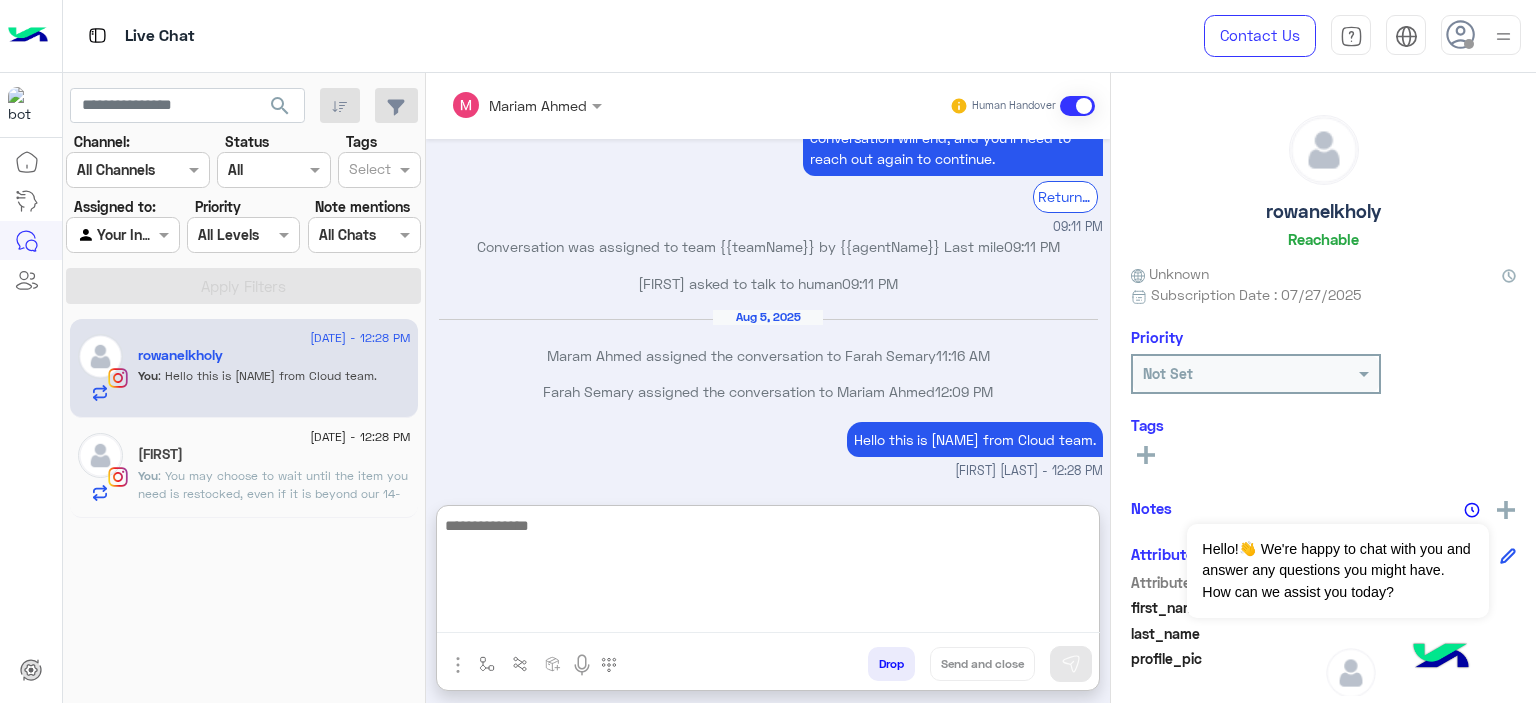 paste on "**********" 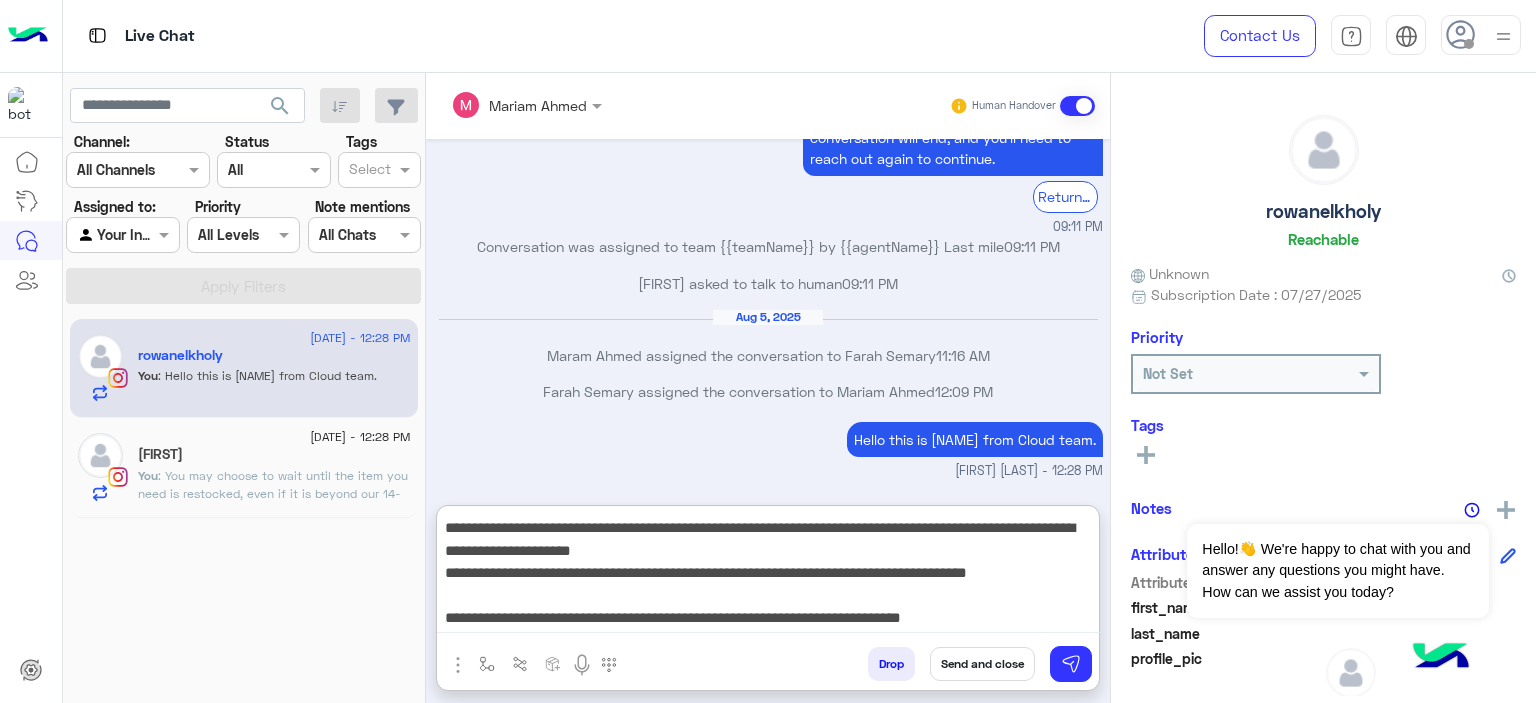 scroll, scrollTop: 0, scrollLeft: 0, axis: both 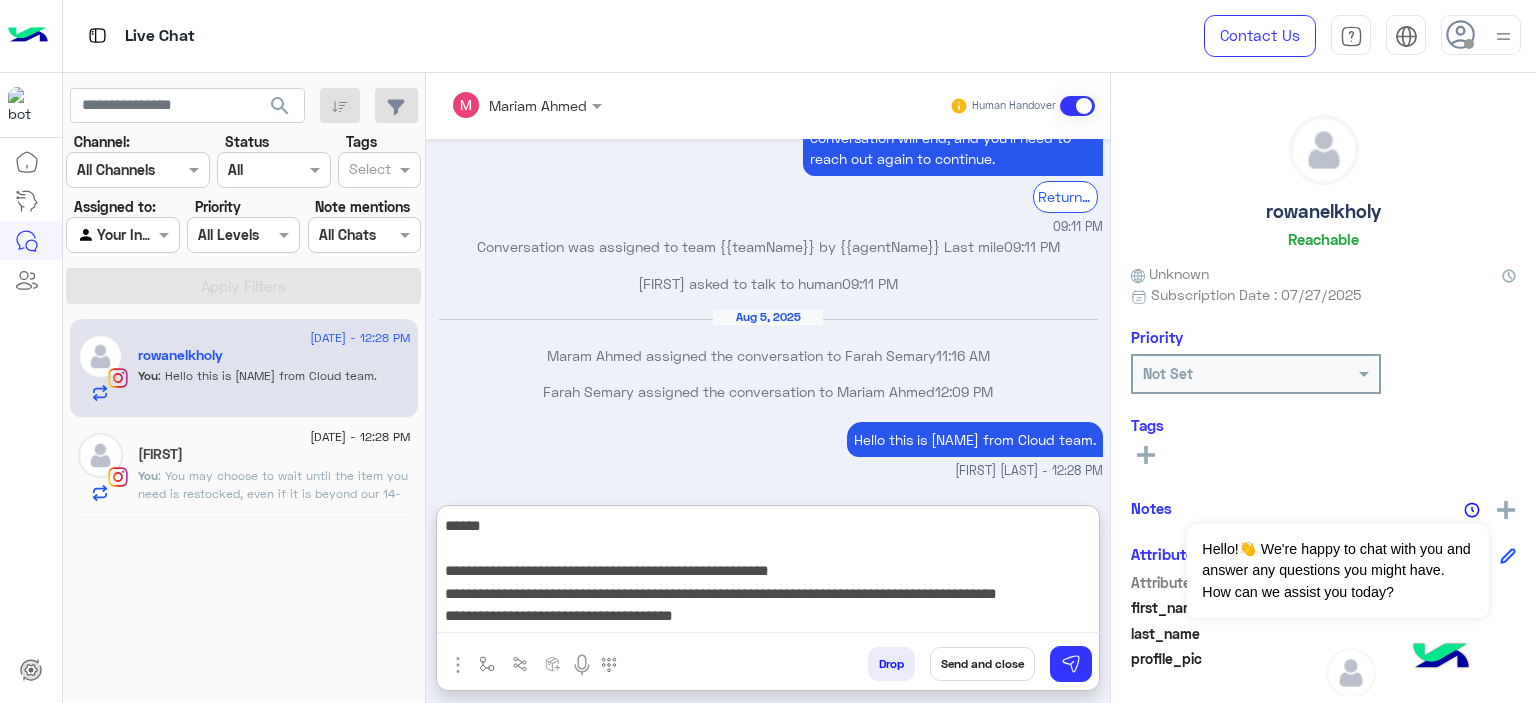 click on "**********" at bounding box center [768, 573] 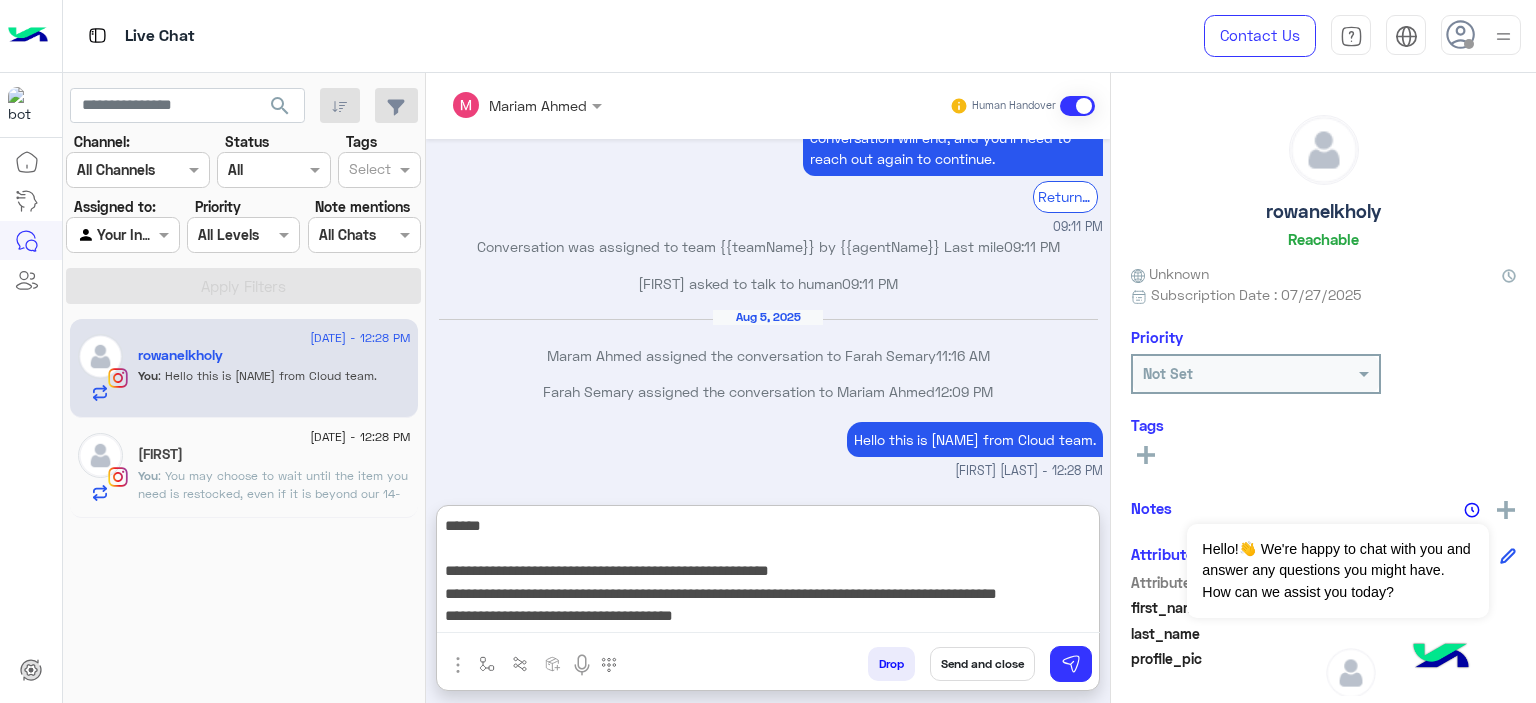 click on "**********" at bounding box center (768, 573) 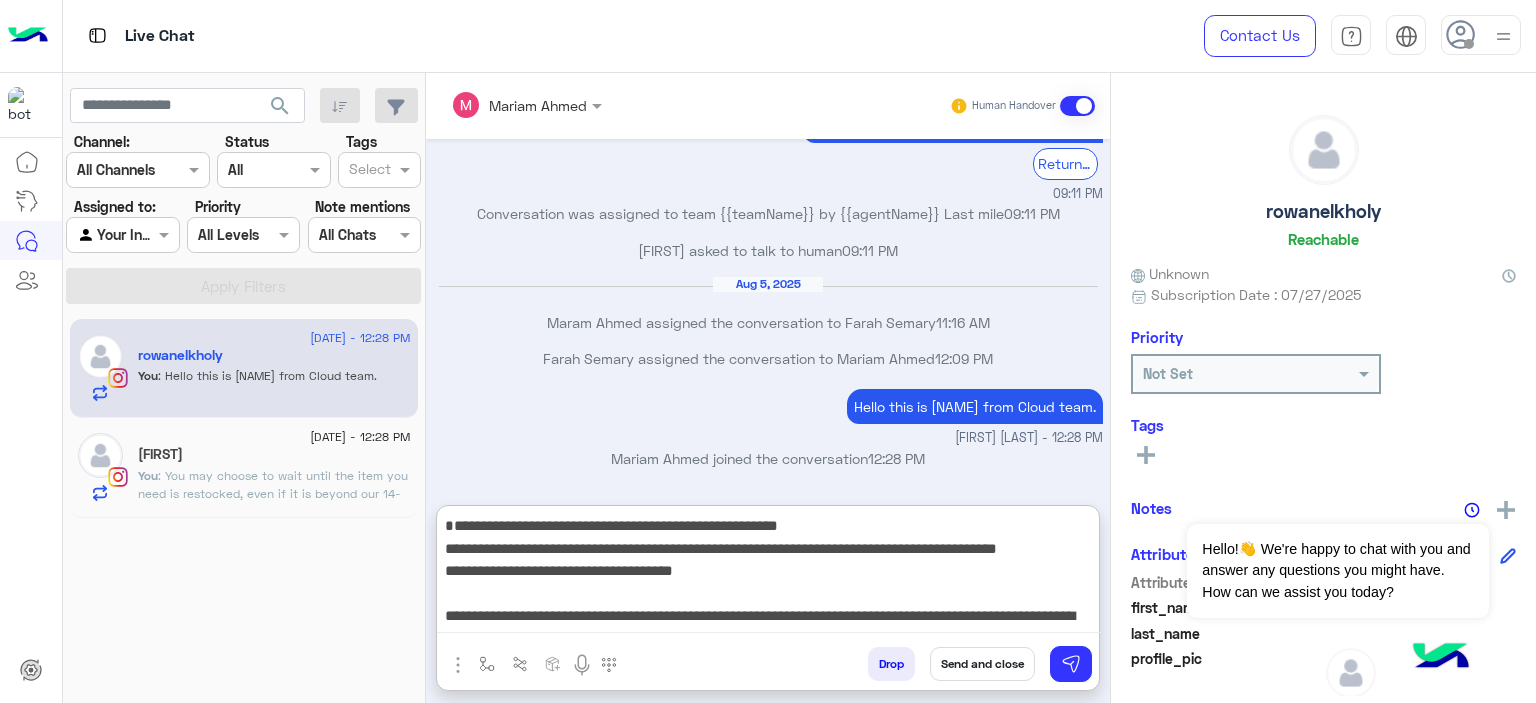 scroll, scrollTop: 2072, scrollLeft: 0, axis: vertical 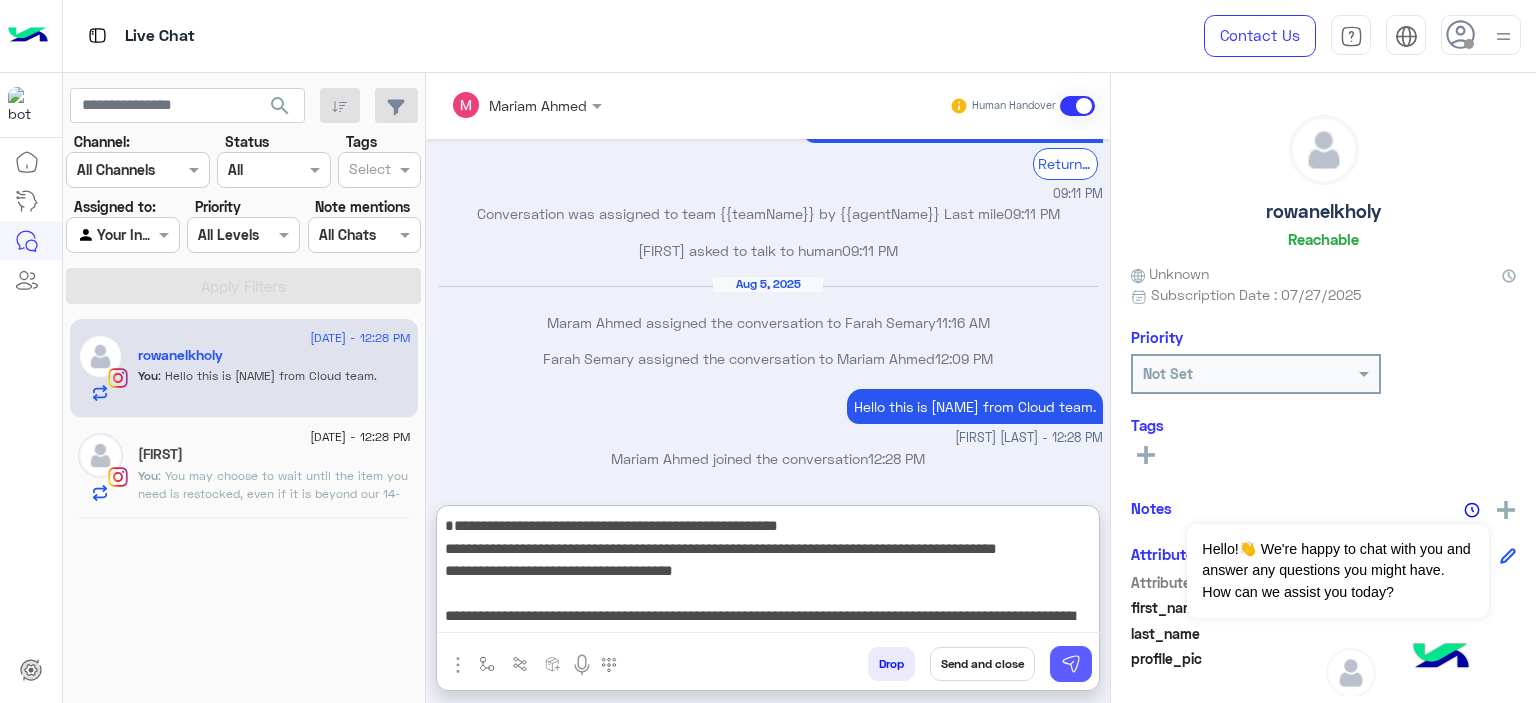 type on "**********" 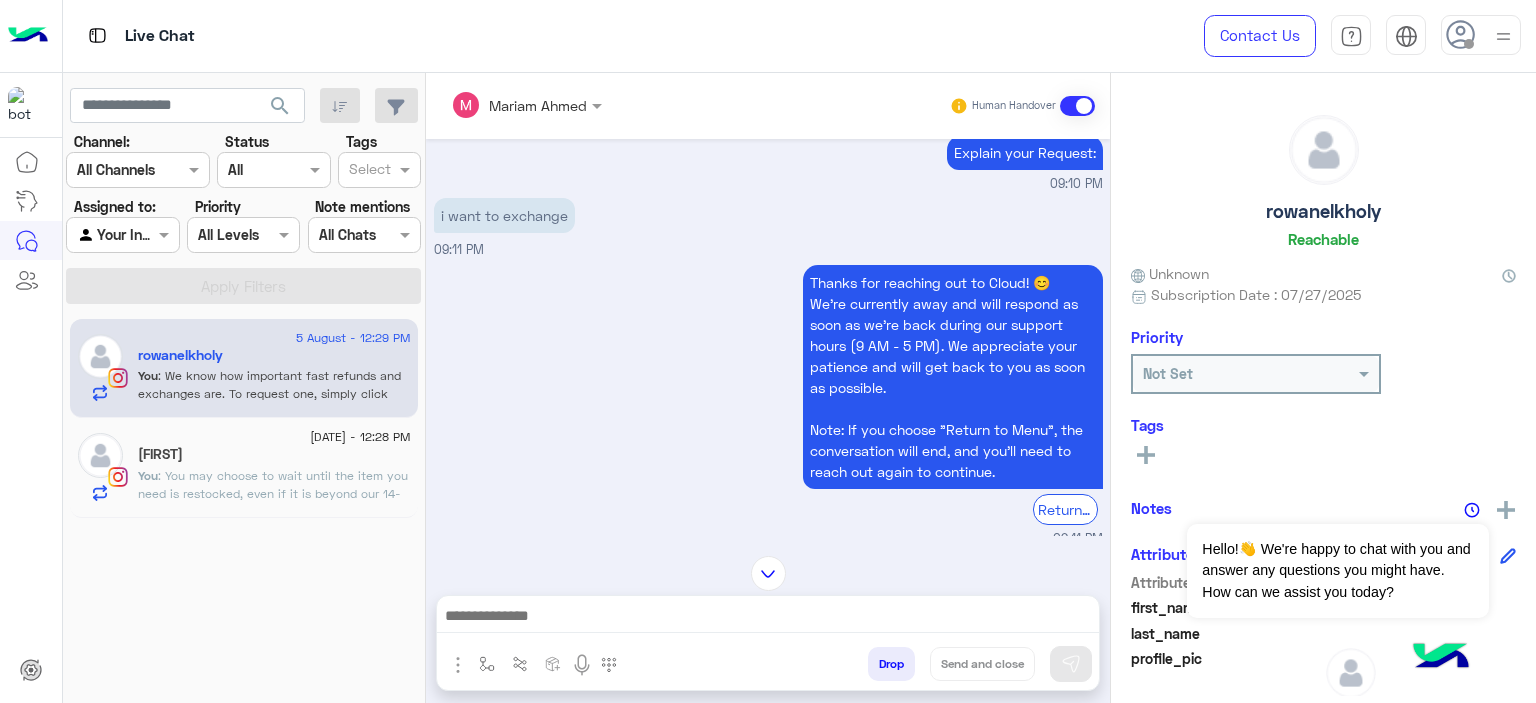 scroll, scrollTop: 8426, scrollLeft: 0, axis: vertical 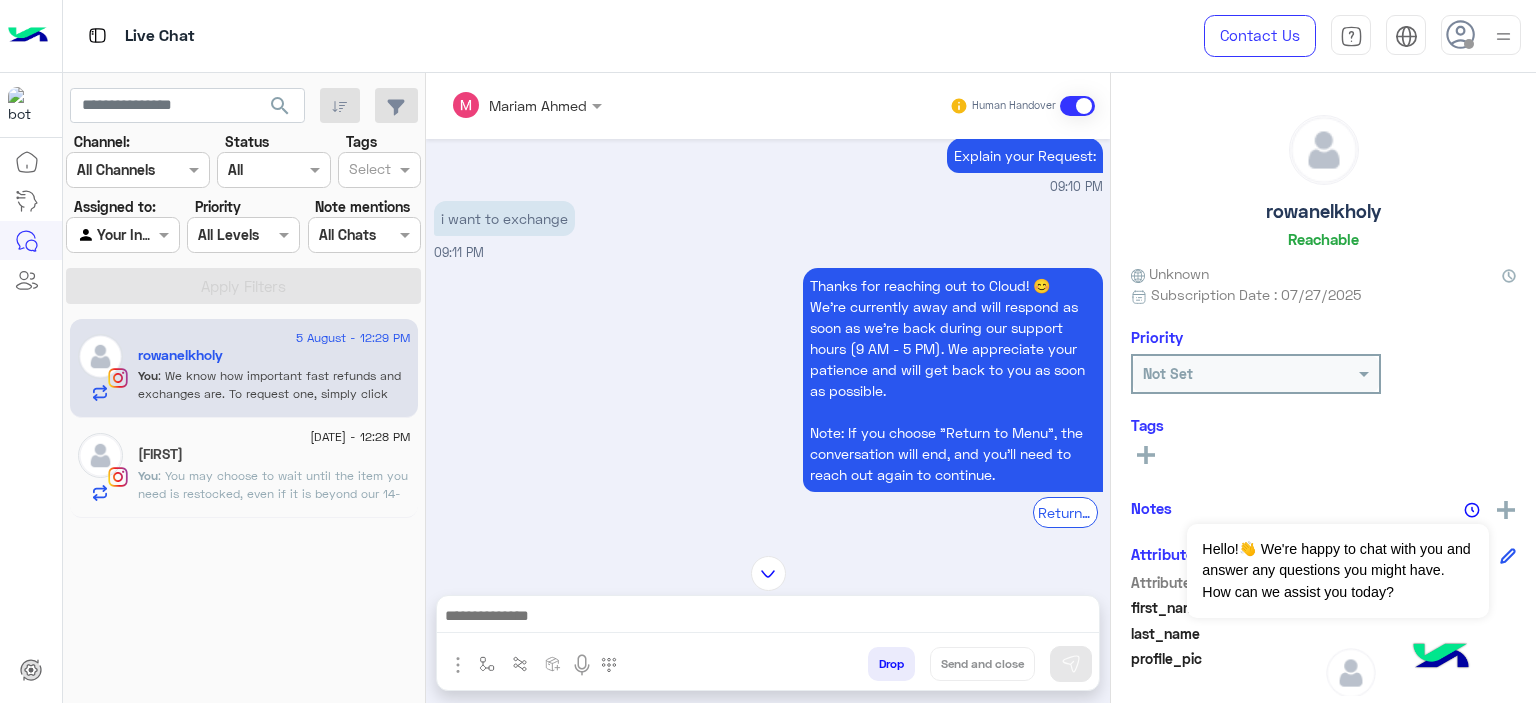 click on "zeina" 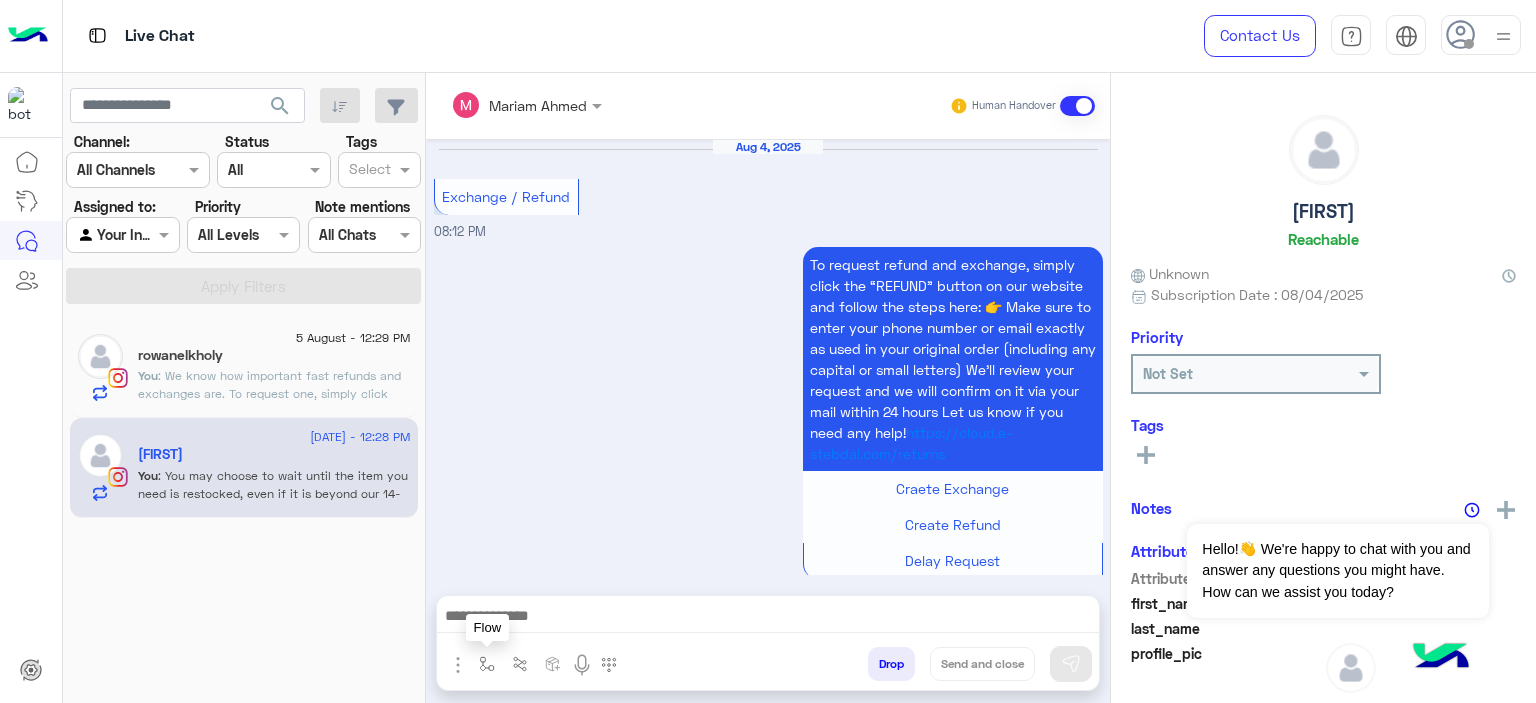 scroll, scrollTop: 2086, scrollLeft: 0, axis: vertical 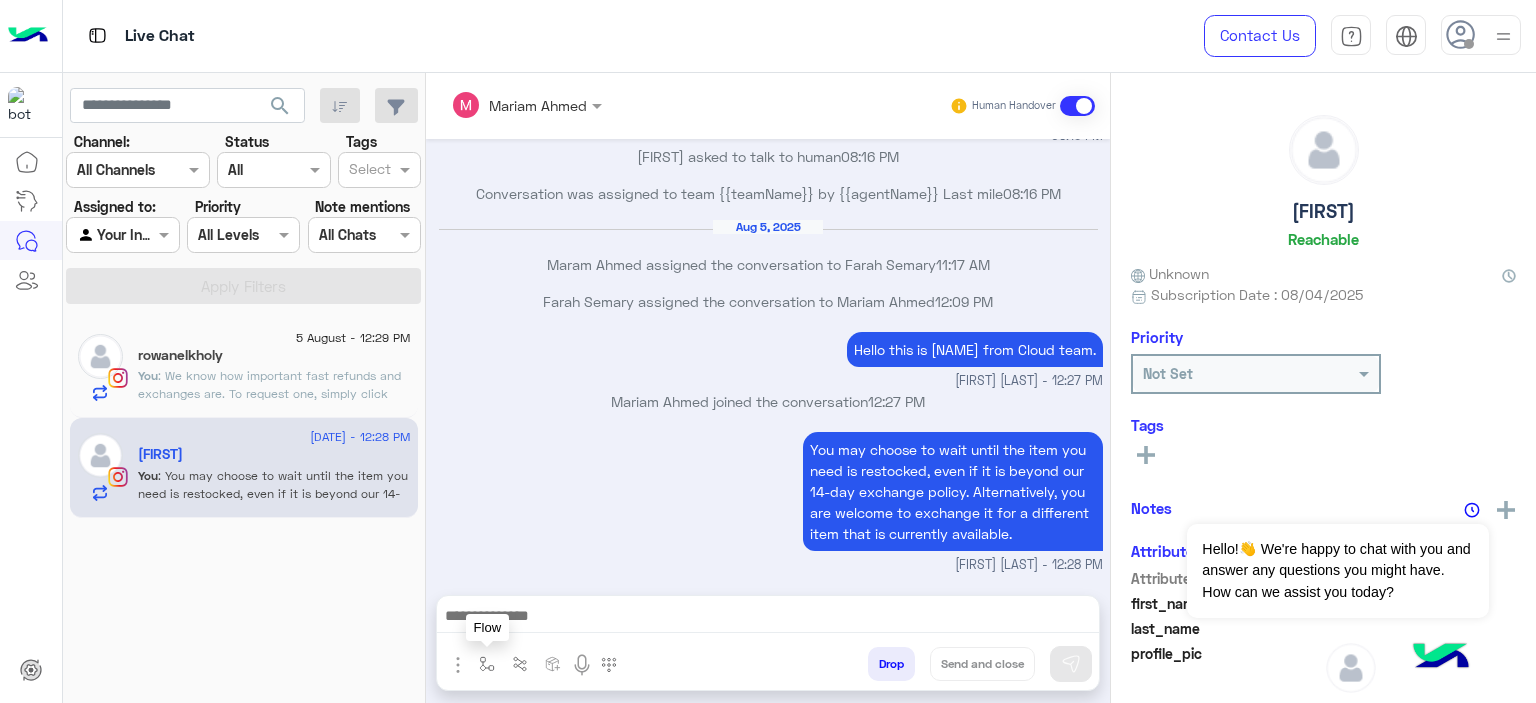 click at bounding box center (487, 664) 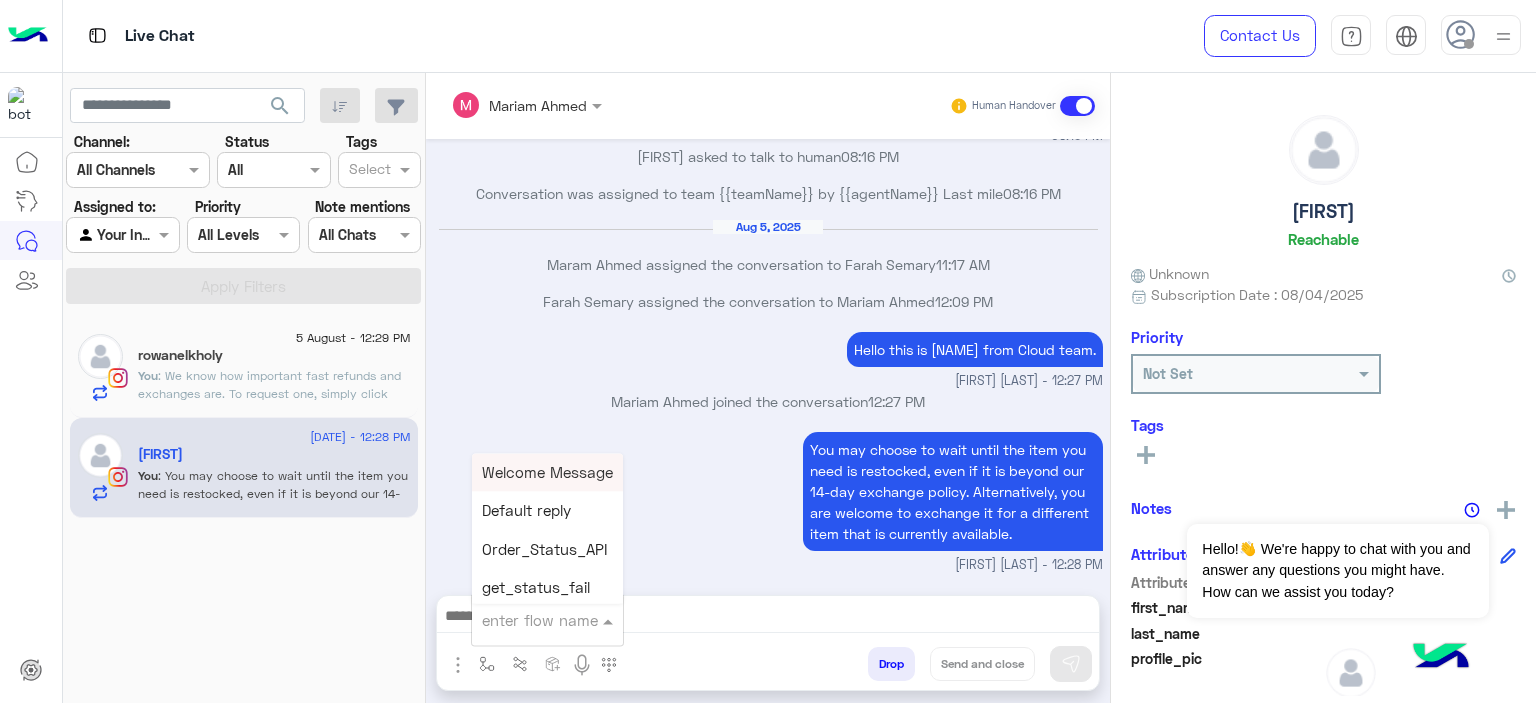click at bounding box center [523, 620] 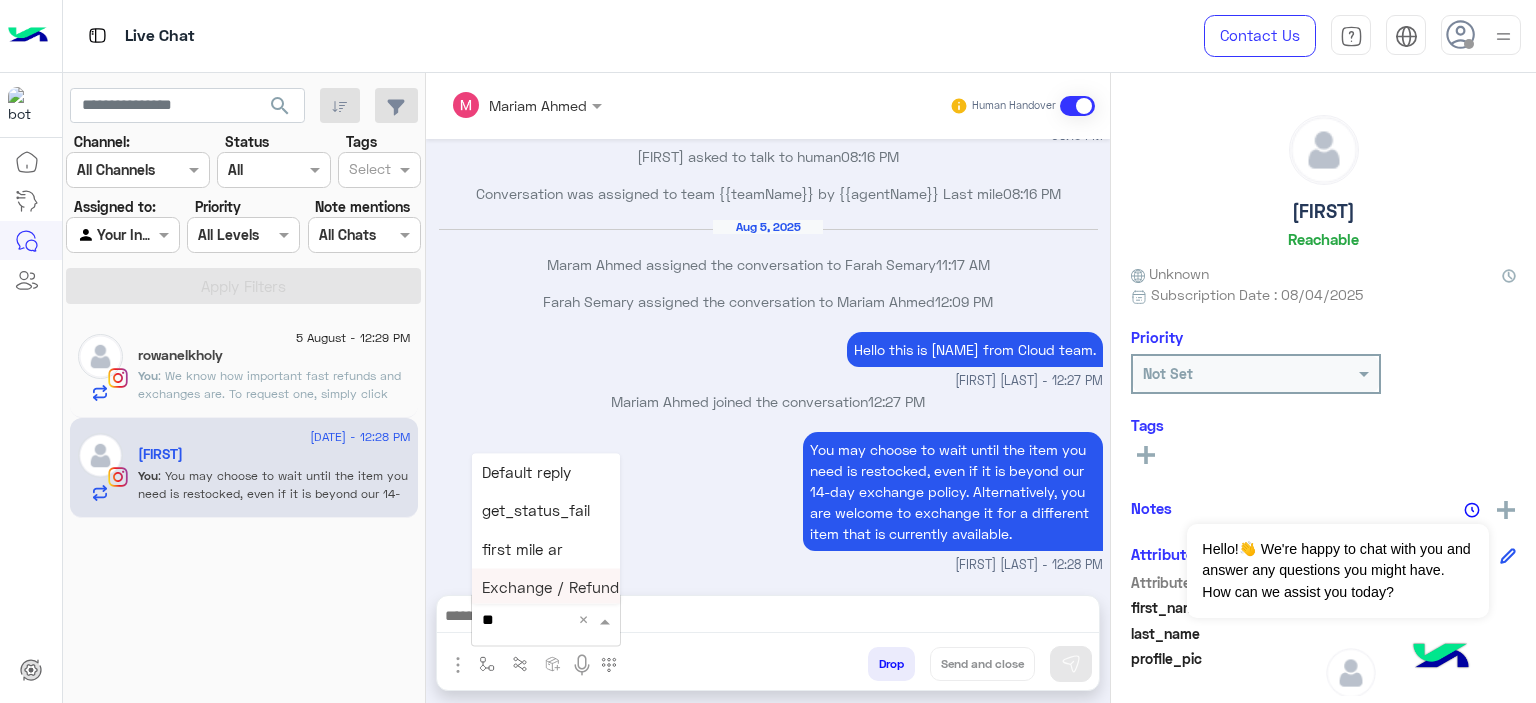 type on "***" 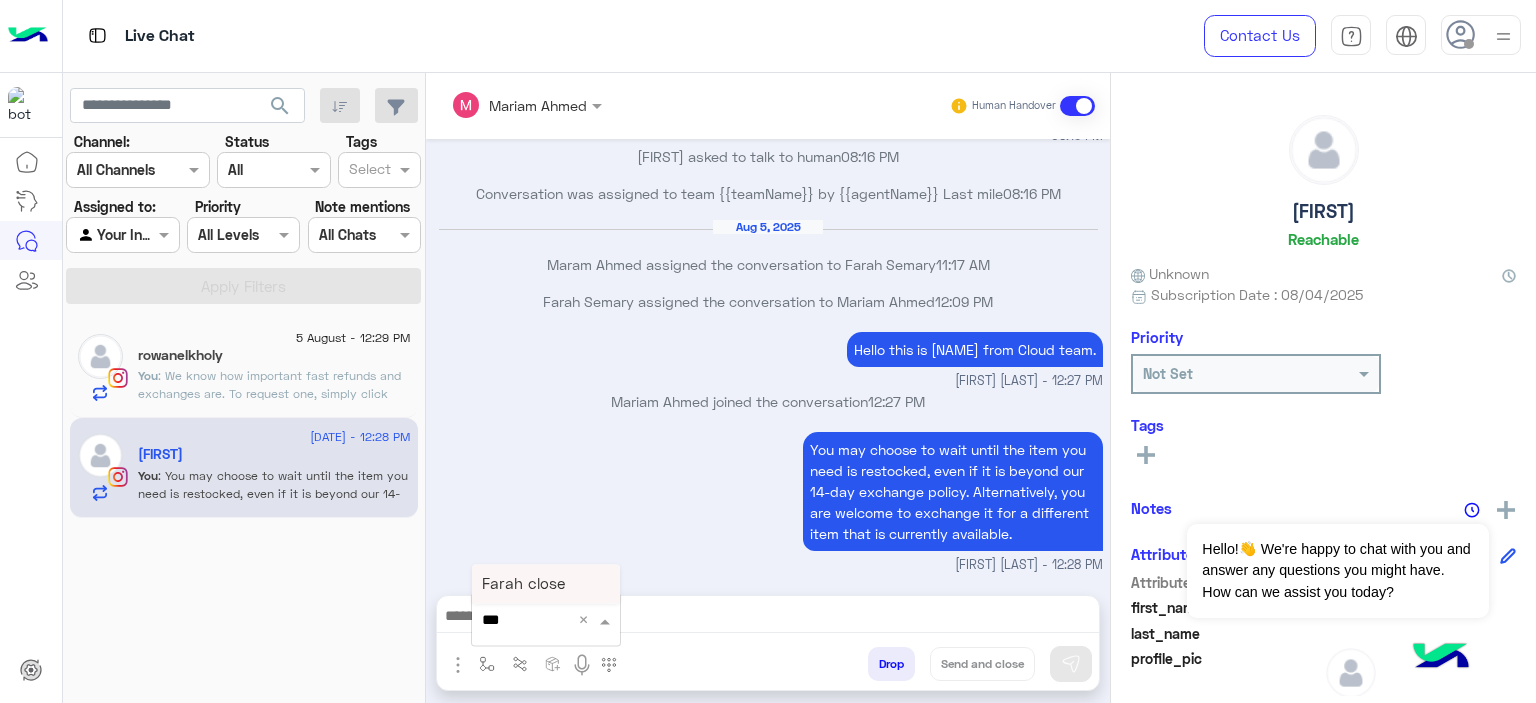 click on "Farah close" at bounding box center (546, 584) 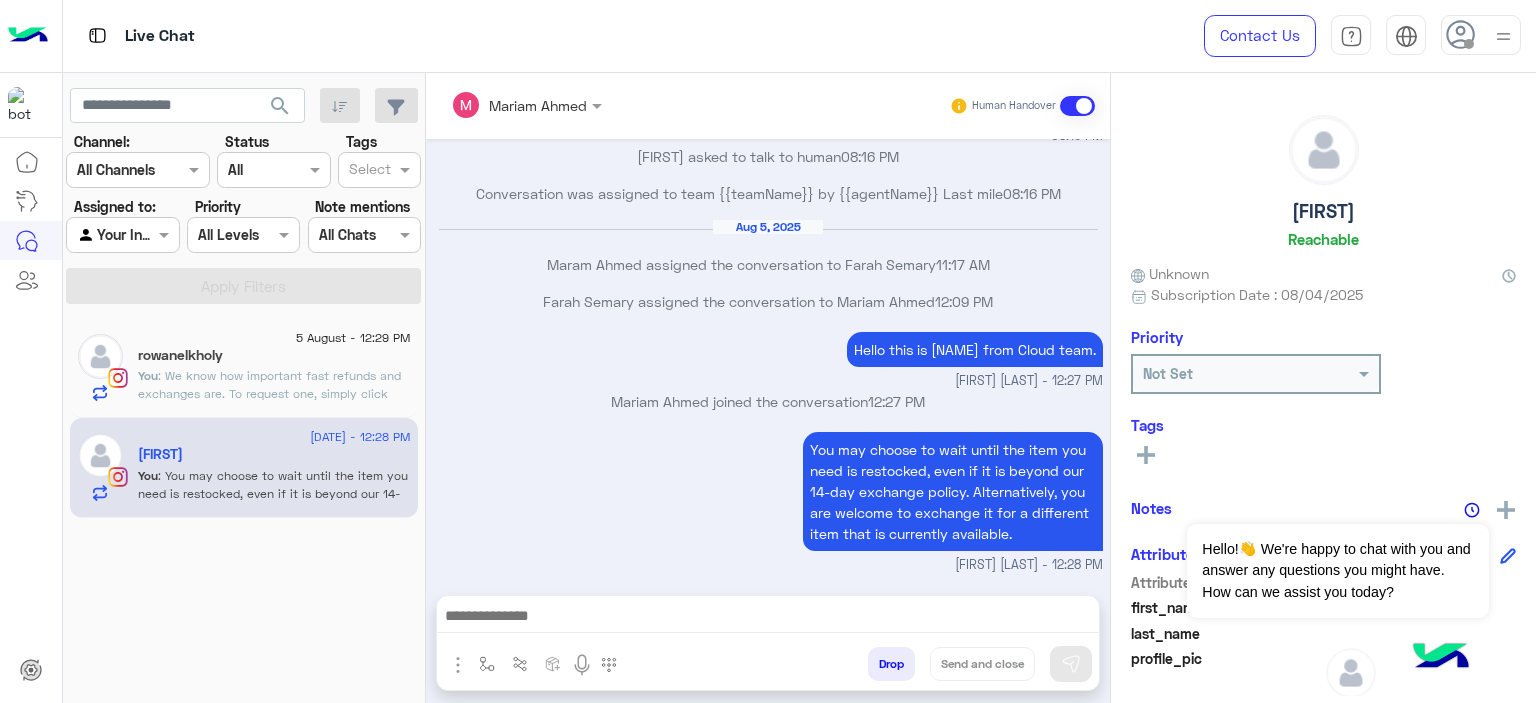 type on "**********" 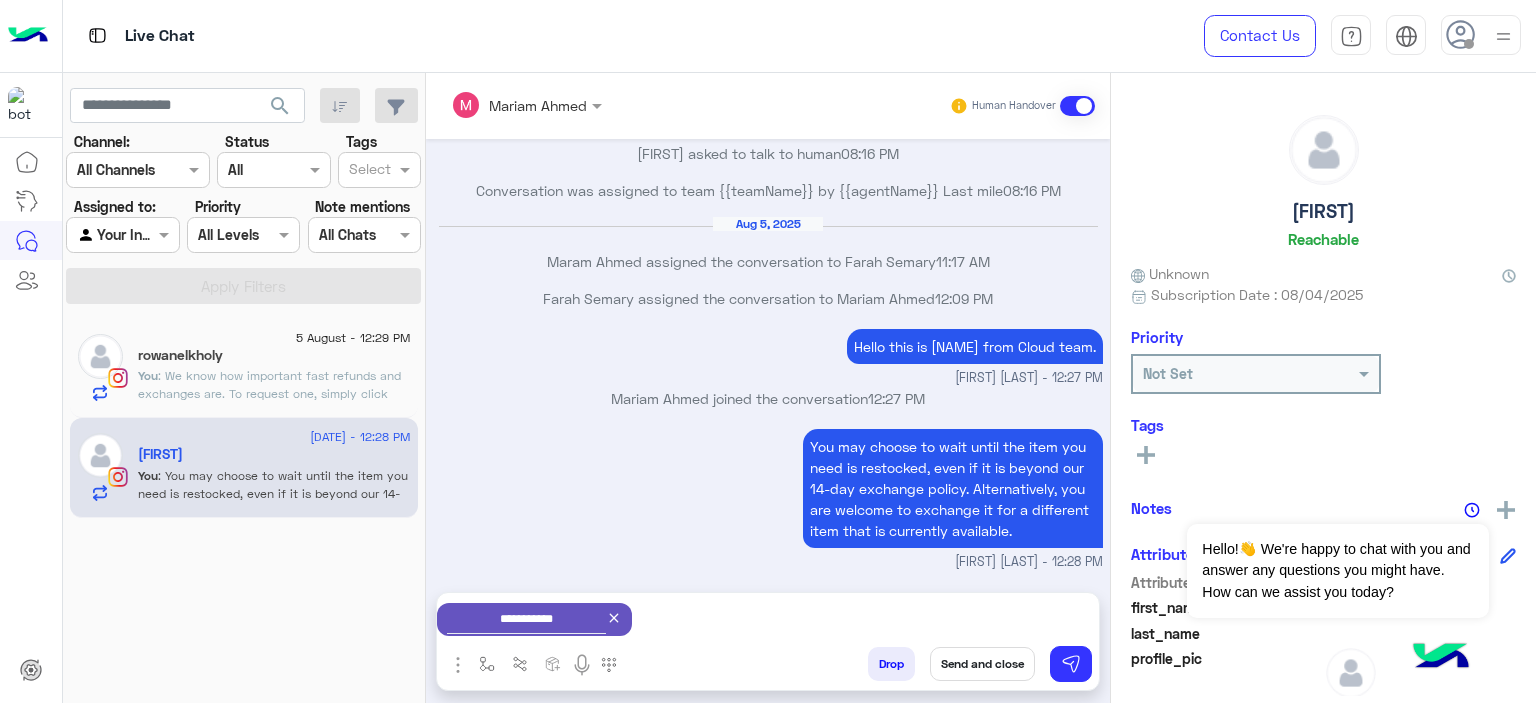 click on "Send and close" at bounding box center (982, 664) 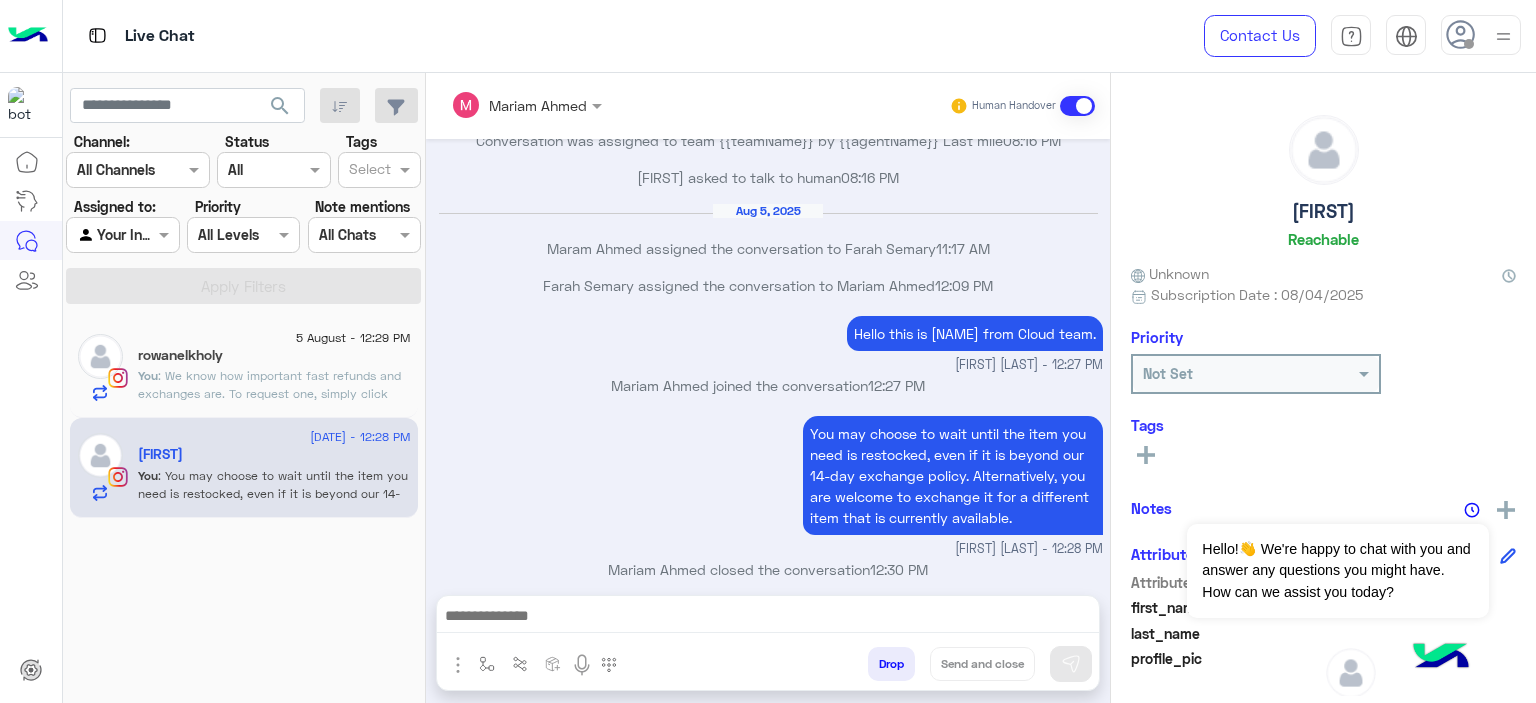 scroll, scrollTop: 2123, scrollLeft: 0, axis: vertical 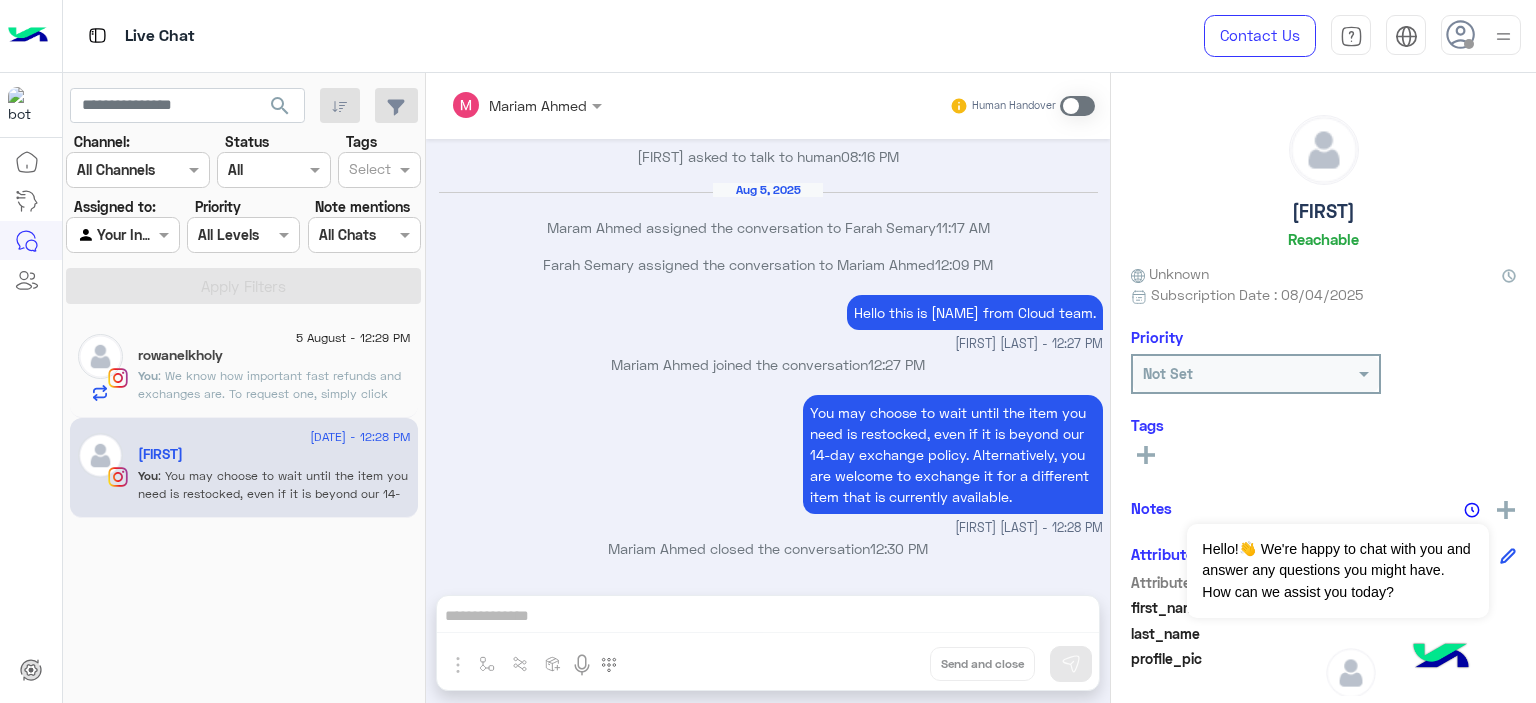 click on "rowanelkholy" 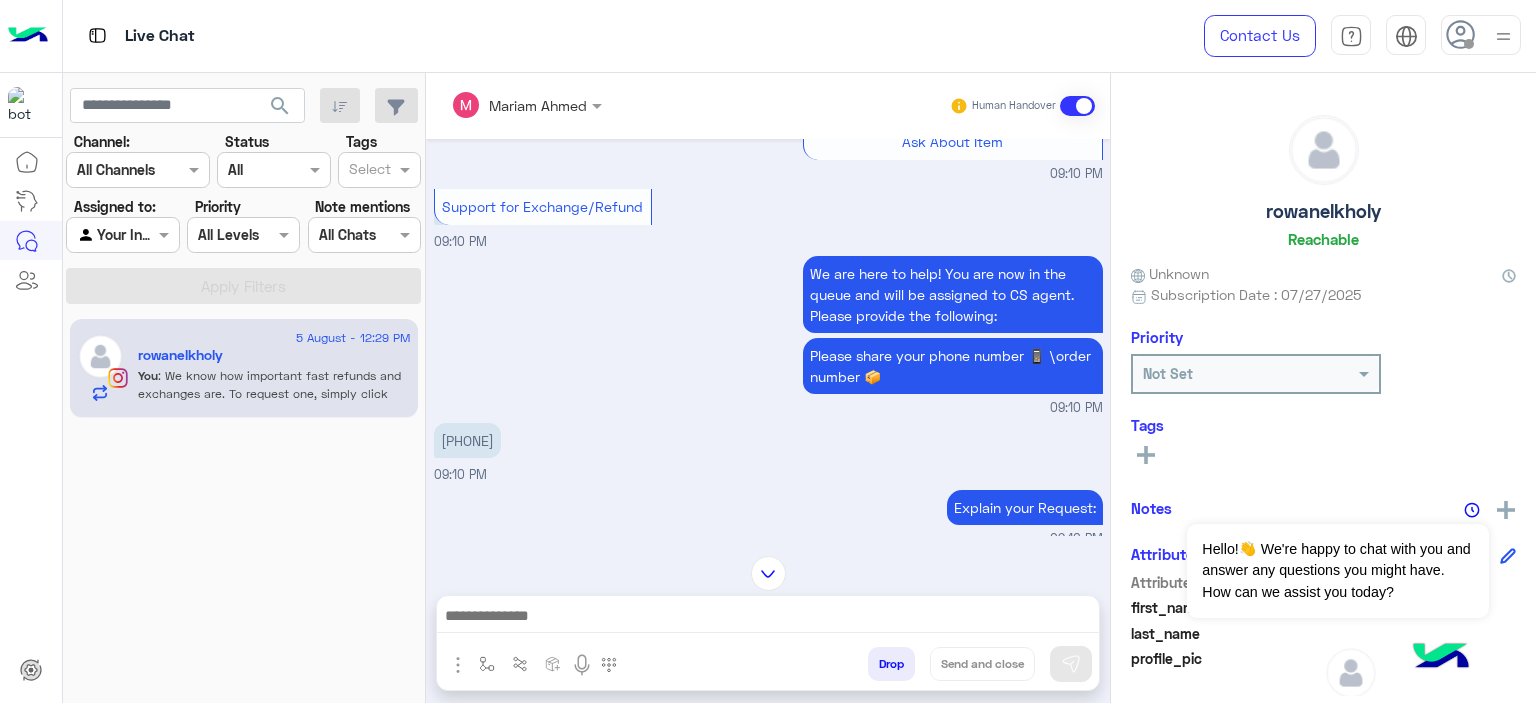 scroll, scrollTop: 976, scrollLeft: 0, axis: vertical 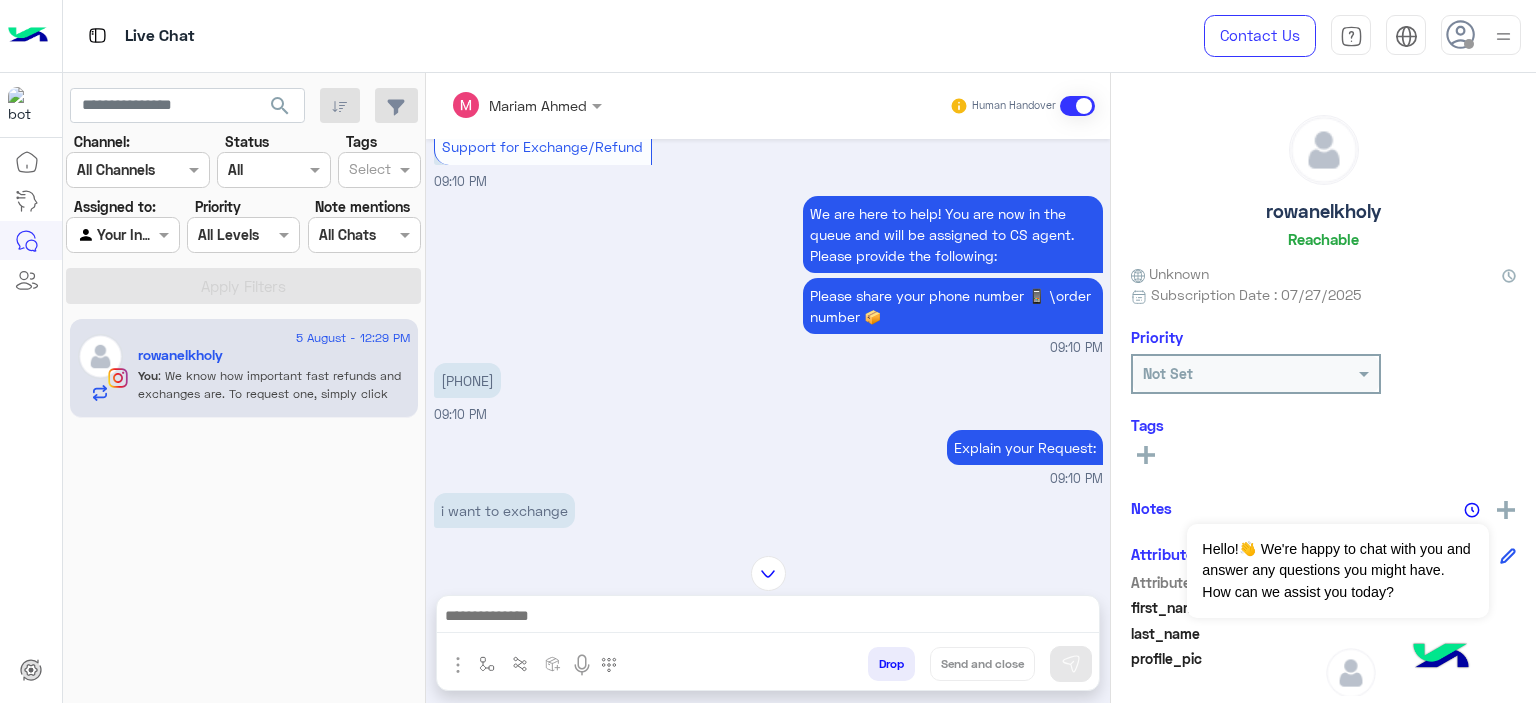 drag, startPoint x: 515, startPoint y: 438, endPoint x: 436, endPoint y: 441, distance: 79.05694 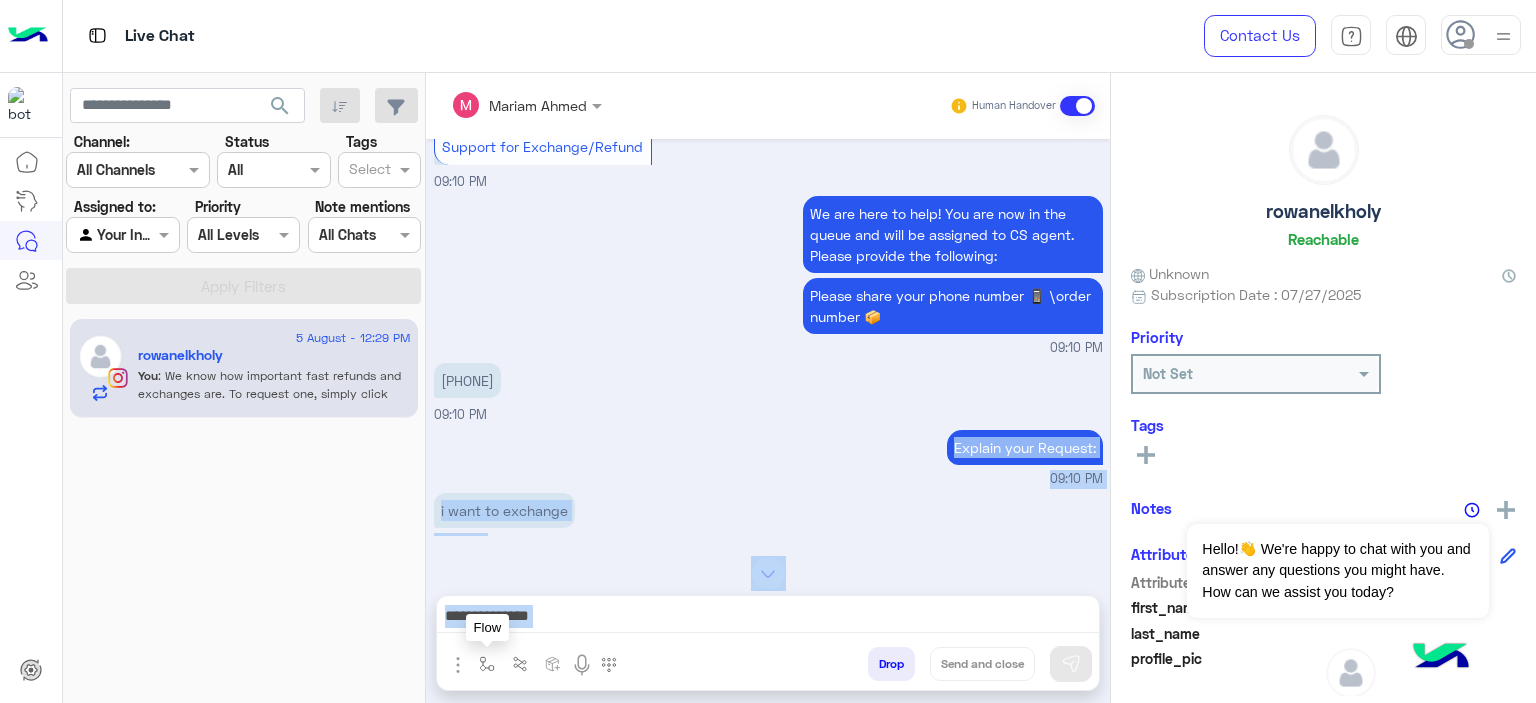 drag, startPoint x: 532, startPoint y: 503, endPoint x: 487, endPoint y: 666, distance: 169.09761 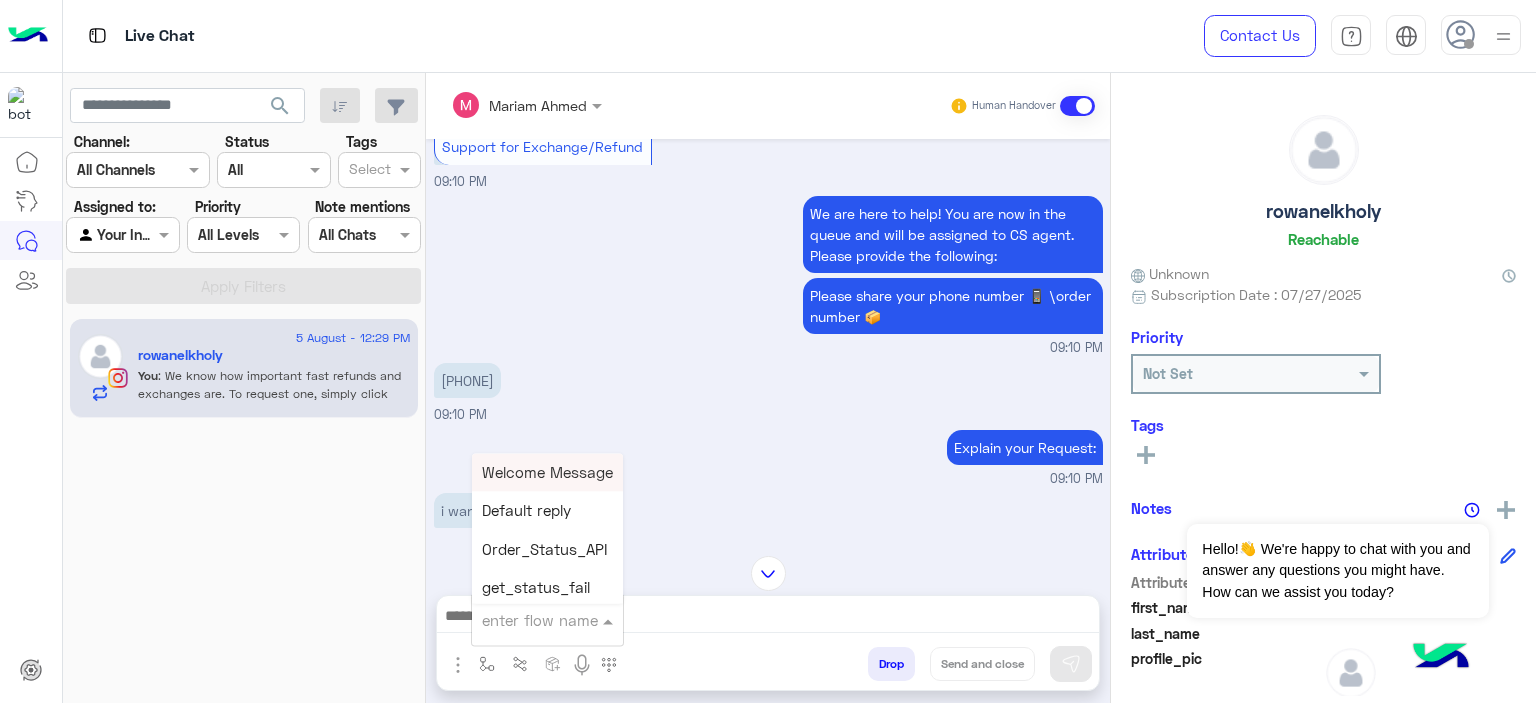 click at bounding box center (547, 619) 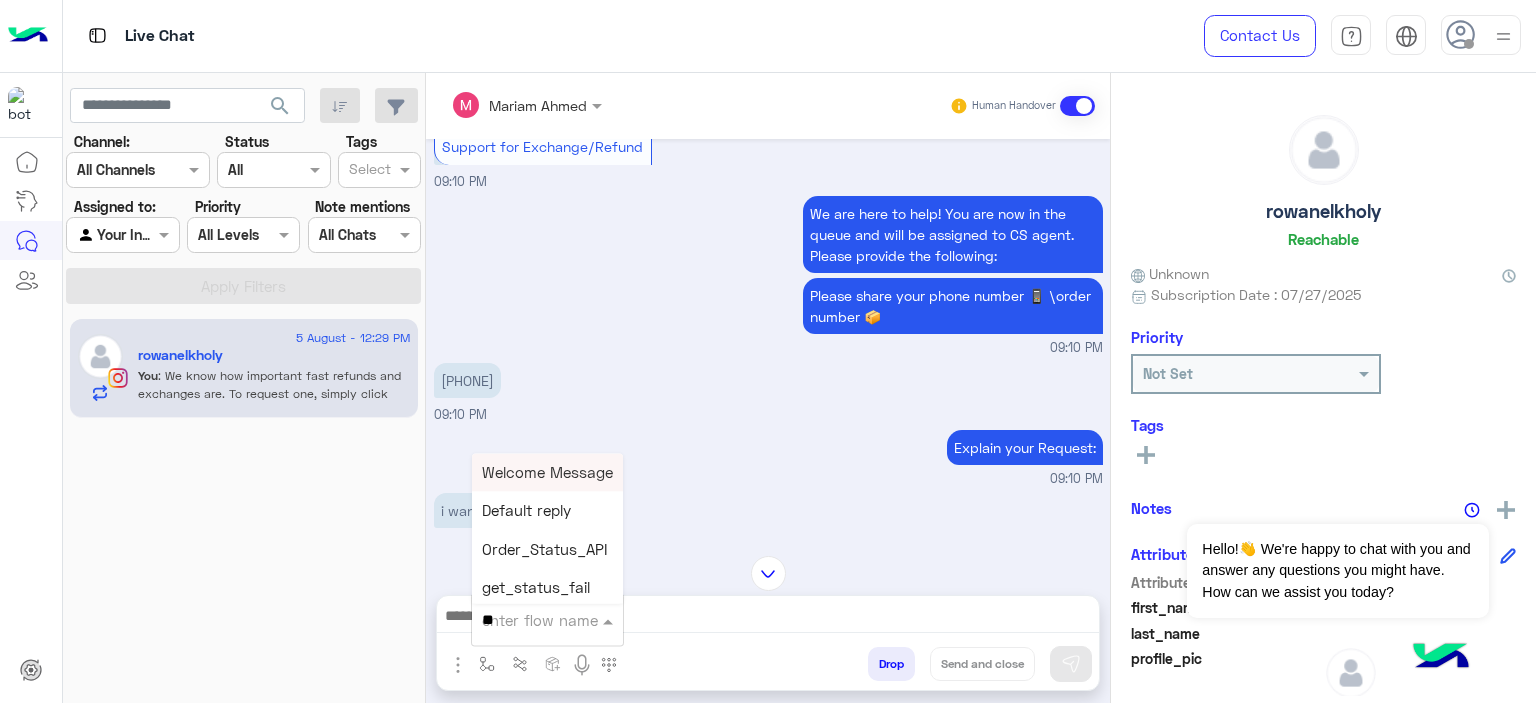 type on "***" 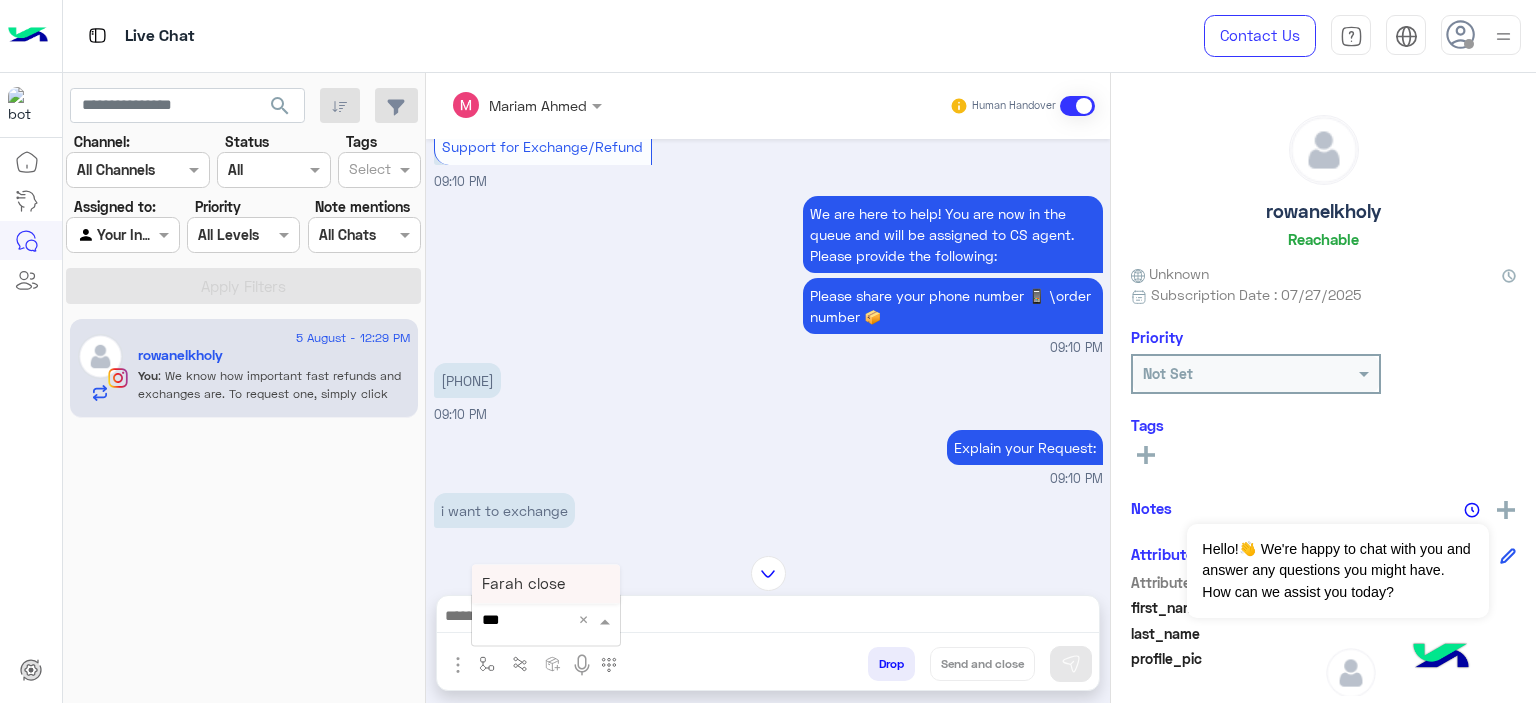 click on "Farah close" at bounding box center [523, 584] 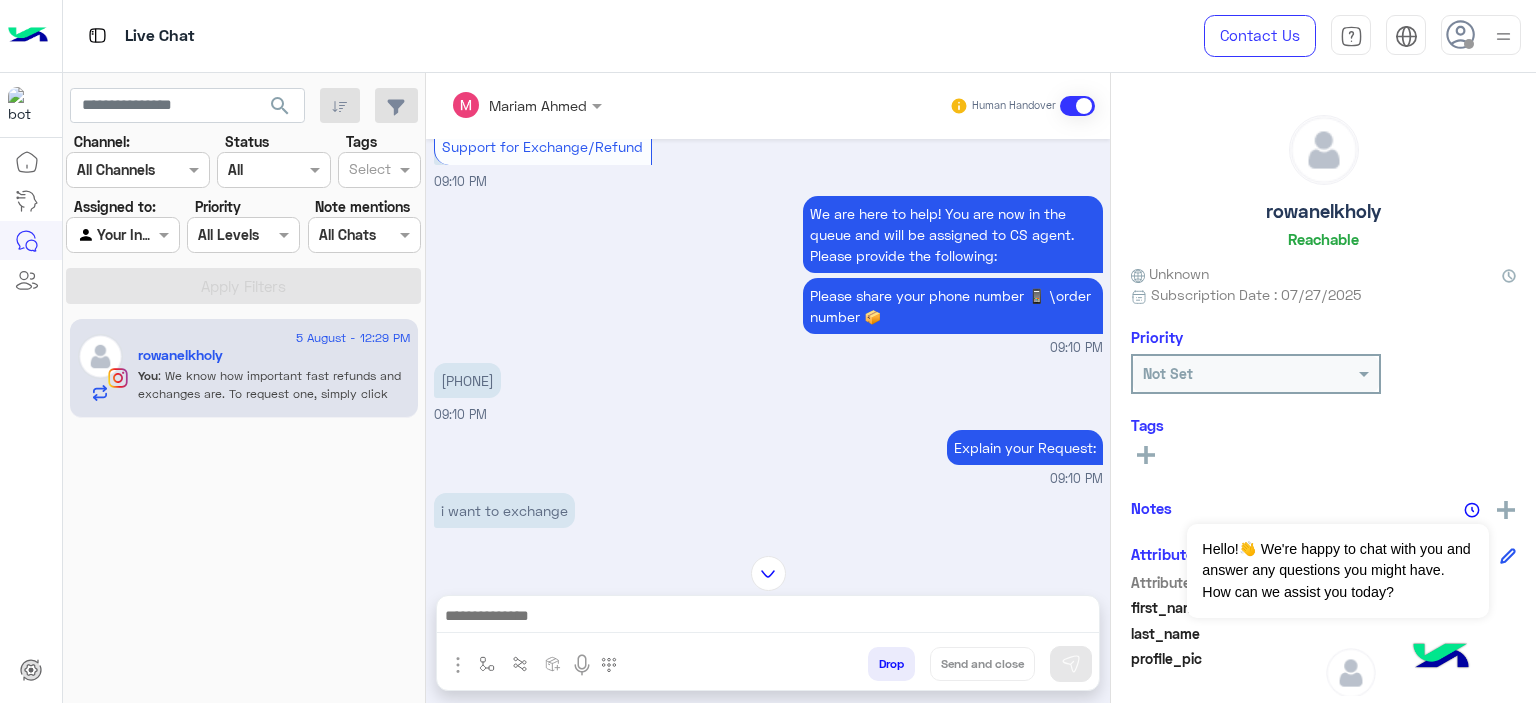 type on "**********" 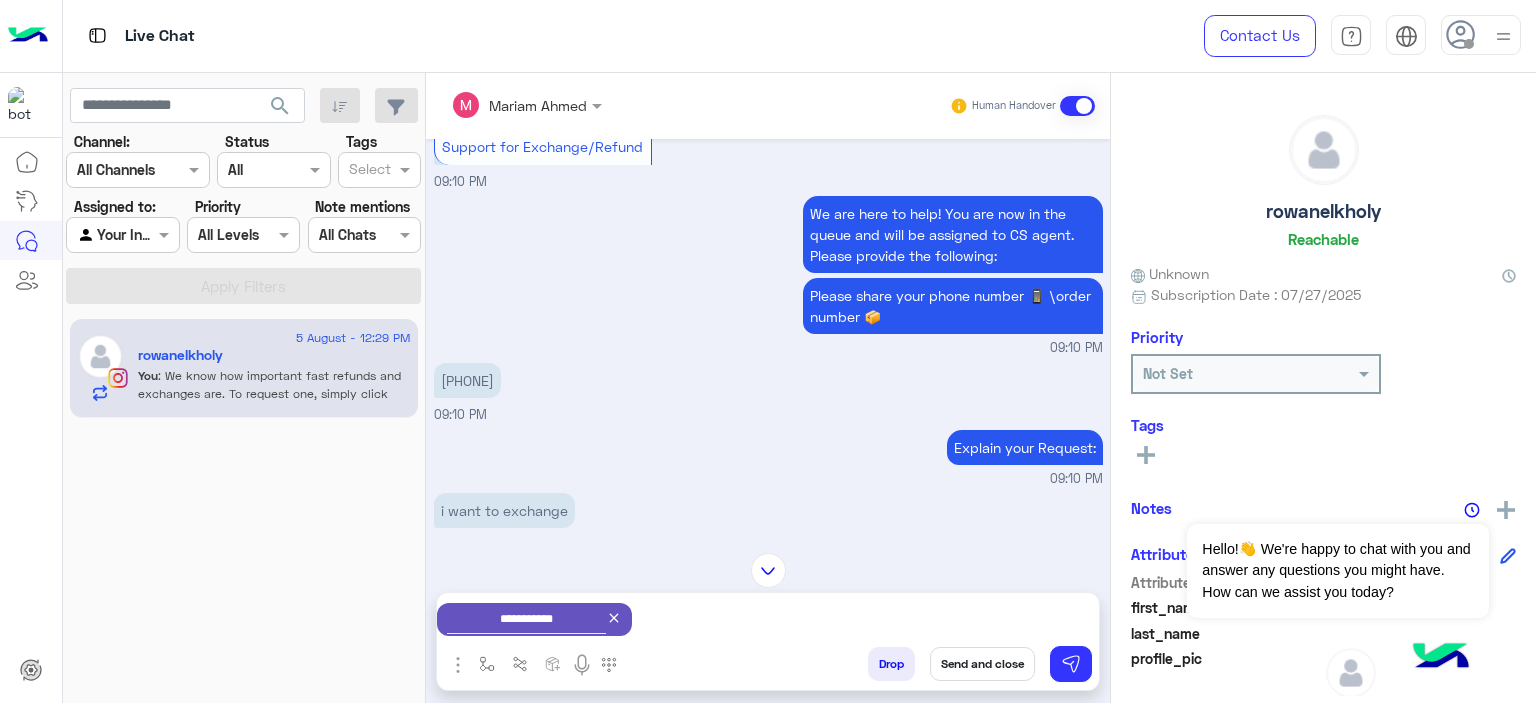 click on "Send and close" at bounding box center (982, 664) 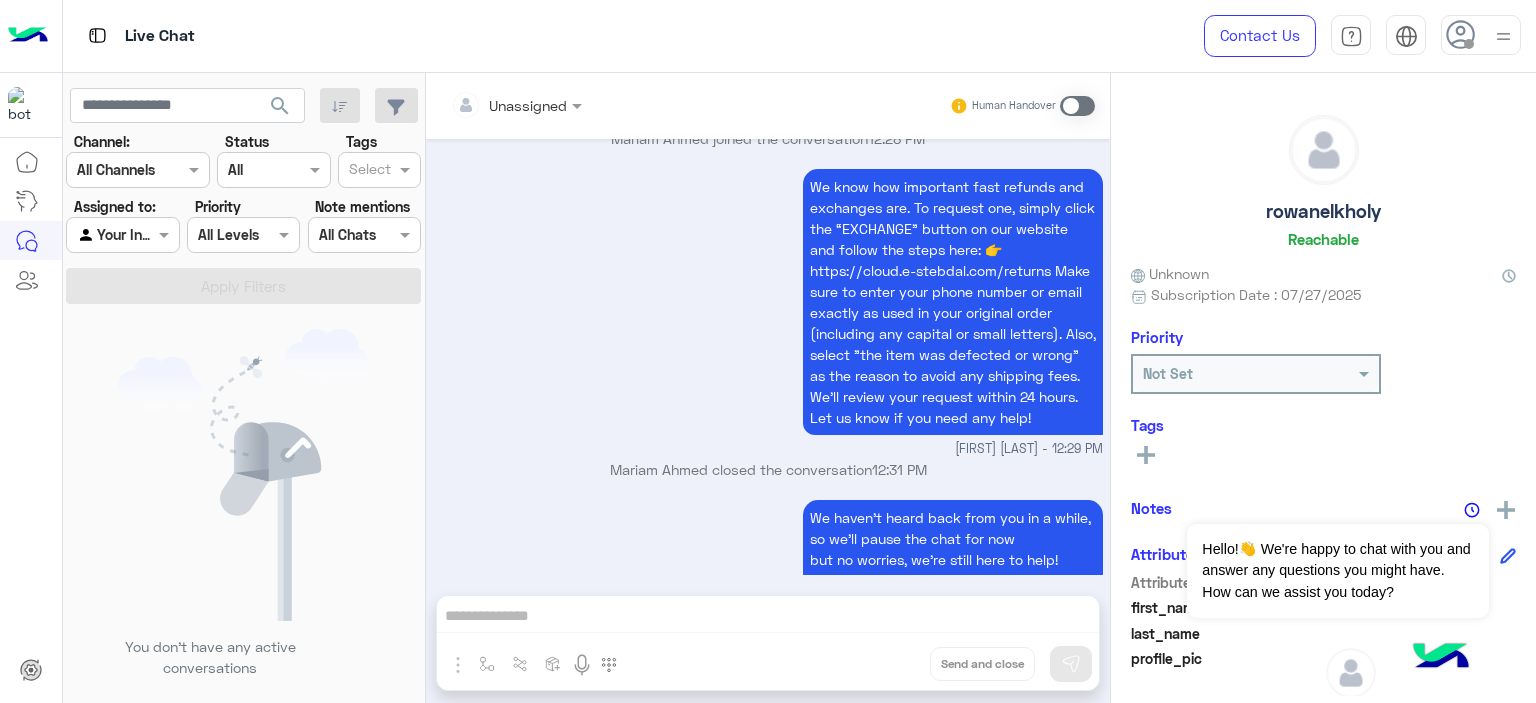 scroll, scrollTop: 2184, scrollLeft: 0, axis: vertical 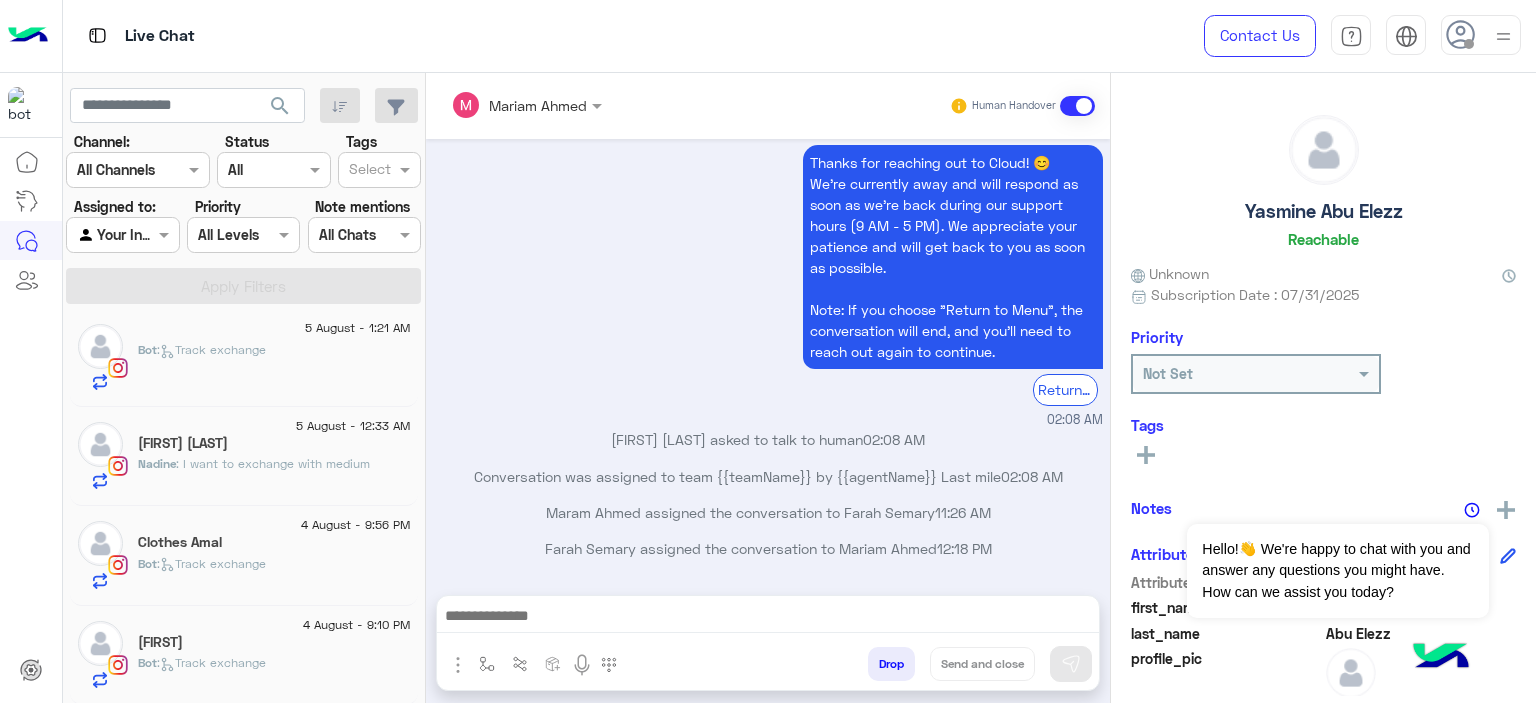 click on ":   Track exchange" 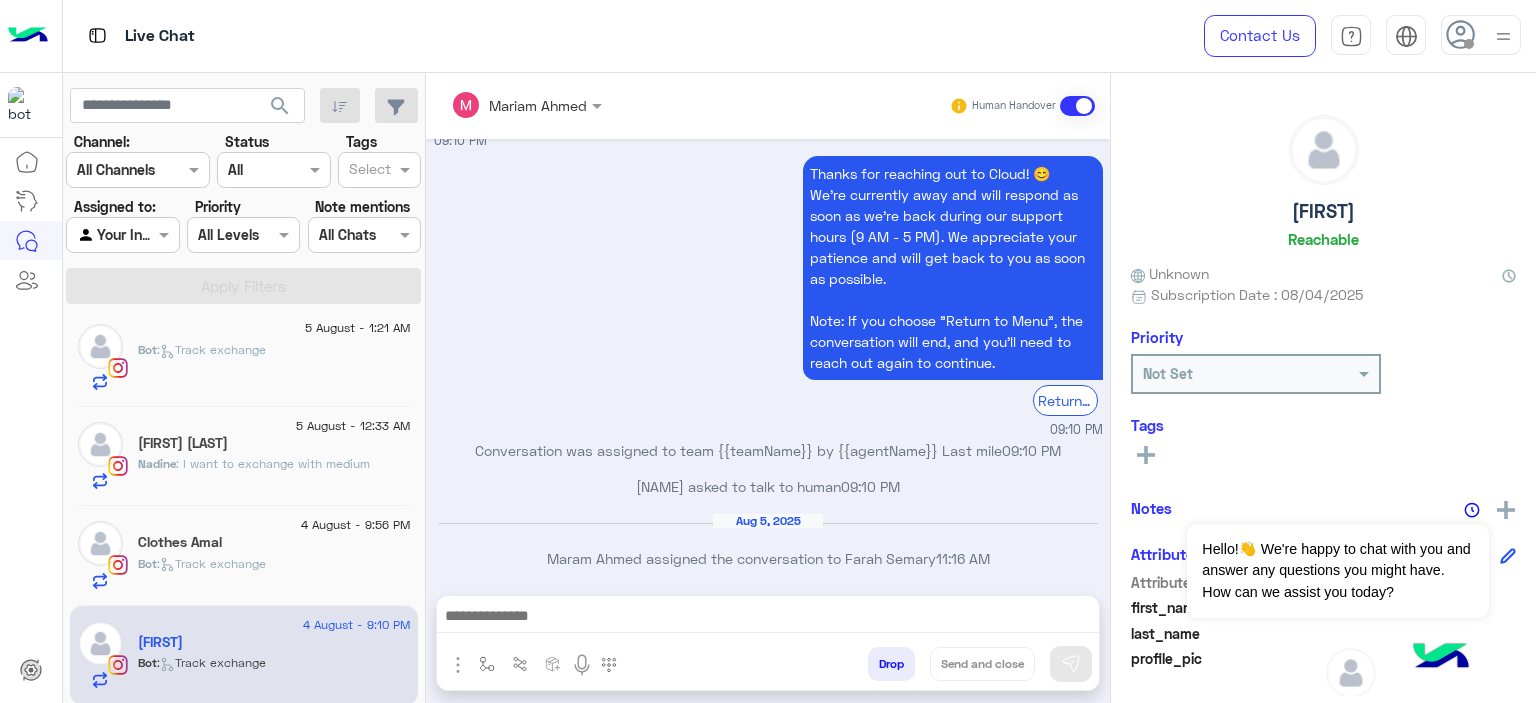 scroll, scrollTop: 1992, scrollLeft: 0, axis: vertical 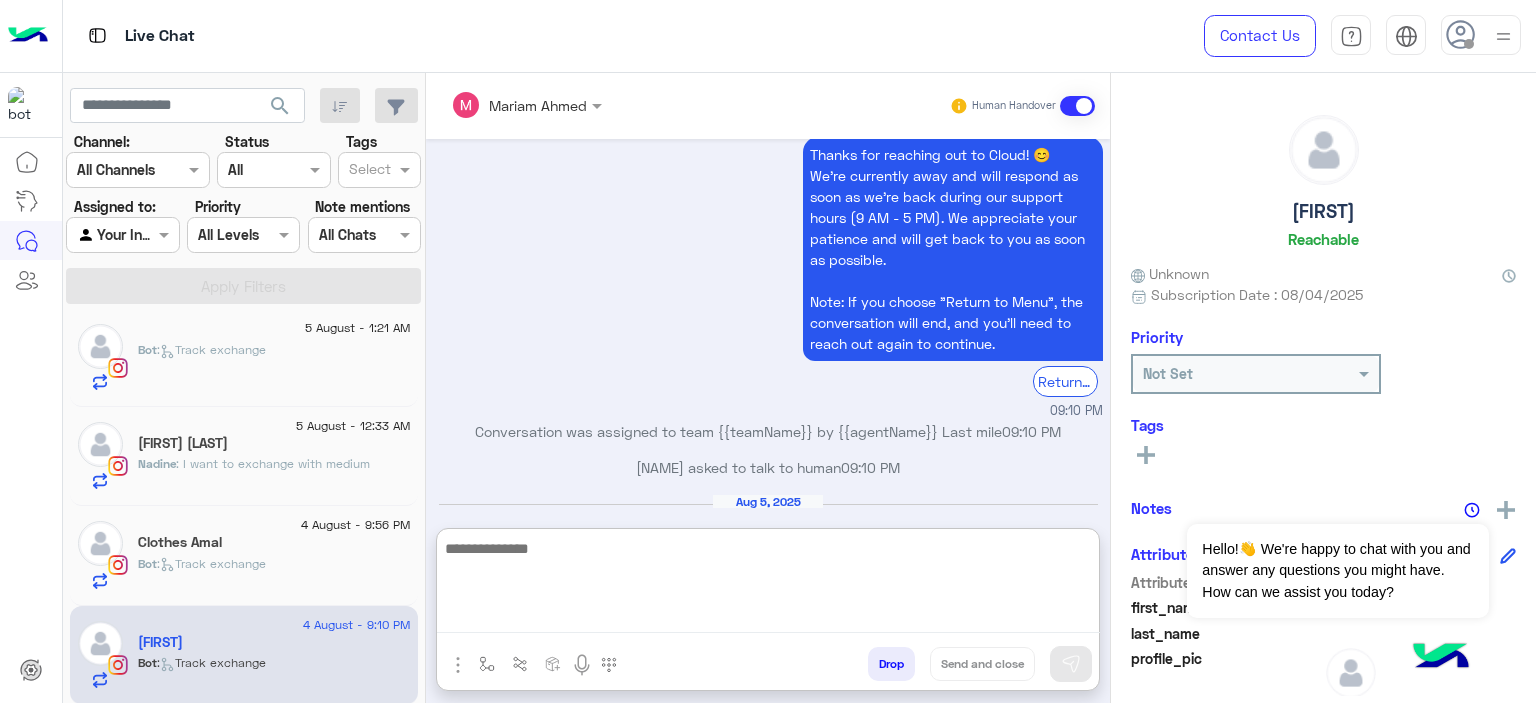 click at bounding box center [768, 584] 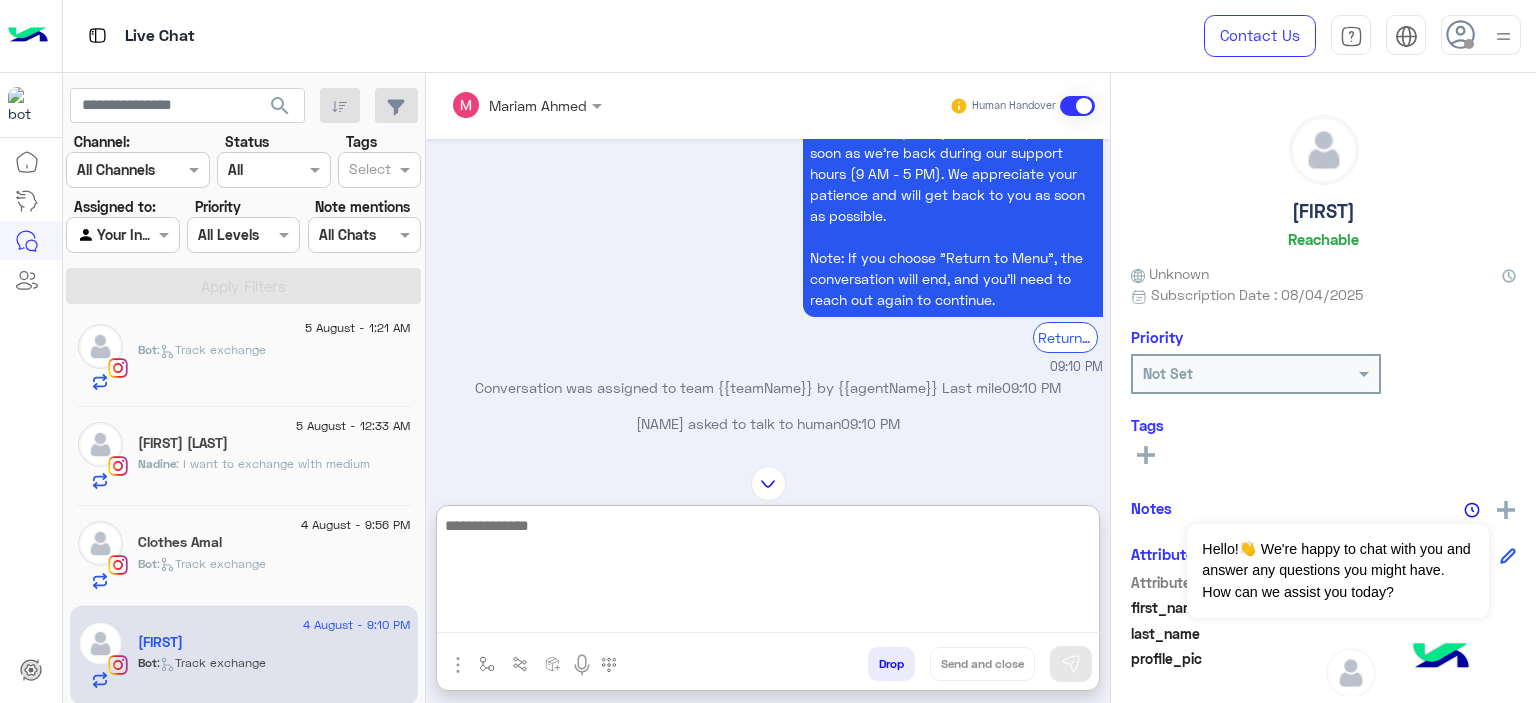 scroll, scrollTop: 2083, scrollLeft: 0, axis: vertical 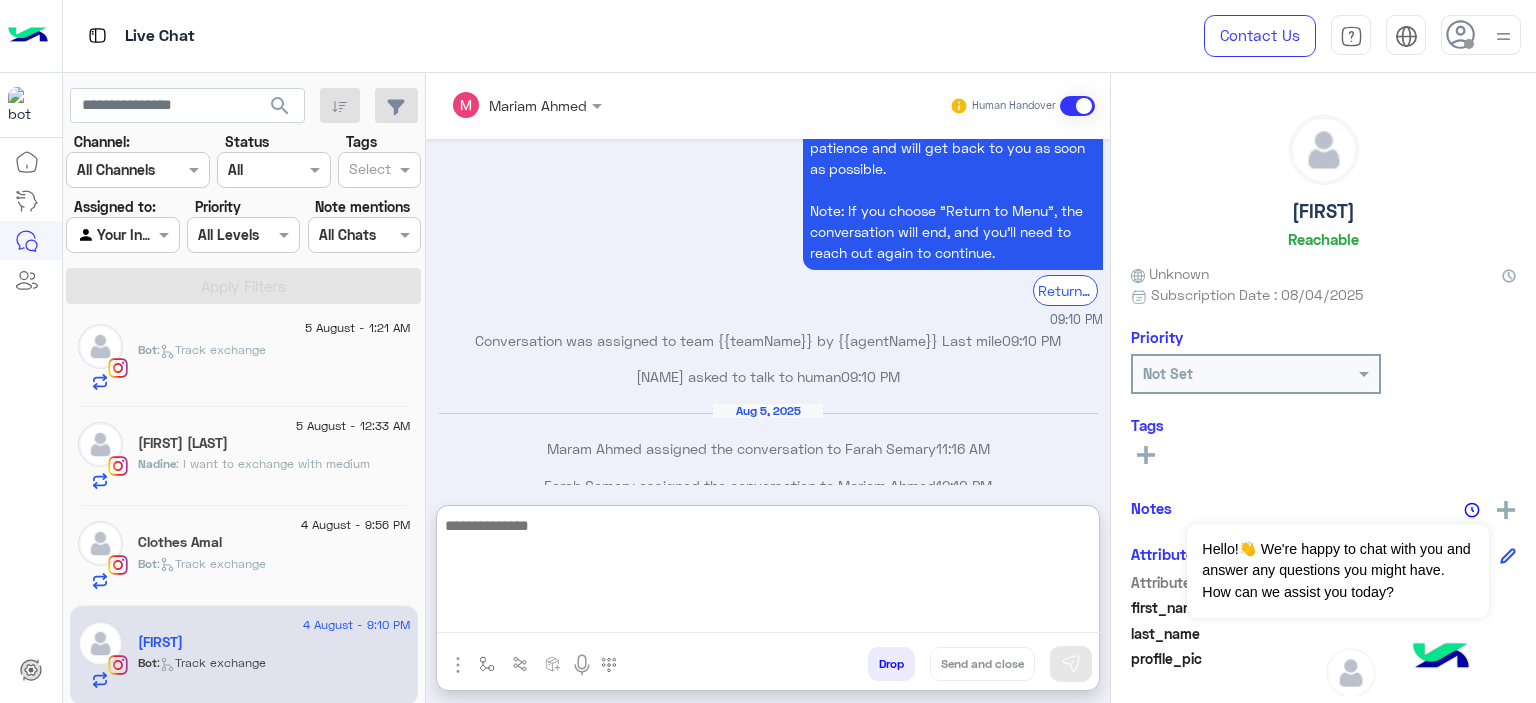 click at bounding box center [768, 573] 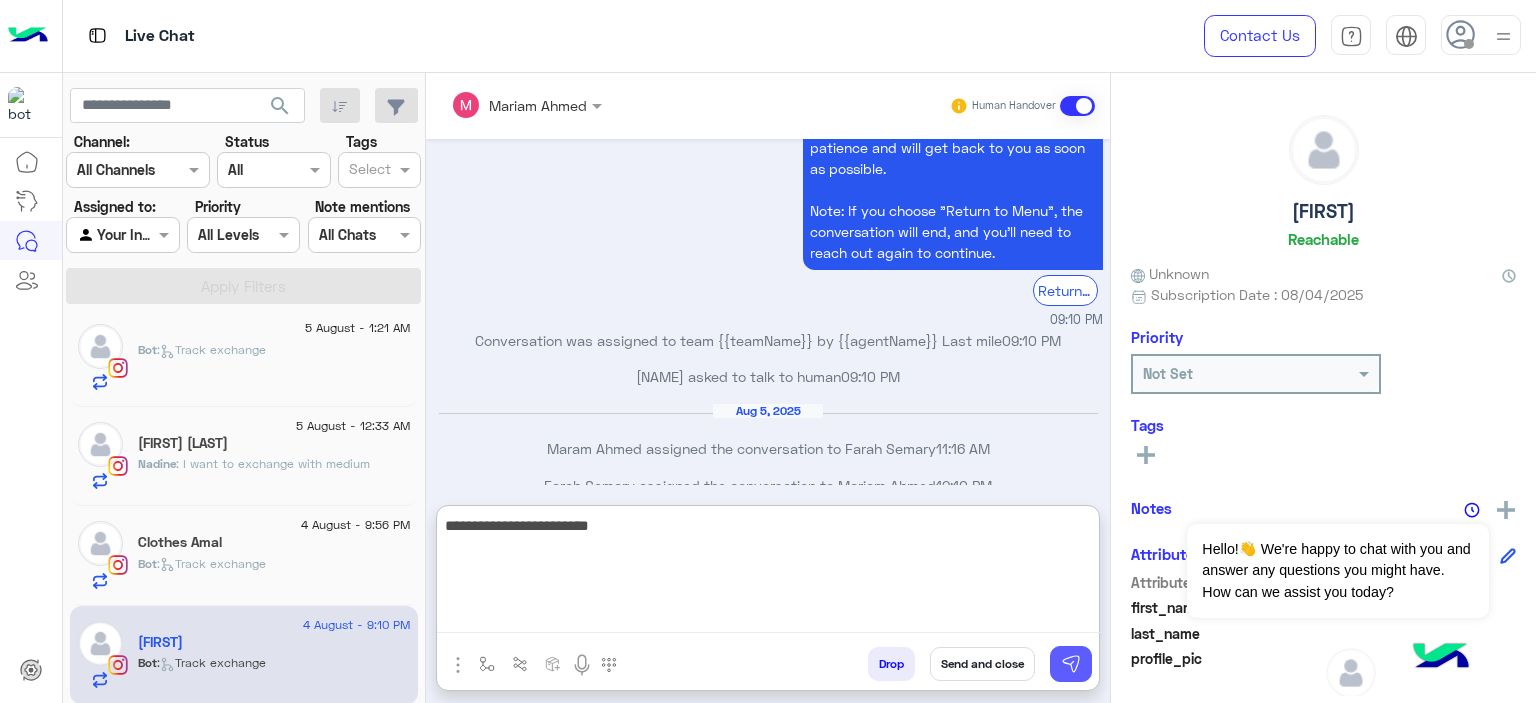 type on "**********" 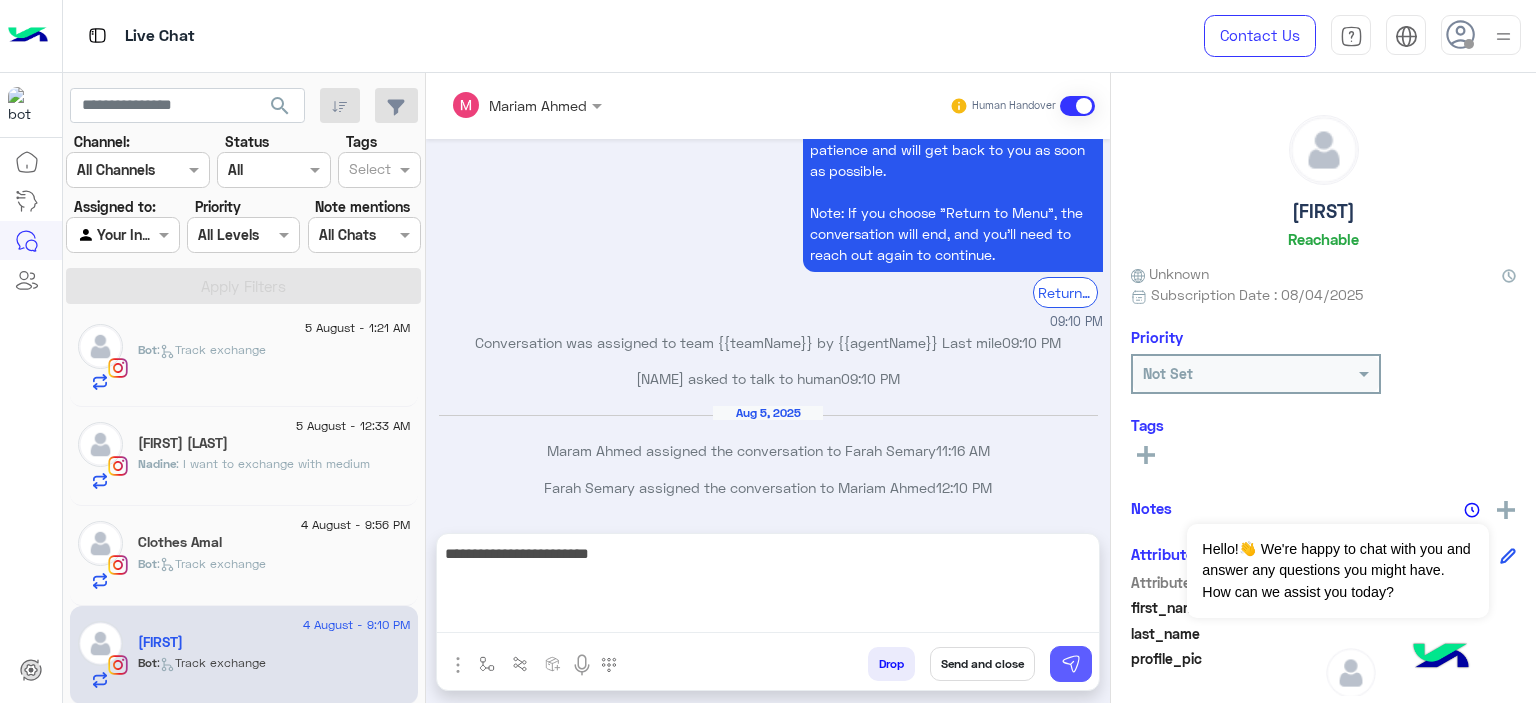 scroll, scrollTop: 2056, scrollLeft: 0, axis: vertical 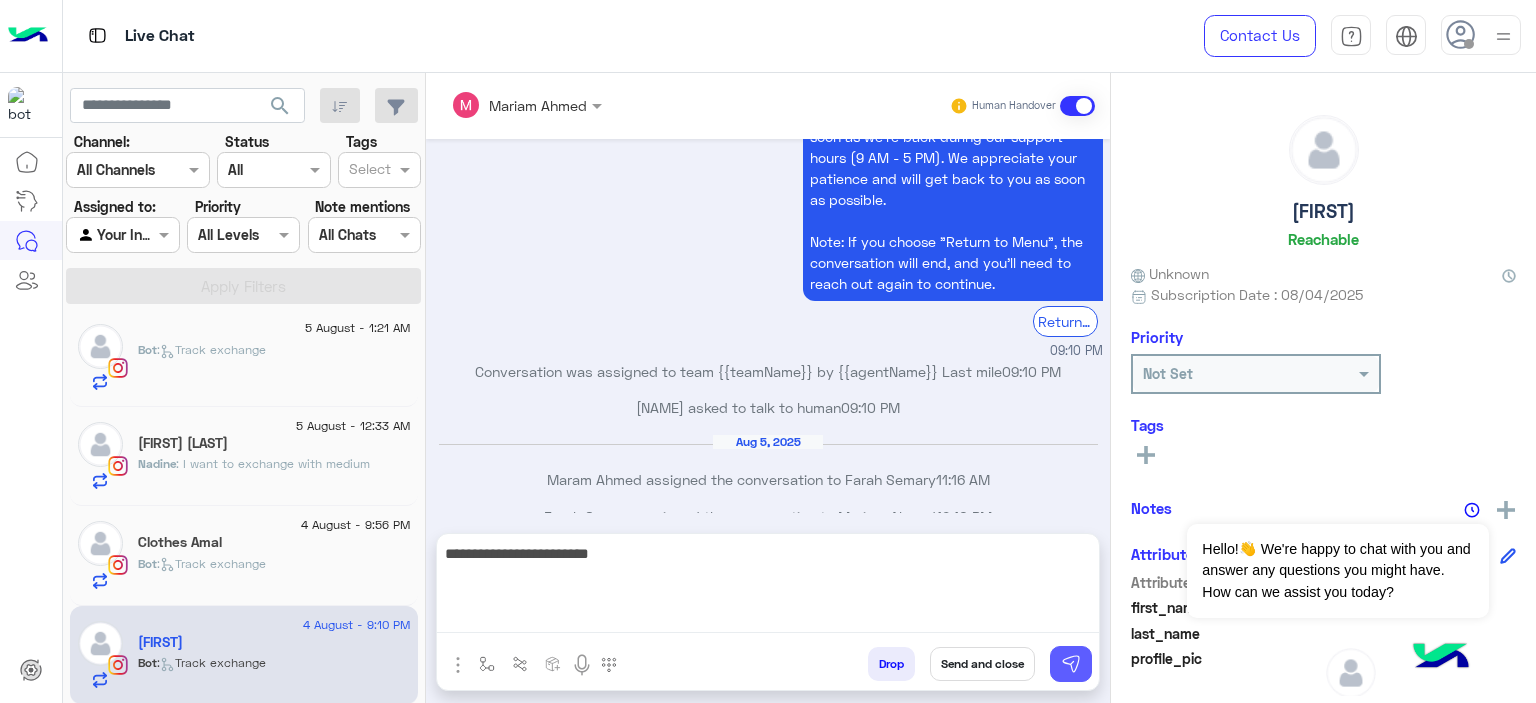 click at bounding box center (1071, 664) 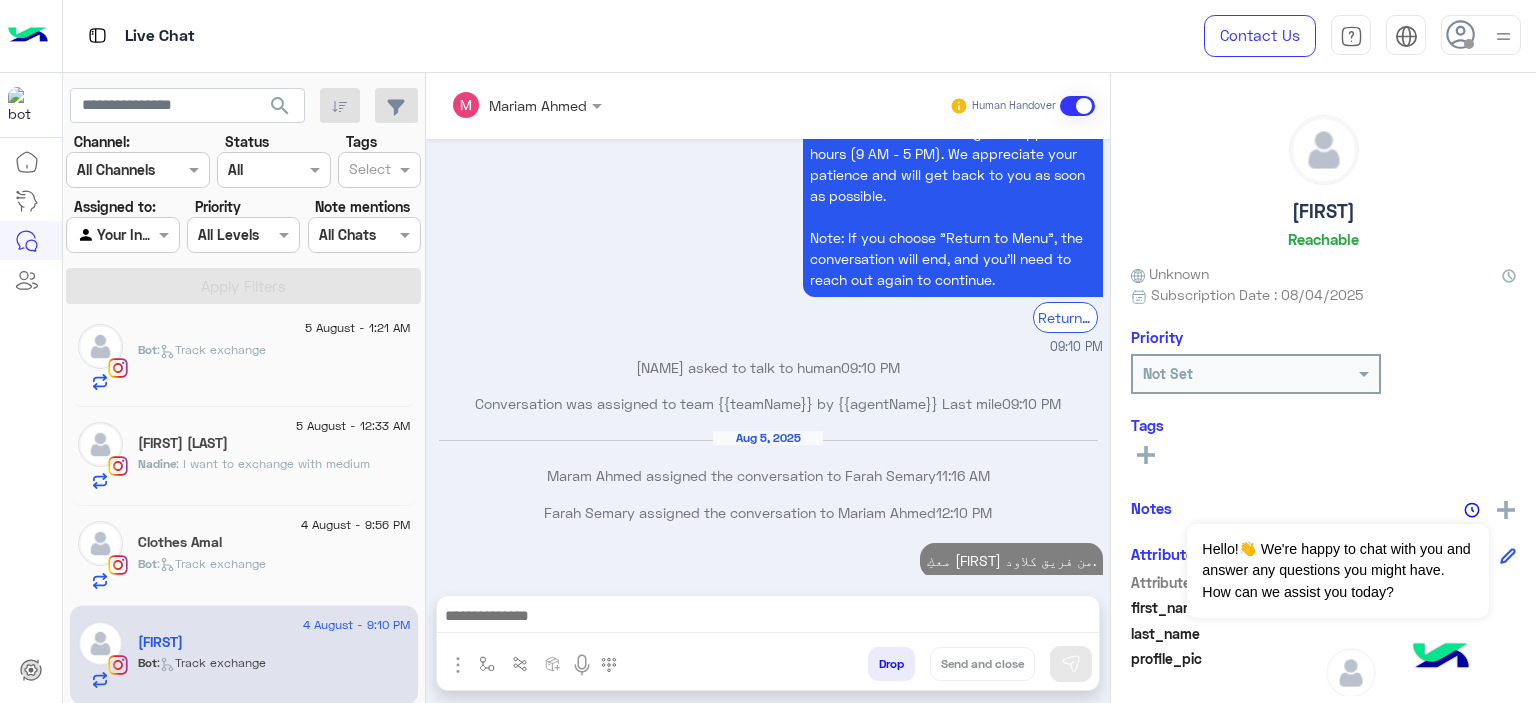 scroll, scrollTop: 2092, scrollLeft: 0, axis: vertical 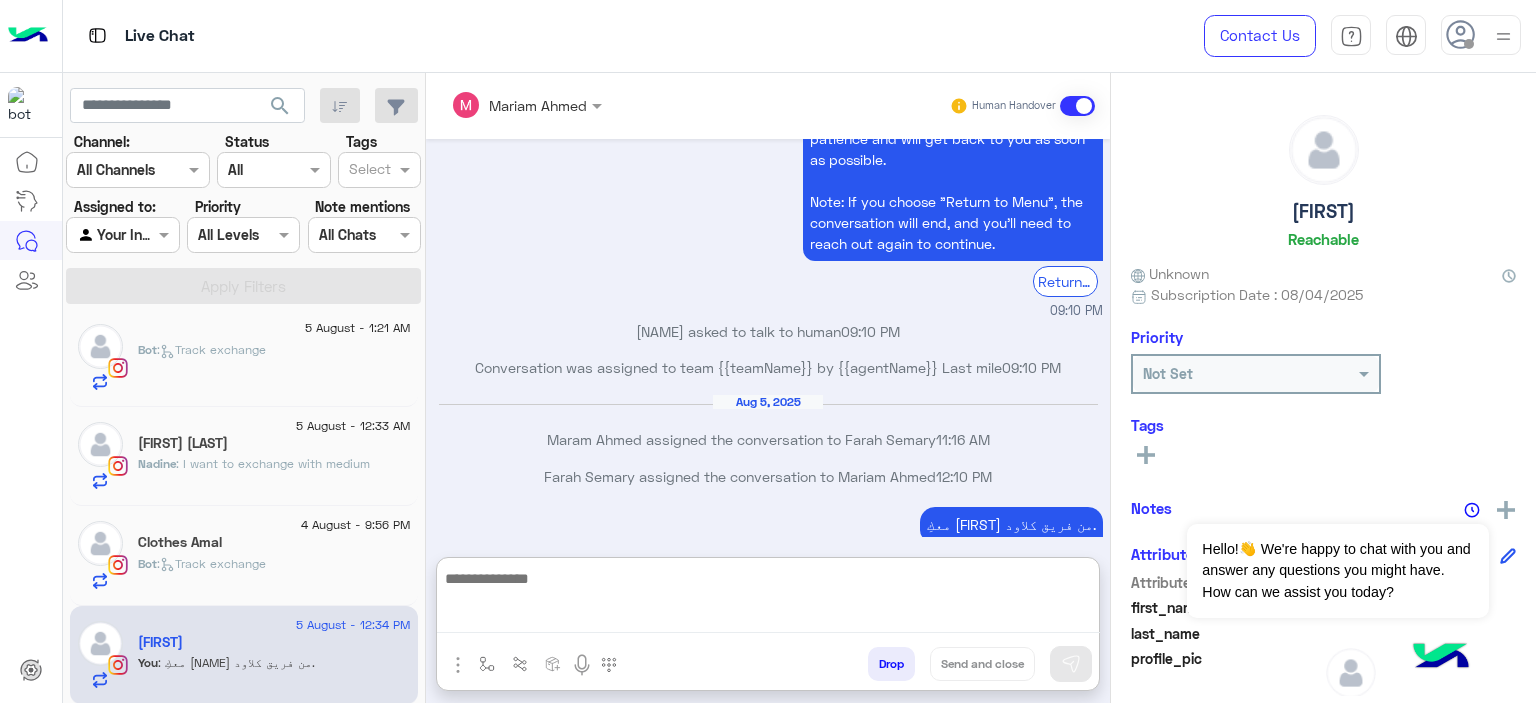 click at bounding box center [768, 599] 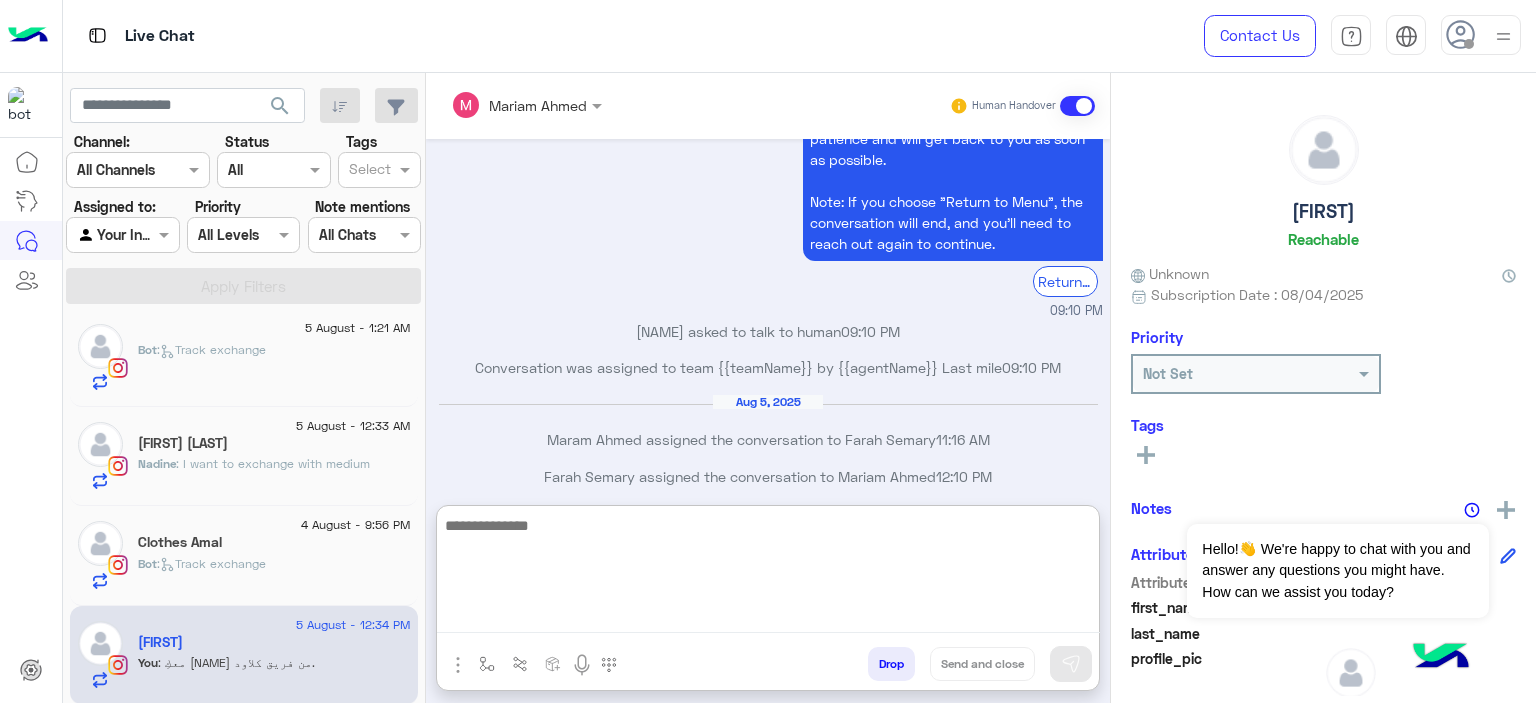 paste on "**********" 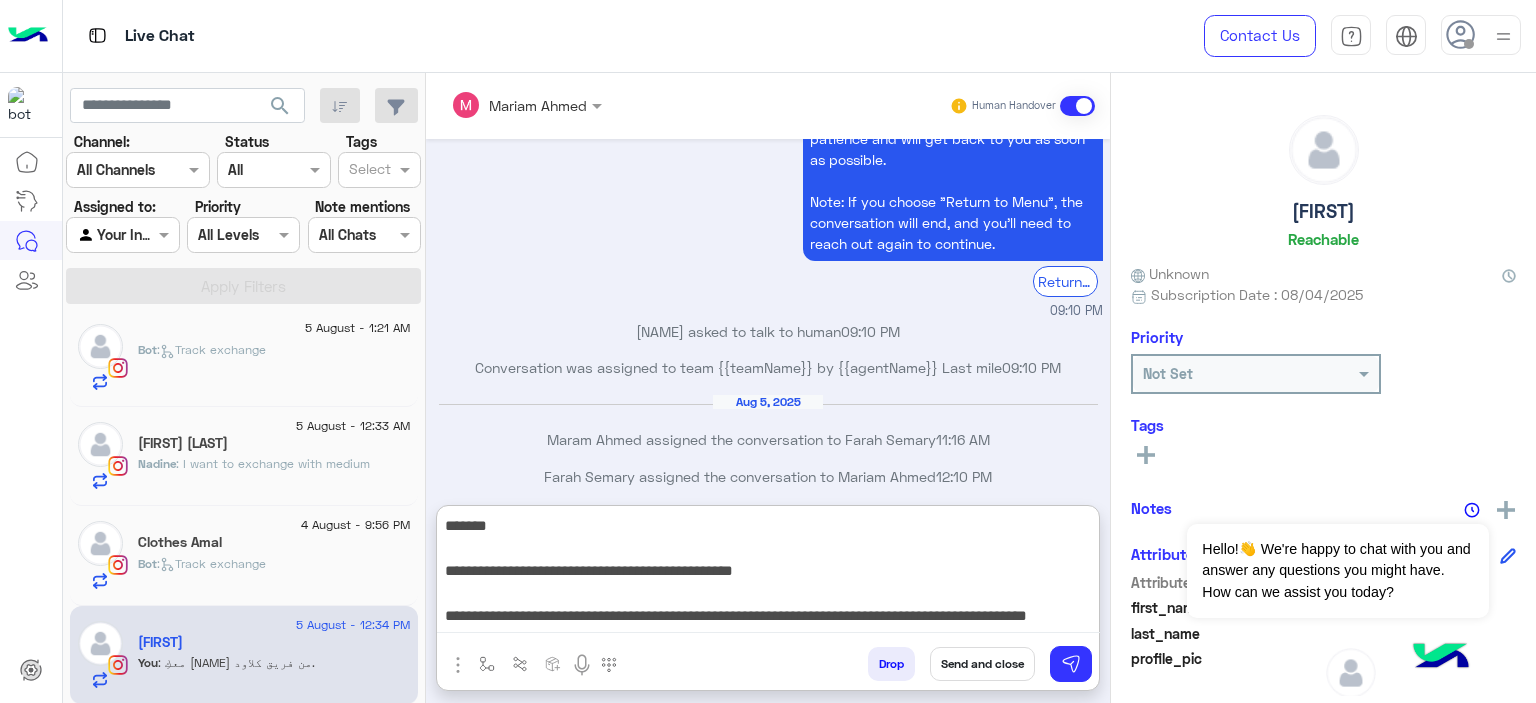 scroll, scrollTop: 217, scrollLeft: 0, axis: vertical 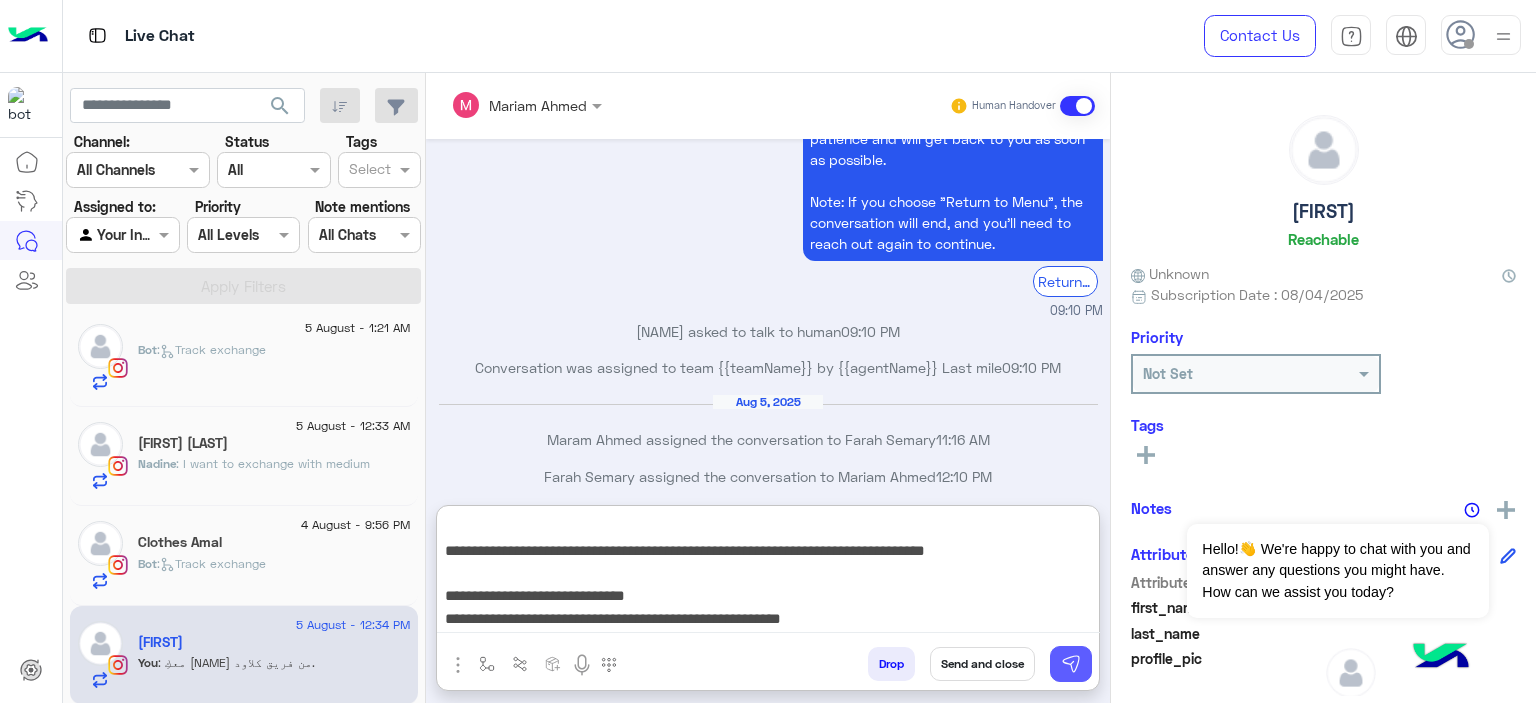 type on "**********" 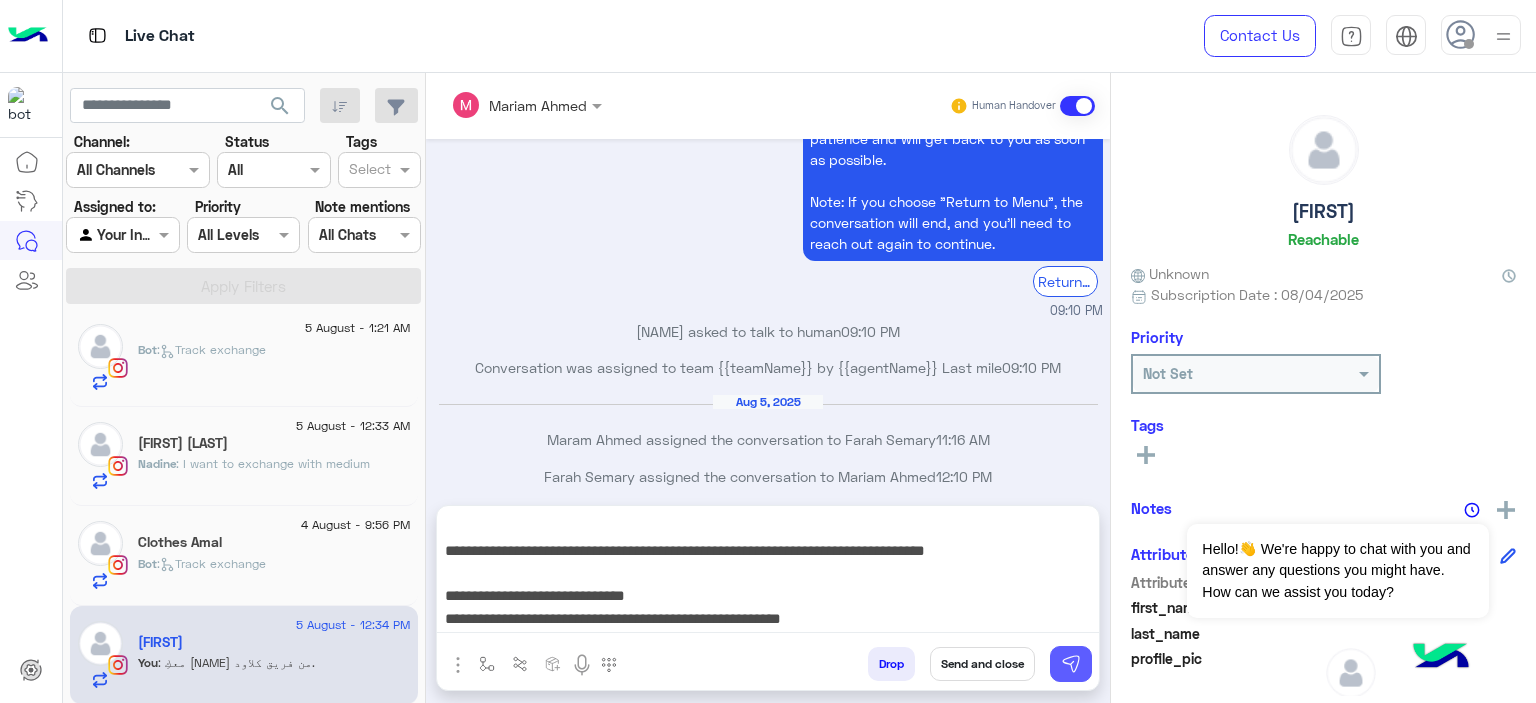 click at bounding box center (1071, 664) 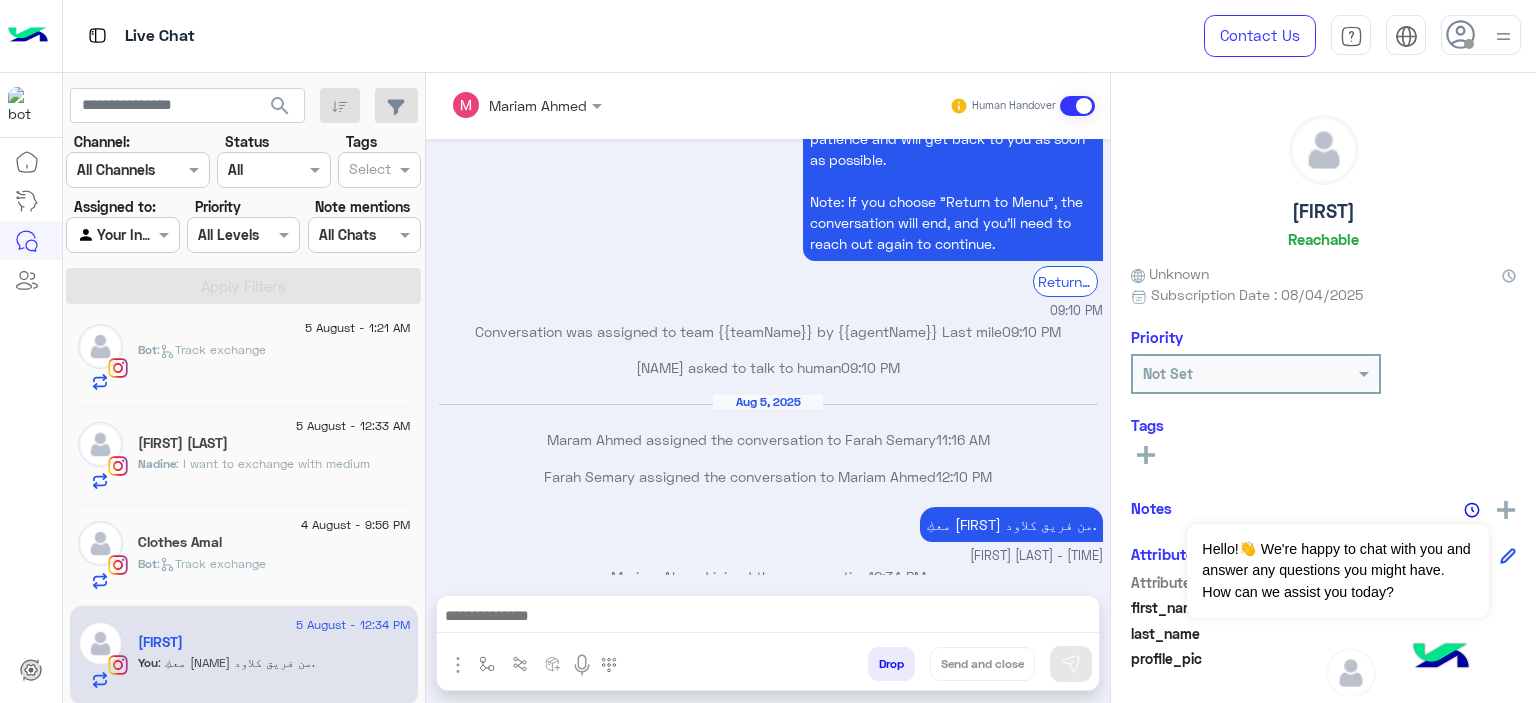 scroll, scrollTop: 0, scrollLeft: 0, axis: both 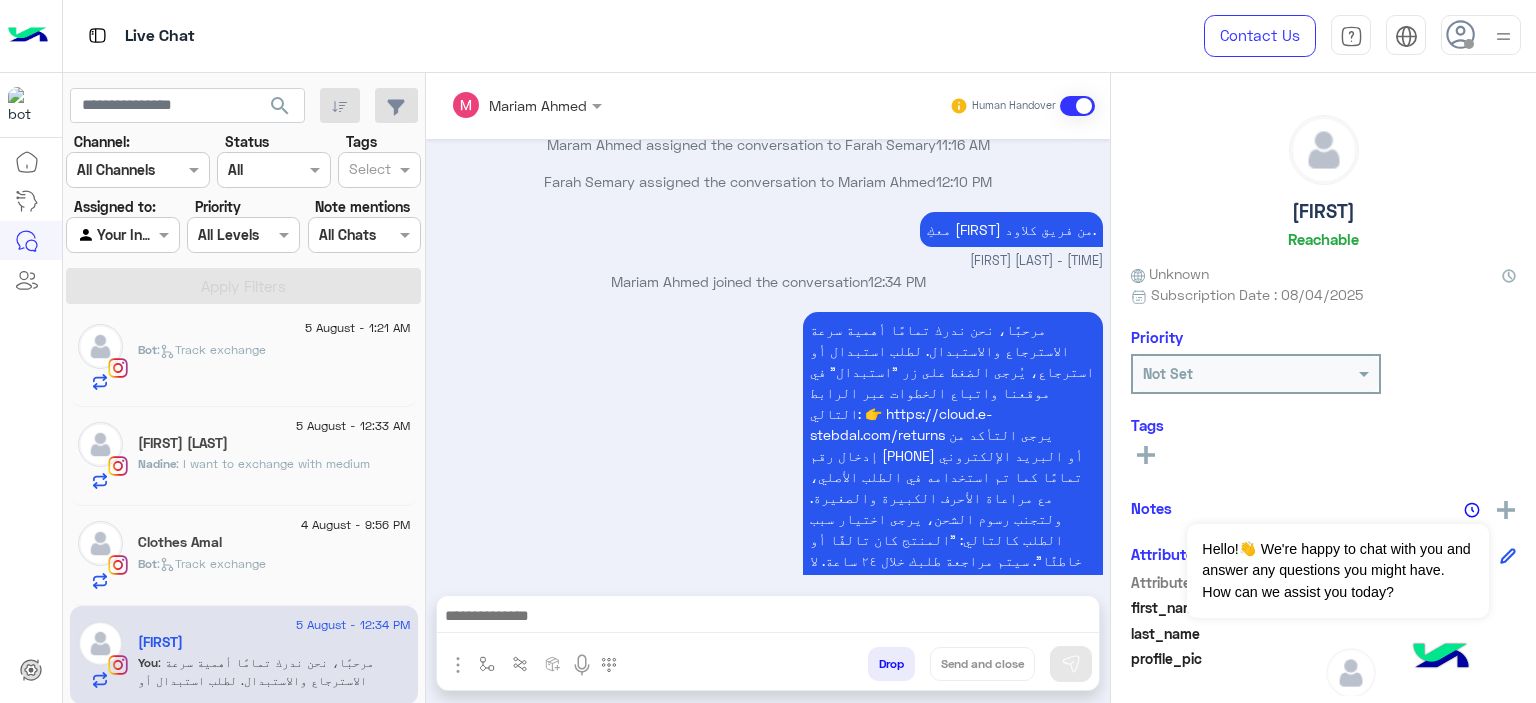 click on "Clothes Amal" 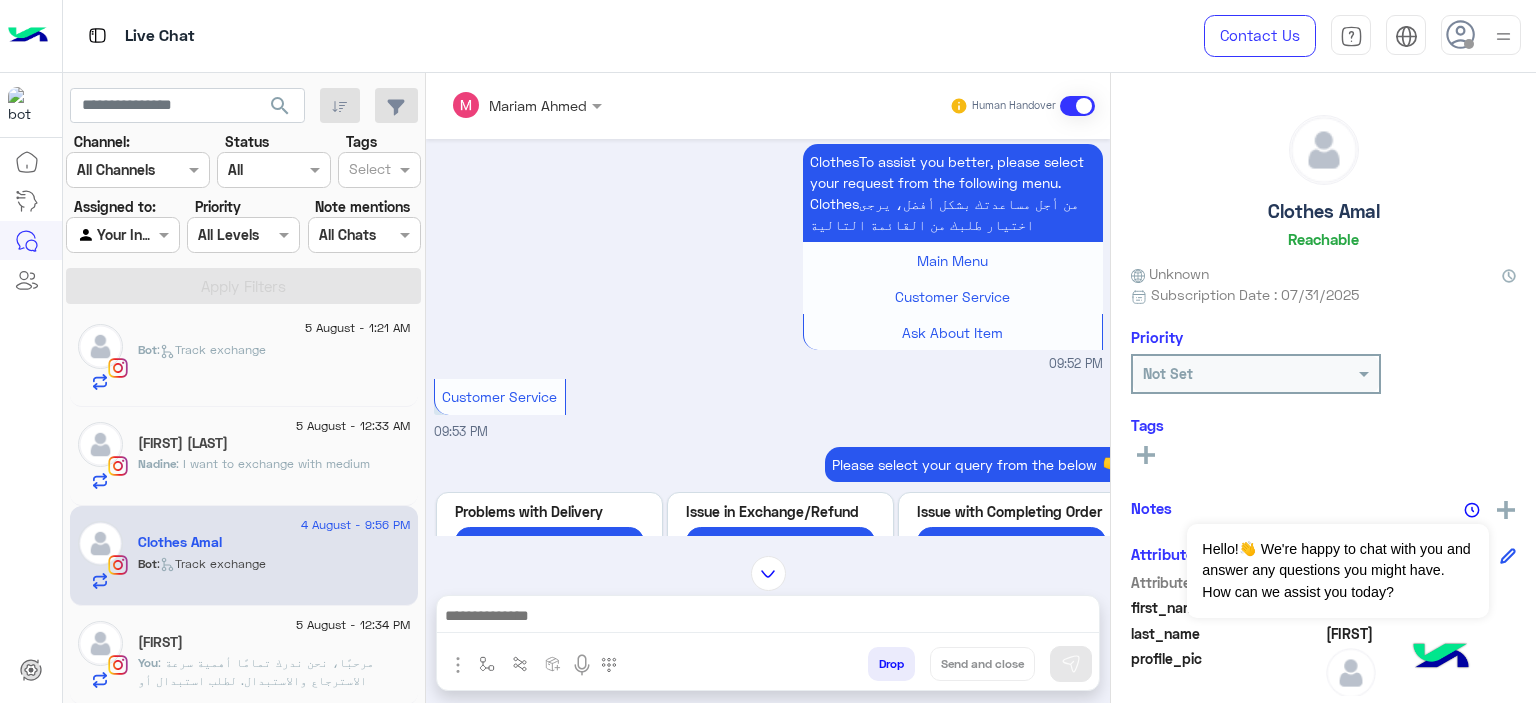 scroll, scrollTop: 1044, scrollLeft: 0, axis: vertical 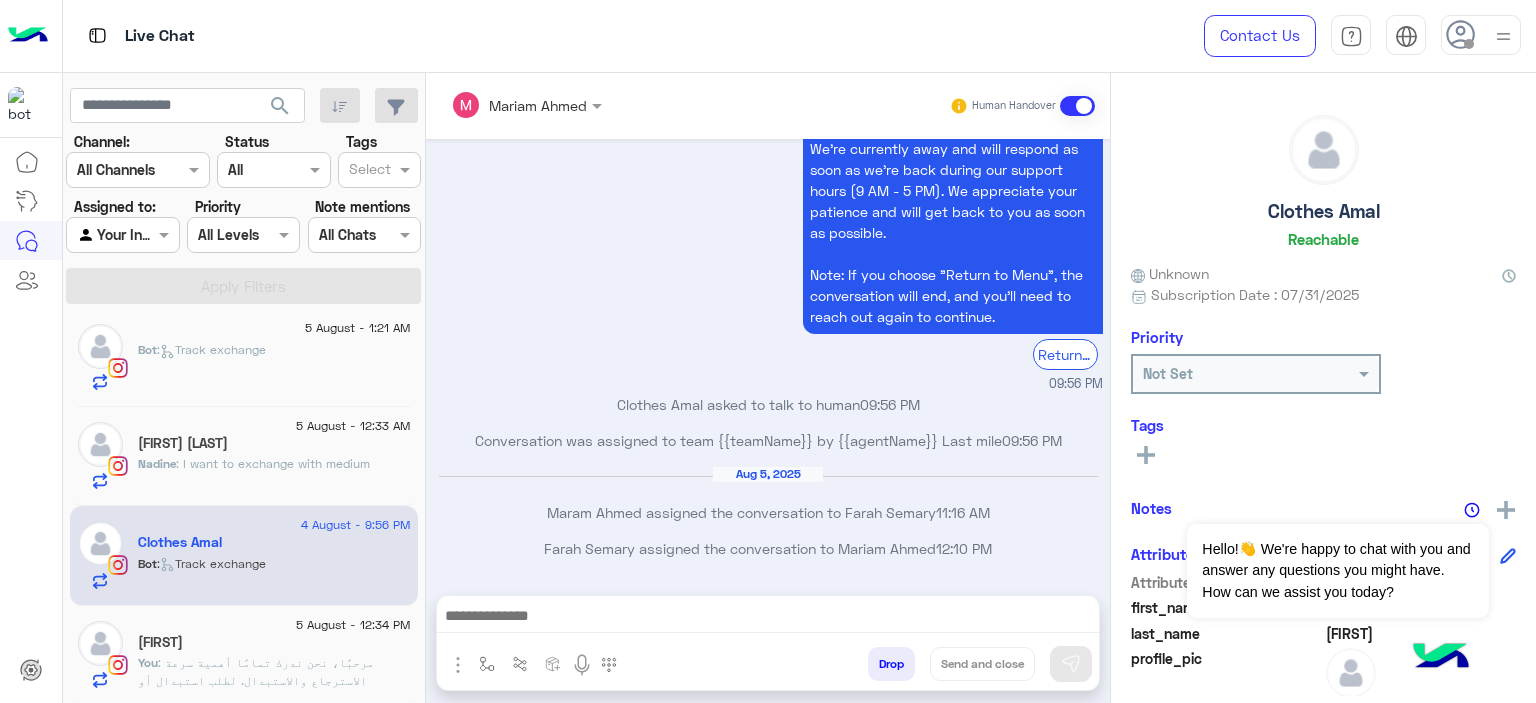 click at bounding box center [768, 618] 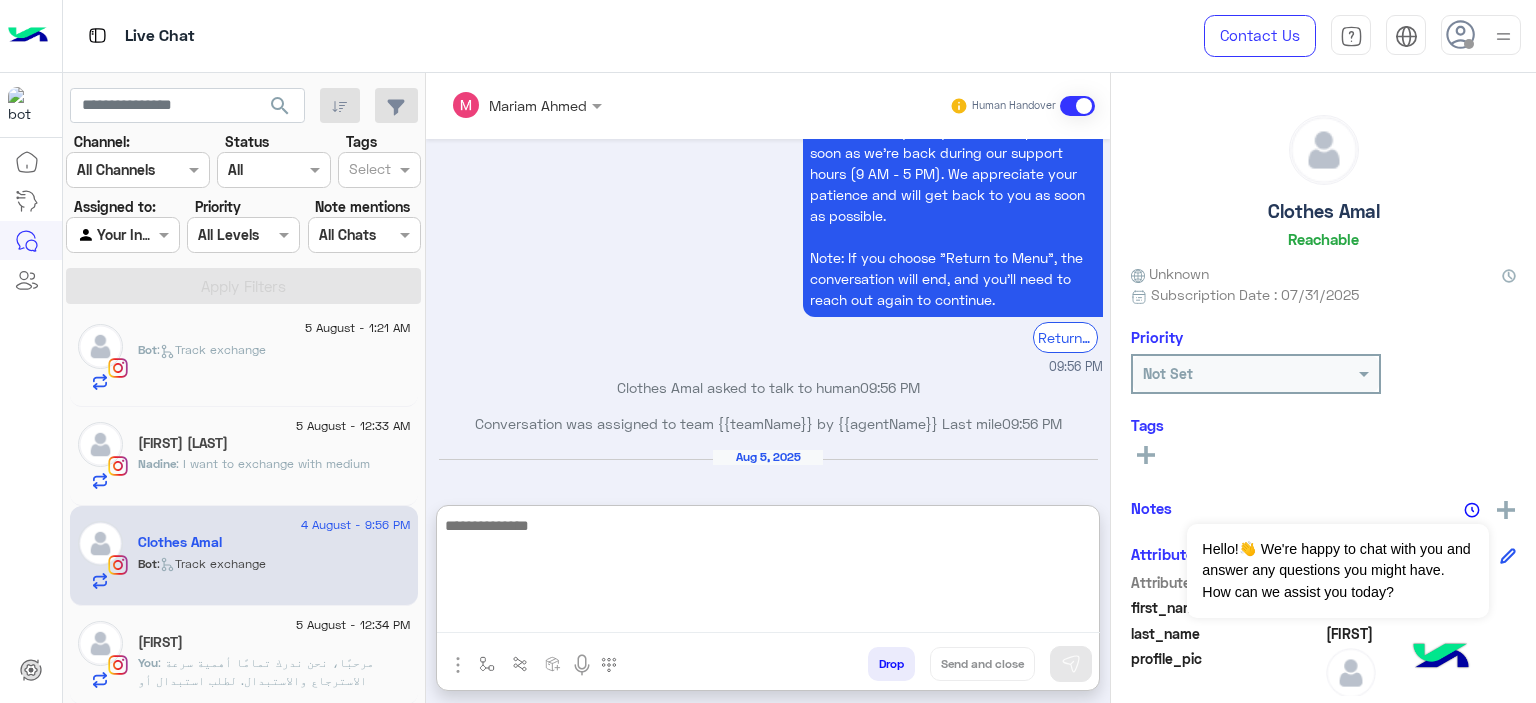 type on "*" 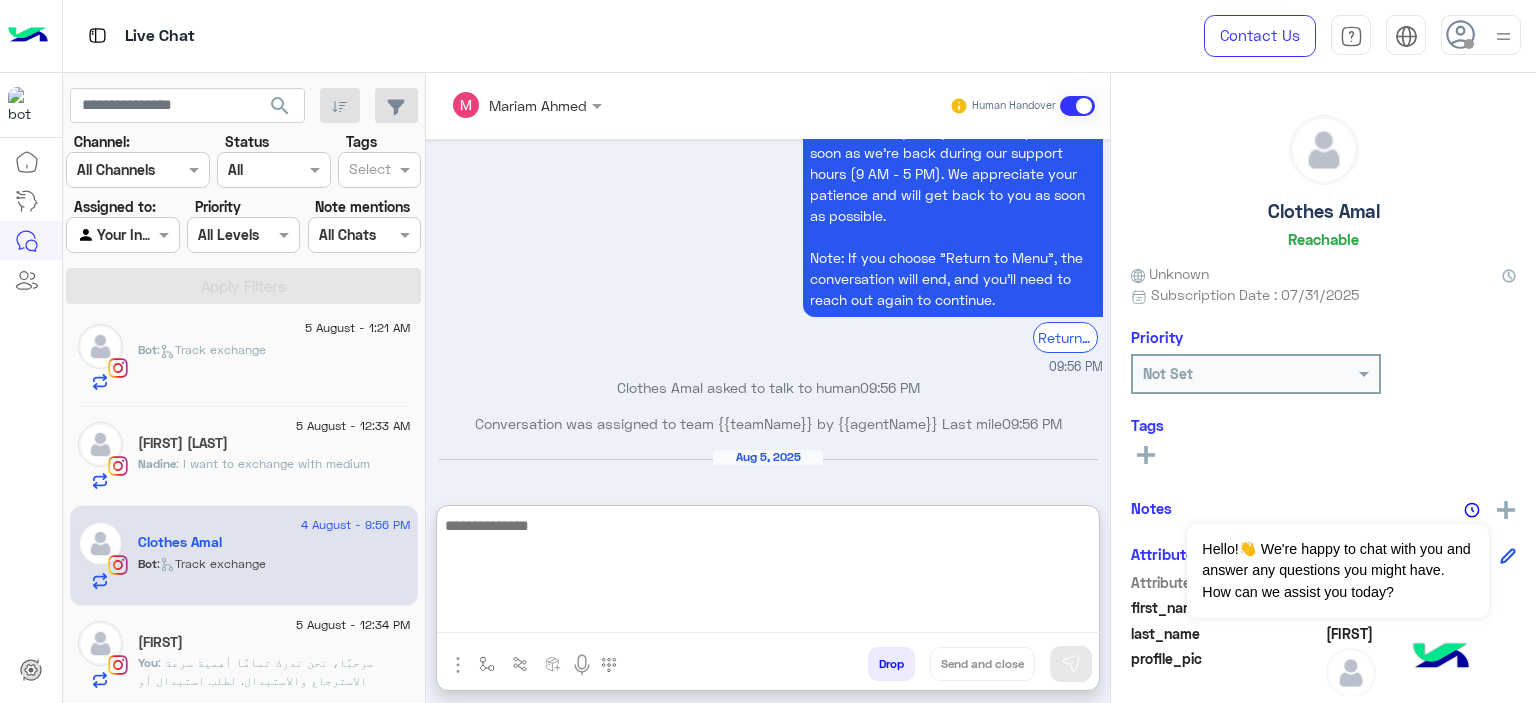 paste on "**********" 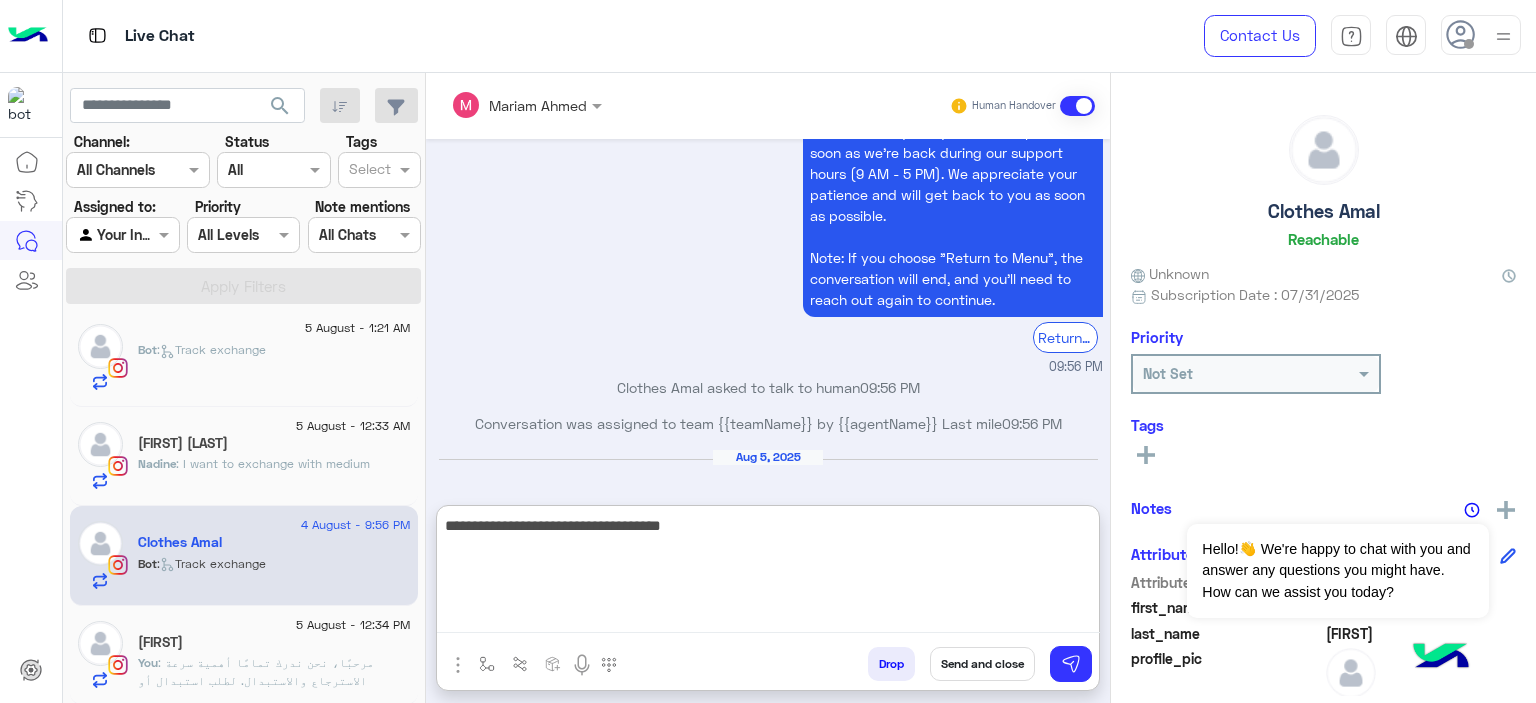type on "**********" 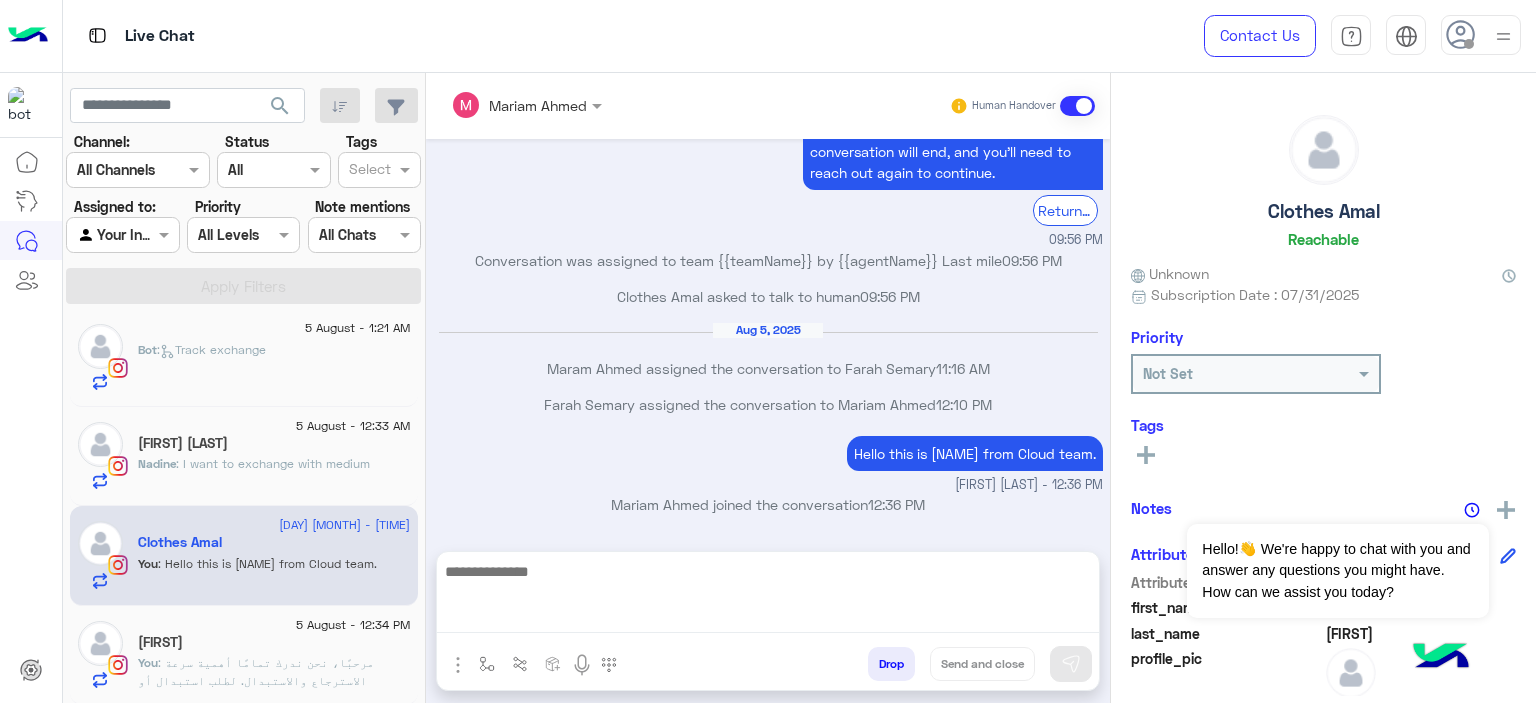 scroll, scrollTop: 1968, scrollLeft: 0, axis: vertical 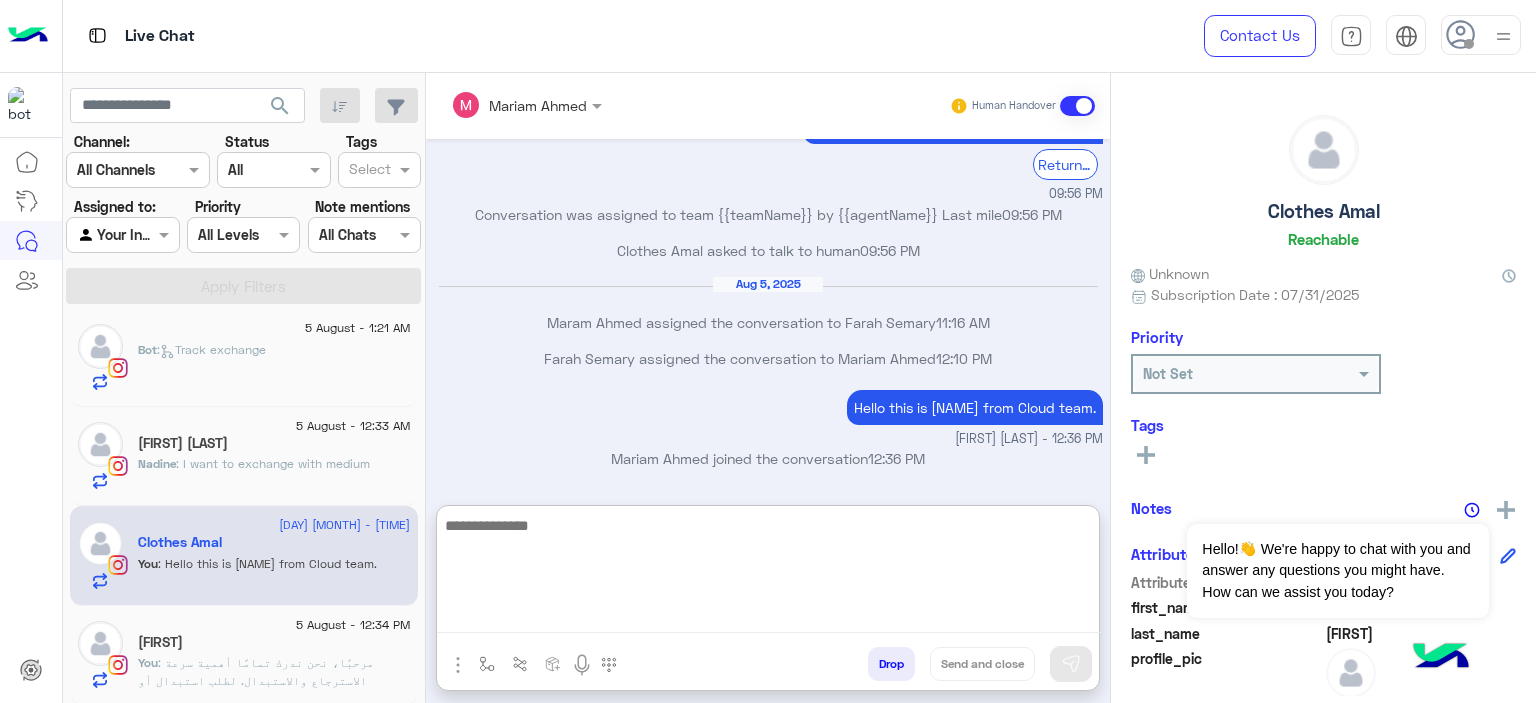 paste on "**********" 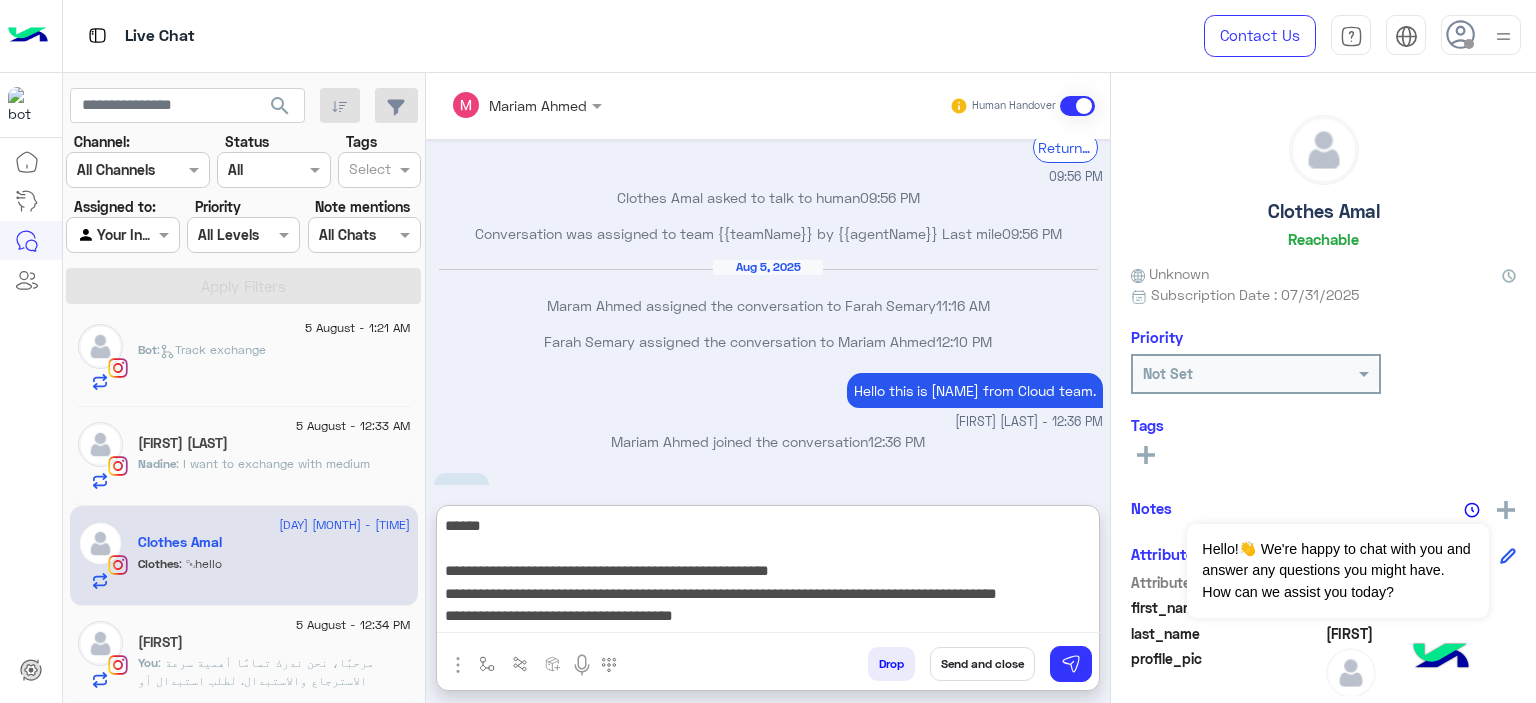 scroll, scrollTop: 150, scrollLeft: 0, axis: vertical 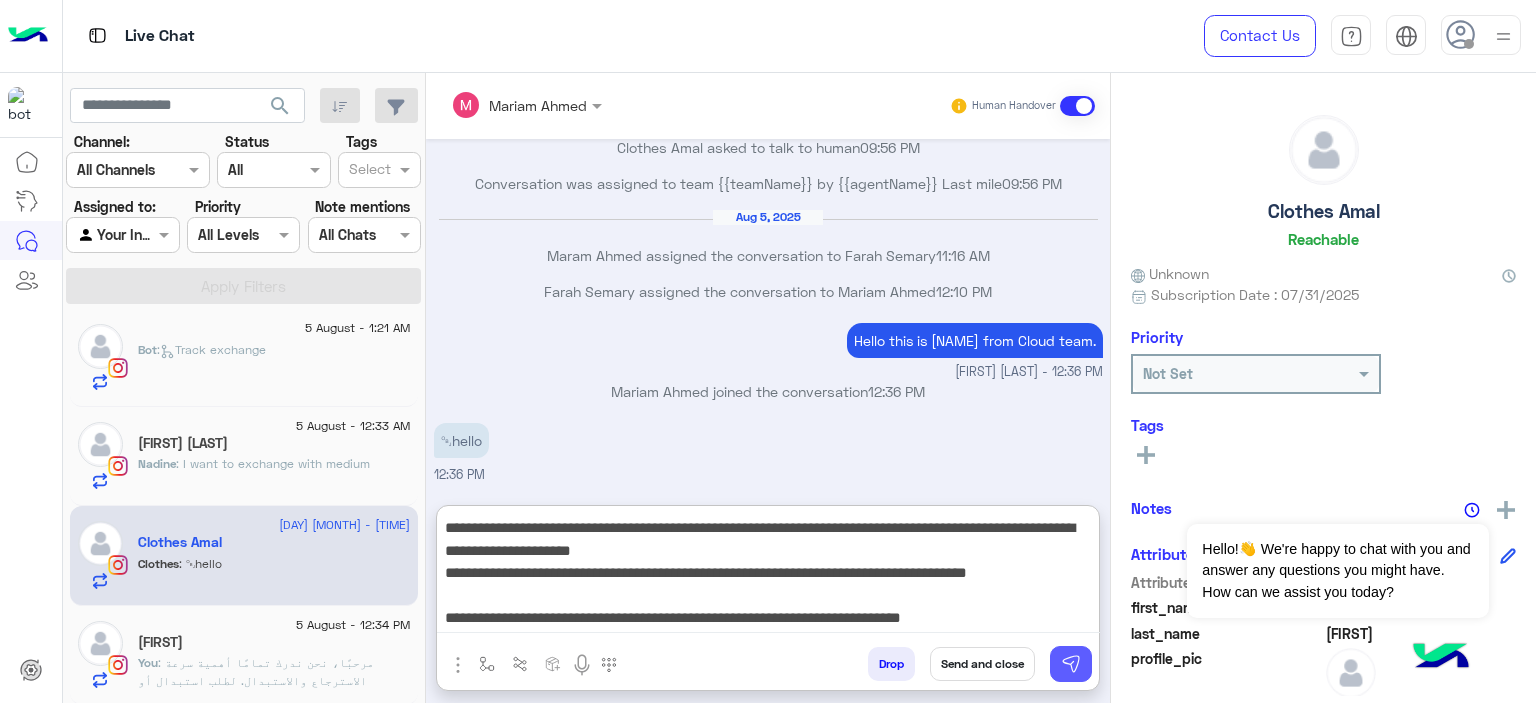 type on "**********" 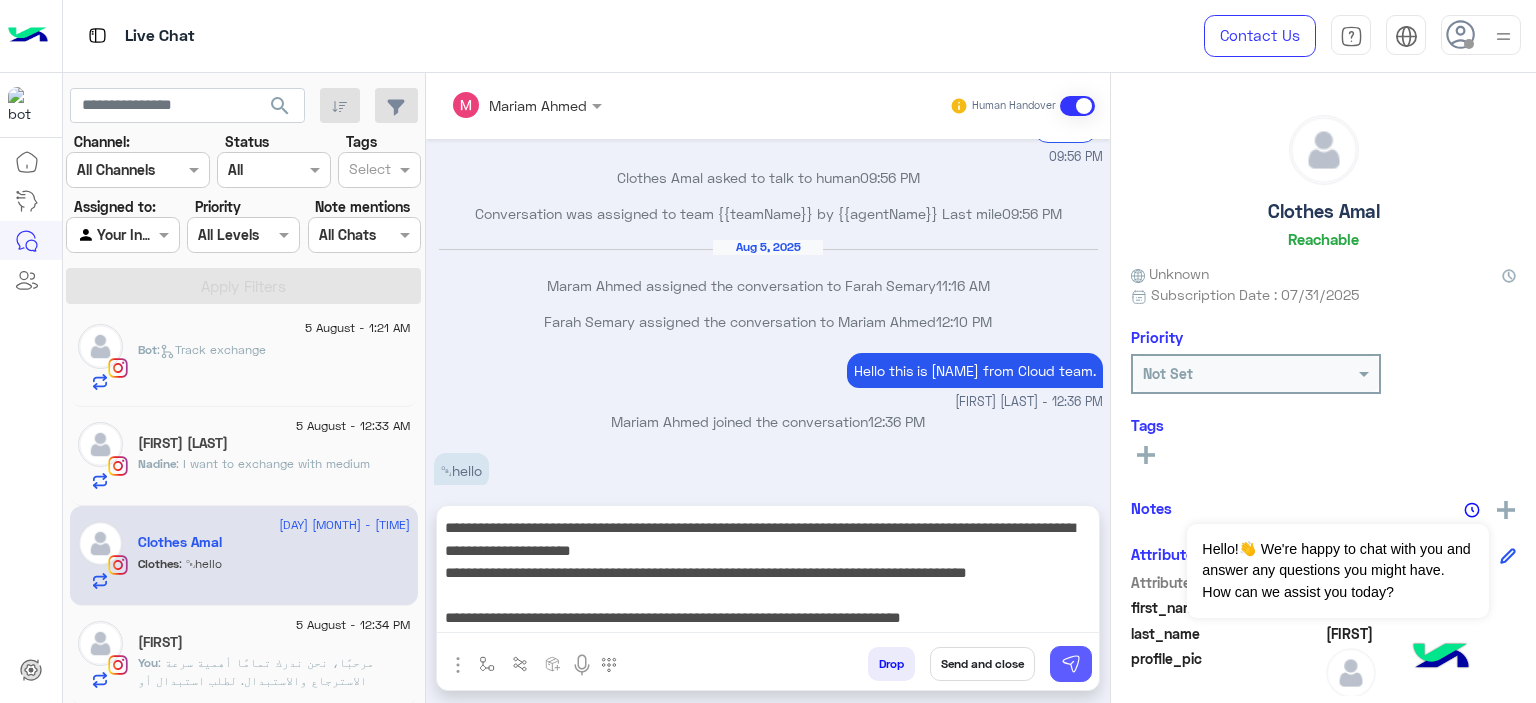 click at bounding box center (1071, 664) 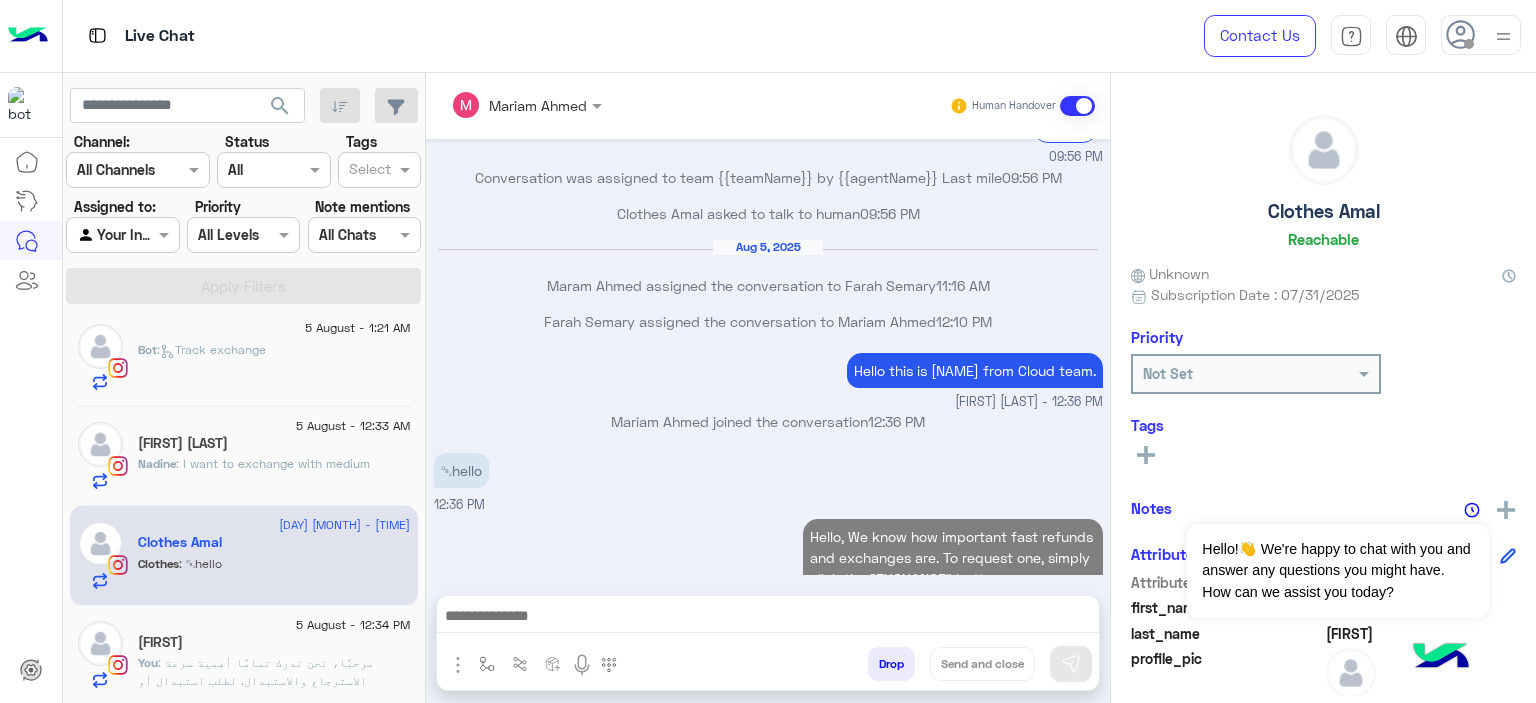 scroll, scrollTop: 2350, scrollLeft: 0, axis: vertical 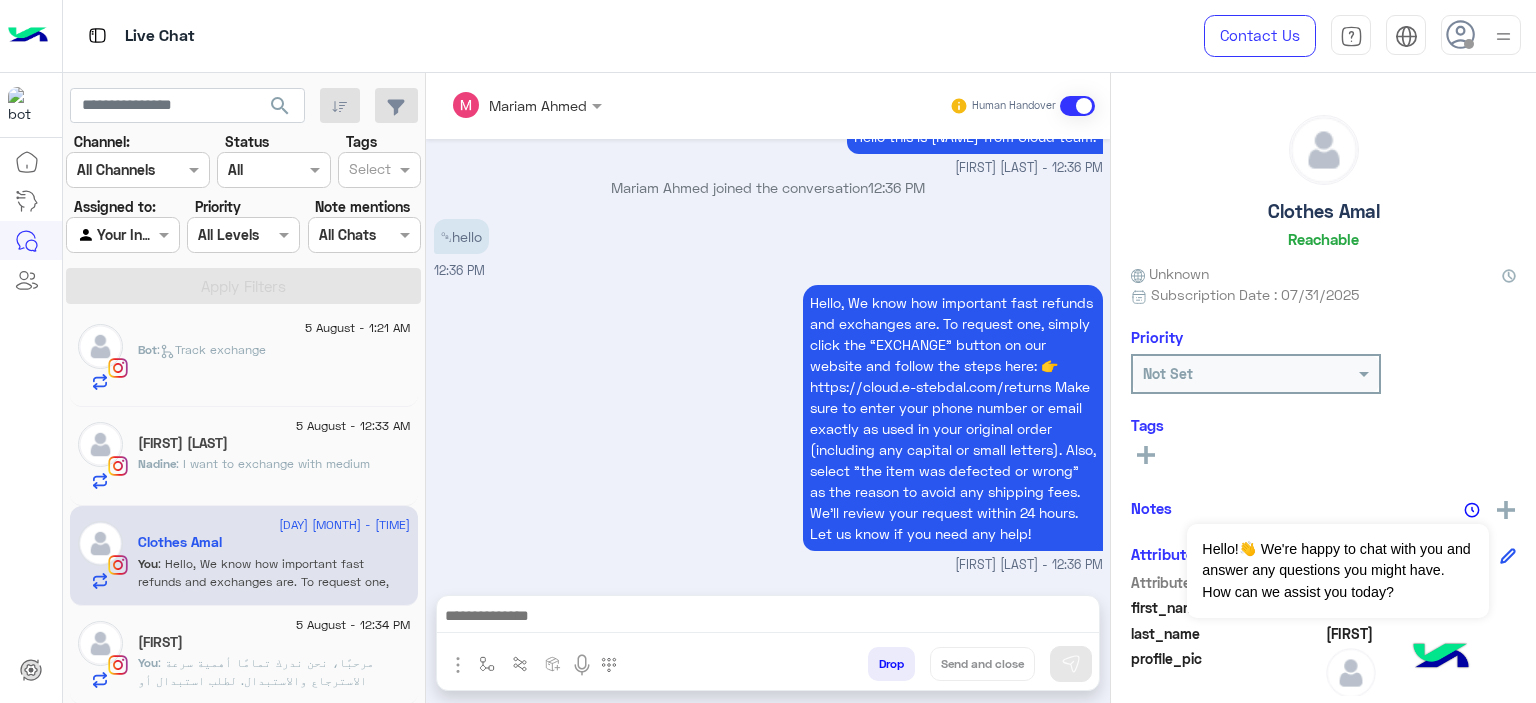 click on "5 August - 12:34 PM" 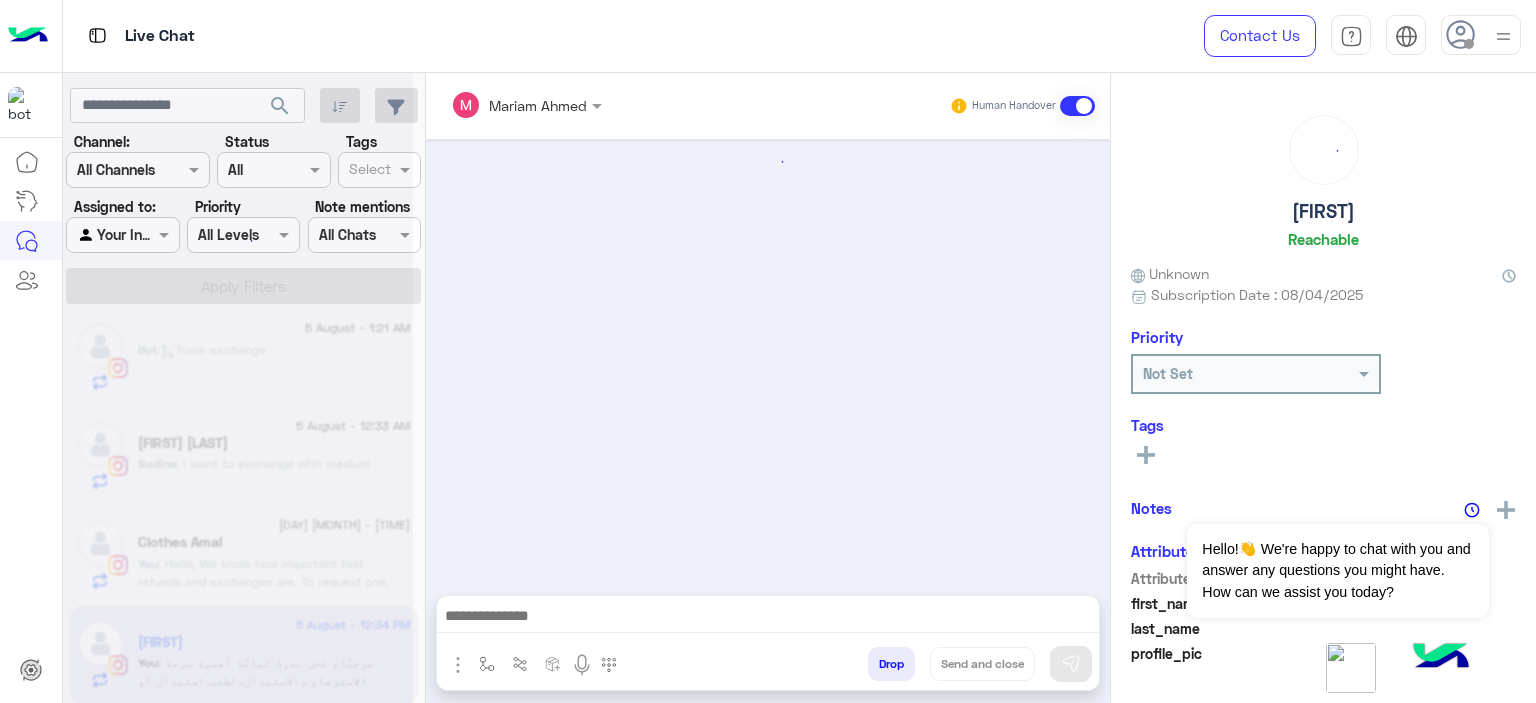 scroll, scrollTop: 2055, scrollLeft: 0, axis: vertical 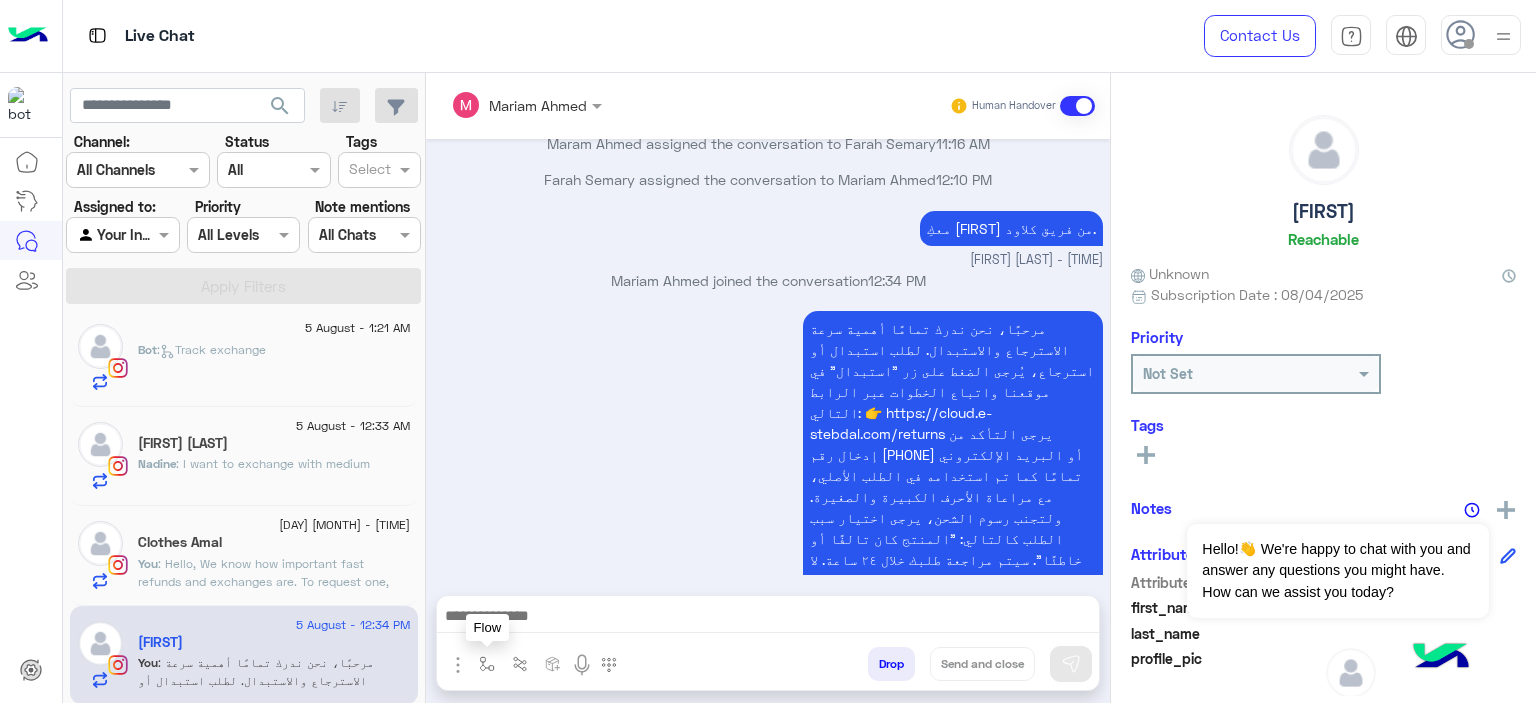 click at bounding box center (487, 663) 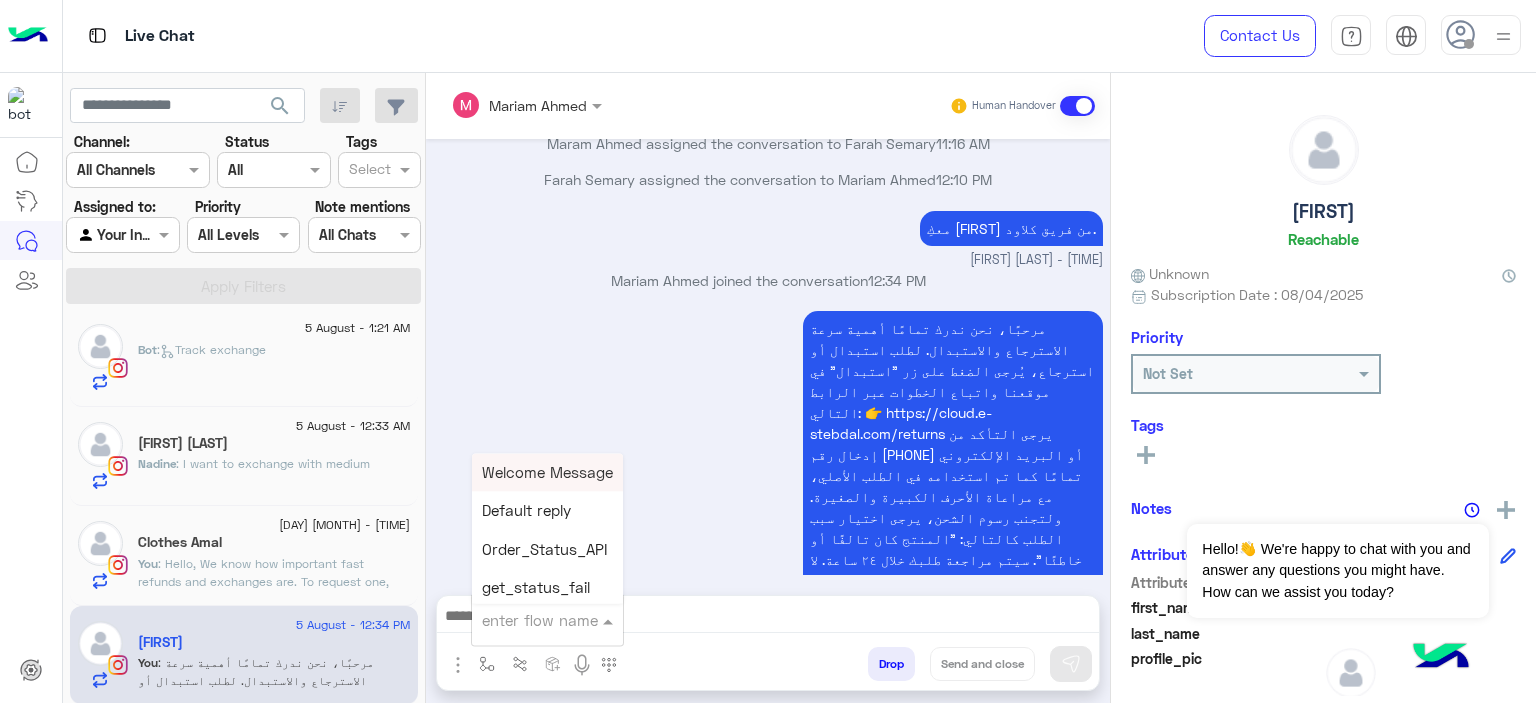 click at bounding box center (523, 620) 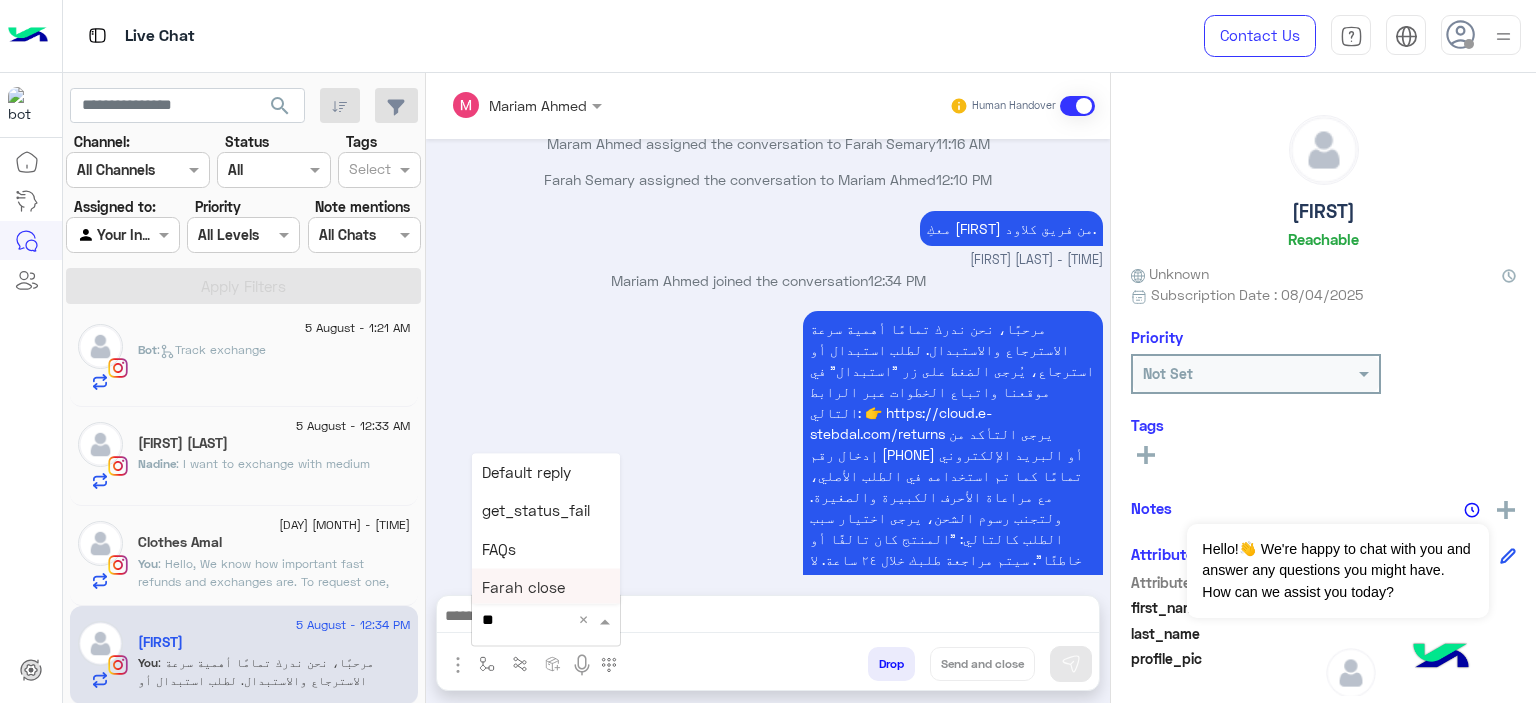 type on "***" 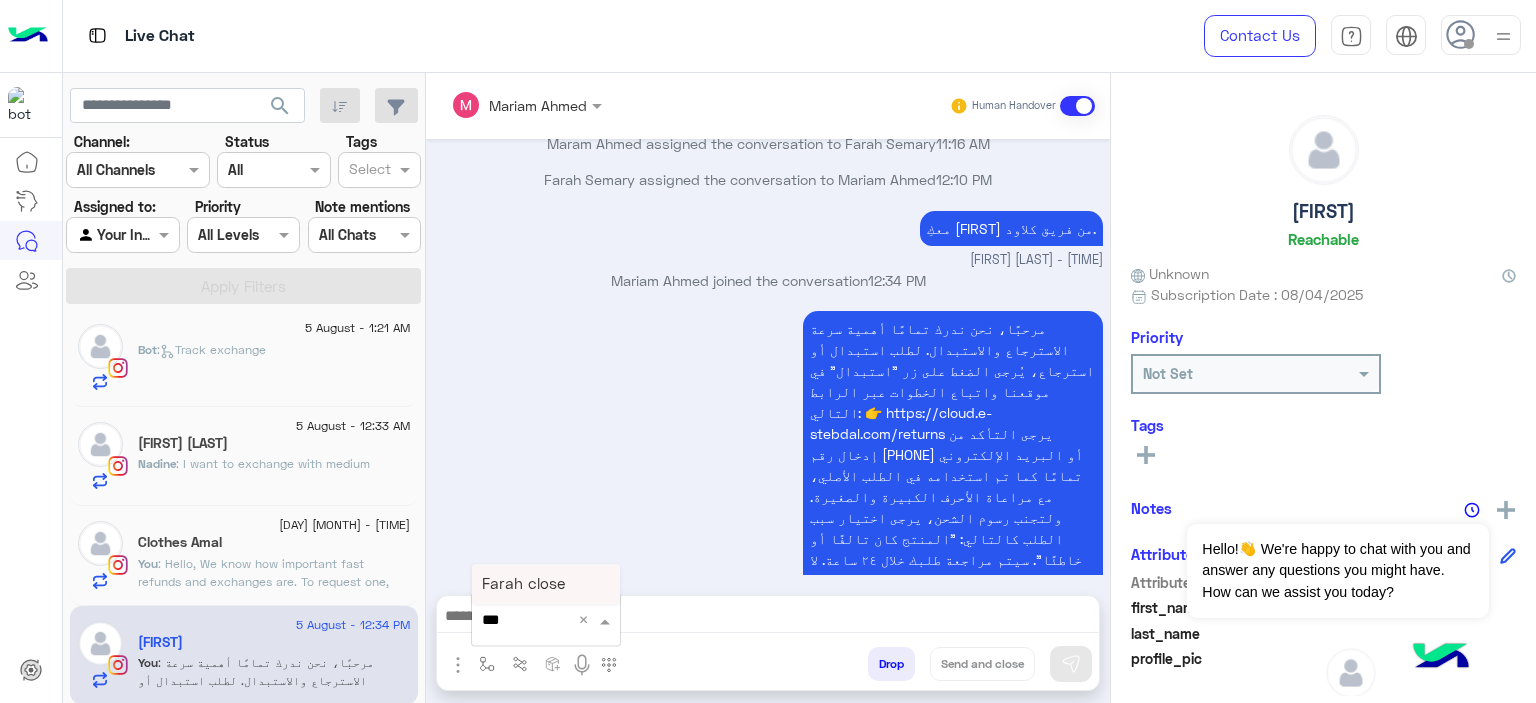 click on "Farah close" at bounding box center [523, 584] 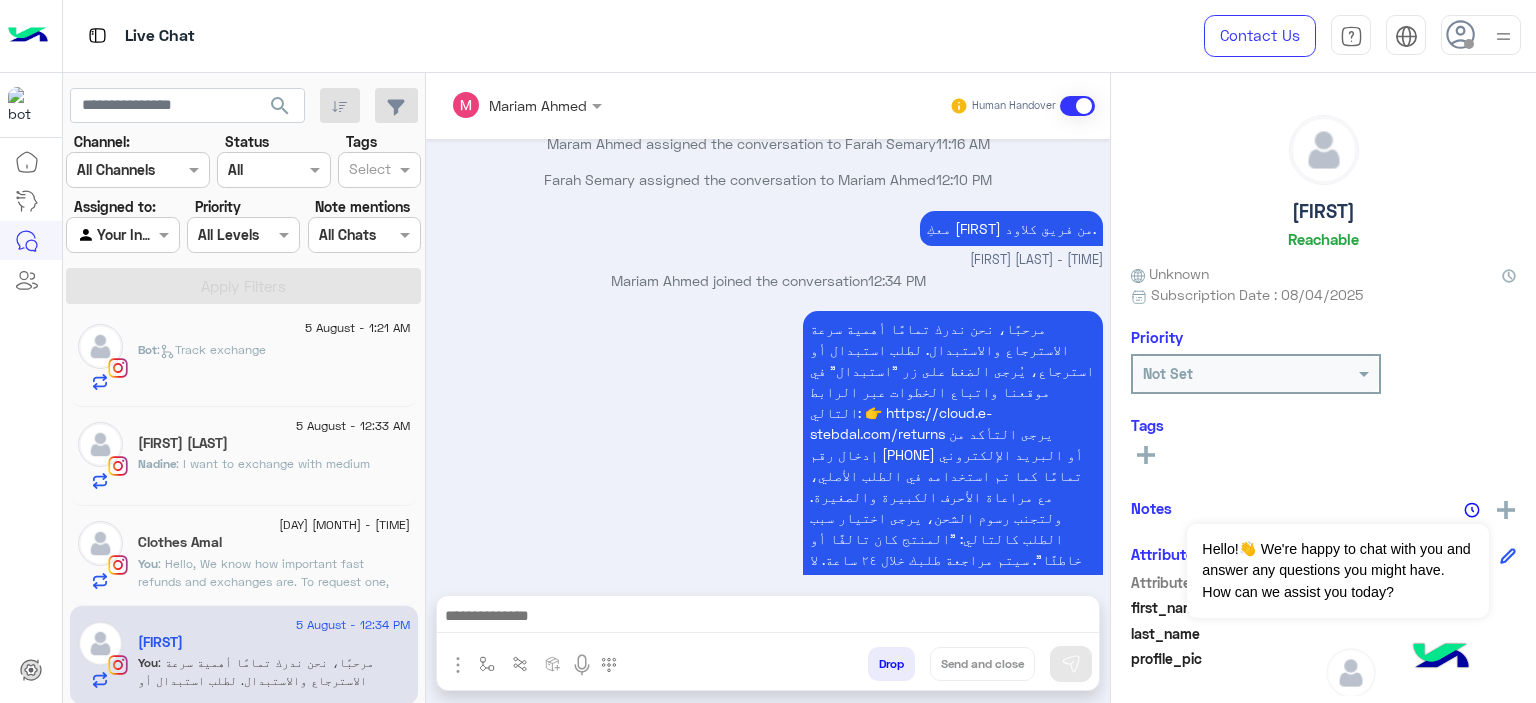 type on "**********" 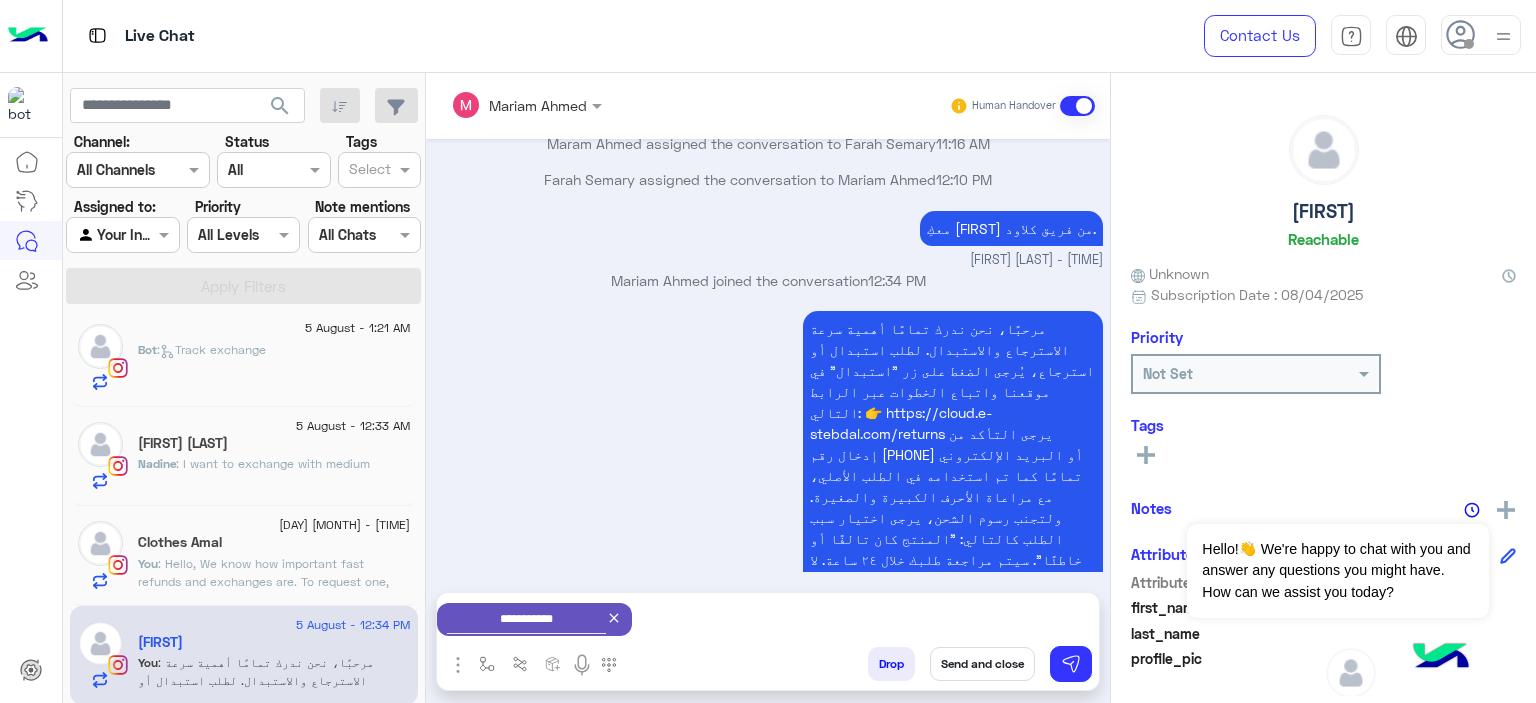 click on "Send and close" at bounding box center [982, 664] 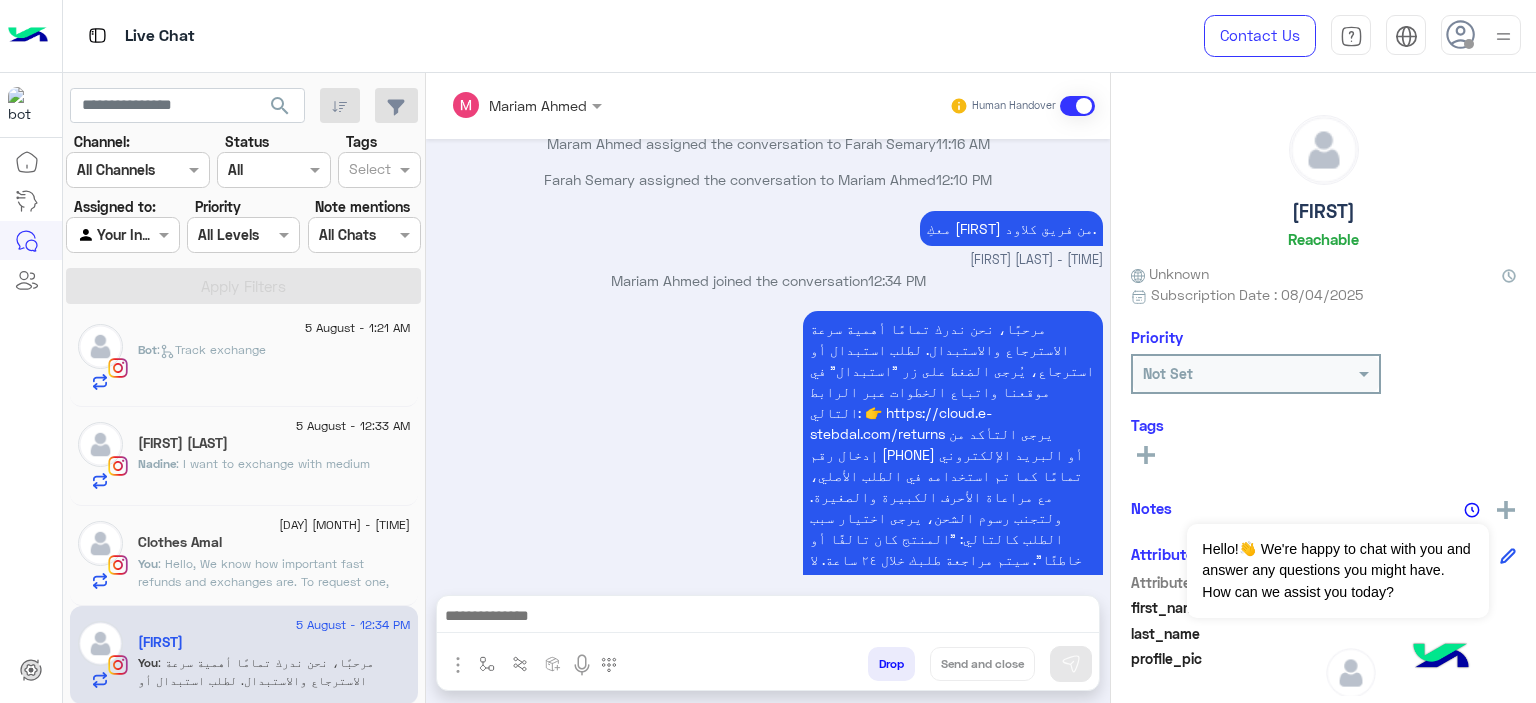 scroll, scrollTop: 2091, scrollLeft: 0, axis: vertical 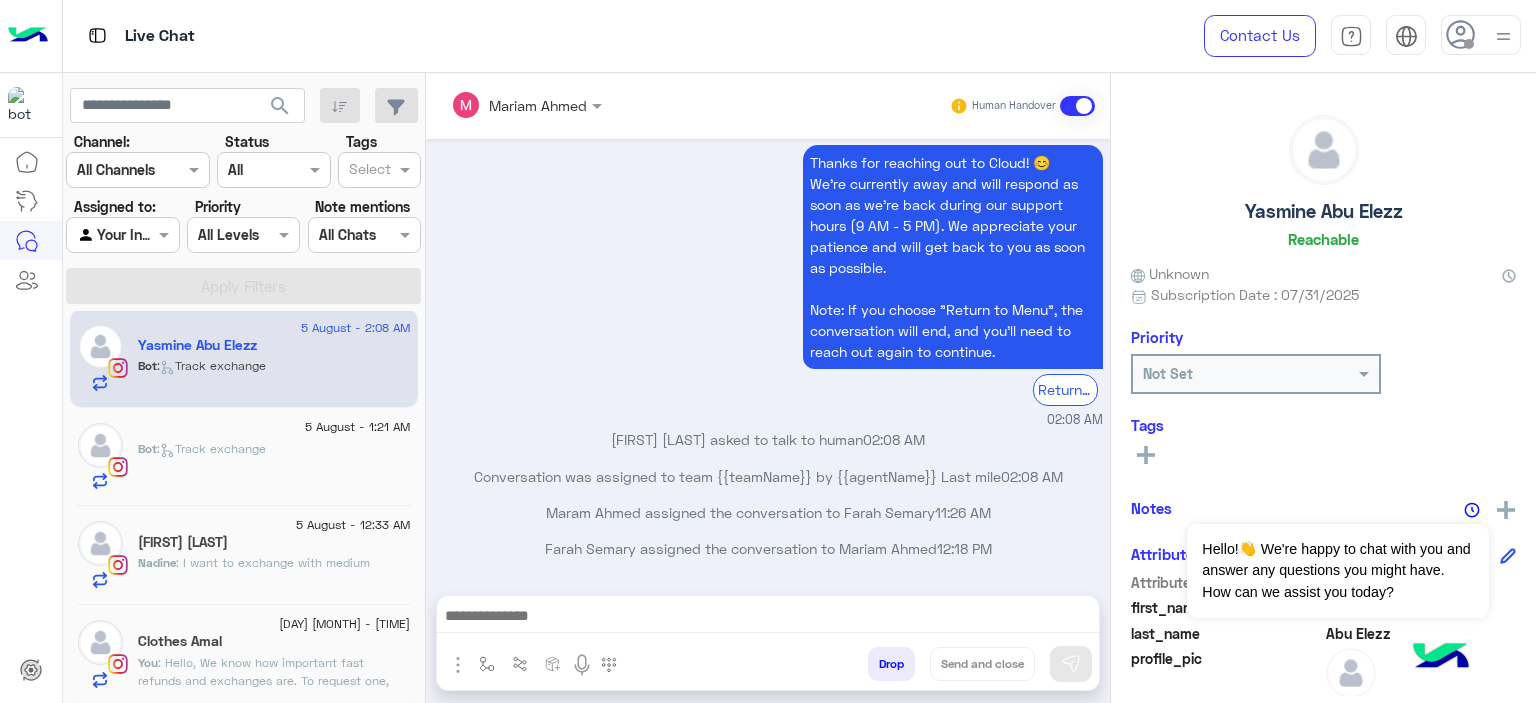 click on "5 August - 12:36 PM" 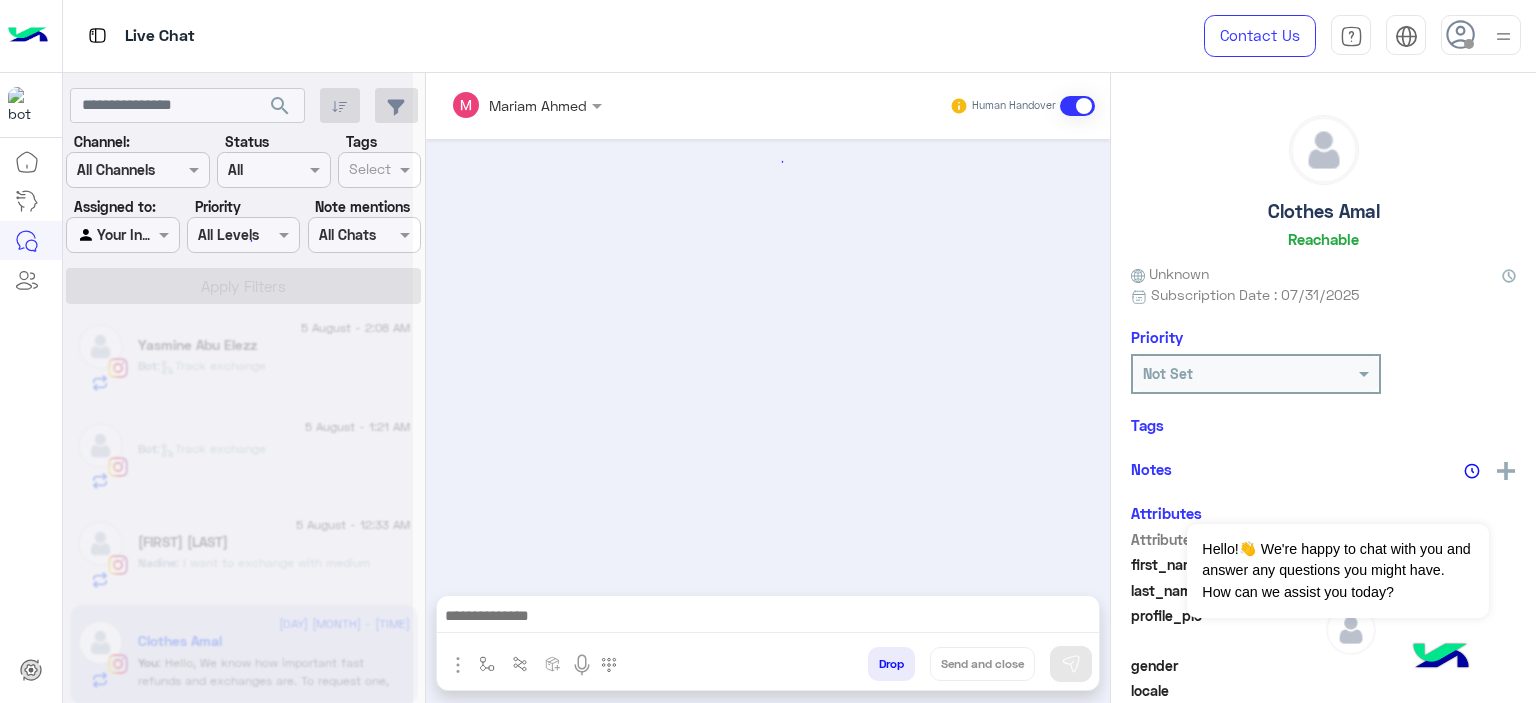 scroll, scrollTop: 1912, scrollLeft: 0, axis: vertical 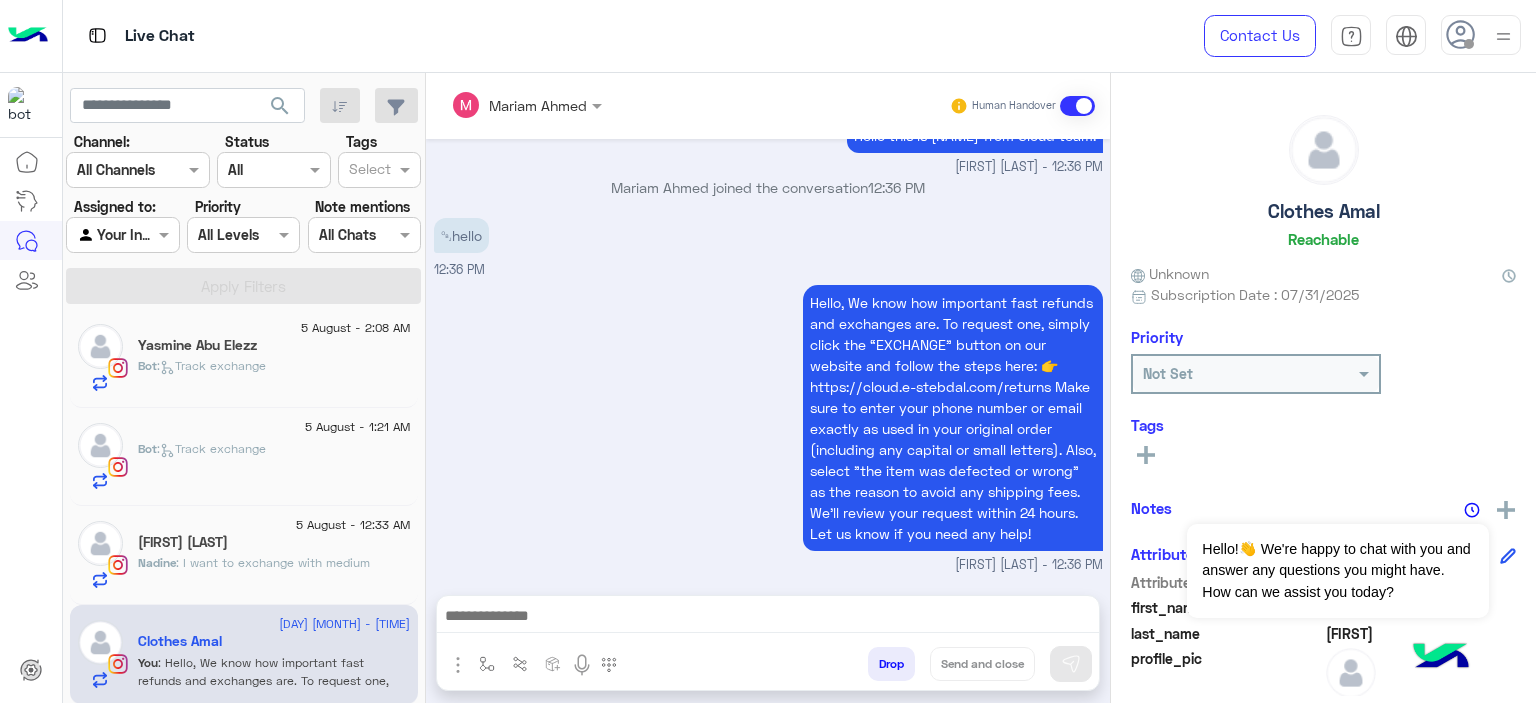 click on "Nadine Adam" 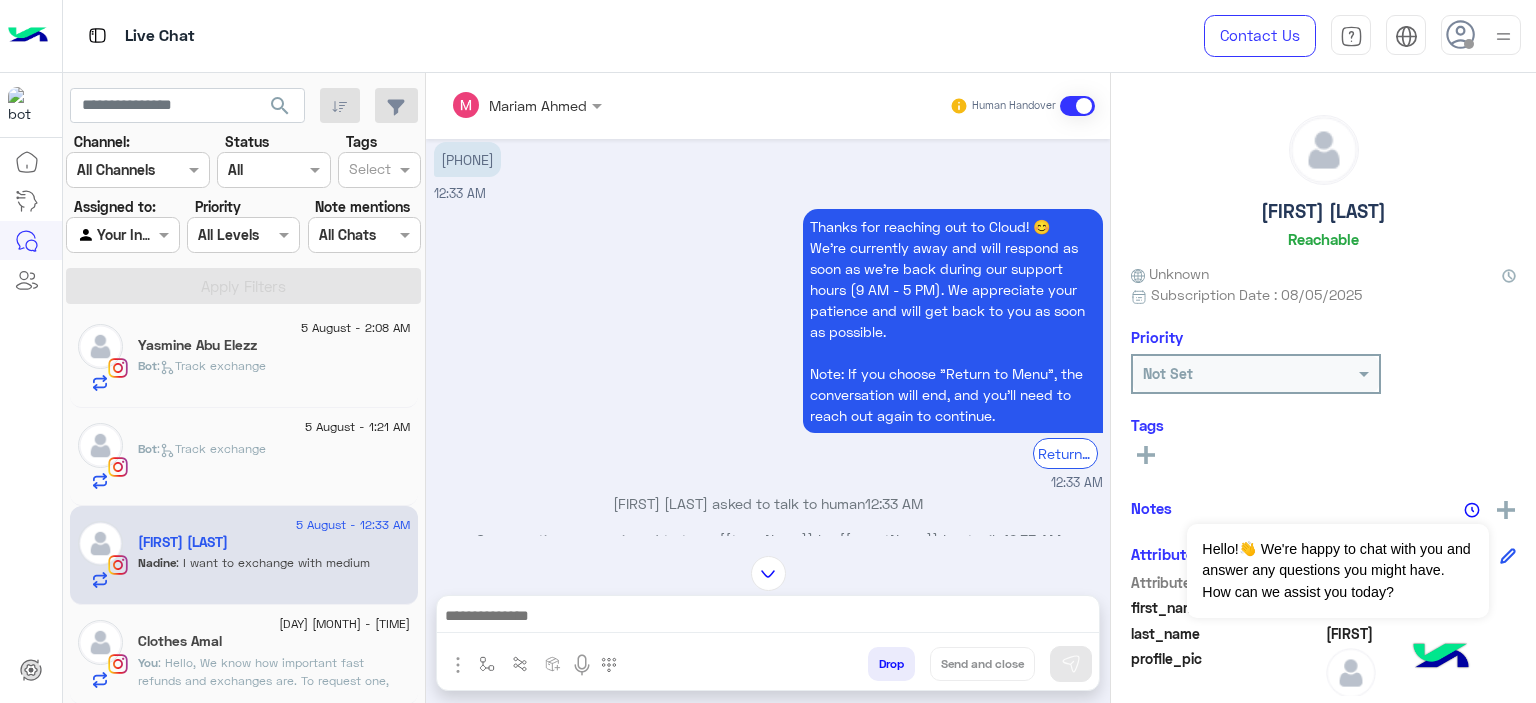 scroll, scrollTop: 2033, scrollLeft: 0, axis: vertical 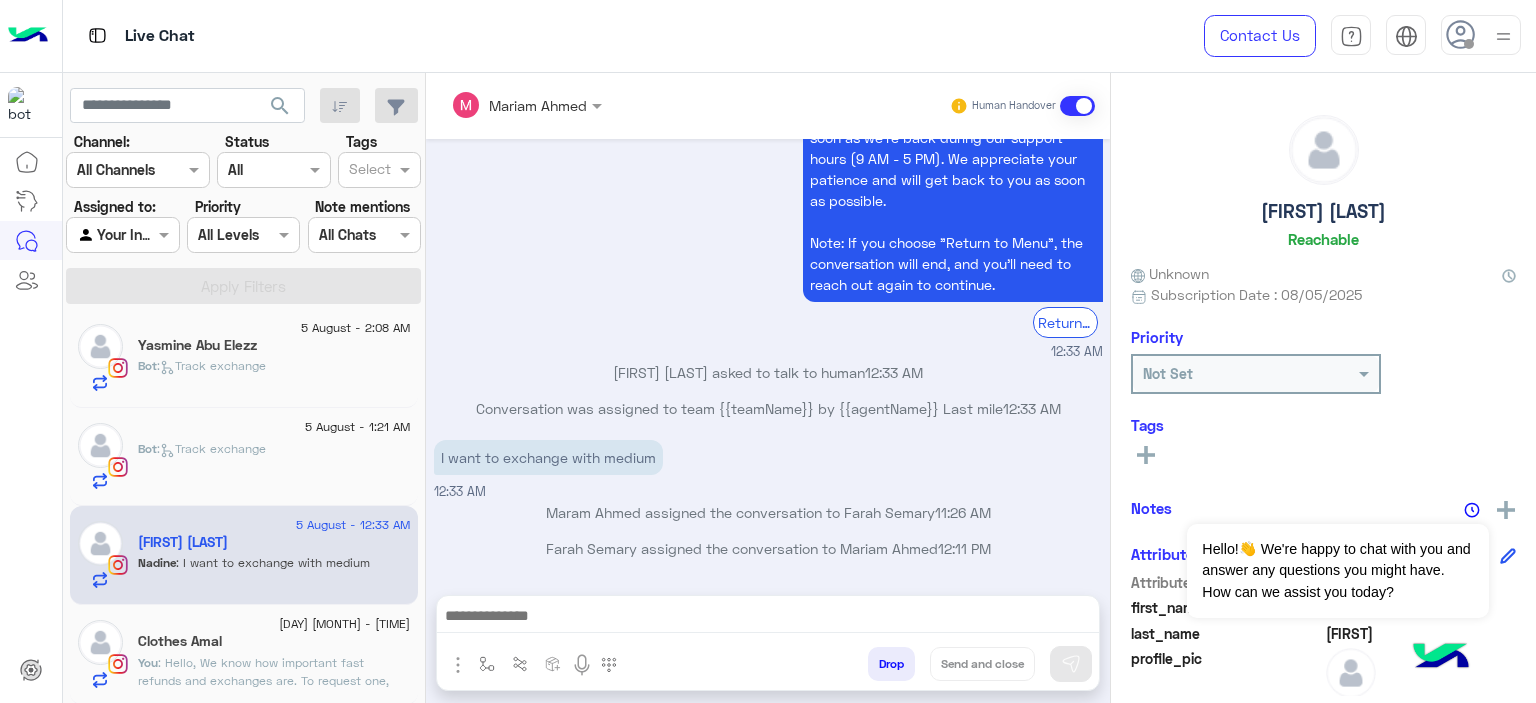 click on "5 August - 12:36 PM" 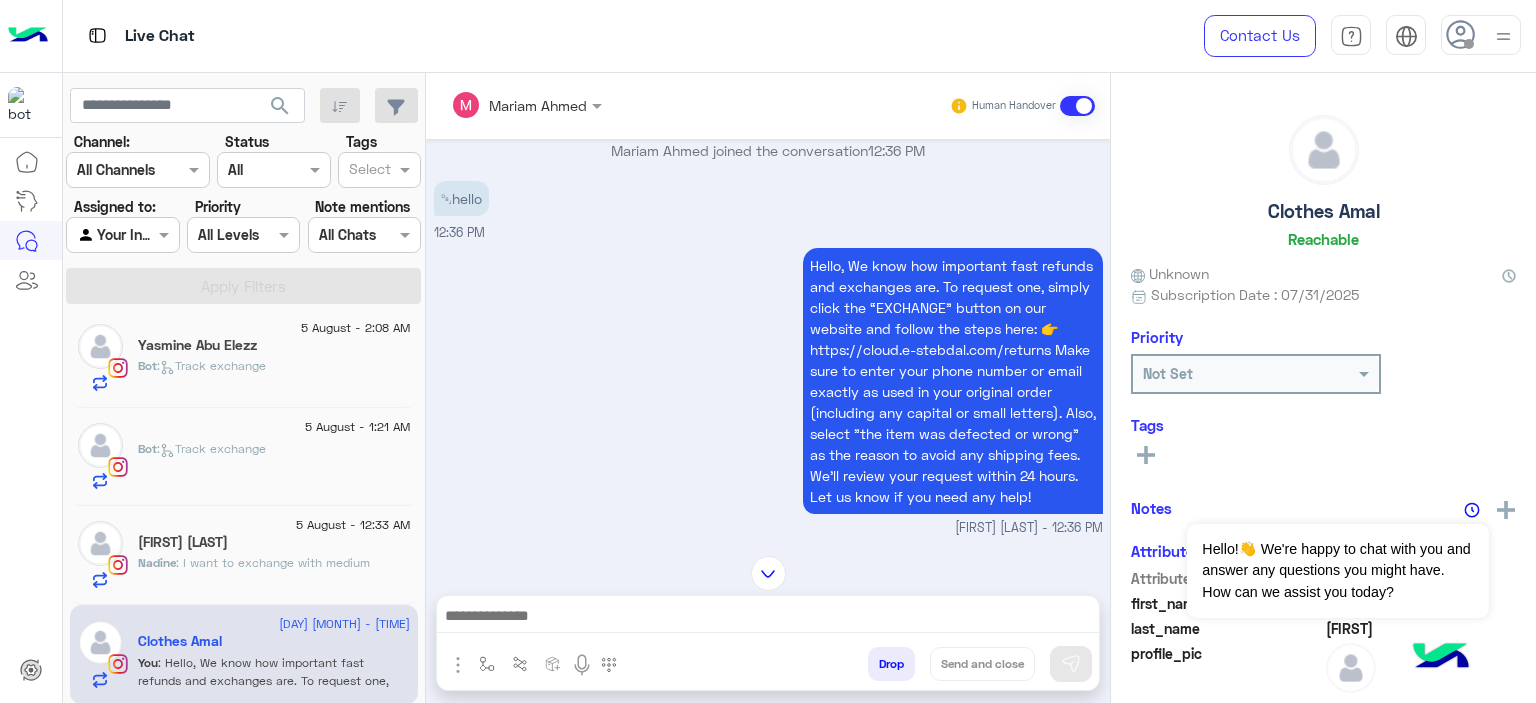 scroll, scrollTop: 1703, scrollLeft: 0, axis: vertical 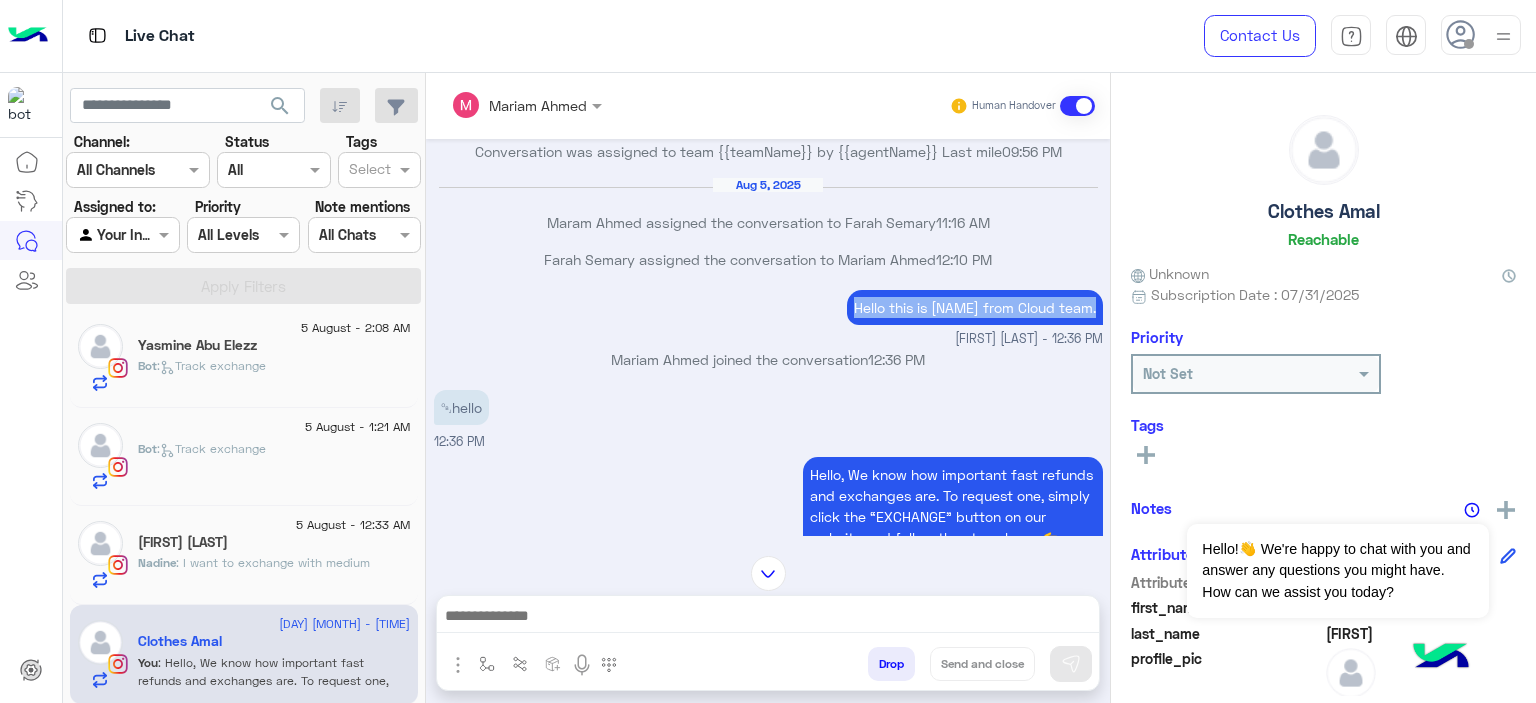 drag, startPoint x: 840, startPoint y: 316, endPoint x: 1092, endPoint y: 324, distance: 252.12695 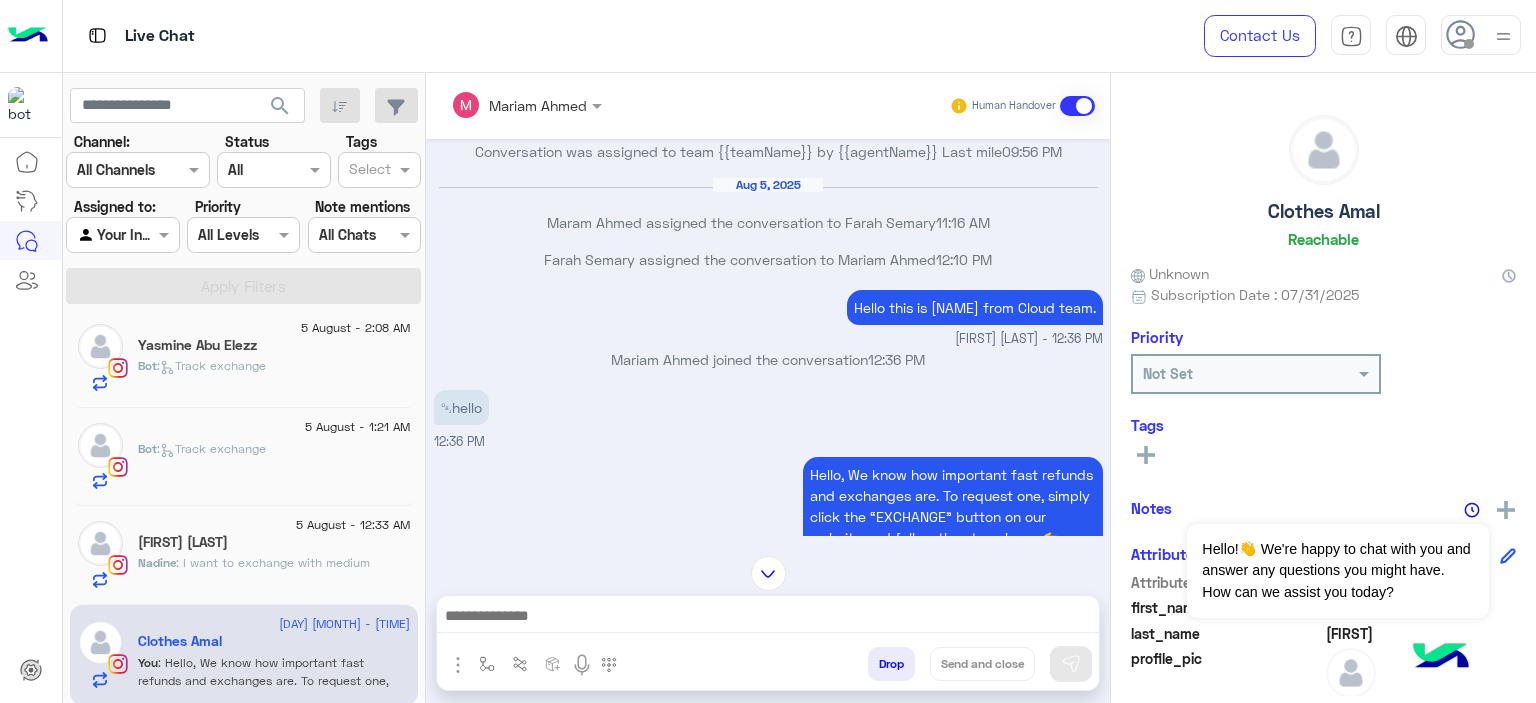 click on ": I want to exchange with medium" 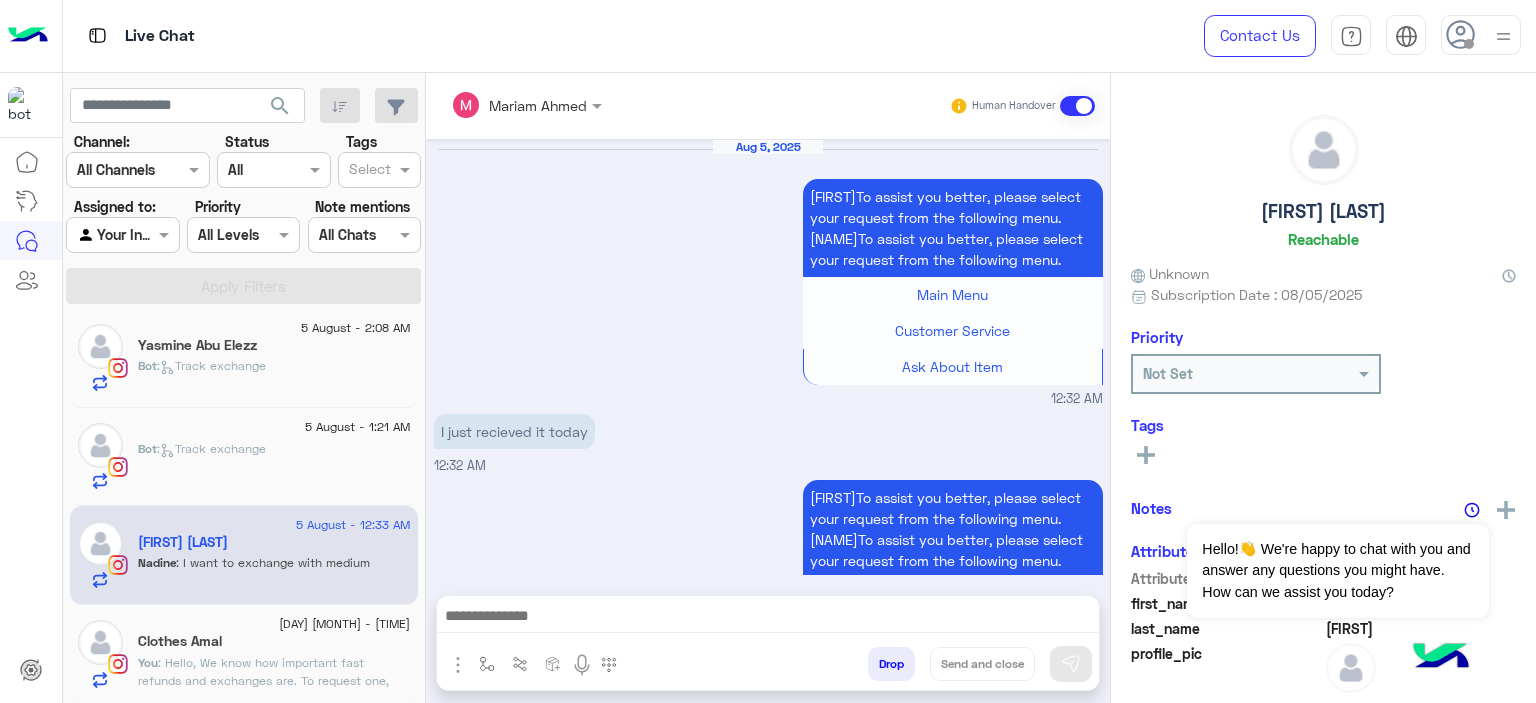 scroll, scrollTop: 2033, scrollLeft: 0, axis: vertical 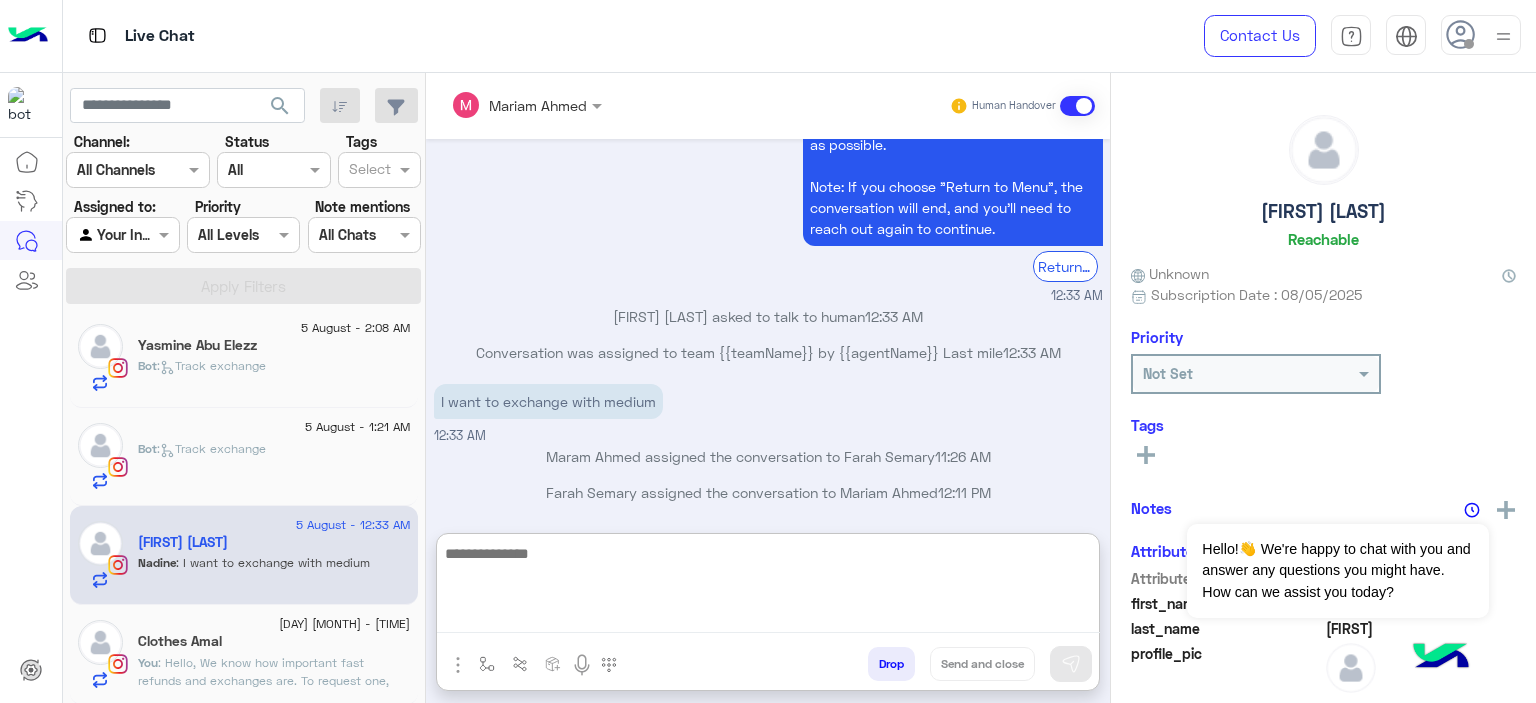 click at bounding box center [768, 587] 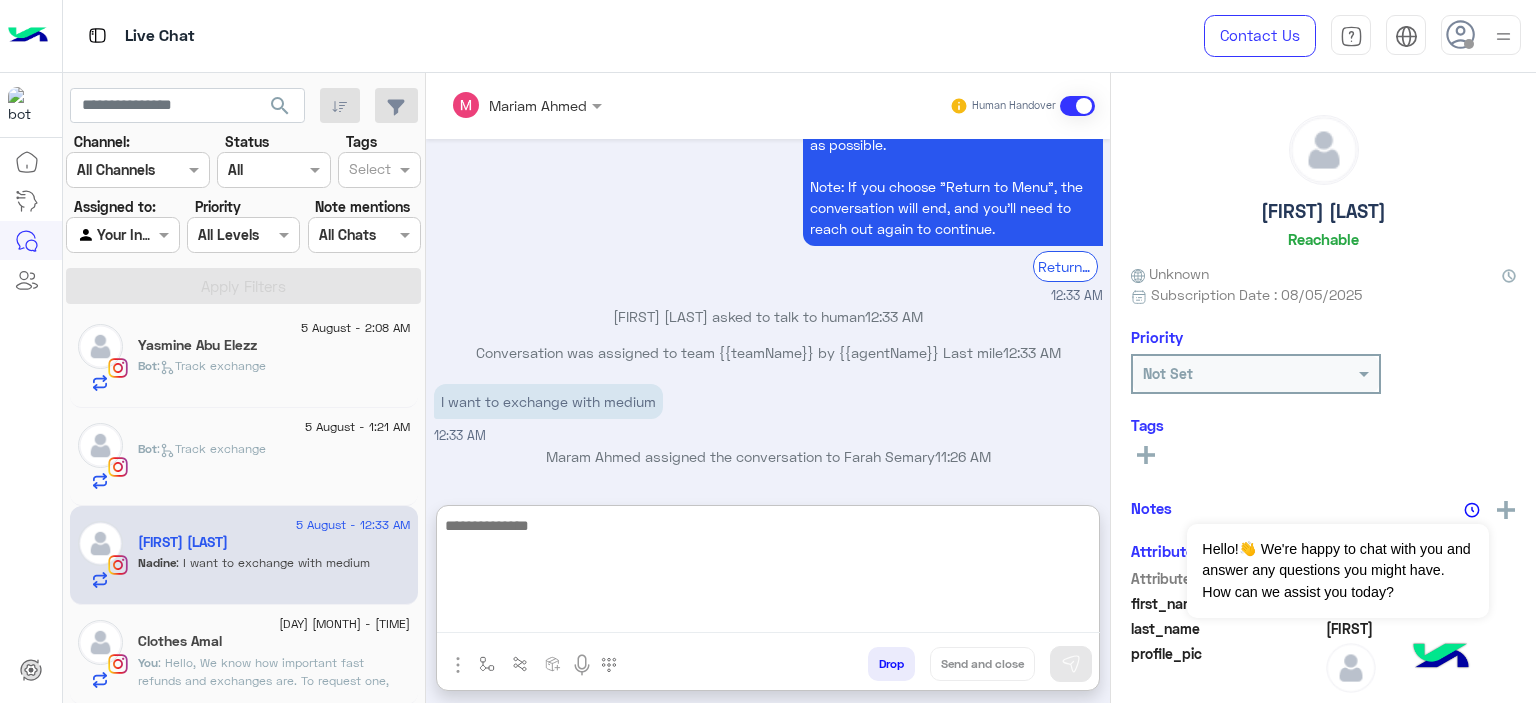 paste on "**********" 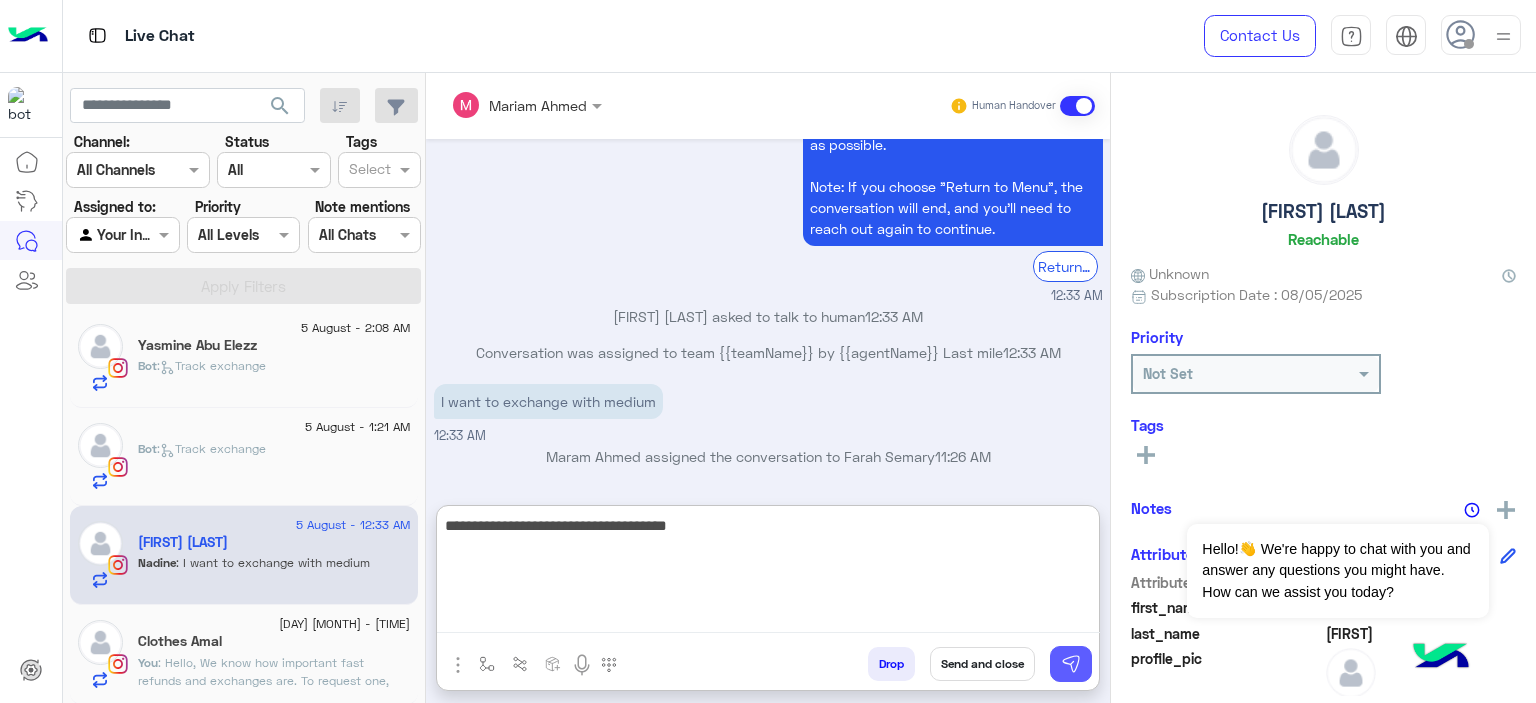type on "**********" 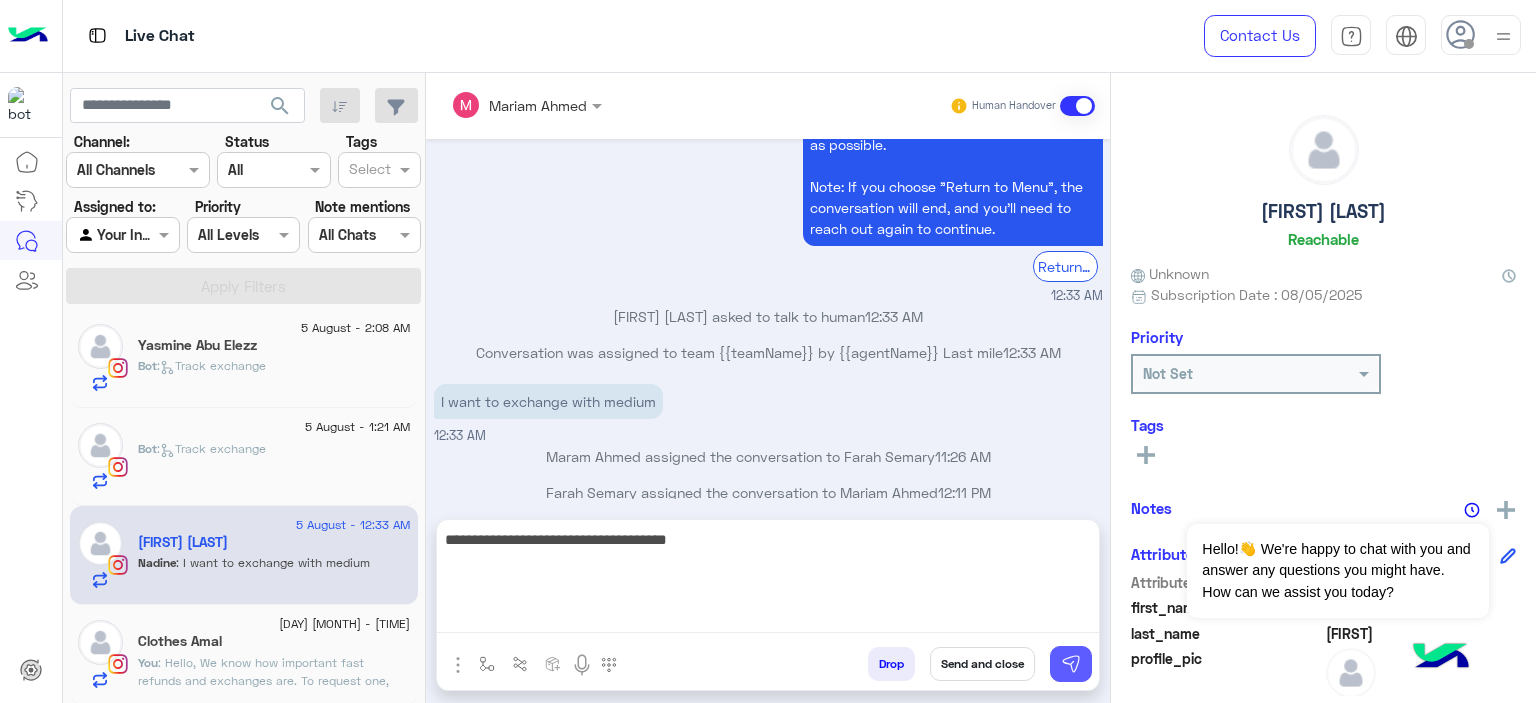click at bounding box center (1071, 664) 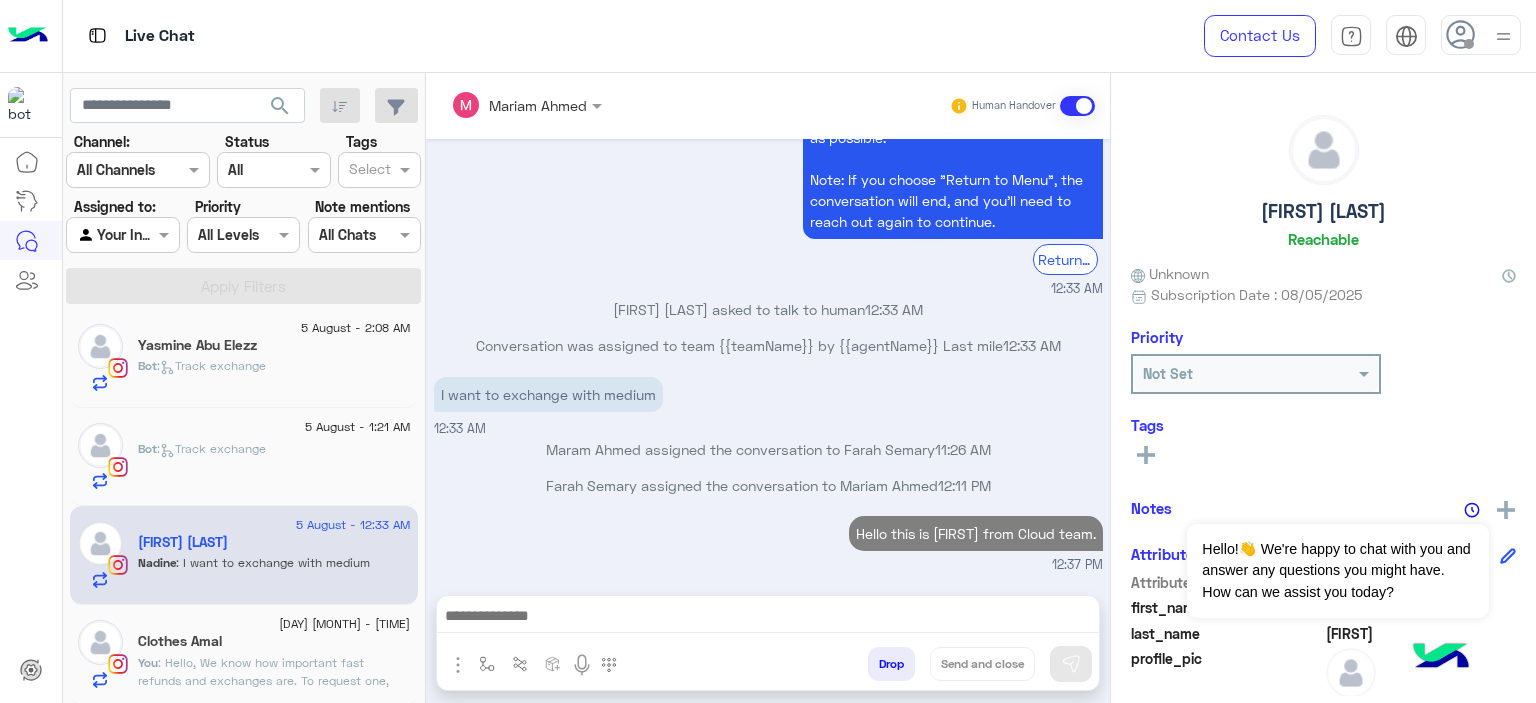 scroll, scrollTop: 2133, scrollLeft: 0, axis: vertical 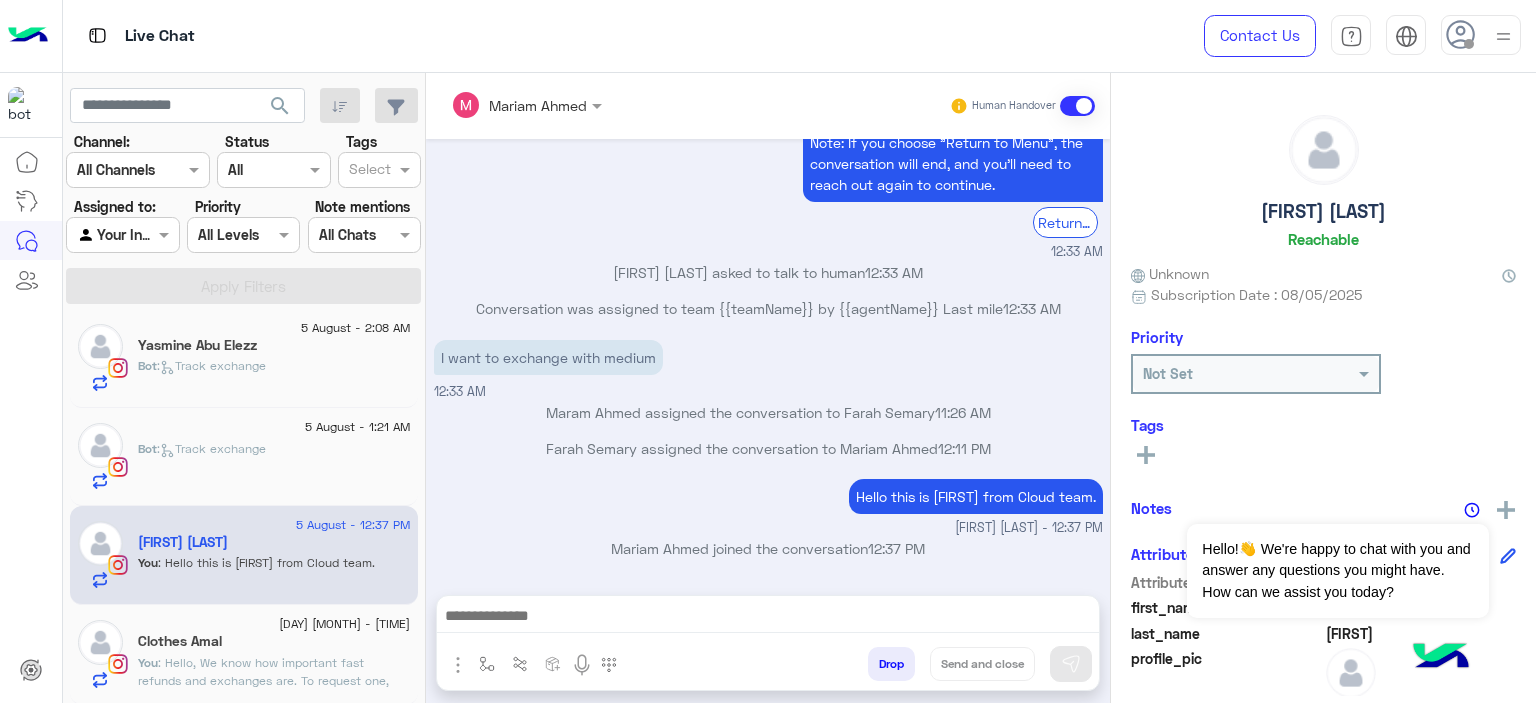 click on "Clothes Amal" 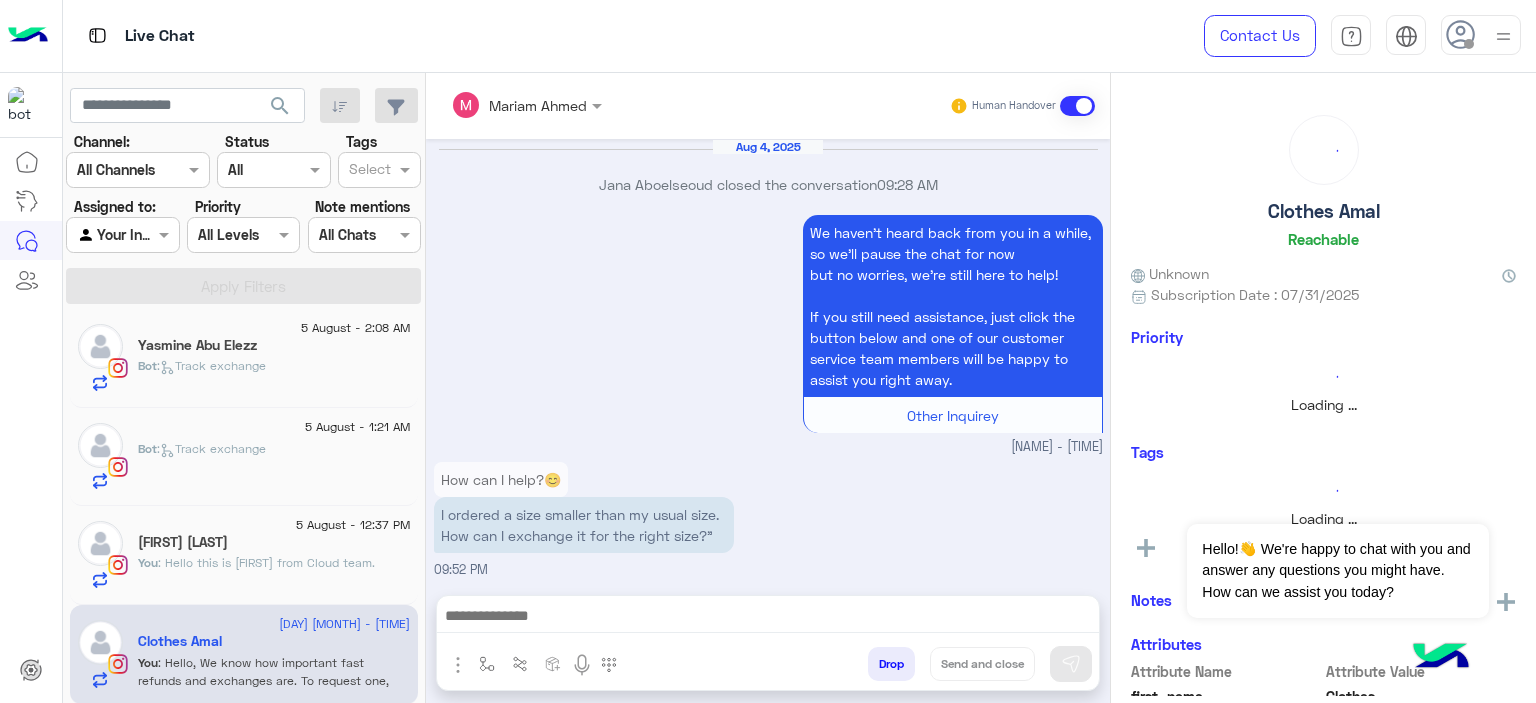 scroll, scrollTop: 1912, scrollLeft: 0, axis: vertical 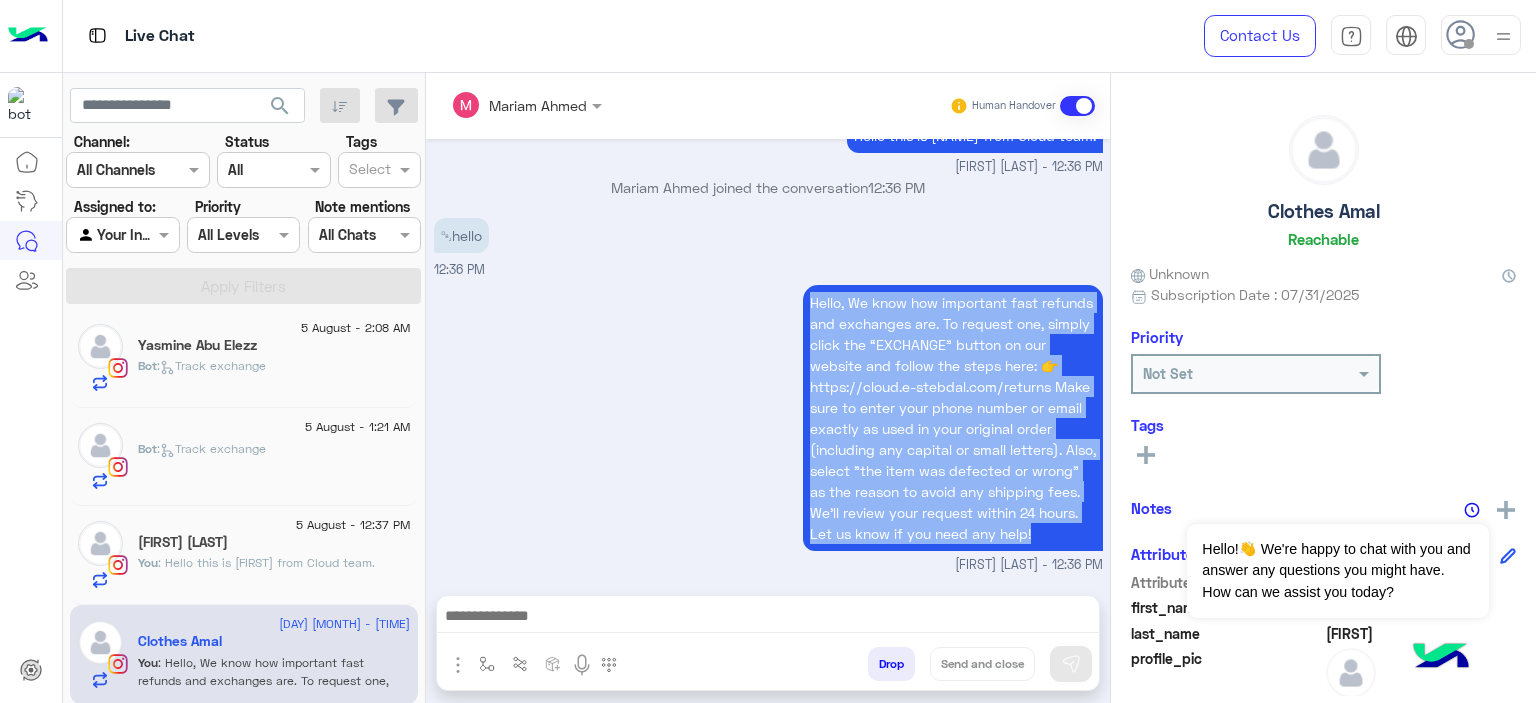 drag, startPoint x: 801, startPoint y: 276, endPoint x: 1021, endPoint y: 535, distance: 339.82495 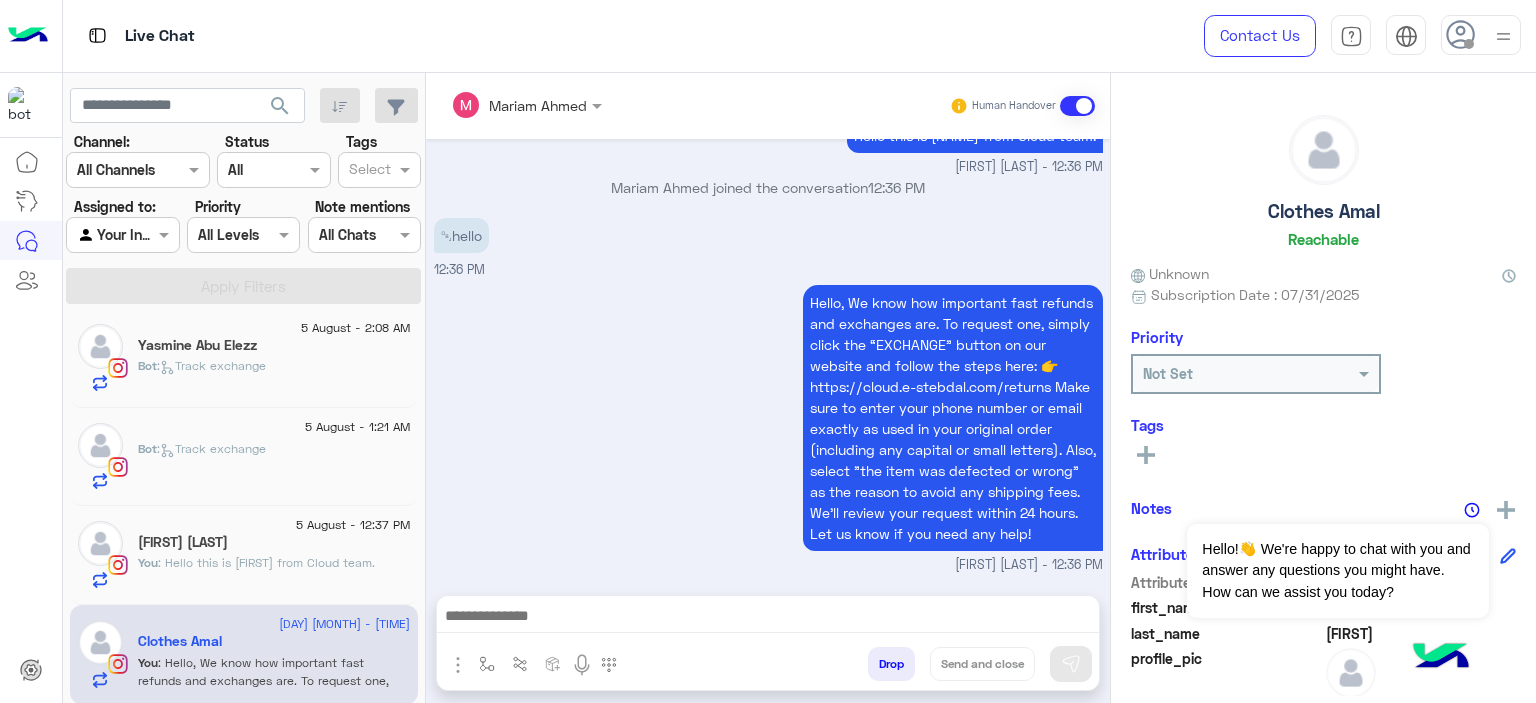 click on "Nadine Adam" 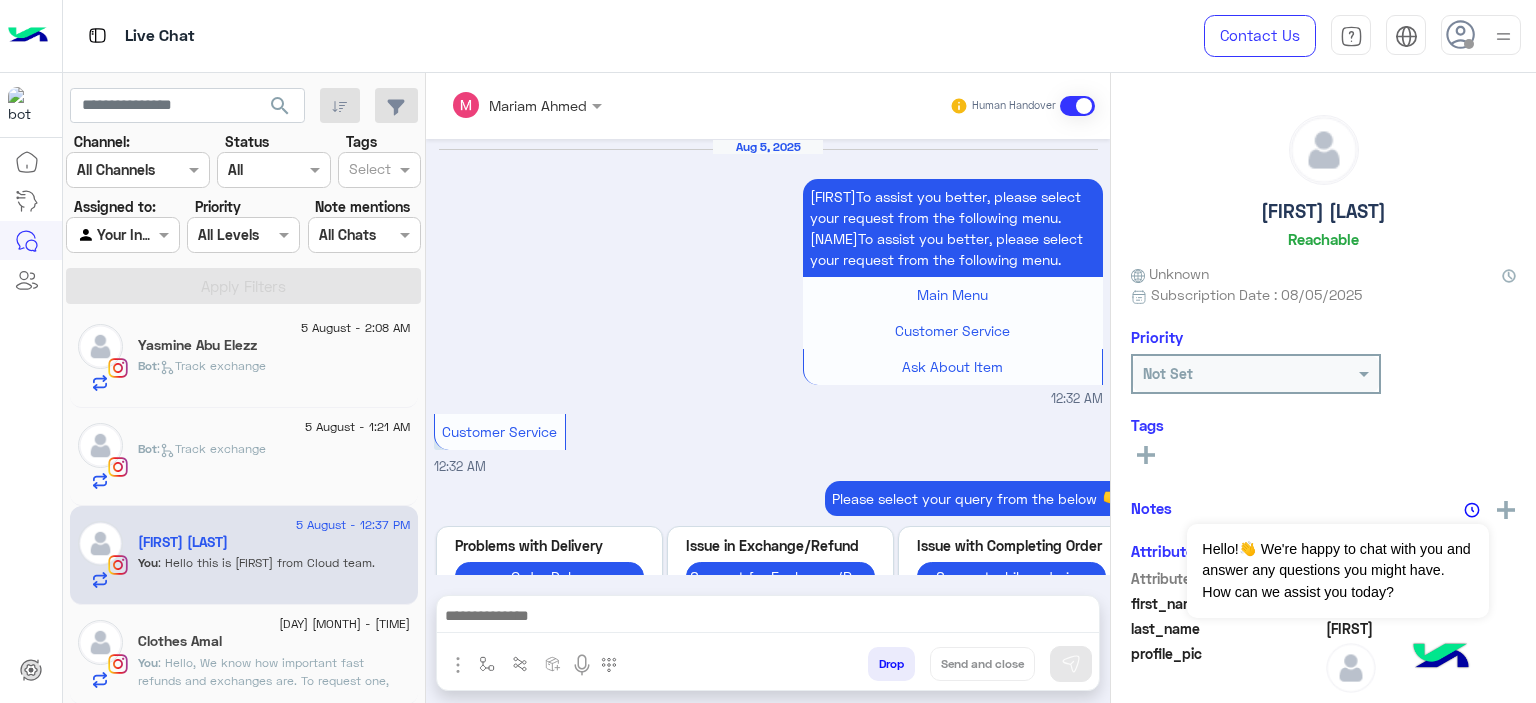 scroll, scrollTop: 1832, scrollLeft: 0, axis: vertical 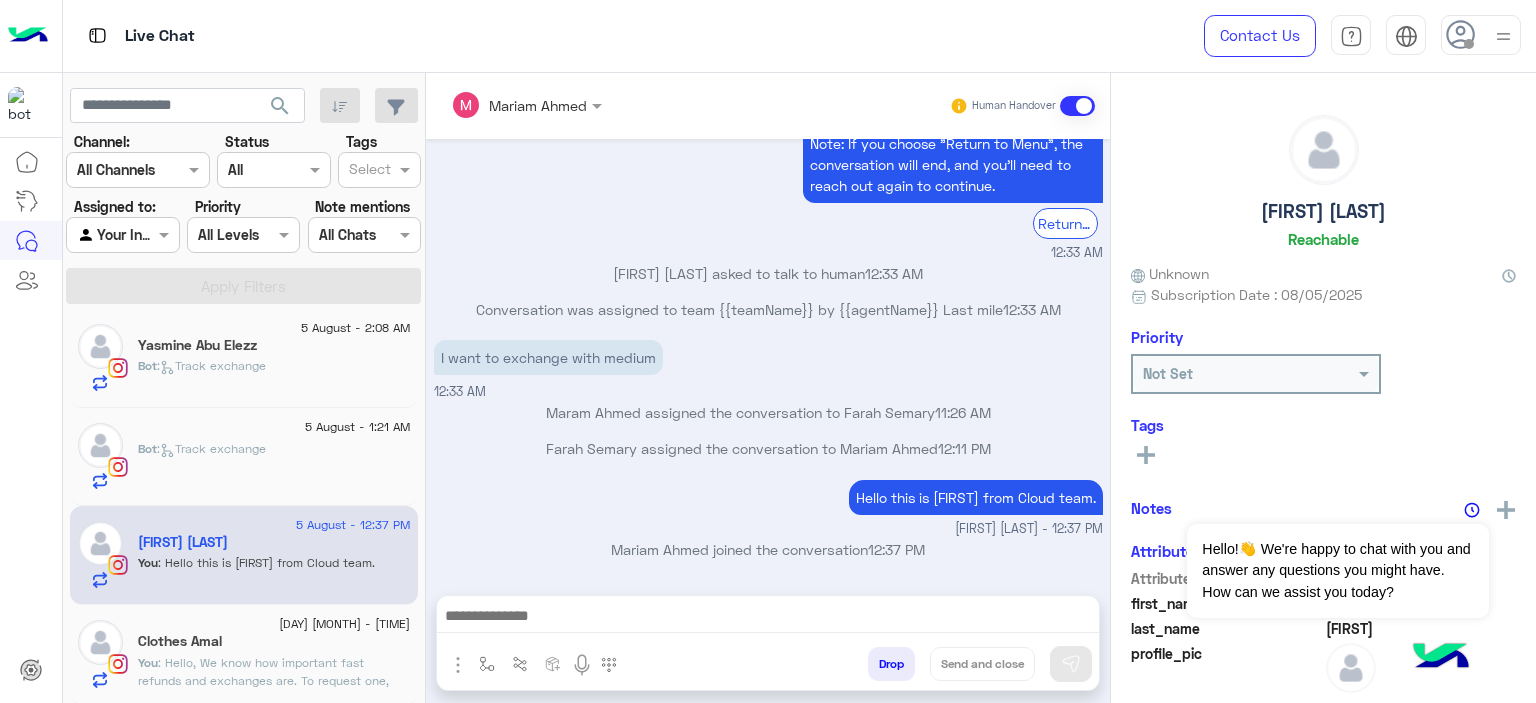click at bounding box center (768, 618) 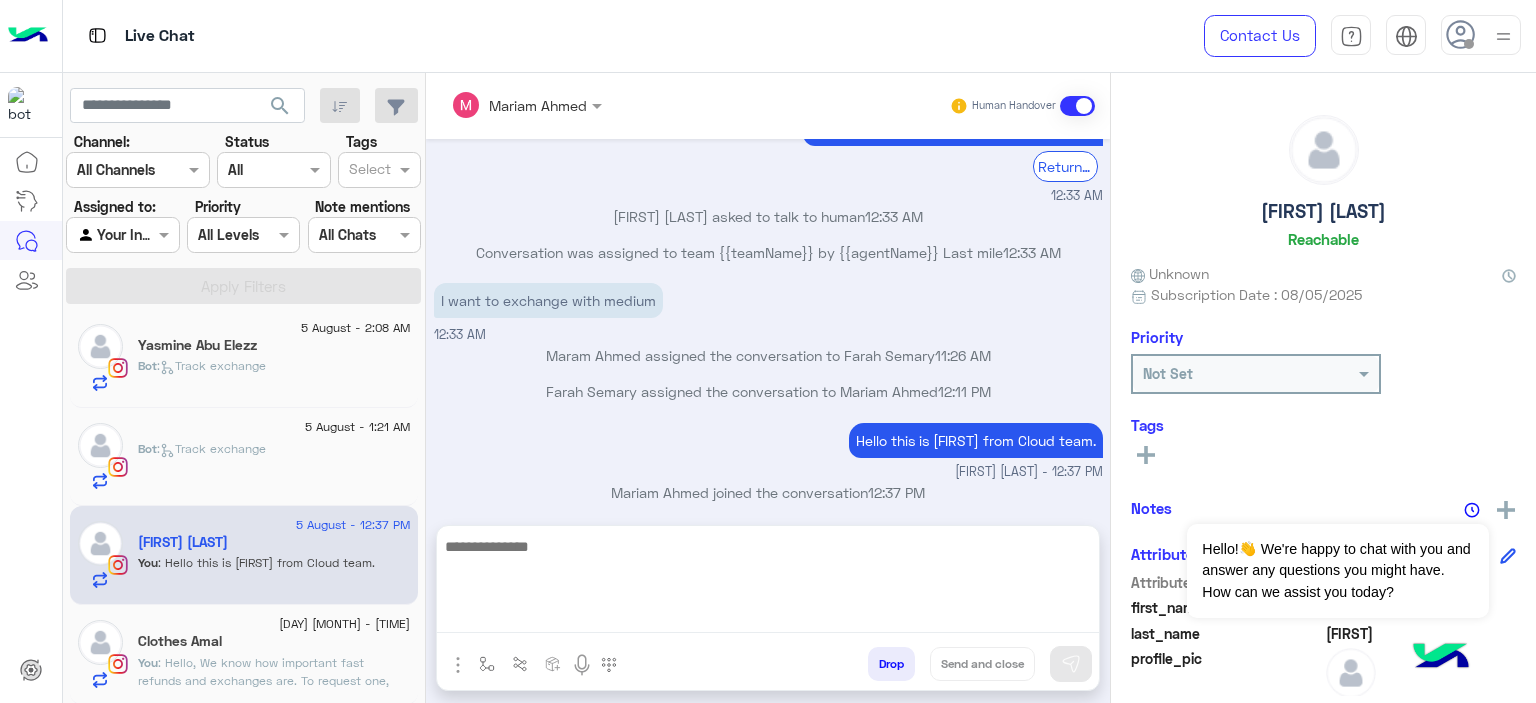 click on "5 August - 12:36 PM" 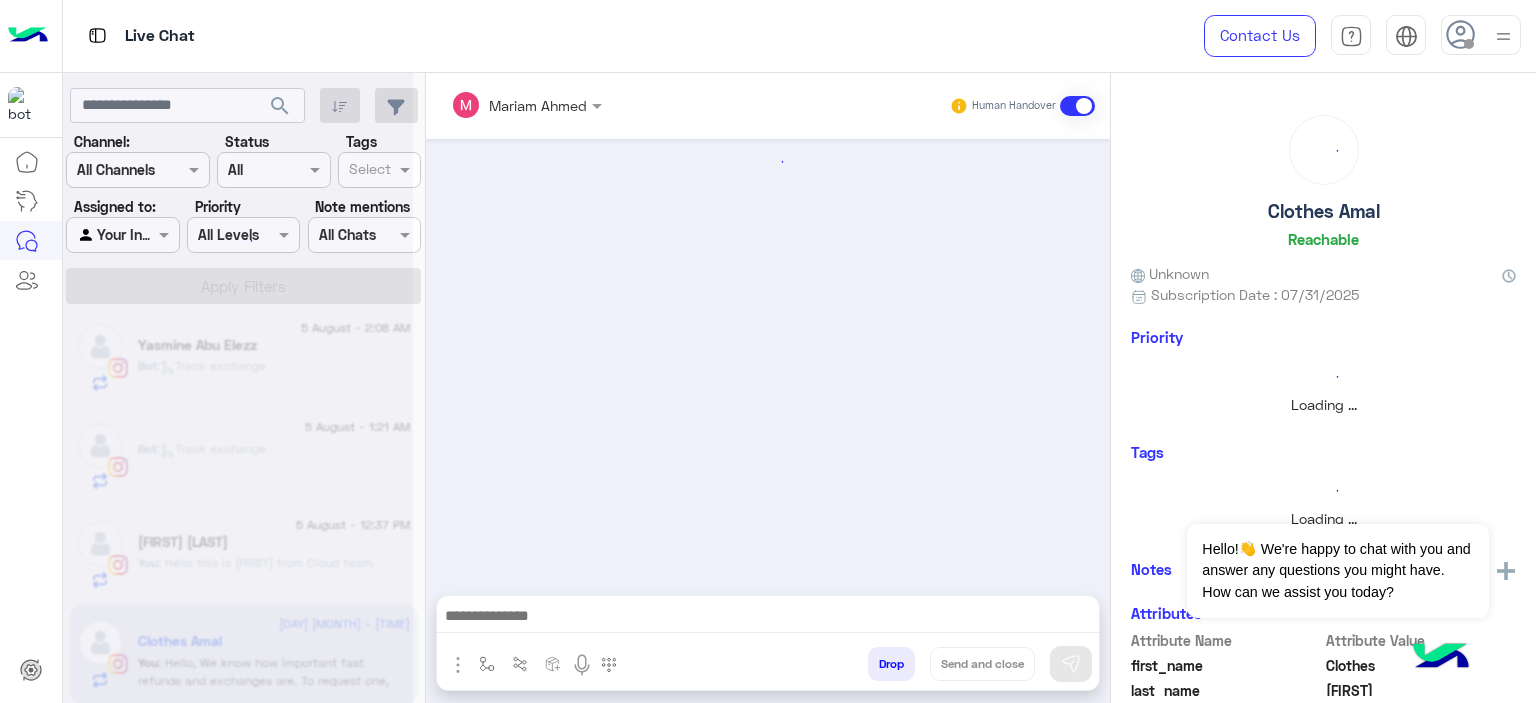 scroll, scrollTop: 1912, scrollLeft: 0, axis: vertical 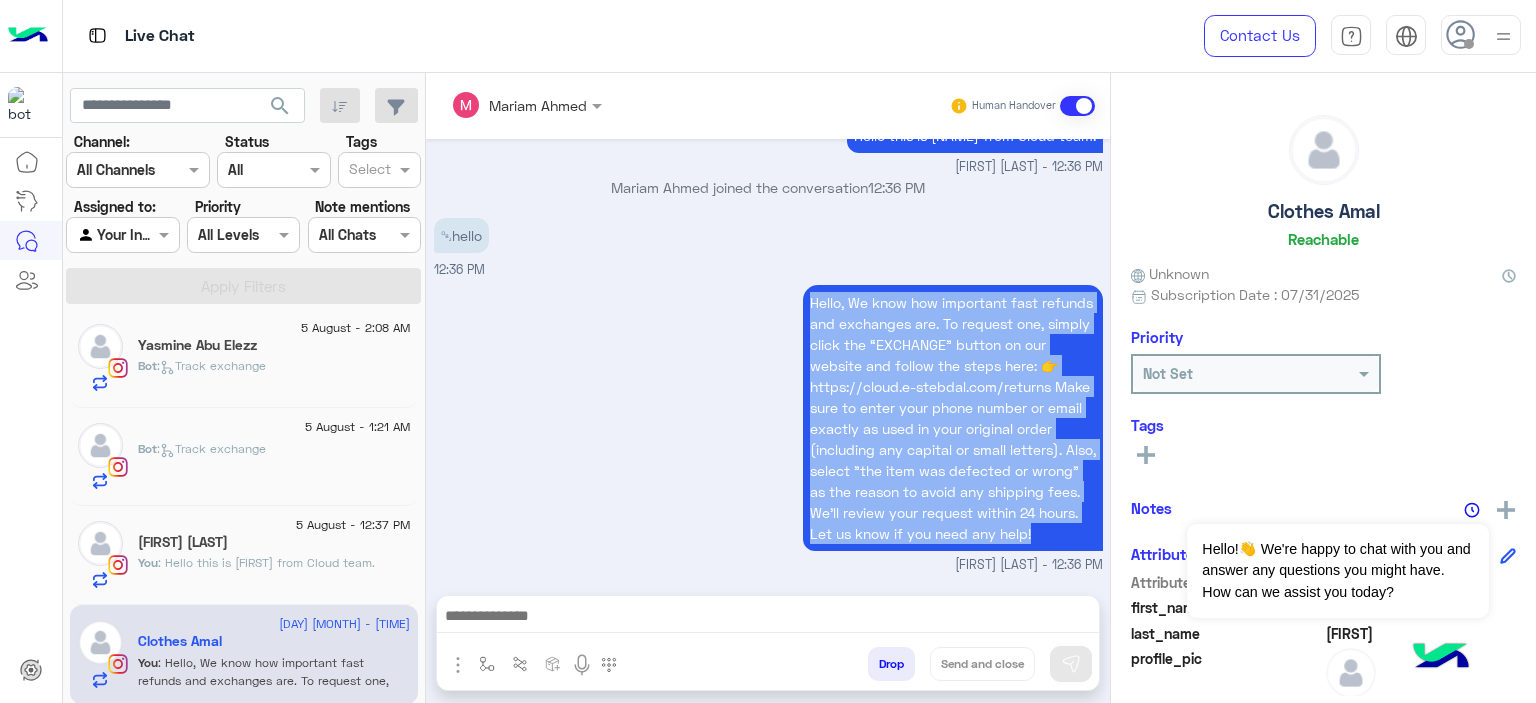 drag, startPoint x: 802, startPoint y: 274, endPoint x: 1028, endPoint y: 541, distance: 349.8071 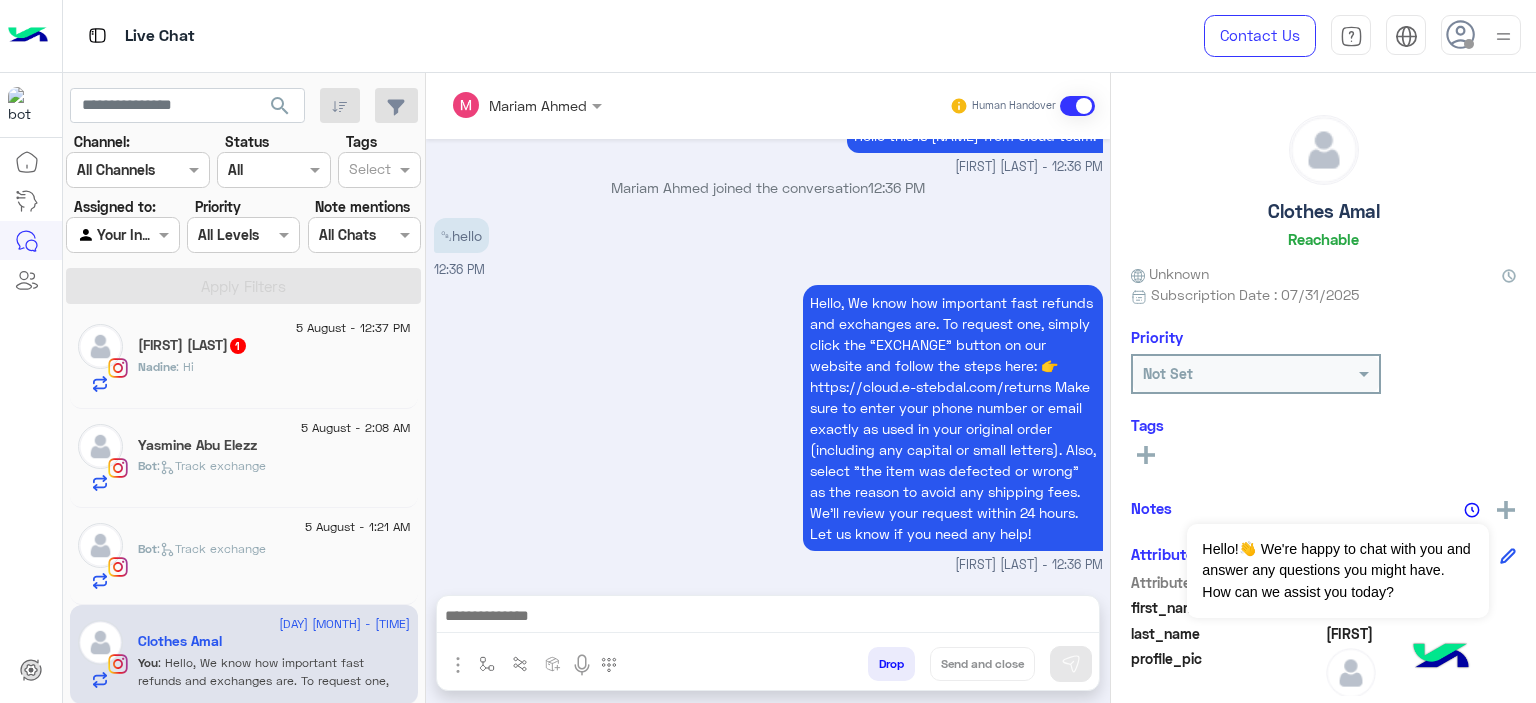 click on "Nadine Adam  1" 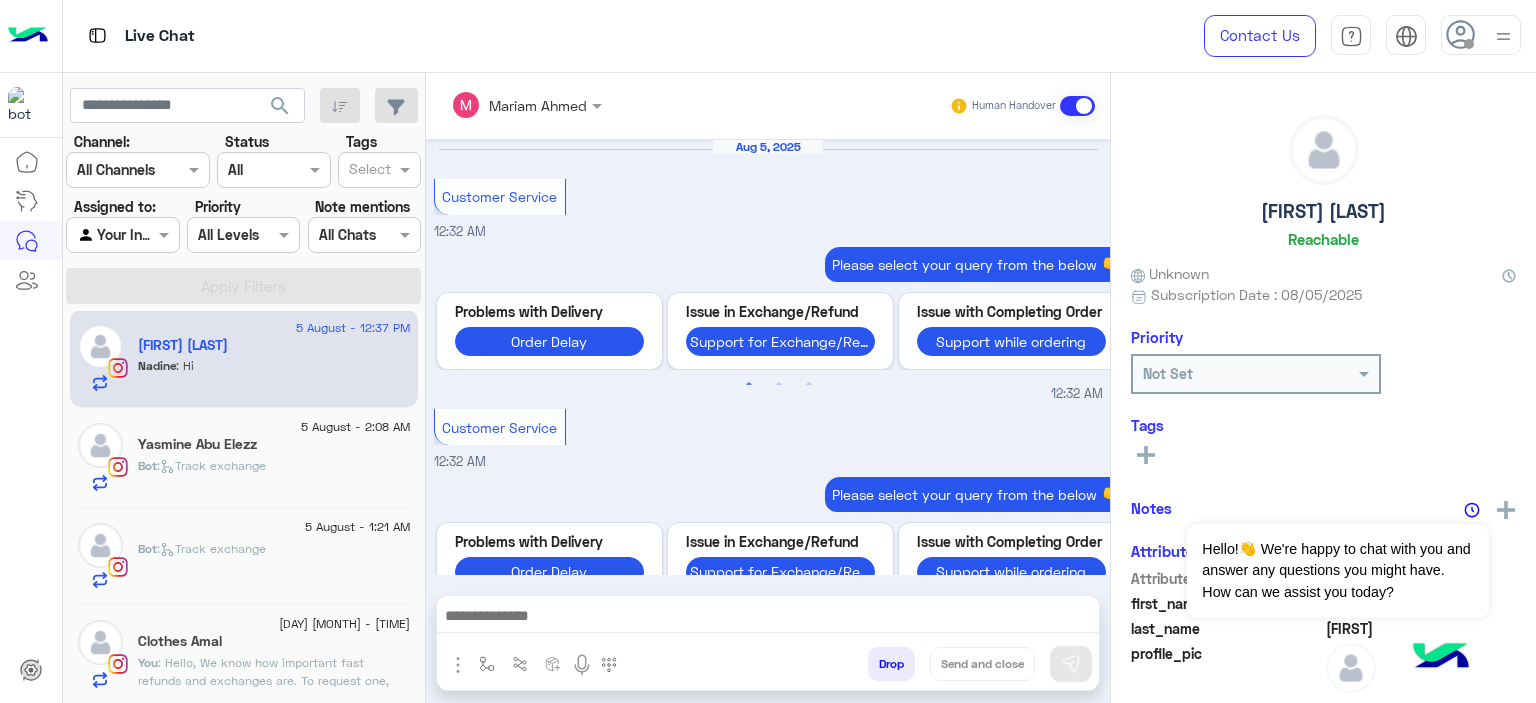 scroll, scrollTop: 1664, scrollLeft: 0, axis: vertical 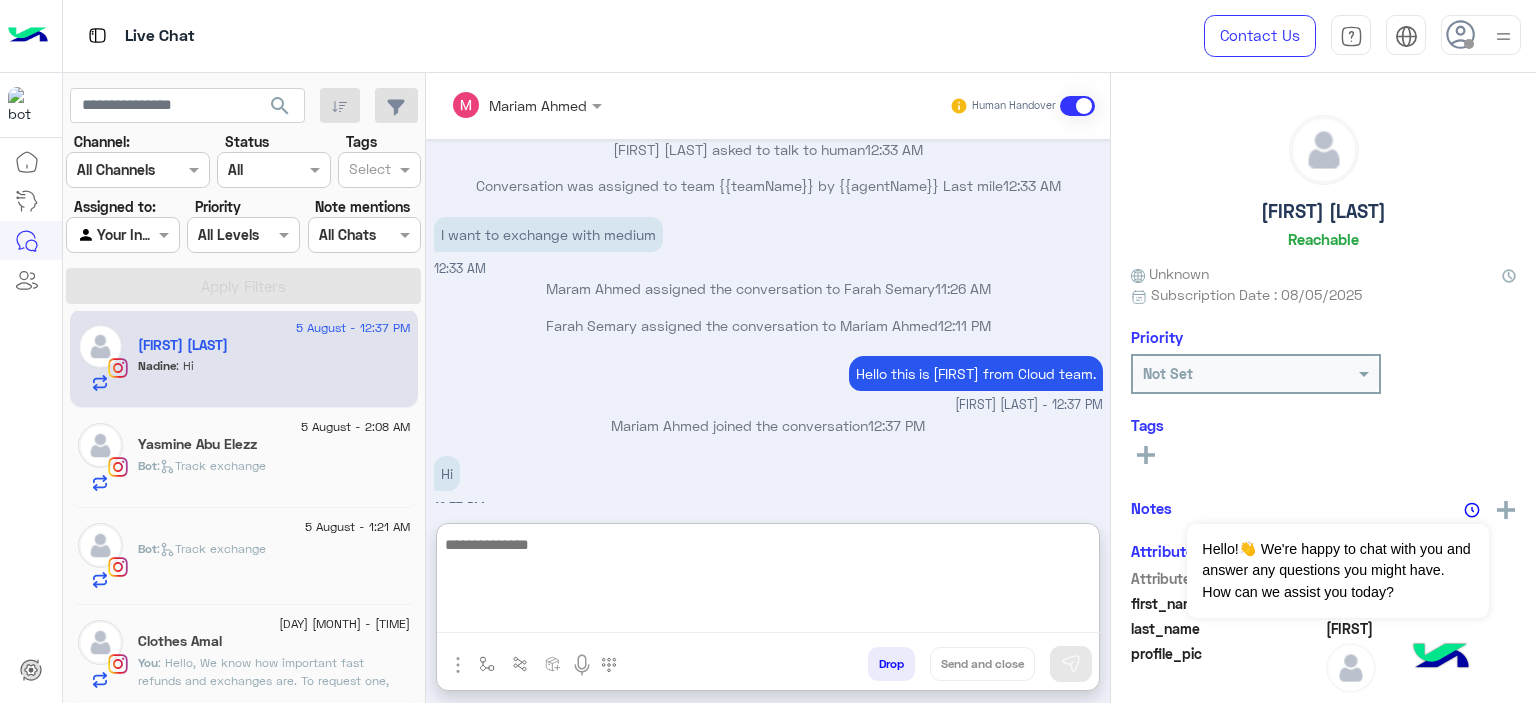 click at bounding box center (768, 583) 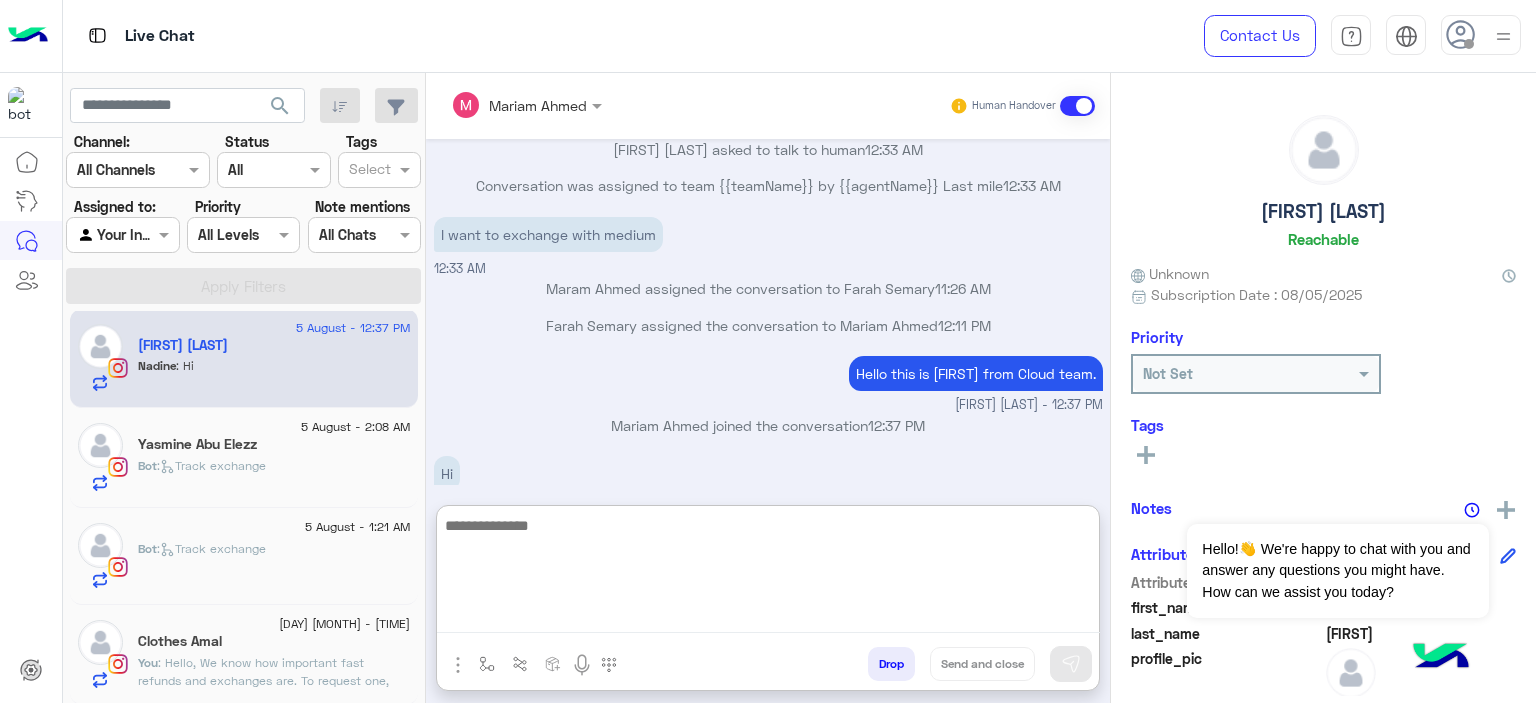 paste on "**********" 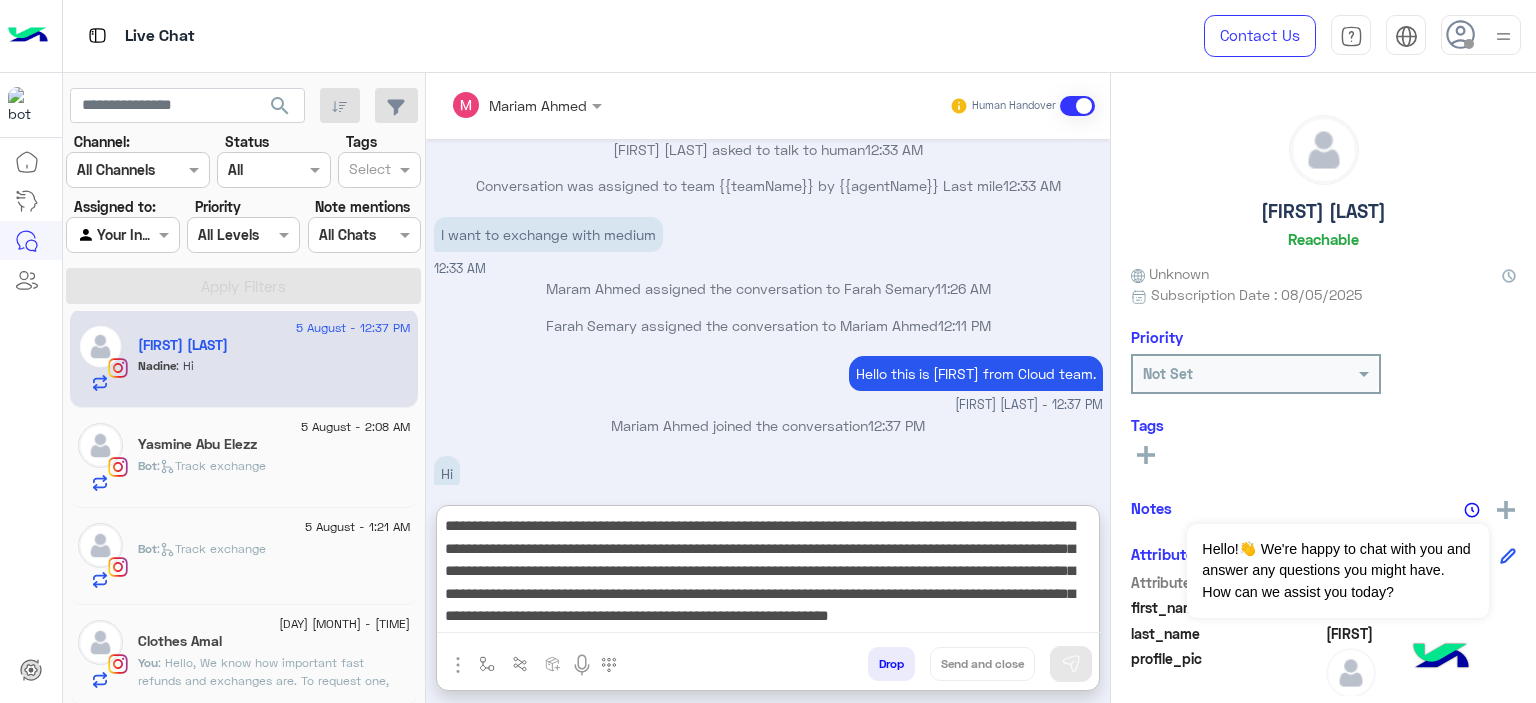 scroll, scrollTop: 15, scrollLeft: 0, axis: vertical 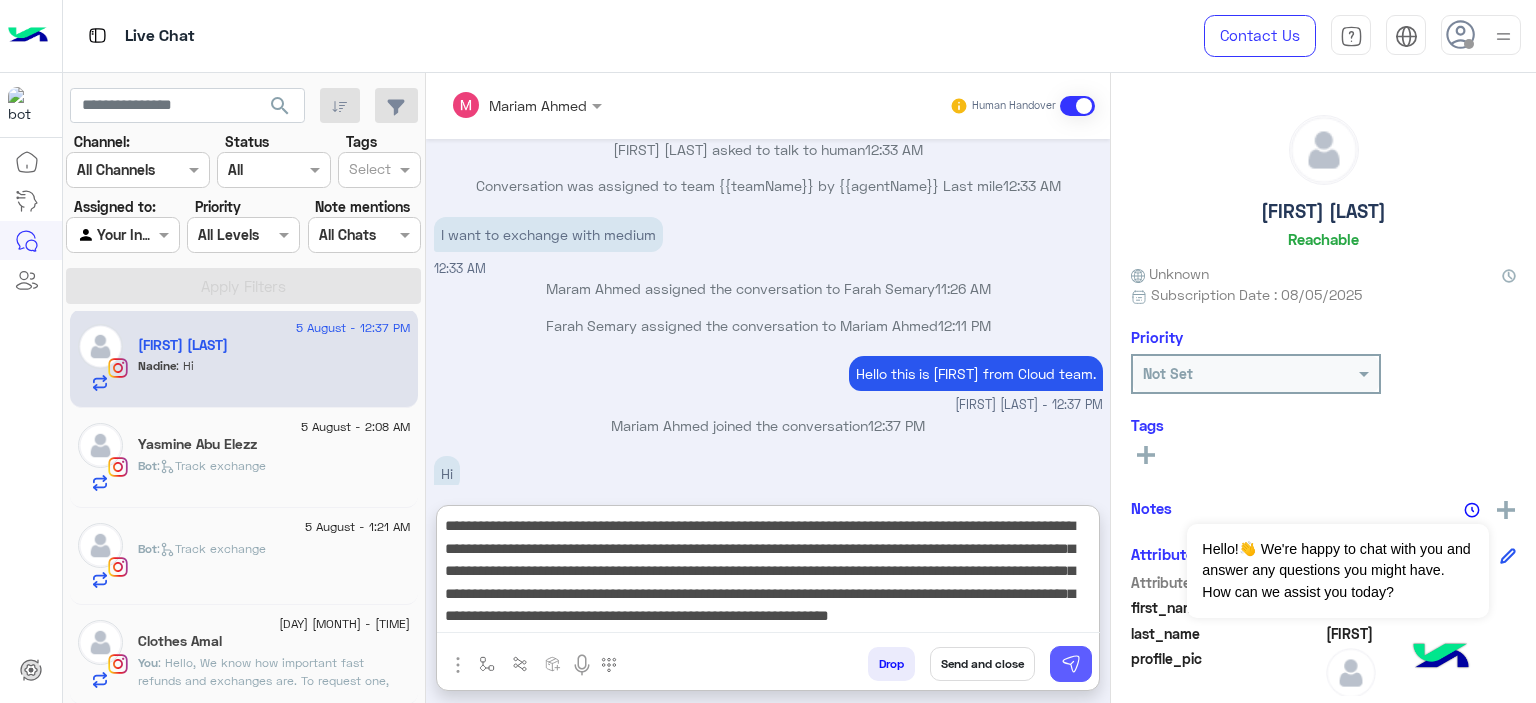 type on "**********" 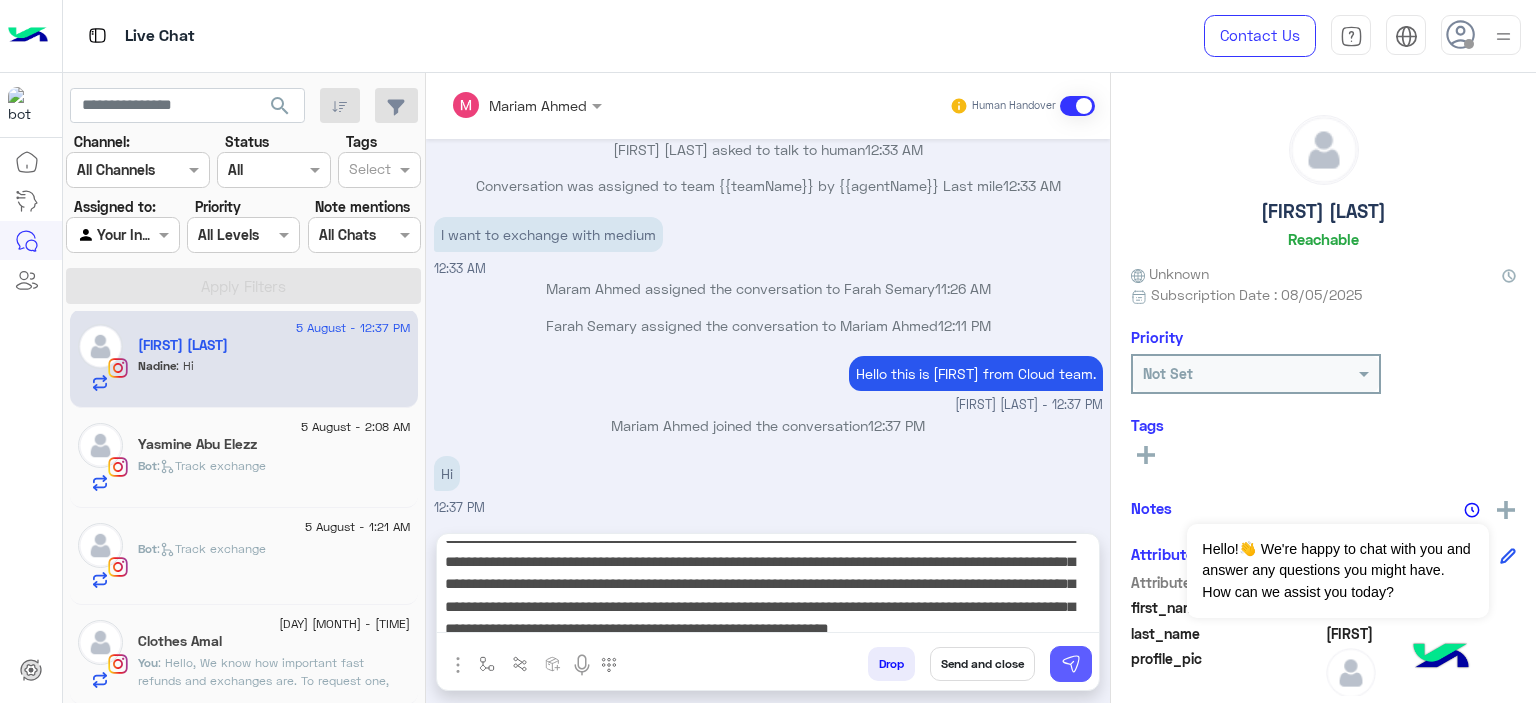 click at bounding box center (1071, 664) 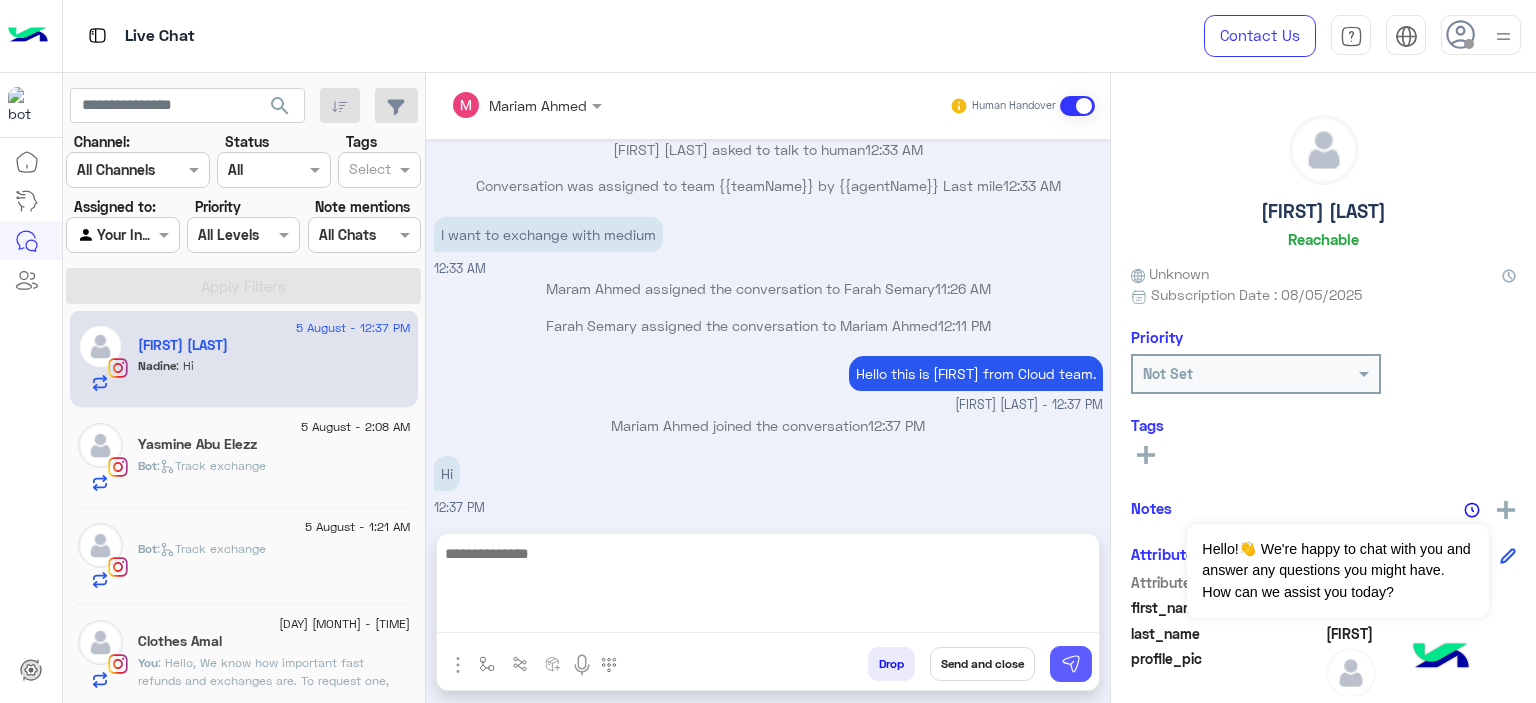 scroll, scrollTop: 0, scrollLeft: 0, axis: both 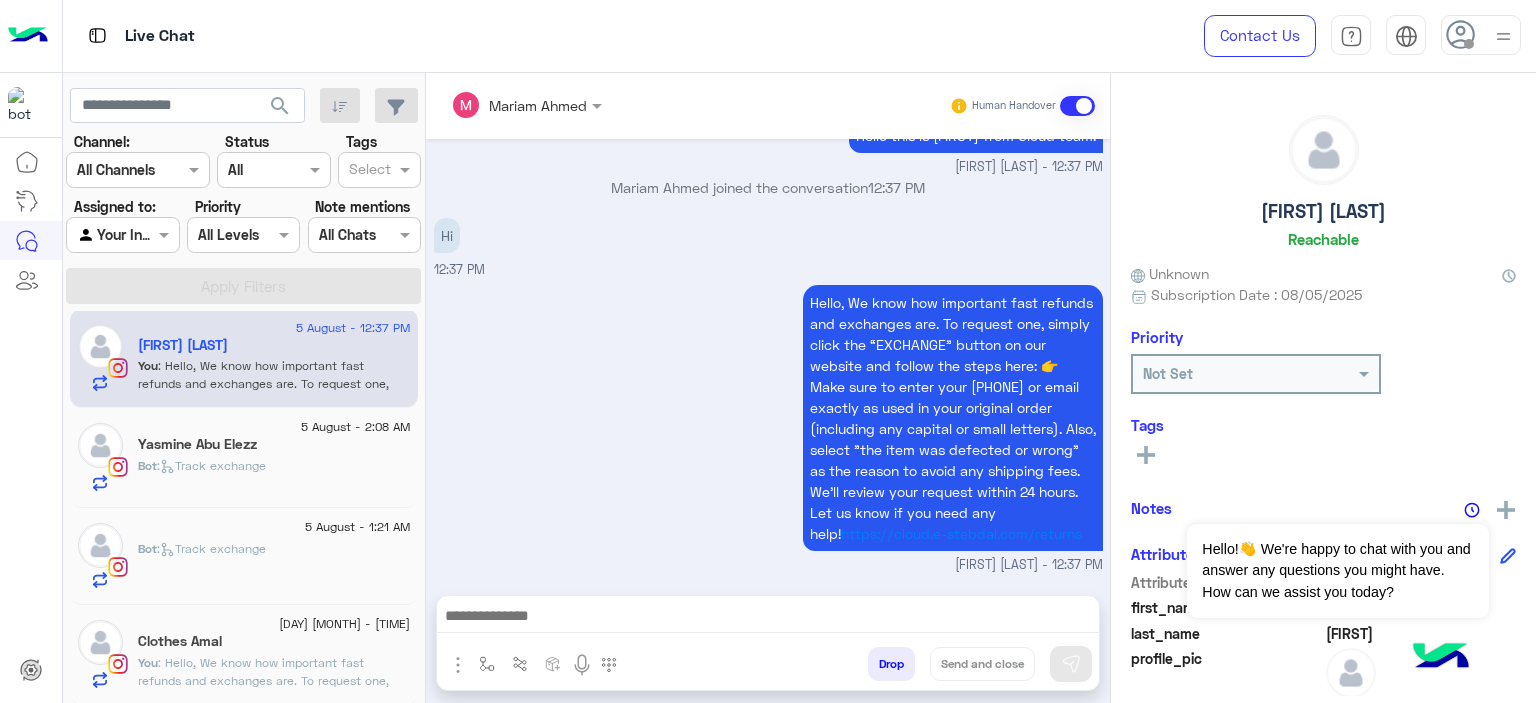click on ": Hello,
We know how important fast refunds and exchanges are.
To request one, simply click the “EXCHANGE” button on our website and follow the steps here:
👉 https://cloud.e-stebdal.com/returns
Make sure to enter your phone number or email exactly as used in your original order (including any capital or small letters).
Also, select "the item was defected or wrong" as the reason to avoid any shipping fees.
We’ll review your request within 24 hours. Let us know if you need any help!" 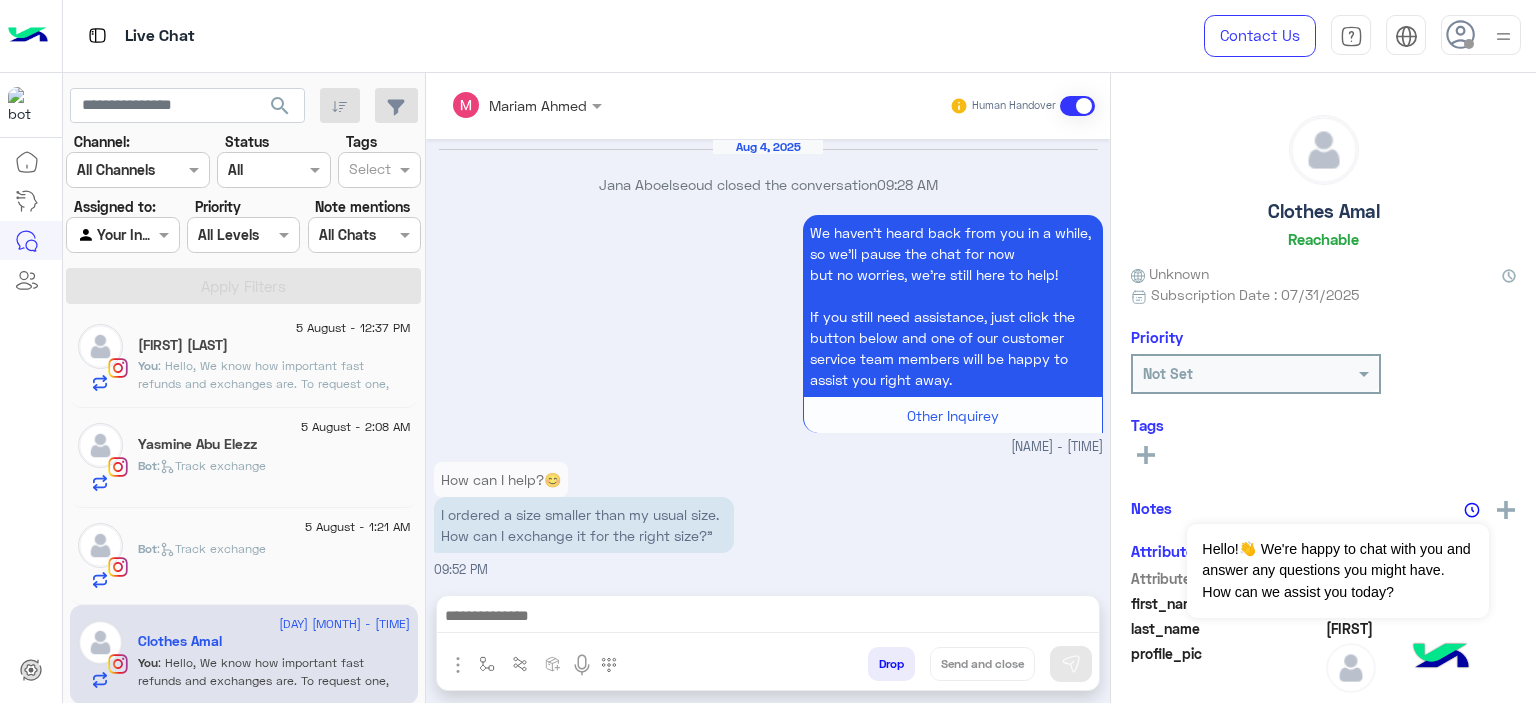 scroll, scrollTop: 1912, scrollLeft: 0, axis: vertical 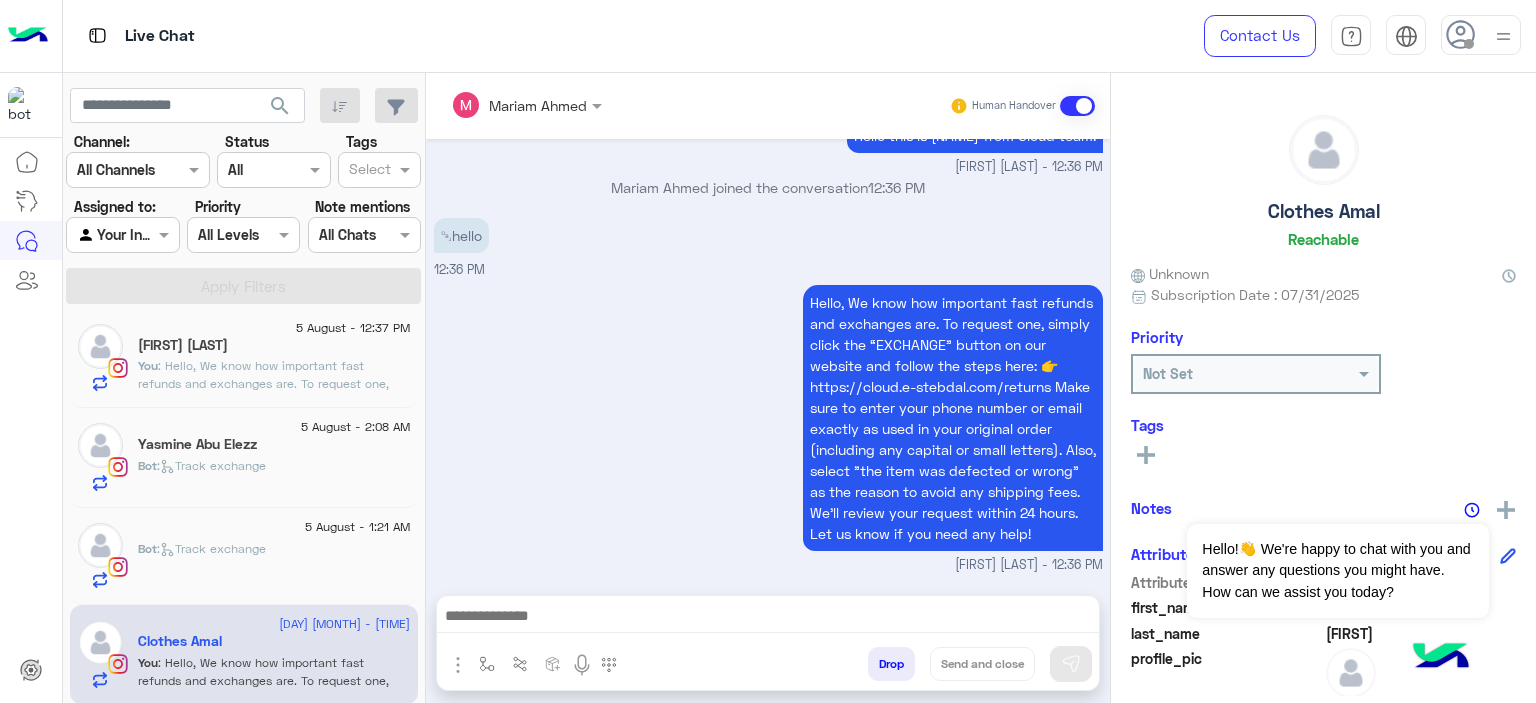 click on ": Hello, We know how important fast refunds and exchanges are. To request one, simply click the “EXCHANGE” button on our website and follow the steps here: 👉 https://cloud.e-stebdal.com/returns Make sure to enter your phone number or email exactly as used in your original order (including any capital or small letters). Also, select "the item was defected or wrong" as the reason to avoid any shipping fees. We’ll review your request within 24 hours. Let us know if you need any help!" 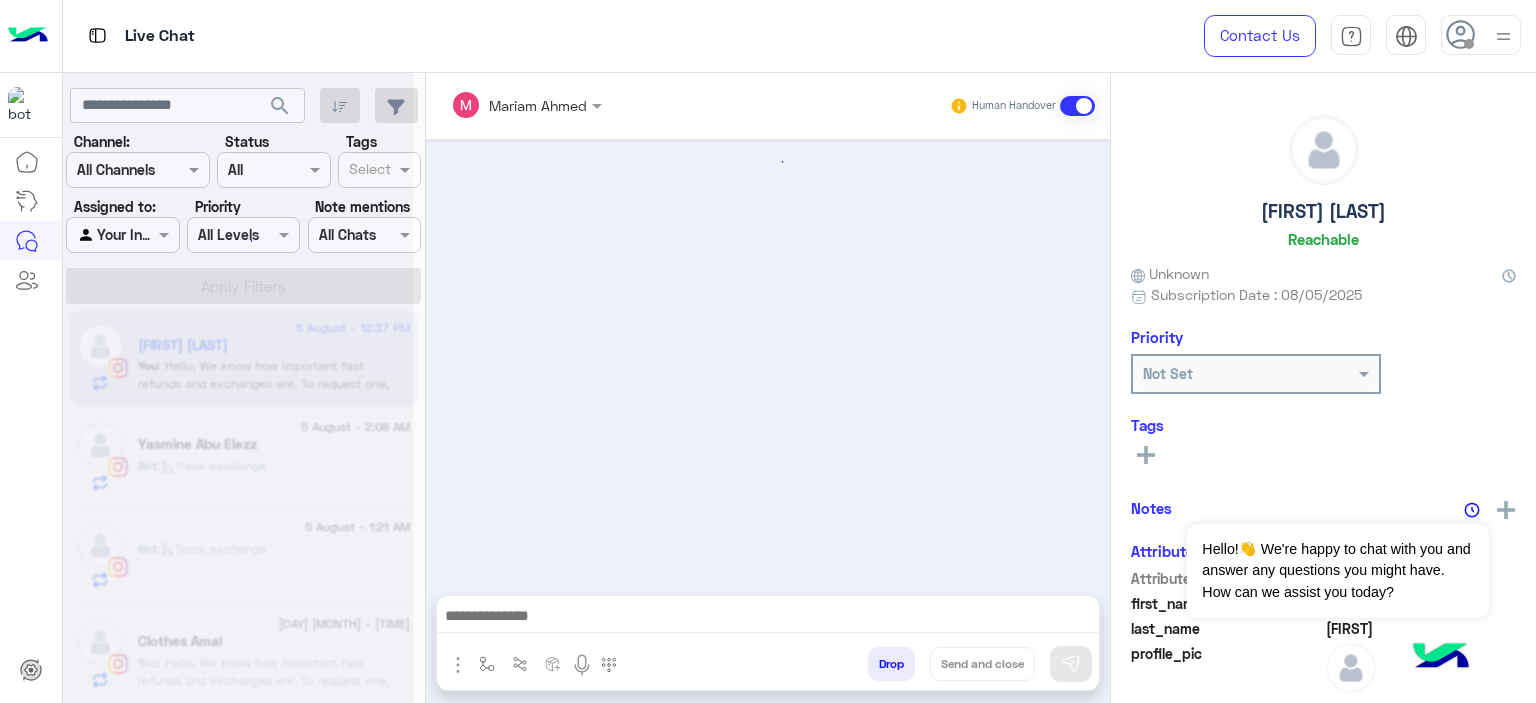 scroll, scrollTop: 1912, scrollLeft: 0, axis: vertical 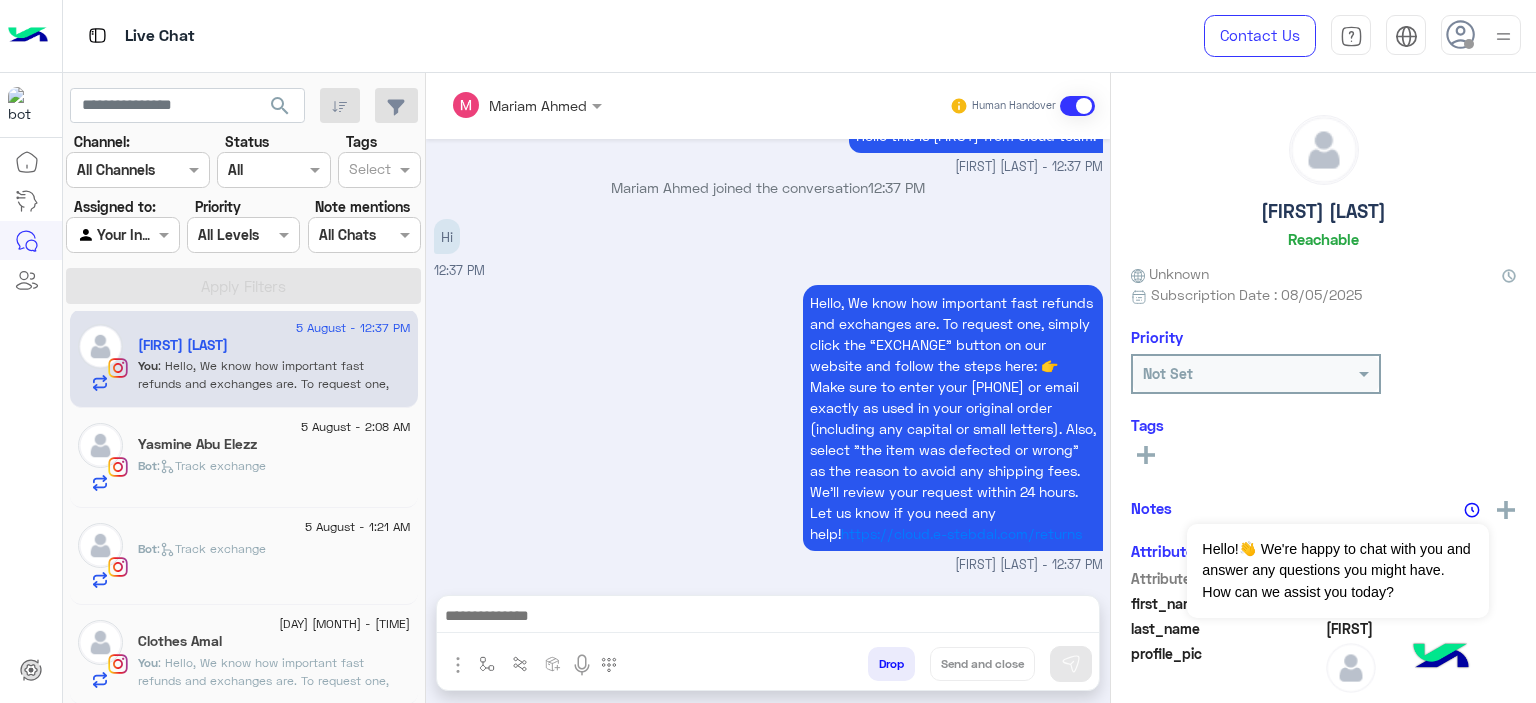 click on ":   Track exchange" 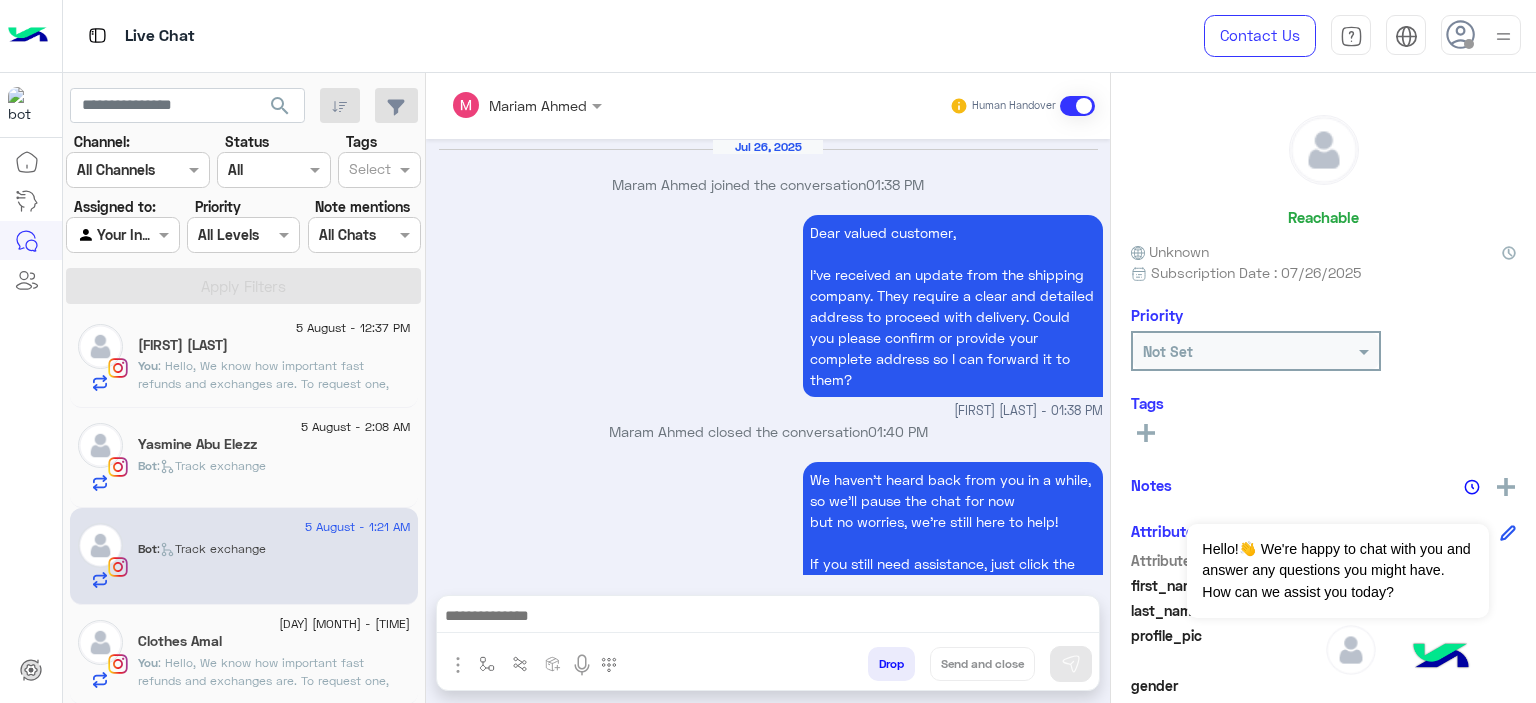 scroll, scrollTop: 1944, scrollLeft: 0, axis: vertical 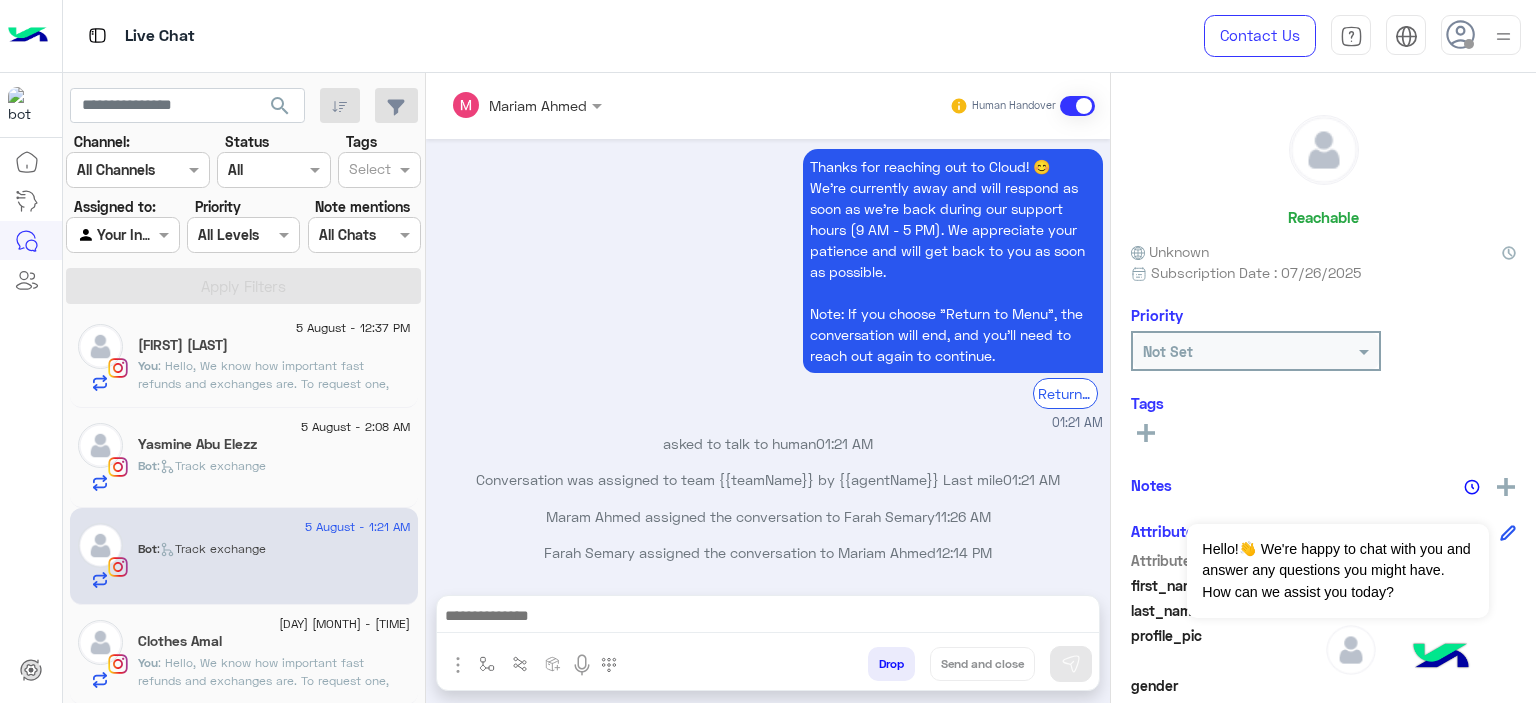 click on ":   Track exchange" 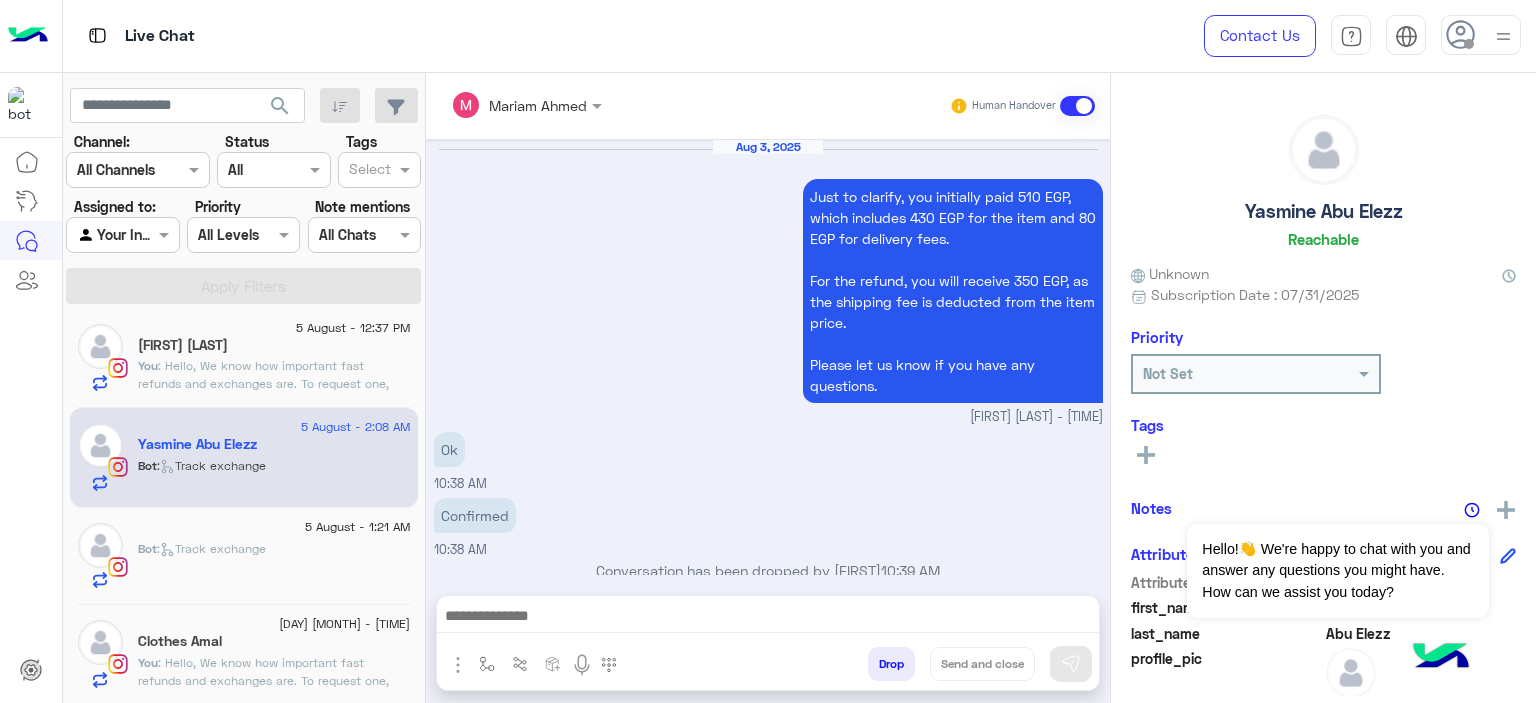scroll, scrollTop: 1772, scrollLeft: 0, axis: vertical 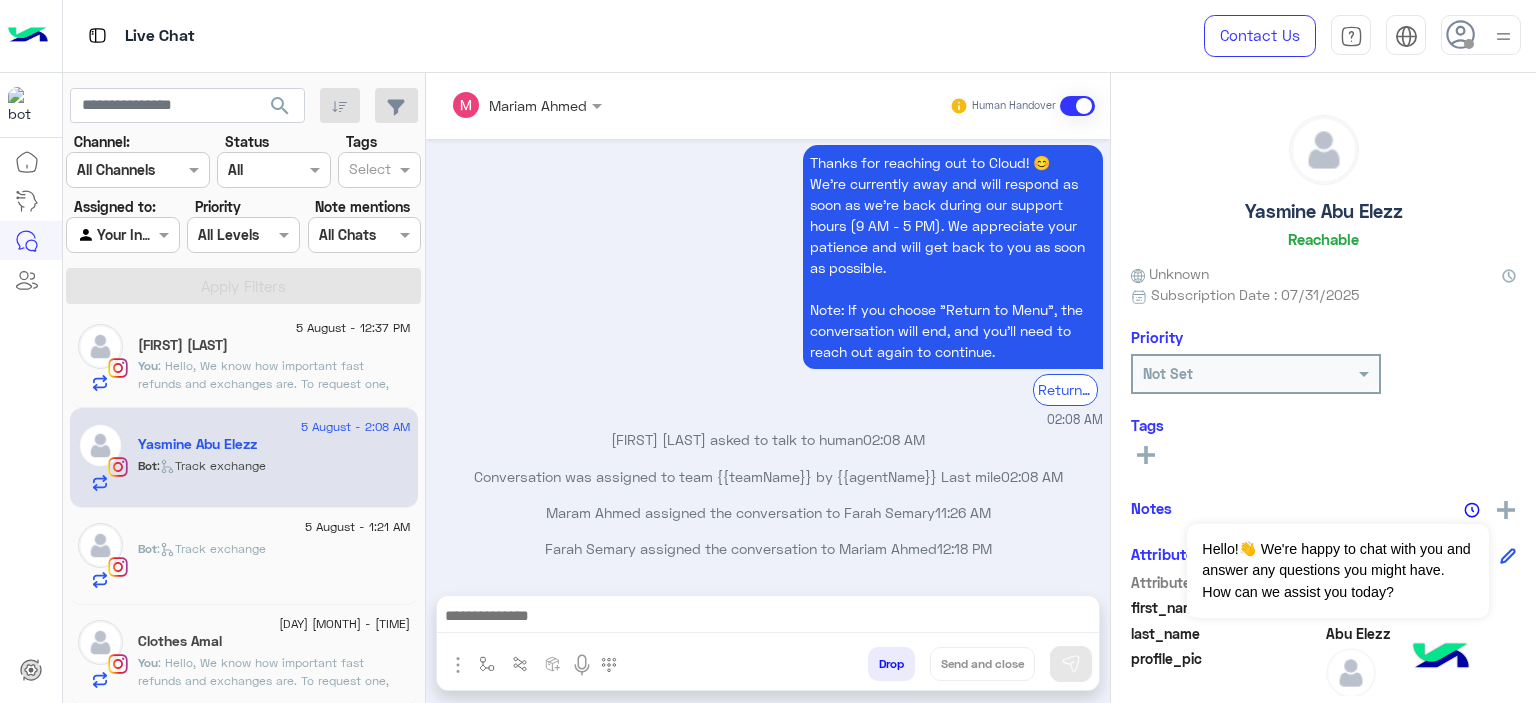 click on ":   Track exchange" 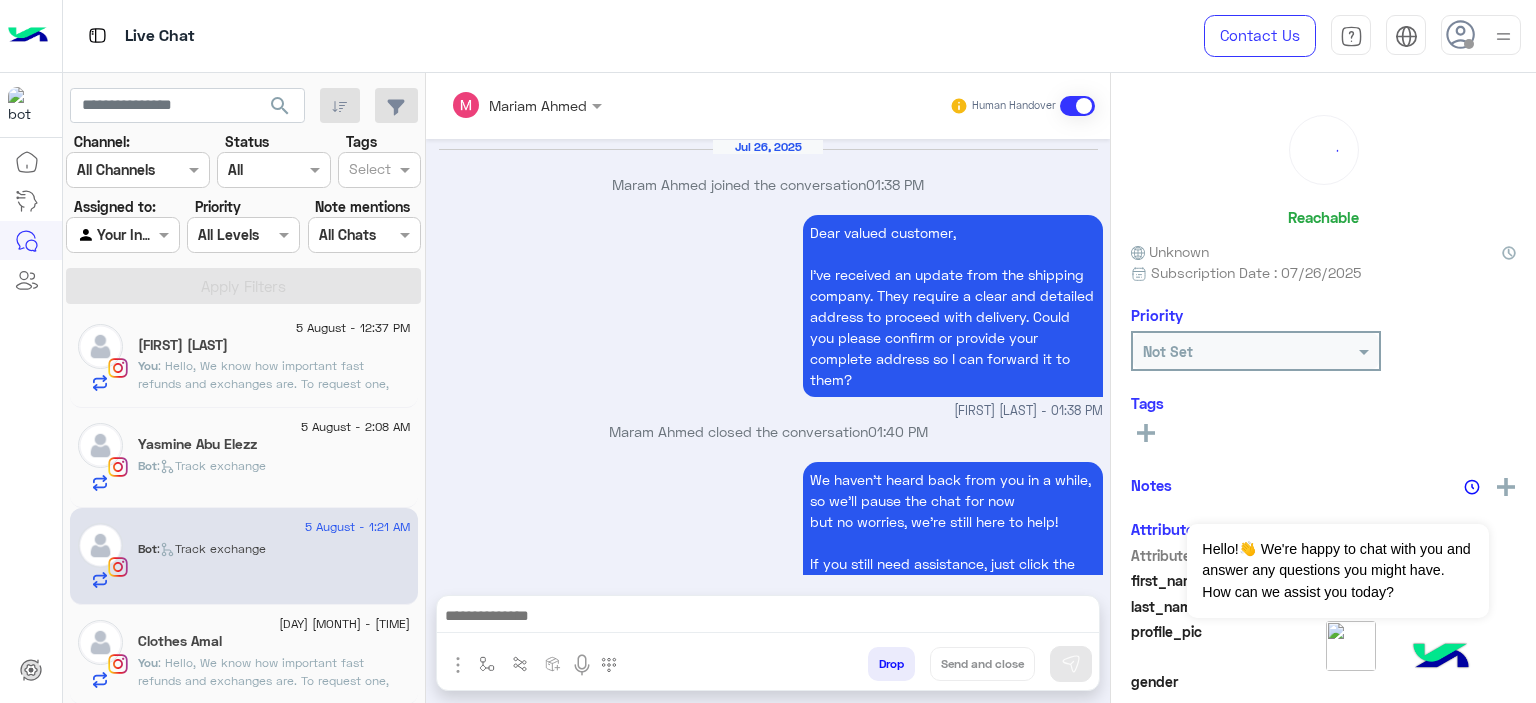 scroll, scrollTop: 1944, scrollLeft: 0, axis: vertical 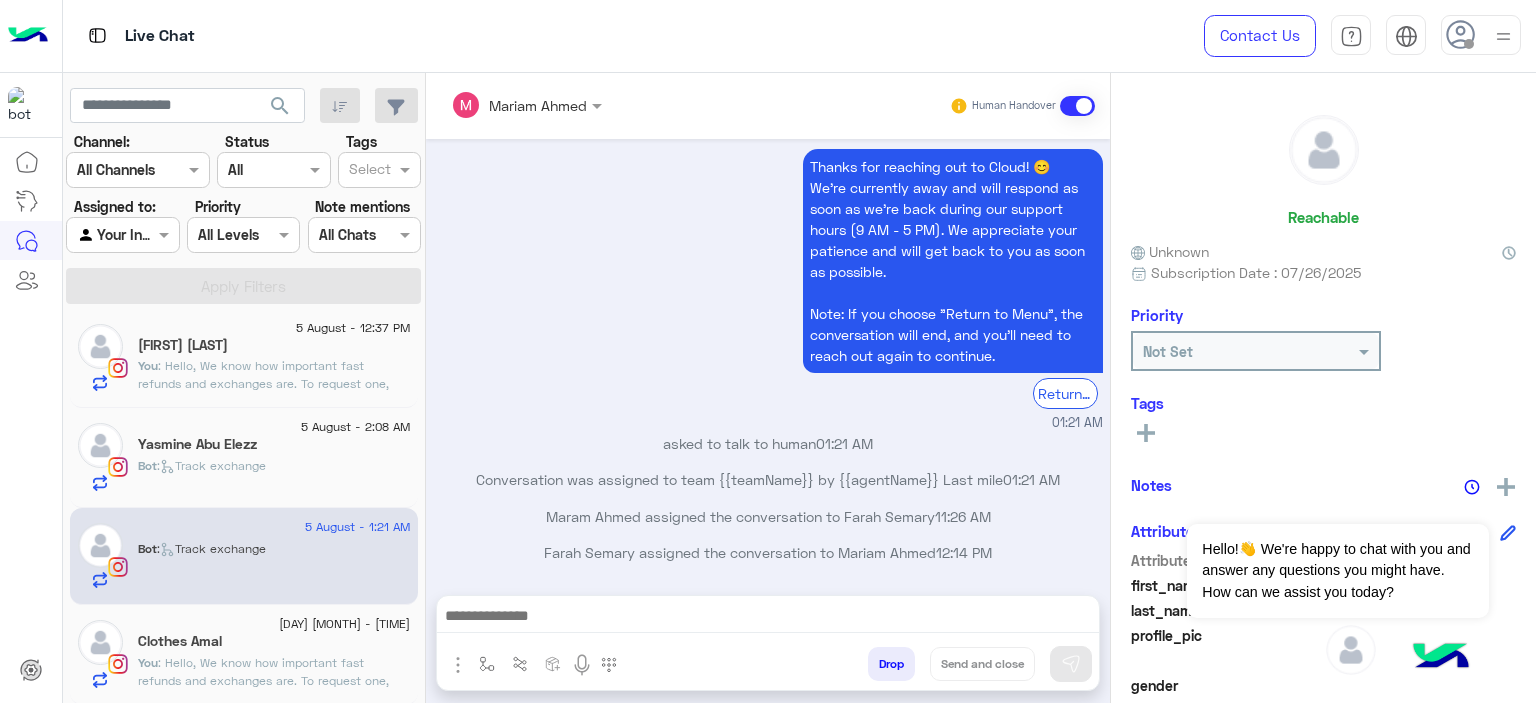 click on "Clothes Amal" 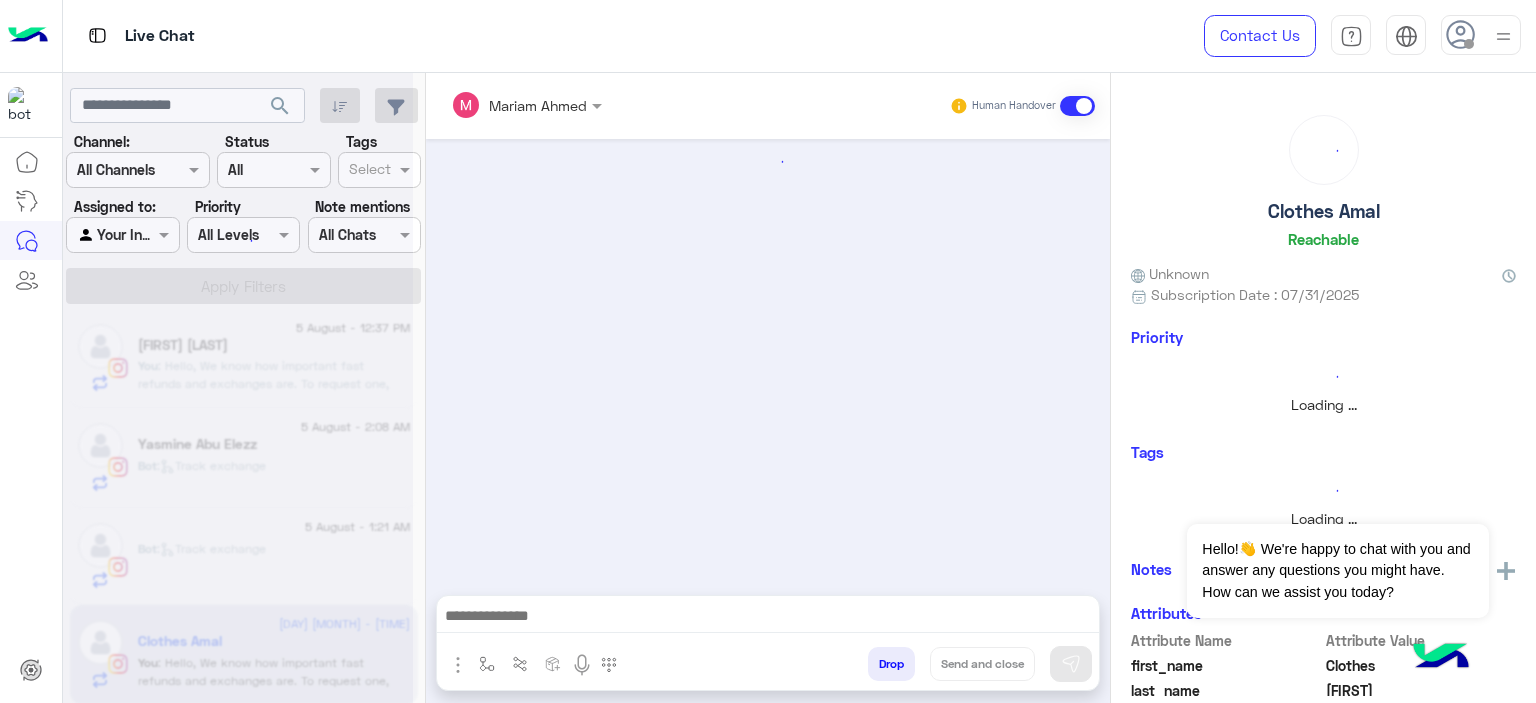 scroll, scrollTop: 0, scrollLeft: 0, axis: both 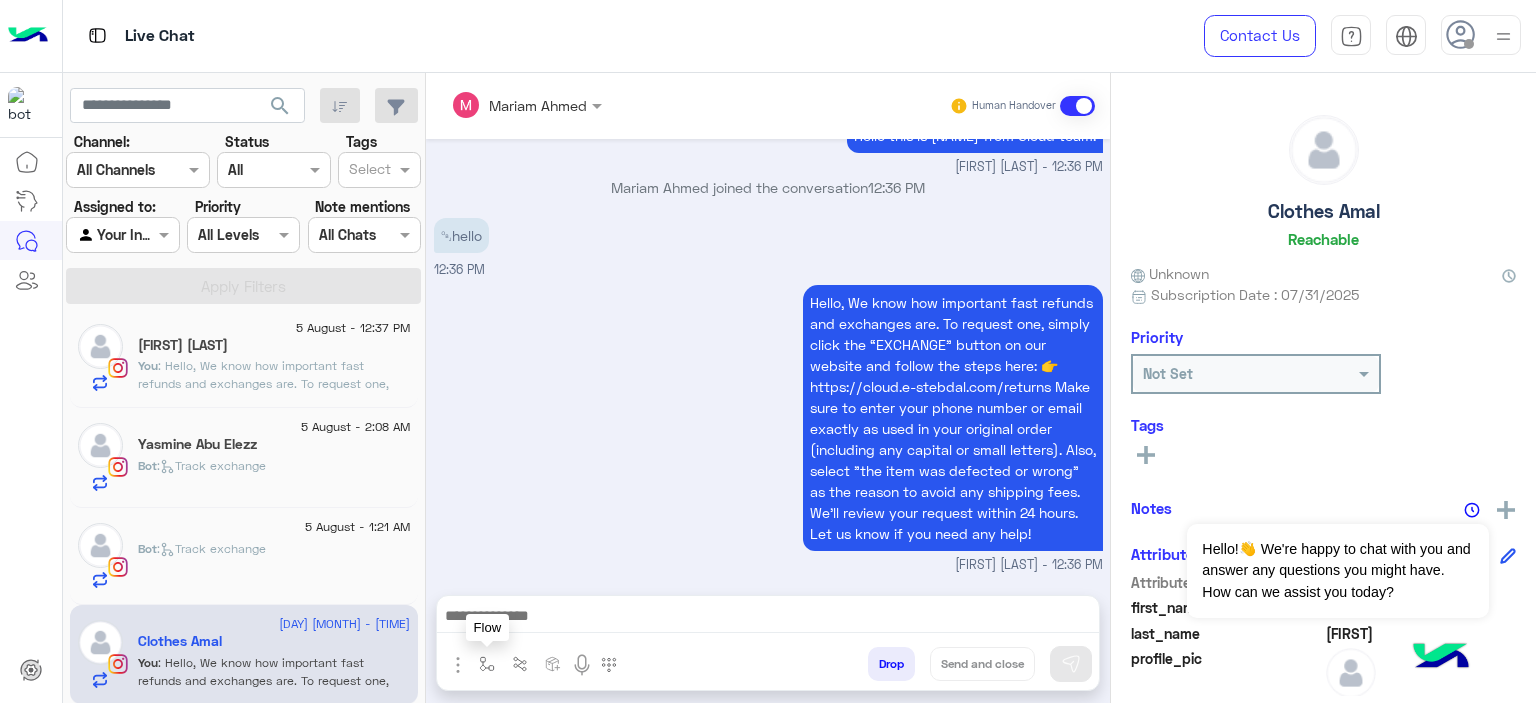 click at bounding box center [487, 664] 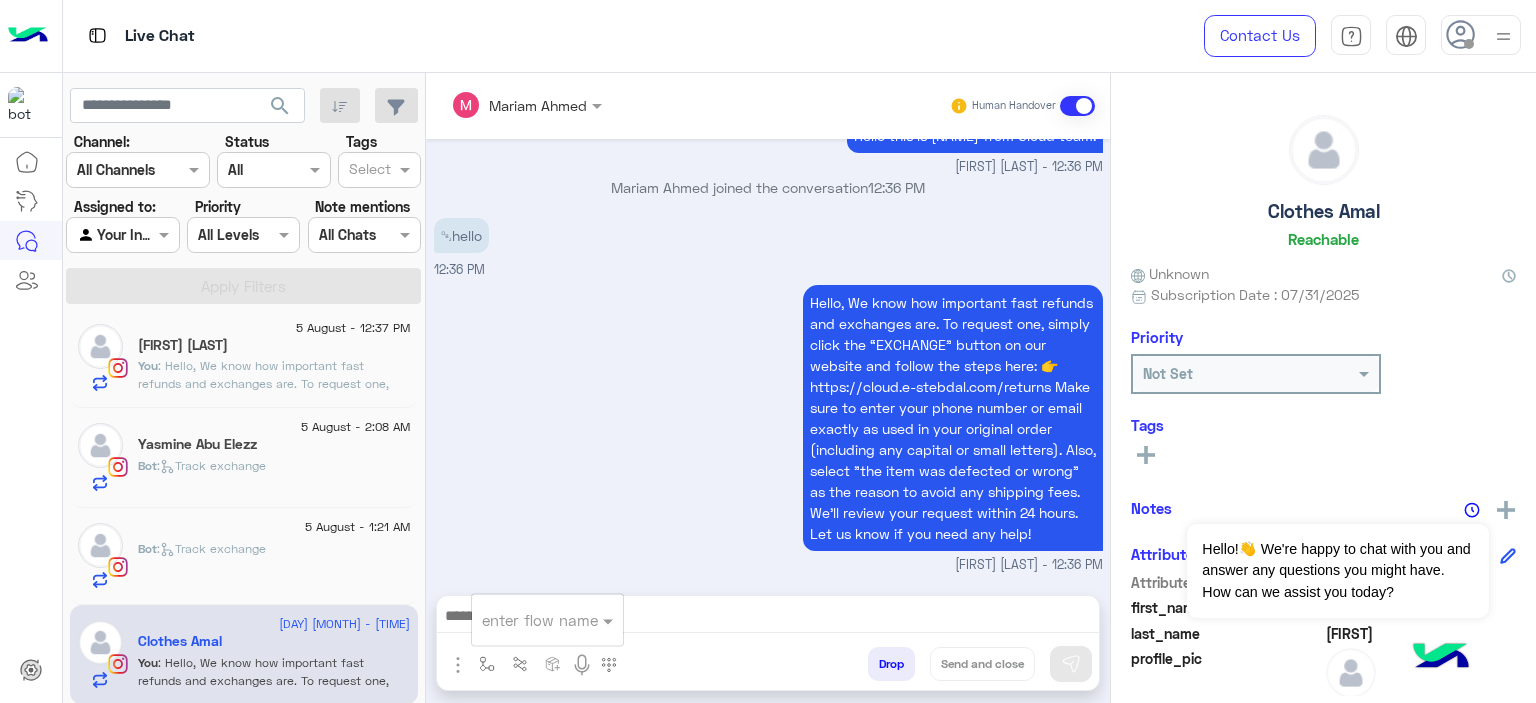 click at bounding box center (523, 620) 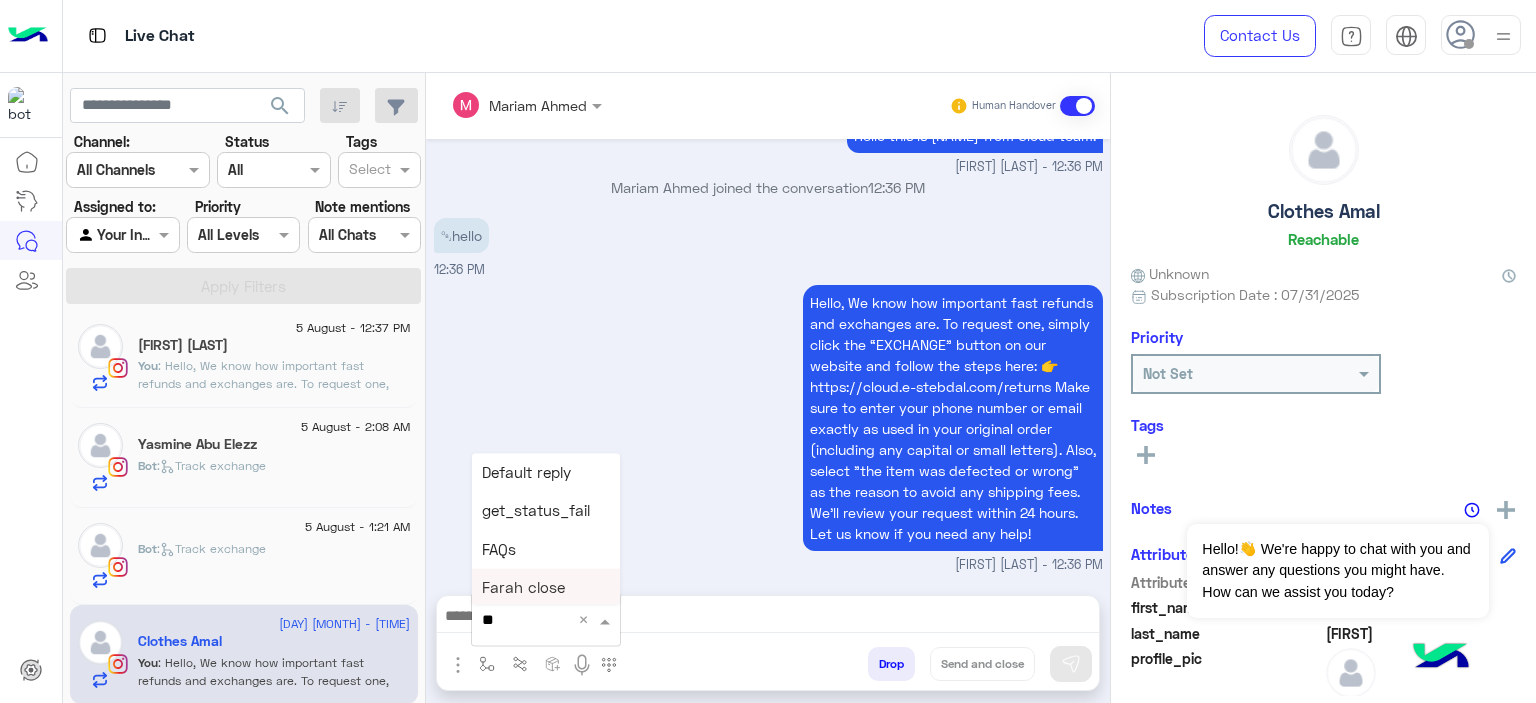 type on "***" 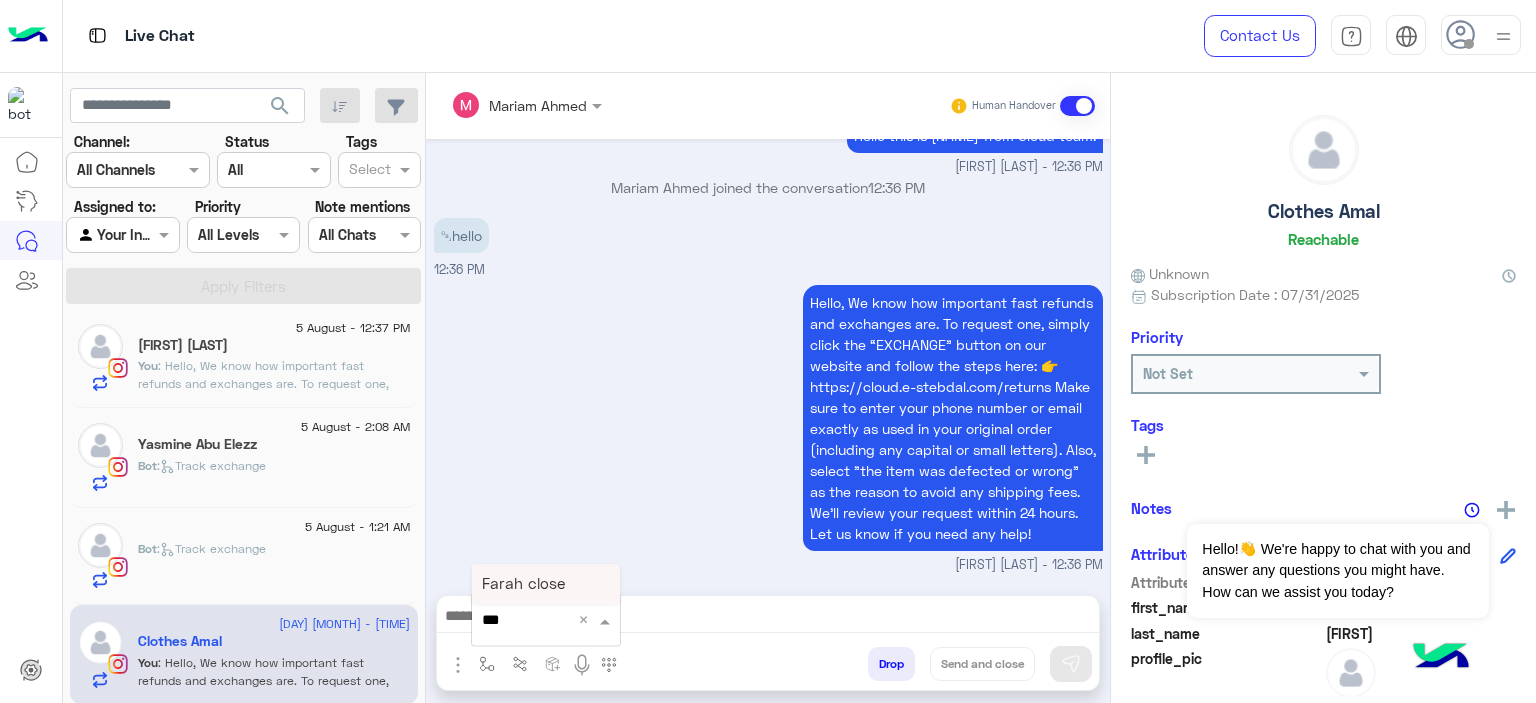 click on "Farah close" at bounding box center [523, 584] 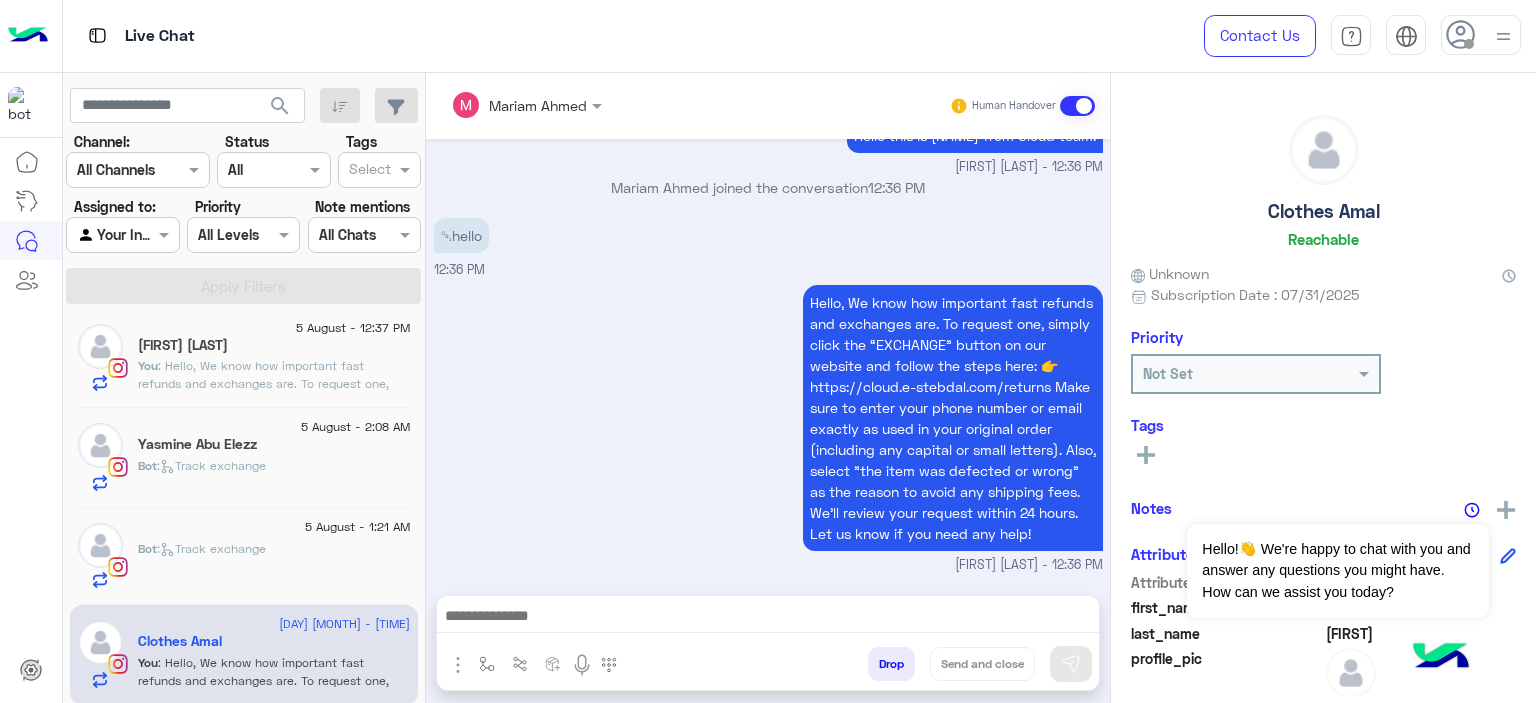 type on "**********" 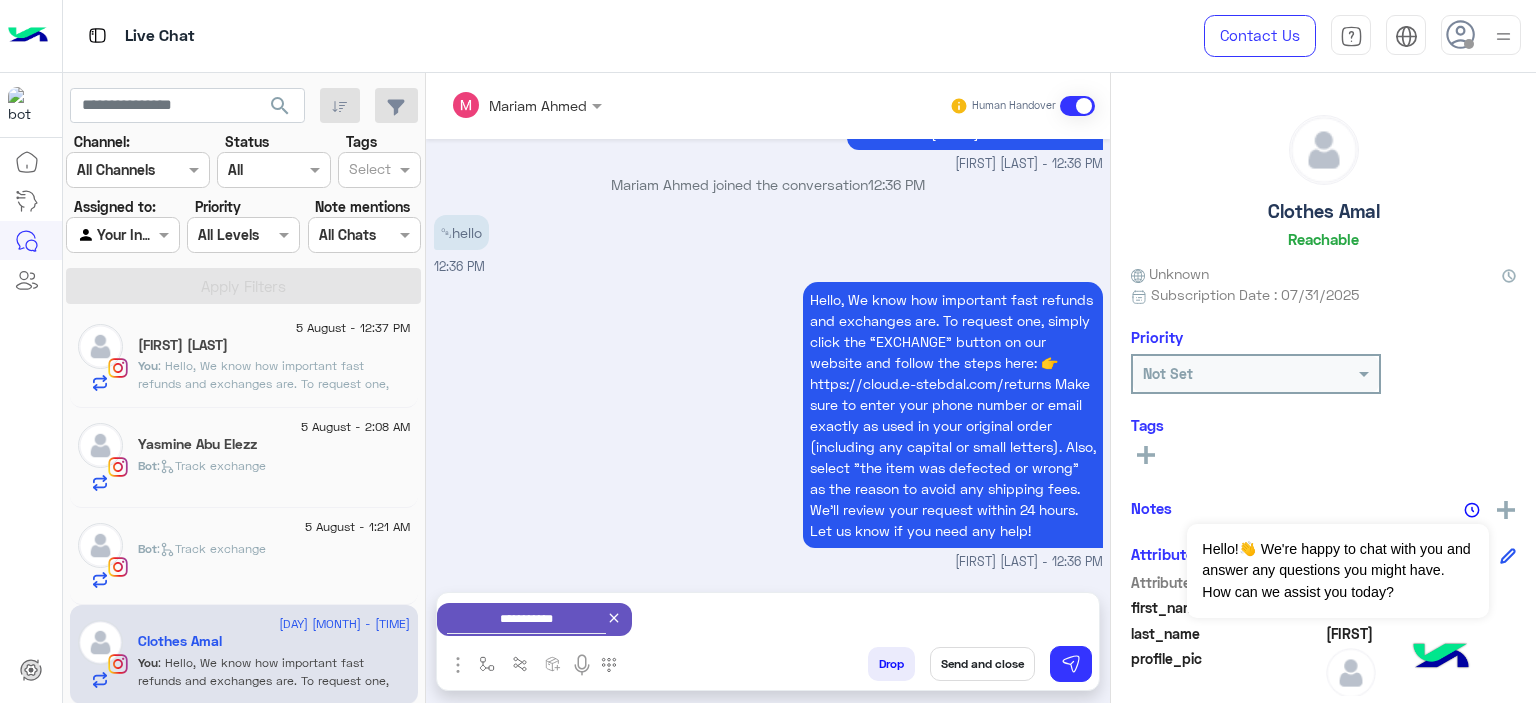 click on "Send and close" at bounding box center [982, 664] 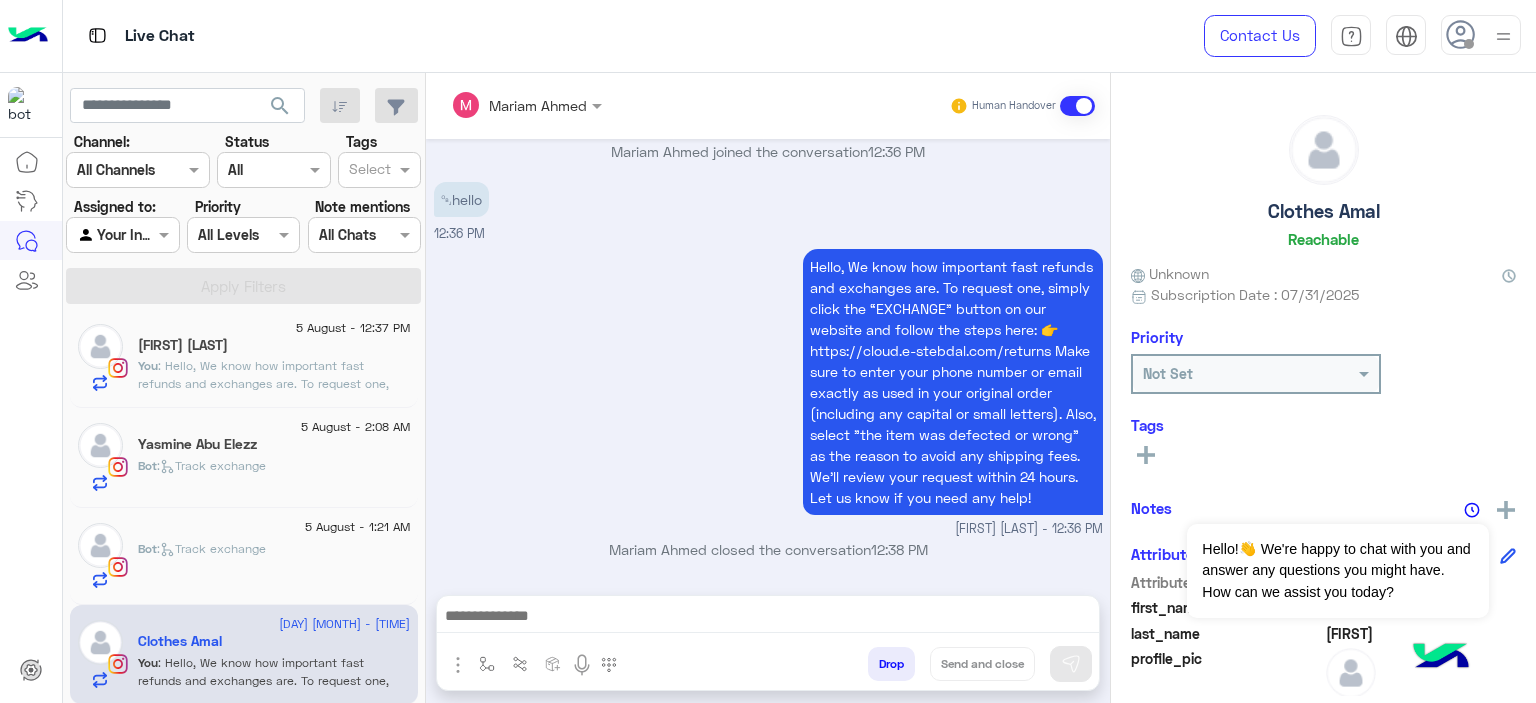 scroll, scrollTop: 1948, scrollLeft: 0, axis: vertical 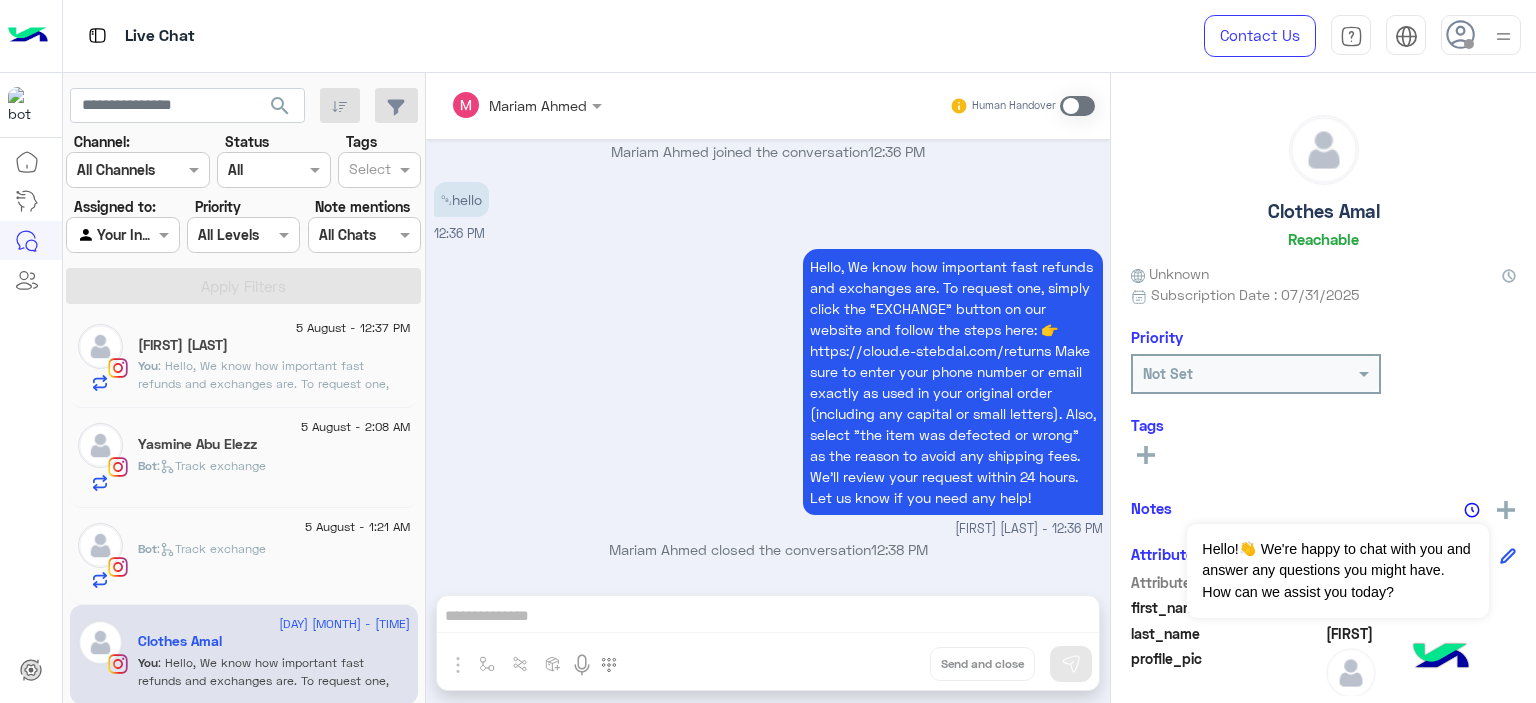click on "You  : Hello, We know how important fast refunds and exchanges are. To request one, simply click the “EXCHANGE” button on our website and follow the steps here: 👉 https://cloud.e-stebdal.com/returns Make sure to enter your phone number or email exactly as used in your original order (including any capital or small letters). Also, select "the item was defected or wrong" as the reason to avoid any shipping fees. We’ll review your request within 24 hours. Let us know if you need any help!" 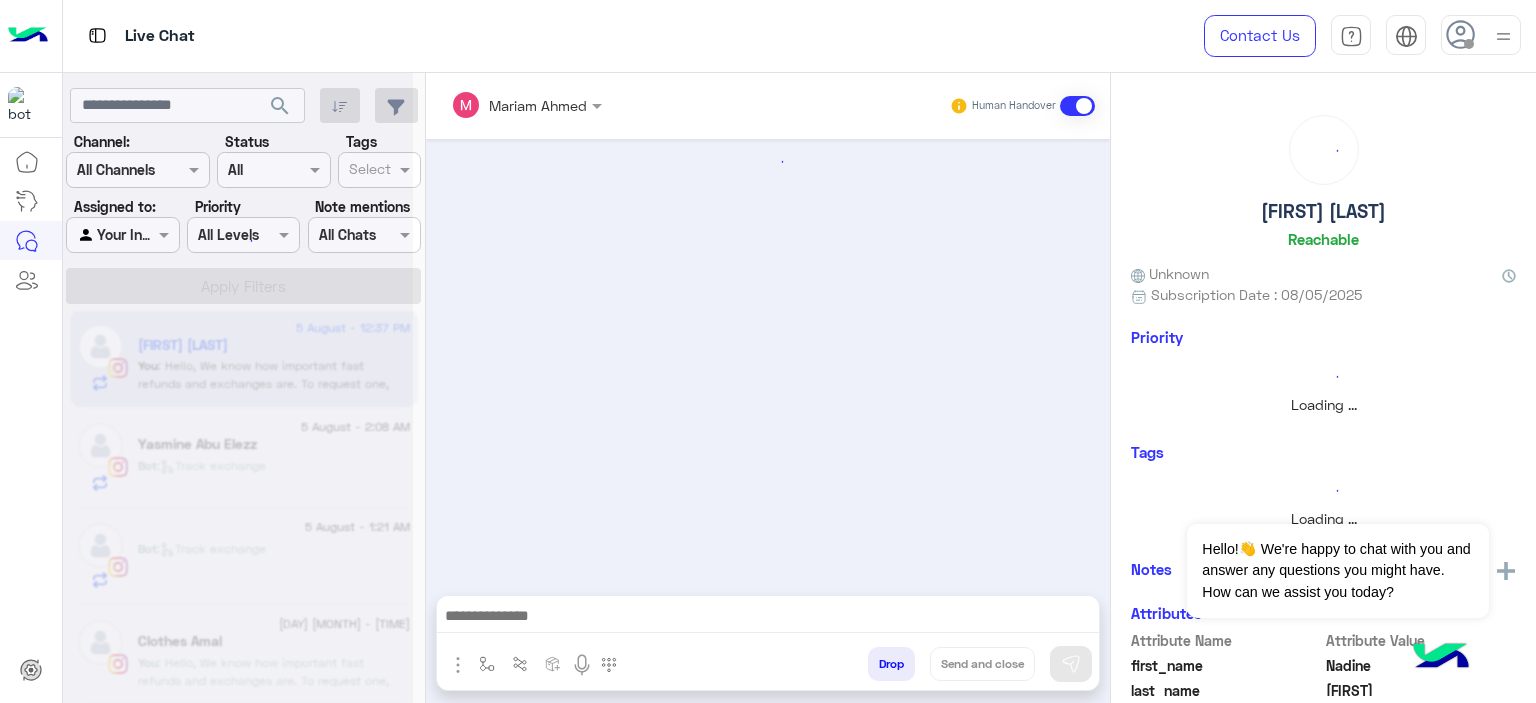 scroll, scrollTop: 0, scrollLeft: 0, axis: both 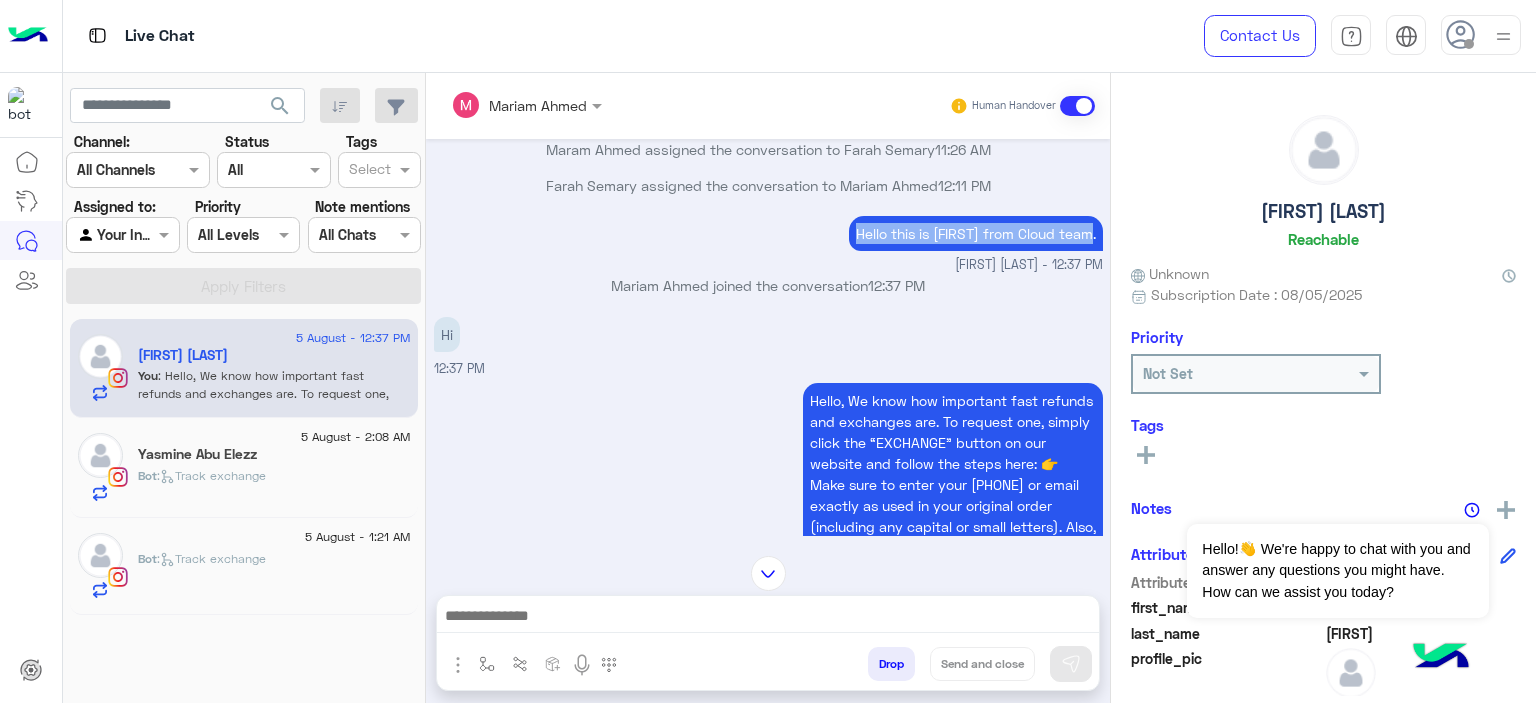 drag, startPoint x: 841, startPoint y: 287, endPoint x: 1091, endPoint y: 294, distance: 250.09798 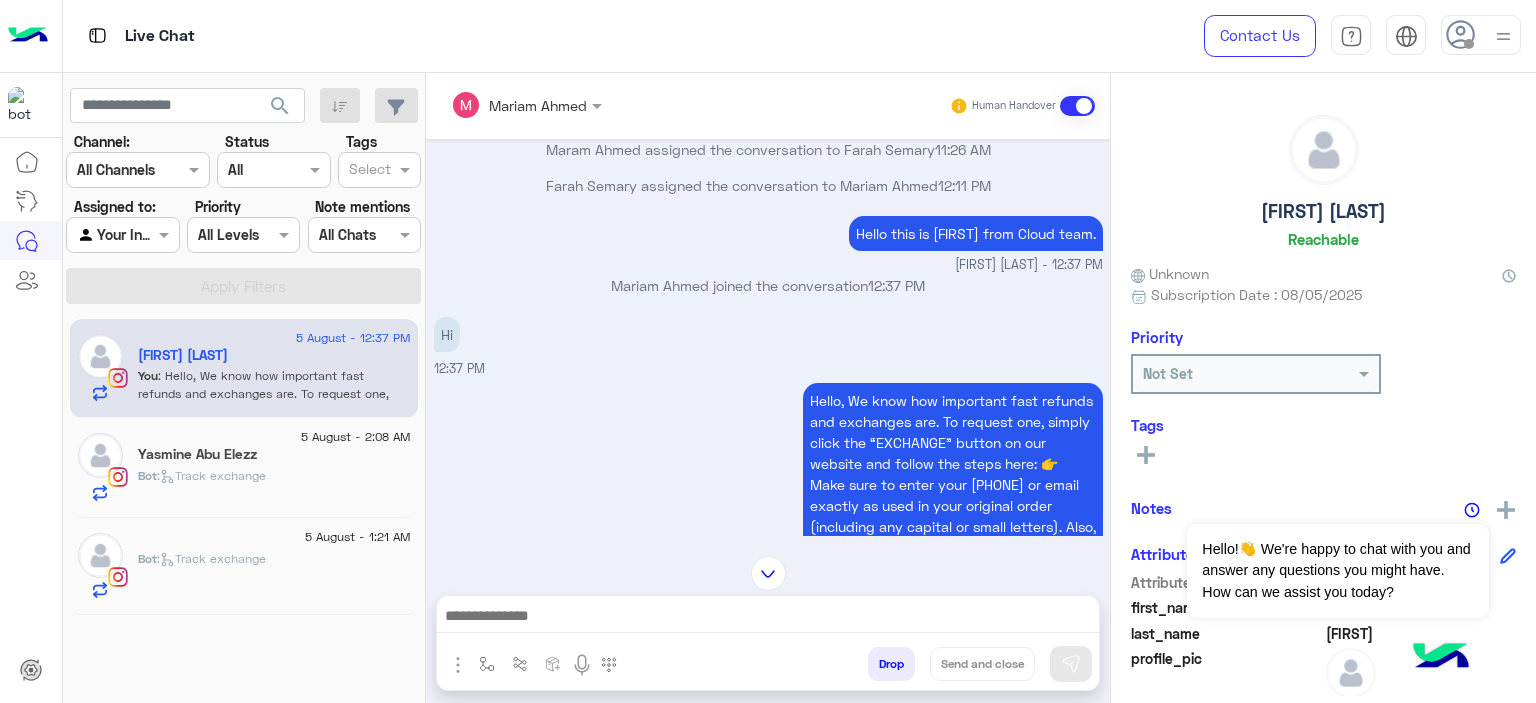 click on "5 August - 1:21 AM" 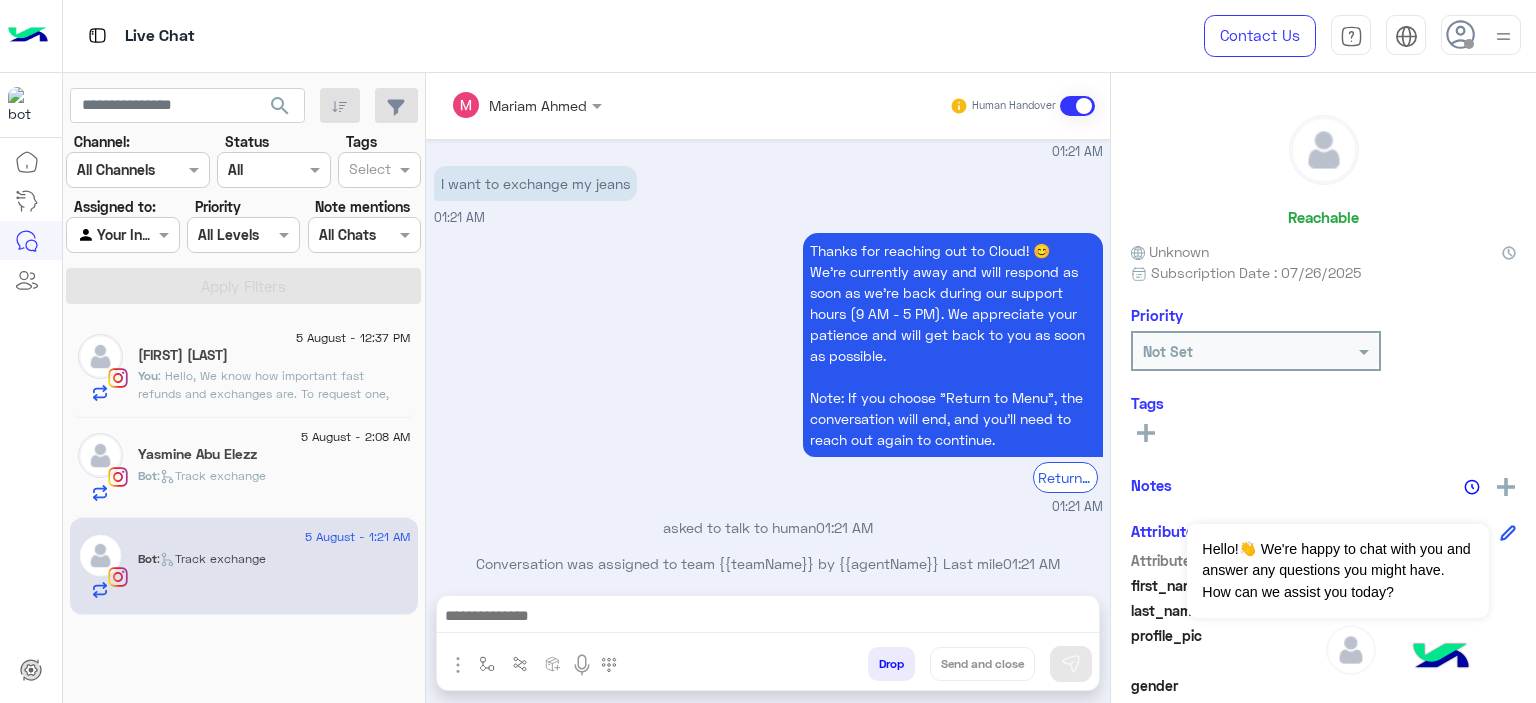 scroll, scrollTop: 1944, scrollLeft: 0, axis: vertical 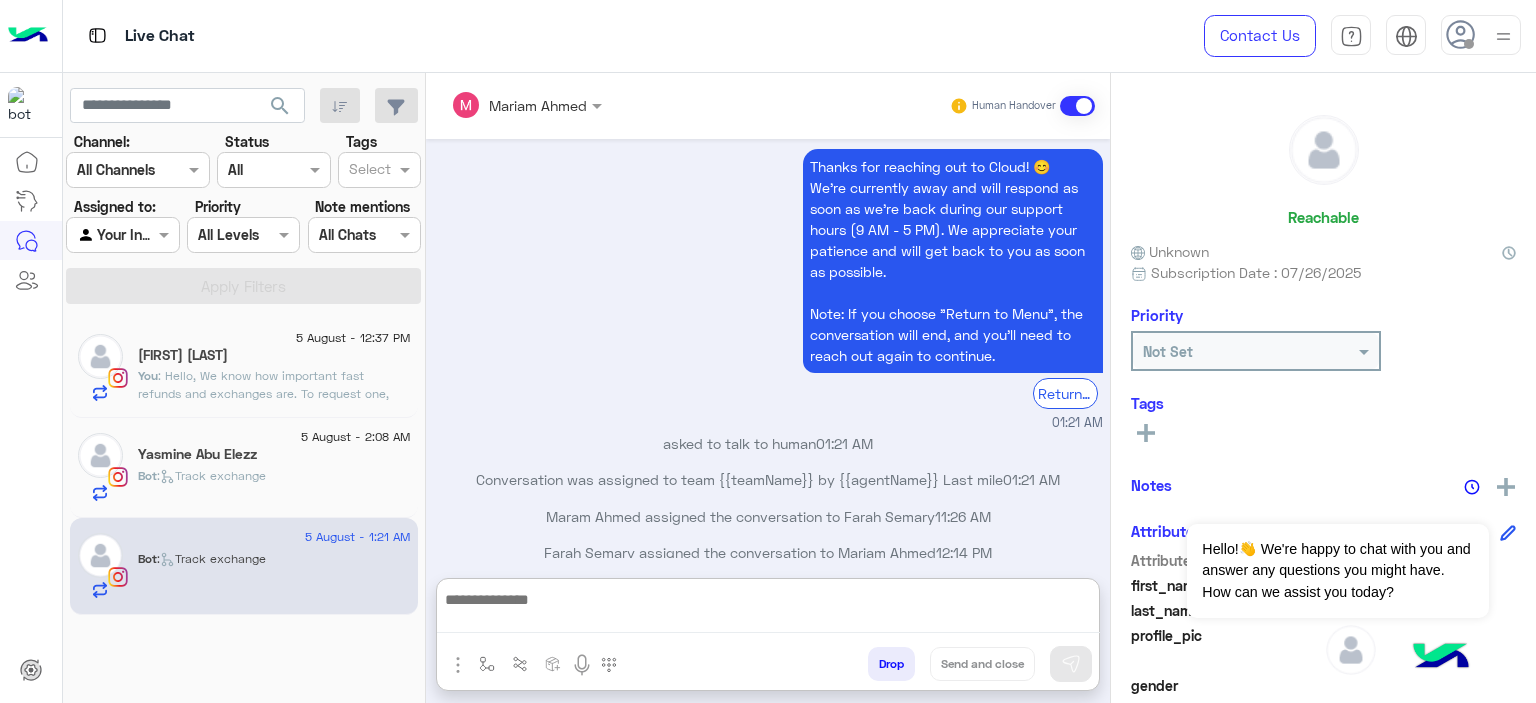 click at bounding box center [768, 610] 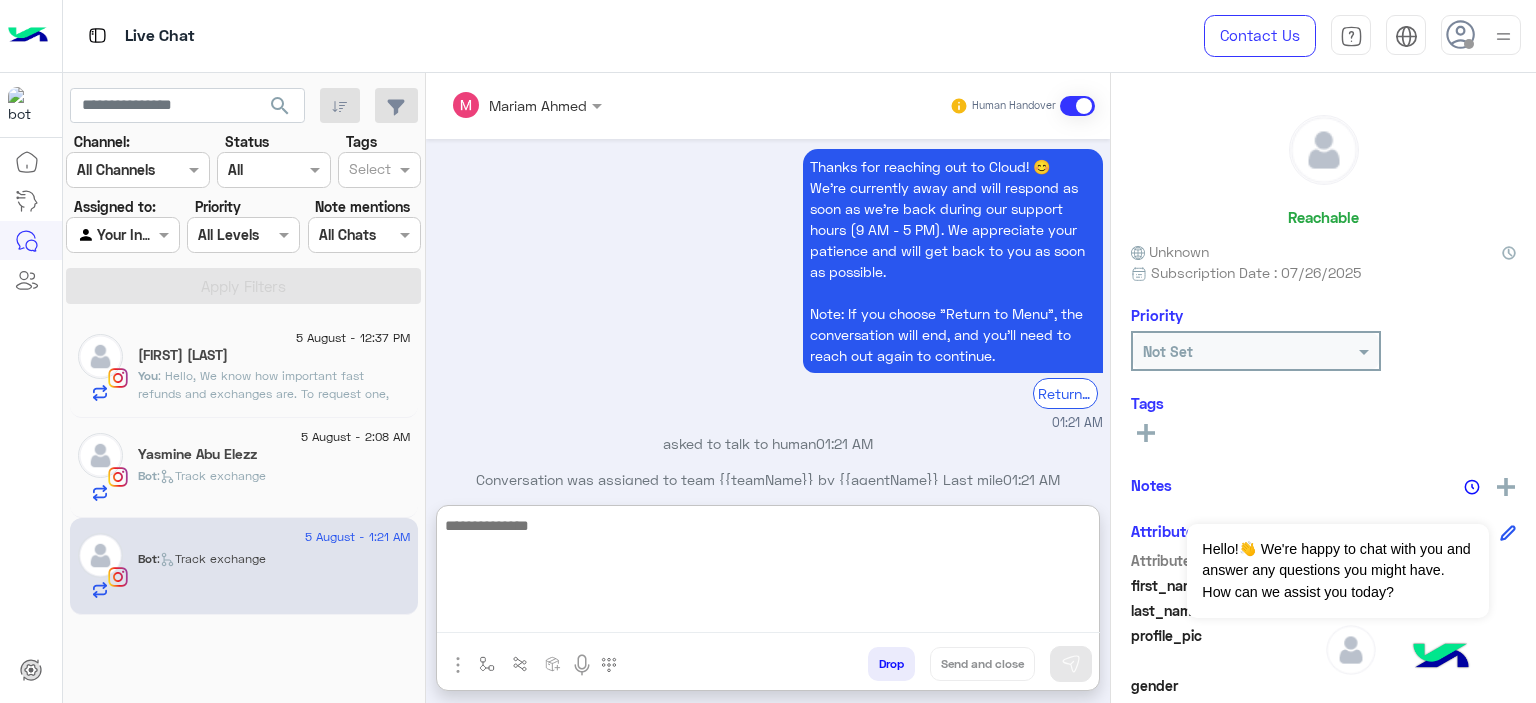 paste on "**********" 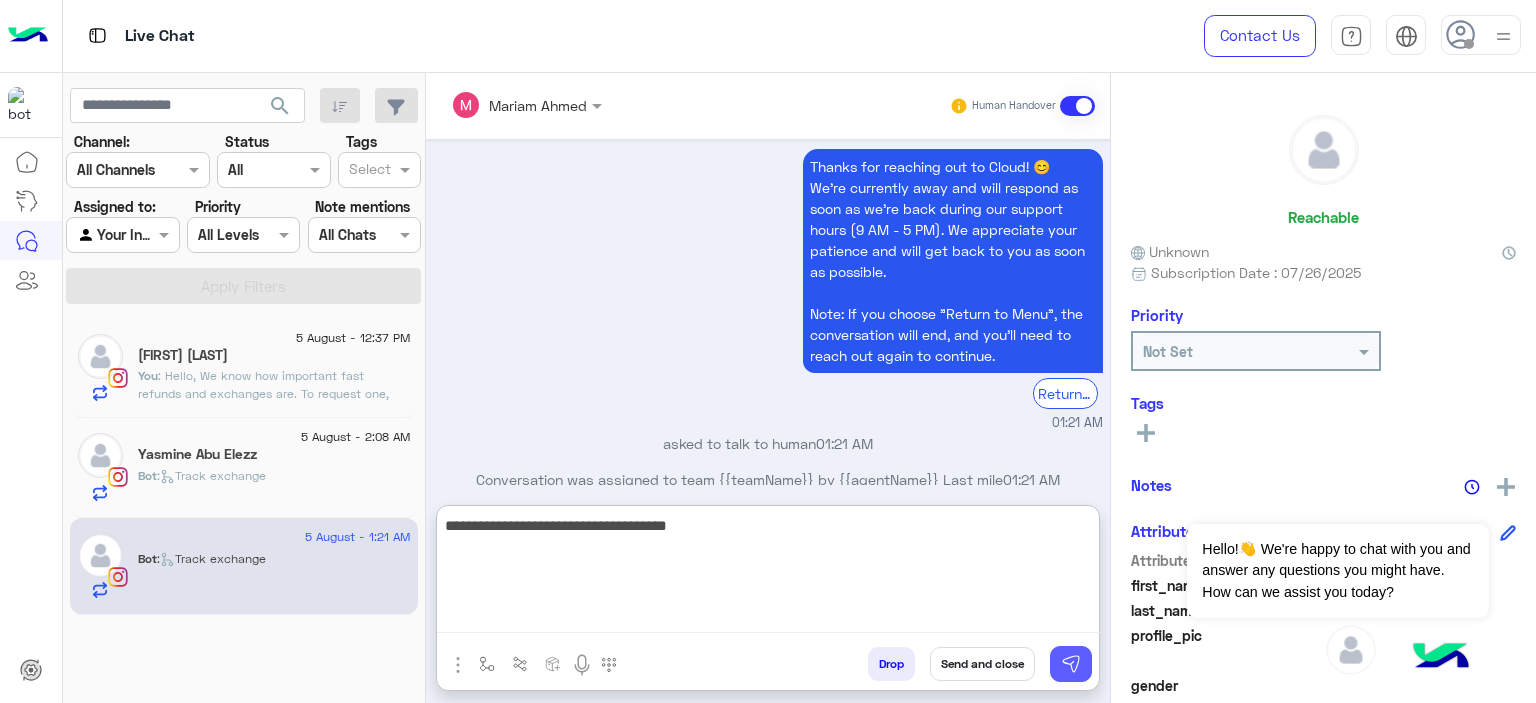 type on "**********" 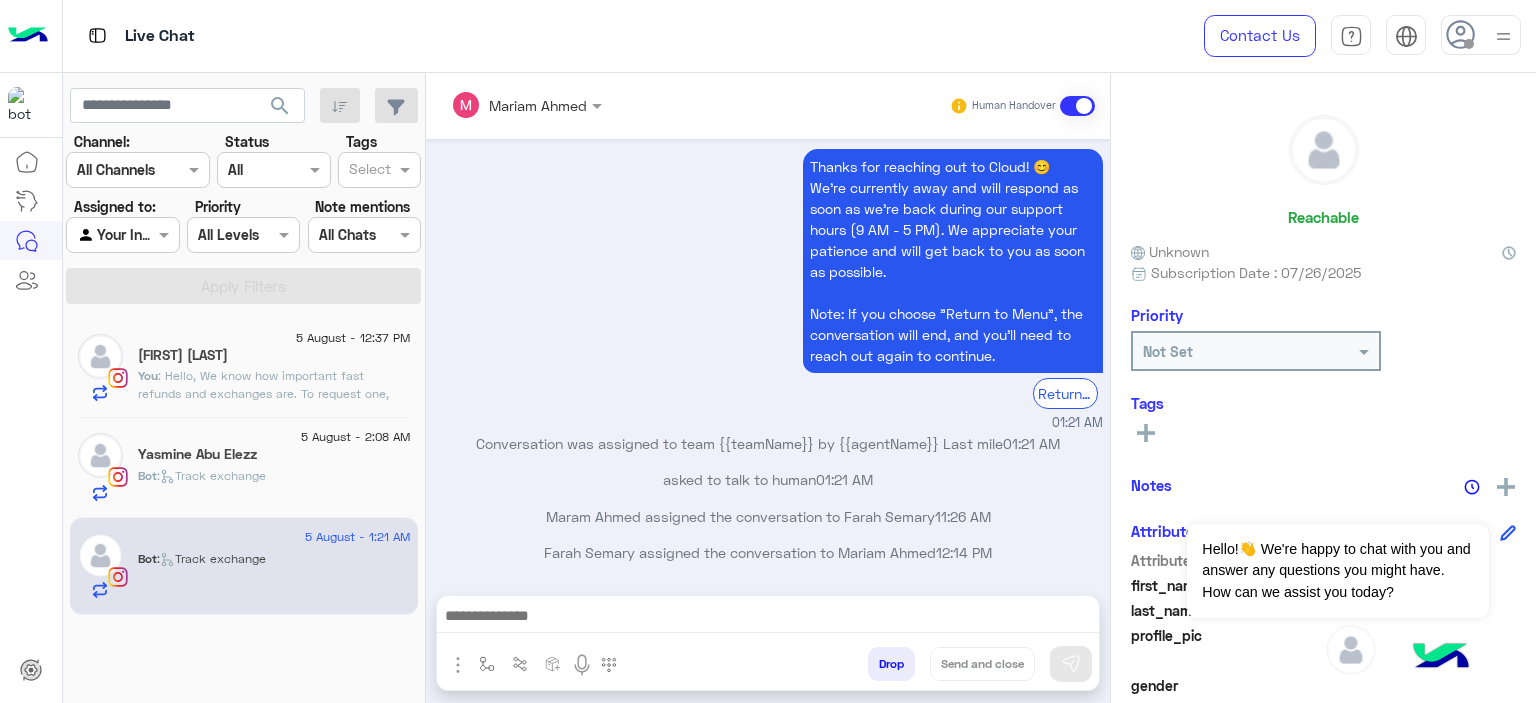 scroll, scrollTop: 2007, scrollLeft: 0, axis: vertical 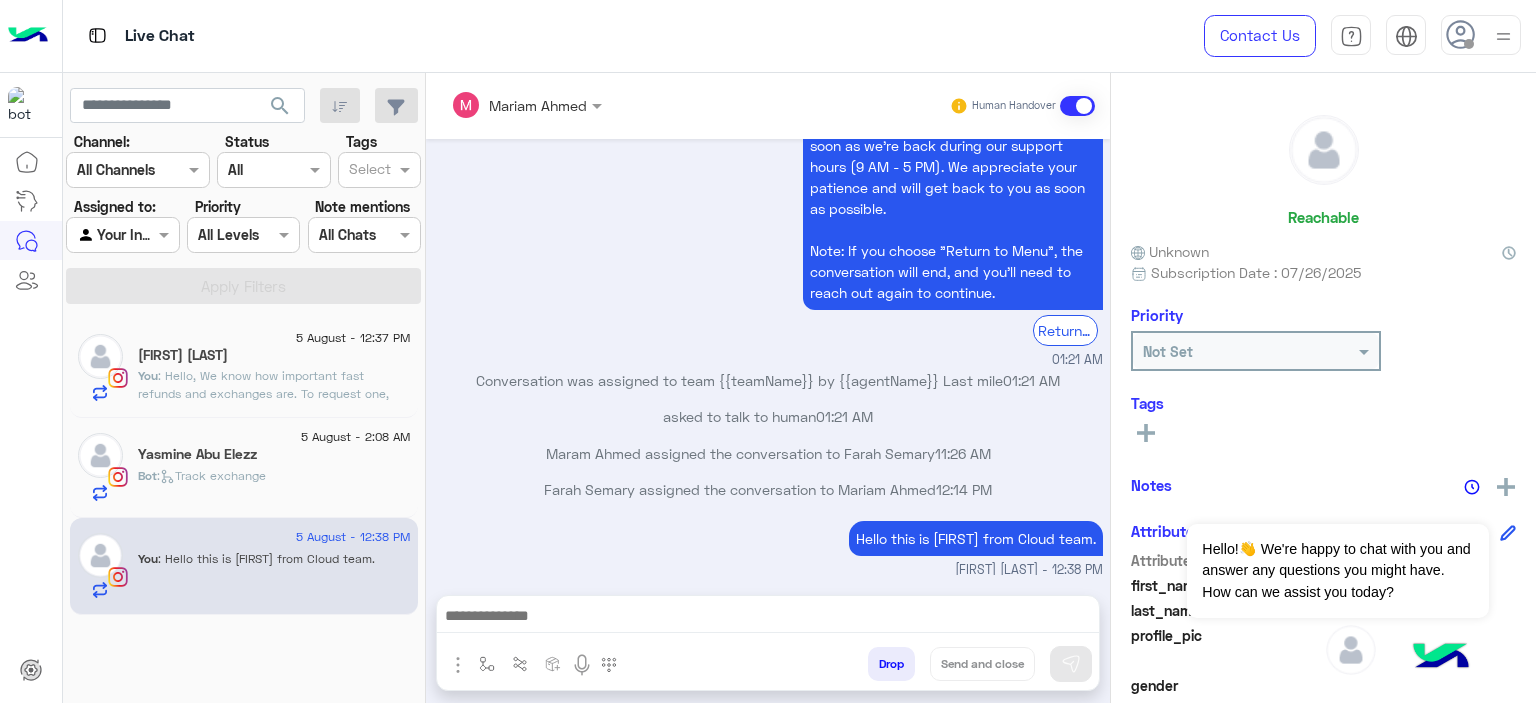 click on ": Hello, We know how important fast refunds and exchanges are. To request one, simply click the “EXCHANGE” button on our website and follow the steps here: 👉 https://cloud.e-stebdal.com/returns Make sure to enter your phone number or email exactly as used in your original order (including any capital or small letters). Also, select "the item was defected or wrong" as the reason to avoid any shipping fees. We’ll review your request within 24 hours. Let us know if you need any help!" 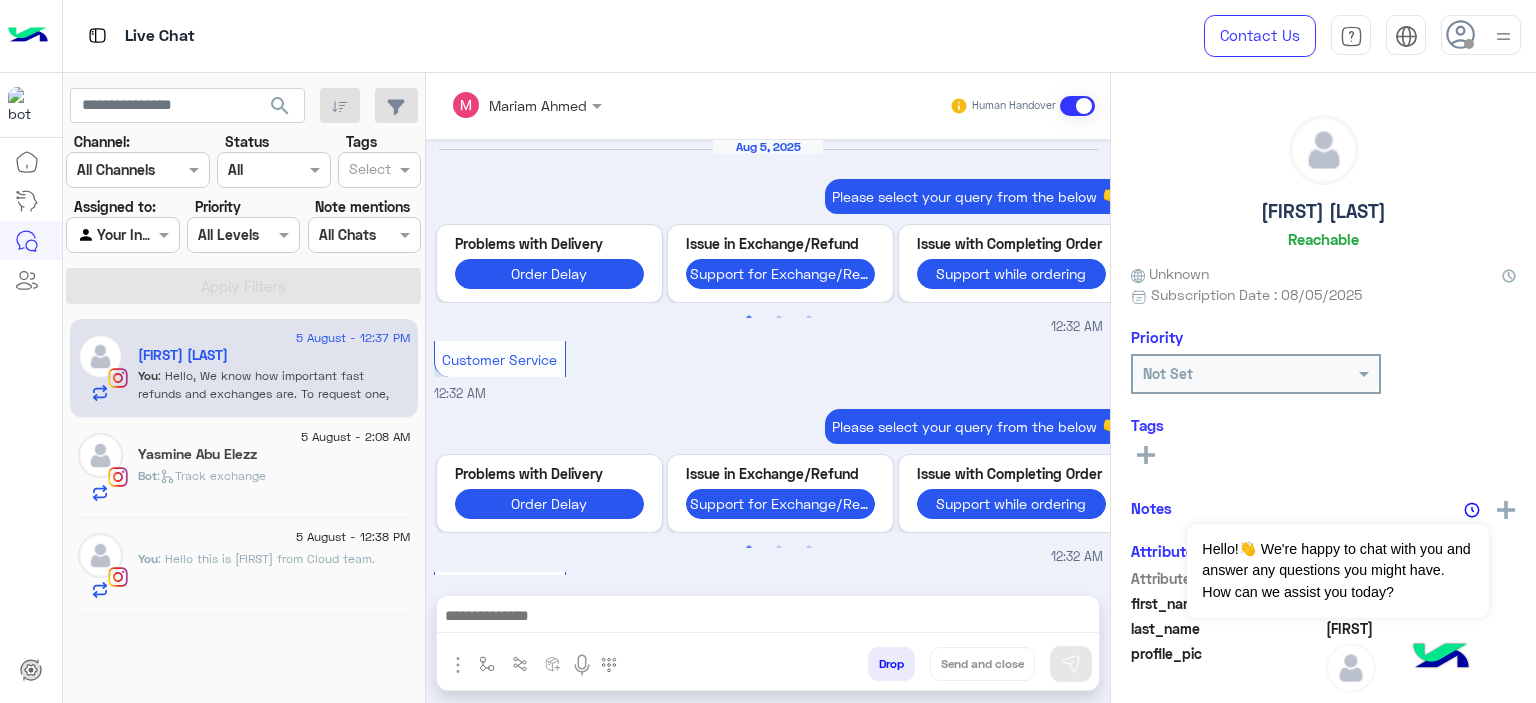 scroll, scrollTop: 1912, scrollLeft: 0, axis: vertical 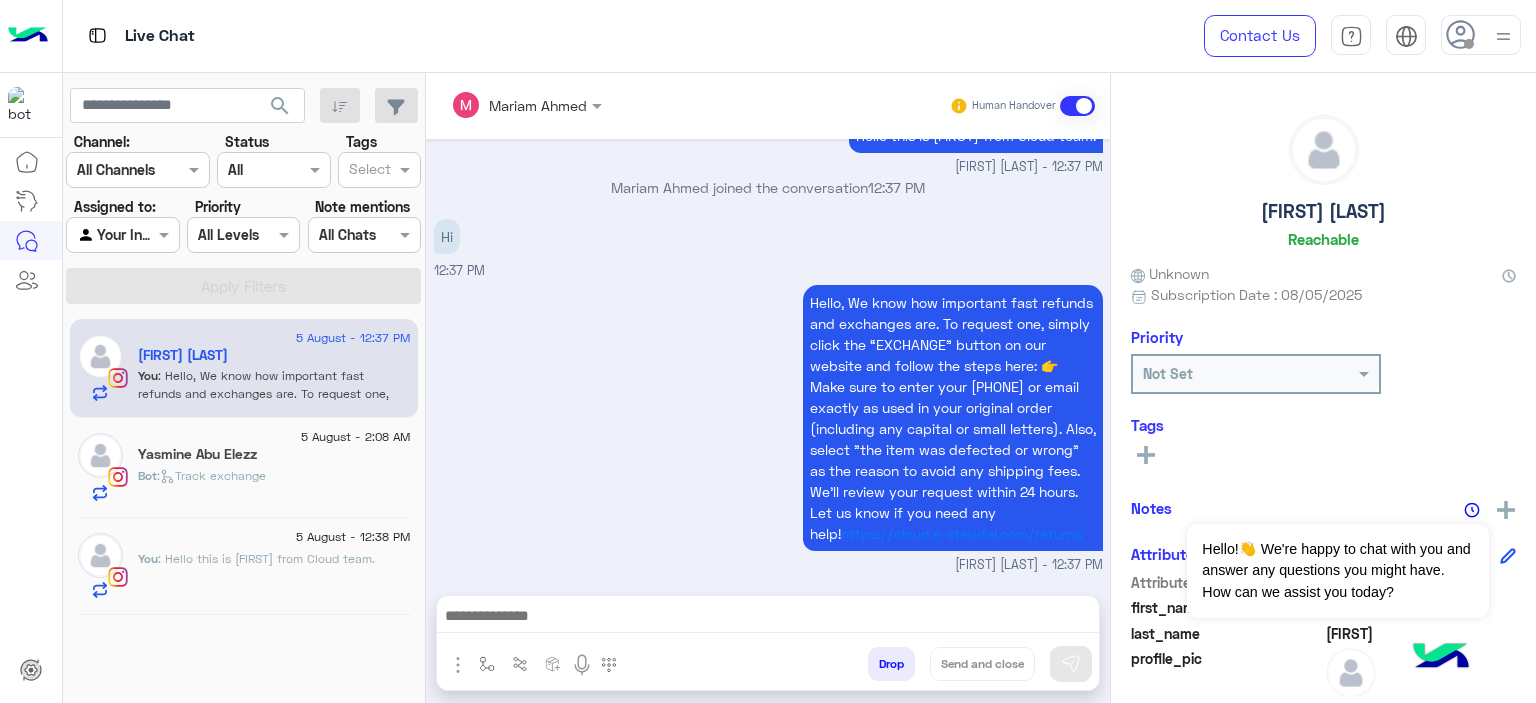 drag, startPoint x: 843, startPoint y: 277, endPoint x: 1085, endPoint y: 524, distance: 345.7933 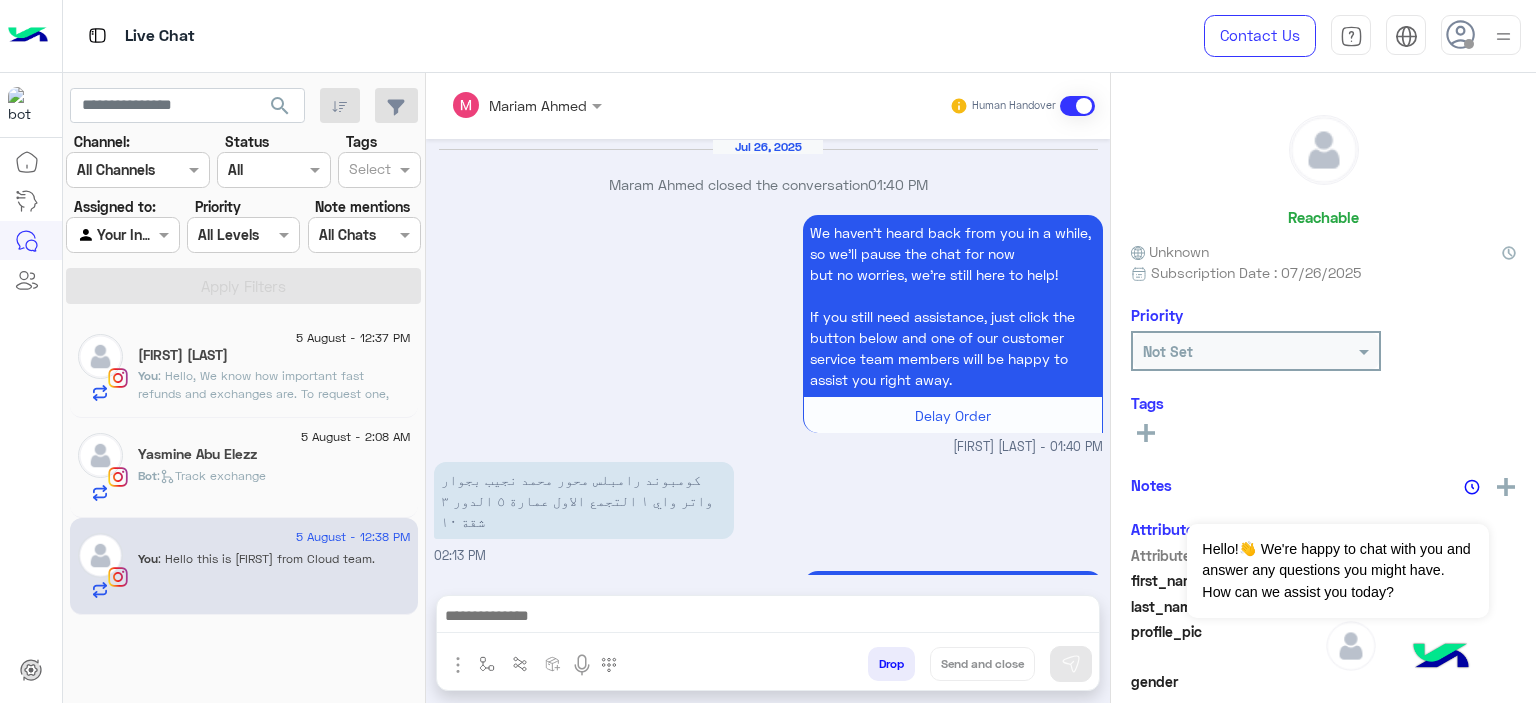 scroll, scrollTop: 1796, scrollLeft: 0, axis: vertical 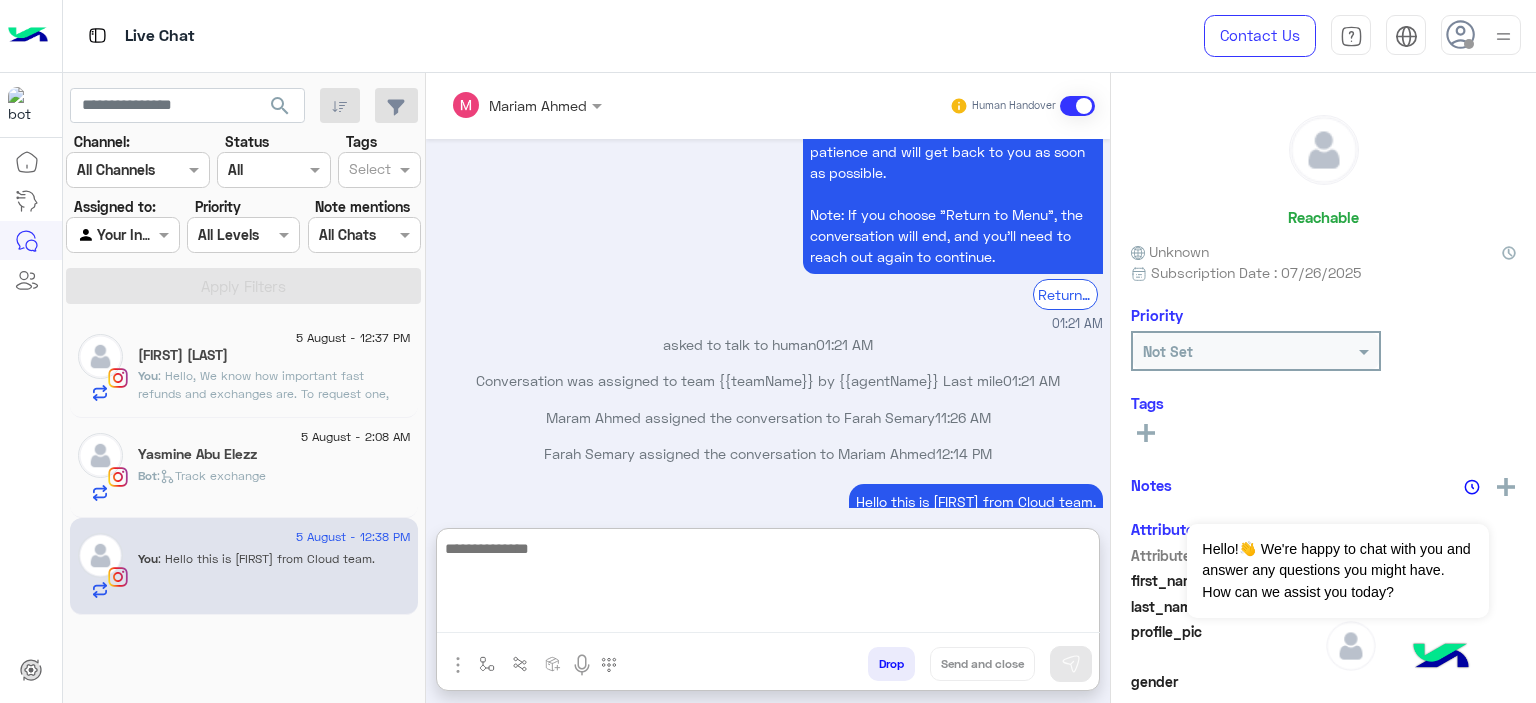 click at bounding box center (768, 584) 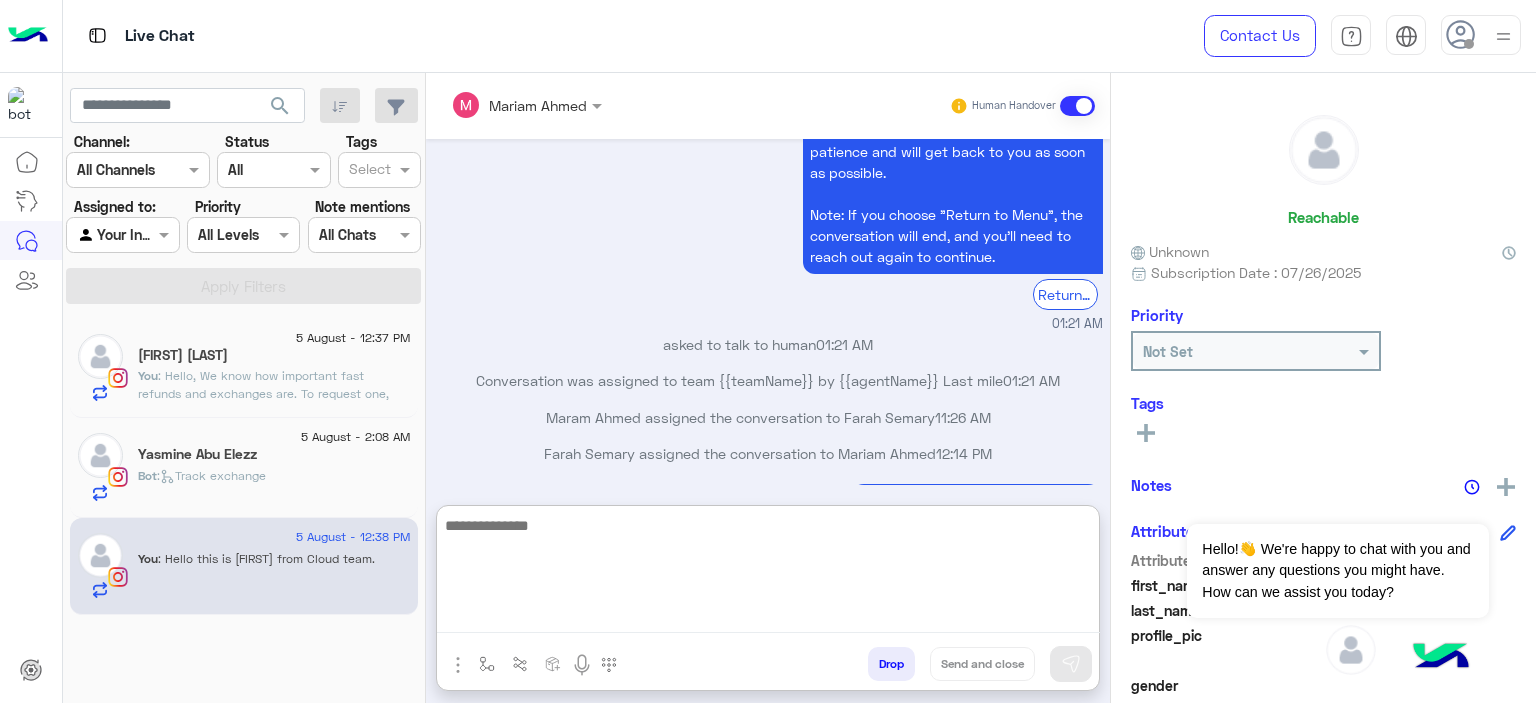 paste on "**********" 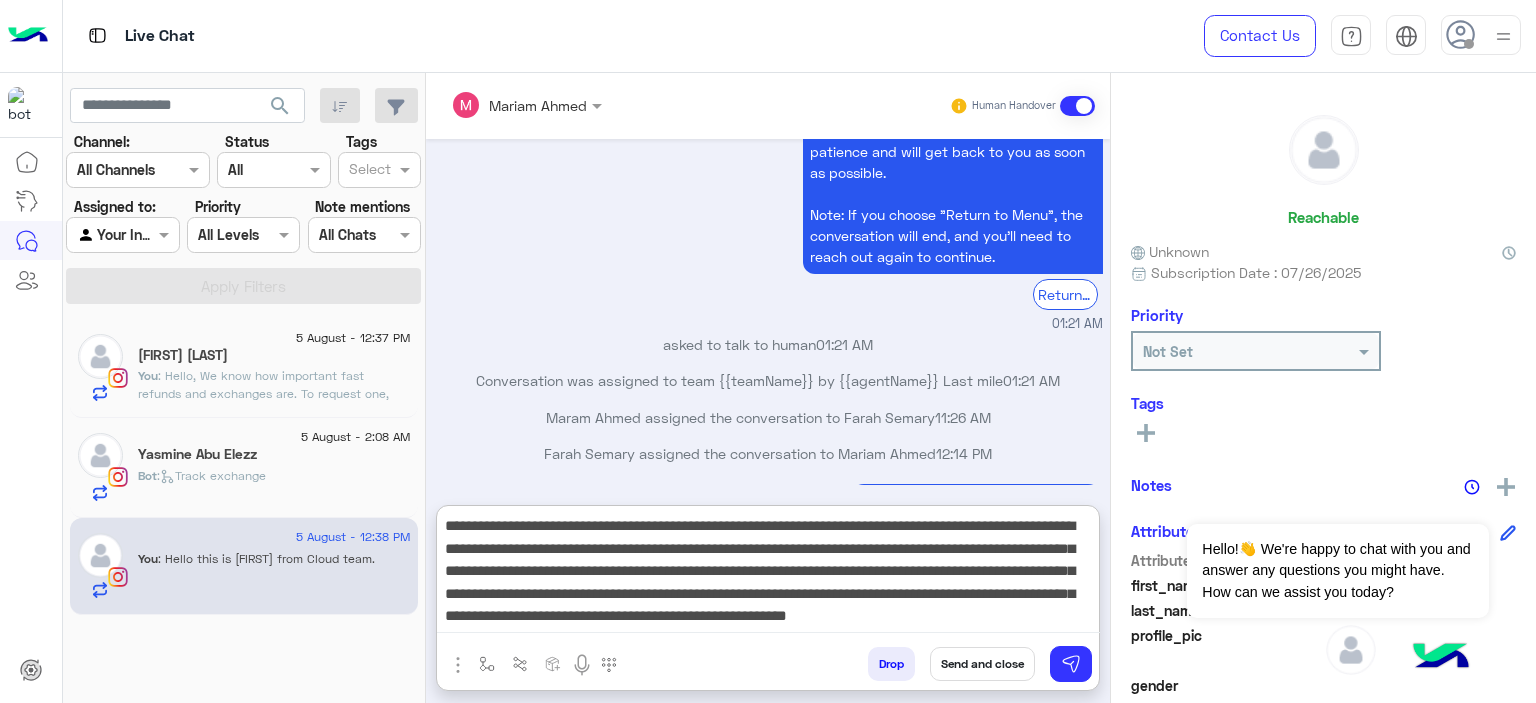 scroll, scrollTop: 19, scrollLeft: 0, axis: vertical 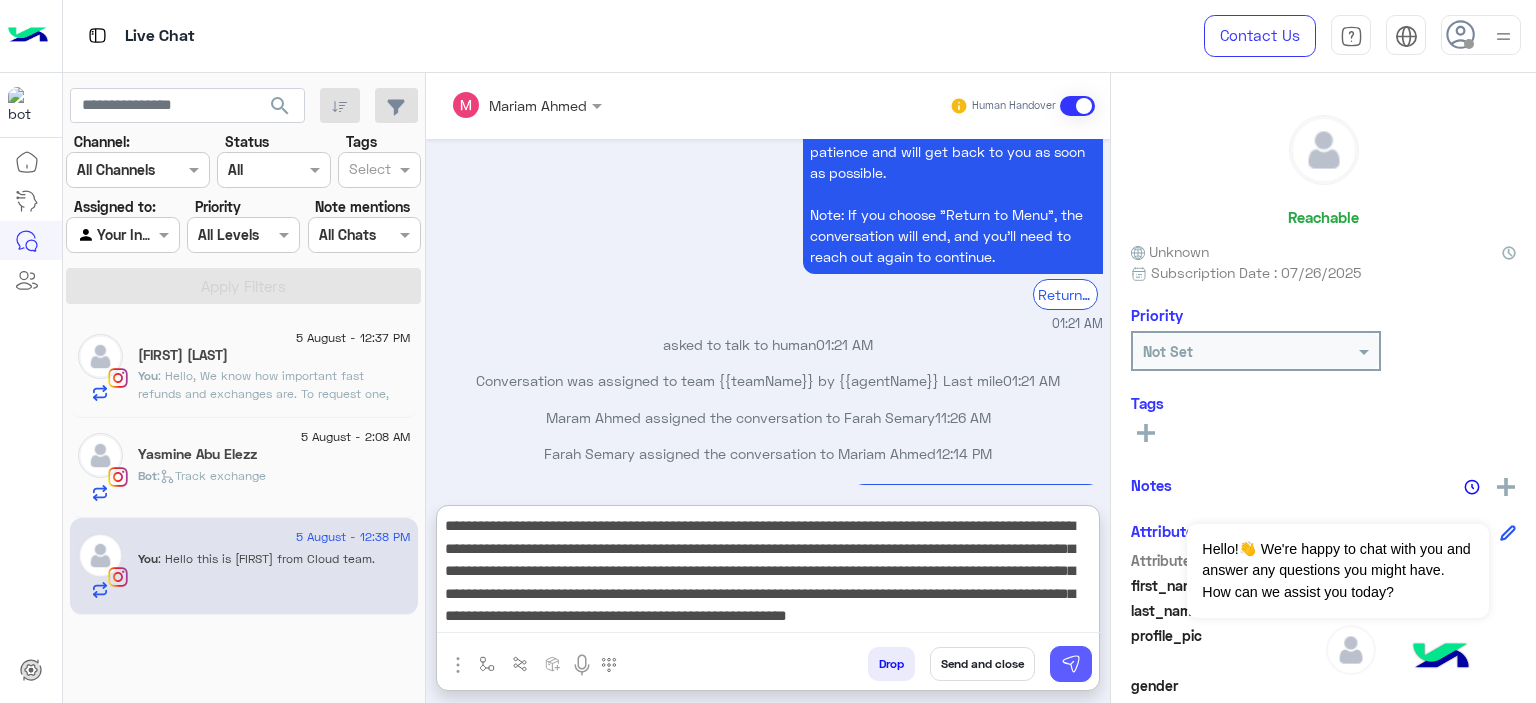 type on "**********" 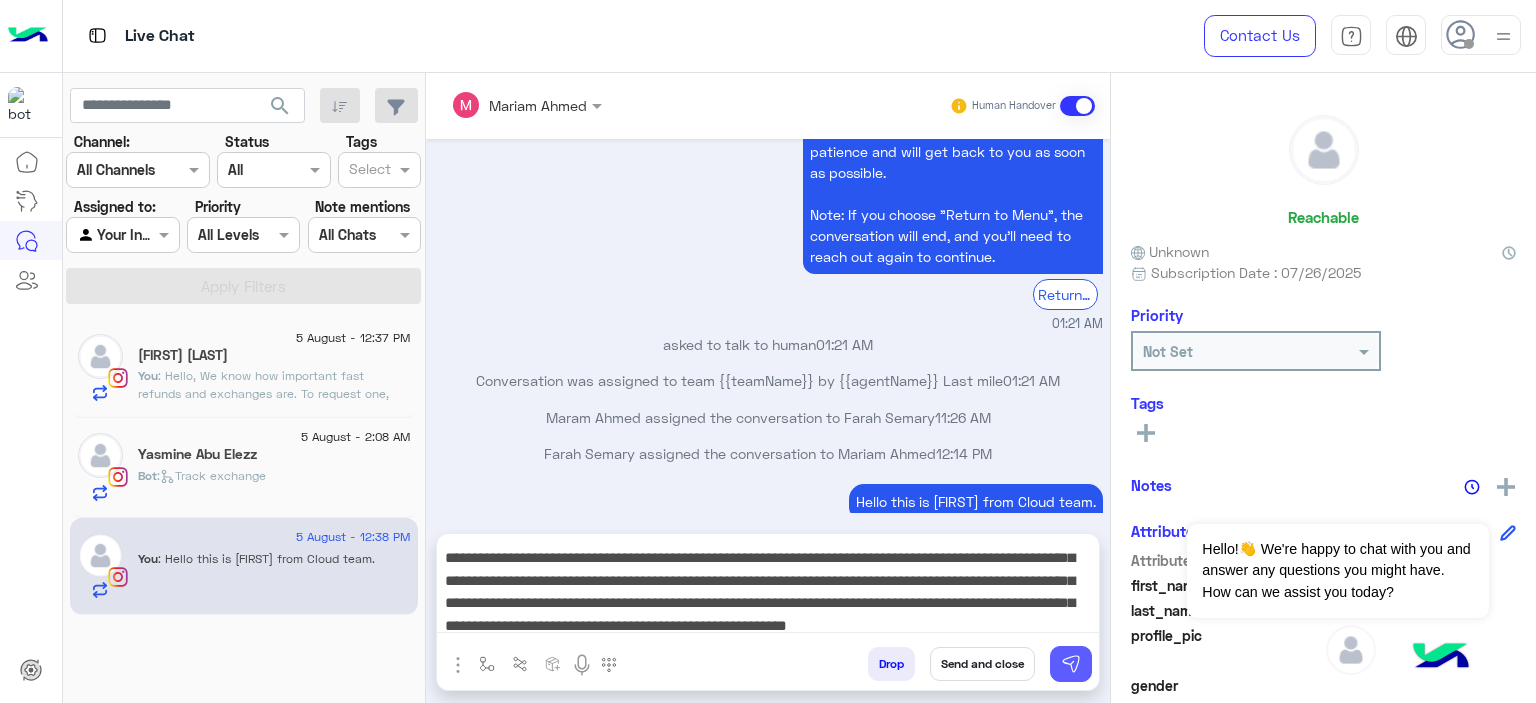 click at bounding box center [1071, 664] 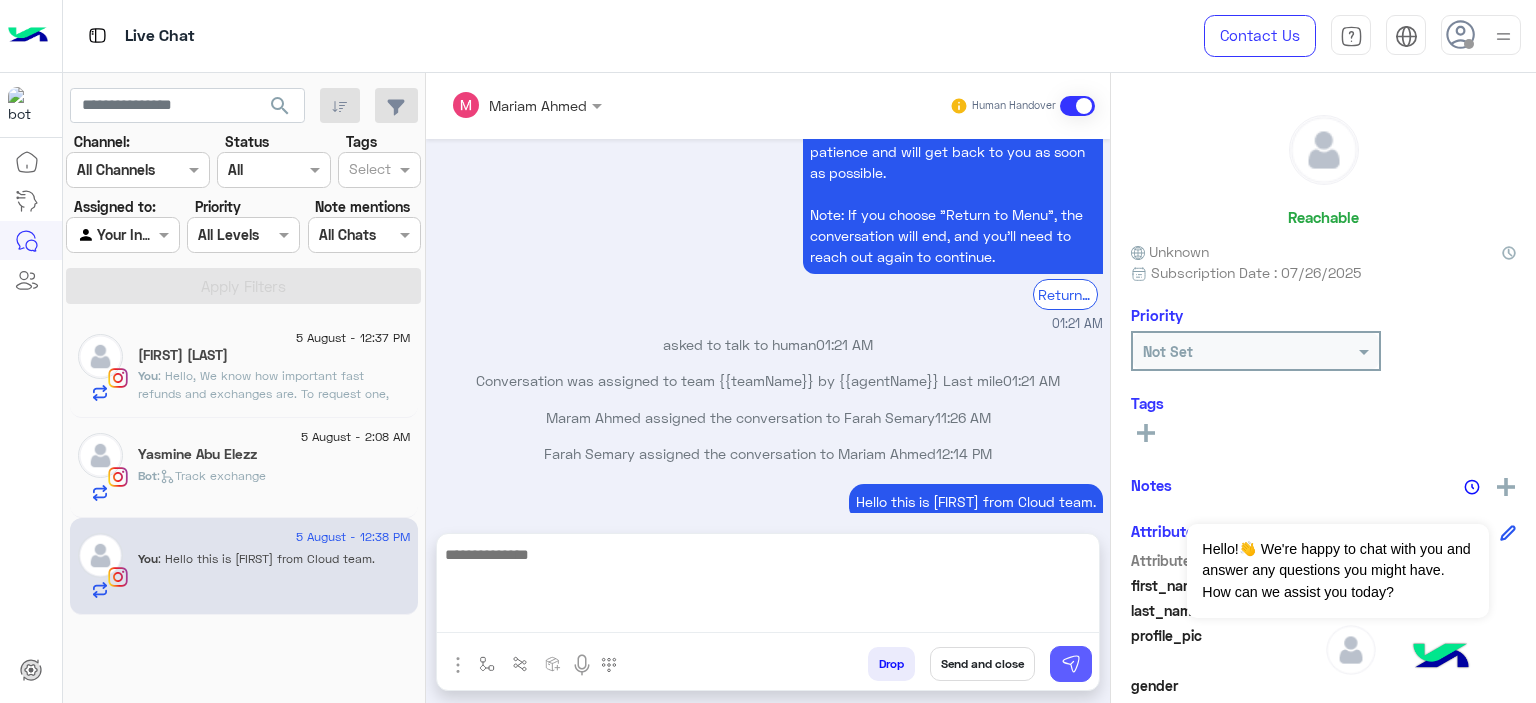 scroll, scrollTop: 0, scrollLeft: 0, axis: both 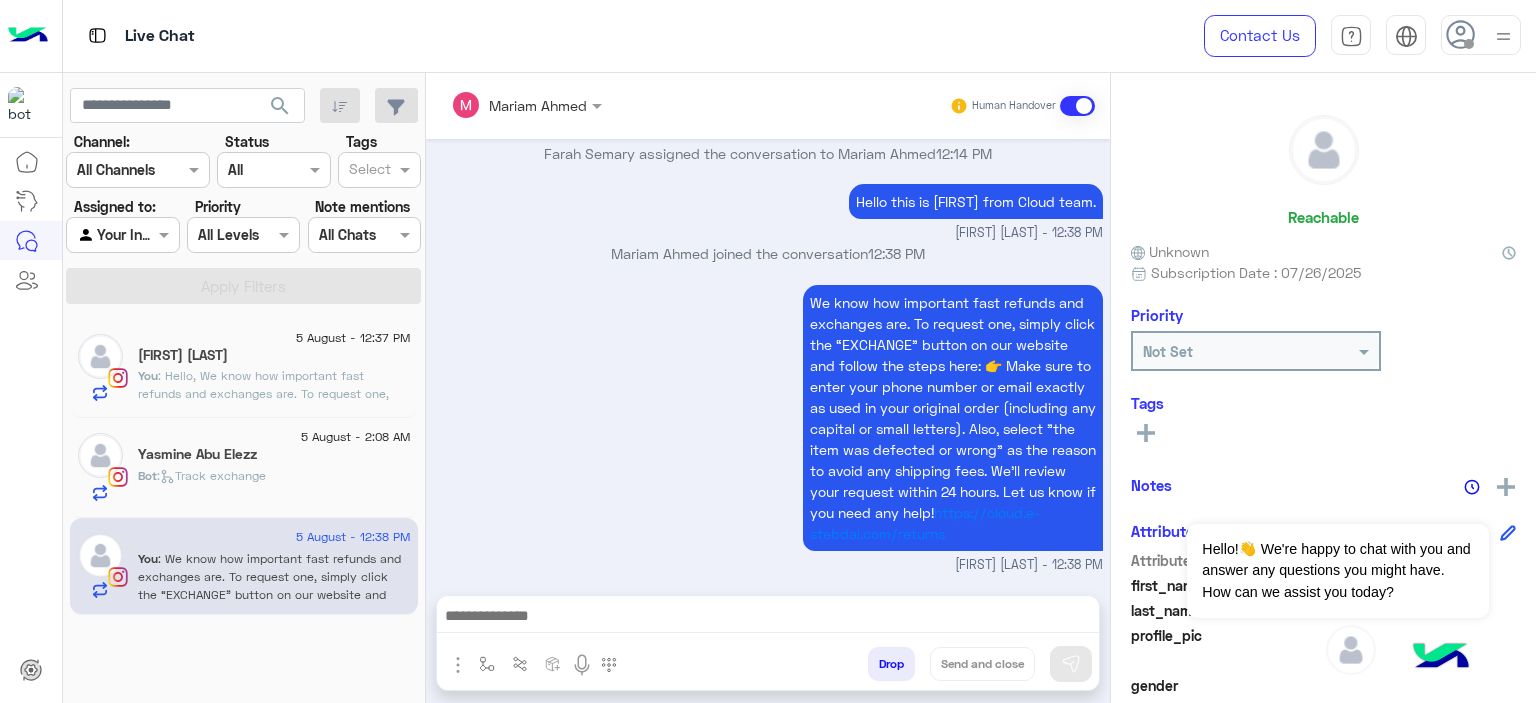 click on "Bot :   Track exchange" 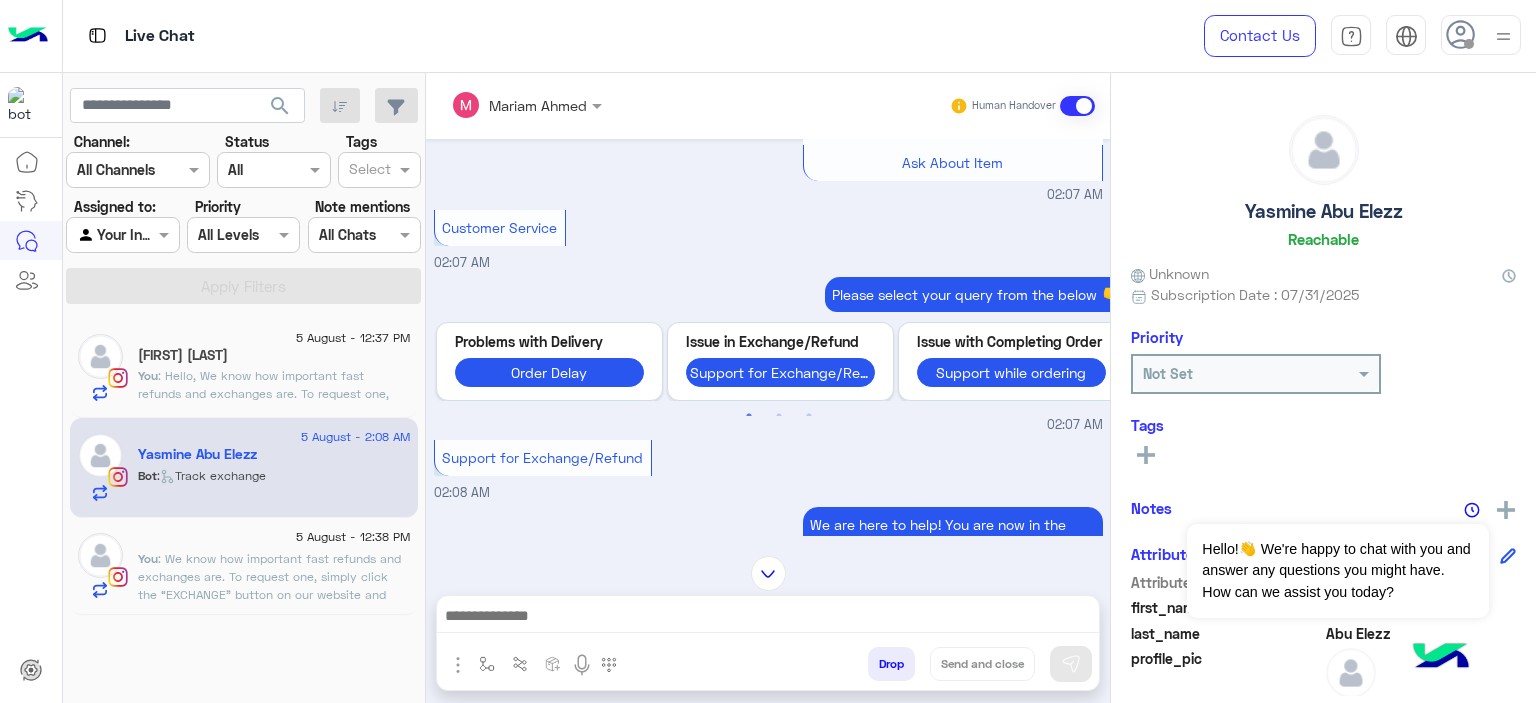 scroll, scrollTop: 1031, scrollLeft: 0, axis: vertical 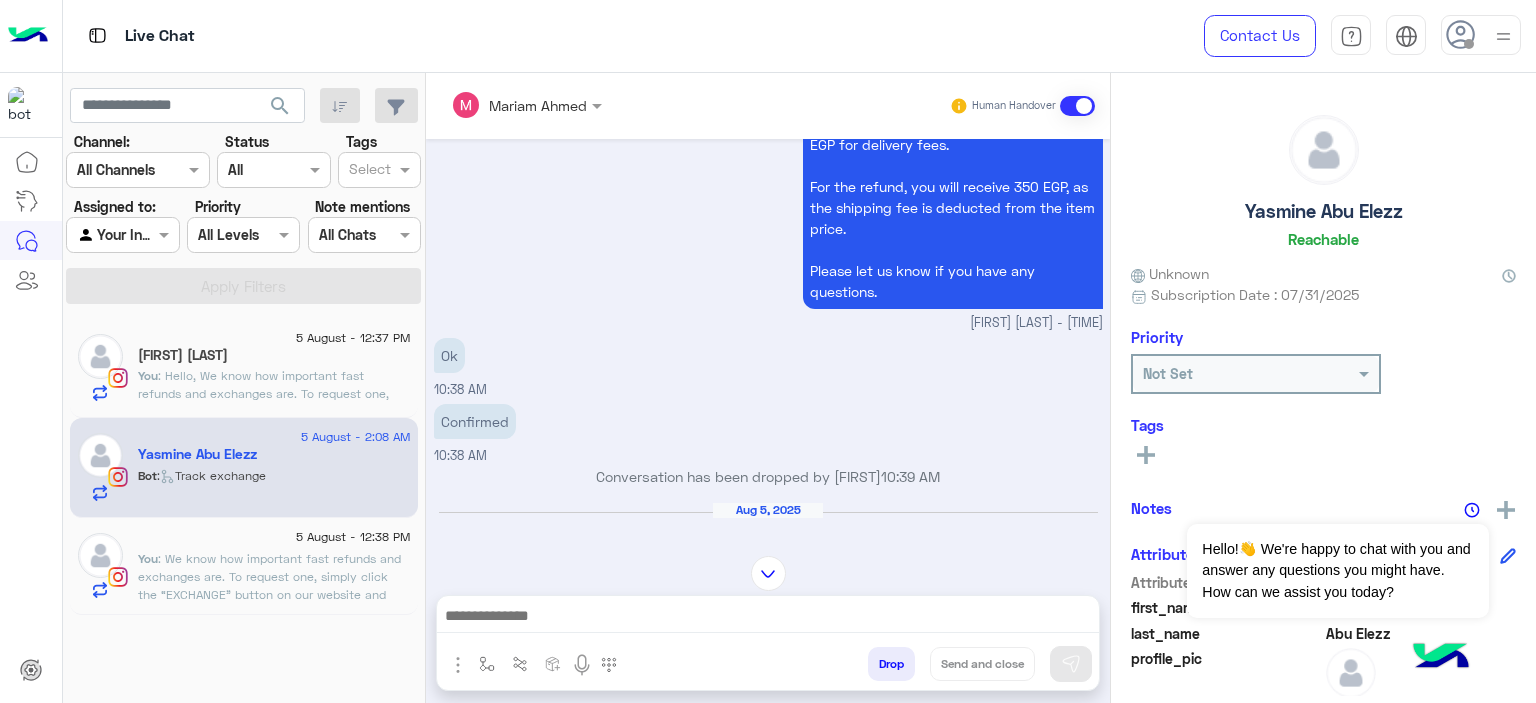 click 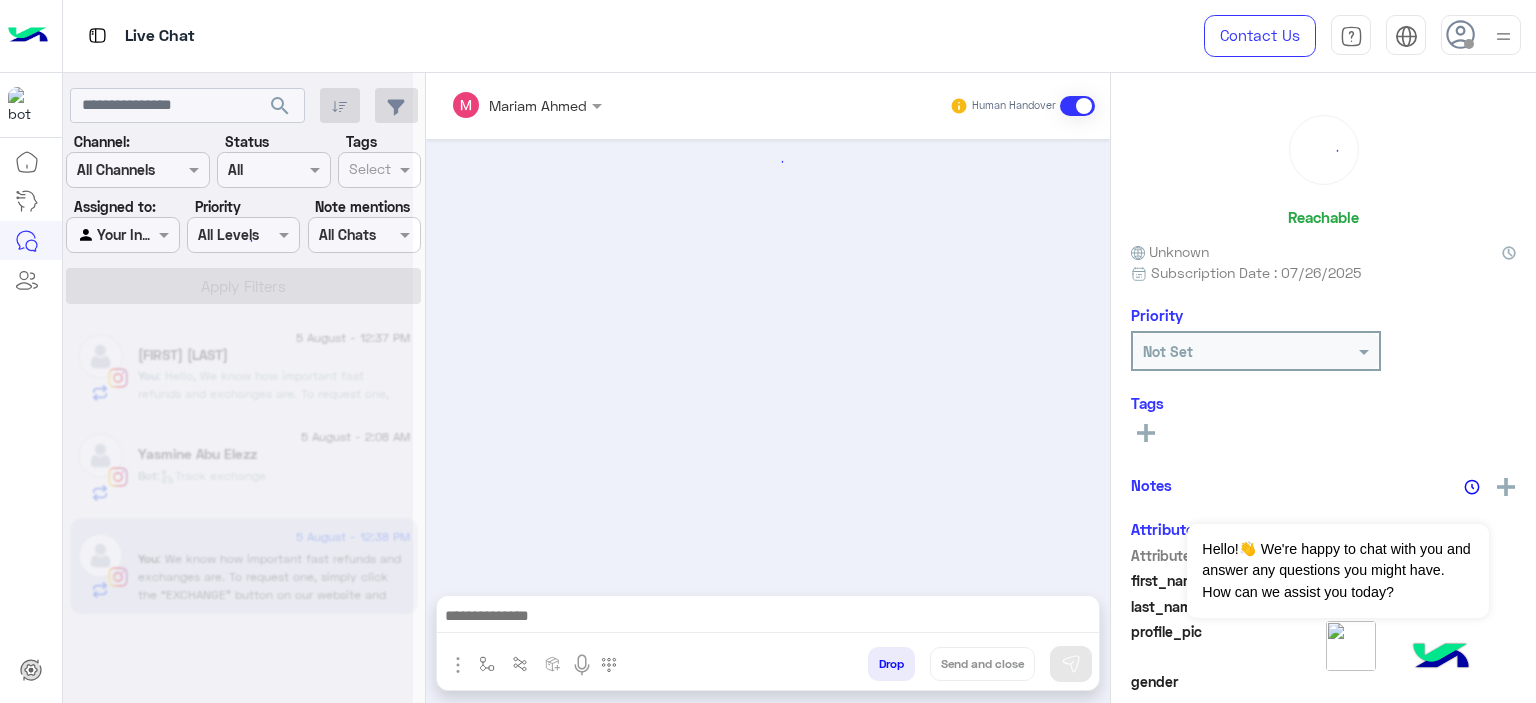 scroll, scrollTop: 2076, scrollLeft: 0, axis: vertical 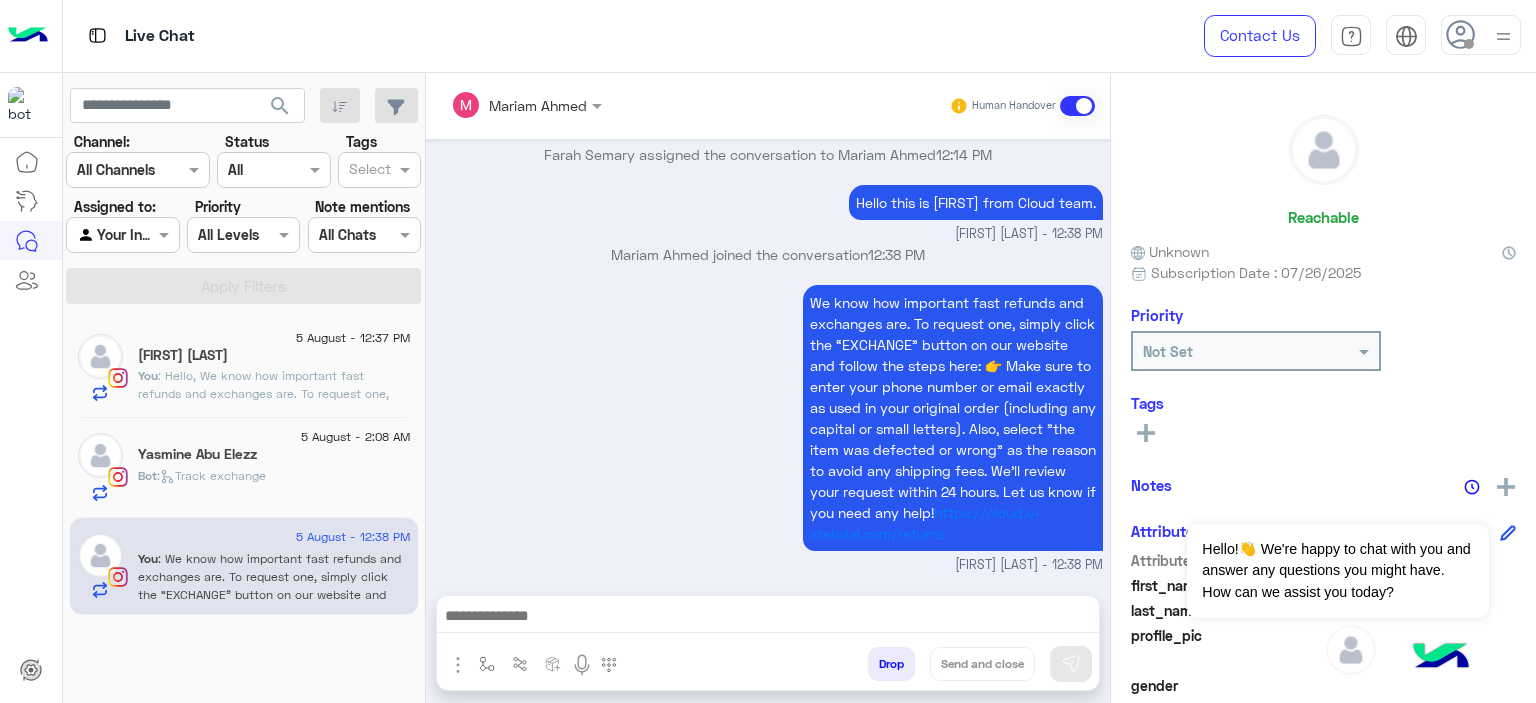 click on "You  : Hello, We know how important fast refunds and exchanges are. To request one, simply click the “EXCHANGE” button on our website and follow the steps here: 👉 https://cloud.e-stebdal.com/returns Make sure to enter your phone number or email exactly as used in your original order (including any capital or small letters). Also, select "the item was defected or wrong" as the reason to avoid any shipping fees. We’ll review your request within 24 hours. Let us know if you need any help!" 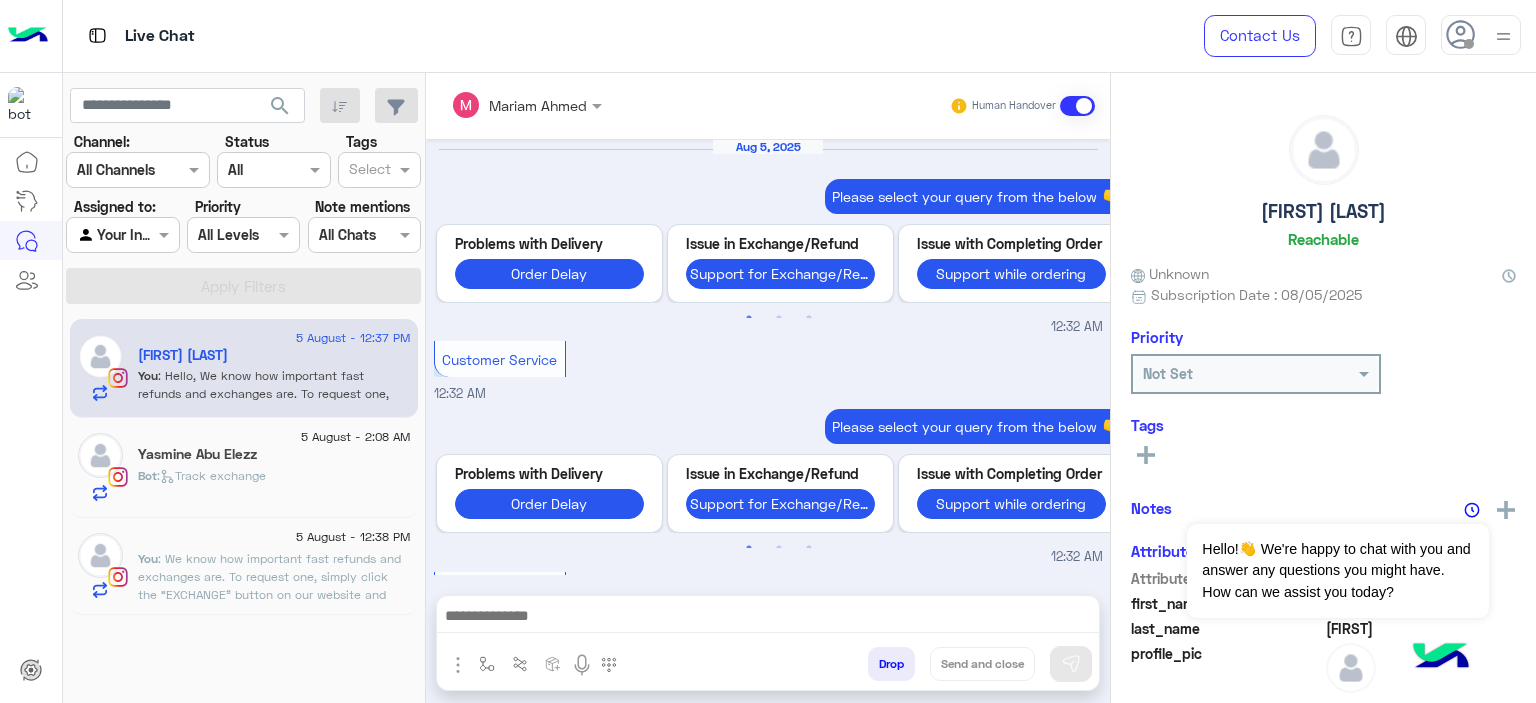 scroll, scrollTop: 1912, scrollLeft: 0, axis: vertical 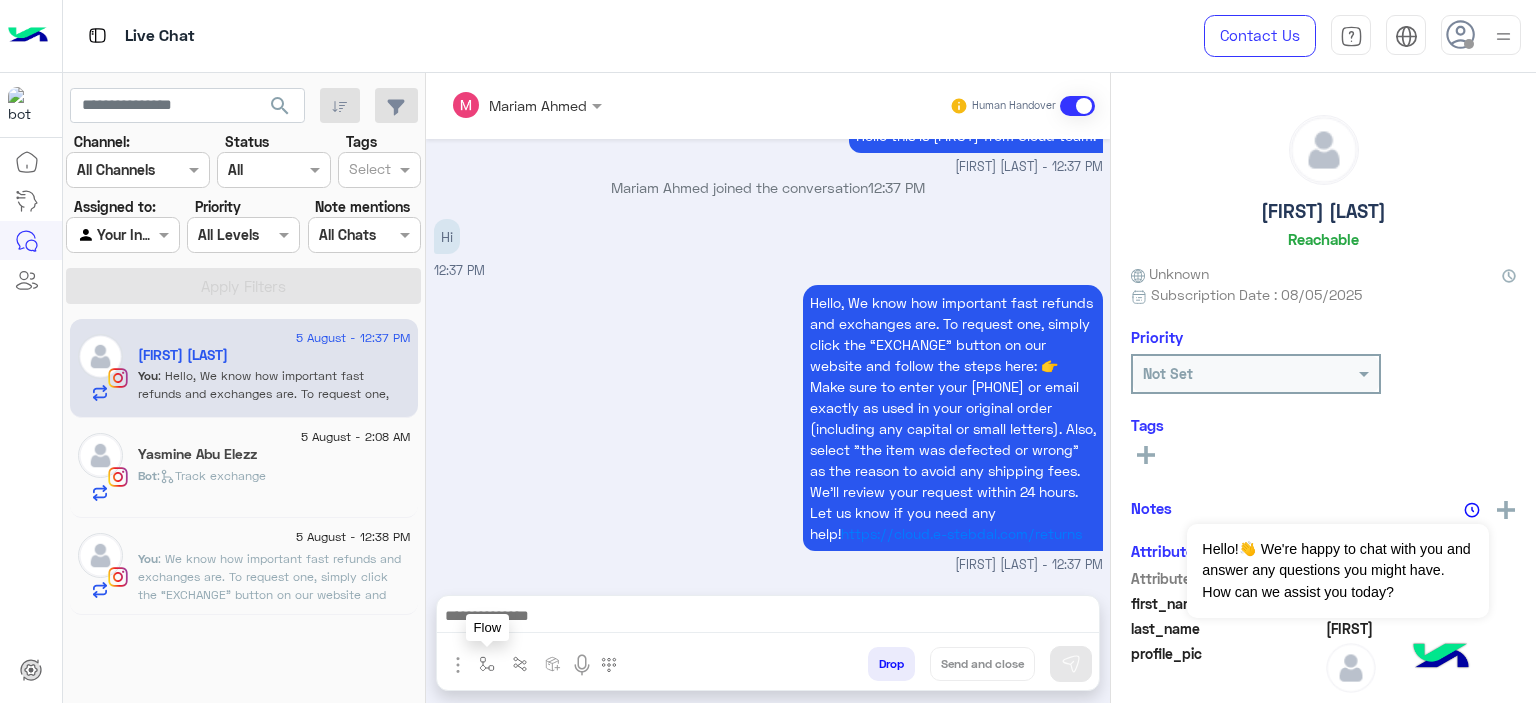 click at bounding box center [487, 664] 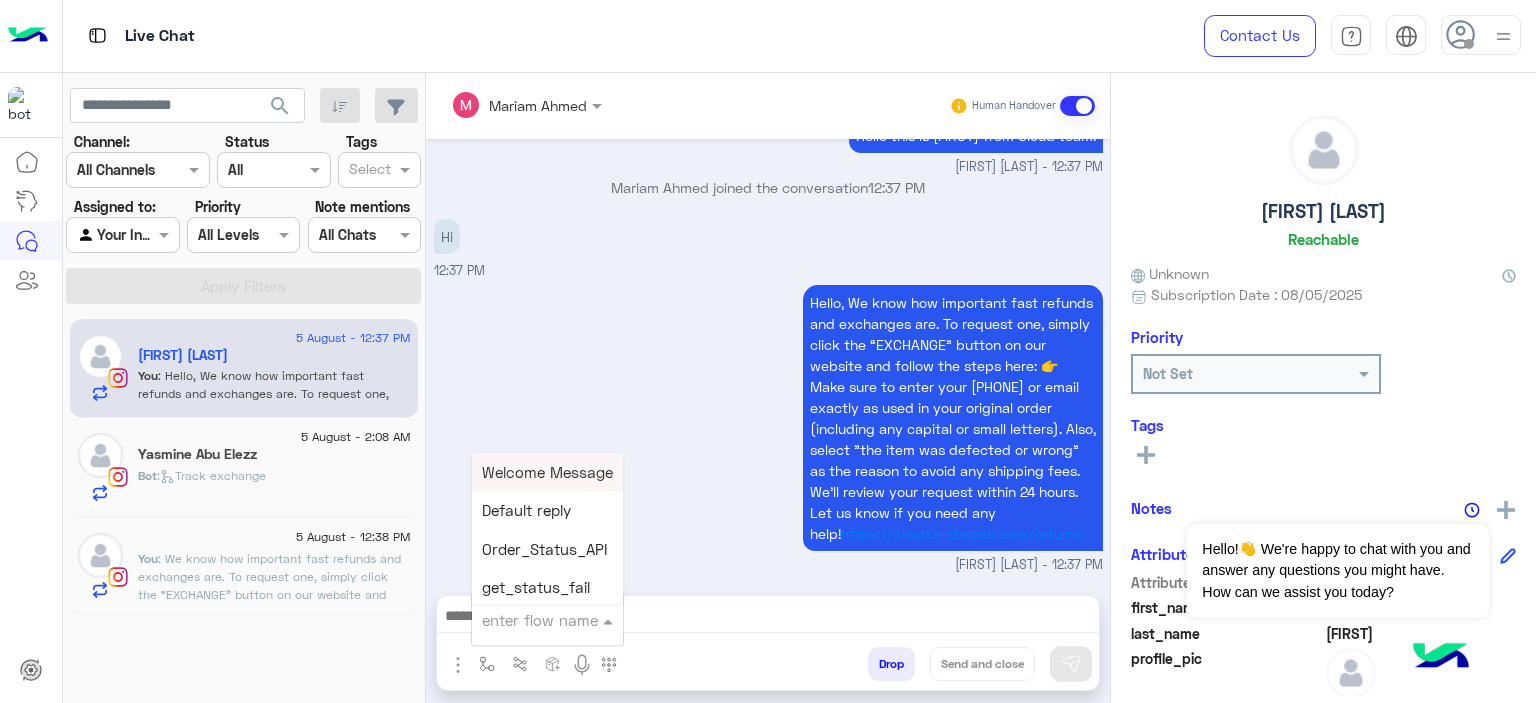 click at bounding box center (523, 620) 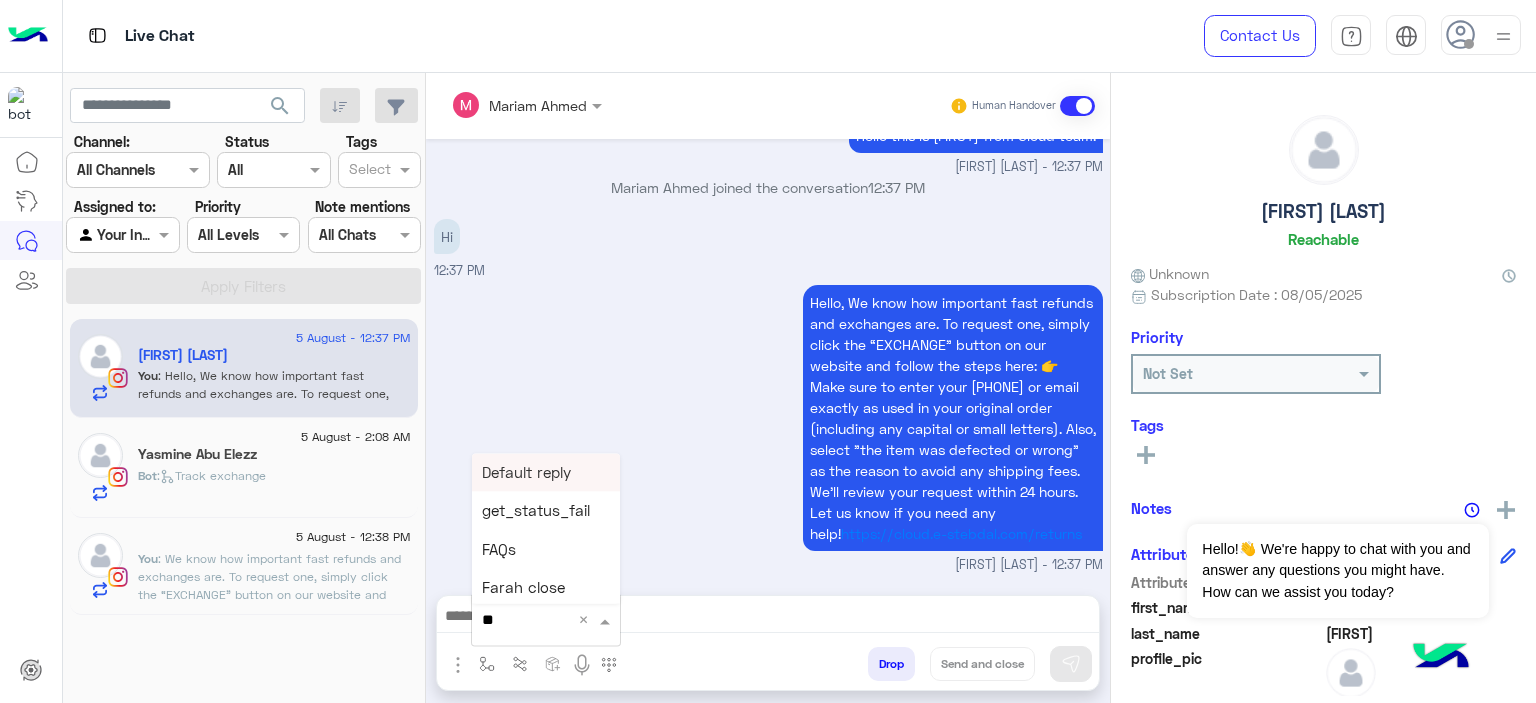 type on "***" 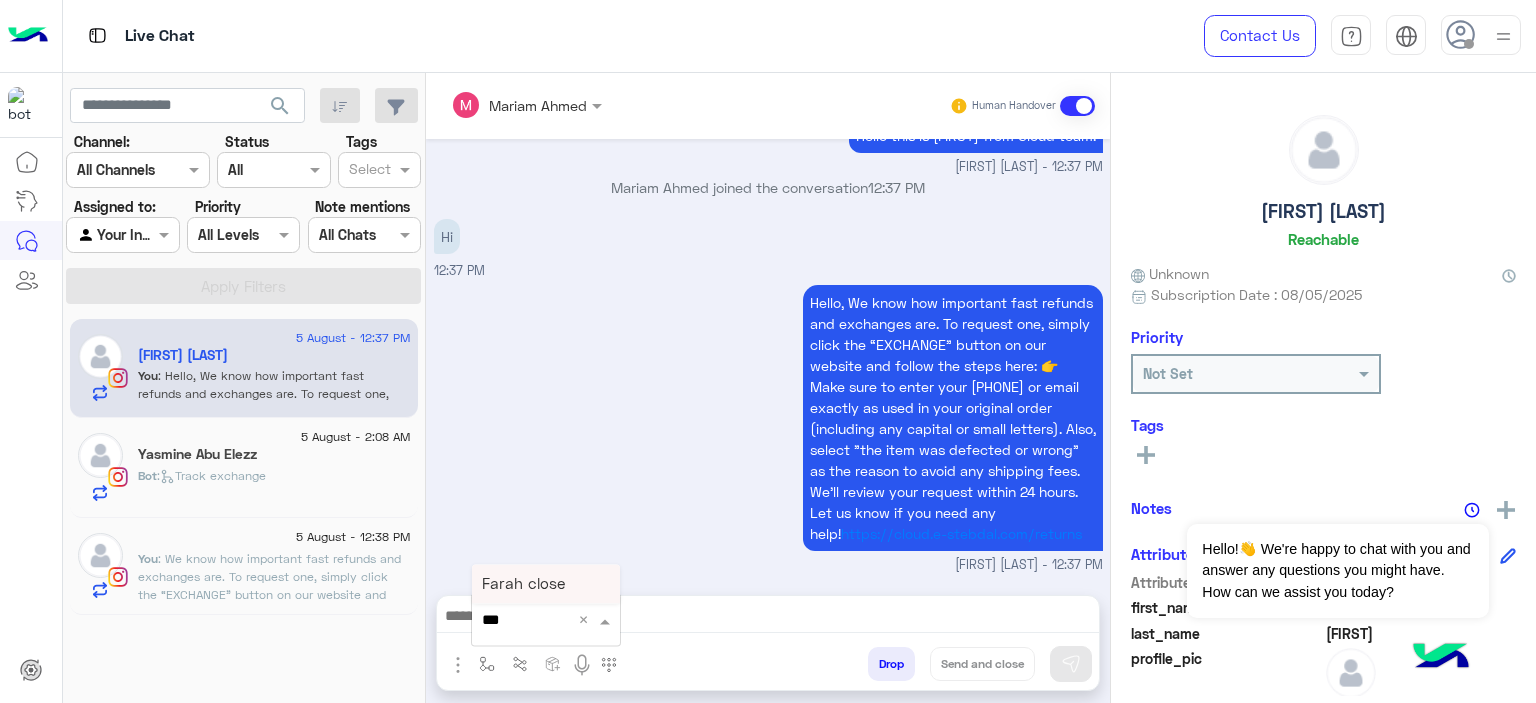 click on "Farah close" at bounding box center [523, 584] 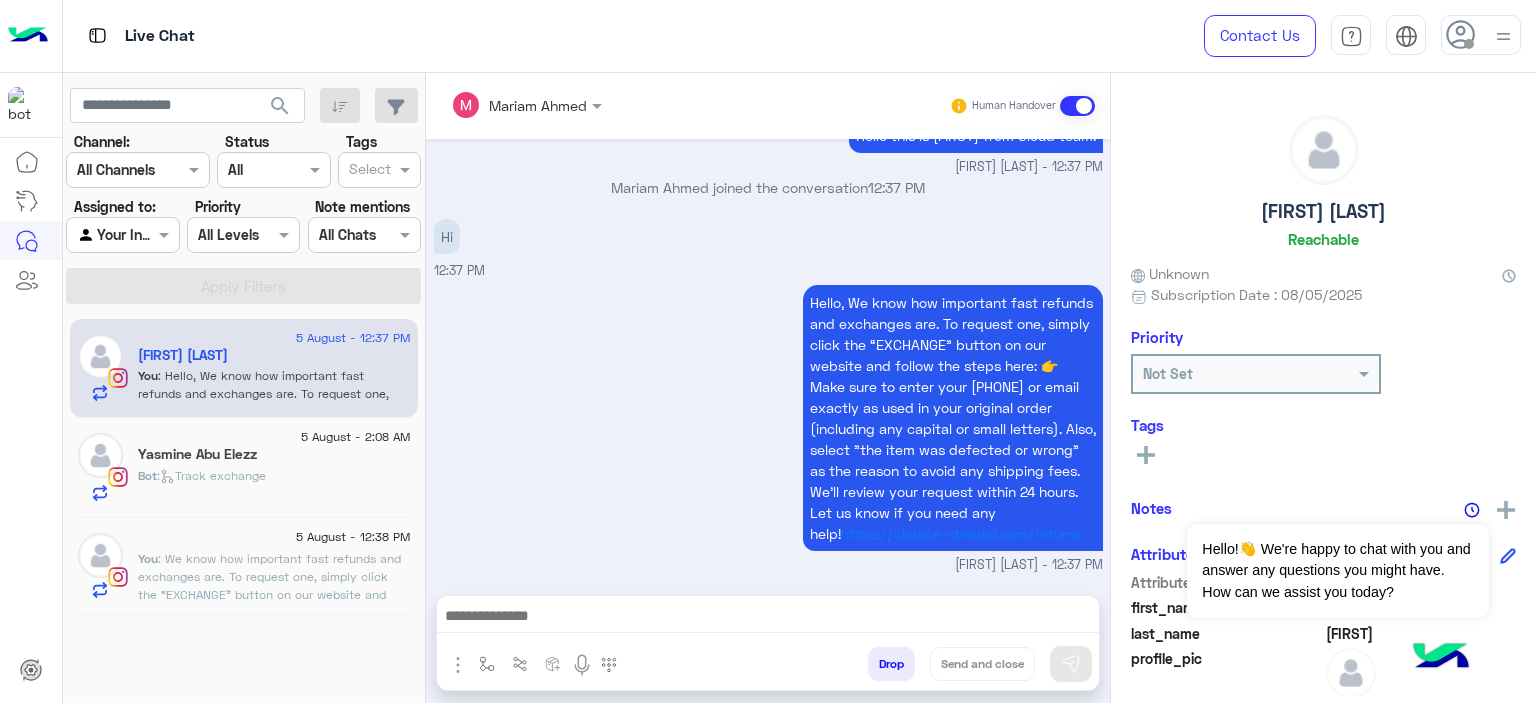 type on "**********" 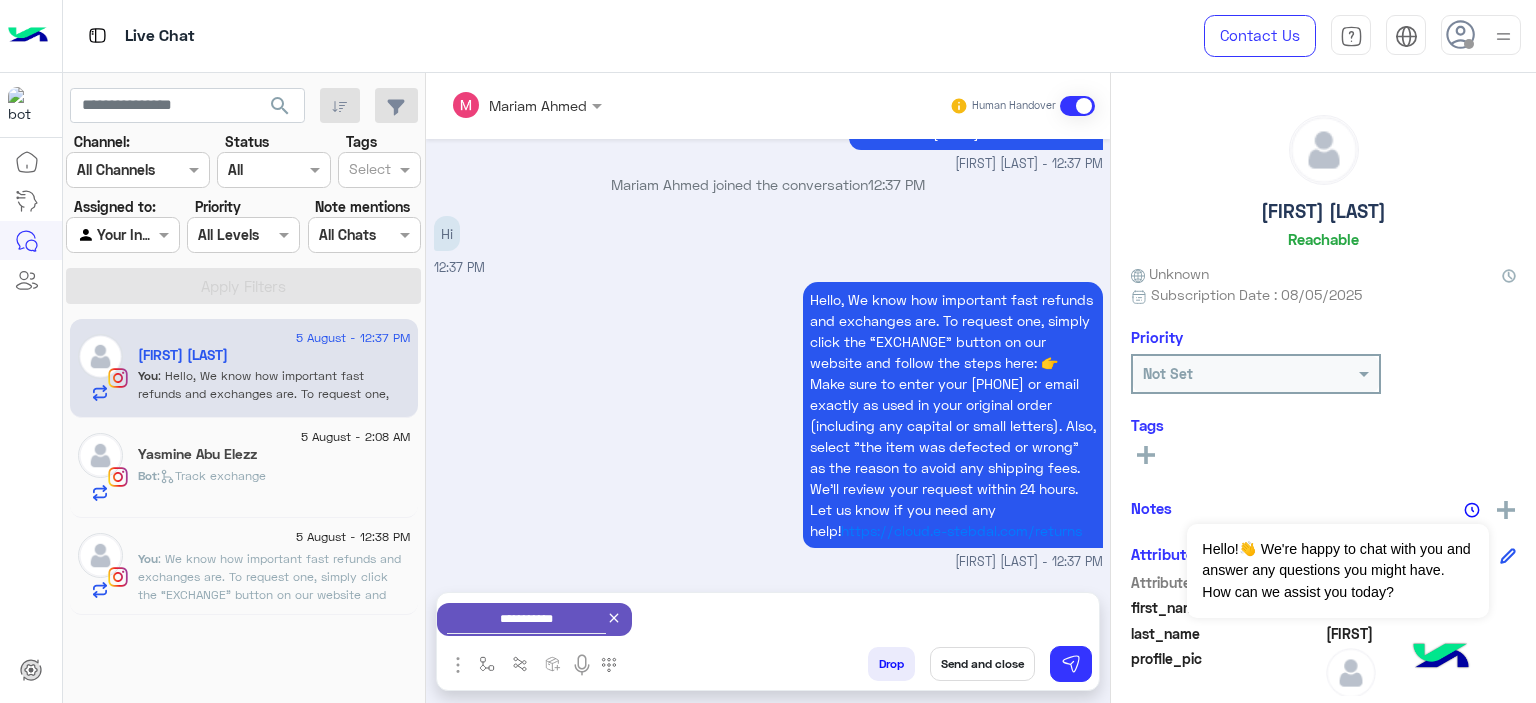 click on "Send and close" at bounding box center (982, 664) 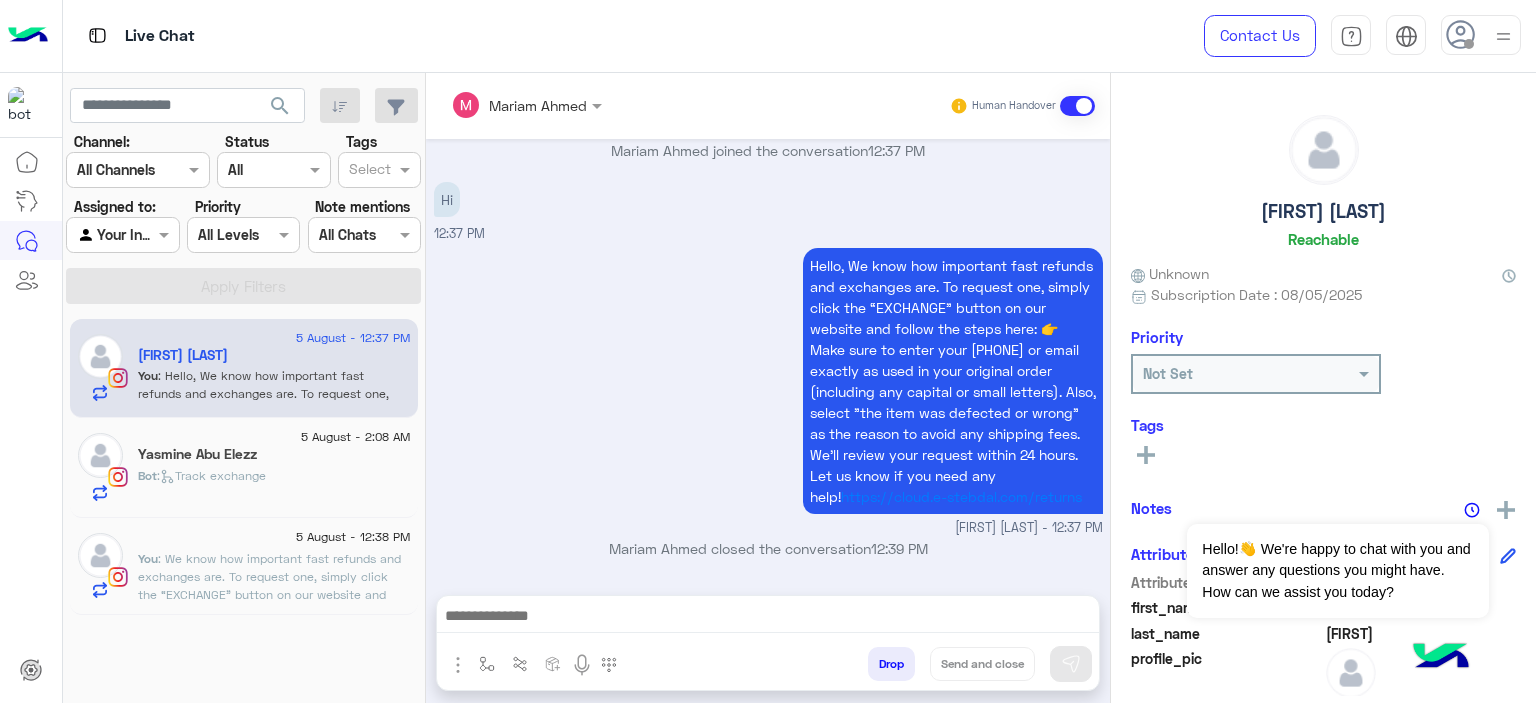 scroll, scrollTop: 1948, scrollLeft: 0, axis: vertical 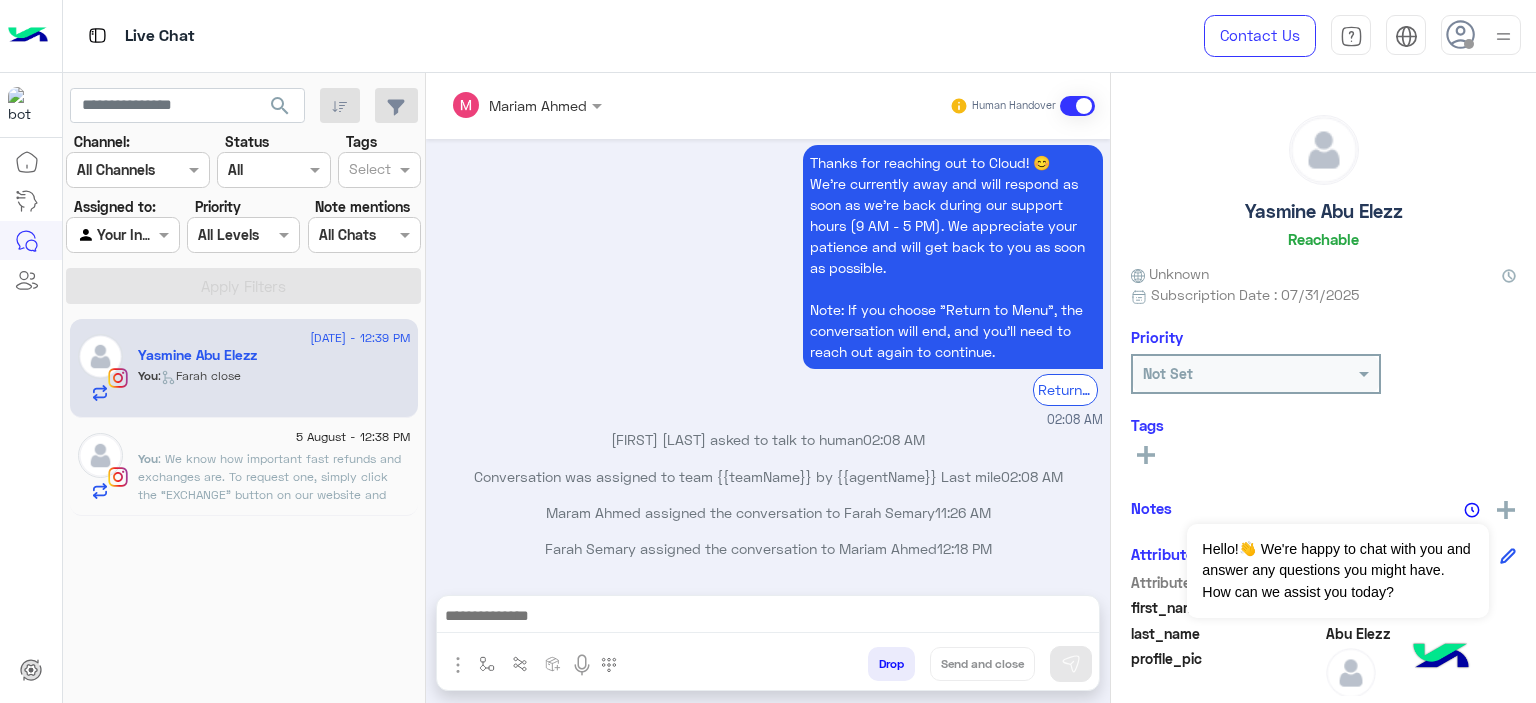 click on ": We know how important fast refunds and exchanges are. To request one, simply click the “EXCHANGE” button on our website and follow the steps here: 👉 Make sure to enter your phone number or email exactly as used in your original order (including any capital or small letters). Also, select "the item was defected or wrong" as the reason to avoid any shipping fees. We’ll review your request within 24 hours. Let us know if you need any help! https://cloud.e-stebdal.com/returns" 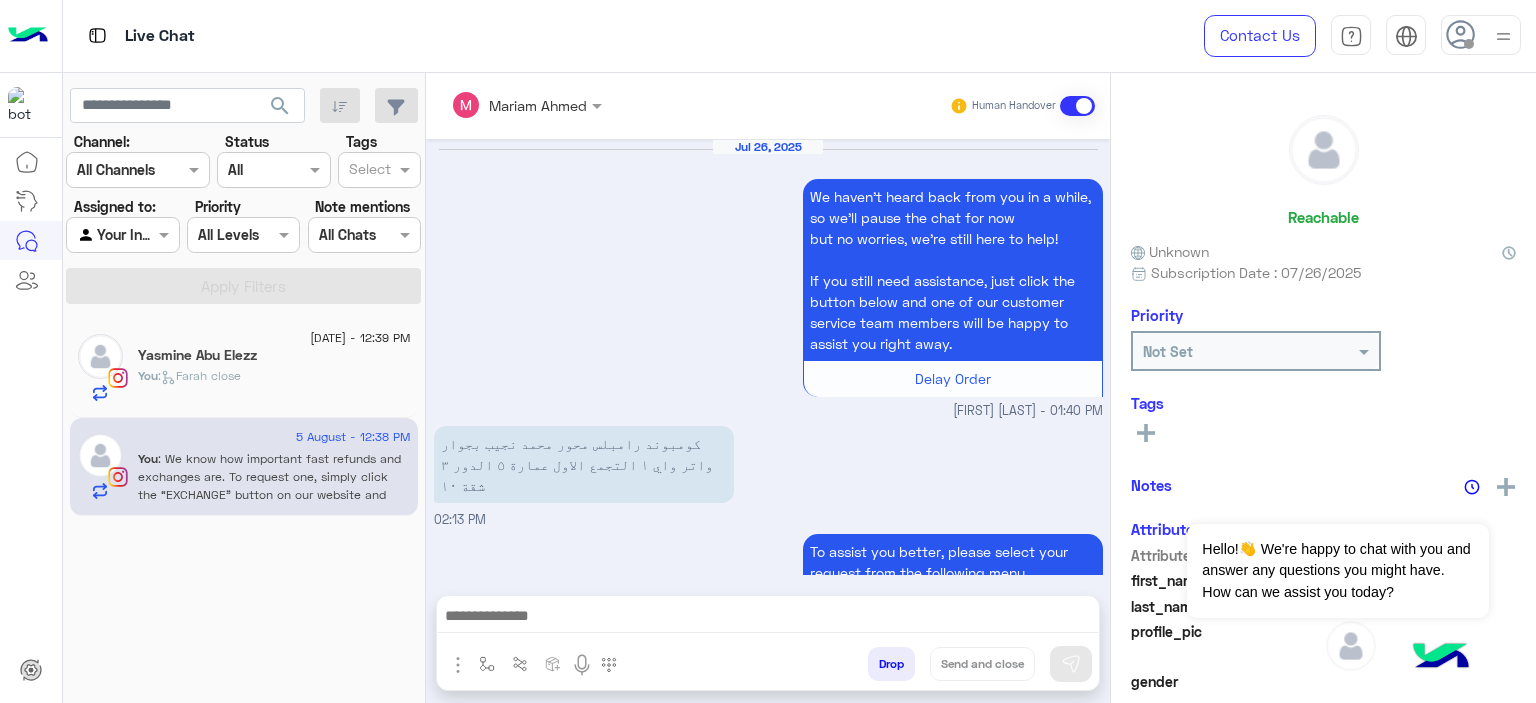 scroll, scrollTop: 2076, scrollLeft: 0, axis: vertical 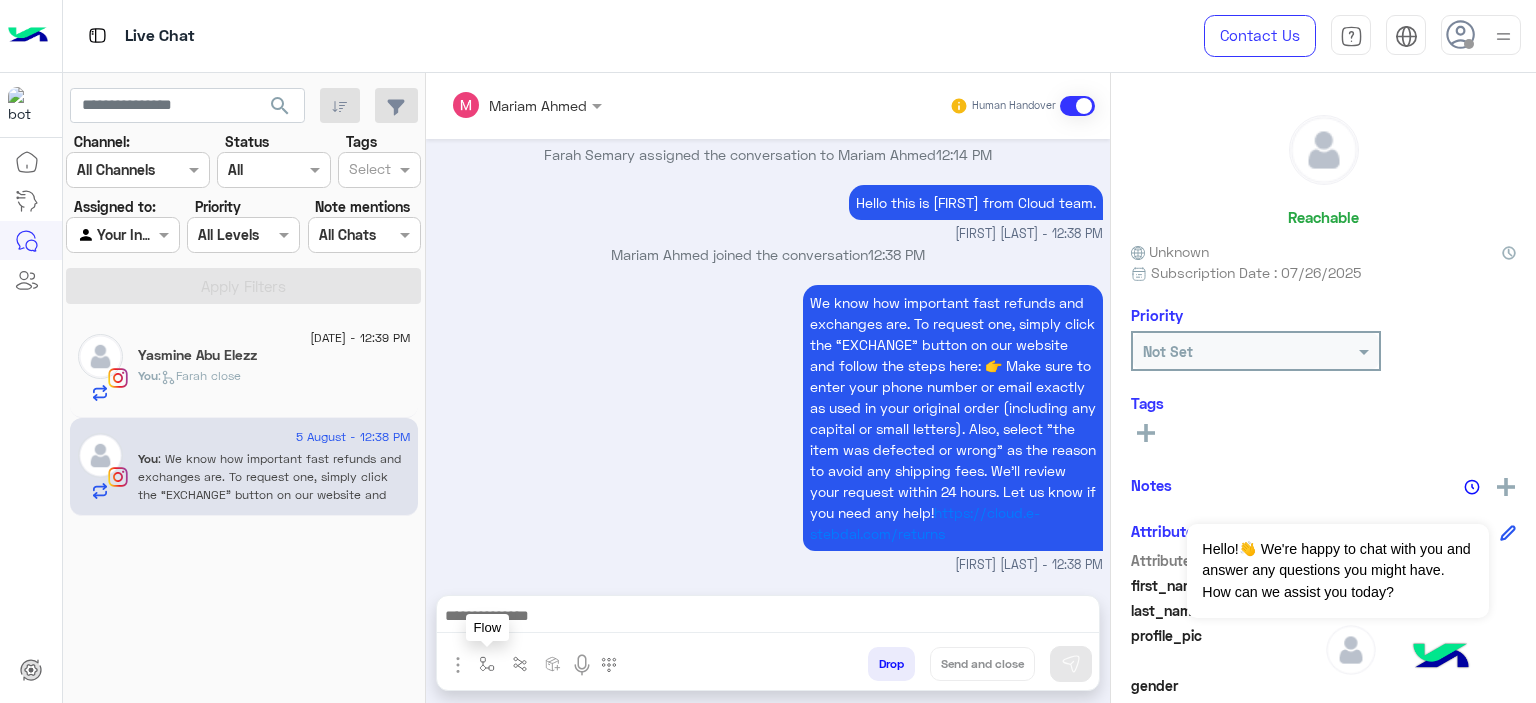 click at bounding box center [487, 664] 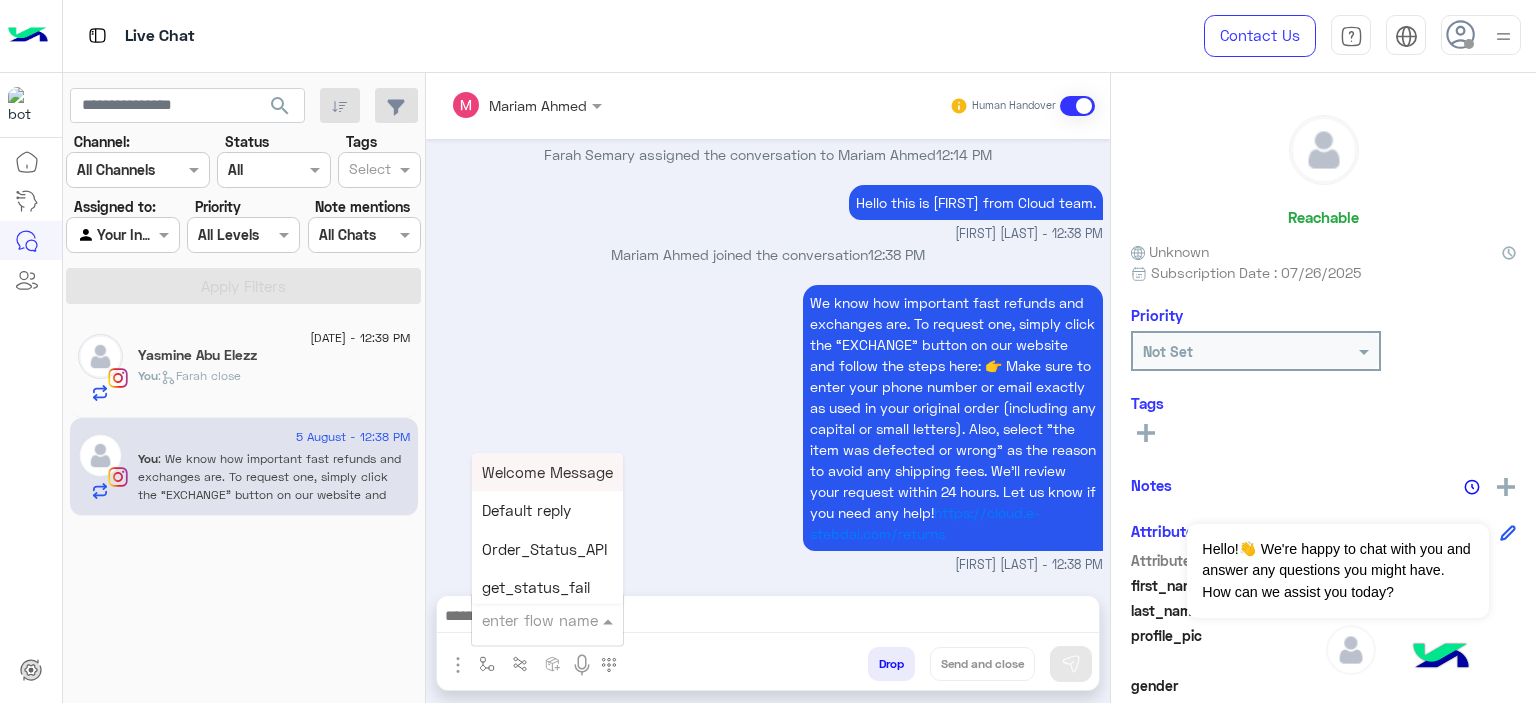 click on "enter flow name" at bounding box center (547, 620) 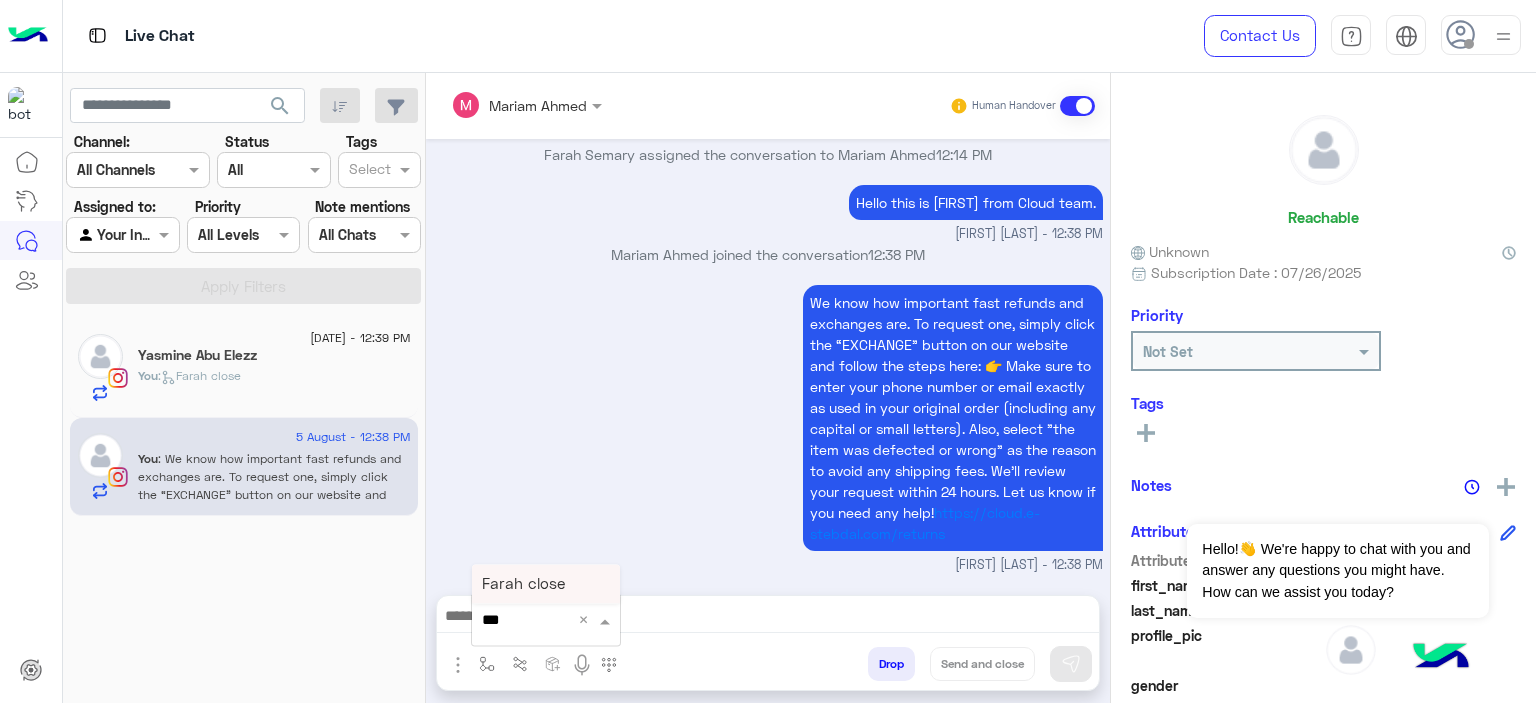 type on "****" 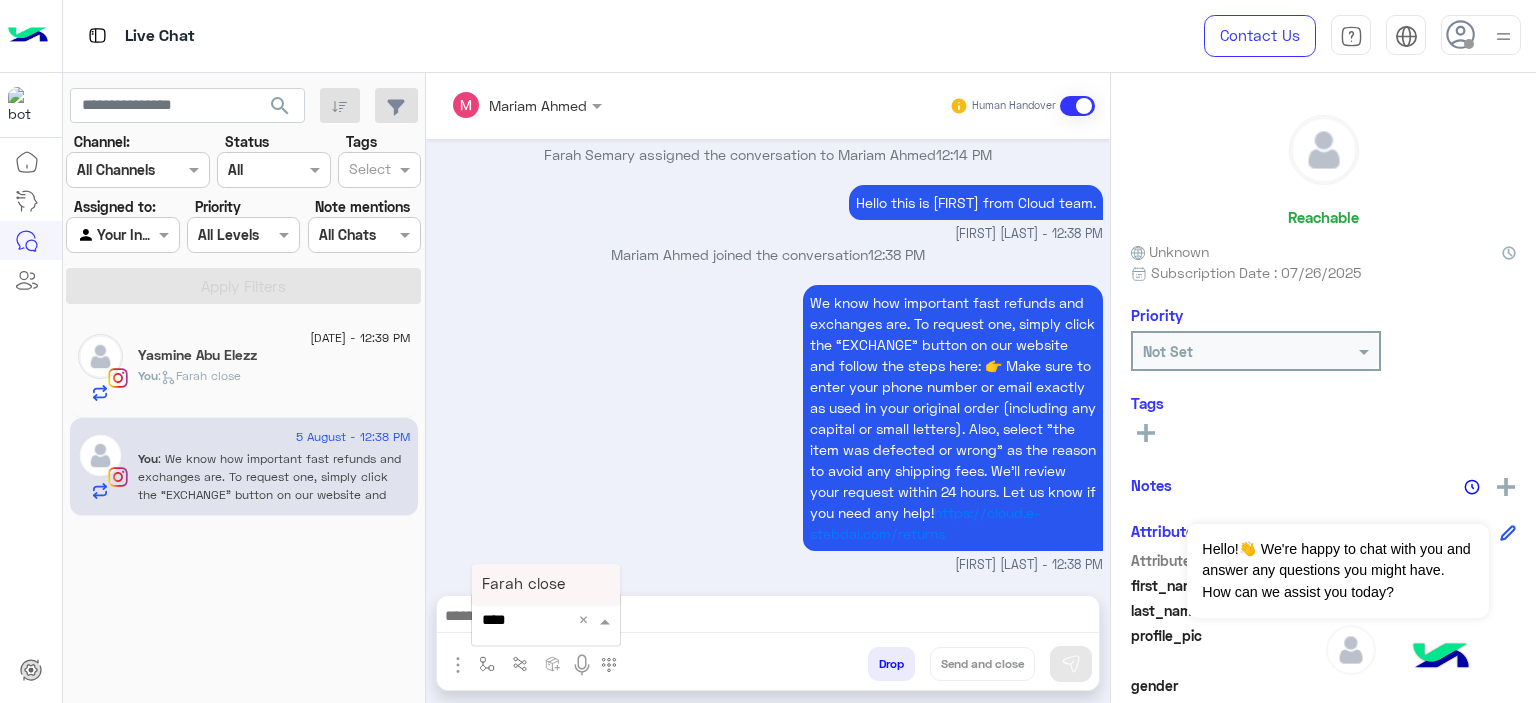 click on "Farah close" at bounding box center (523, 584) 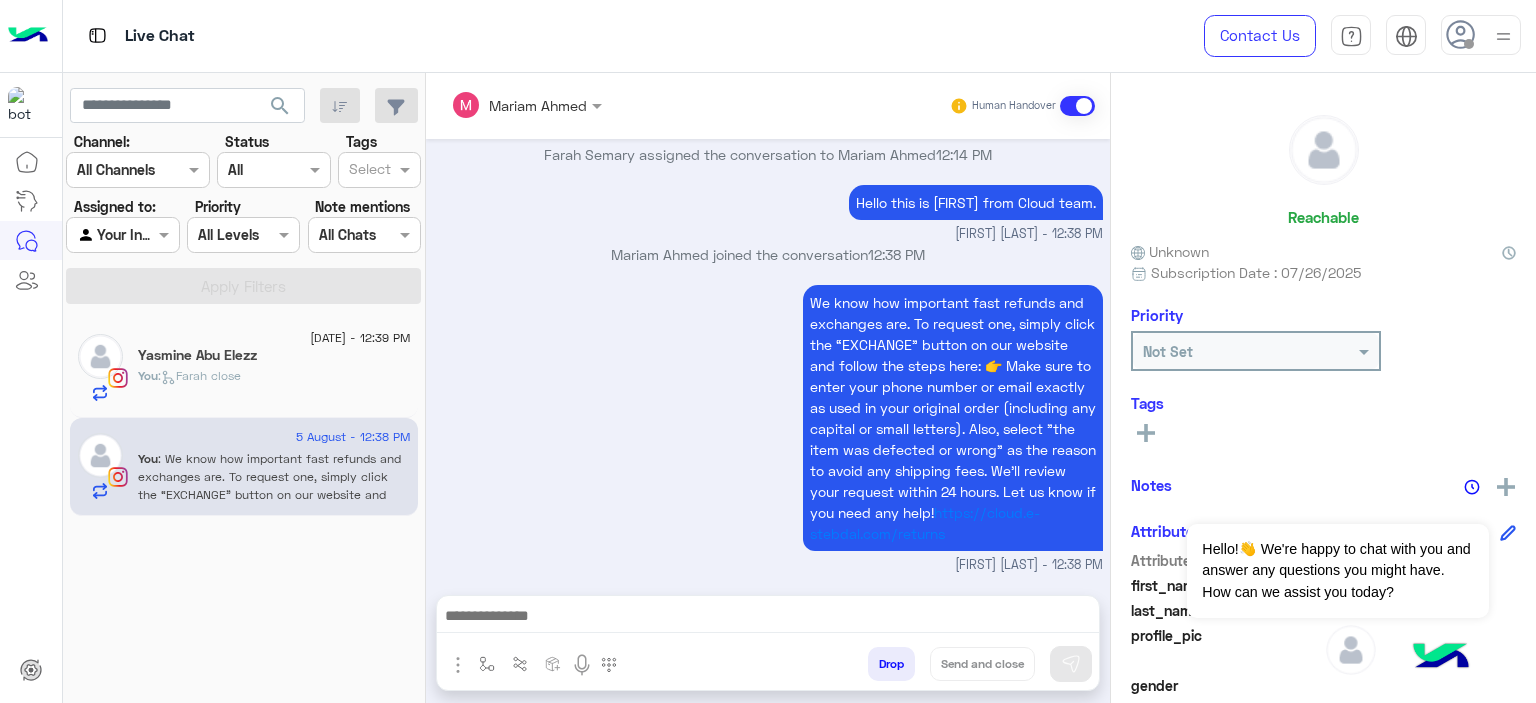 type on "**********" 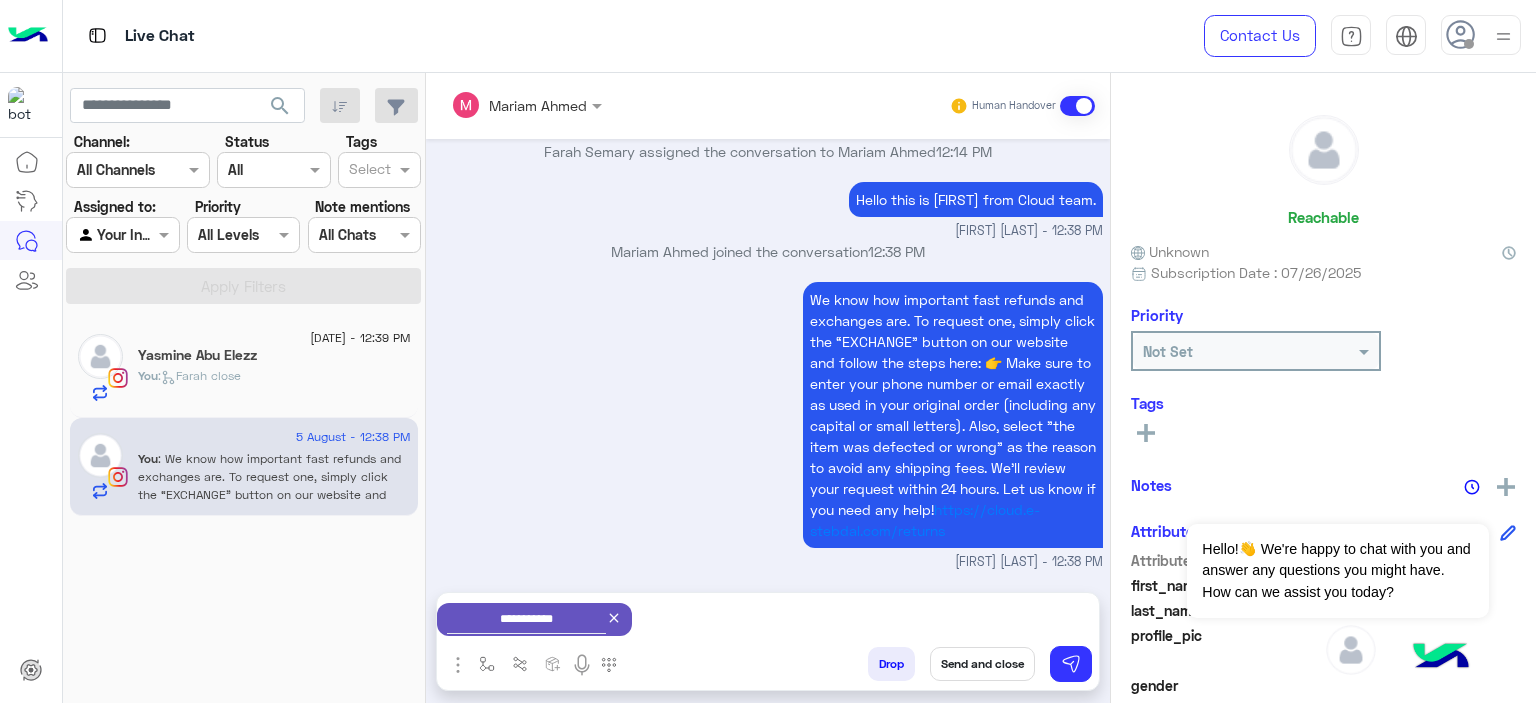 click on "Send and close" at bounding box center [982, 664] 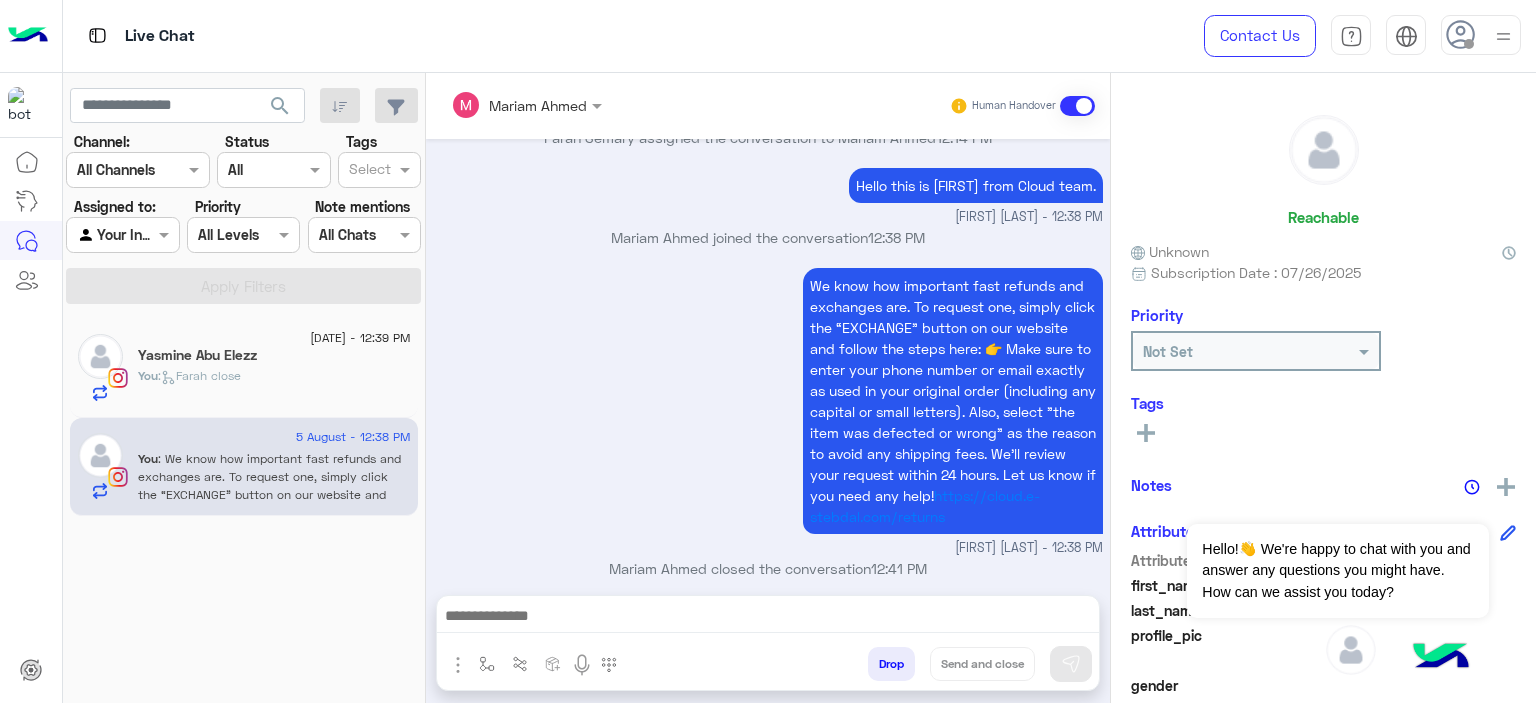 scroll, scrollTop: 2112, scrollLeft: 0, axis: vertical 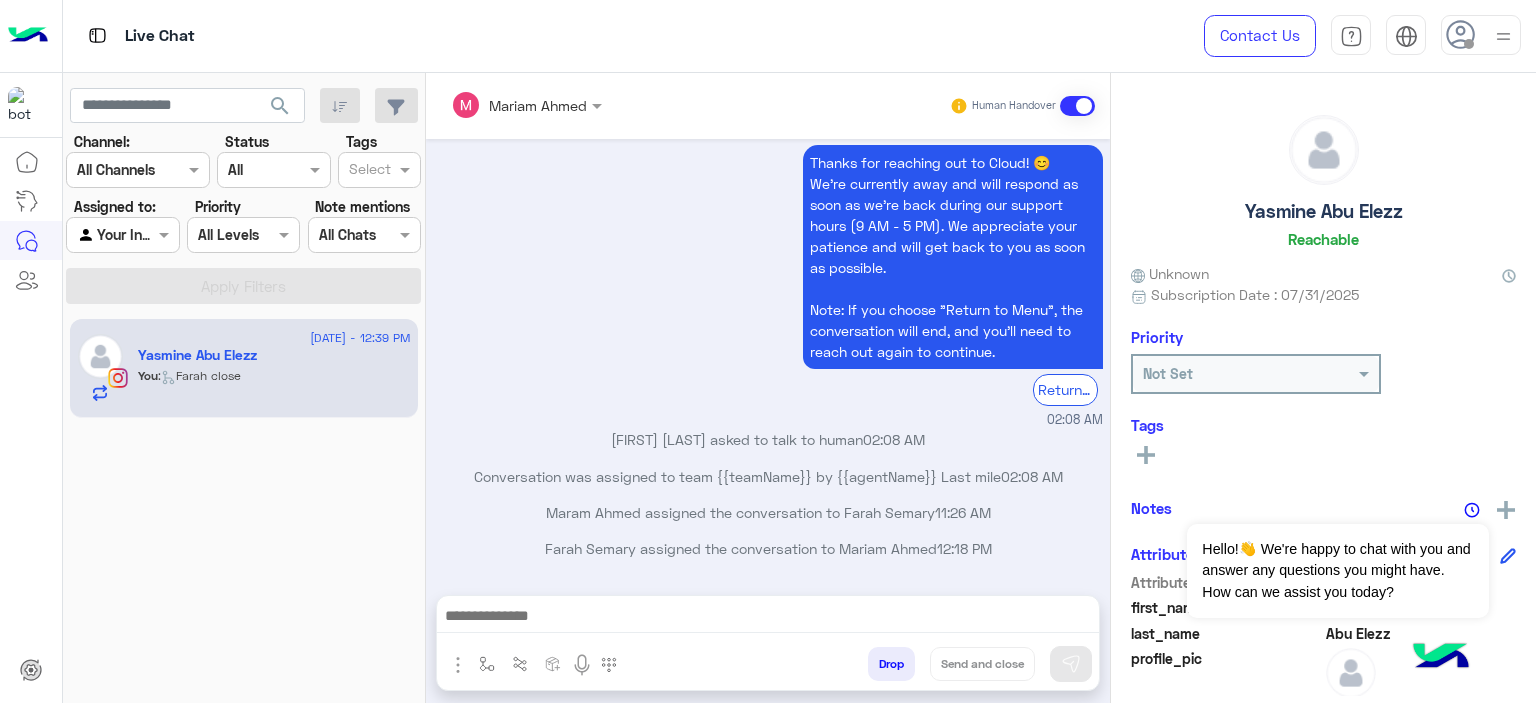 click at bounding box center (768, 618) 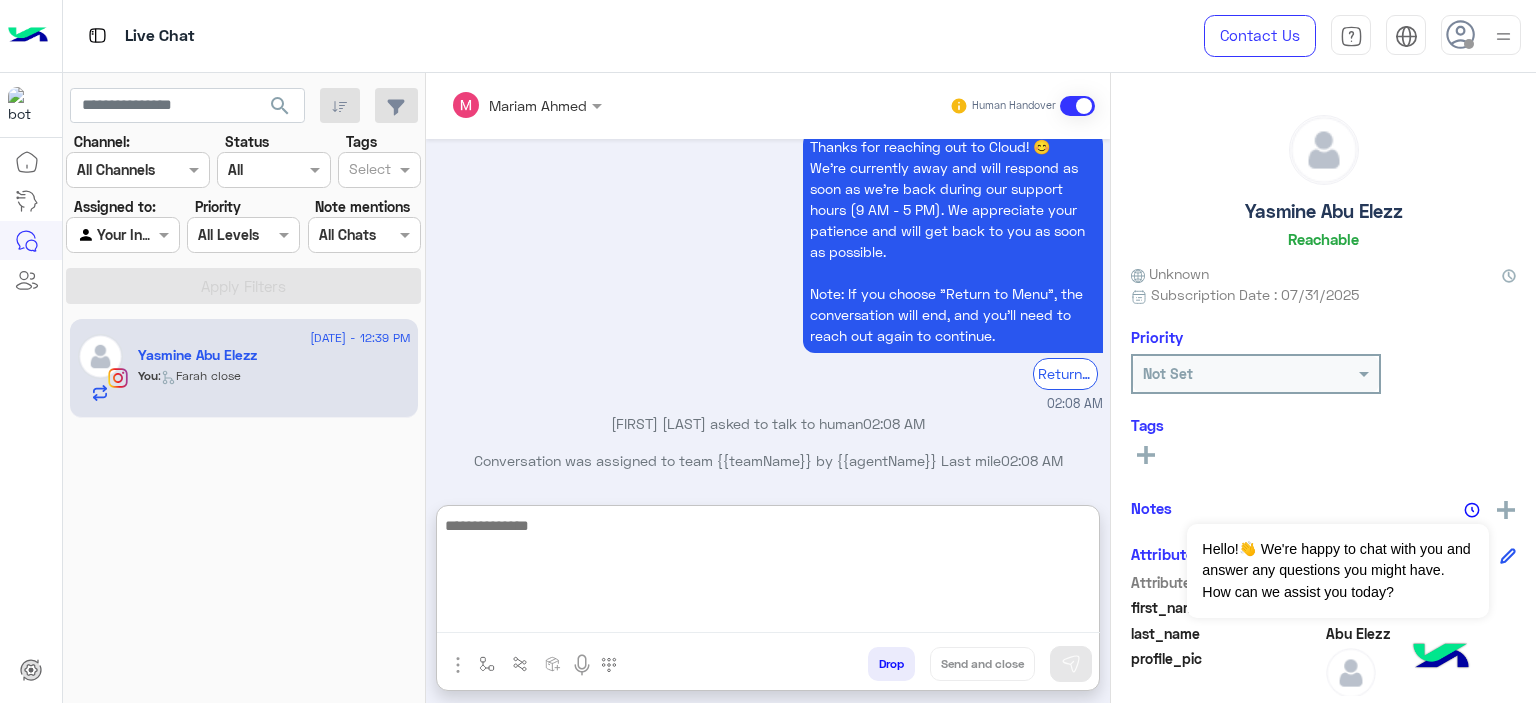 paste on "**********" 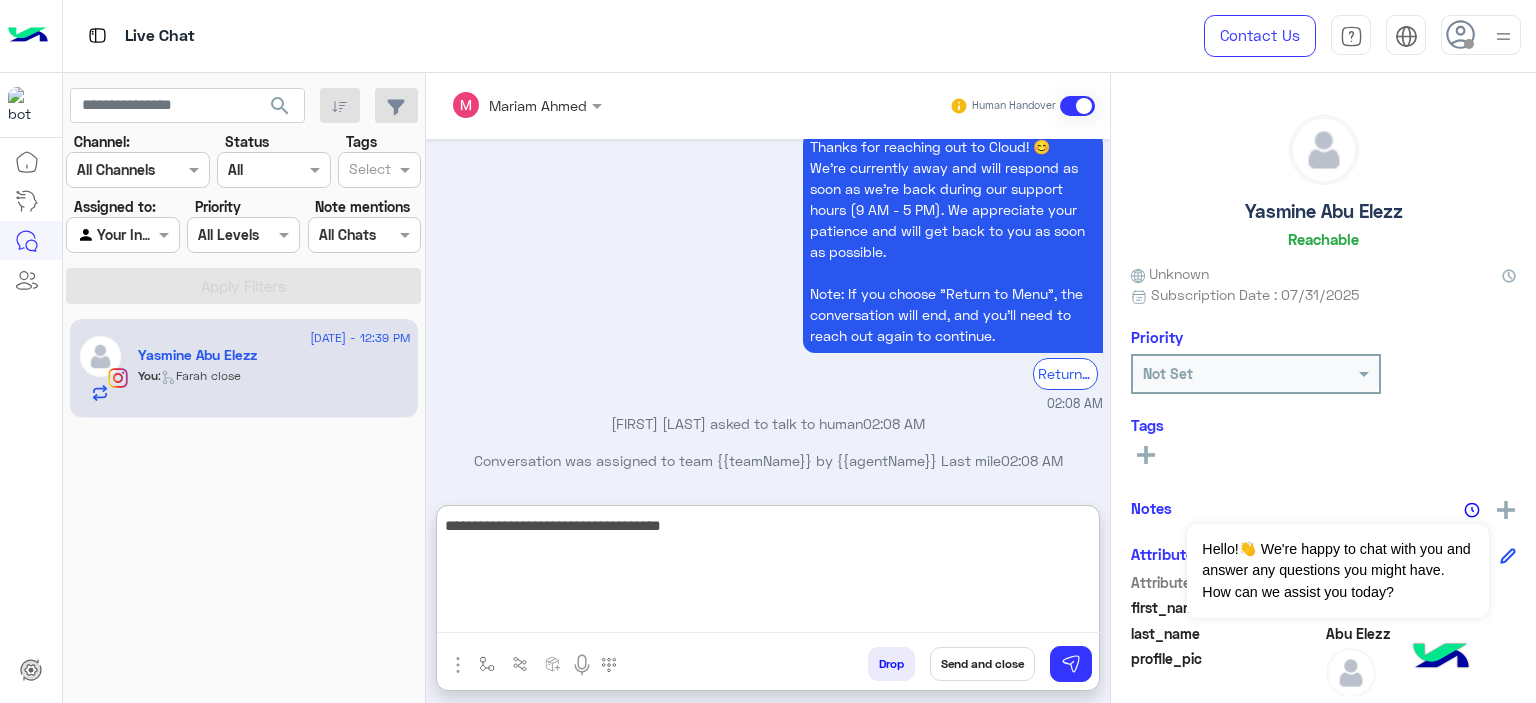 type on "**********" 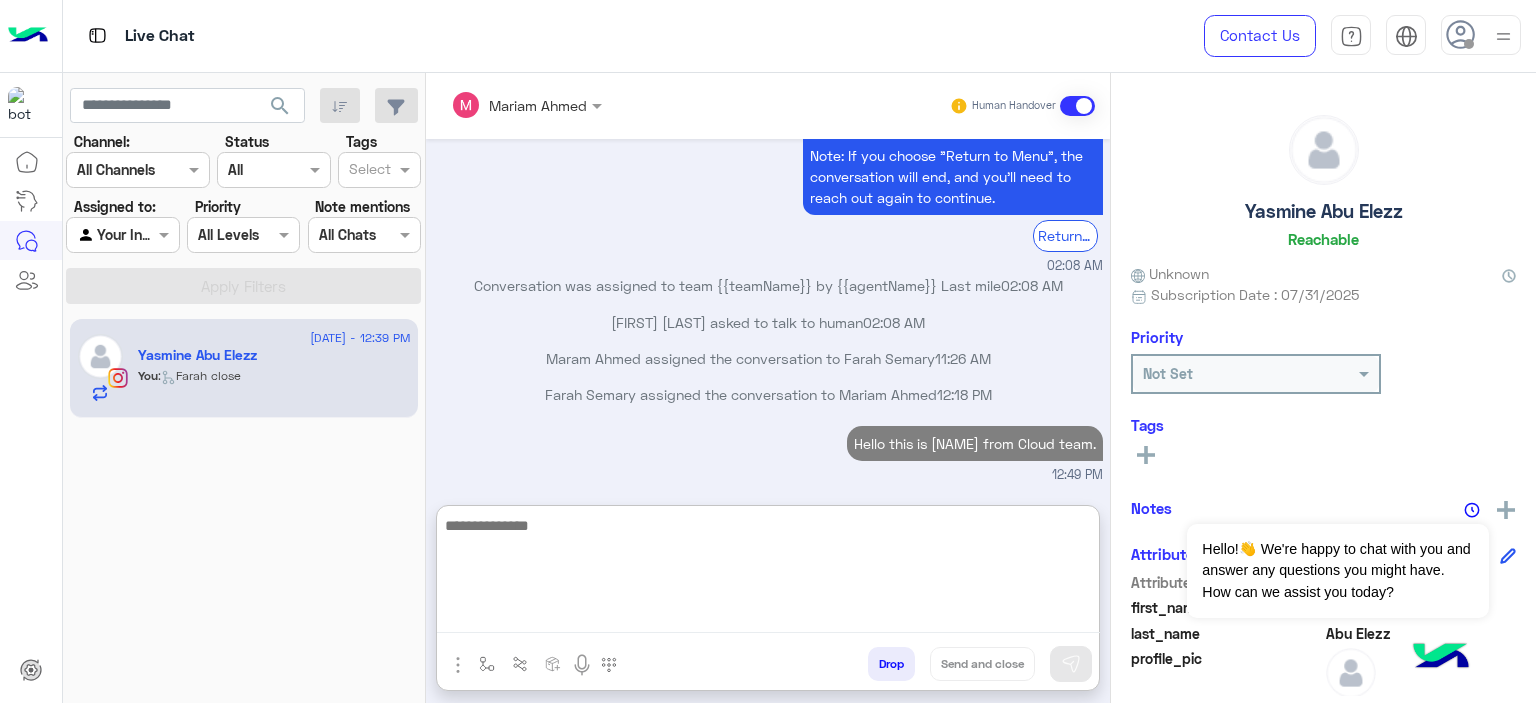 scroll, scrollTop: 1963, scrollLeft: 0, axis: vertical 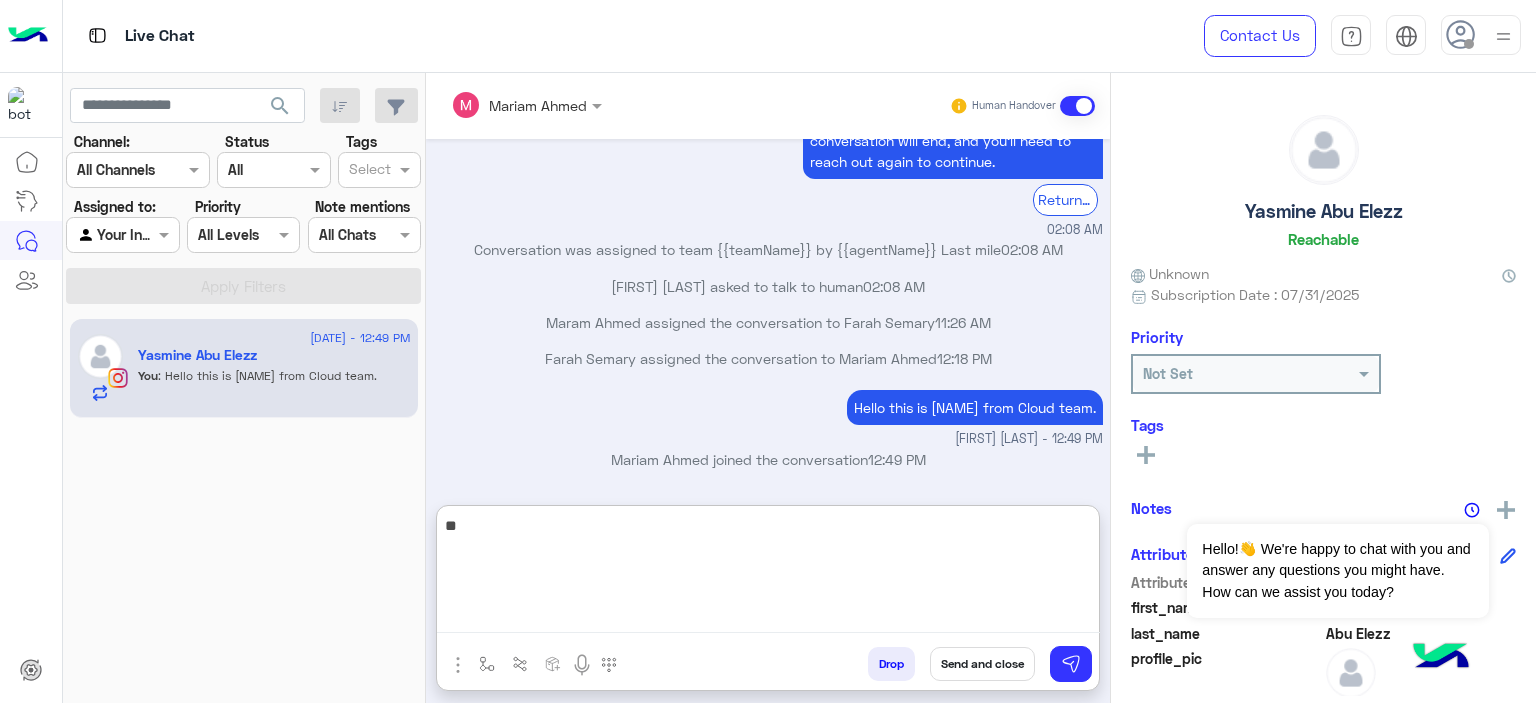 type on "*" 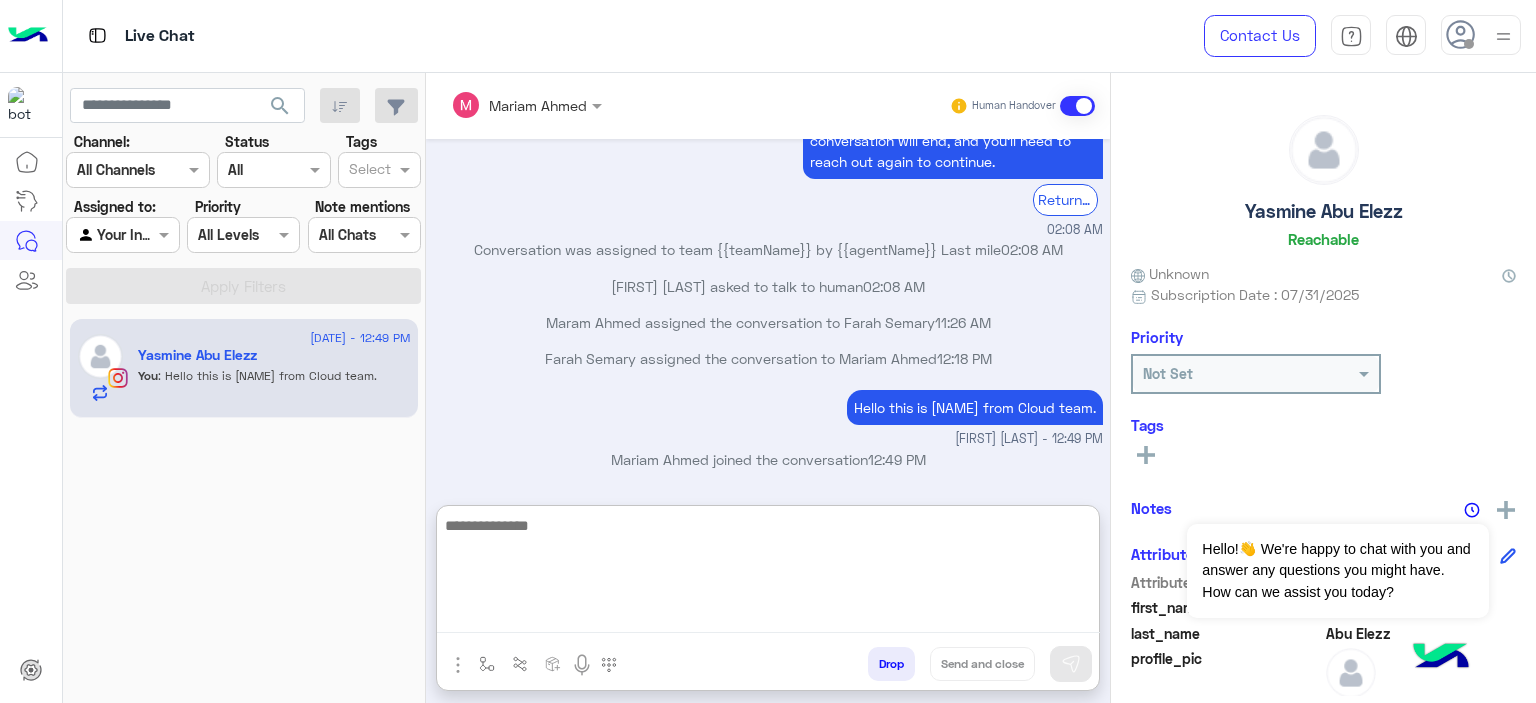 type on "*" 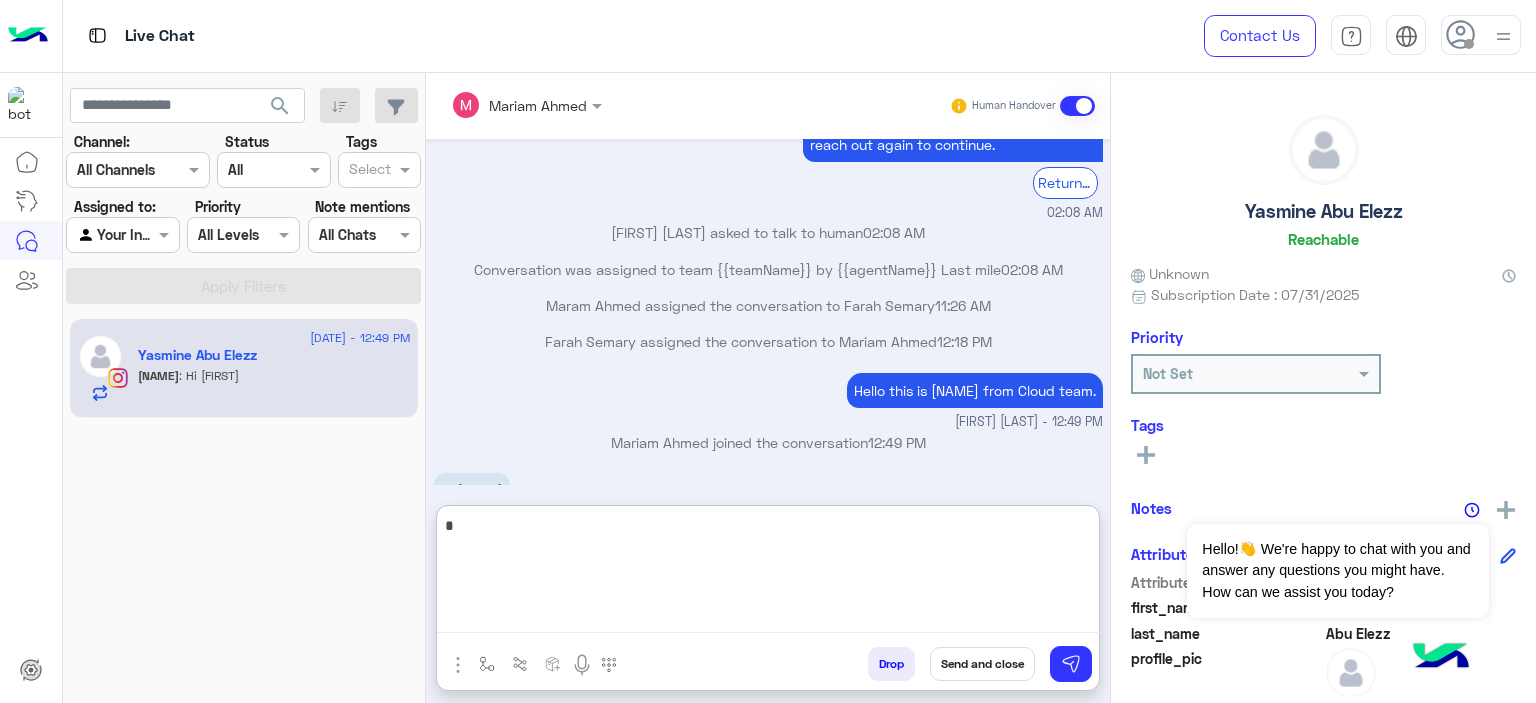 scroll, scrollTop: 2029, scrollLeft: 0, axis: vertical 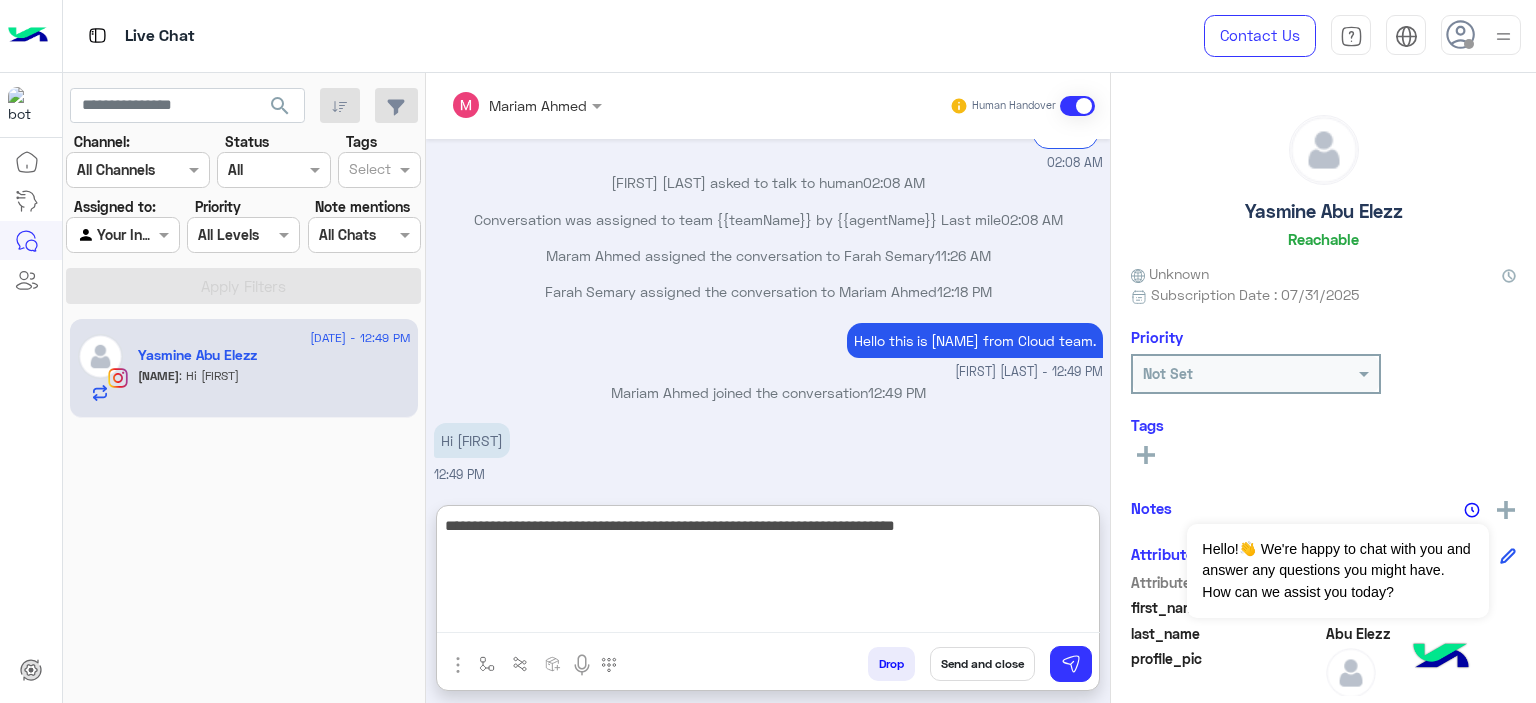 click on "**********" at bounding box center (768, 573) 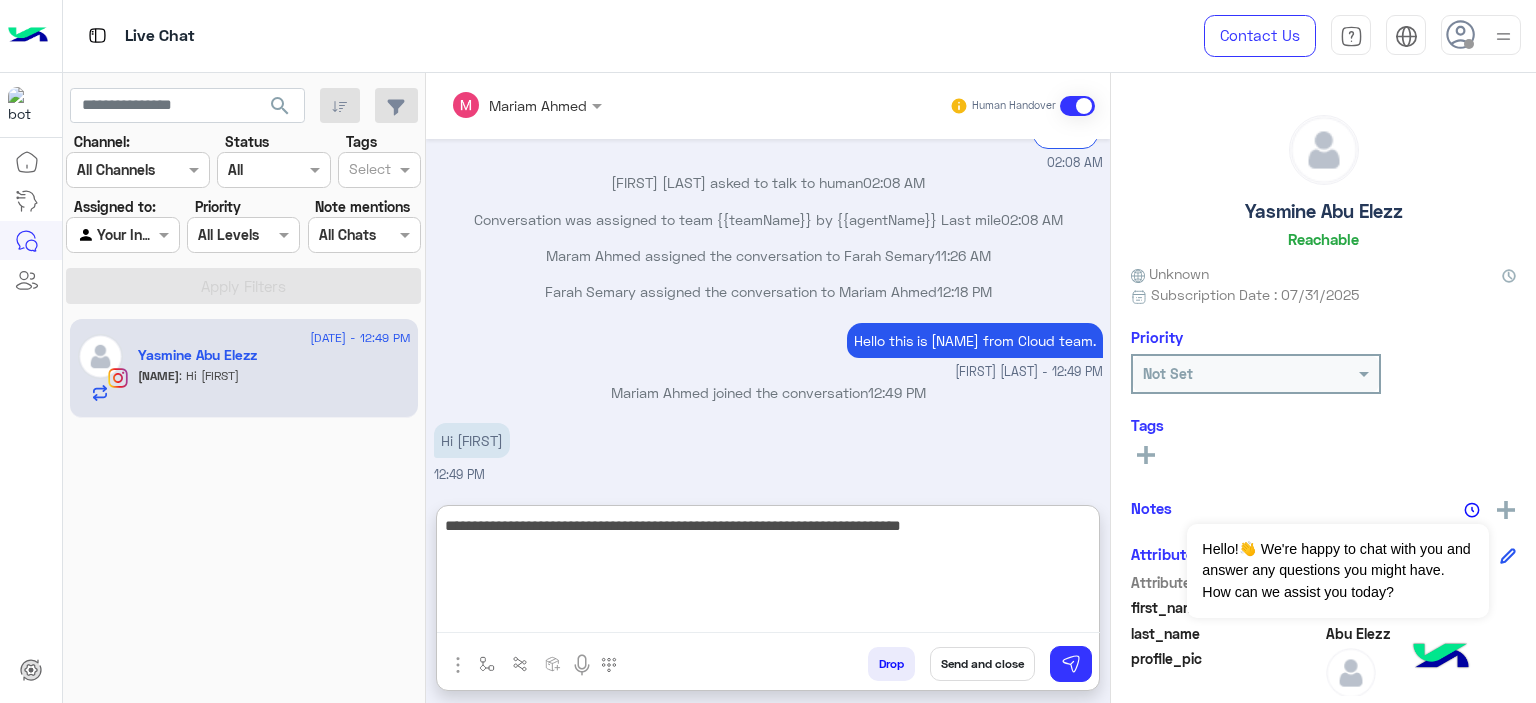 click on "**********" at bounding box center [768, 573] 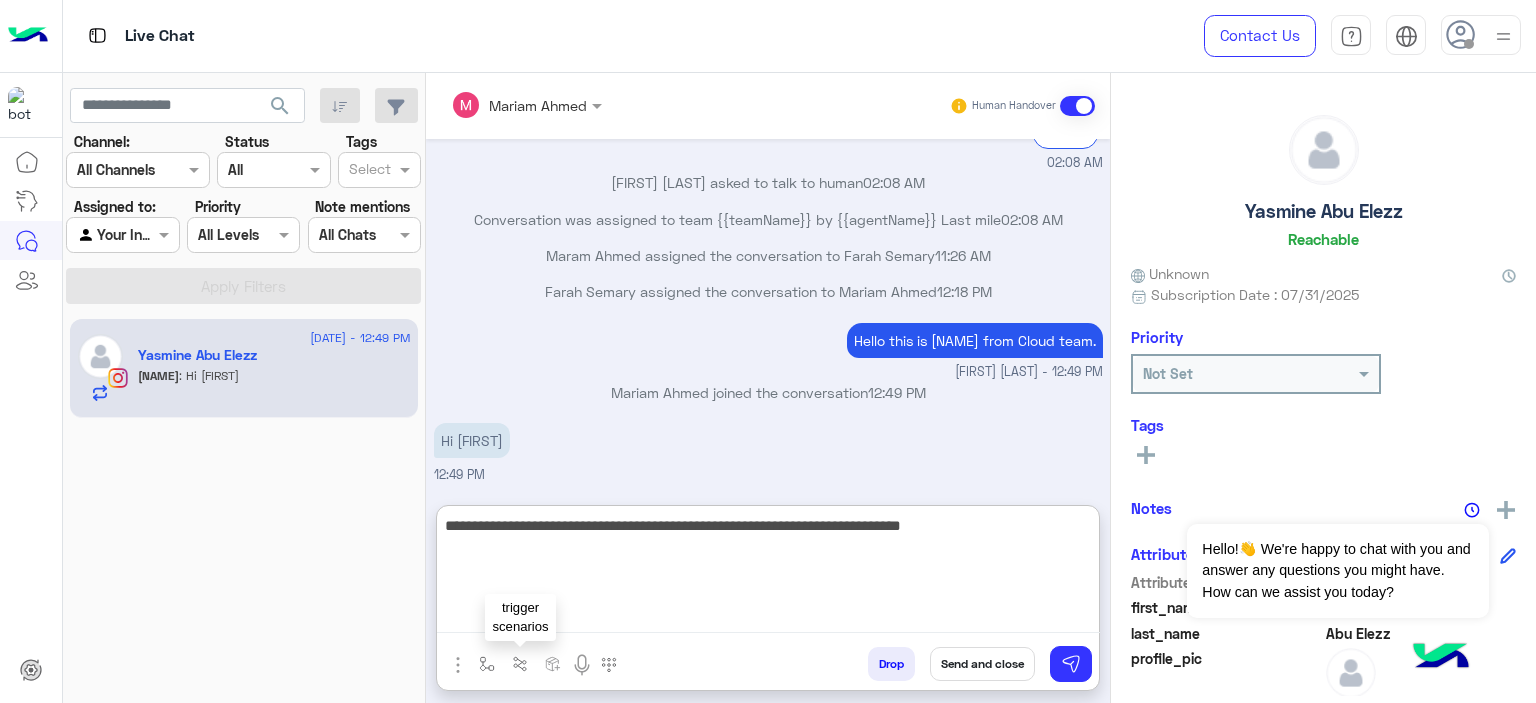 type on "**********" 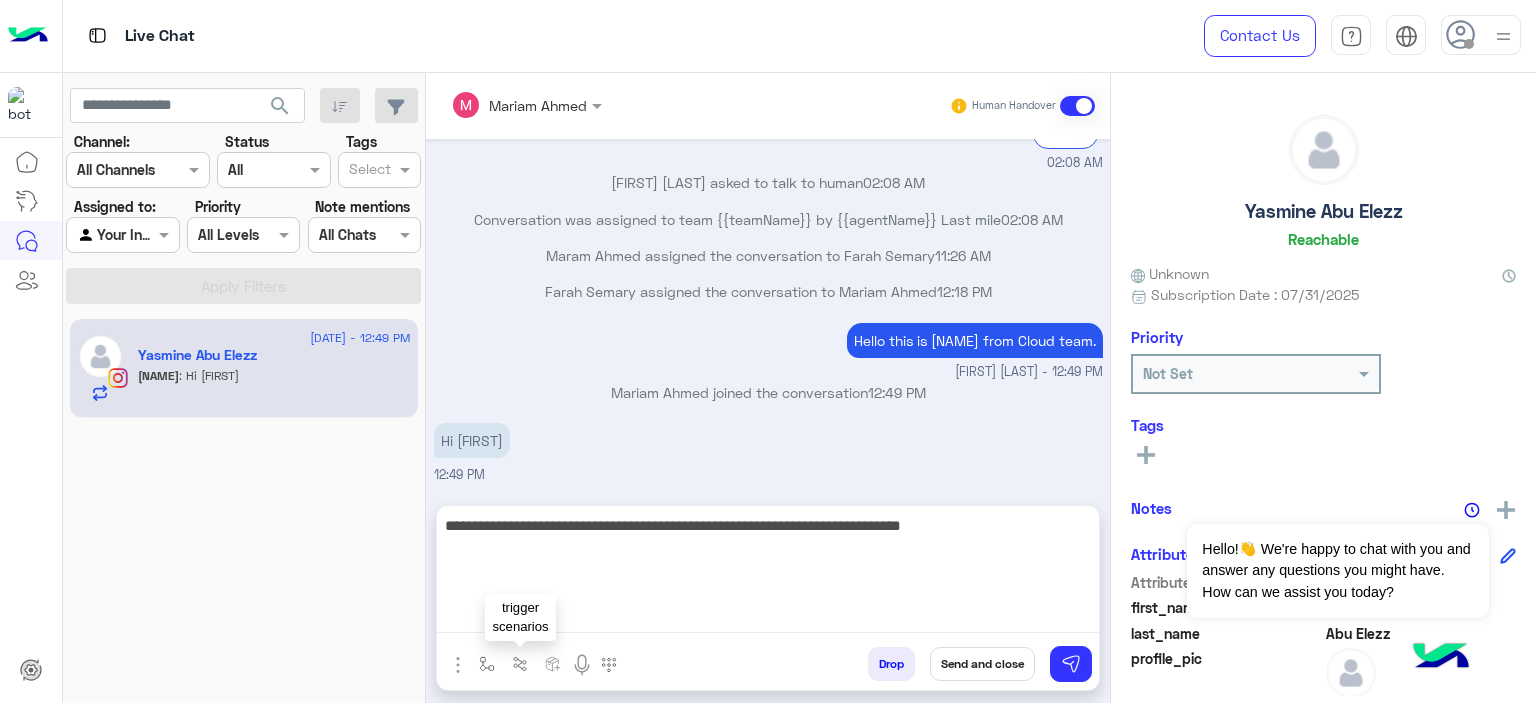 click at bounding box center [520, 664] 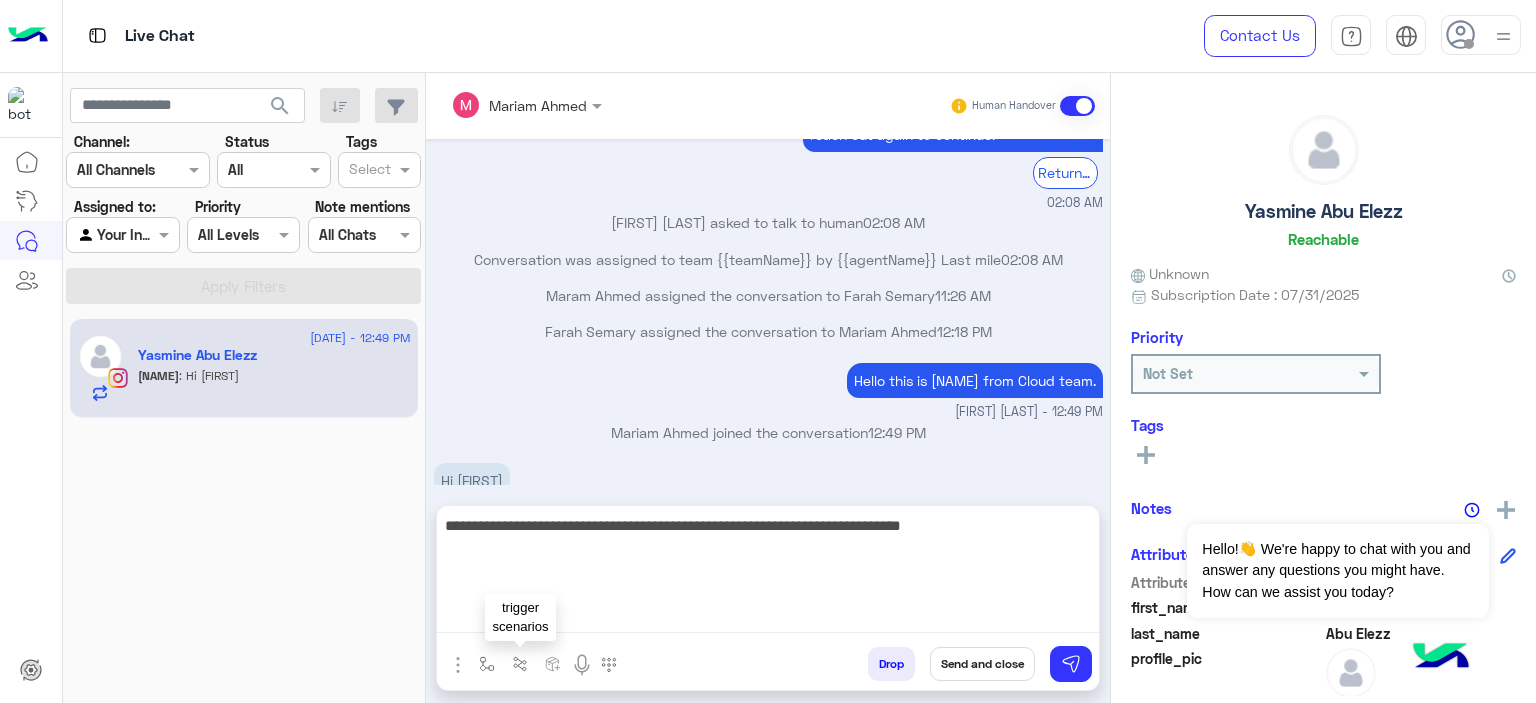 scroll, scrollTop: 1939, scrollLeft: 0, axis: vertical 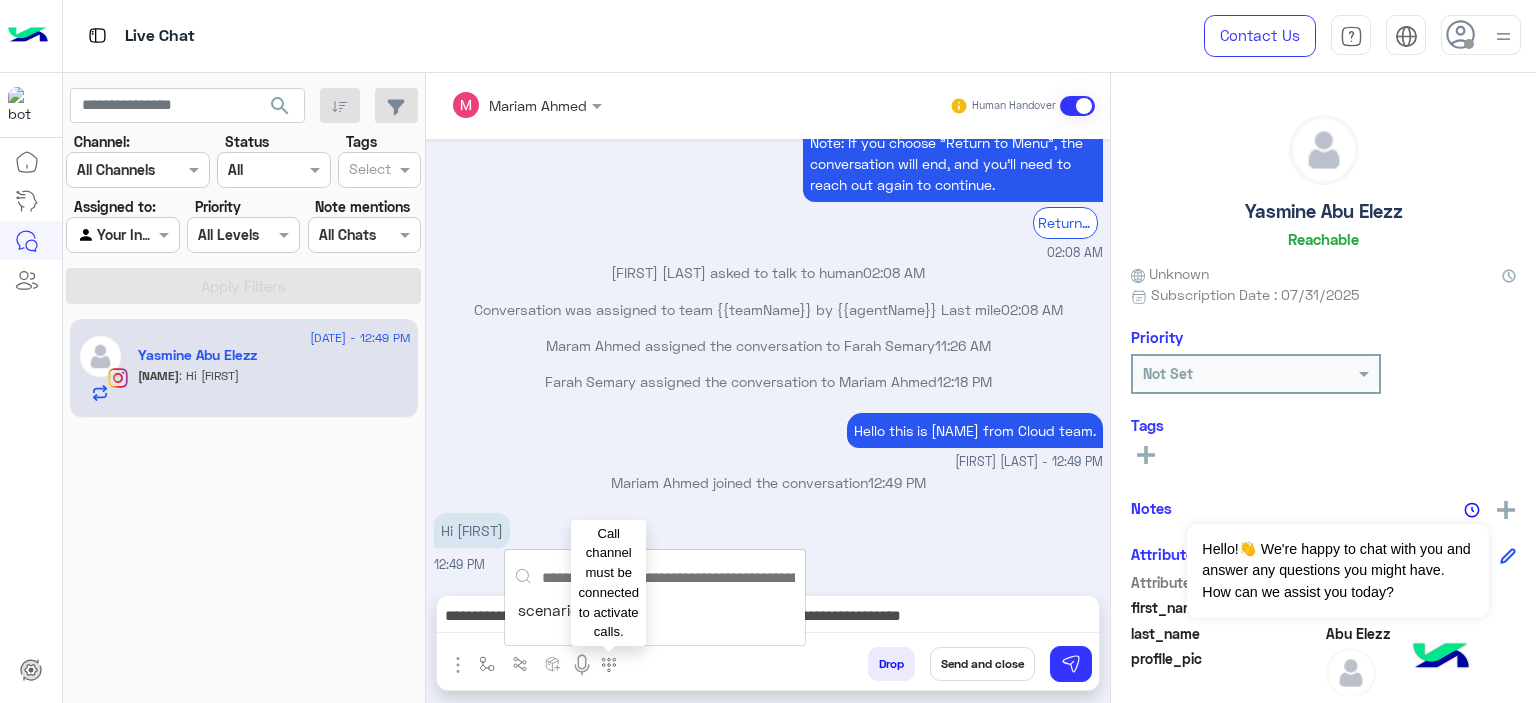 click at bounding box center [609, 665] 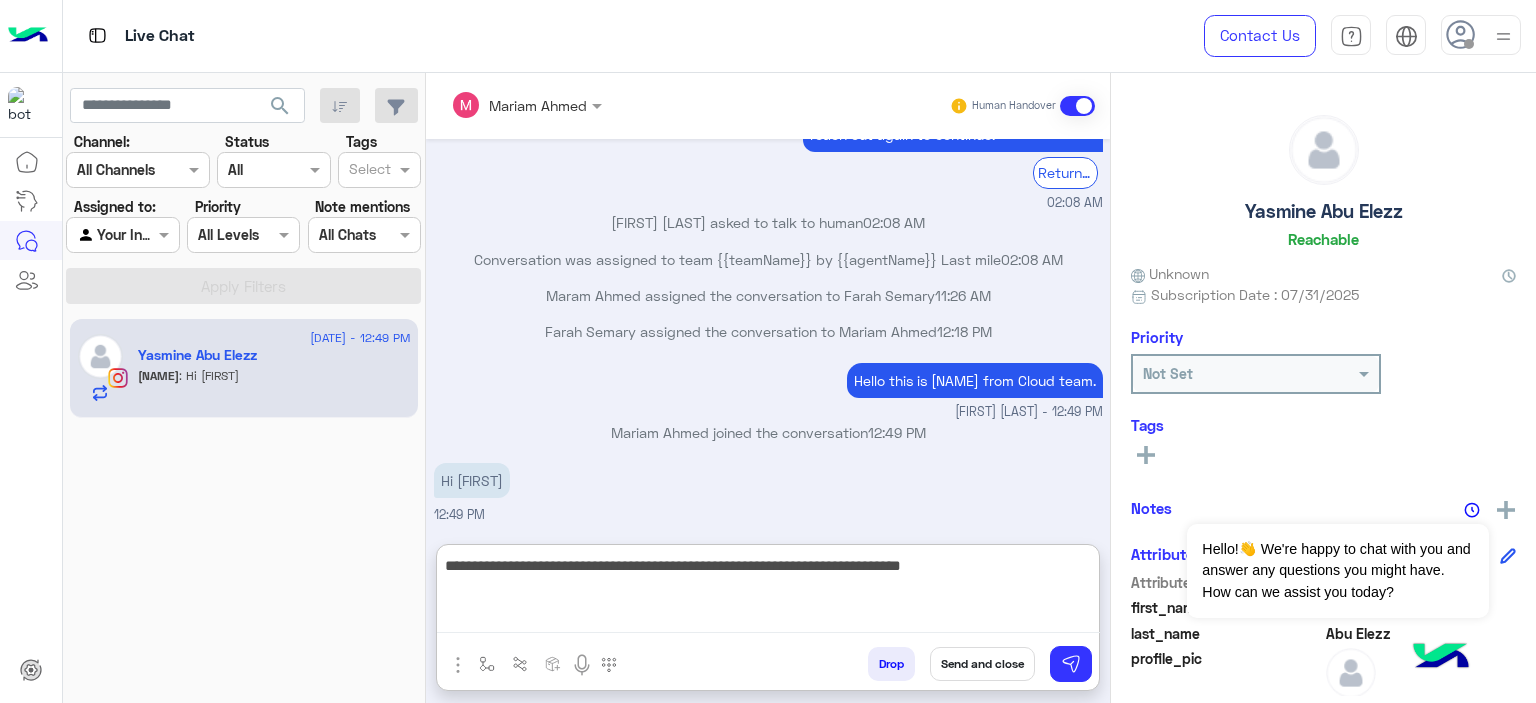 click on "**********" at bounding box center [768, 593] 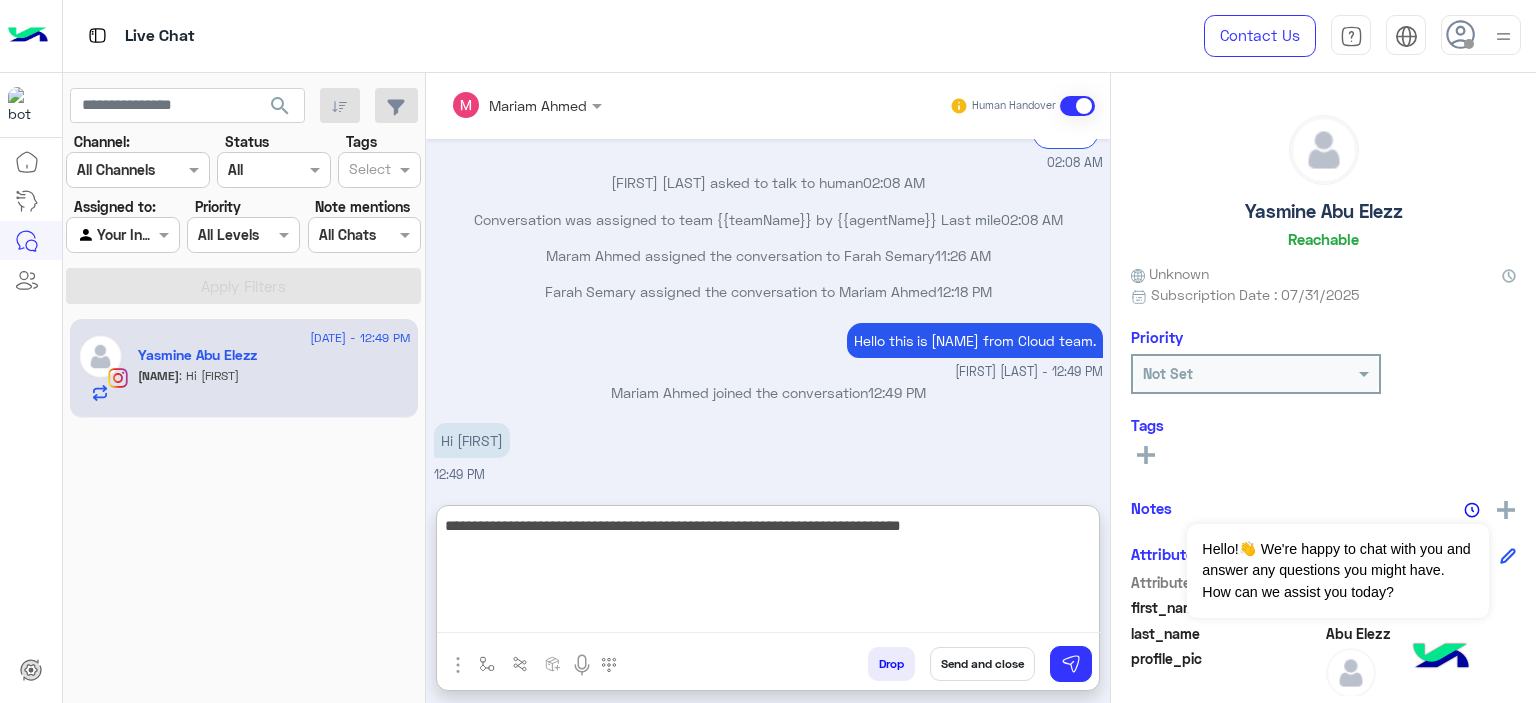 scroll, scrollTop: 2029, scrollLeft: 0, axis: vertical 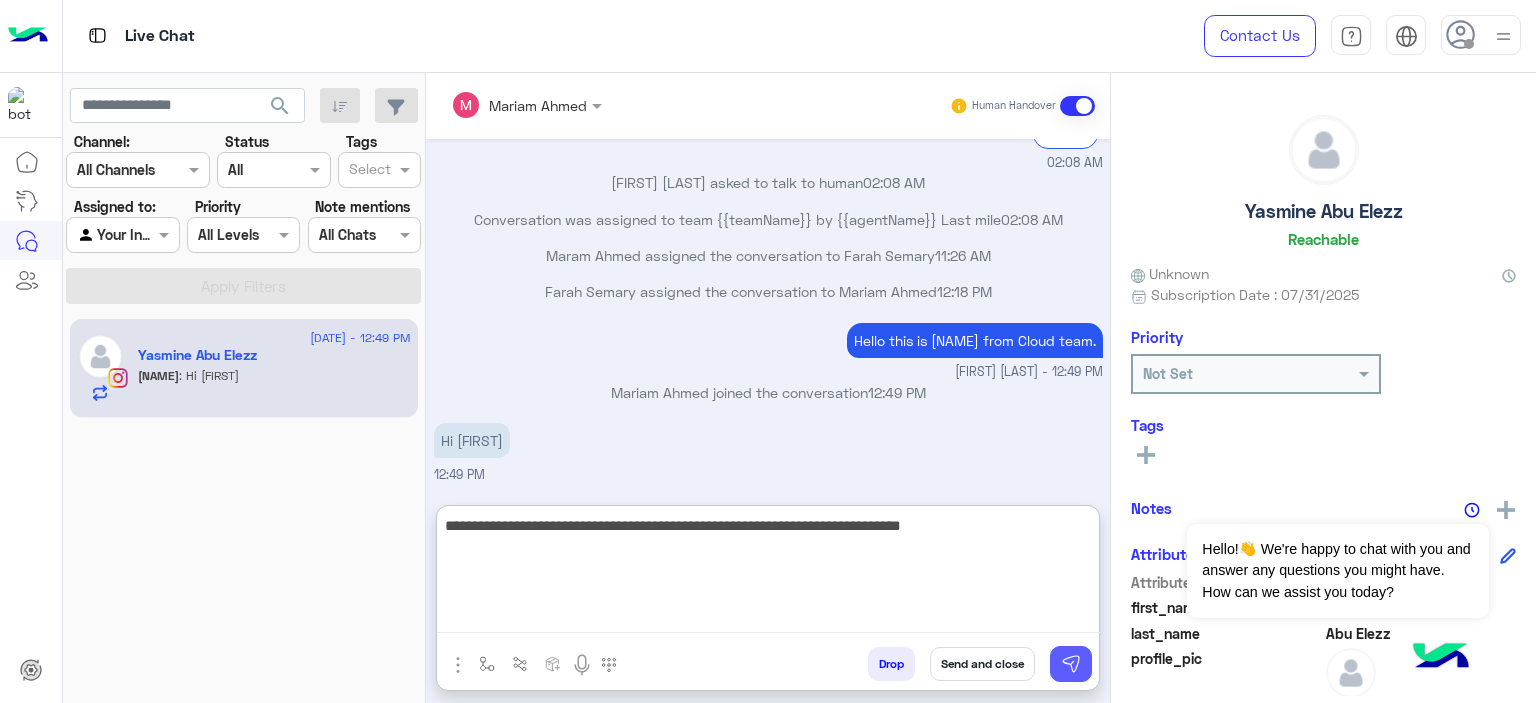 click at bounding box center (1071, 664) 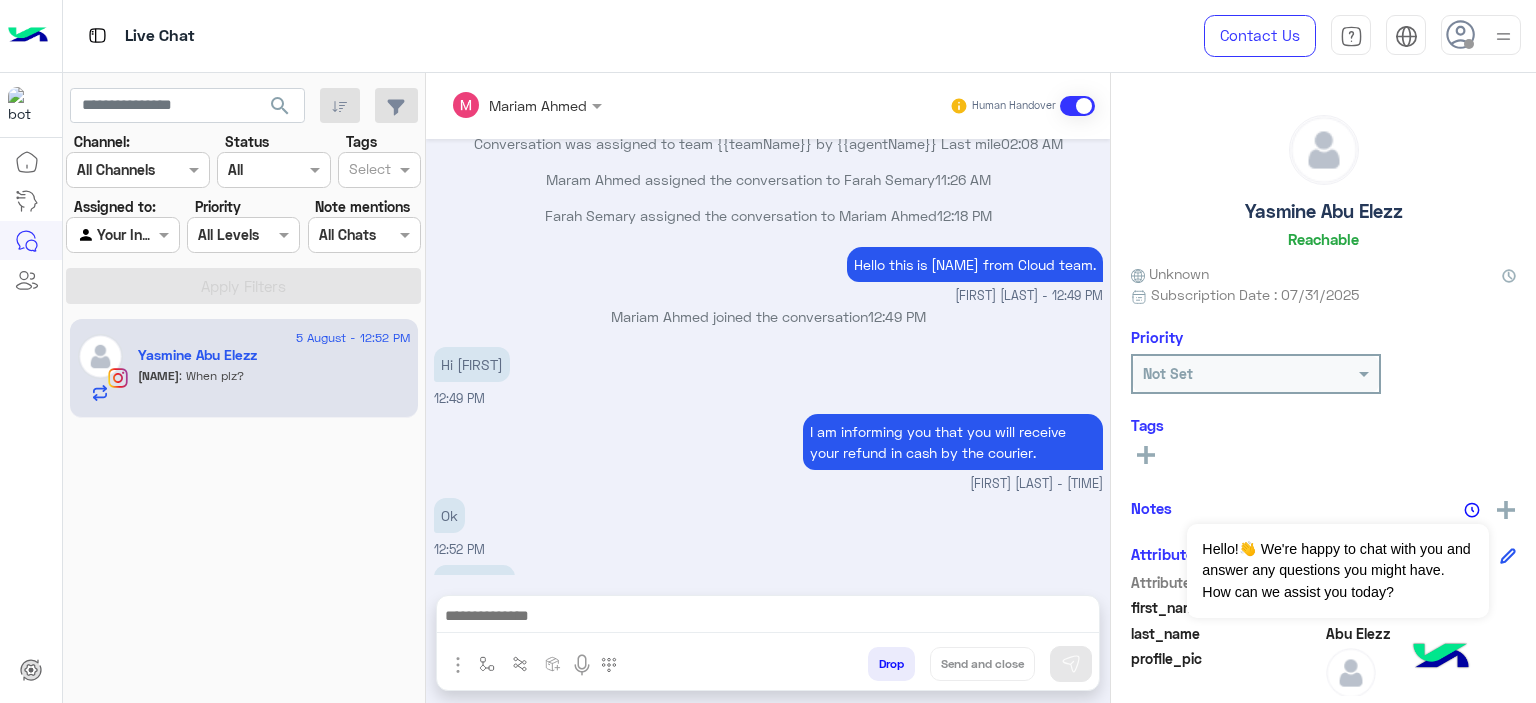 scroll, scrollTop: 2156, scrollLeft: 0, axis: vertical 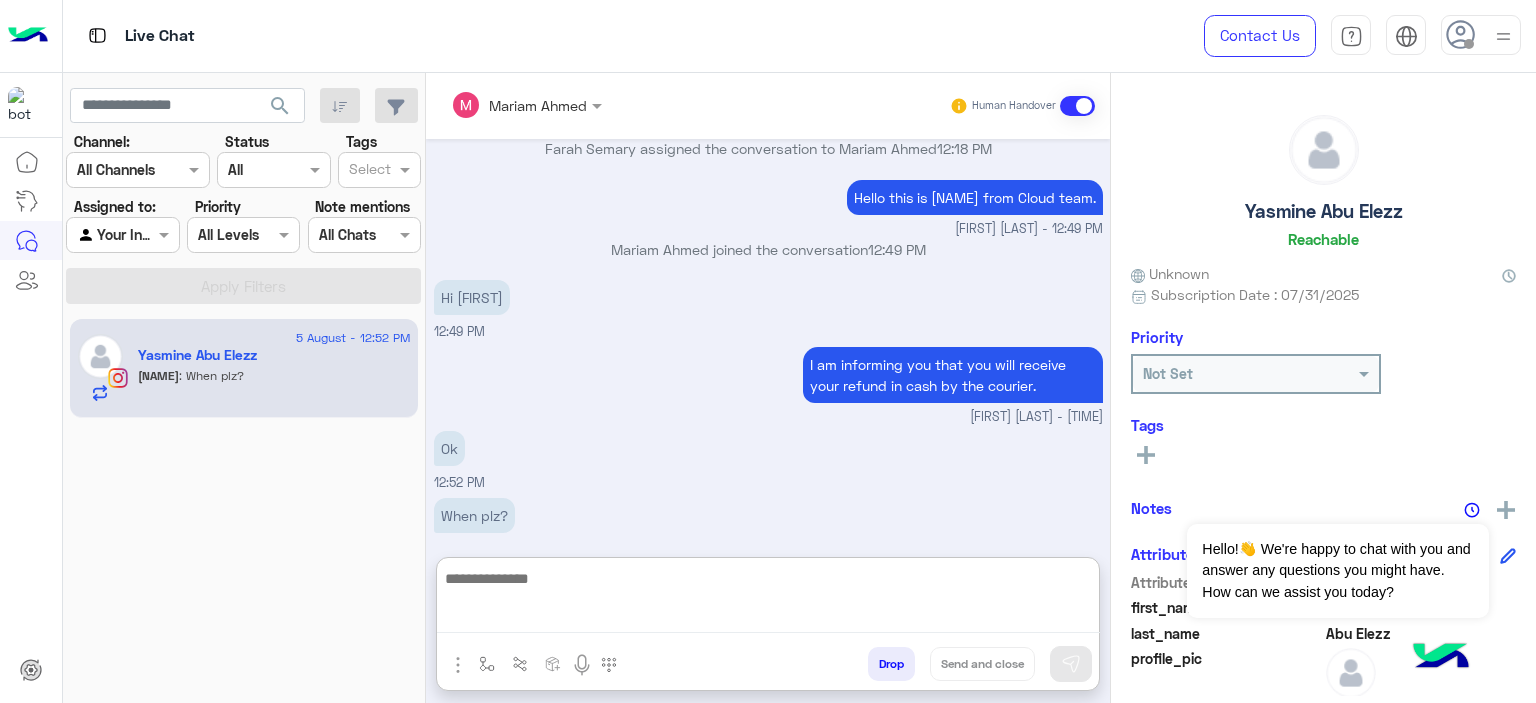 click at bounding box center (768, 599) 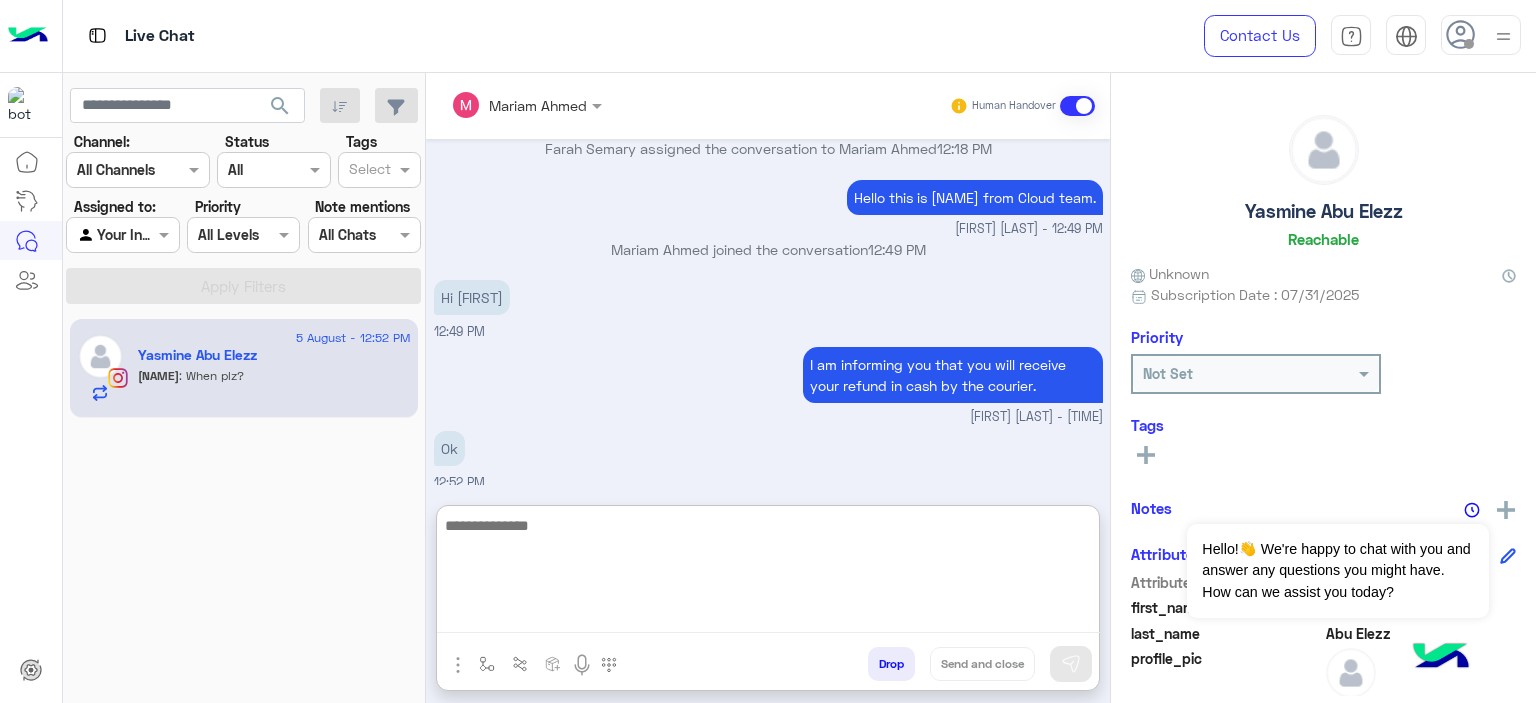 type on "*" 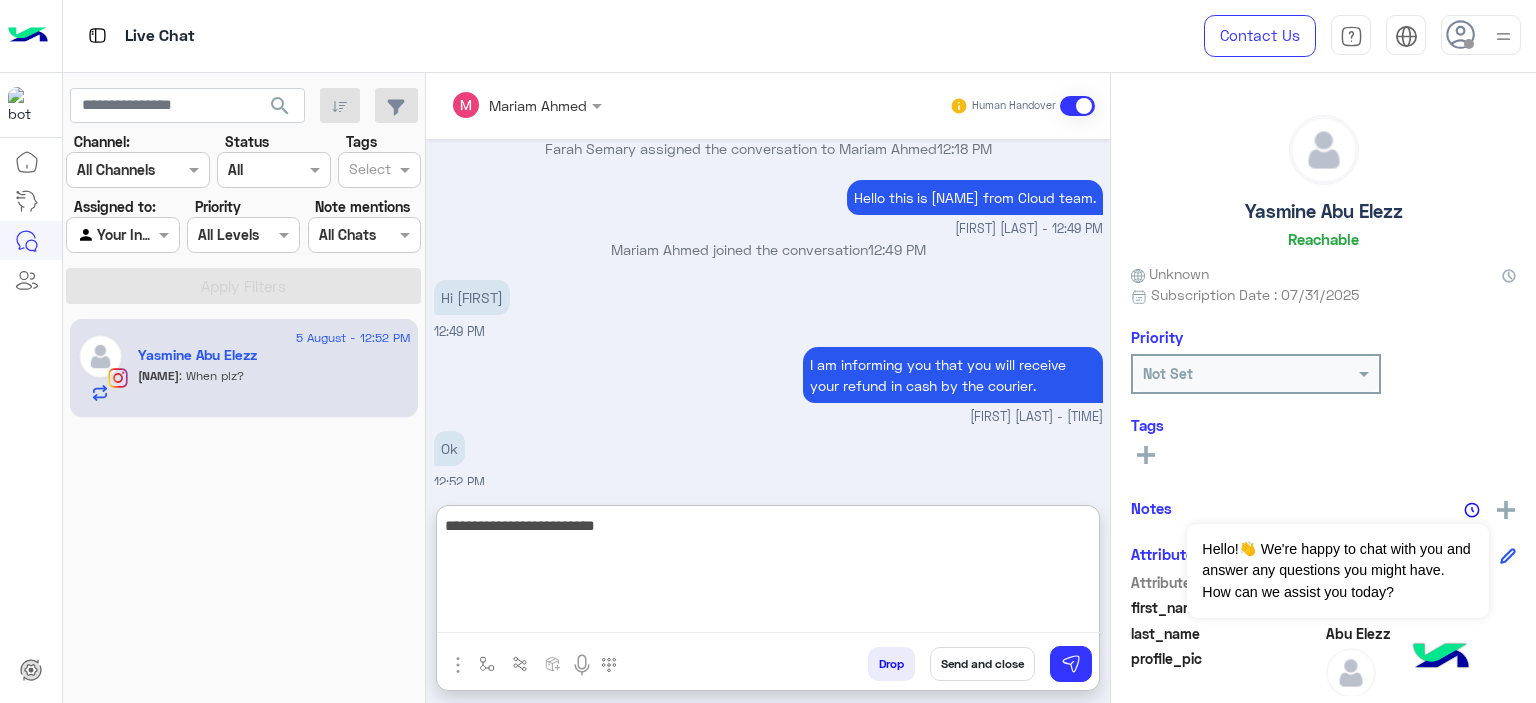 type on "**********" 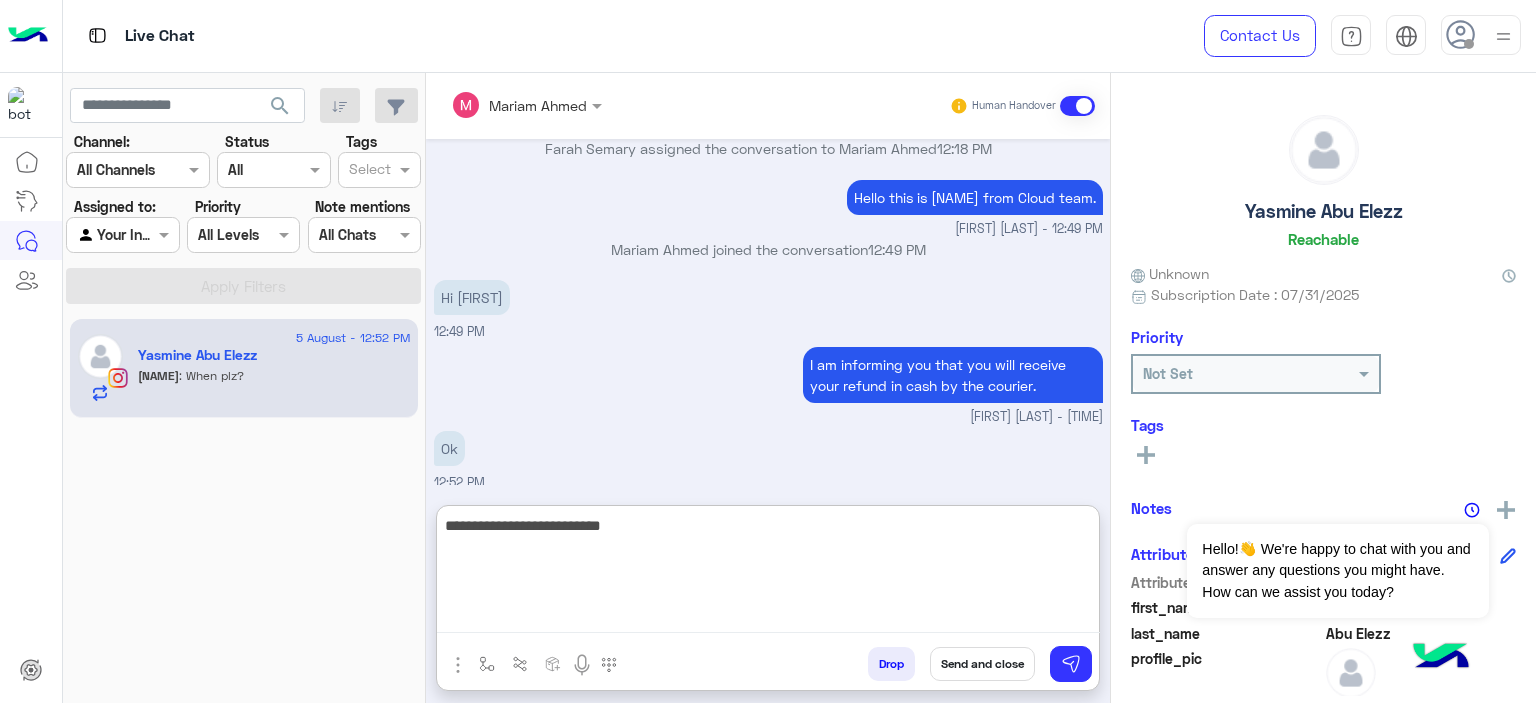 type 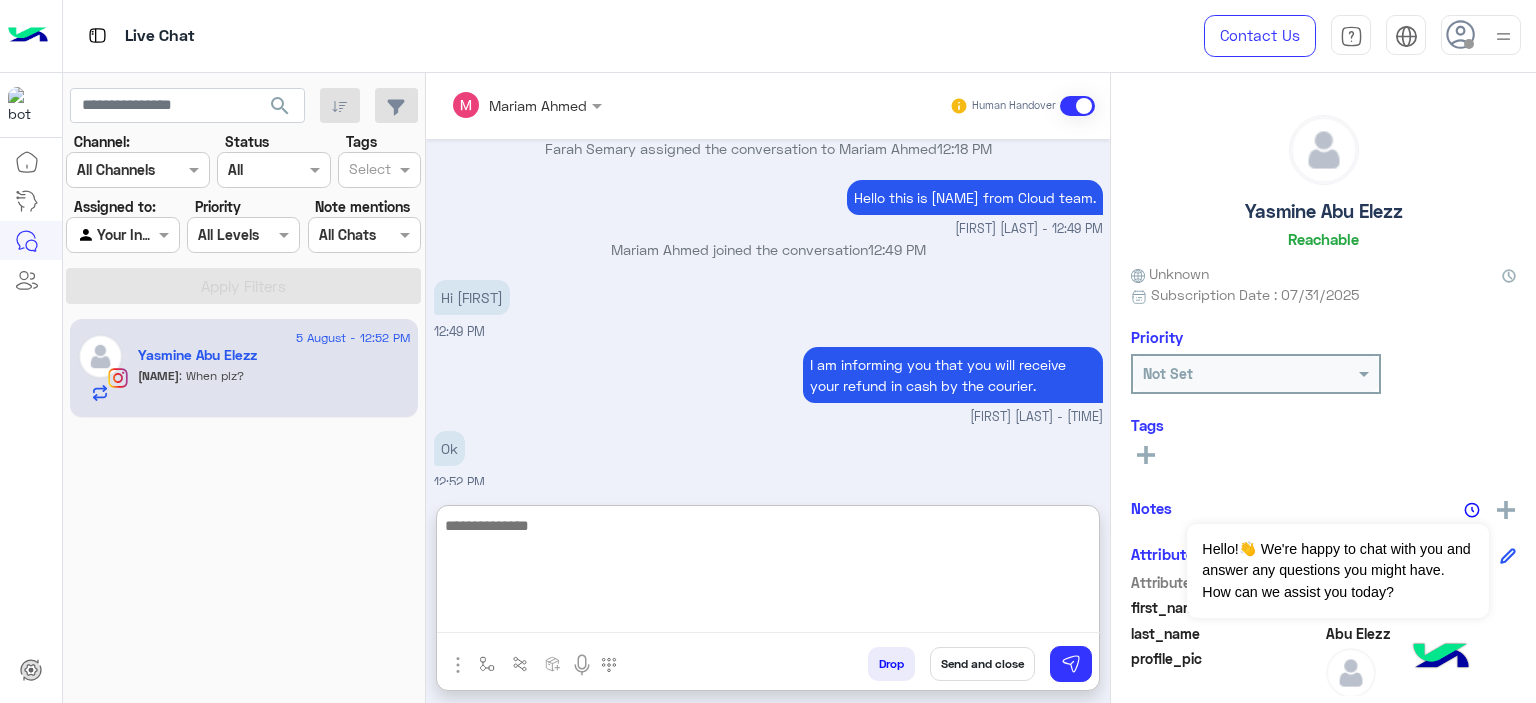 scroll, scrollTop: 2310, scrollLeft: 0, axis: vertical 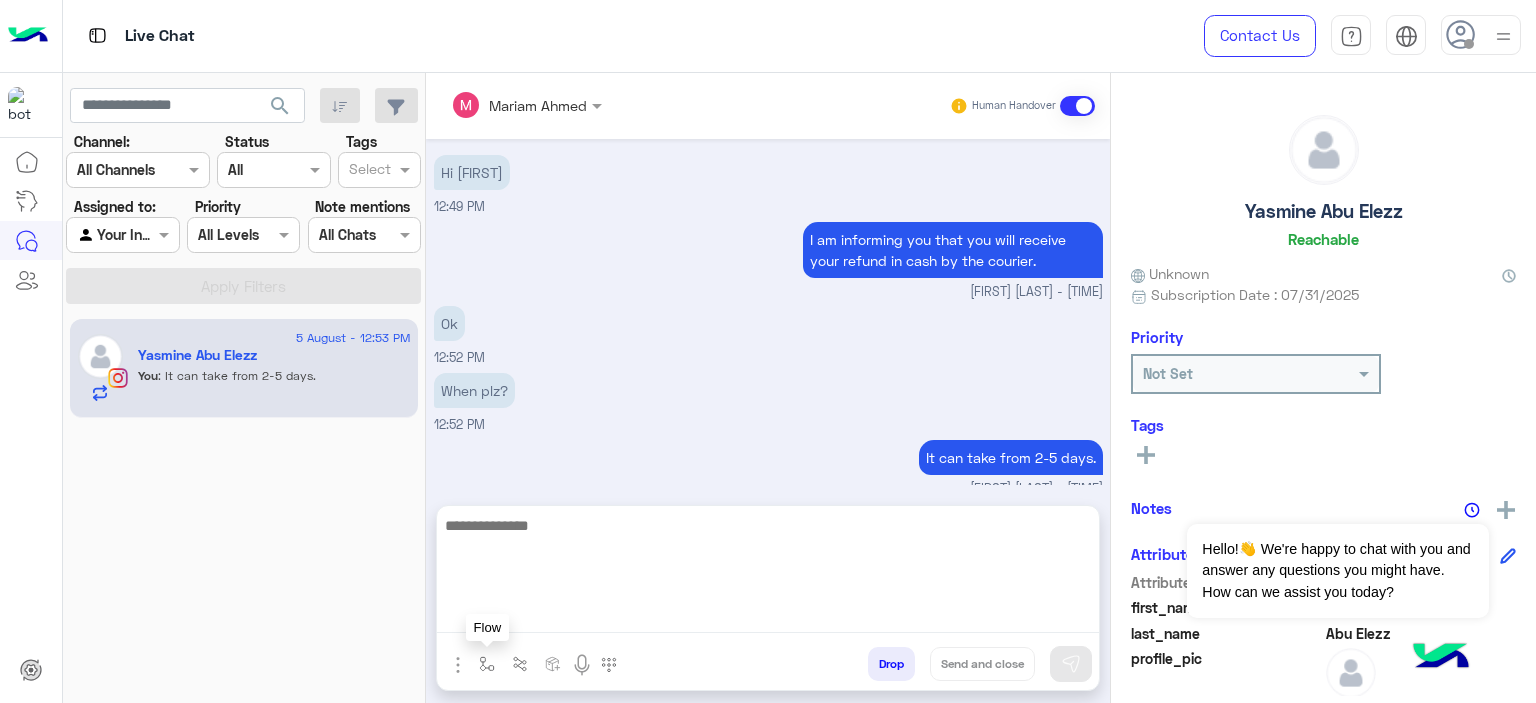 click at bounding box center (487, 664) 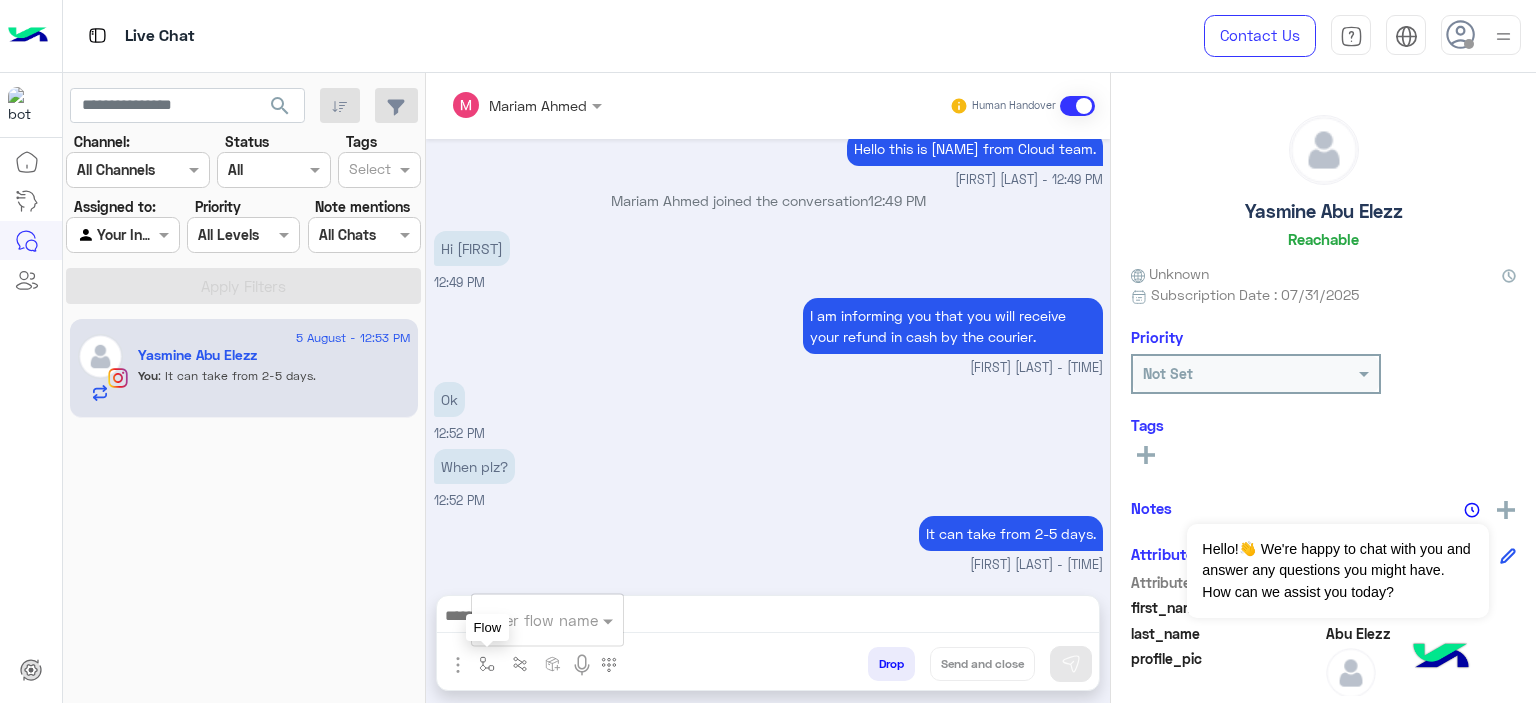 click at bounding box center (487, 664) 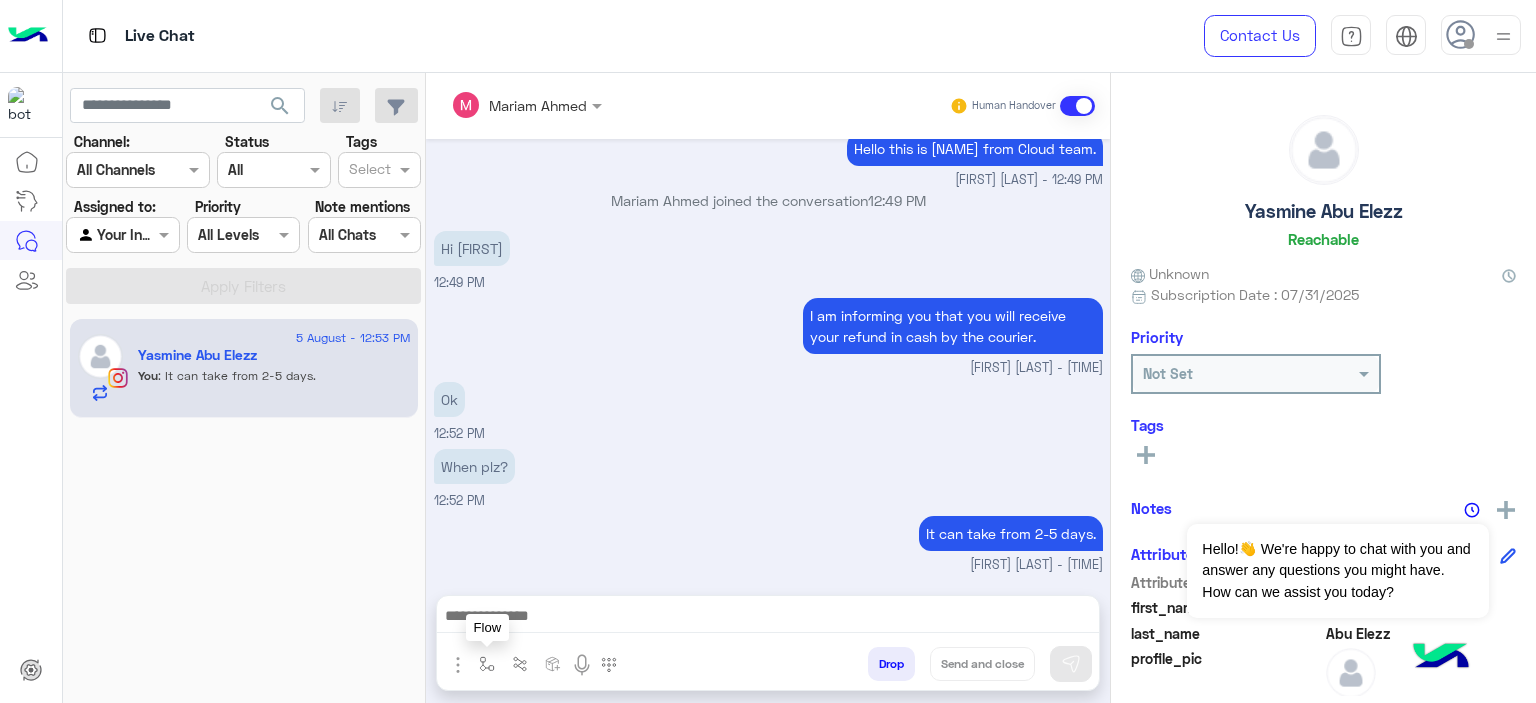 click at bounding box center (487, 664) 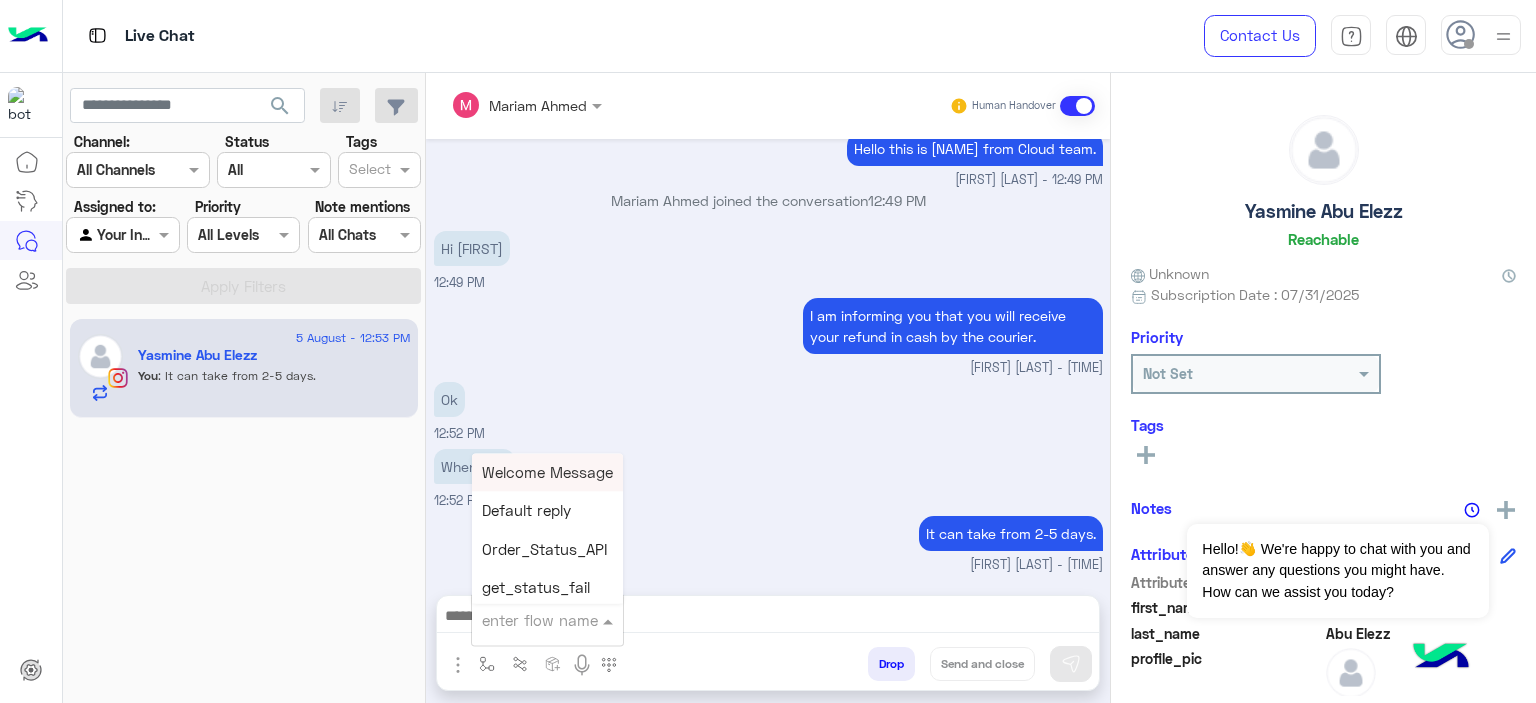 click at bounding box center [523, 620] 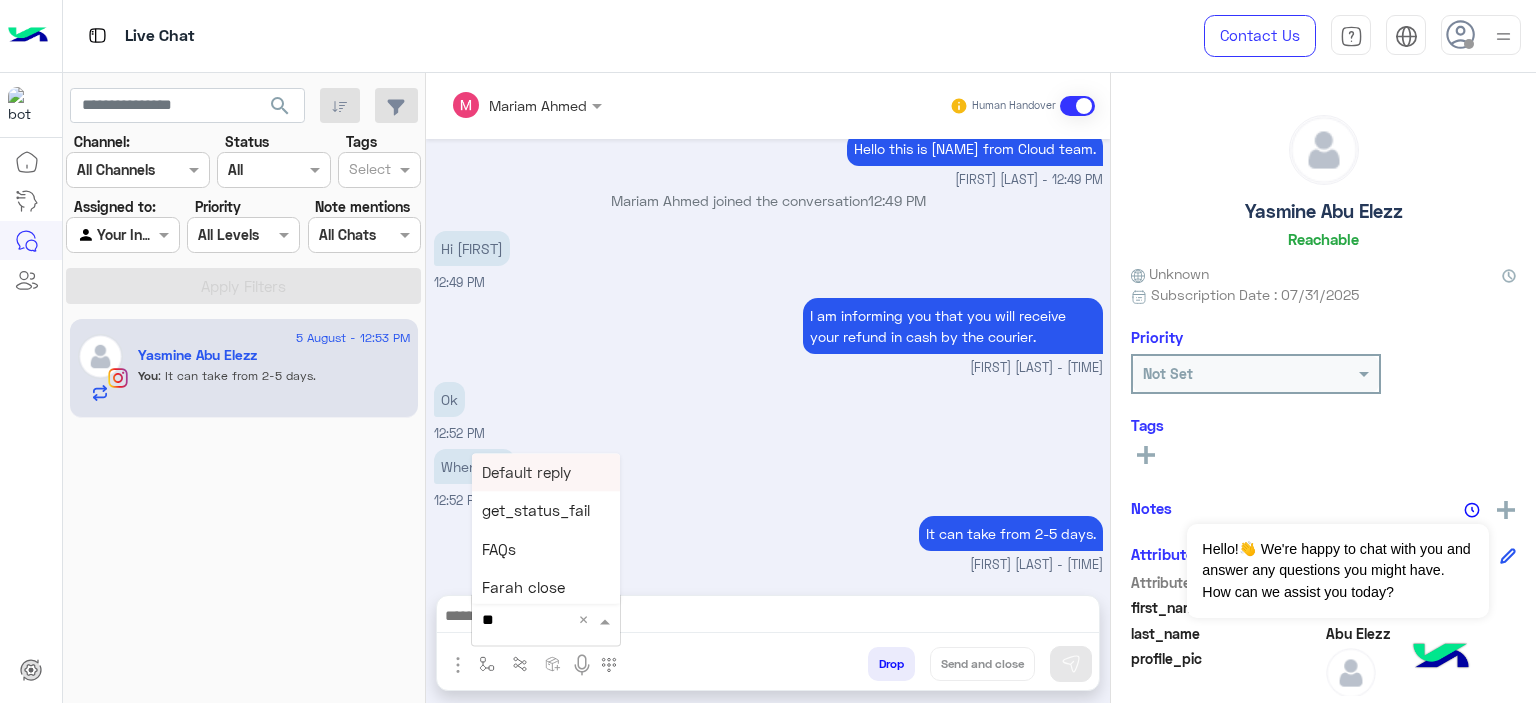 type on "***" 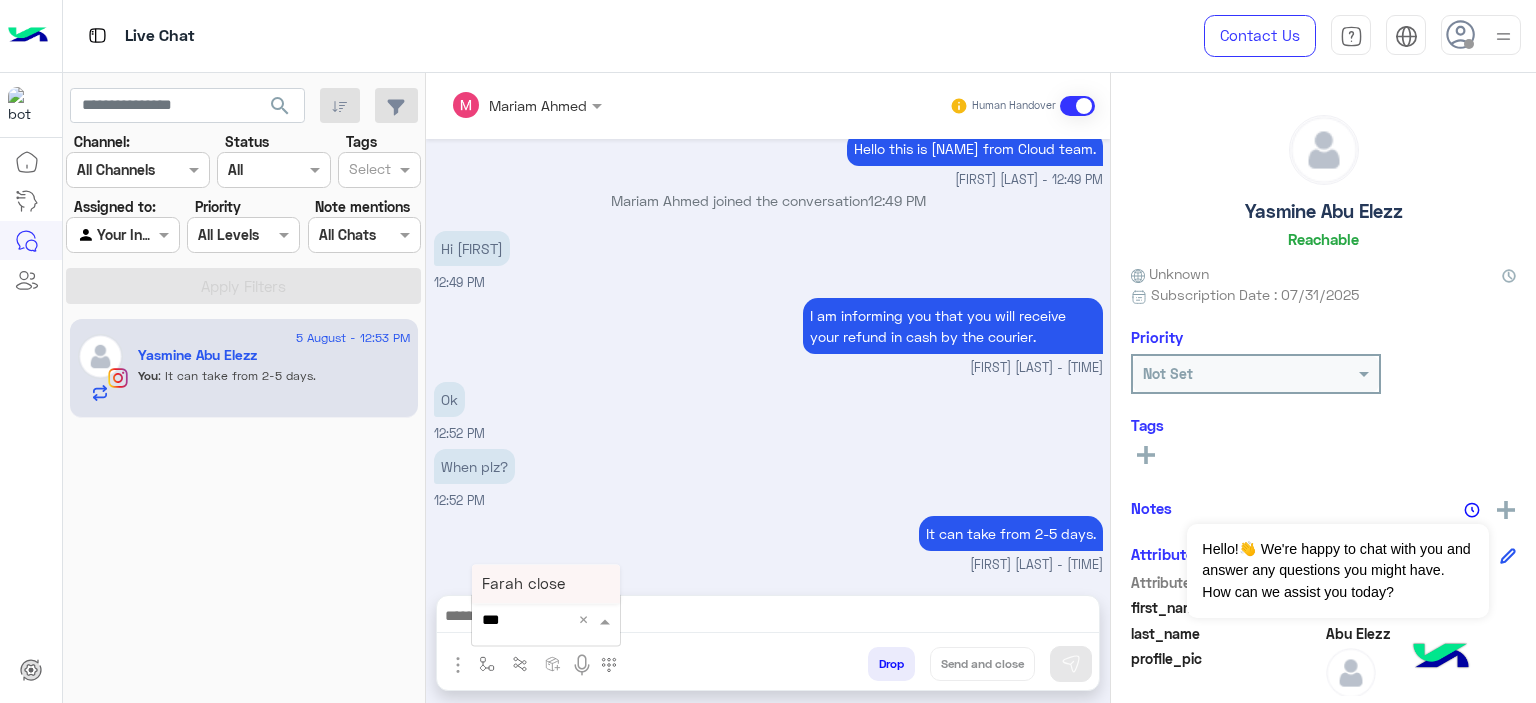 click on "Farah close" at bounding box center (523, 584) 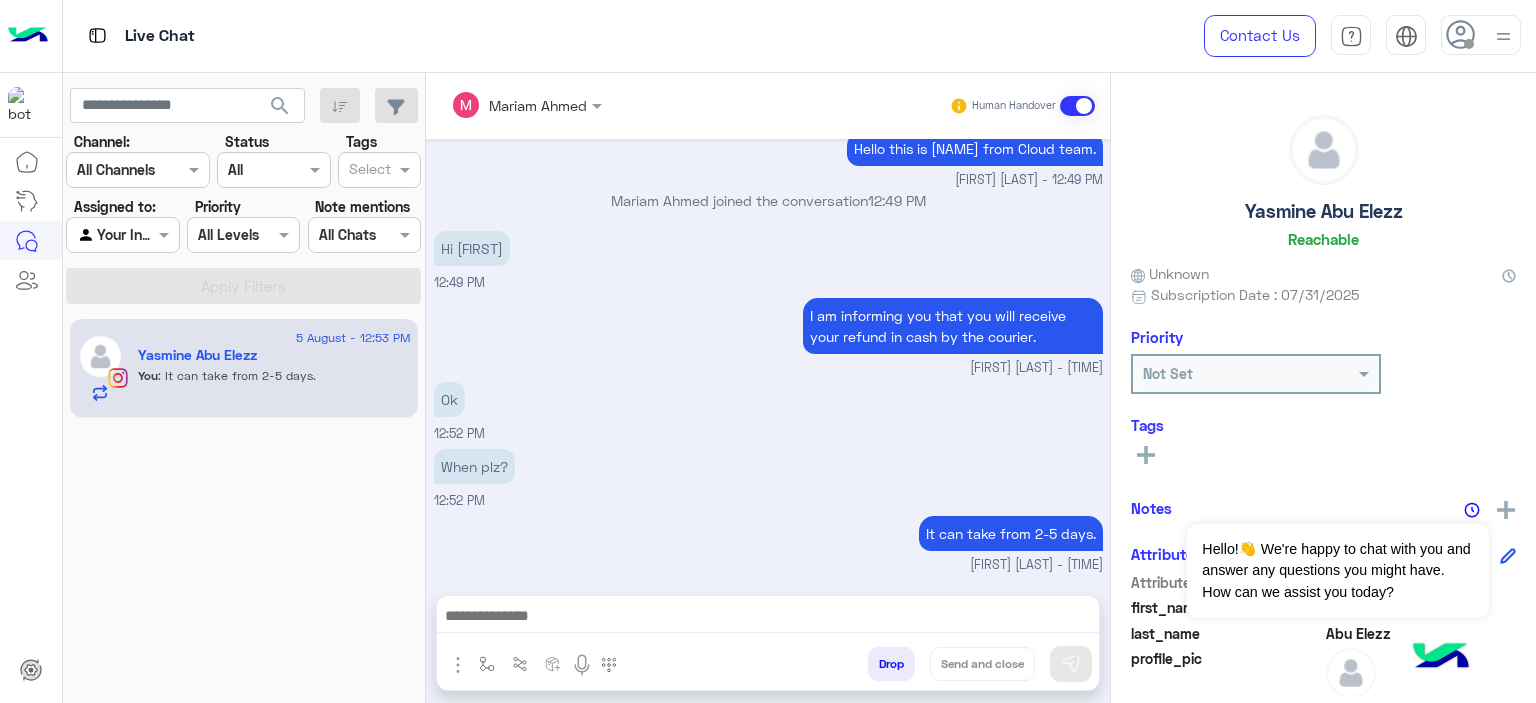 type on "**********" 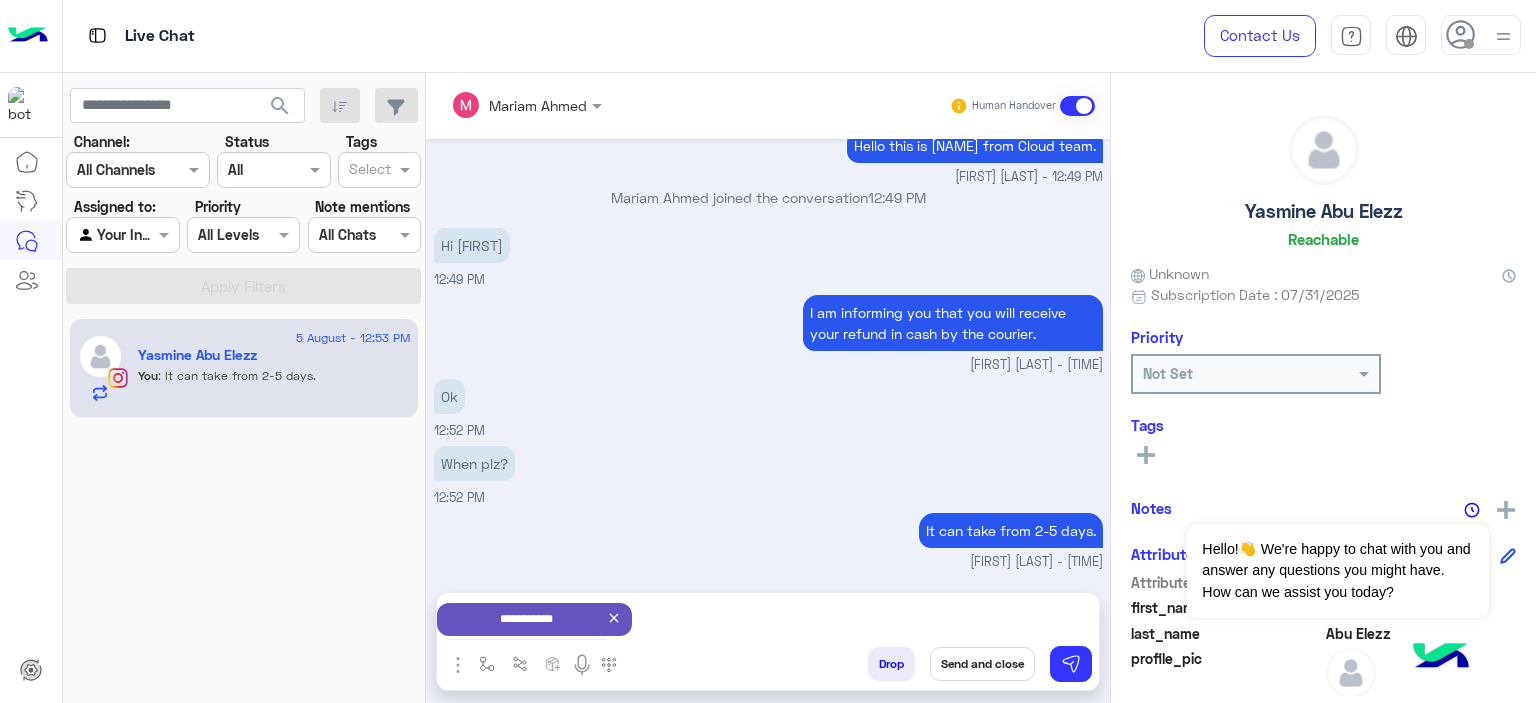 scroll, scrollTop: 2223, scrollLeft: 0, axis: vertical 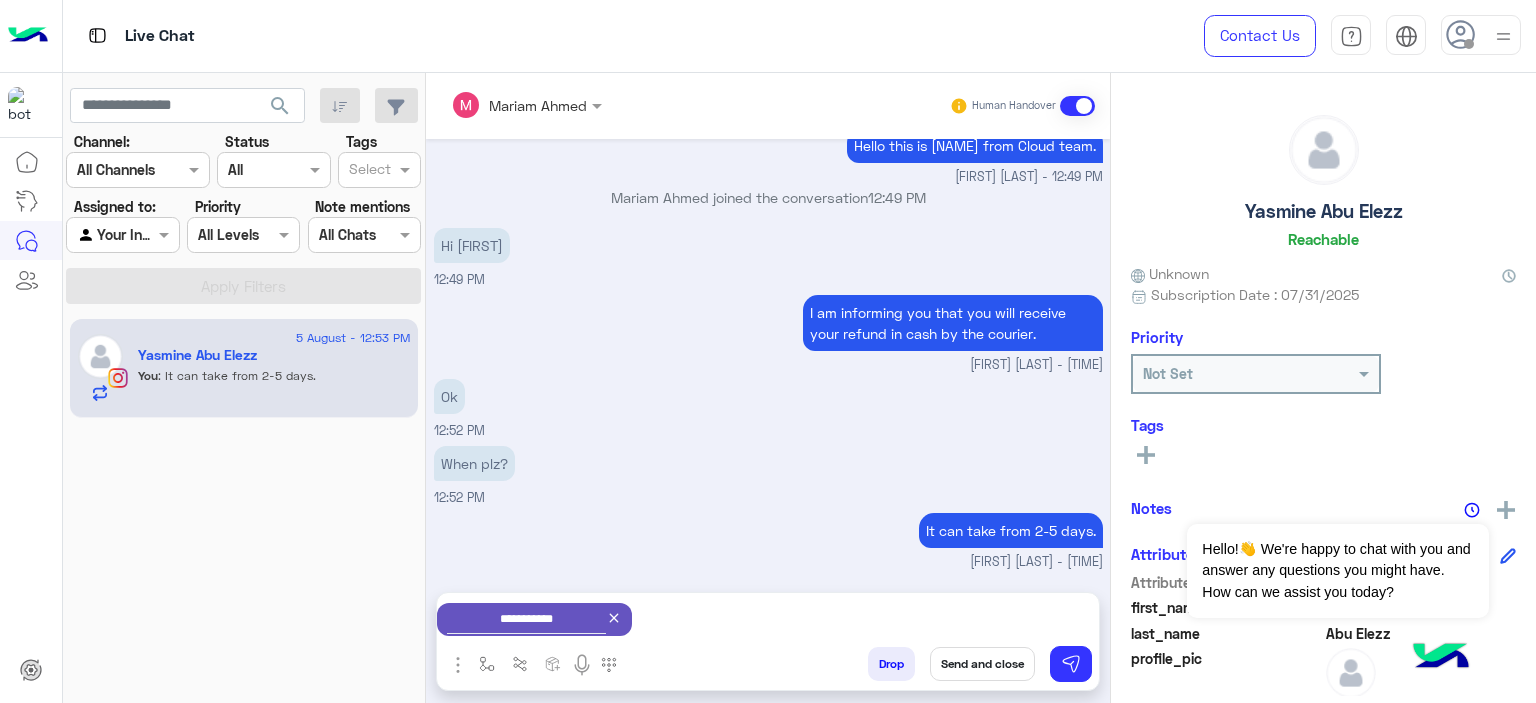 click on "Send and close" at bounding box center (982, 664) 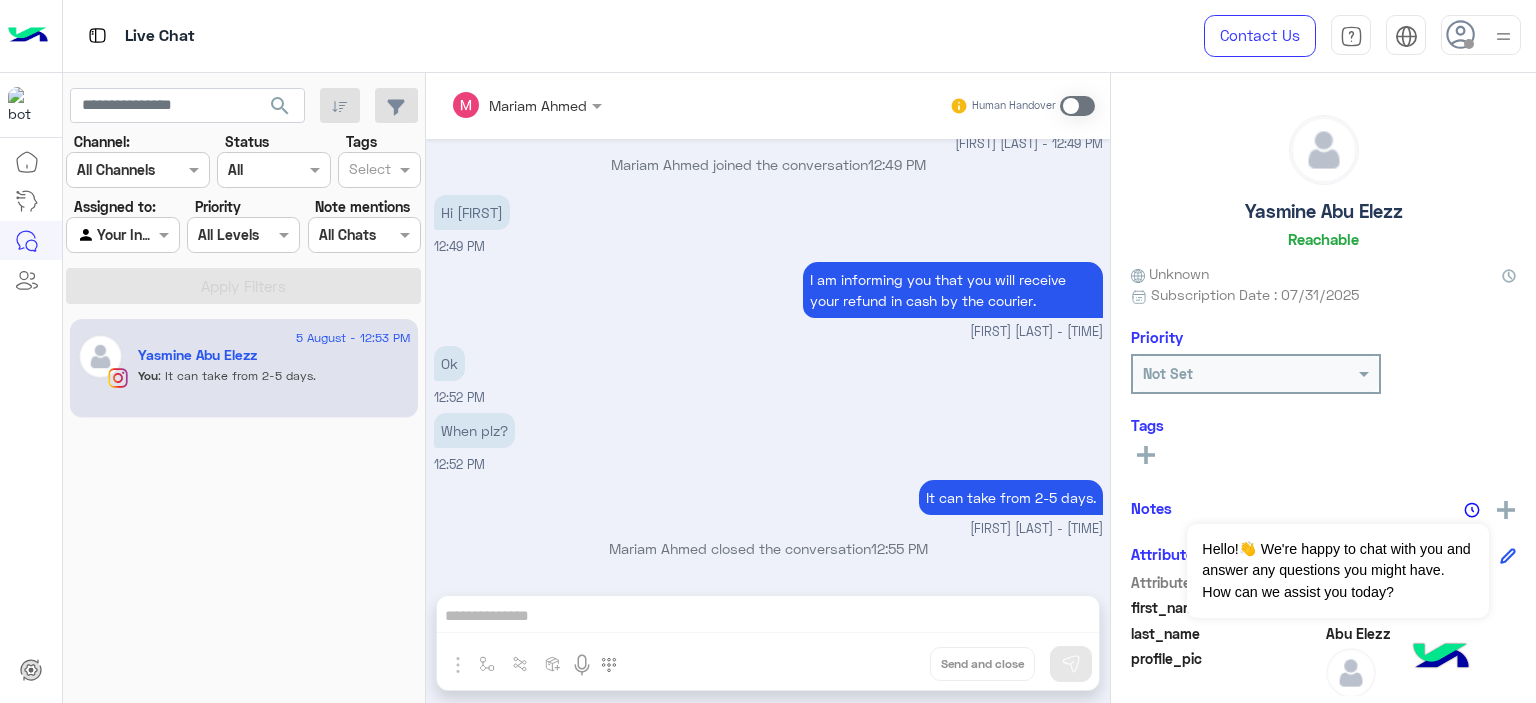 scroll, scrollTop: 2503, scrollLeft: 0, axis: vertical 